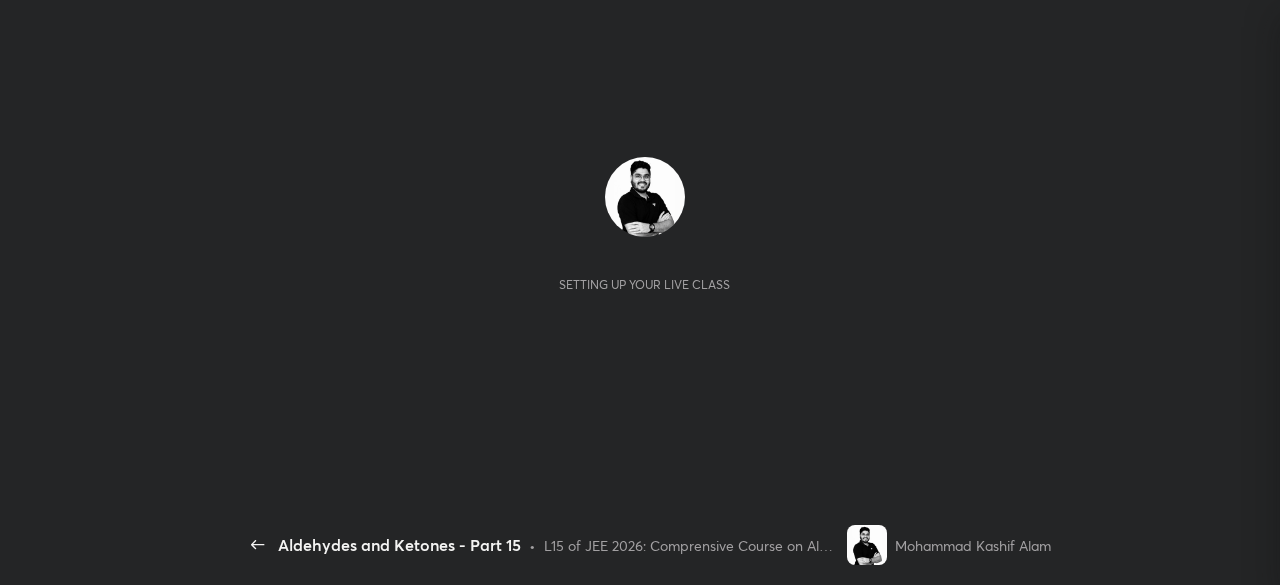 scroll, scrollTop: 0, scrollLeft: 0, axis: both 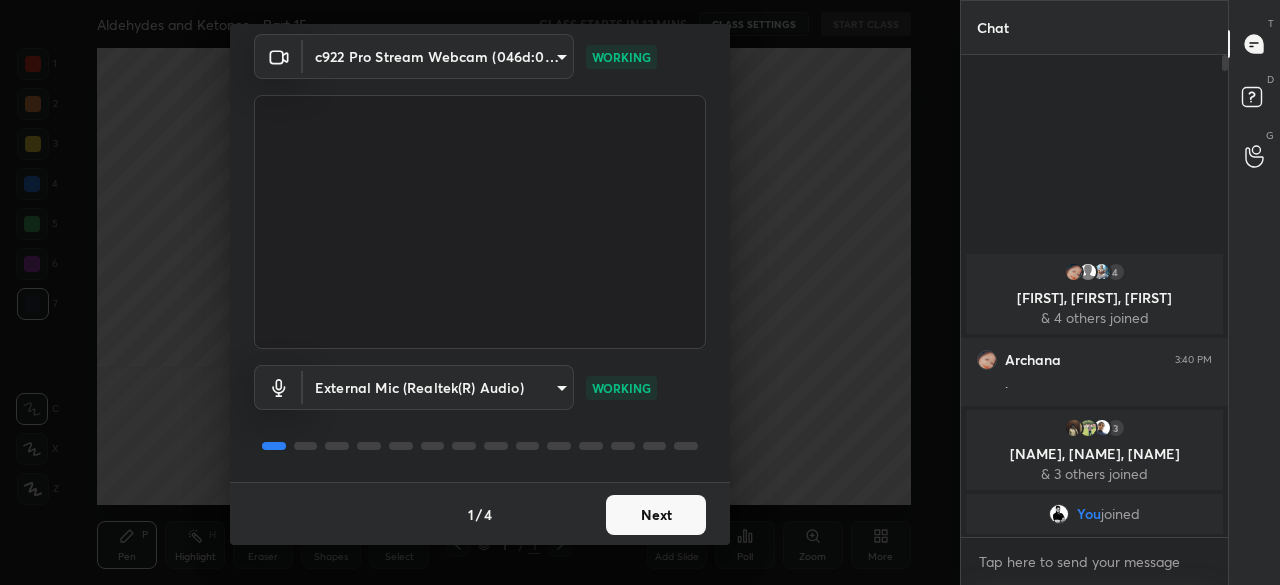 click on "Next" at bounding box center [656, 515] 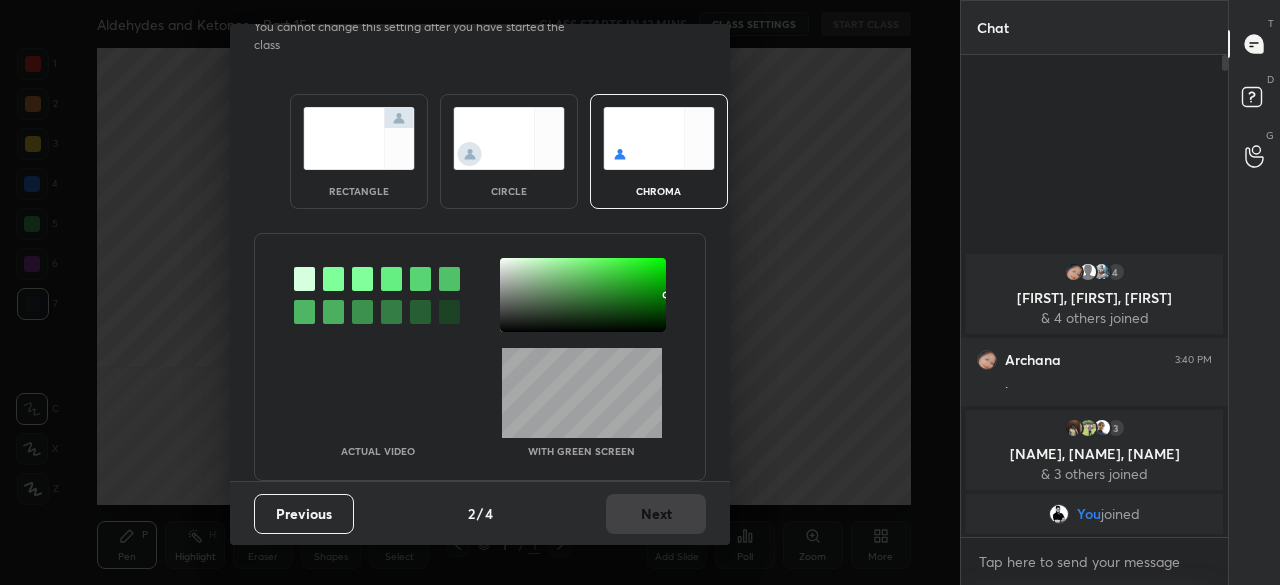 scroll, scrollTop: 0, scrollLeft: 0, axis: both 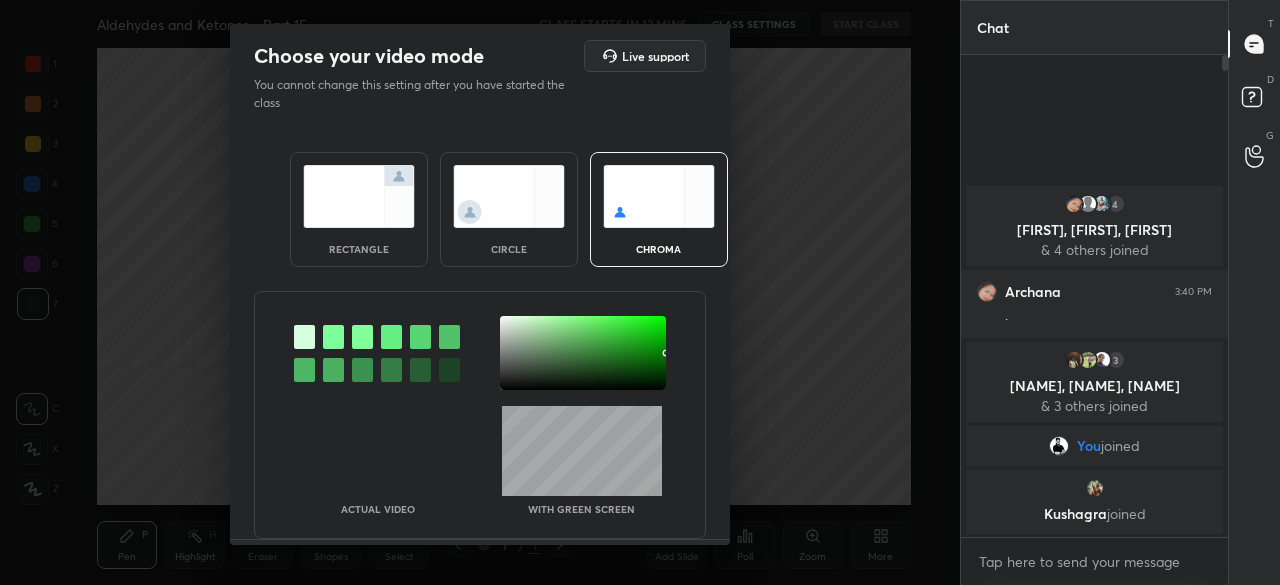 click at bounding box center (359, 196) 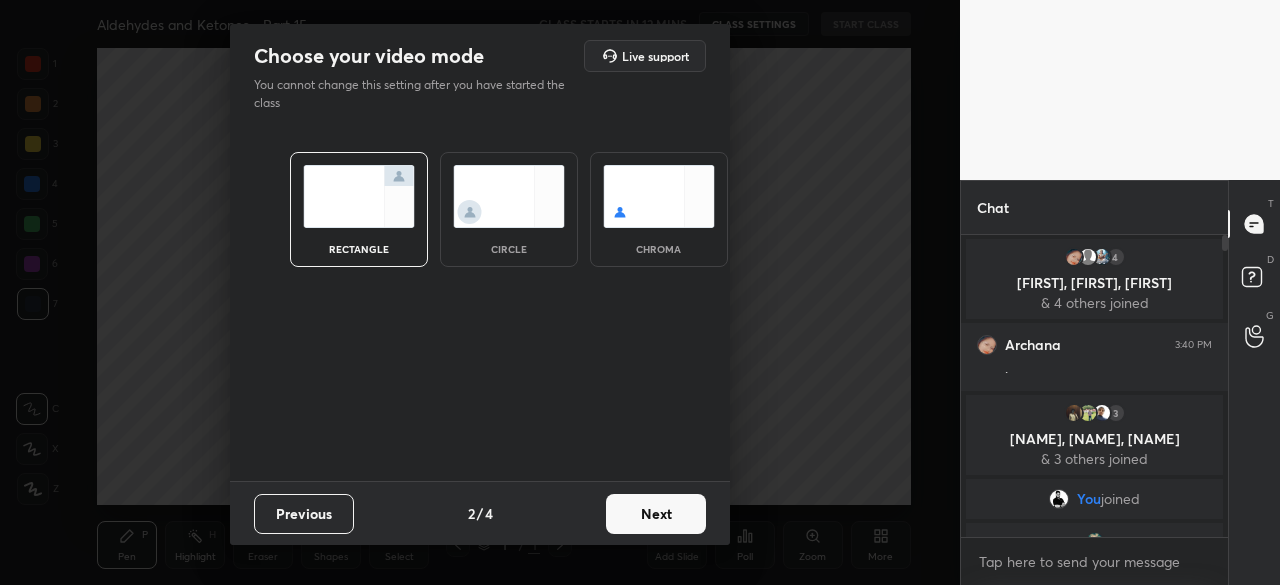 click on "Next" at bounding box center (656, 514) 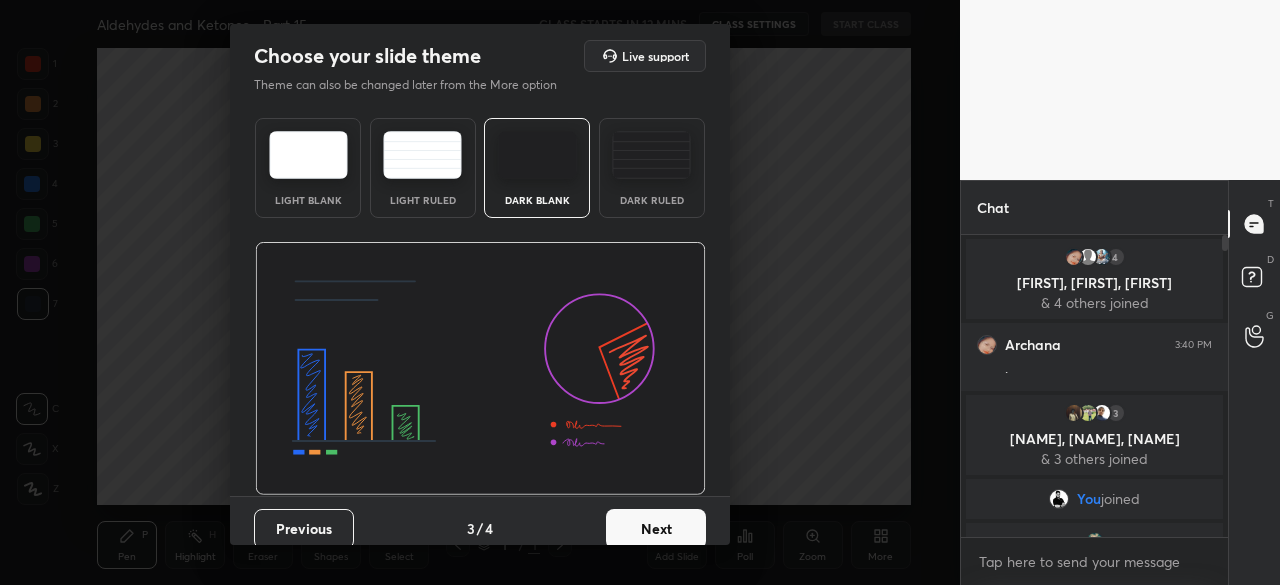 click at bounding box center (537, 155) 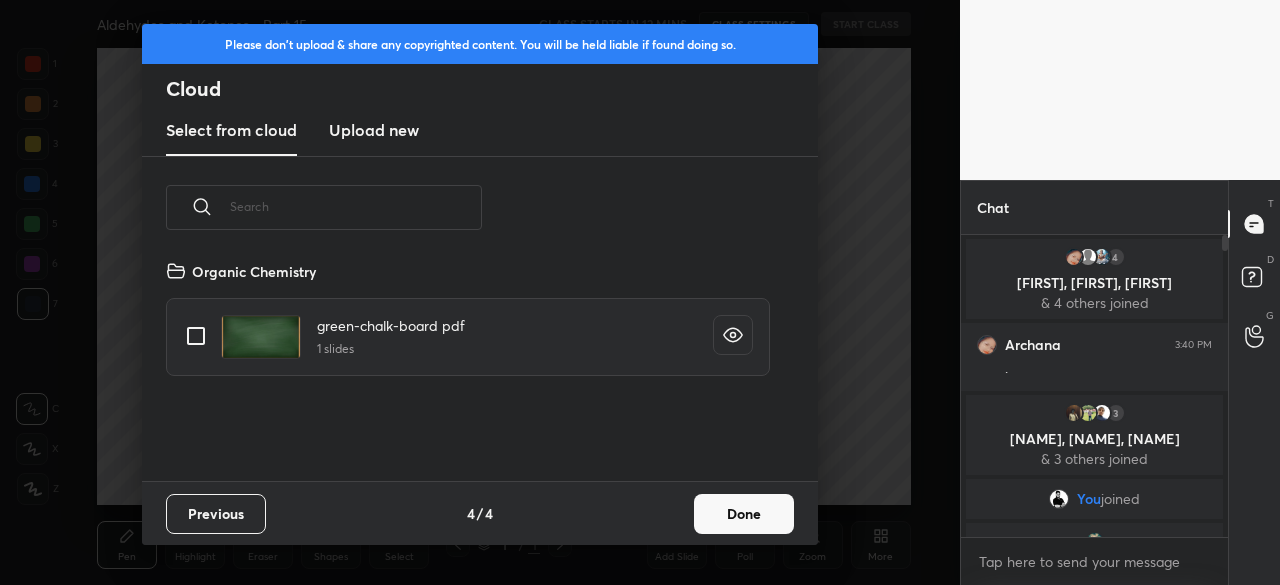 scroll, scrollTop: 6, scrollLeft: 11, axis: both 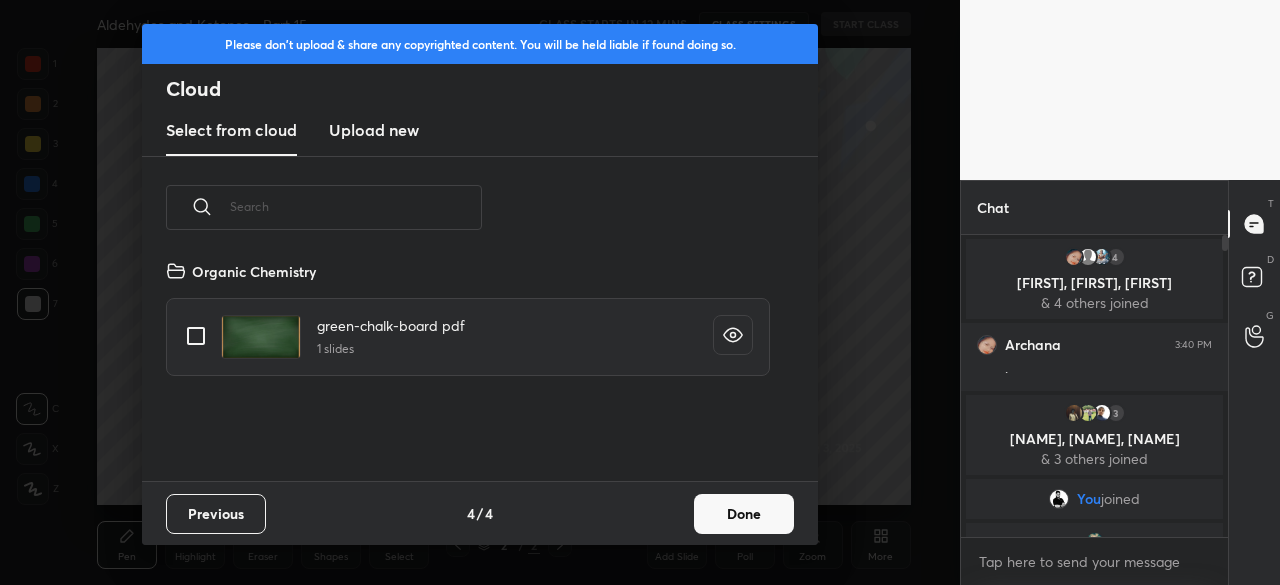 click on "Upload new" at bounding box center [374, 130] 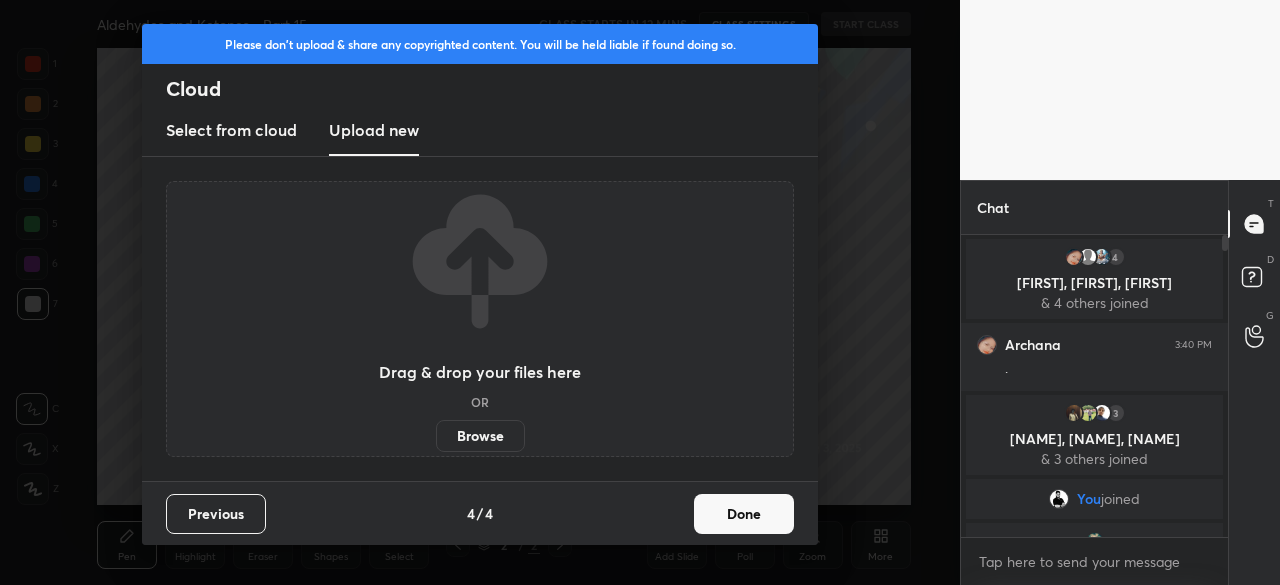 click on "Browse" at bounding box center [480, 436] 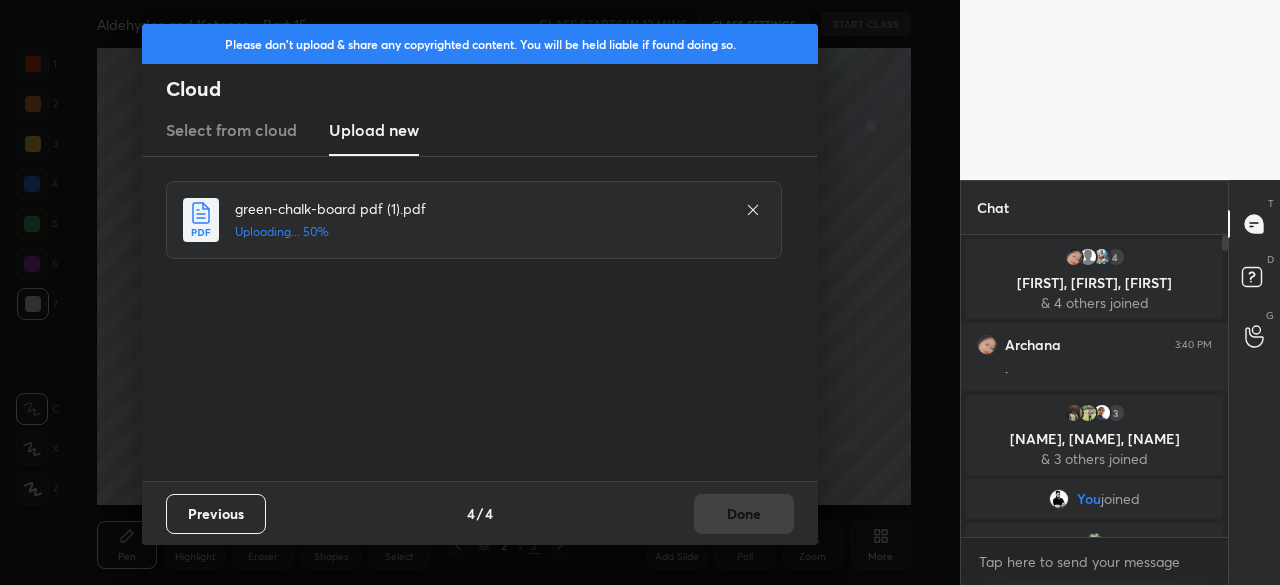 click on "Previous 4 / 4 Done" at bounding box center (480, 513) 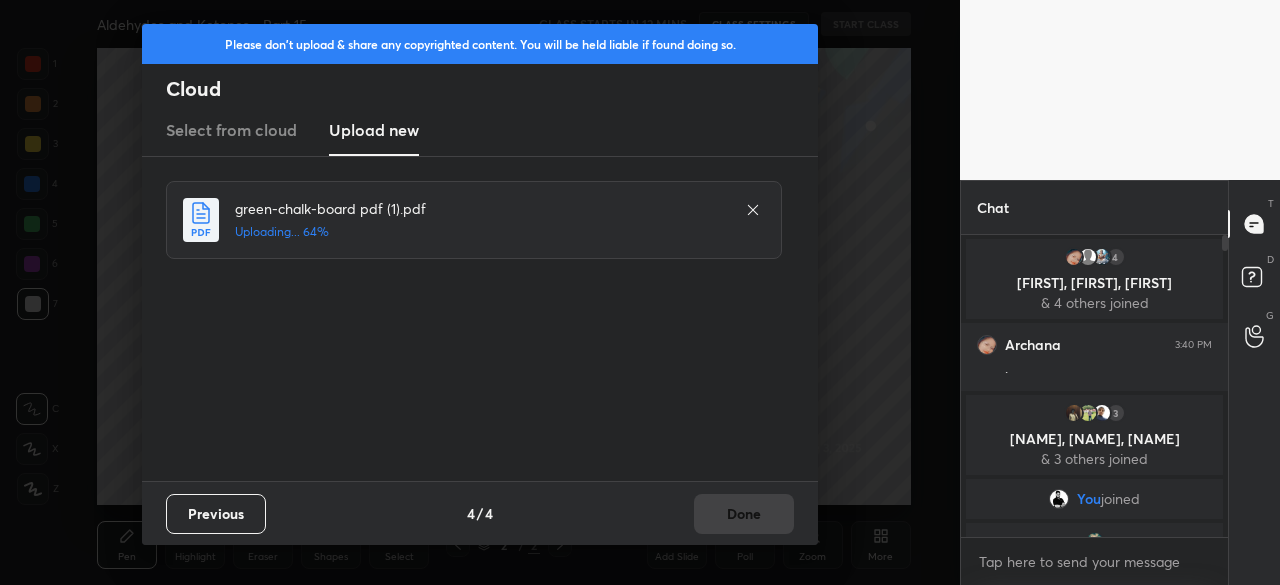 click on "Previous 4 / 4 Done" at bounding box center [480, 513] 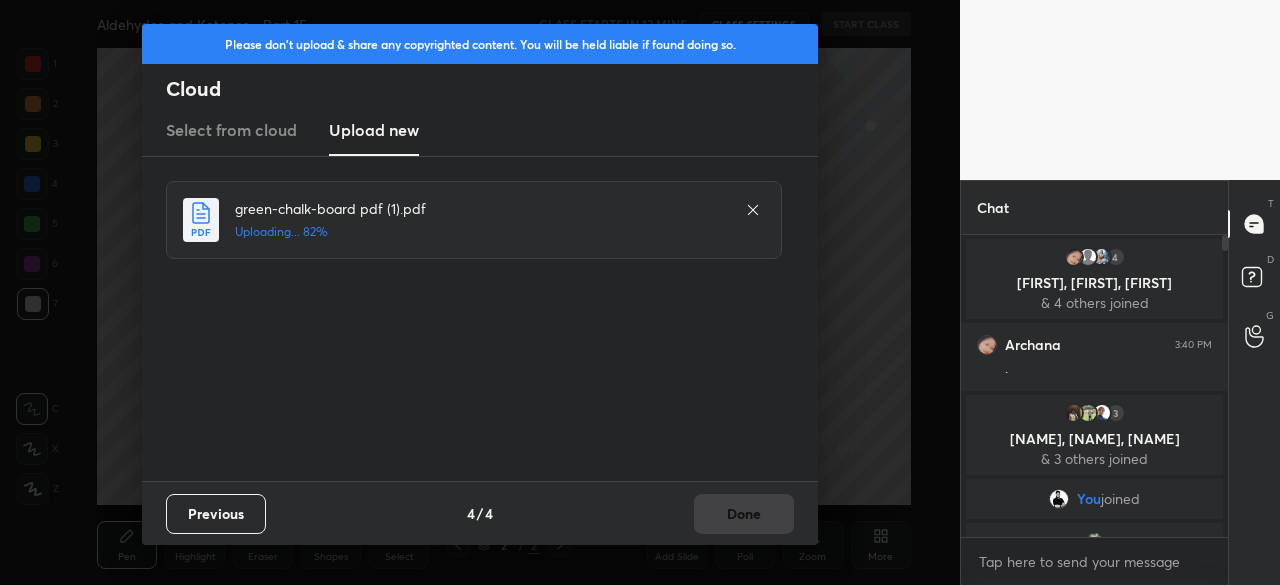 click on "Previous 4 / 4 Done" at bounding box center [480, 513] 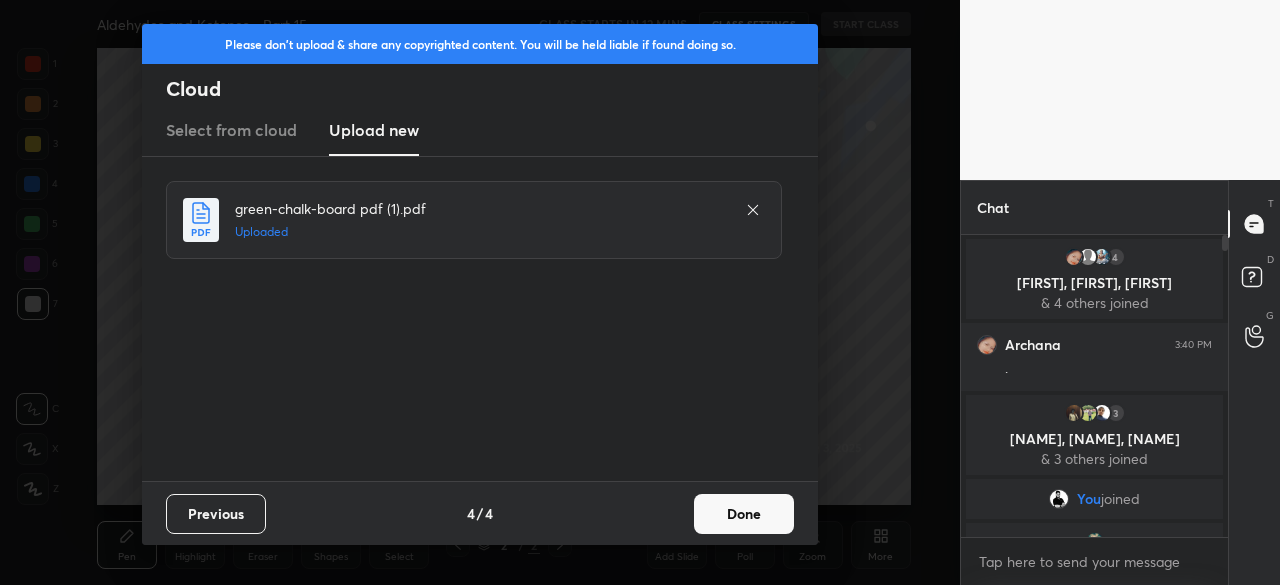 click on "Done" at bounding box center (744, 514) 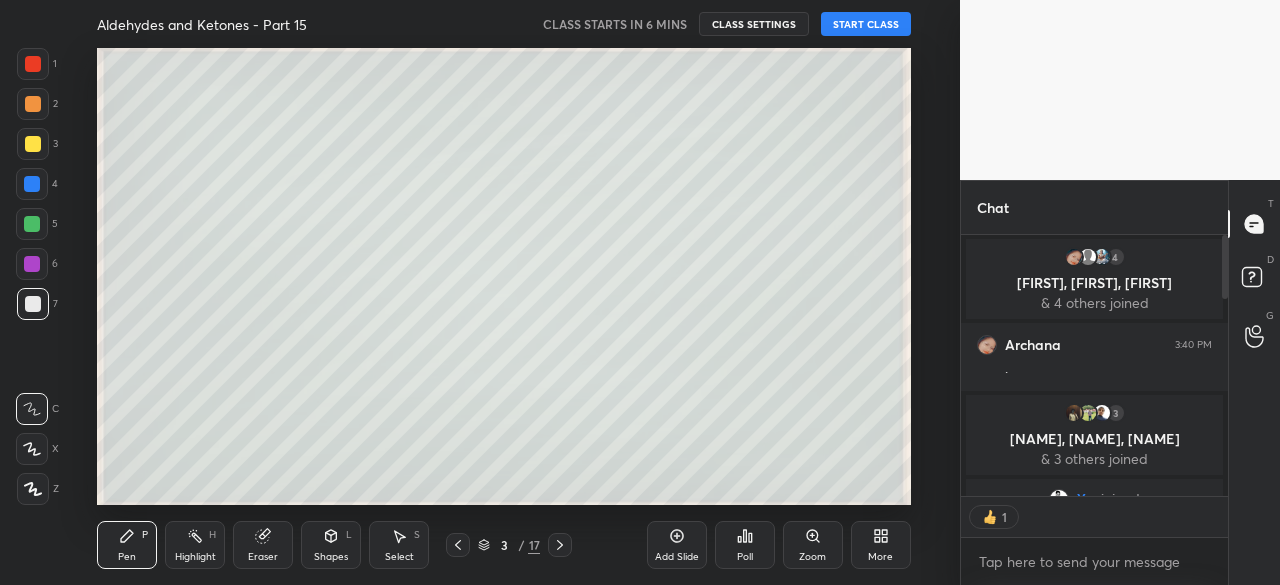scroll, scrollTop: 255, scrollLeft: 261, axis: both 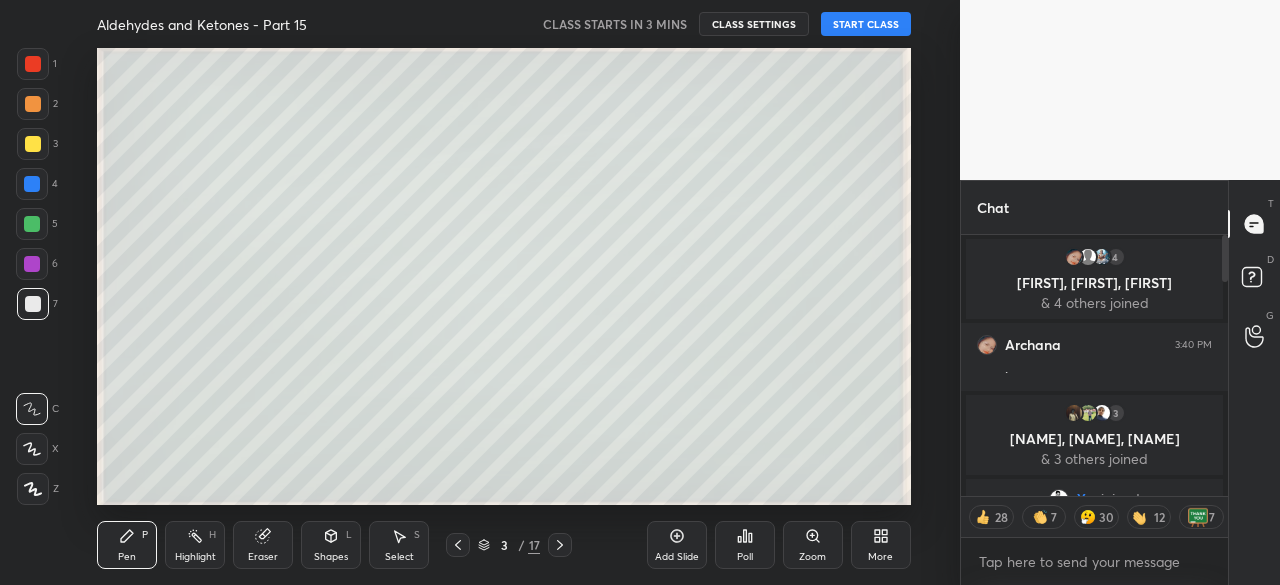 click on "CLASS SETTINGS" at bounding box center [754, 24] 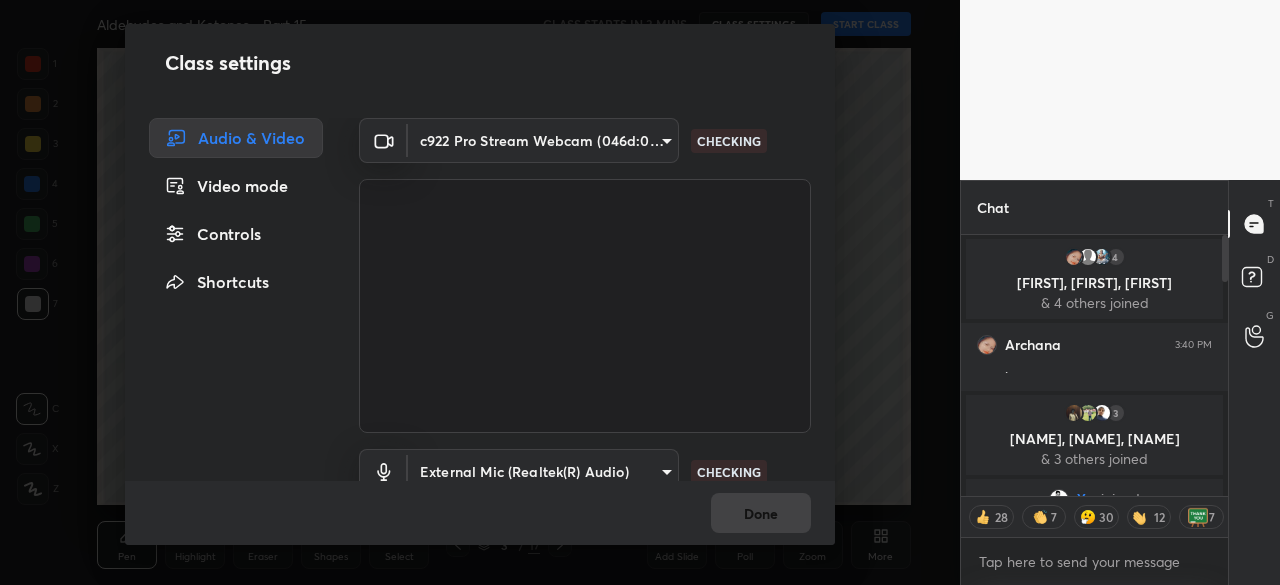 click on "Controls" at bounding box center [236, 234] 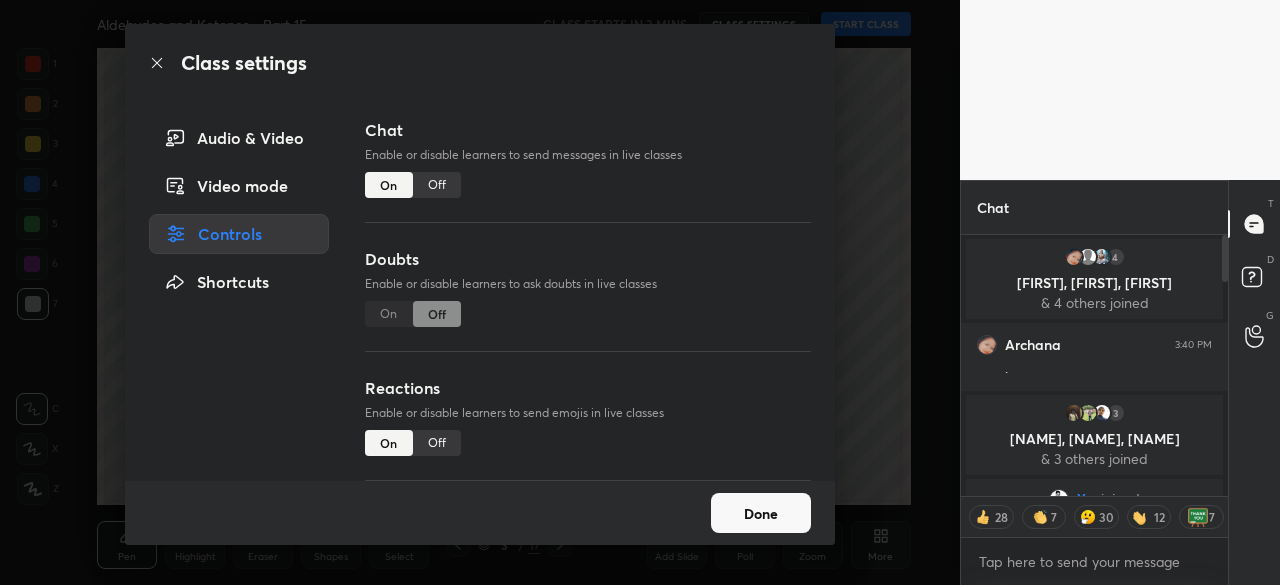 click on "Off" at bounding box center (437, 443) 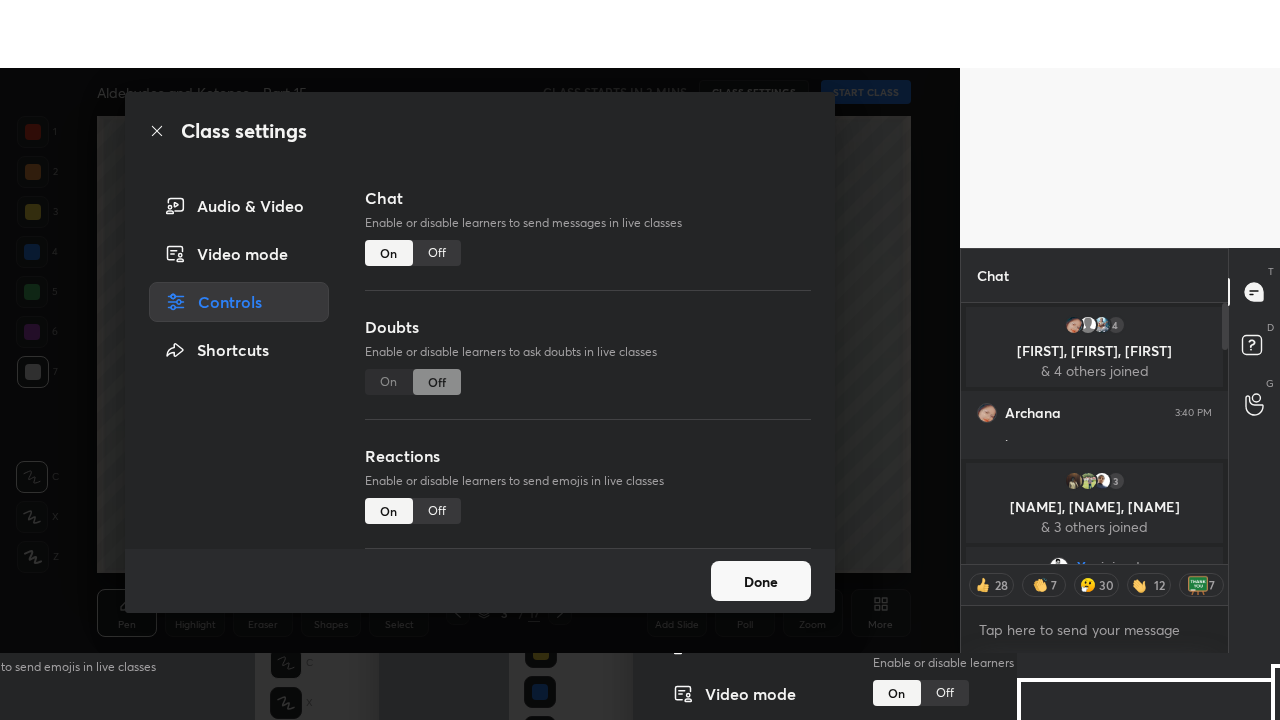 scroll, scrollTop: 296, scrollLeft: 261, axis: both 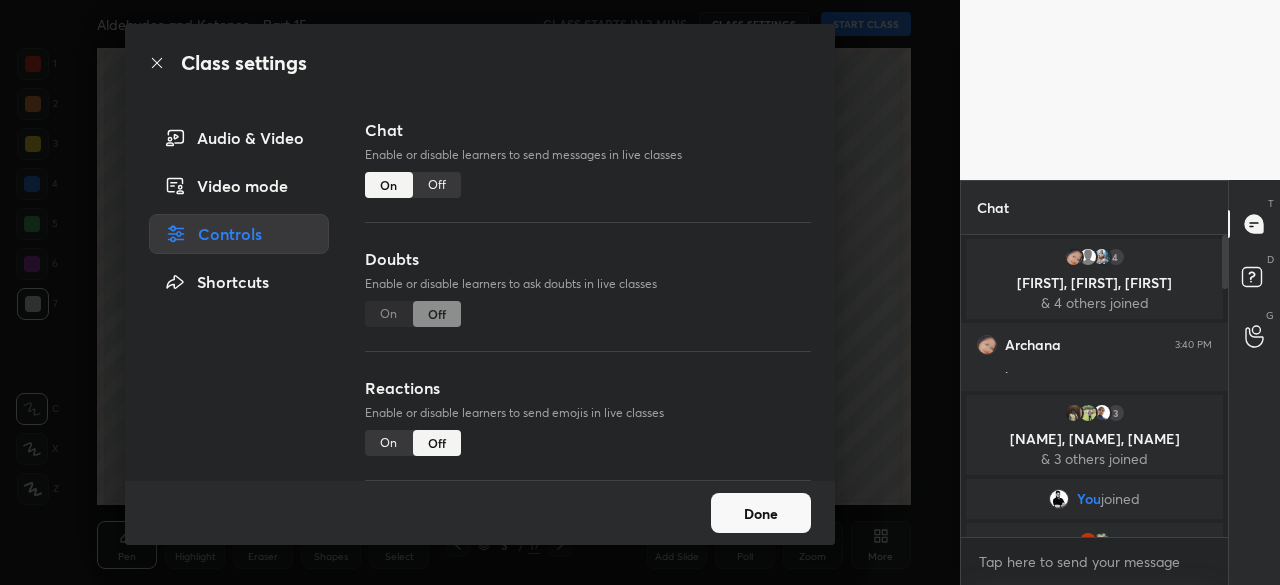 drag, startPoint x: 740, startPoint y: 516, endPoint x: 754, endPoint y: 519, distance: 14.3178215 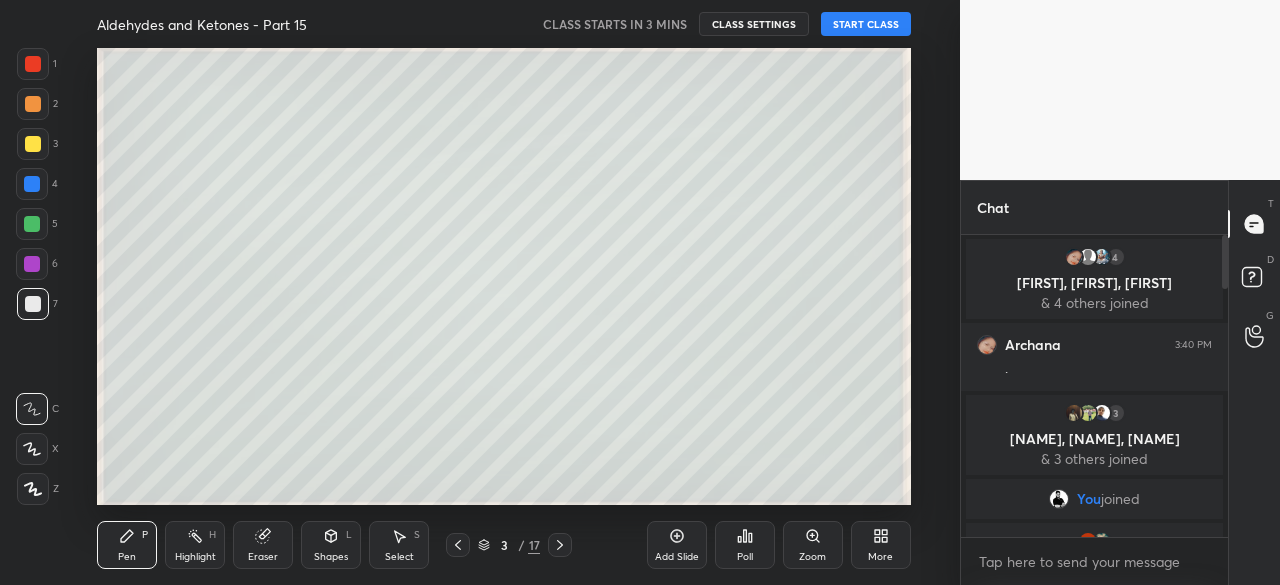 click on "More" at bounding box center [880, 557] 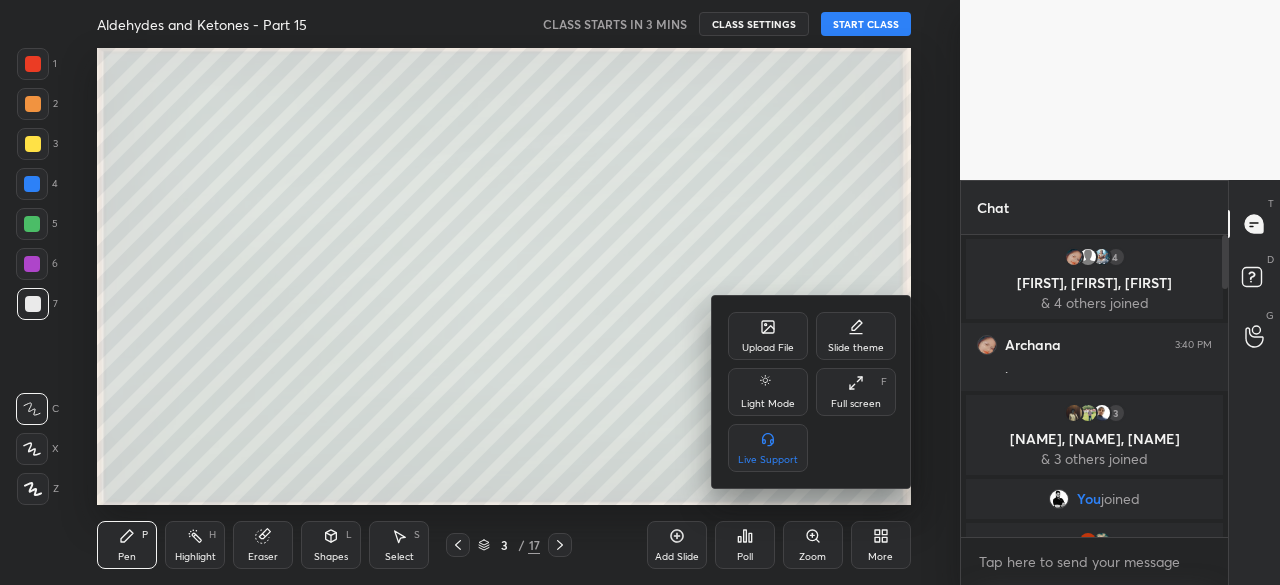click on "Full screen" at bounding box center [856, 404] 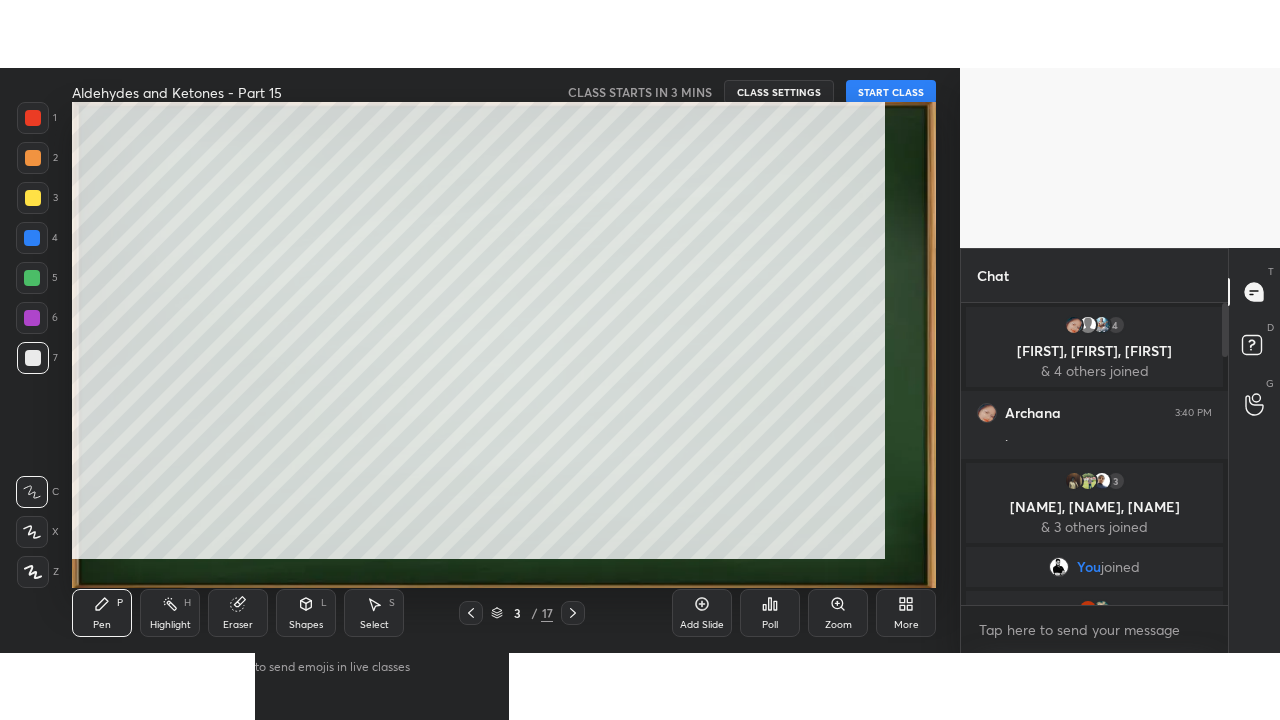 scroll, scrollTop: 99408, scrollLeft: 99120, axis: both 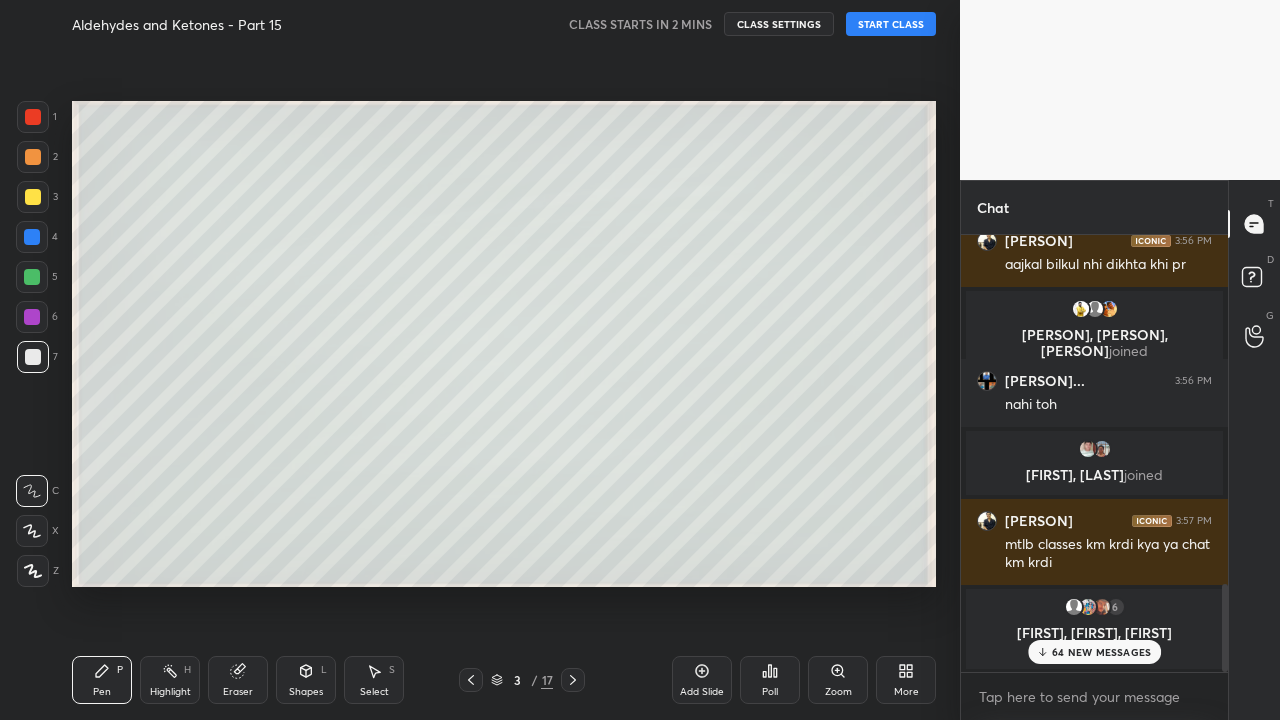 click on "64 NEW MESSAGES" at bounding box center (1101, 652) 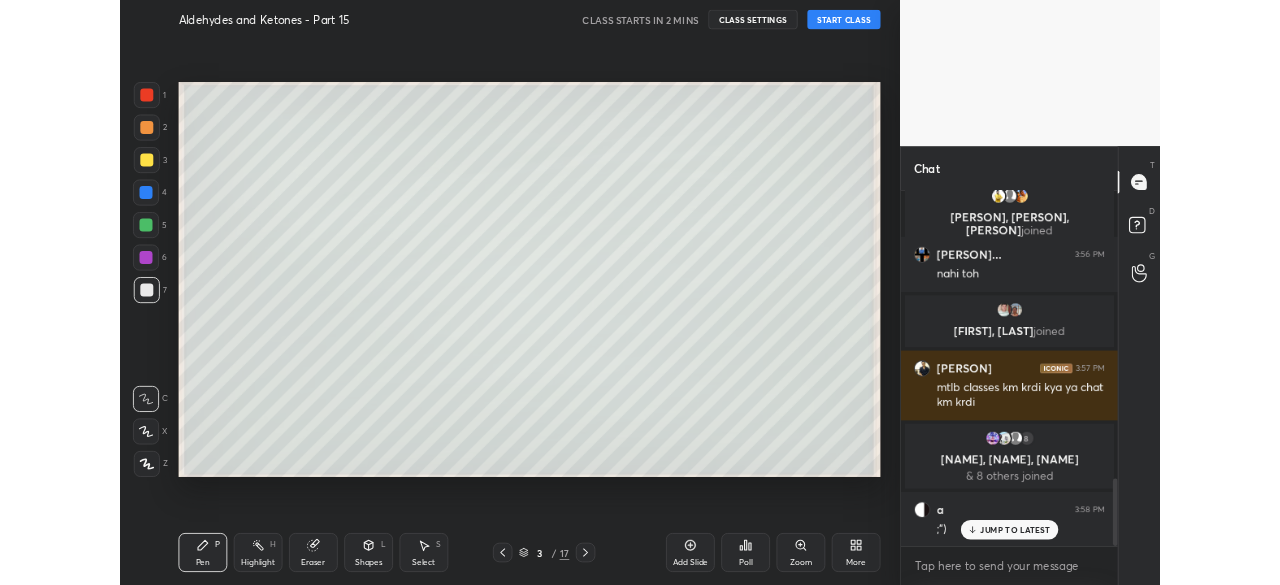 scroll, scrollTop: 1868, scrollLeft: 0, axis: vertical 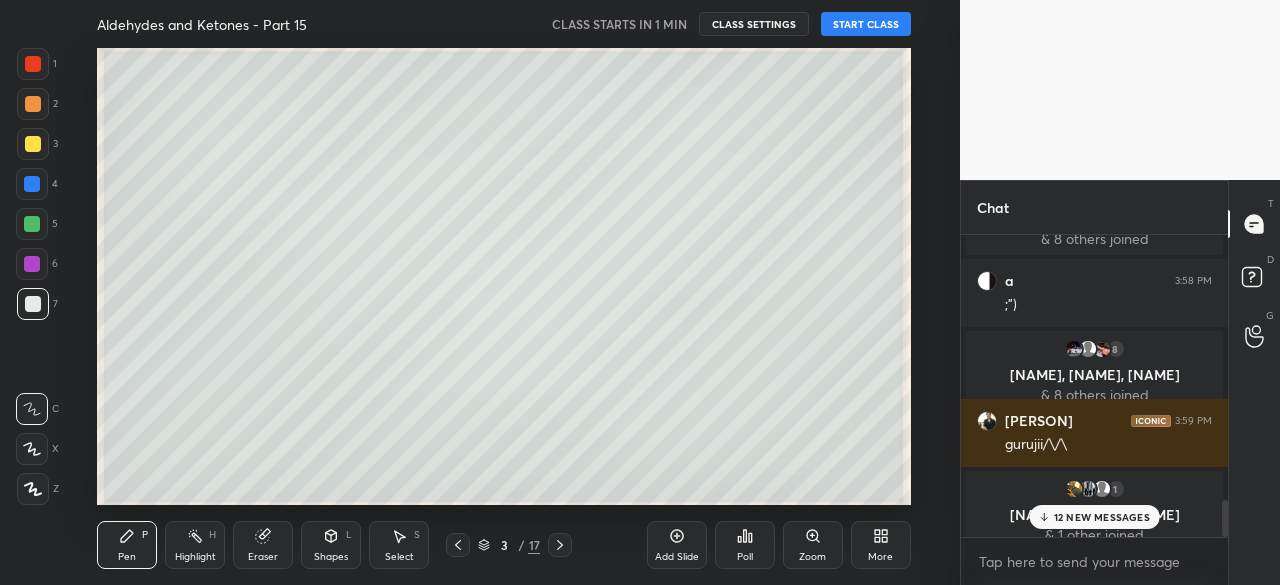 click on "12 NEW MESSAGES" at bounding box center [1102, 517] 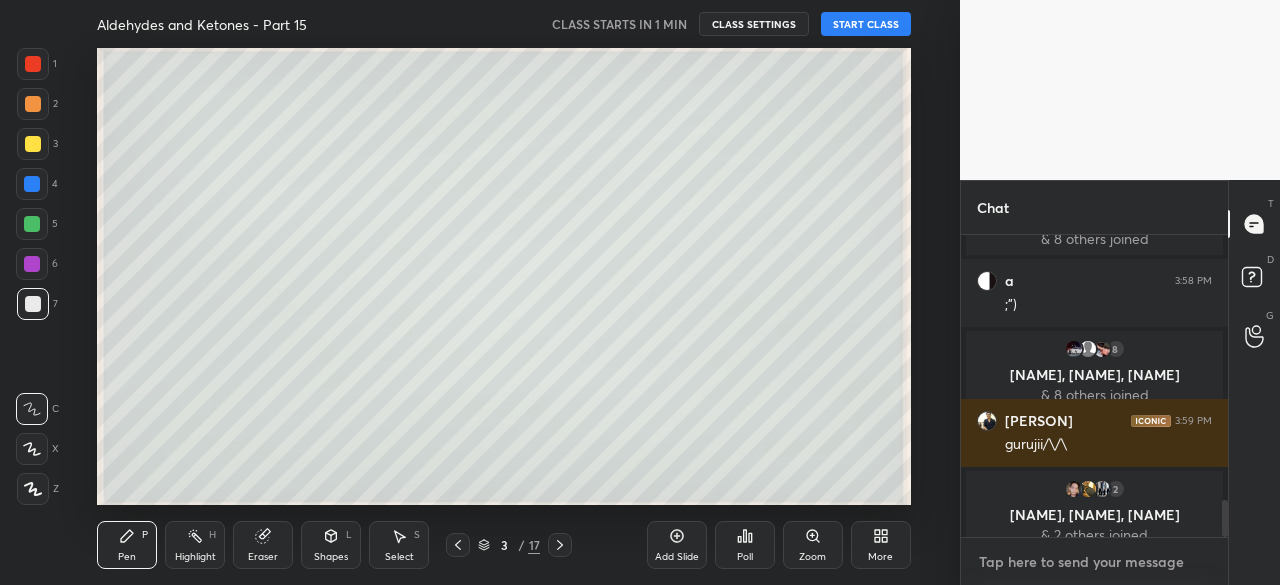type on "x" 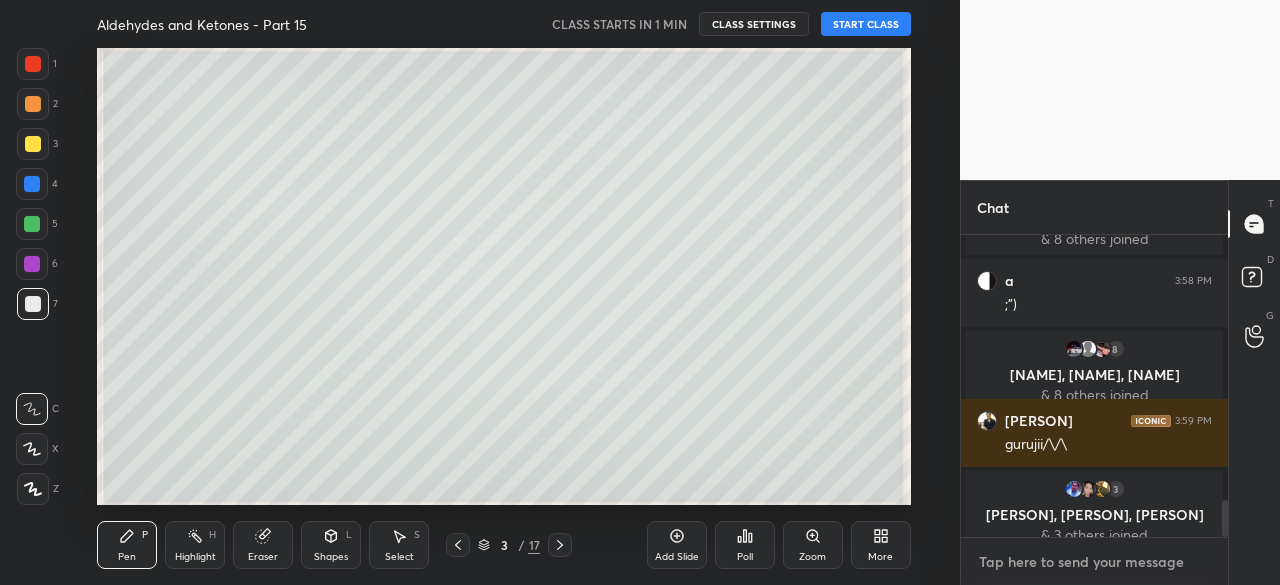 paste on "https://t.me/+AXOJfU53UZRlNGY1" 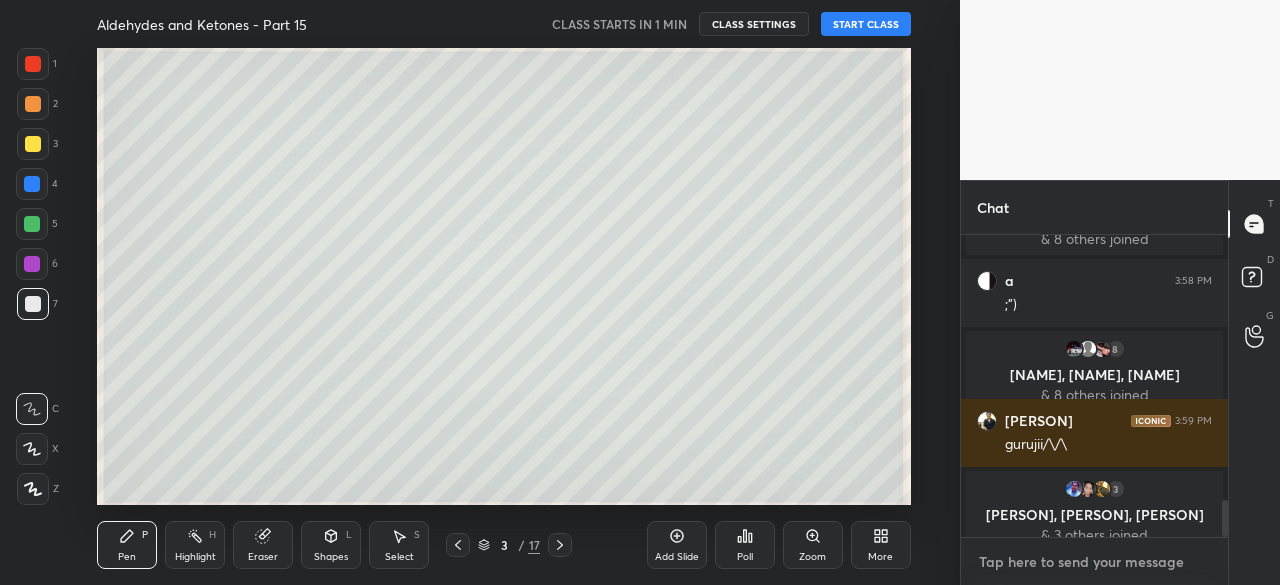 type on "https://t.me/+AXOJfU53UZRlNGY1" 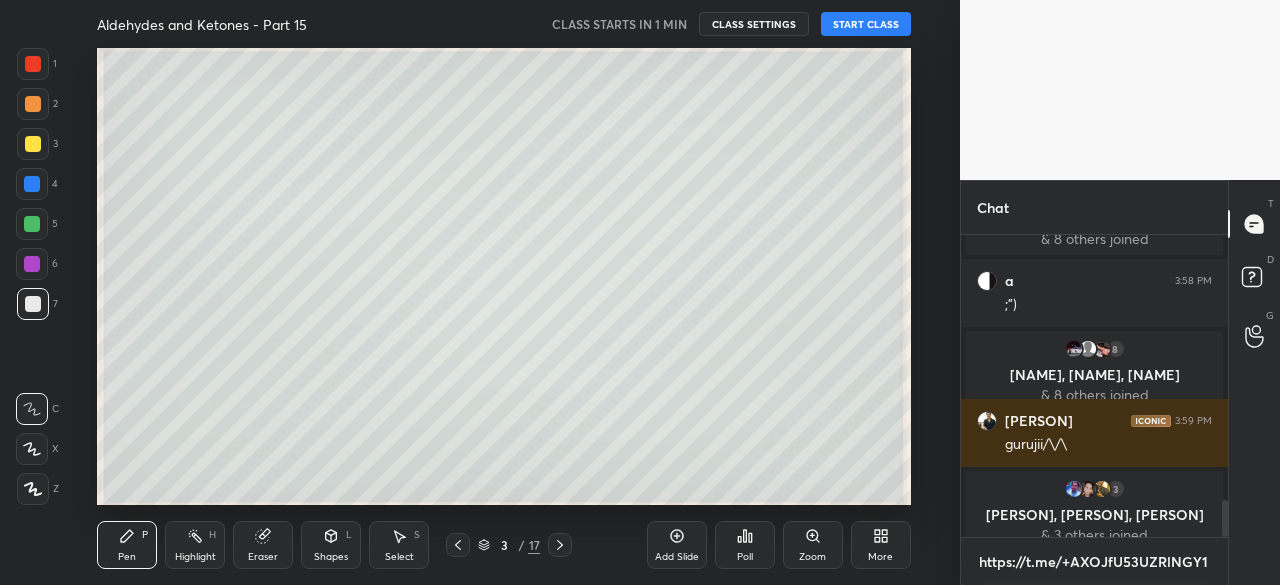 scroll, scrollTop: 290, scrollLeft: 261, axis: both 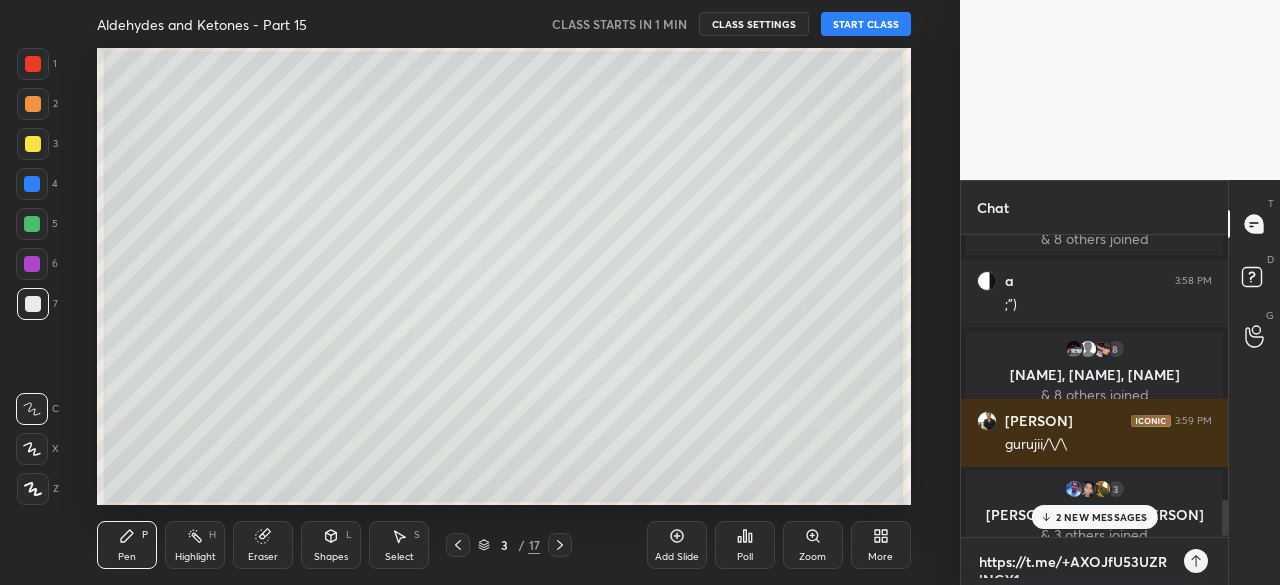 type on "https://t.me/+AXOJfU53UZRlNGY1" 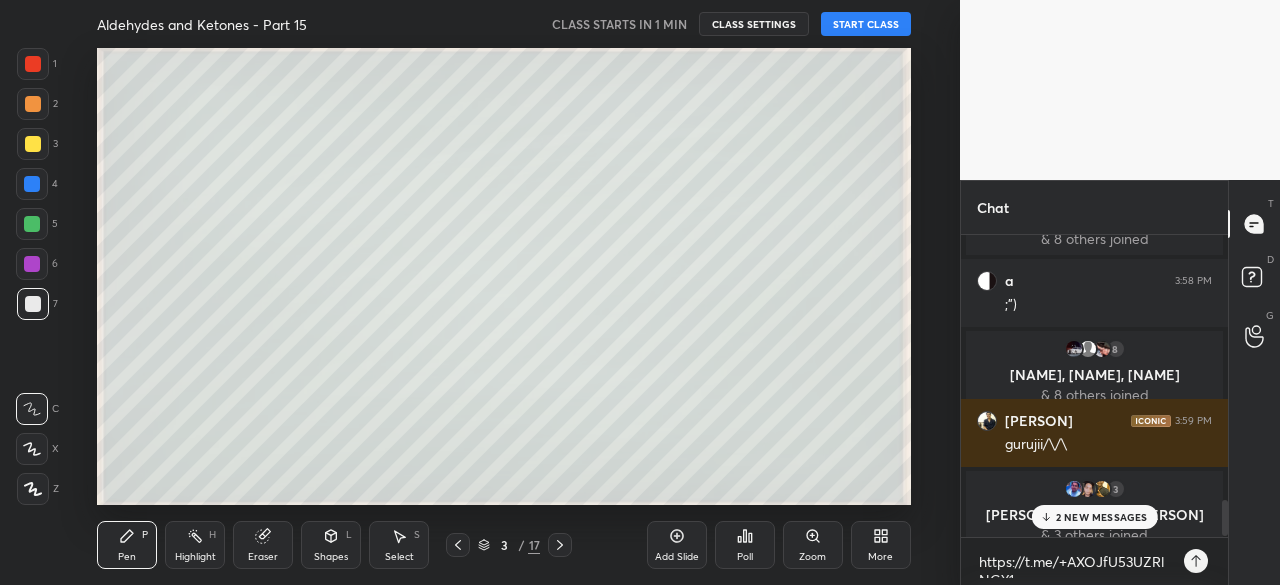 click on "2 NEW MESSAGES" at bounding box center [1102, 517] 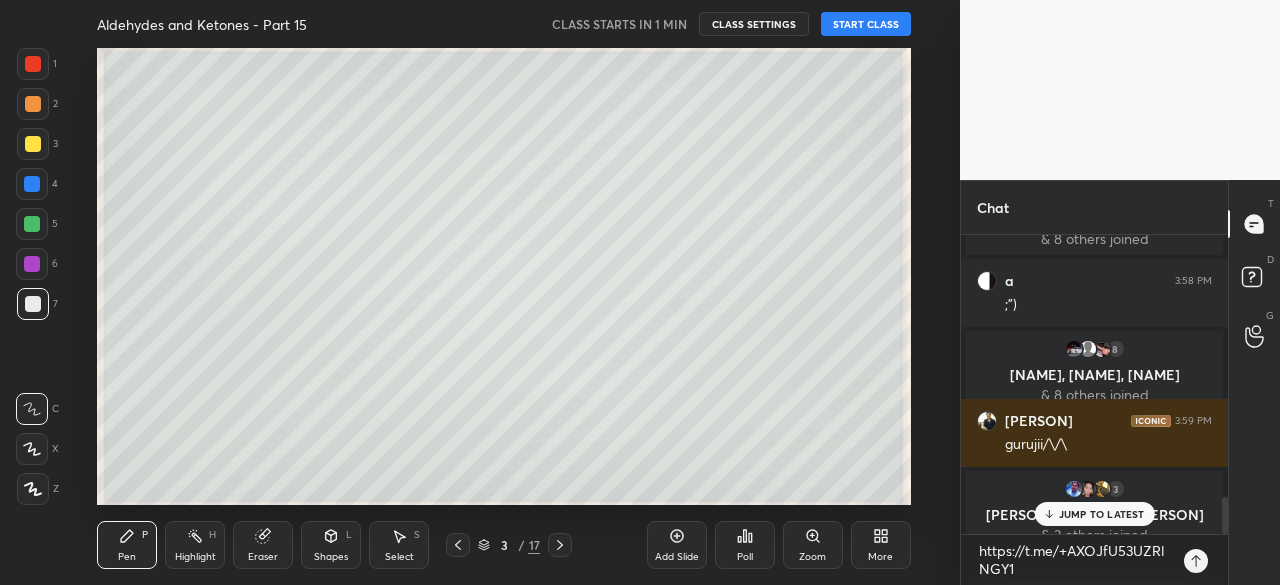 scroll, scrollTop: 293, scrollLeft: 261, axis: both 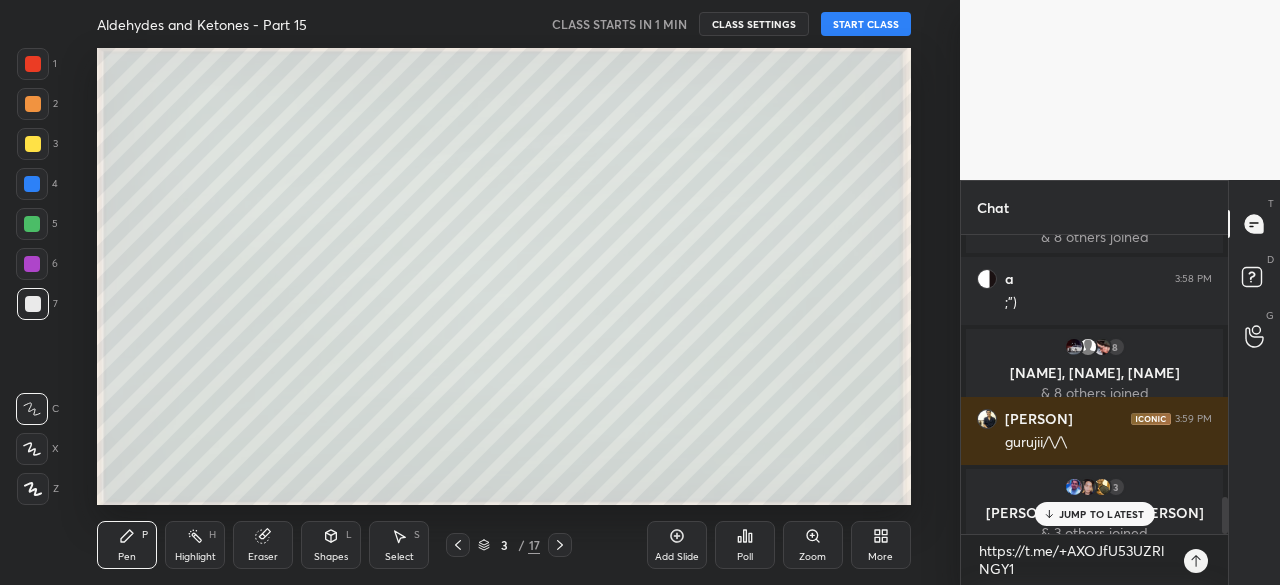 click on "More" at bounding box center (880, 557) 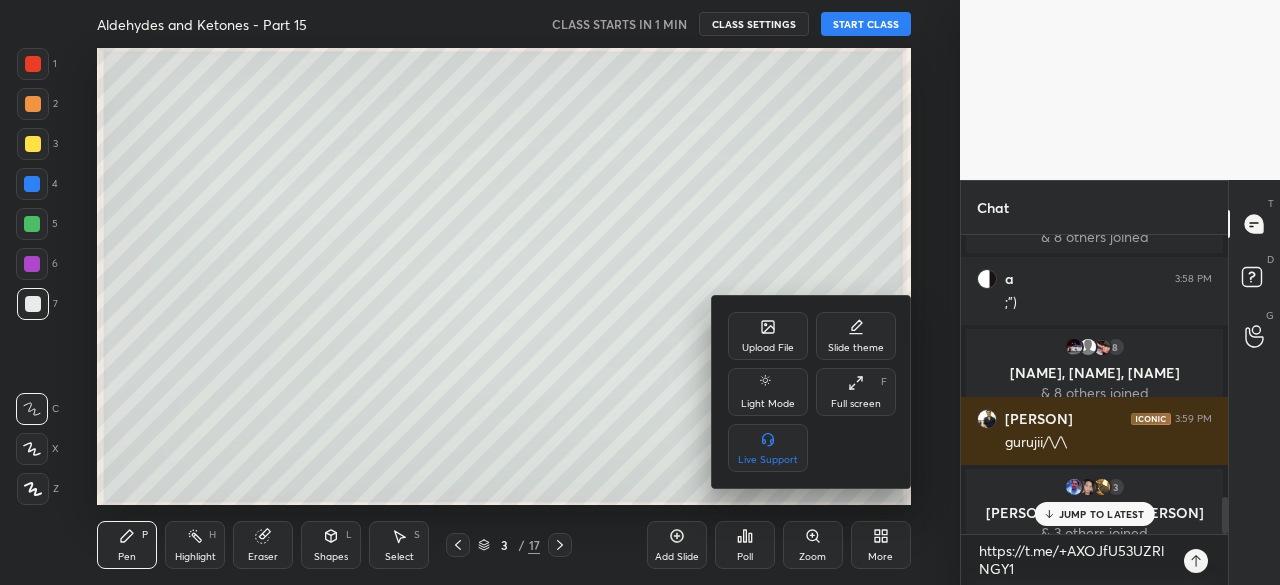 click on "Full screen" at bounding box center (856, 404) 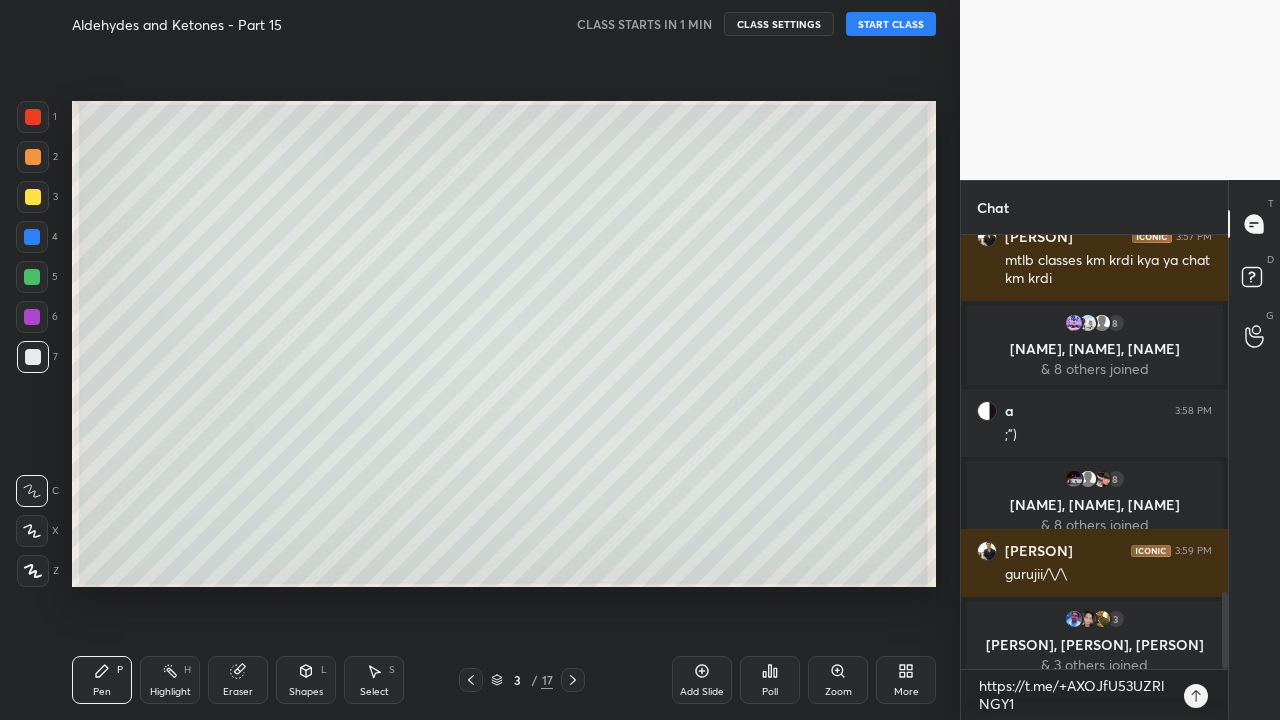 scroll, scrollTop: 99408, scrollLeft: 99120, axis: both 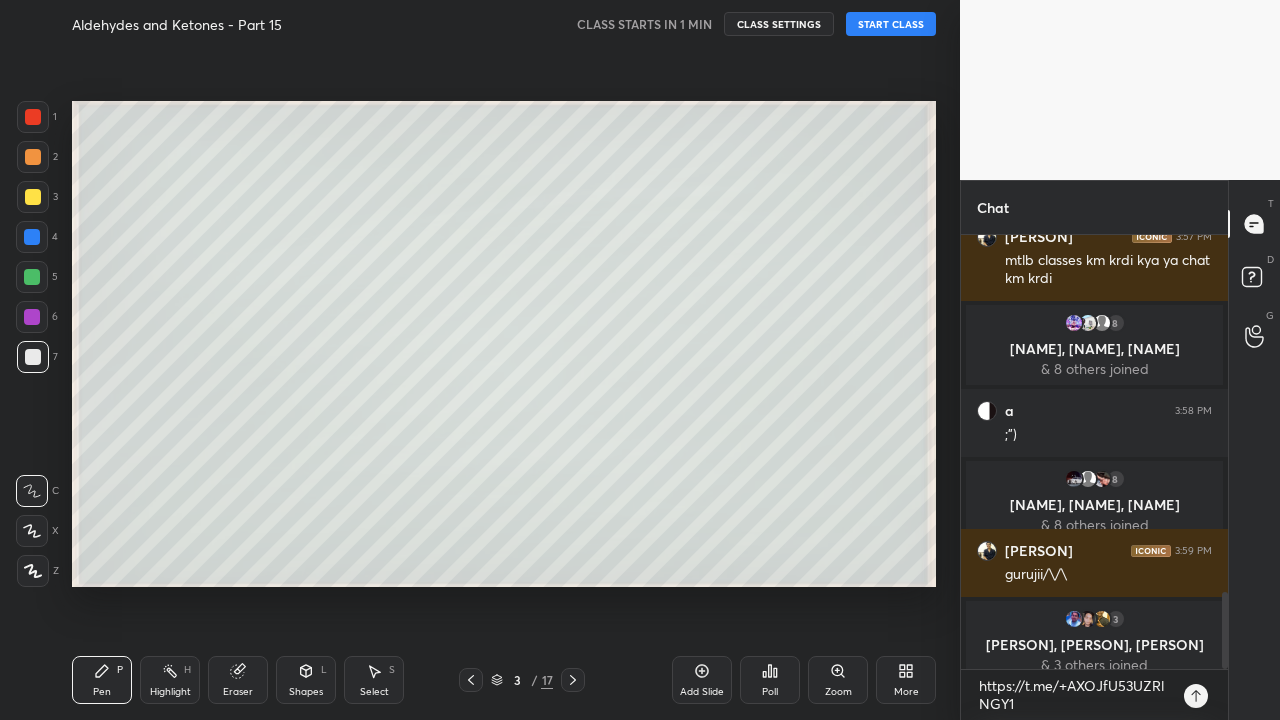 click 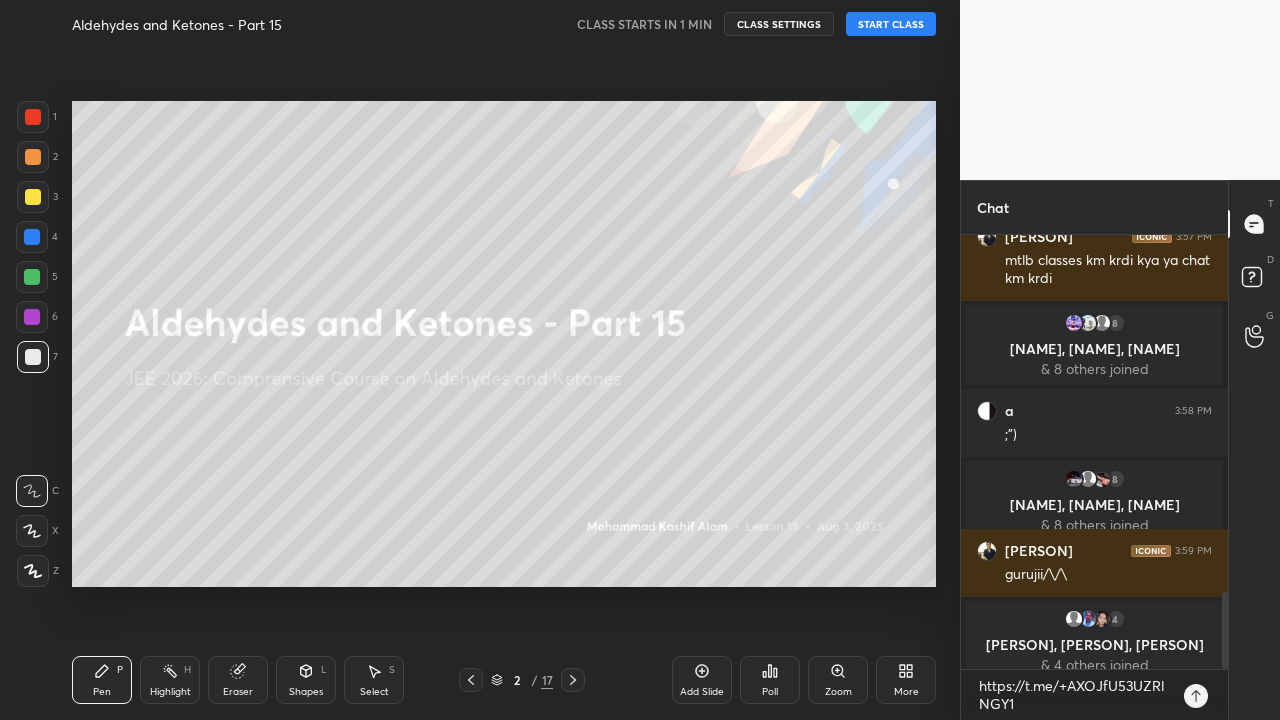 click 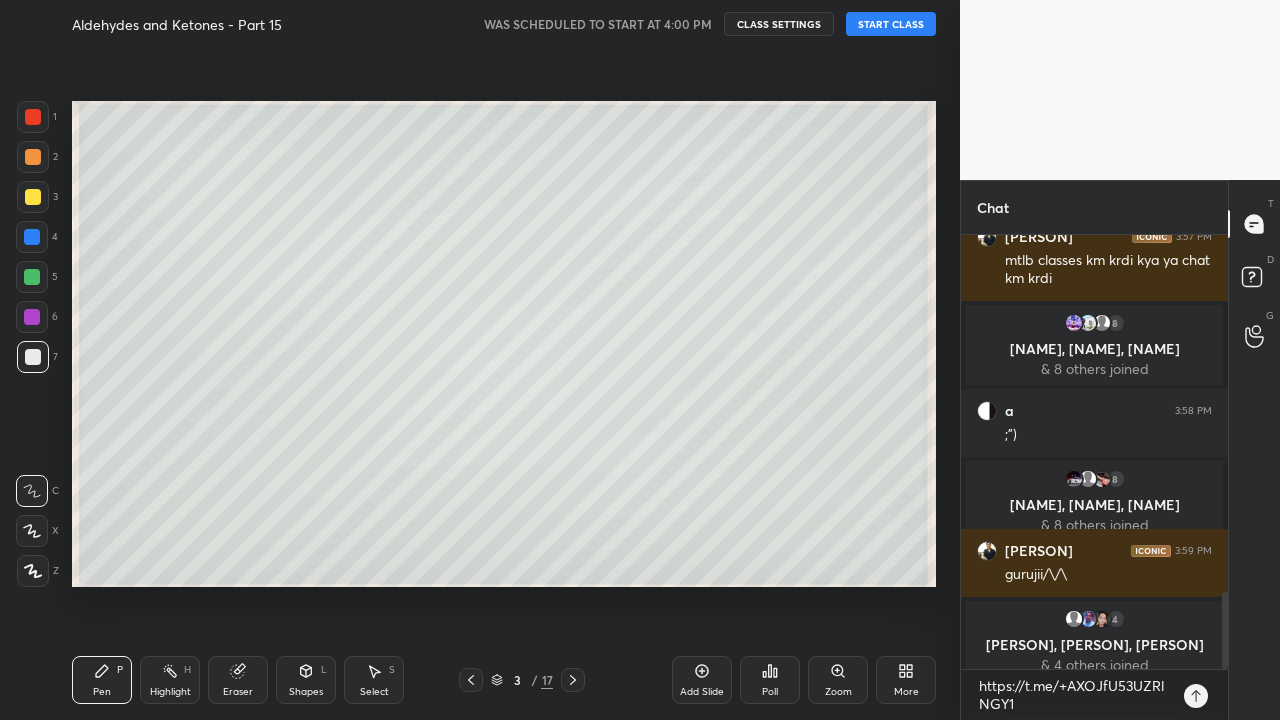click on "START CLASS" at bounding box center (891, 24) 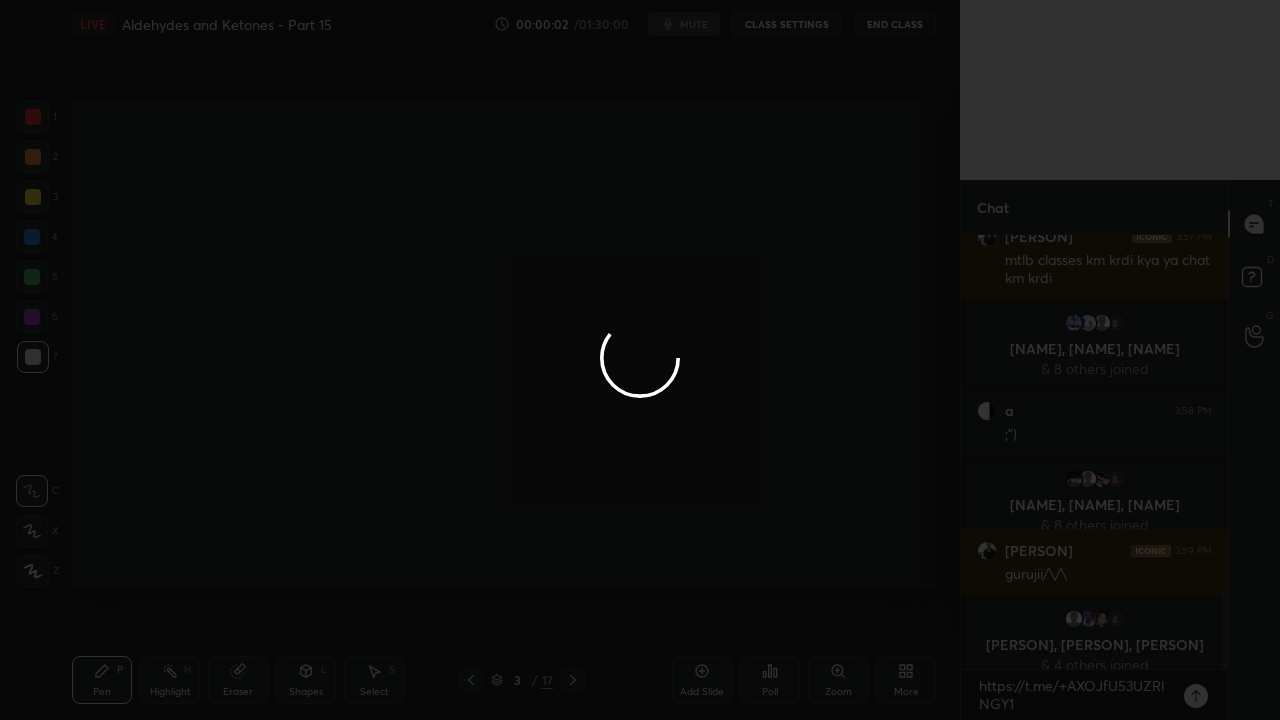scroll, scrollTop: 2080, scrollLeft: 0, axis: vertical 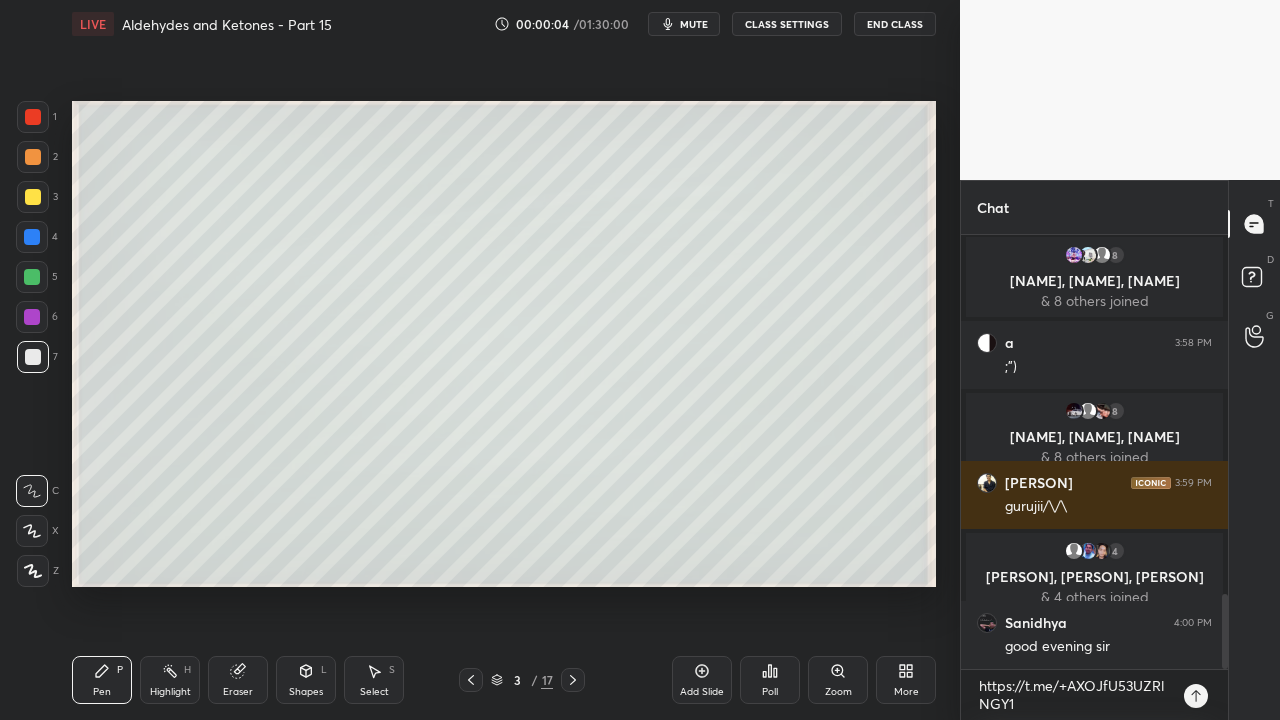 click on "CLASS SETTINGS" at bounding box center (787, 24) 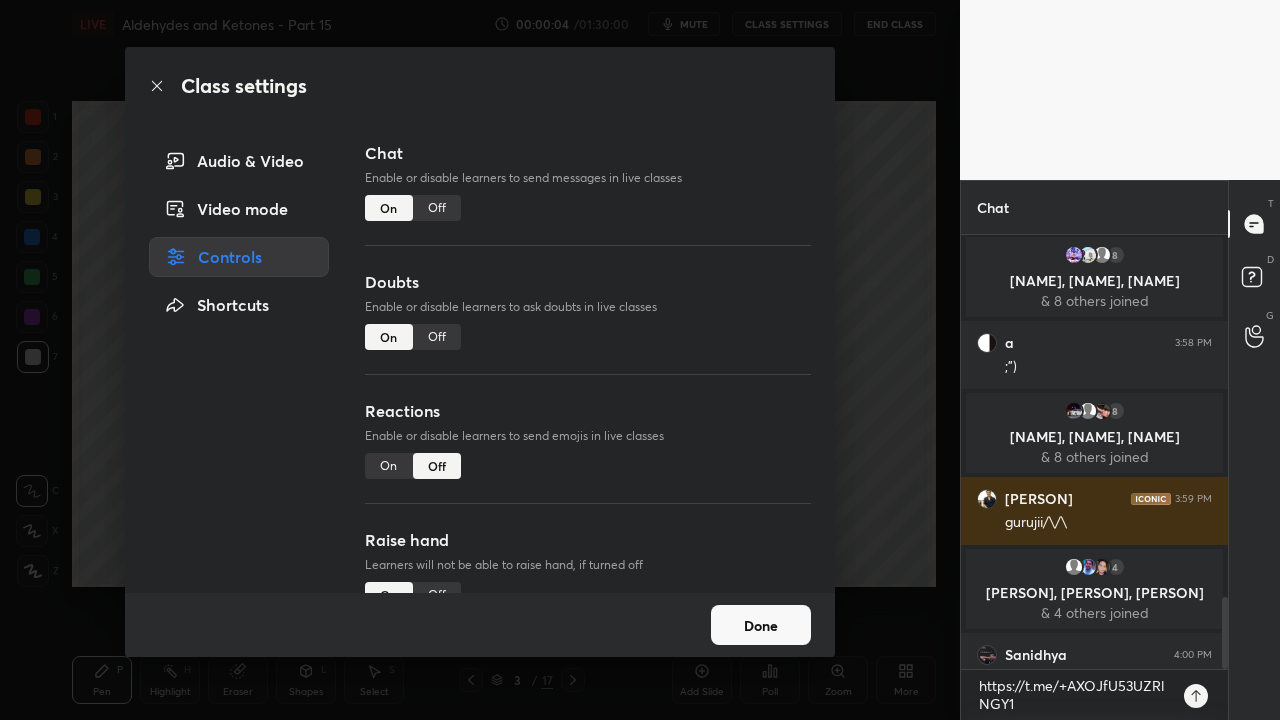 scroll, scrollTop: 2184, scrollLeft: 0, axis: vertical 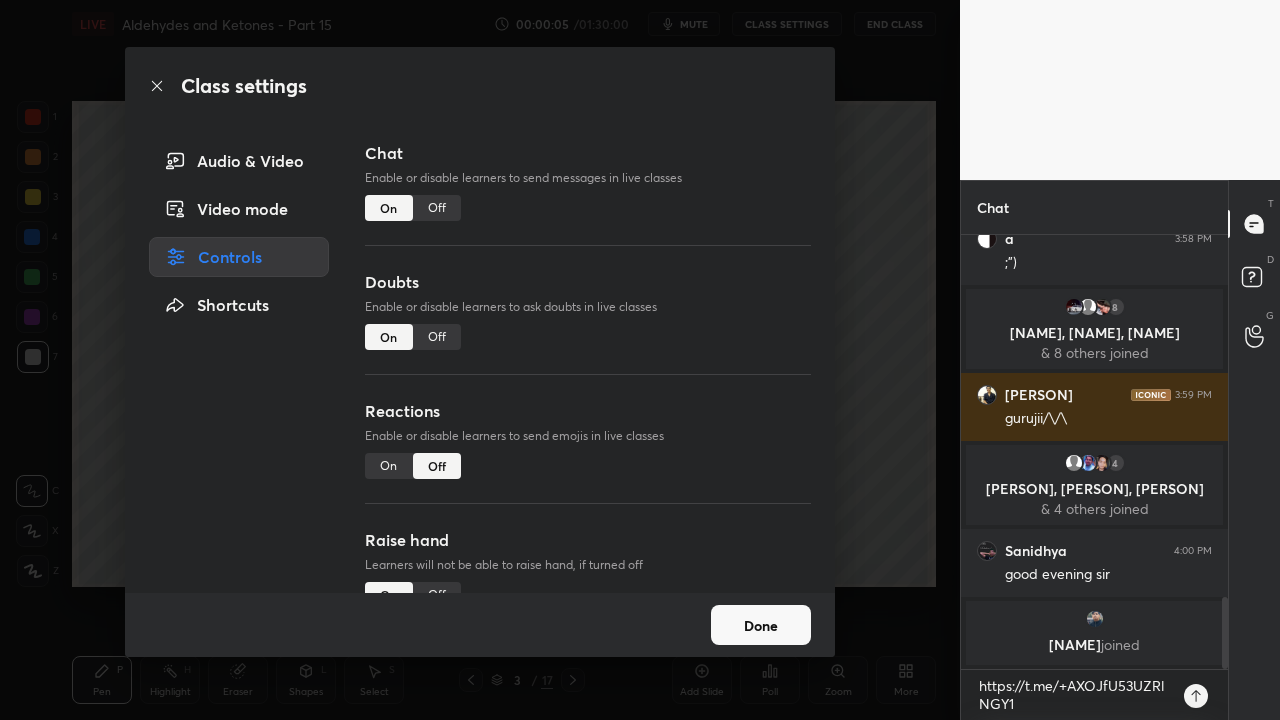 click on "Off" at bounding box center (437, 337) 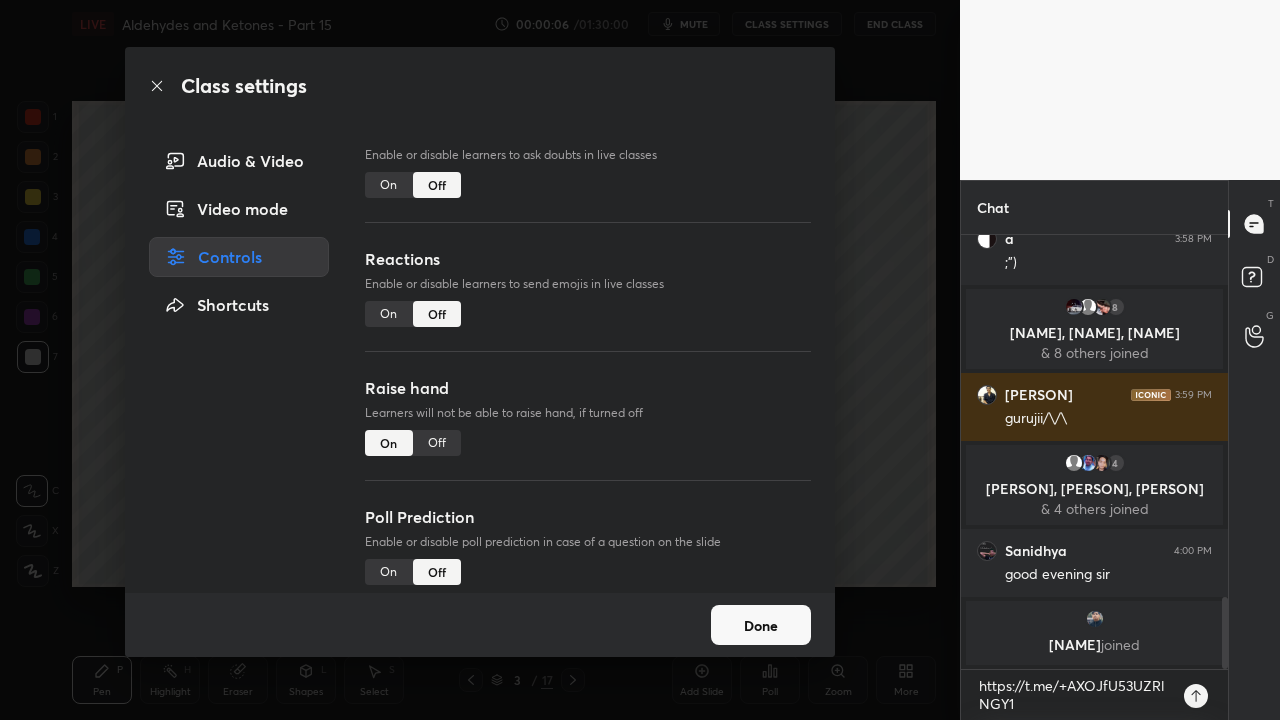 scroll, scrollTop: 174, scrollLeft: 0, axis: vertical 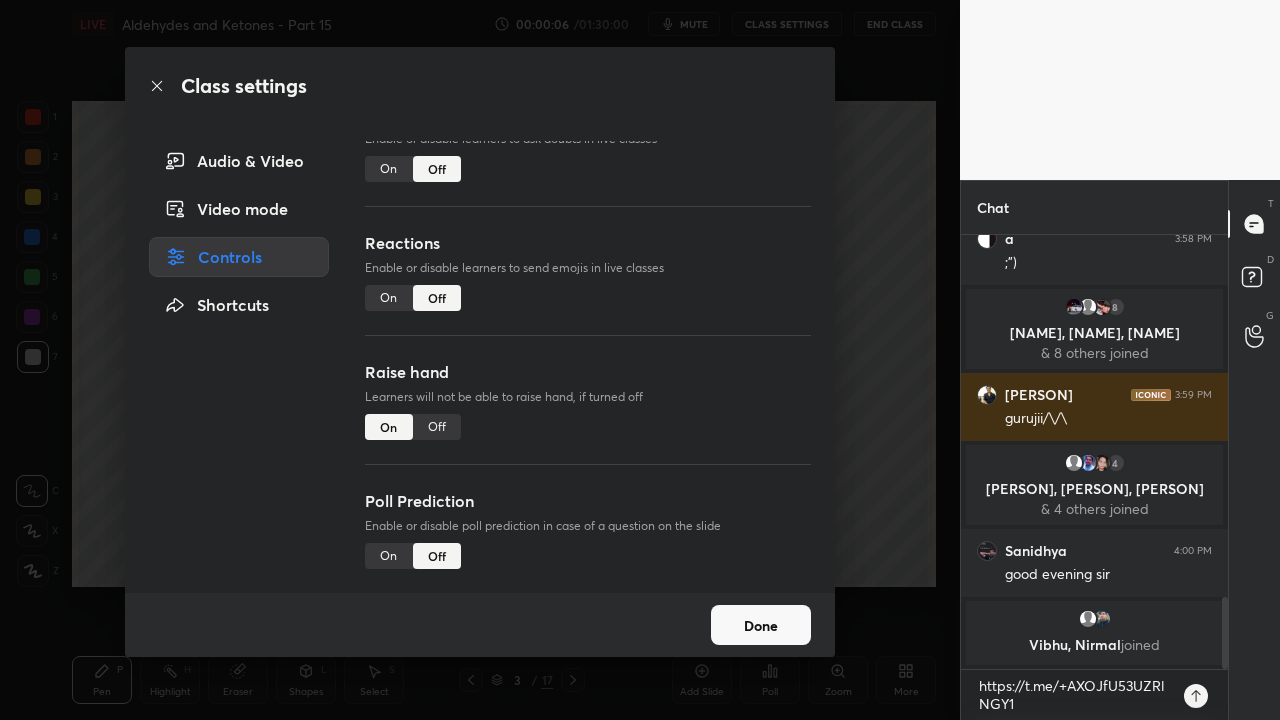 click on "Off" at bounding box center [437, 427] 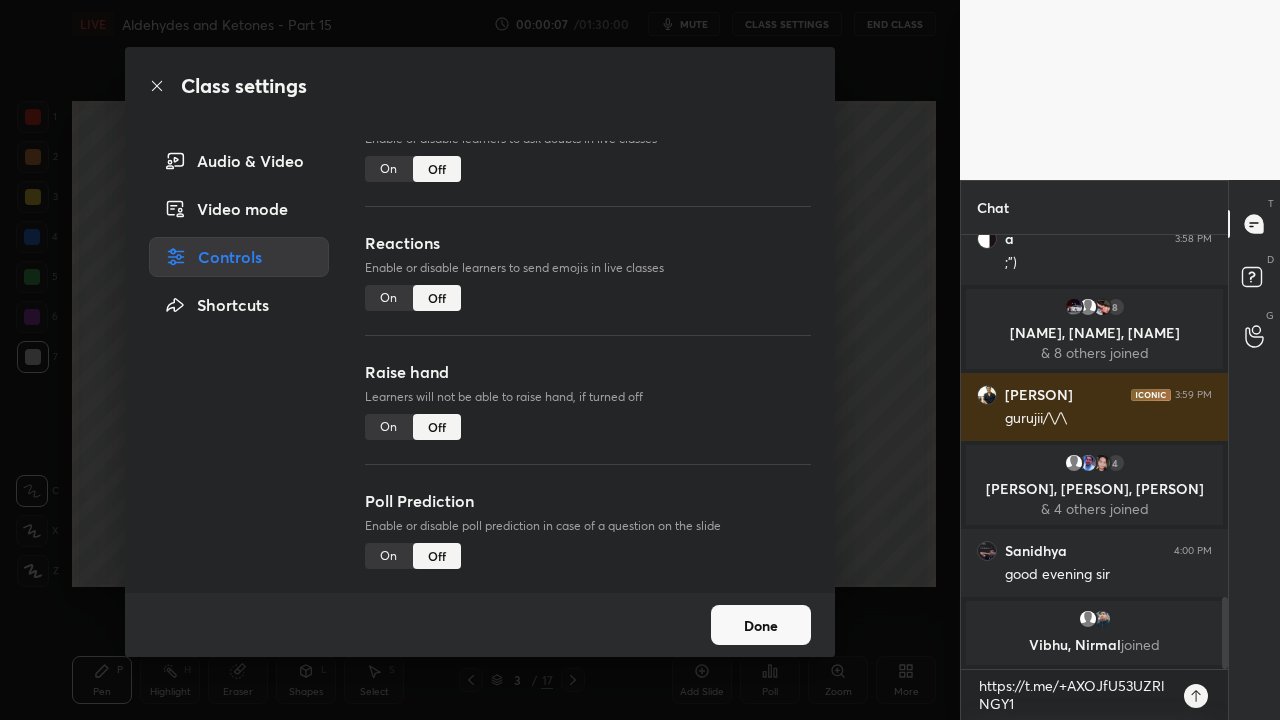 click on "Done" at bounding box center [761, 625] 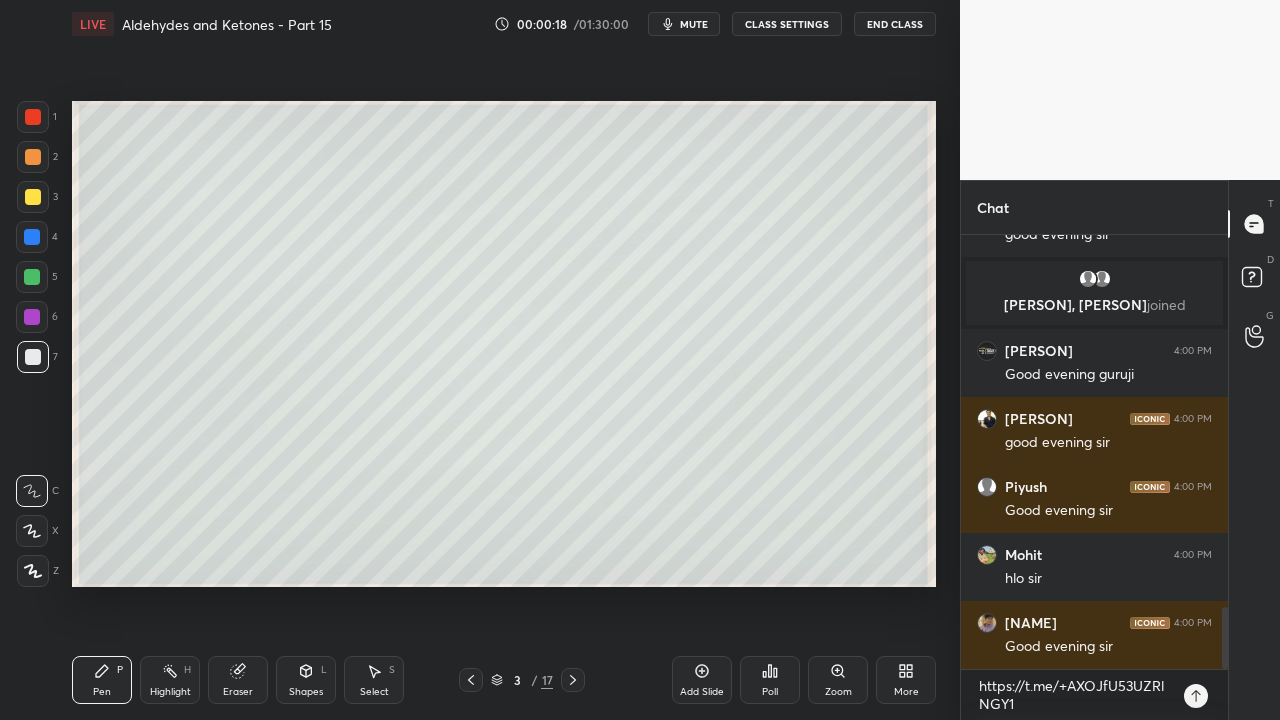 scroll, scrollTop: 2602, scrollLeft: 0, axis: vertical 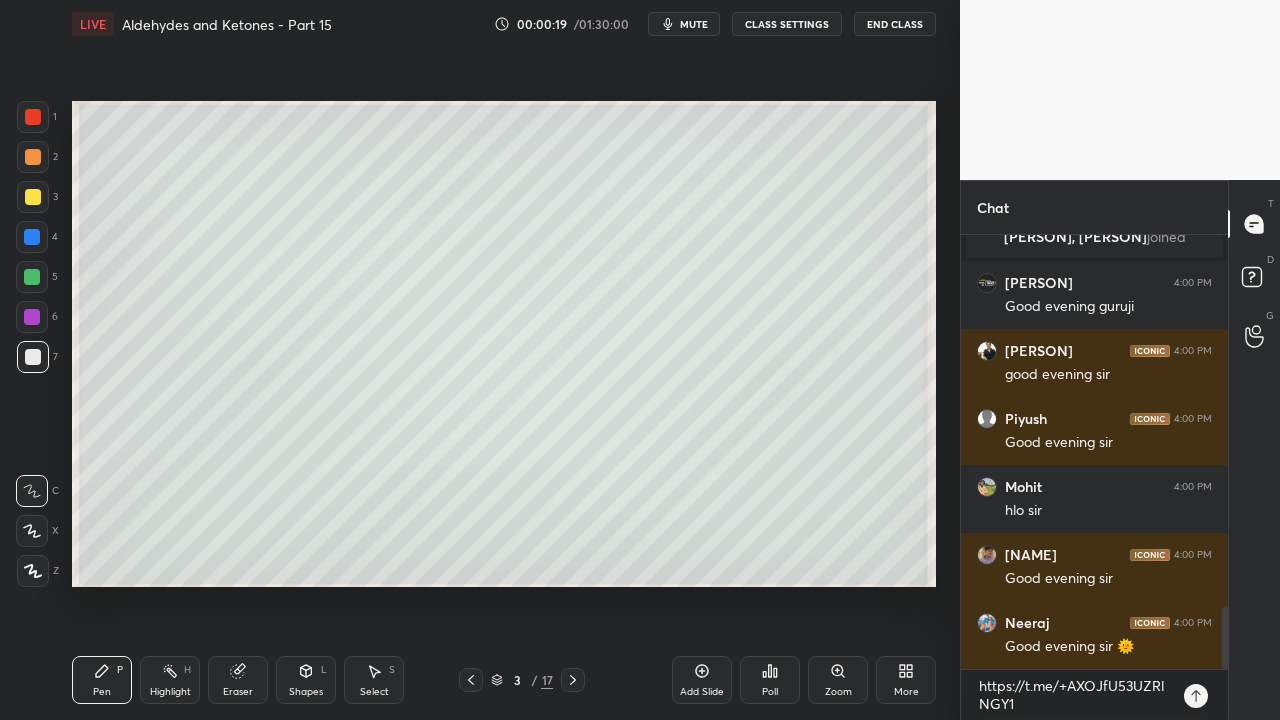 click 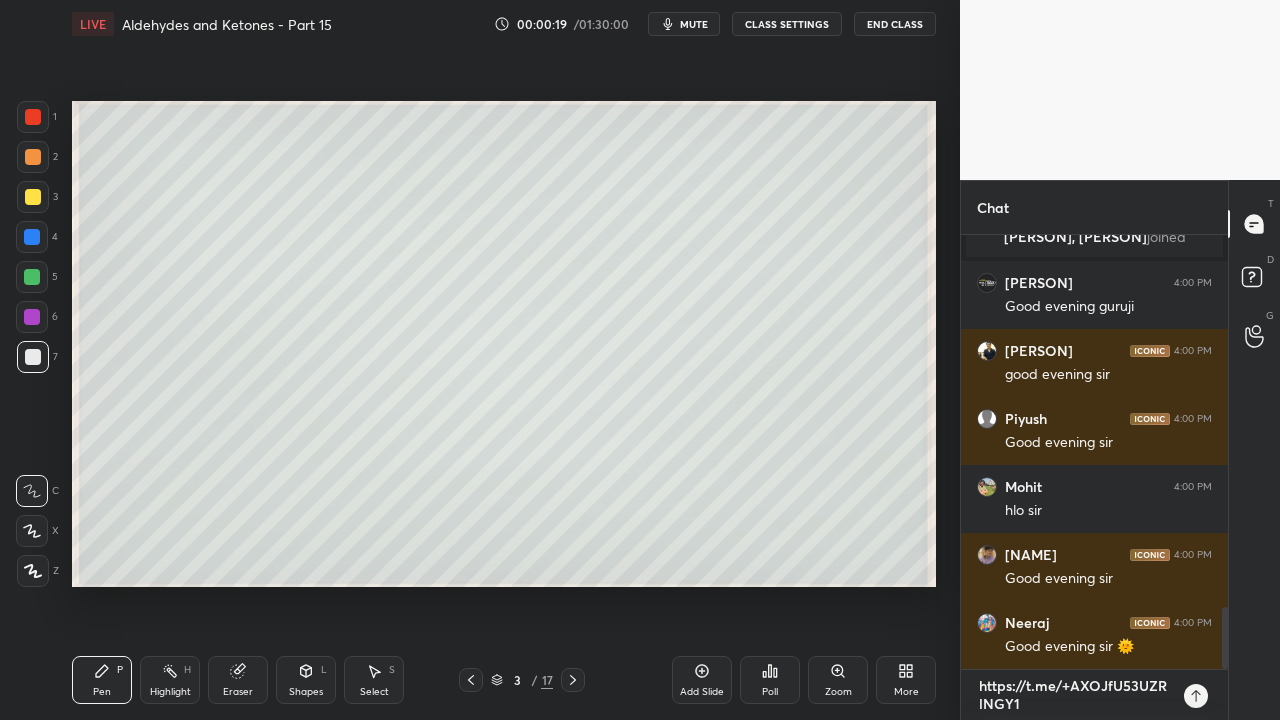 type 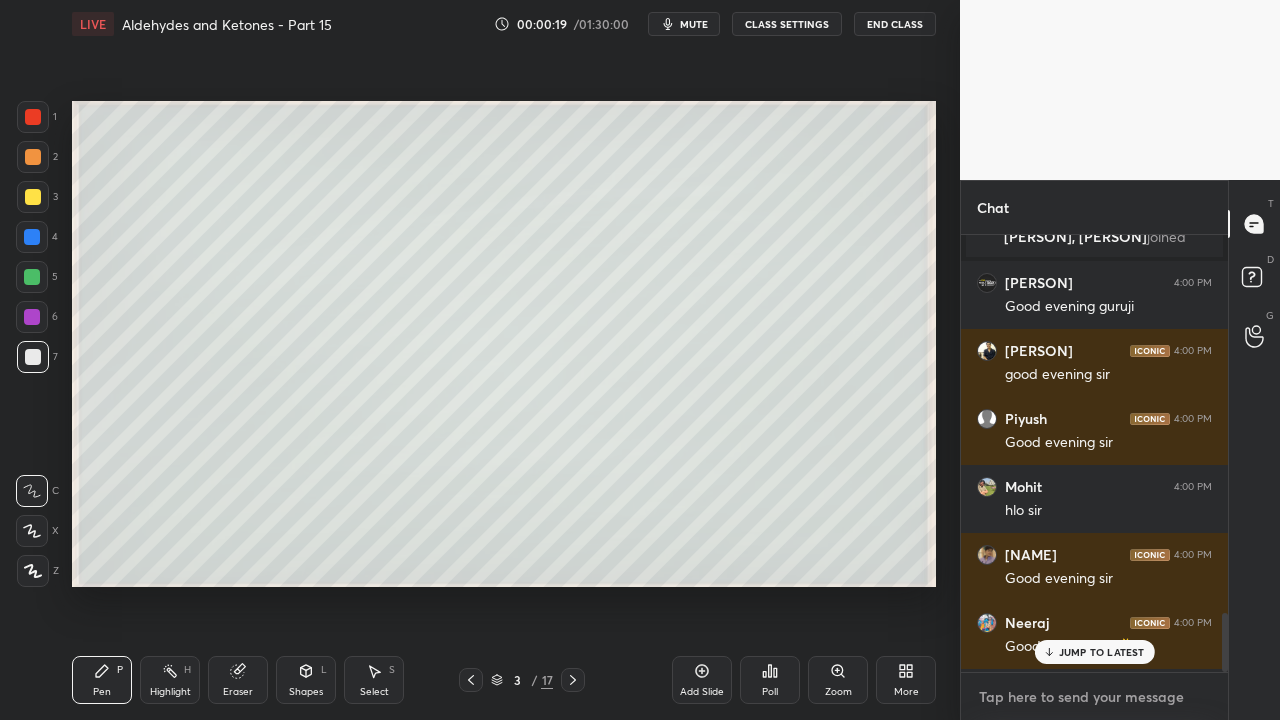 scroll, scrollTop: 6, scrollLeft: 6, axis: both 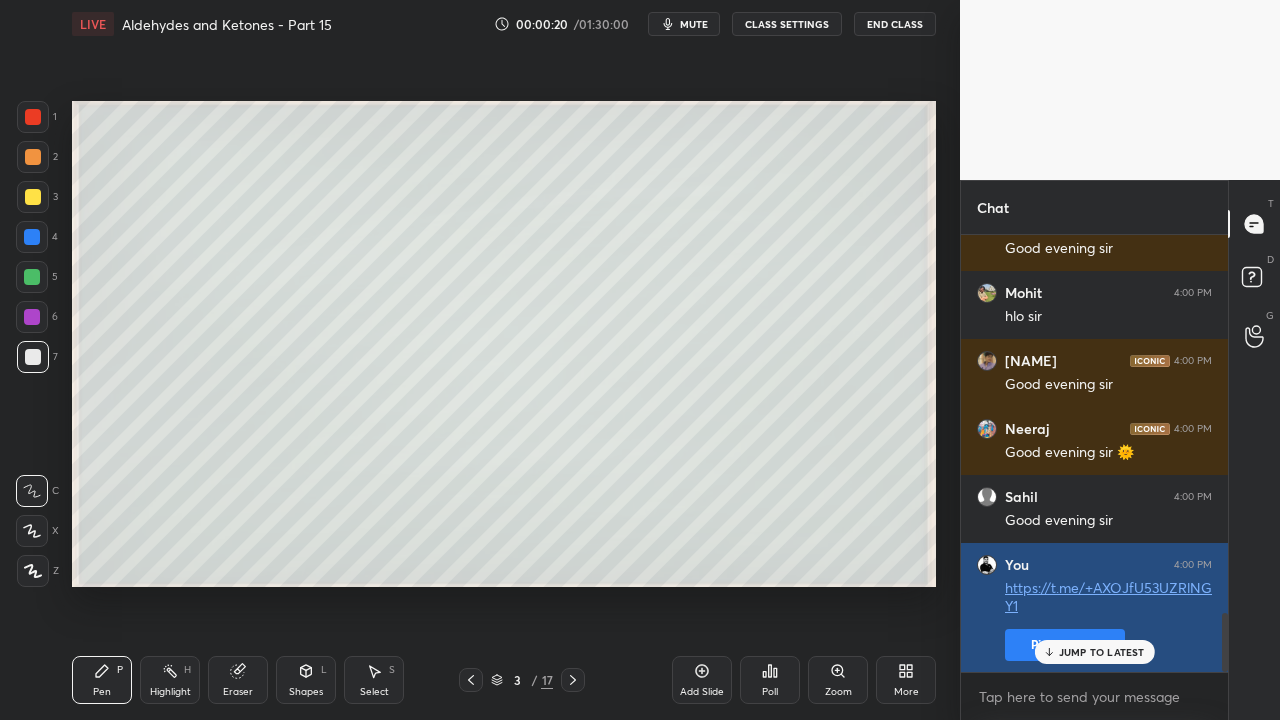 click on "Pin message" at bounding box center [1065, 645] 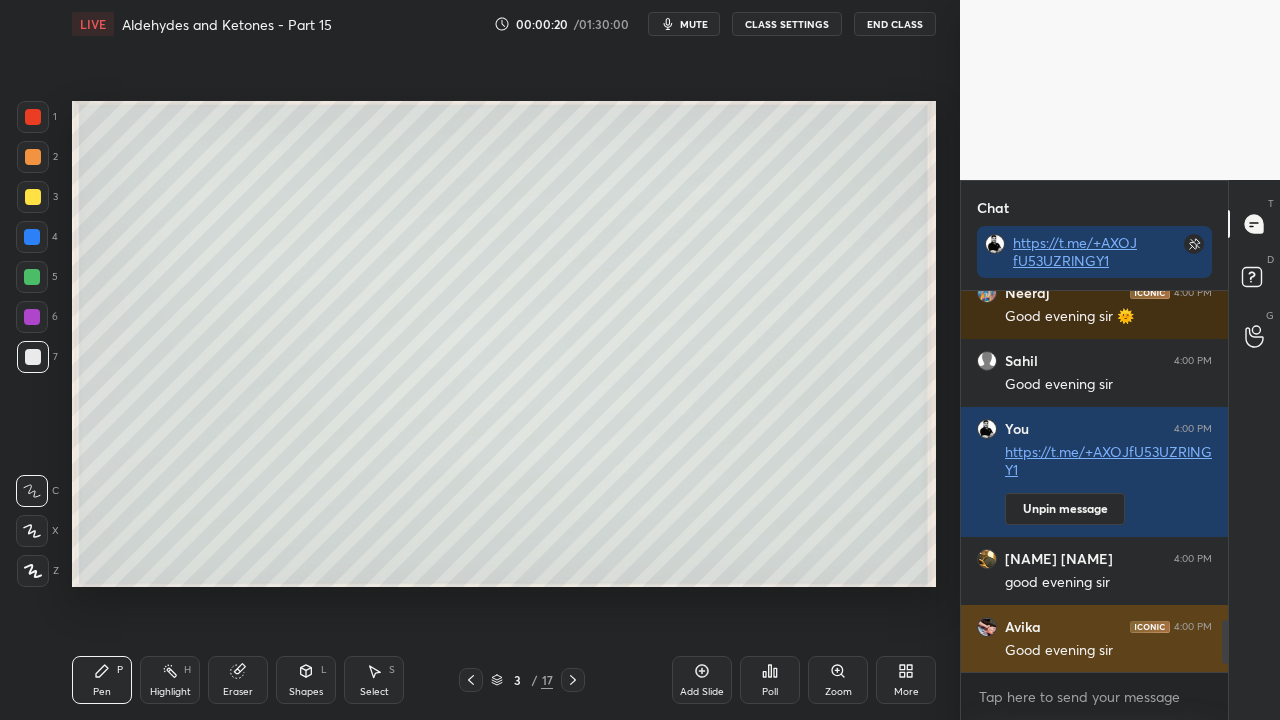 click on "JUMP TO LATEST" at bounding box center [1102, 716] 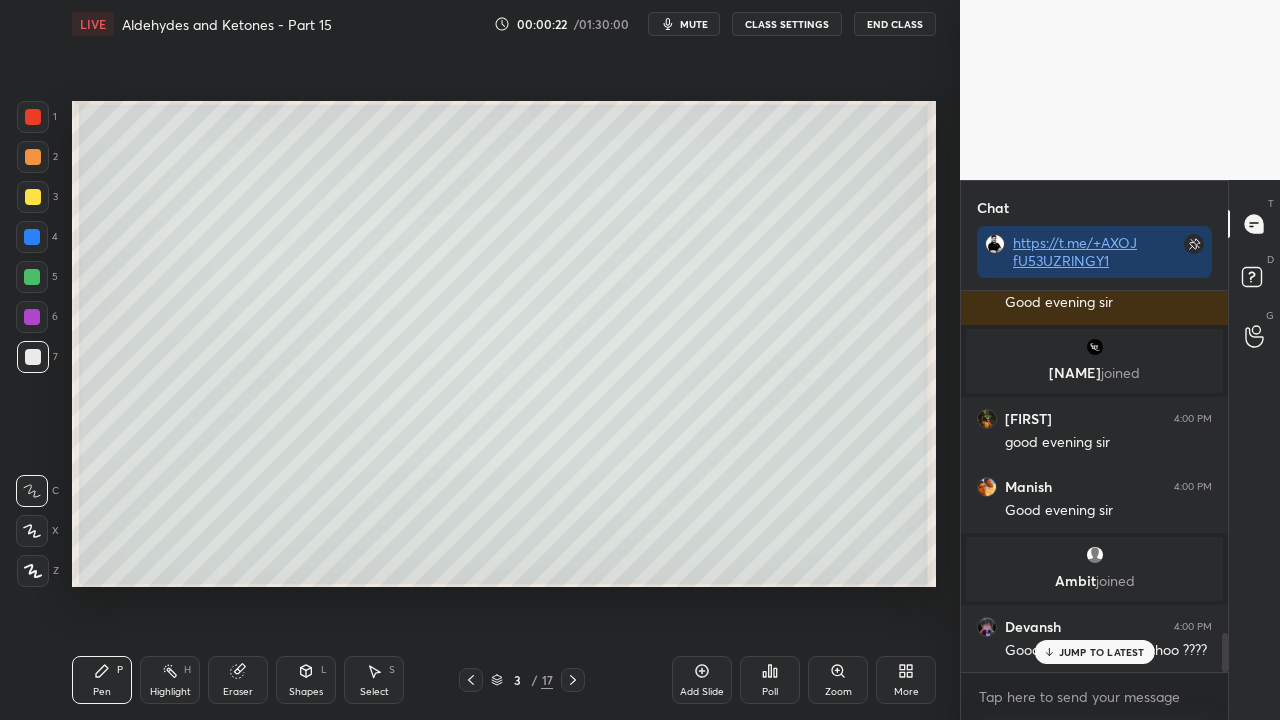 click on "JUMP TO LATEST" at bounding box center [1102, 652] 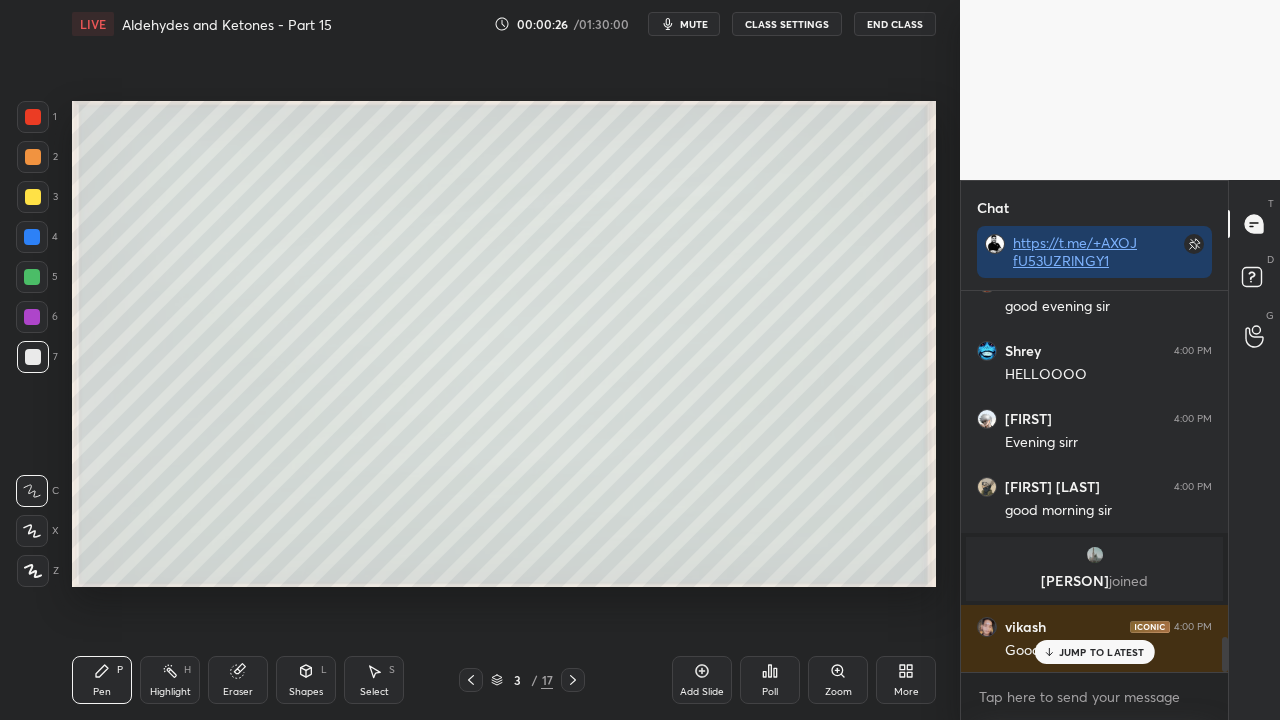 click on "JUMP TO LATEST" at bounding box center [1102, 652] 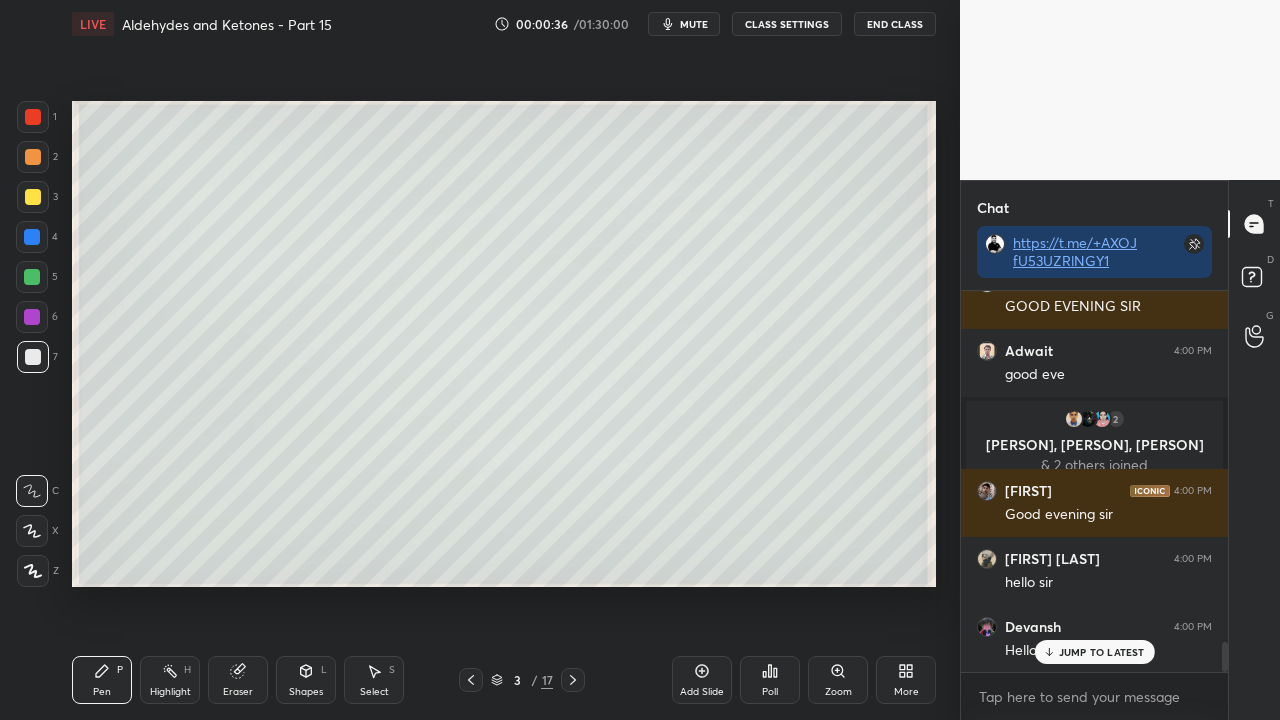 scroll, scrollTop: 4504, scrollLeft: 0, axis: vertical 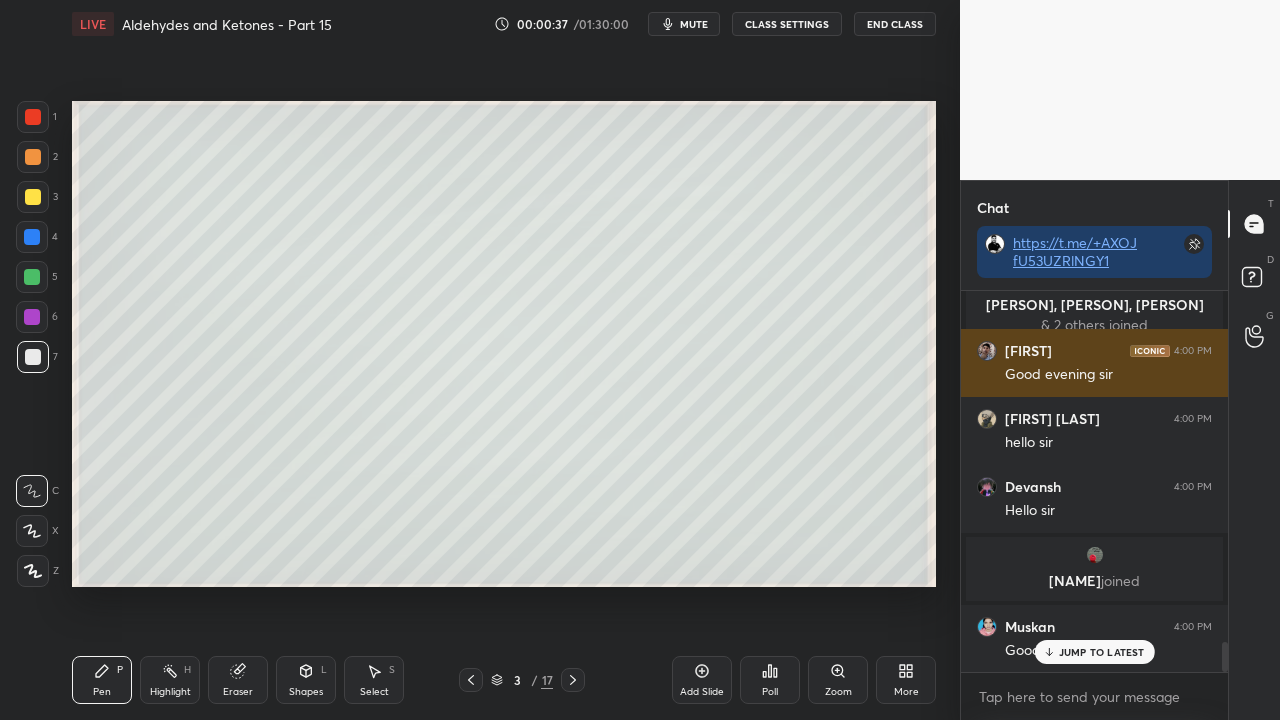 click at bounding box center (987, 351) 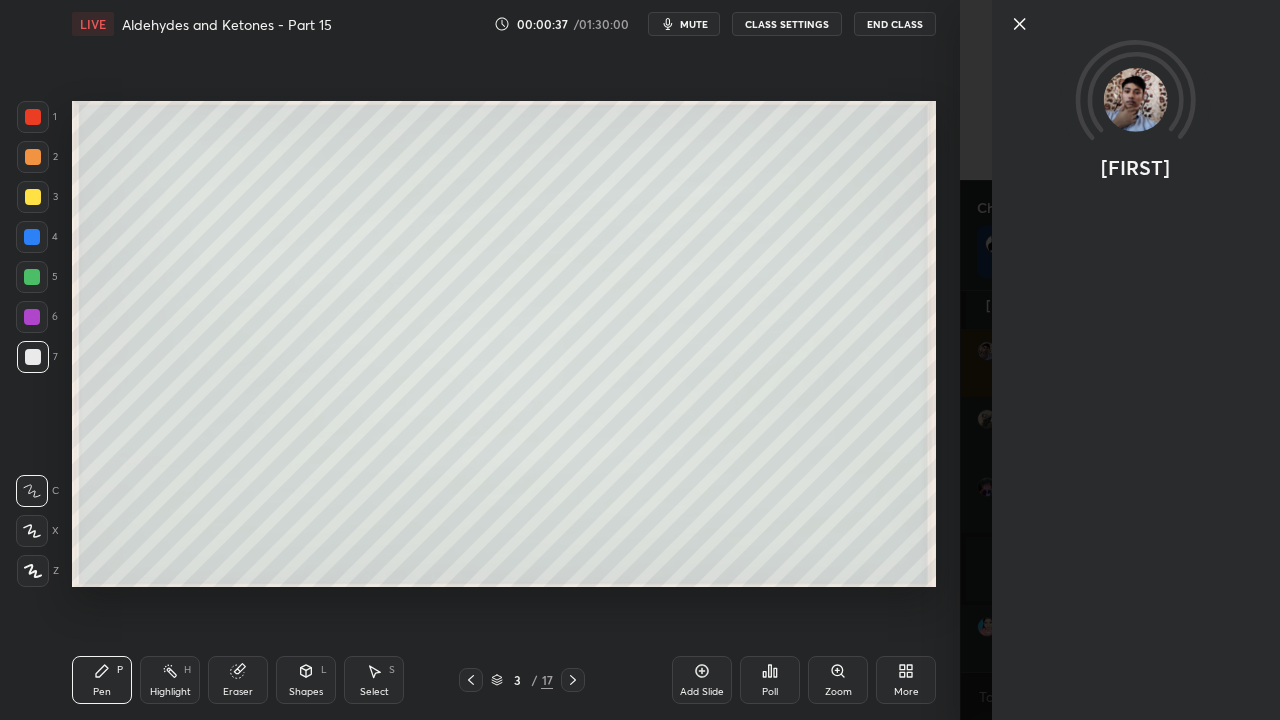 scroll, scrollTop: 4712, scrollLeft: 0, axis: vertical 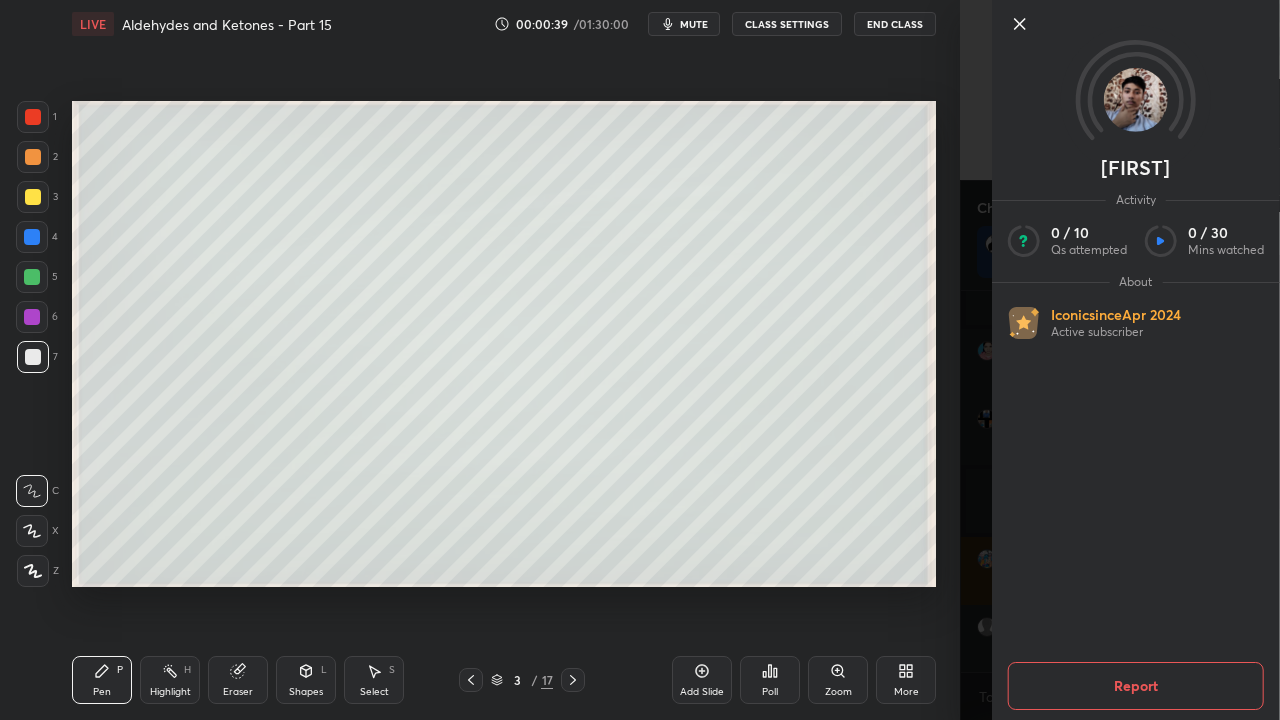 click on "[NAME] [NAME] Pen P Highlight H Eraser Shapes L Select S 3 / 17 Add Slide Poll Zoom More" at bounding box center [480, 360] 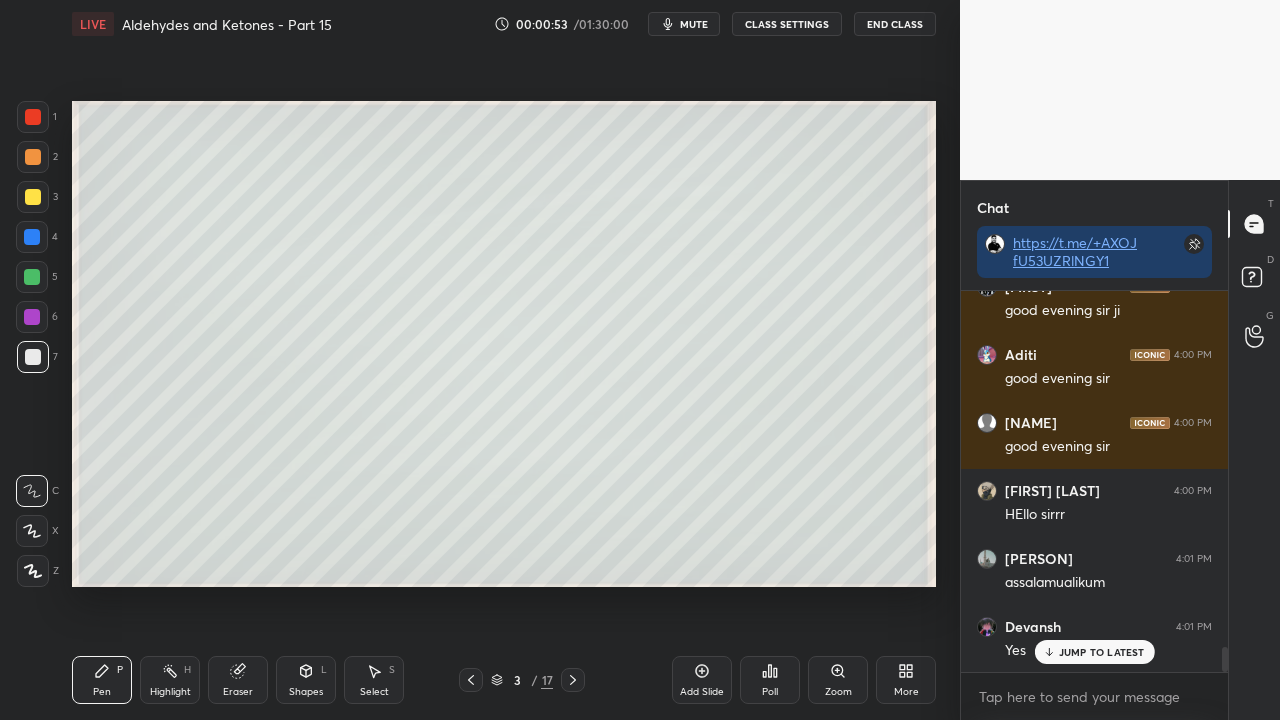scroll, scrollTop: 5464, scrollLeft: 0, axis: vertical 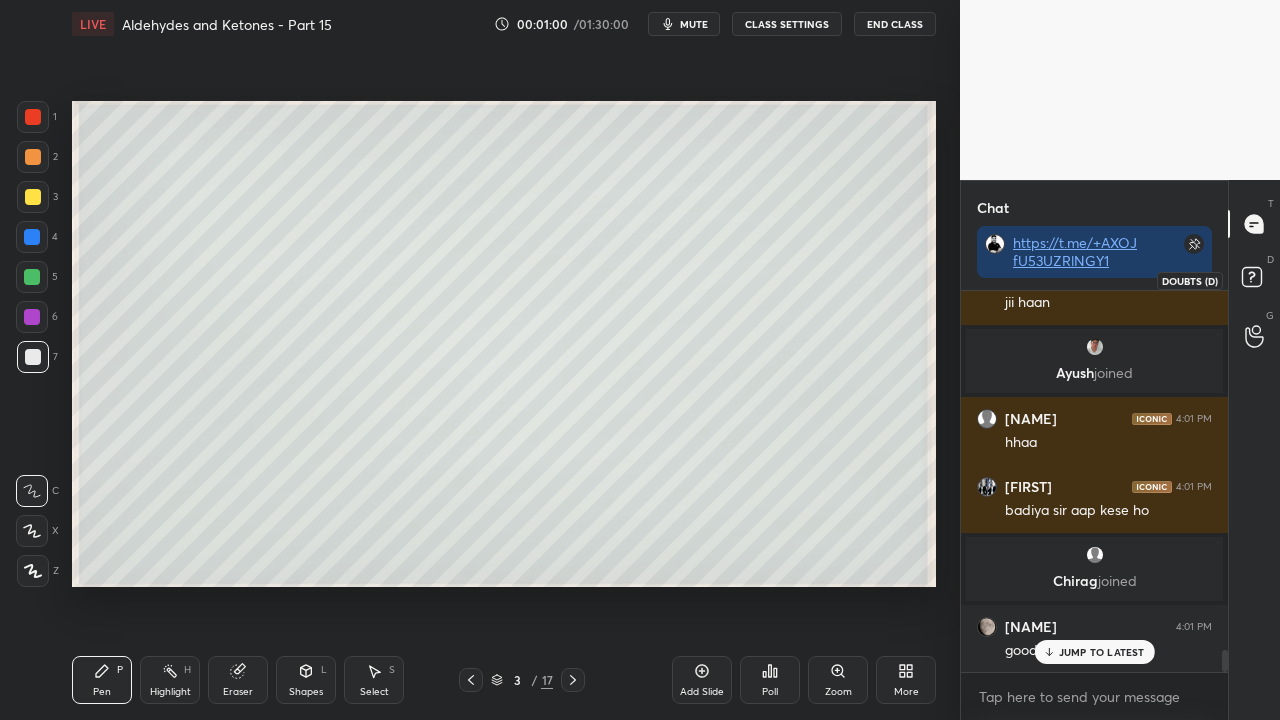 click 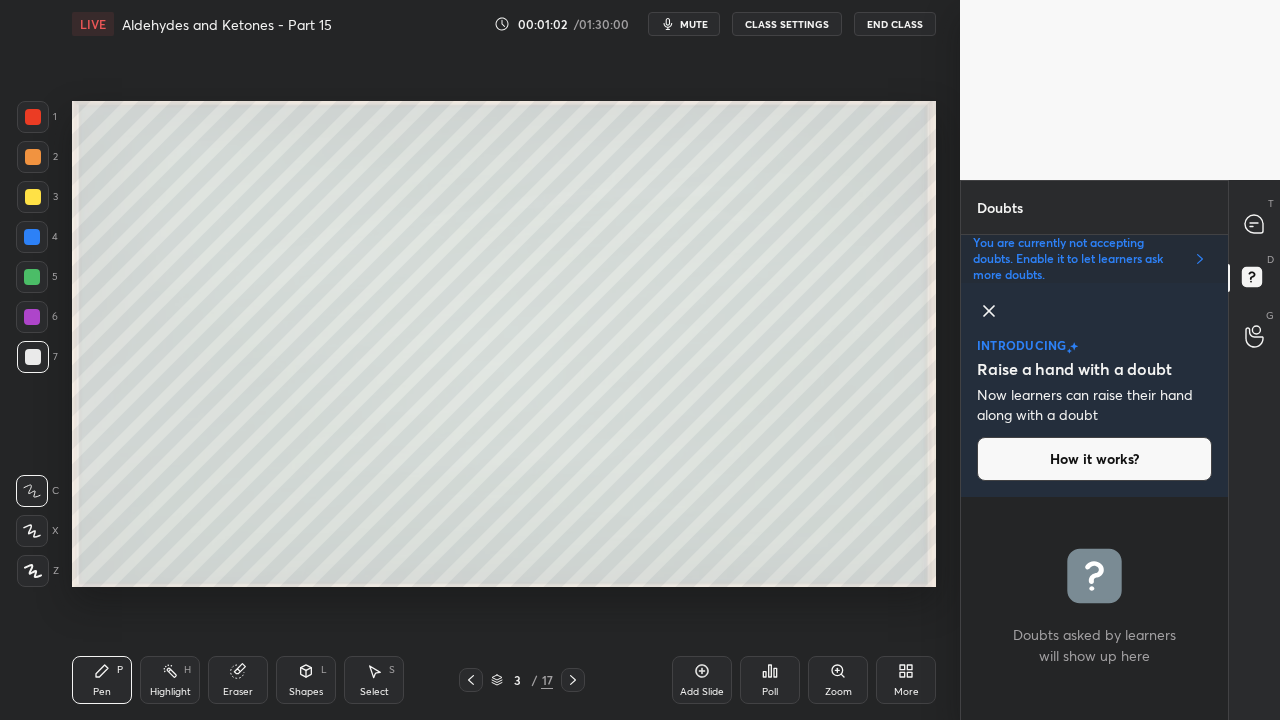 click 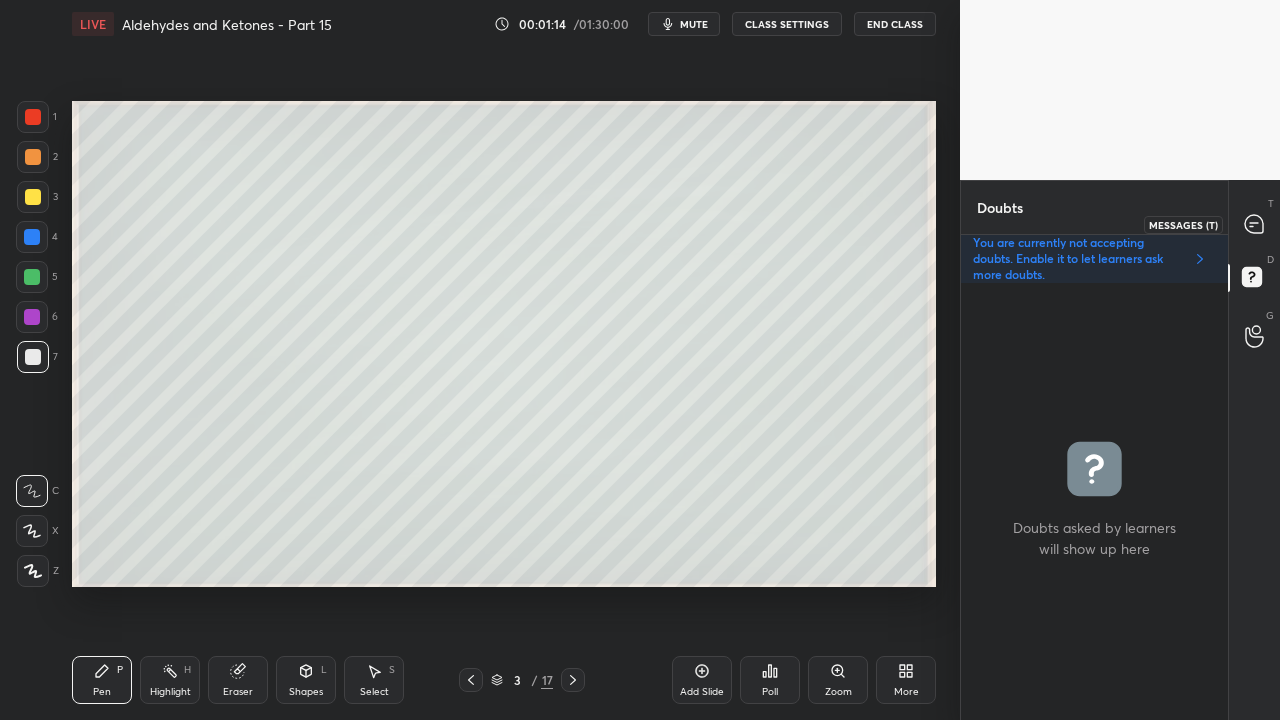 click at bounding box center [1255, 224] 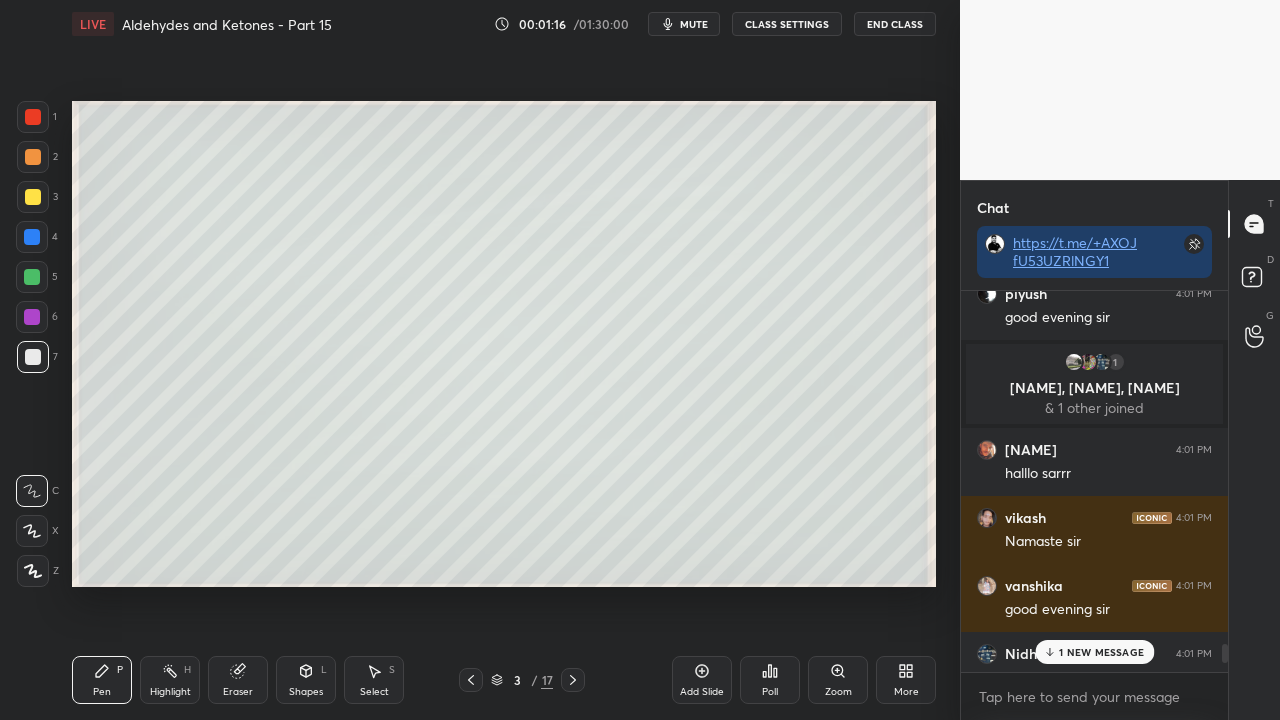 click on "1 NEW MESSAGE" at bounding box center (1101, 652) 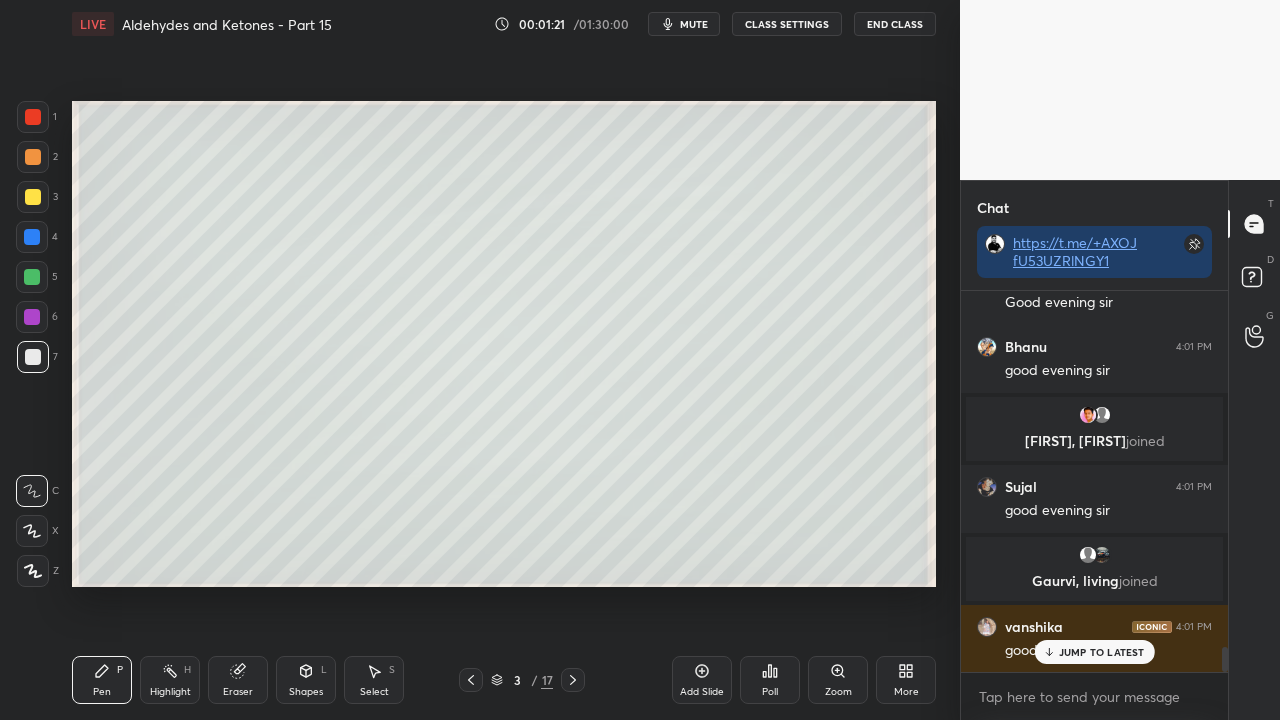 click on "JUMP TO LATEST" at bounding box center [1102, 652] 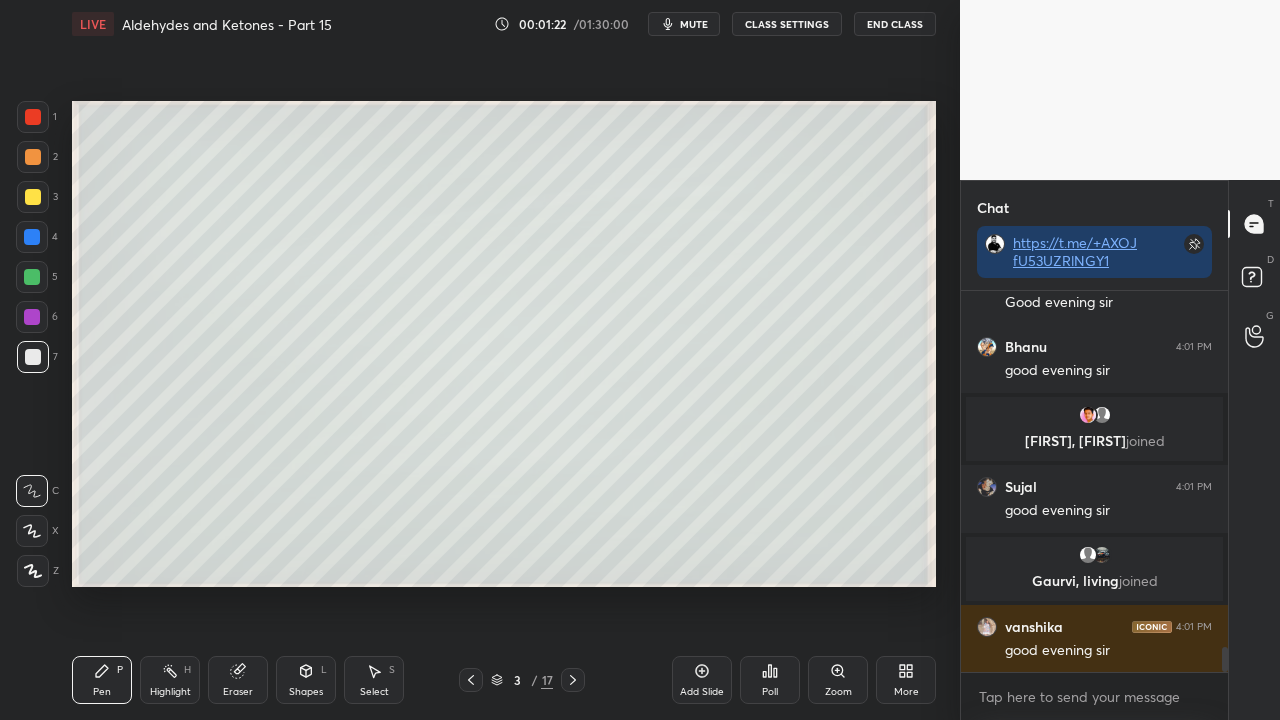 scroll, scrollTop: 5550, scrollLeft: 0, axis: vertical 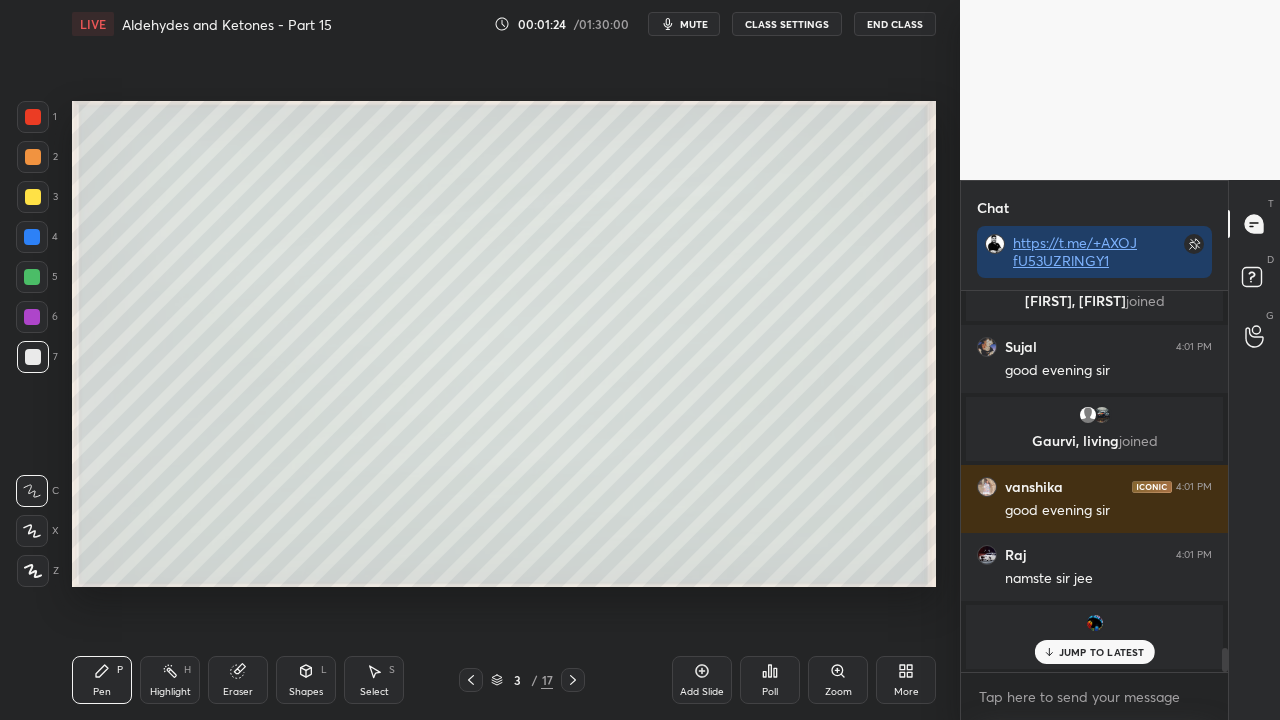 click on "JUMP TO LATEST" at bounding box center (1102, 652) 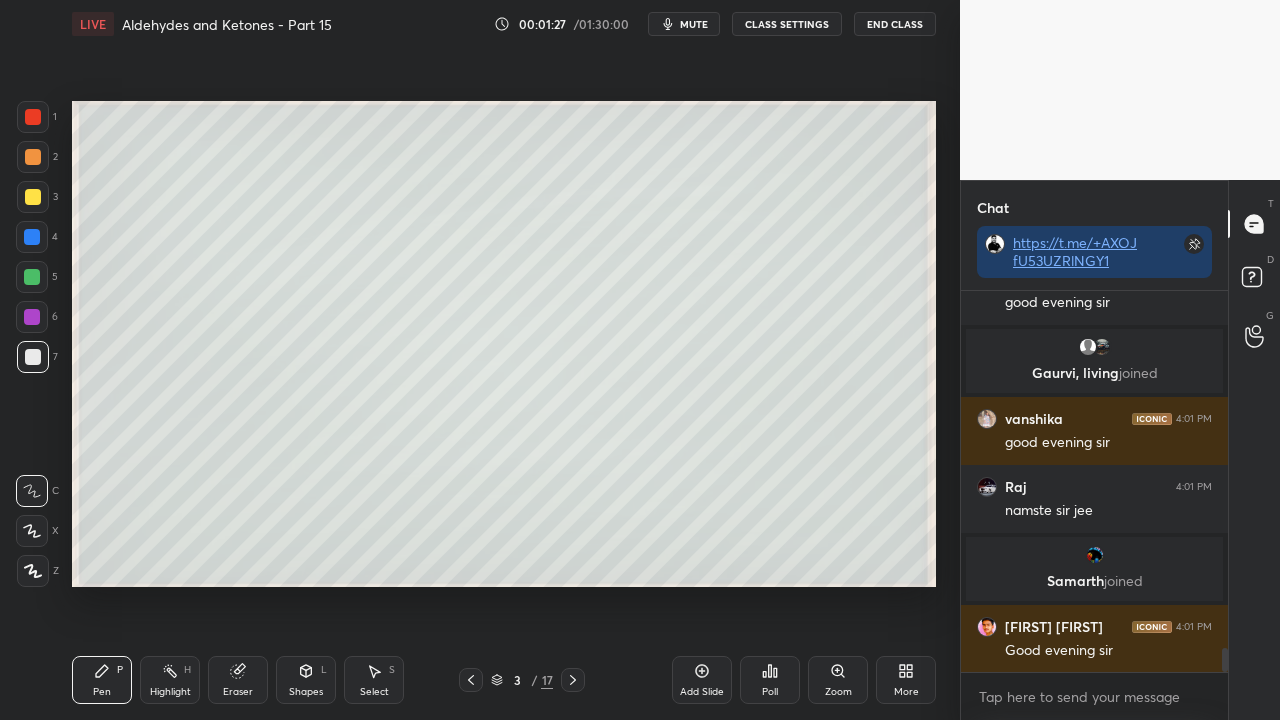 scroll, scrollTop: 5628, scrollLeft: 0, axis: vertical 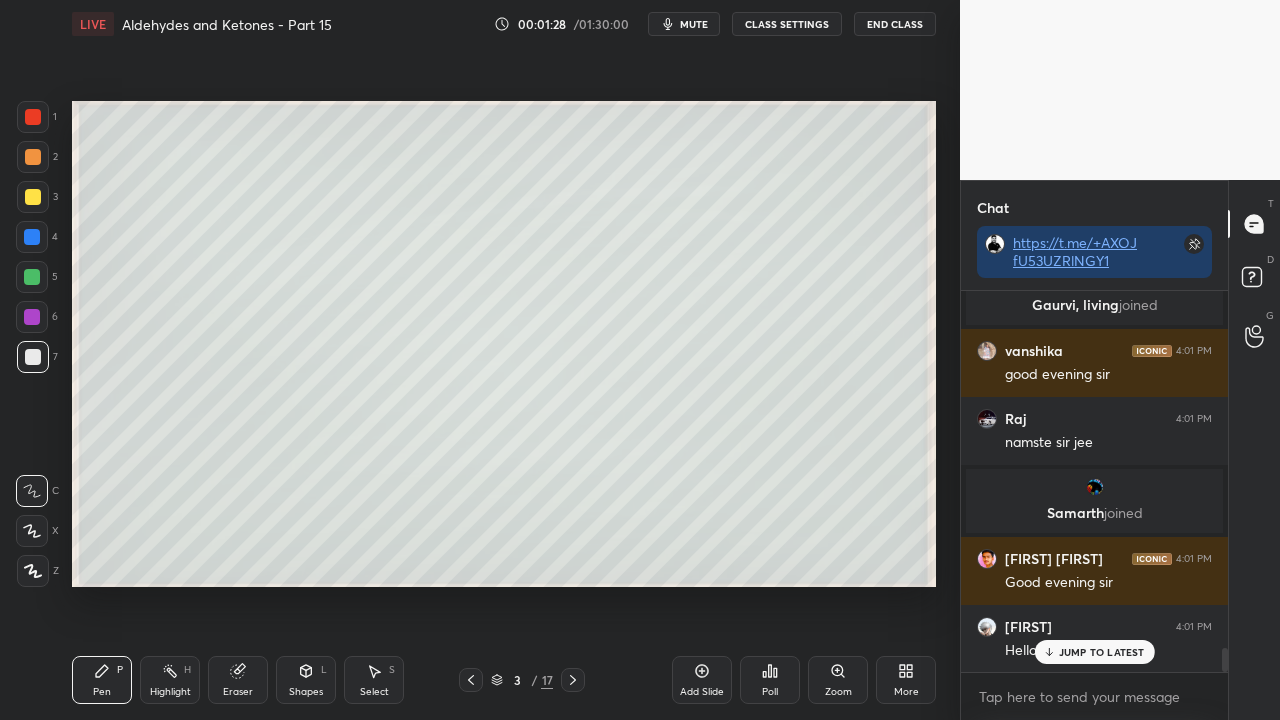 click on "JUMP TO LATEST" at bounding box center [1102, 652] 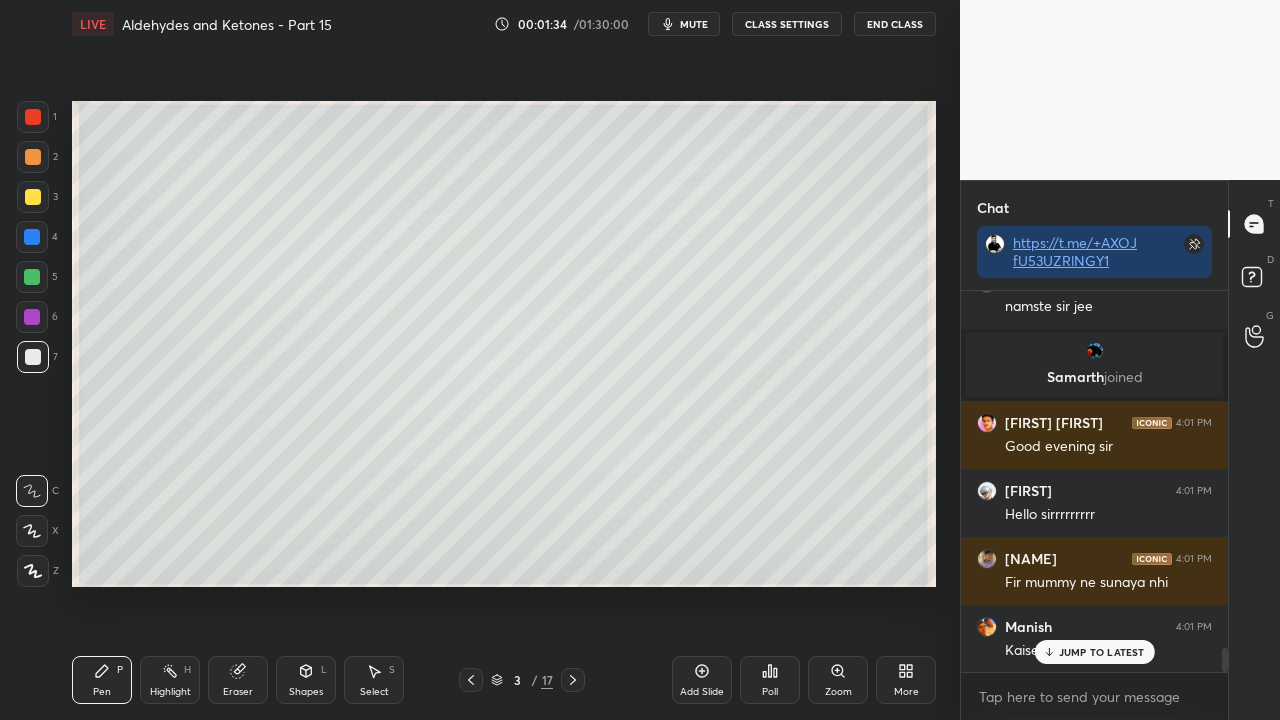 scroll, scrollTop: 5832, scrollLeft: 0, axis: vertical 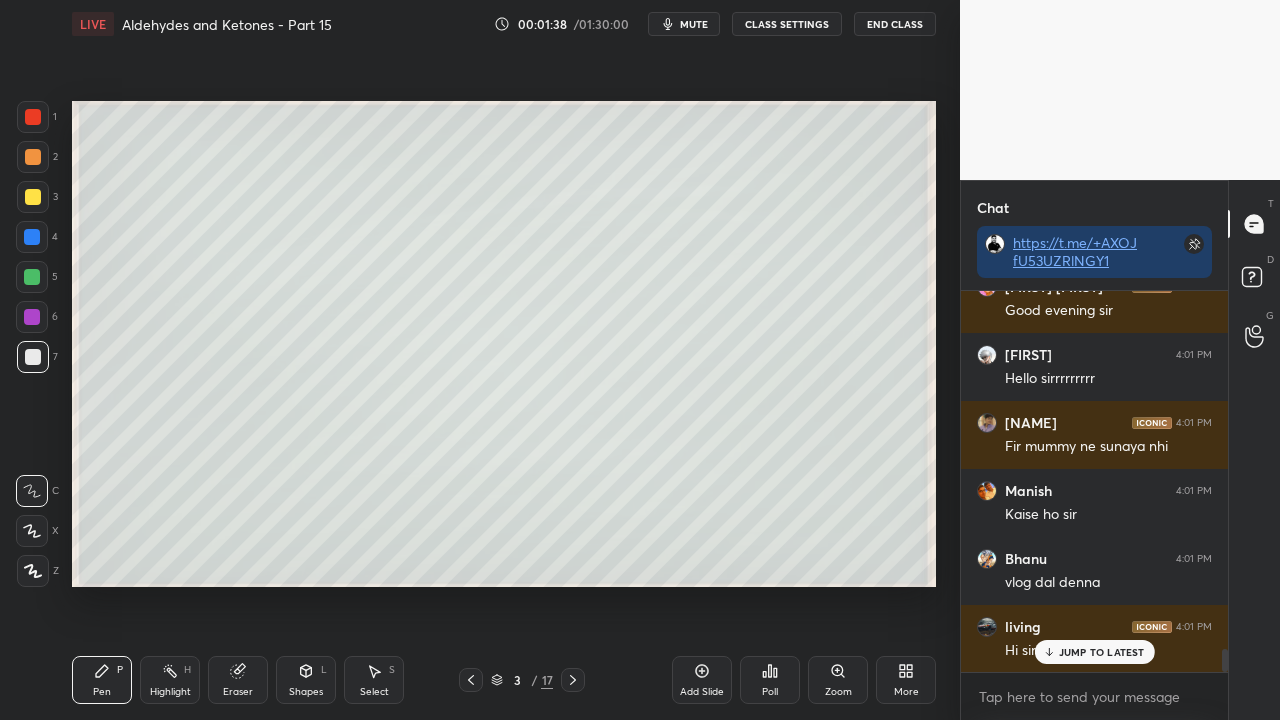 click on "JUMP TO LATEST" at bounding box center [1094, 652] 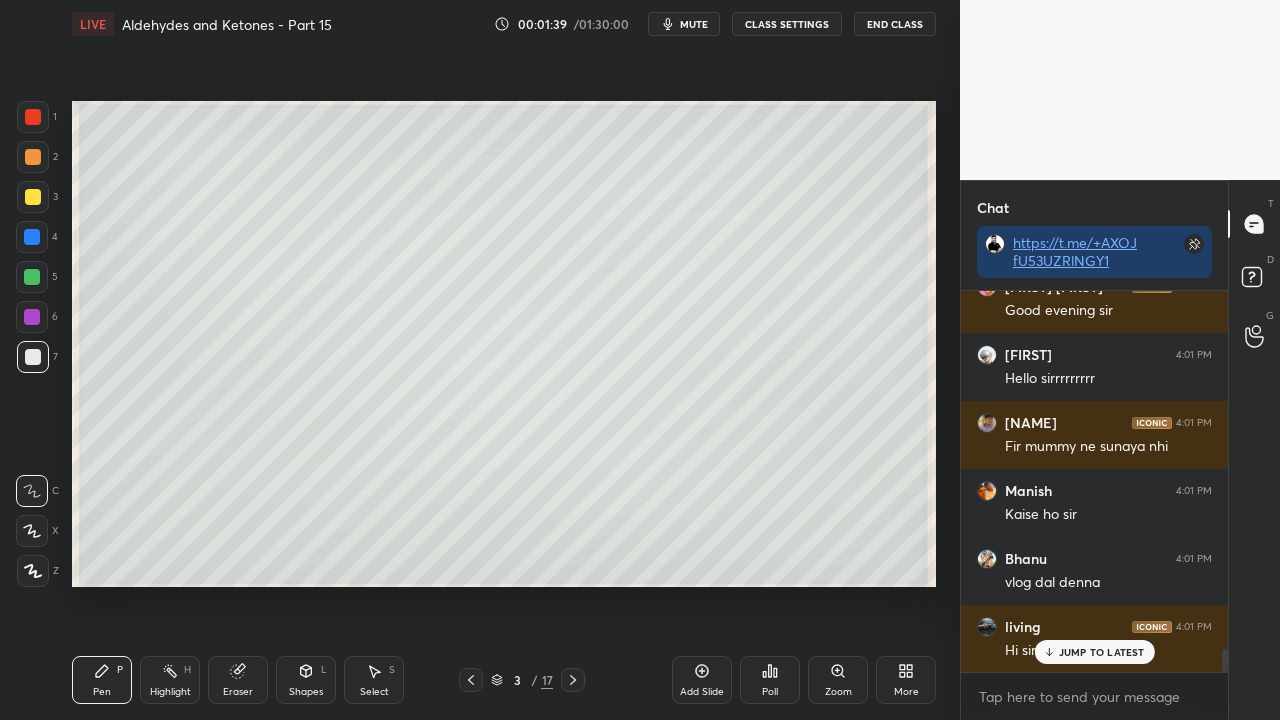 scroll, scrollTop: 5986, scrollLeft: 0, axis: vertical 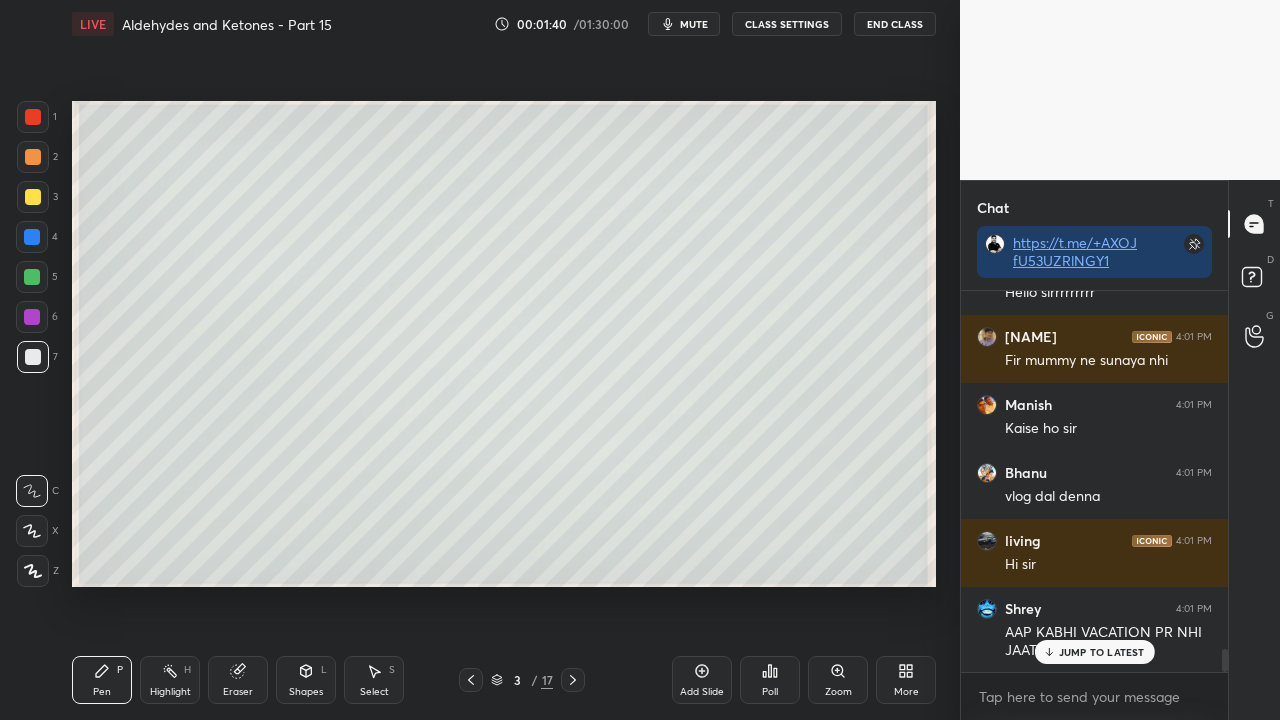 click on "JUMP TO LATEST" at bounding box center (1102, 652) 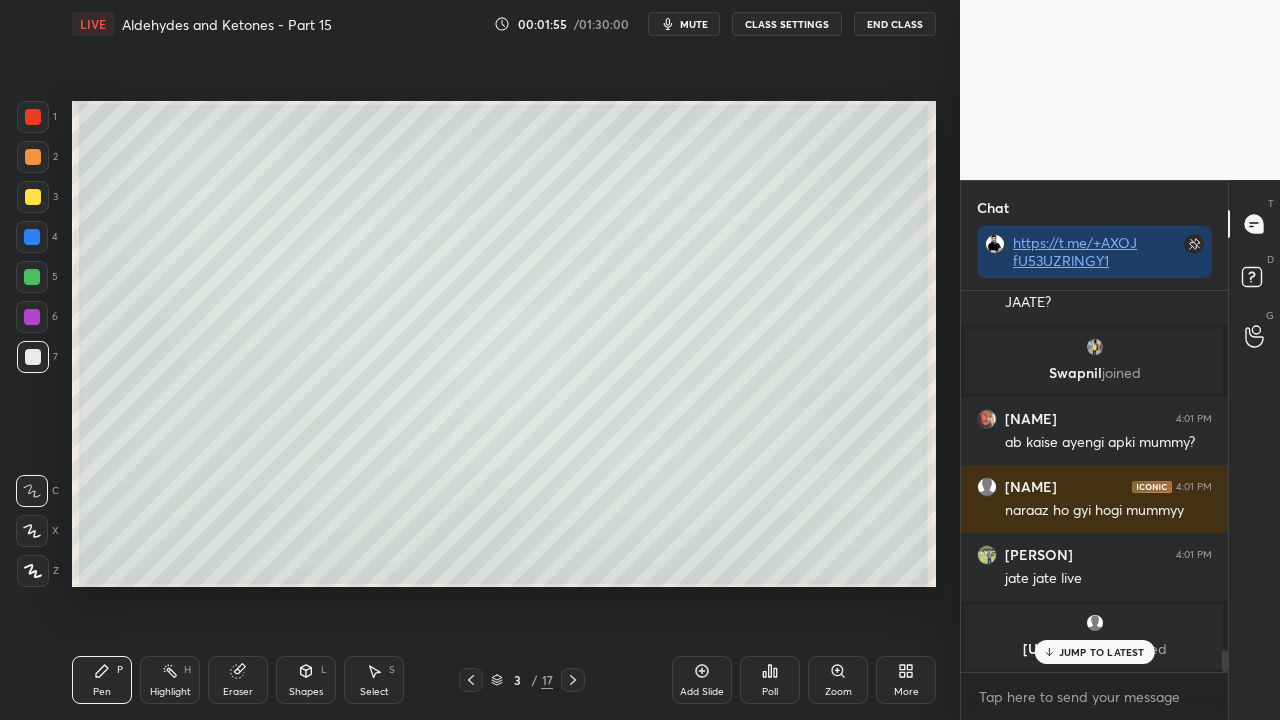 scroll, scrollTop: 6234, scrollLeft: 0, axis: vertical 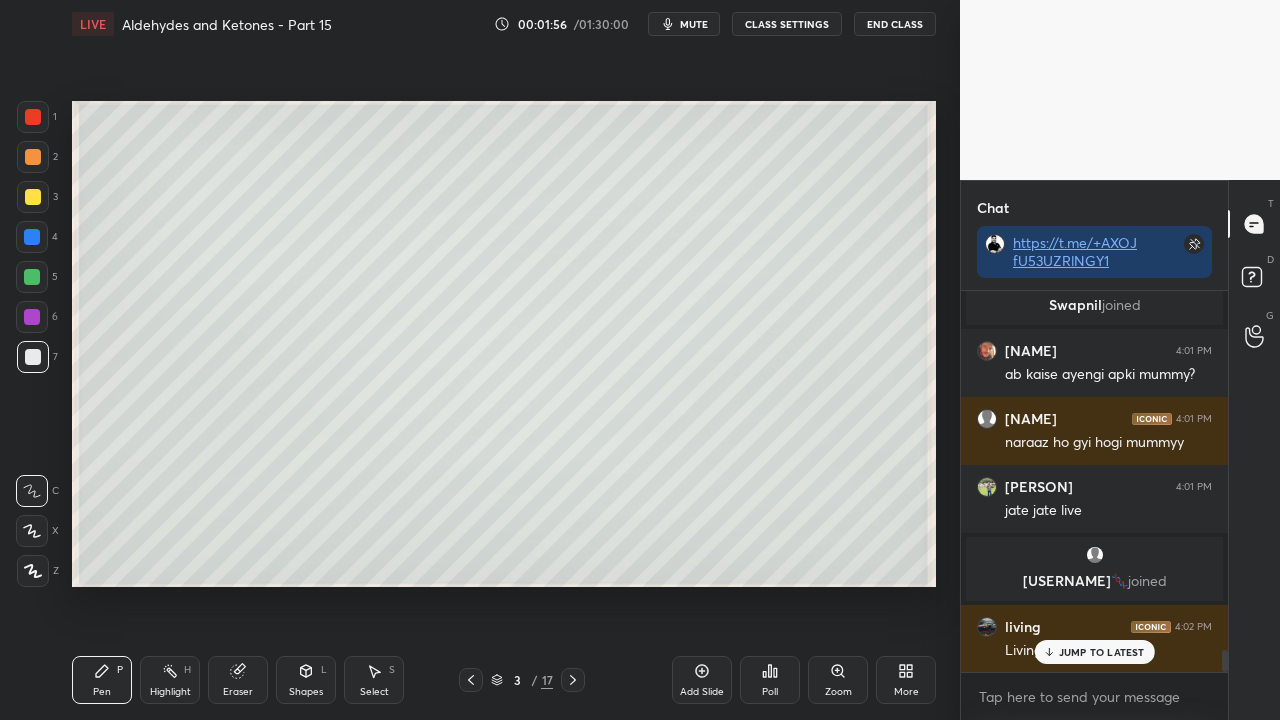 click on "JUMP TO LATEST" at bounding box center (1102, 652) 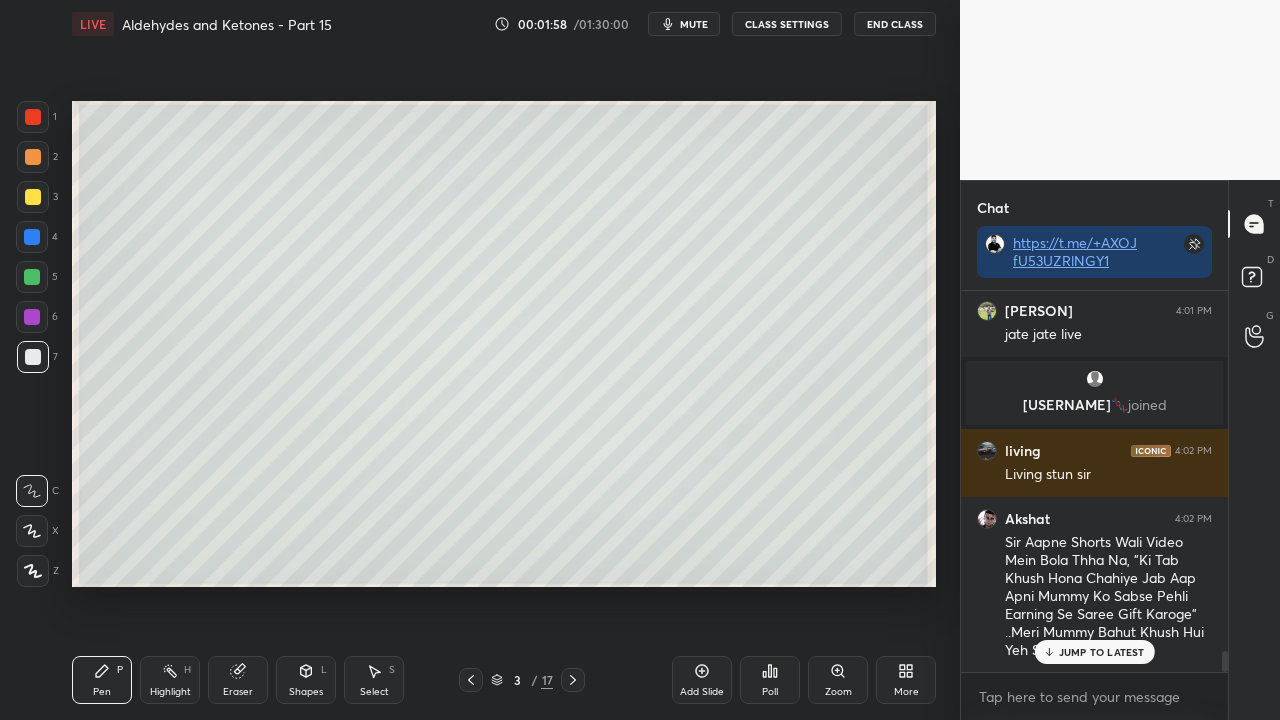 scroll, scrollTop: 6482, scrollLeft: 0, axis: vertical 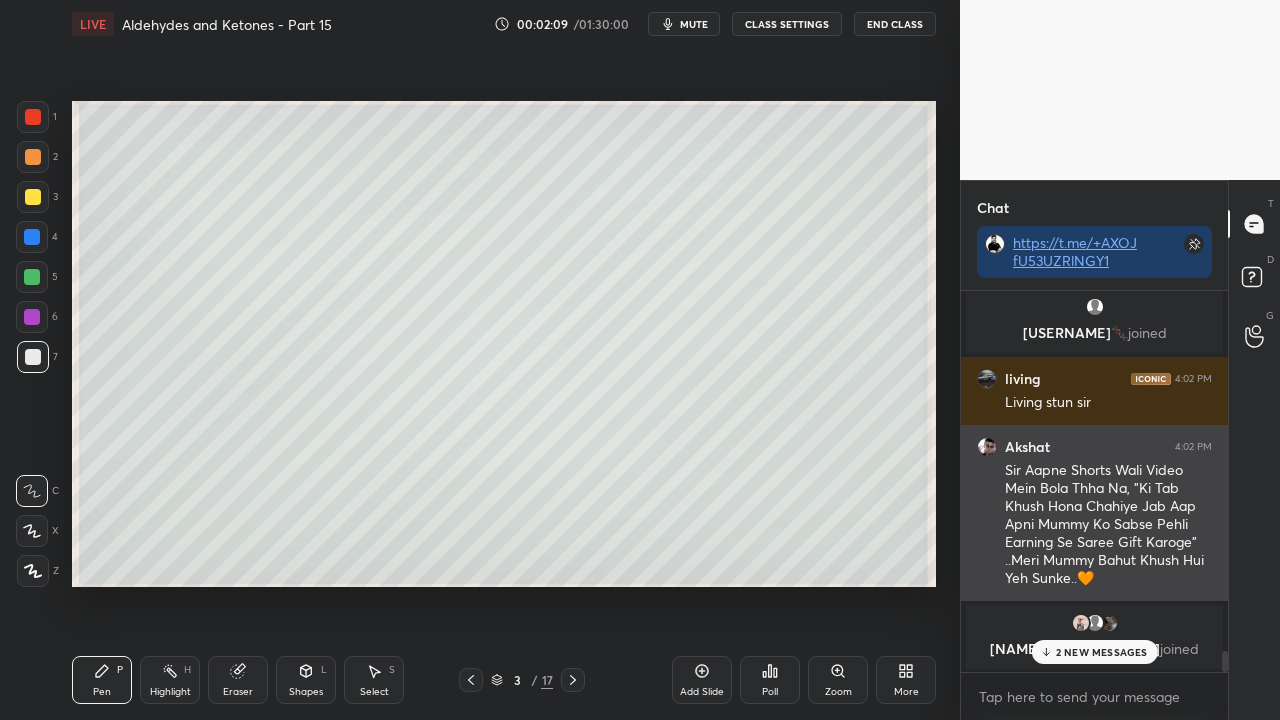 click on "4:02 PM Sir Aapne Shorts Wali Video Mein Bola Thha Na, "Ki Tab Khush Hona Chahiye Jab Aap Apni Mummy Ko Sabse Pehli Earning Se Saree Gift Karoge" ..Meri Mummy Bahut Khush Hui Yeh Sunke..🧡" at bounding box center [1094, 513] 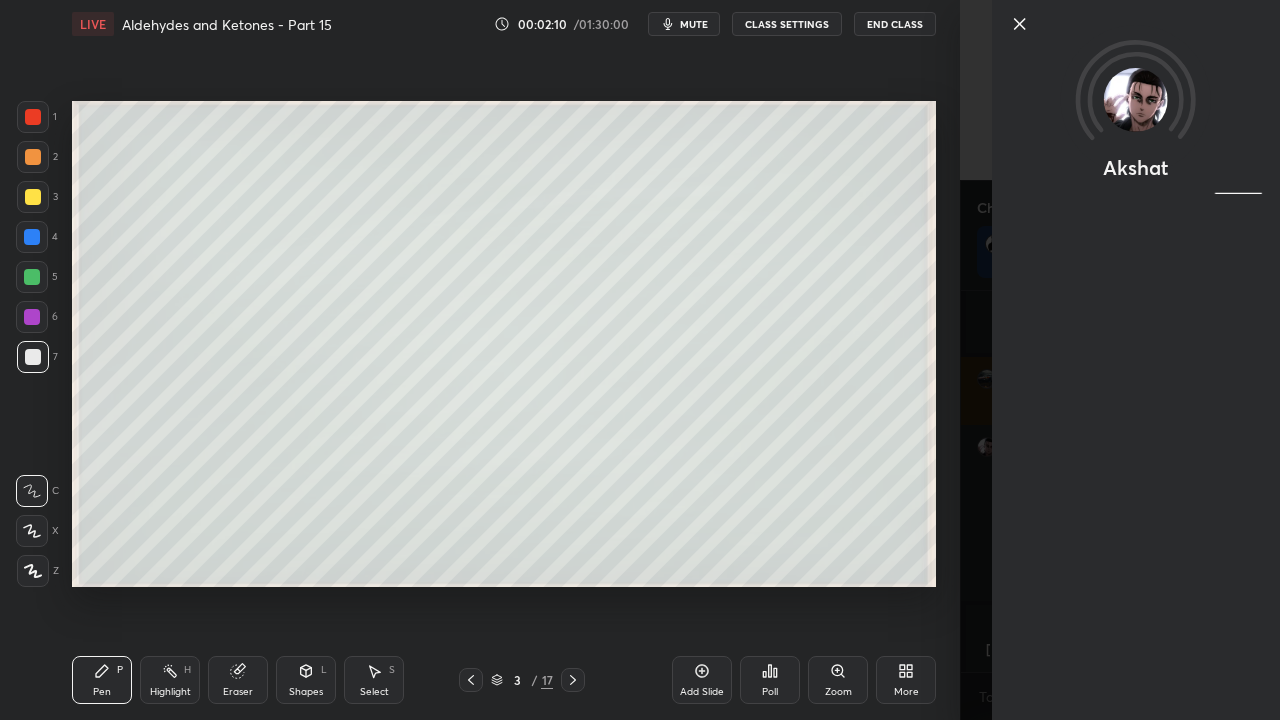 click on "Akshat" at bounding box center [1120, 360] 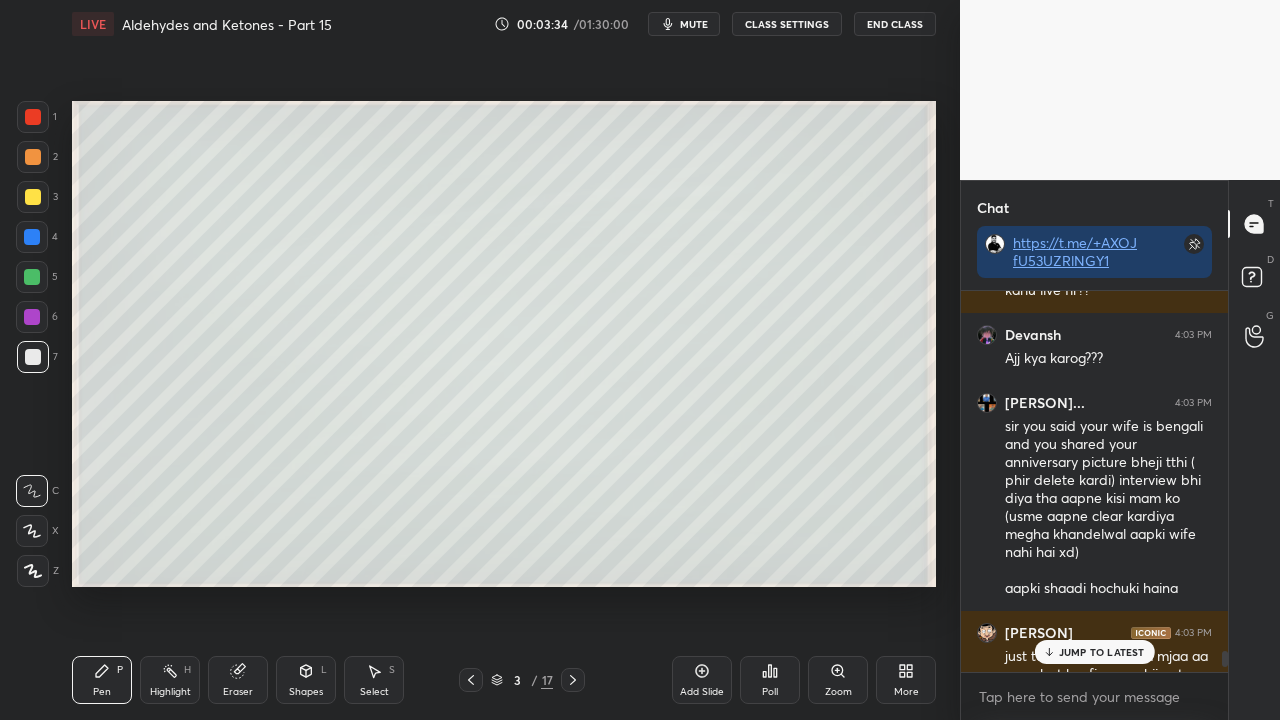 scroll, scrollTop: 9776, scrollLeft: 0, axis: vertical 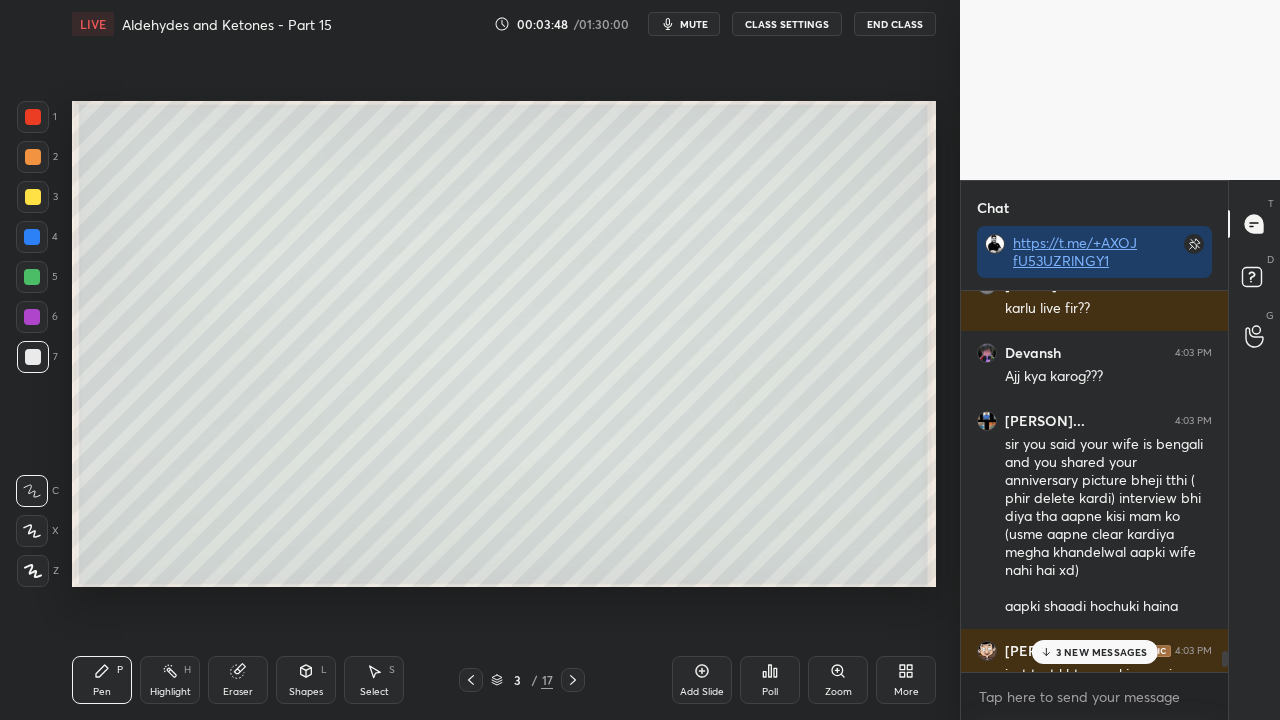 click on "3 NEW MESSAGES" at bounding box center [1102, 652] 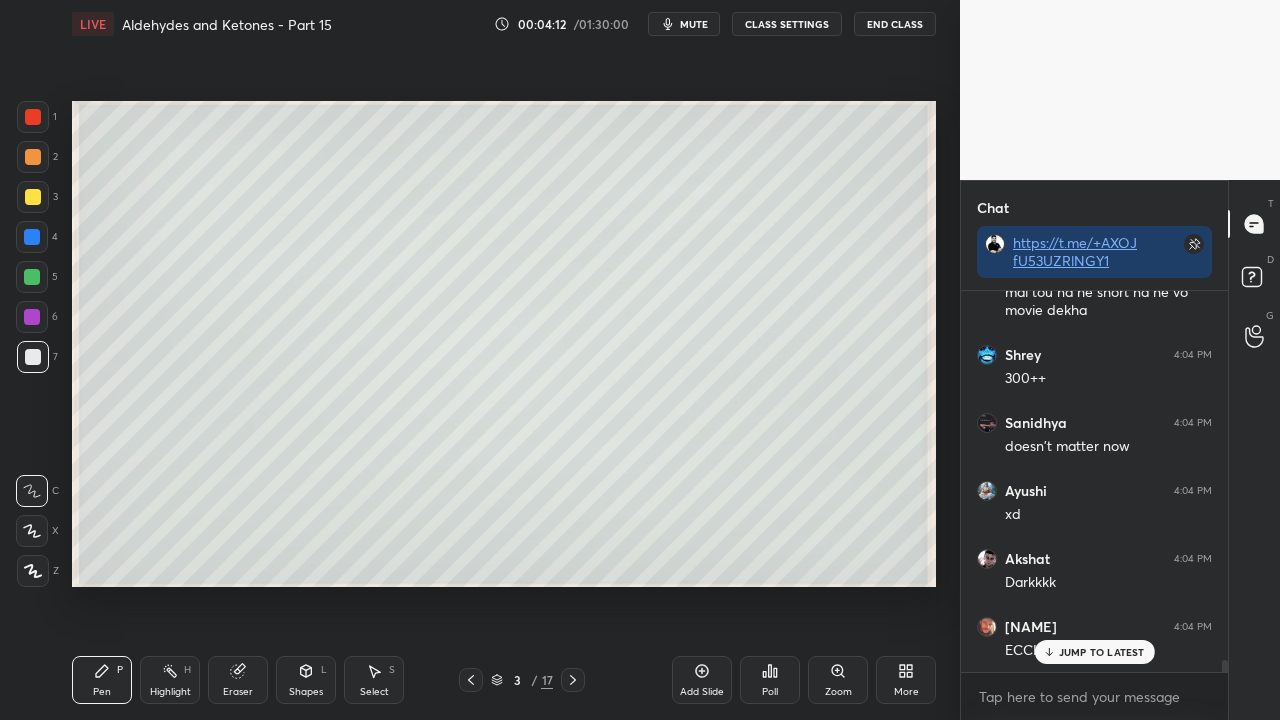 scroll, scrollTop: 12178, scrollLeft: 0, axis: vertical 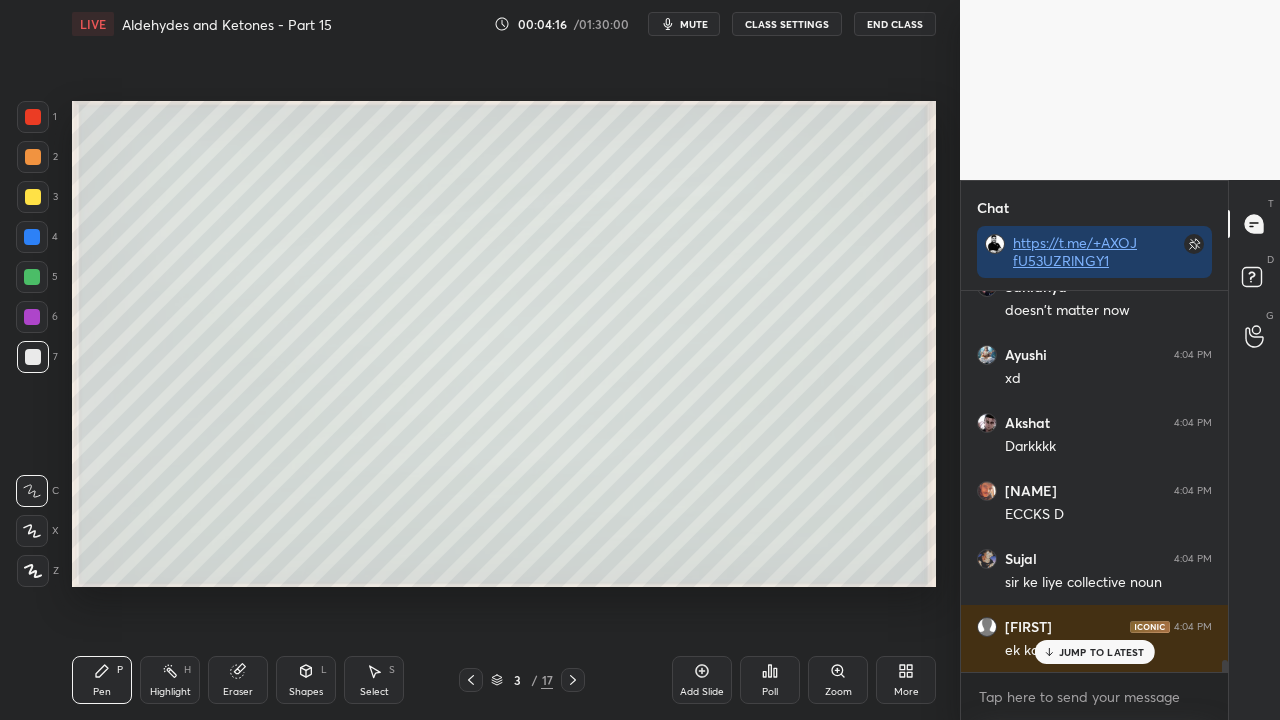 click on "JUMP TO LATEST" at bounding box center (1102, 652) 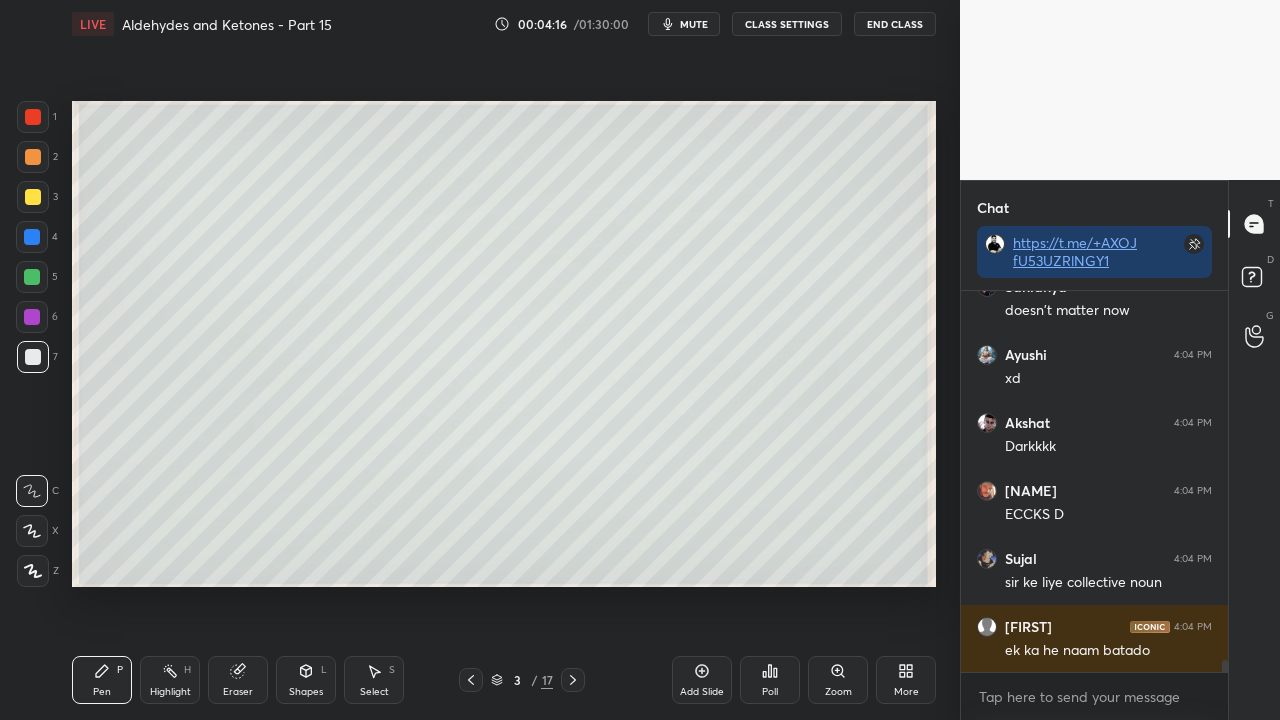 scroll, scrollTop: 12332, scrollLeft: 0, axis: vertical 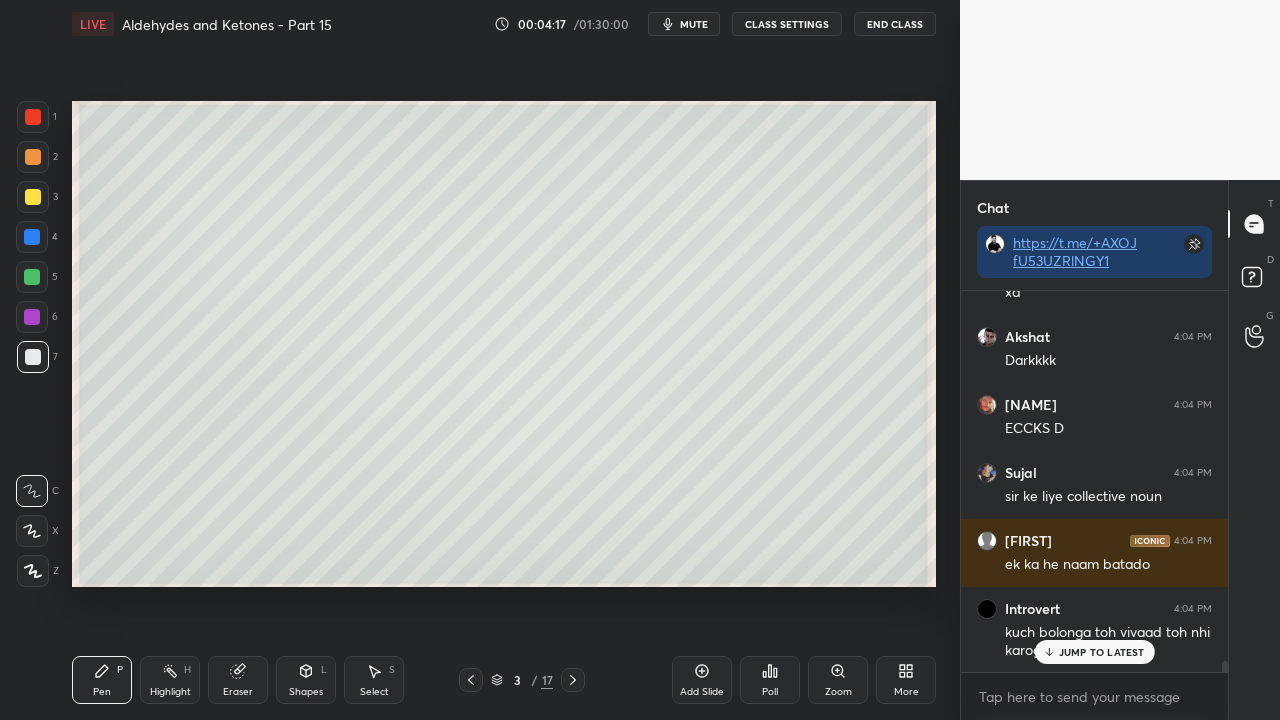 click on "JUMP TO LATEST" at bounding box center [1102, 652] 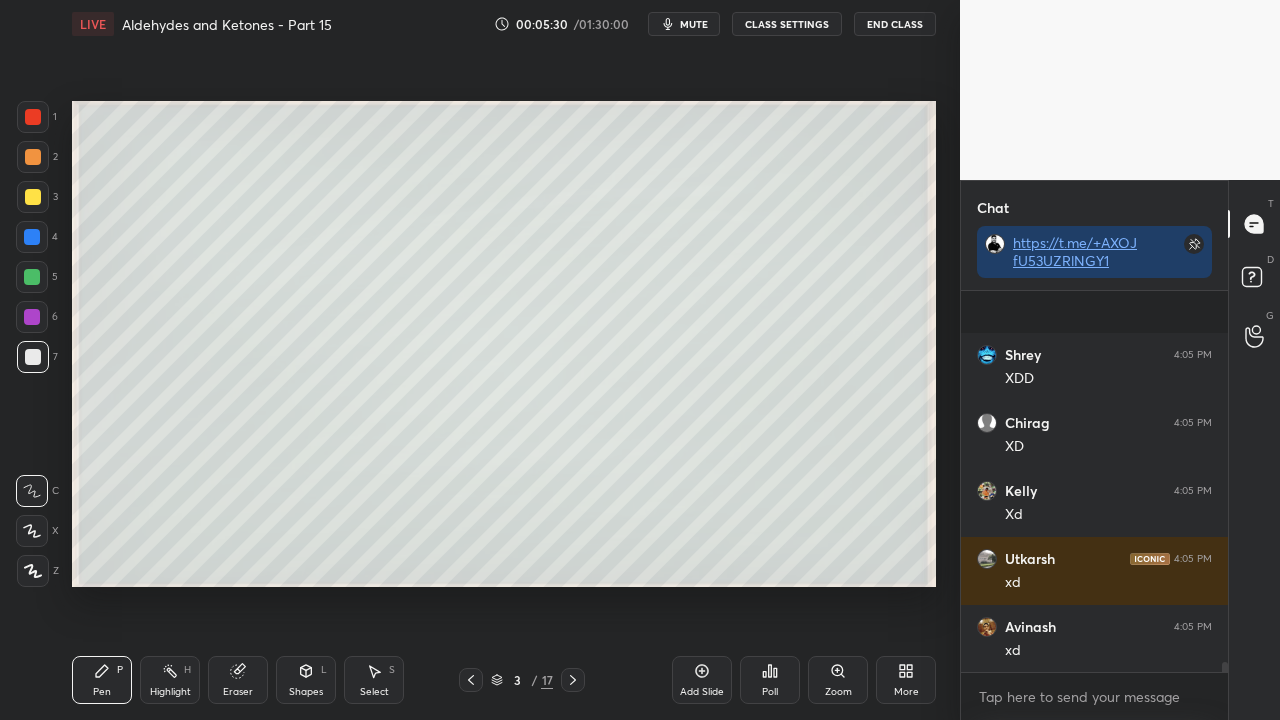 scroll, scrollTop: 14152, scrollLeft: 0, axis: vertical 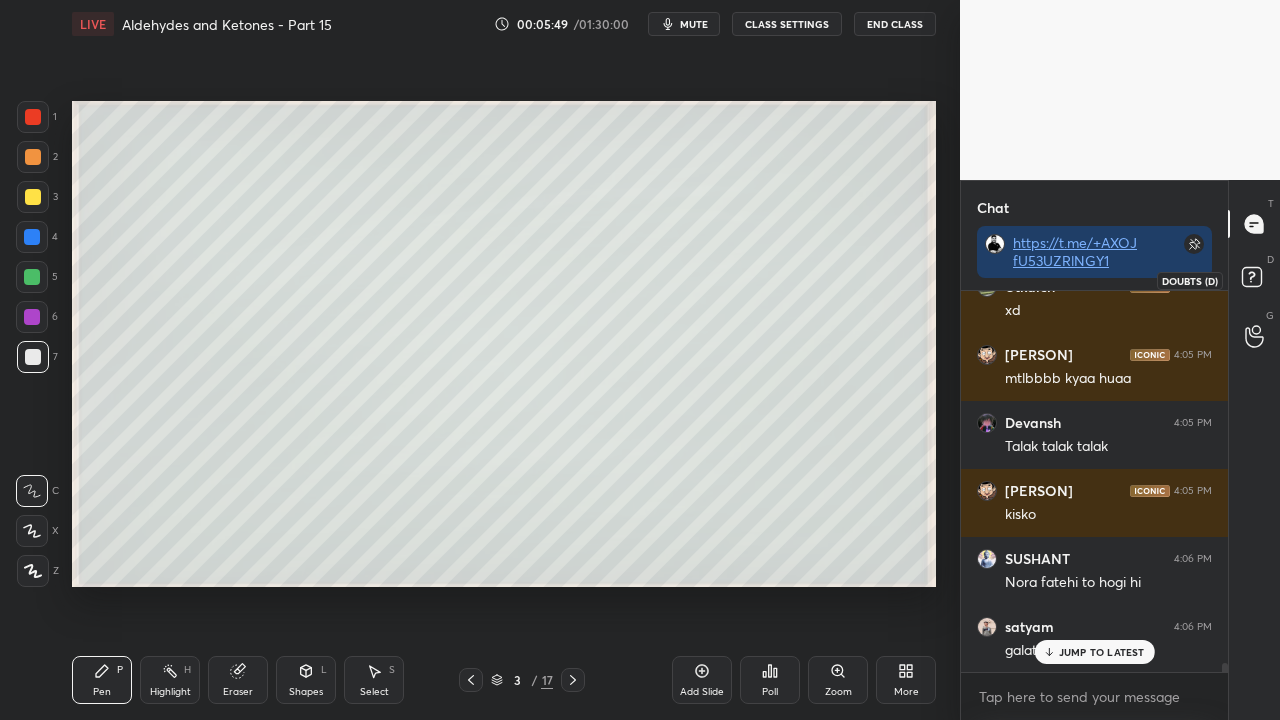 drag, startPoint x: 1258, startPoint y: 279, endPoint x: 1191, endPoint y: 328, distance: 83.00603 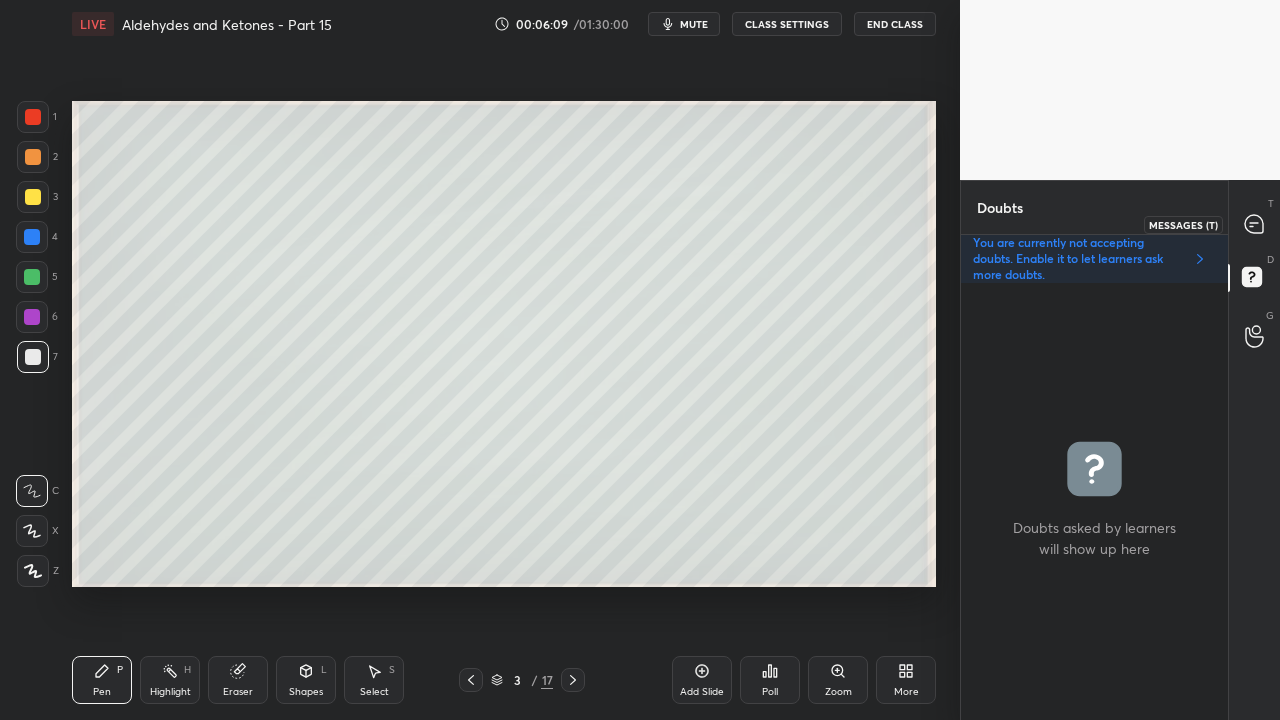 click 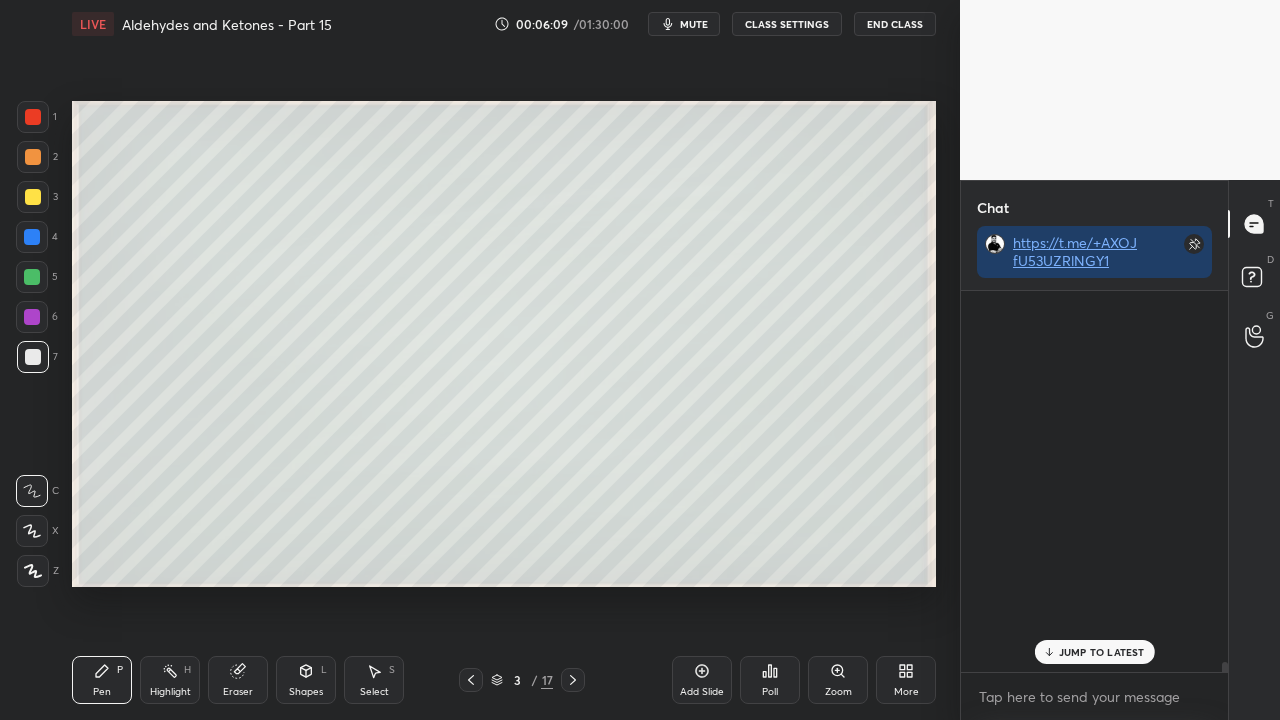 scroll, scrollTop: 423, scrollLeft: 261, axis: both 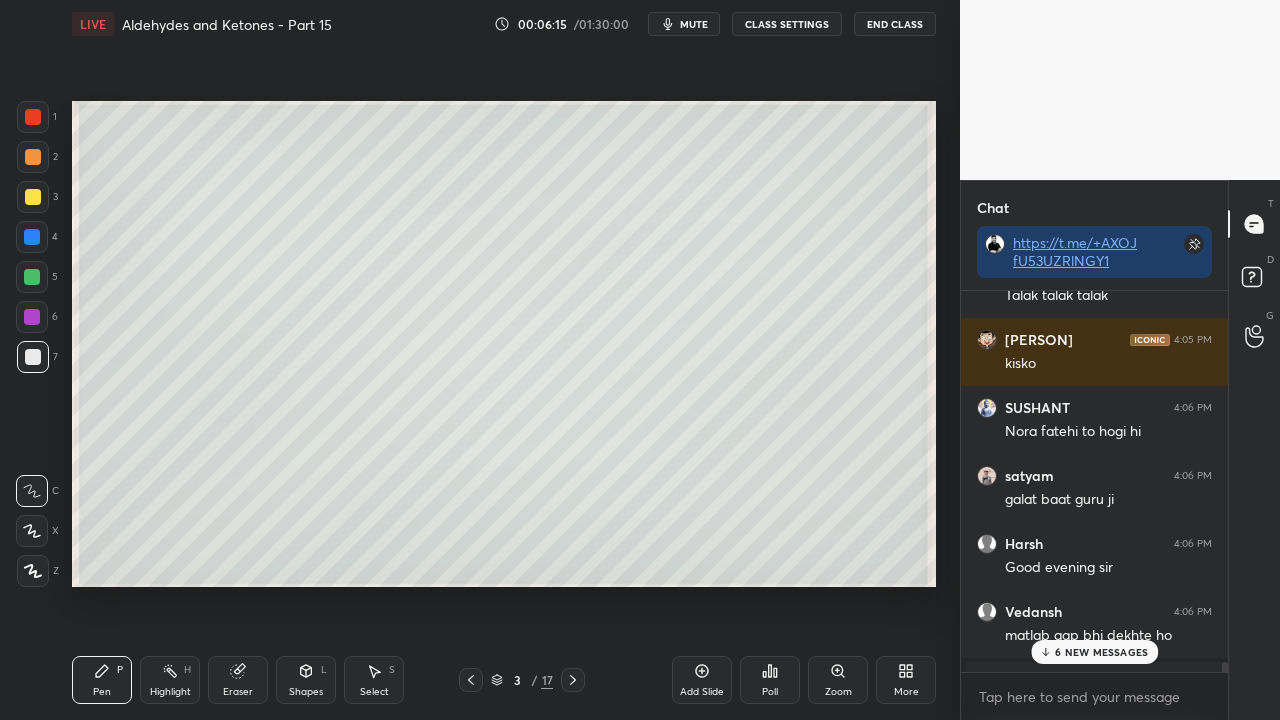 click on "6 NEW MESSAGES" at bounding box center [1101, 652] 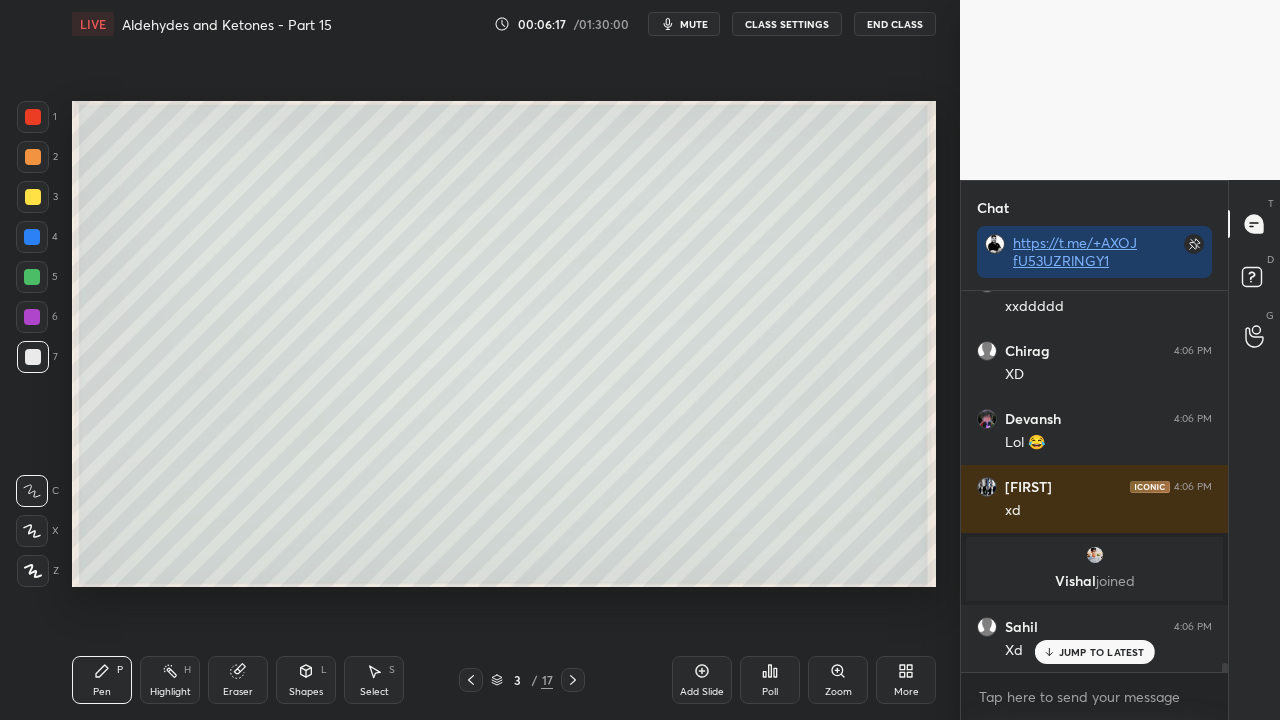 scroll, scrollTop: 16644, scrollLeft: 0, axis: vertical 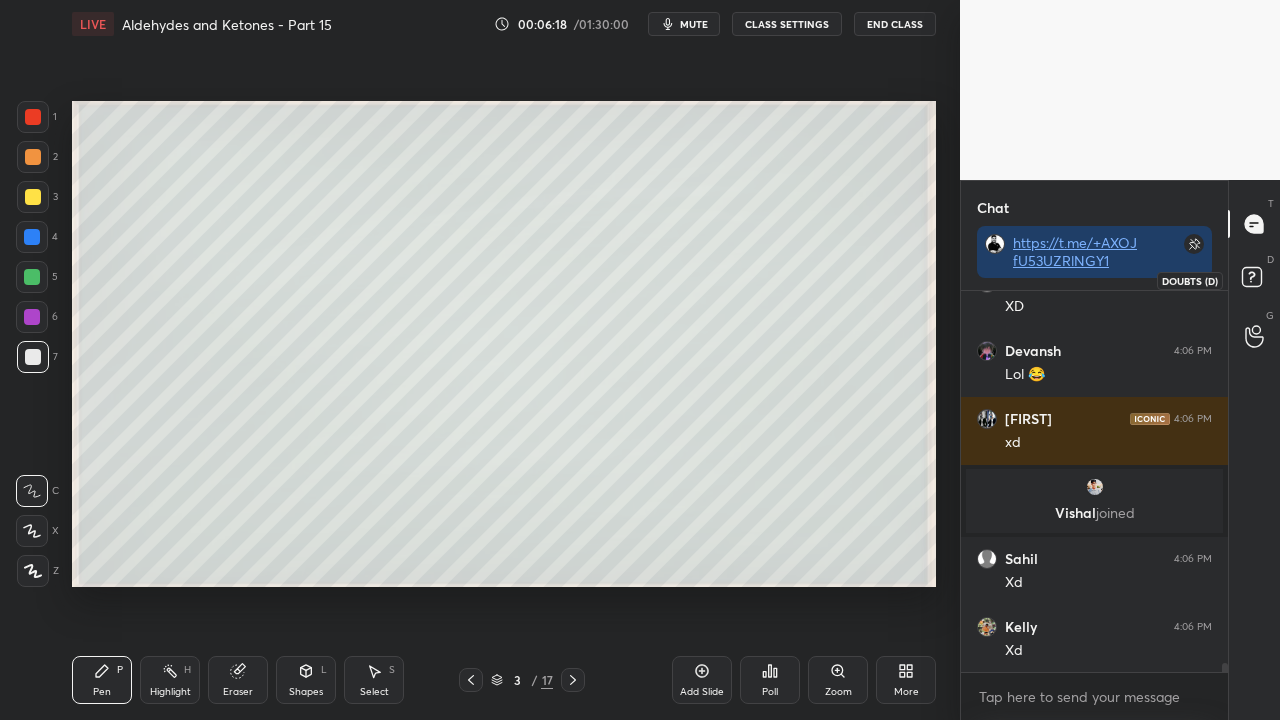 click 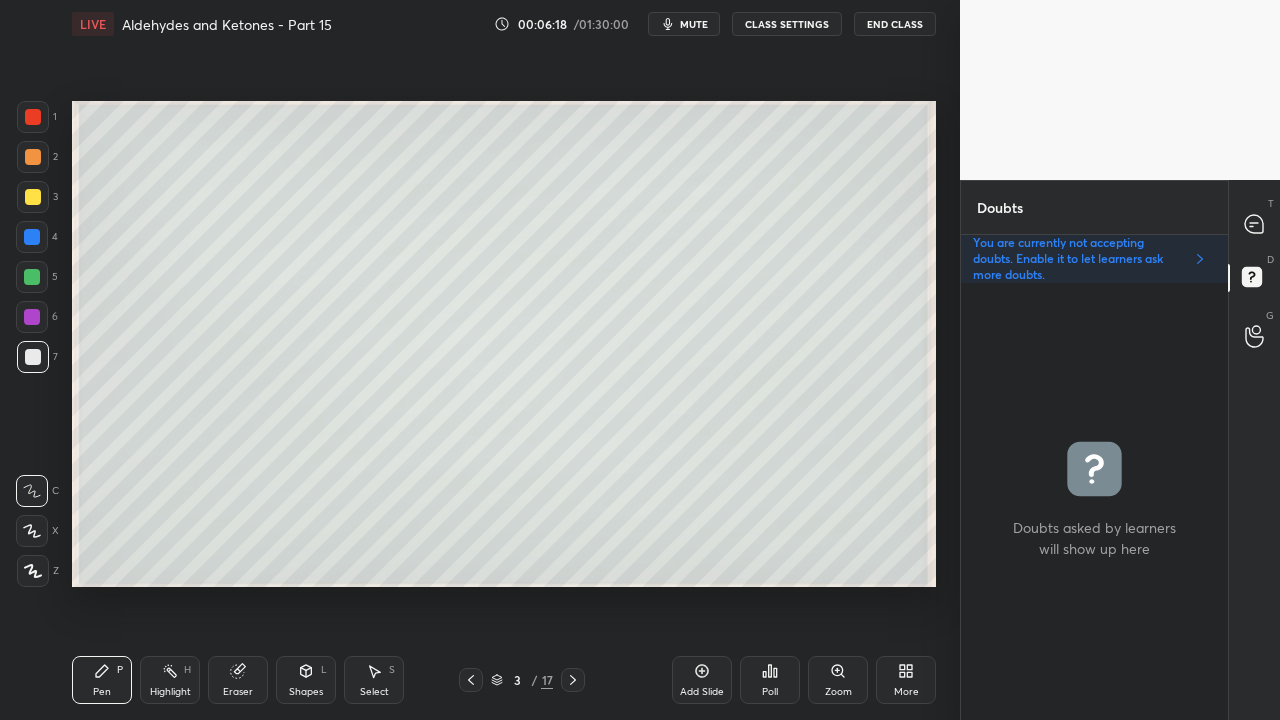 scroll, scrollTop: 6, scrollLeft: 6, axis: both 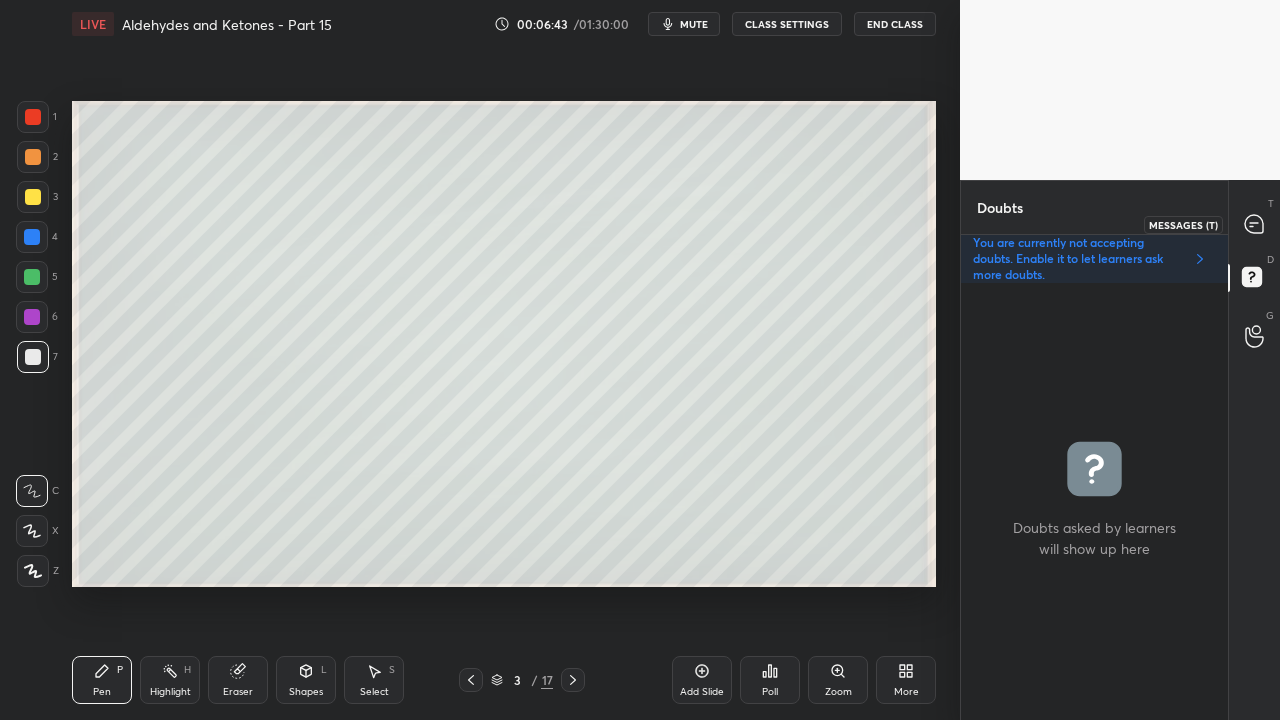 click 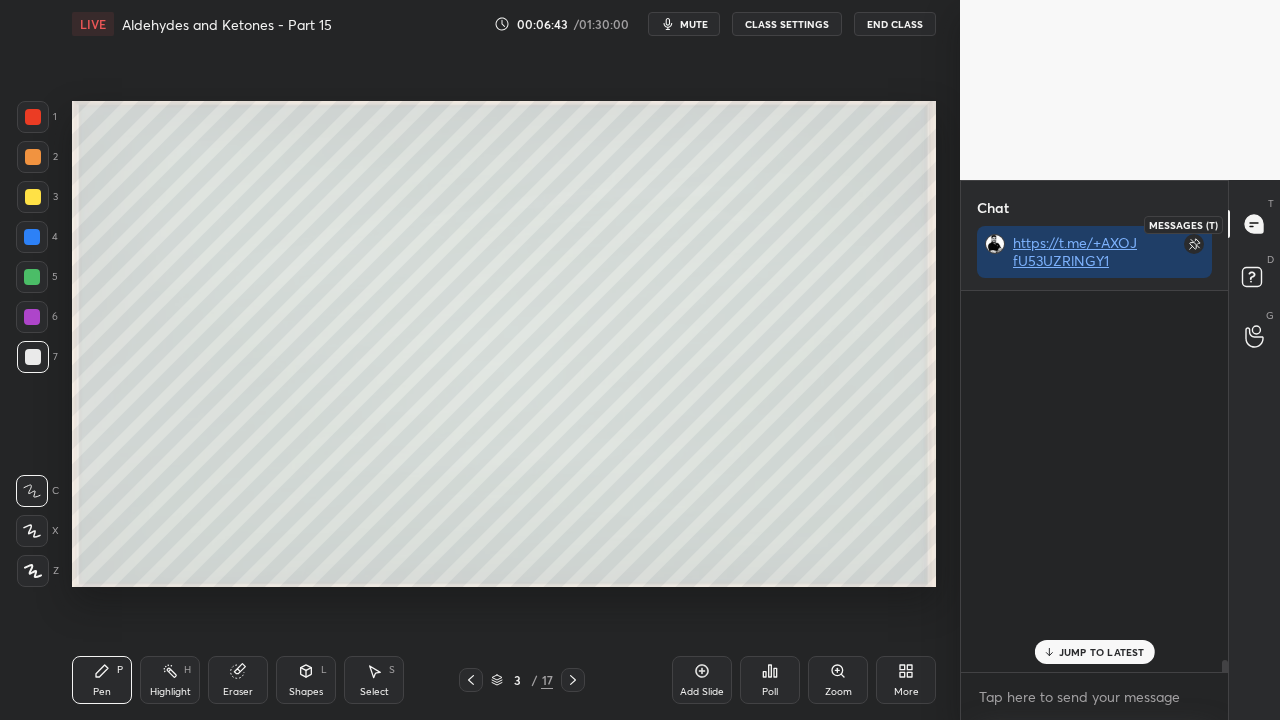 scroll, scrollTop: 17513, scrollLeft: 0, axis: vertical 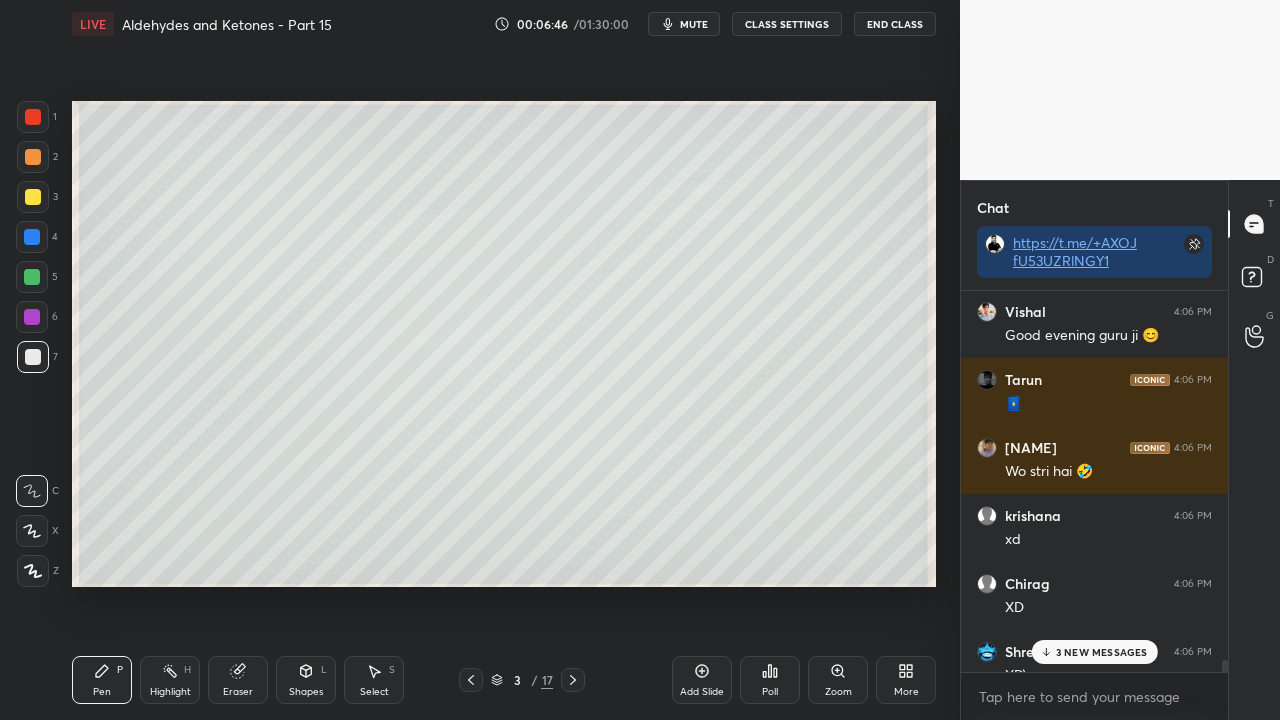 click on "3 NEW MESSAGES" at bounding box center [1102, 652] 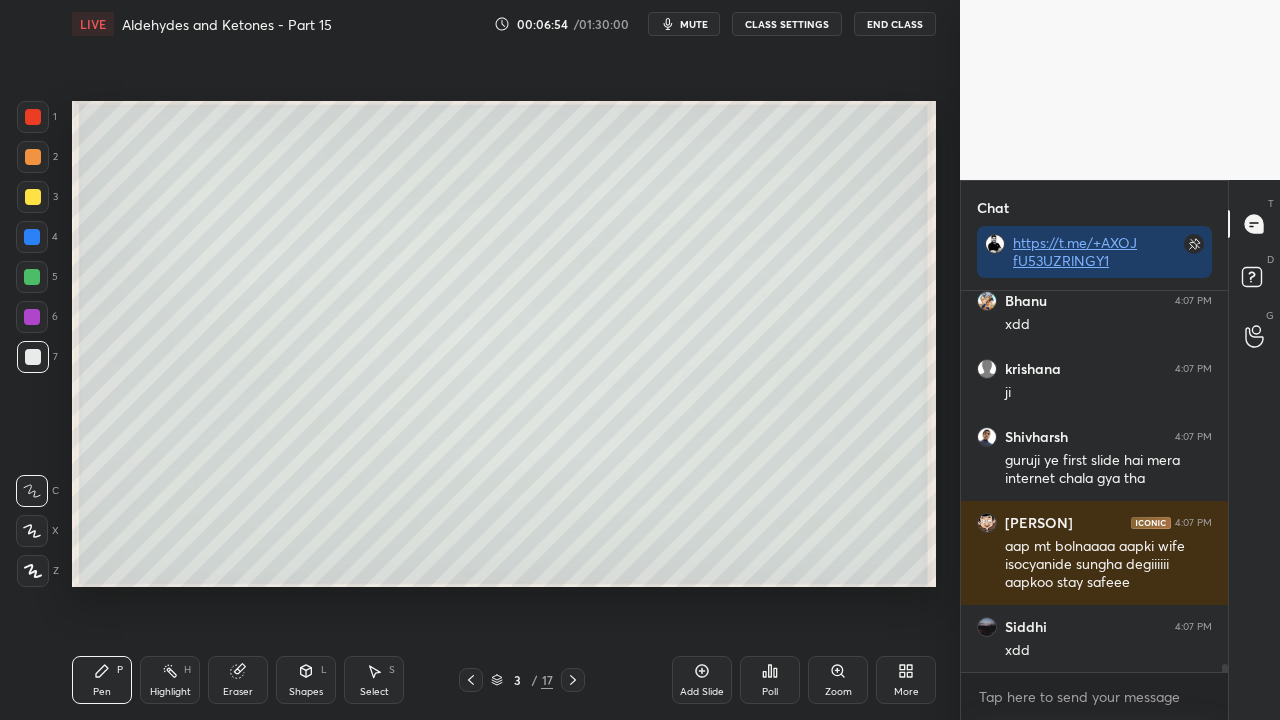 scroll, scrollTop: 18452, scrollLeft: 0, axis: vertical 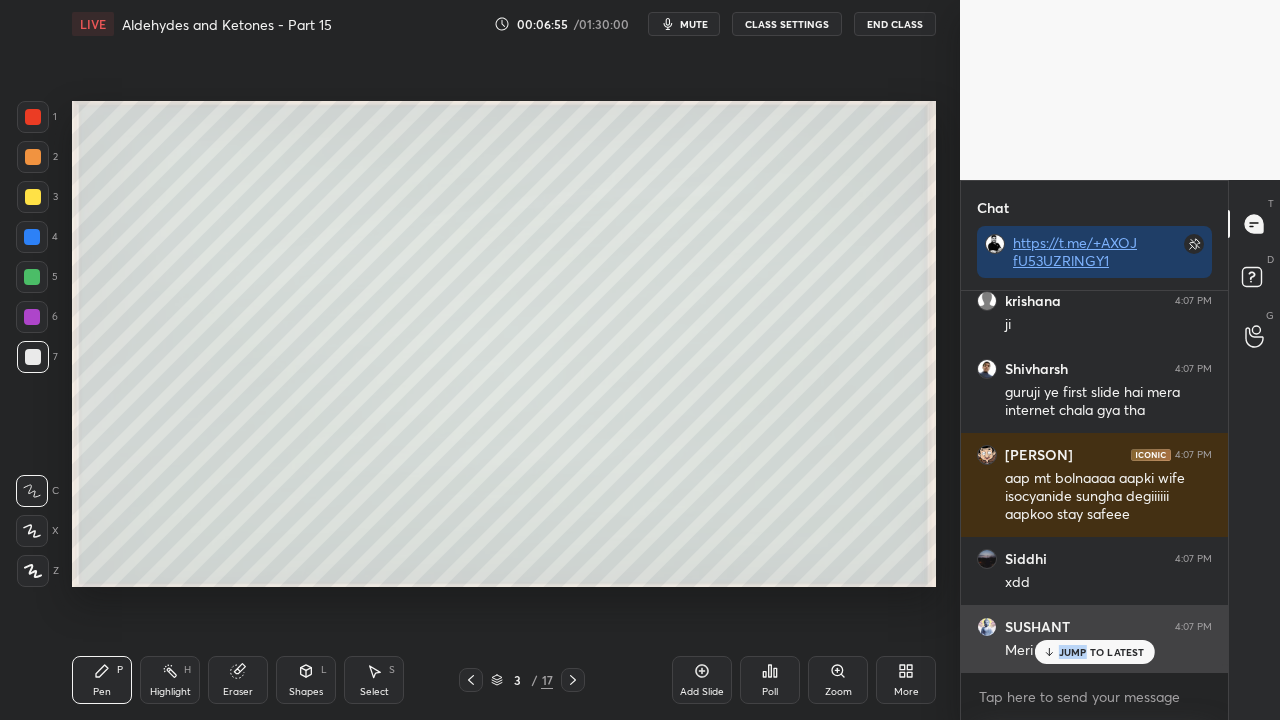 click on "[PERSON] 4:06 PM Wo stri hai 🤣 [PERSON] 4:06 PM xd [PERSON] 4:06 PM XD [PERSON] 4:06 PM XD\ [PERSON] 4:06 PM fridge [PERSON] 4:06 PM test ke baad class kyun sir ji ???????????????? [PERSON]  joined [PERSON] 4:06 PM jhadu [PERSON] 4:06 PM lol [PERSON] 4:07 PM xdd [PERSON] 4:07 PM ji [PERSON] 4:07 PM guruji ye first slide hai mera internet chala gya tha [PERSON] 4:07 PM aap mt bolnaaaa aapki wife isocyanide sungha degiiiiii aapkoo stay safeee [PERSON] 4:07 PM xdd [PERSON] 4:07 PM Meri hai xd JUMP TO LATEST" at bounding box center (1094, 481) 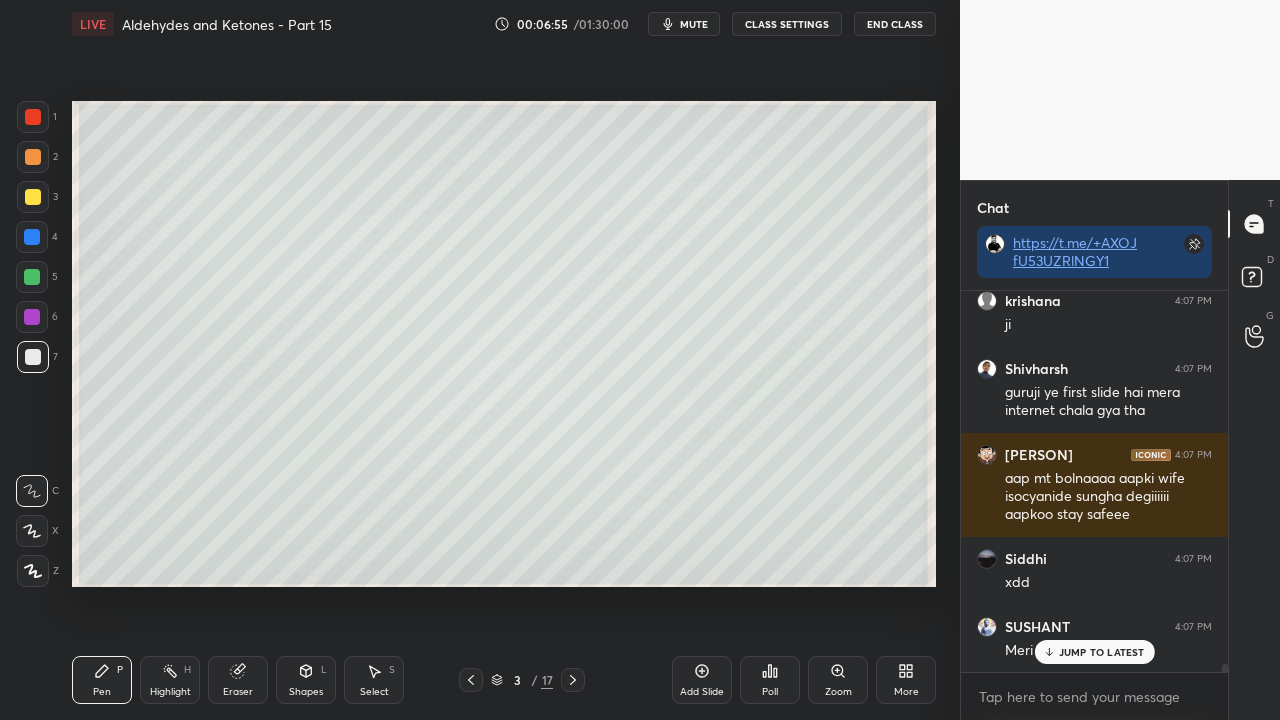 scroll, scrollTop: 18520, scrollLeft: 0, axis: vertical 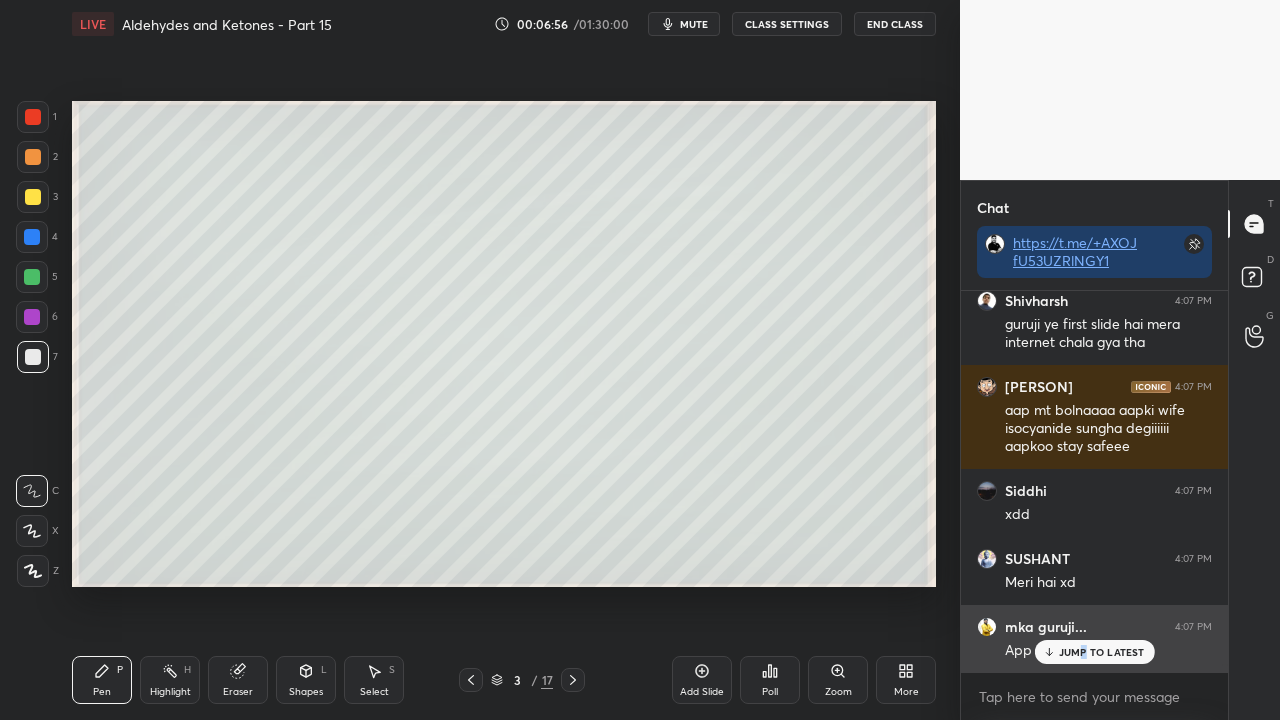click on "JUMP TO LATEST" at bounding box center [1102, 652] 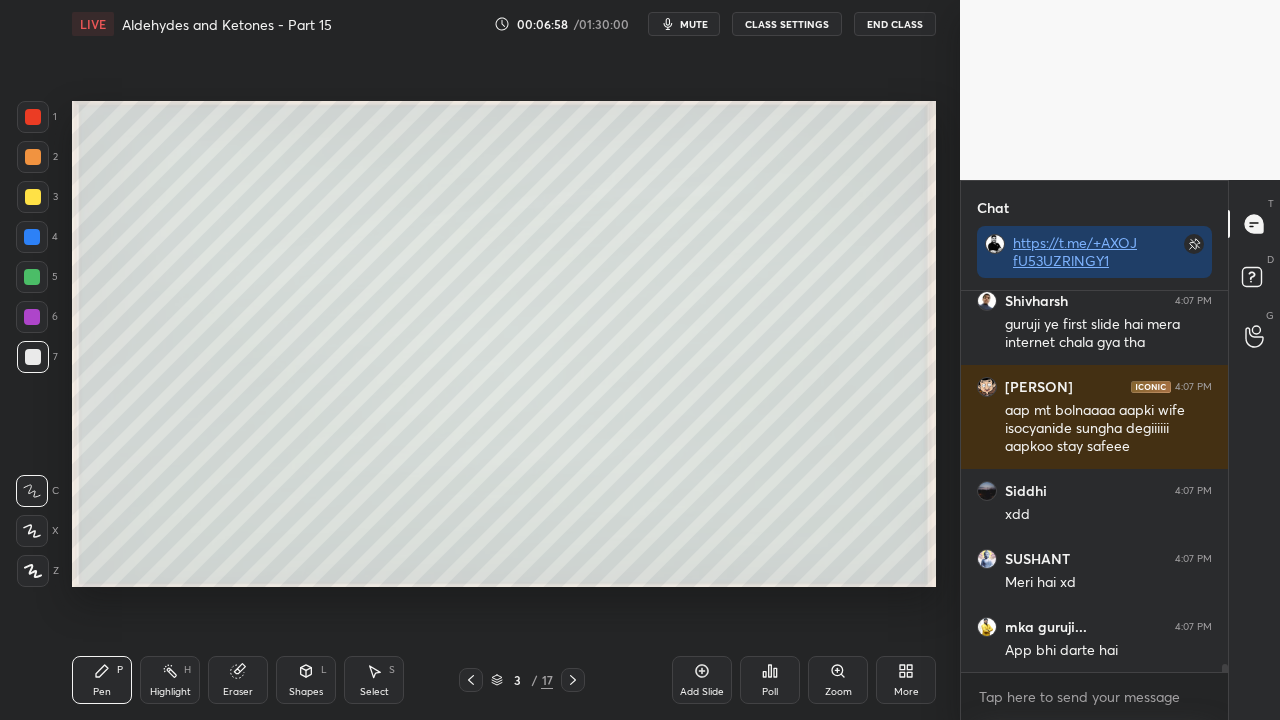 scroll, scrollTop: 18624, scrollLeft: 0, axis: vertical 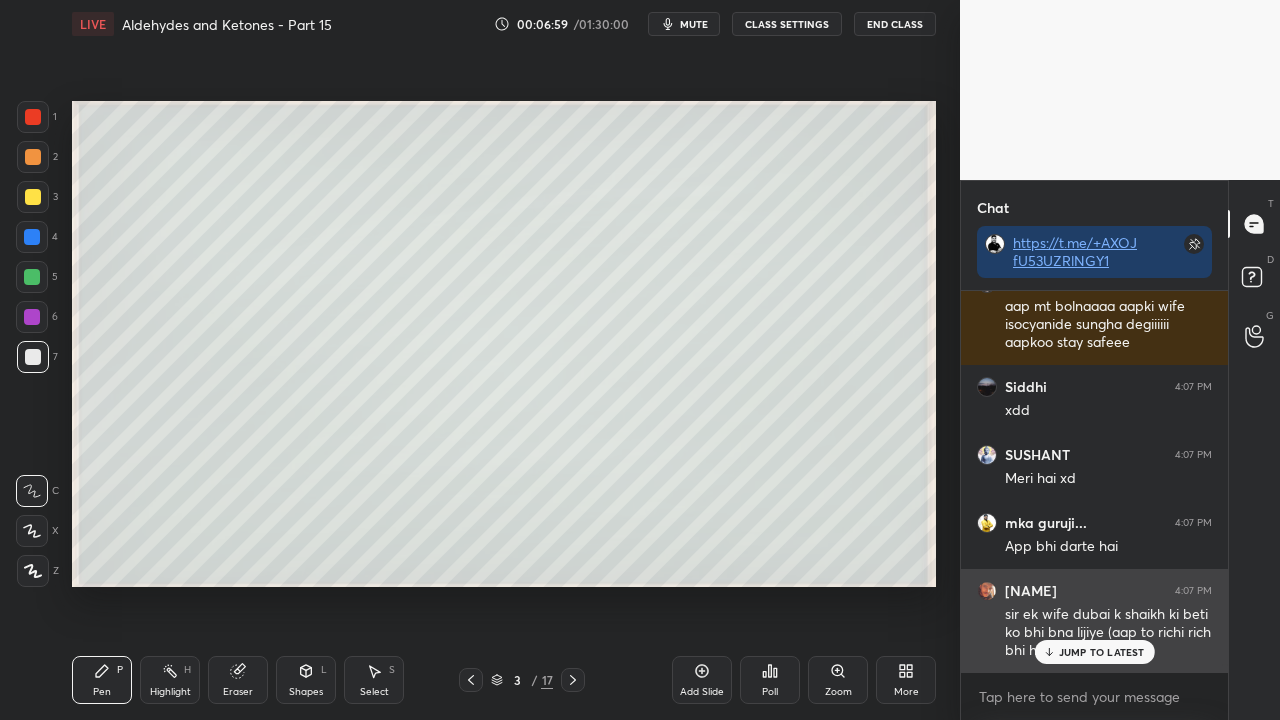 drag, startPoint x: 1090, startPoint y: 644, endPoint x: 1080, endPoint y: 651, distance: 12.206555 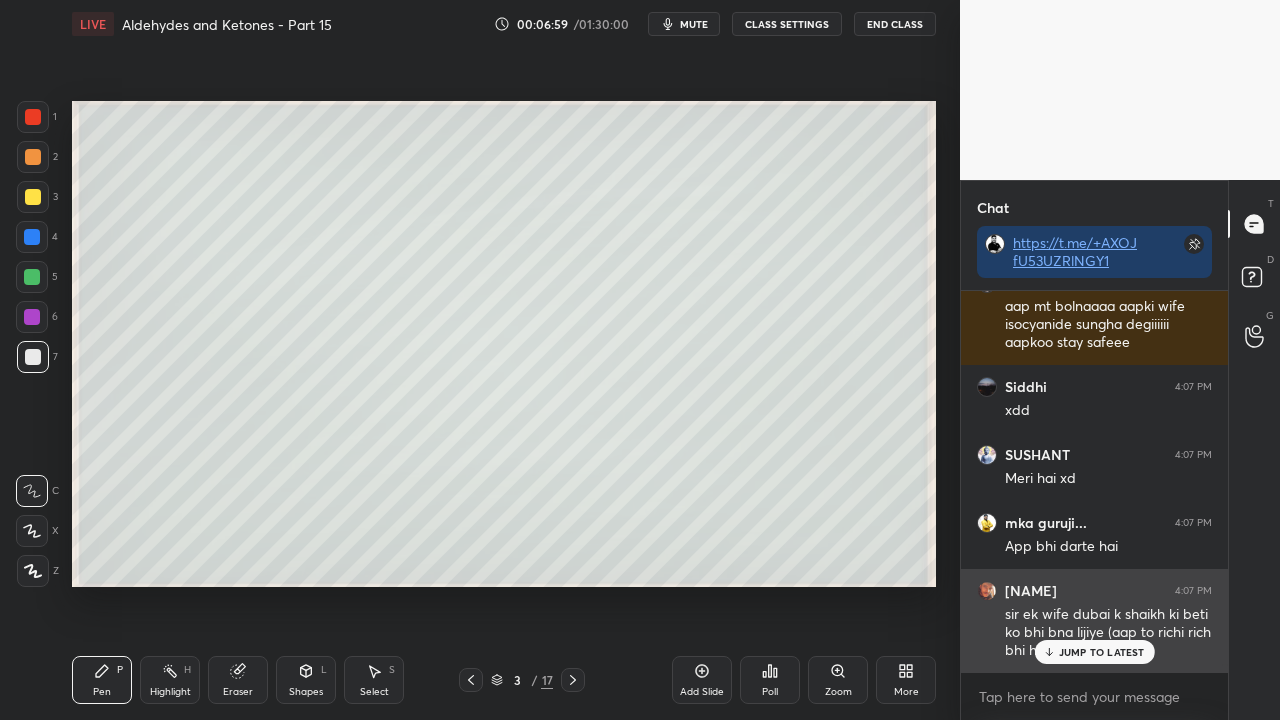 click on "JUMP TO LATEST" at bounding box center (1094, 652) 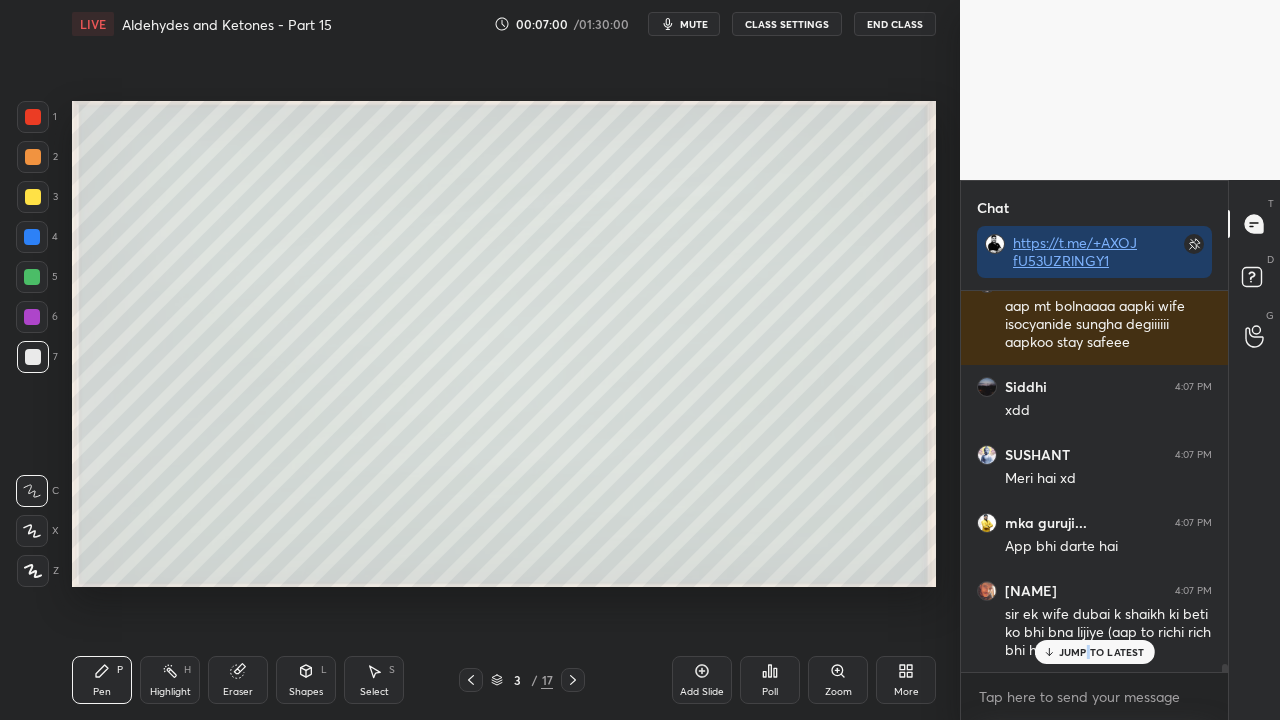 scroll, scrollTop: 18710, scrollLeft: 0, axis: vertical 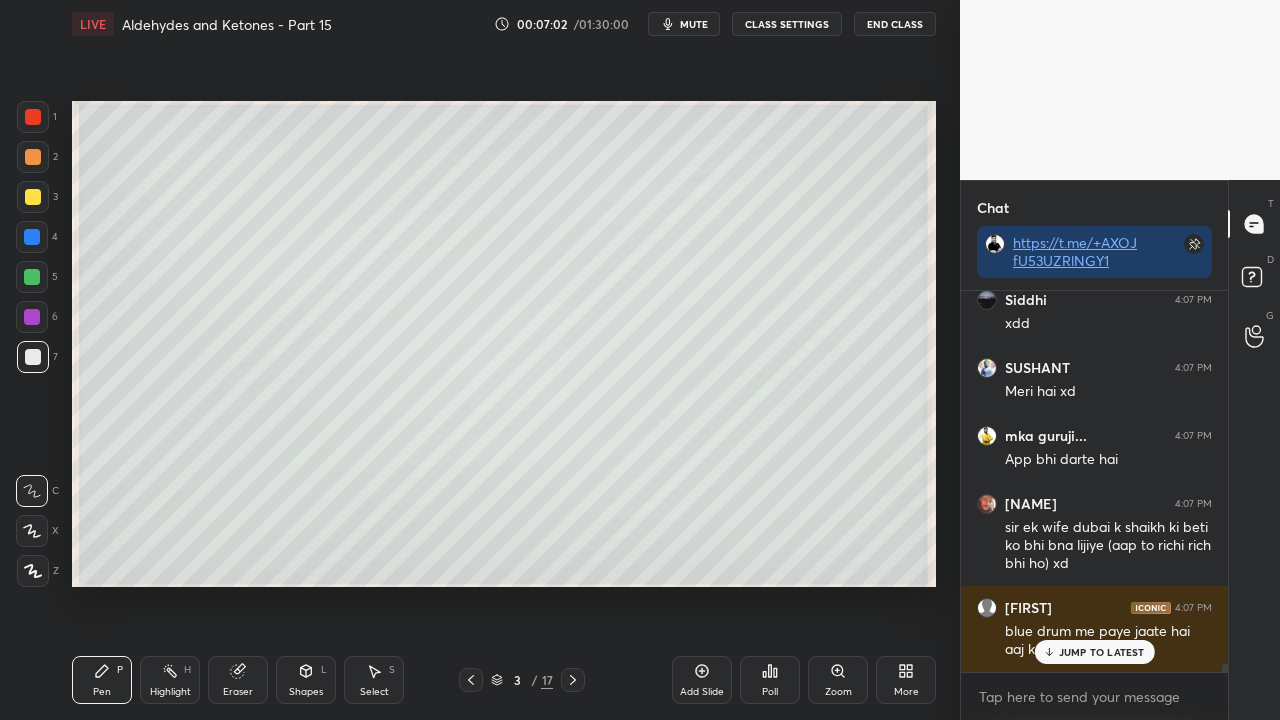 click on "4:06 PM XD\ [USERNAME] 4:06 PM fridge test ke baad class kyun sir ji ???????????????? [USERNAME]  joined [USERNAME] 4:06 PM jhadu [USERNAME] 4:06 PM lol [USERNAME] 4:07 PM xdd [USERNAME] 4:07 PM ji [USERNAME] 4:07 PM guruji ye first slide hai mera internet chala gya tha [USERNAME] 4:07 PM aap mt bolnaaaa aapki wife isocyanide sungha degiiiiii aapkoo stay safeee [USERNAME] 4:07 PM xdd [USERNAME] 4:07 PM Meri hai xd [USERNAME]... 4:07 PM App bhi darte hai [USERNAME] 4:07 PM sir ek wife dubai k shaikh ki beti ko bhi bna lijiye (aap to richi rich bhi ho) xd [USERNAME] 4:07 PM blue drum me paye jaate hai aaj kal pati" at bounding box center [1094, 481] 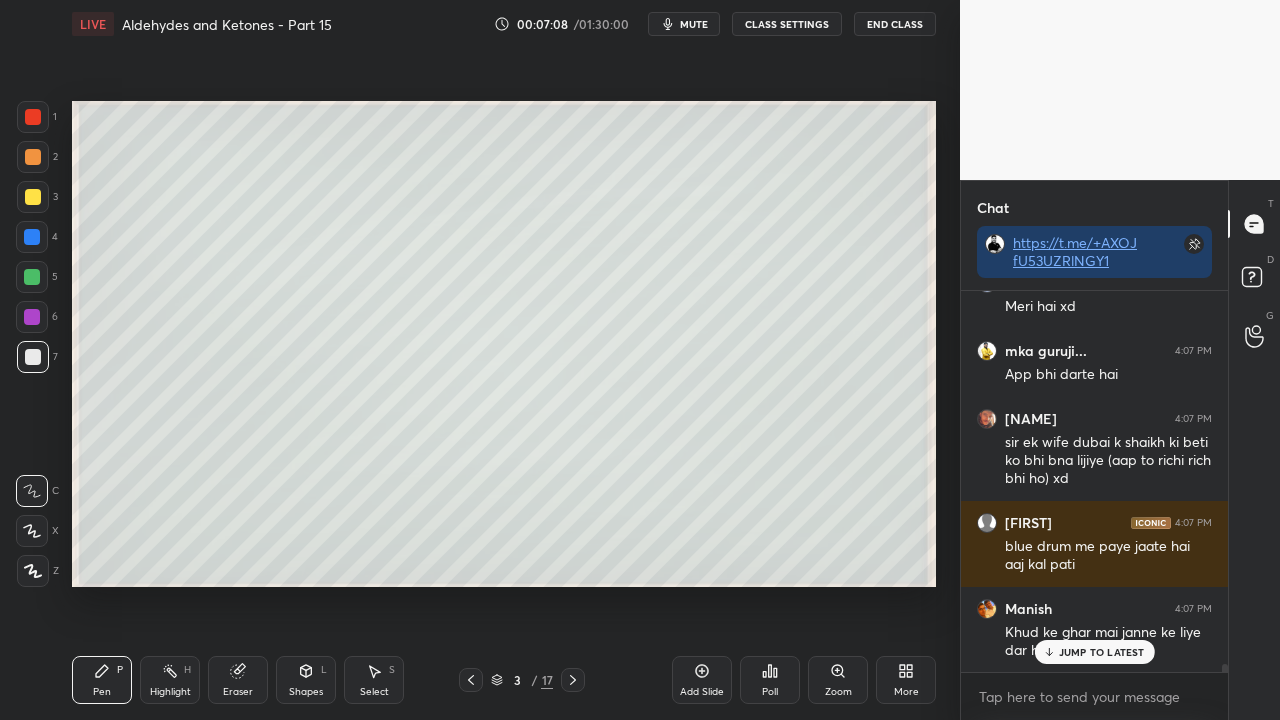 scroll, scrollTop: 18882, scrollLeft: 0, axis: vertical 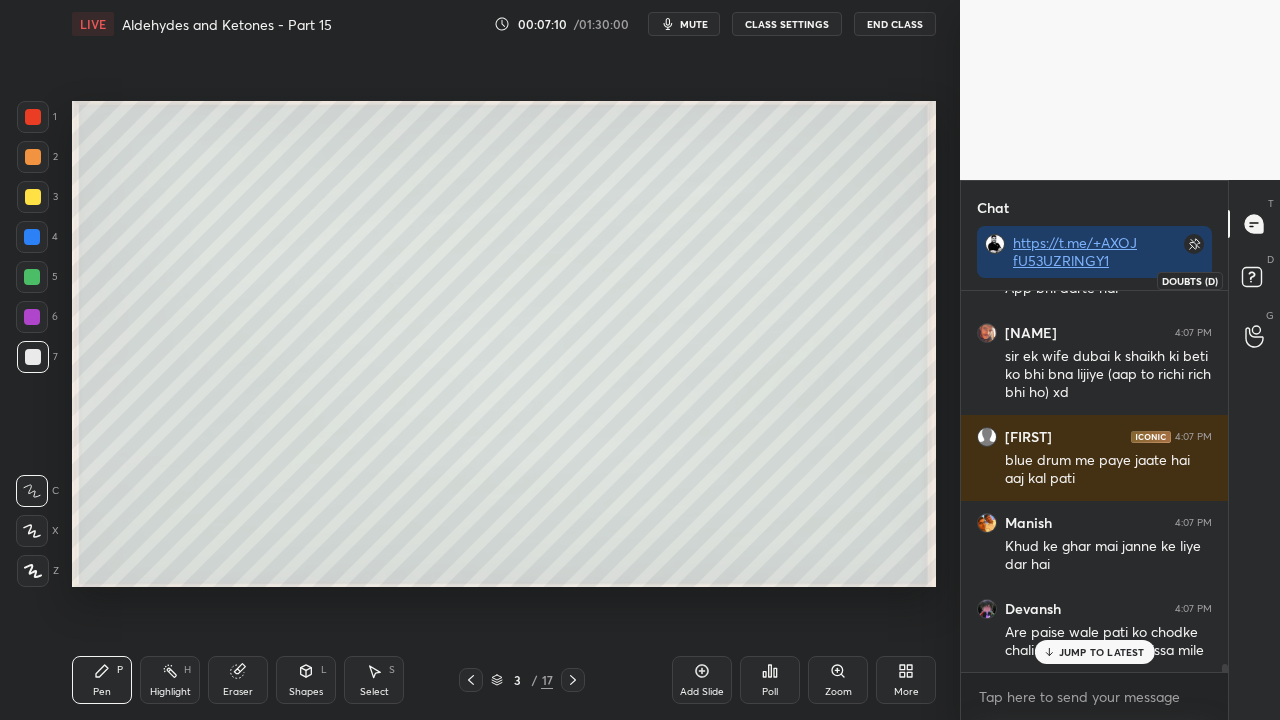 click 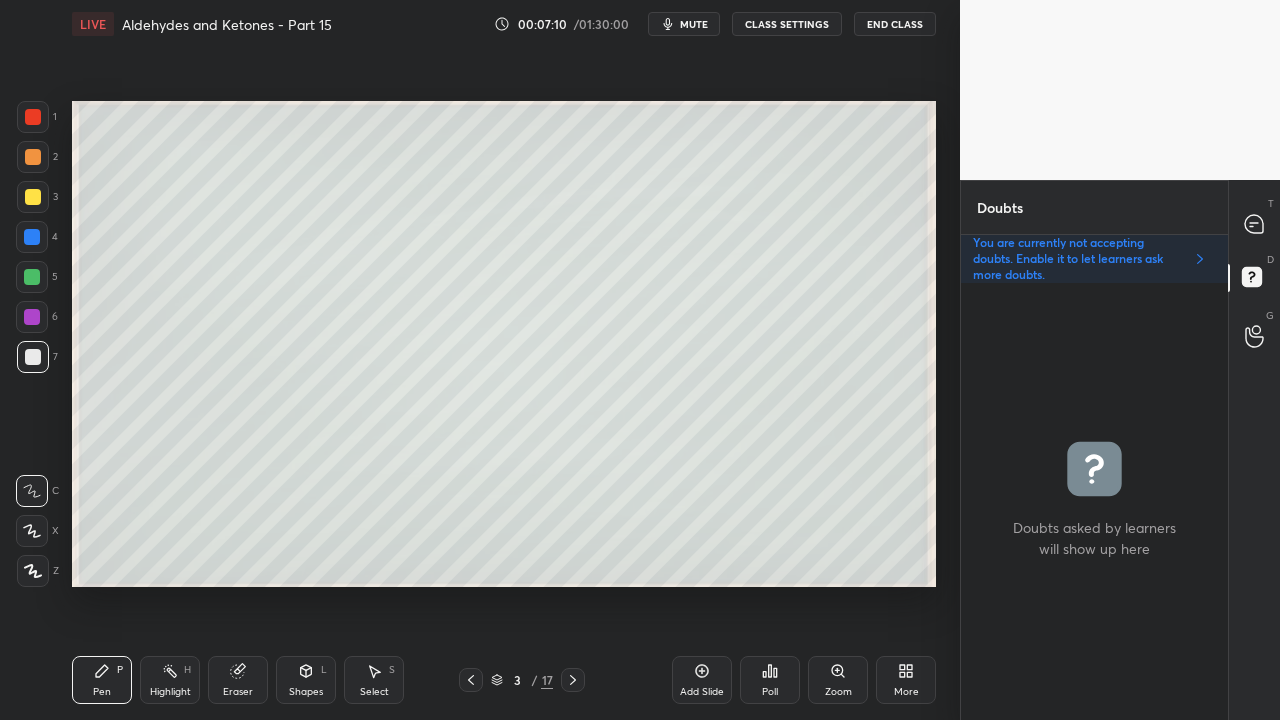 scroll, scrollTop: 6, scrollLeft: 6, axis: both 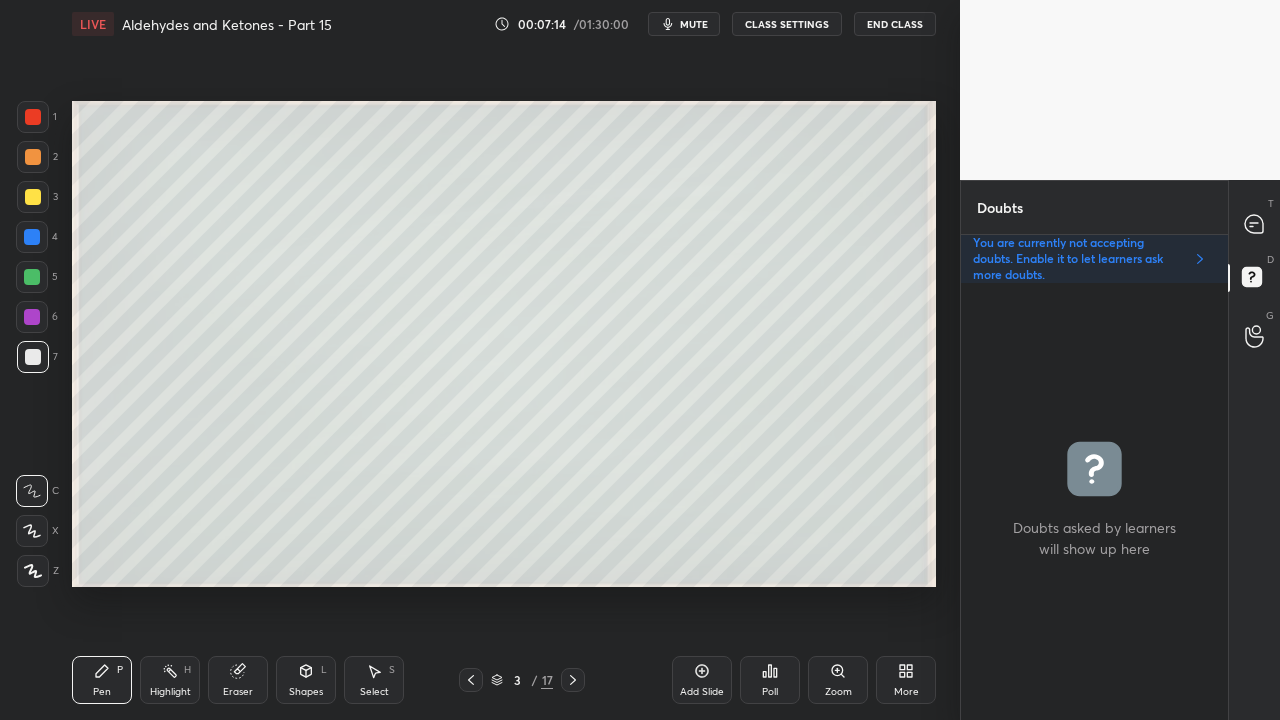 click at bounding box center [33, 197] 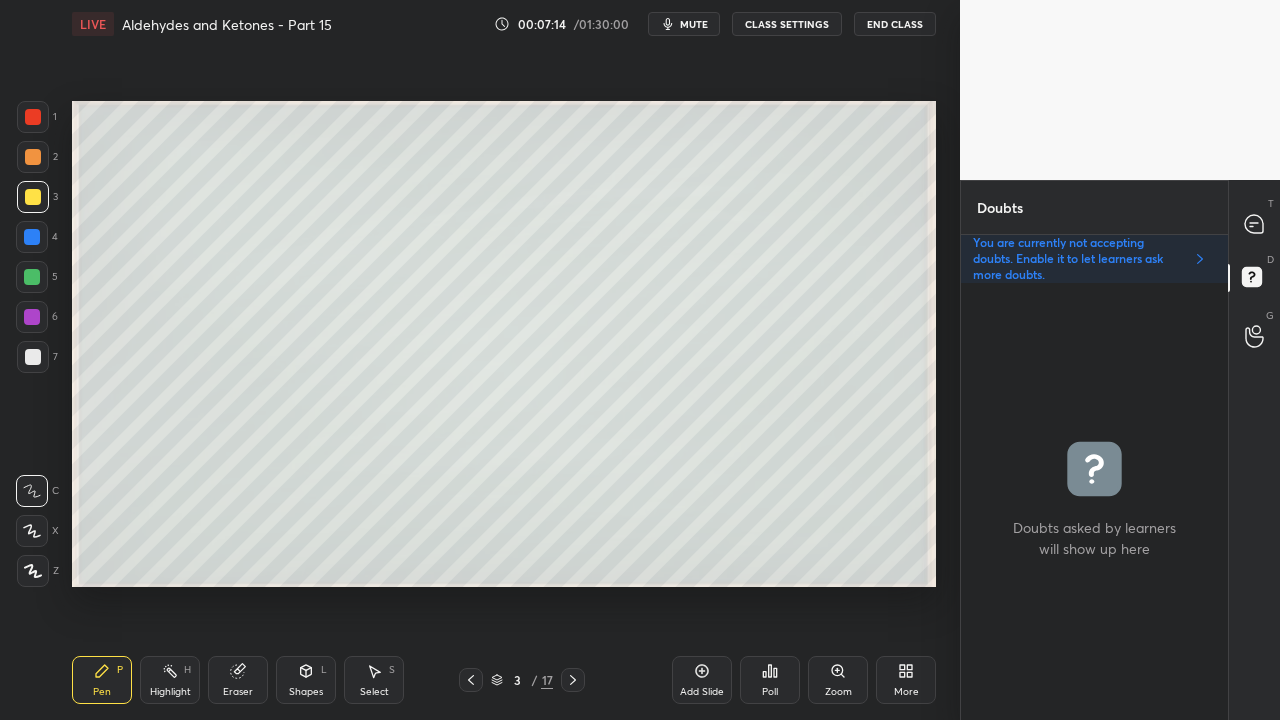 click at bounding box center (33, 197) 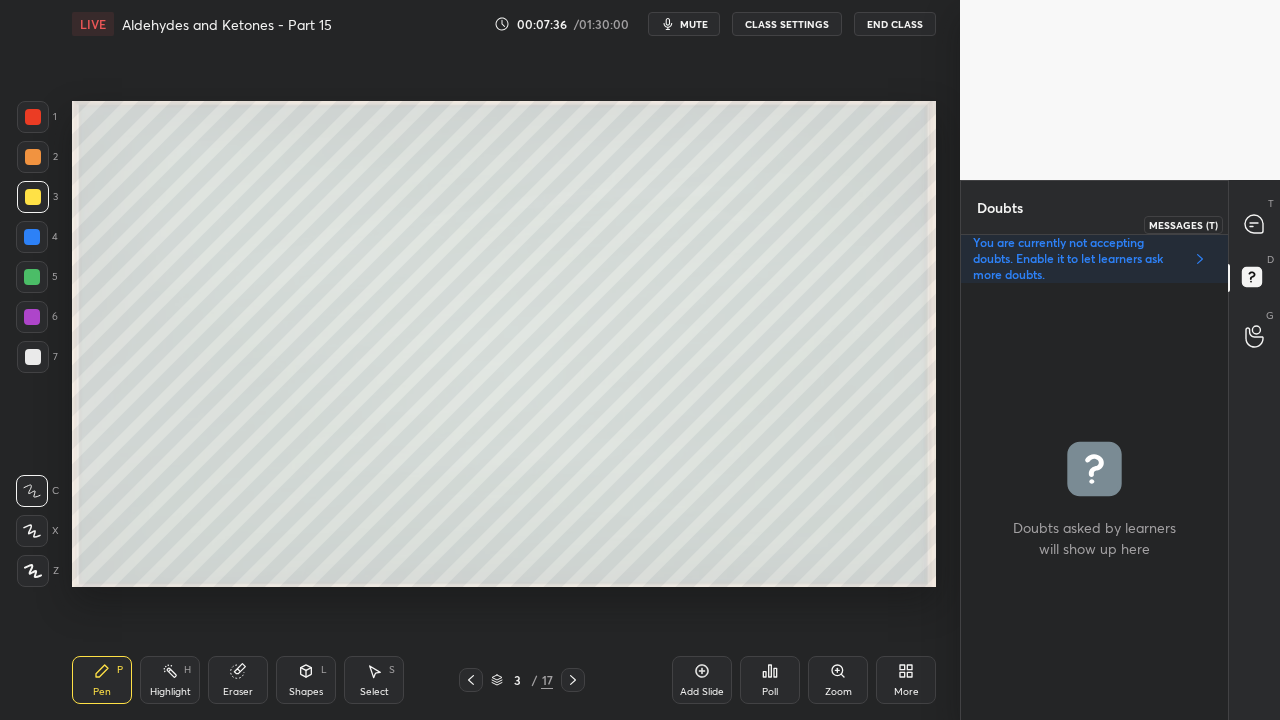 click 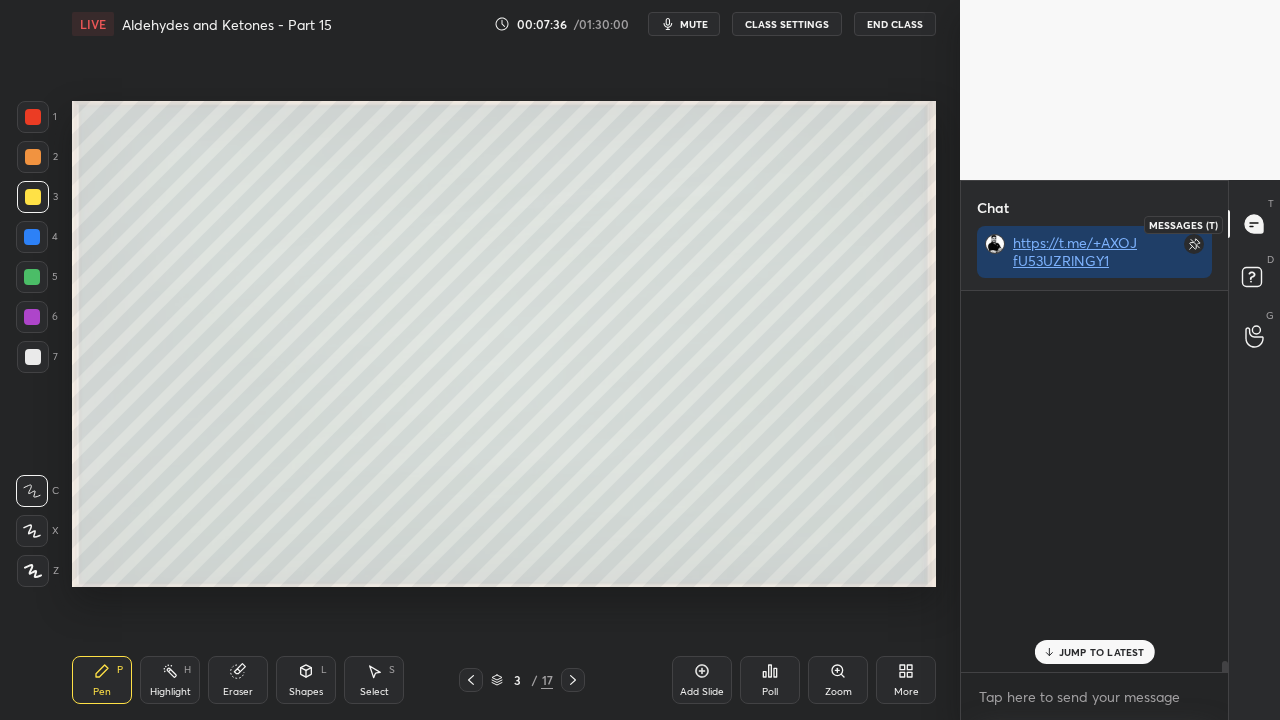 scroll, scrollTop: 19283, scrollLeft: 0, axis: vertical 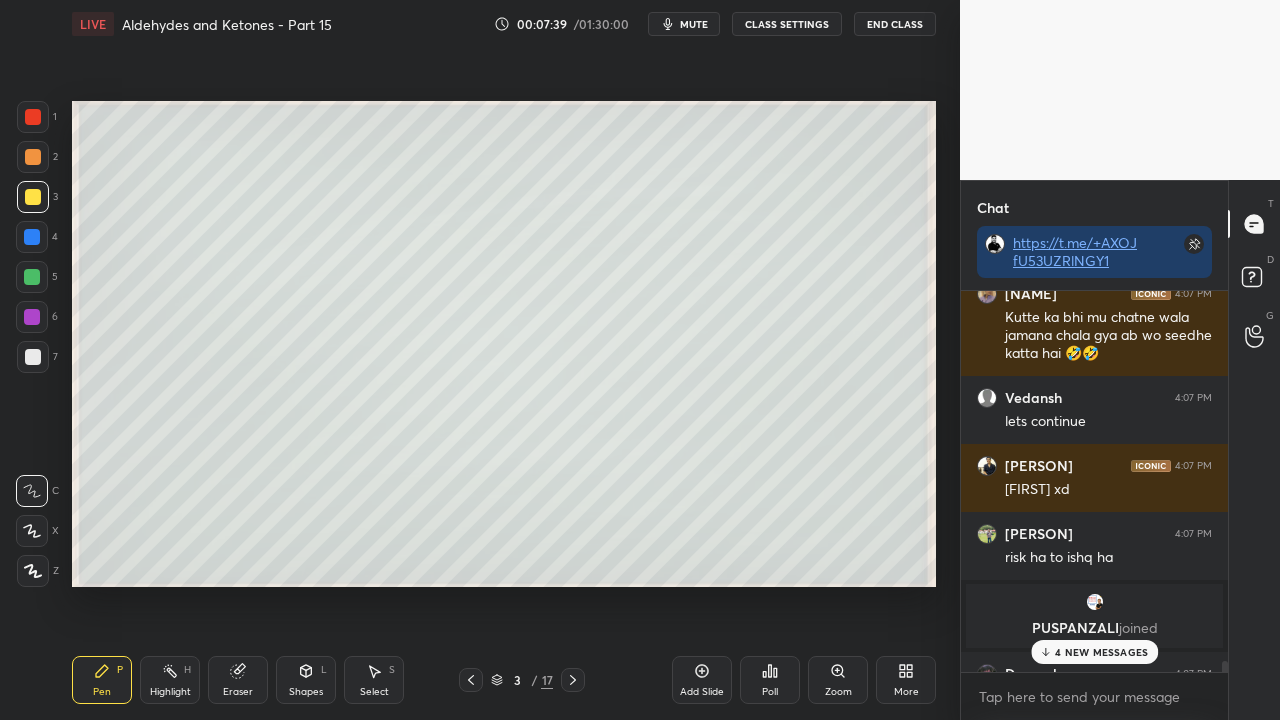 click on "4 NEW MESSAGES" at bounding box center [1101, 652] 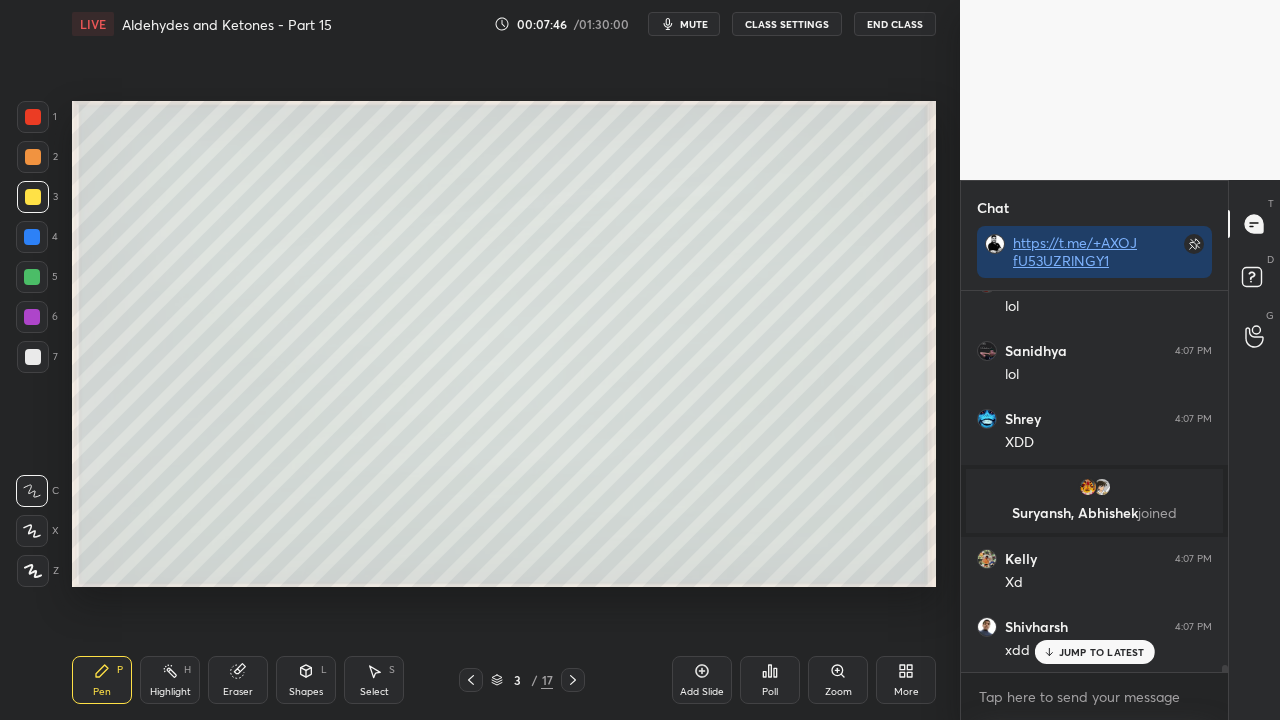scroll, scrollTop: 20286, scrollLeft: 0, axis: vertical 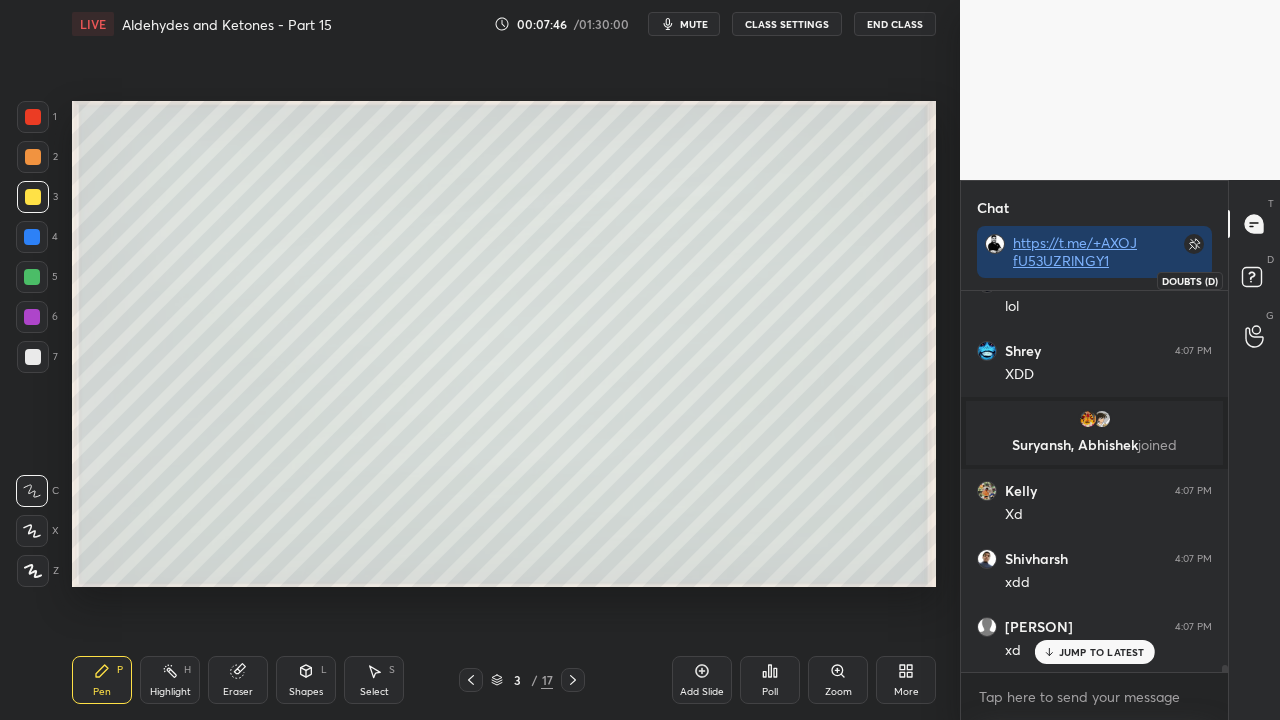 click 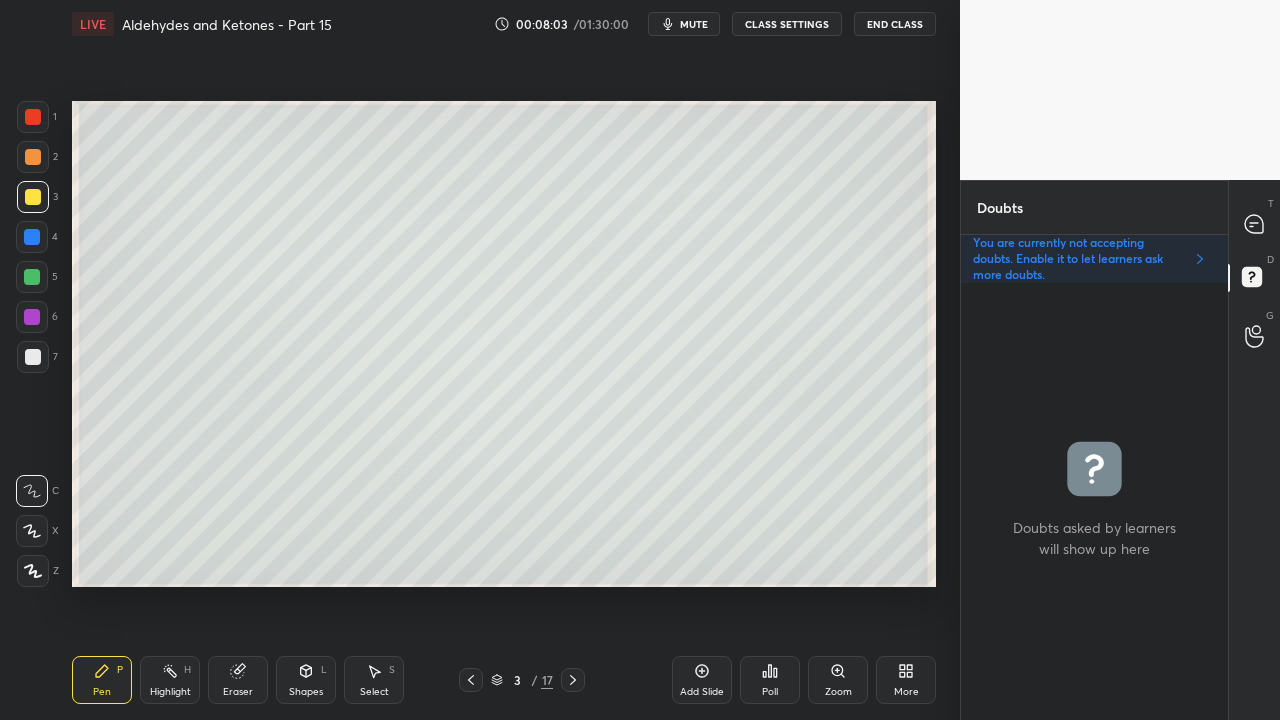 click at bounding box center (33, 157) 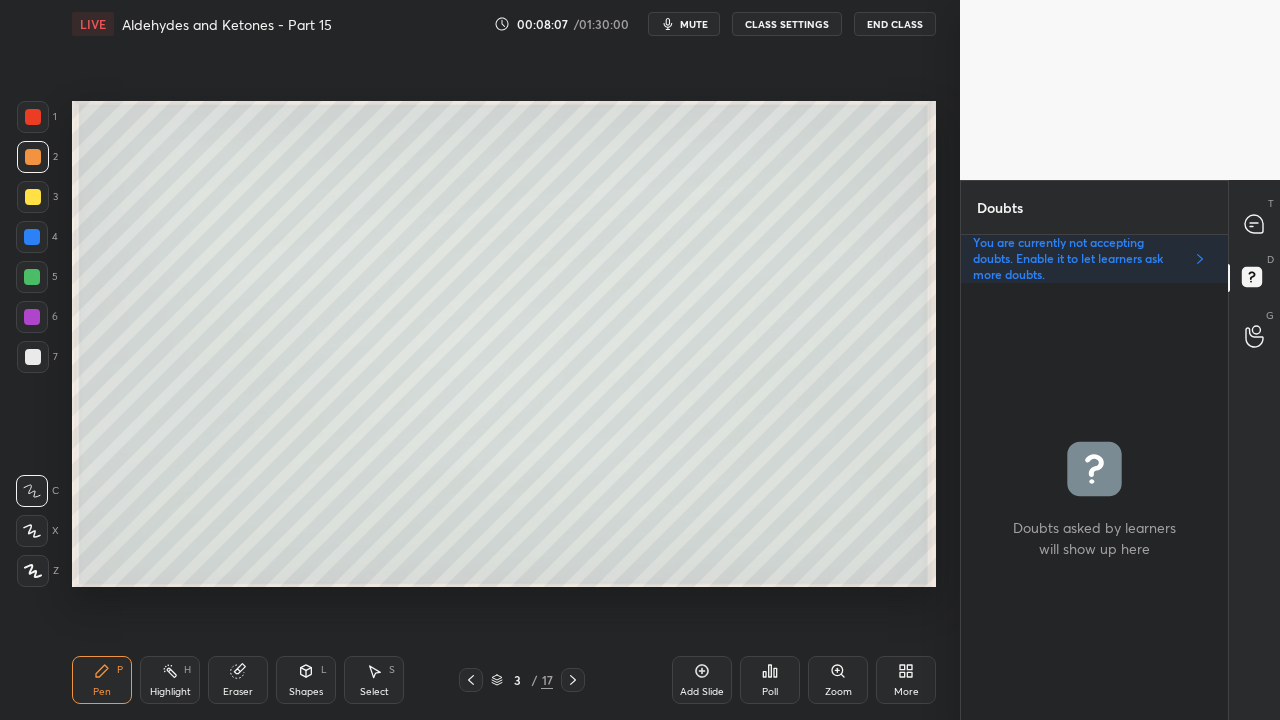 drag, startPoint x: 1276, startPoint y: 214, endPoint x: 1269, endPoint y: 204, distance: 12.206555 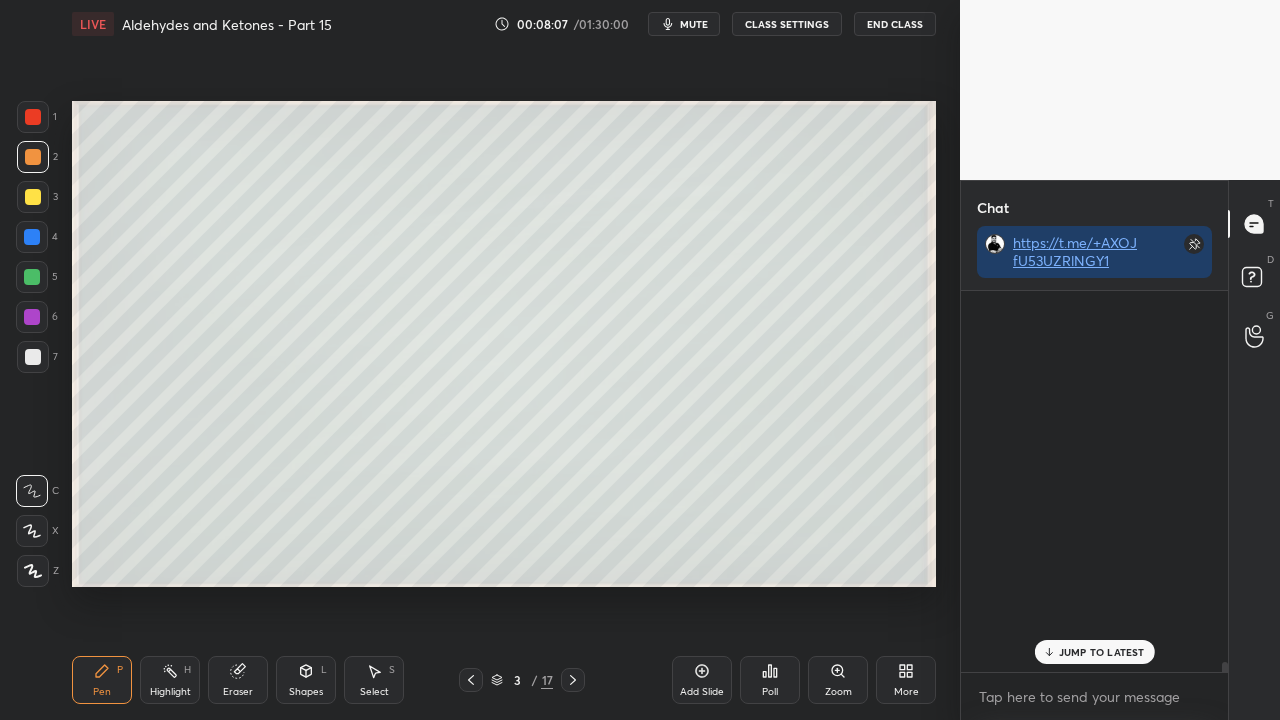 scroll, scrollTop: 20787, scrollLeft: 0, axis: vertical 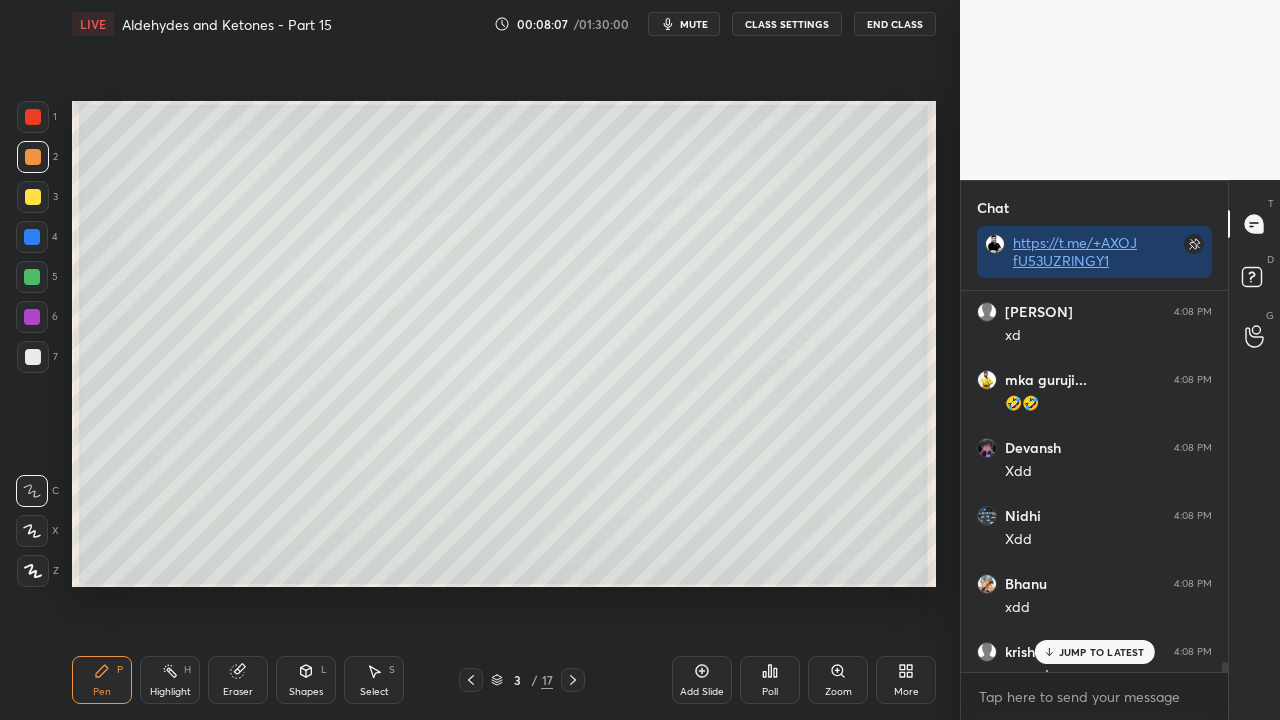 click on "JUMP TO LATEST" at bounding box center (1094, 652) 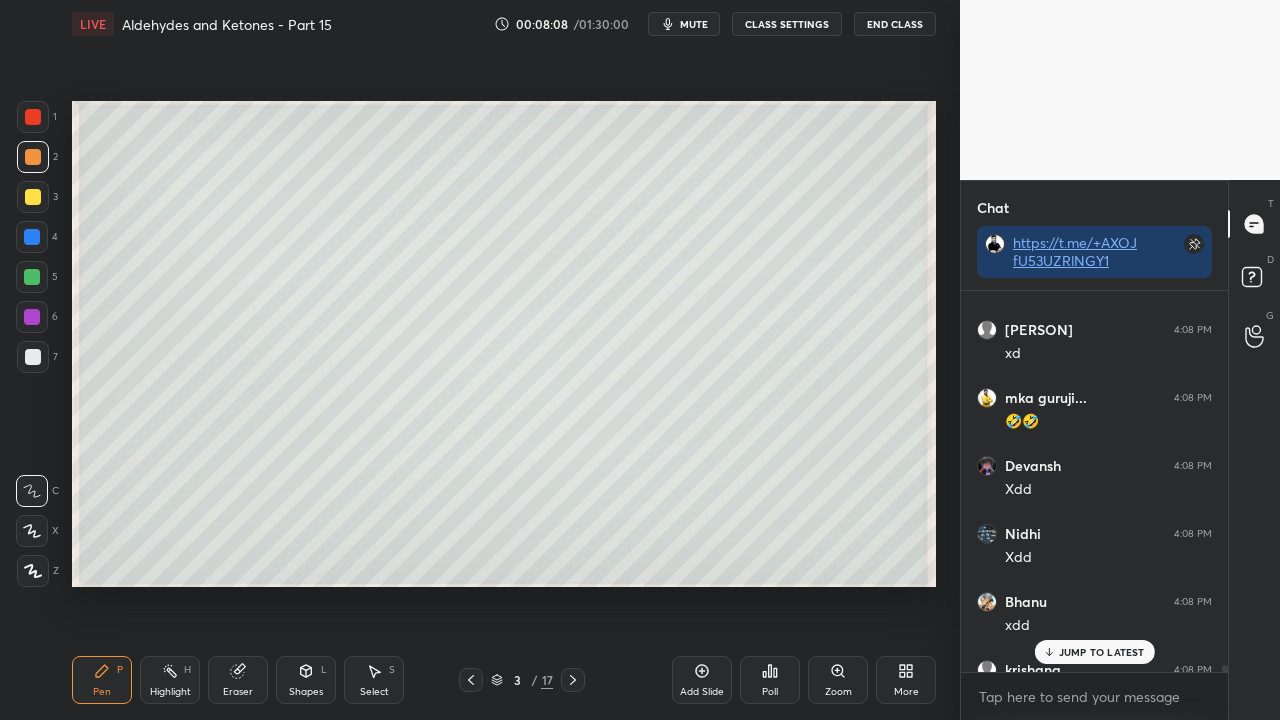 scroll, scrollTop: 20966, scrollLeft: 0, axis: vertical 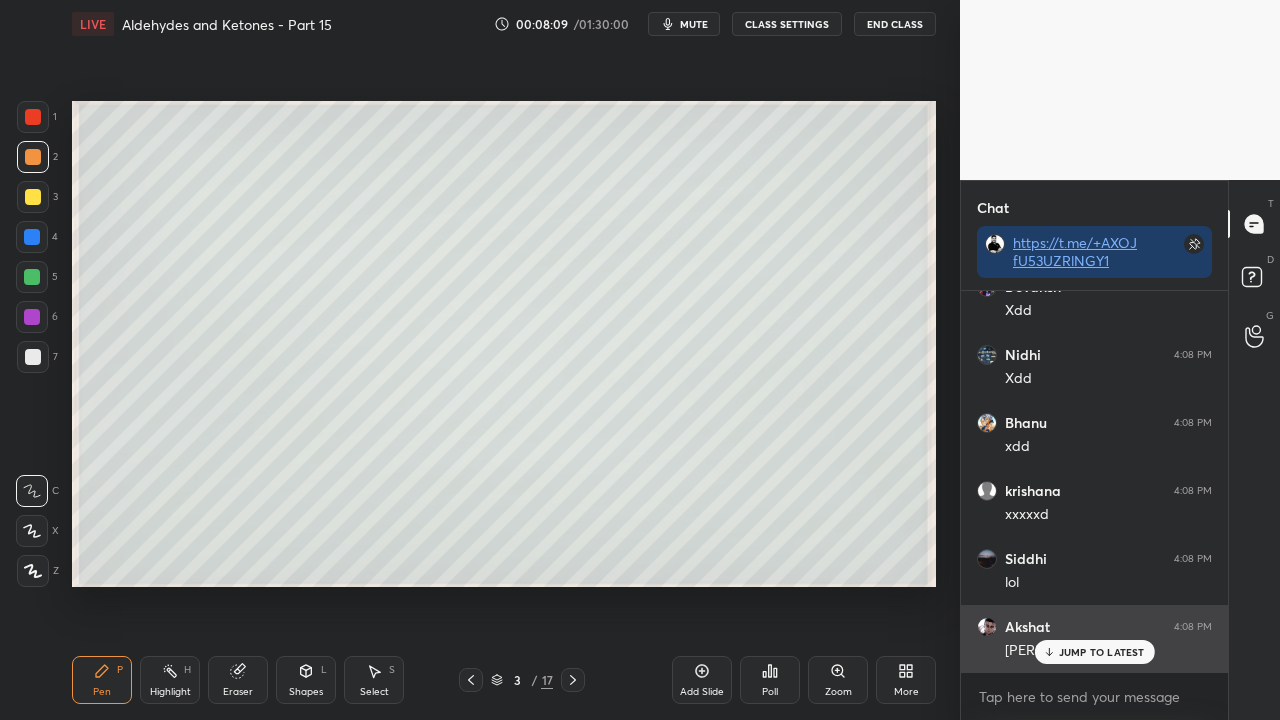 click on "JUMP TO LATEST" at bounding box center [1102, 652] 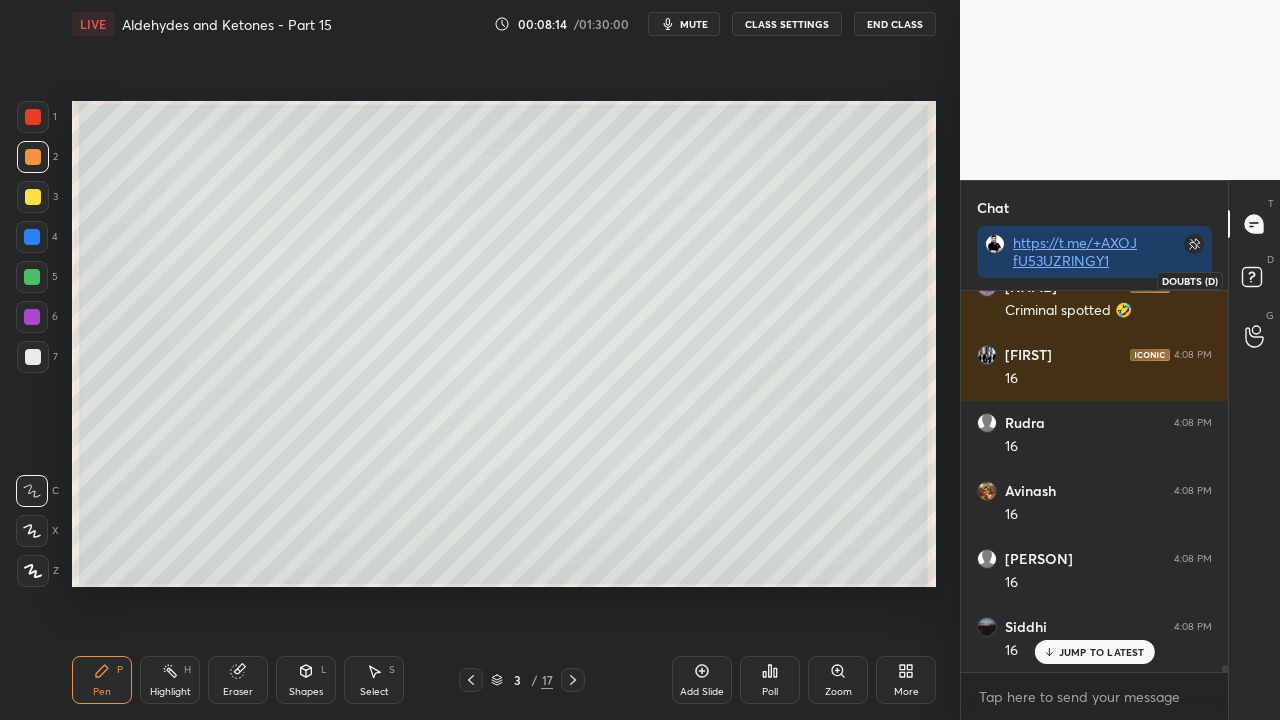 scroll, scrollTop: 19202, scrollLeft: 0, axis: vertical 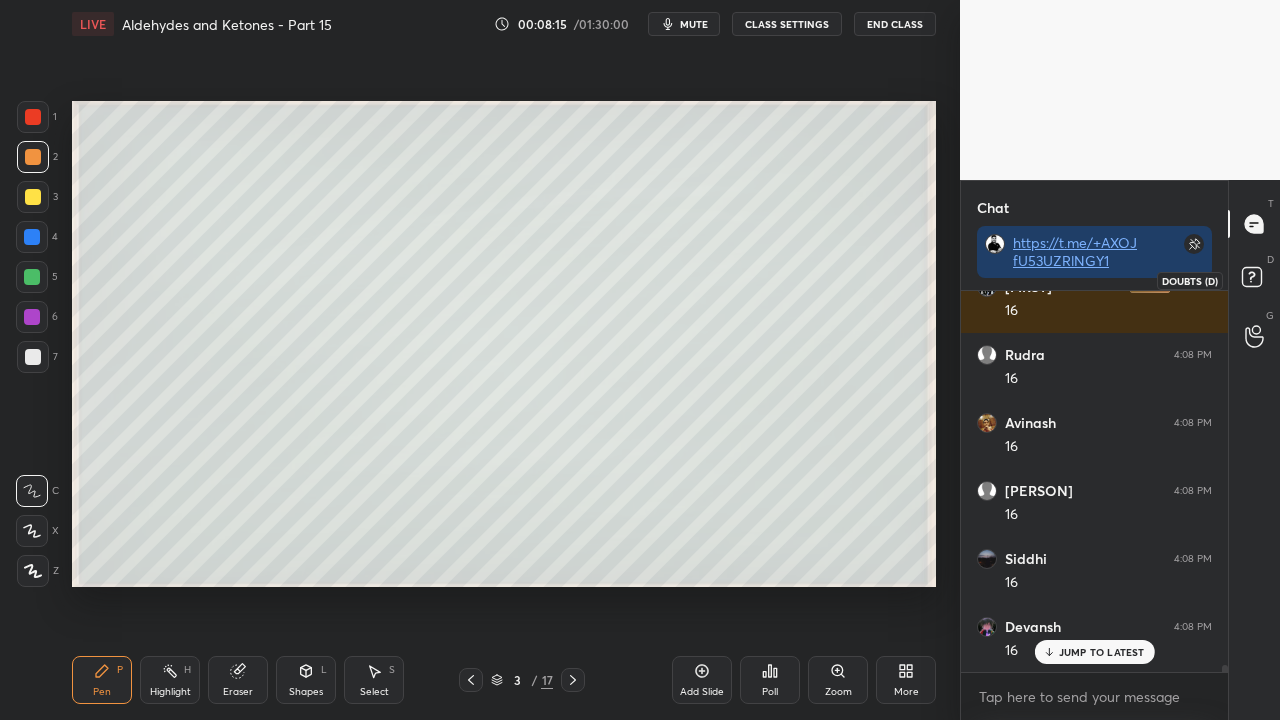 drag, startPoint x: 1254, startPoint y: 279, endPoint x: 1272, endPoint y: 270, distance: 20.12461 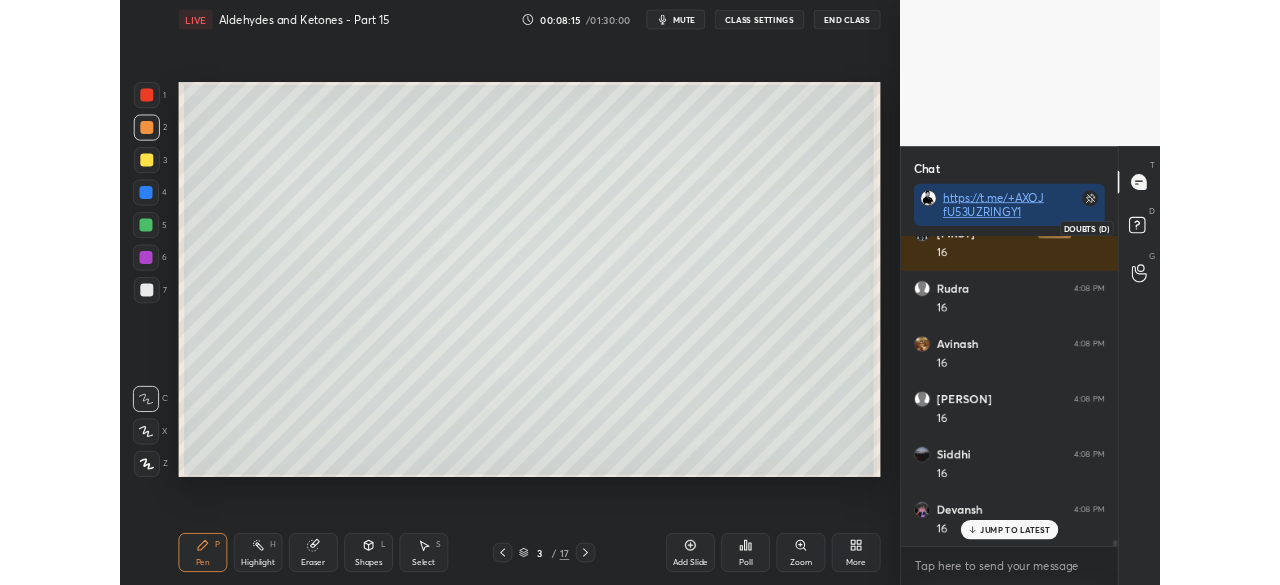scroll, scrollTop: 431, scrollLeft: 261, axis: both 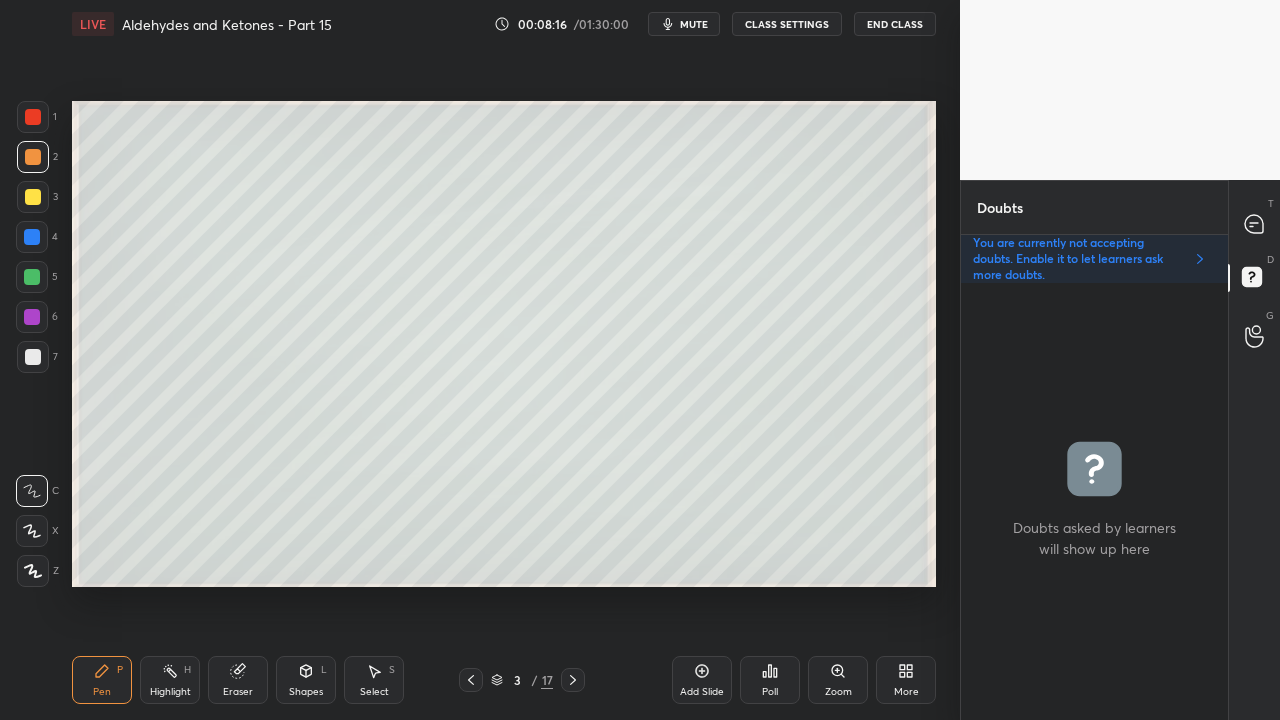 click at bounding box center [33, 197] 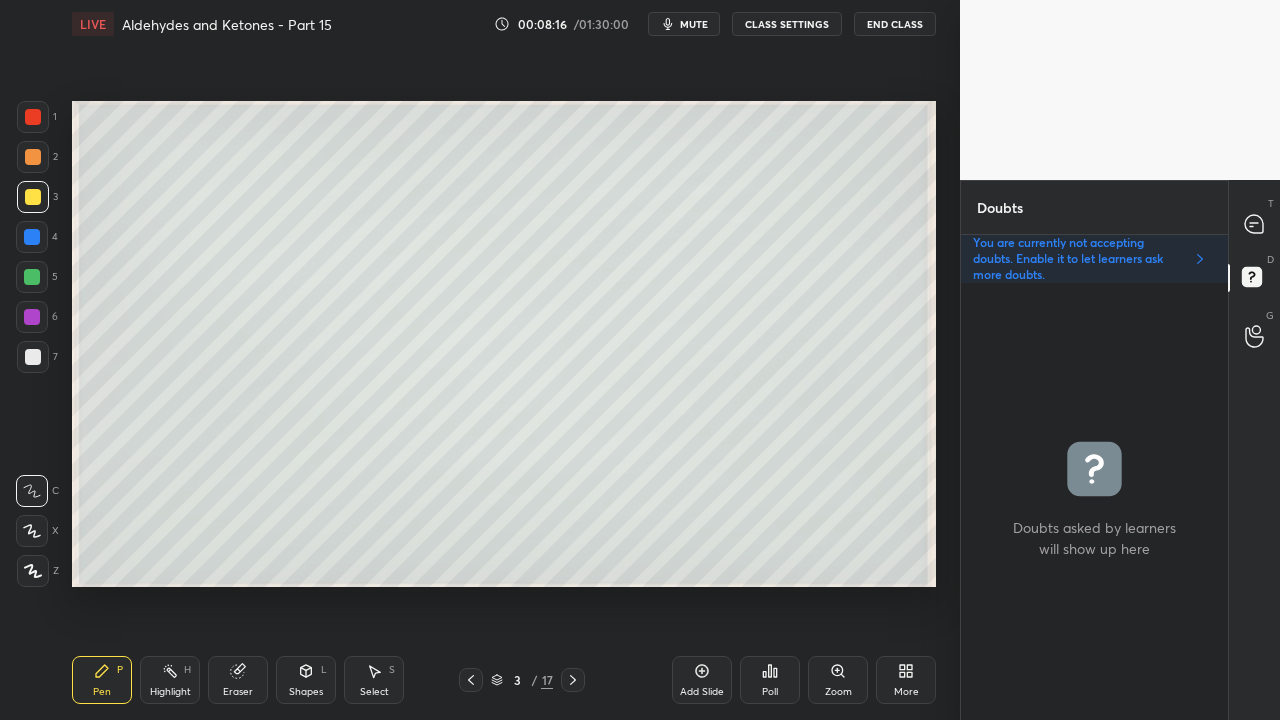 click at bounding box center [33, 197] 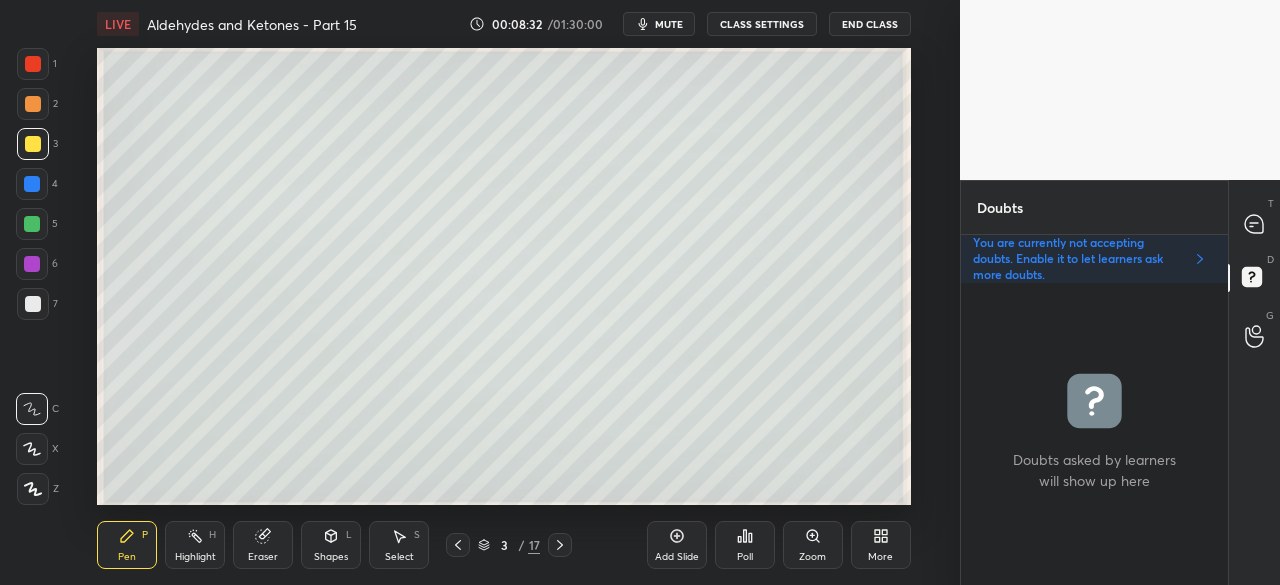 scroll, scrollTop: 457, scrollLeft: 880, axis: both 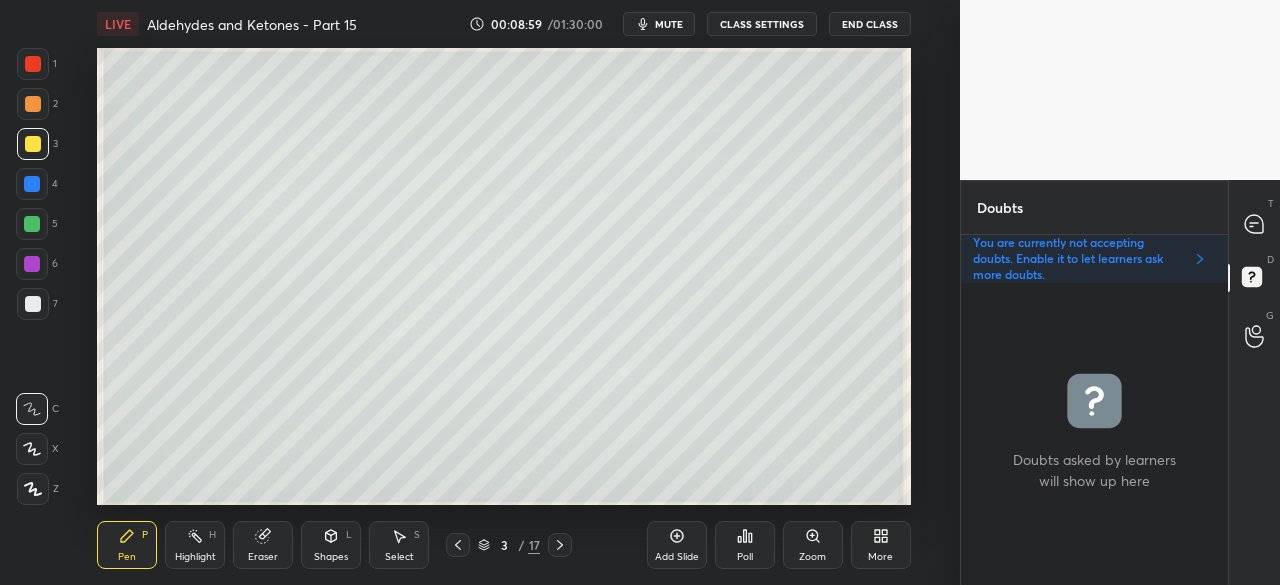 drag, startPoint x: 1260, startPoint y: 211, endPoint x: 1250, endPoint y: 205, distance: 11.661903 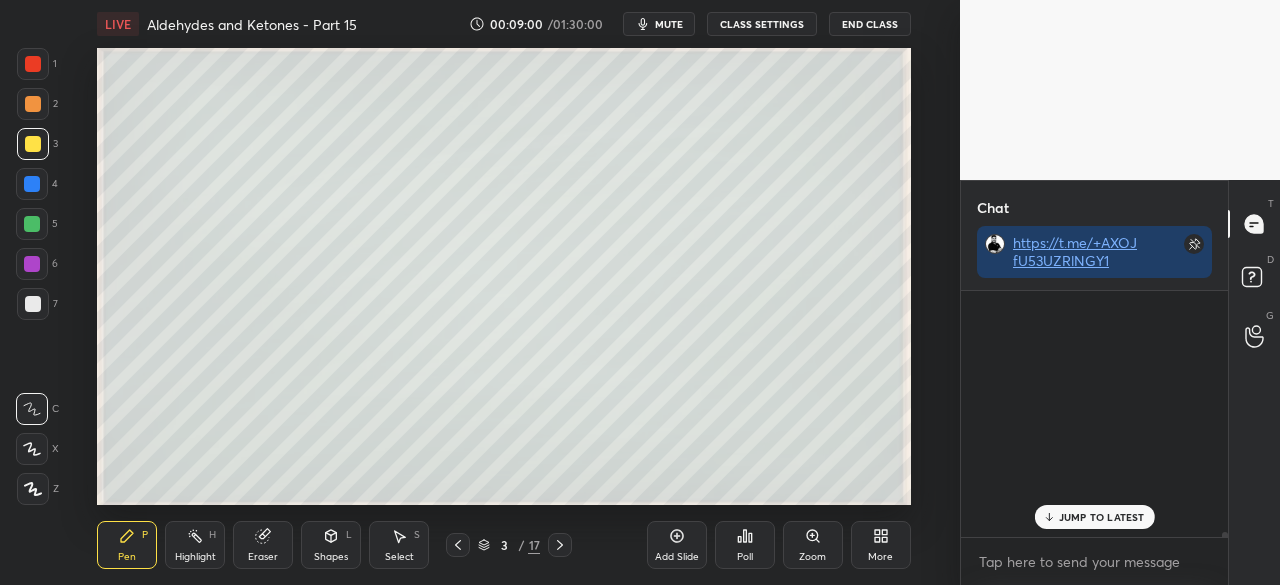 scroll, scrollTop: 288, scrollLeft: 261, axis: both 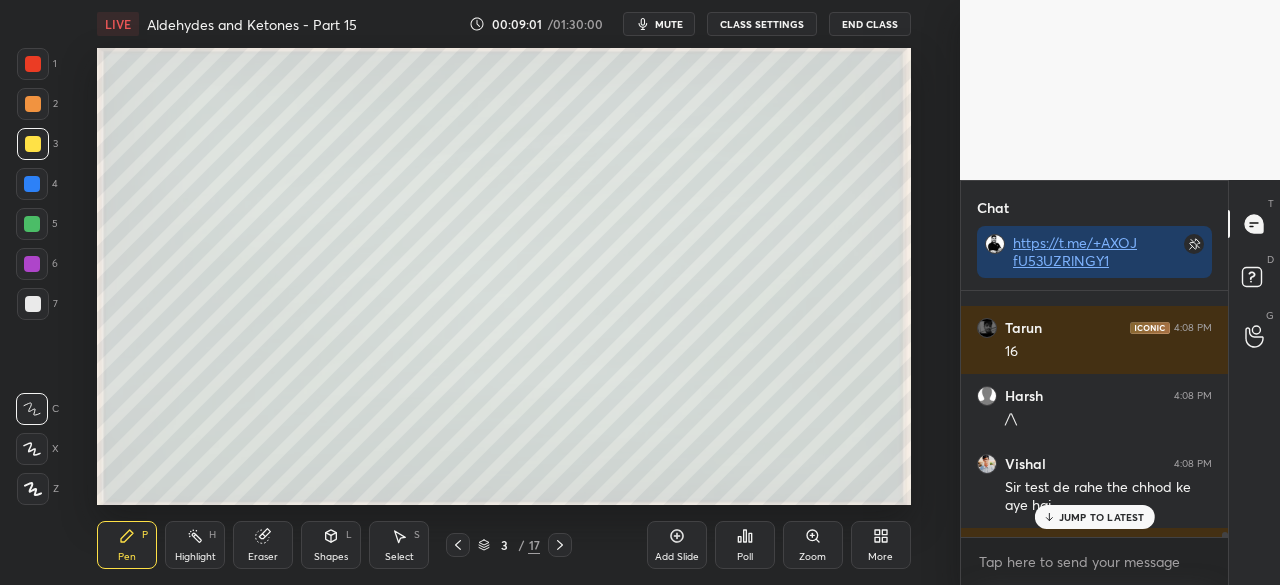 click on "JUMP TO LATEST" at bounding box center (1102, 517) 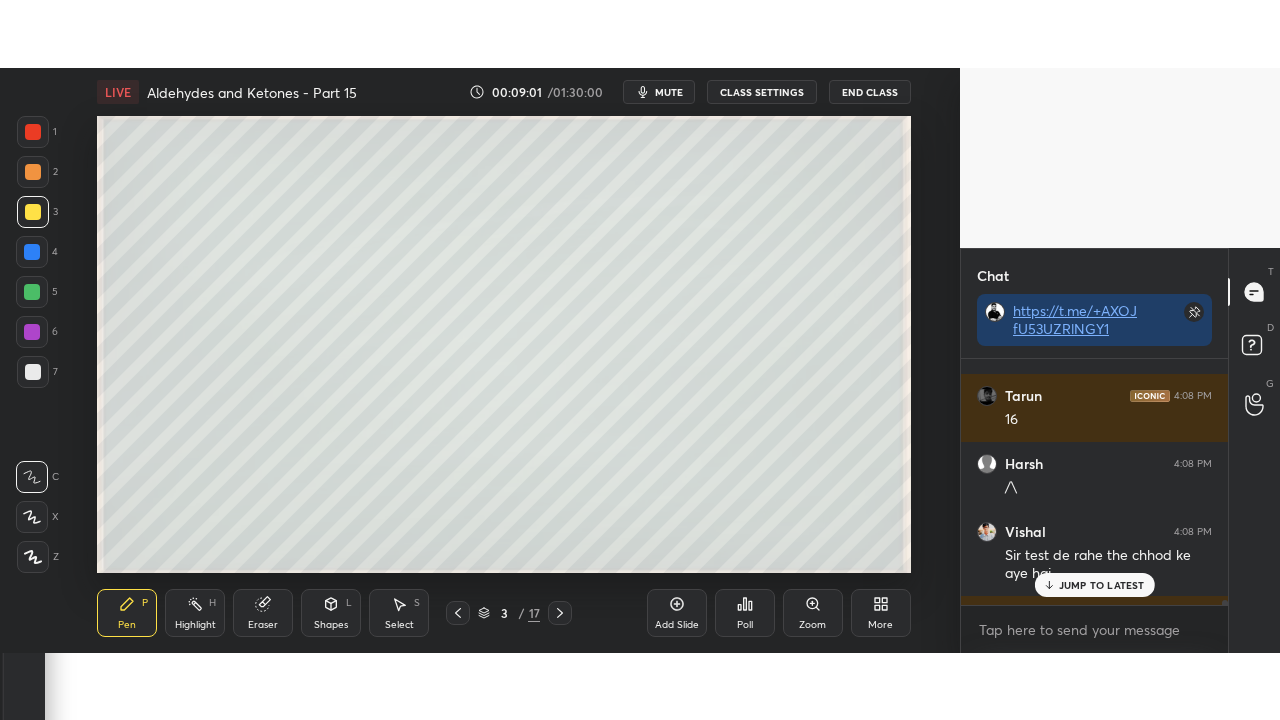 scroll, scrollTop: 20102, scrollLeft: 0, axis: vertical 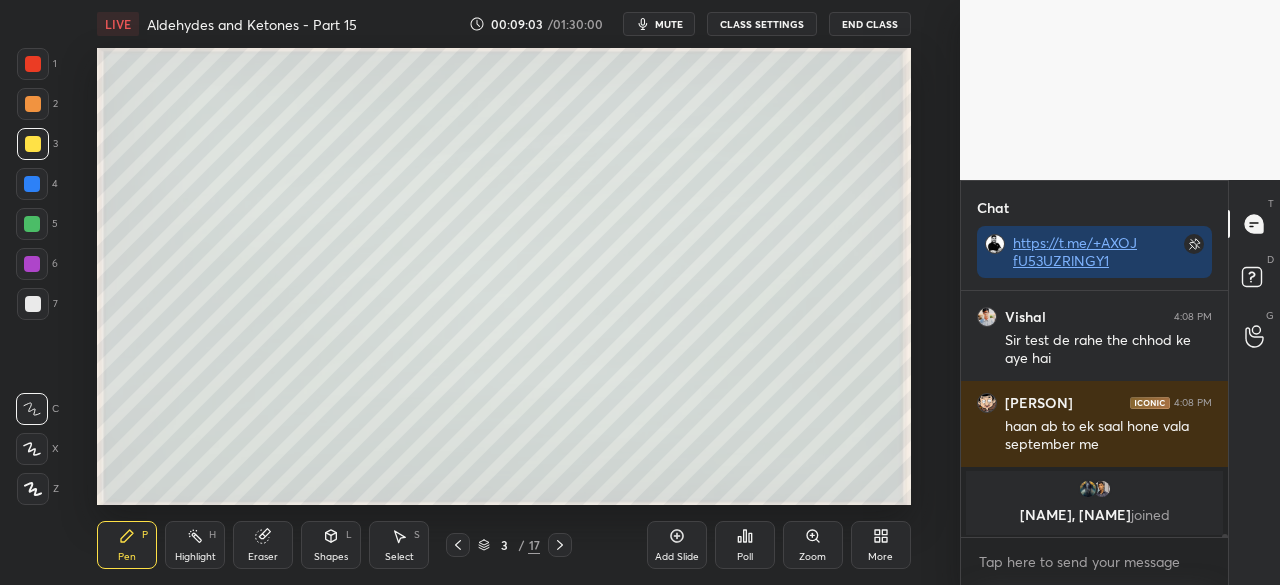 click on "More" at bounding box center (880, 557) 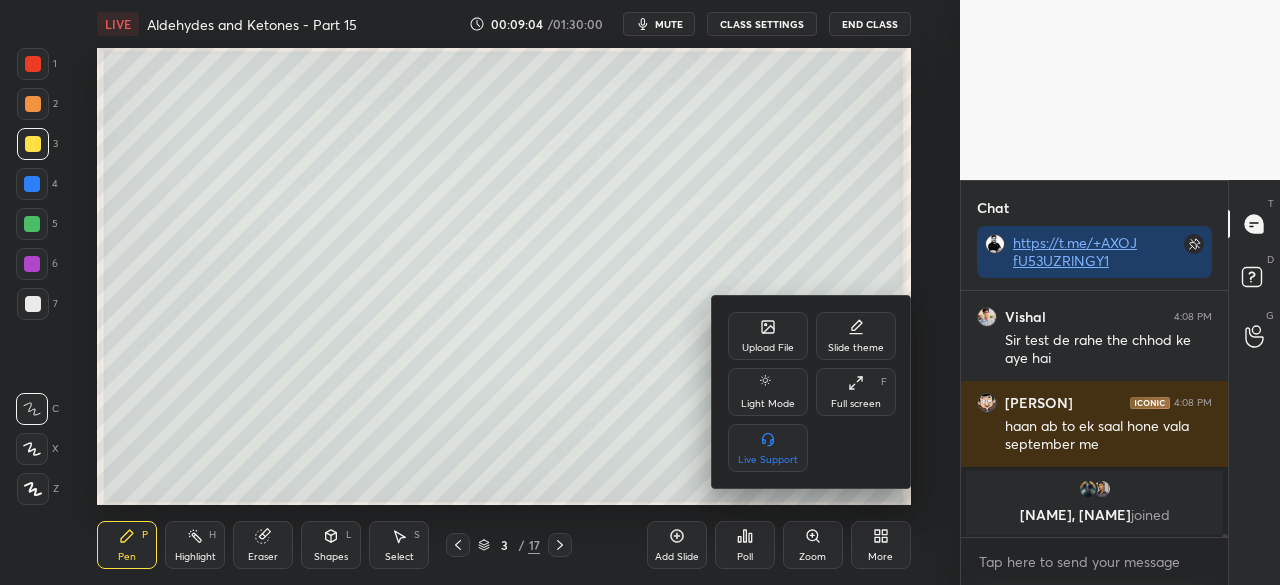 click on "Full screen F" at bounding box center (856, 392) 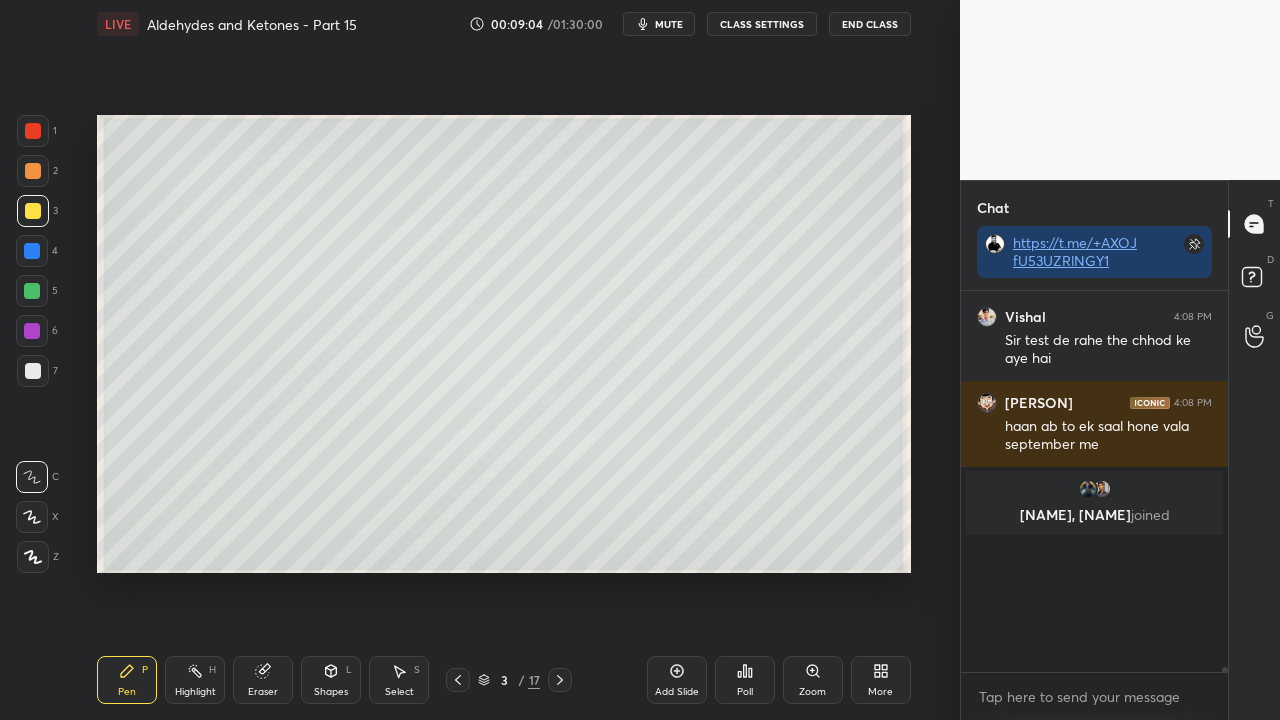 scroll, scrollTop: 99408, scrollLeft: 99120, axis: both 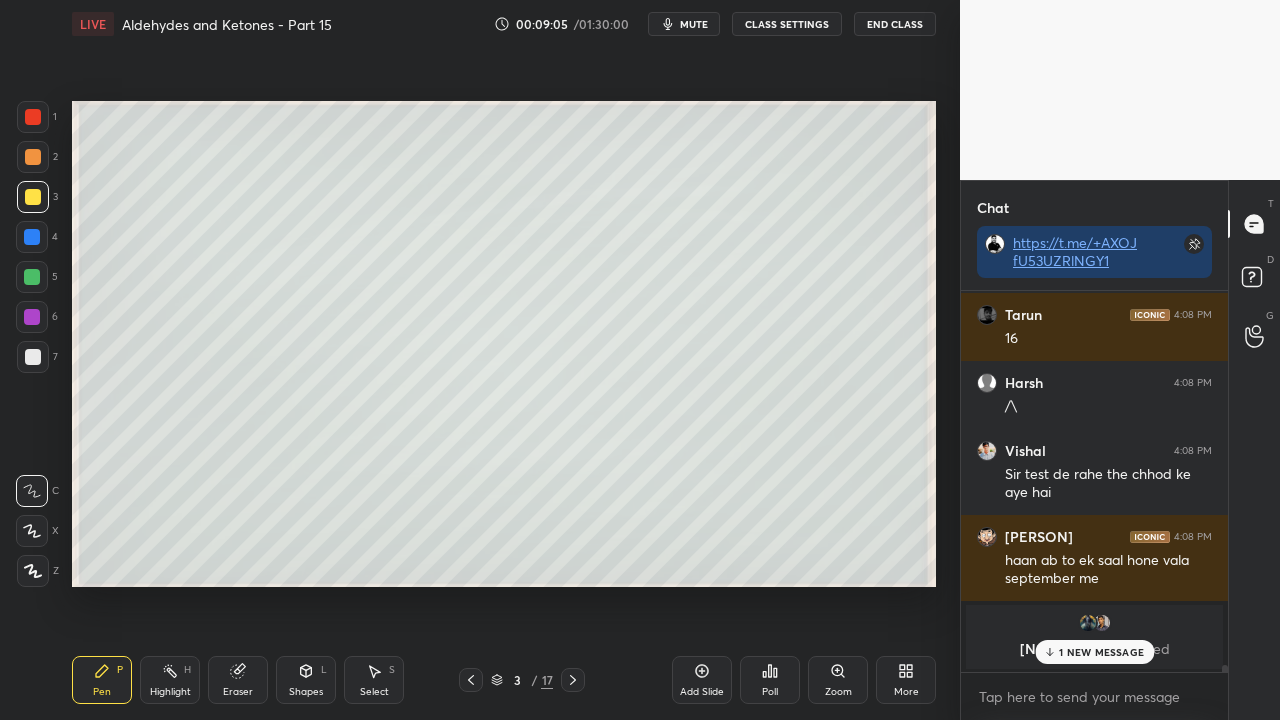 click at bounding box center [33, 357] 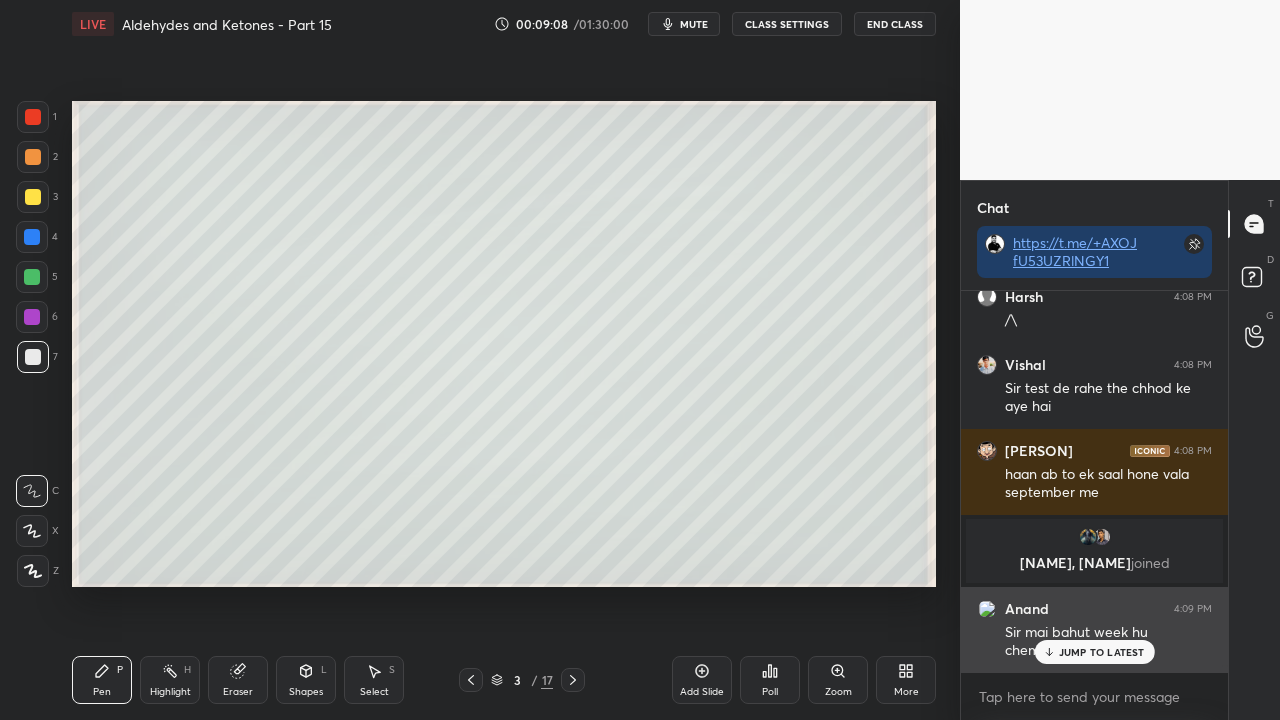 click on "JUMP TO LATEST" at bounding box center (1102, 652) 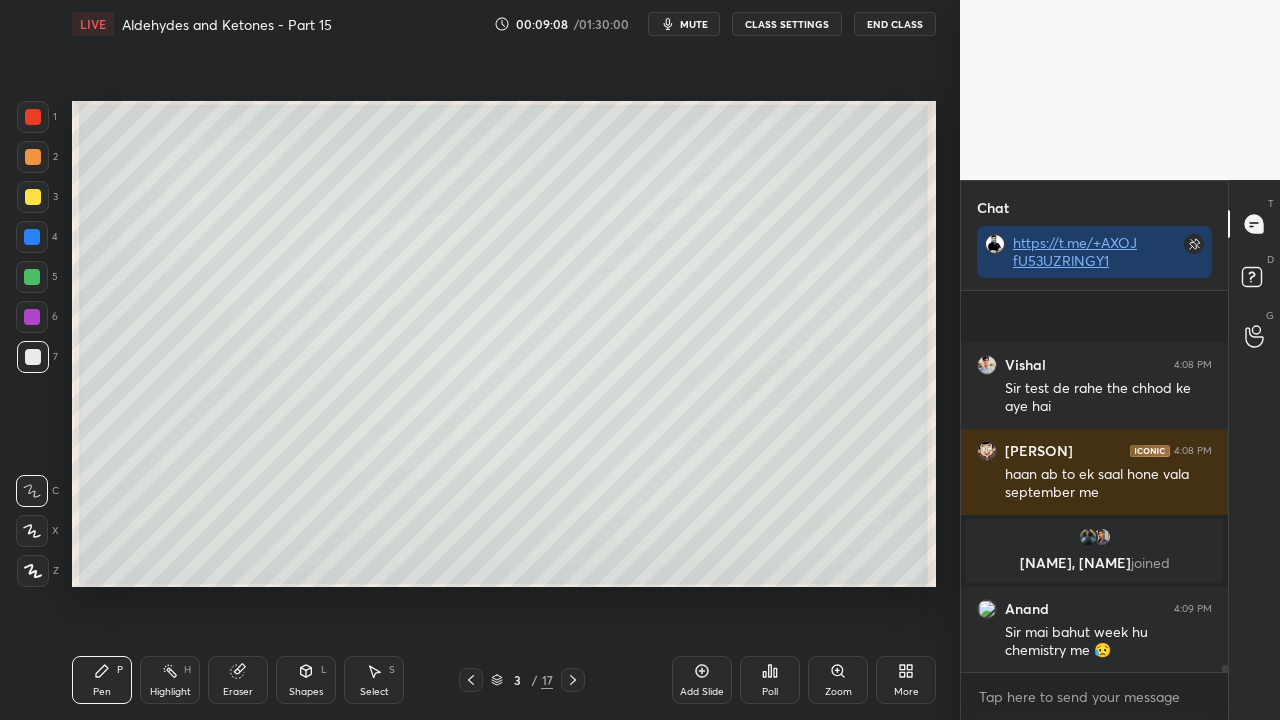 scroll, scrollTop: 20230, scrollLeft: 0, axis: vertical 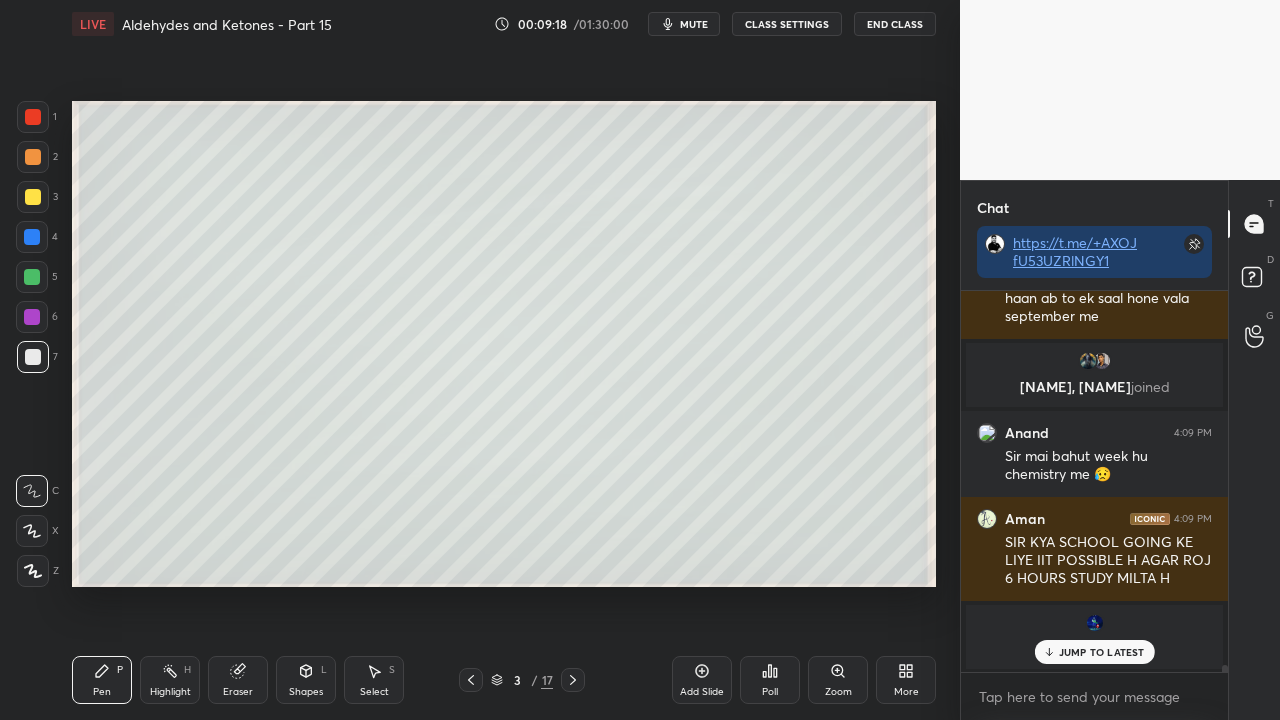 click at bounding box center [33, 197] 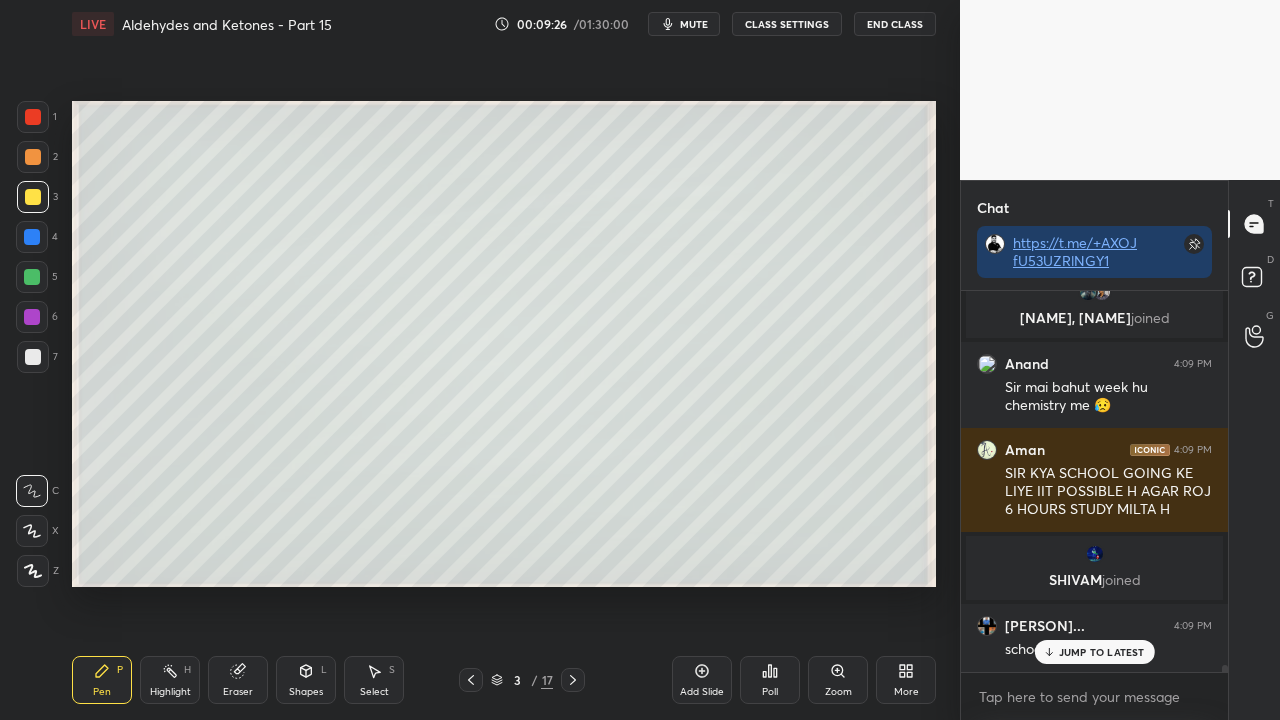 scroll, scrollTop: 19504, scrollLeft: 0, axis: vertical 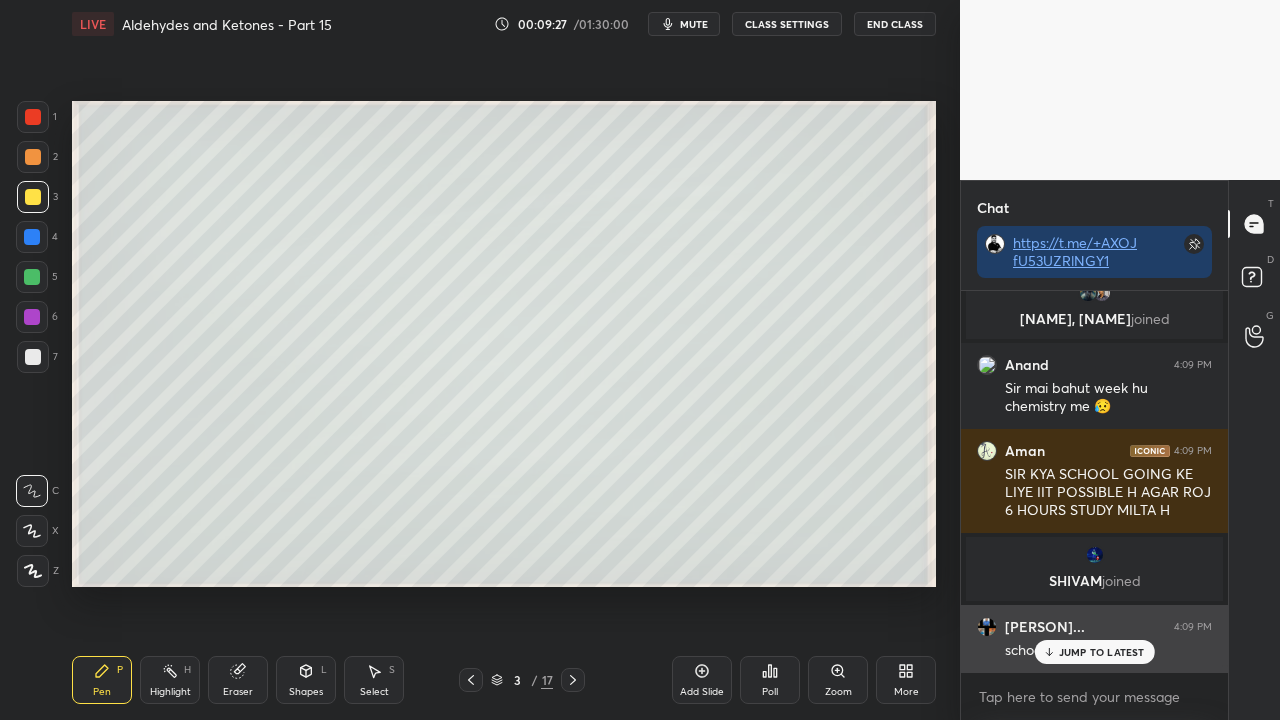 click on "JUMP TO LATEST" at bounding box center (1094, 652) 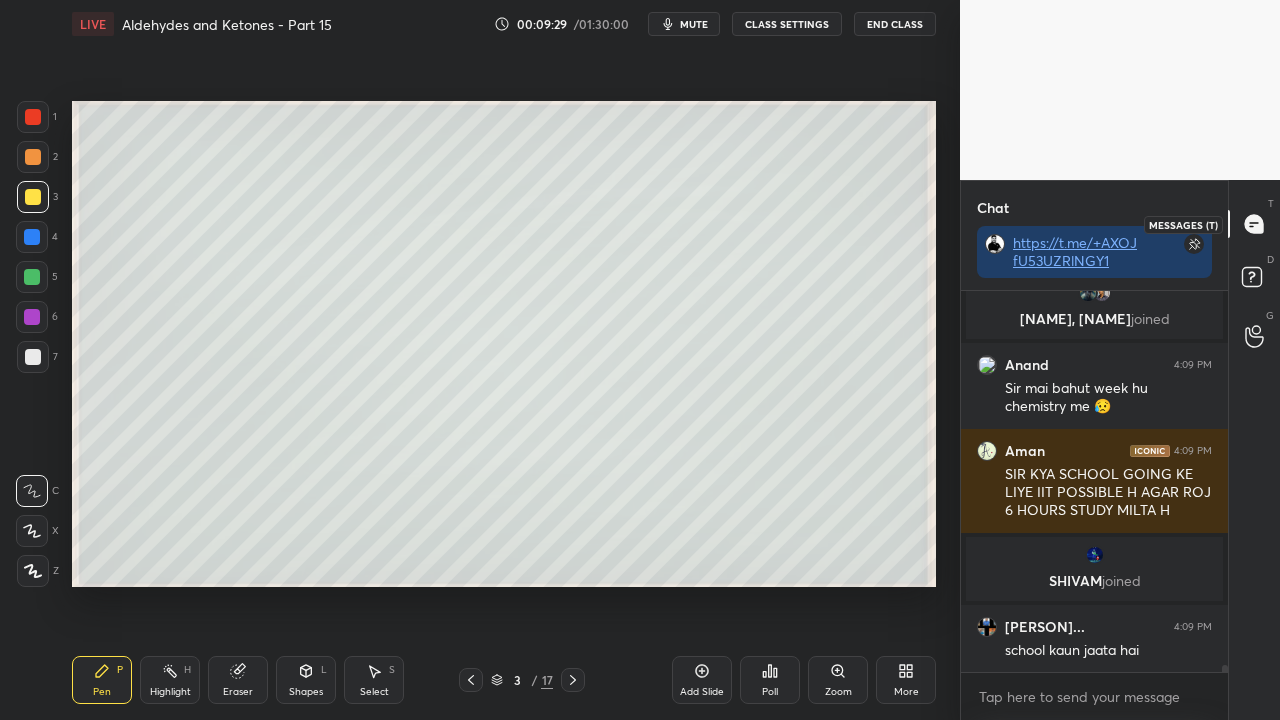 click 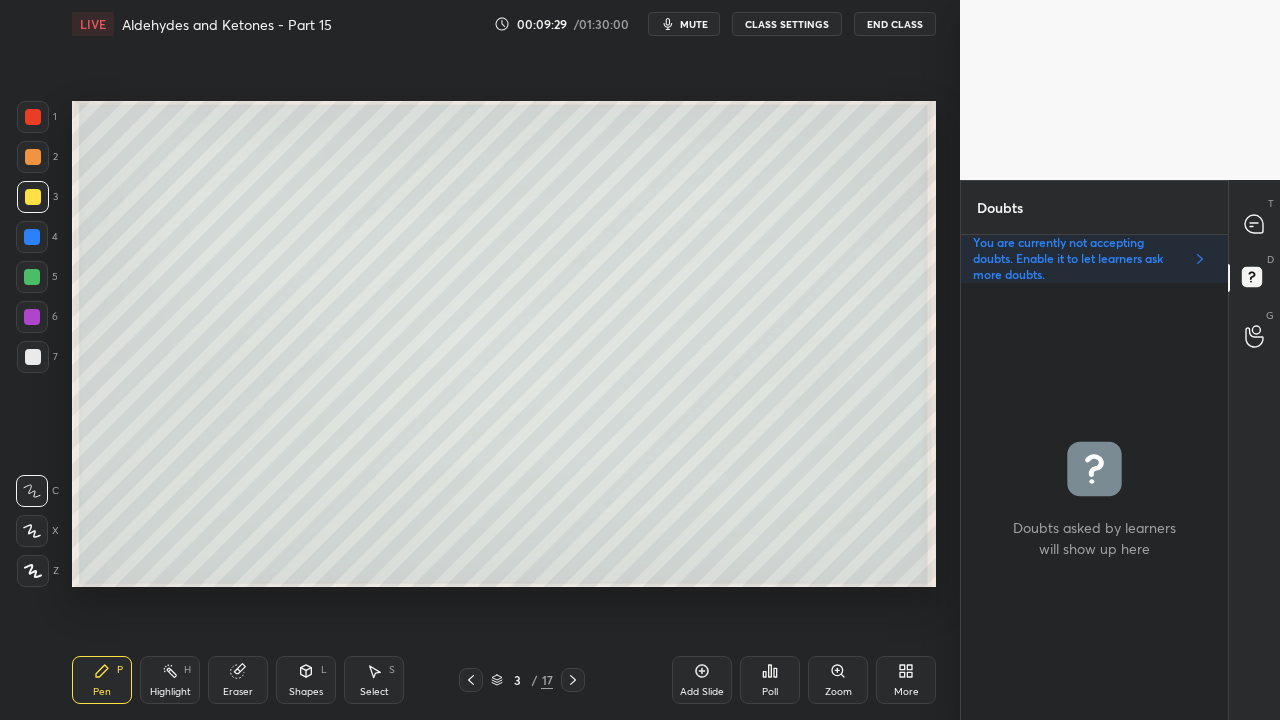 scroll, scrollTop: 6, scrollLeft: 6, axis: both 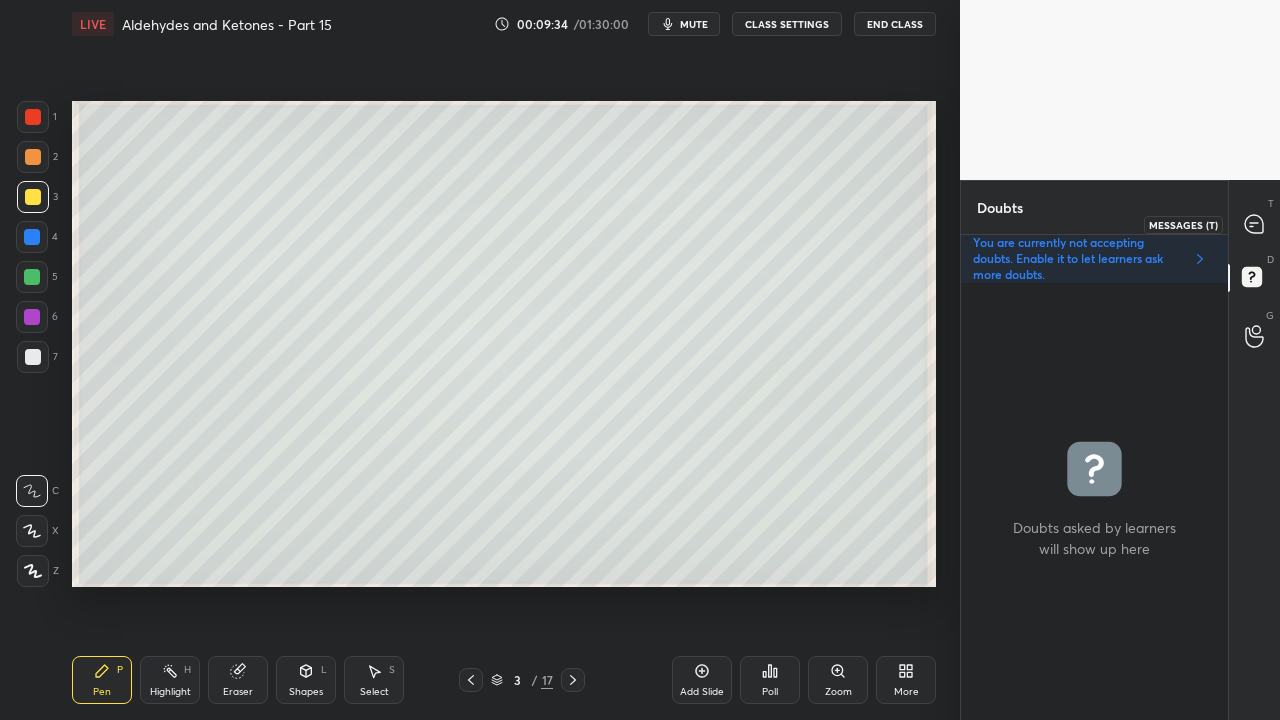 click 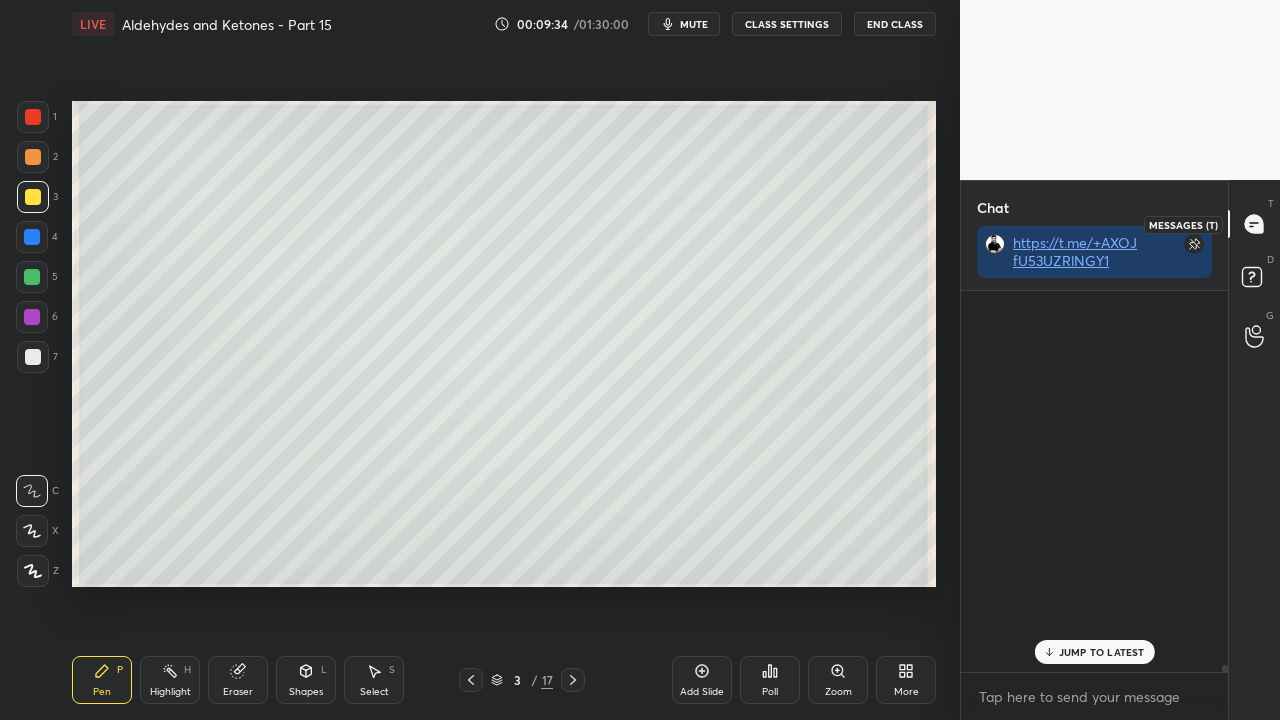 scroll, scrollTop: 19931, scrollLeft: 0, axis: vertical 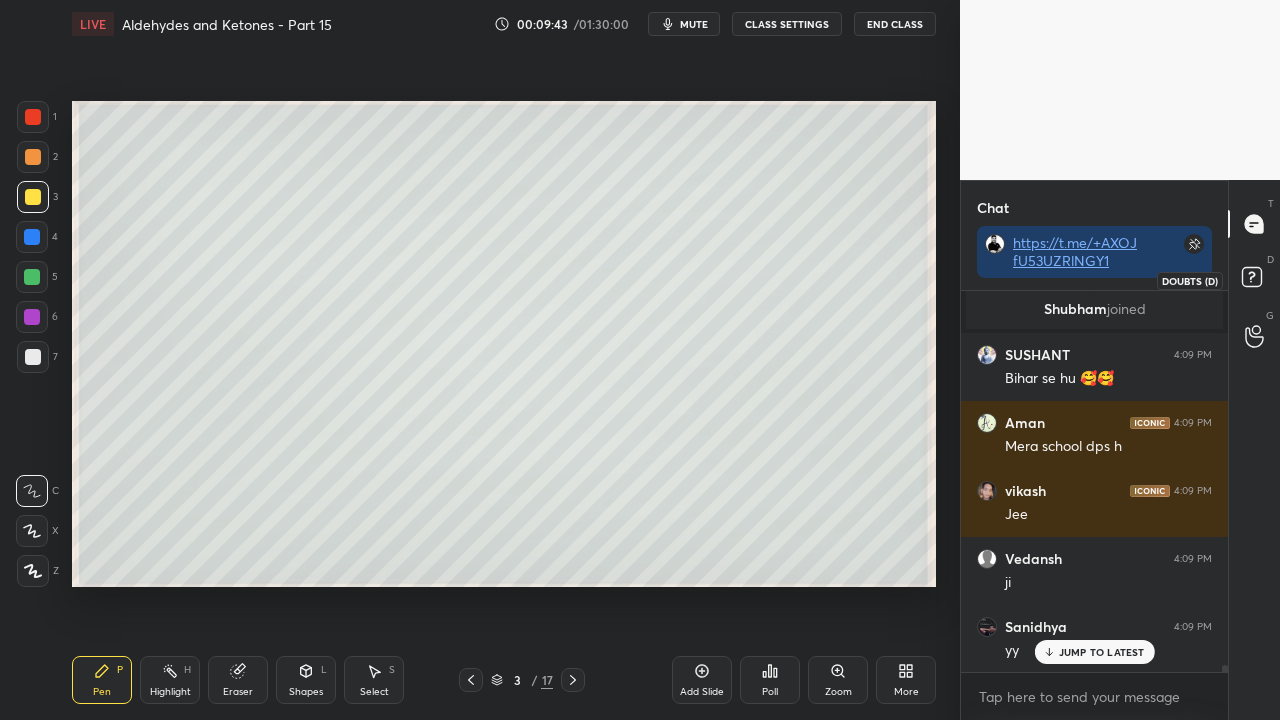 click 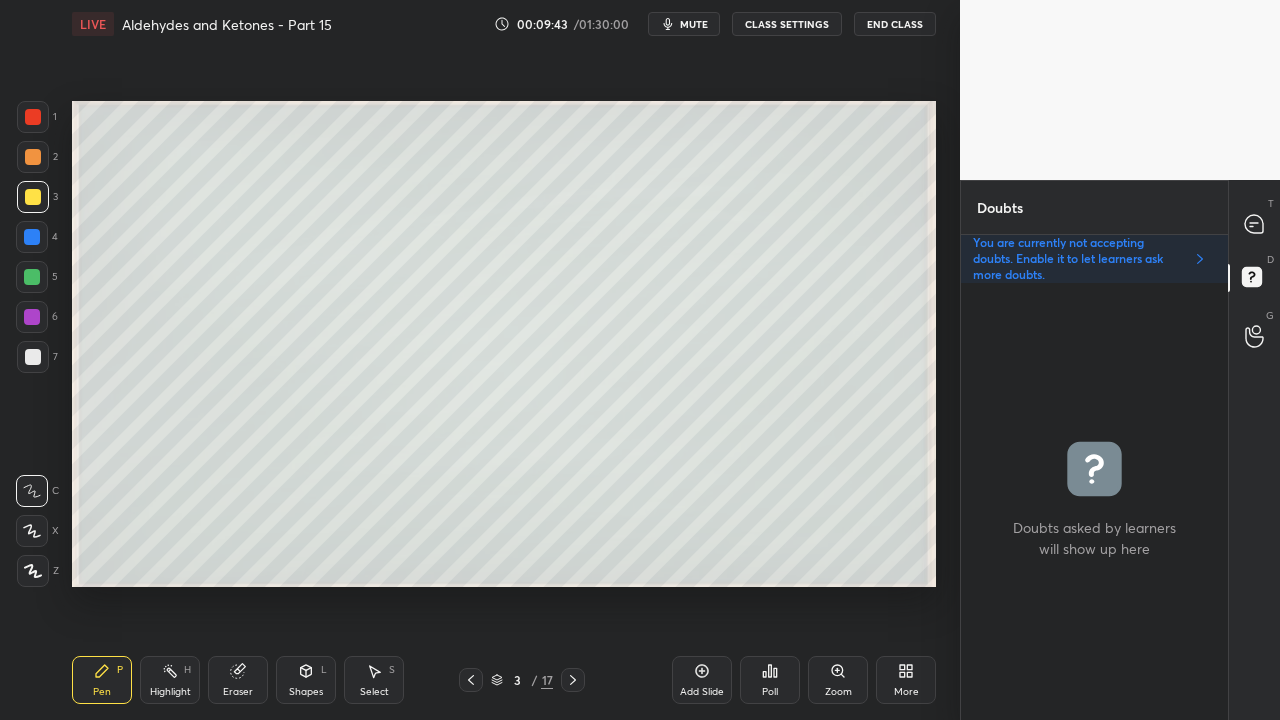 scroll, scrollTop: 6, scrollLeft: 6, axis: both 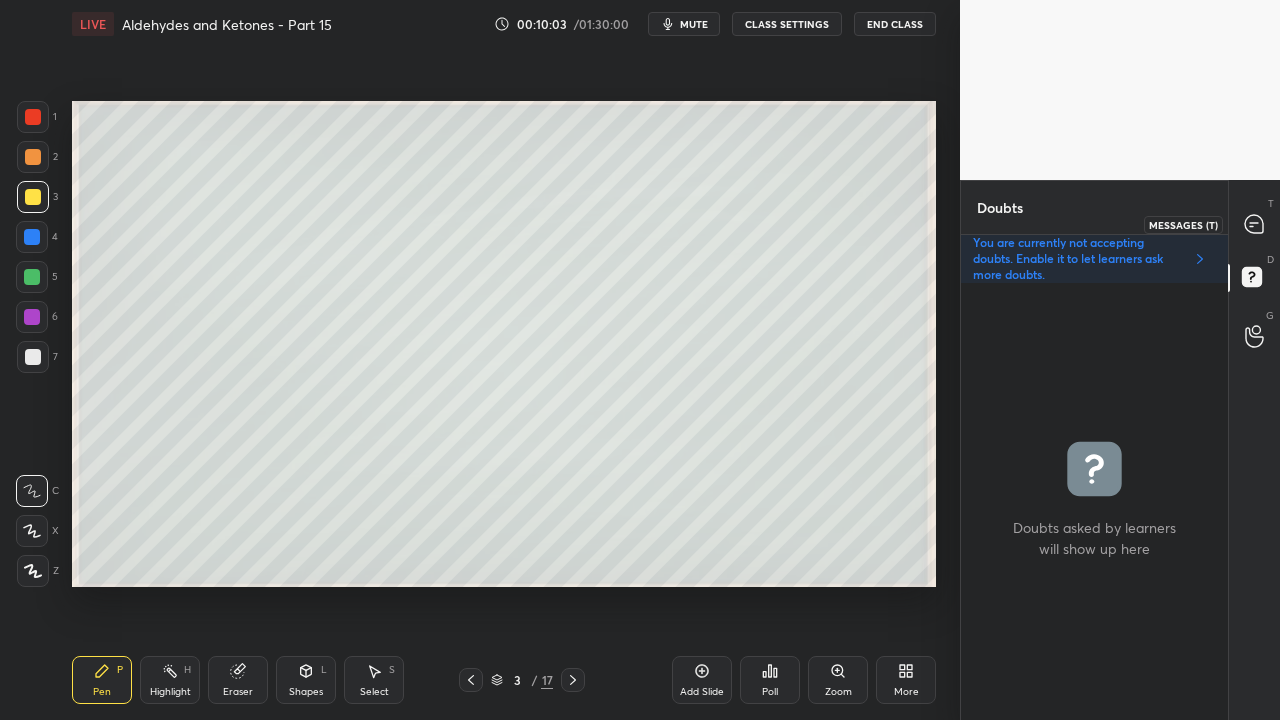 click at bounding box center (1255, 224) 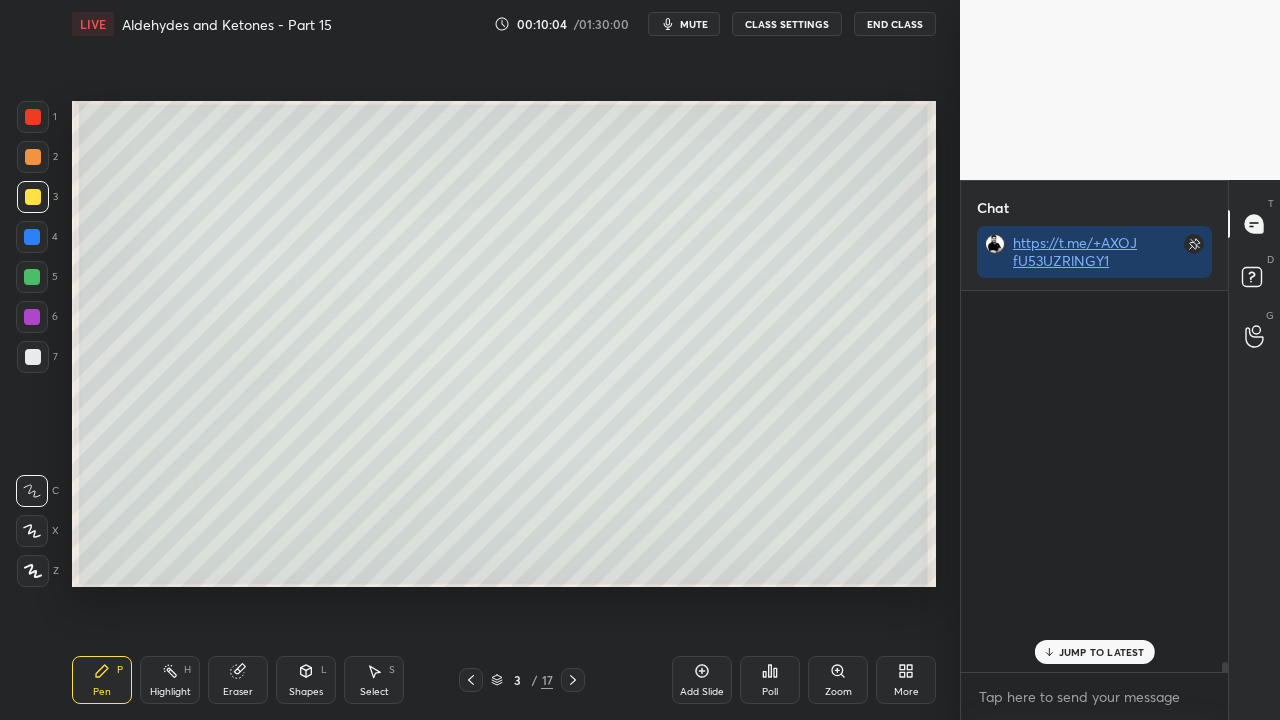 scroll, scrollTop: 423, scrollLeft: 261, axis: both 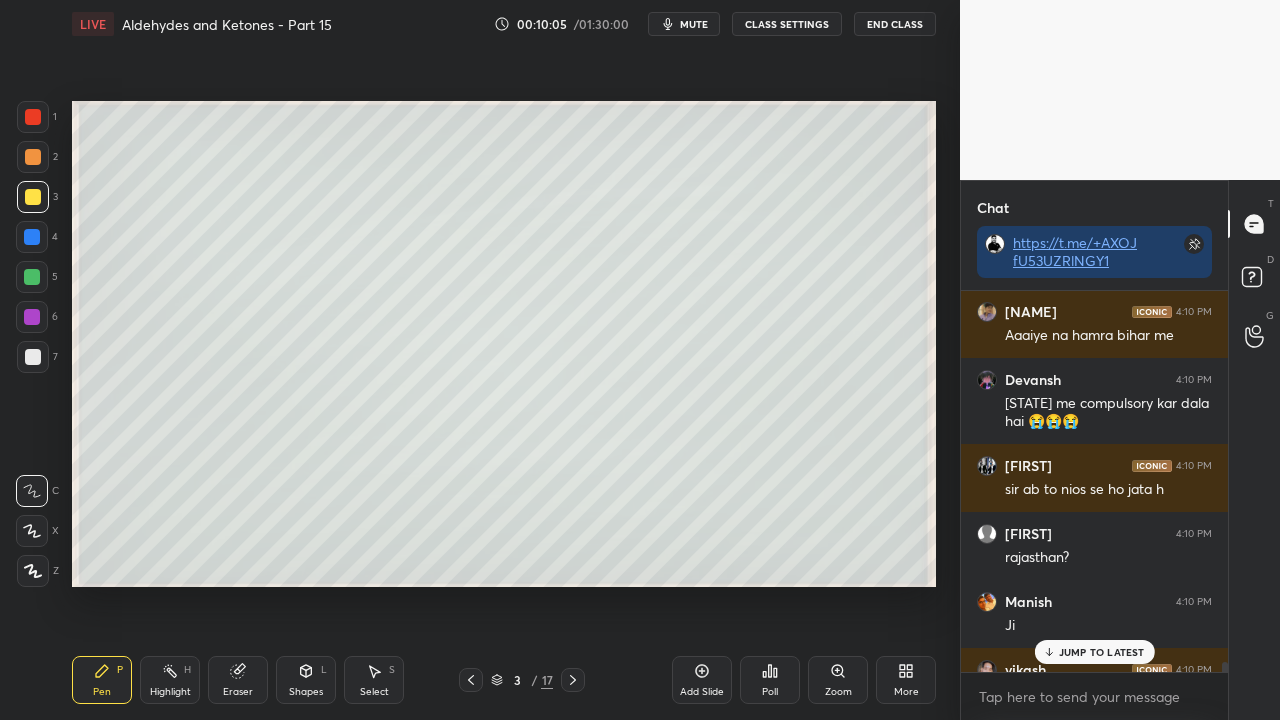 click on "JUMP TO LATEST" at bounding box center [1094, 652] 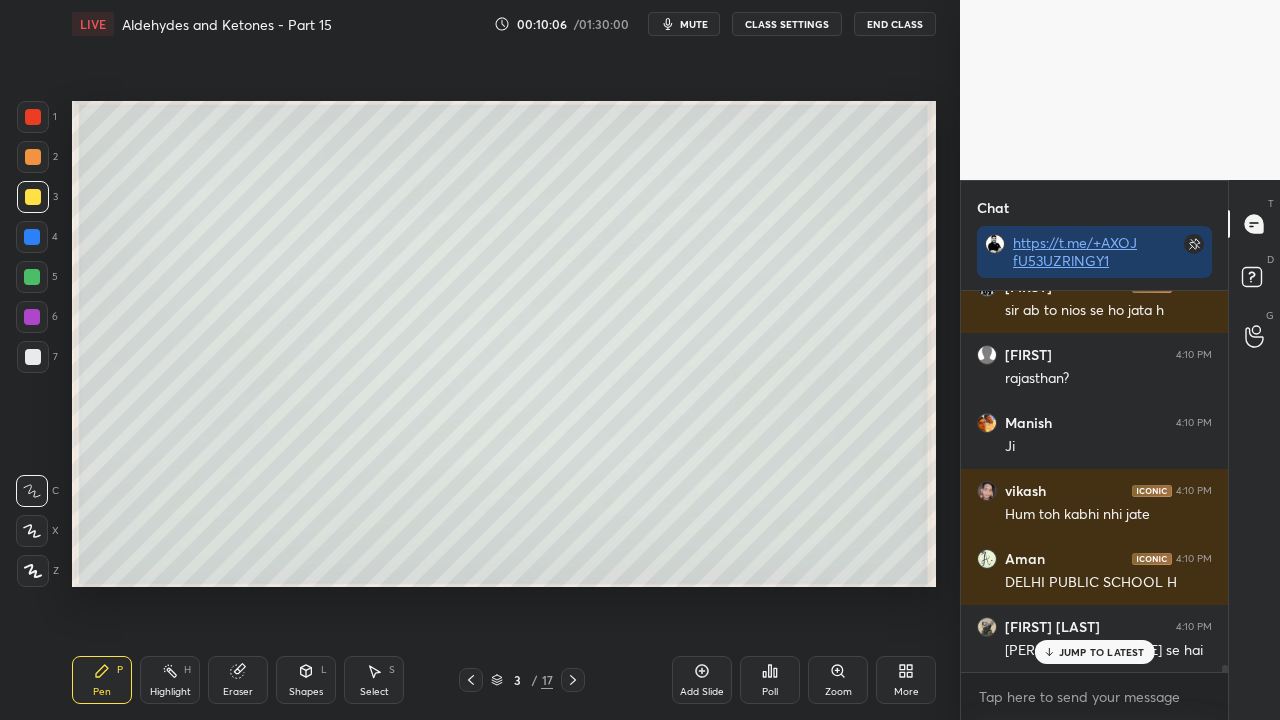 click on "JUMP TO LATEST" at bounding box center [1102, 652] 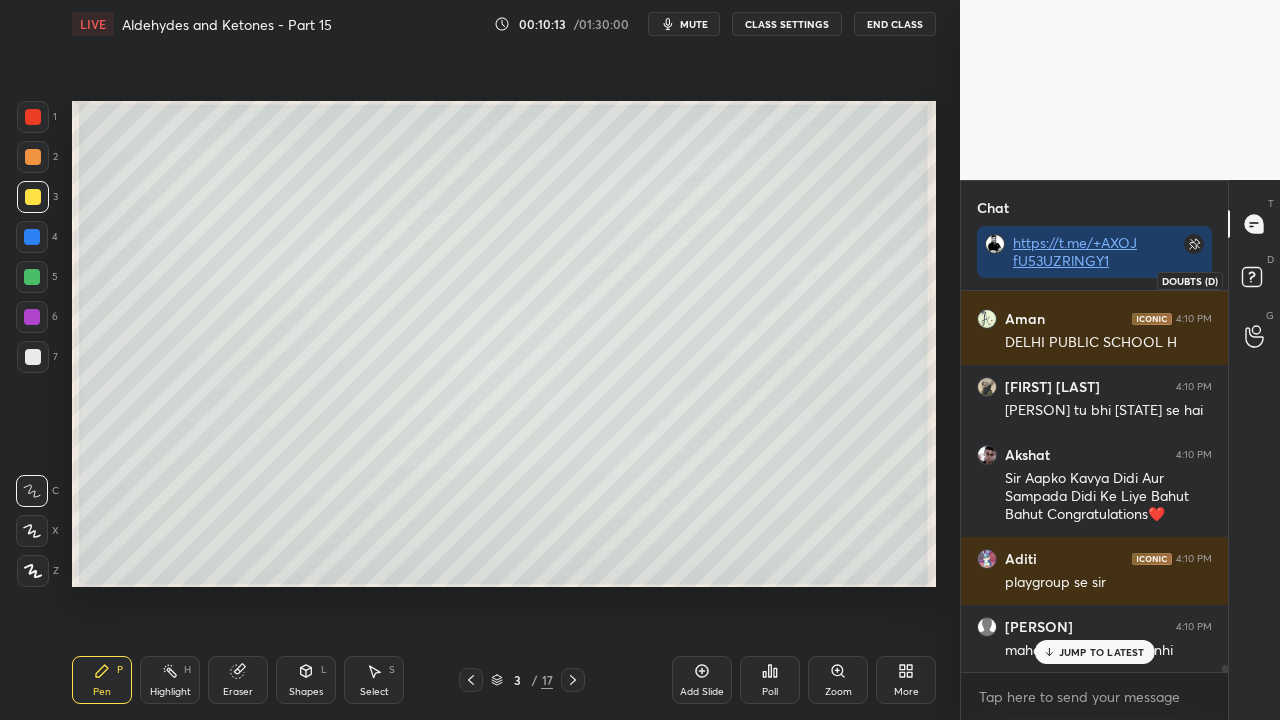 scroll, scrollTop: 21520, scrollLeft: 0, axis: vertical 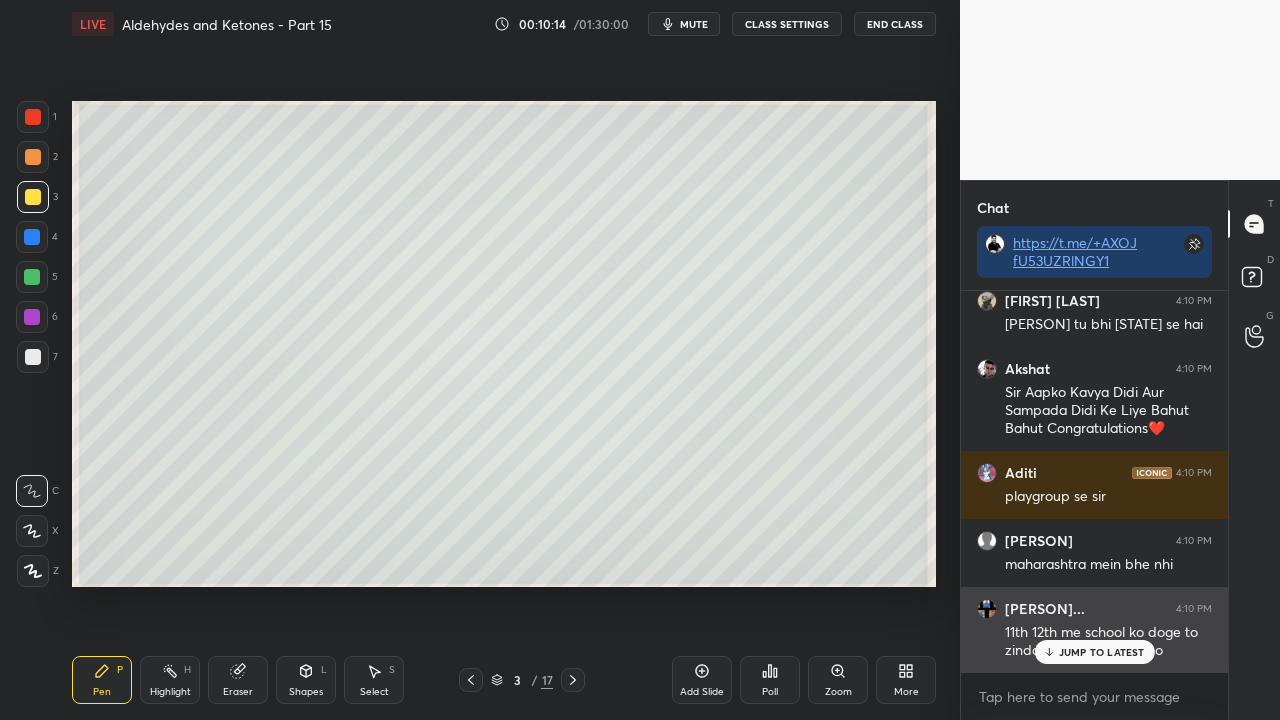 click on "JUMP TO LATEST" at bounding box center [1102, 652] 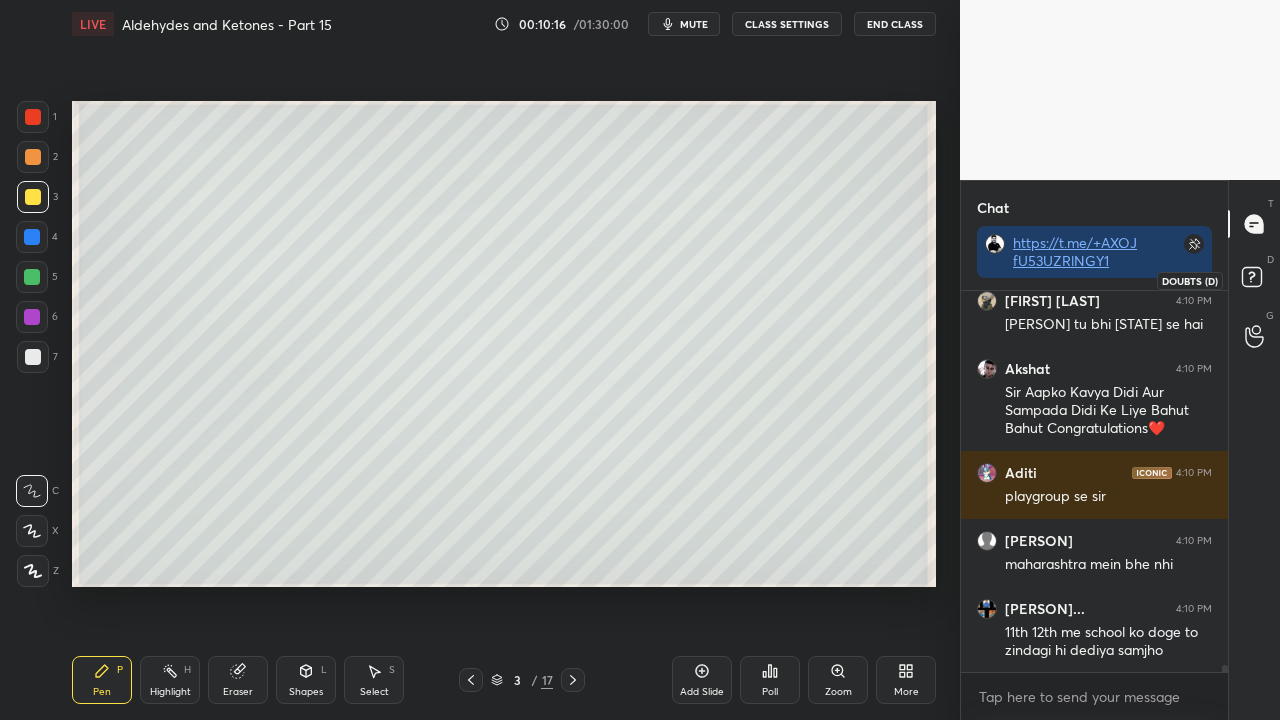 click 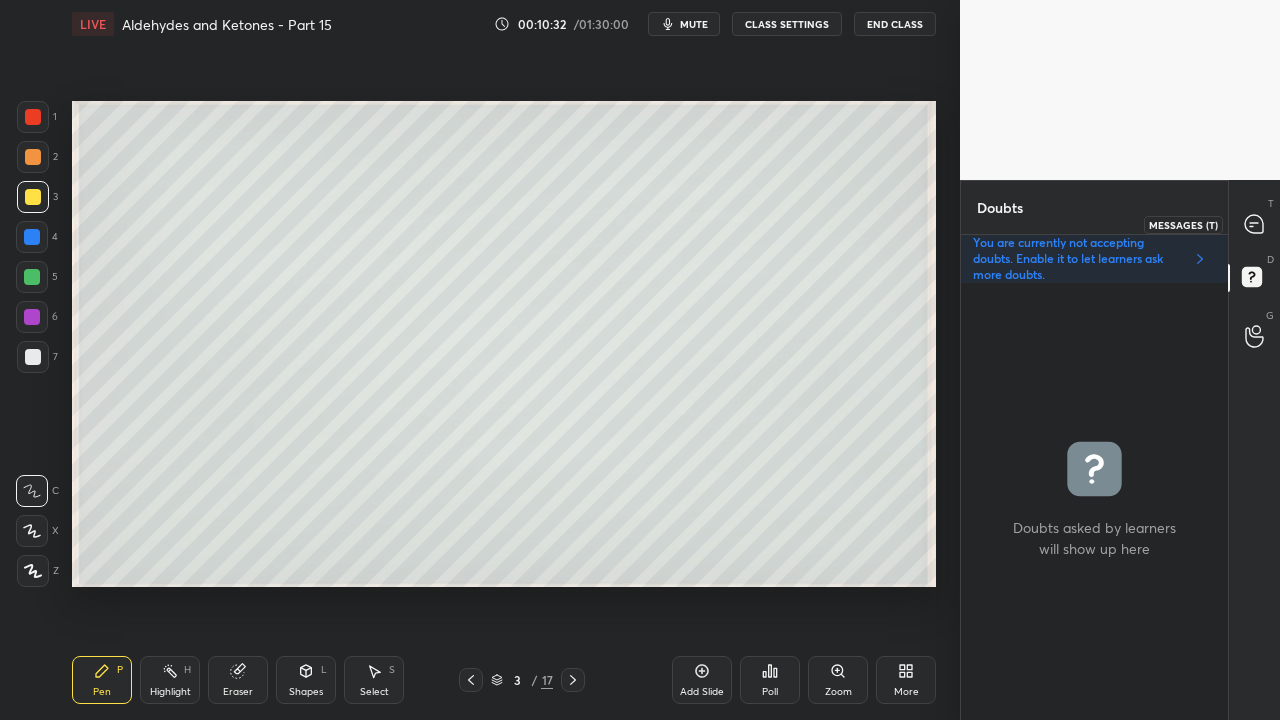 click at bounding box center [1255, 224] 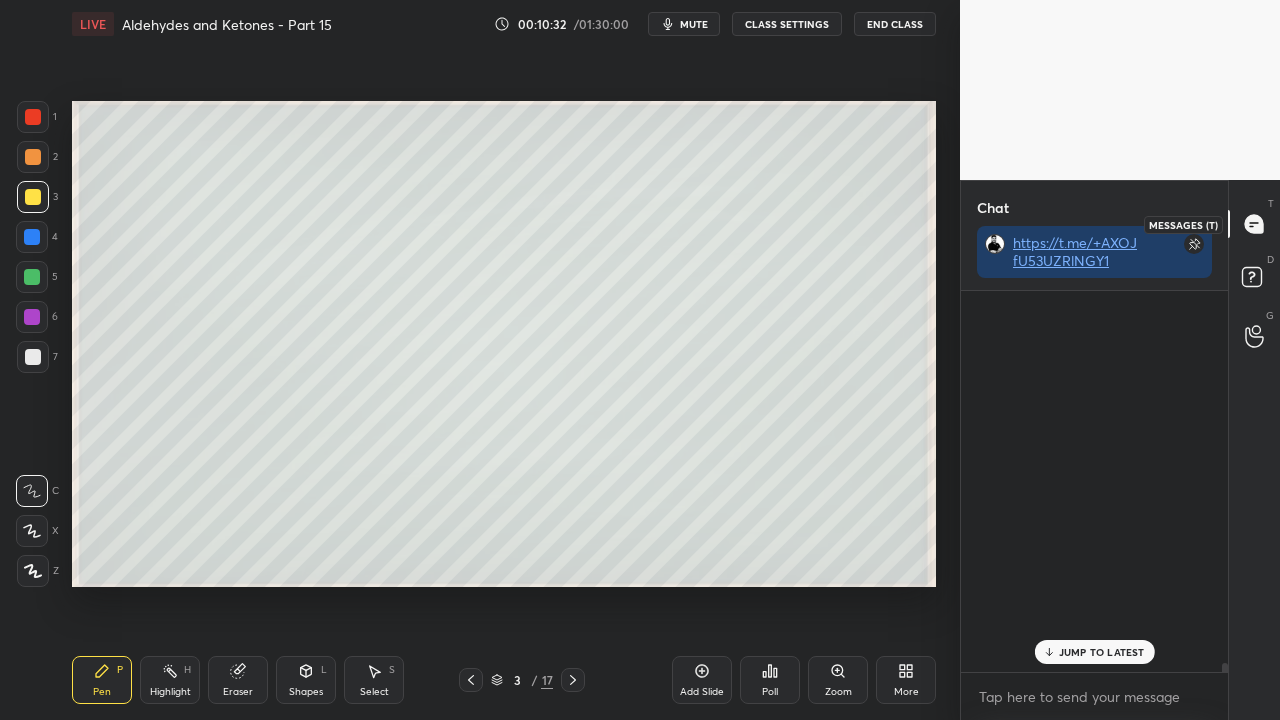 scroll, scrollTop: 21771, scrollLeft: 0, axis: vertical 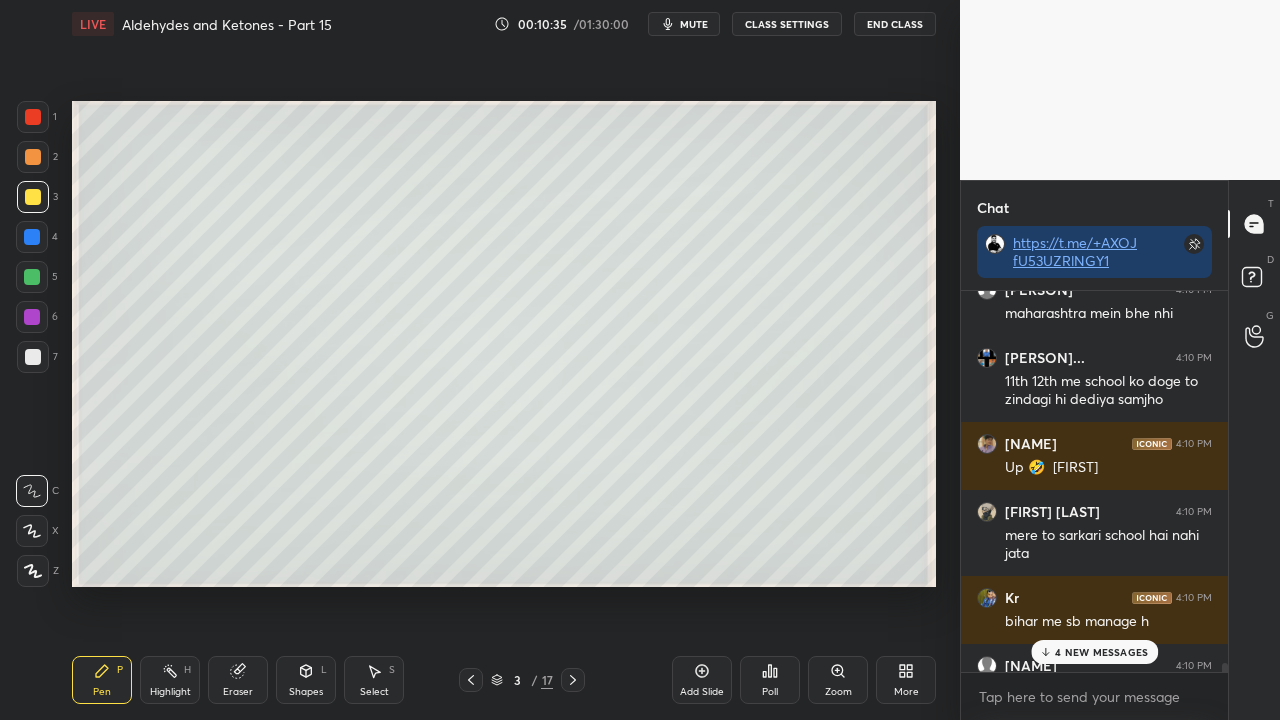 click on "4 NEW MESSAGES" at bounding box center (1101, 652) 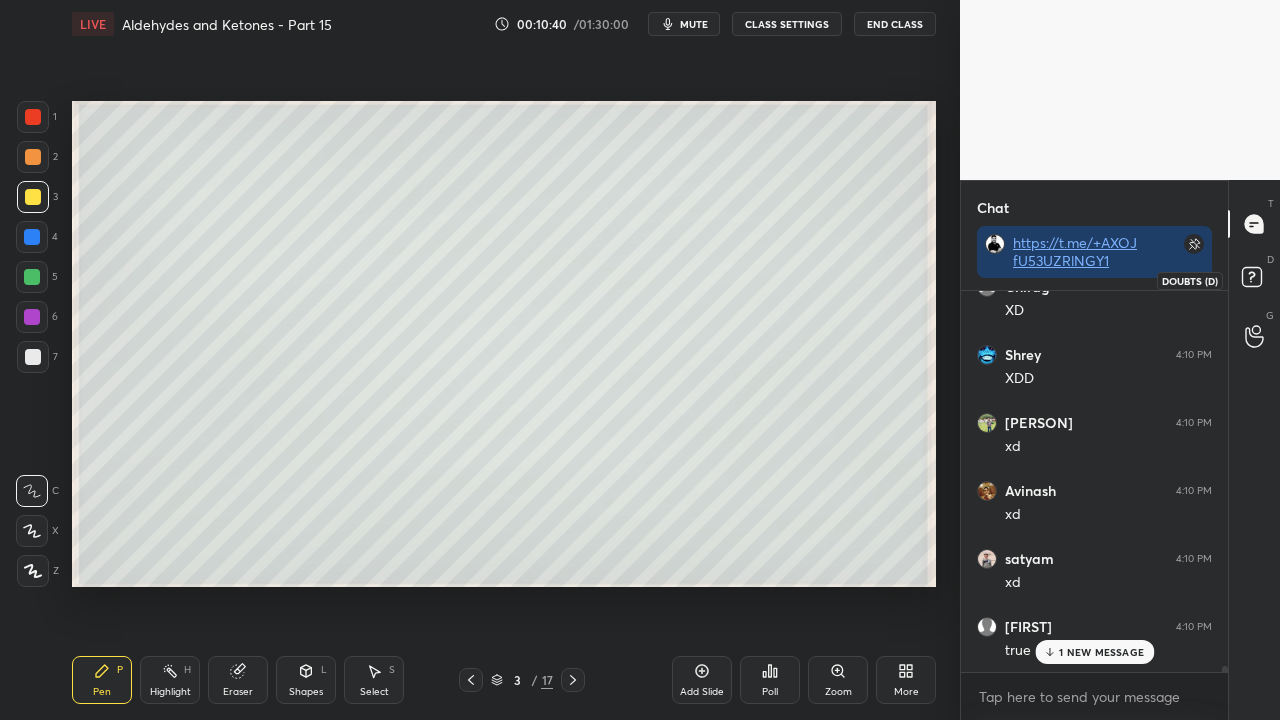 scroll, scrollTop: 22440, scrollLeft: 0, axis: vertical 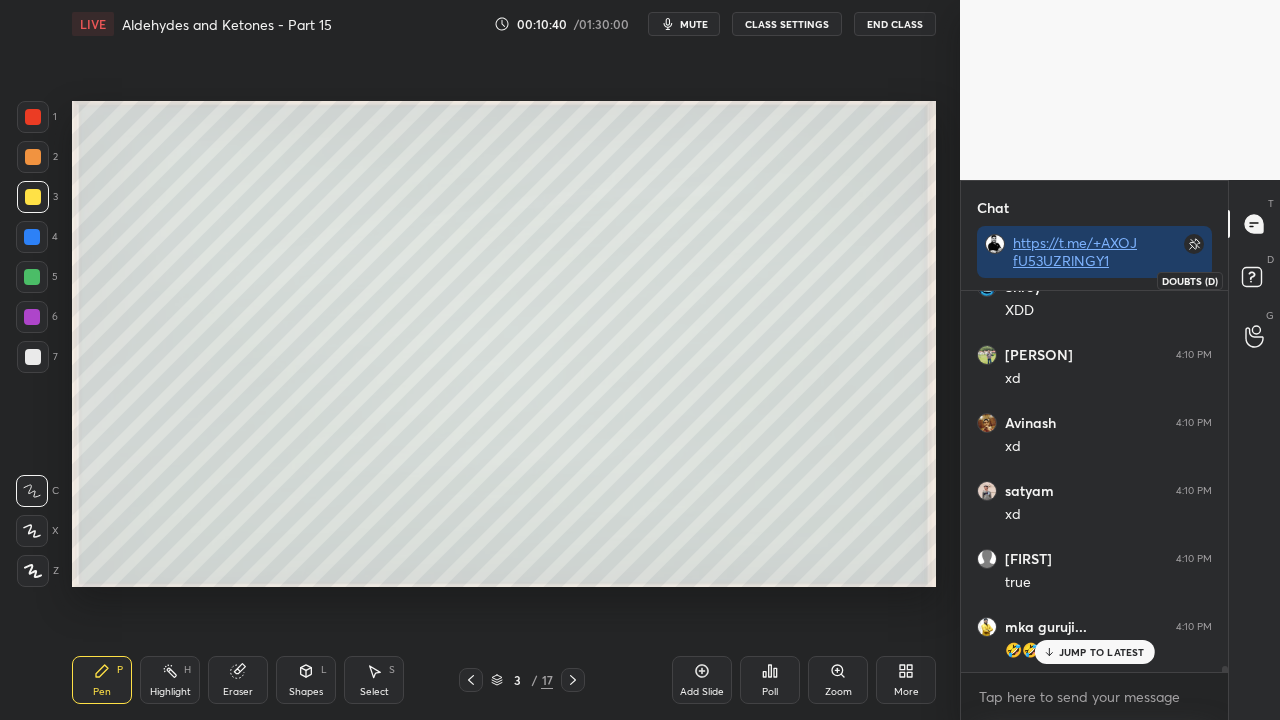 click 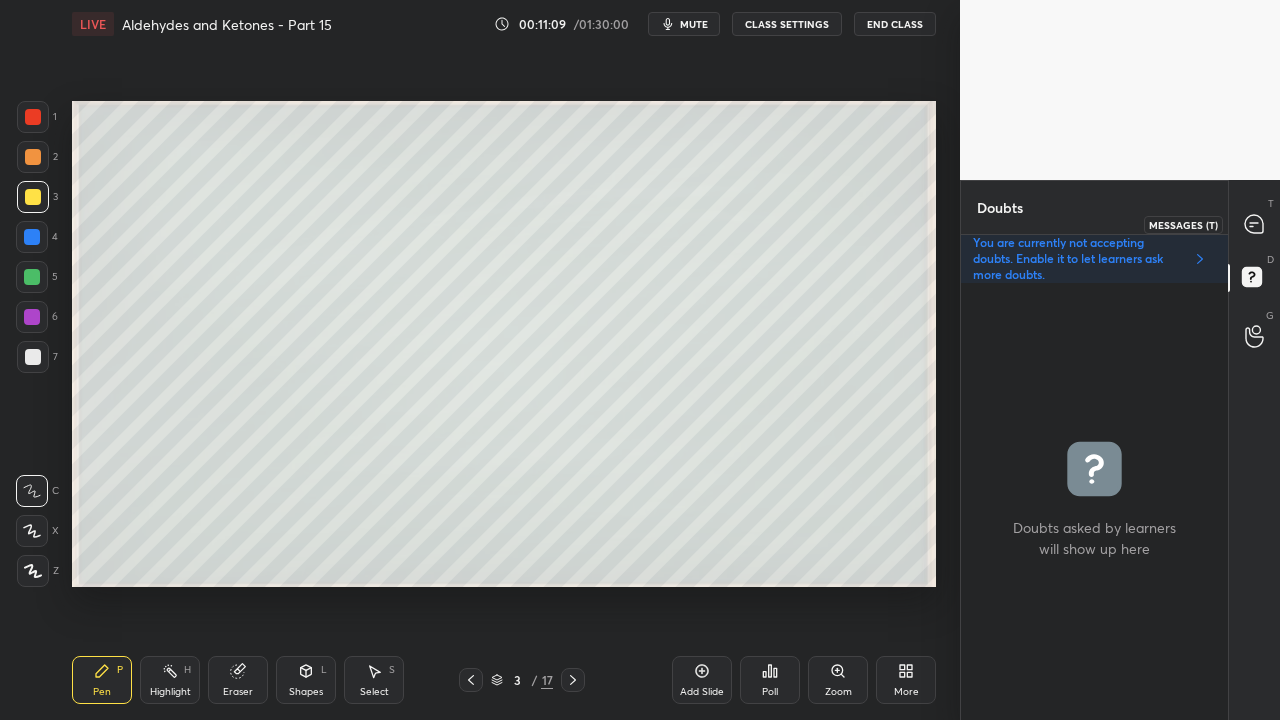 click 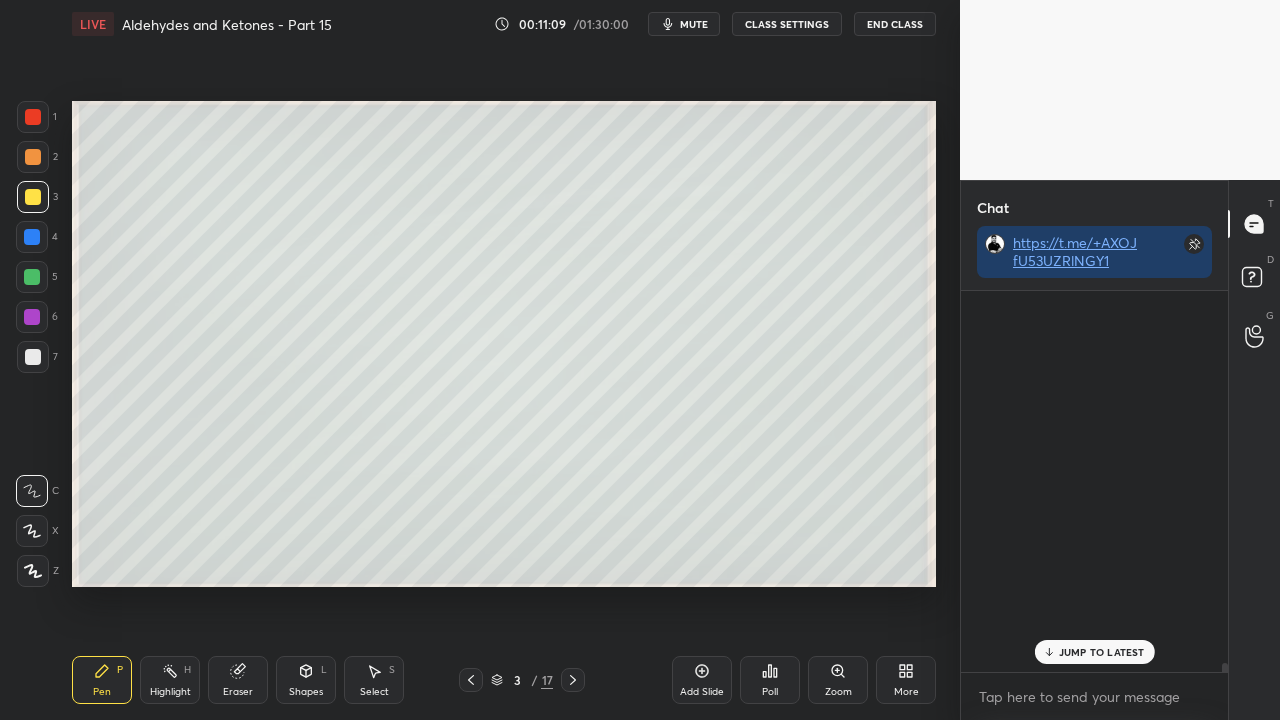scroll, scrollTop: 423, scrollLeft: 261, axis: both 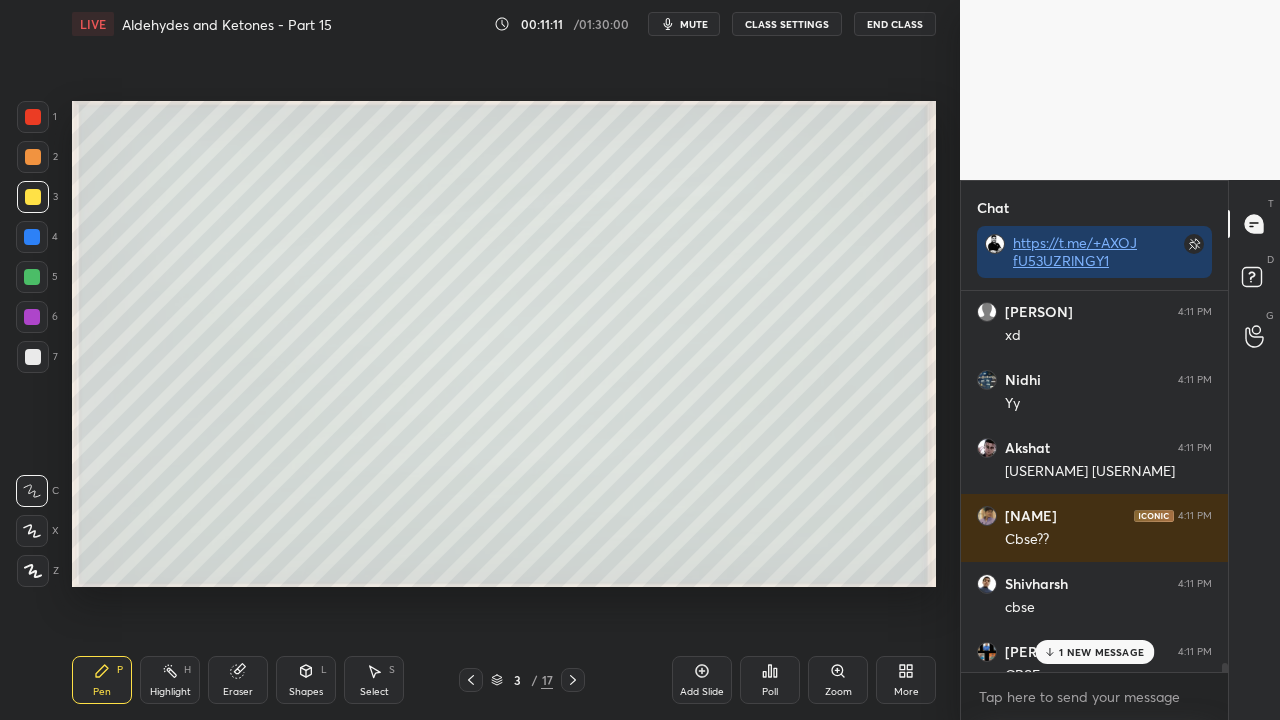 drag, startPoint x: 1073, startPoint y: 651, endPoint x: 1062, endPoint y: 655, distance: 11.7046995 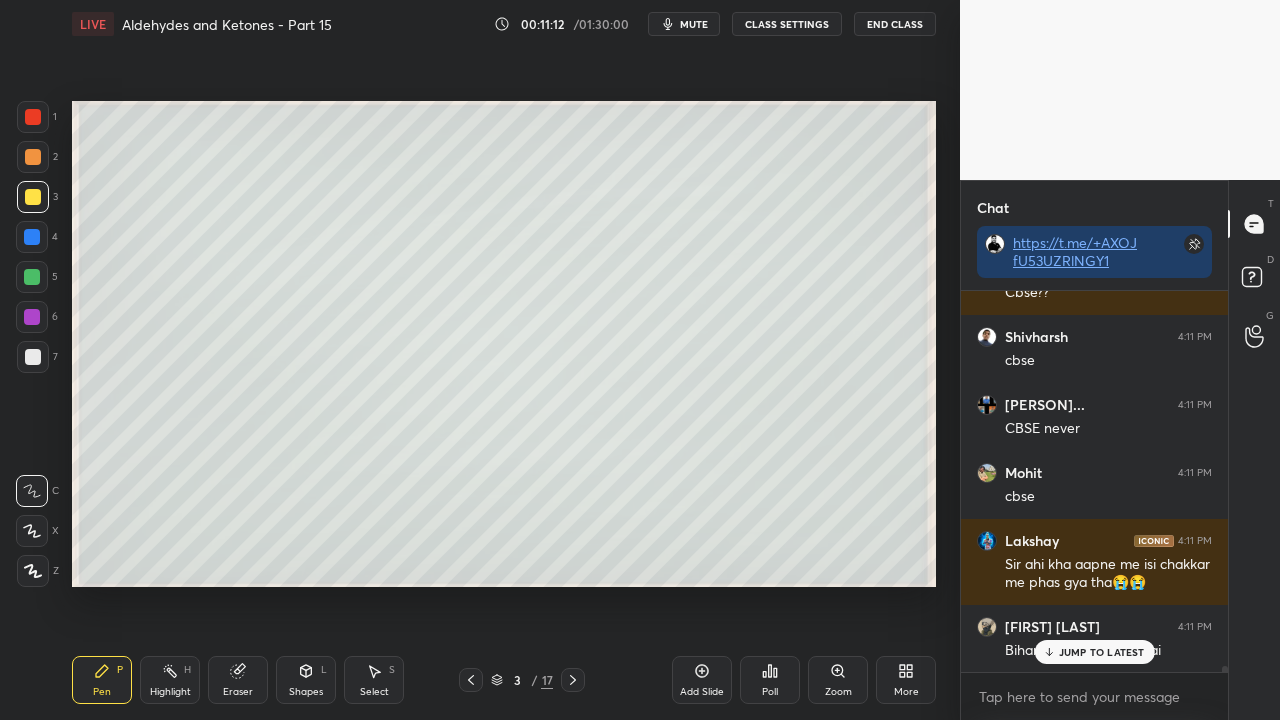 scroll, scrollTop: 24000, scrollLeft: 0, axis: vertical 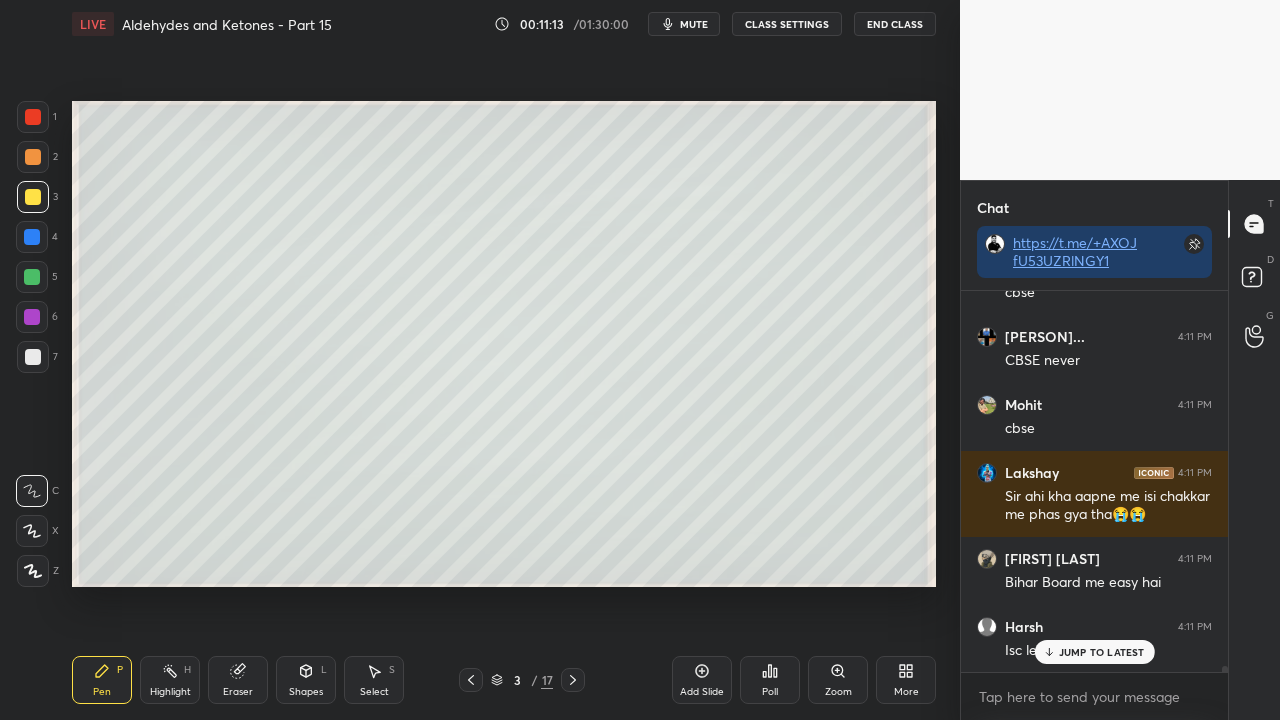 click on "JUMP TO LATEST" at bounding box center (1102, 652) 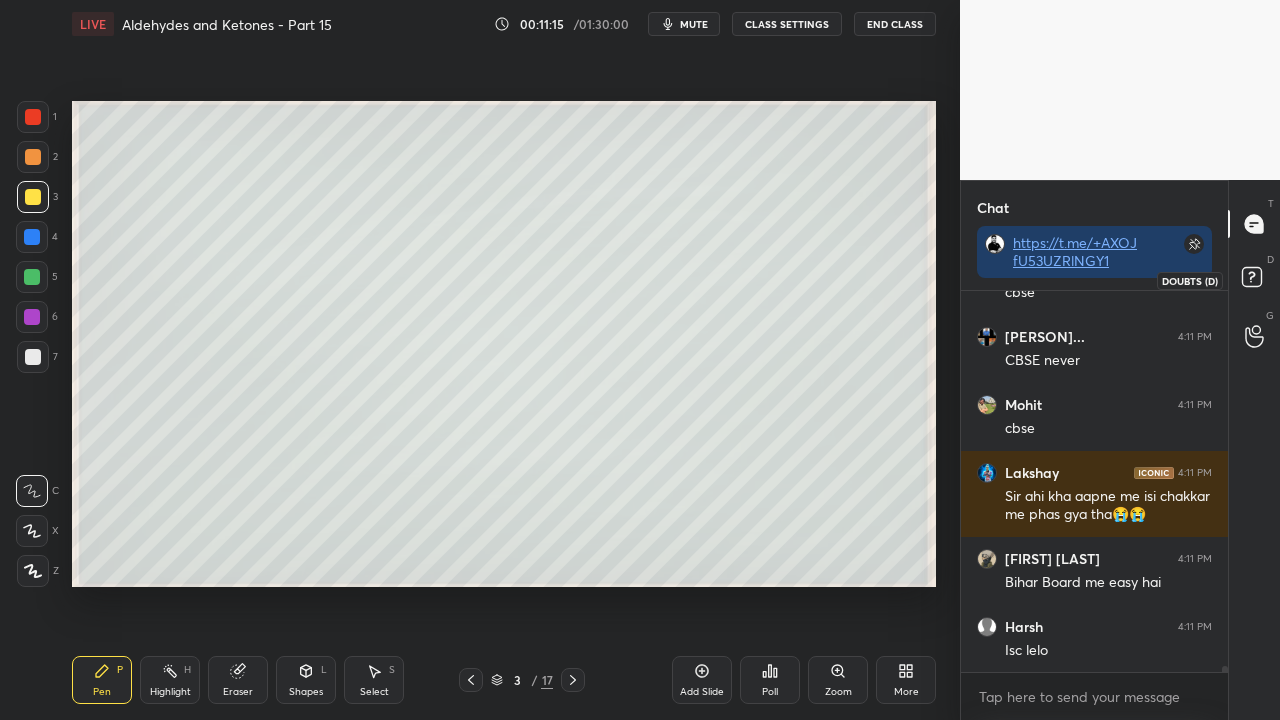 click 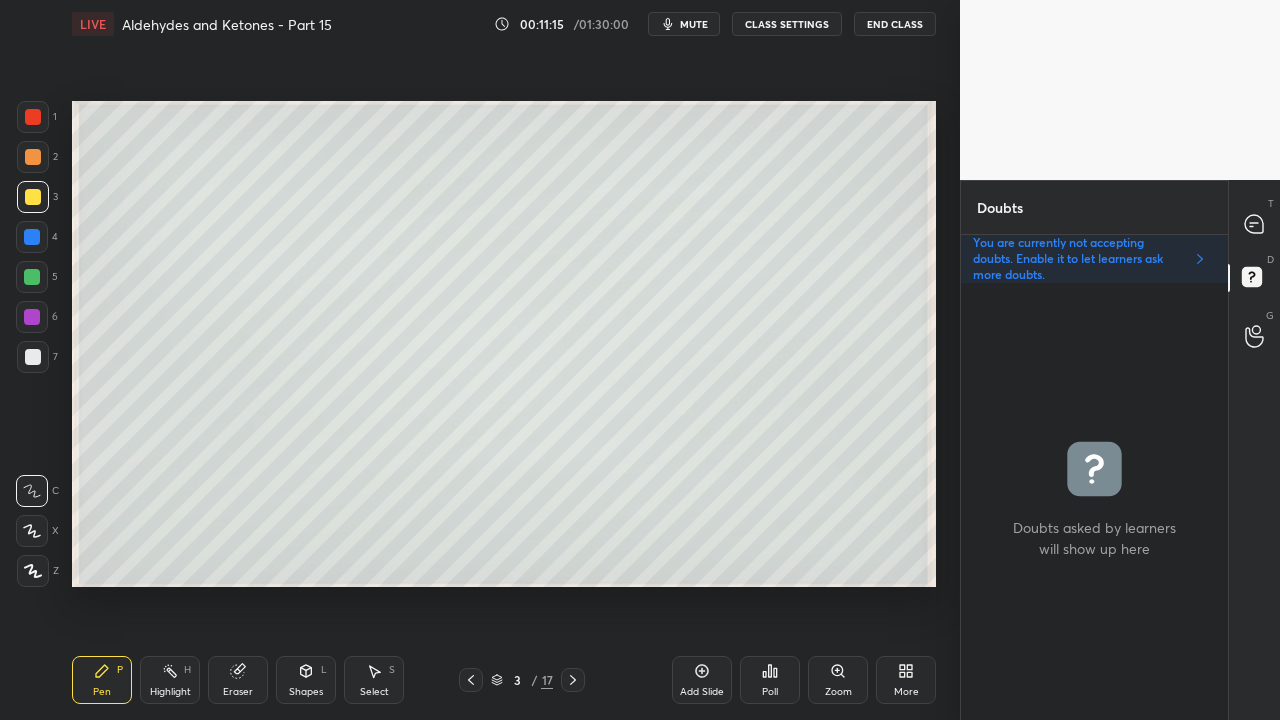 scroll, scrollTop: 6, scrollLeft: 6, axis: both 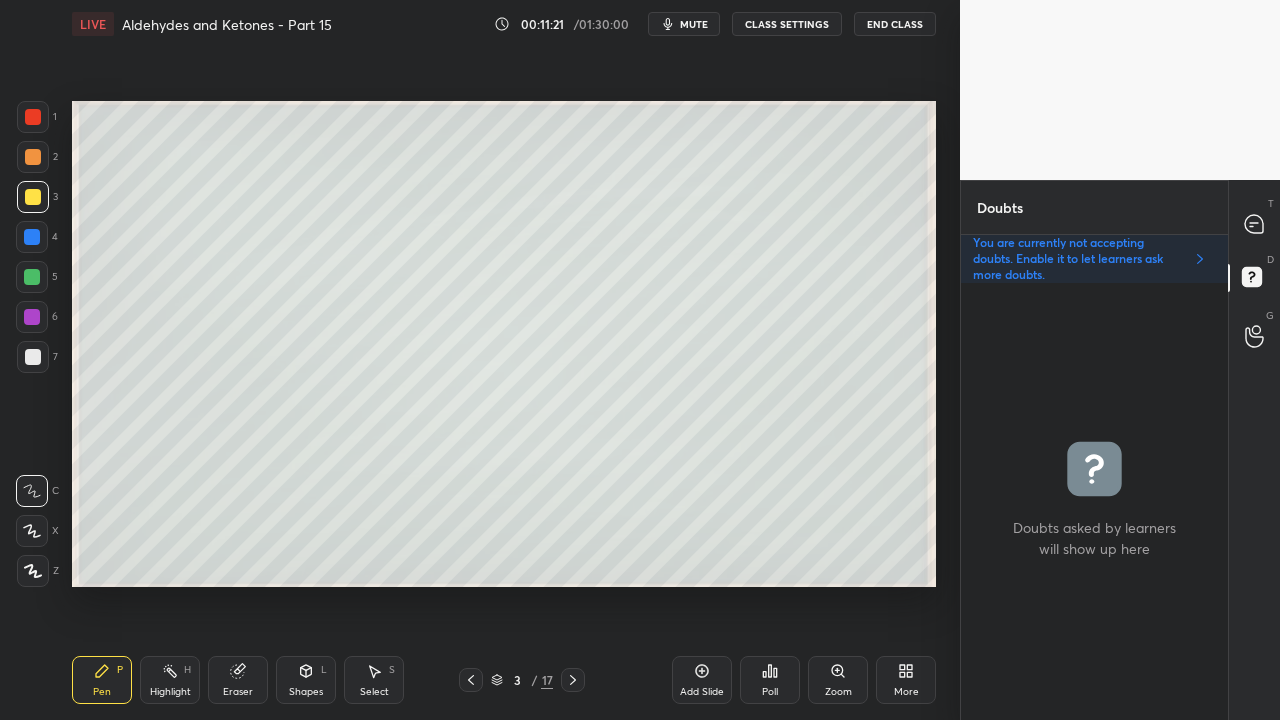 click at bounding box center (1255, 224) 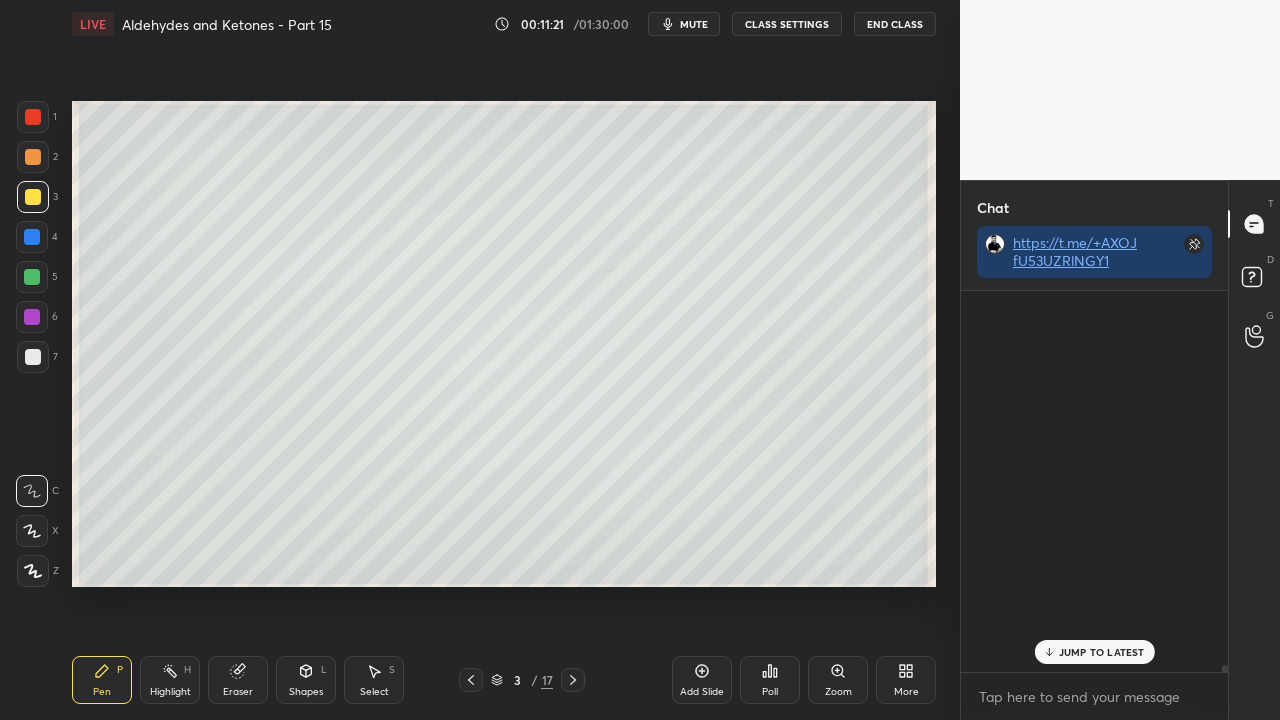 scroll, scrollTop: 423, scrollLeft: 261, axis: both 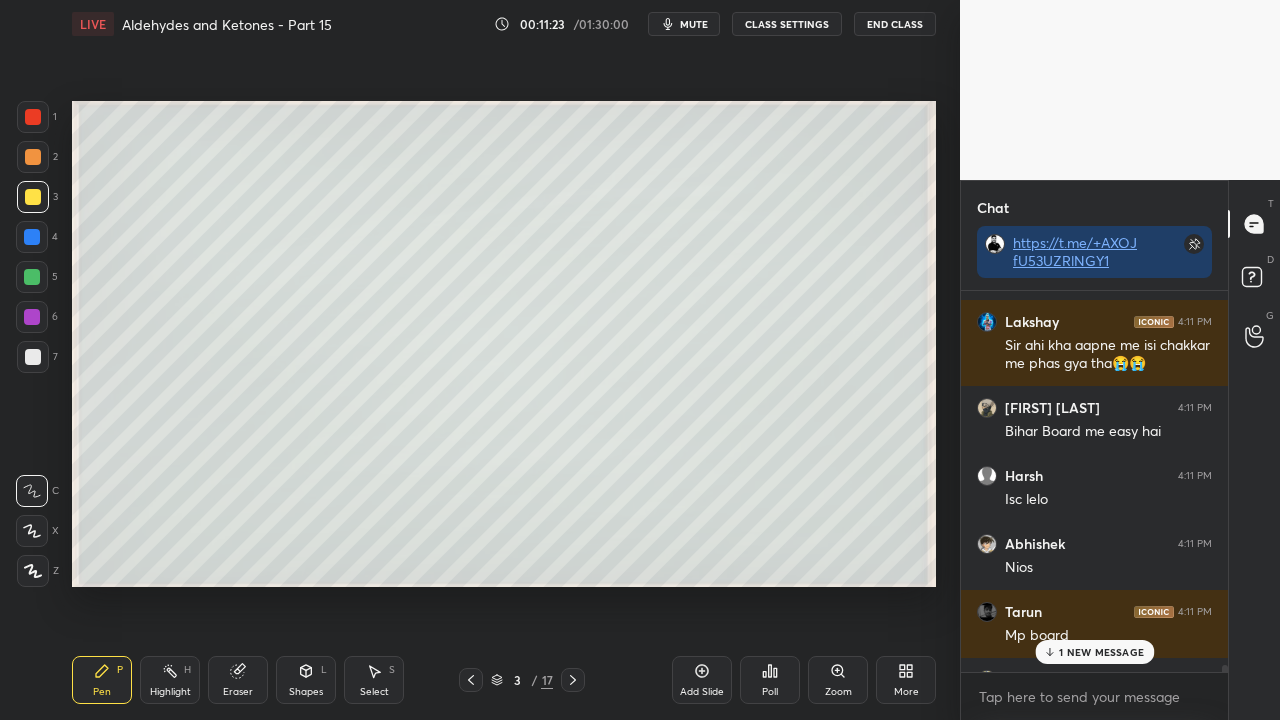 click on "1 NEW MESSAGE" at bounding box center (1101, 652) 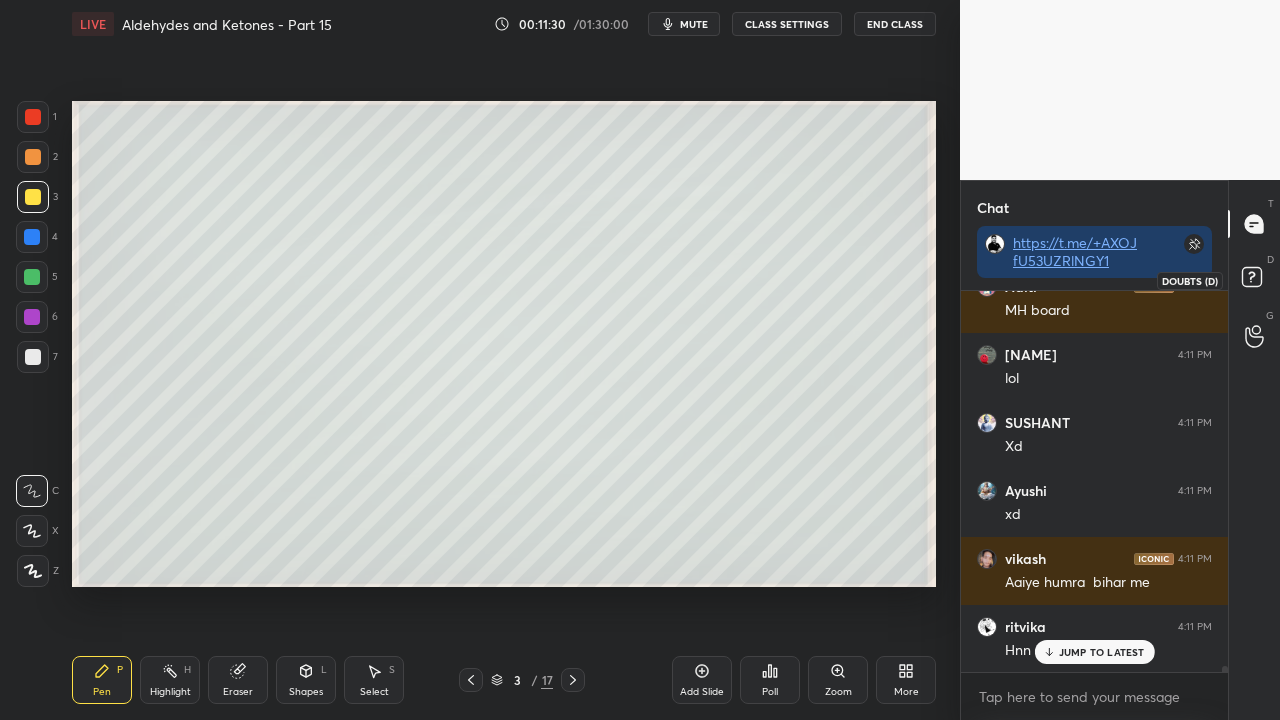 scroll, scrollTop: 25156, scrollLeft: 0, axis: vertical 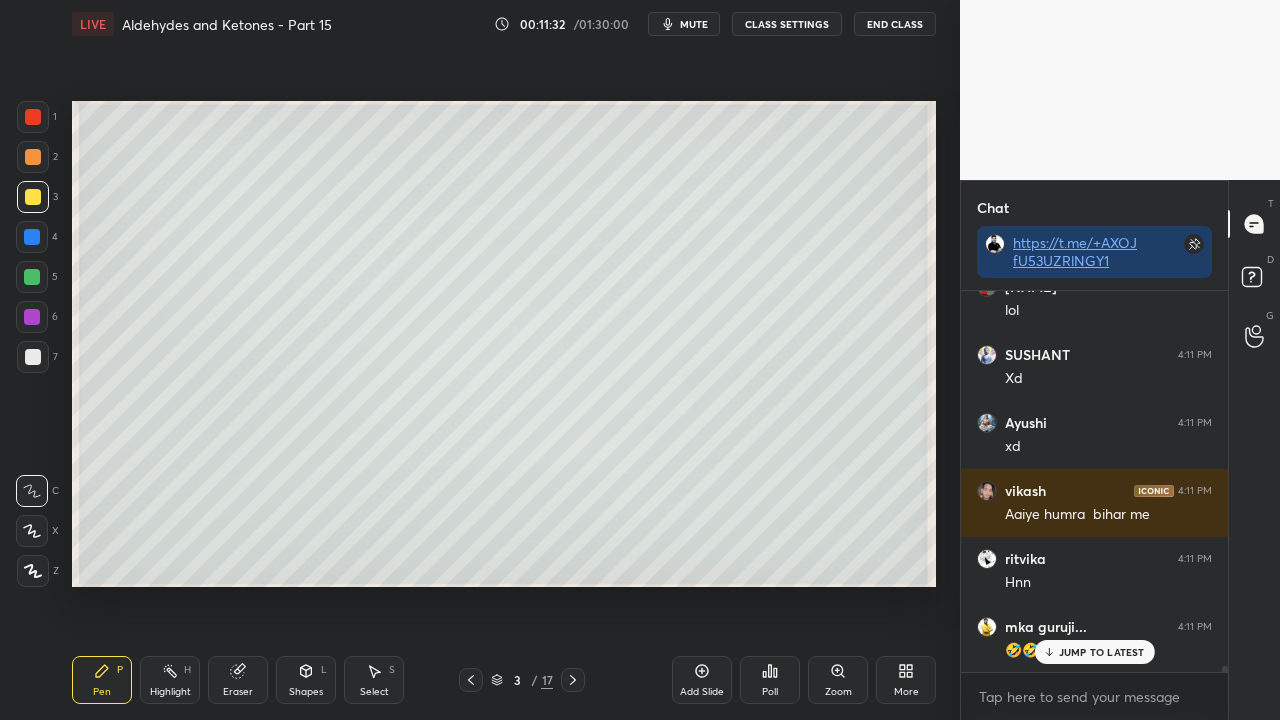 click on "JUMP TO LATEST" at bounding box center (1102, 652) 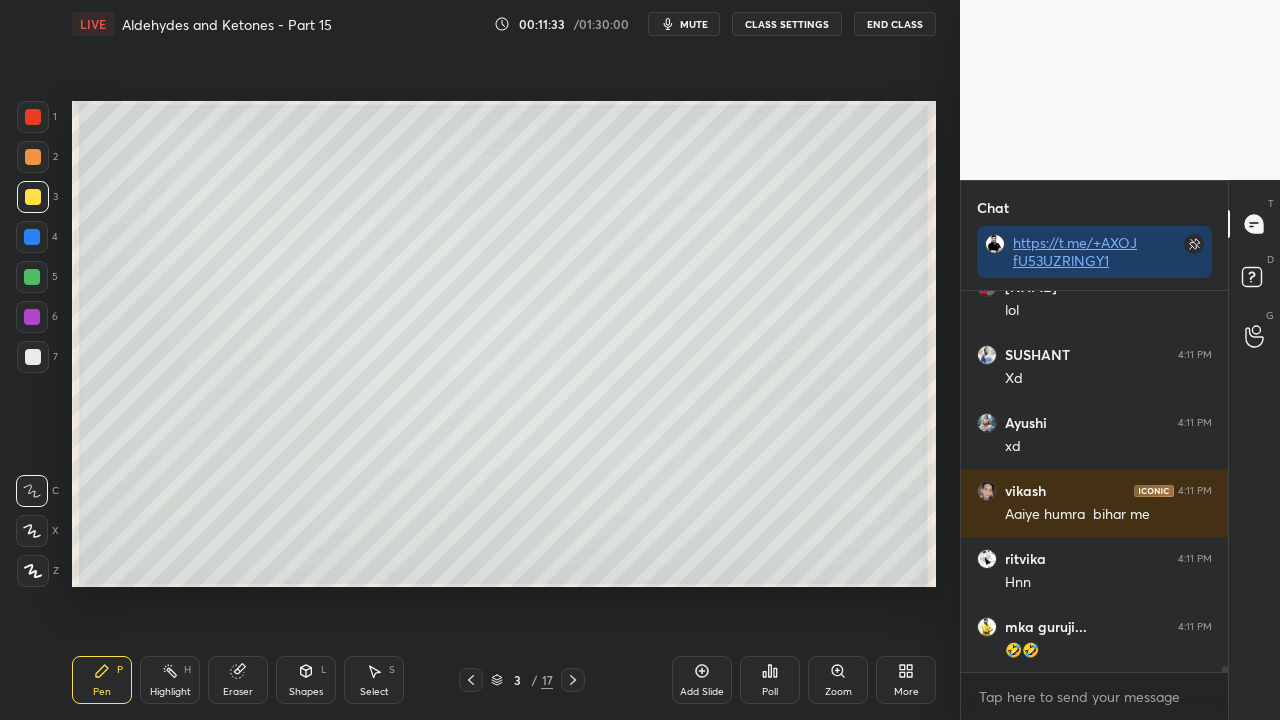 scroll, scrollTop: 25224, scrollLeft: 0, axis: vertical 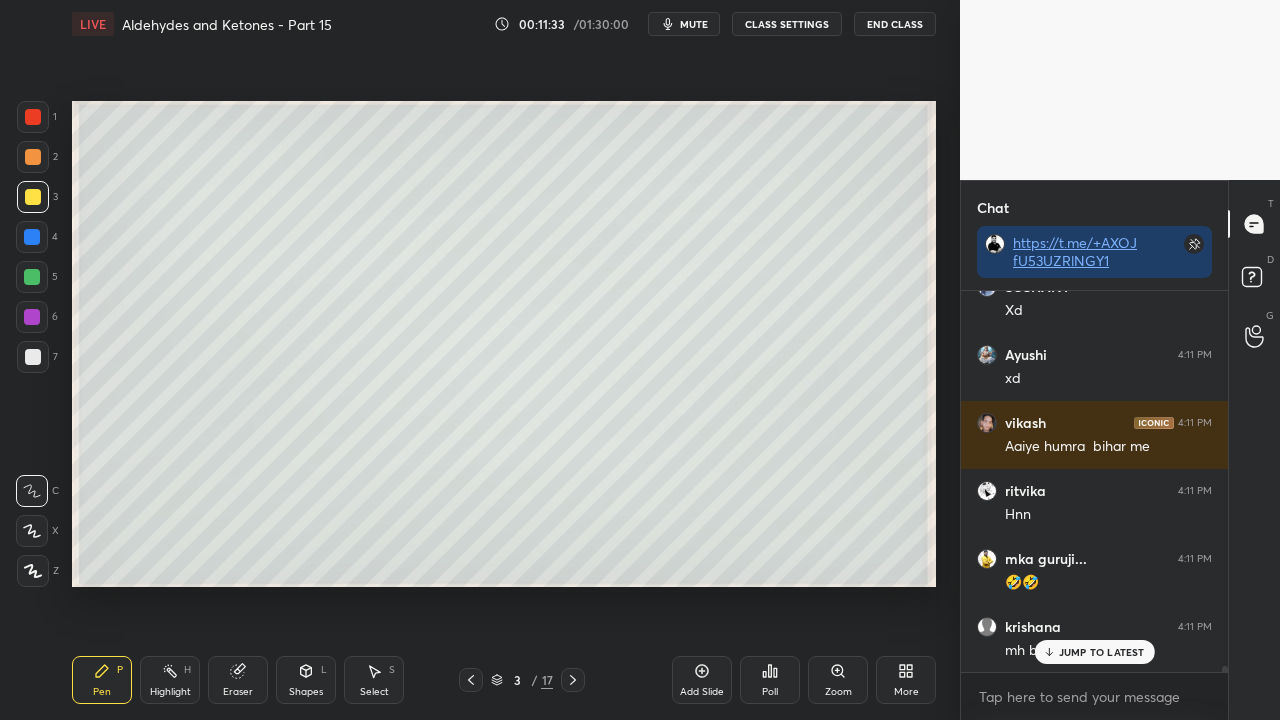 click 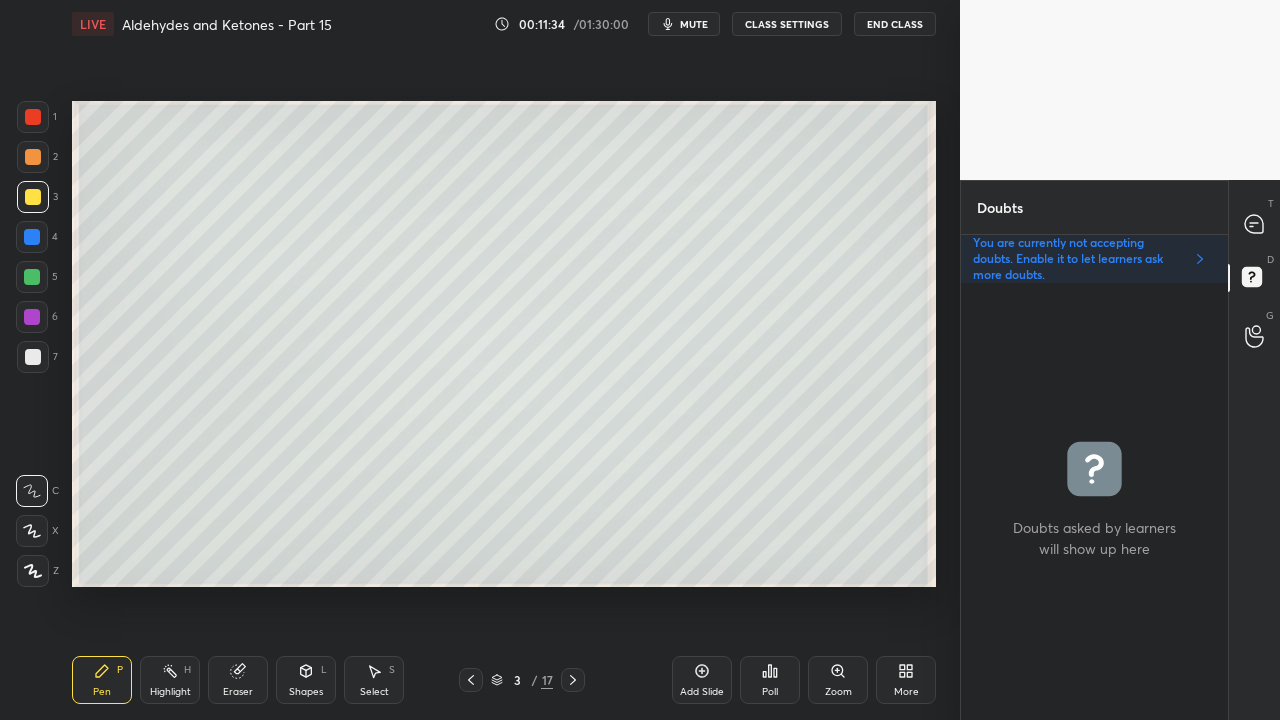 scroll, scrollTop: 6, scrollLeft: 6, axis: both 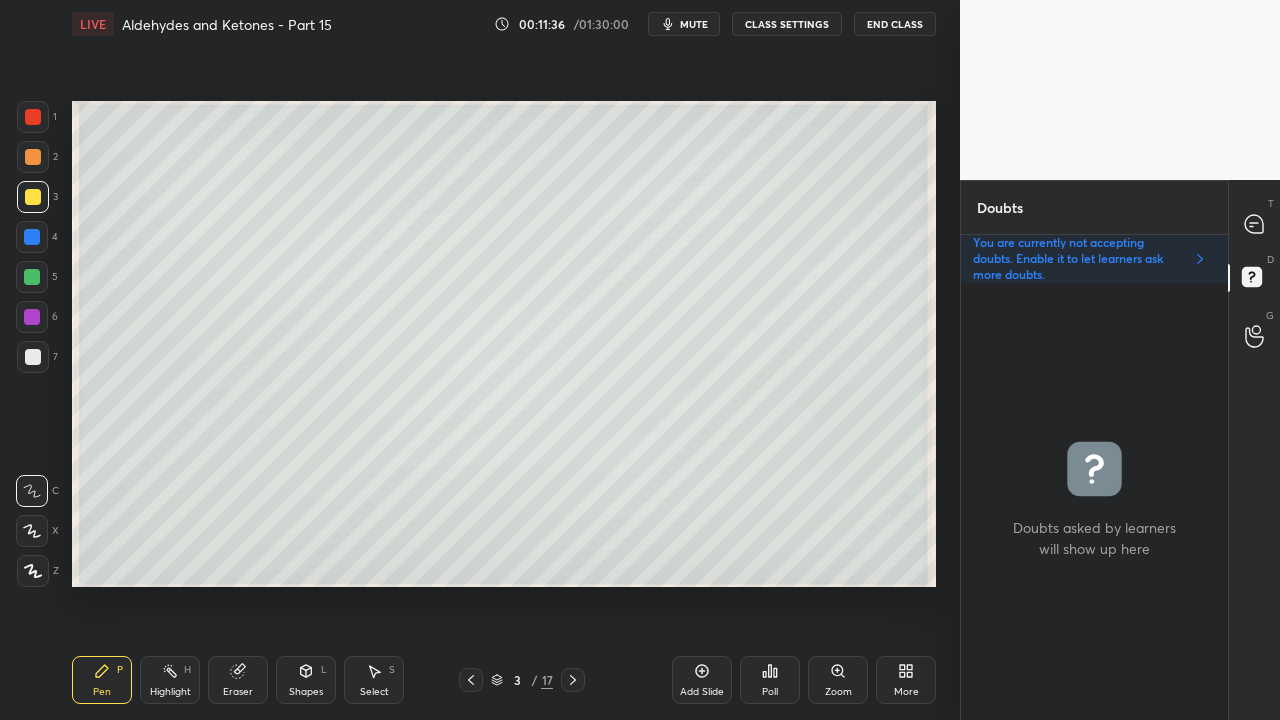 click at bounding box center [33, 357] 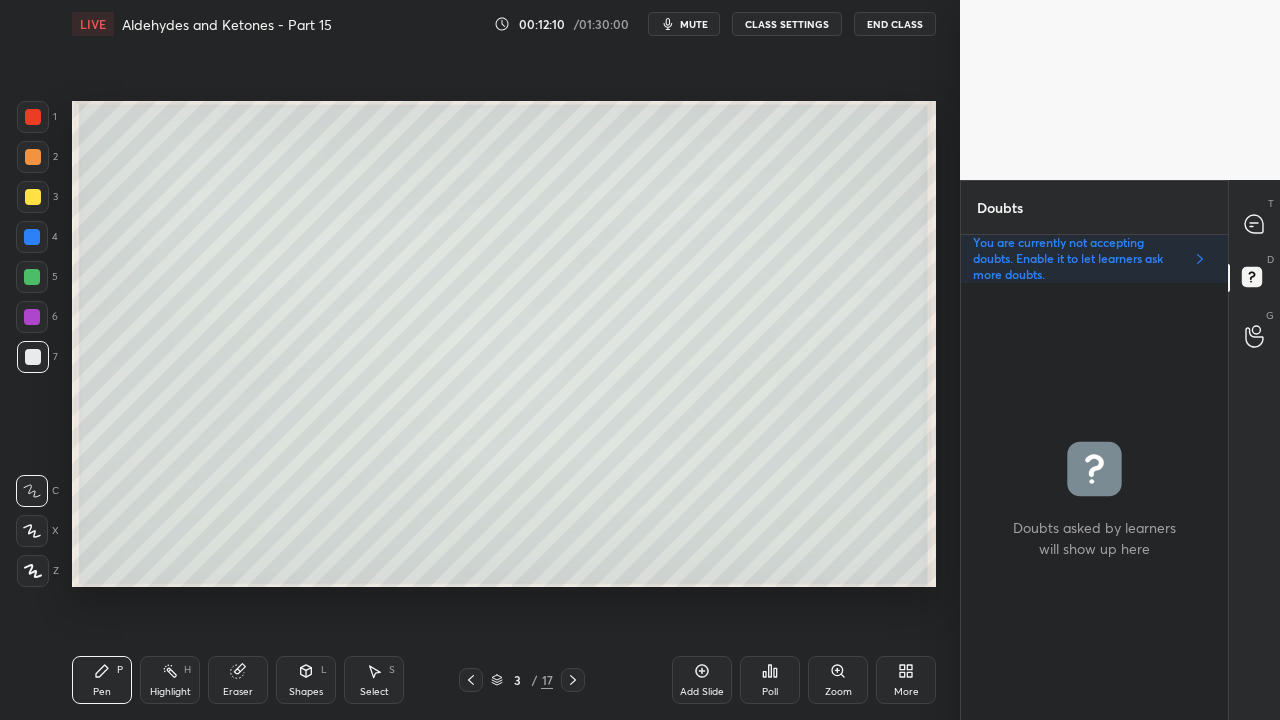 click at bounding box center (1255, 224) 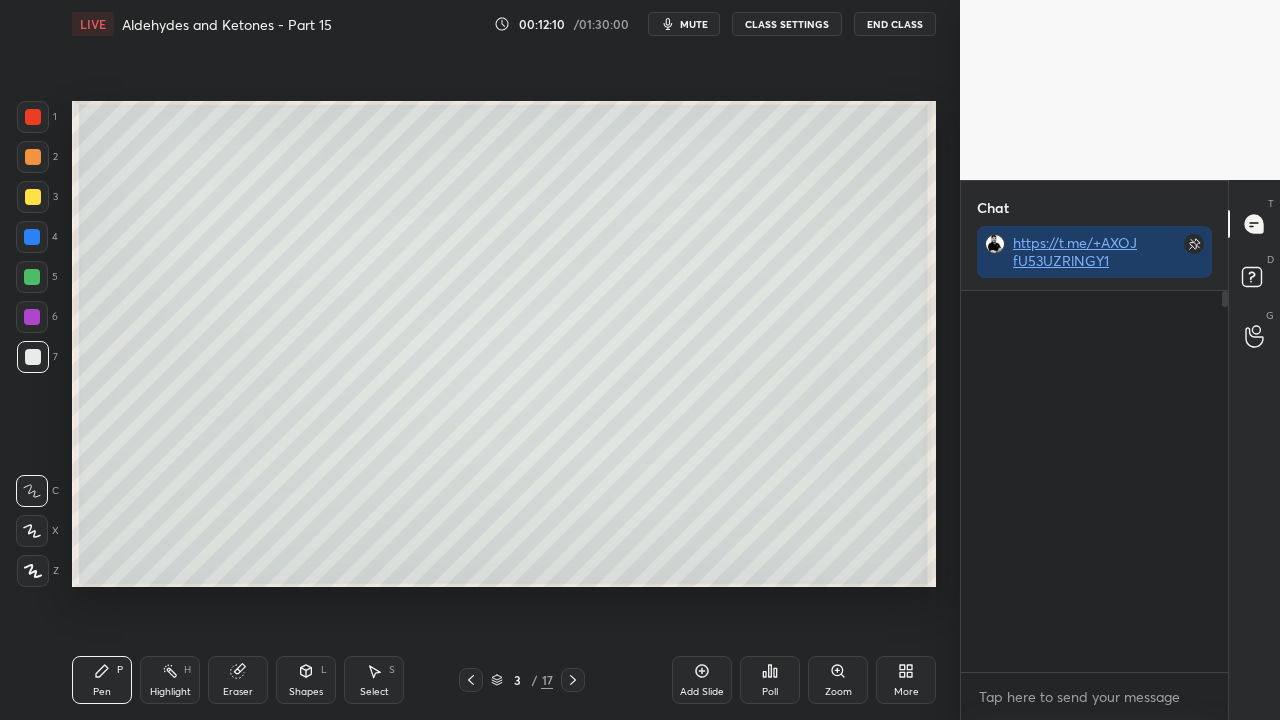 scroll, scrollTop: 423, scrollLeft: 261, axis: both 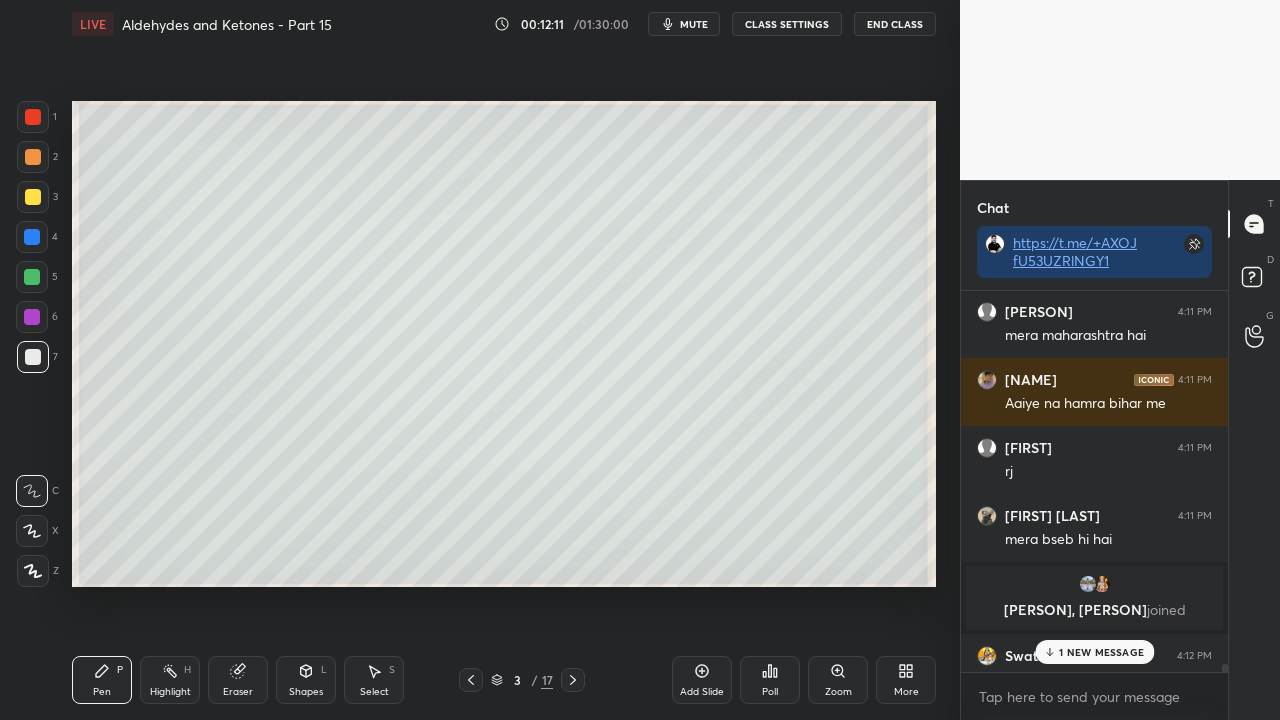 click on "1 NEW MESSAGE" at bounding box center (1101, 652) 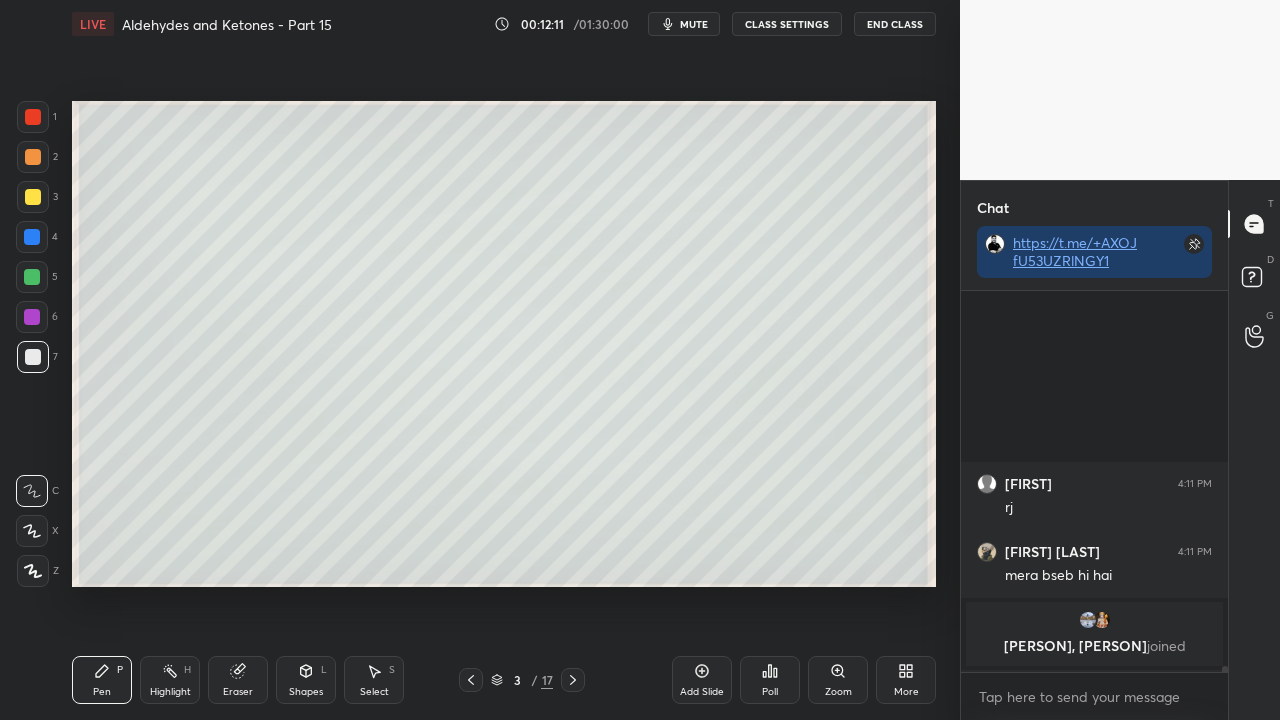 scroll, scrollTop: 26014, scrollLeft: 0, axis: vertical 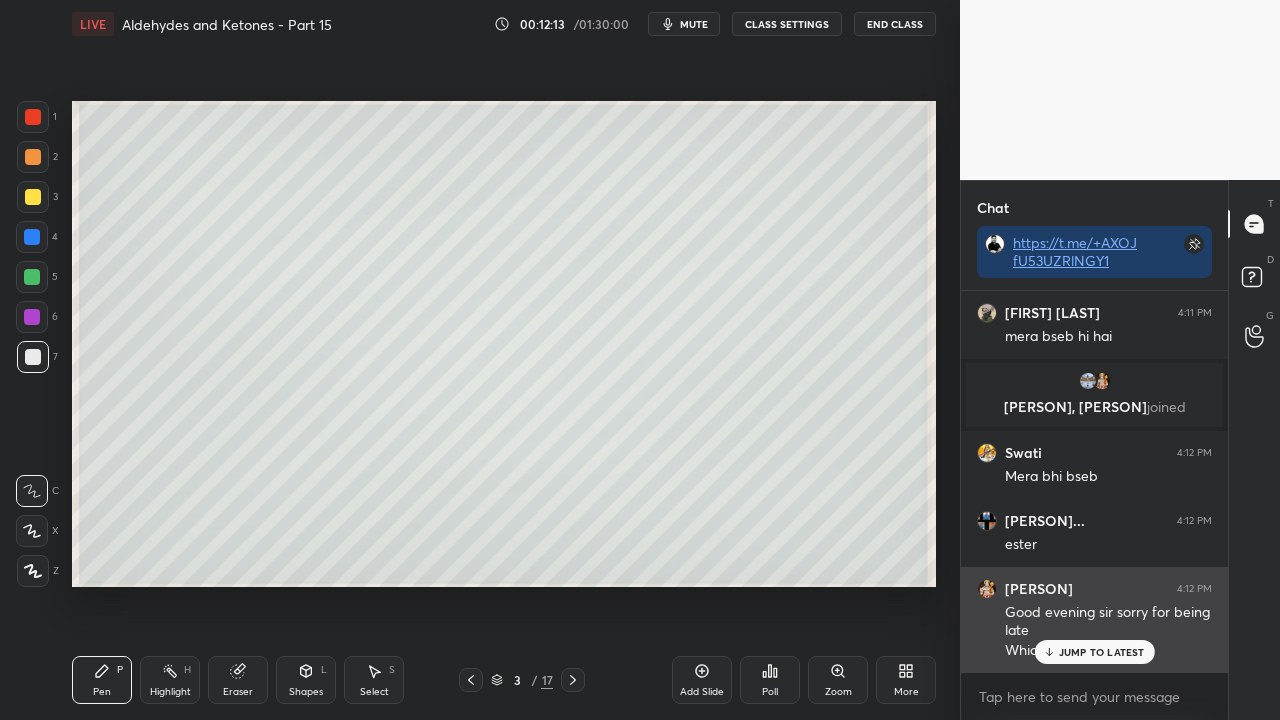 click on "JUMP TO LATEST" at bounding box center [1102, 652] 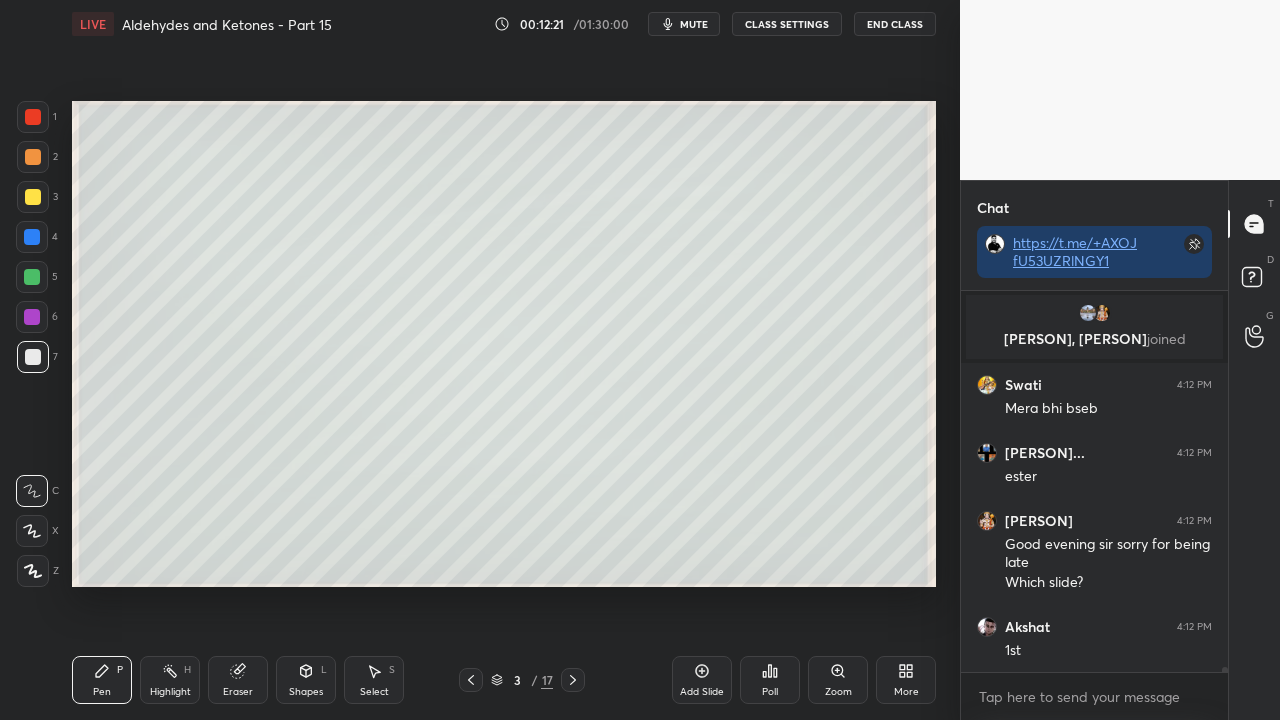 scroll, scrollTop: 26150, scrollLeft: 0, axis: vertical 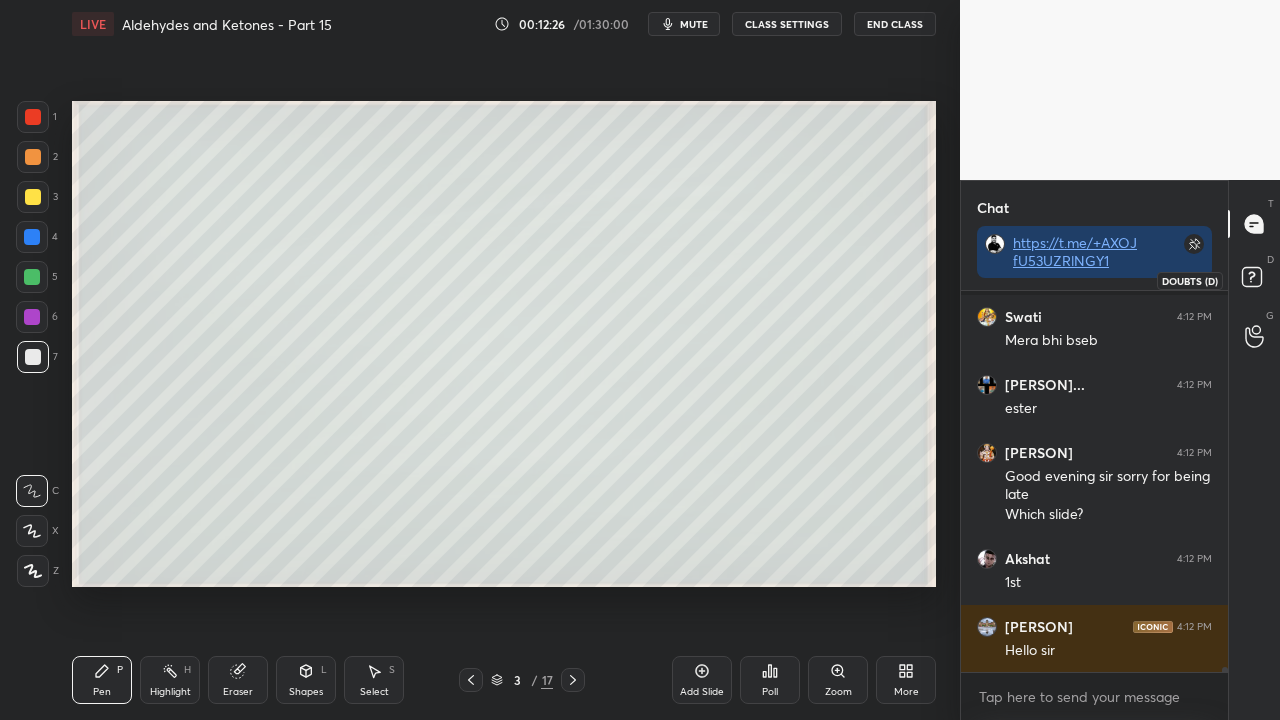 click 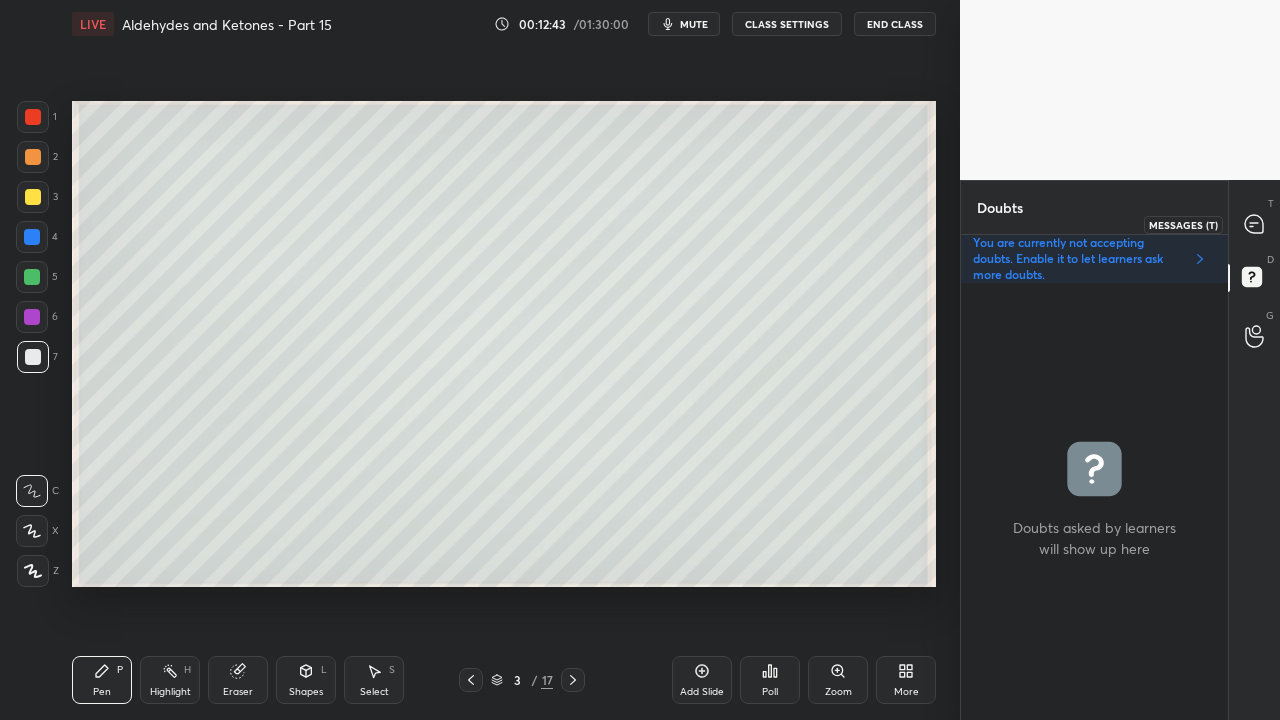 click 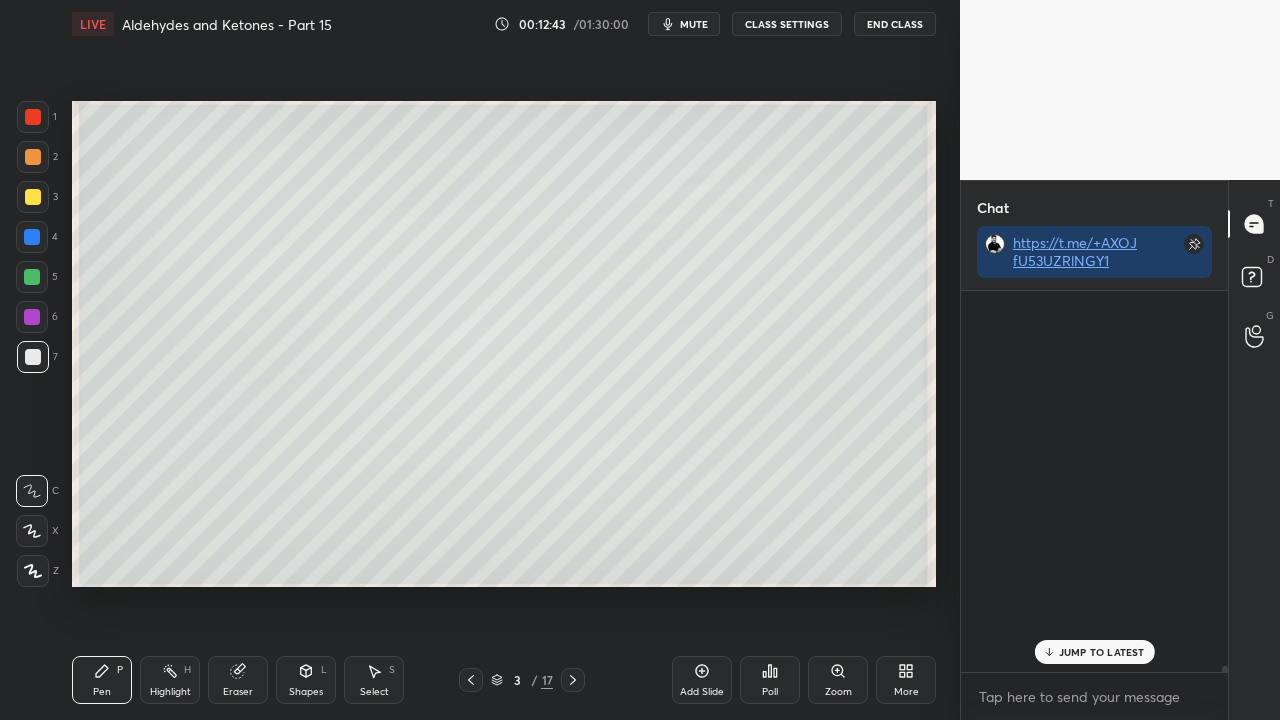 scroll, scrollTop: 26201, scrollLeft: 0, axis: vertical 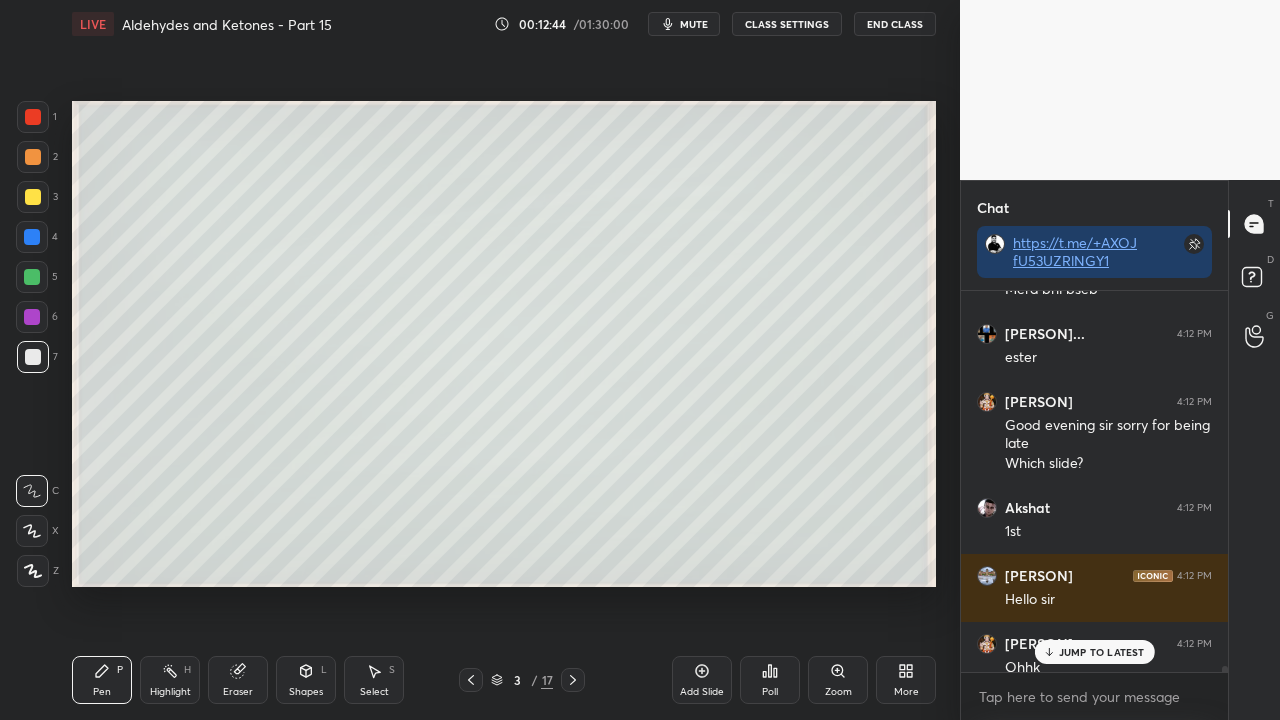 click on "JUMP TO LATEST" at bounding box center (1102, 652) 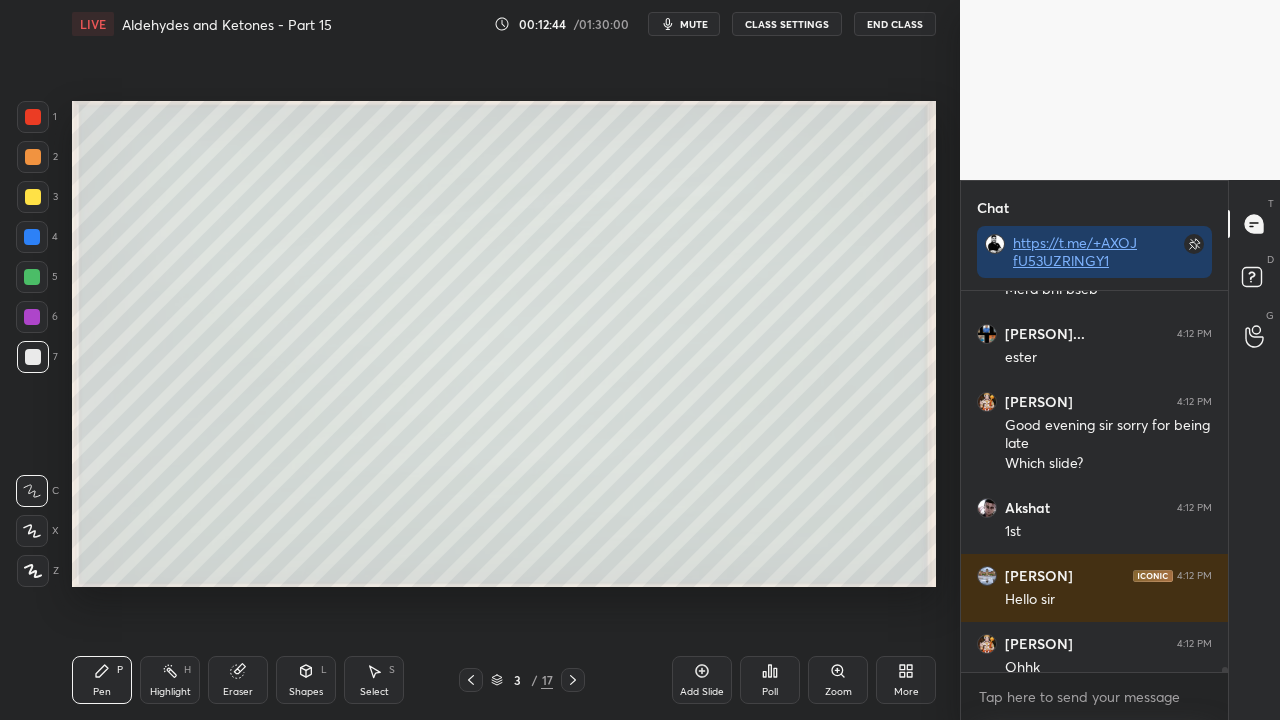 scroll, scrollTop: 26218, scrollLeft: 0, axis: vertical 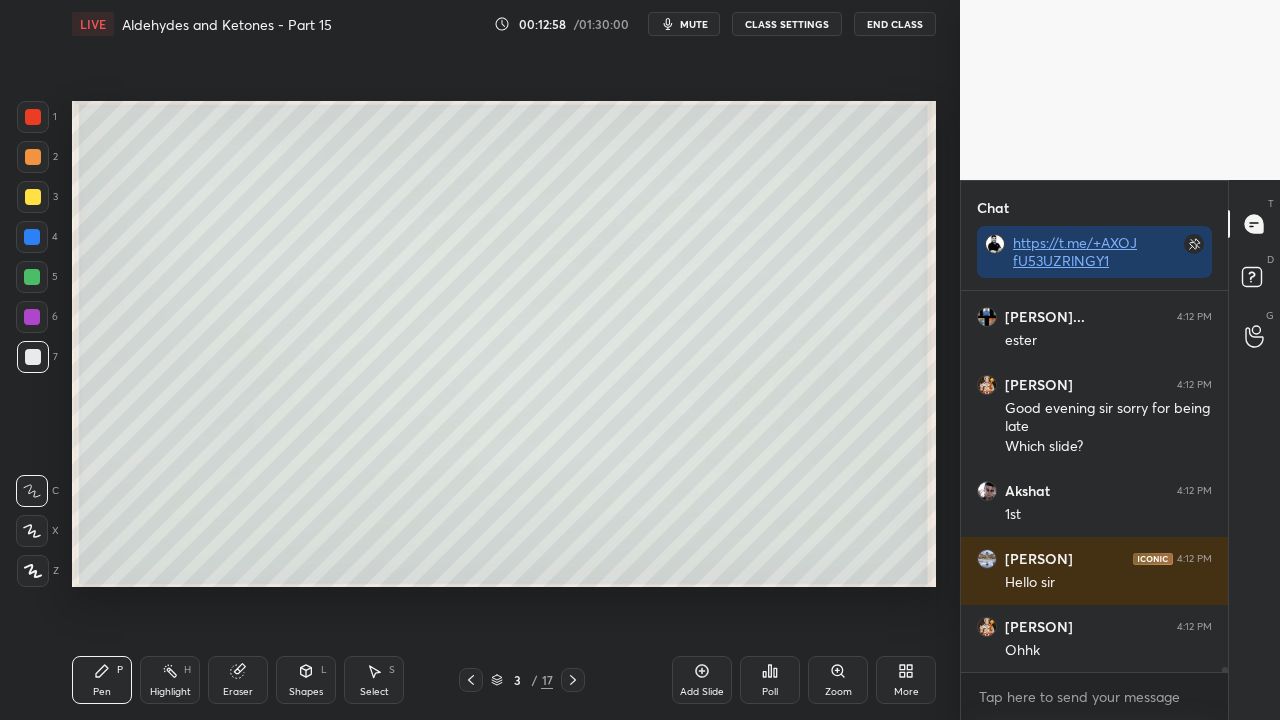 drag, startPoint x: 242, startPoint y: 694, endPoint x: 271, endPoint y: 622, distance: 77.62087 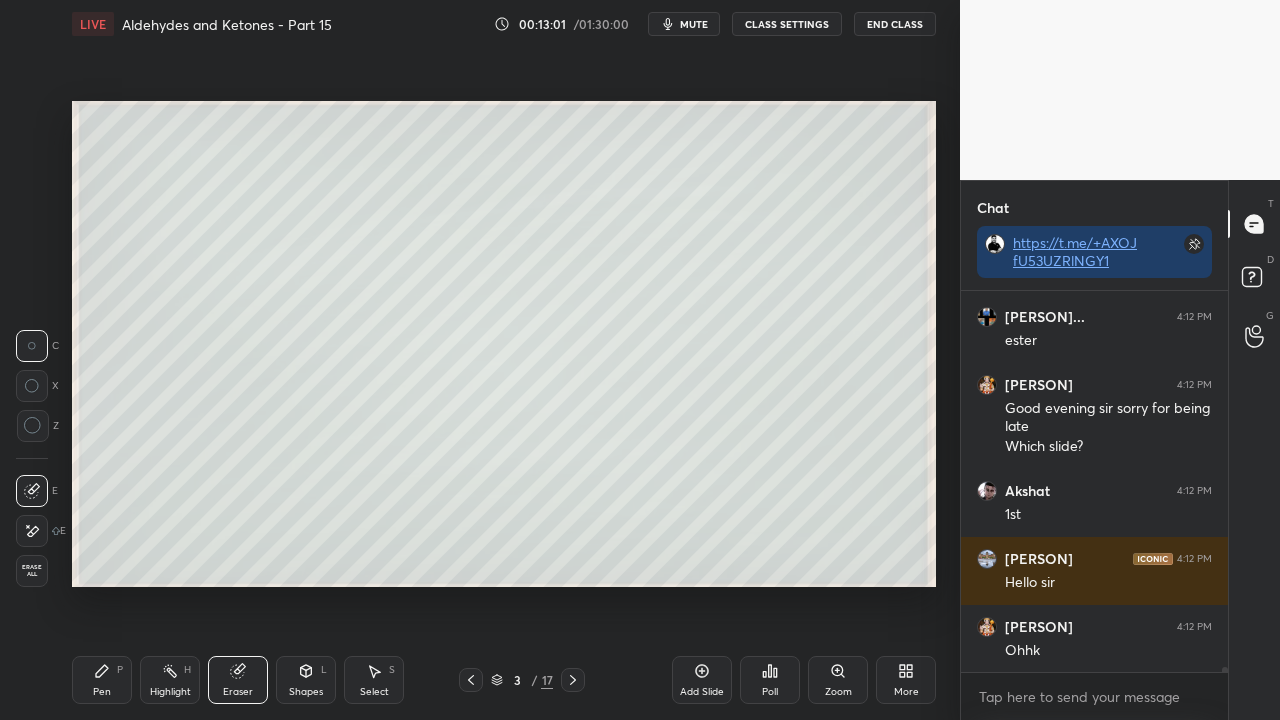 click on "Pen P" at bounding box center [102, 680] 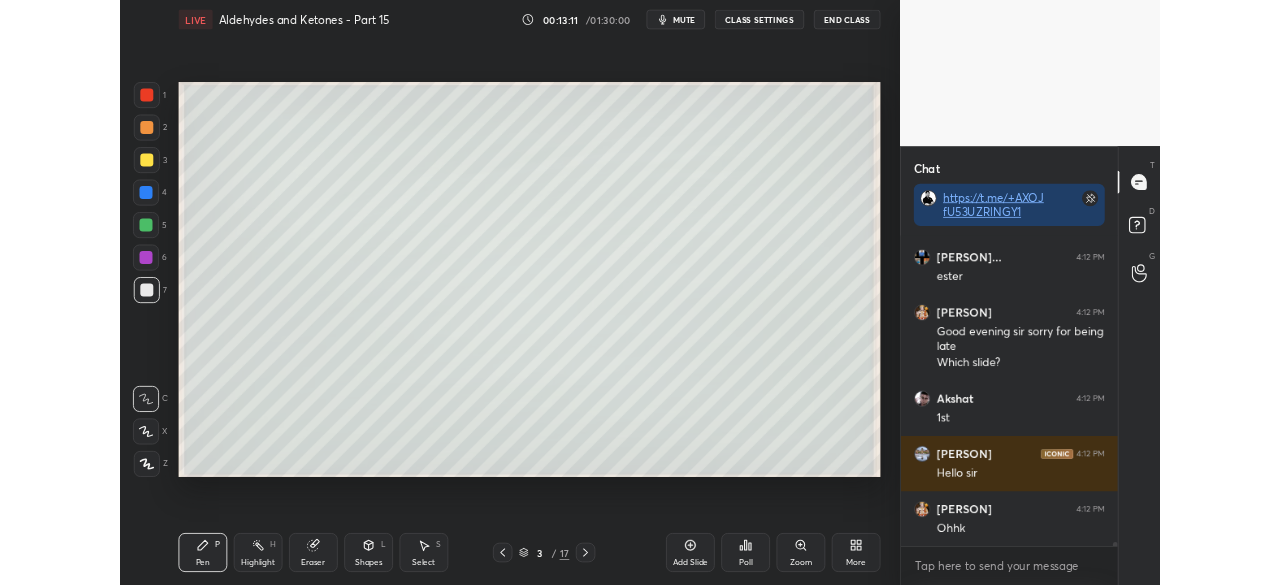 scroll, scrollTop: 26286, scrollLeft: 0, axis: vertical 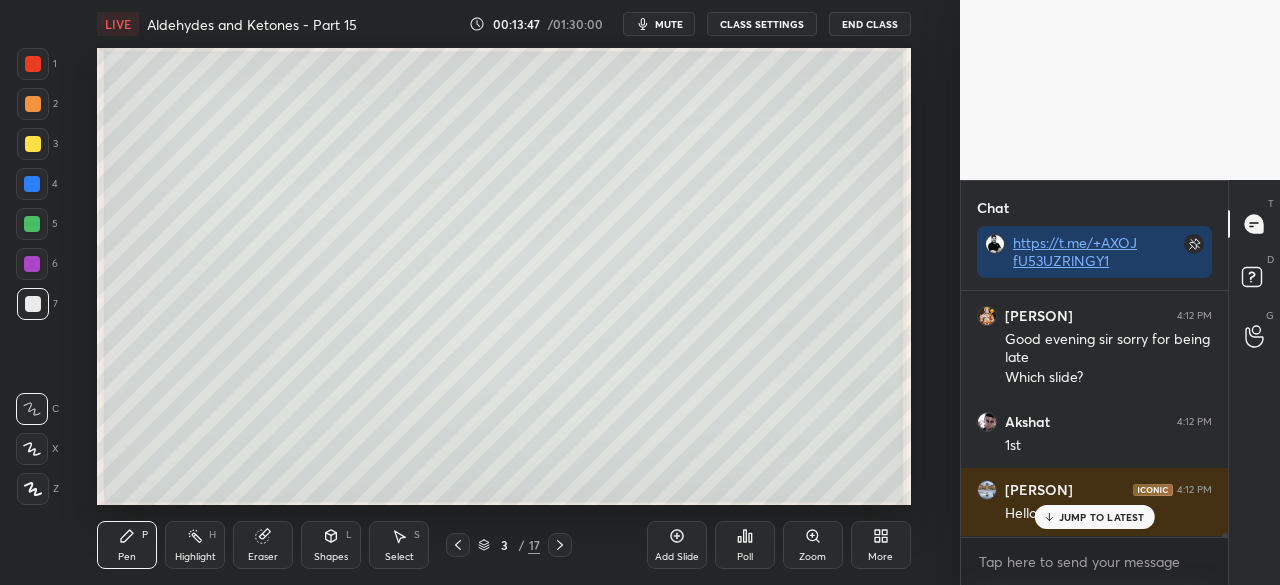 click on "JUMP TO LATEST" at bounding box center [1102, 517] 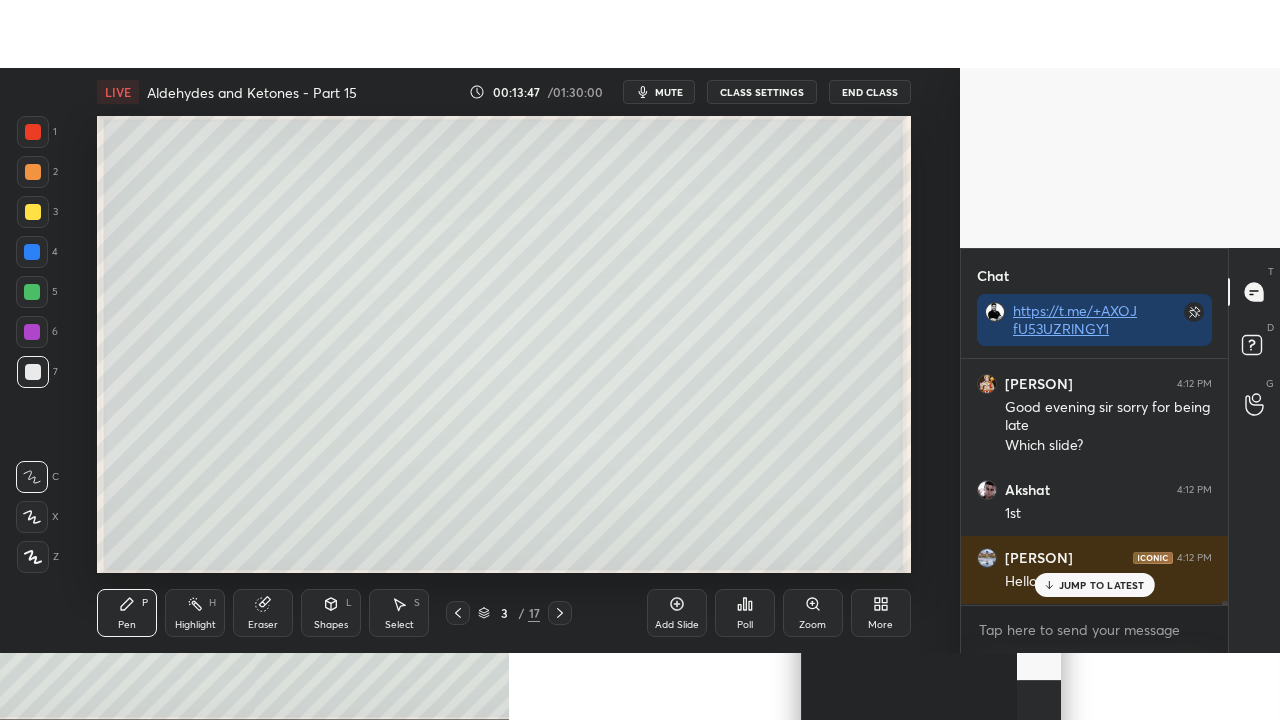 scroll, scrollTop: 26420, scrollLeft: 0, axis: vertical 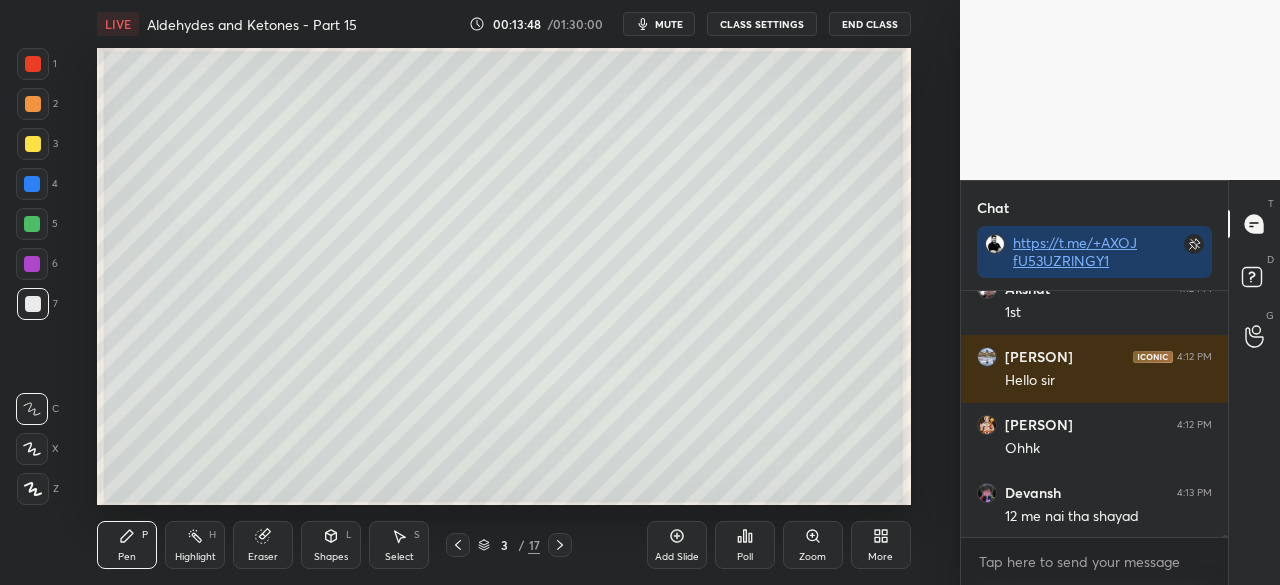 click on "More" at bounding box center [881, 545] 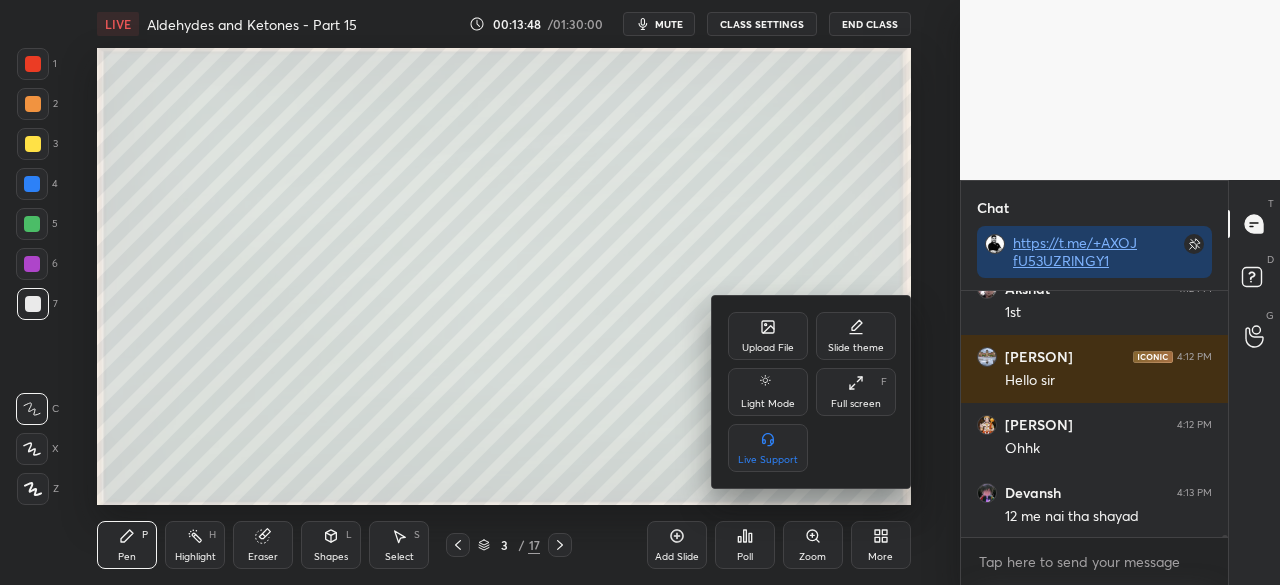click on "Full screen" at bounding box center (856, 404) 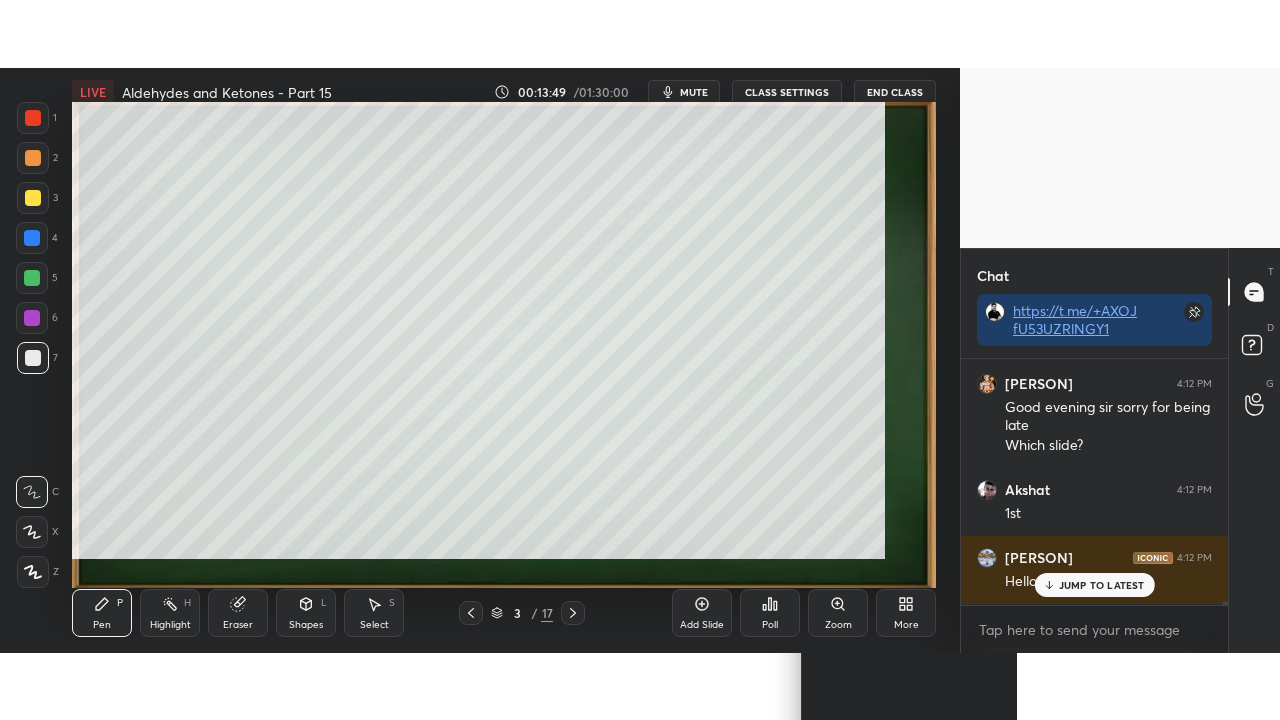 scroll, scrollTop: 99408, scrollLeft: 99120, axis: both 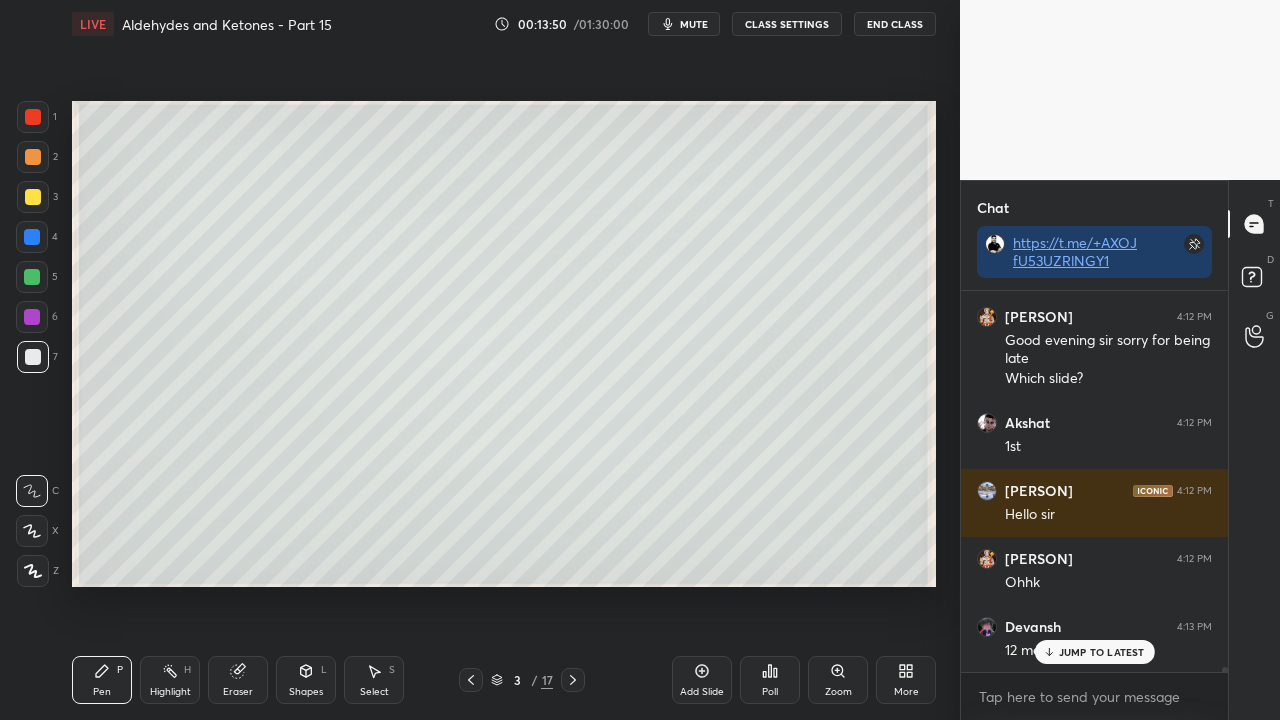click at bounding box center (33, 197) 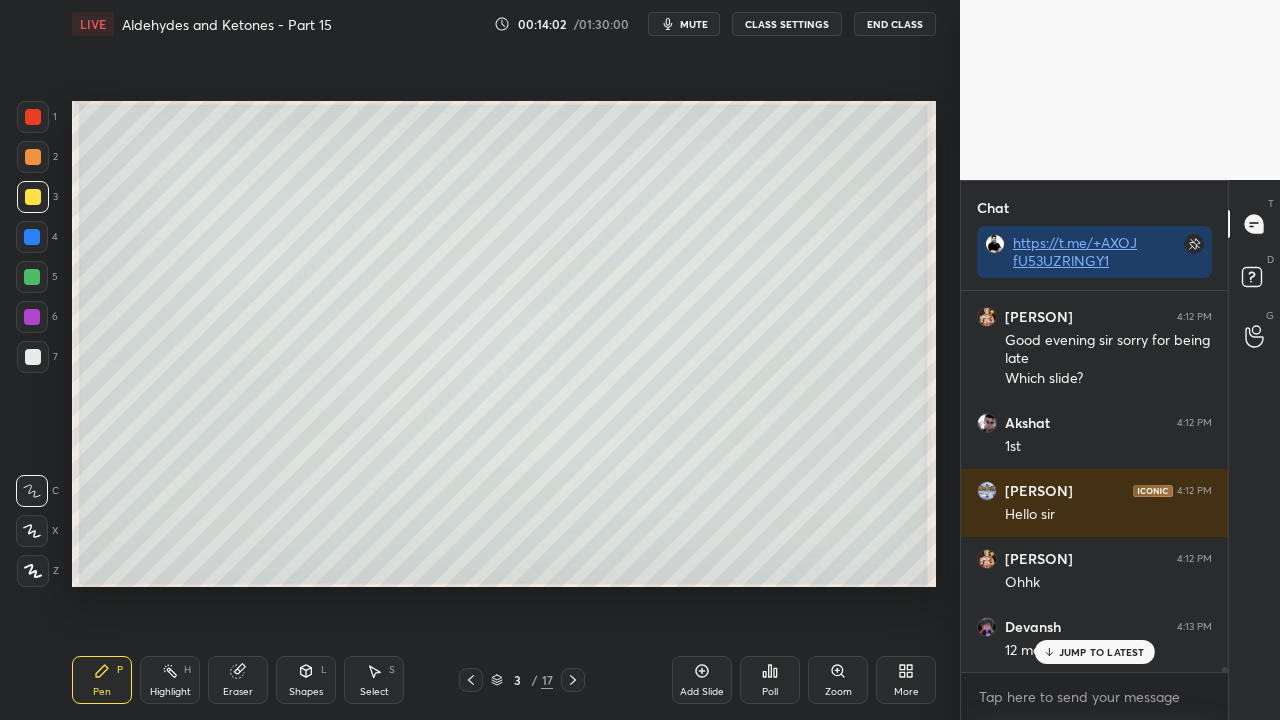 click at bounding box center (33, 357) 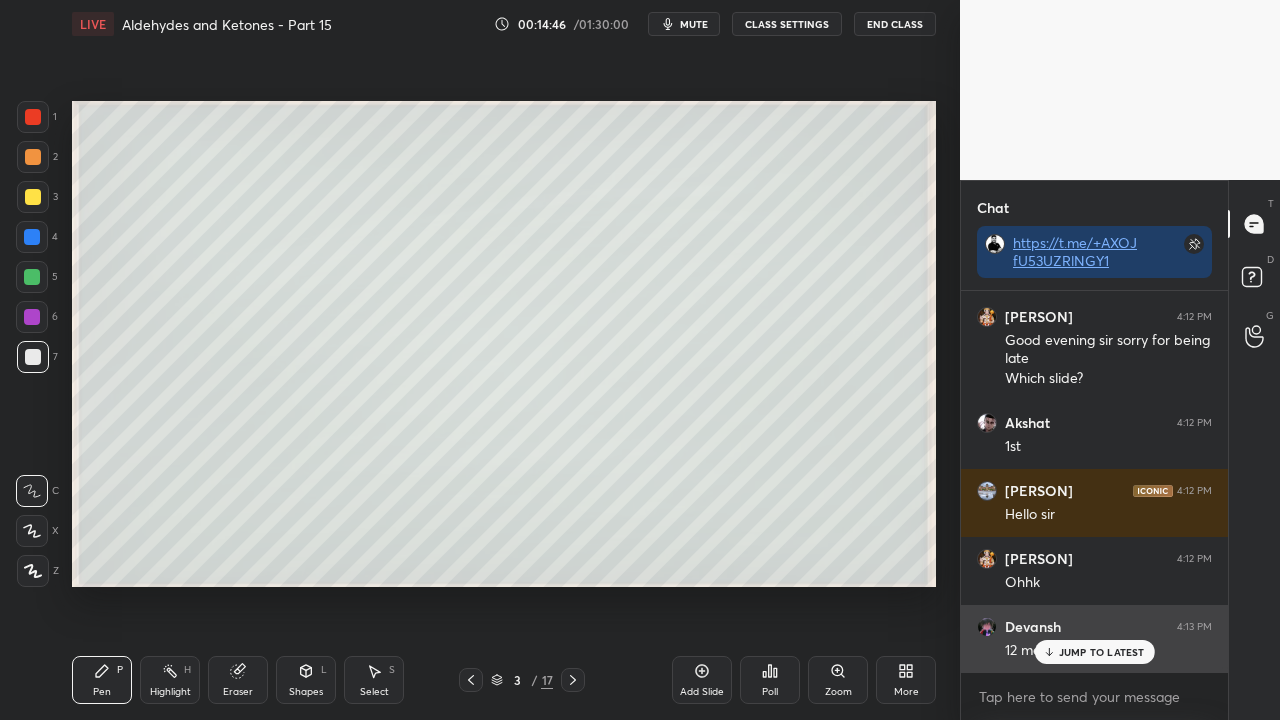 drag, startPoint x: 1070, startPoint y: 652, endPoint x: 1038, endPoint y: 628, distance: 40 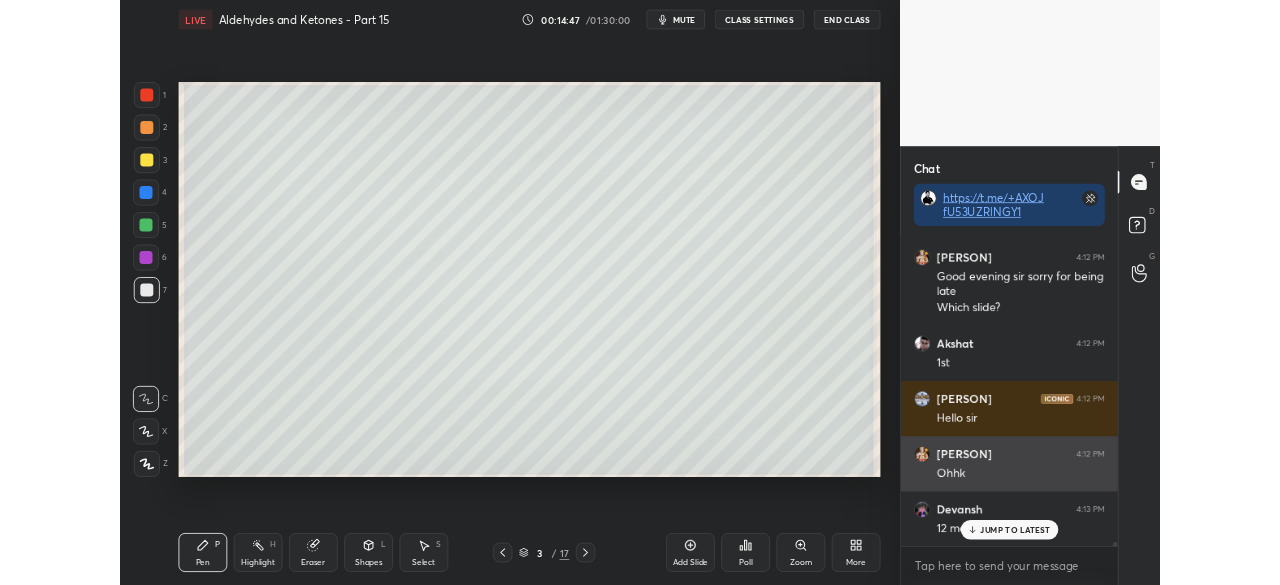 scroll, scrollTop: 26358, scrollLeft: 0, axis: vertical 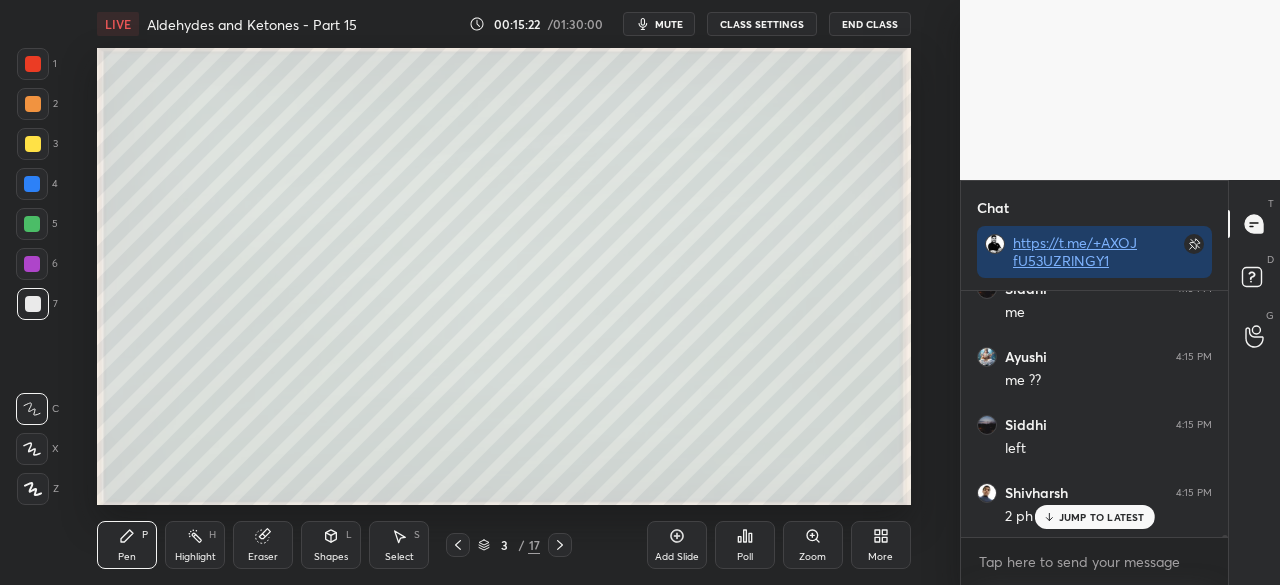 click on "JUMP TO LATEST" at bounding box center [1102, 517] 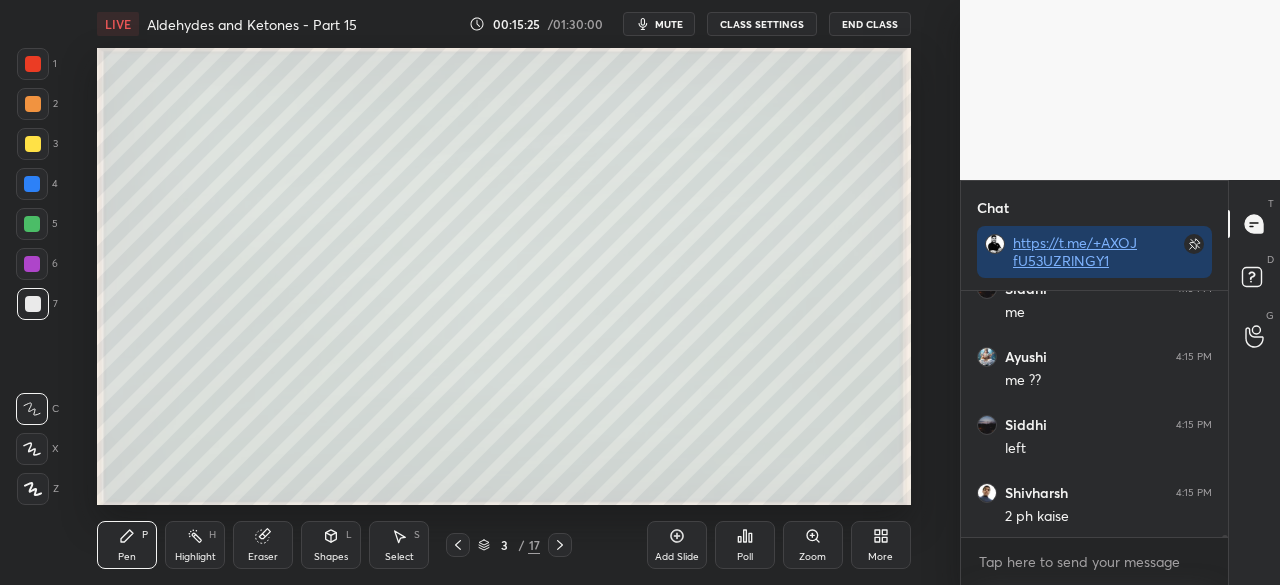 click on "Eraser" at bounding box center [263, 545] 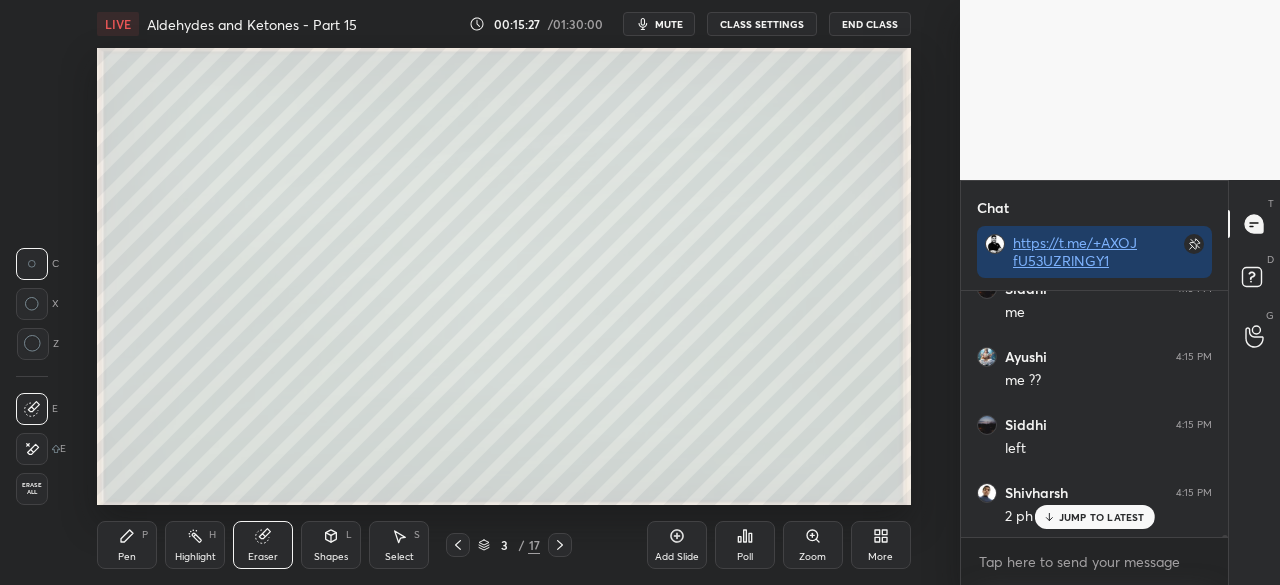 scroll, scrollTop: 24916, scrollLeft: 0, axis: vertical 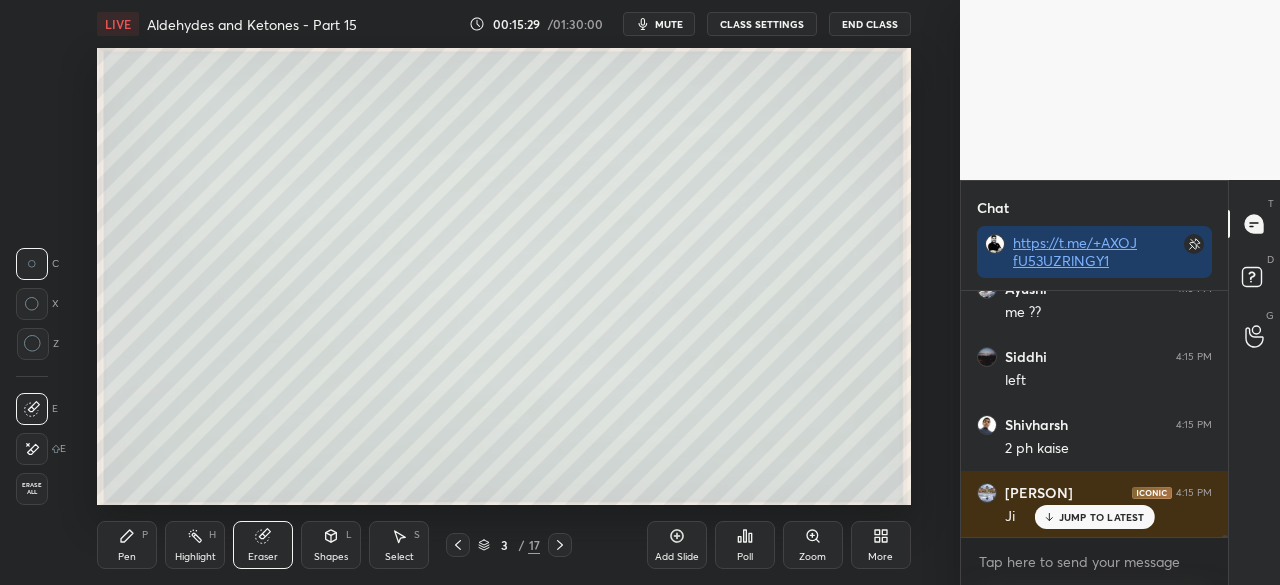 click on "Pen P" at bounding box center [127, 545] 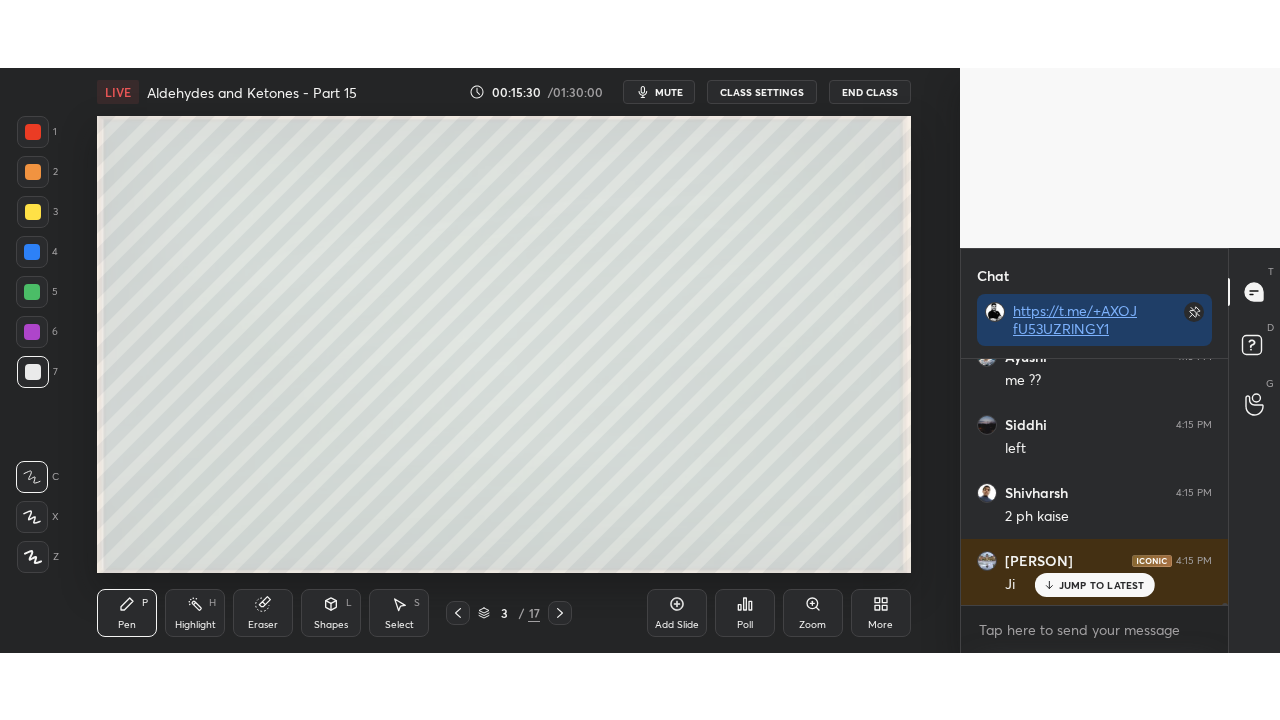 scroll, scrollTop: 24988, scrollLeft: 0, axis: vertical 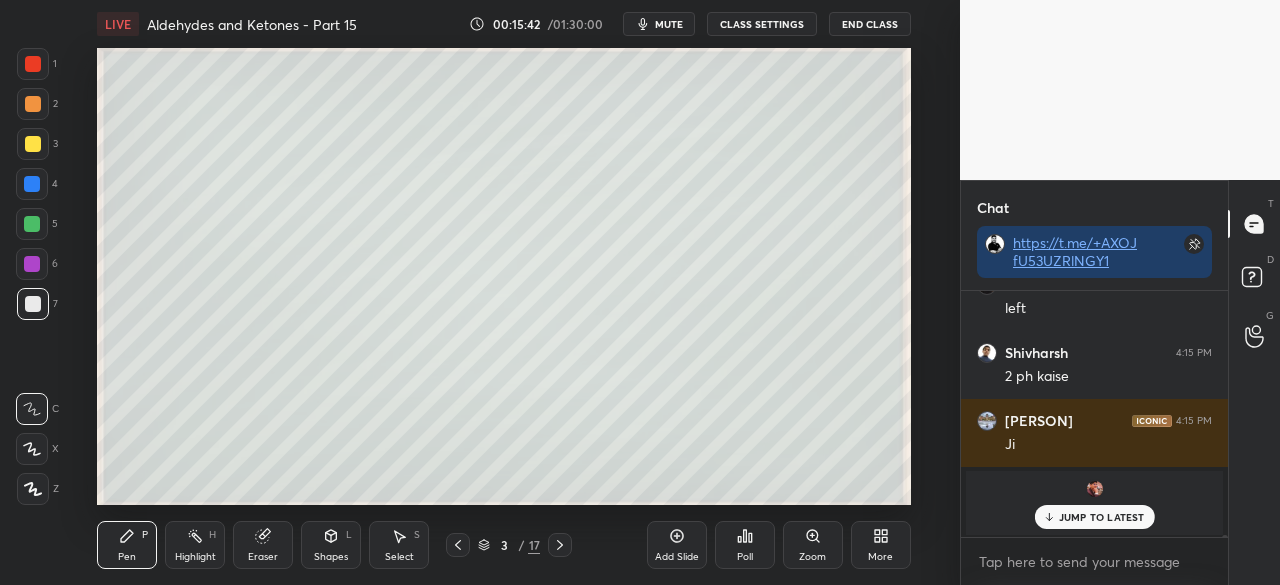 click on "LIVE Aldehydes and Ketones - Part 15 00:15:42 /  01:30:00 mute CLASS SETTINGS End Class Setting up your live class Poll for   secs No correct answer Start poll Back Aldehydes and Ketones - Part 15 • L15 of JEE 2026: Comprensive Course on Aldehydes and Ketones Mohammad Kashif Alam Pen P Highlight H Eraser Shapes L Select S 3 / 17 Add Slide Poll Zoom More" at bounding box center (504, 292) 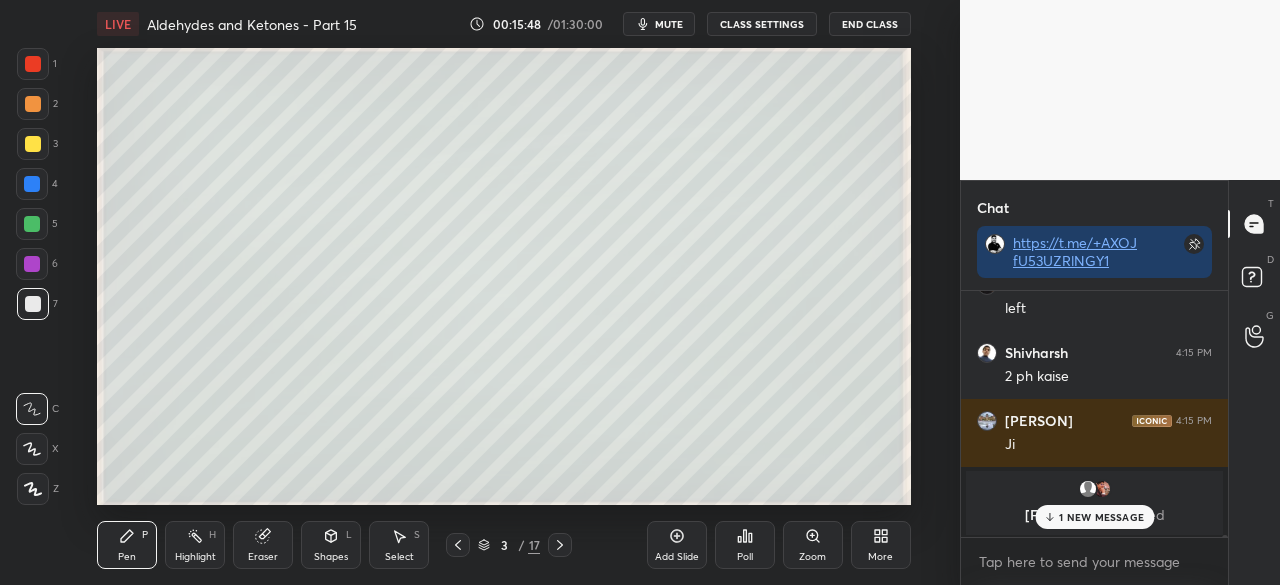 click on "More" at bounding box center (881, 545) 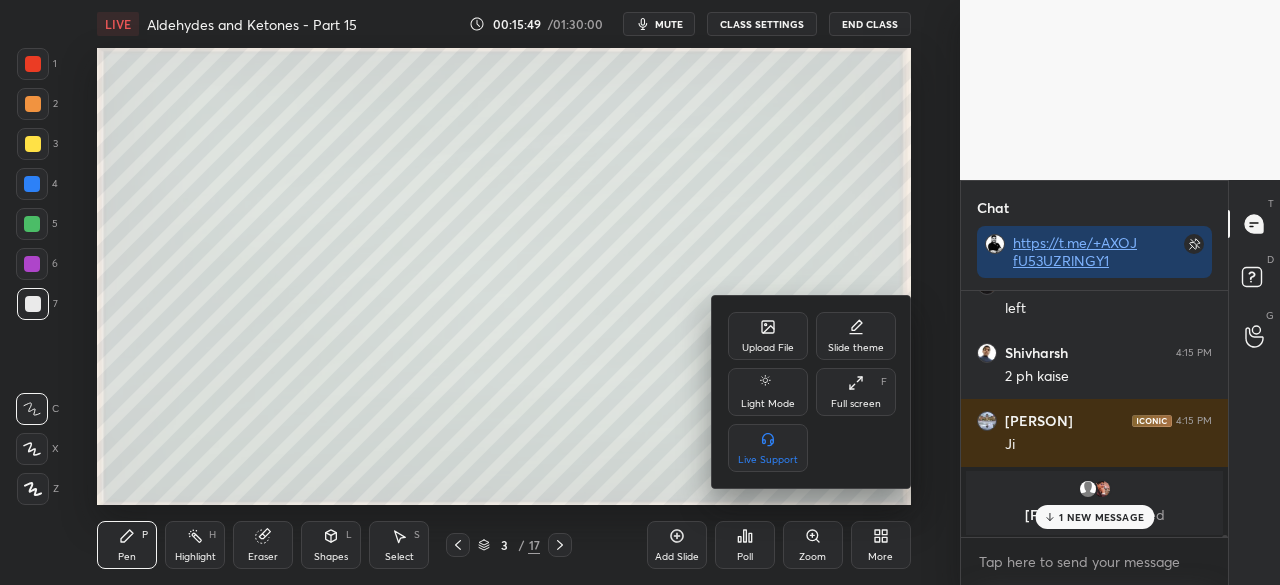 click on "Full screen F" at bounding box center [856, 392] 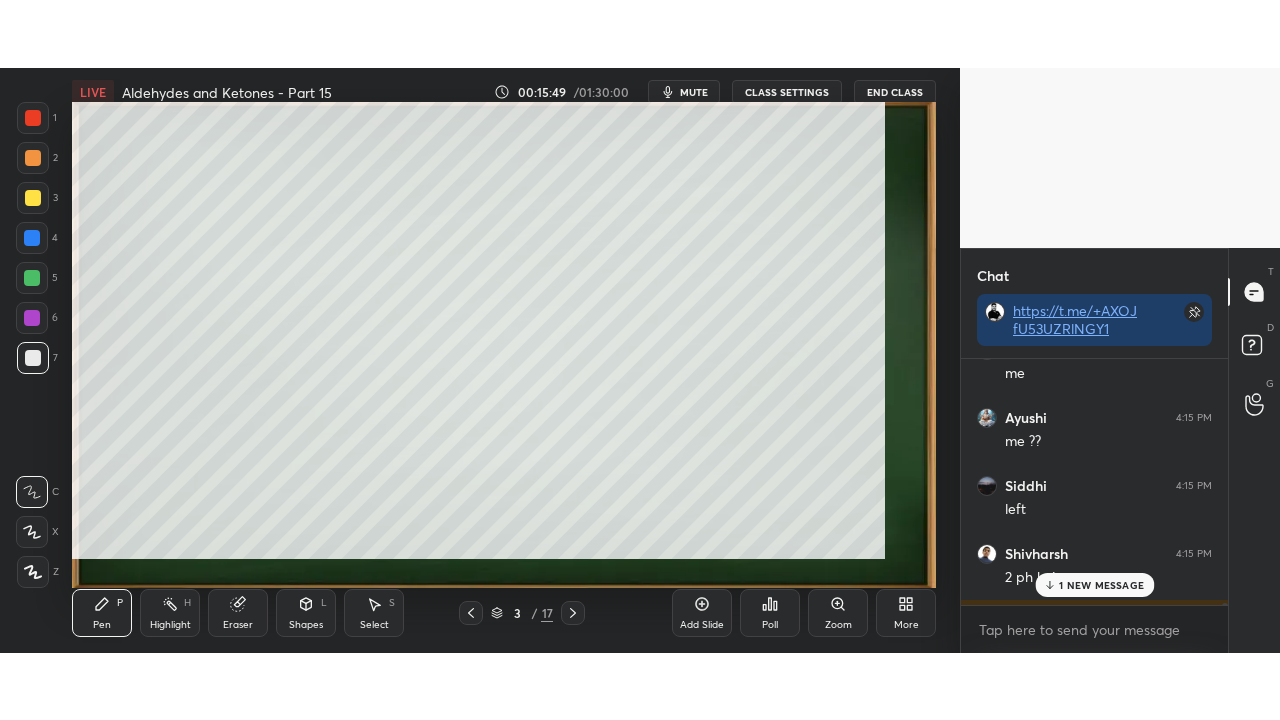 scroll, scrollTop: 99408, scrollLeft: 99120, axis: both 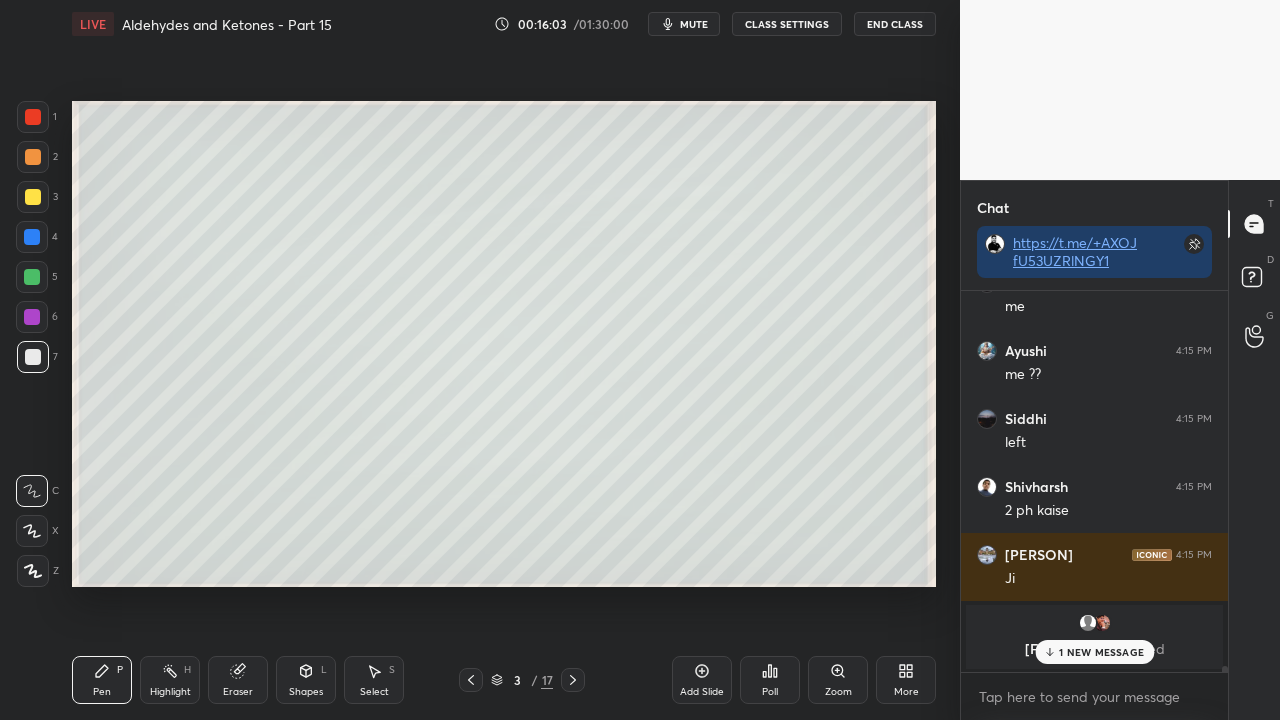 click on "1 NEW MESSAGE" at bounding box center (1101, 652) 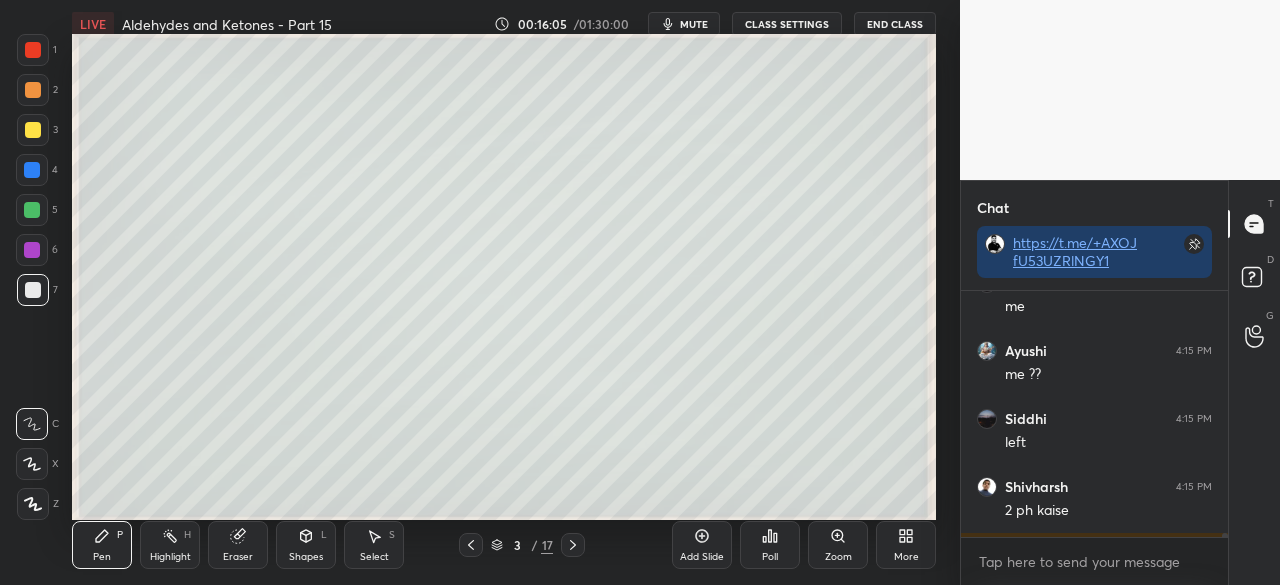 scroll, scrollTop: 457, scrollLeft: 880, axis: both 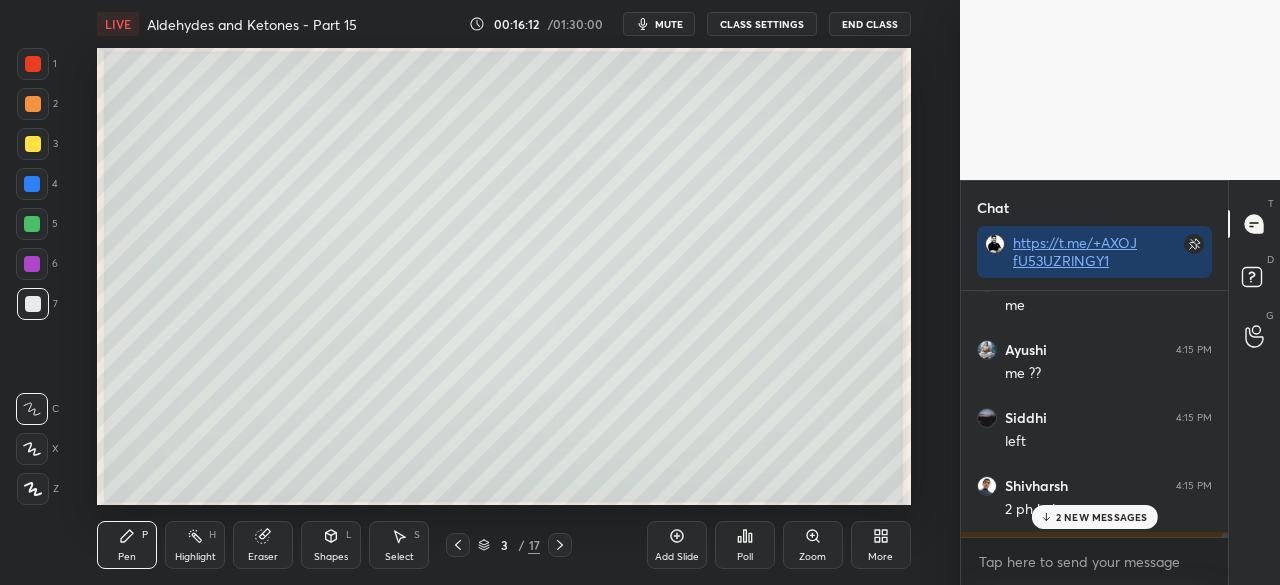 click on "2 NEW MESSAGES" at bounding box center (1102, 517) 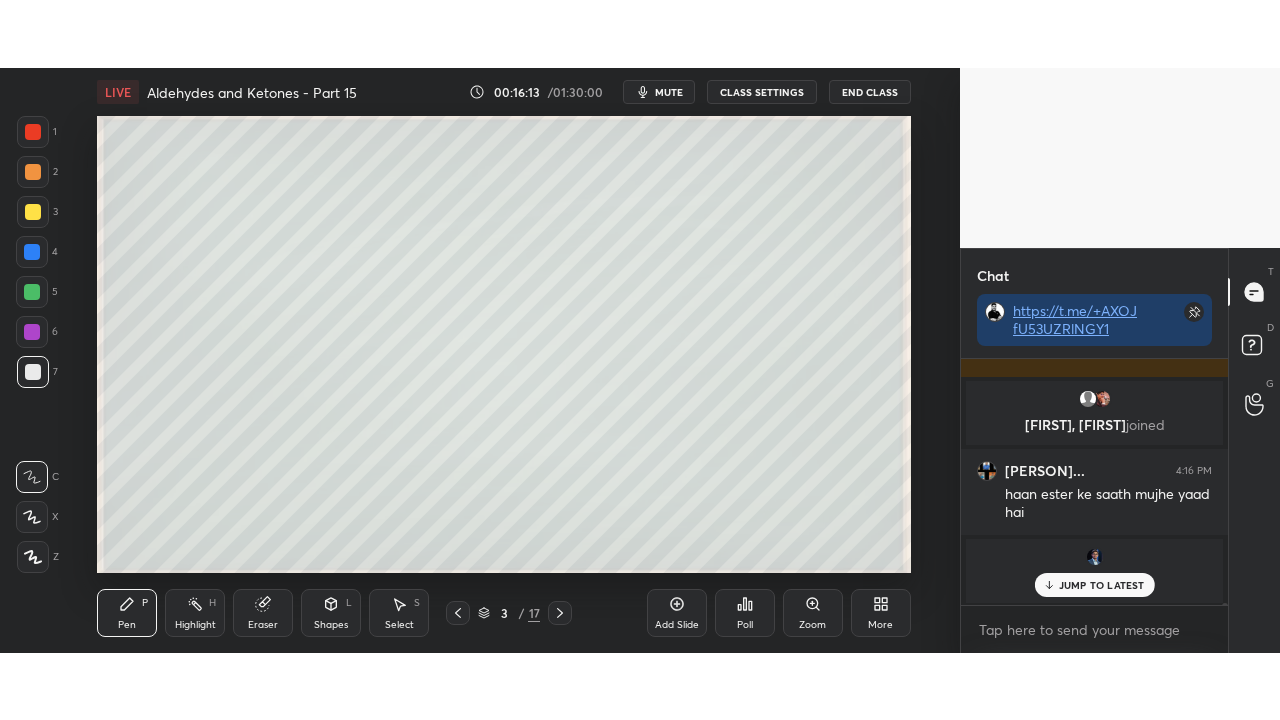 scroll, scrollTop: 25214, scrollLeft: 0, axis: vertical 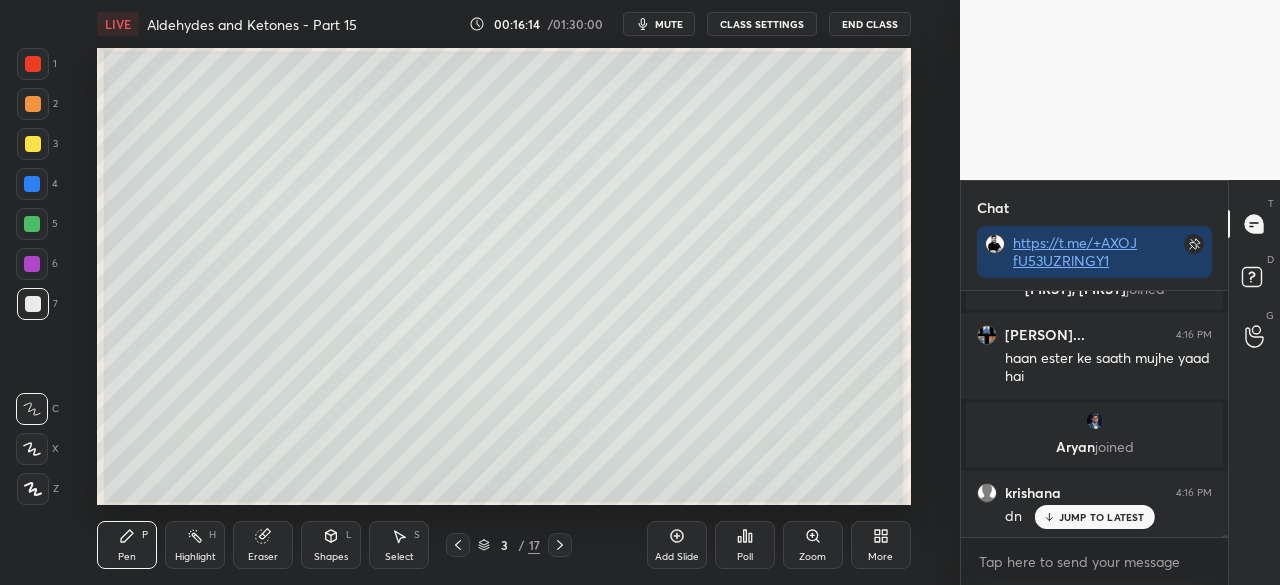 click on "More" at bounding box center (880, 557) 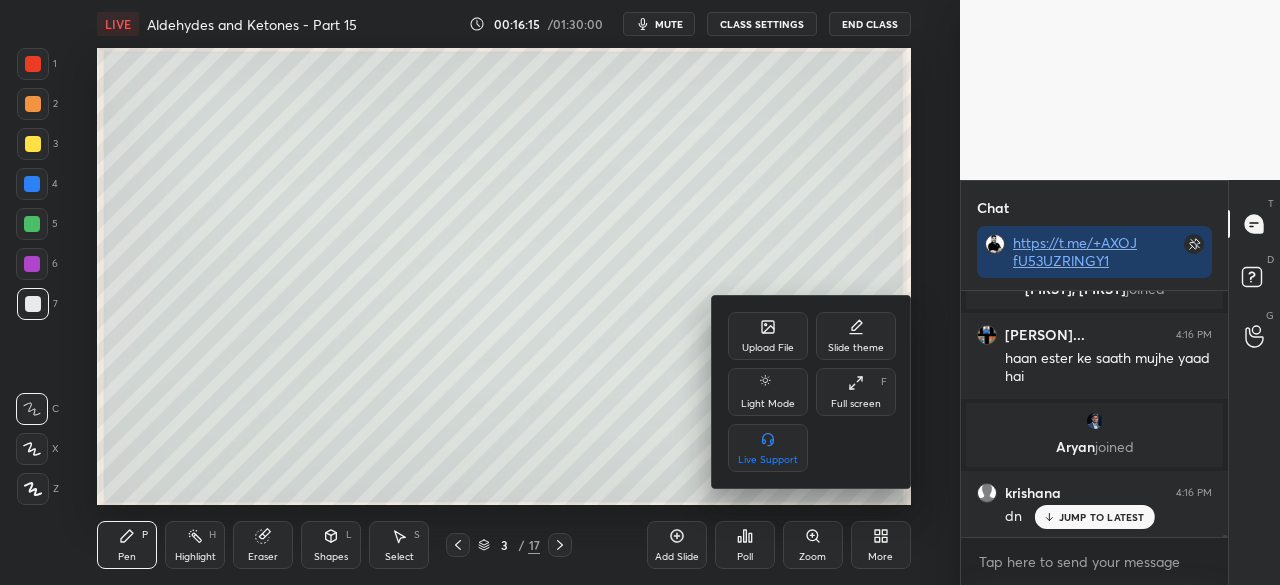 click on "Full screen" at bounding box center [856, 404] 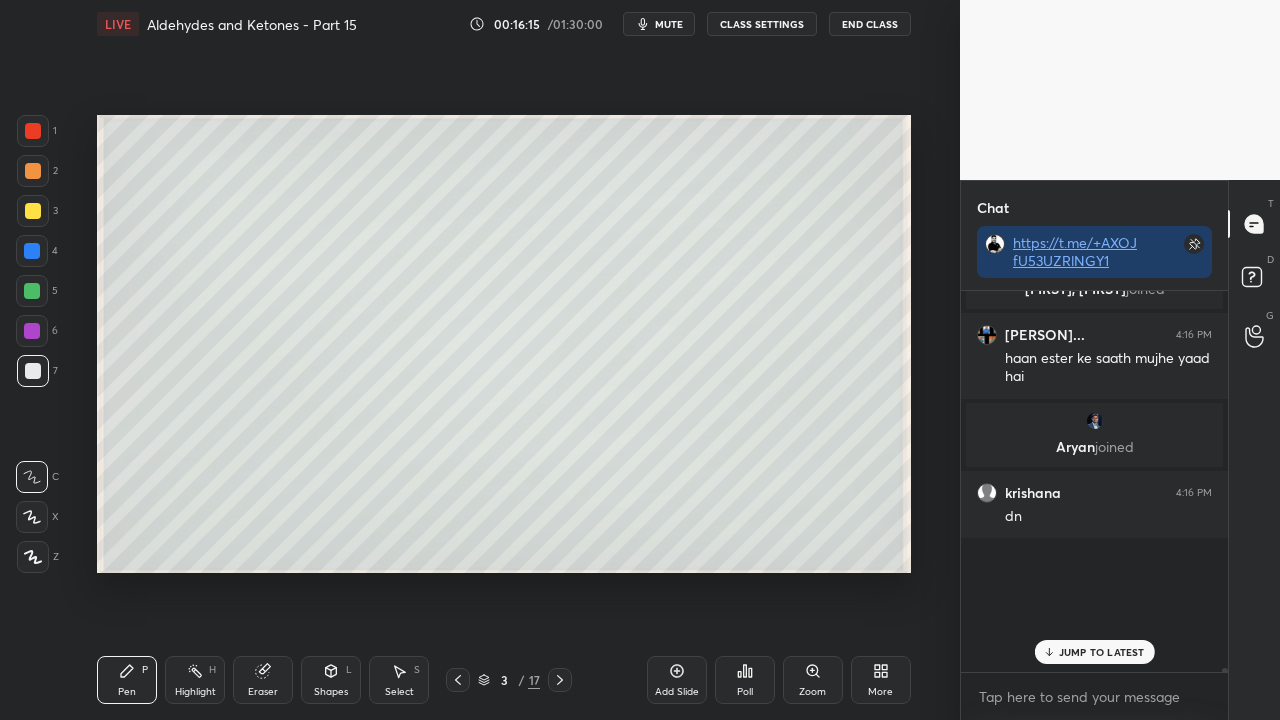 scroll, scrollTop: 99408, scrollLeft: 99120, axis: both 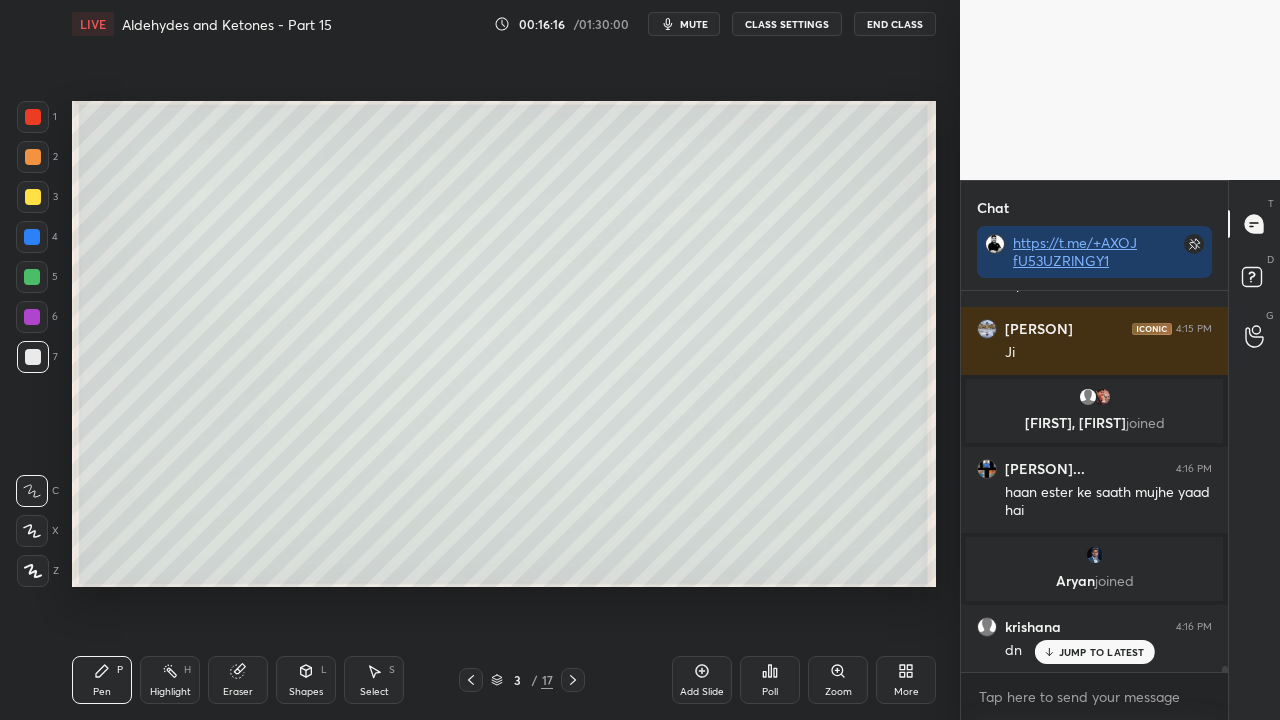 click on "[PERSON] 4:12 PM Ohhk [PERSON] 4:13 PM 12 me nai tha shayad [PERSON], [PERSON]  joined [PERSON] 4:15 PM Sar sare compound ko inolet banane ki chull kyu hai [PERSON] 4:15 PM ji [PERSON] 4:15 PM jii [PERSON] guruji... 4:15 PM Me hh left me [PERSON] 4:15 PM me [PERSON] 4:15 PM me ?? [PERSON] 4:15 PM left [PERSON] 4:15 PM 2 ph kaise [PERSON] 4:15 PM Ji [PERSON], [PERSON]  joined [PERSON]... 4:16 PM haan ester ke saath mujhe yaad hai [PERSON]  joined [PERSON] 4:16 PM dn" at bounding box center [1094, 481] 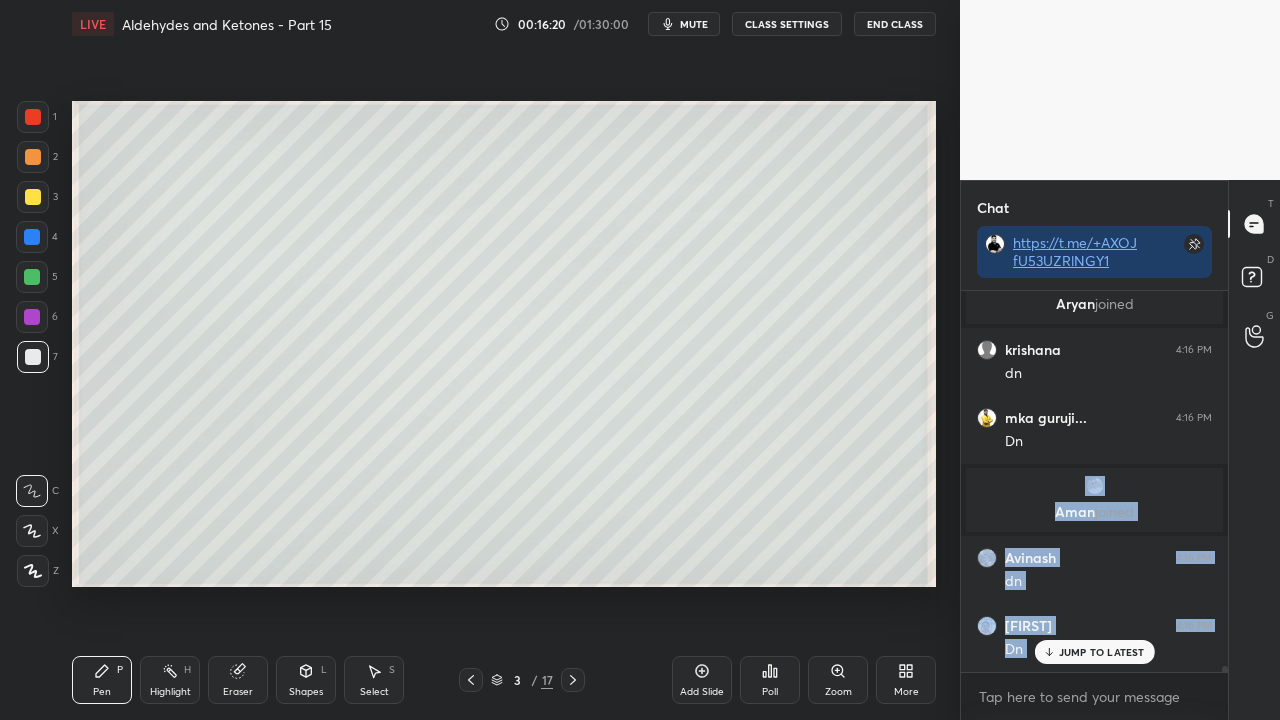 scroll, scrollTop: 25044, scrollLeft: 0, axis: vertical 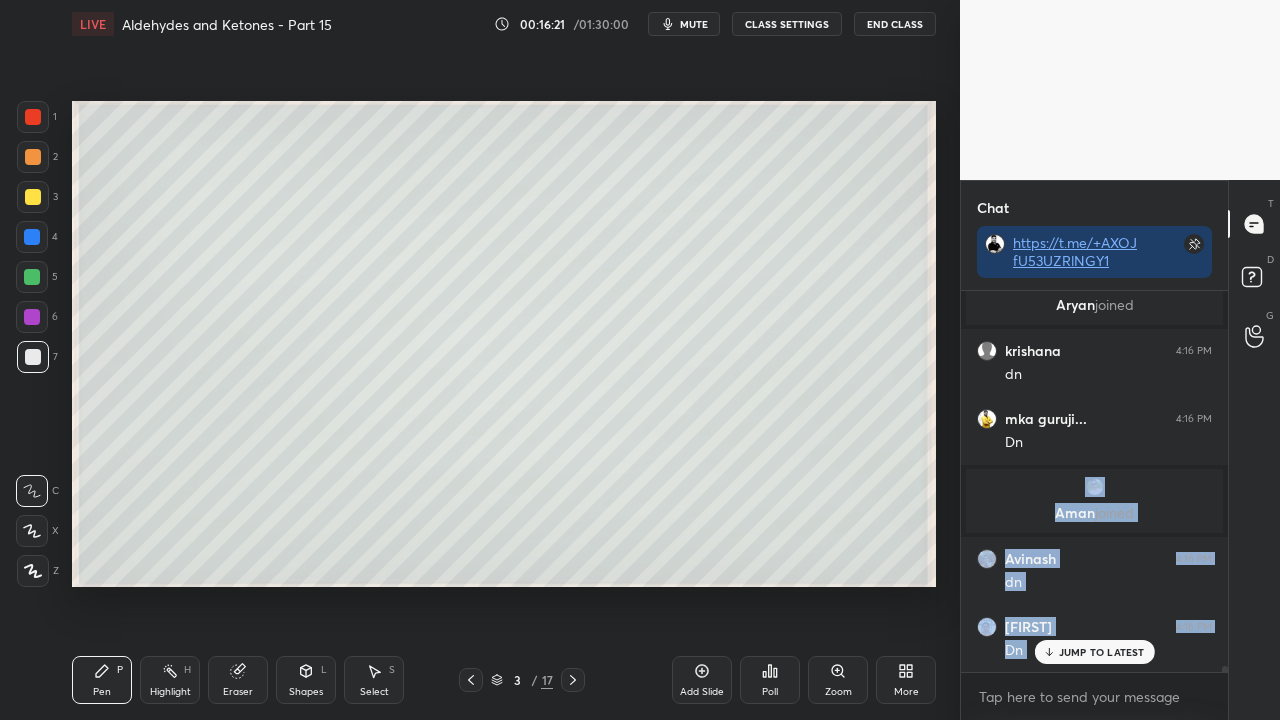 click on "JUMP TO LATEST" at bounding box center (1102, 652) 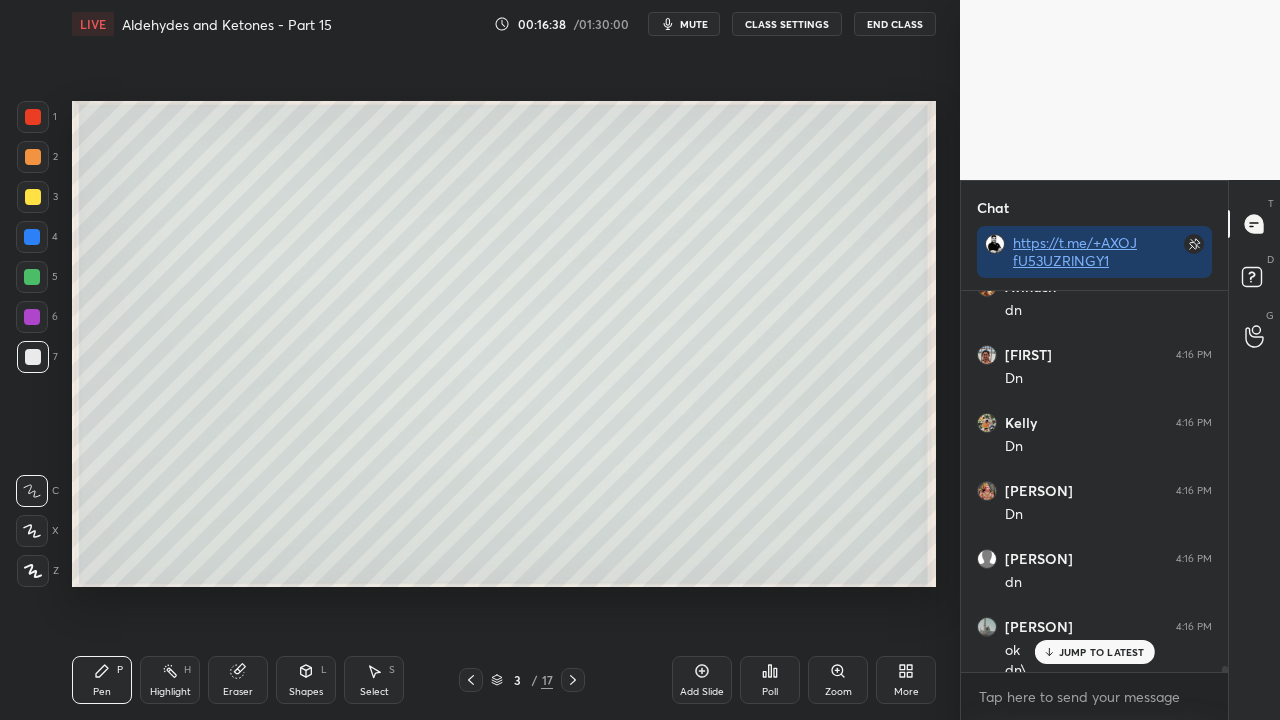 scroll, scrollTop: 25336, scrollLeft: 0, axis: vertical 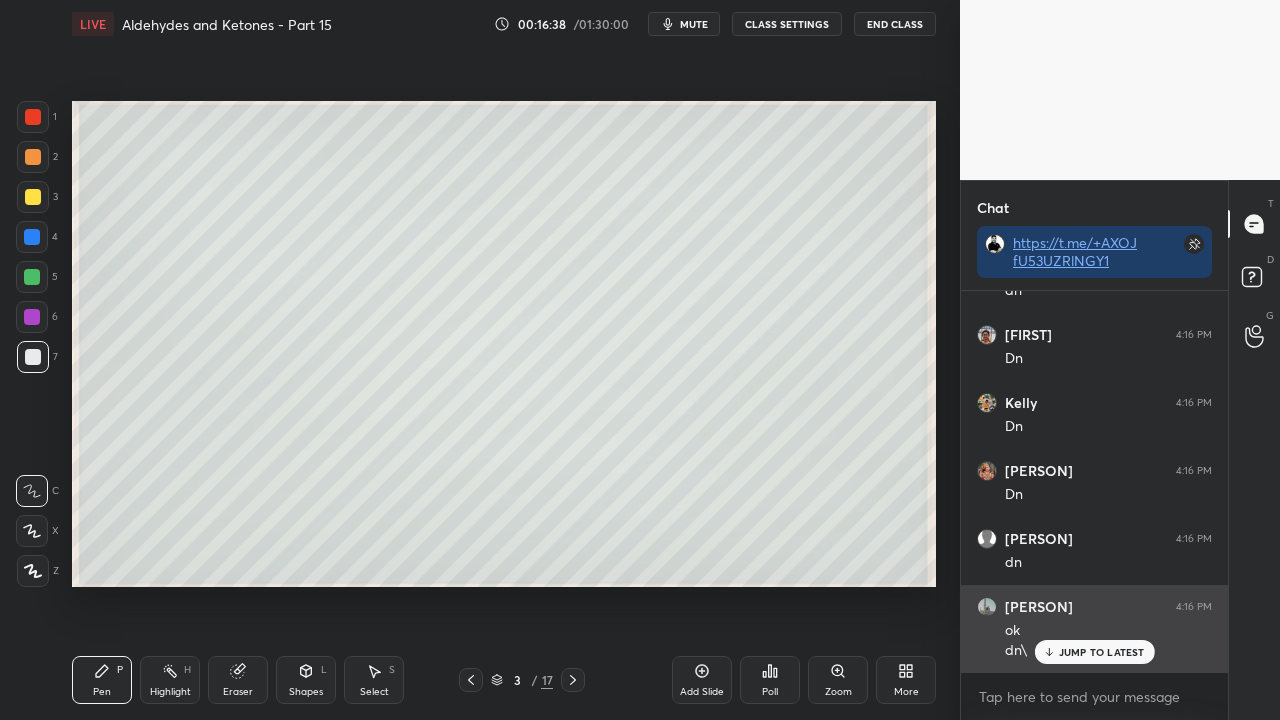 click on "JUMP TO LATEST" at bounding box center [1102, 652] 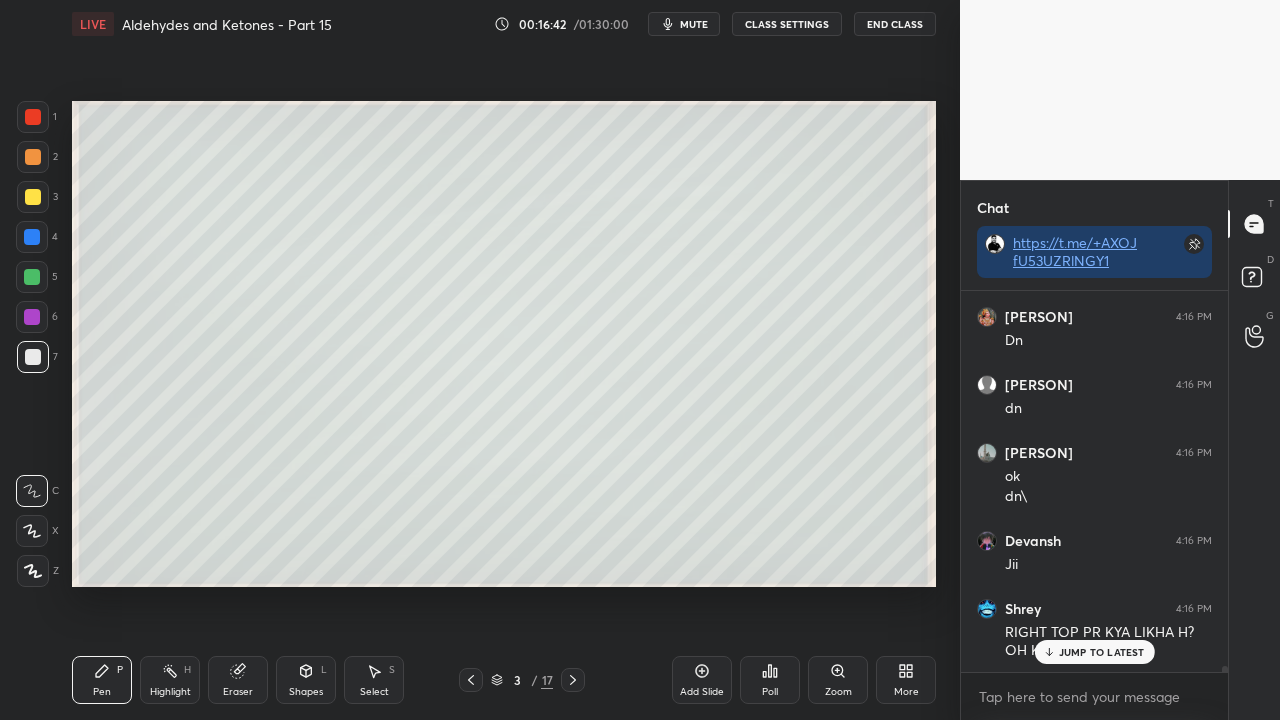 click on "JUMP TO LATEST" at bounding box center [1102, 652] 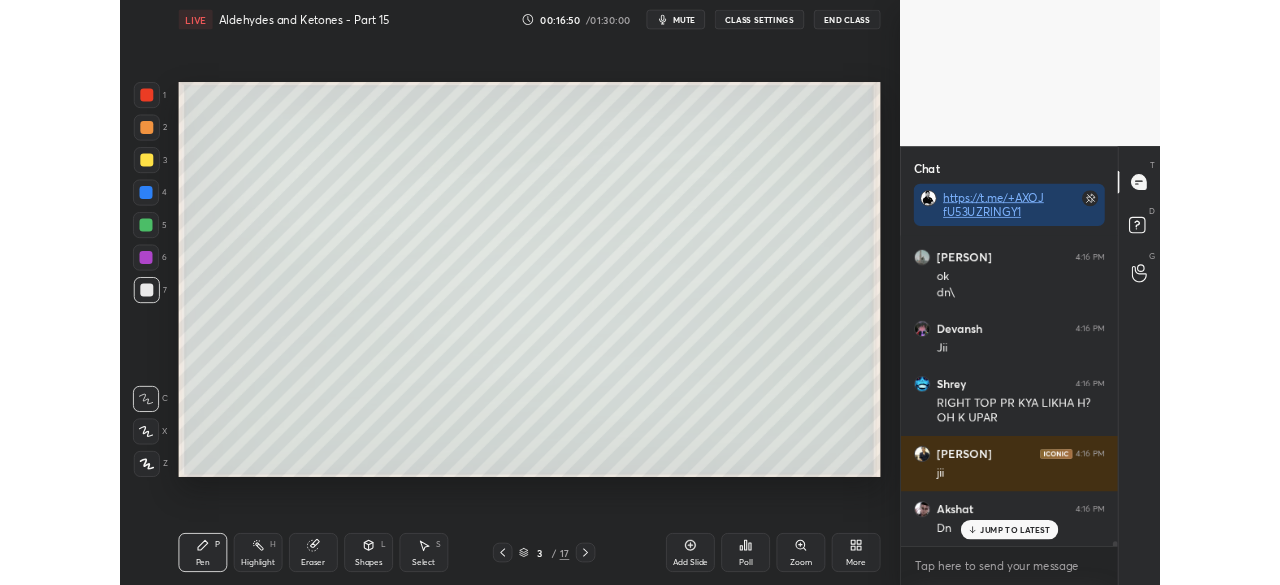 scroll, scrollTop: 25694, scrollLeft: 0, axis: vertical 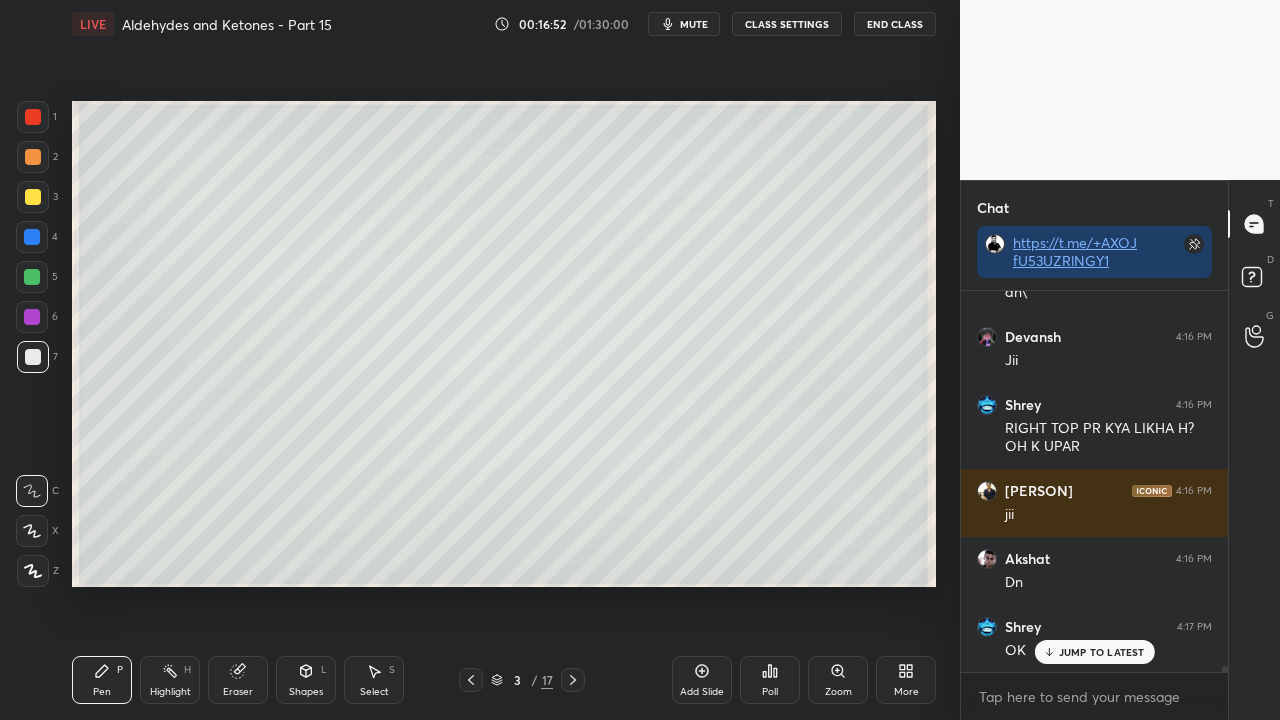 click at bounding box center [573, 680] 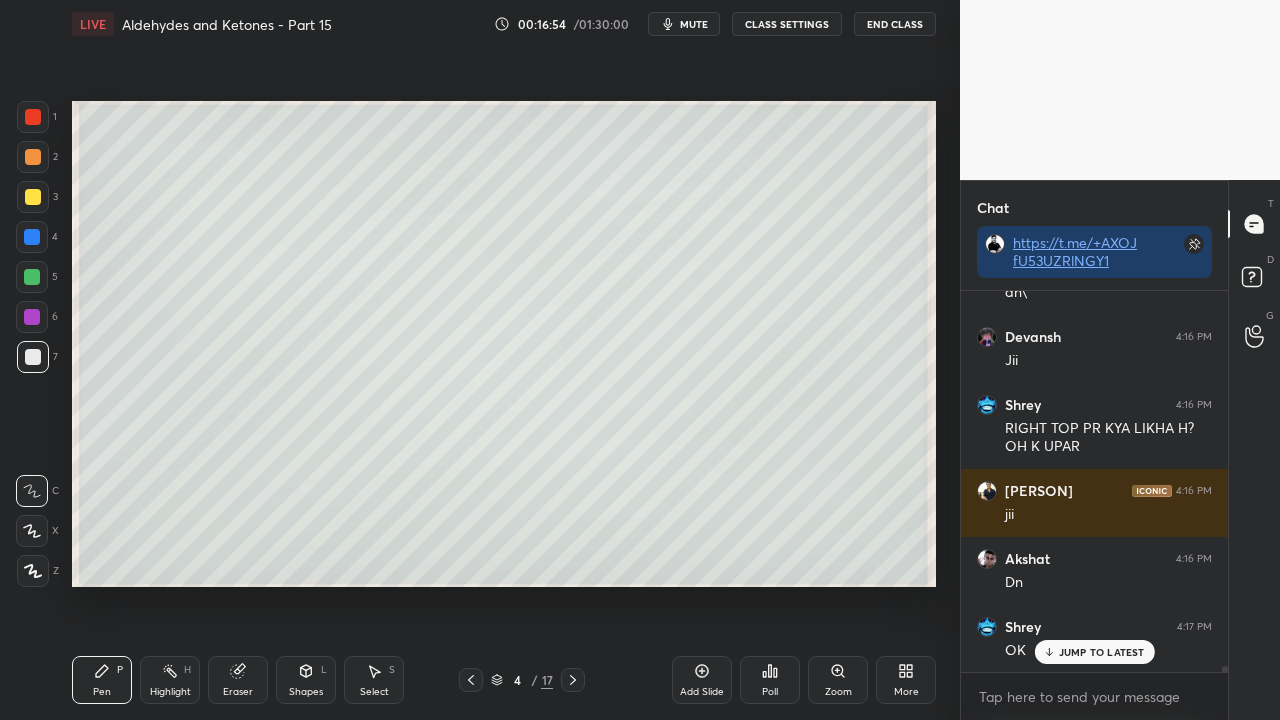 click at bounding box center [33, 197] 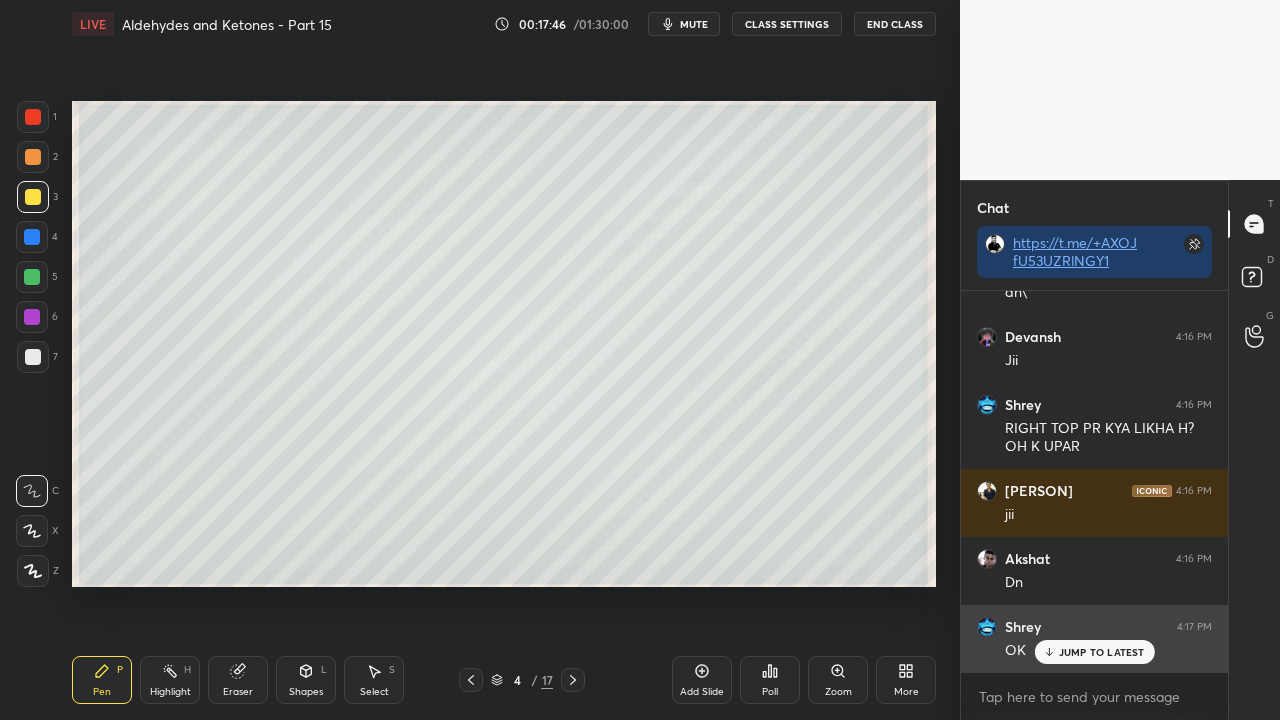 click on "JUMP TO LATEST" at bounding box center (1102, 652) 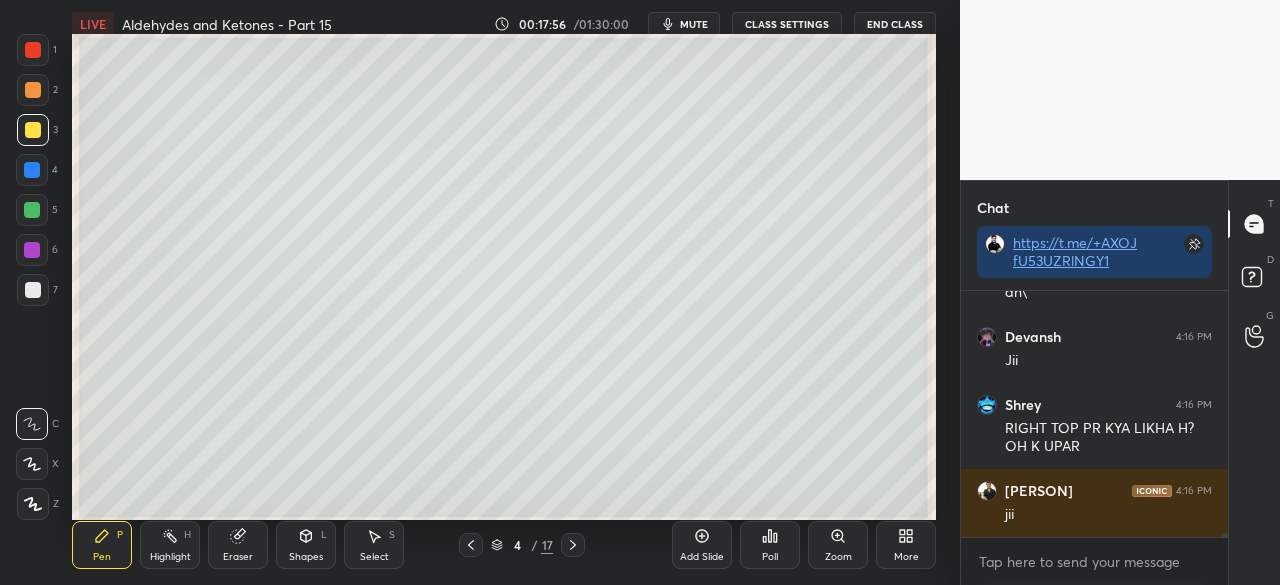 scroll, scrollTop: 457, scrollLeft: 880, axis: both 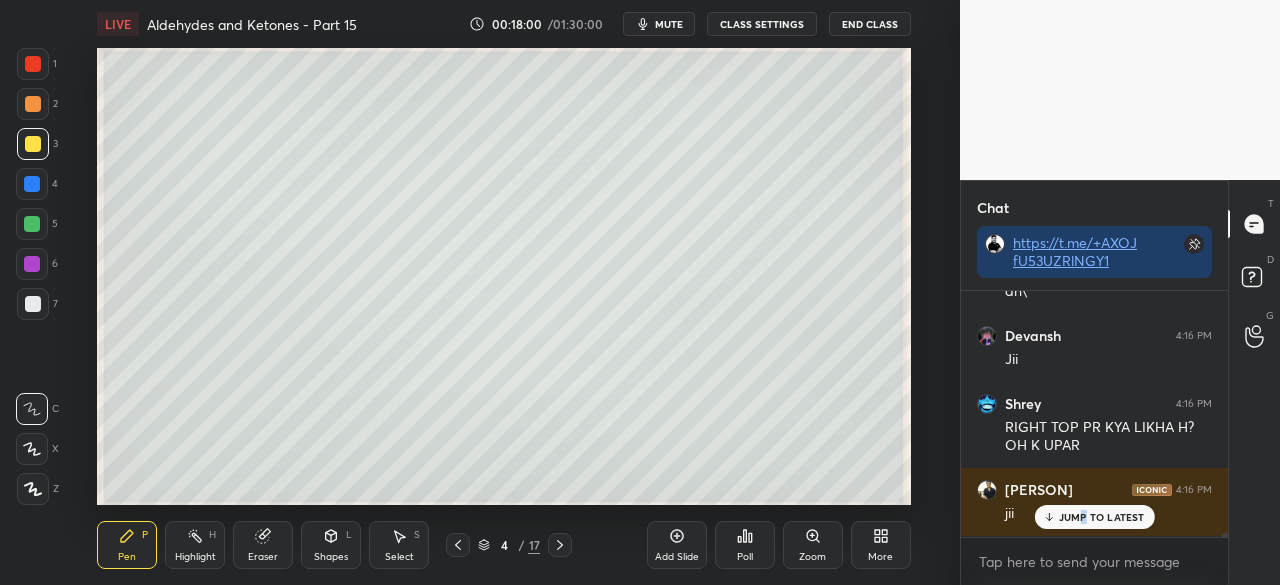 click on "JUMP TO LATEST" at bounding box center [1102, 517] 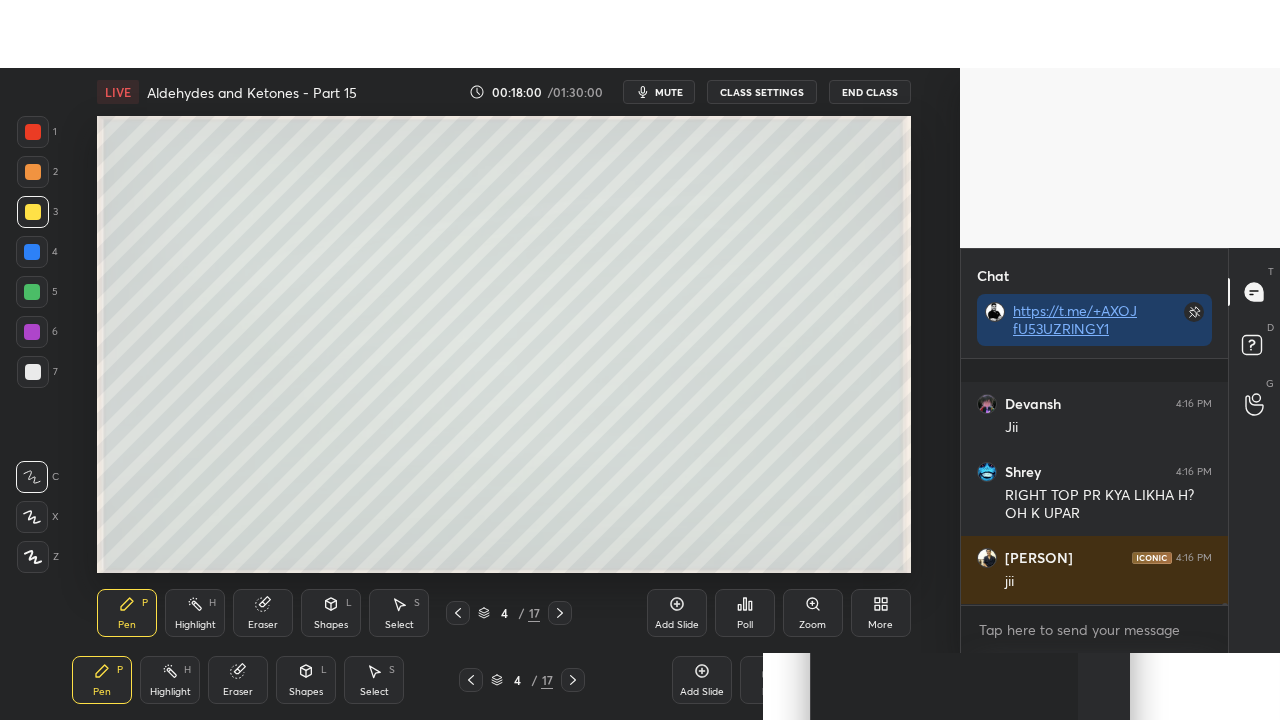 scroll, scrollTop: 25828, scrollLeft: 0, axis: vertical 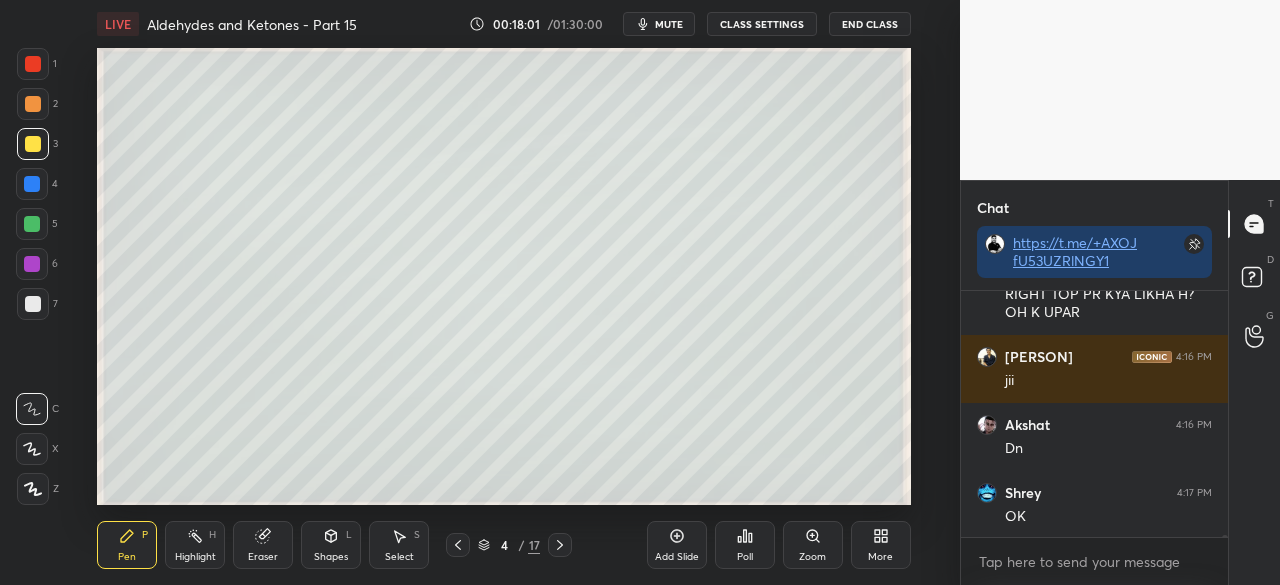 click on "More" at bounding box center [880, 557] 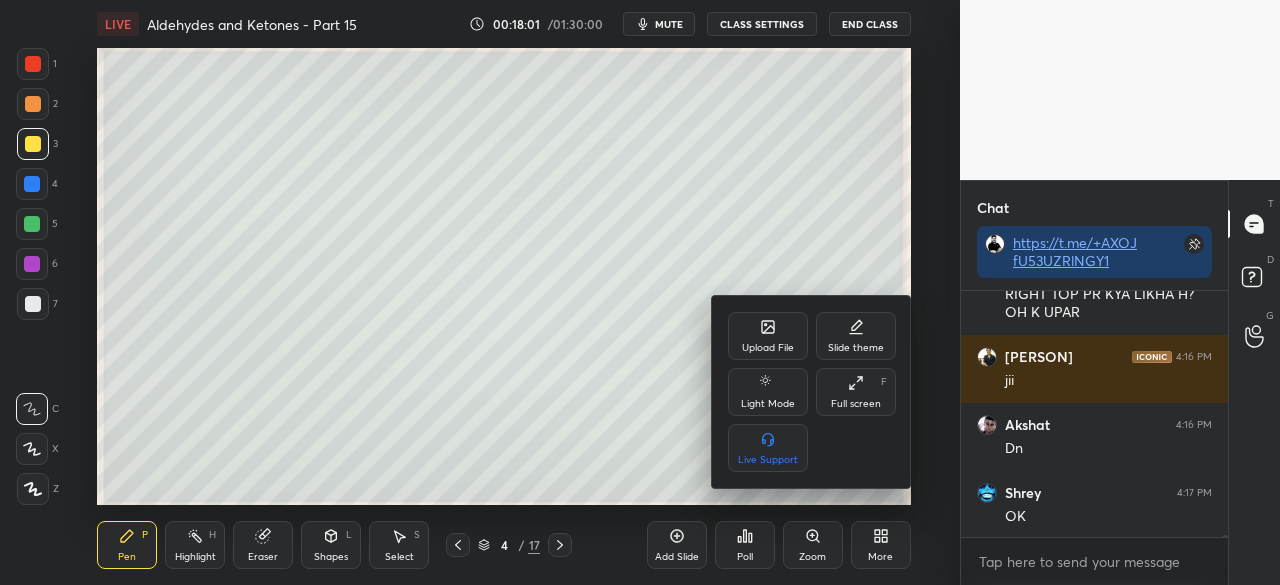 click on "Full screen" at bounding box center [856, 404] 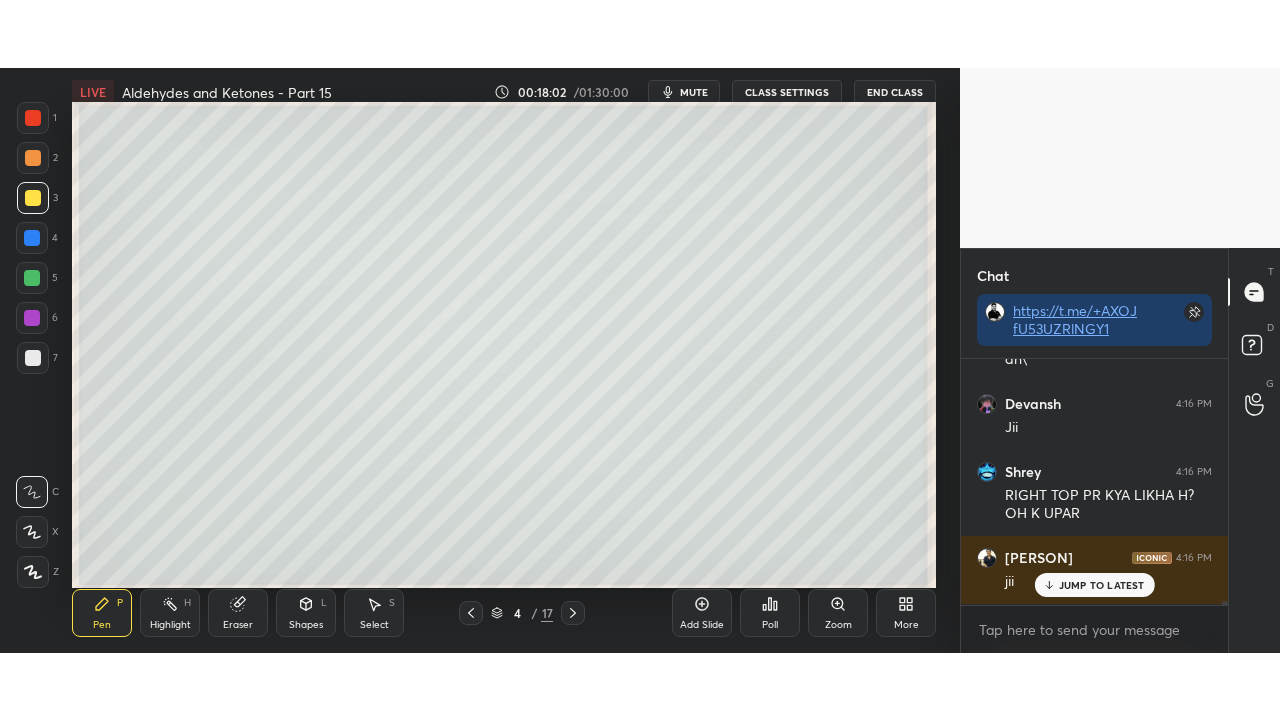 scroll, scrollTop: 99408, scrollLeft: 99120, axis: both 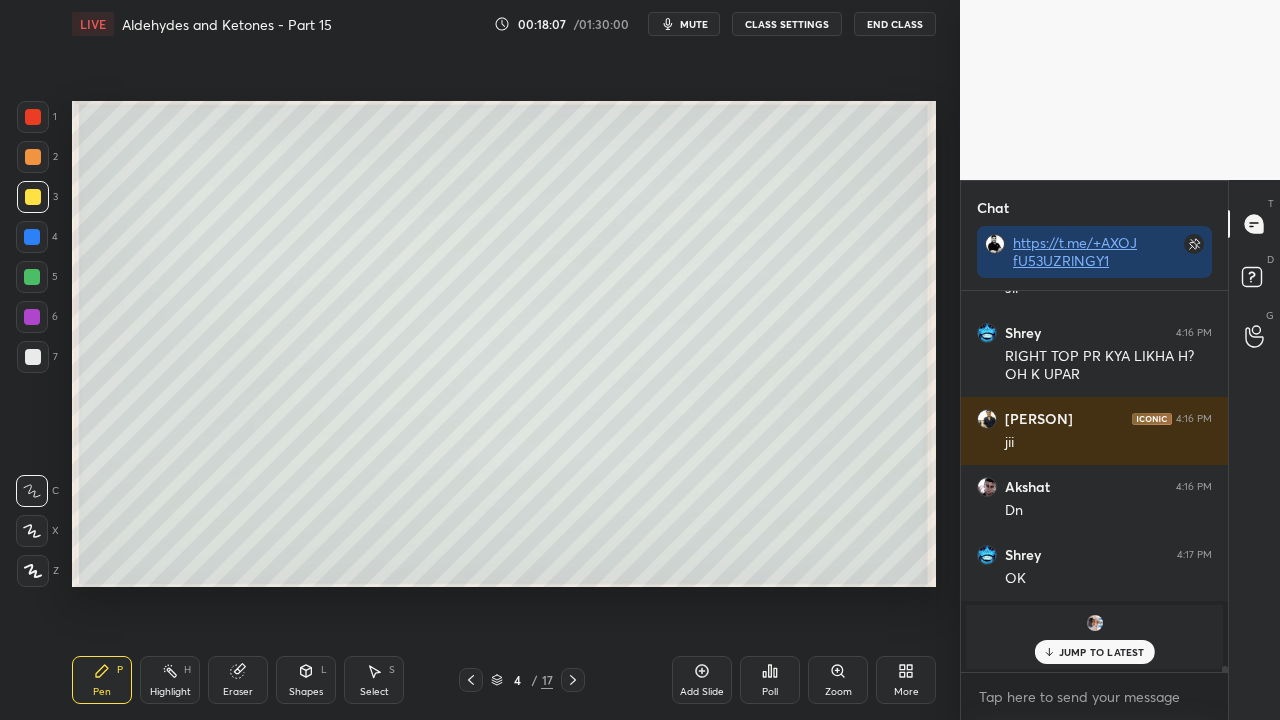 click on "JUMP TO LATEST" at bounding box center [1102, 652] 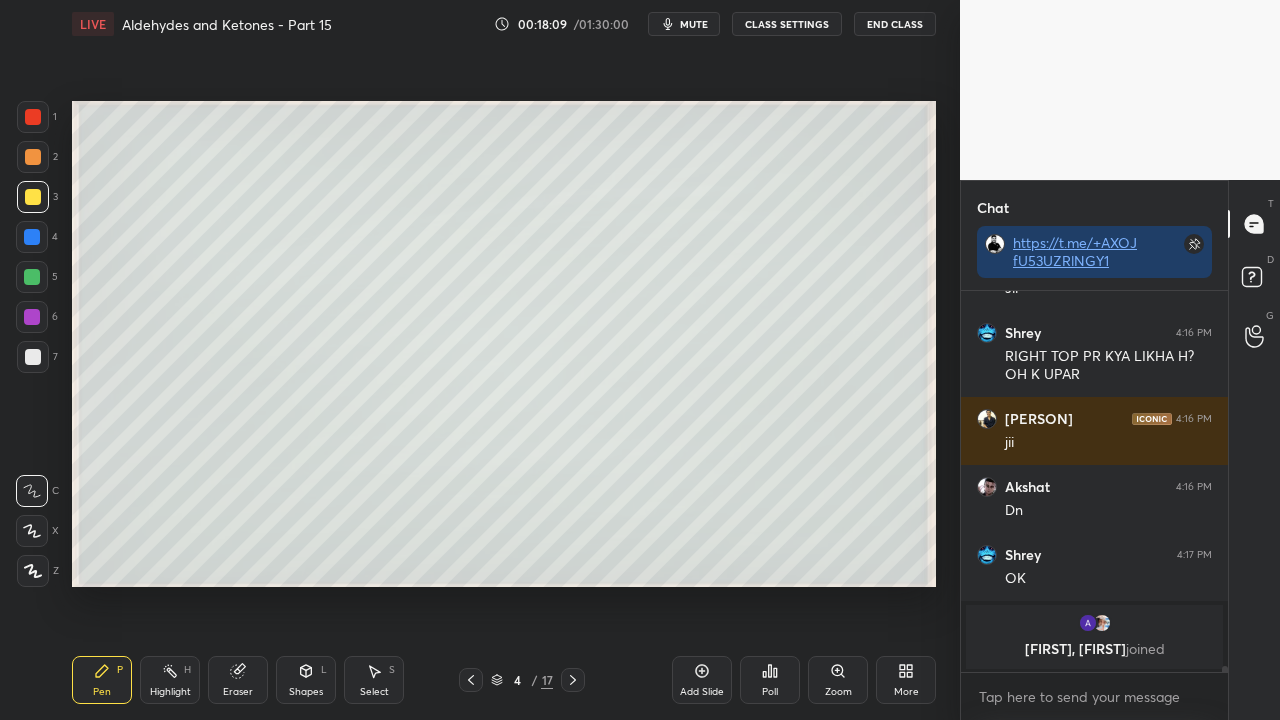 drag, startPoint x: 700, startPoint y: 22, endPoint x: 592, endPoint y: 93, distance: 129.24782 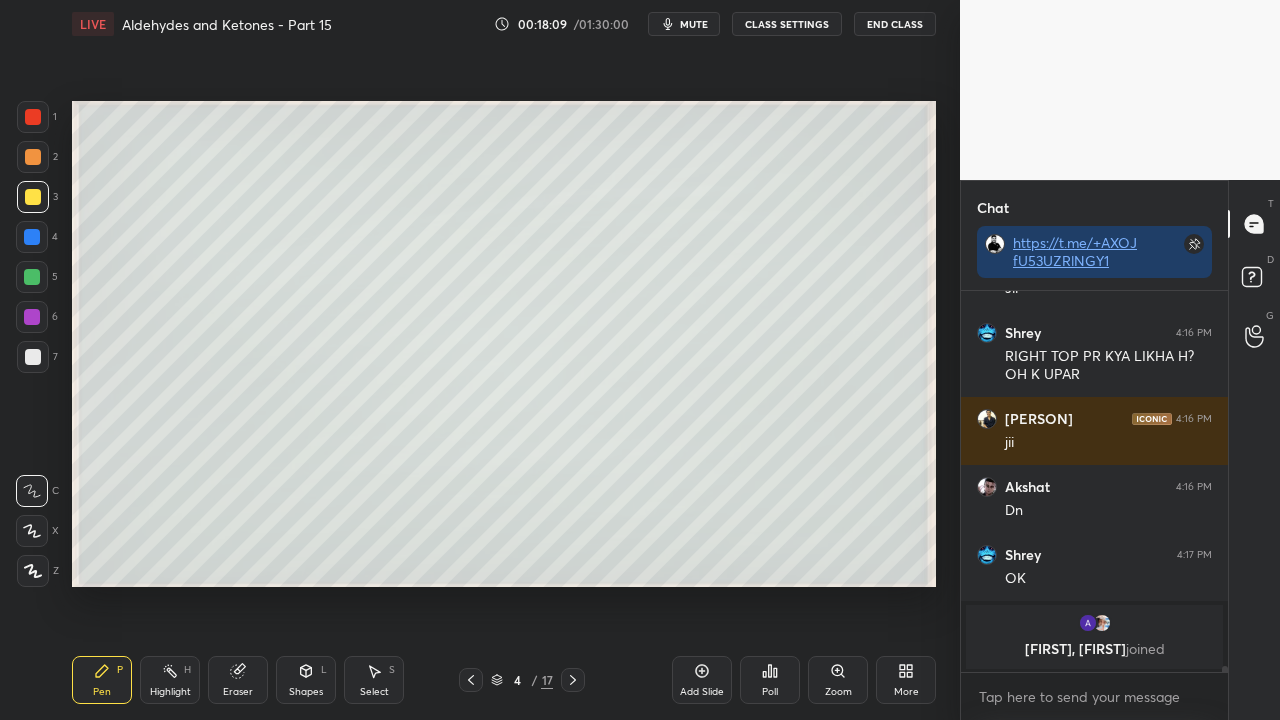 click on "mute" at bounding box center (694, 24) 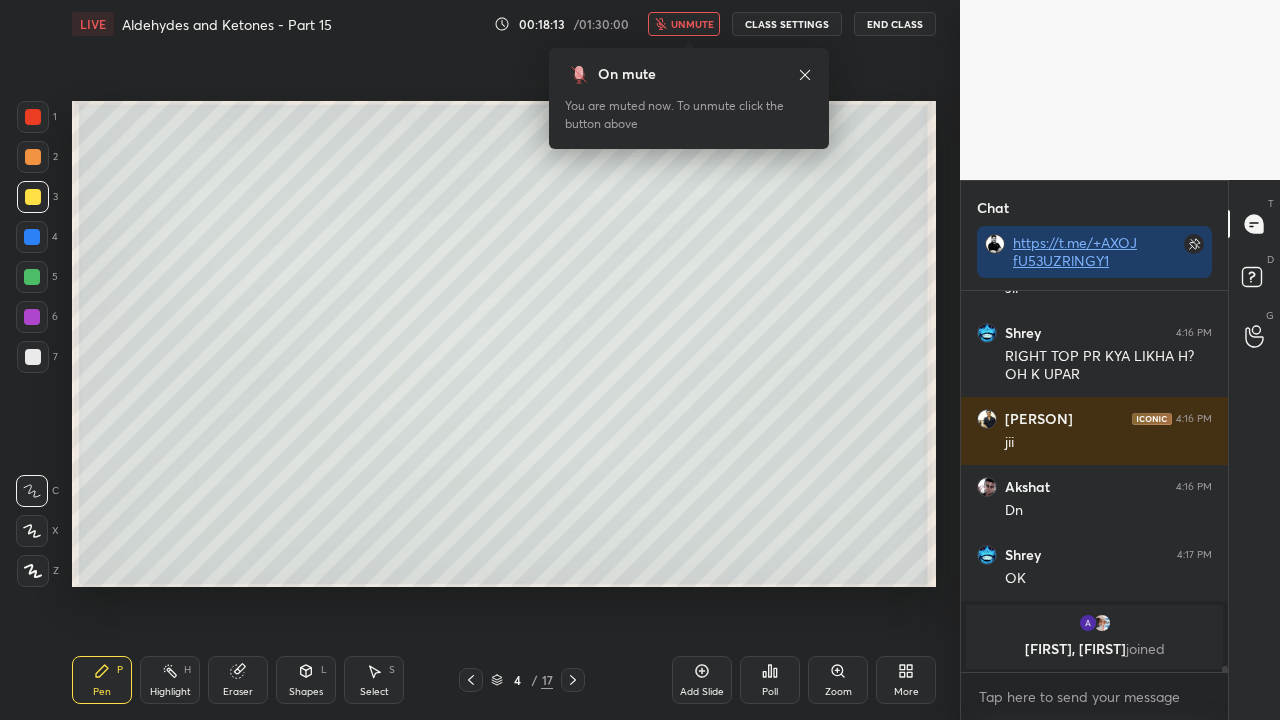 click 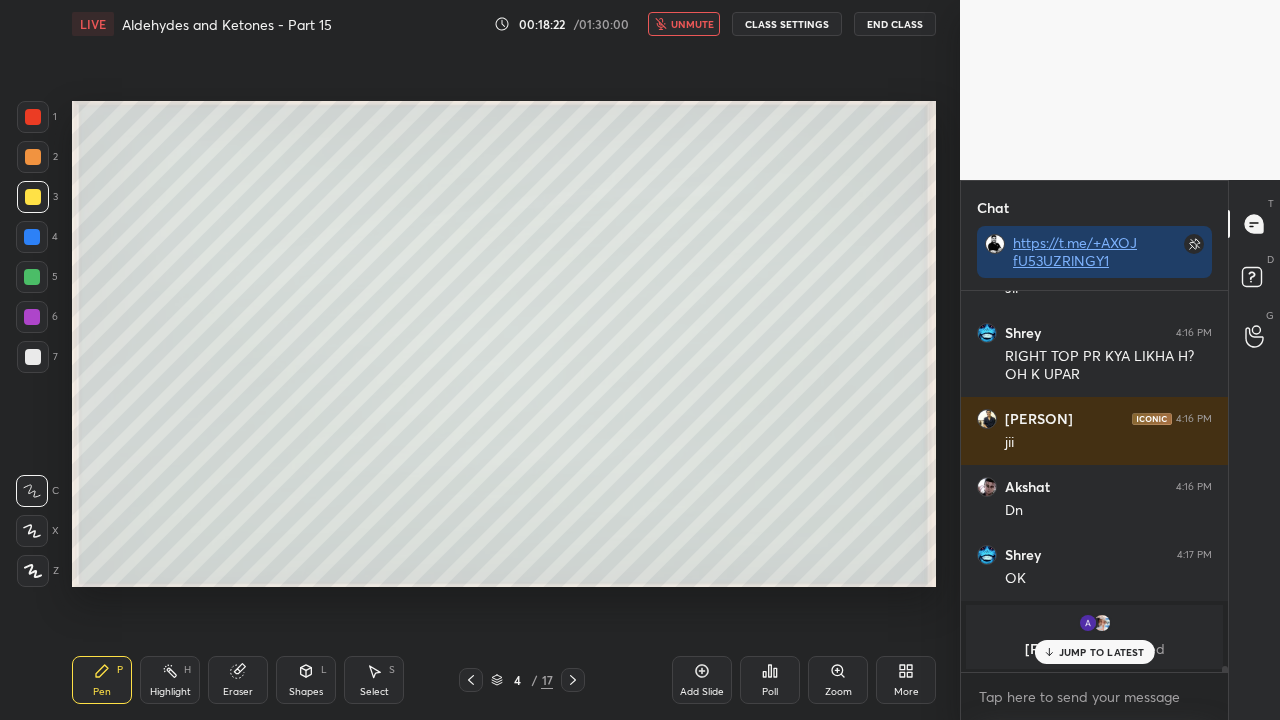 scroll, scrollTop: 25834, scrollLeft: 0, axis: vertical 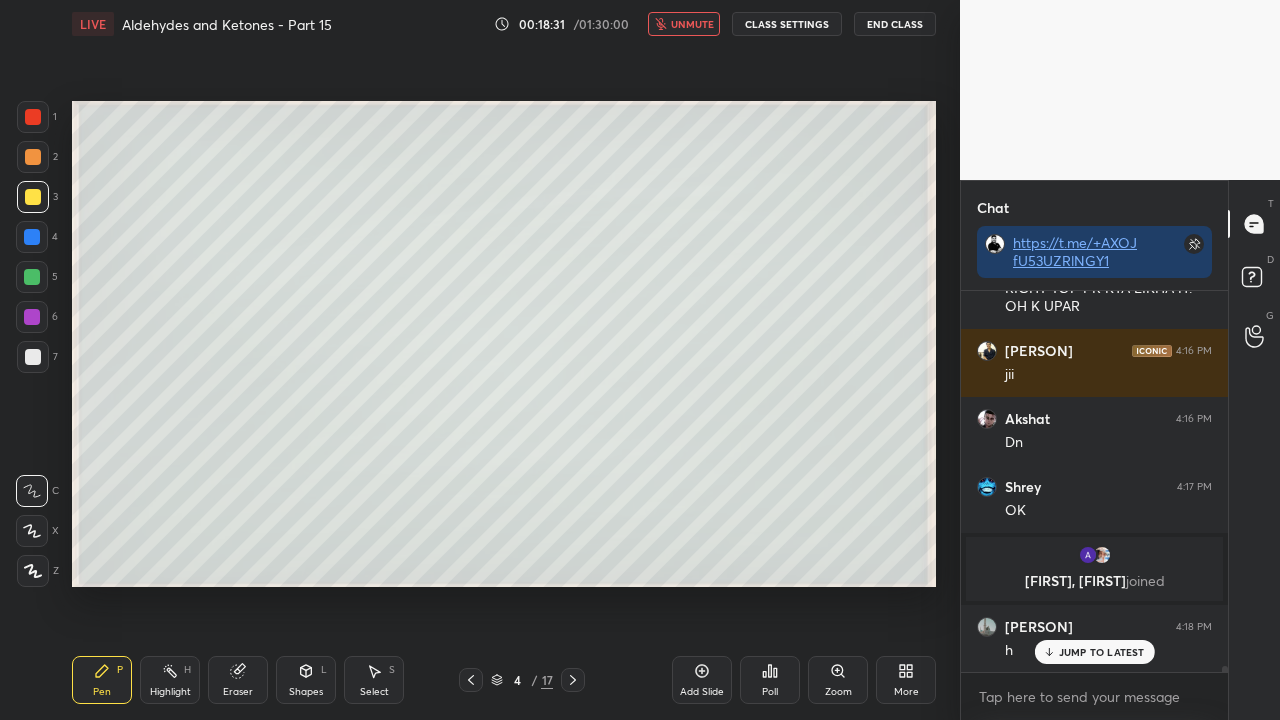 click on "unmute" at bounding box center [684, 24] 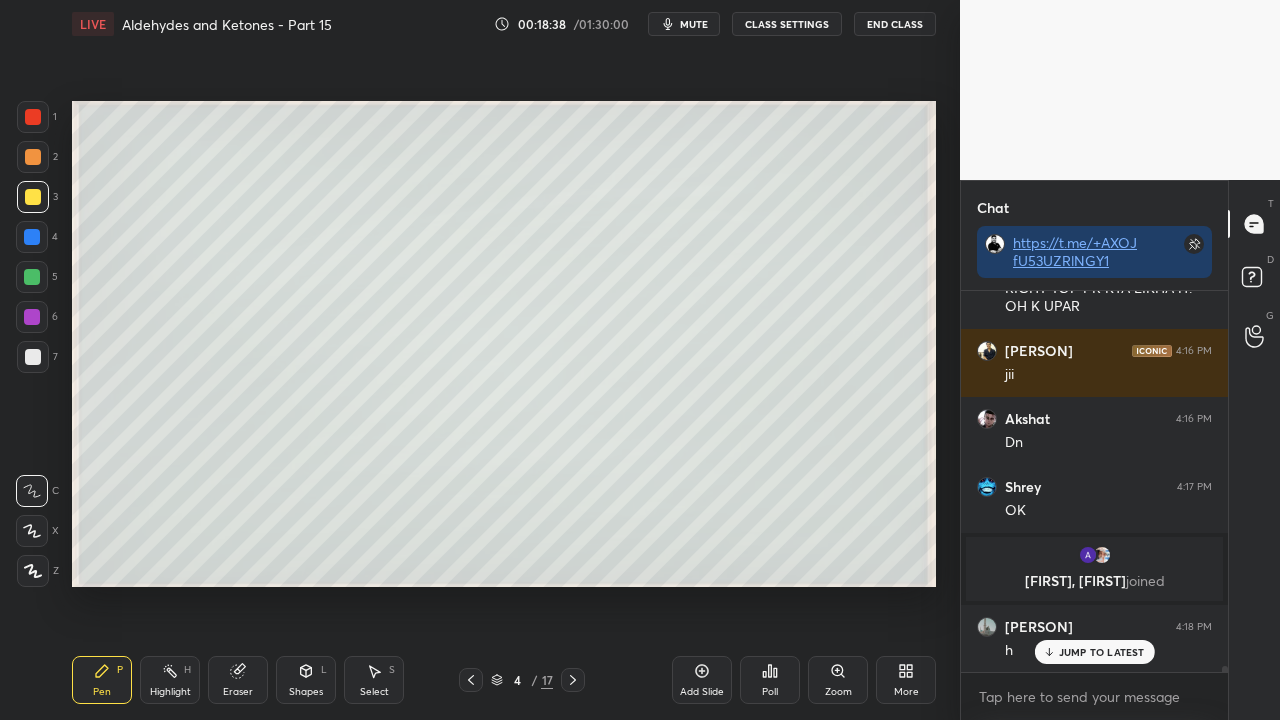 drag, startPoint x: 1064, startPoint y: 641, endPoint x: 956, endPoint y: 696, distance: 121.19818 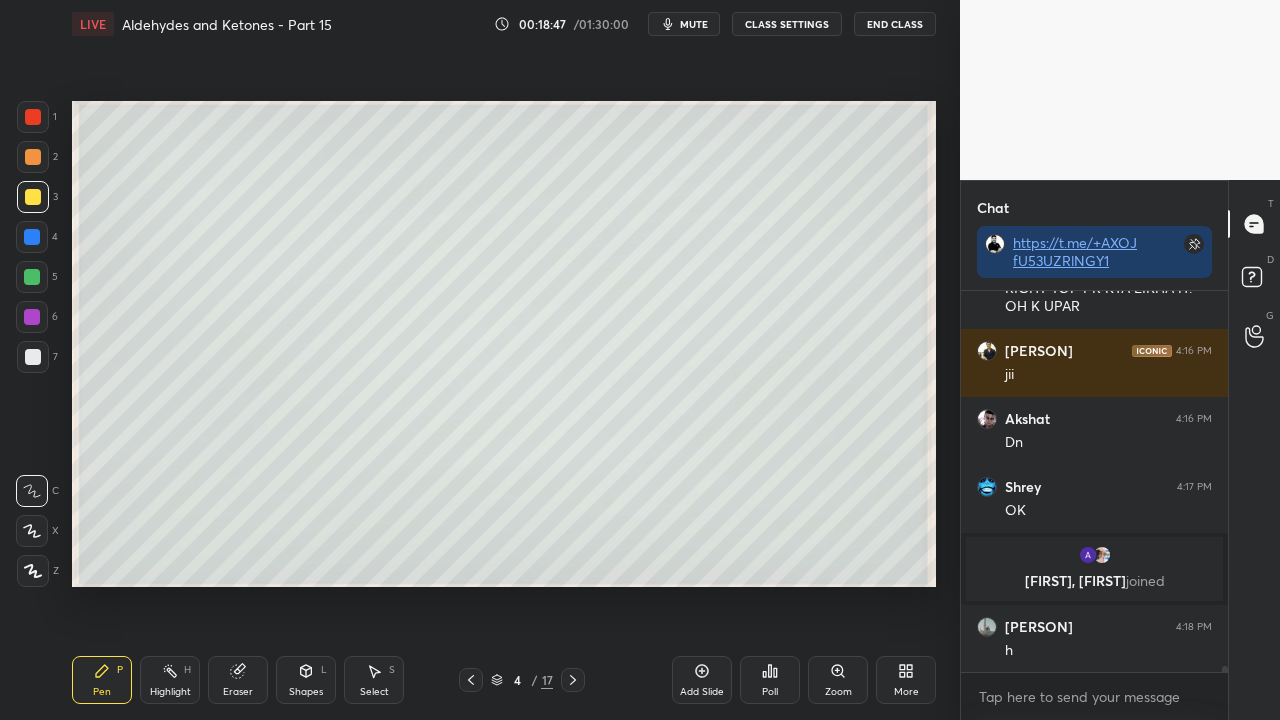 drag, startPoint x: 702, startPoint y: 24, endPoint x: 667, endPoint y: 58, distance: 48.79549 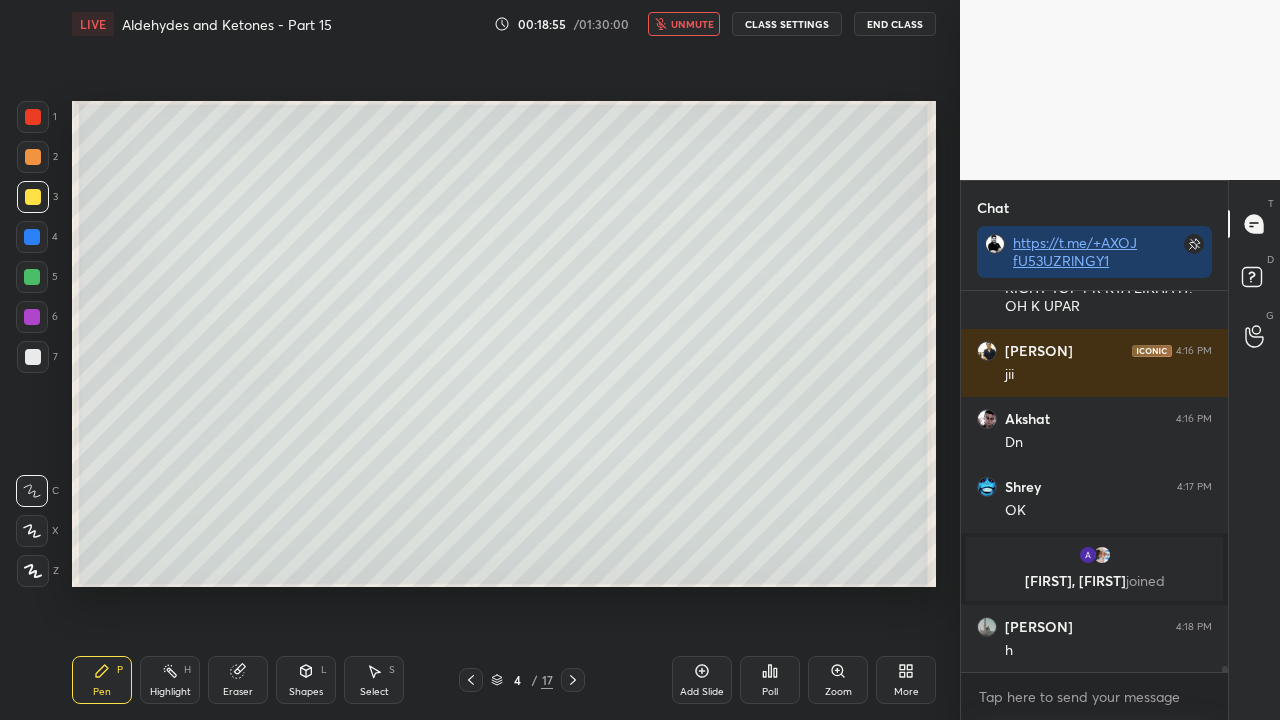 click on "unmute" at bounding box center (692, 24) 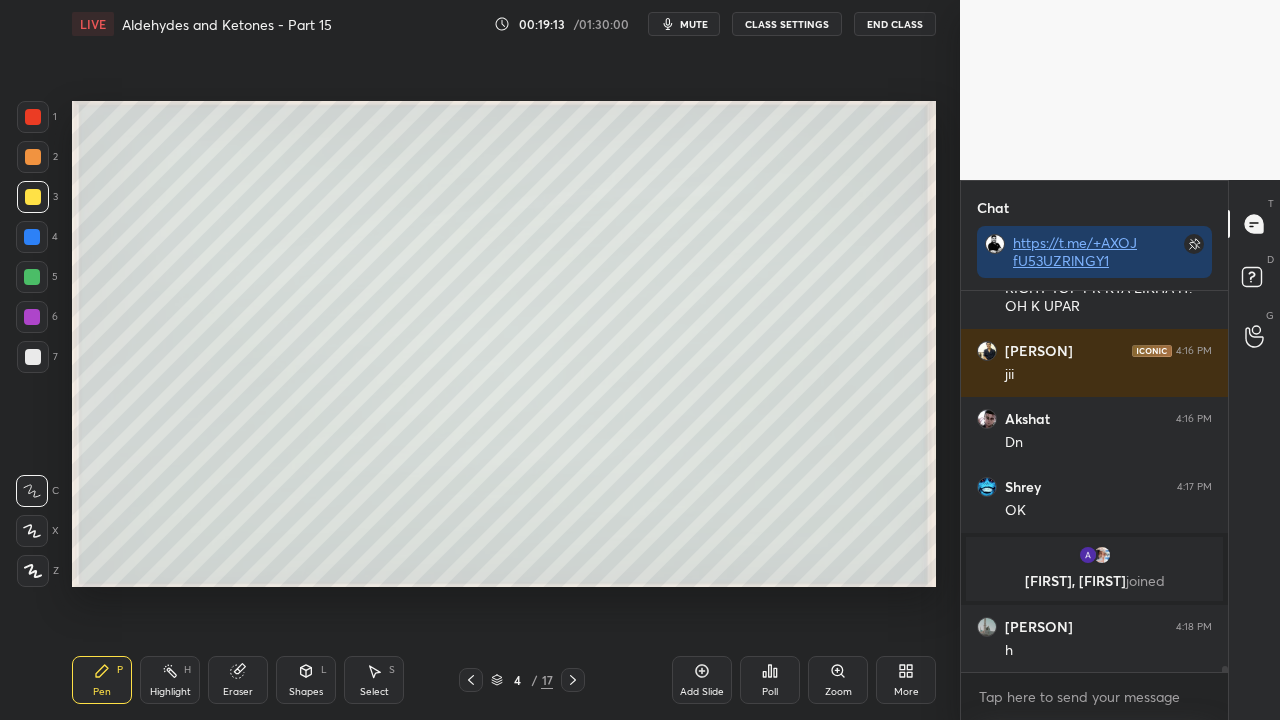 scroll, scrollTop: 25902, scrollLeft: 0, axis: vertical 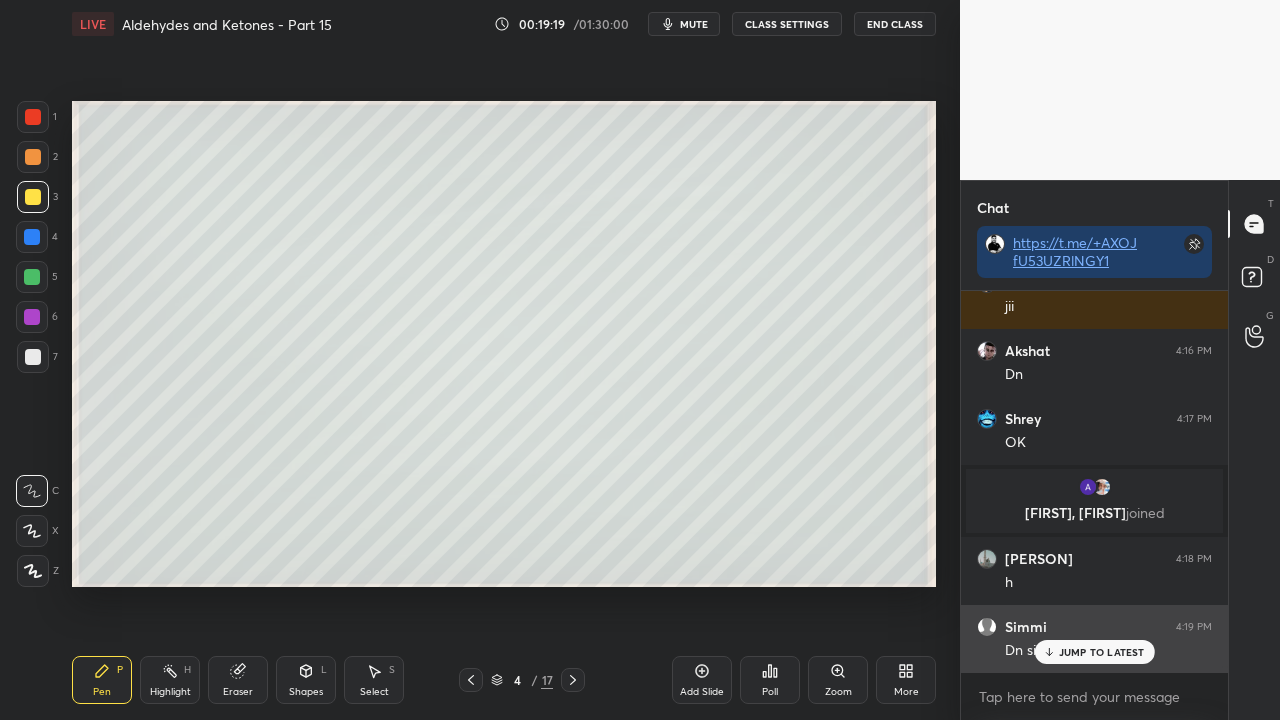 click on "JUMP TO LATEST" at bounding box center [1094, 652] 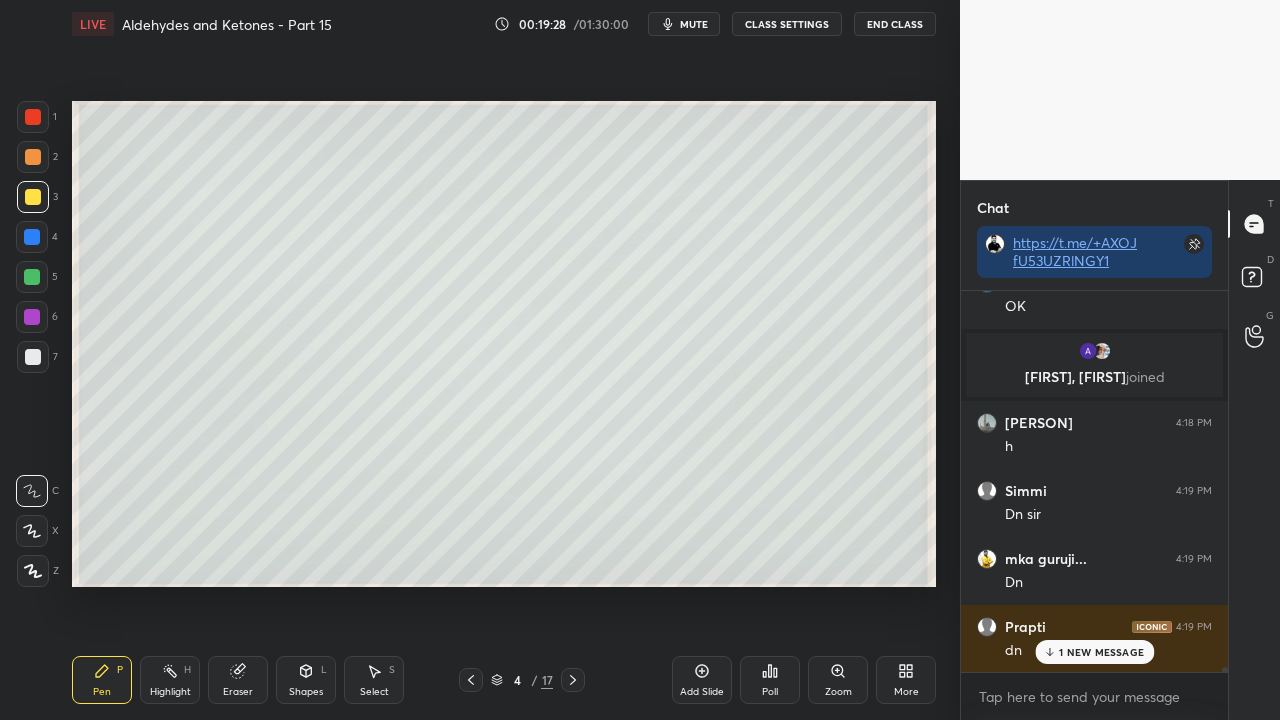 scroll, scrollTop: 26106, scrollLeft: 0, axis: vertical 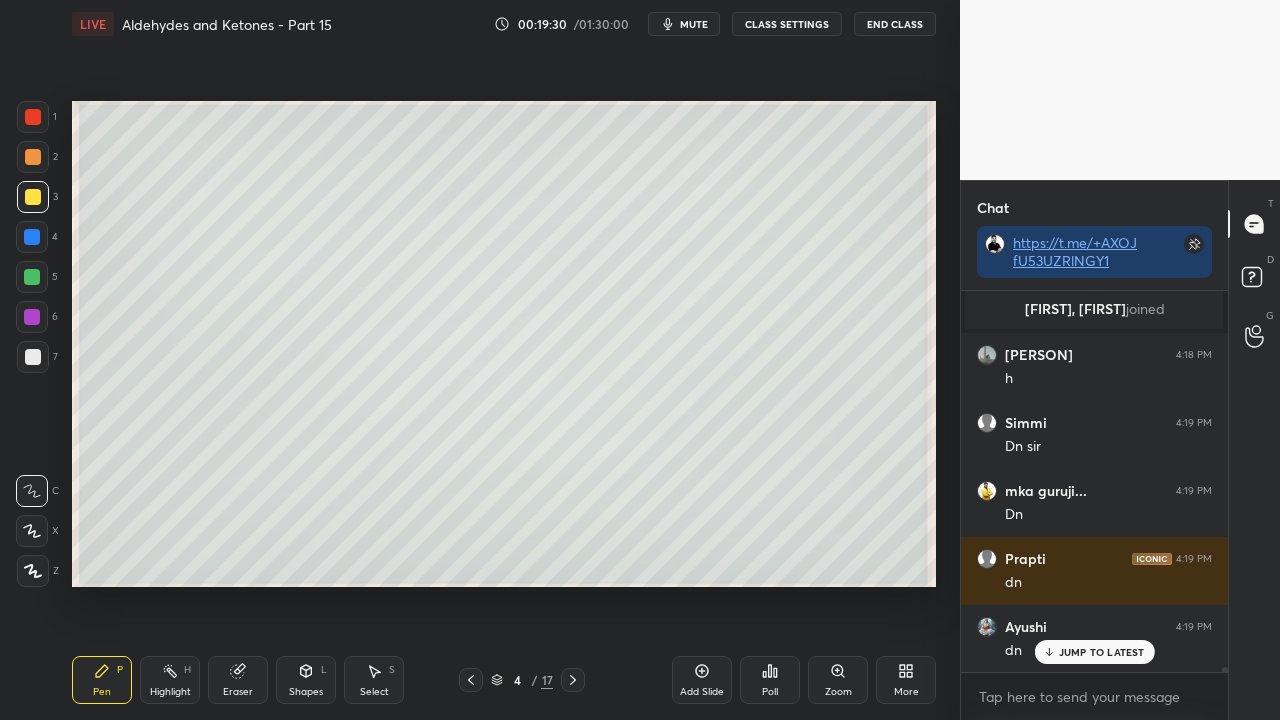 click on "JUMP TO LATEST" at bounding box center [1102, 652] 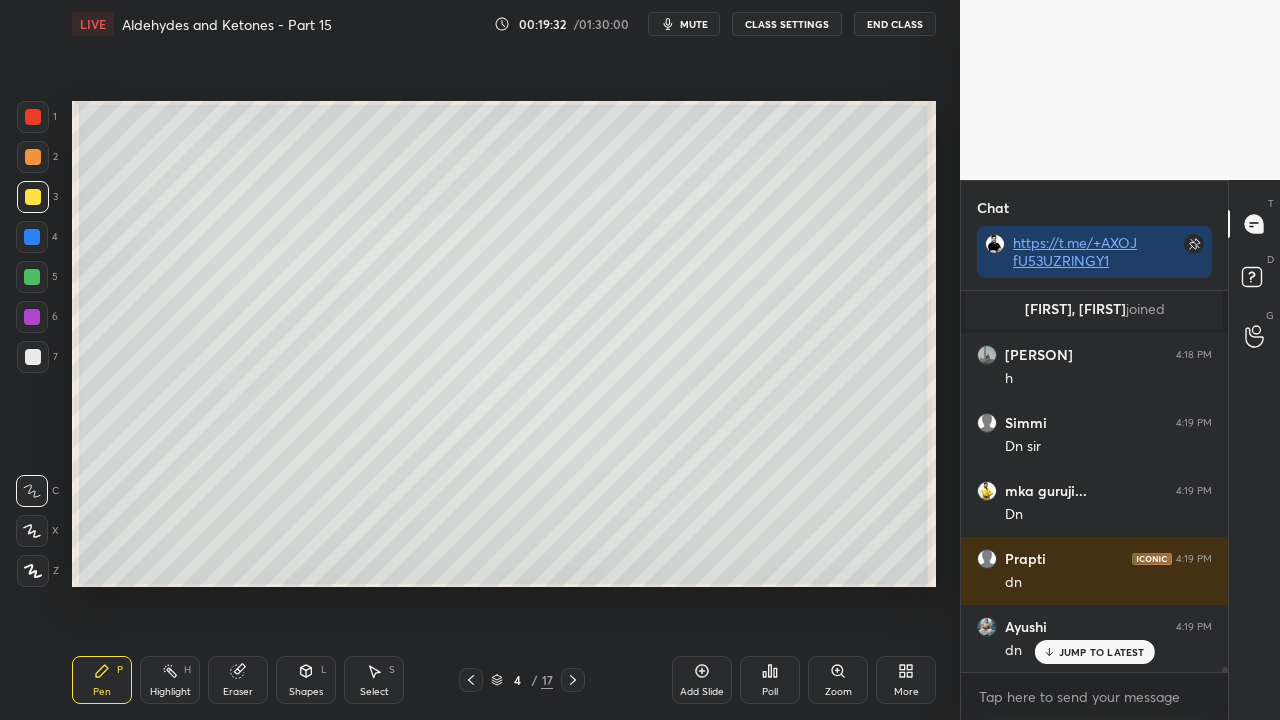 scroll, scrollTop: 26174, scrollLeft: 0, axis: vertical 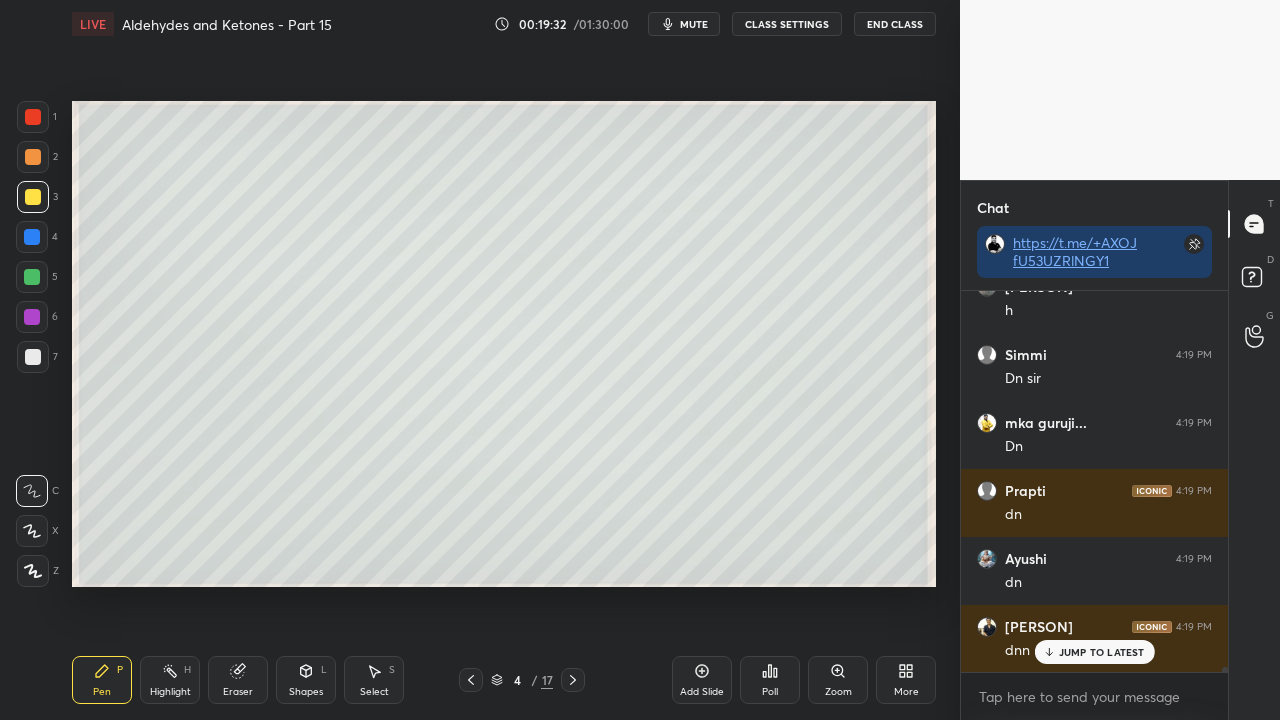 click at bounding box center (33, 357) 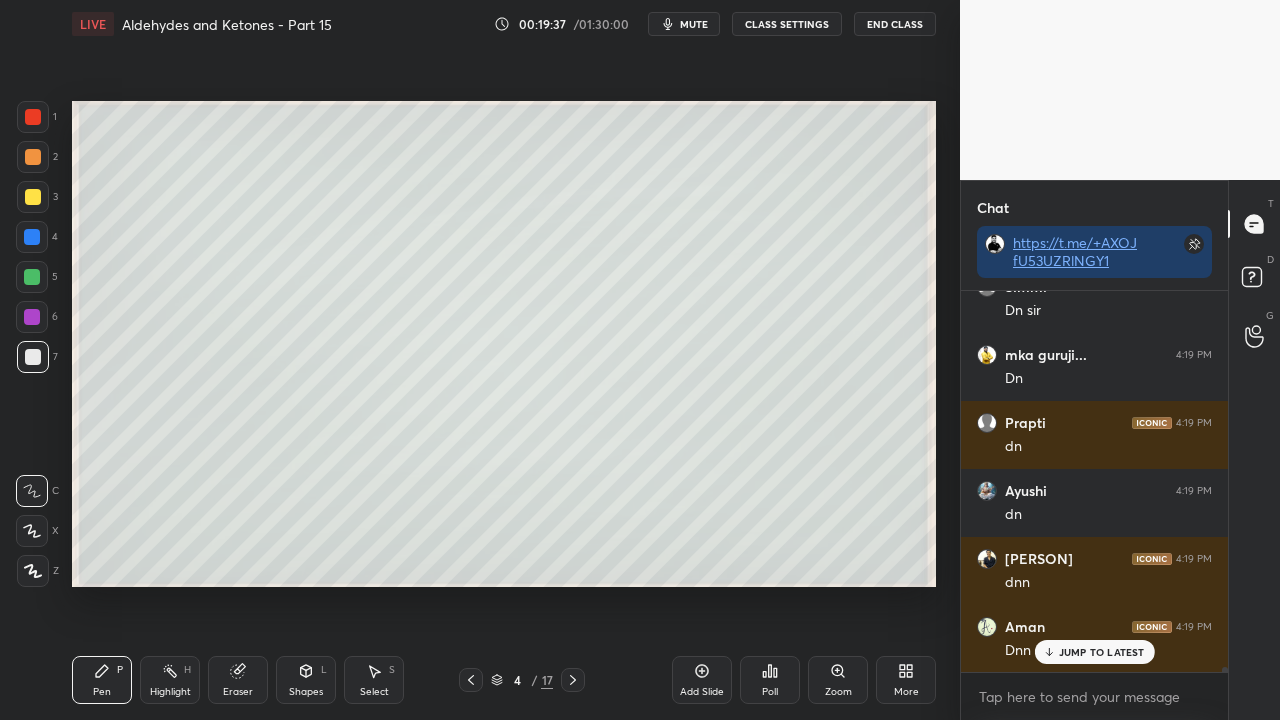 drag, startPoint x: 1092, startPoint y: 652, endPoint x: 1038, endPoint y: 663, distance: 55.108982 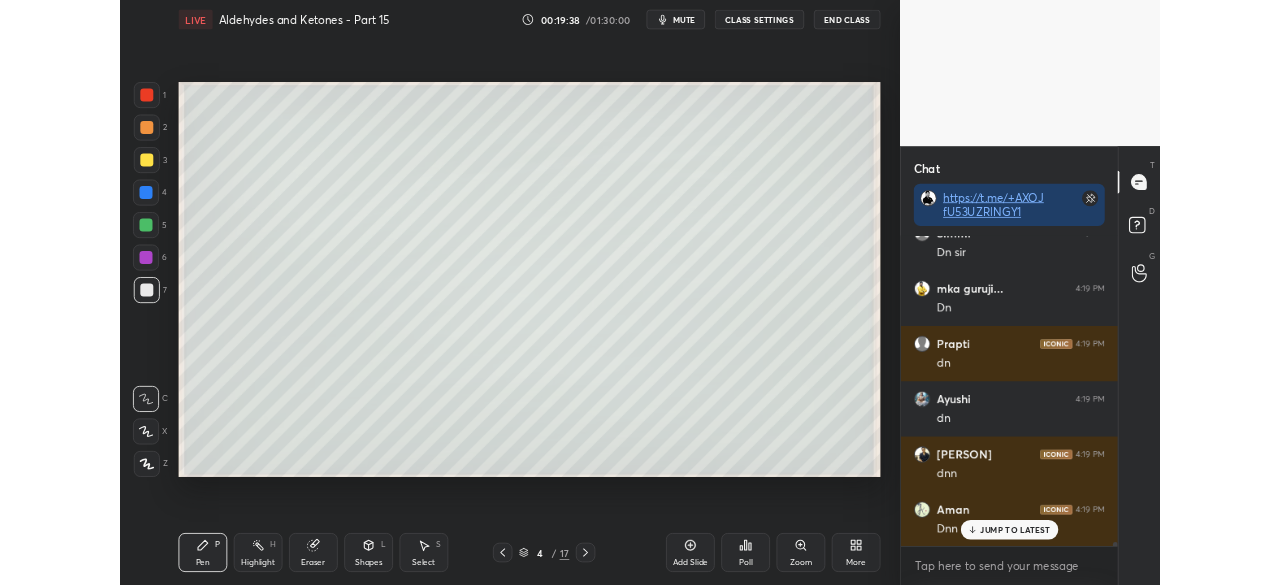 scroll, scrollTop: 26310, scrollLeft: 0, axis: vertical 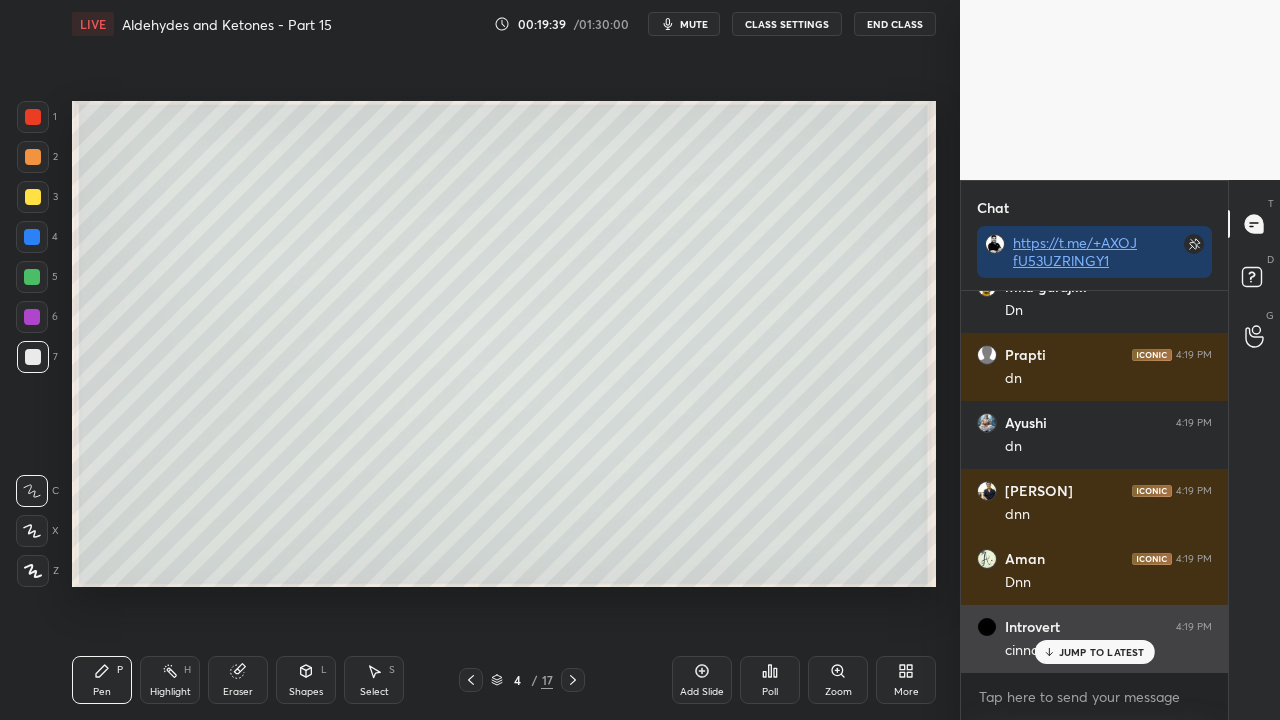 drag, startPoint x: 1098, startPoint y: 652, endPoint x: 1078, endPoint y: 660, distance: 21.540659 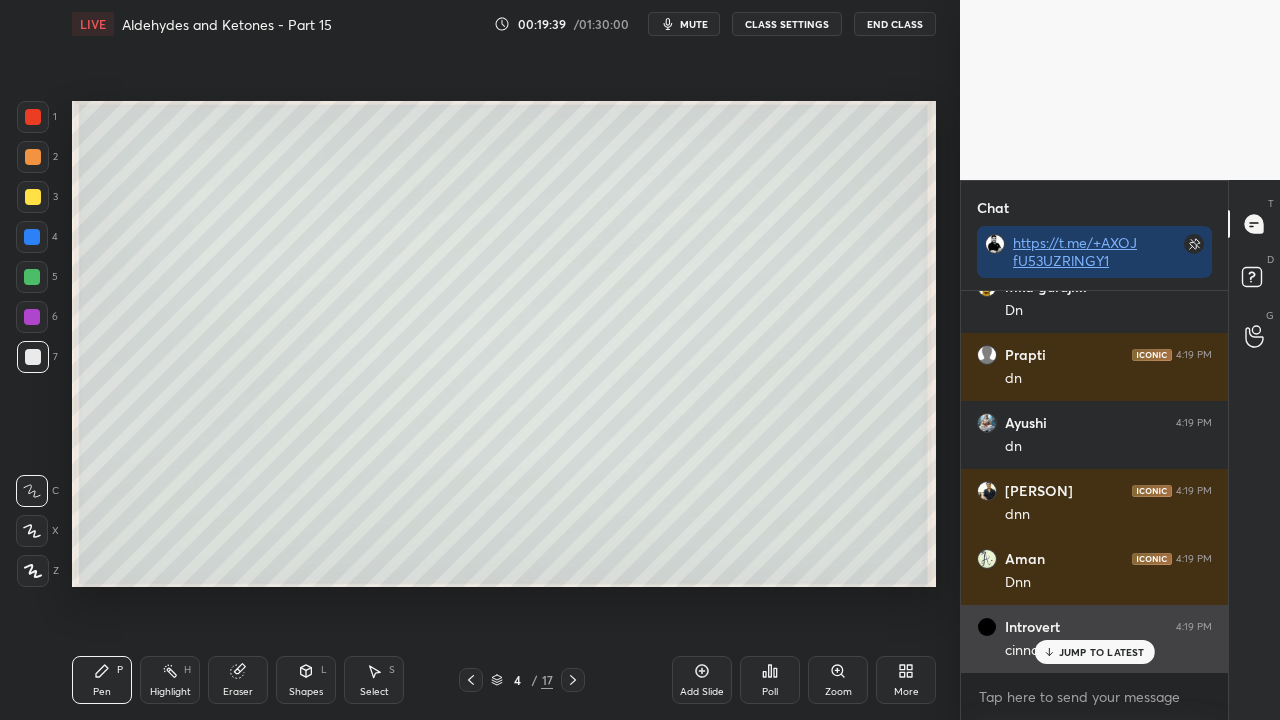 click on "JUMP TO LATEST" at bounding box center (1102, 652) 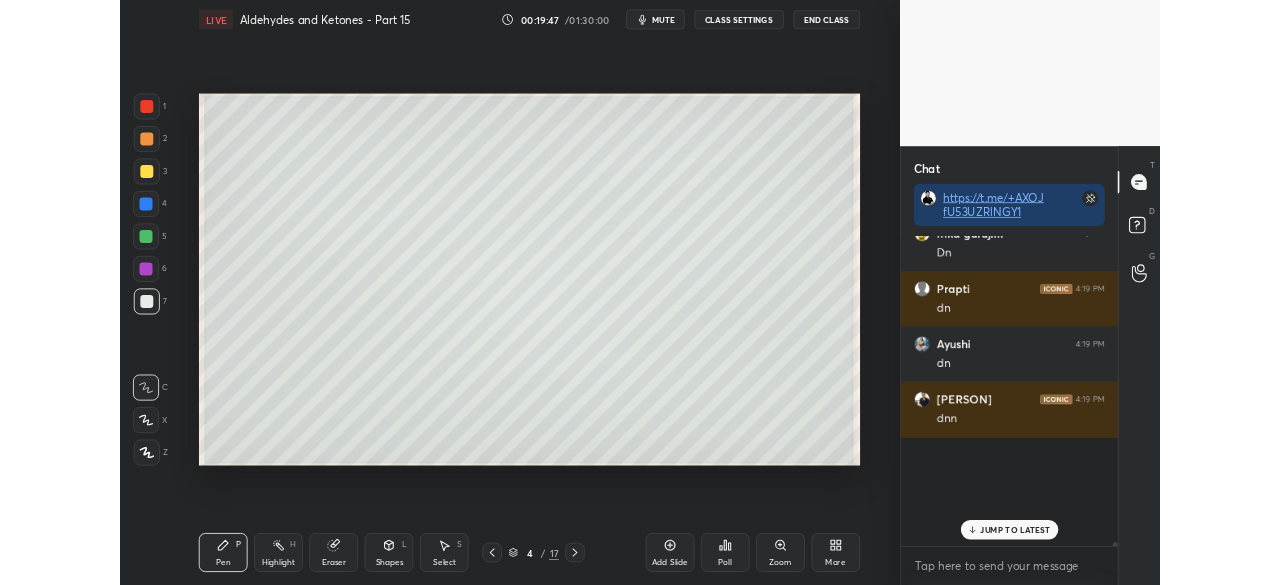 scroll, scrollTop: 457, scrollLeft: 880, axis: both 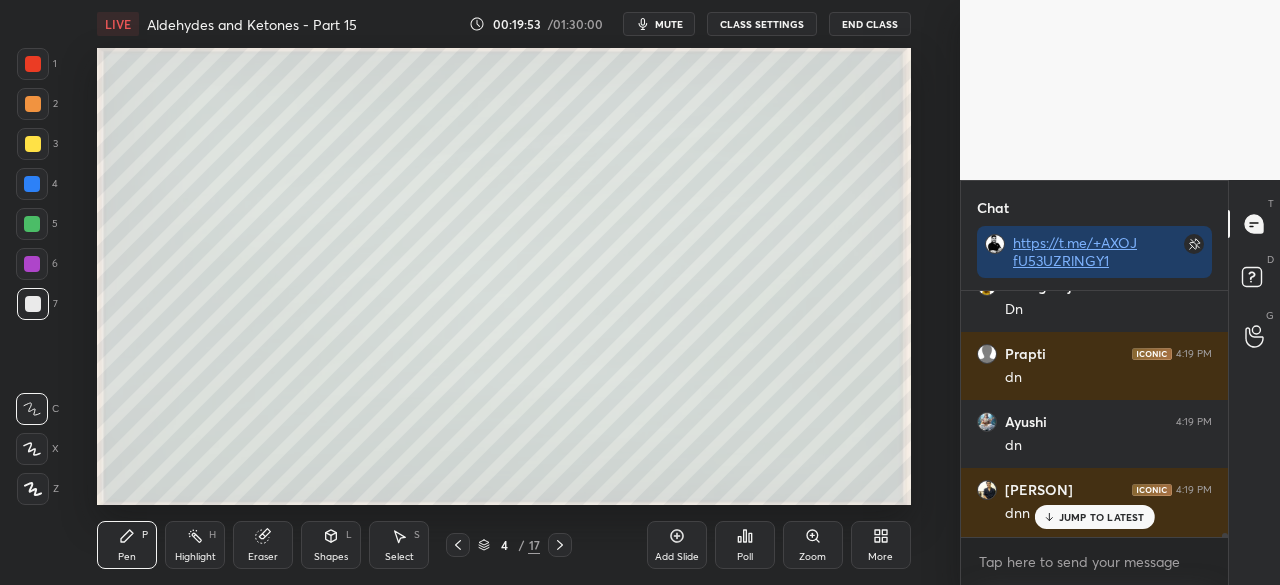 drag, startPoint x: 1074, startPoint y: 512, endPoint x: 1063, endPoint y: 512, distance: 11 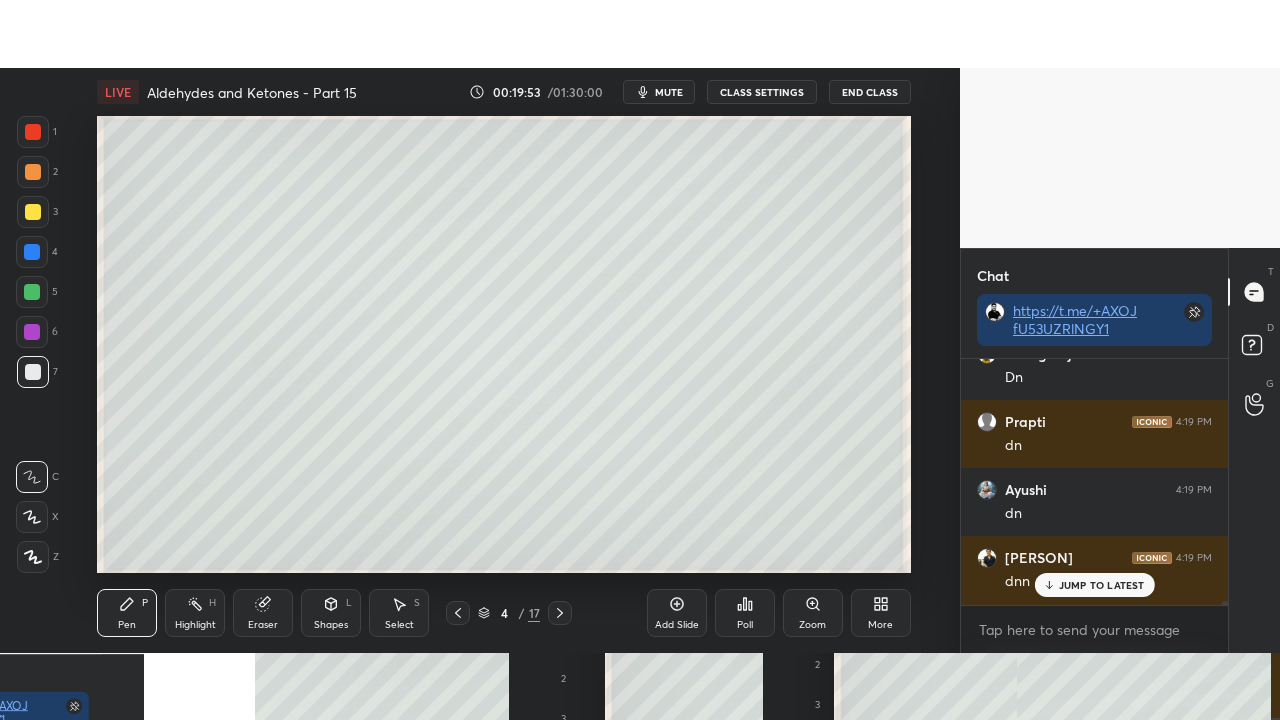 scroll, scrollTop: 26444, scrollLeft: 0, axis: vertical 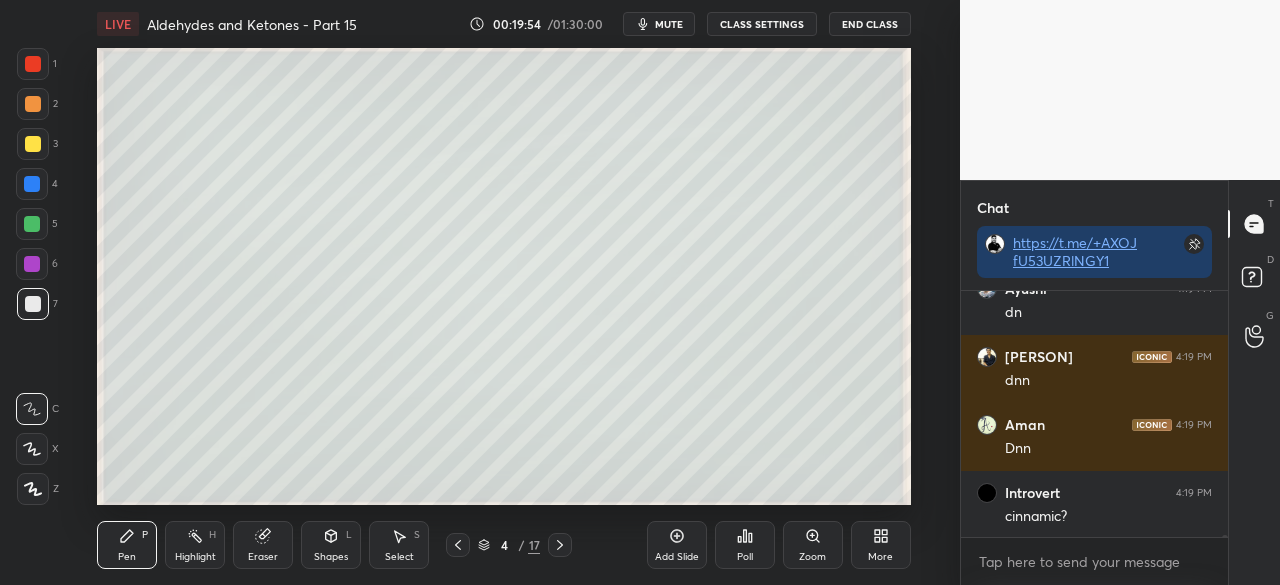 click on "More" at bounding box center [881, 545] 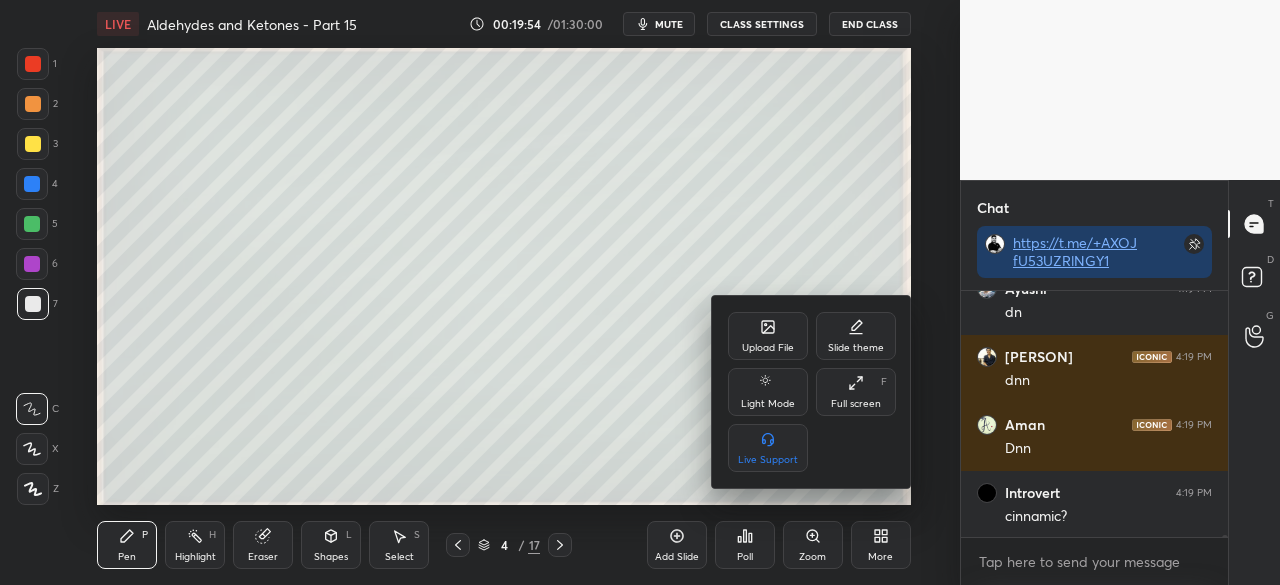 click on "Full screen F" at bounding box center (856, 392) 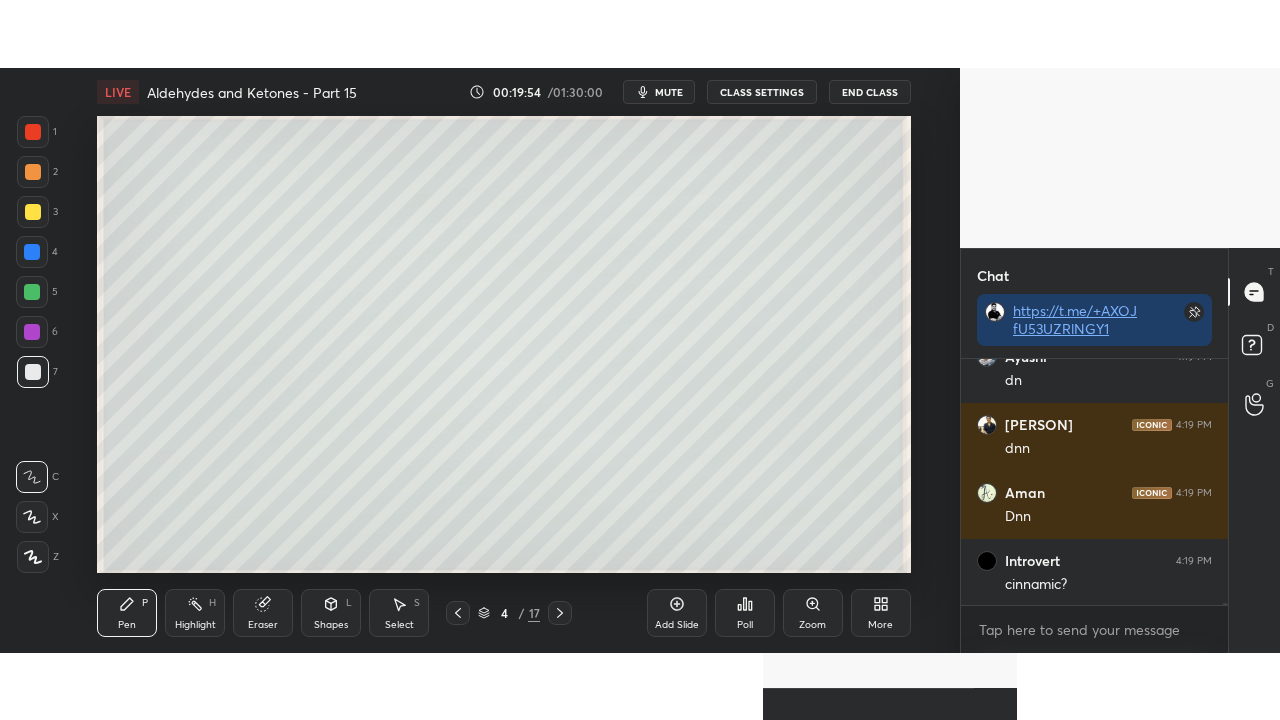 scroll, scrollTop: 99408, scrollLeft: 99120, axis: both 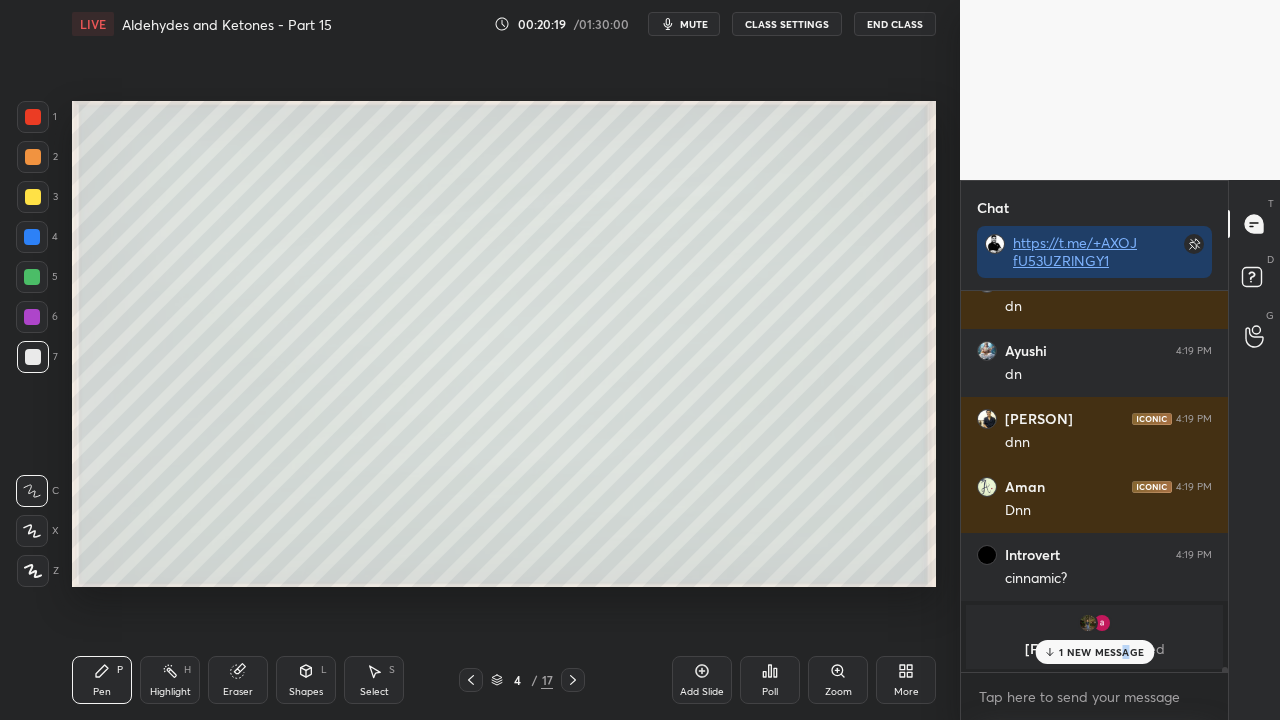 drag, startPoint x: 1124, startPoint y: 650, endPoint x: 1048, endPoint y: 654, distance: 76.105194 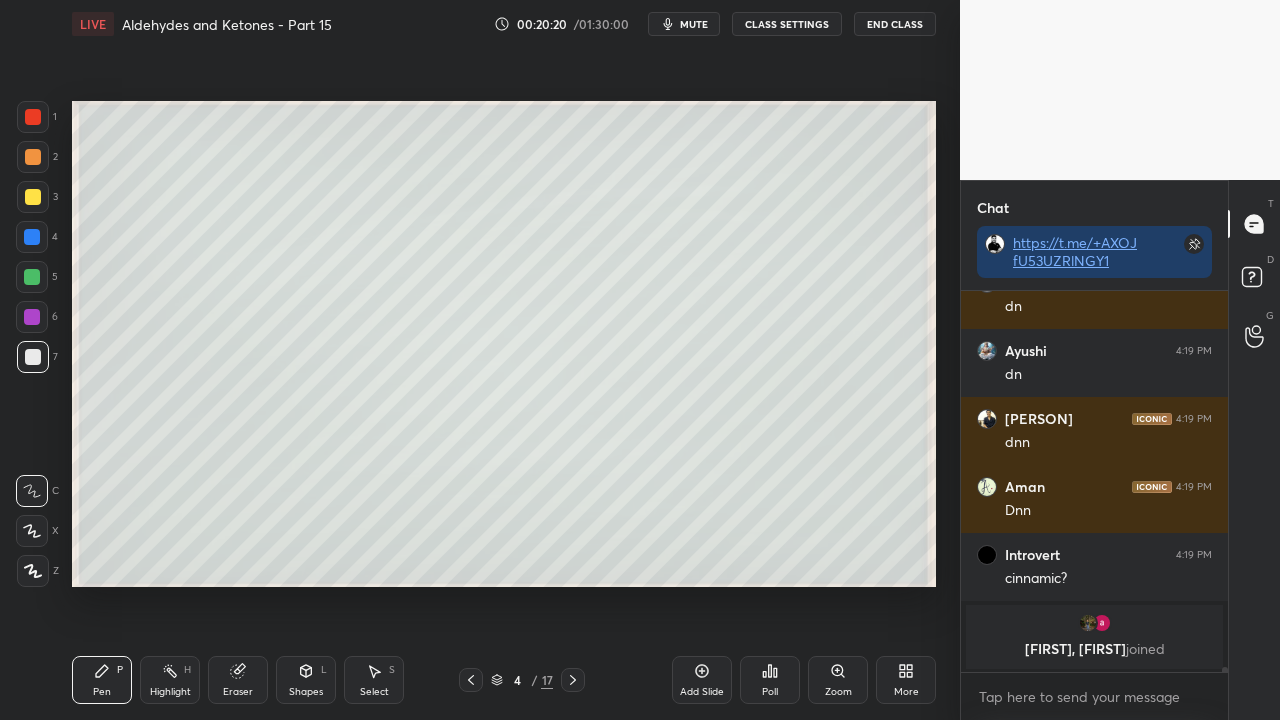 drag, startPoint x: 918, startPoint y: 664, endPoint x: 876, endPoint y: 658, distance: 42.426407 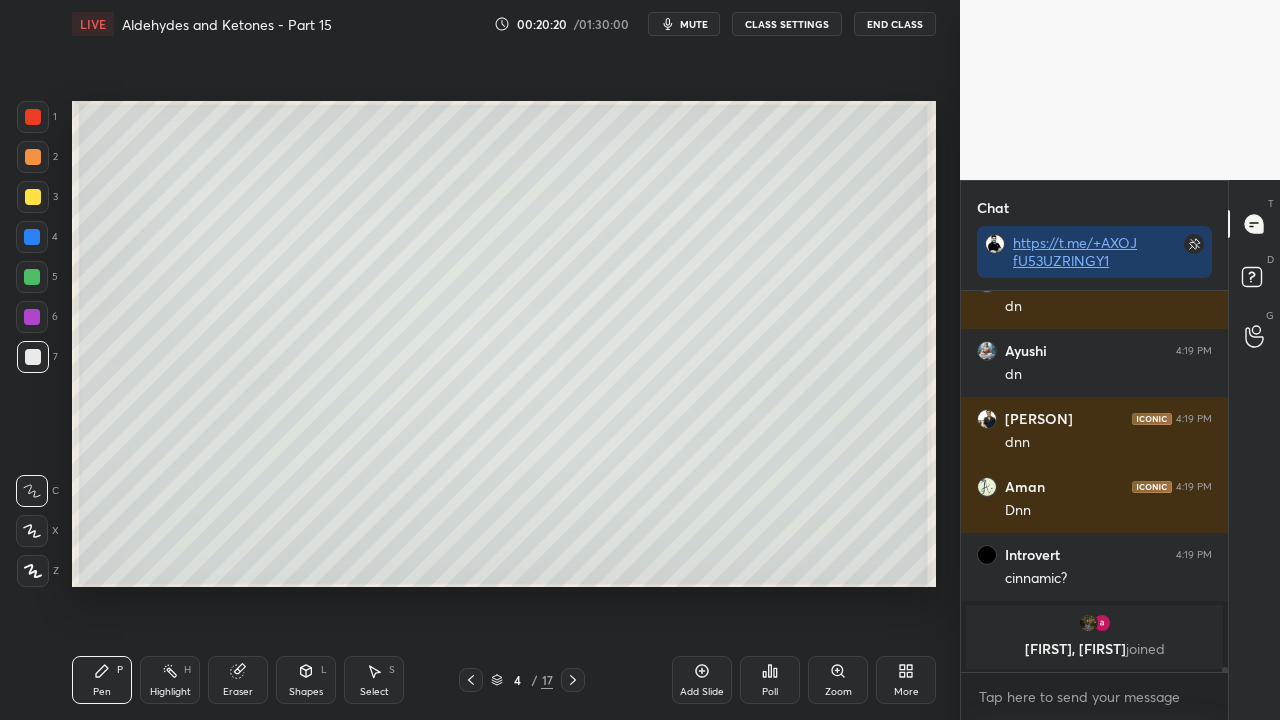 click on "More" at bounding box center (906, 680) 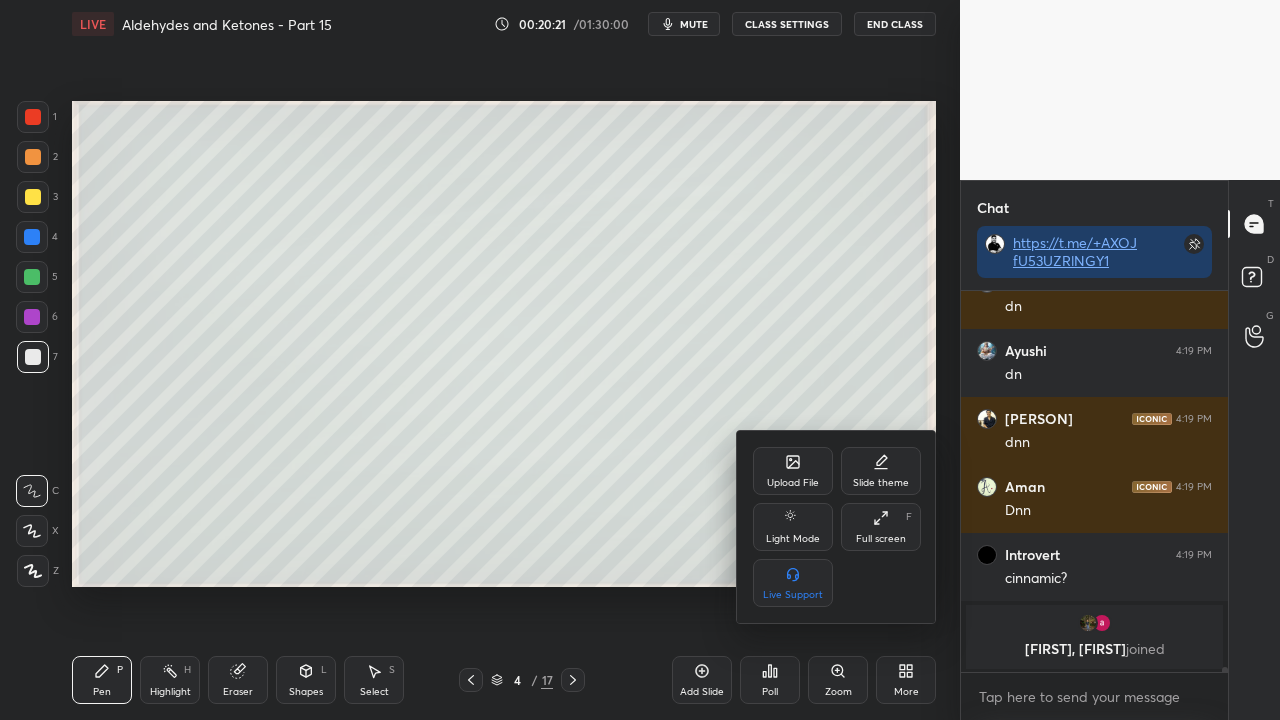 drag, startPoint x: 578, startPoint y: 494, endPoint x: 591, endPoint y: 495, distance: 13.038404 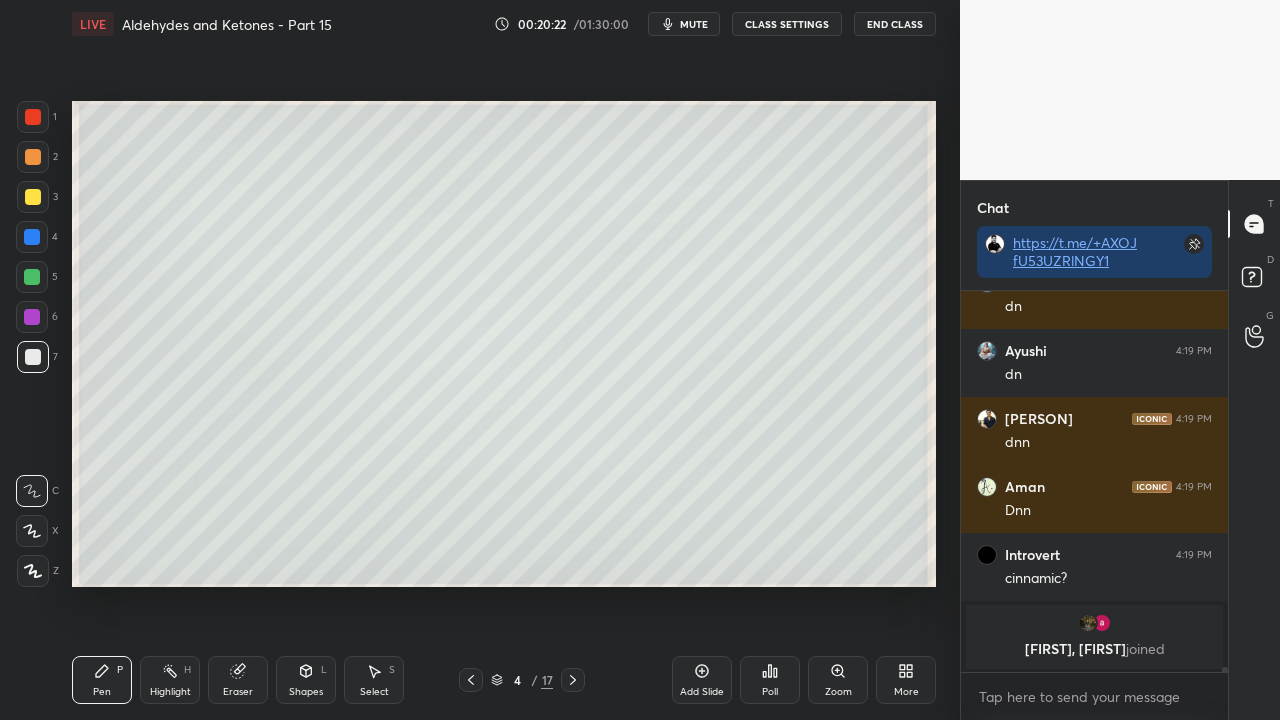 click at bounding box center (33, 197) 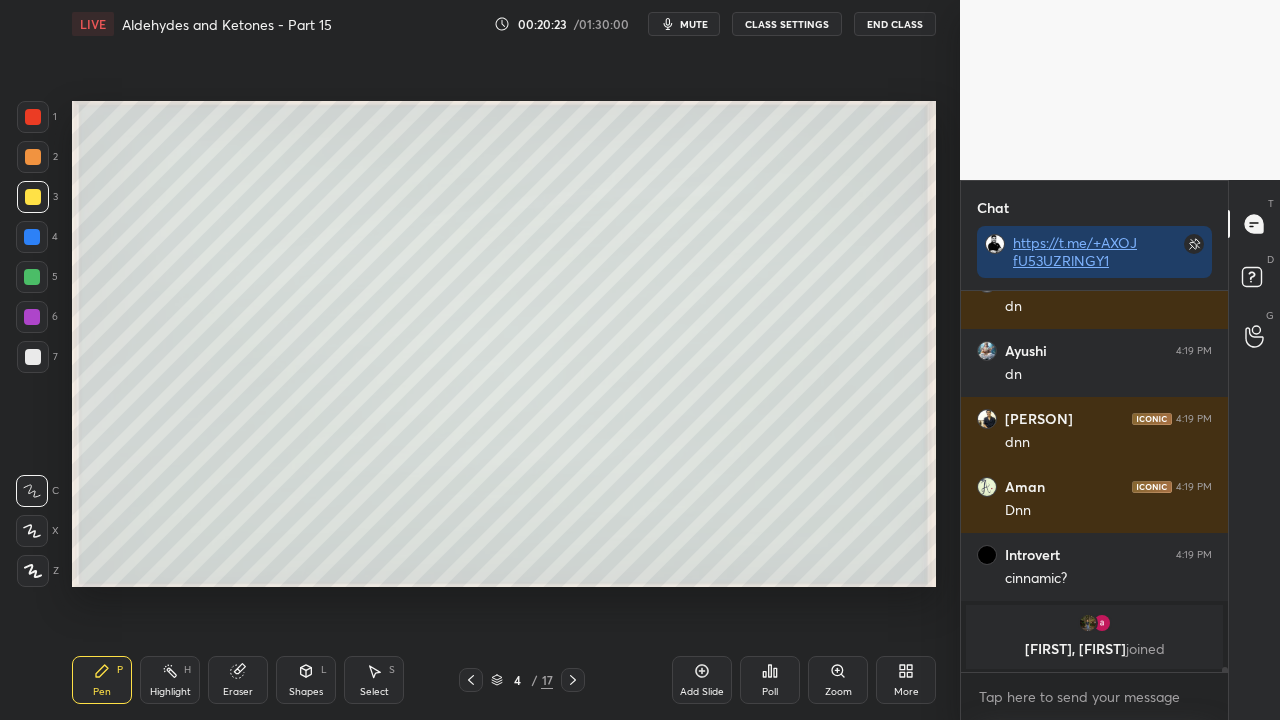 drag, startPoint x: 44, startPoint y: 358, endPoint x: 18, endPoint y: 370, distance: 28.635643 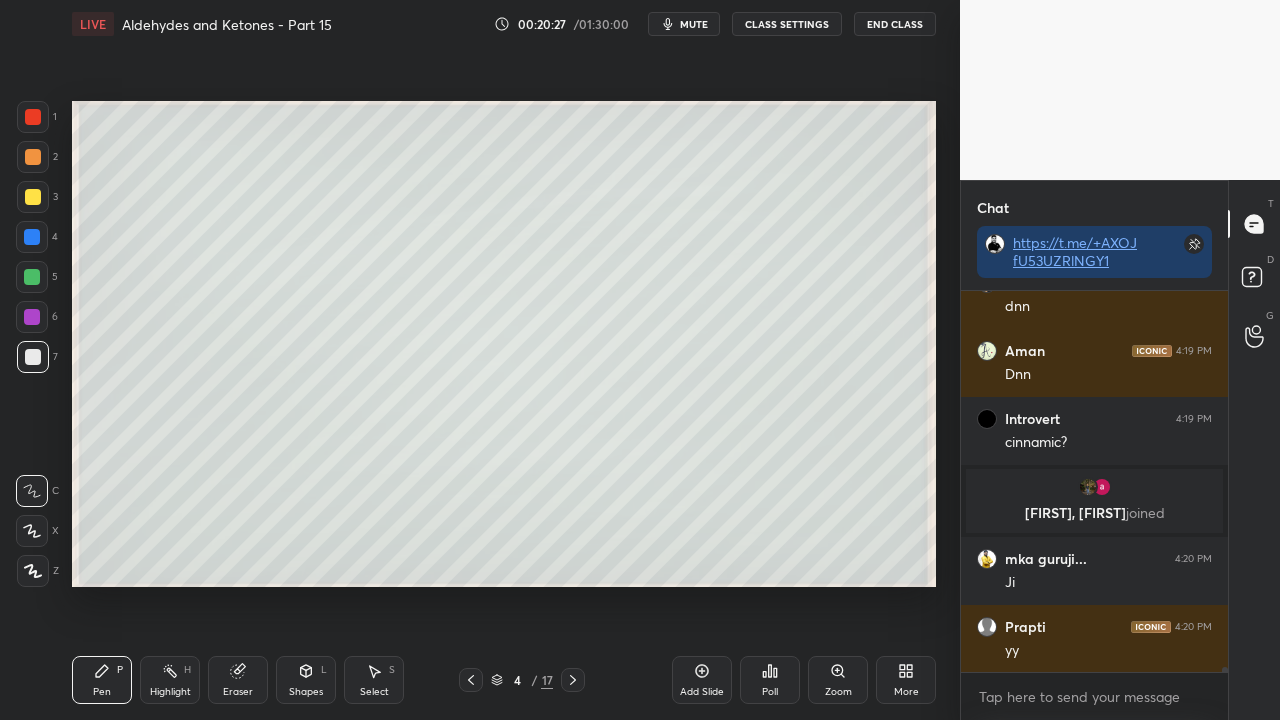 scroll, scrollTop: 26586, scrollLeft: 0, axis: vertical 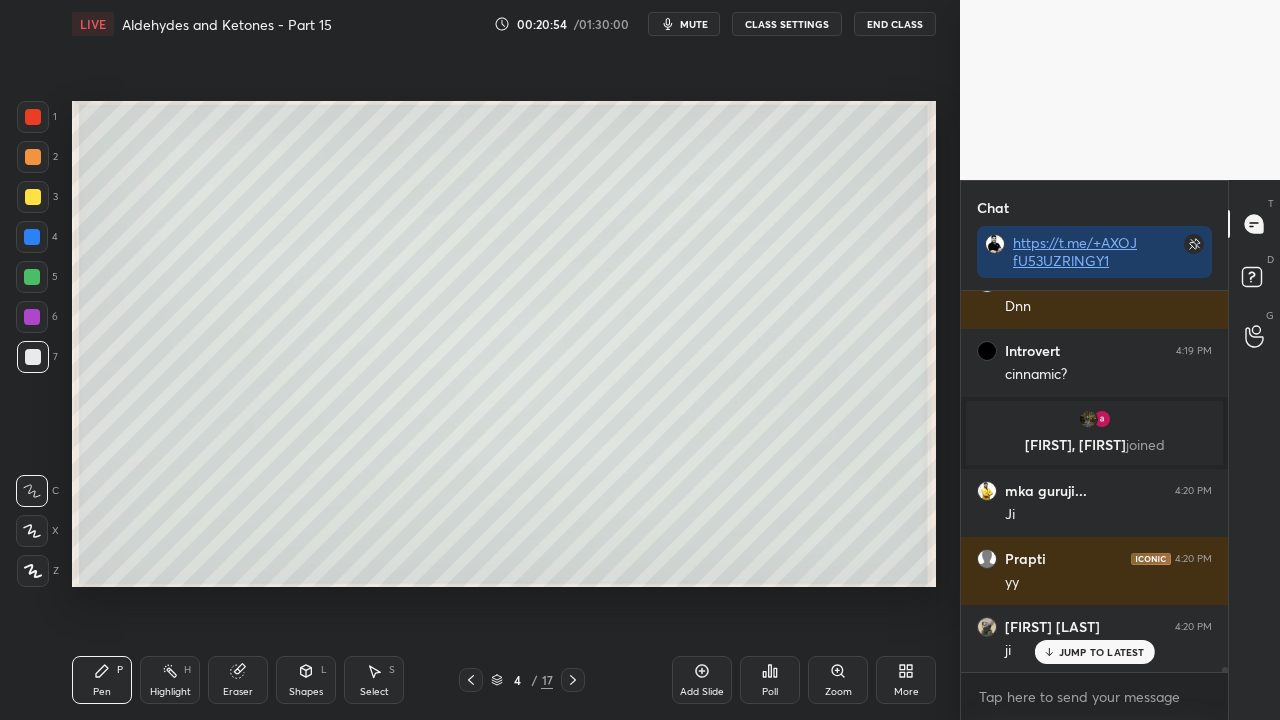 click on "mute" at bounding box center (694, 24) 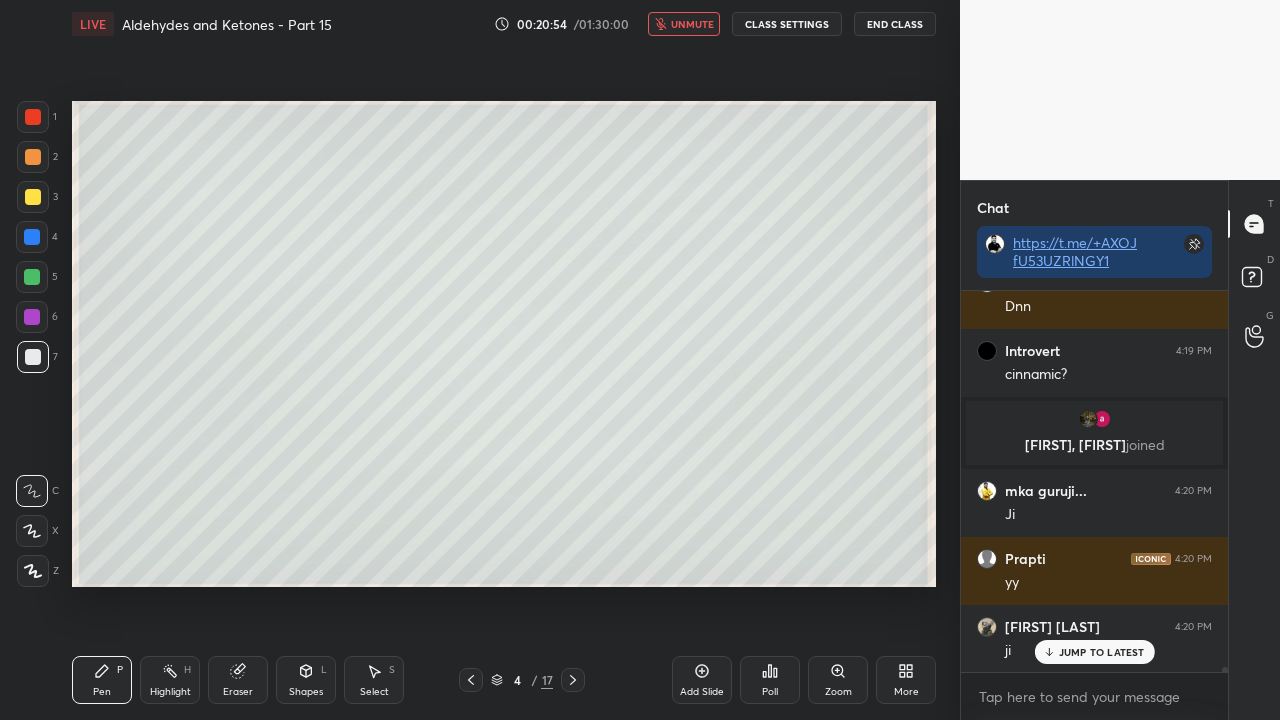 scroll, scrollTop: 26658, scrollLeft: 0, axis: vertical 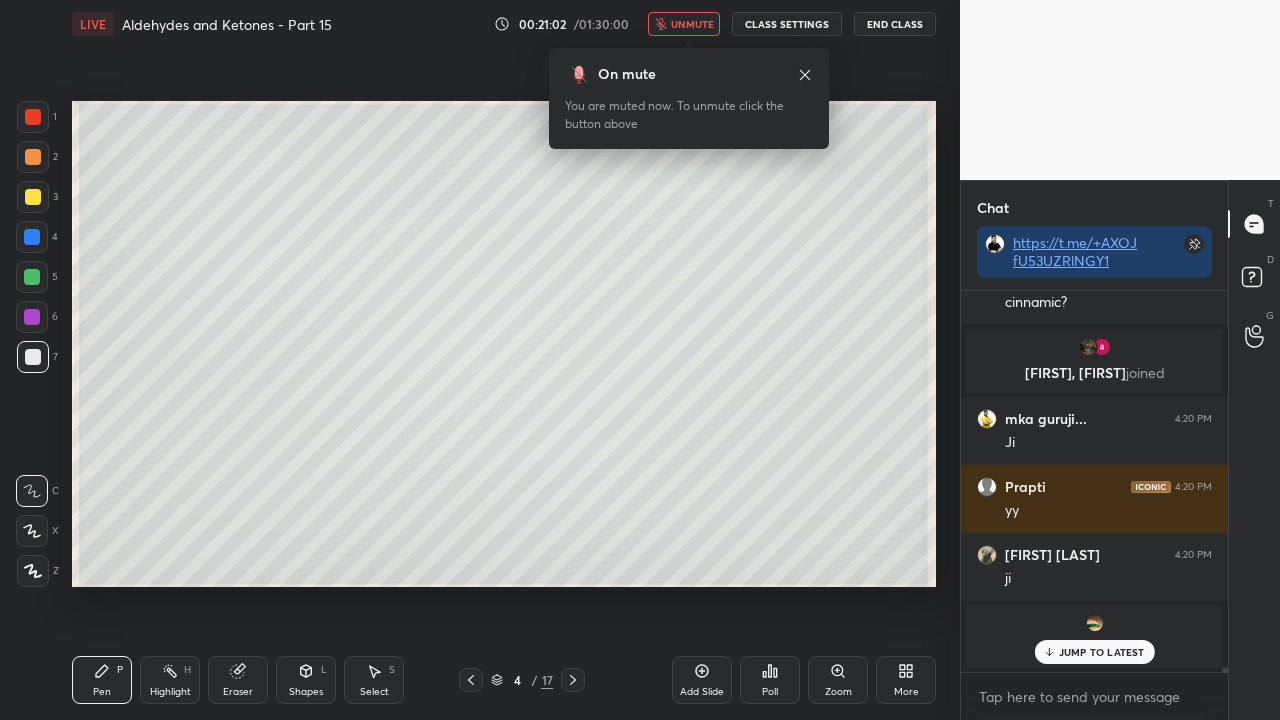 click 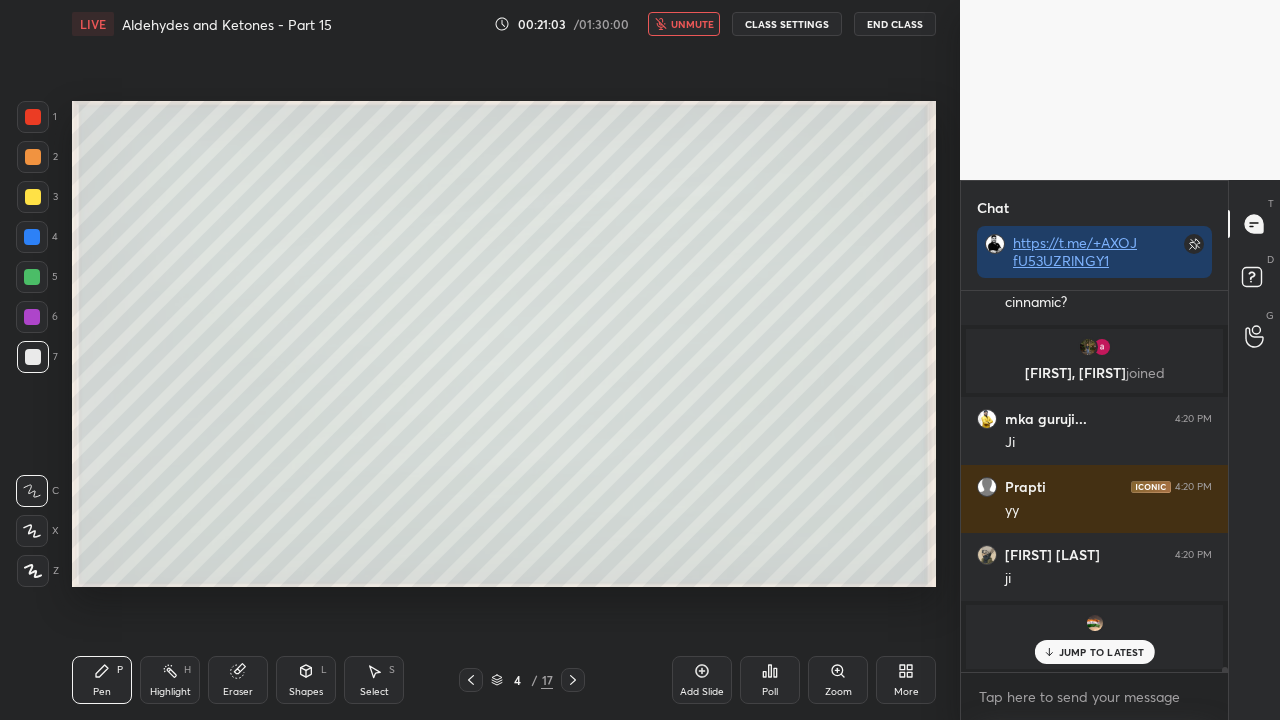 click on "unmute" at bounding box center (692, 24) 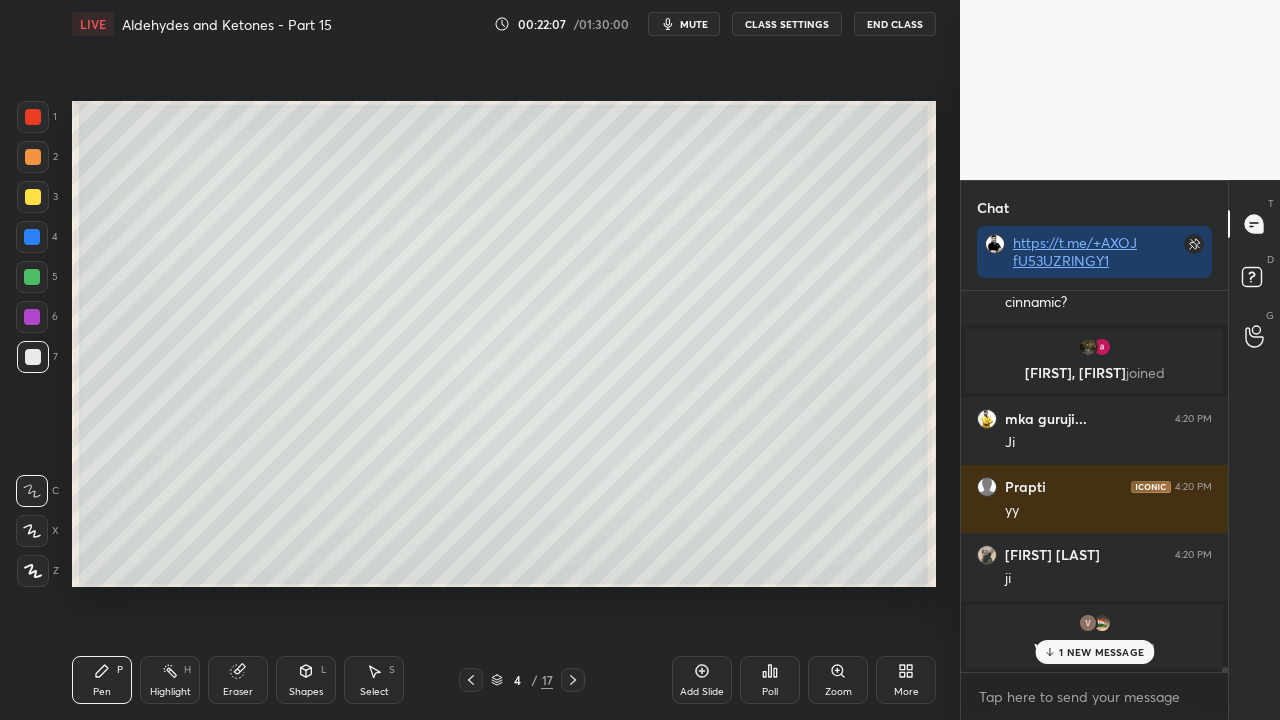 click on "1 NEW MESSAGE" at bounding box center (1094, 652) 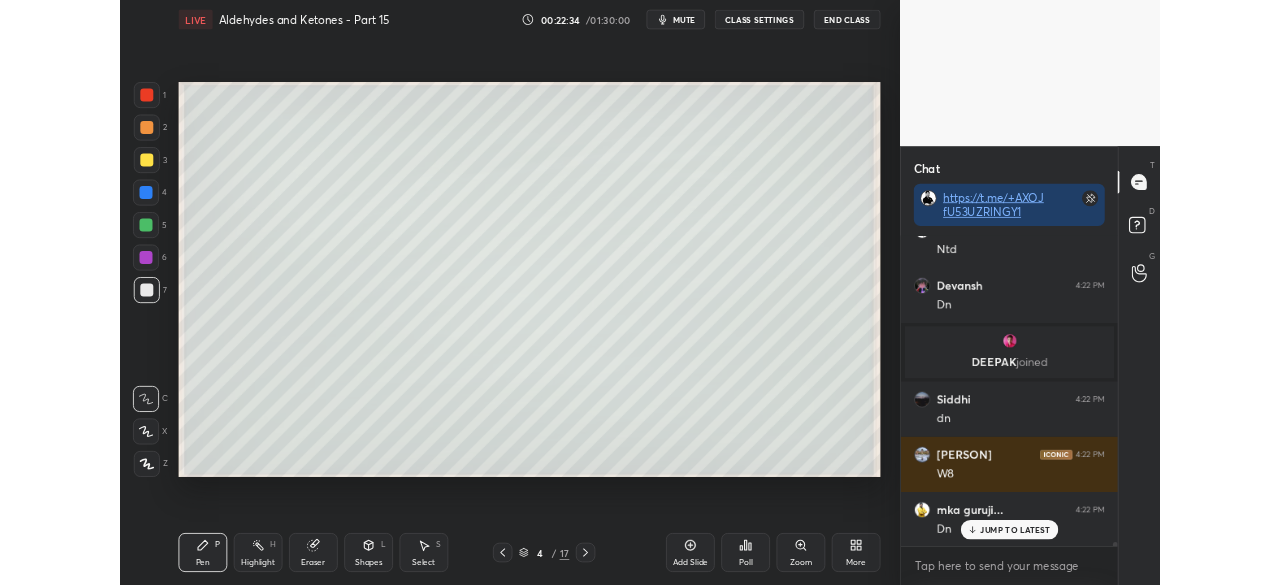scroll, scrollTop: 27274, scrollLeft: 0, axis: vertical 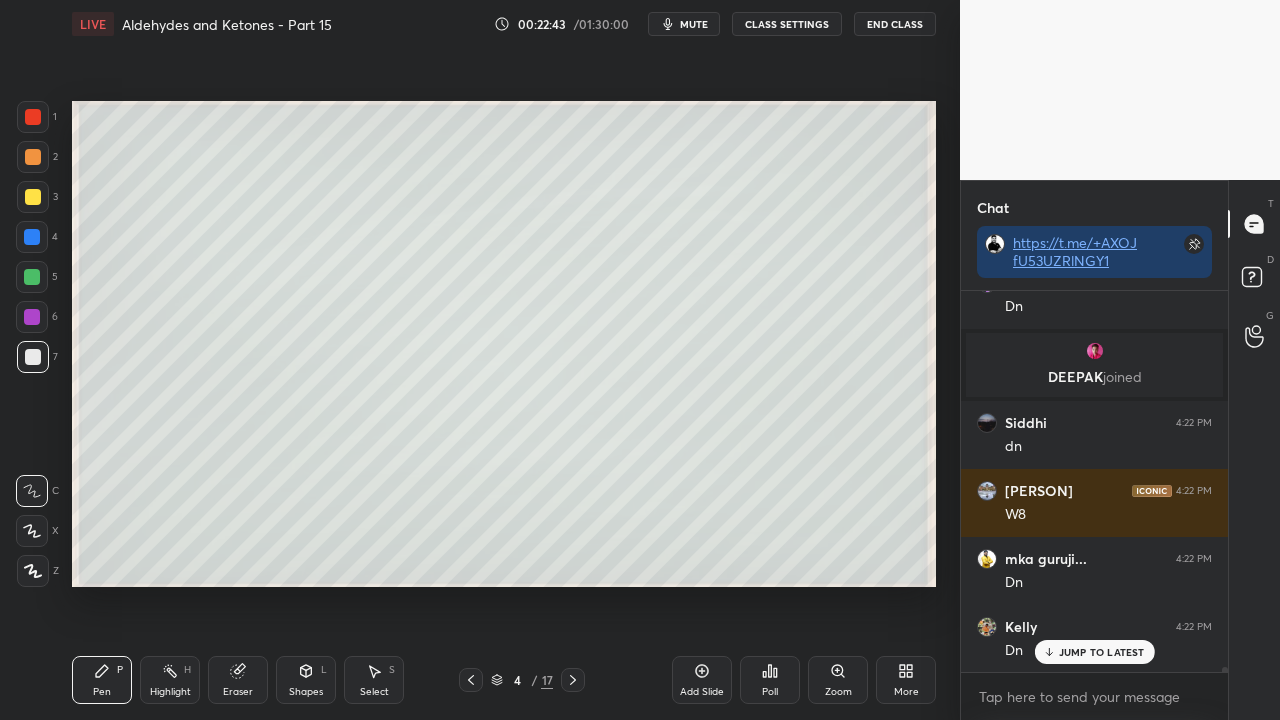 click on "mute" at bounding box center [694, 24] 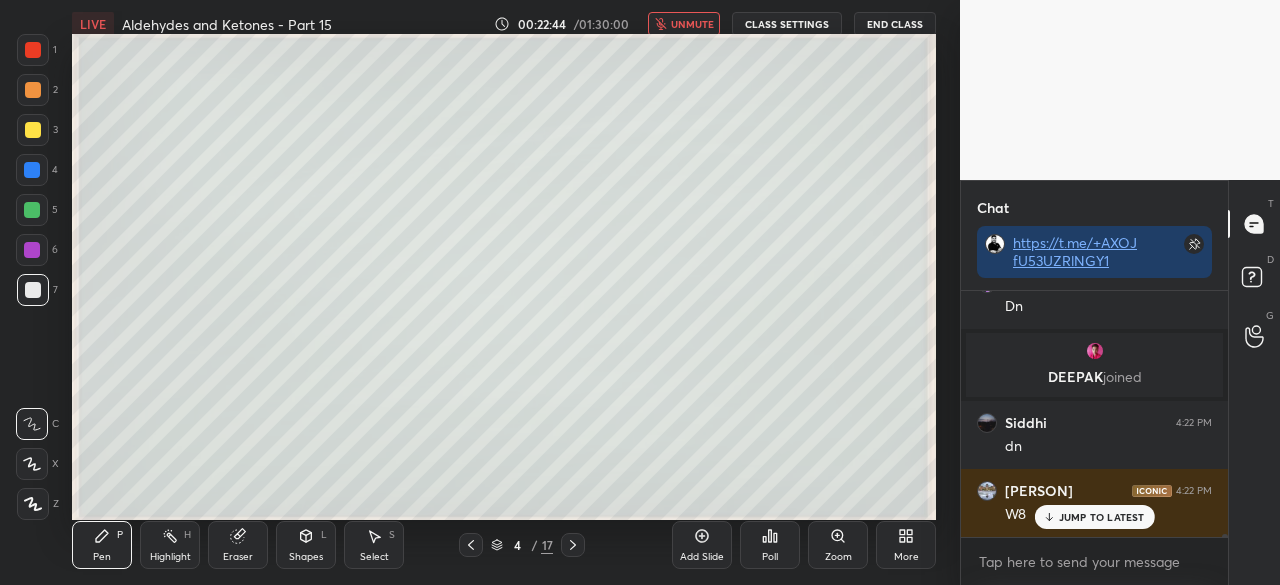 scroll, scrollTop: 457, scrollLeft: 880, axis: both 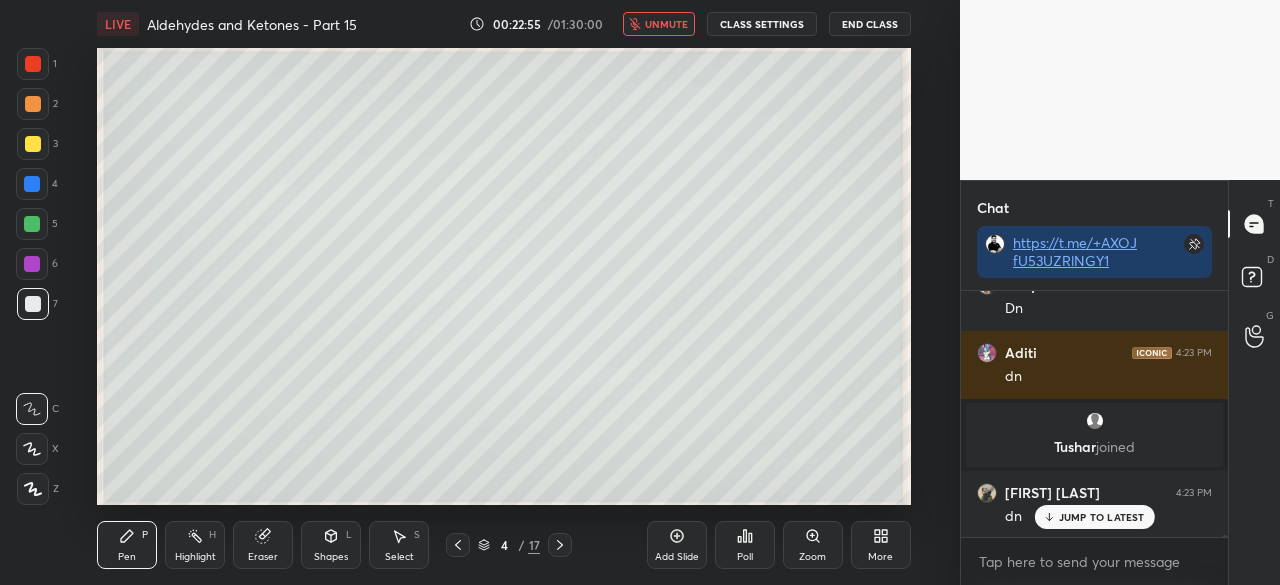 click on "More" at bounding box center [881, 545] 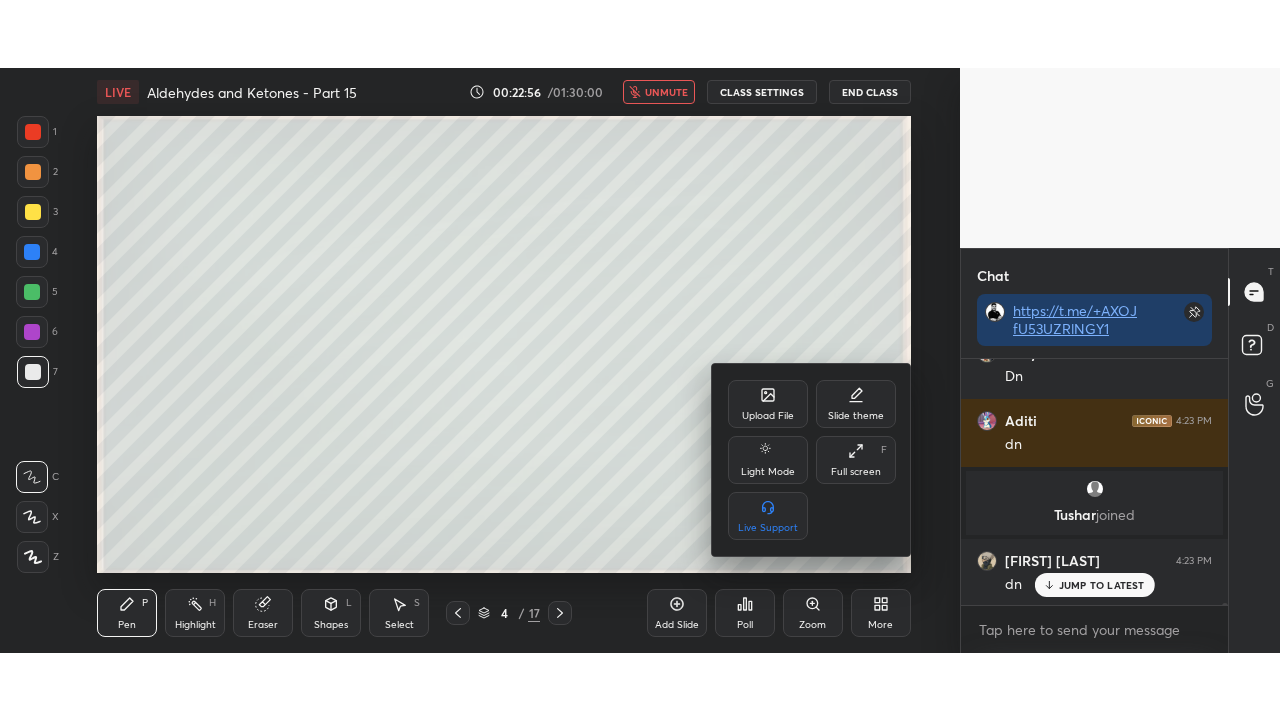 scroll, scrollTop: 27684, scrollLeft: 0, axis: vertical 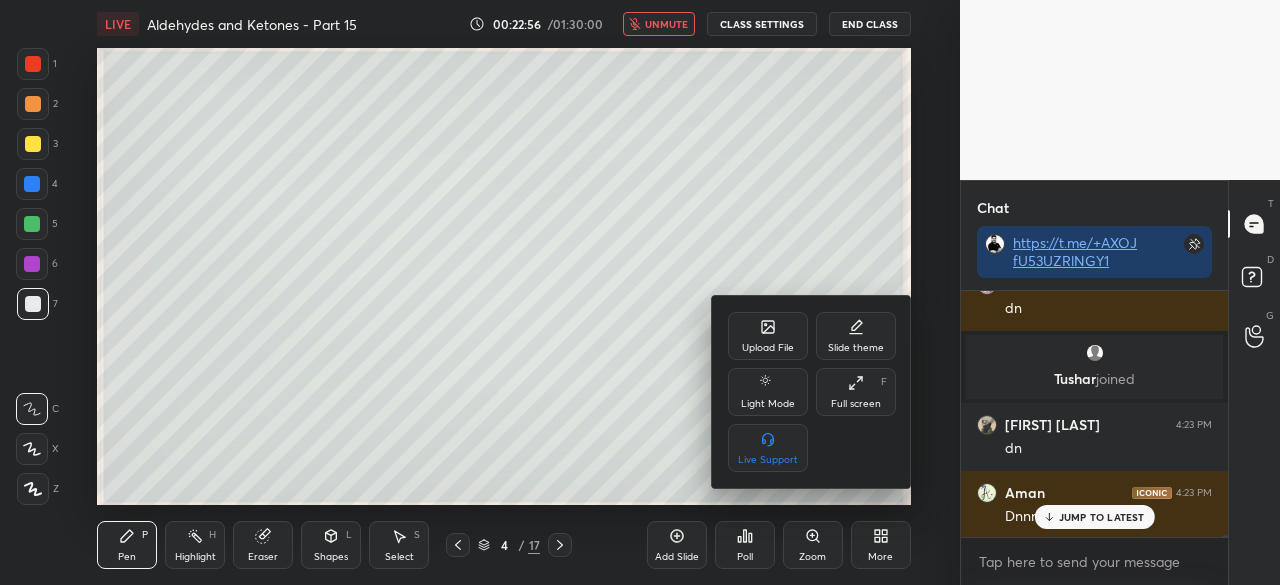 click on "Full screen" at bounding box center (856, 404) 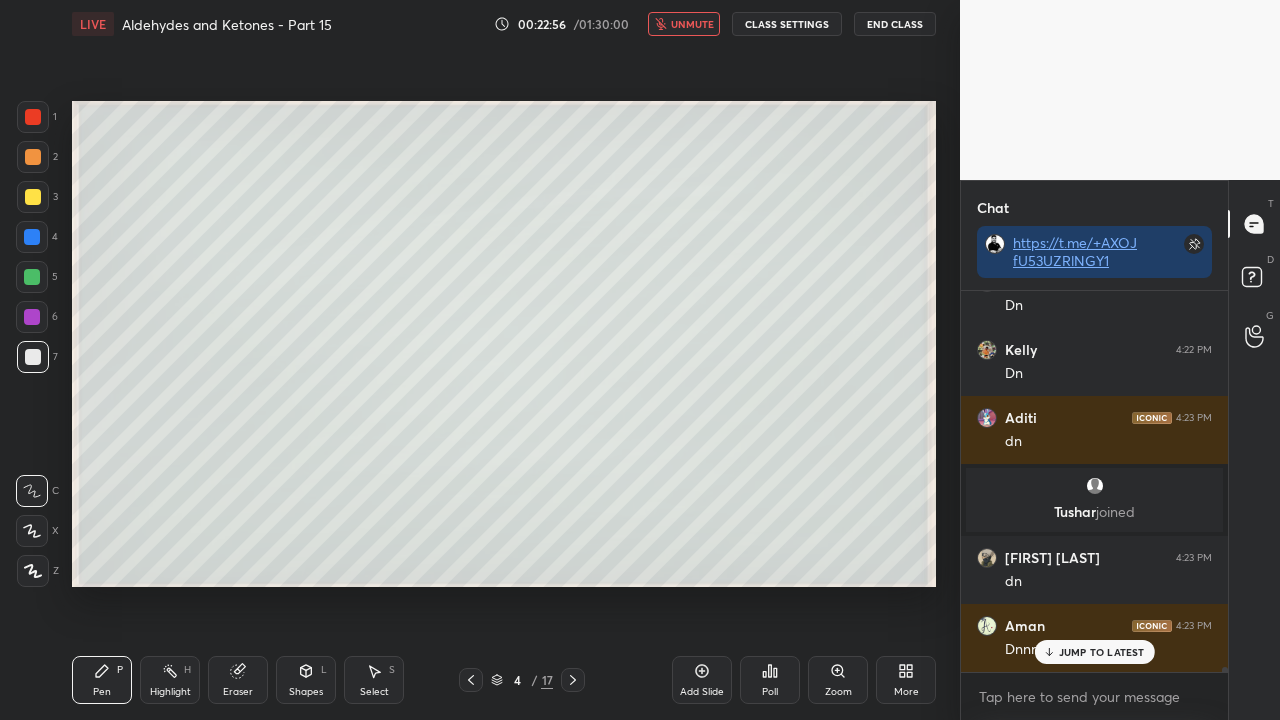 scroll, scrollTop: 99408, scrollLeft: 99120, axis: both 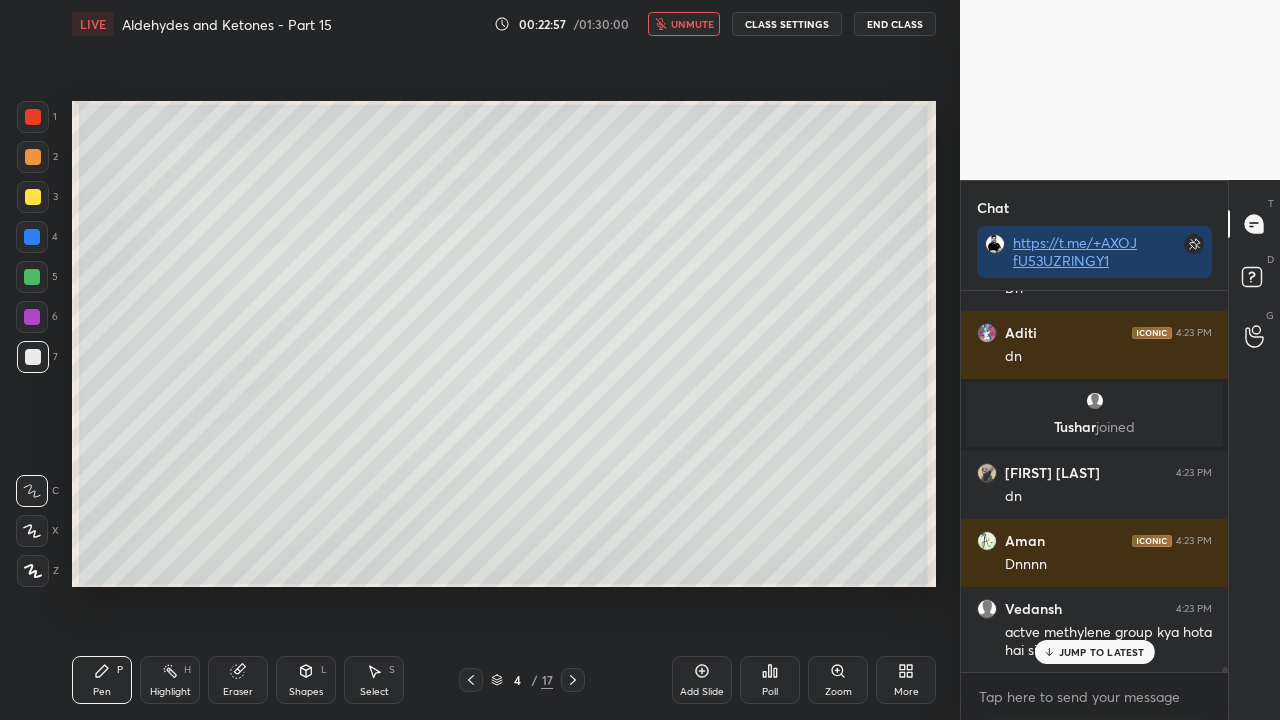 click on "unmute" at bounding box center (692, 24) 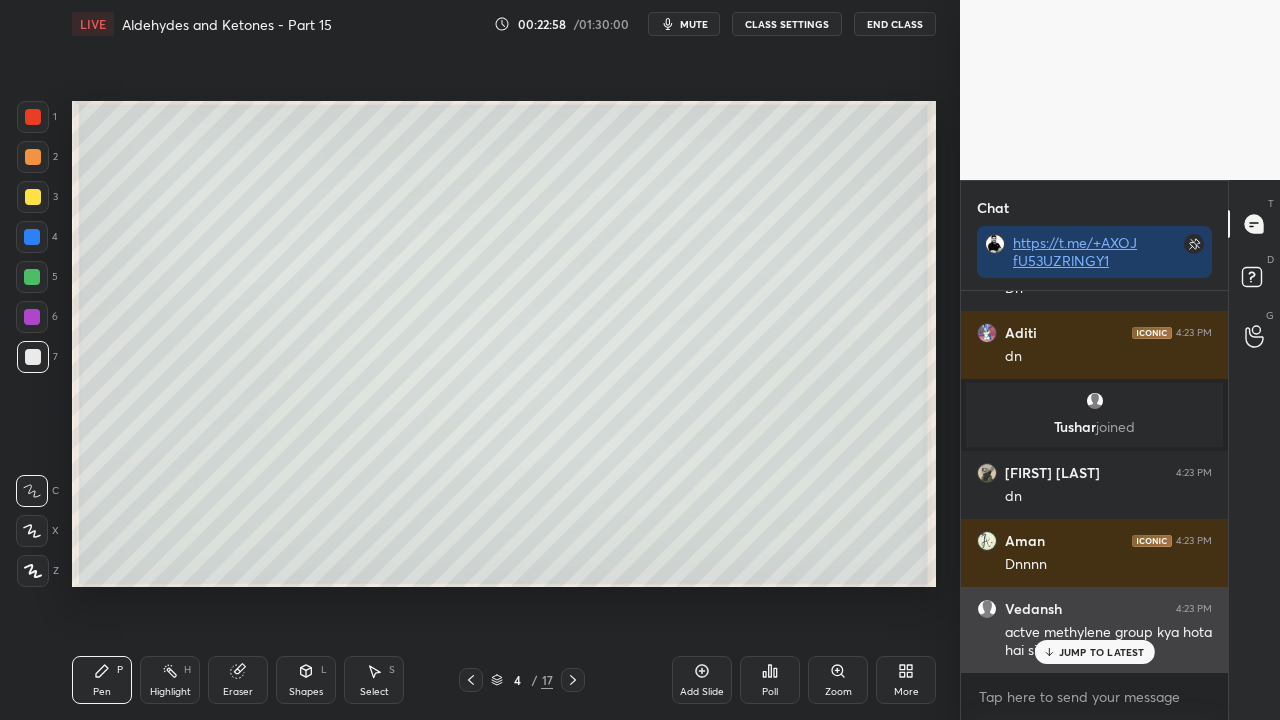 drag, startPoint x: 1073, startPoint y: 651, endPoint x: 1026, endPoint y: 654, distance: 47.095646 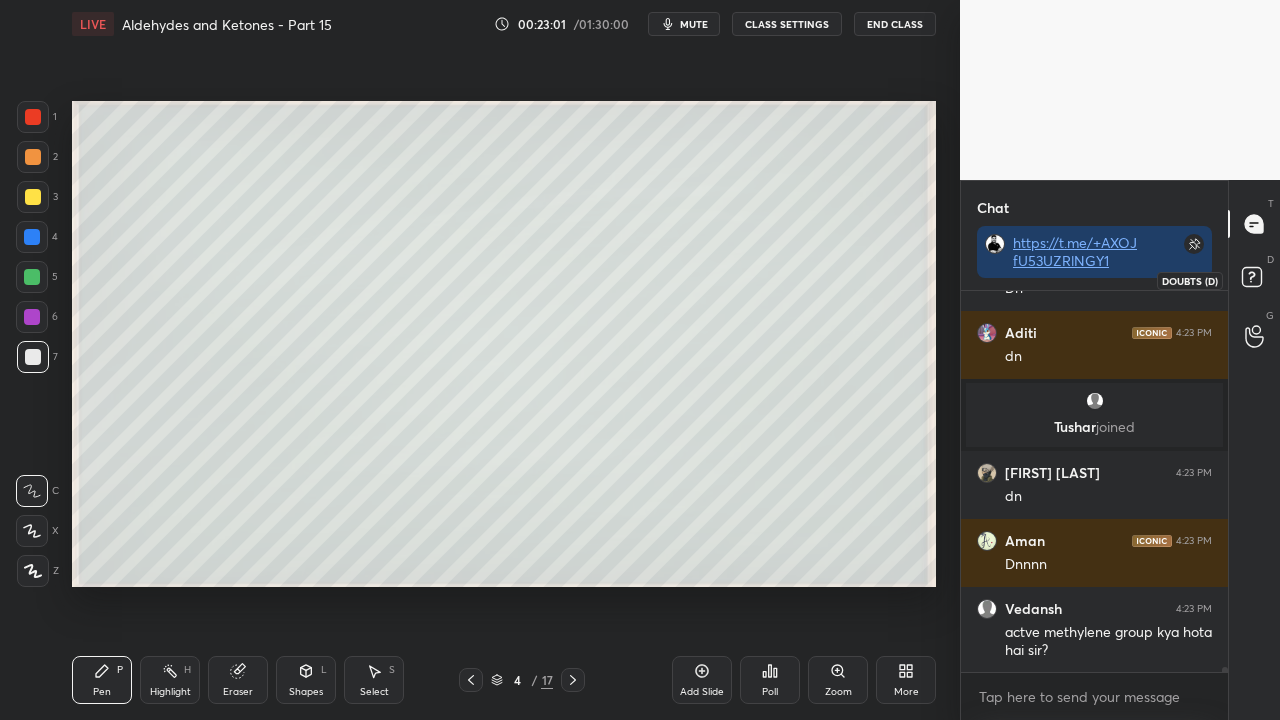 click 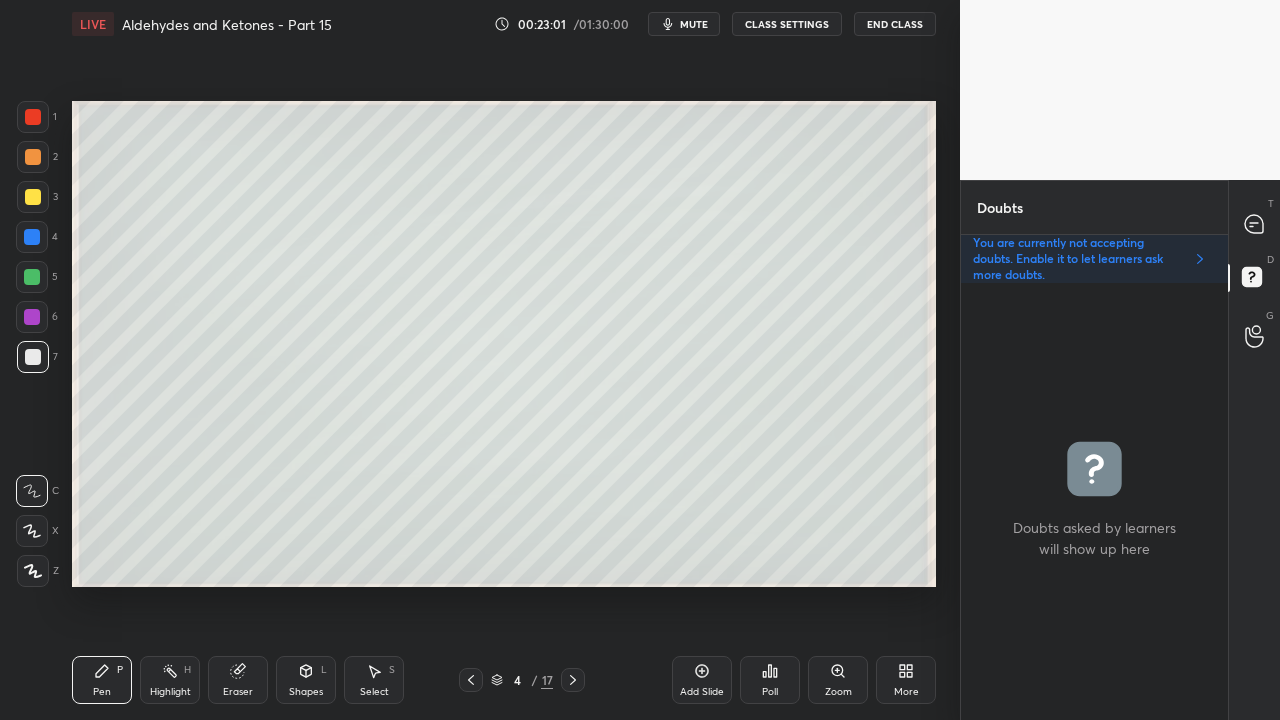 scroll, scrollTop: 6, scrollLeft: 6, axis: both 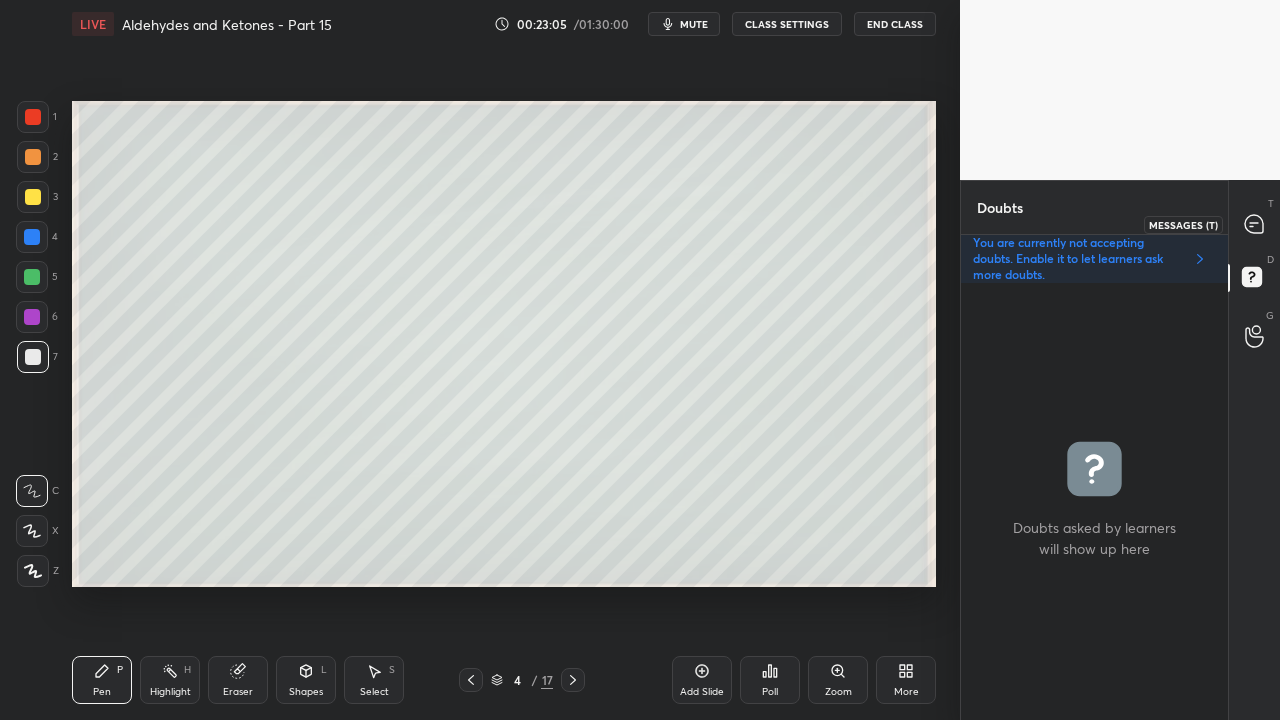 click 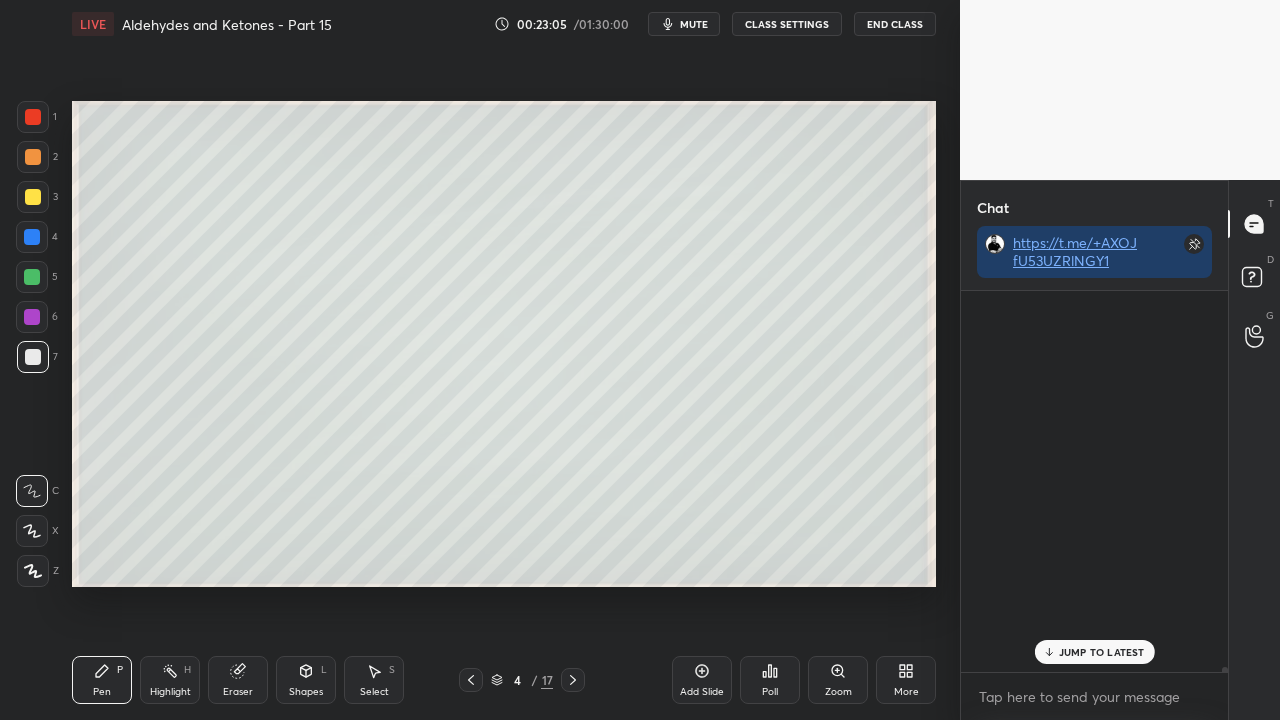scroll, scrollTop: 423, scrollLeft: 261, axis: both 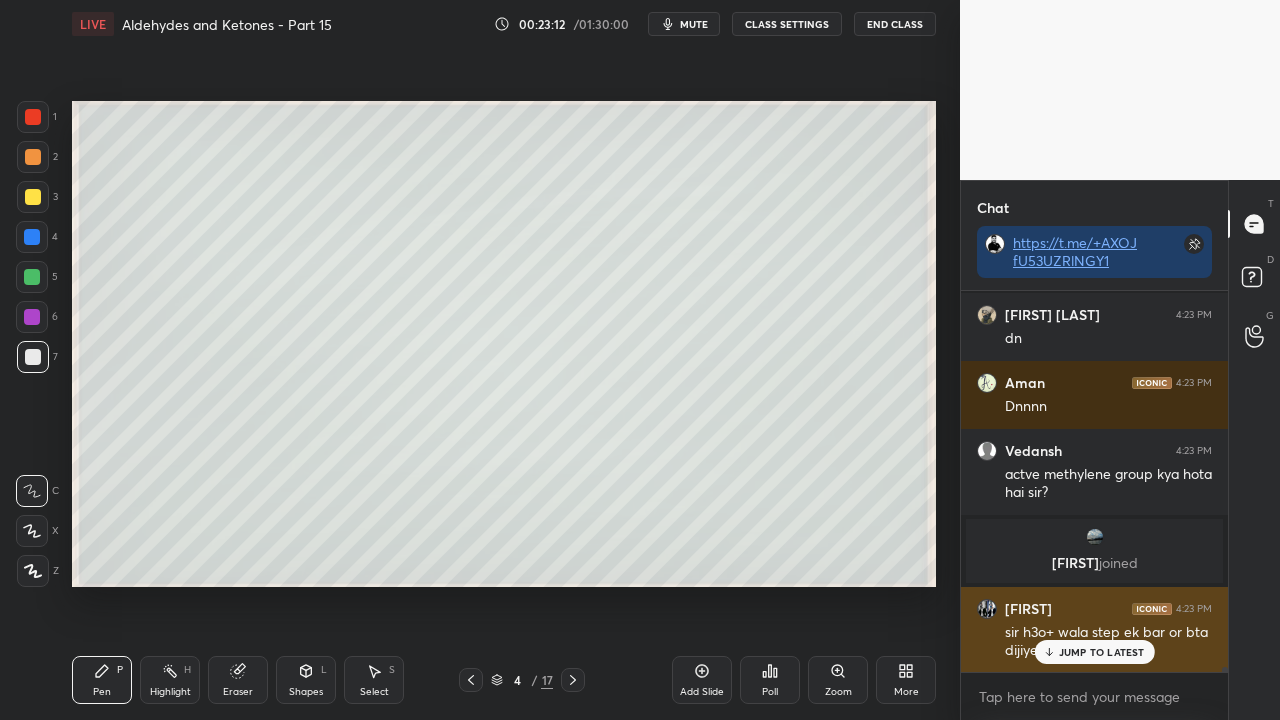 click on "JUMP TO LATEST" at bounding box center (1102, 652) 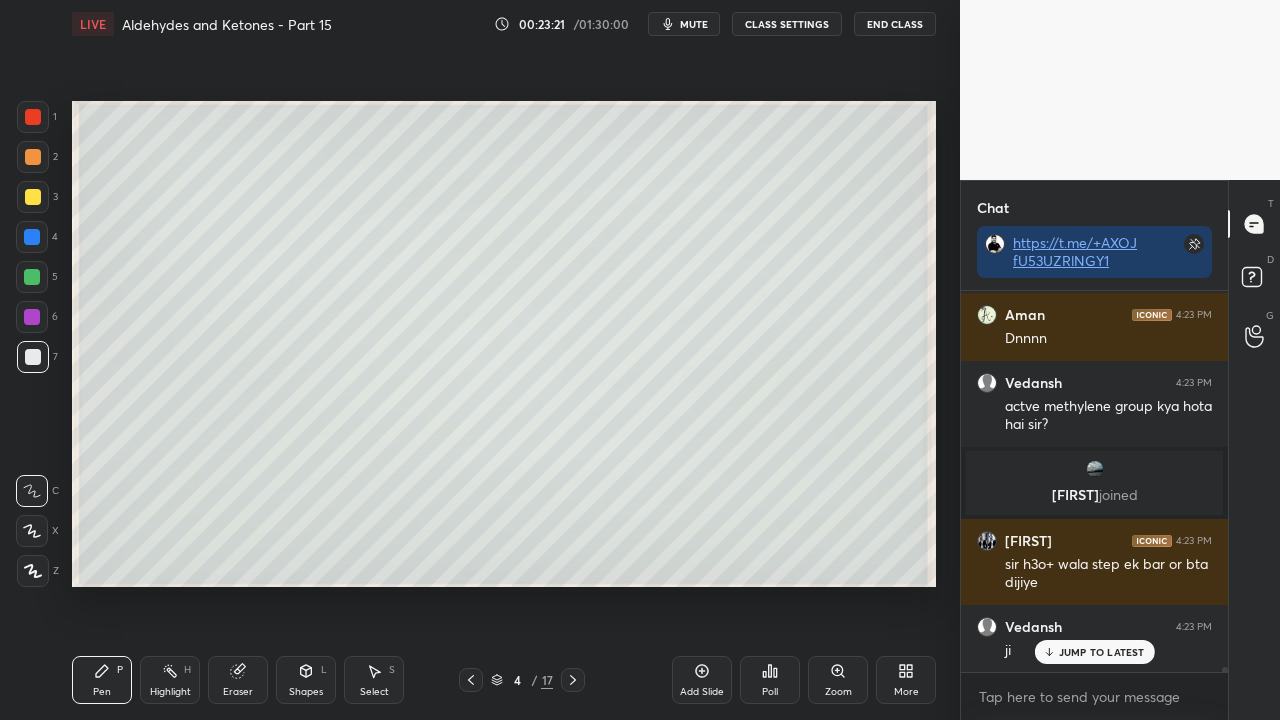 scroll, scrollTop: 28310, scrollLeft: 0, axis: vertical 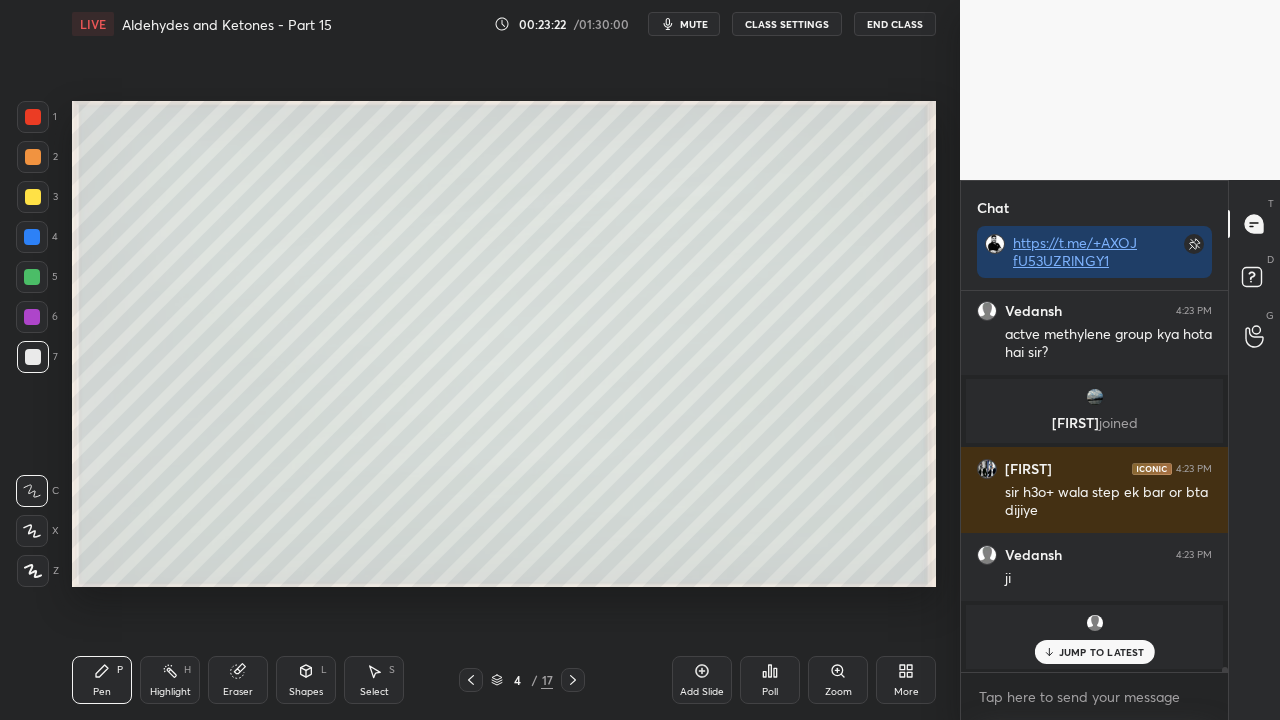 drag, startPoint x: 1078, startPoint y: 642, endPoint x: 1061, endPoint y: 646, distance: 17.464249 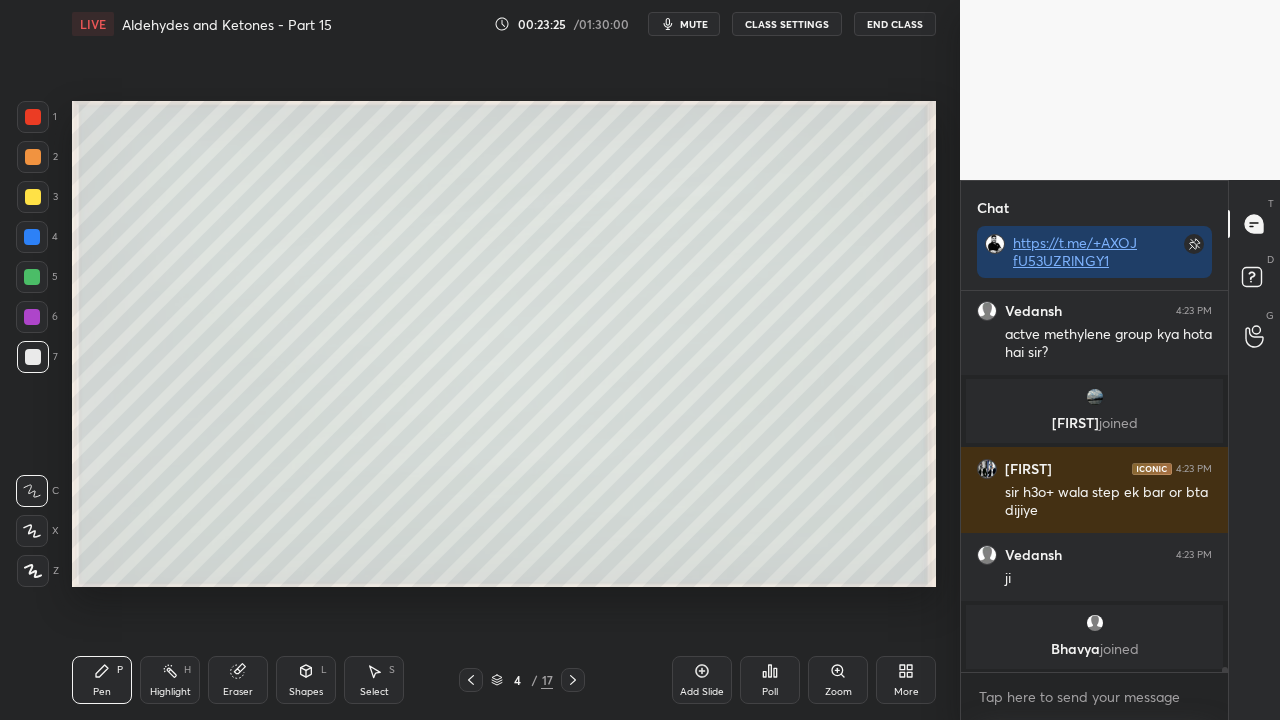 click 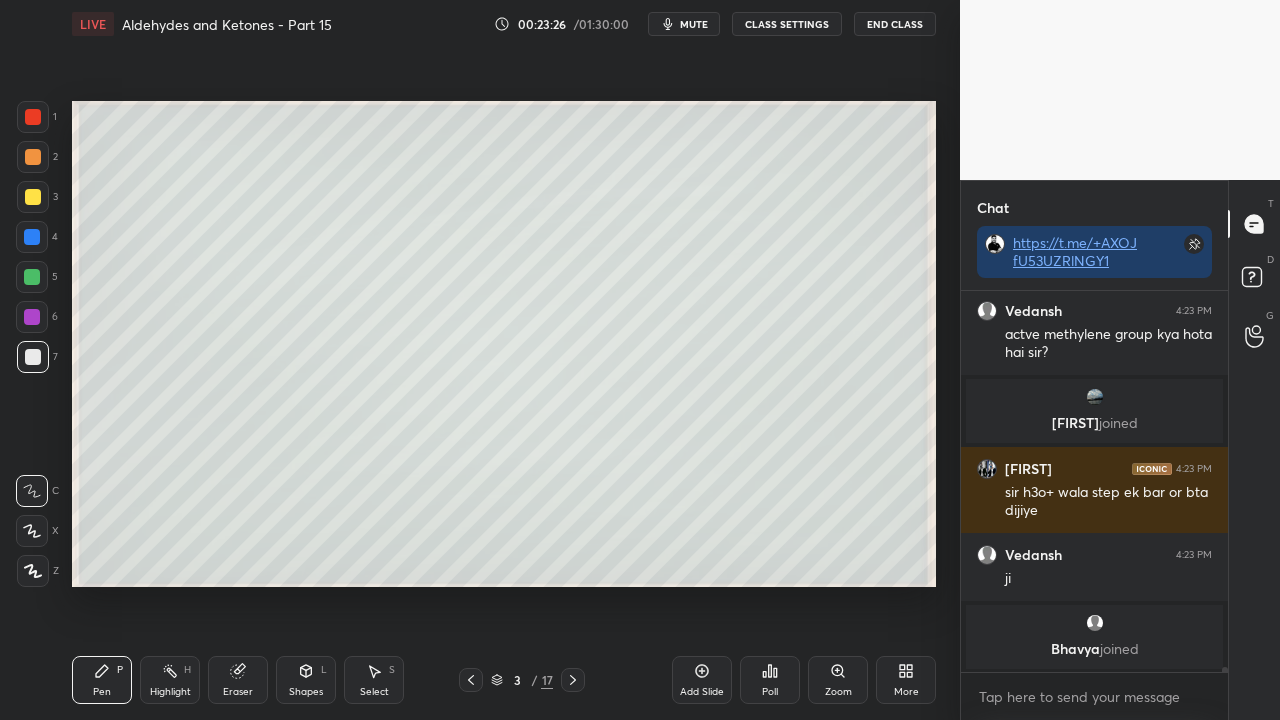 click 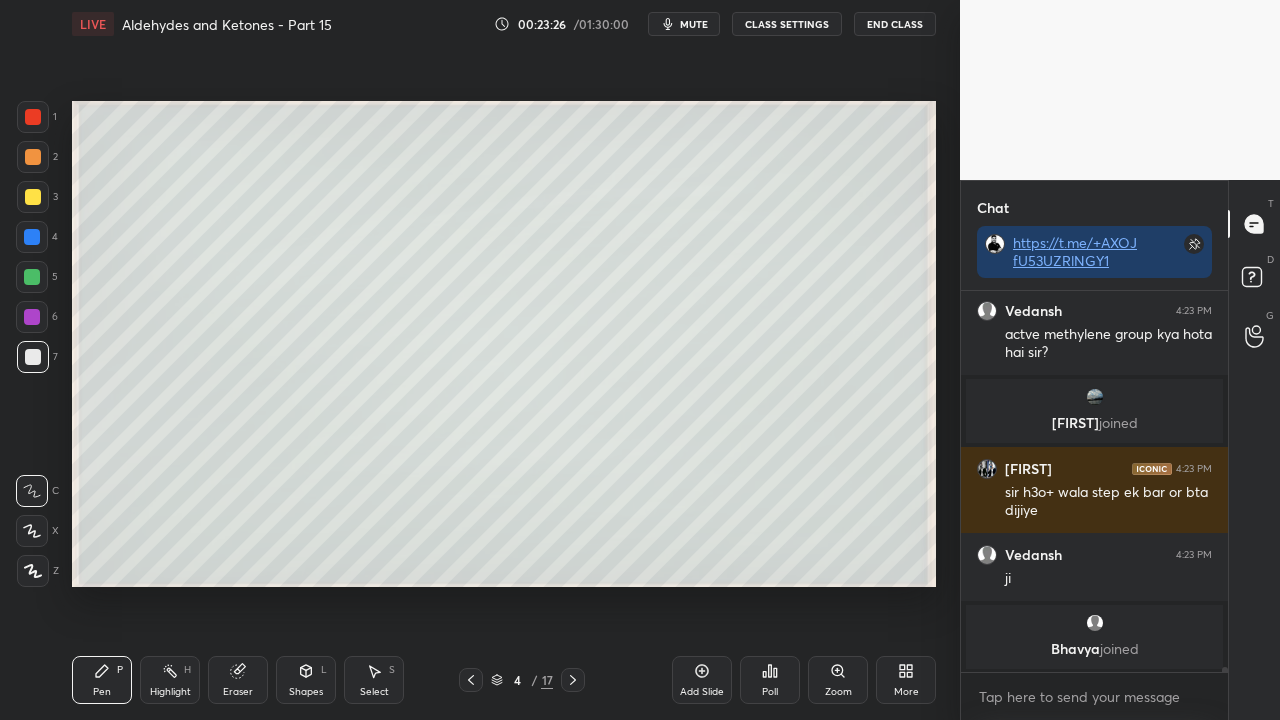 click 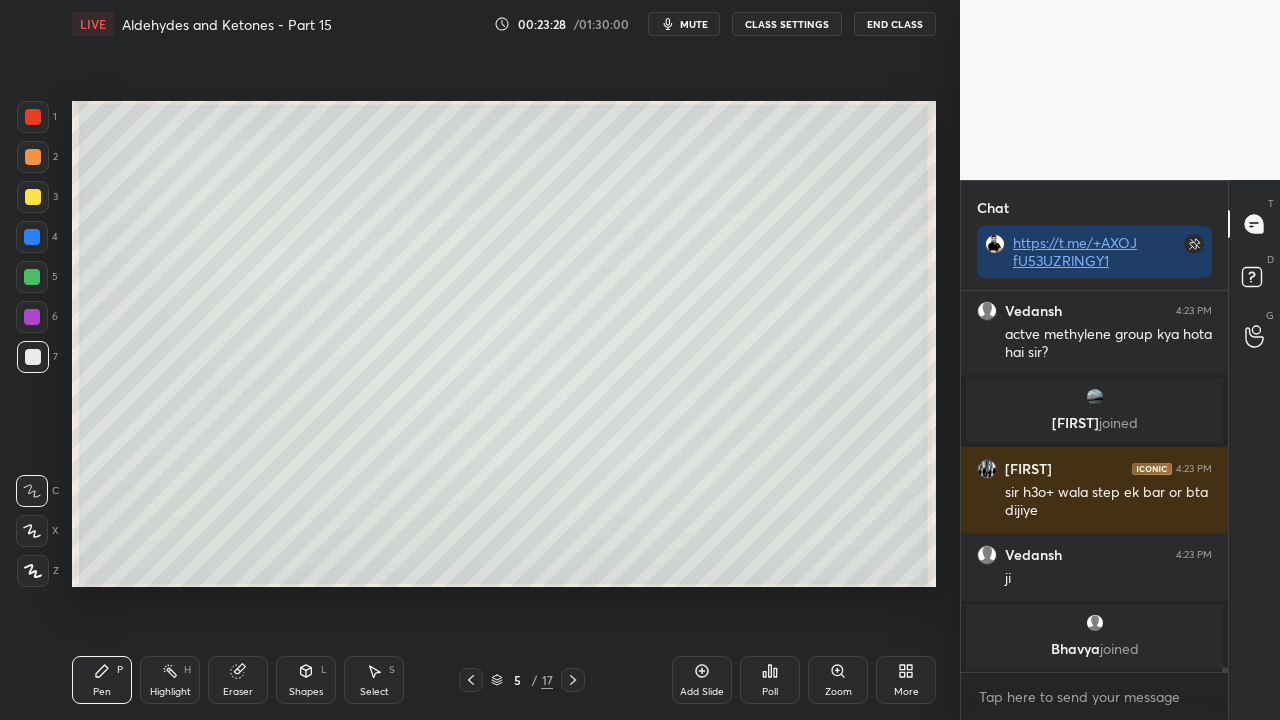 click at bounding box center (33, 197) 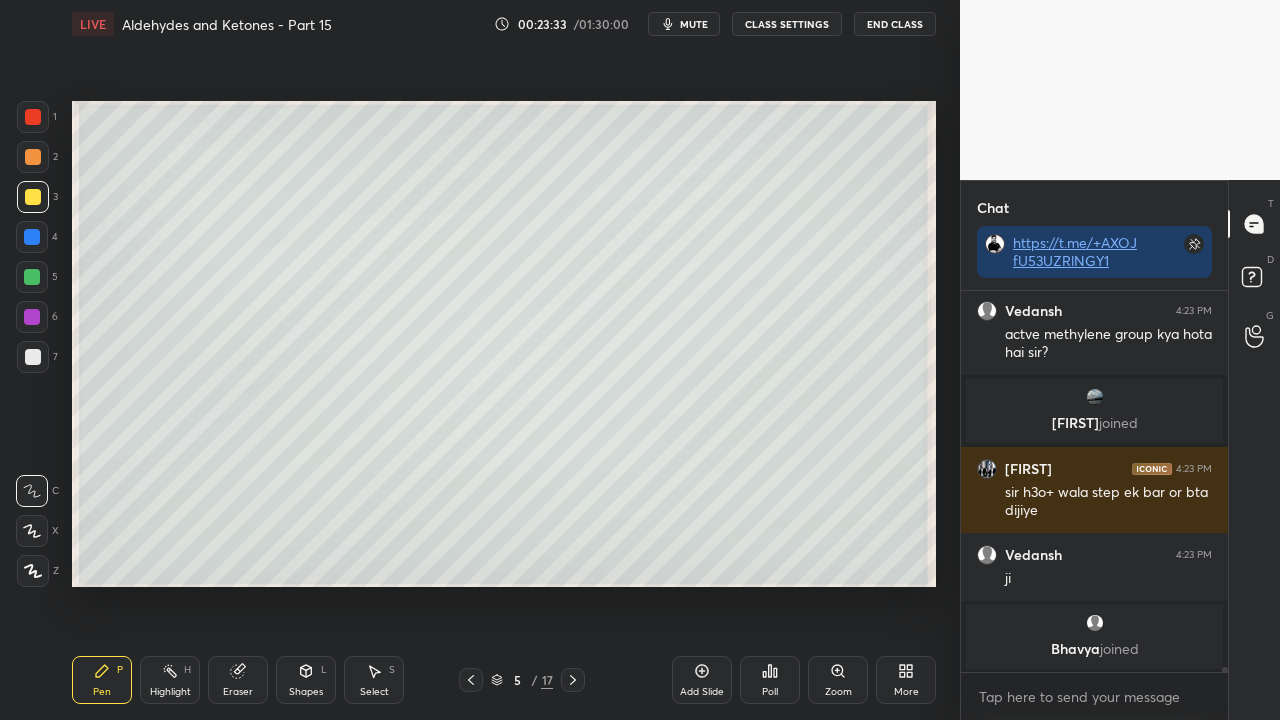 scroll, scrollTop: 28378, scrollLeft: 0, axis: vertical 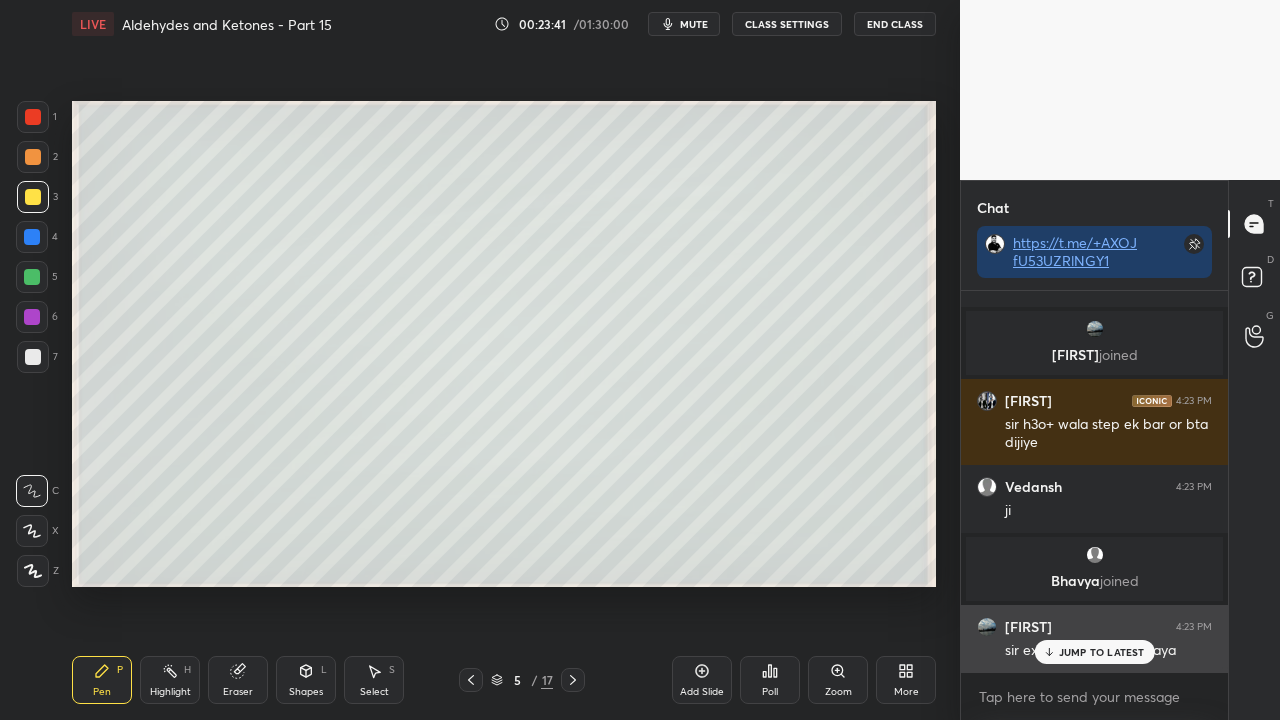 drag, startPoint x: 1082, startPoint y: 650, endPoint x: 1064, endPoint y: 654, distance: 18.439089 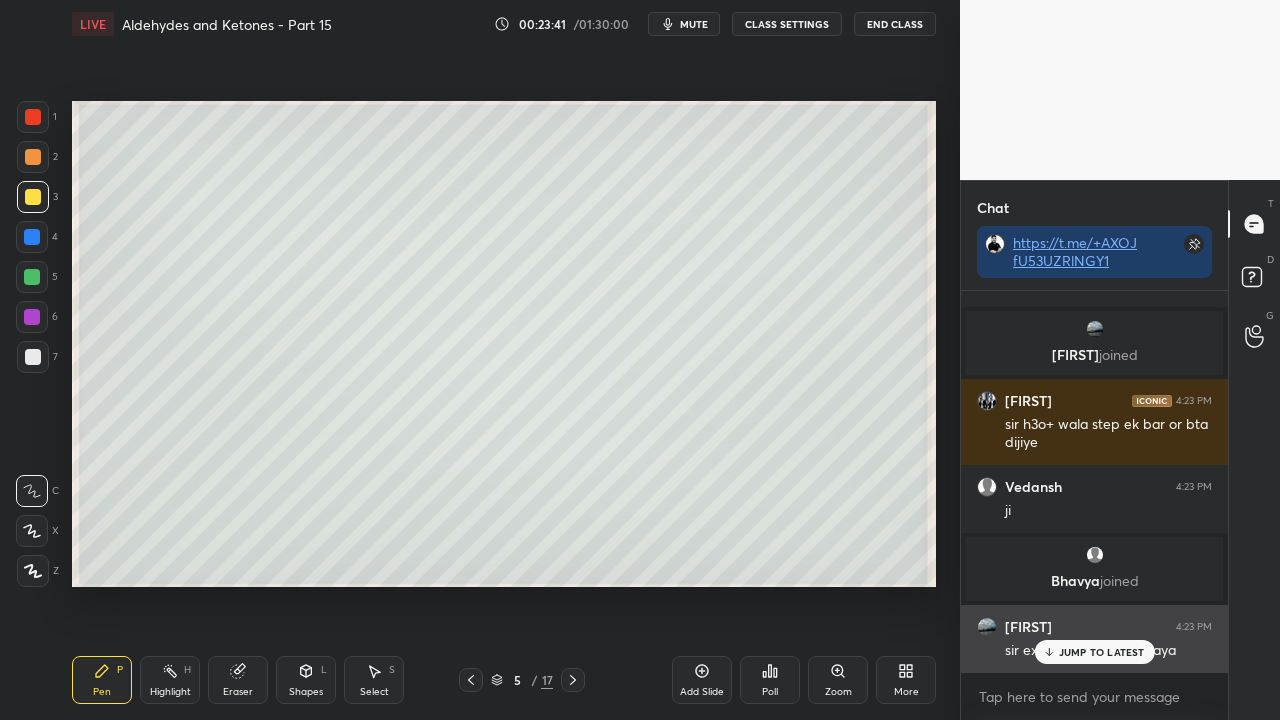click on "JUMP TO LATEST" at bounding box center [1102, 652] 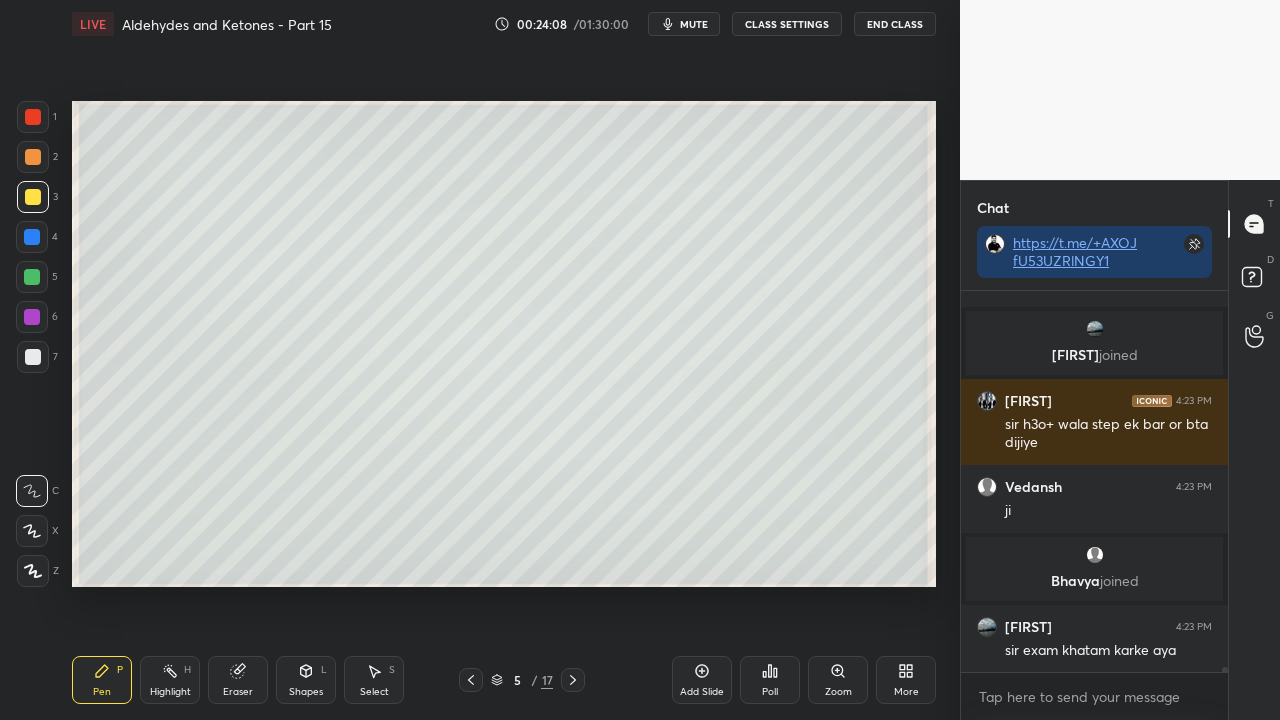 click 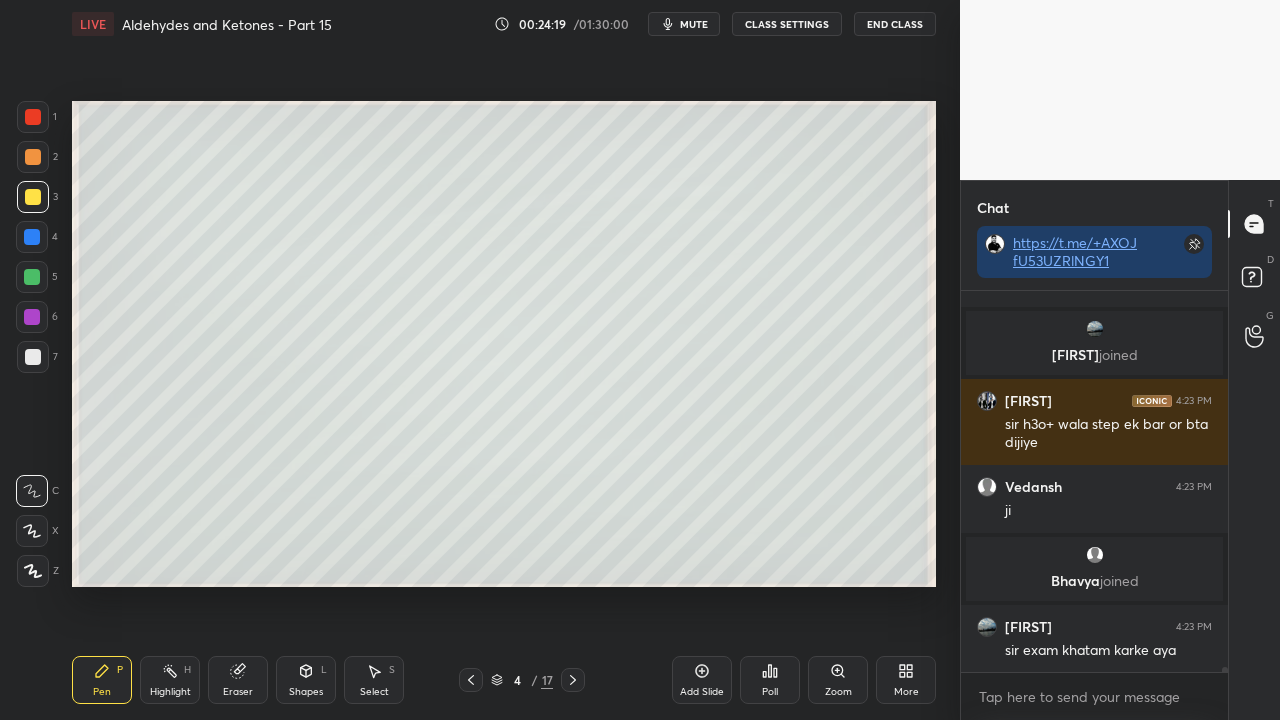 click 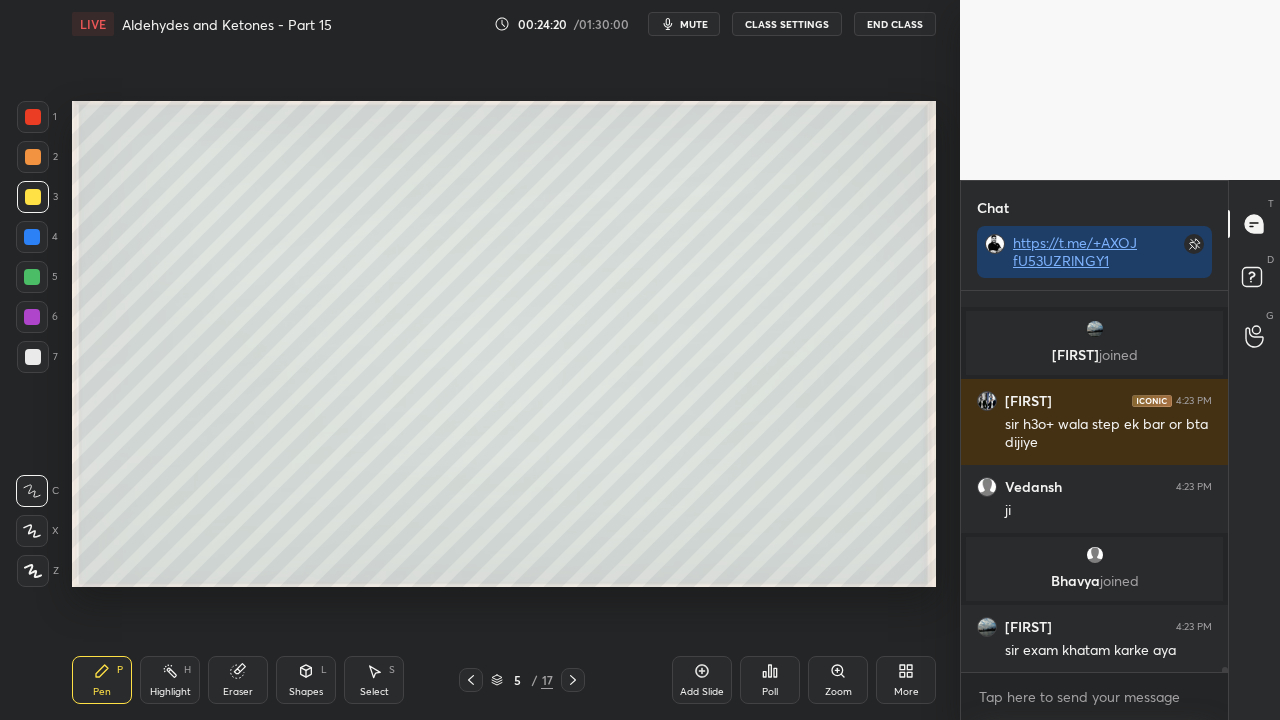 scroll, scrollTop: 28450, scrollLeft: 0, axis: vertical 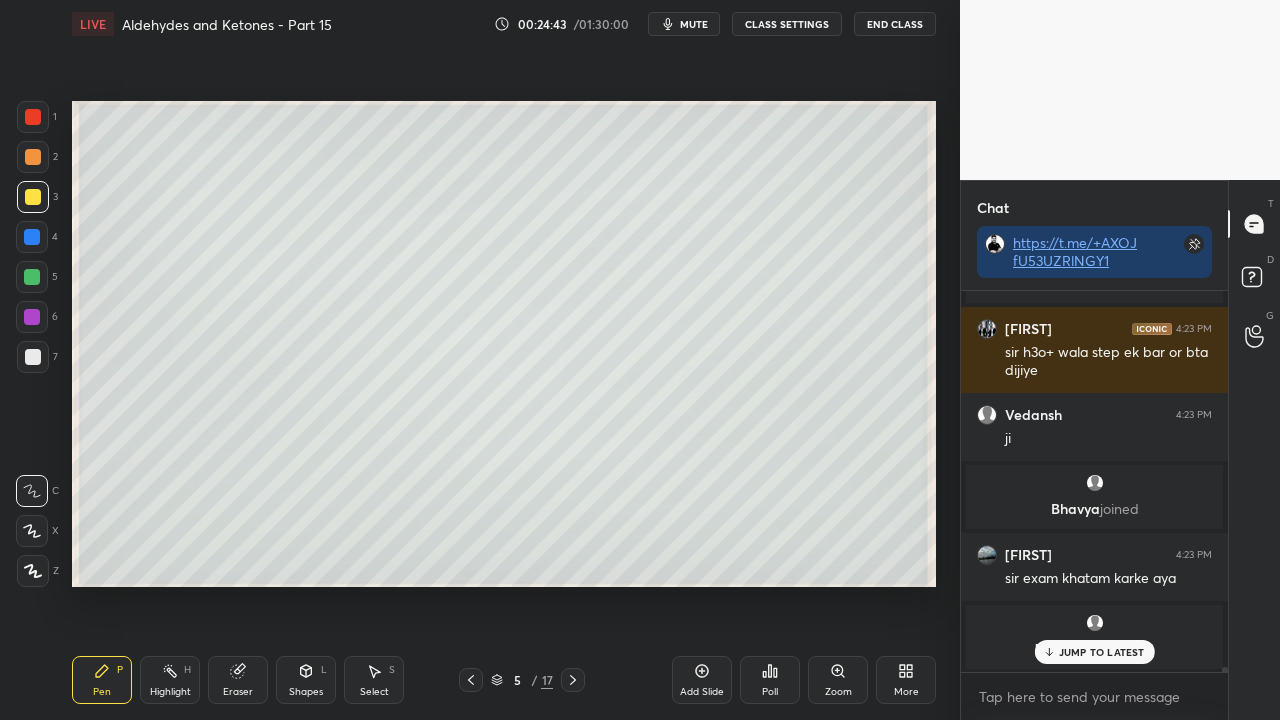 click on "JUMP TO LATEST" at bounding box center (1094, 652) 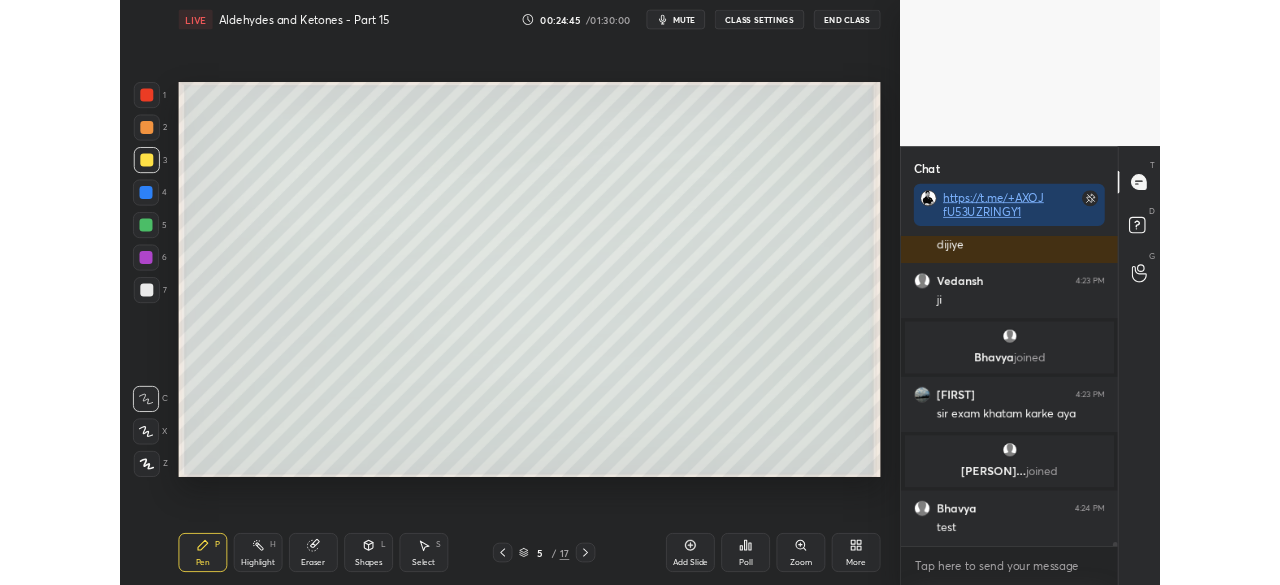 scroll, scrollTop: 27230, scrollLeft: 0, axis: vertical 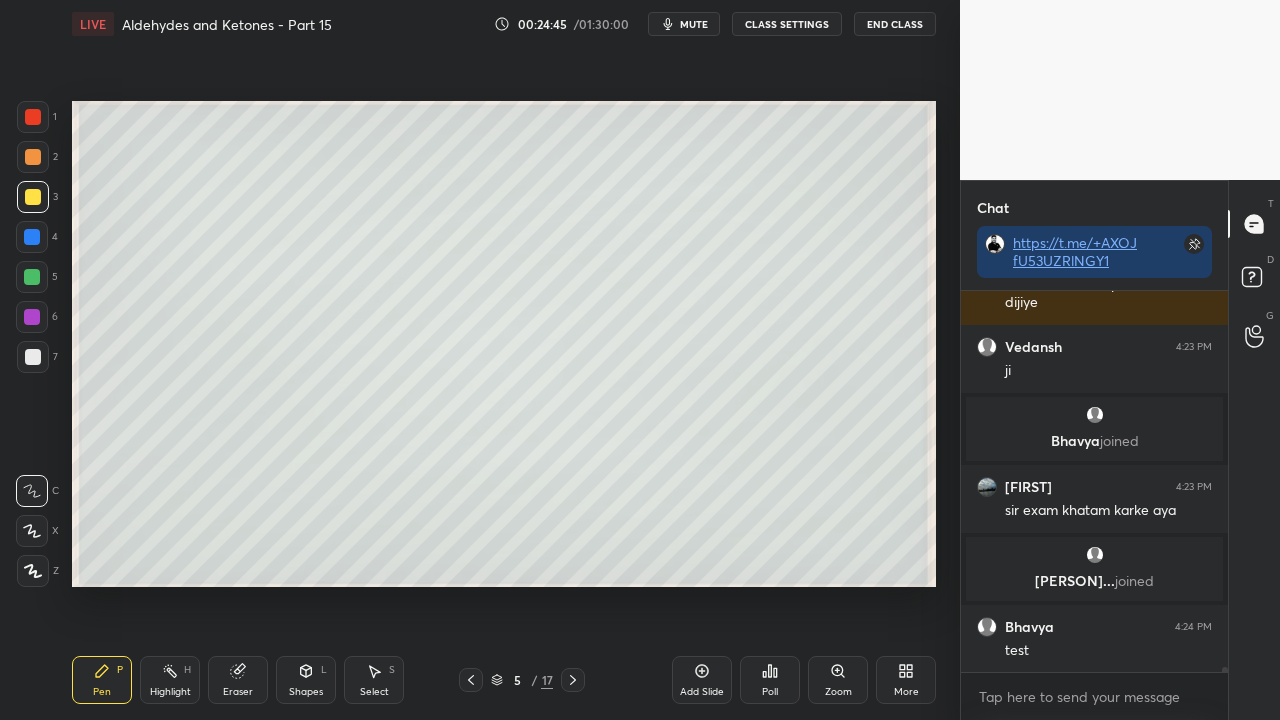 drag, startPoint x: 700, startPoint y: 24, endPoint x: 681, endPoint y: 47, distance: 29.832869 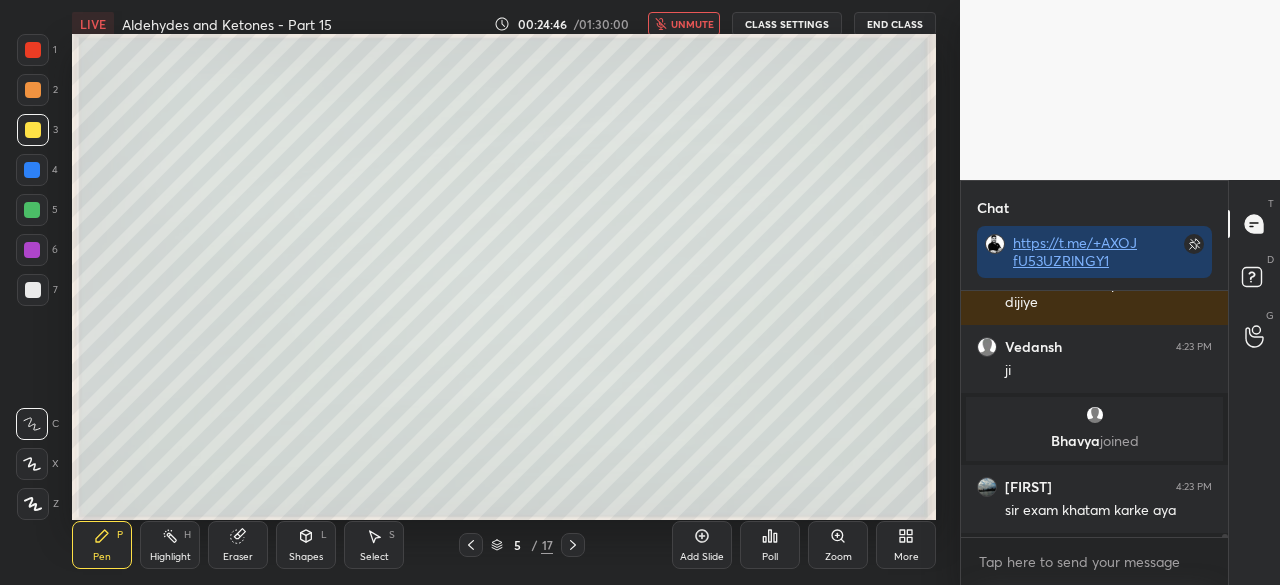 scroll, scrollTop: 457, scrollLeft: 880, axis: both 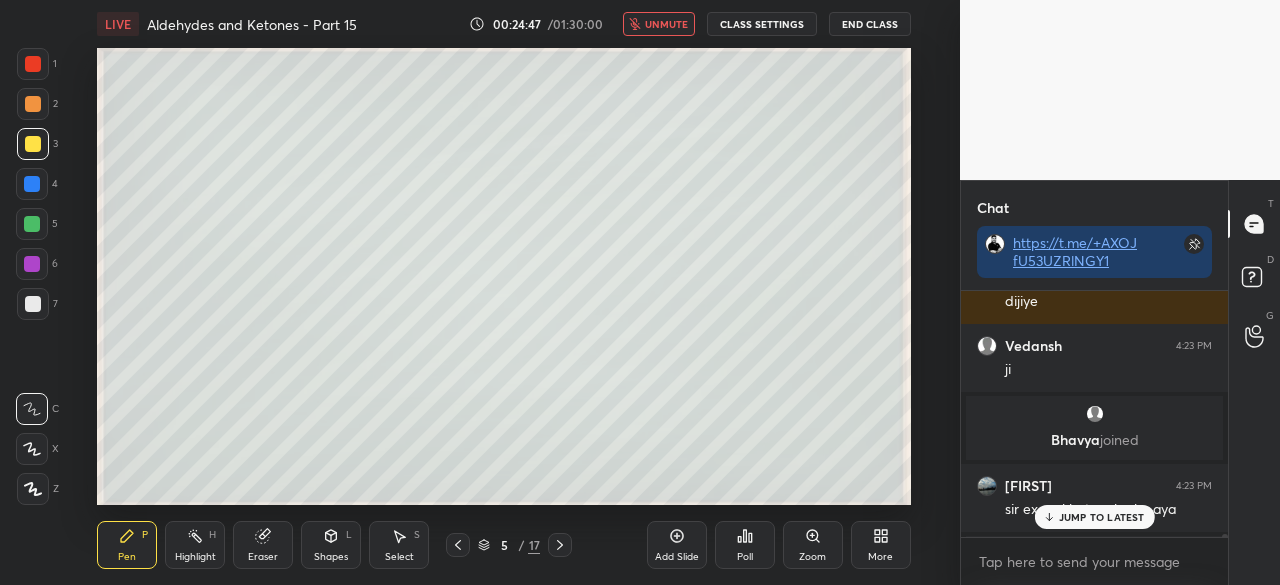 drag, startPoint x: 1066, startPoint y: 515, endPoint x: 894, endPoint y: 545, distance: 174.59668 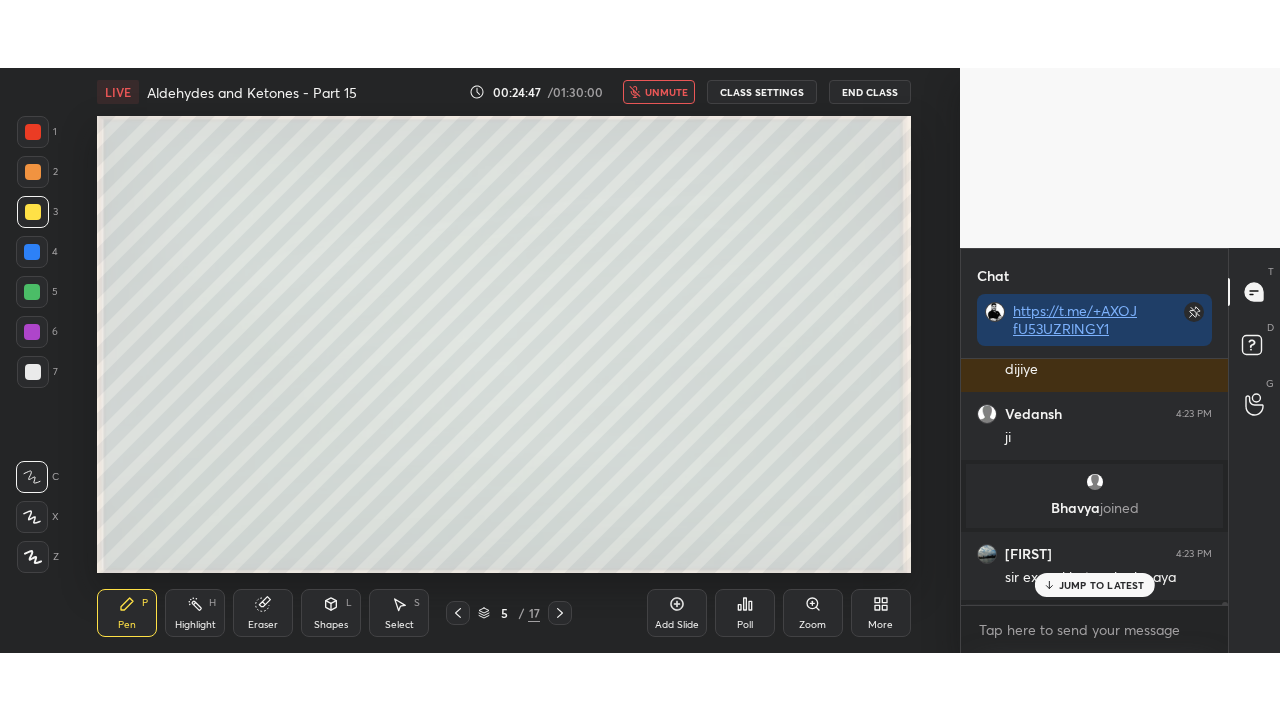 scroll, scrollTop: 27364, scrollLeft: 0, axis: vertical 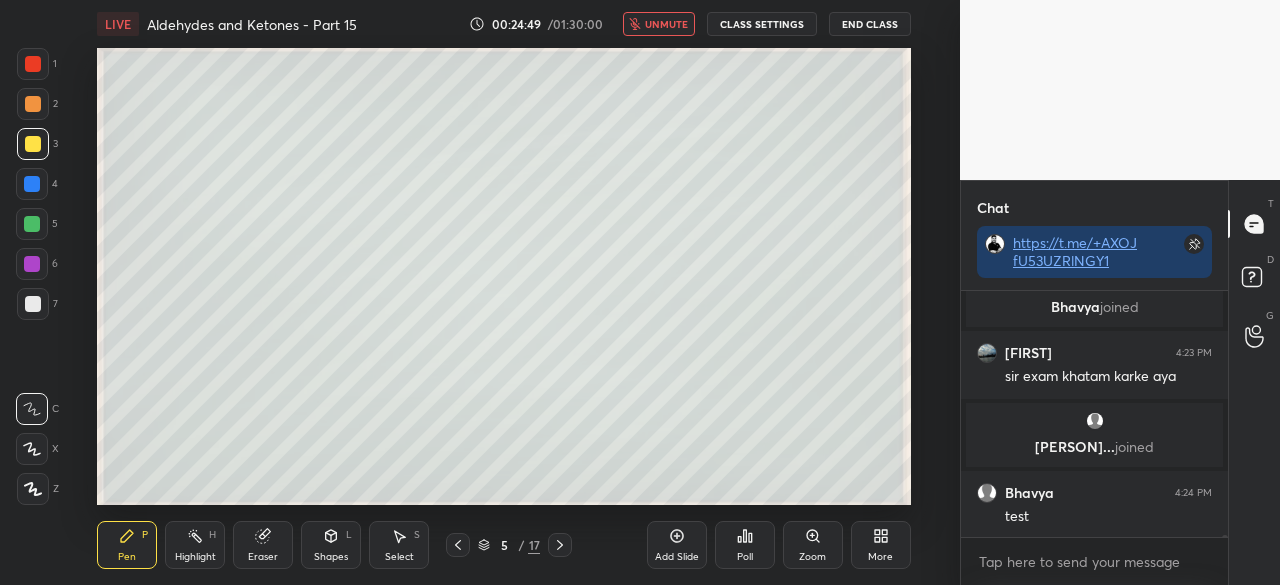click on "unmute" at bounding box center [666, 24] 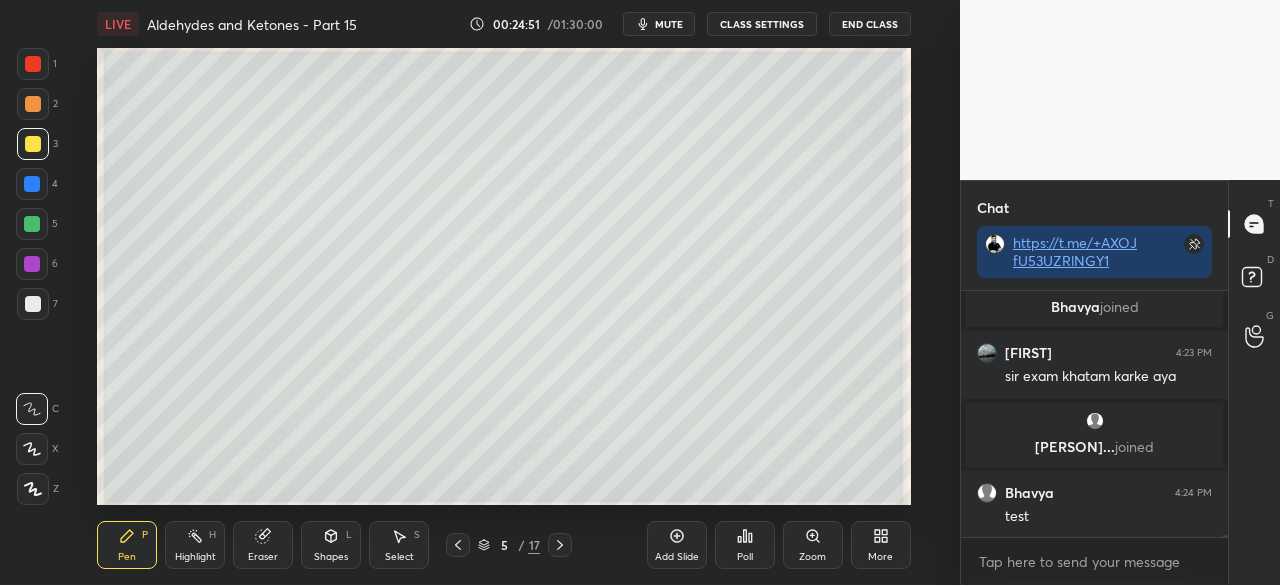 click on "mute" at bounding box center (669, 24) 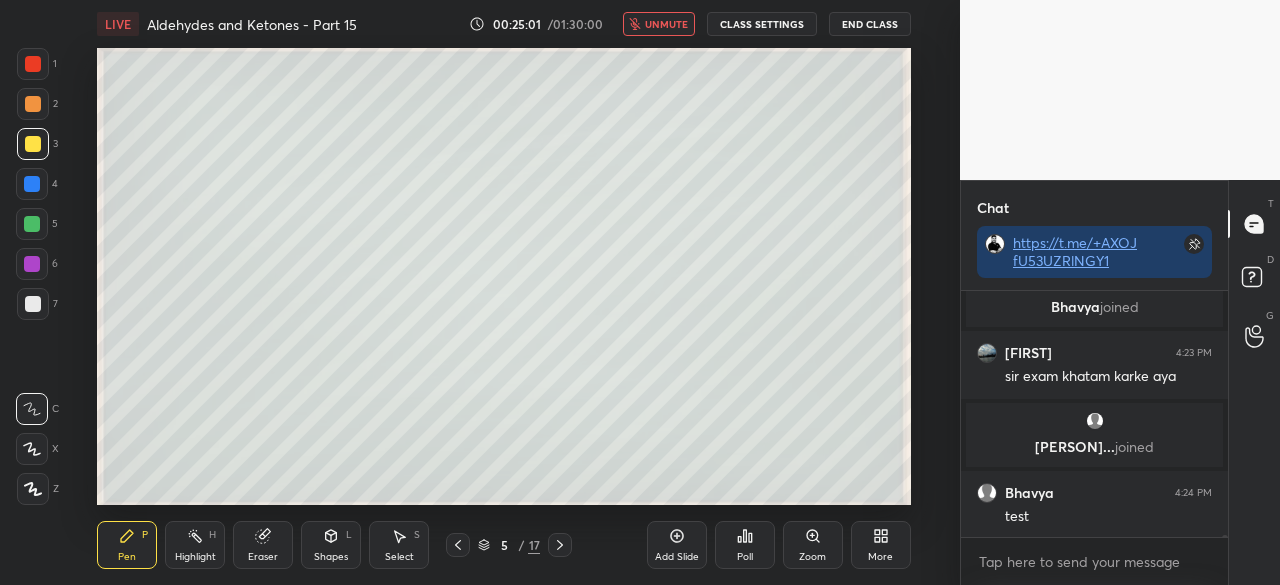 click 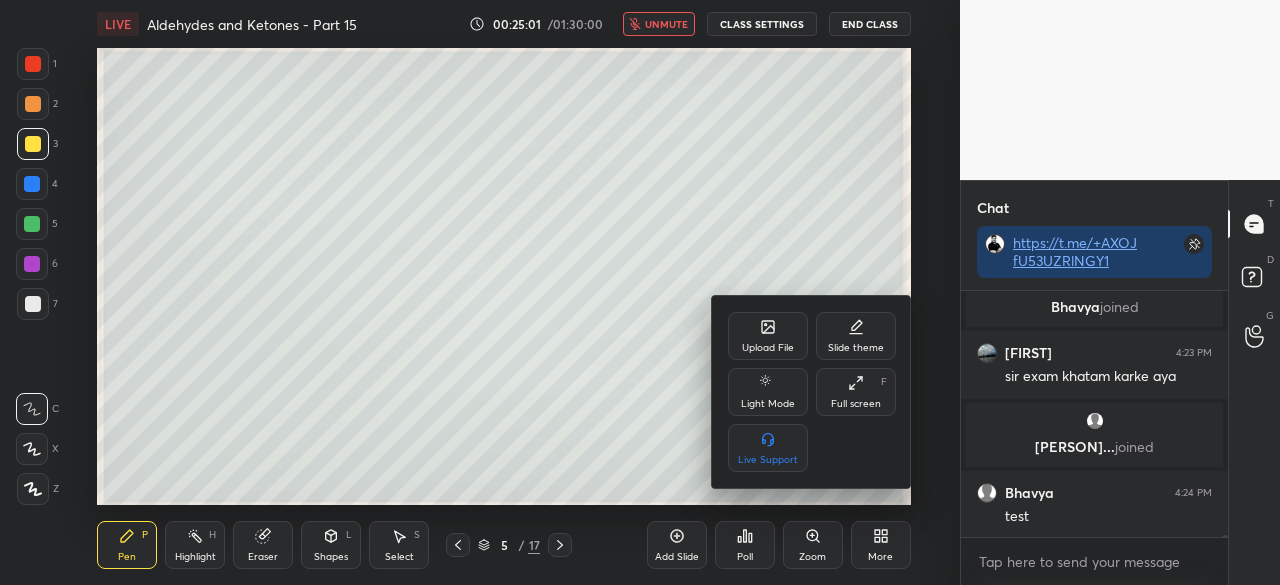click on "Full screen" at bounding box center [856, 404] 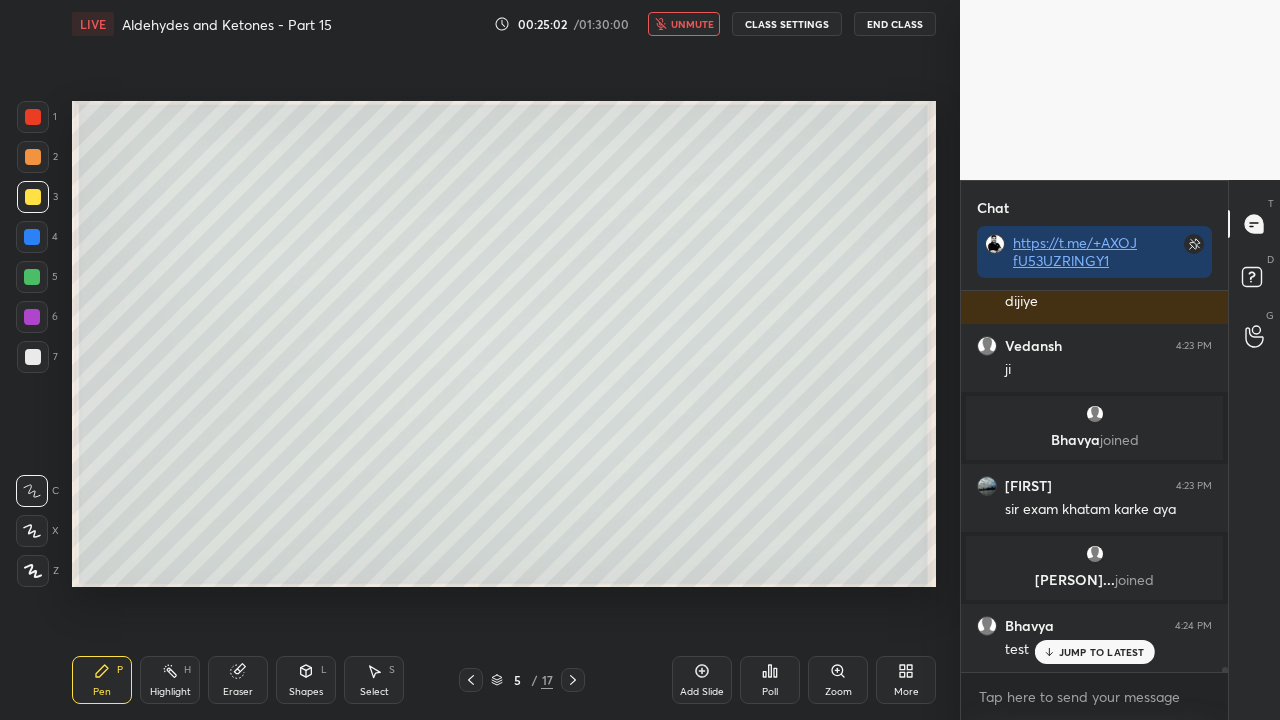 scroll, scrollTop: 99408, scrollLeft: 99120, axis: both 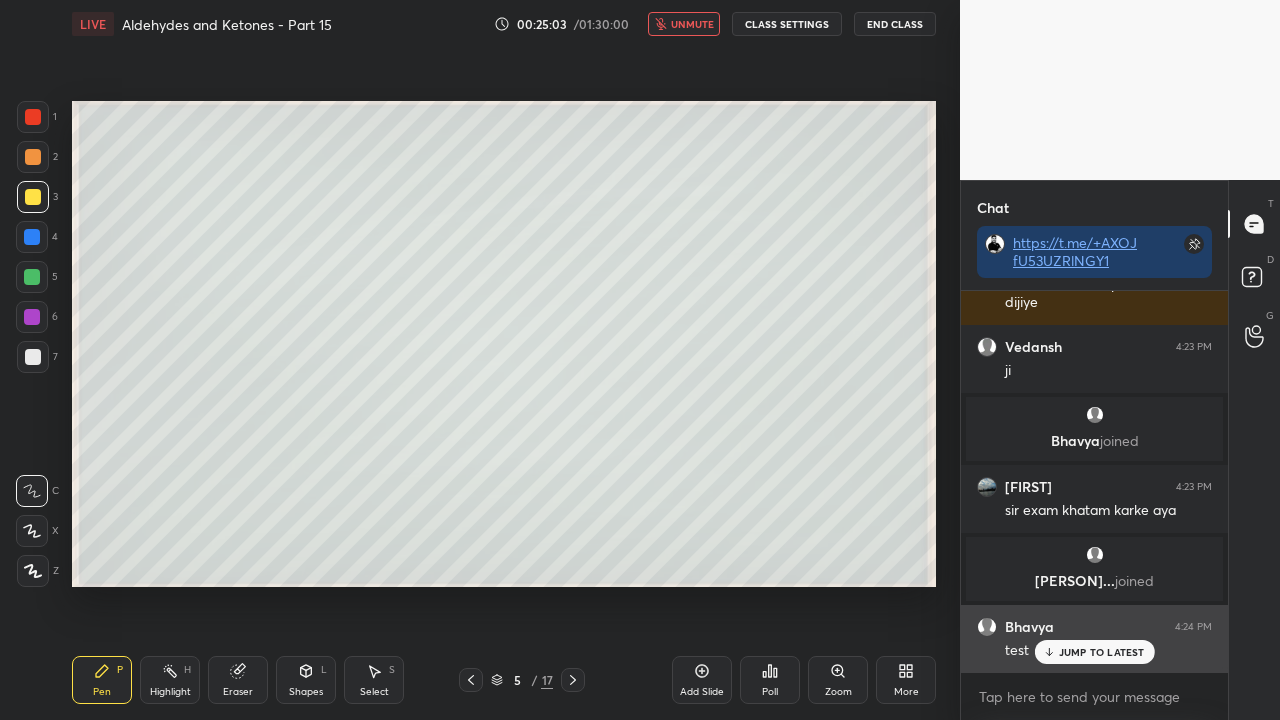 click on "JUMP TO LATEST" at bounding box center [1102, 652] 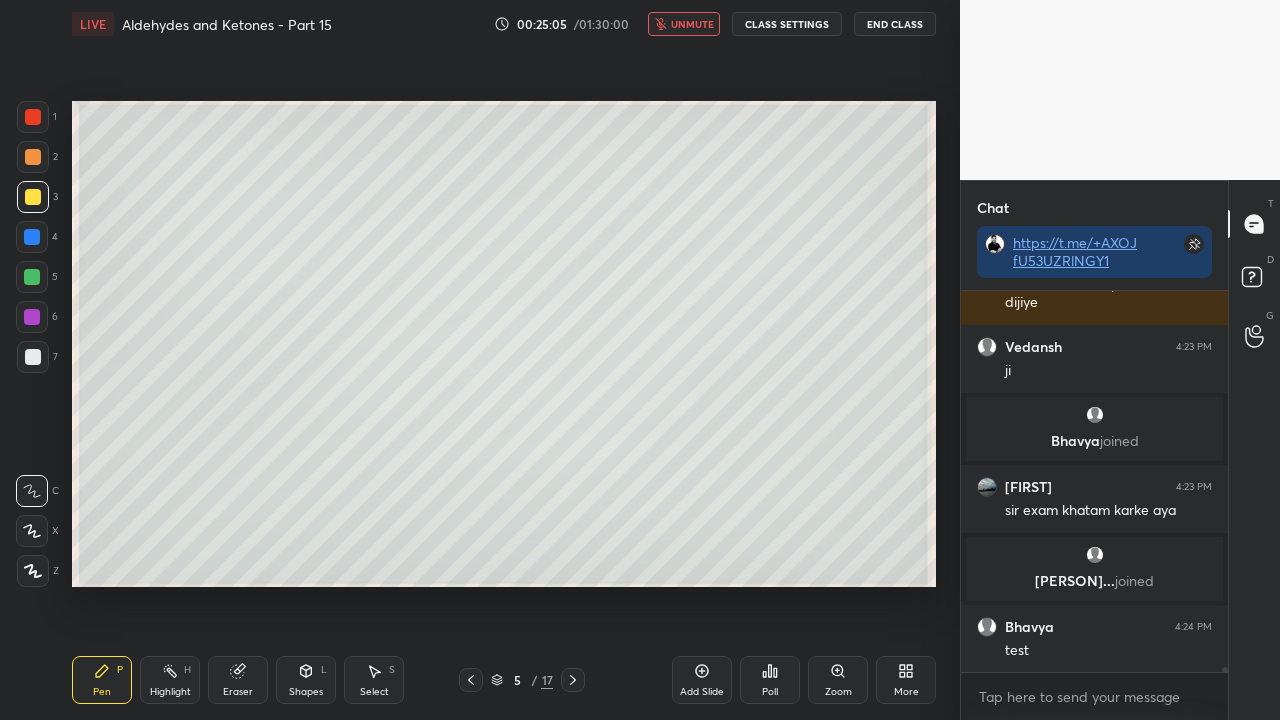 click on "unmute" at bounding box center [692, 24] 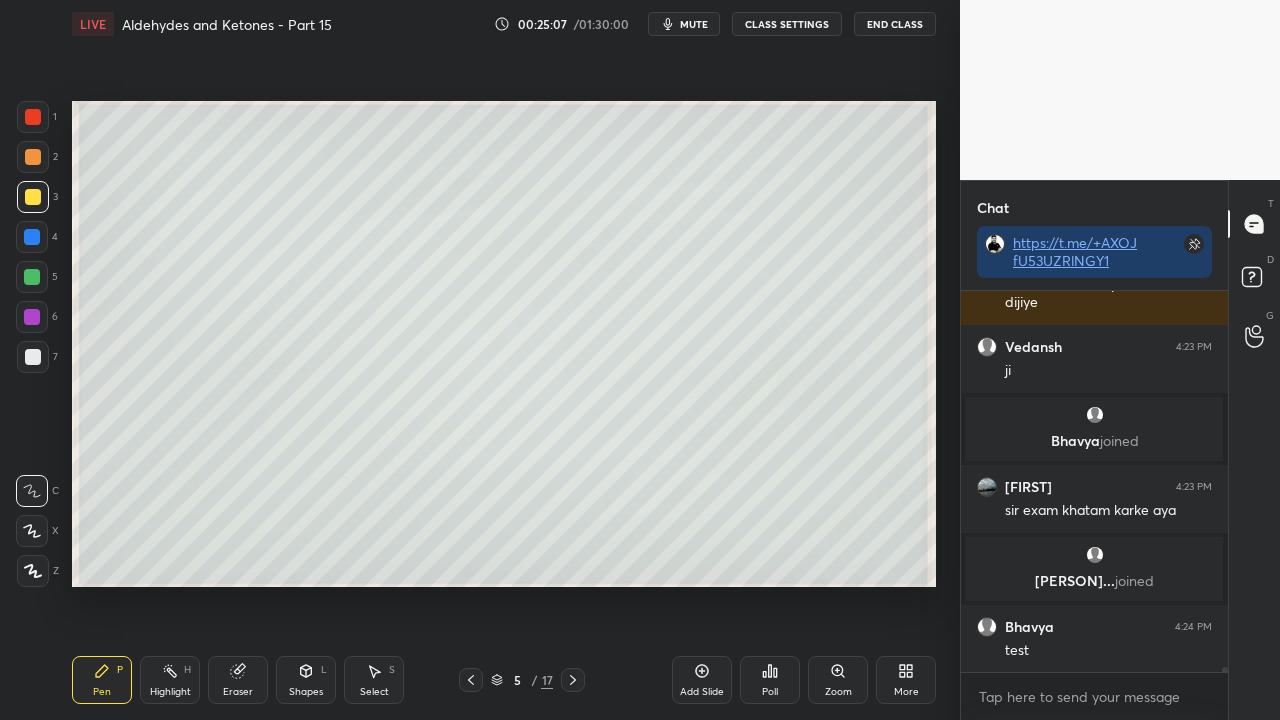 drag, startPoint x: 698, startPoint y: 24, endPoint x: 630, endPoint y: 78, distance: 86.833176 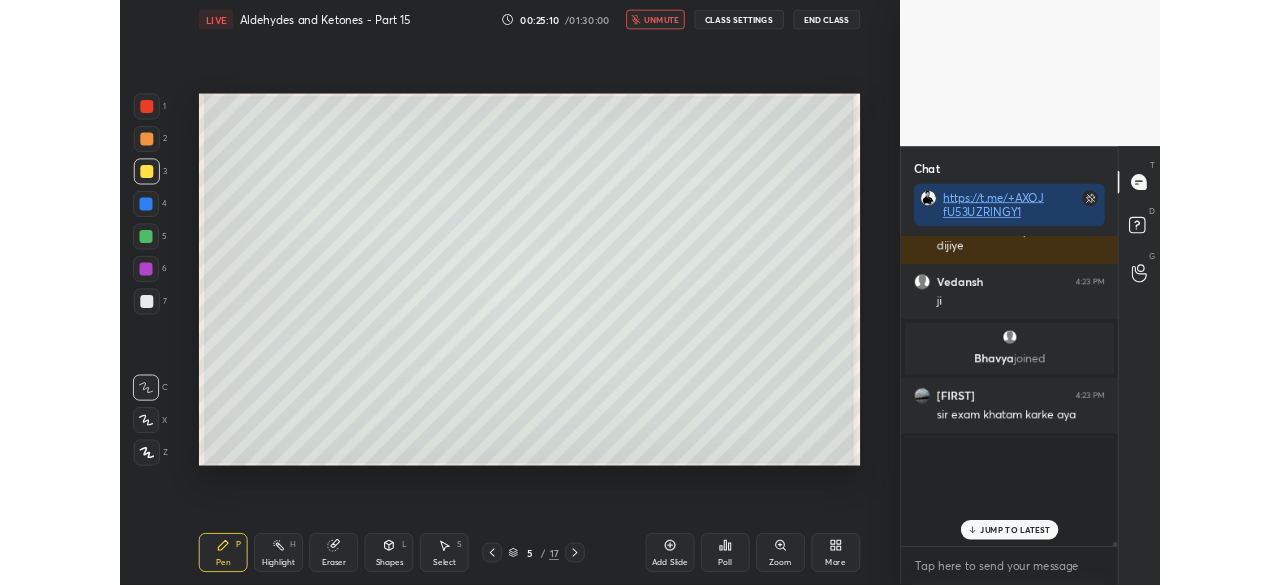 scroll, scrollTop: 457, scrollLeft: 880, axis: both 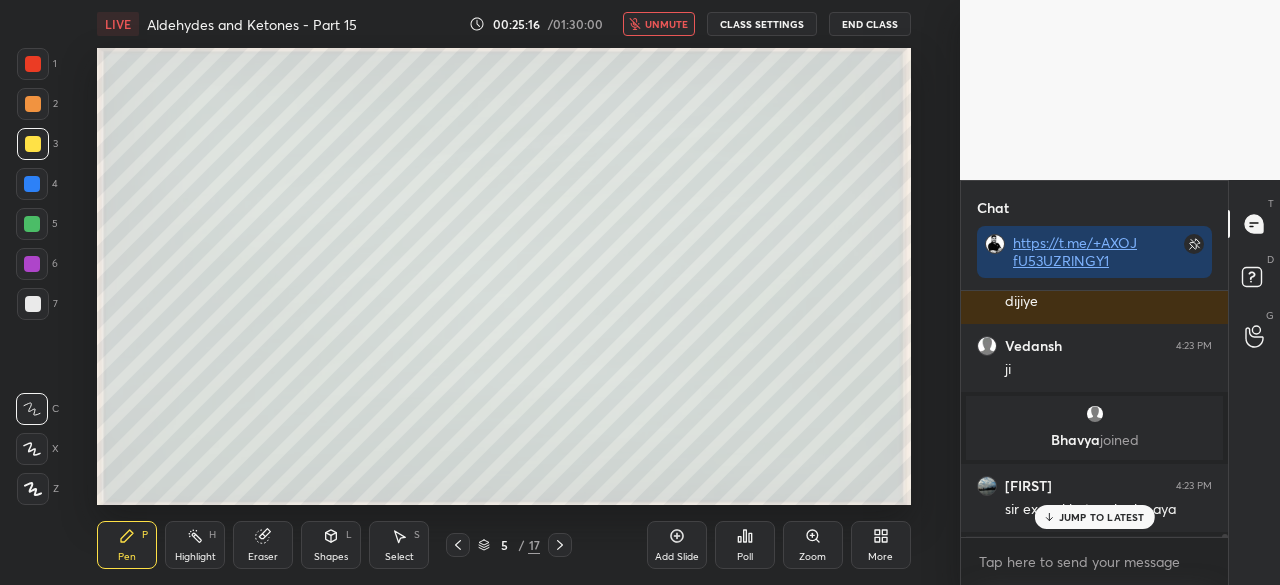 click on "JUMP TO LATEST" at bounding box center (1102, 517) 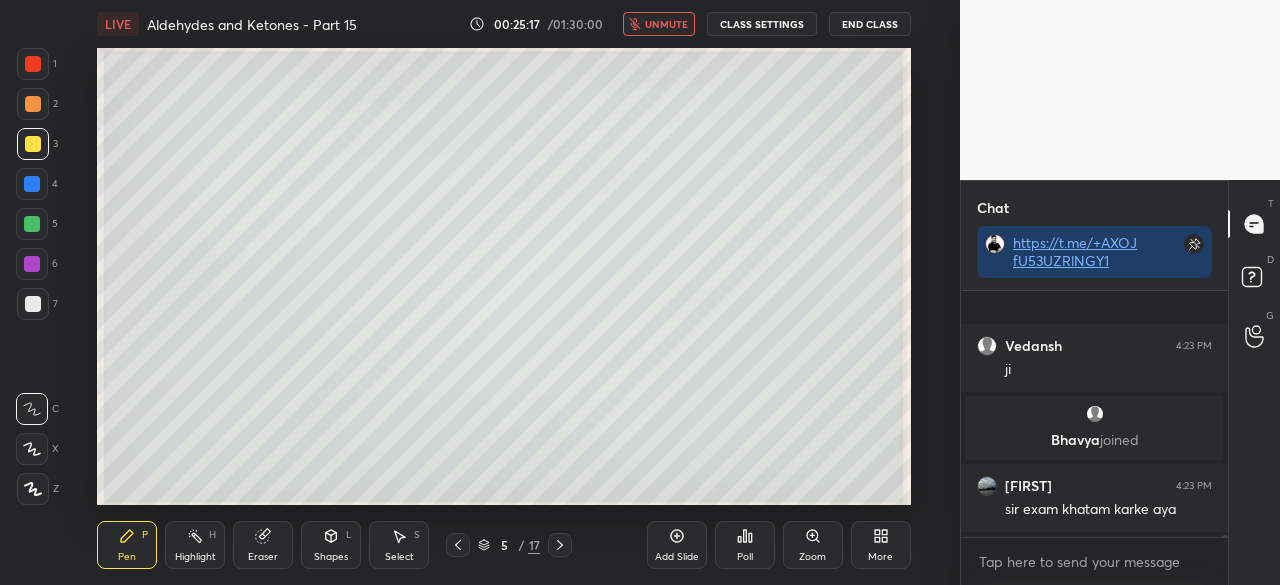 scroll, scrollTop: 27364, scrollLeft: 0, axis: vertical 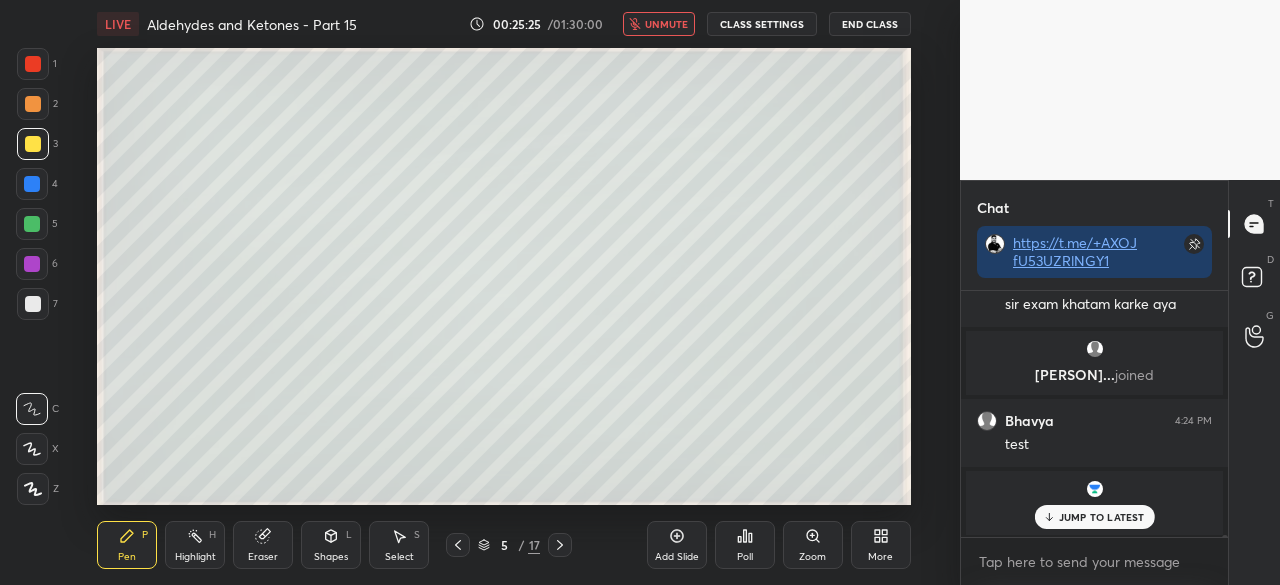 click on "JUMP TO LATEST" at bounding box center (1102, 517) 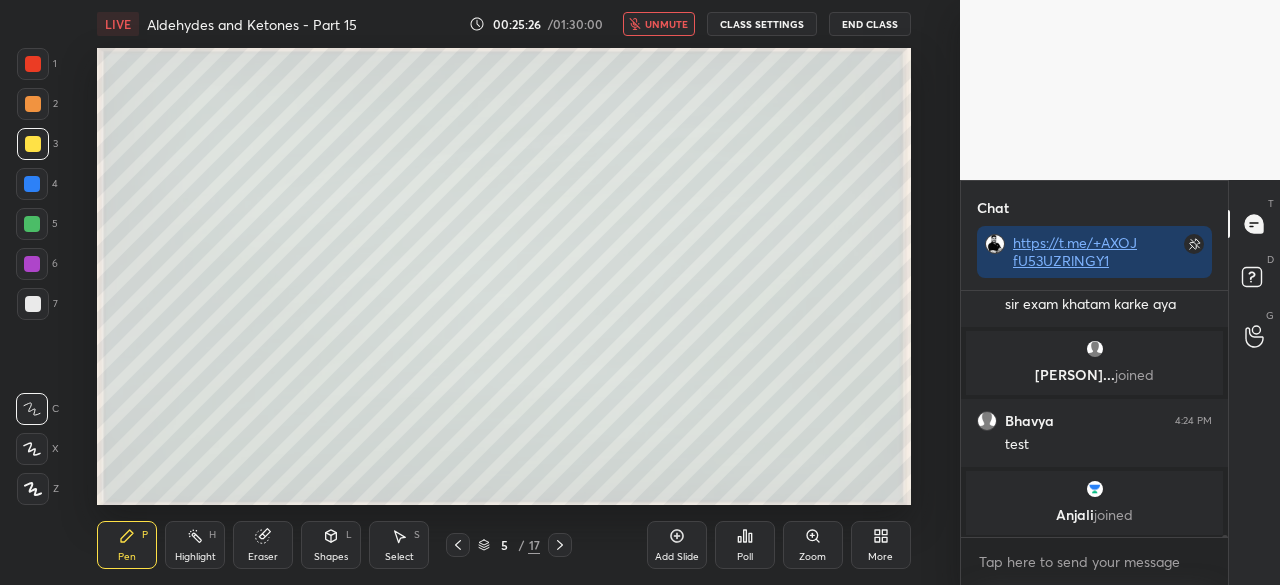 click on "unmute" at bounding box center [666, 24] 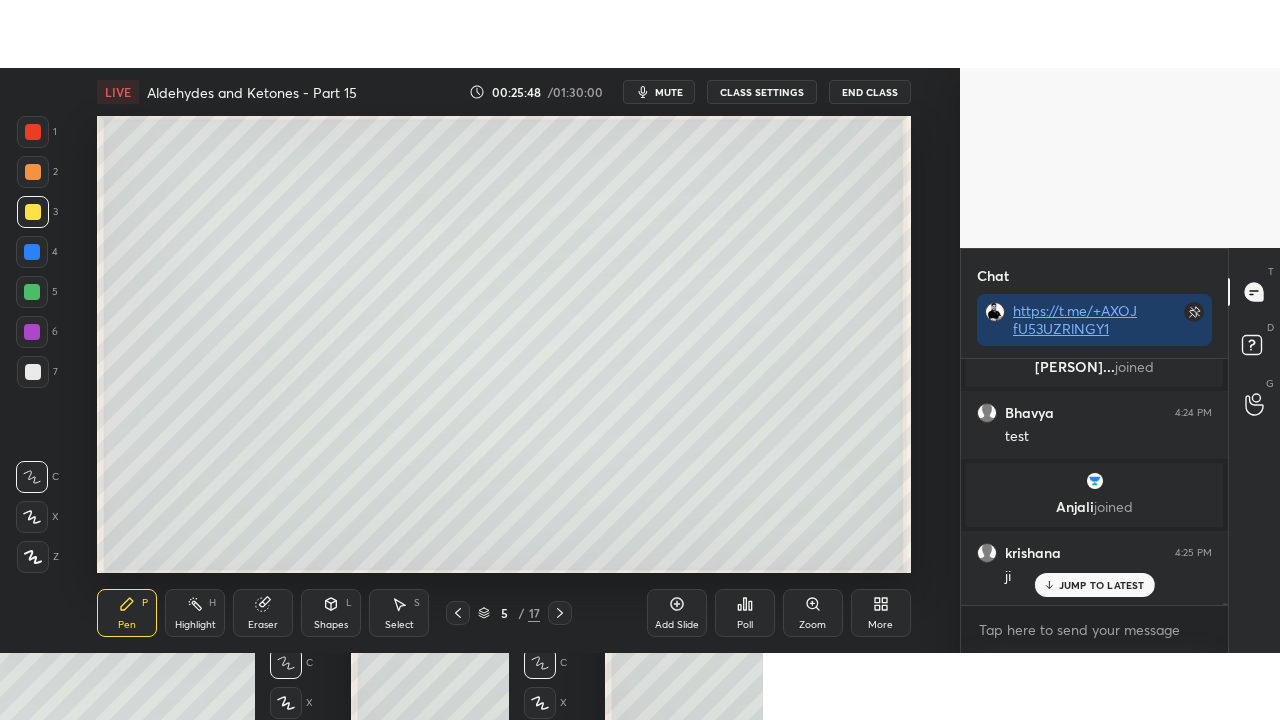 scroll, scrollTop: 27496, scrollLeft: 0, axis: vertical 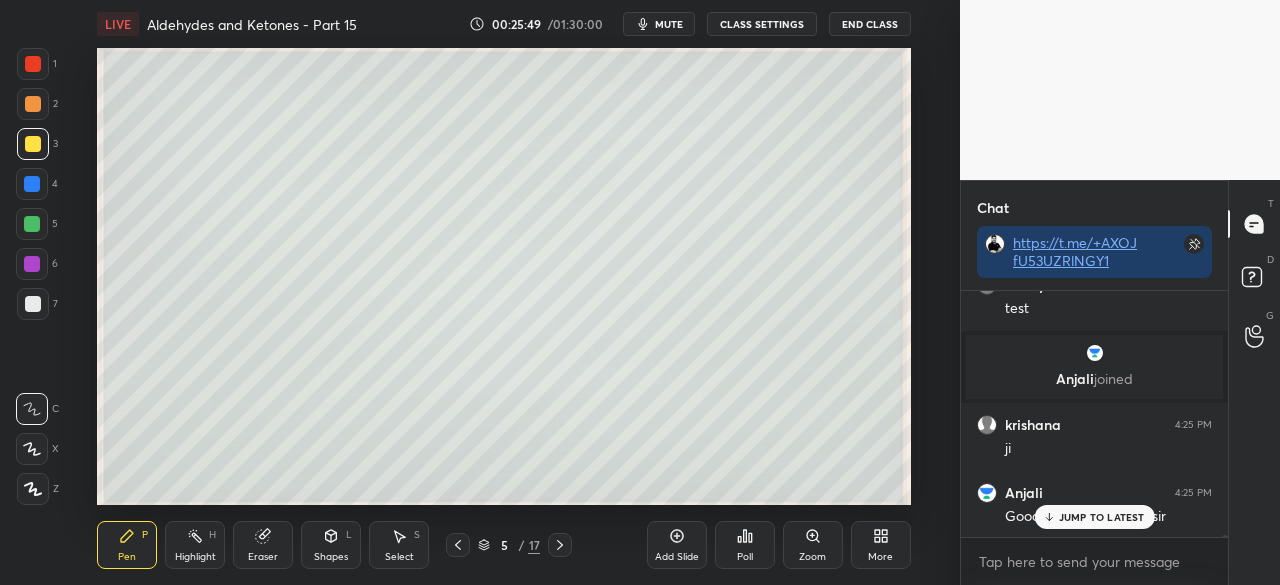 click on "More" at bounding box center [881, 545] 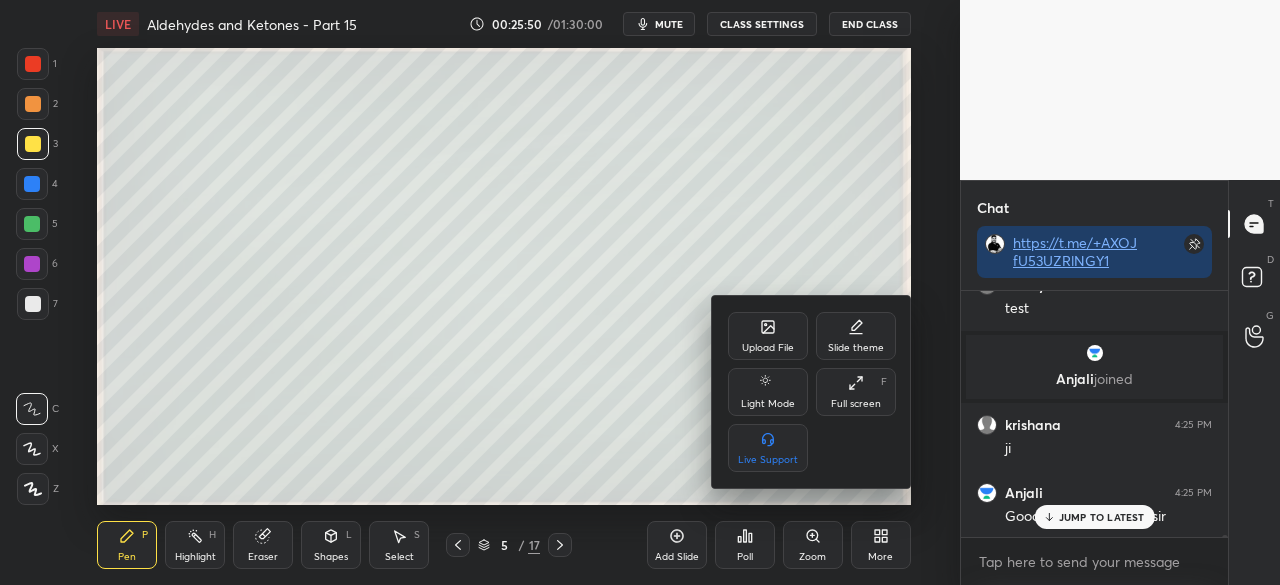 click on "Full screen F" at bounding box center (856, 392) 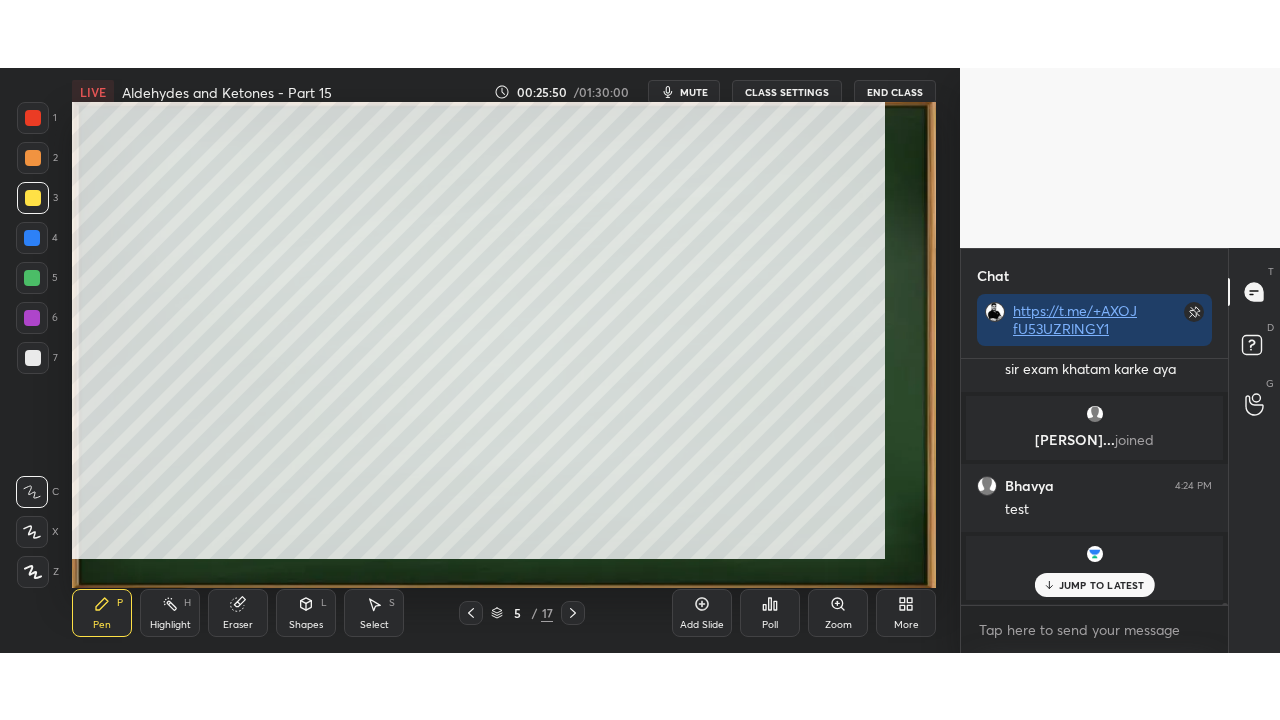 scroll, scrollTop: 99408, scrollLeft: 99120, axis: both 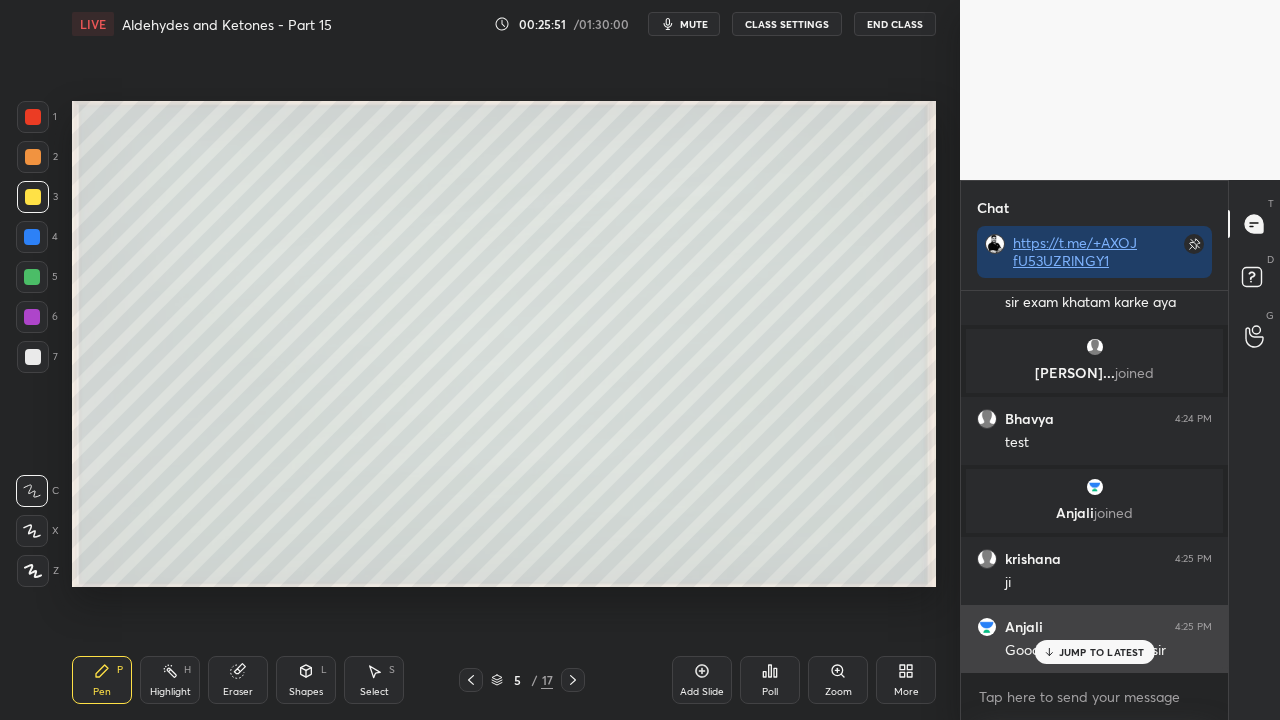 drag, startPoint x: 1102, startPoint y: 658, endPoint x: 1038, endPoint y: 666, distance: 64.49806 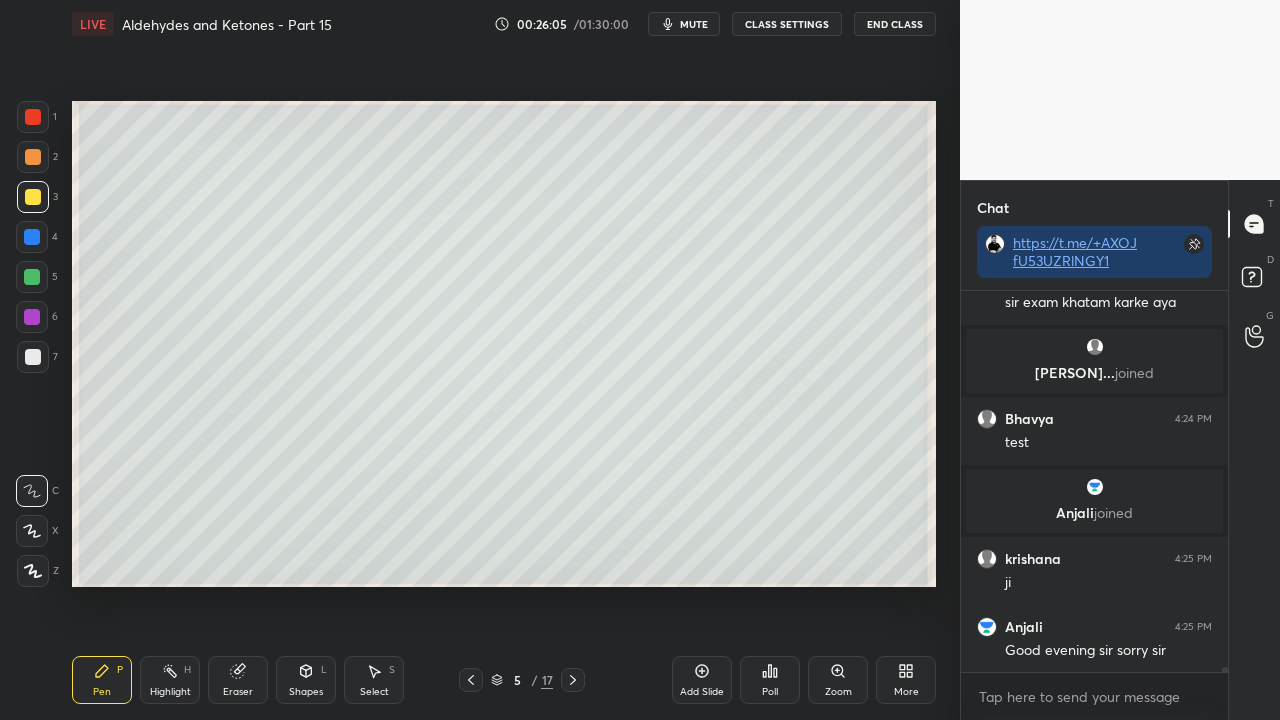 click at bounding box center [33, 357] 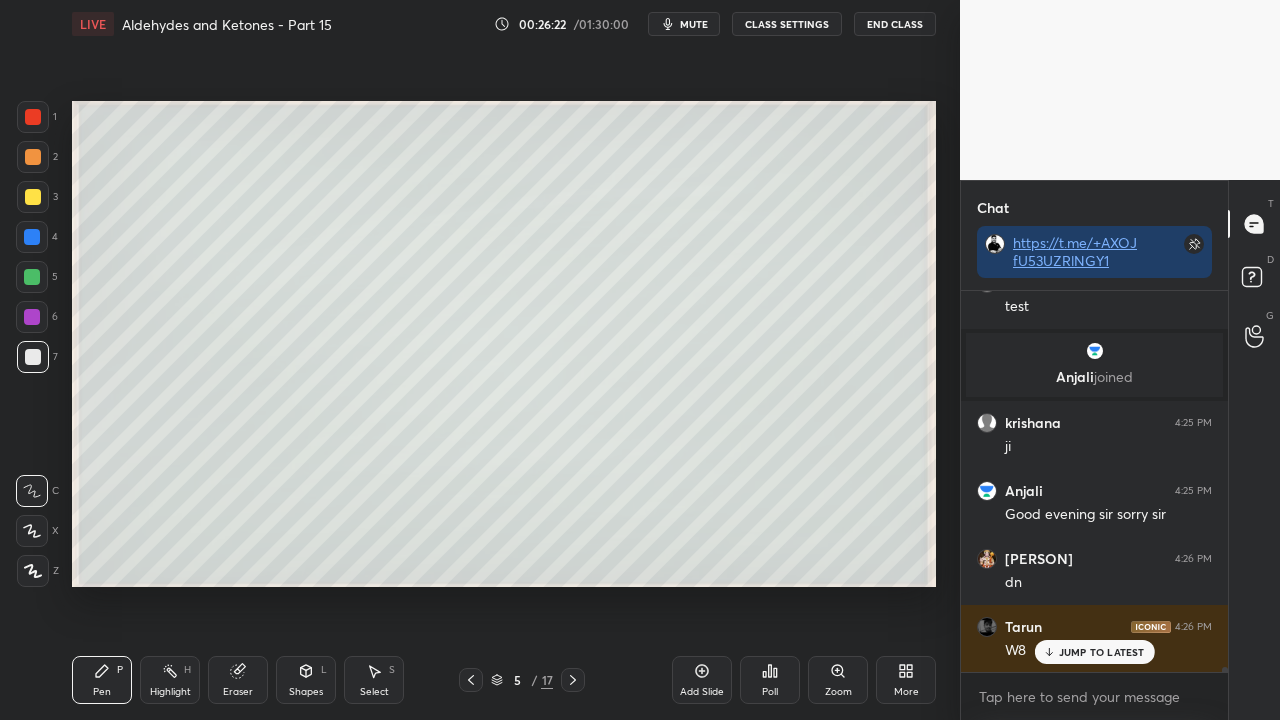 scroll, scrollTop: 27570, scrollLeft: 0, axis: vertical 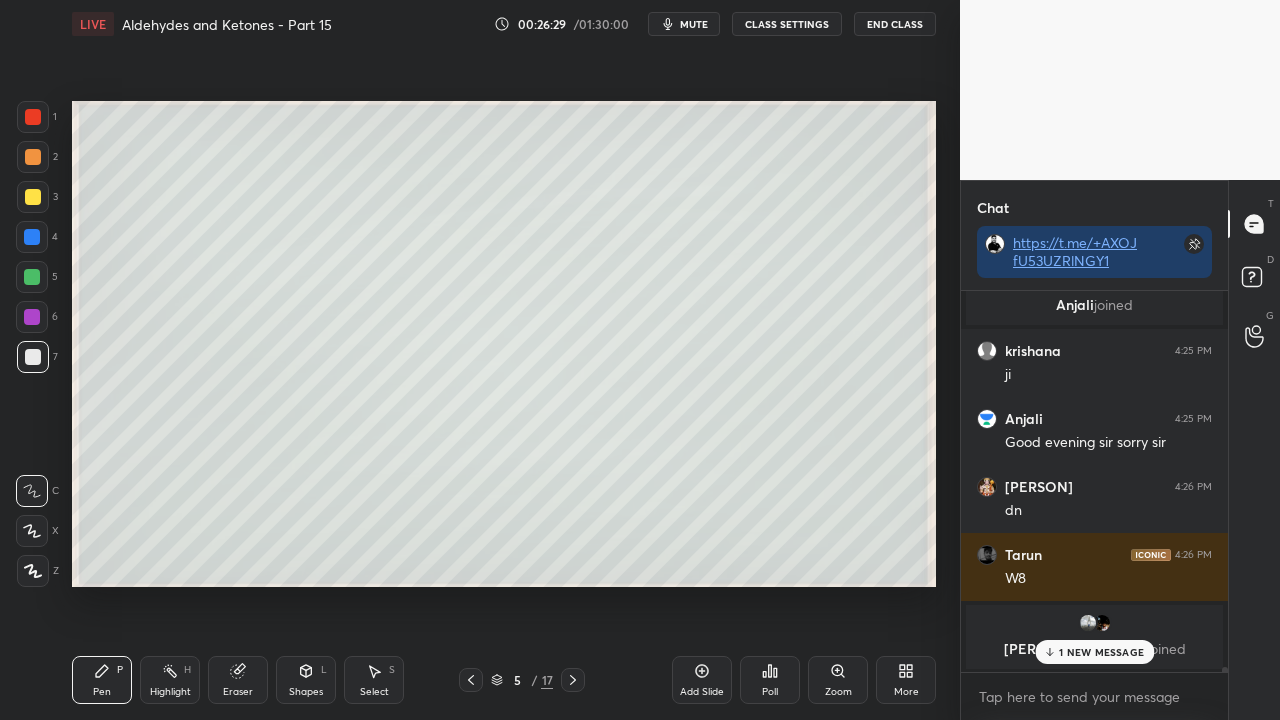 click on "1 NEW MESSAGE" at bounding box center [1101, 652] 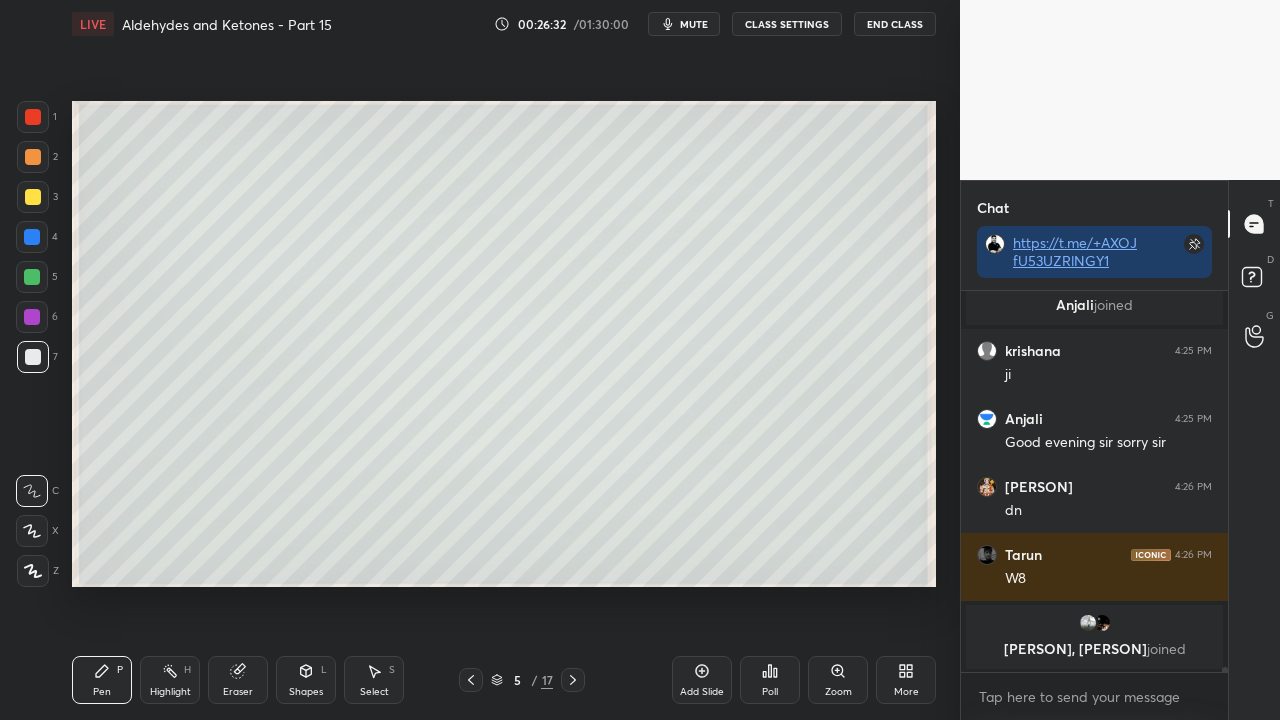 click 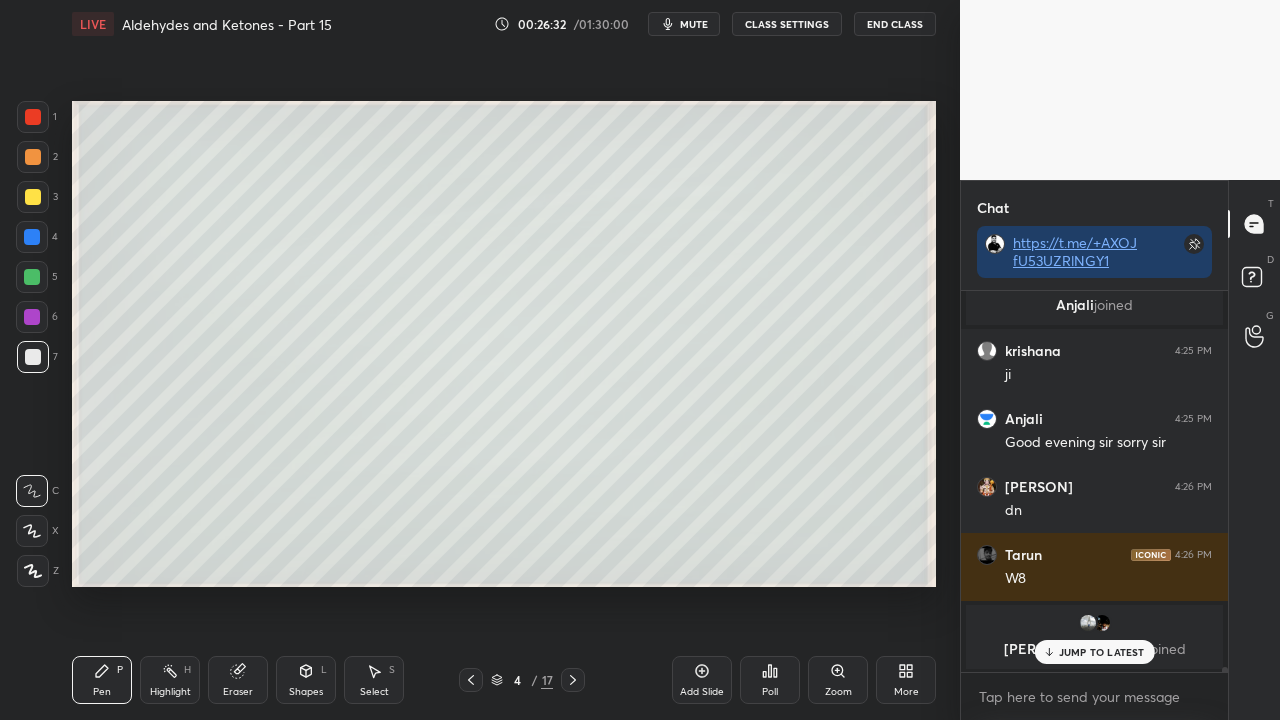 scroll, scrollTop: 27638, scrollLeft: 0, axis: vertical 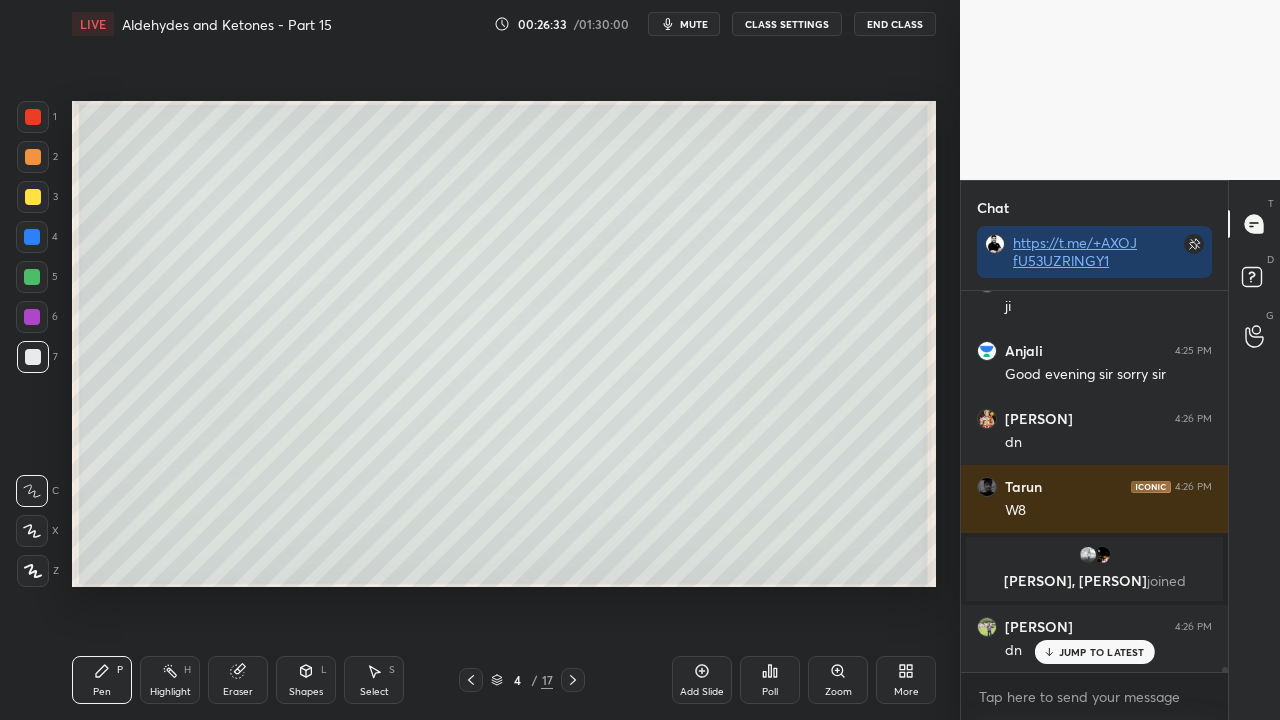 click 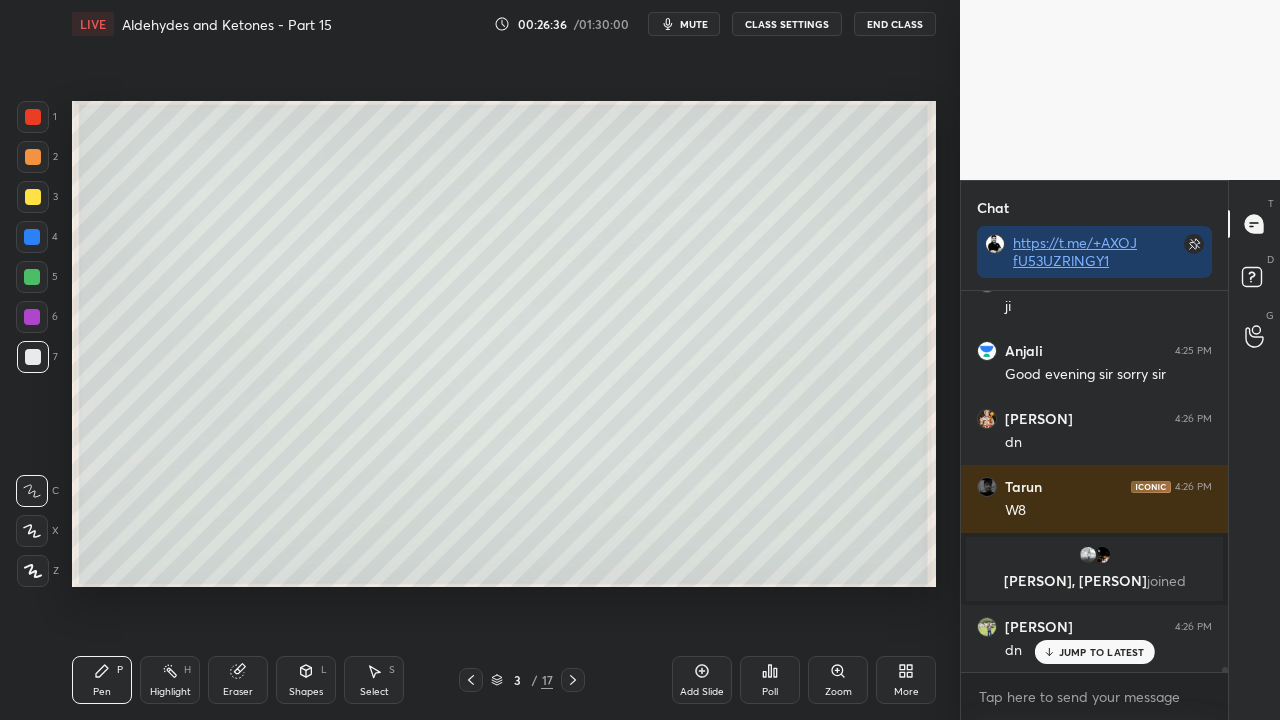 click 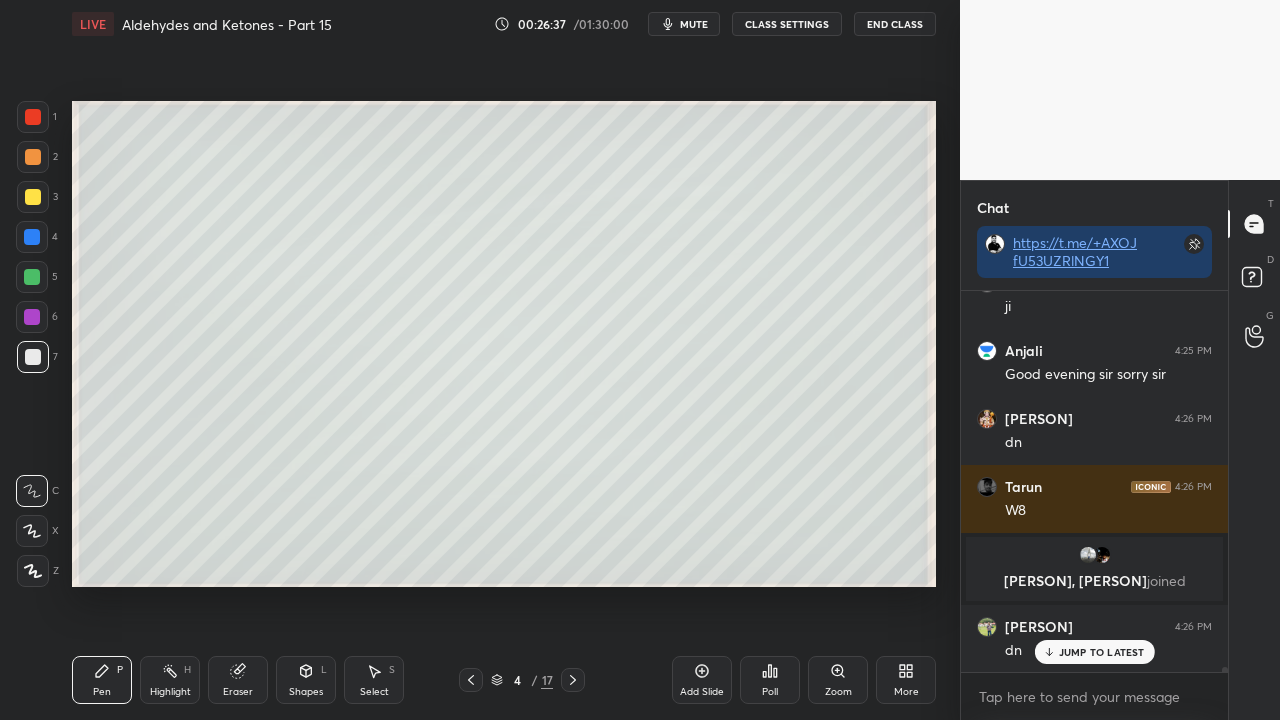click 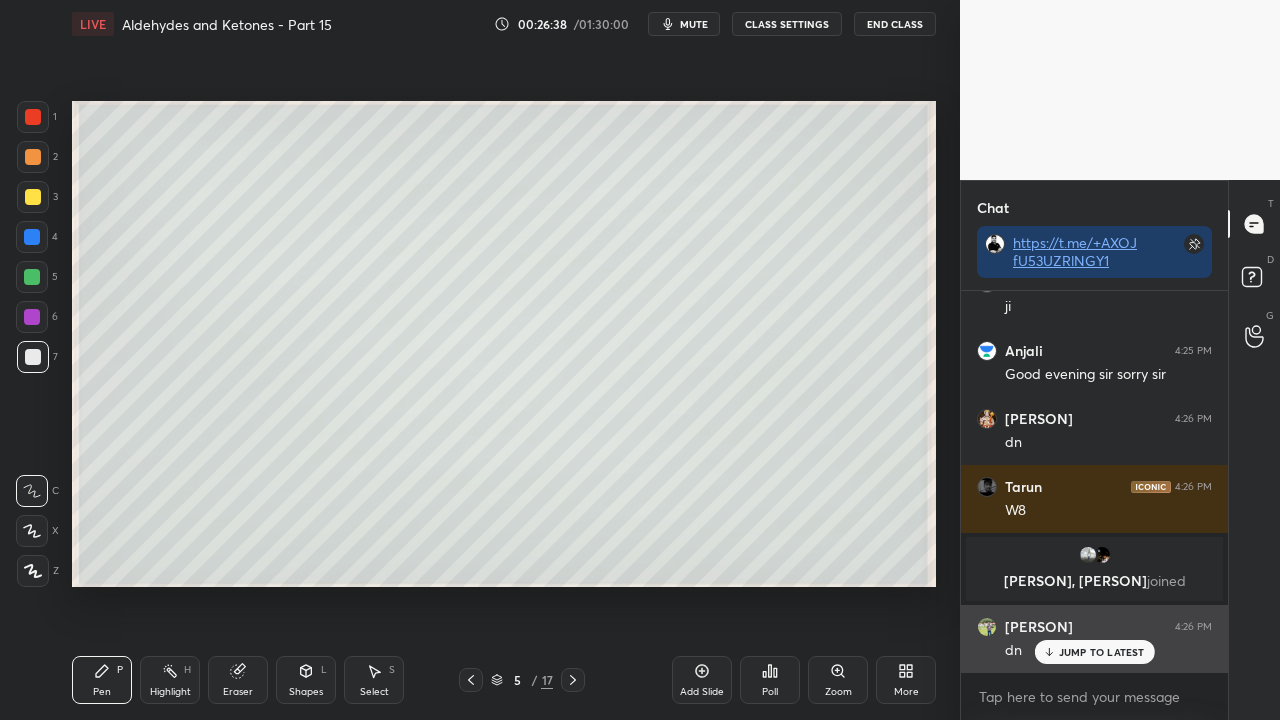 click on "JUMP TO LATEST" at bounding box center [1102, 652] 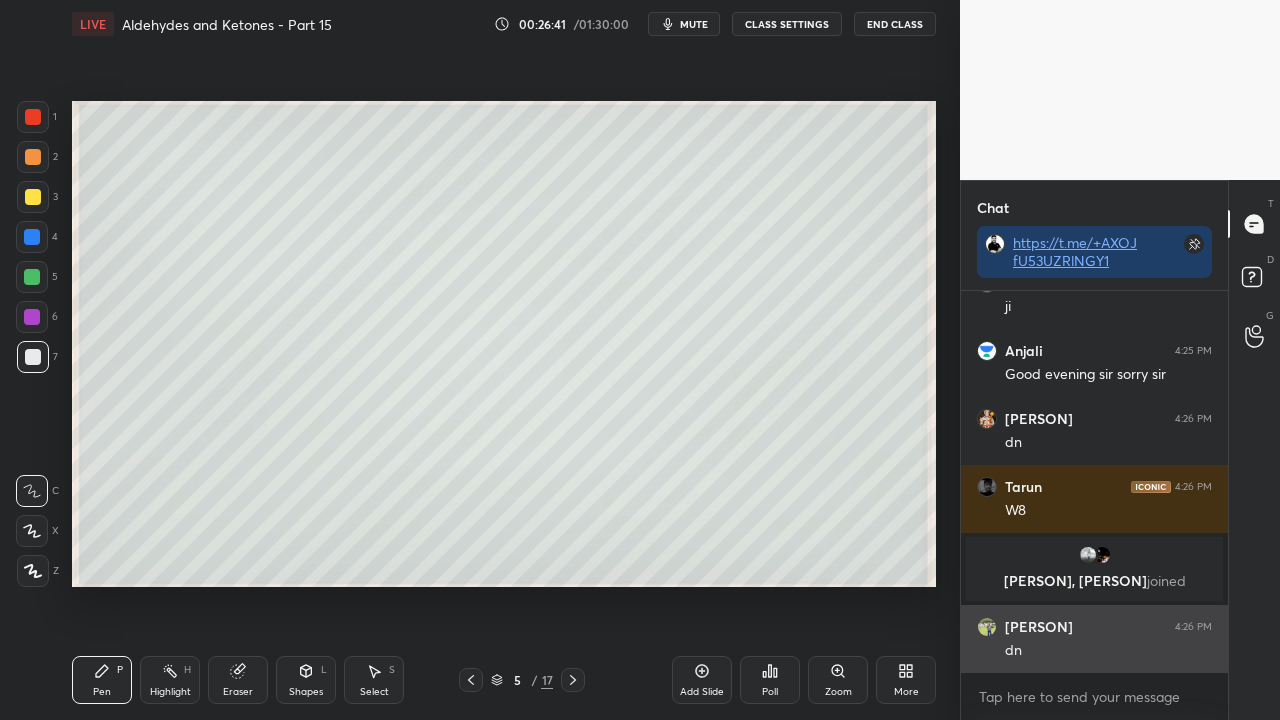 click on "[USERNAME] 4:26 PM dn" at bounding box center (1094, 639) 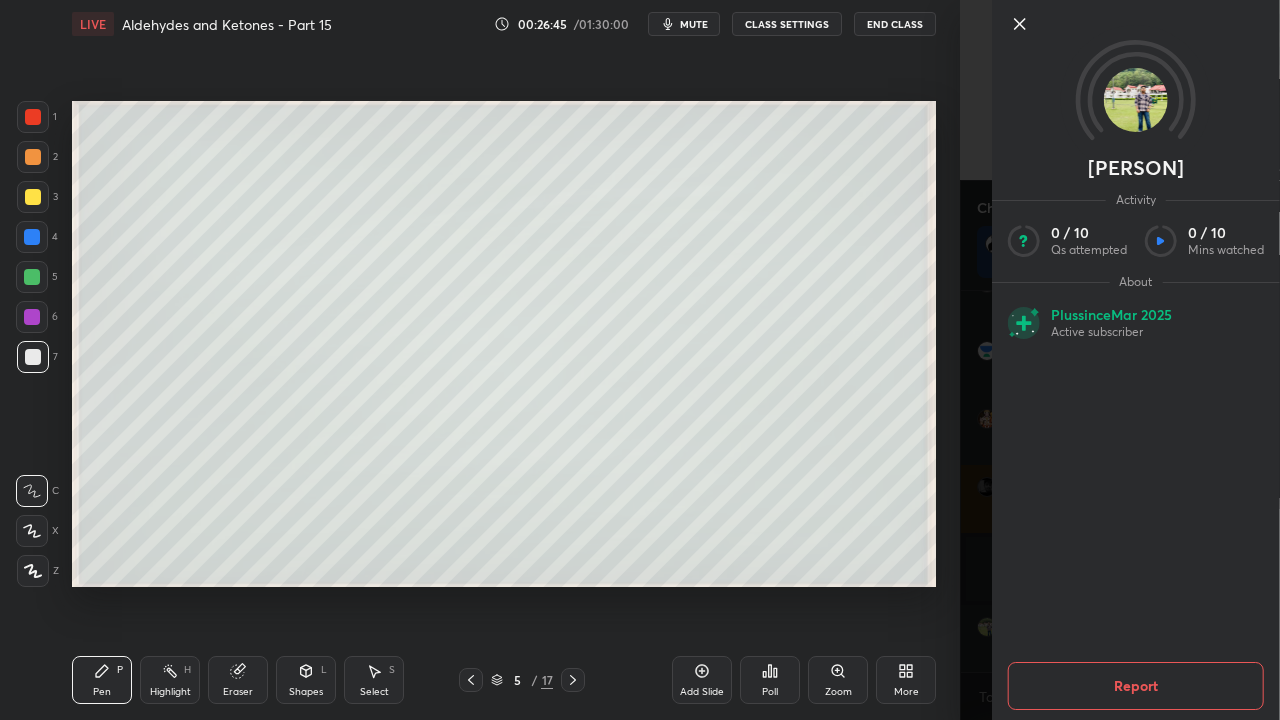 click on "KRISH Activity 0 / 10 Qs attempted 0 / 10 Mins watched About Plus  since  Mar   2025 Active subscriber Report" at bounding box center [1120, 360] 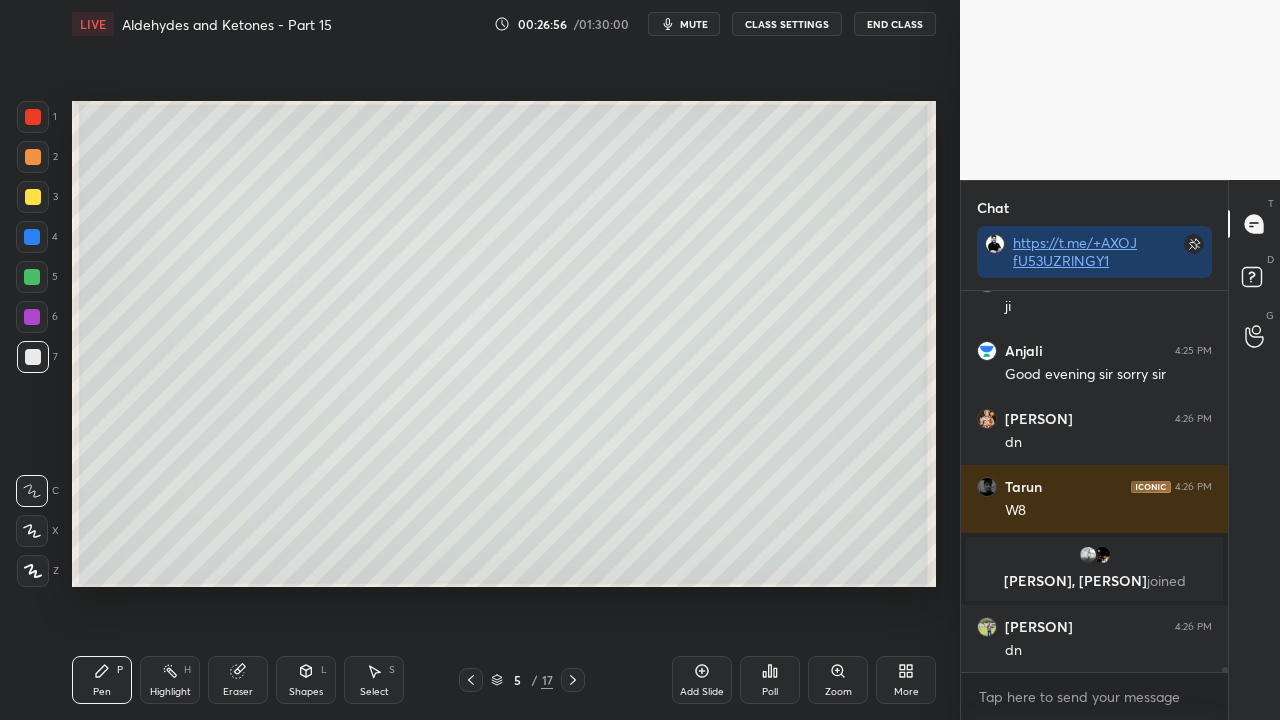 scroll, scrollTop: 27706, scrollLeft: 0, axis: vertical 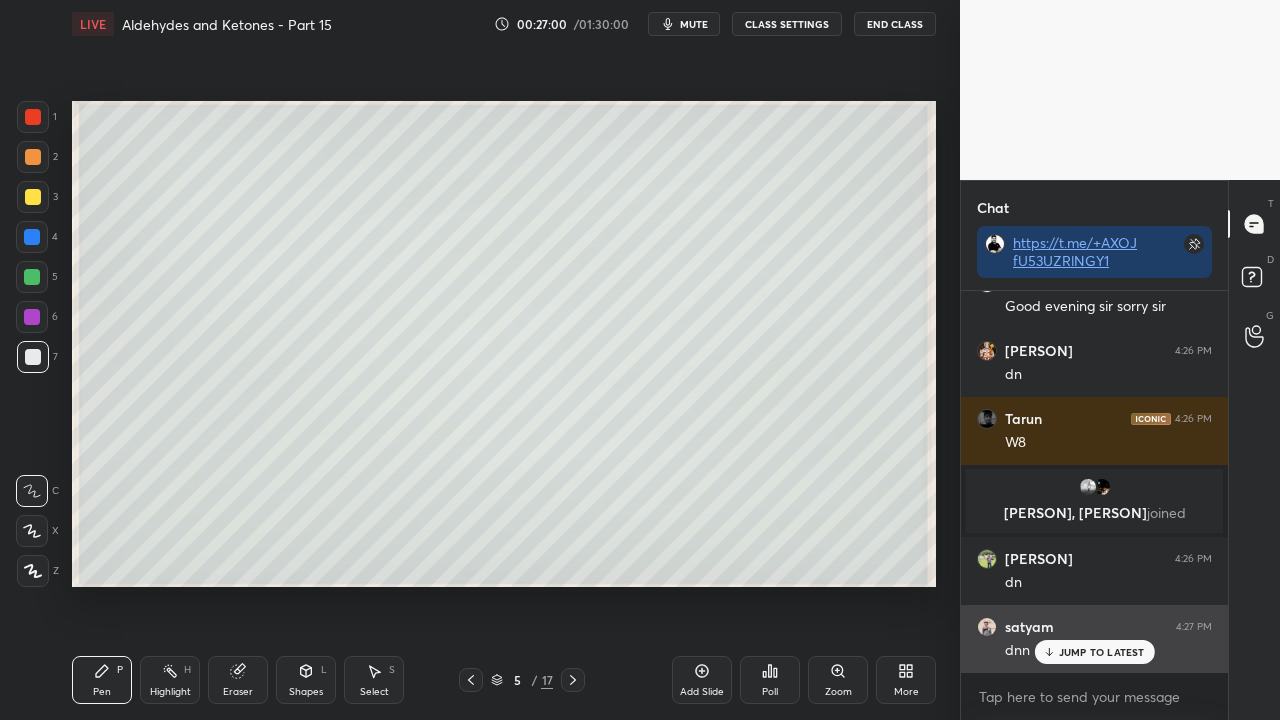 click on "JUMP TO LATEST" at bounding box center [1102, 652] 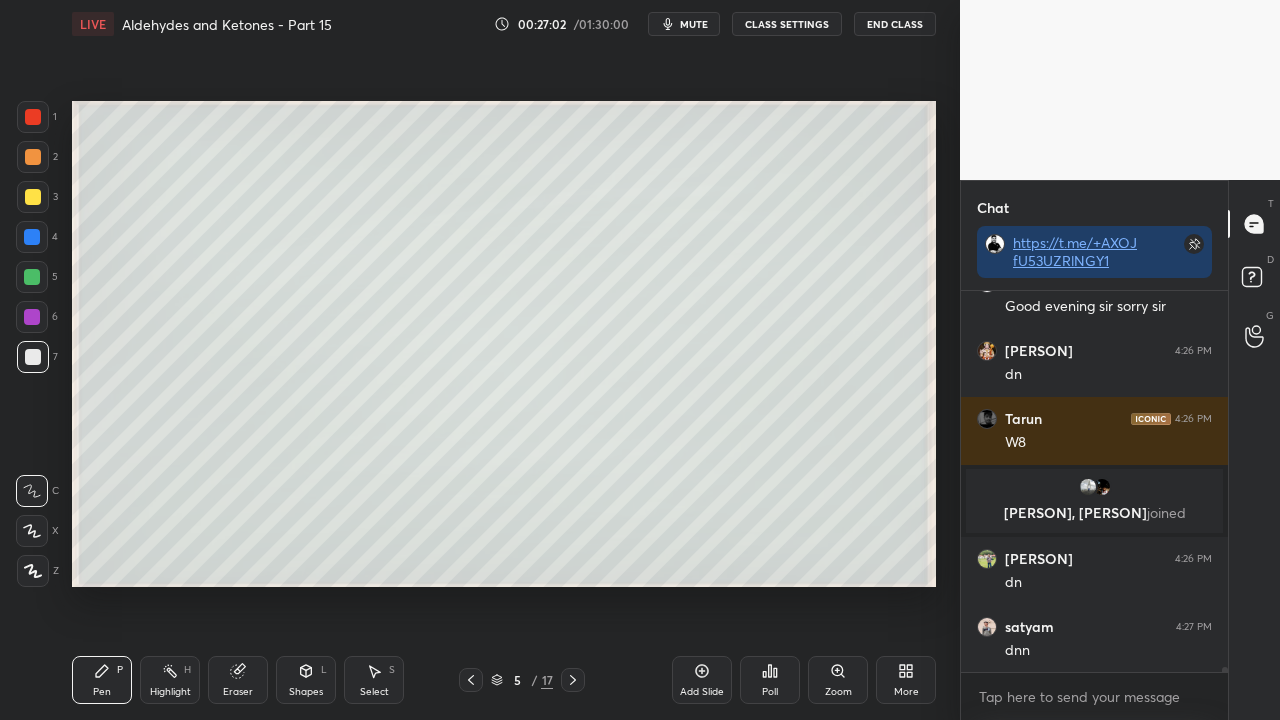 scroll, scrollTop: 27774, scrollLeft: 0, axis: vertical 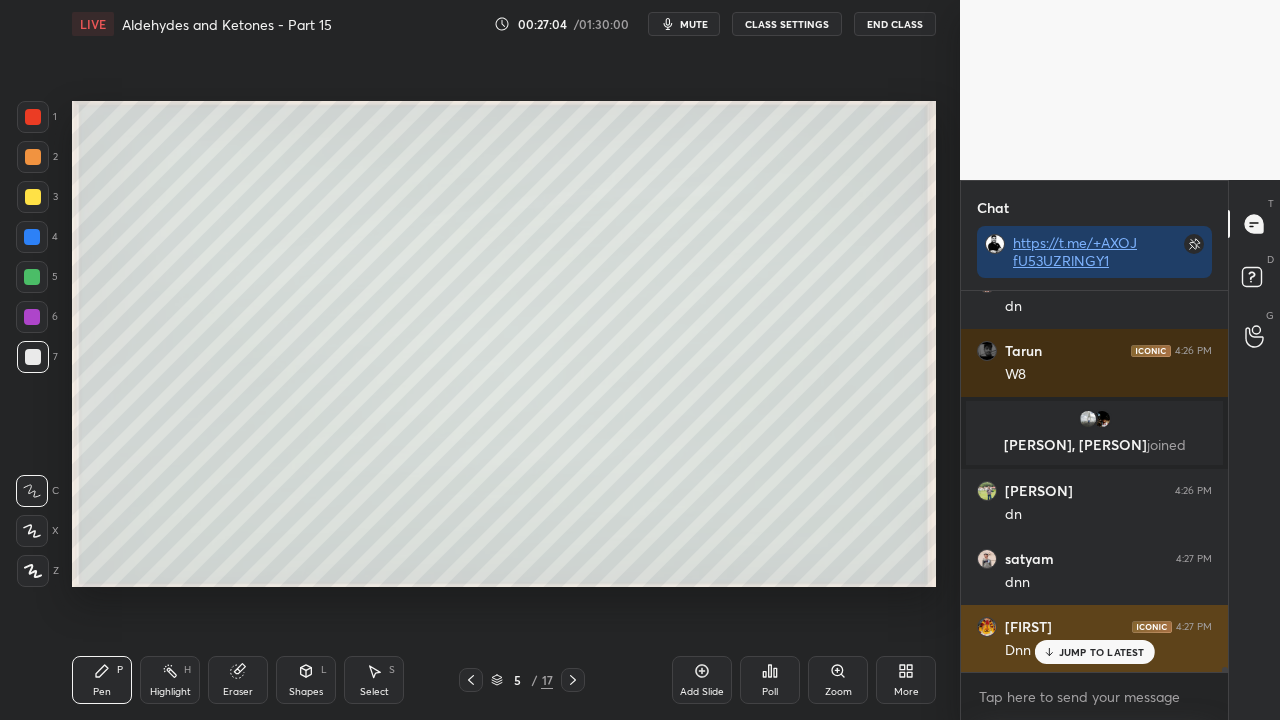 drag, startPoint x: 1096, startPoint y: 651, endPoint x: 1005, endPoint y: 652, distance: 91.00549 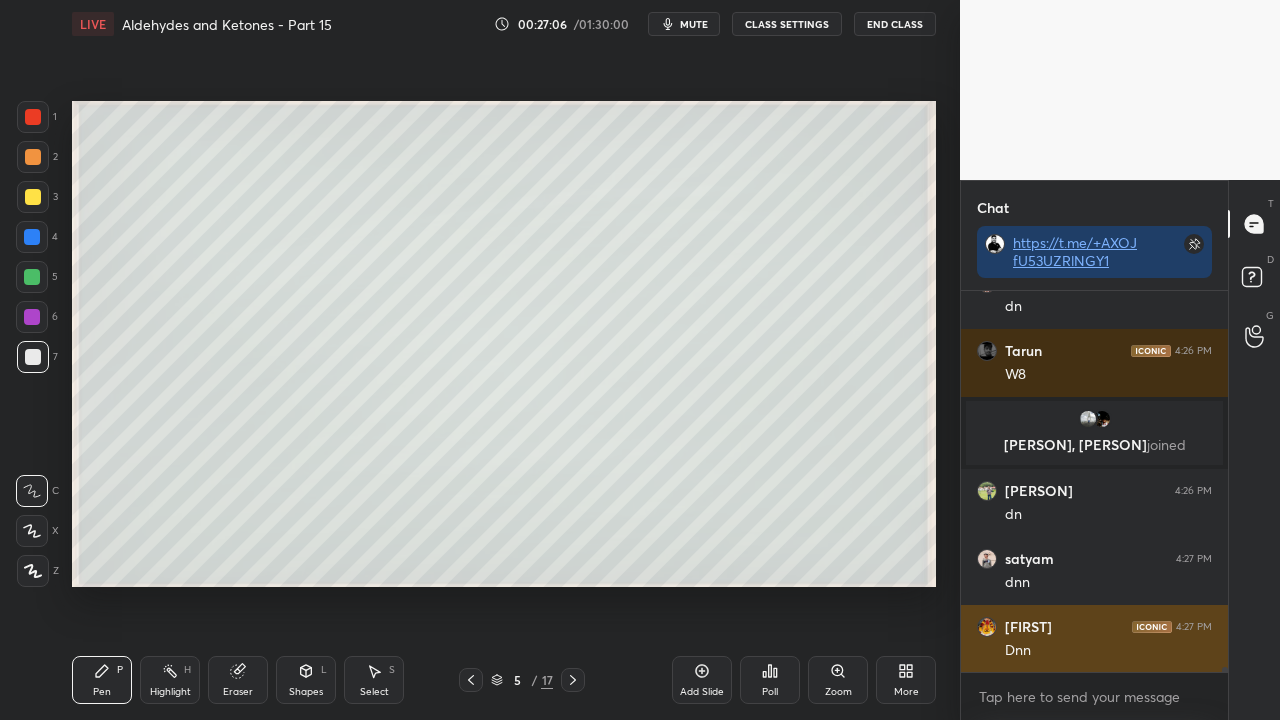 click on "[FIRST]" at bounding box center [1028, 627] 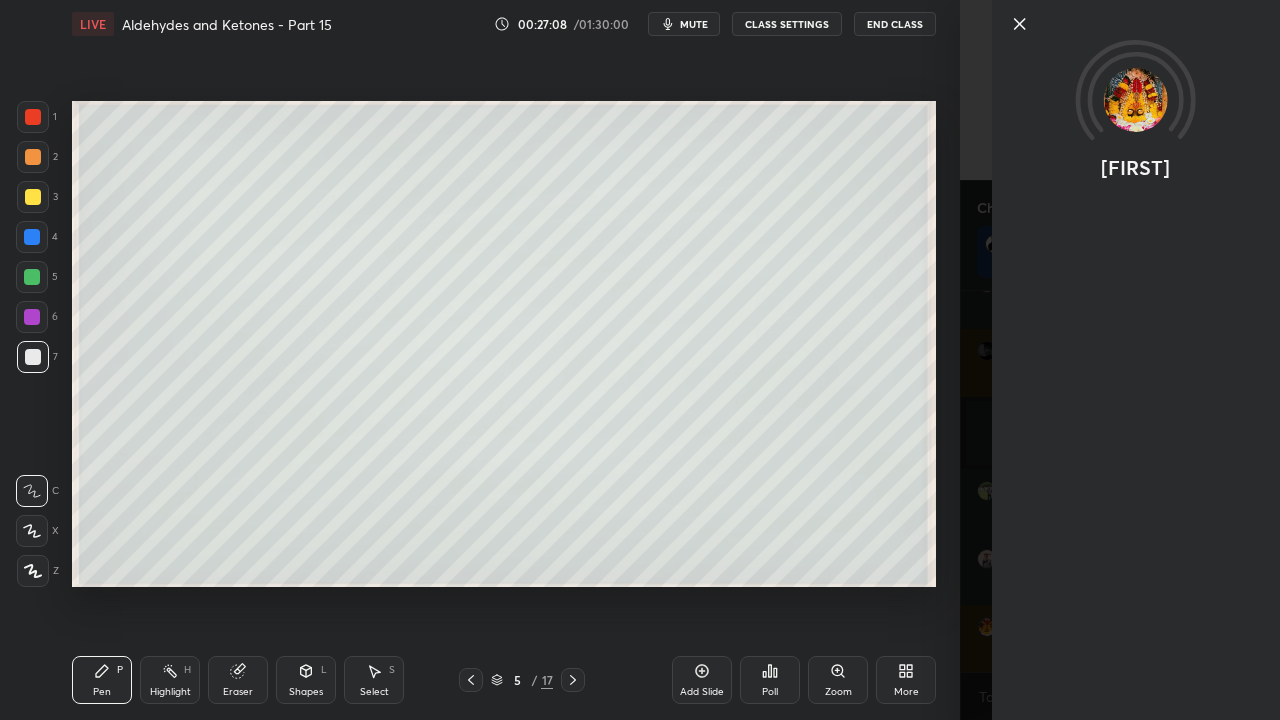 click on "[FIRST]" at bounding box center (1120, 360) 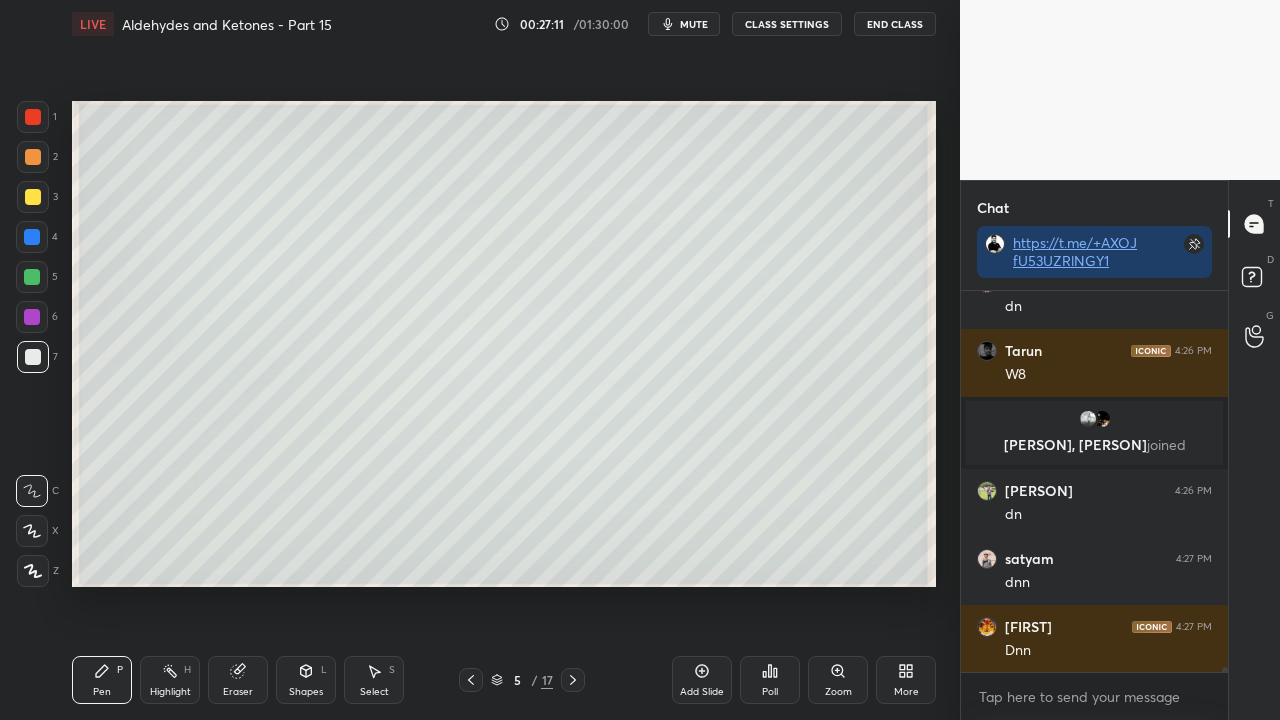 click 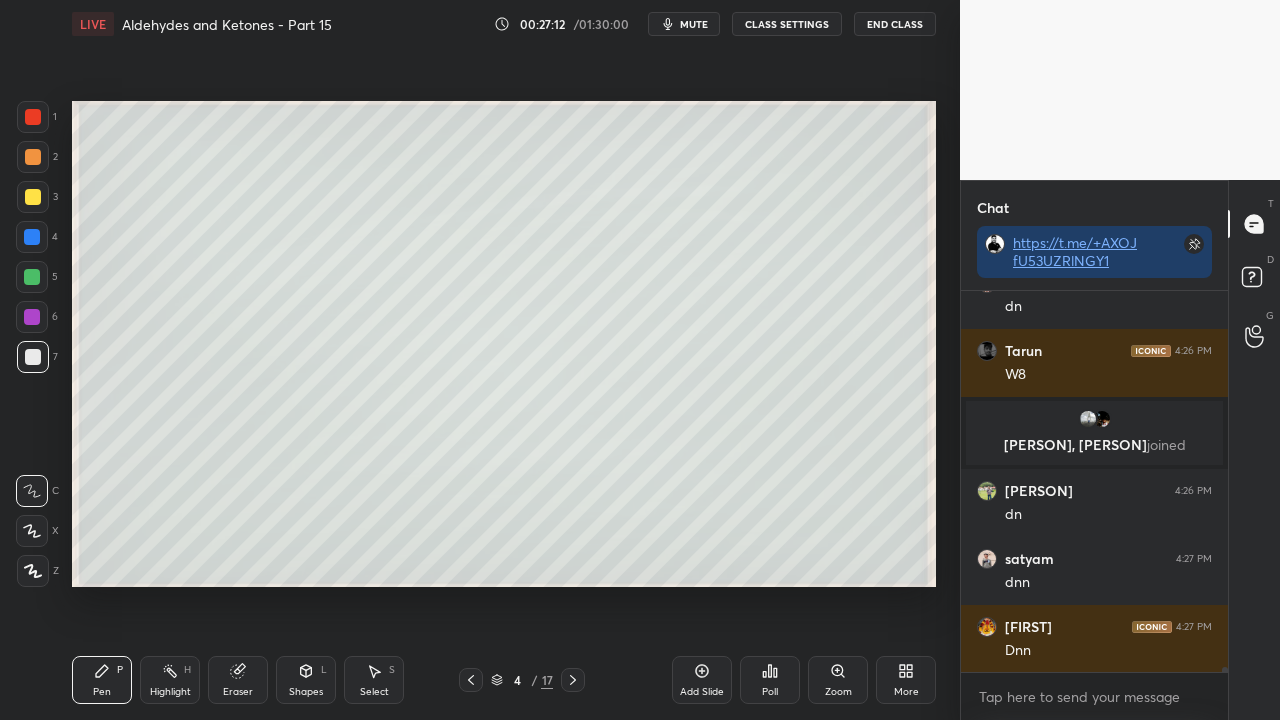 scroll, scrollTop: 27842, scrollLeft: 0, axis: vertical 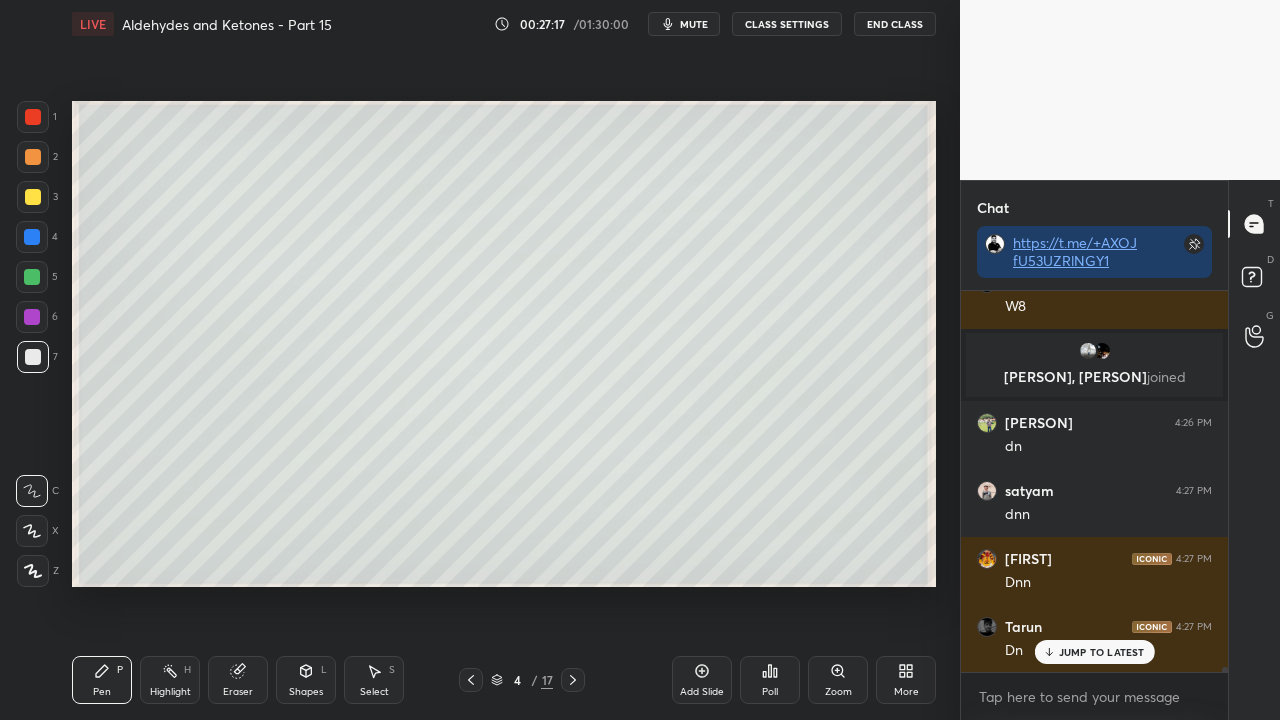 click 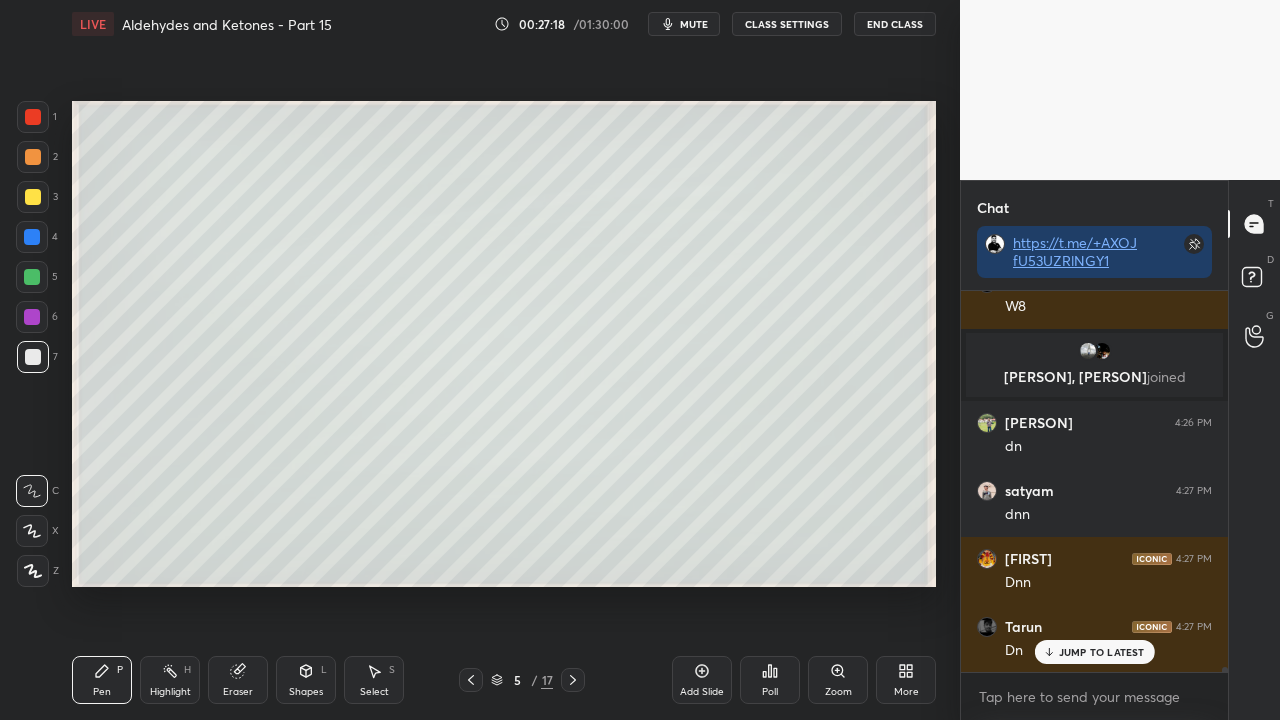 click 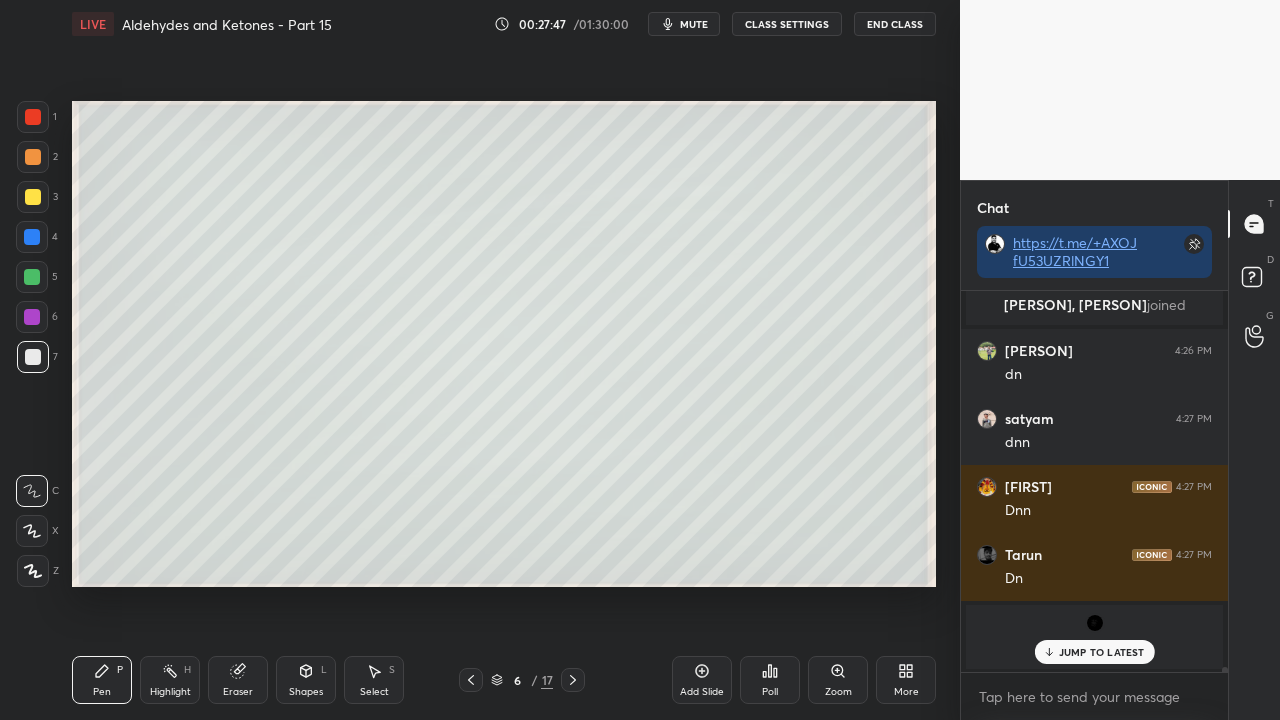 scroll, scrollTop: 27982, scrollLeft: 0, axis: vertical 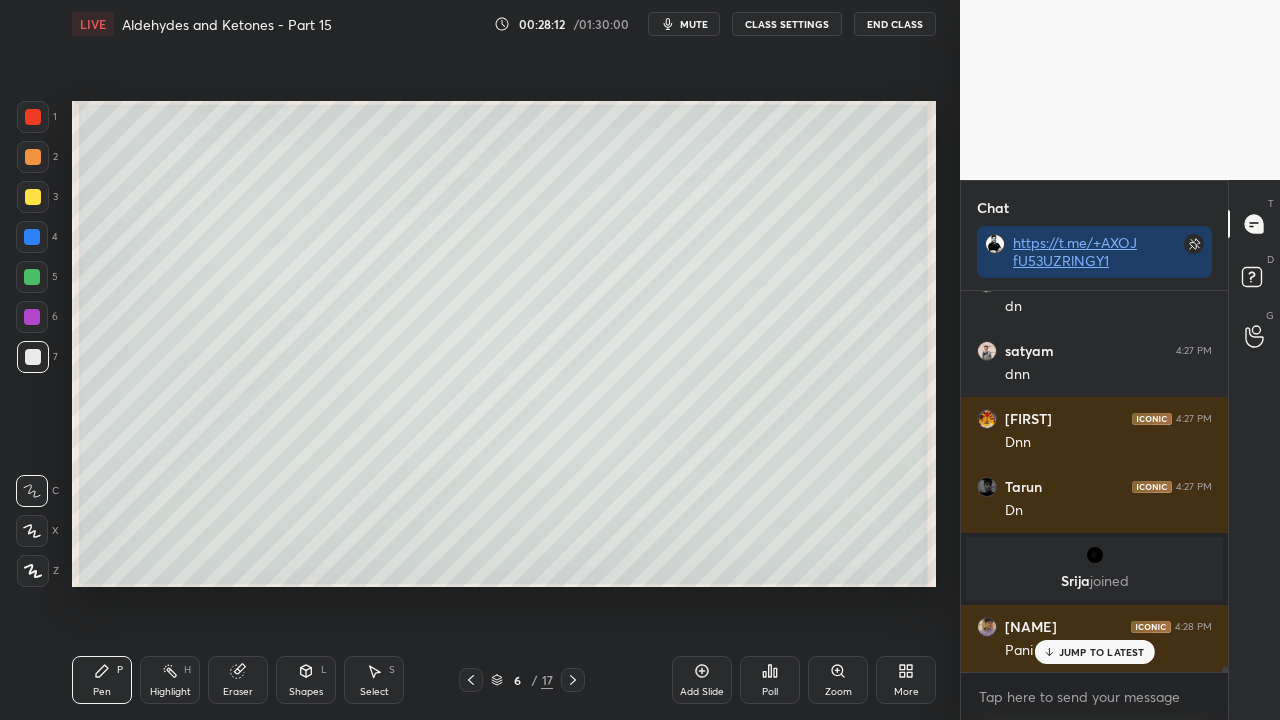 click 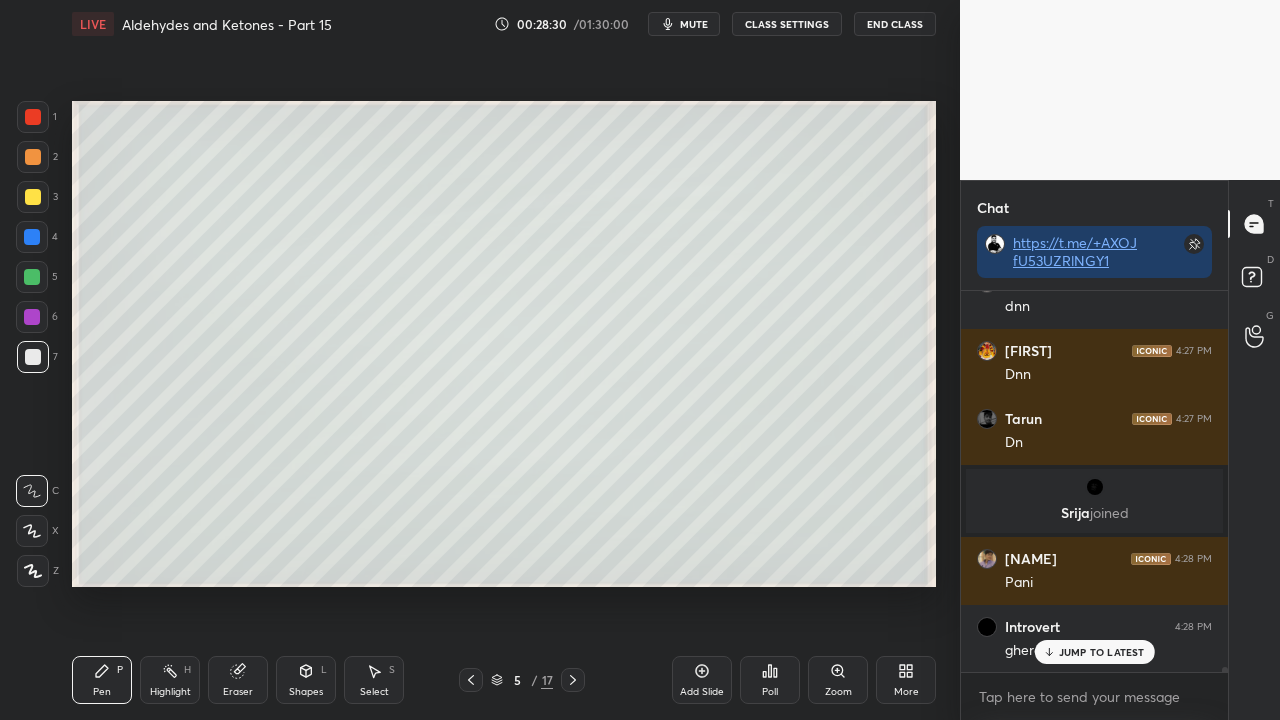 scroll, scrollTop: 28122, scrollLeft: 0, axis: vertical 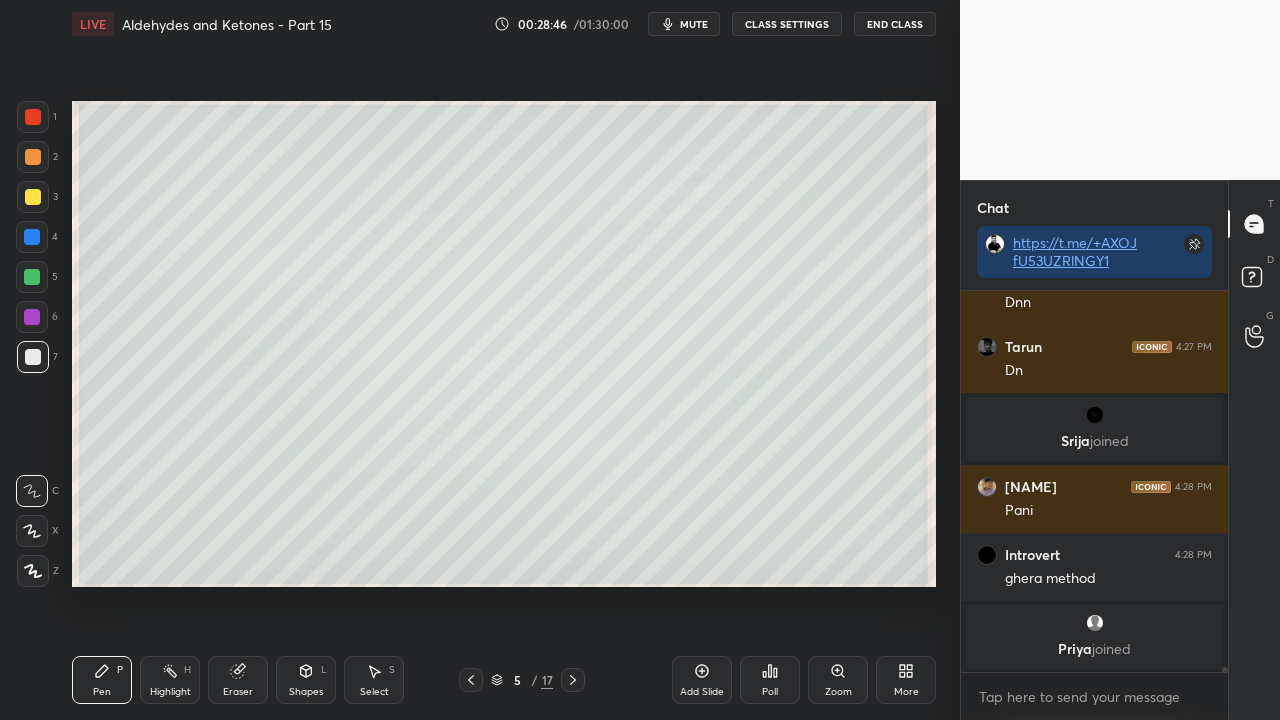 click at bounding box center [33, 197] 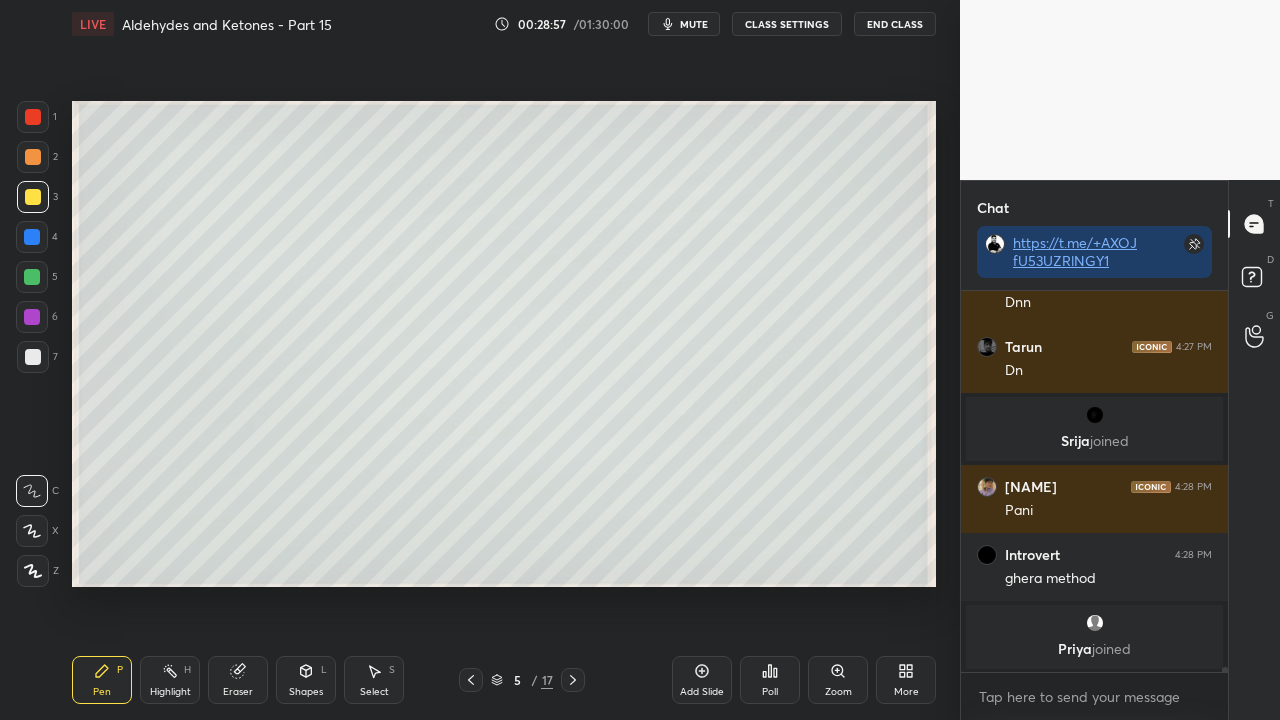 click at bounding box center (33, 357) 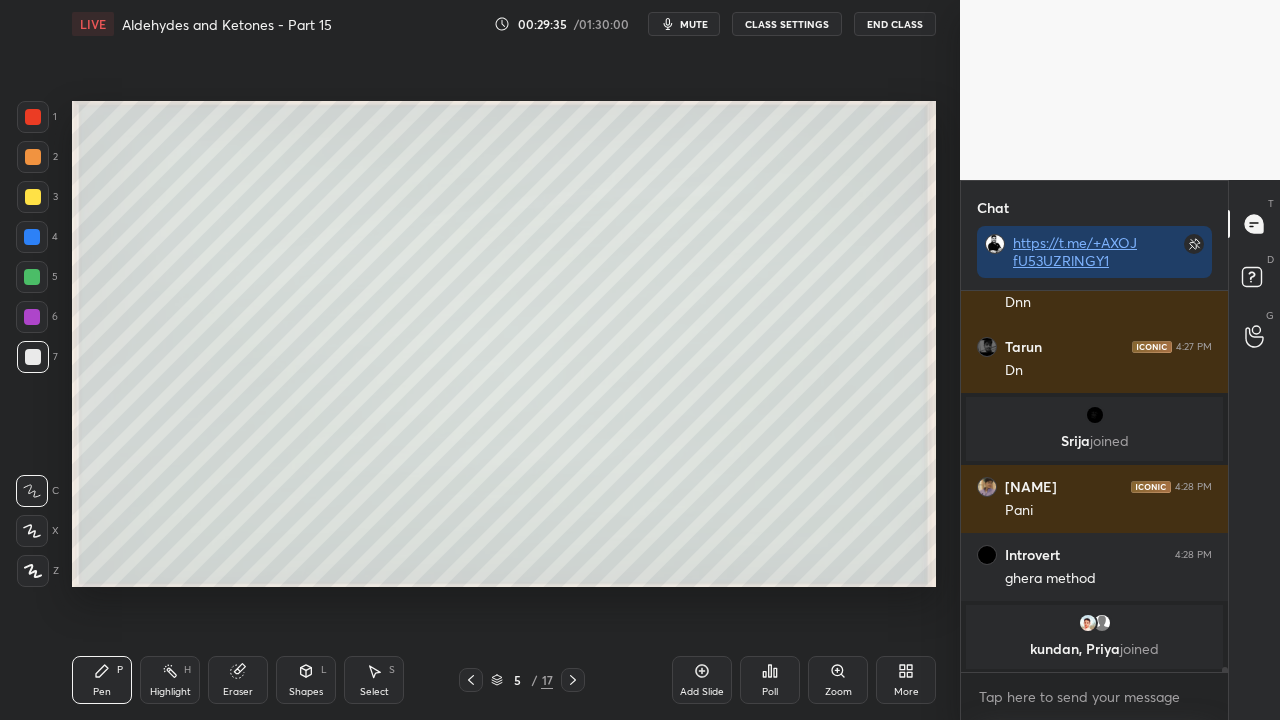 click 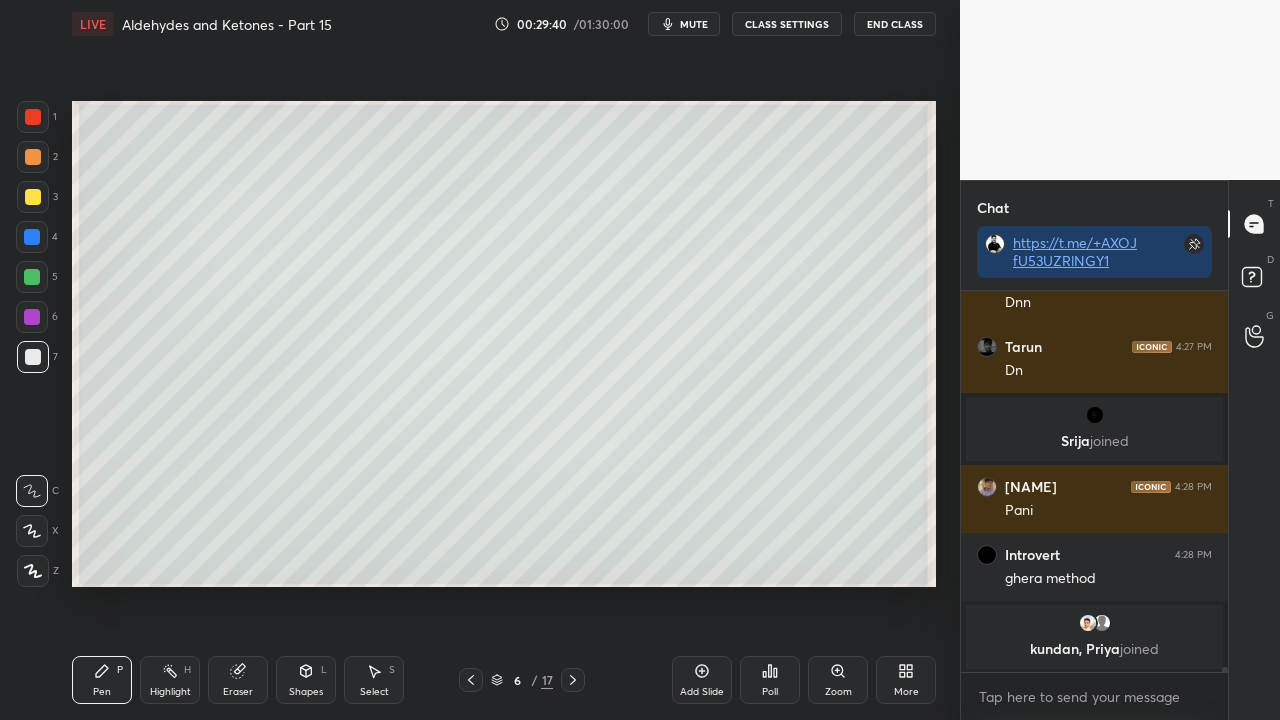 click 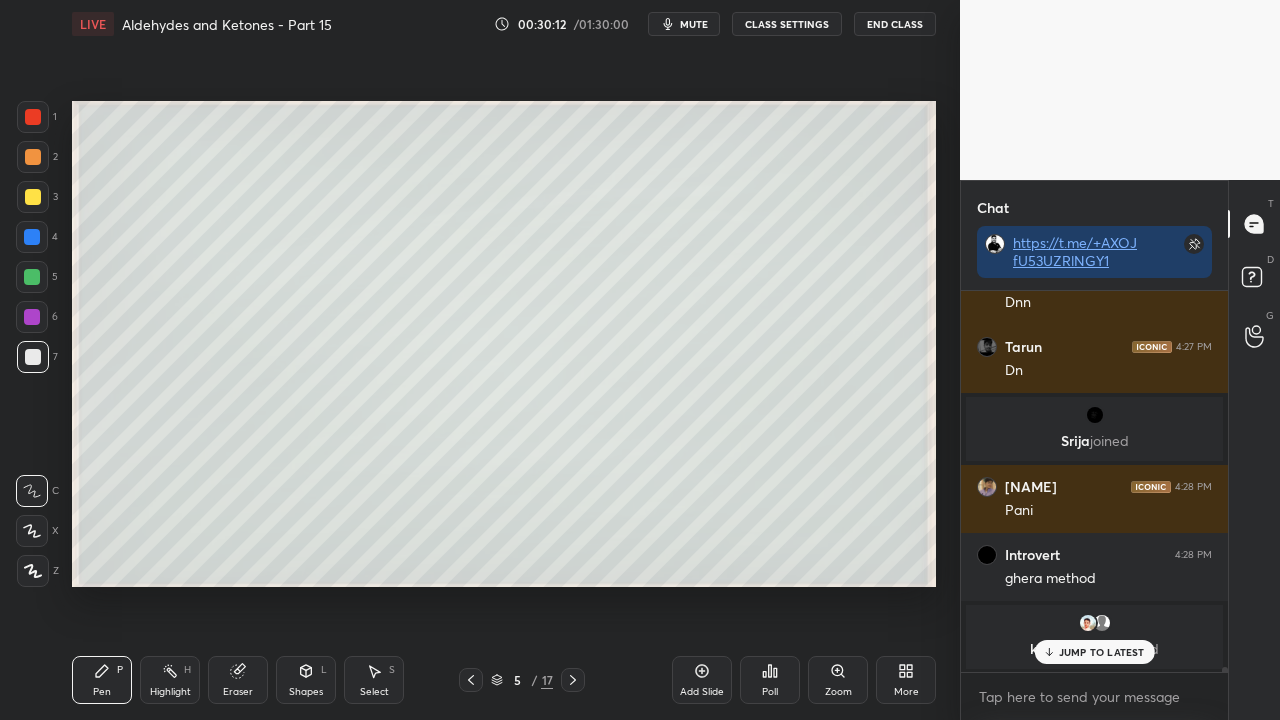 scroll, scrollTop: 28190, scrollLeft: 0, axis: vertical 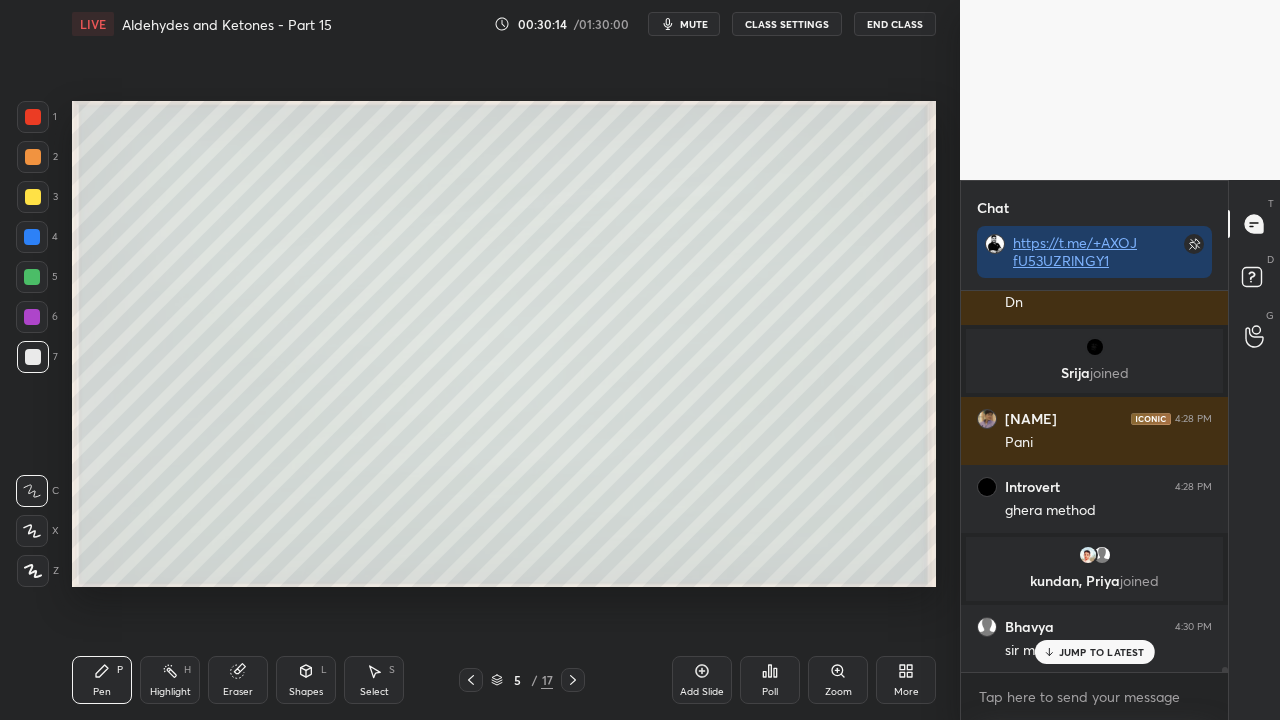 click on "LIVE Aldehydes and Ketones - Part 15 00:30:14 /  01:30:00 mute CLASS SETTINGS End Class" at bounding box center [504, 24] 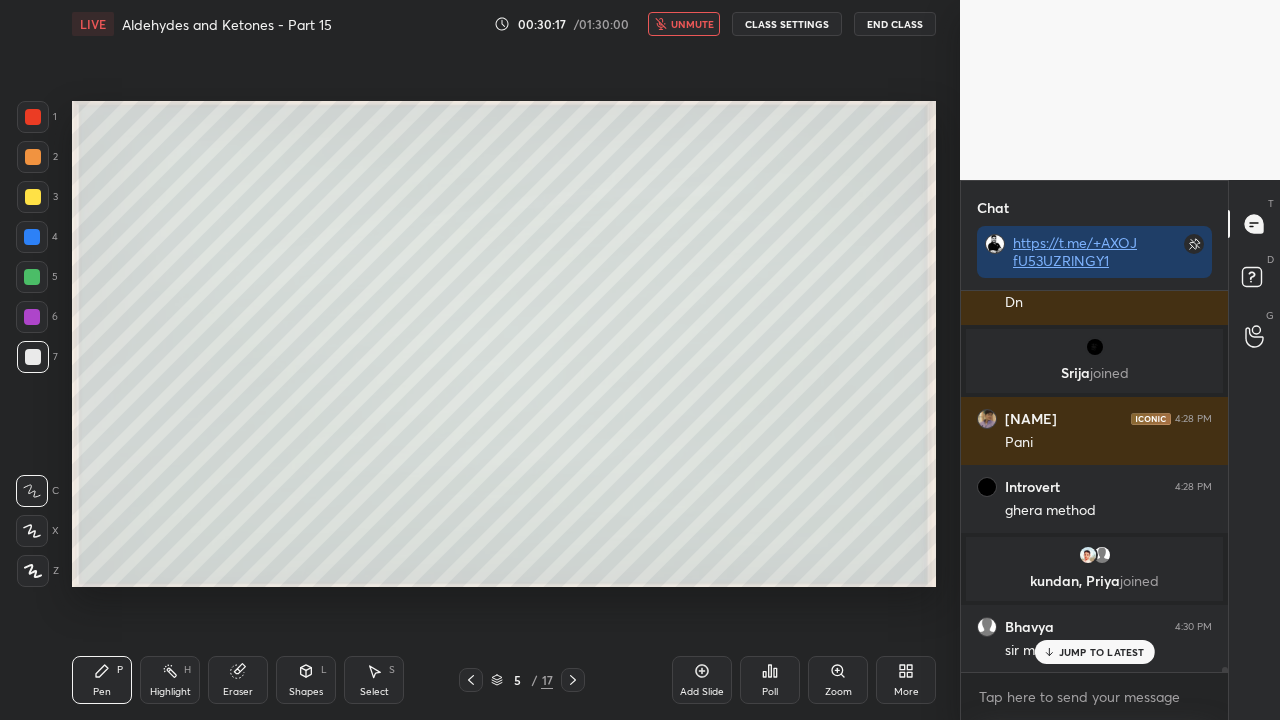 click on "JUMP TO LATEST" at bounding box center [1102, 652] 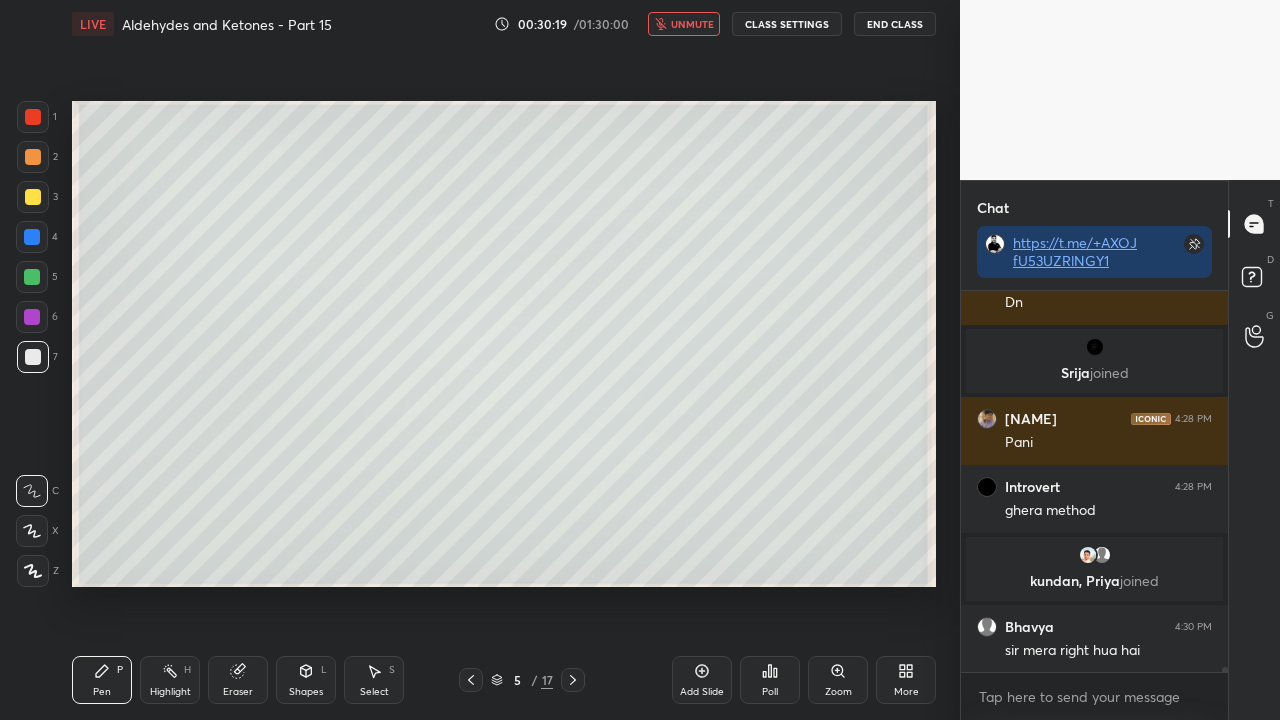 click on "unmute" at bounding box center [684, 24] 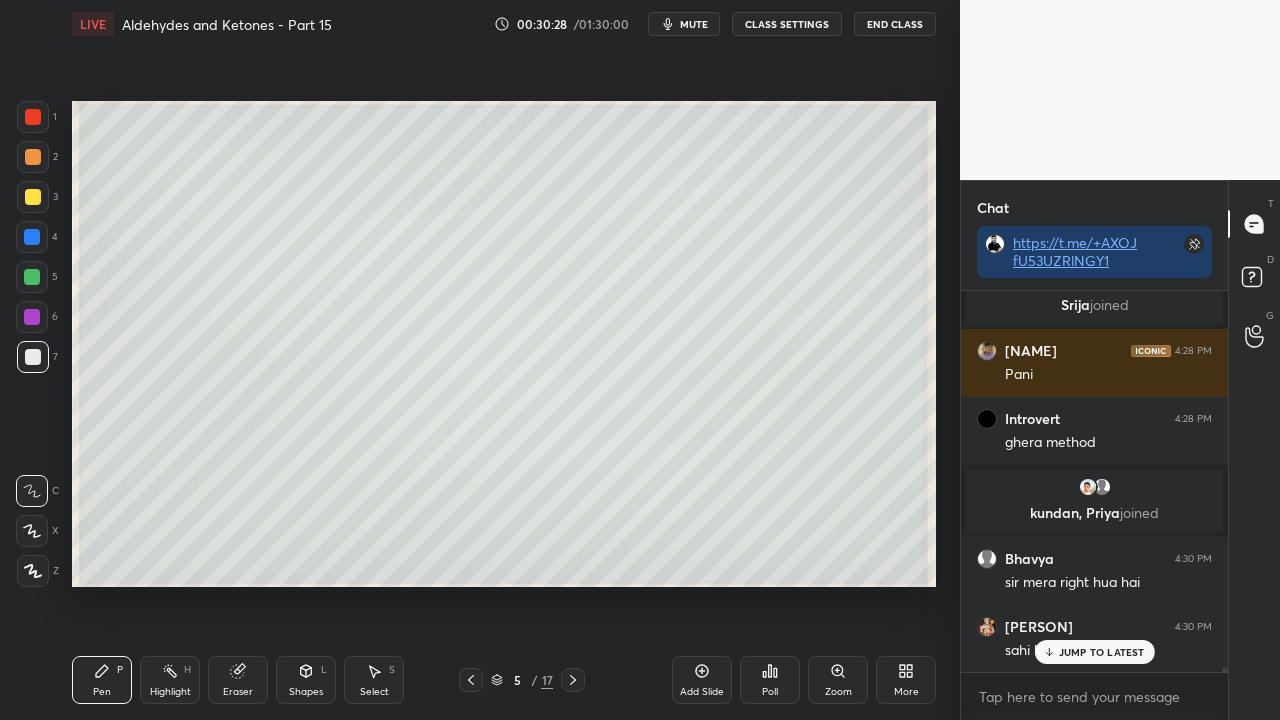 scroll, scrollTop: 28326, scrollLeft: 0, axis: vertical 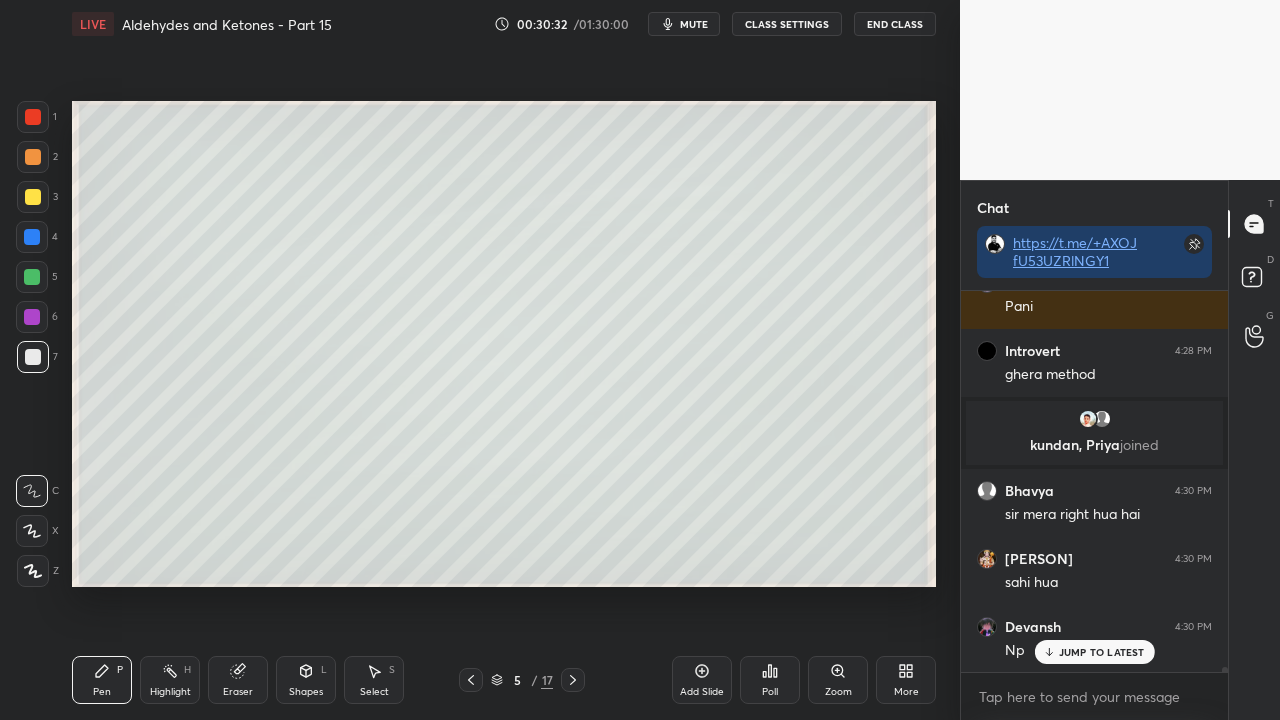 click 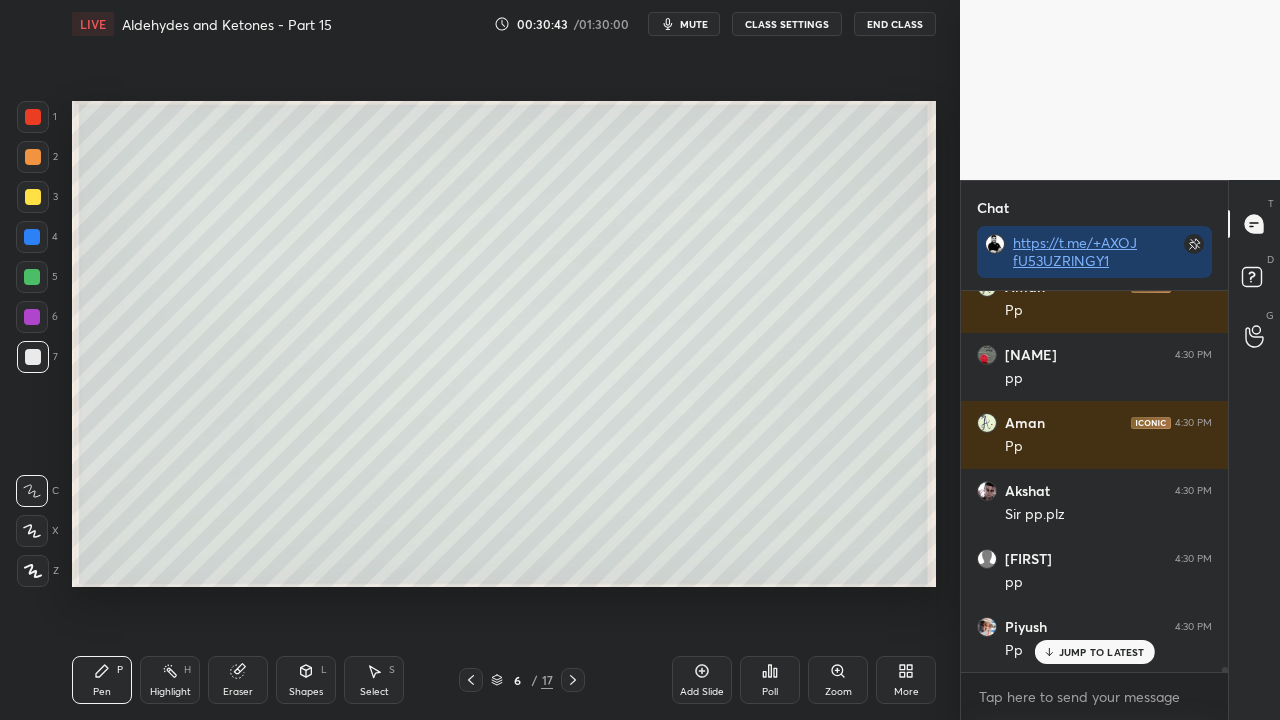 scroll, scrollTop: 28802, scrollLeft: 0, axis: vertical 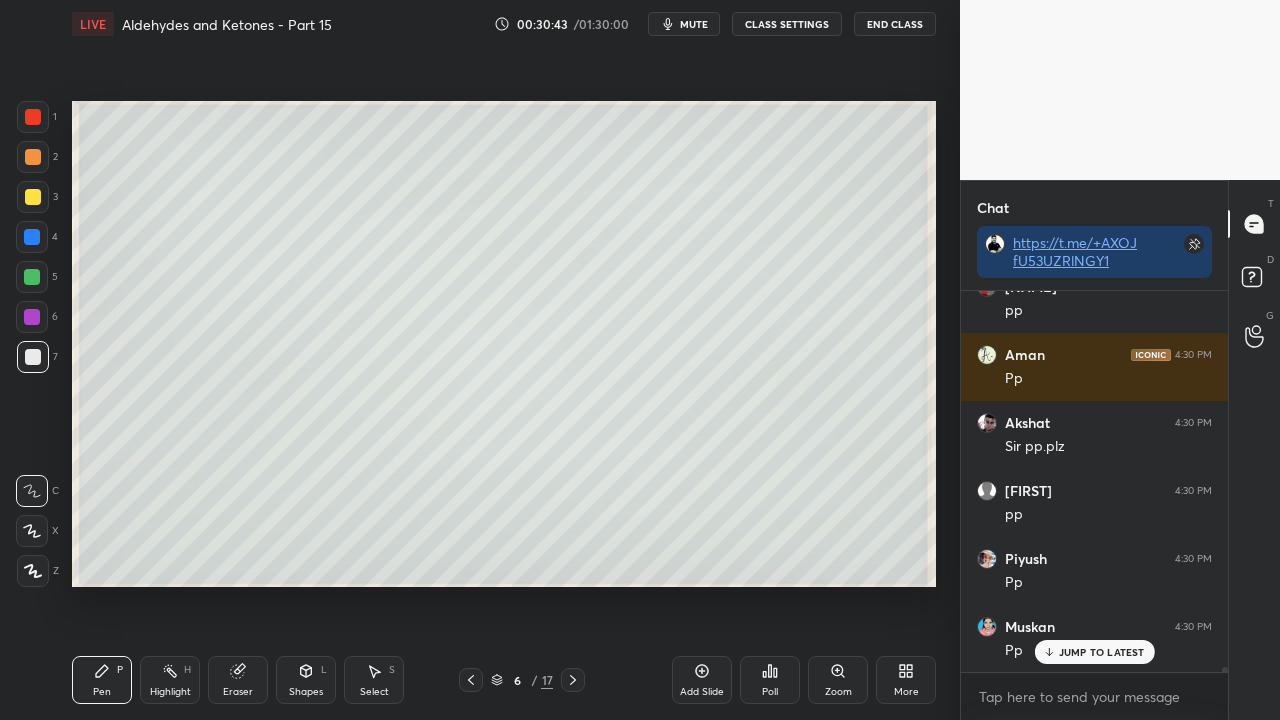 click at bounding box center (471, 680) 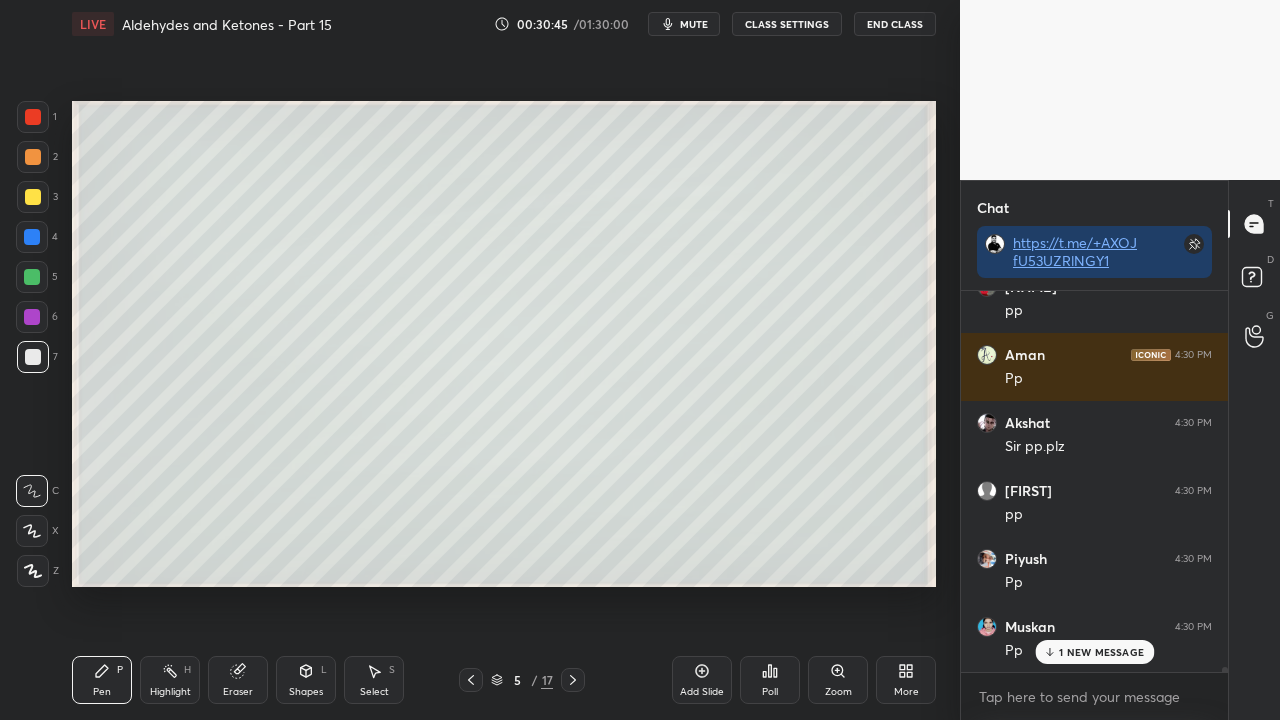scroll, scrollTop: 28870, scrollLeft: 0, axis: vertical 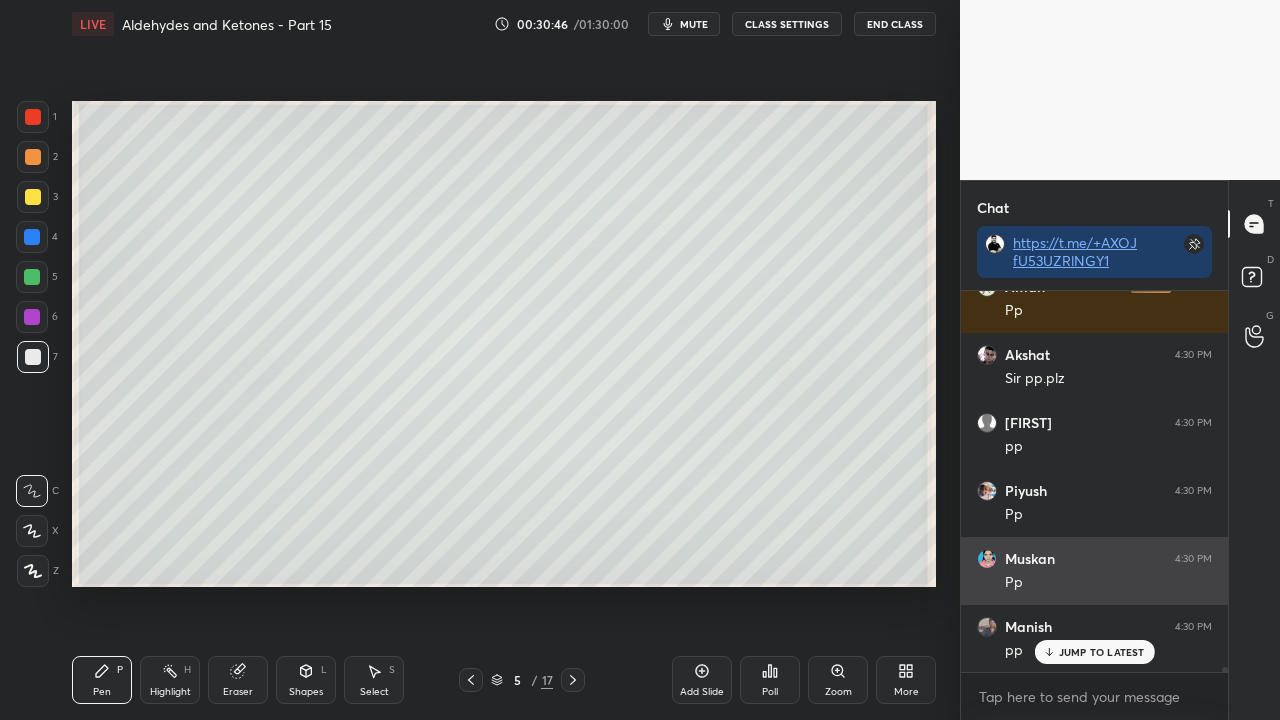 click at bounding box center [991, 559] 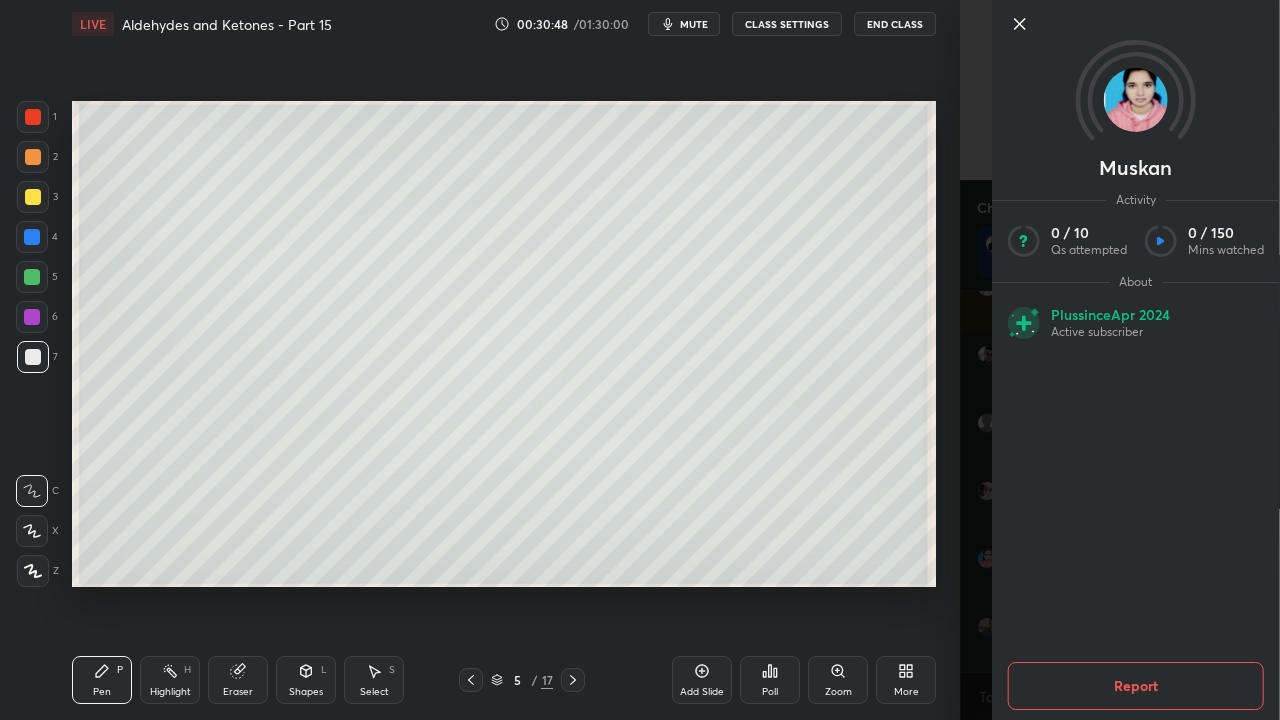 click on "[FIRST] Activity 0 / 10 Qs attempted 0 / 150 Mins watched About Plus  since  Apr   2024 Active subscriber Report" at bounding box center (1120, 360) 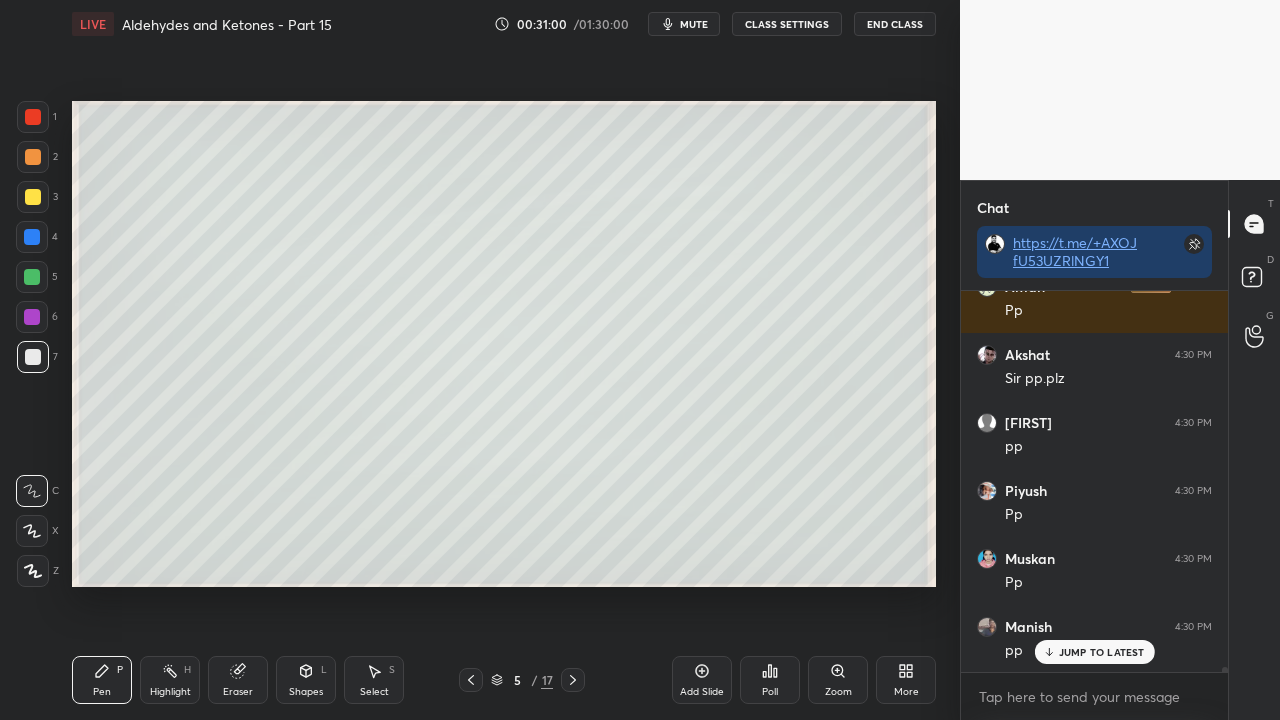 scroll, scrollTop: 28938, scrollLeft: 0, axis: vertical 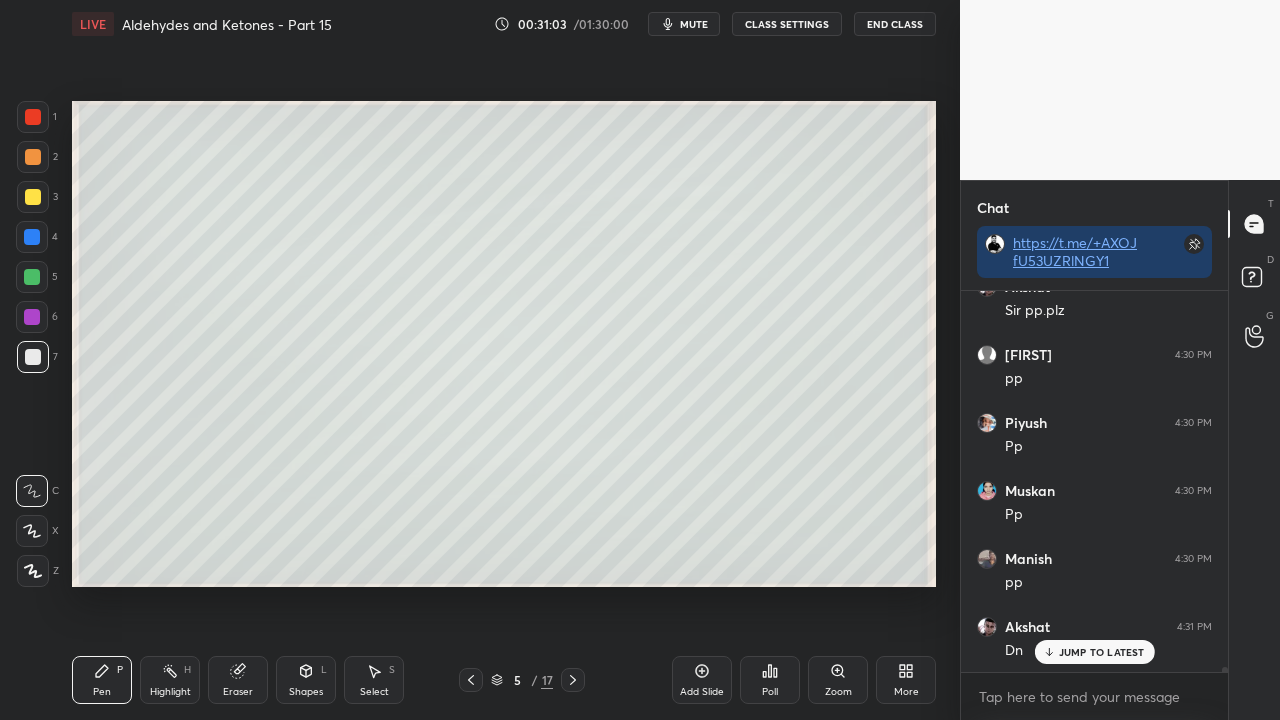 click on "JUMP TO LATEST" at bounding box center [1102, 652] 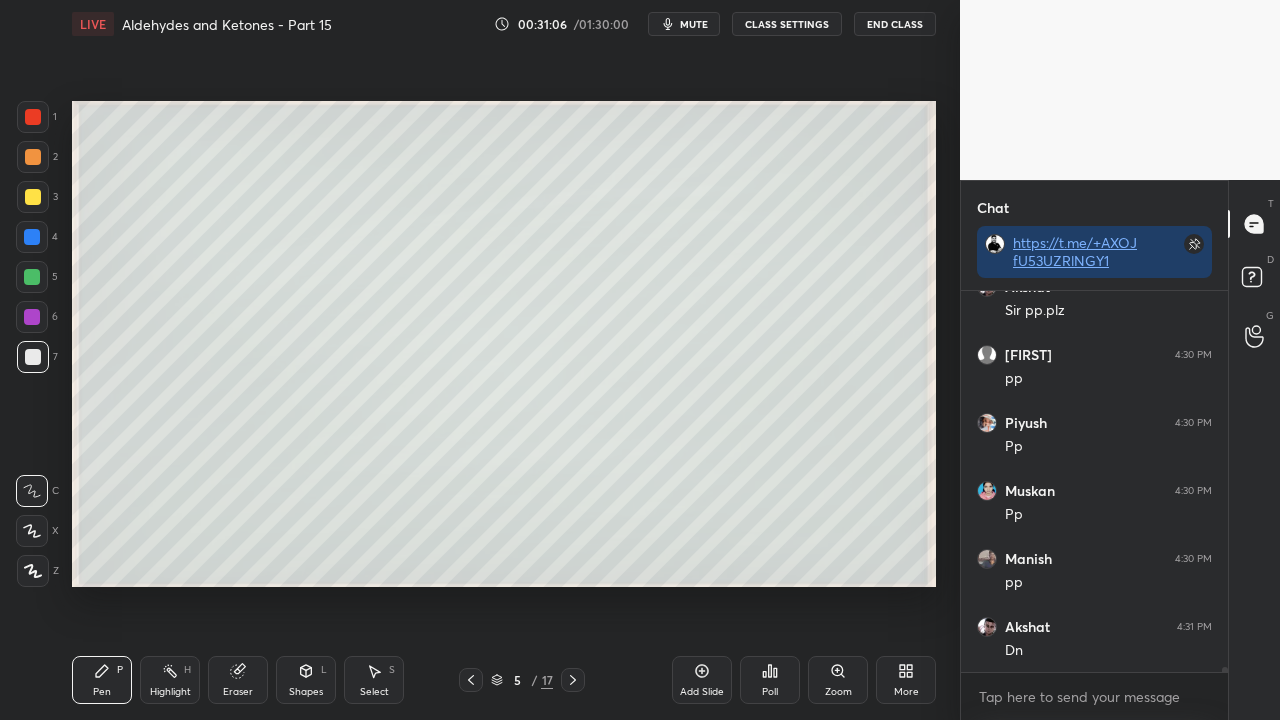 scroll, scrollTop: 29006, scrollLeft: 0, axis: vertical 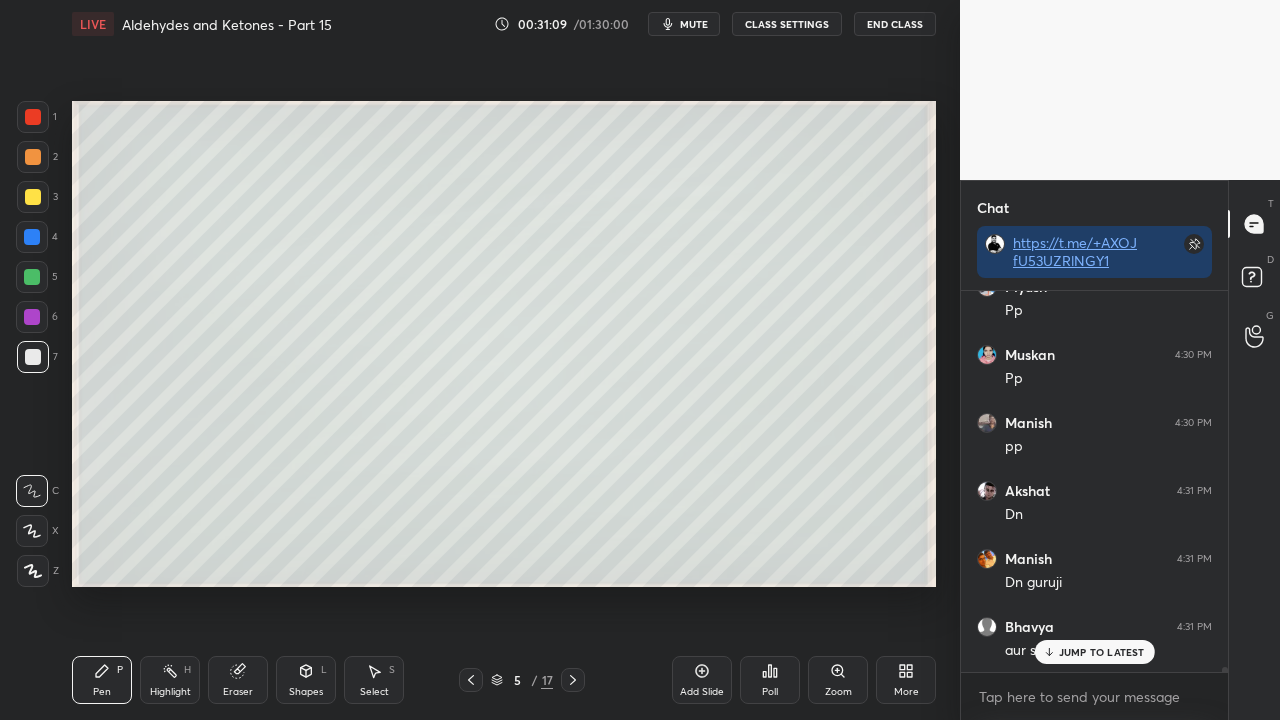 click on "JUMP TO LATEST" at bounding box center [1102, 652] 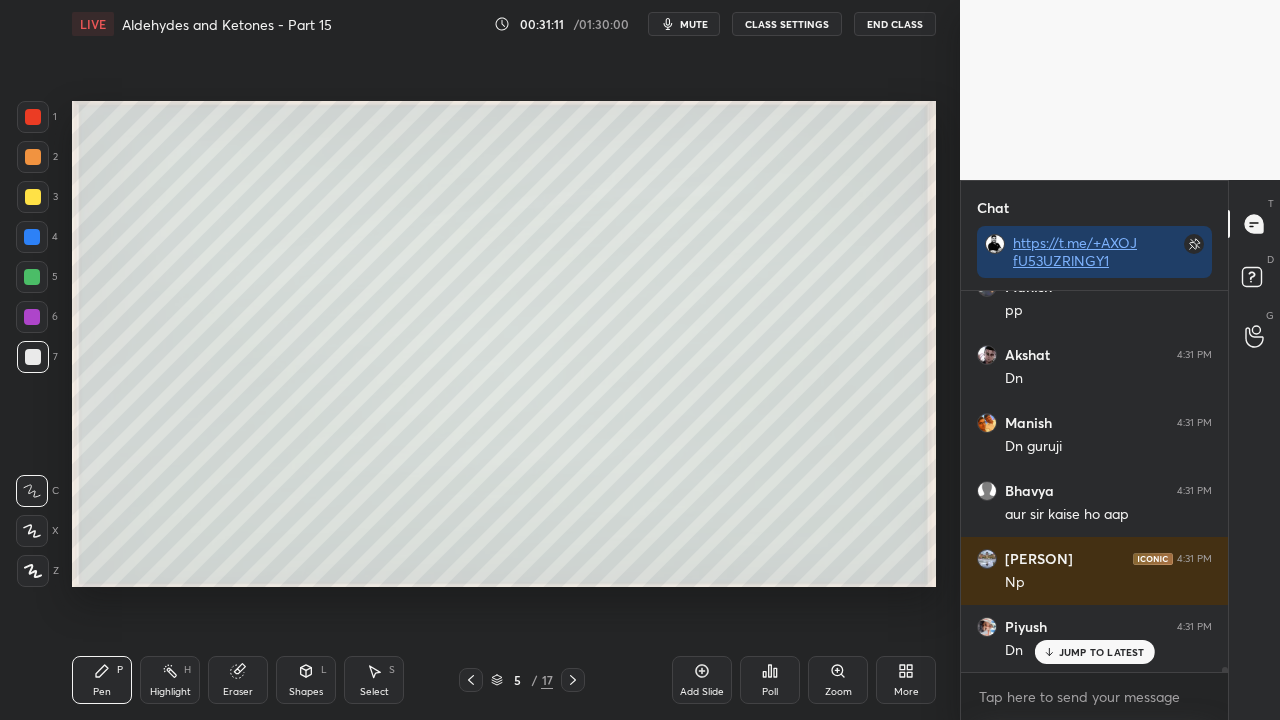 scroll, scrollTop: 29278, scrollLeft: 0, axis: vertical 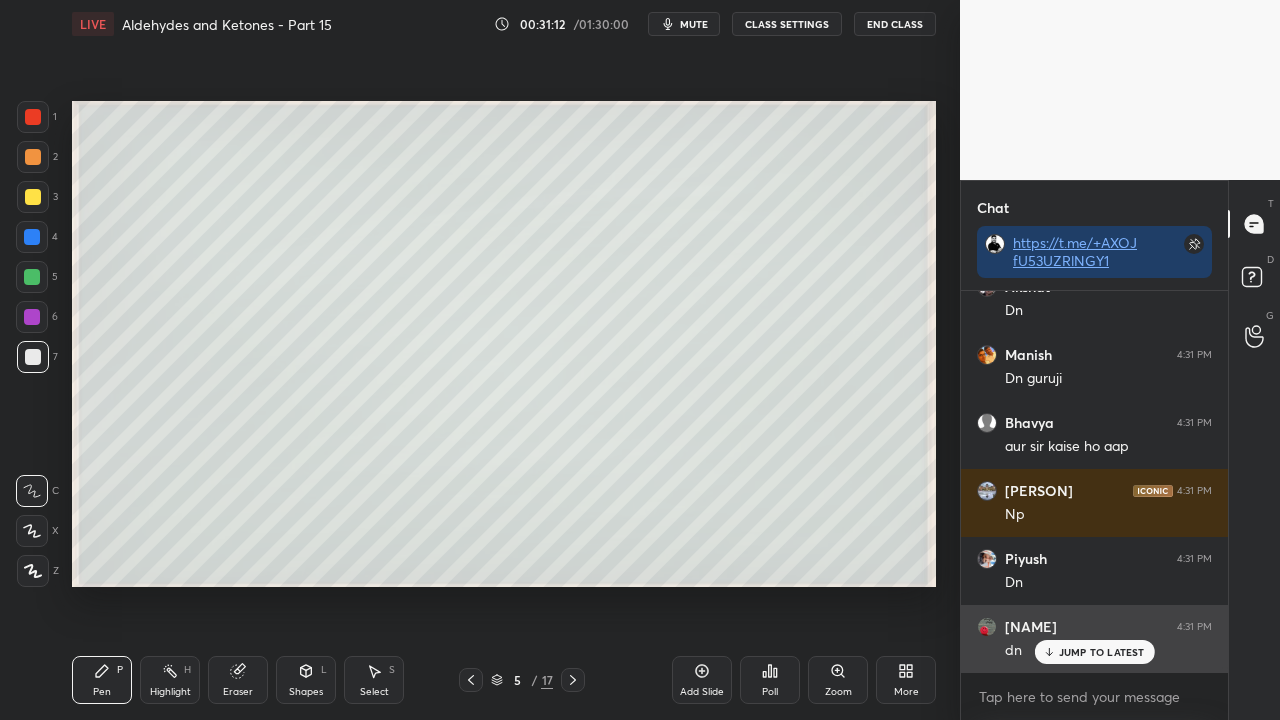 click on "JUMP TO LATEST" at bounding box center (1102, 652) 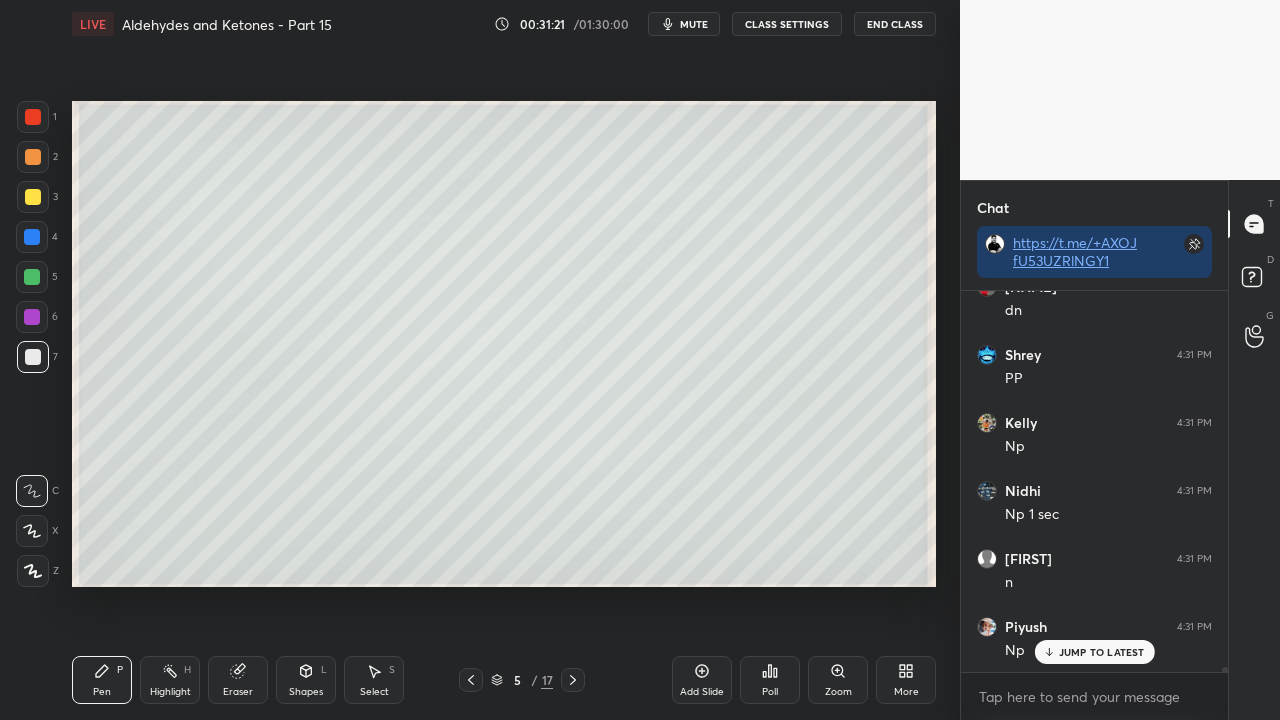 scroll, scrollTop: 29704, scrollLeft: 0, axis: vertical 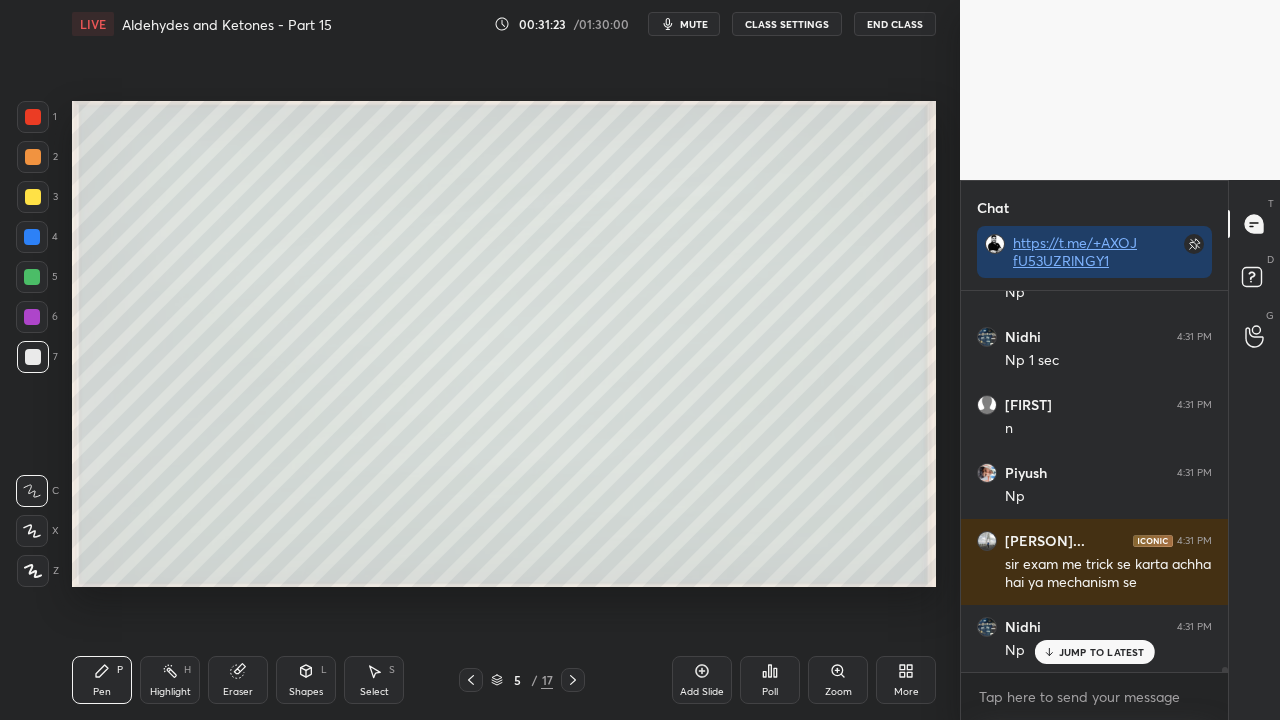 click on "JUMP TO LATEST" at bounding box center [1102, 652] 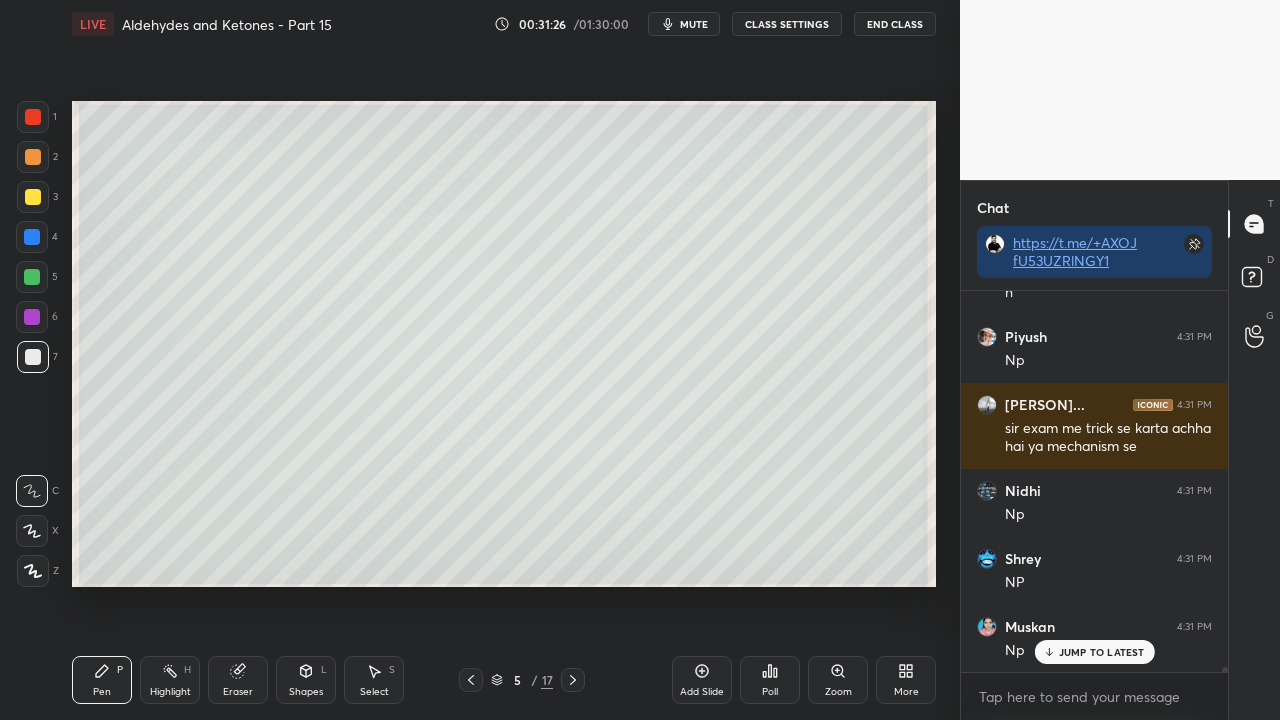 scroll, scrollTop: 29976, scrollLeft: 0, axis: vertical 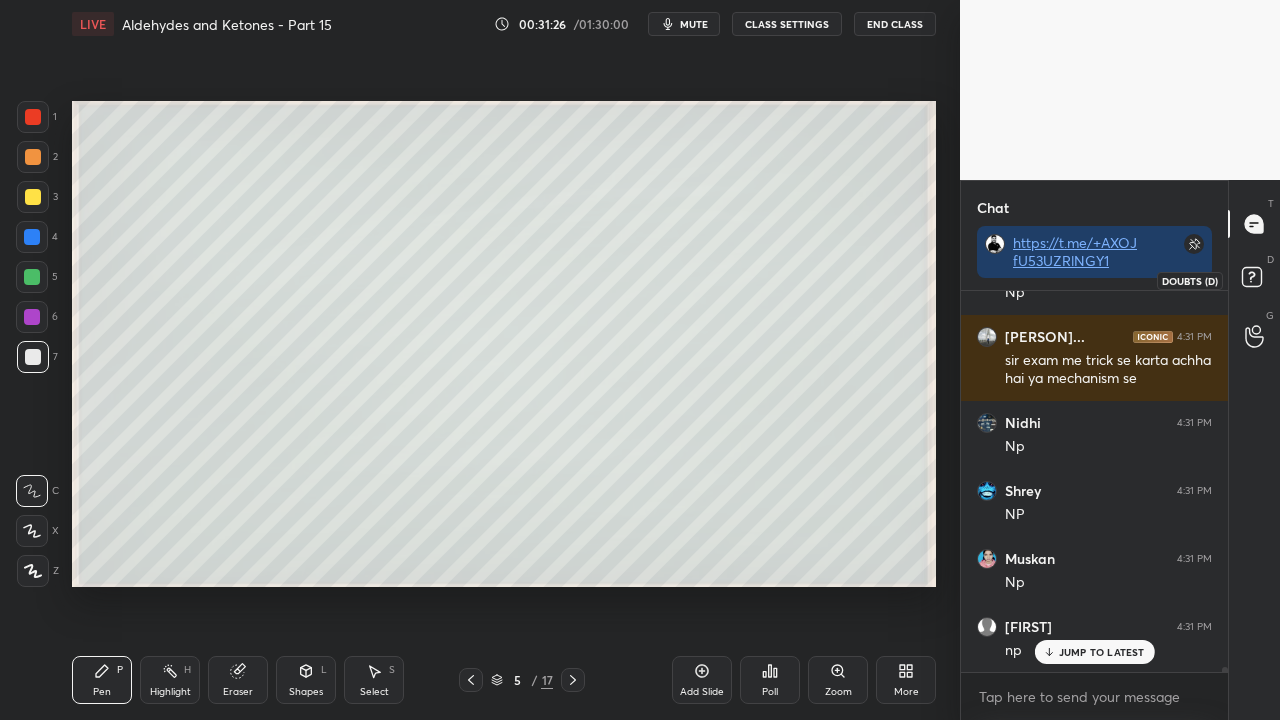 click 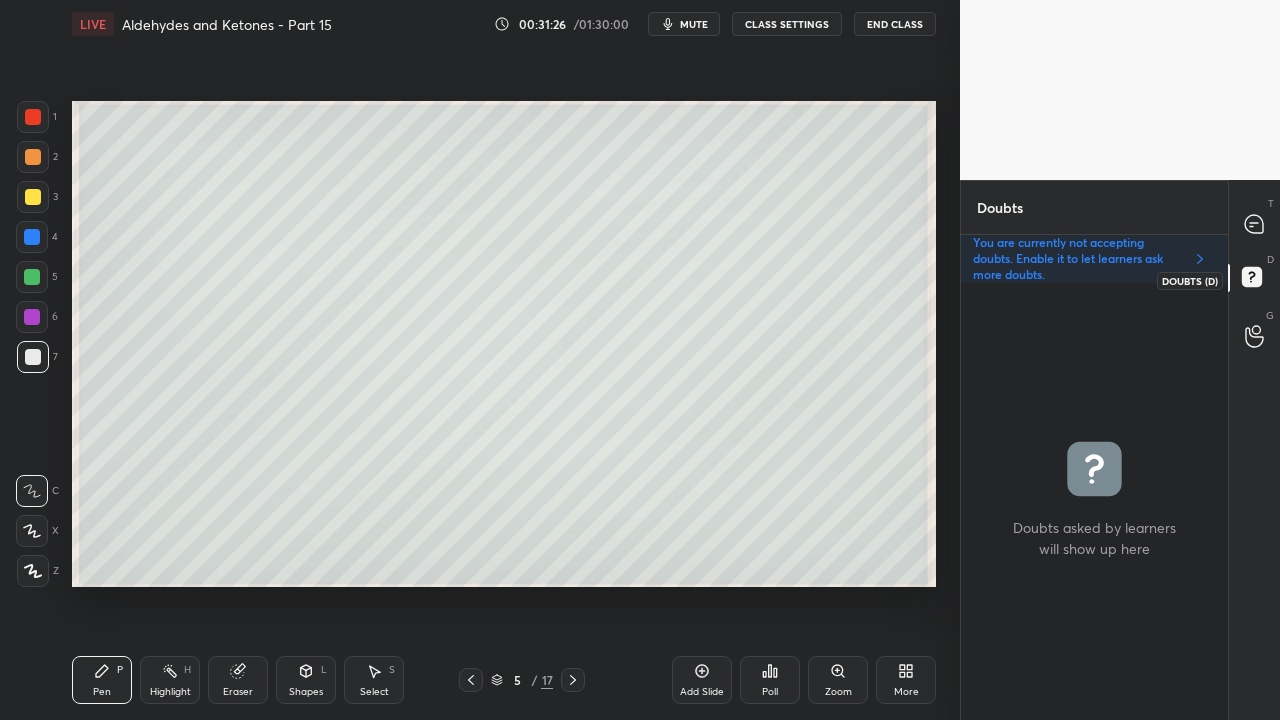 scroll, scrollTop: 6, scrollLeft: 6, axis: both 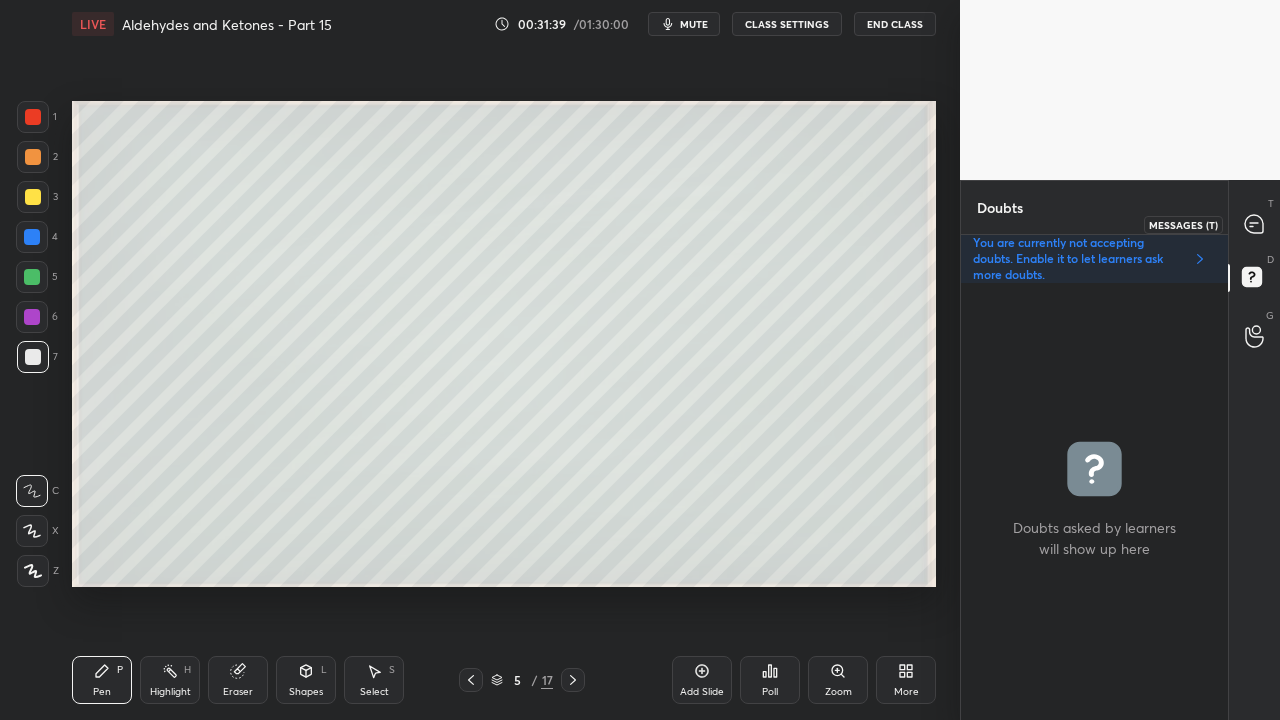 click 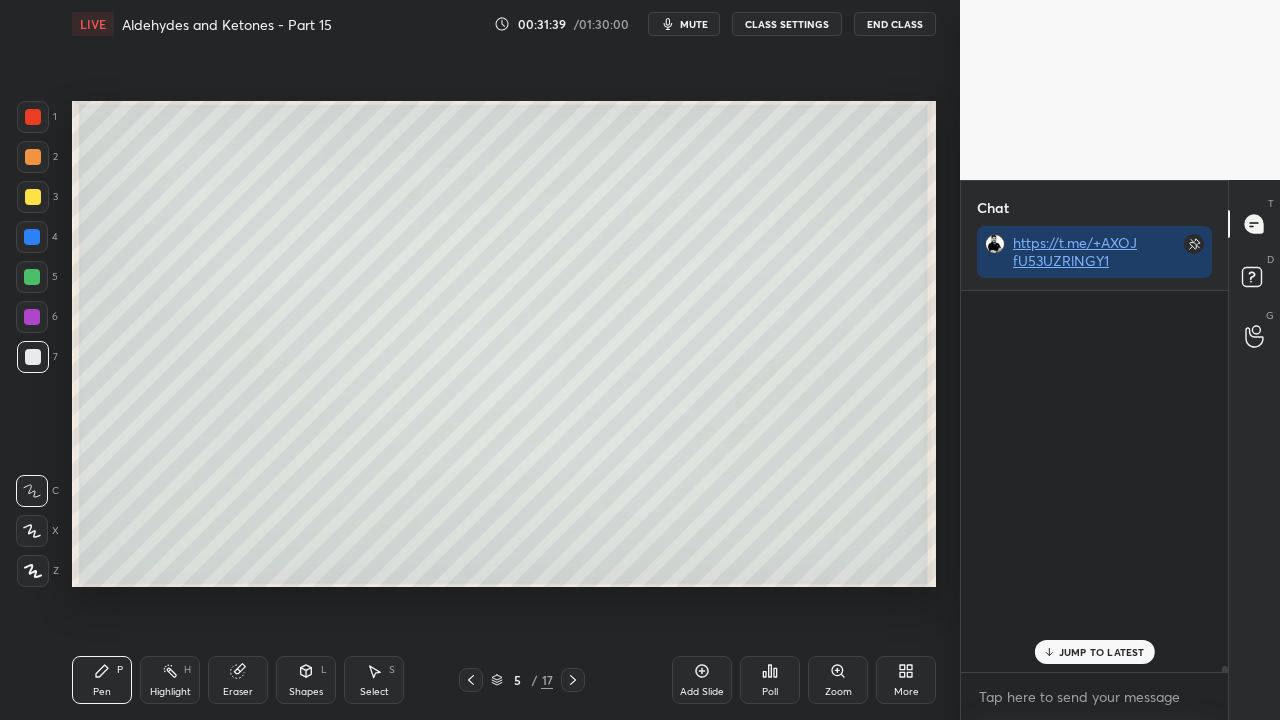 scroll, scrollTop: 30503, scrollLeft: 0, axis: vertical 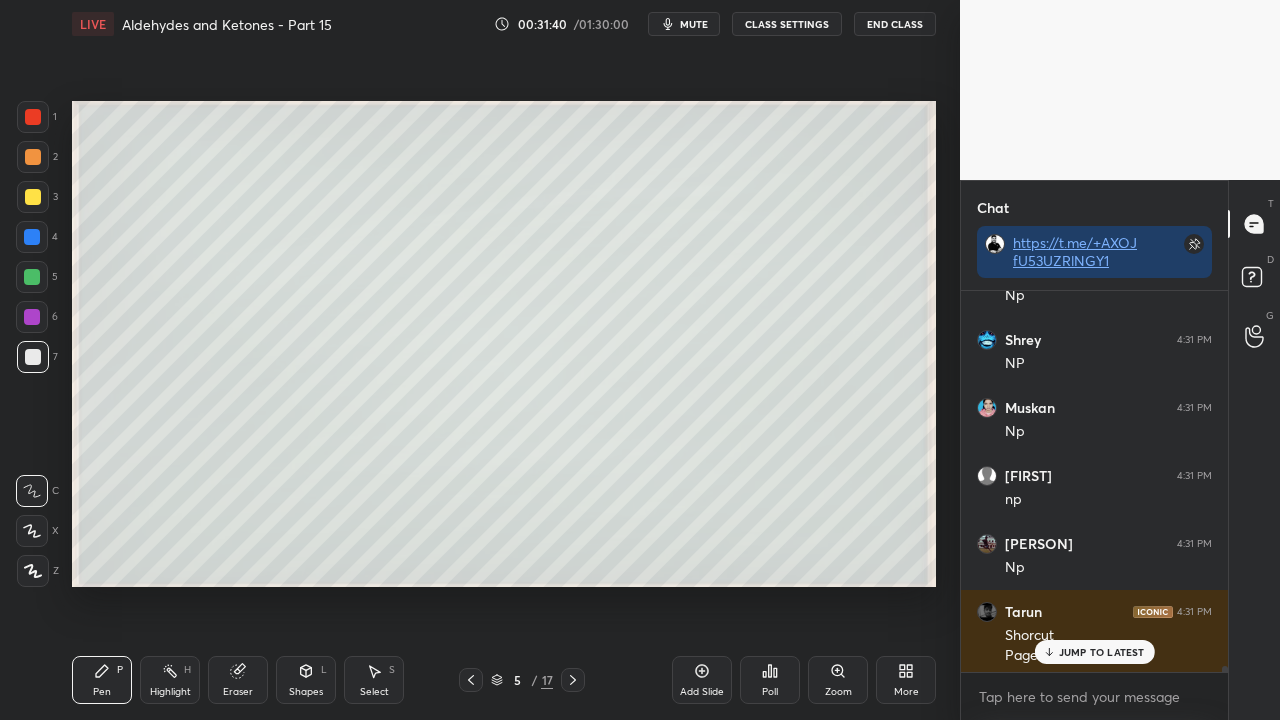 click 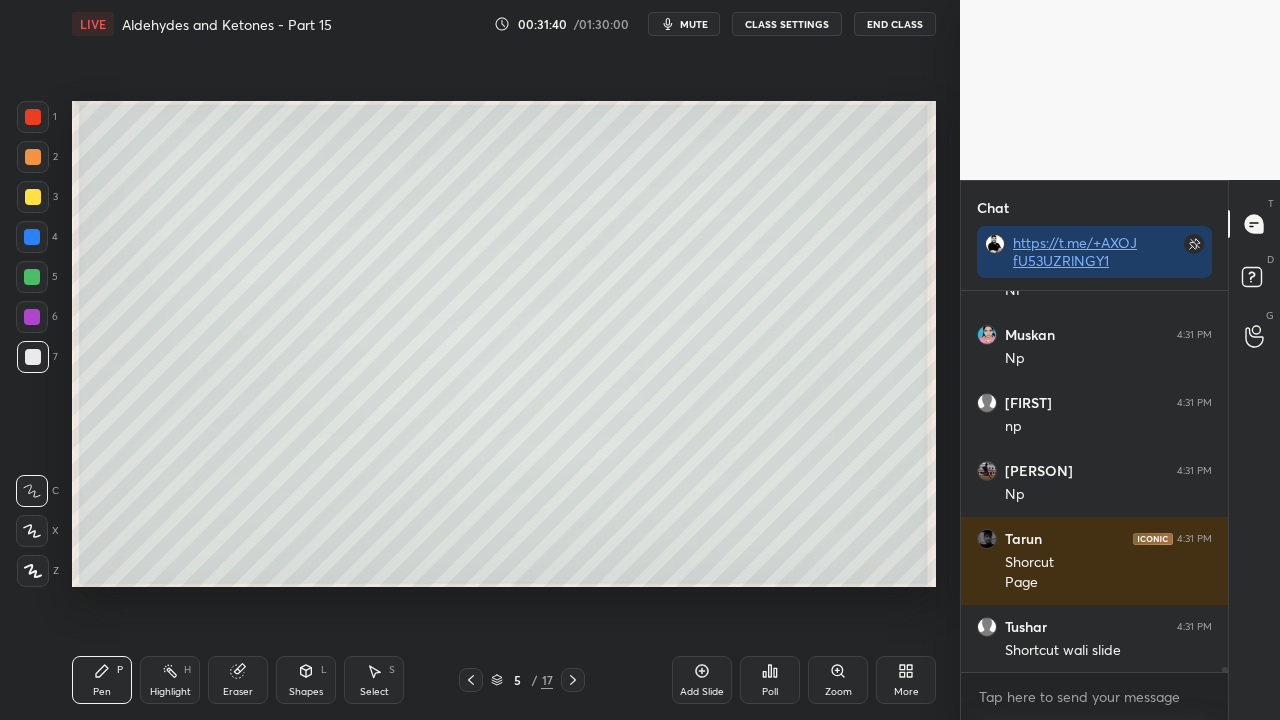 scroll, scrollTop: 30644, scrollLeft: 0, axis: vertical 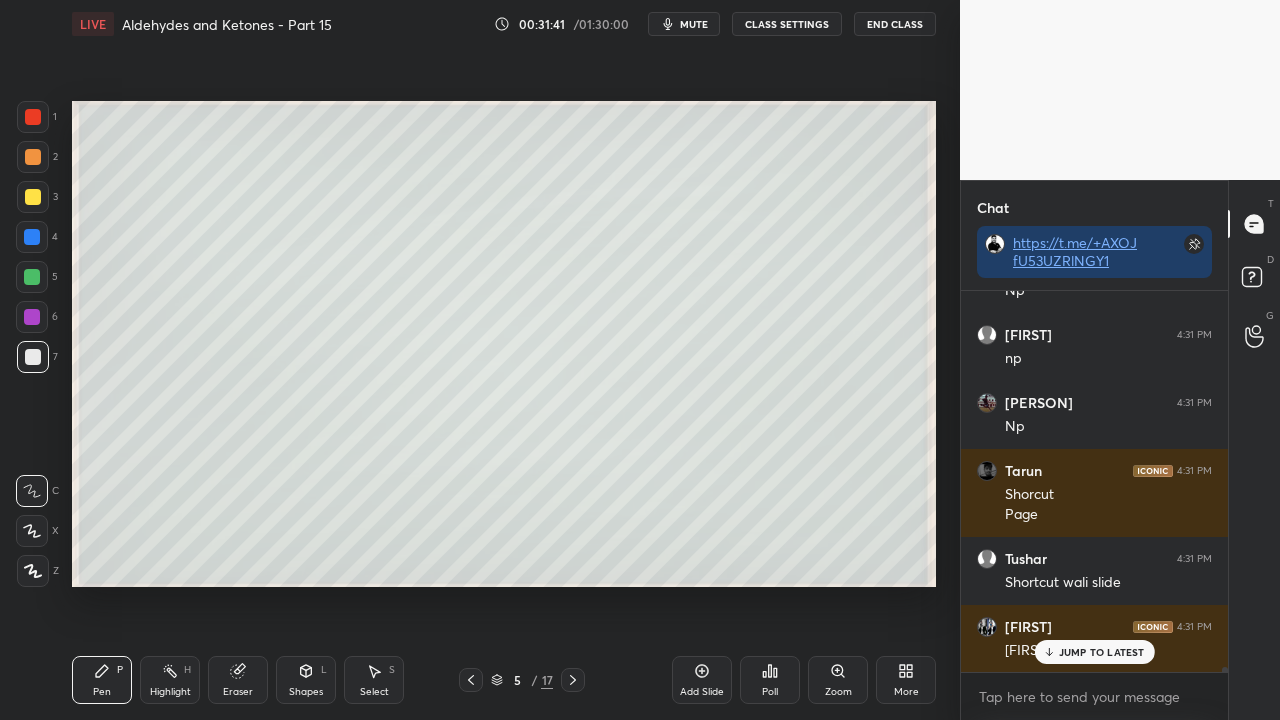 click on "JUMP TO LATEST" at bounding box center (1102, 652) 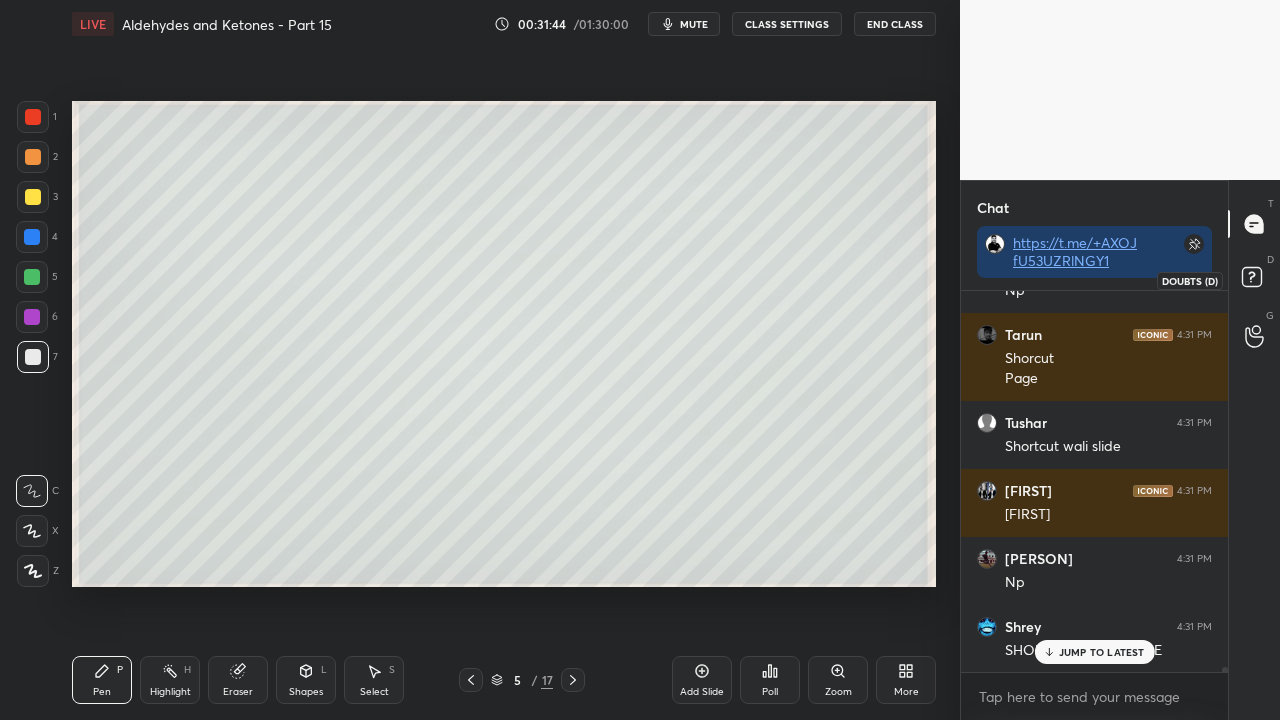 scroll, scrollTop: 30848, scrollLeft: 0, axis: vertical 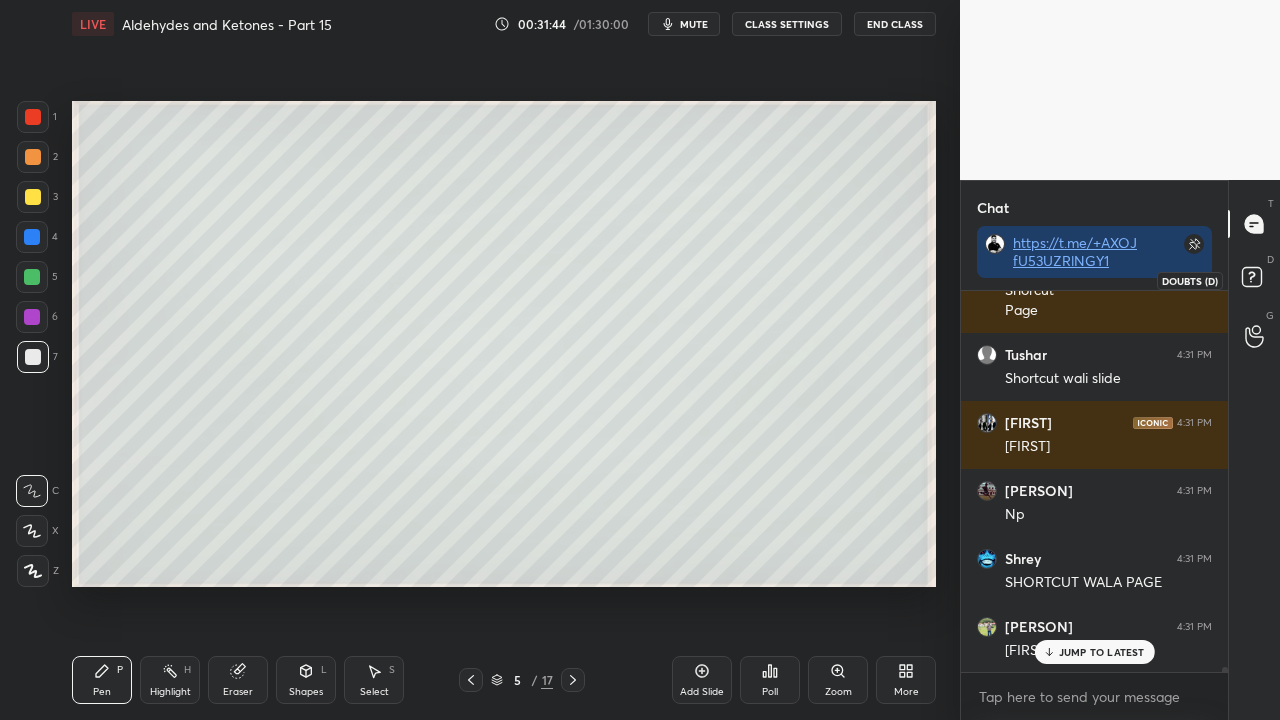 click 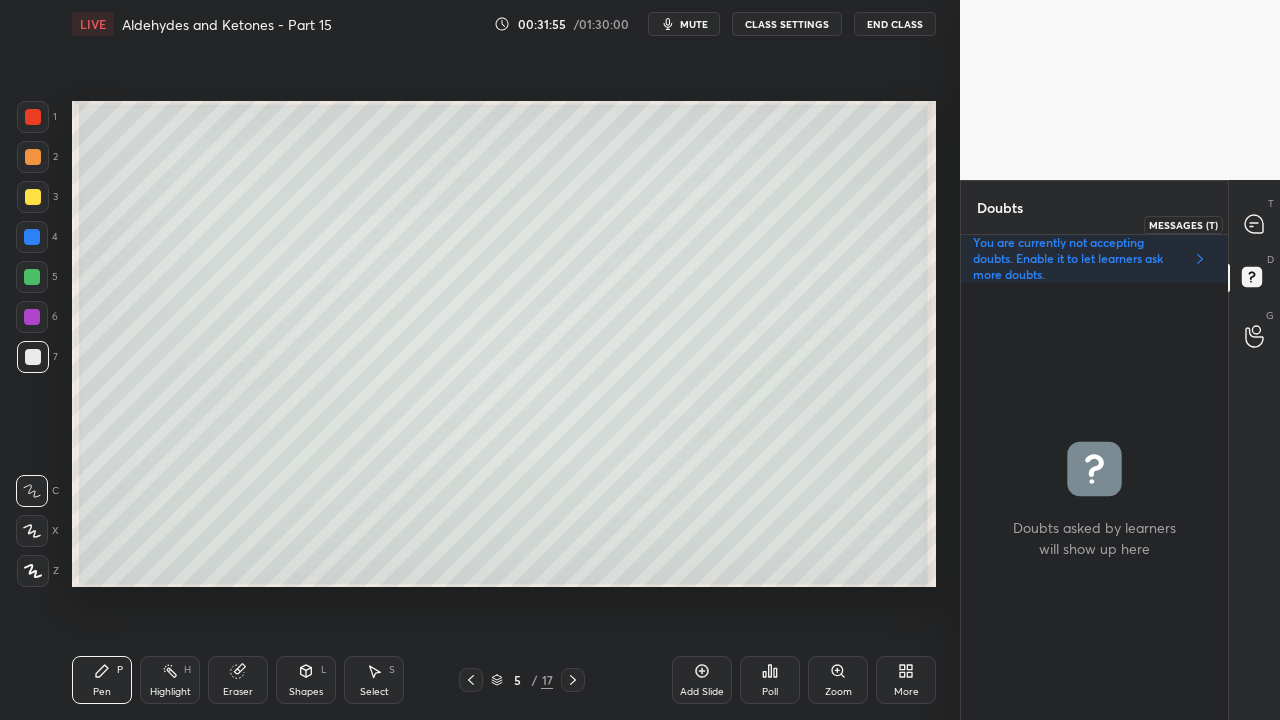 click 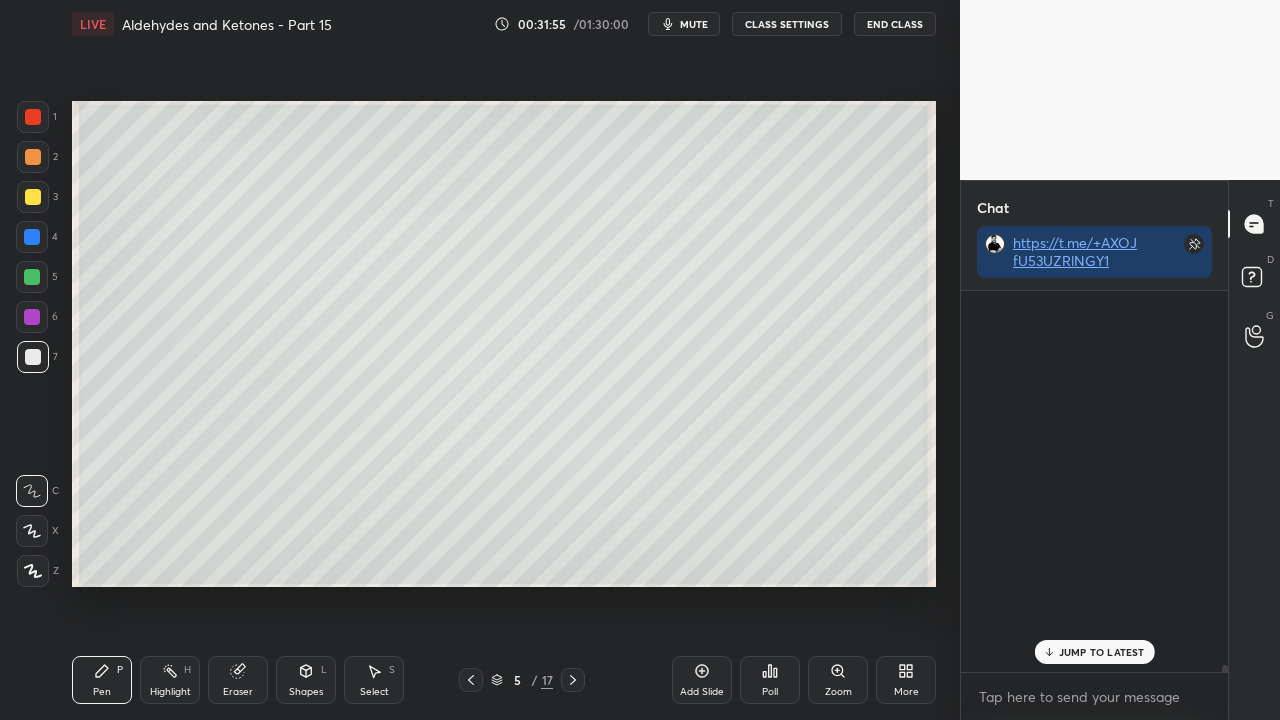 scroll, scrollTop: 31399, scrollLeft: 0, axis: vertical 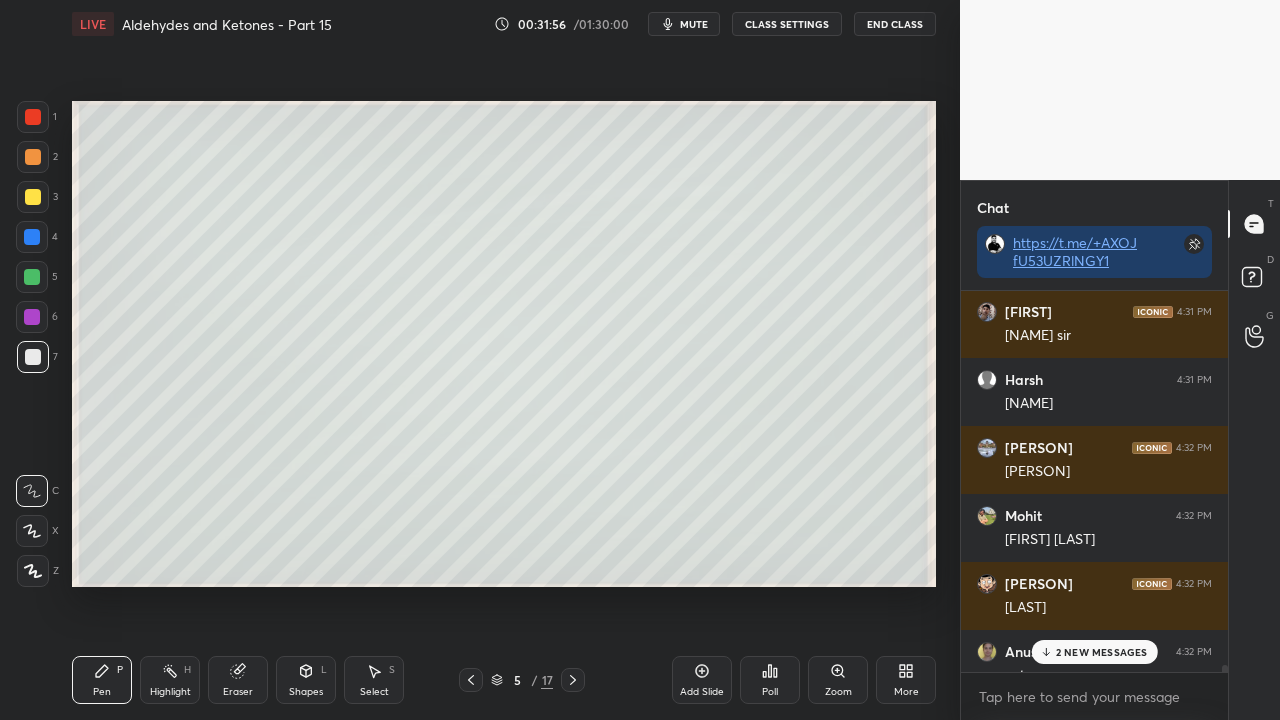 click on "2 NEW MESSAGES" at bounding box center [1102, 652] 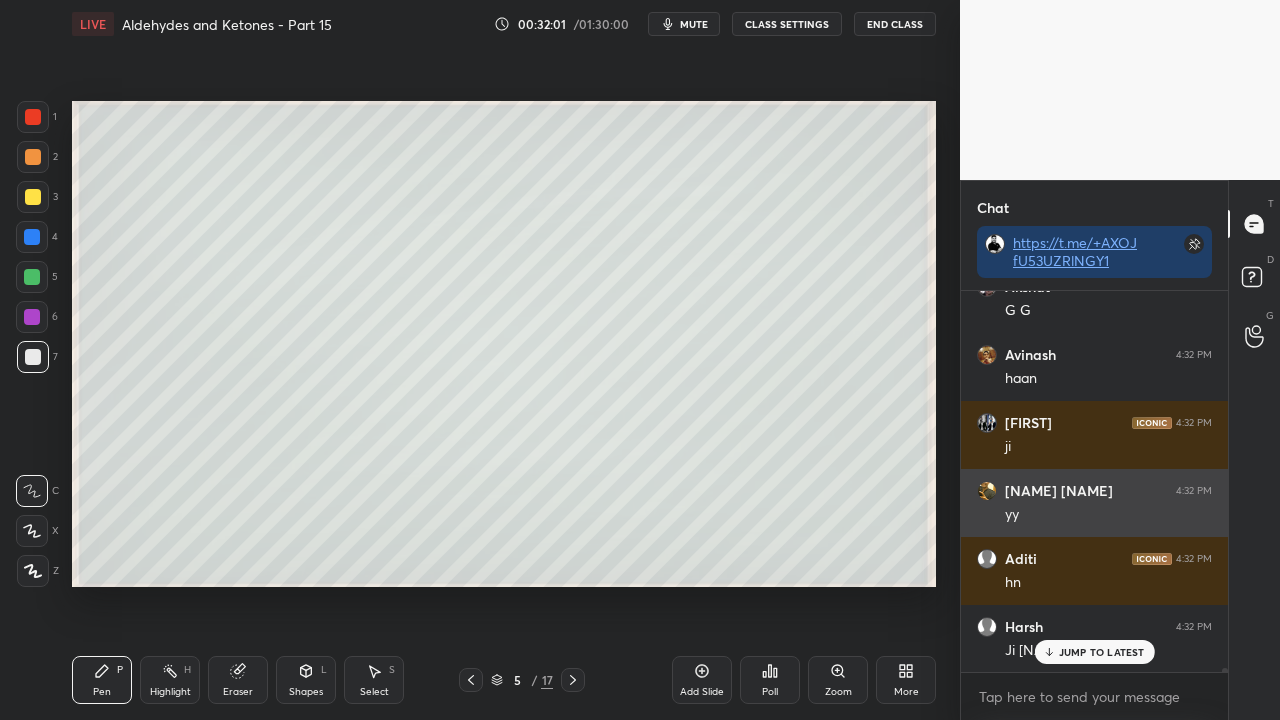 scroll, scrollTop: 32384, scrollLeft: 0, axis: vertical 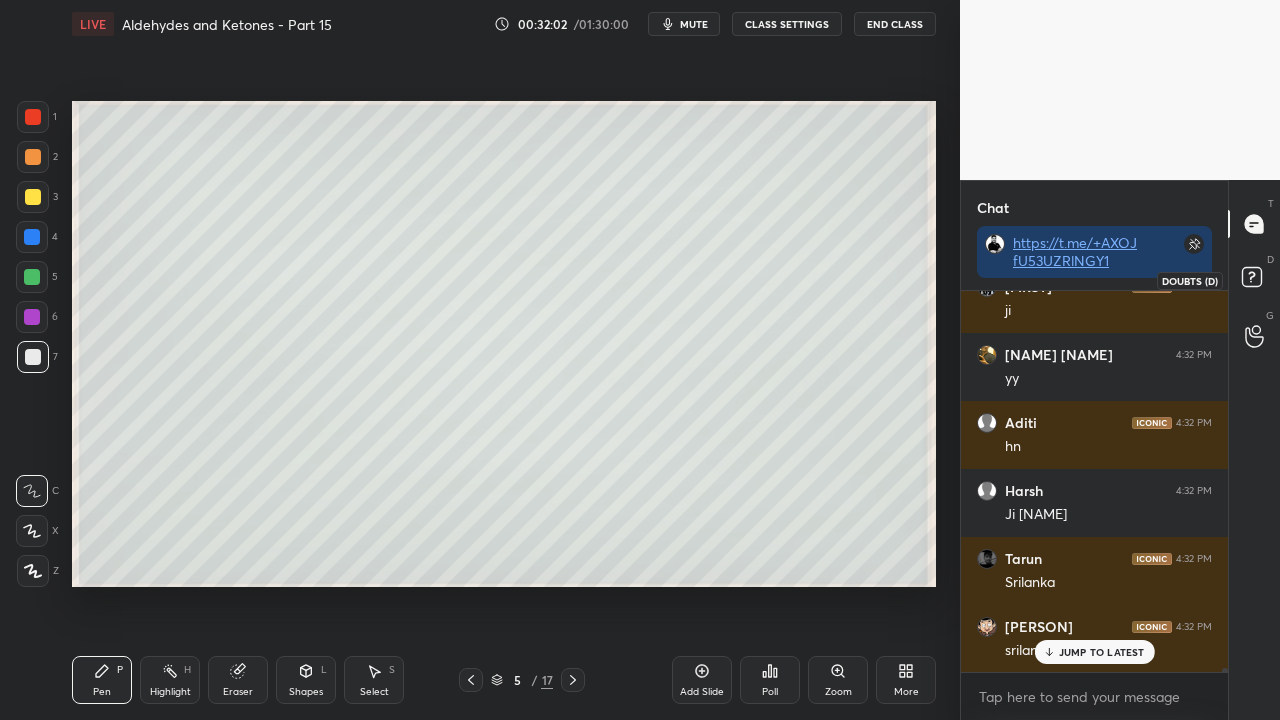 click 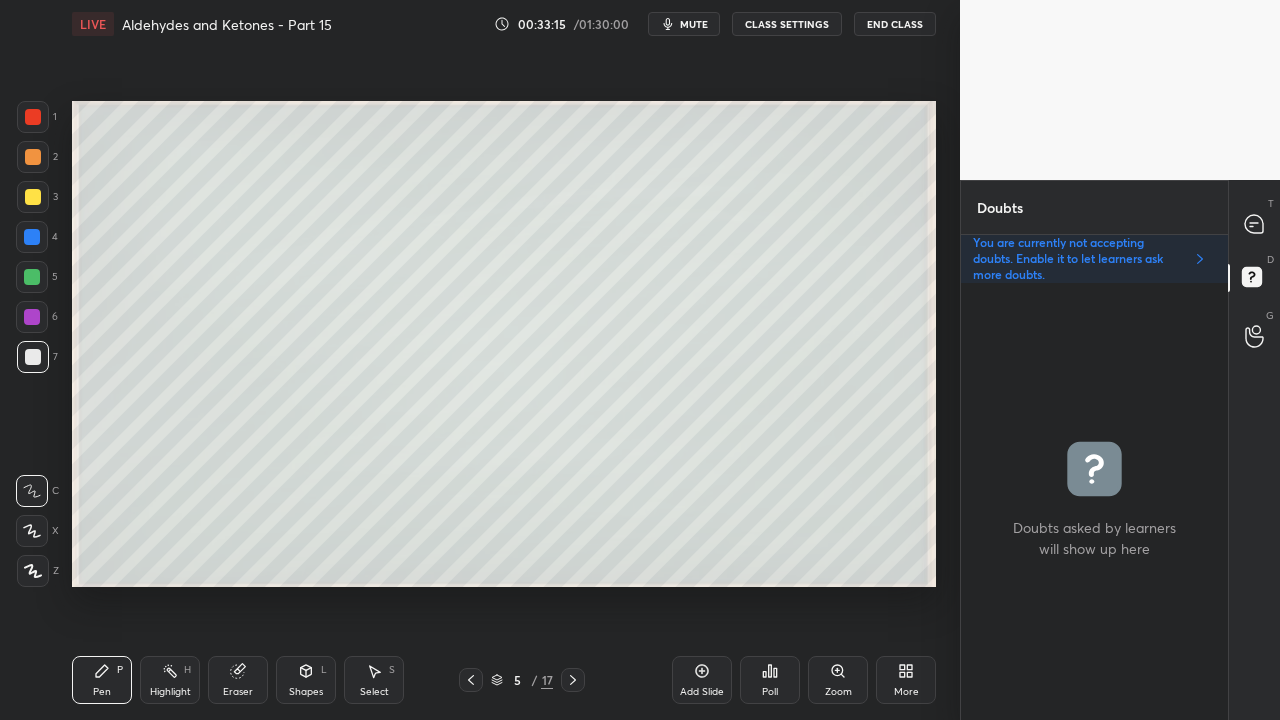 click on "mute" at bounding box center (694, 24) 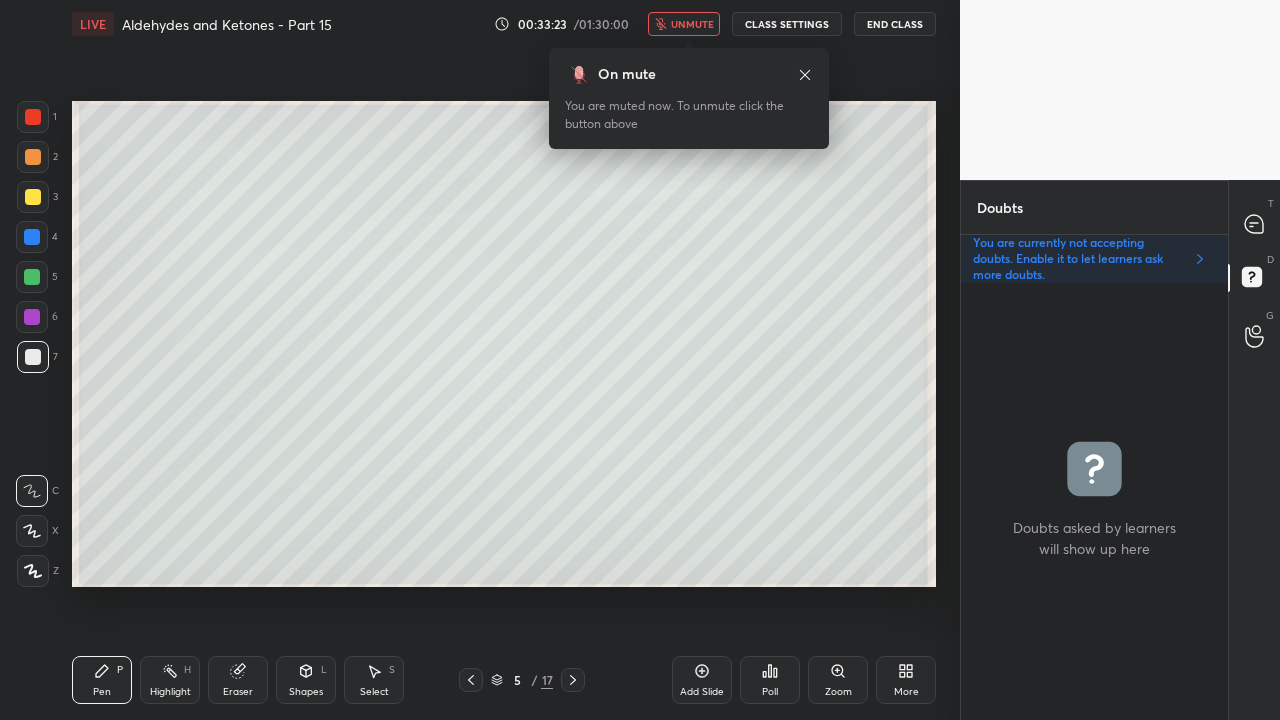 click on "unmute" at bounding box center (692, 24) 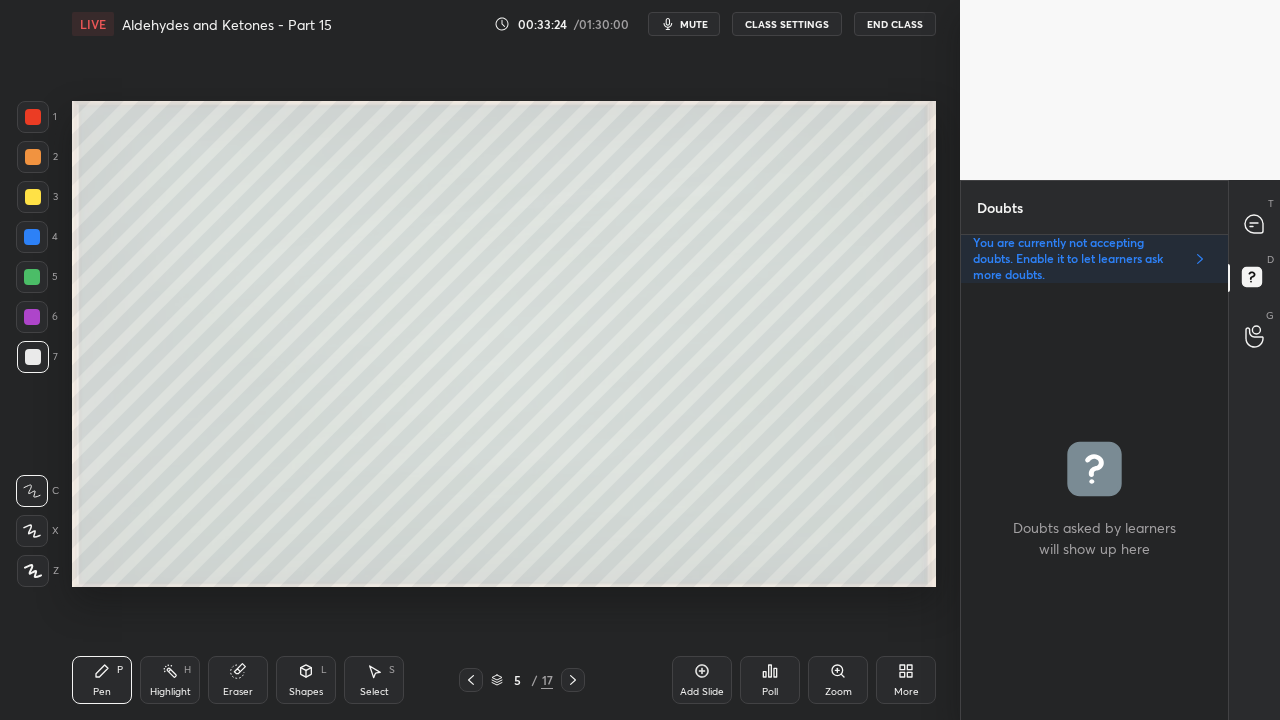 click 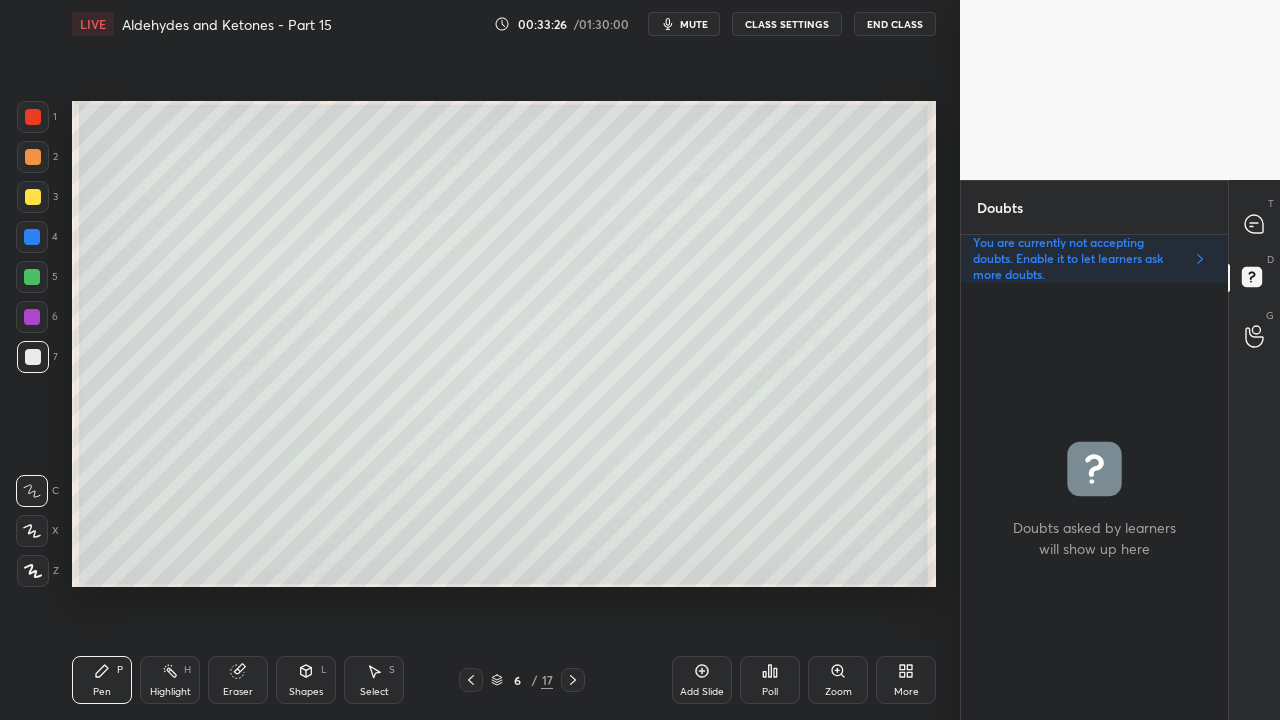 click 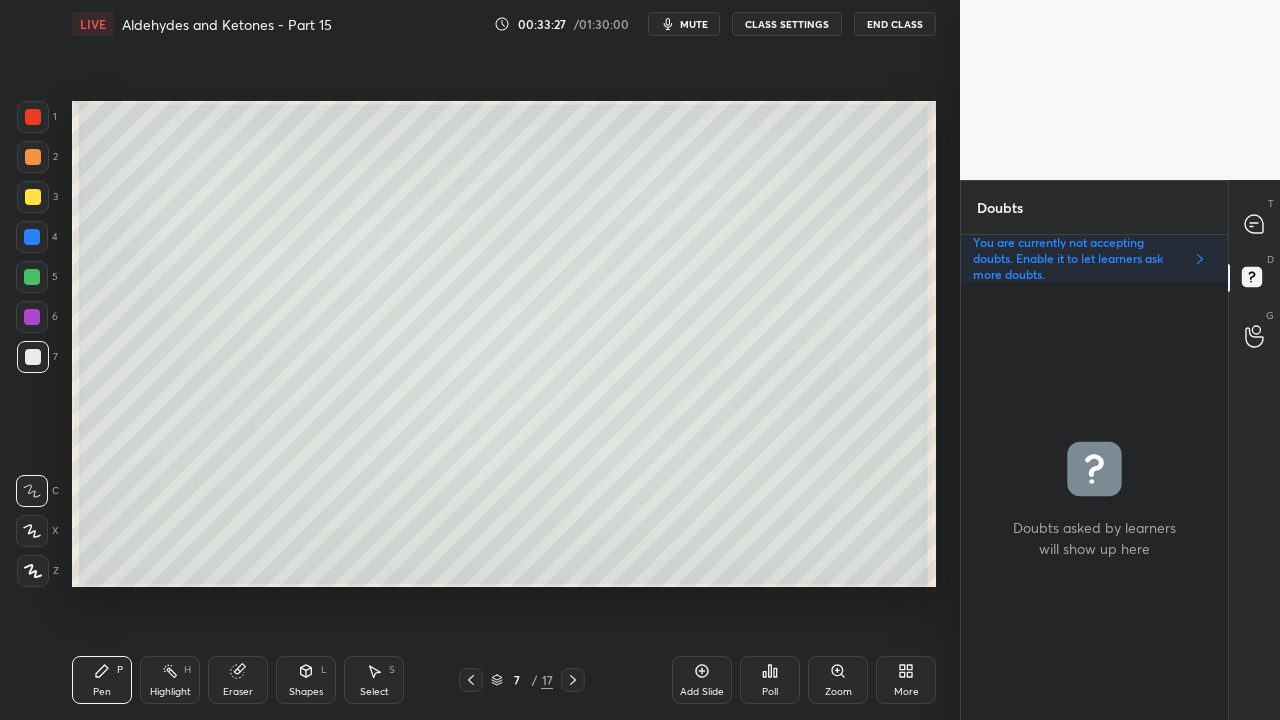 click at bounding box center [33, 197] 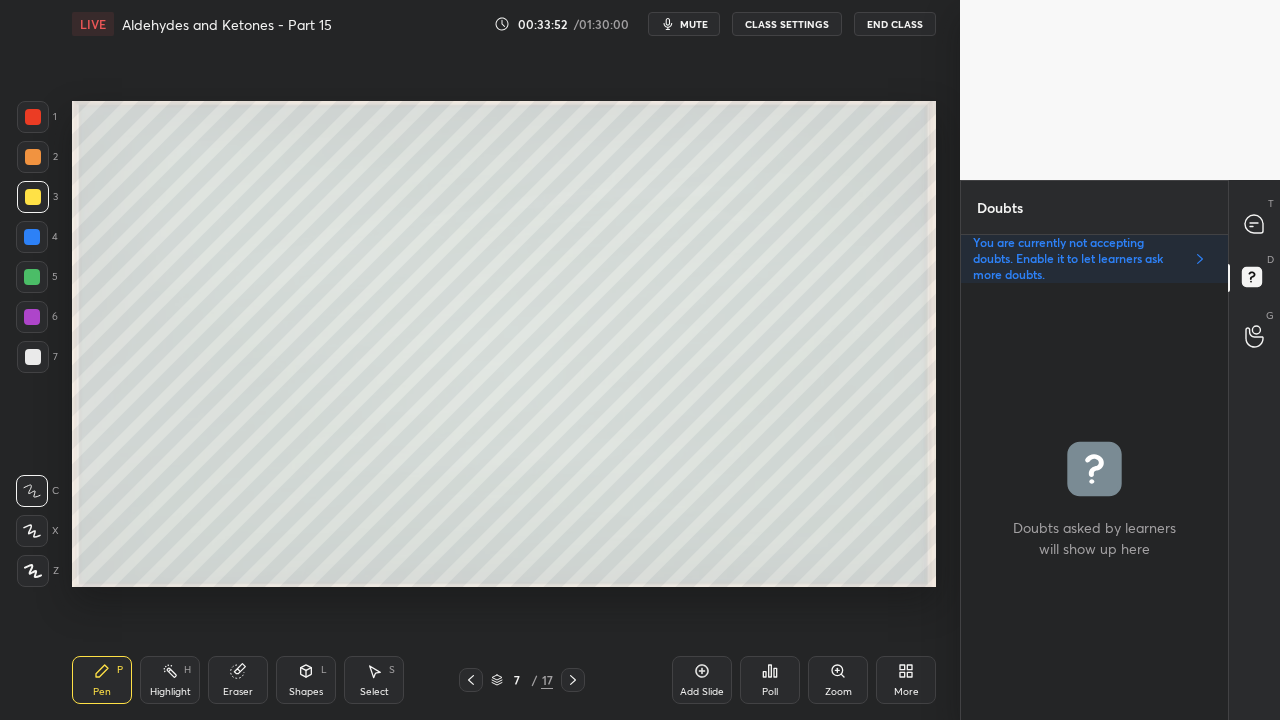 drag, startPoint x: 1263, startPoint y: 213, endPoint x: 1256, endPoint y: 204, distance: 11.401754 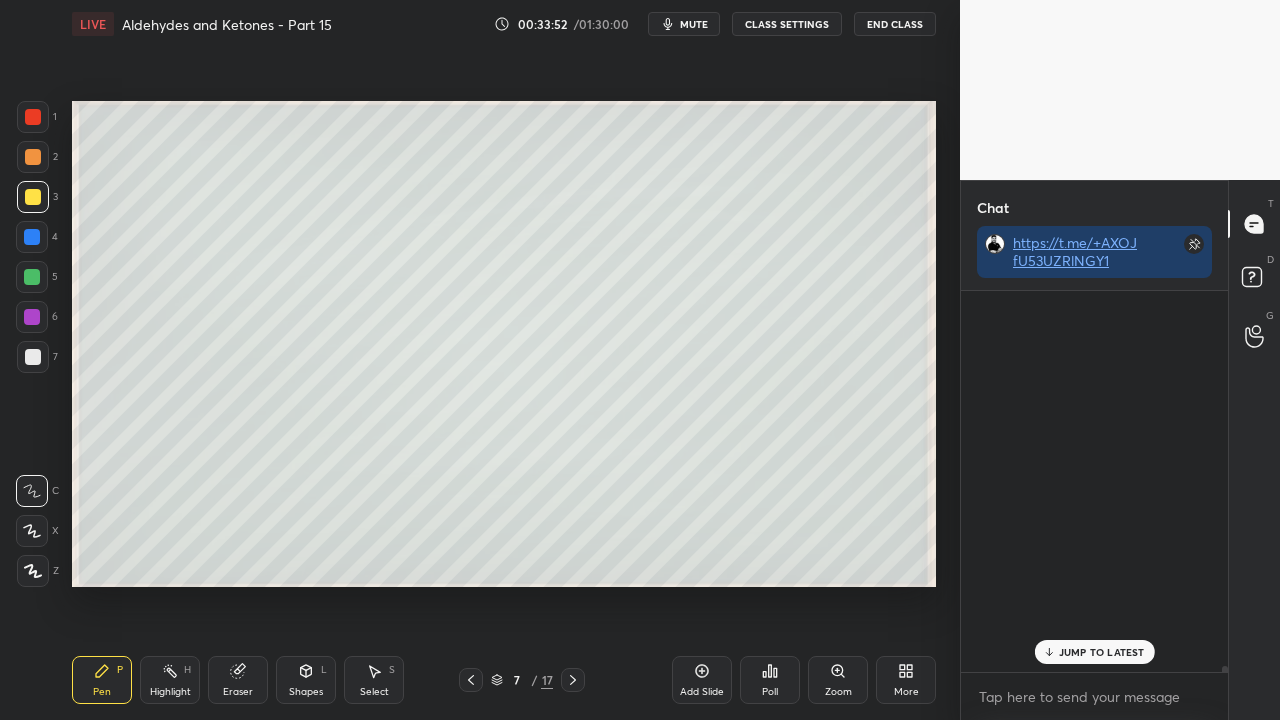 scroll, scrollTop: 423, scrollLeft: 261, axis: both 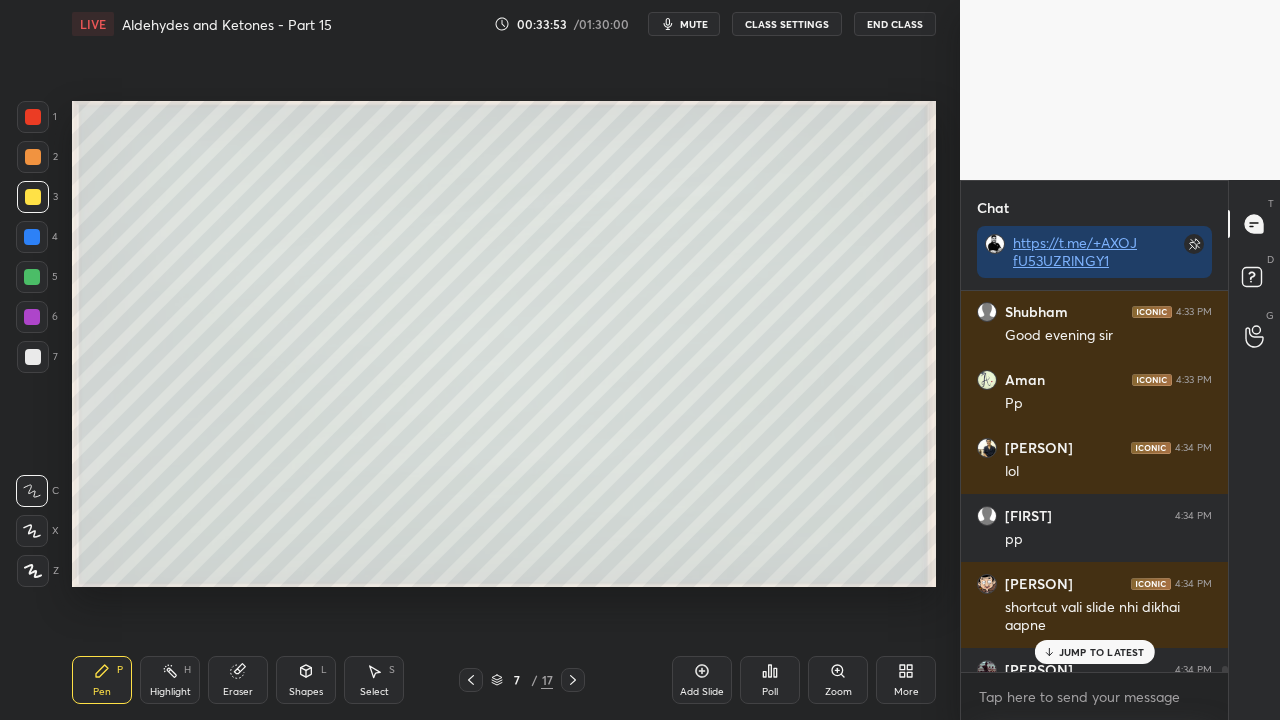 click on "JUMP TO LATEST" at bounding box center (1102, 652) 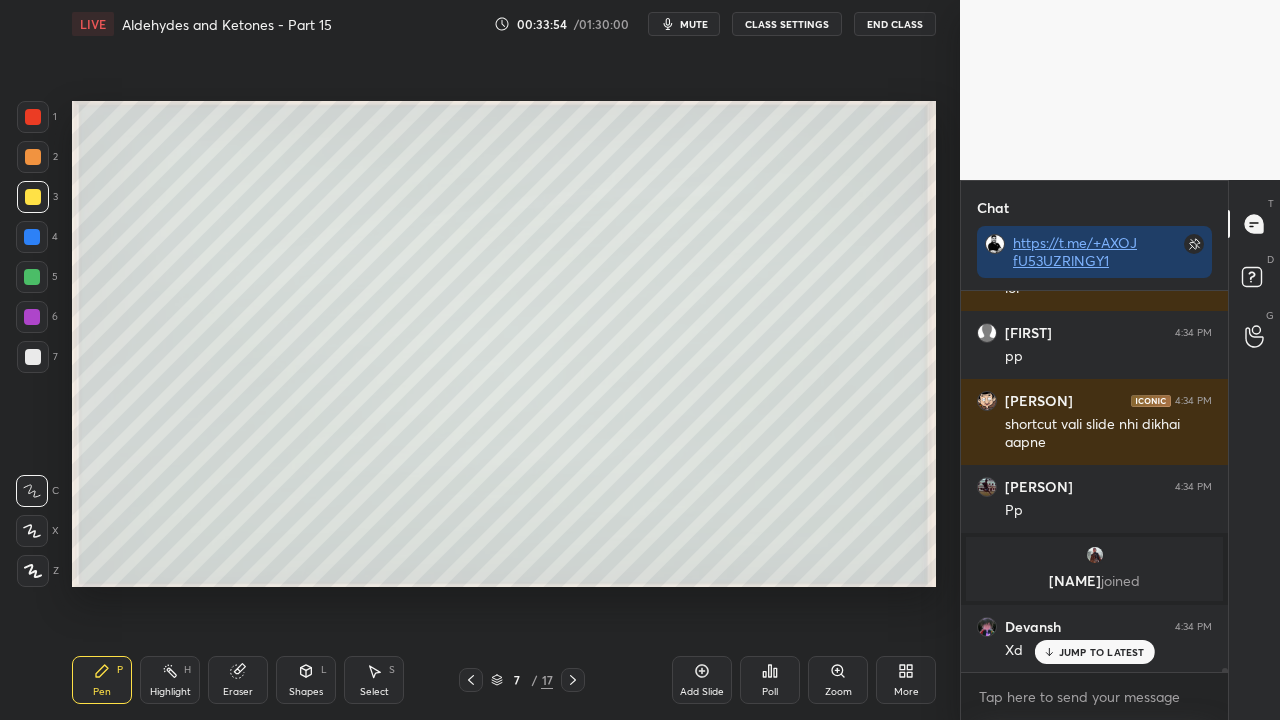 scroll, scrollTop: 35066, scrollLeft: 0, axis: vertical 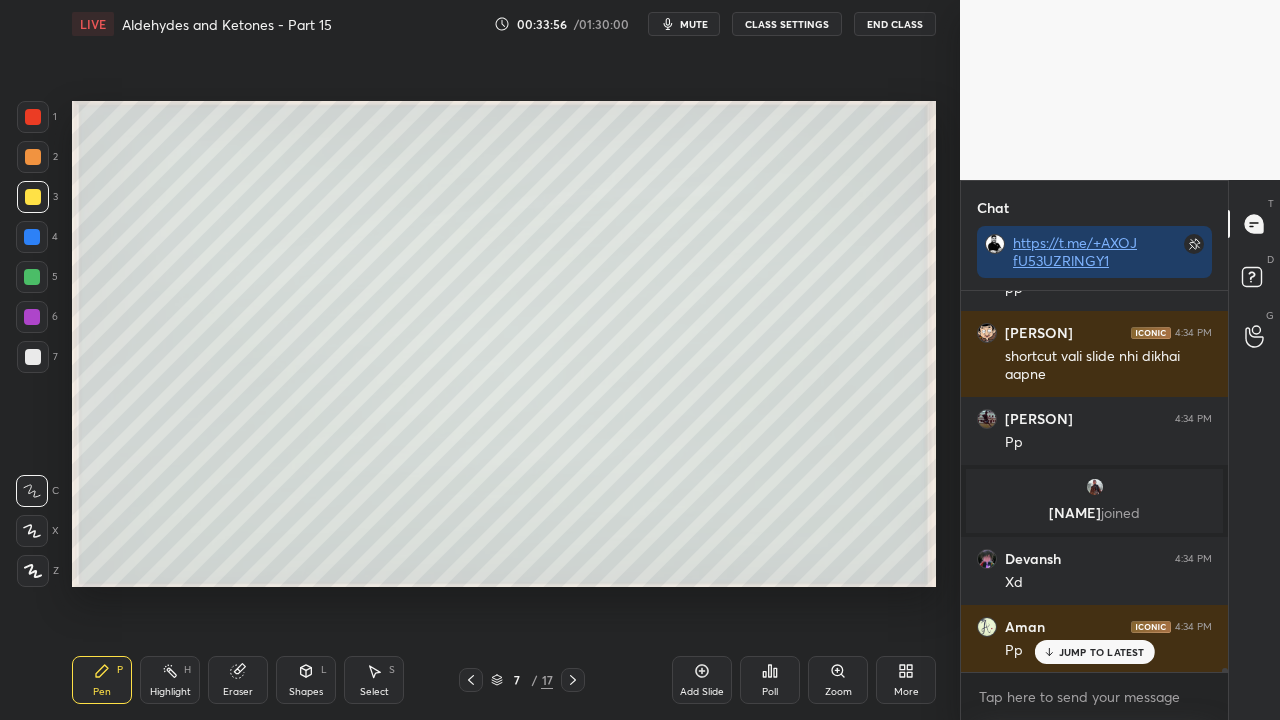 click 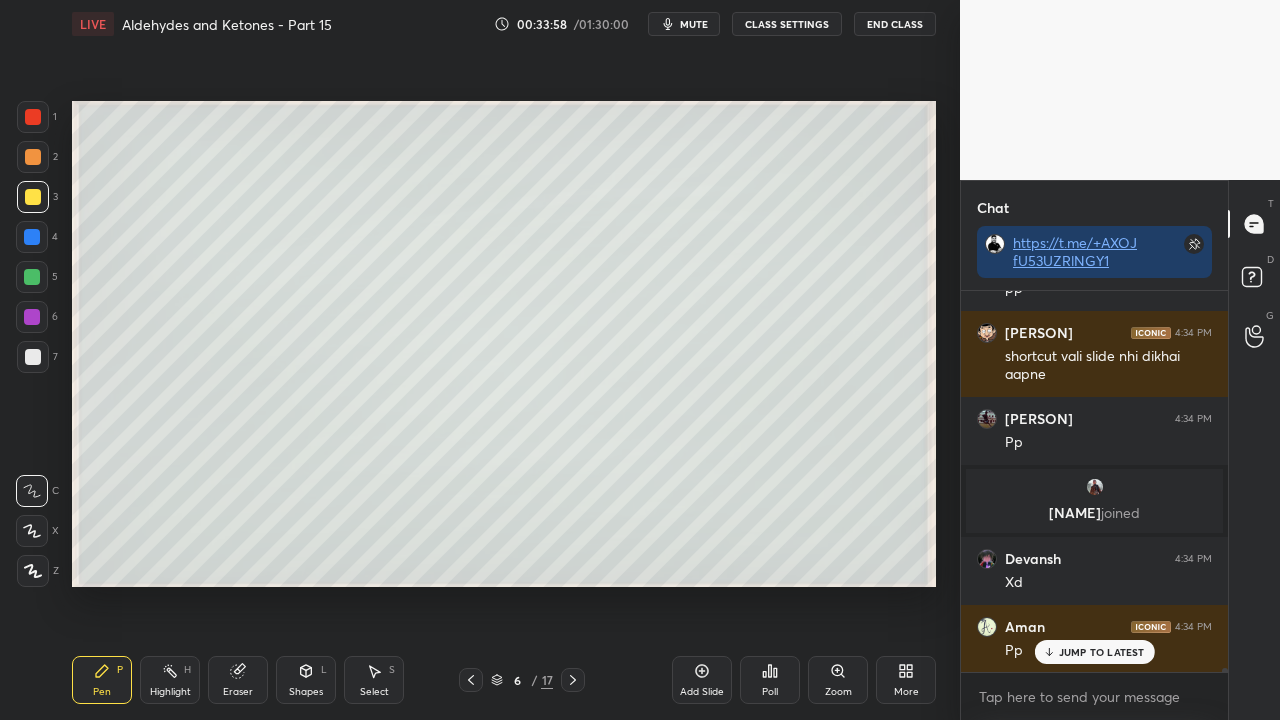 drag, startPoint x: 1084, startPoint y: 649, endPoint x: 996, endPoint y: 674, distance: 91.48224 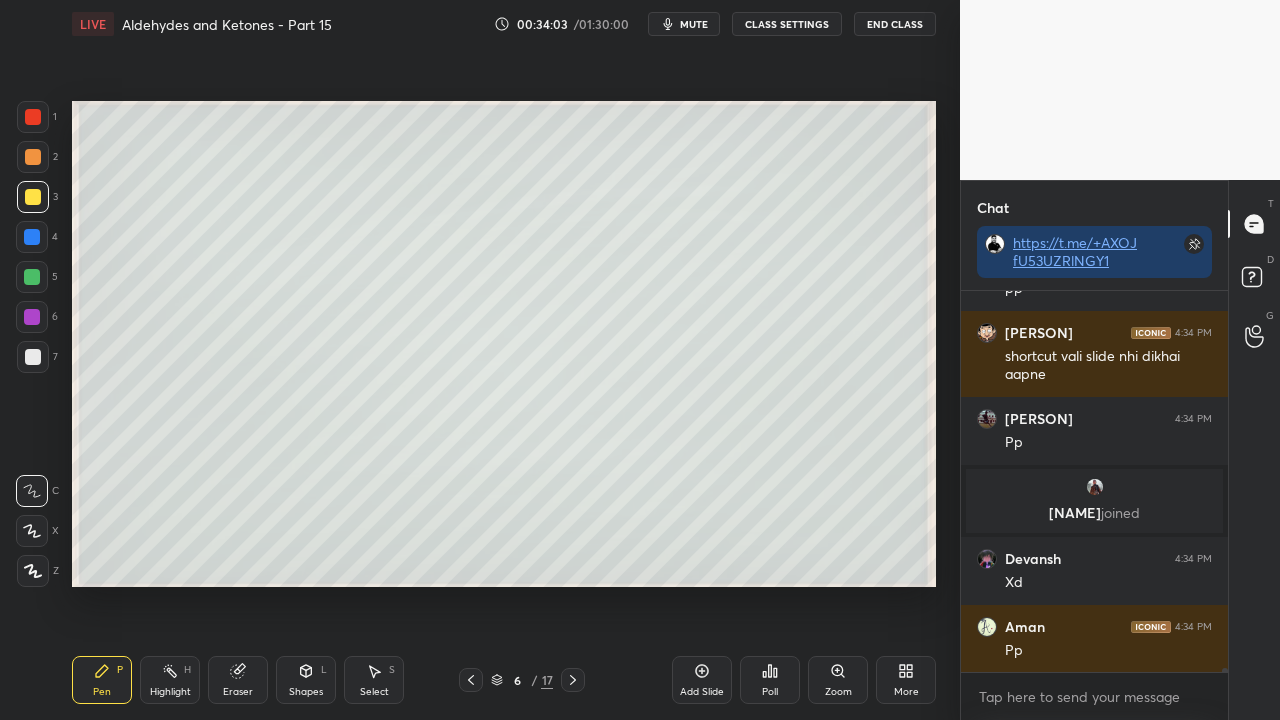 click at bounding box center [573, 680] 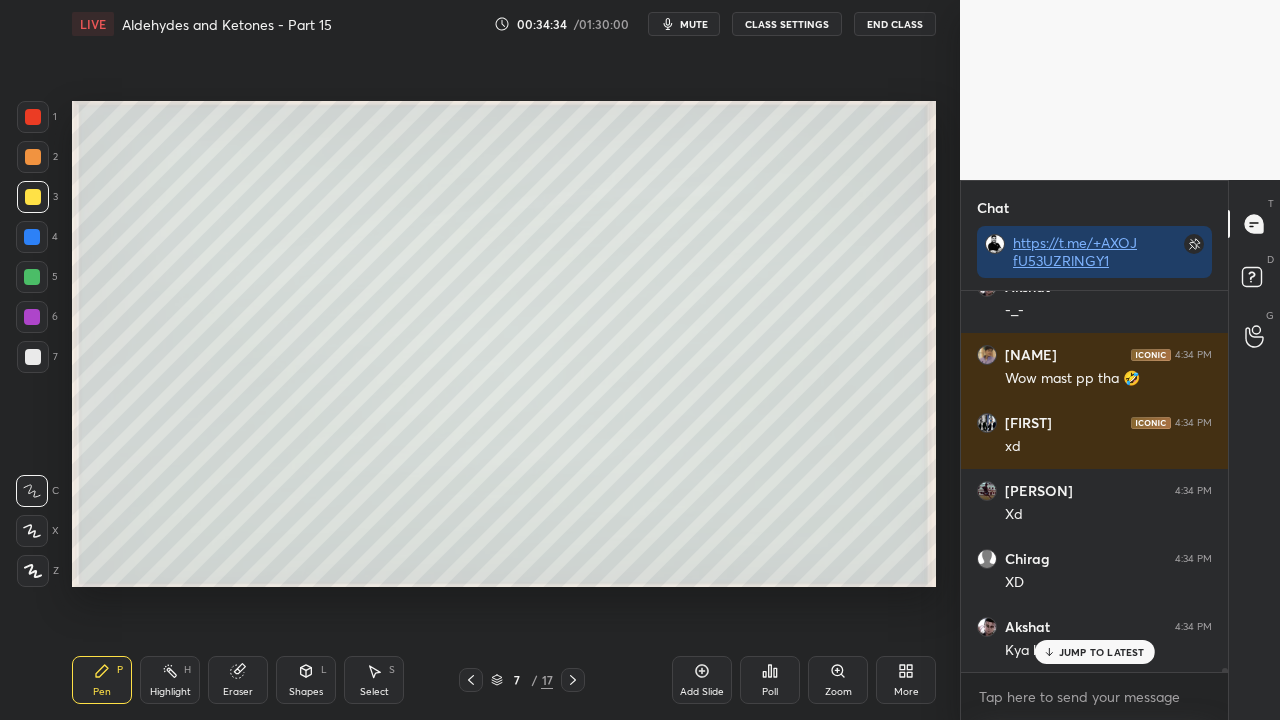scroll, scrollTop: 35678, scrollLeft: 0, axis: vertical 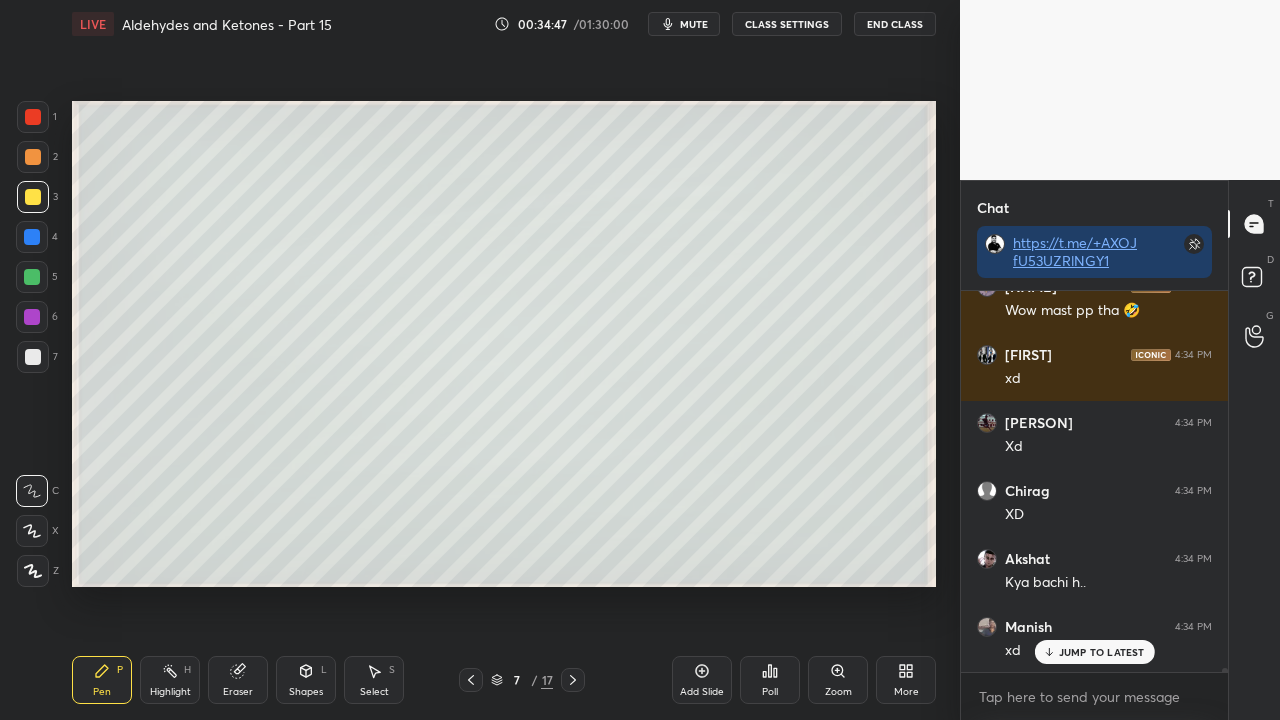 click on "JUMP TO LATEST" at bounding box center [1102, 652] 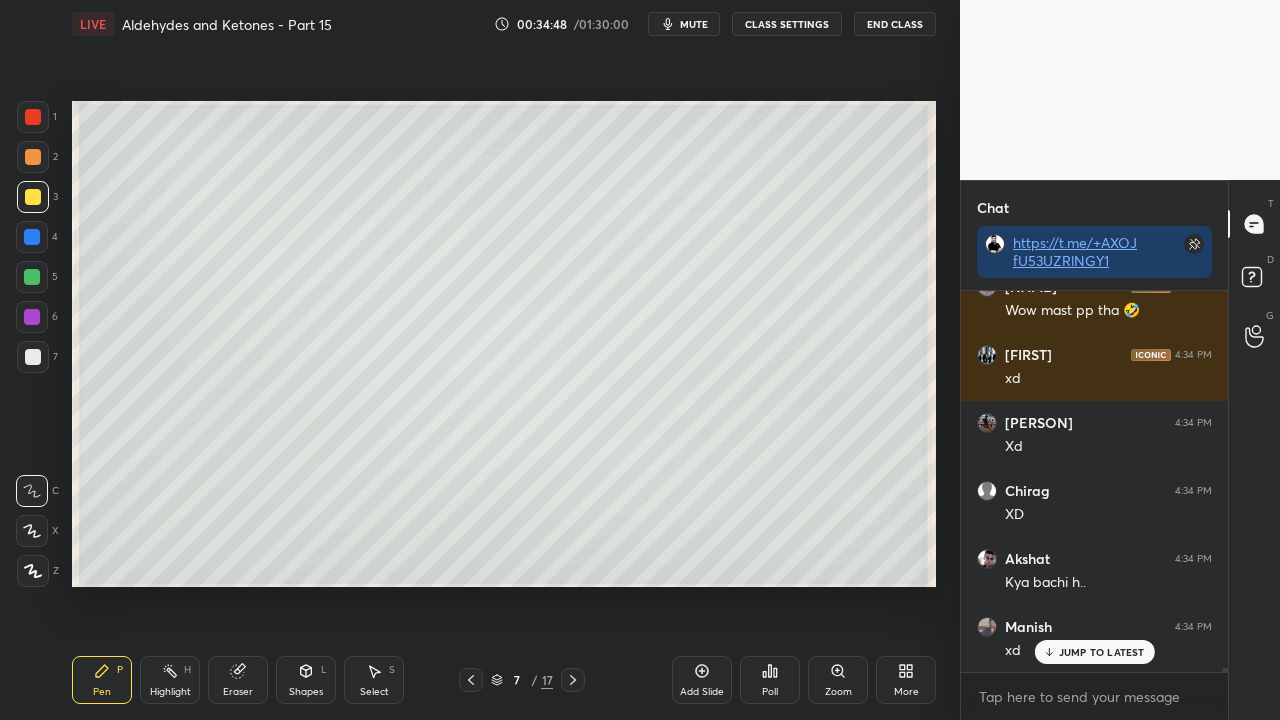 scroll, scrollTop: 35746, scrollLeft: 0, axis: vertical 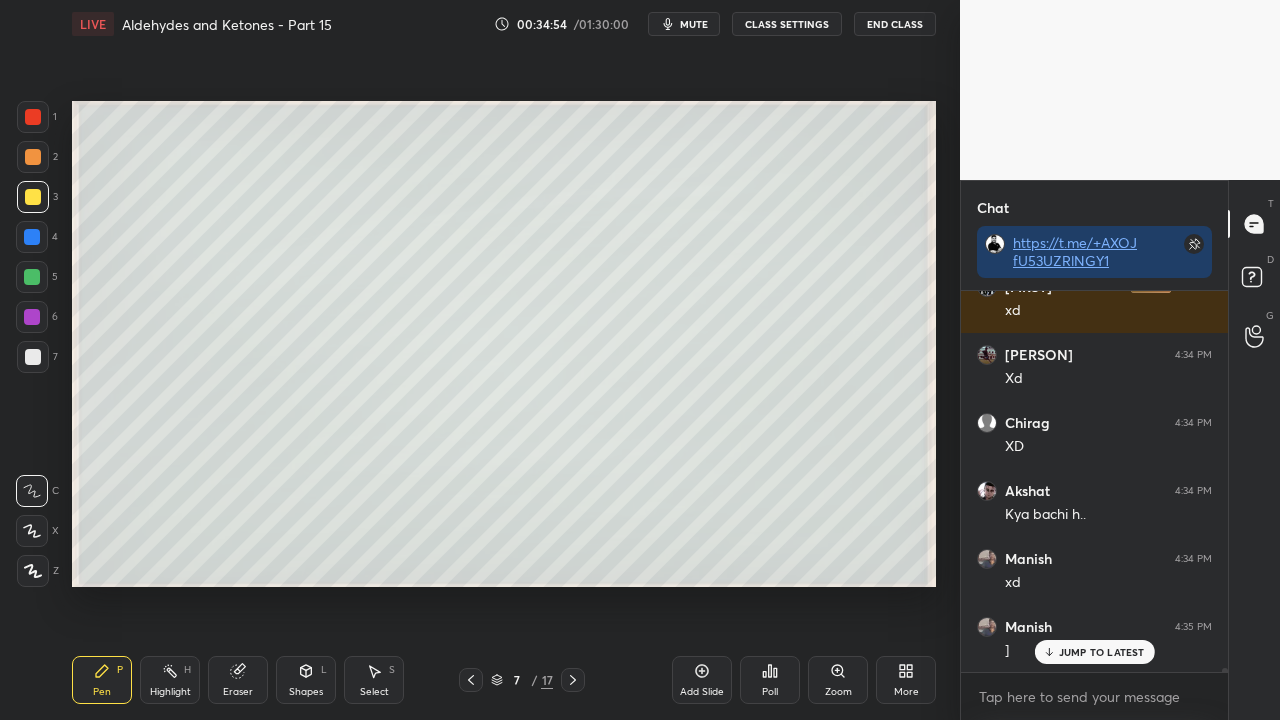 click on "mute" at bounding box center (694, 24) 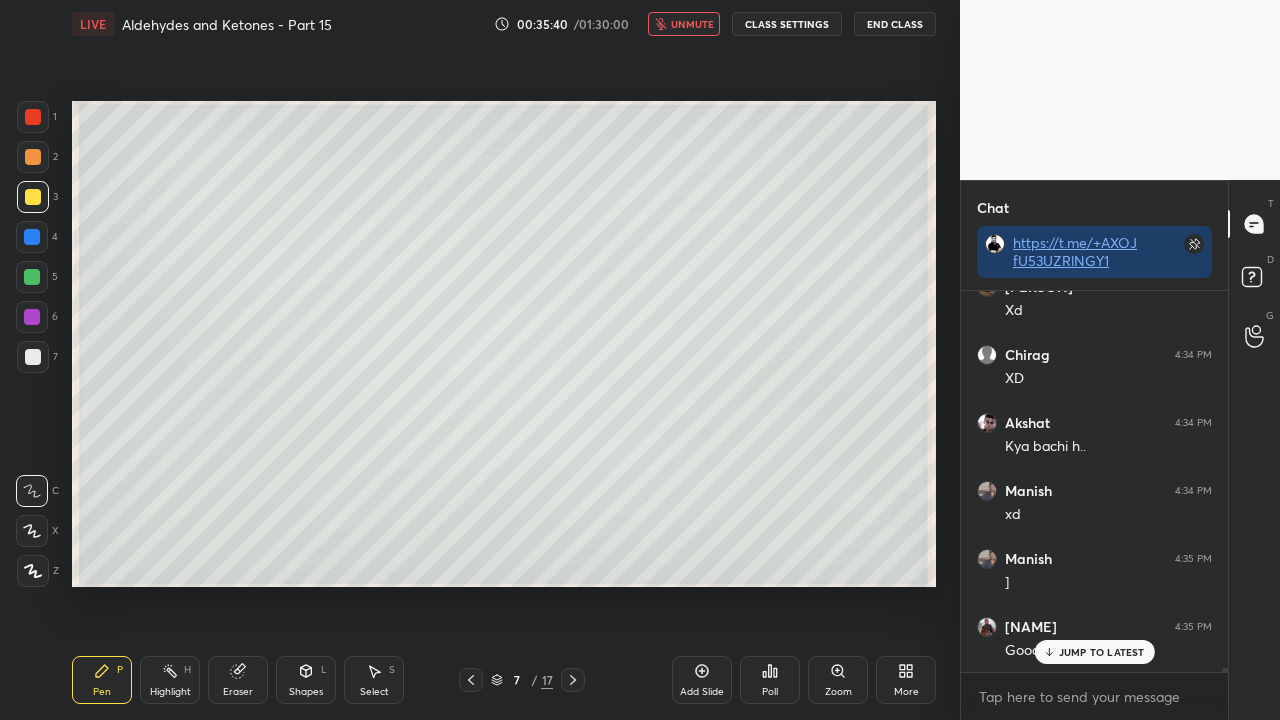 scroll, scrollTop: 35882, scrollLeft: 0, axis: vertical 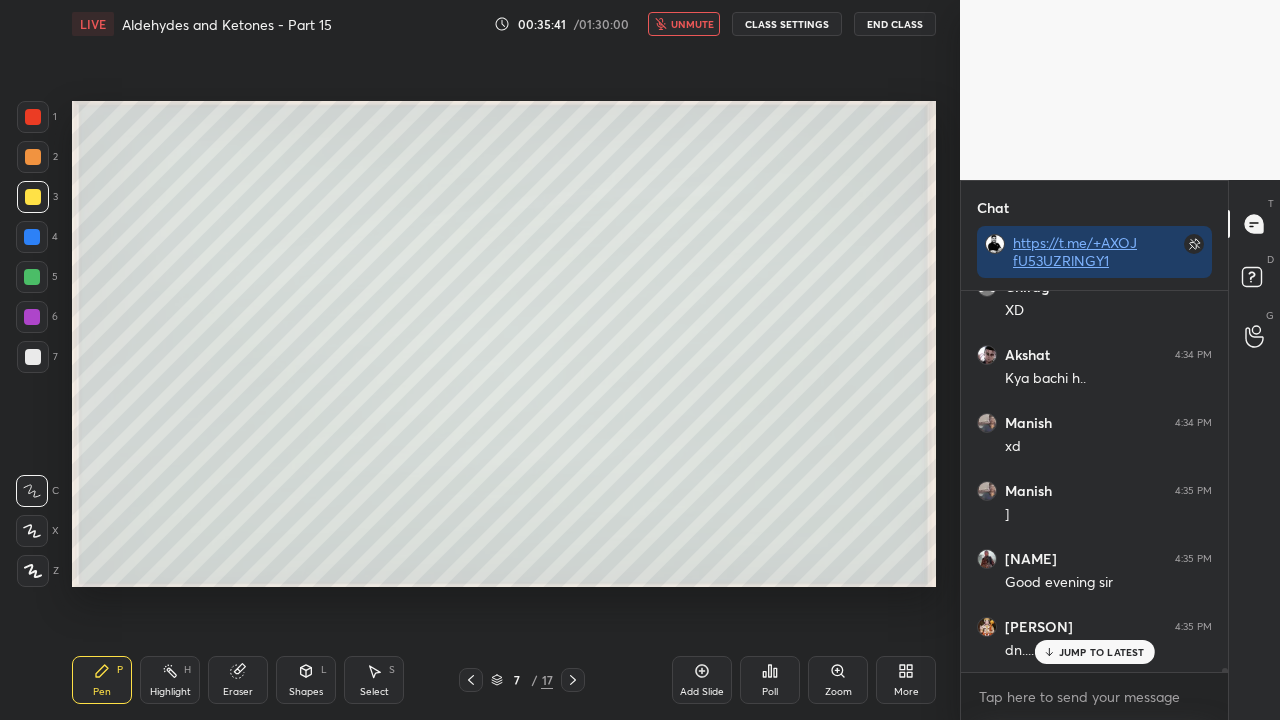 click on "unmute" at bounding box center (692, 24) 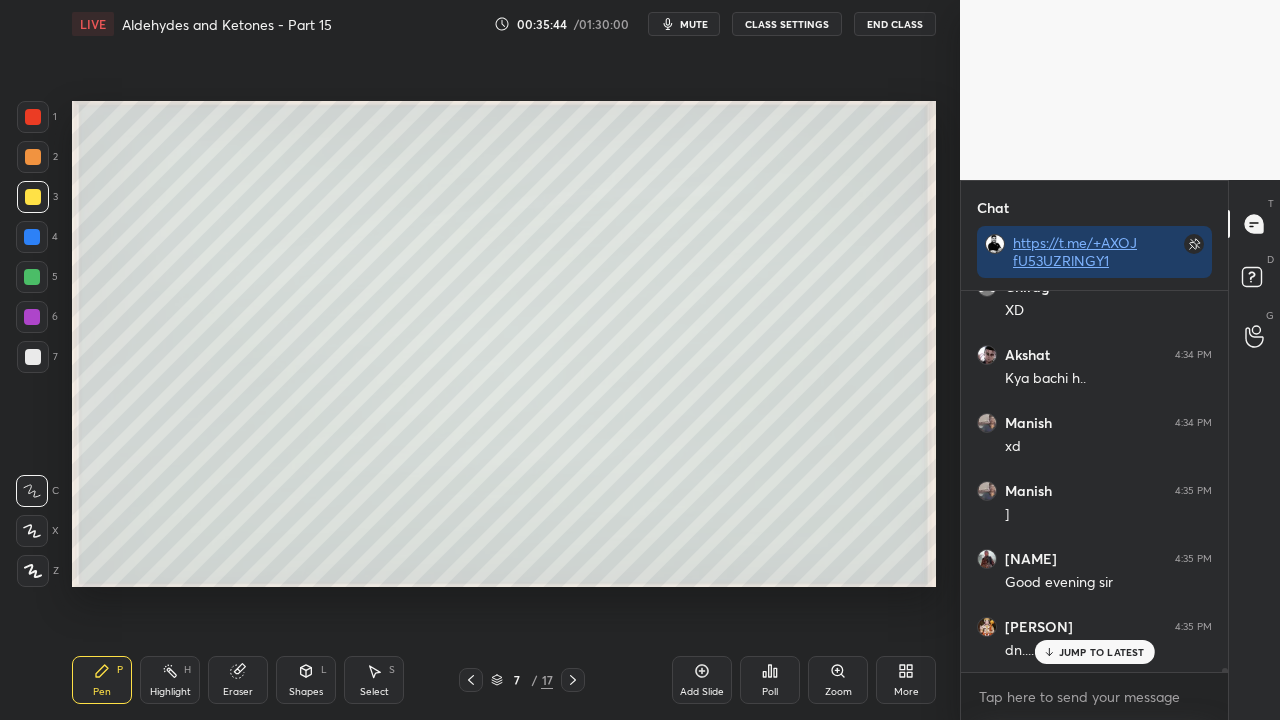 scroll, scrollTop: 35950, scrollLeft: 0, axis: vertical 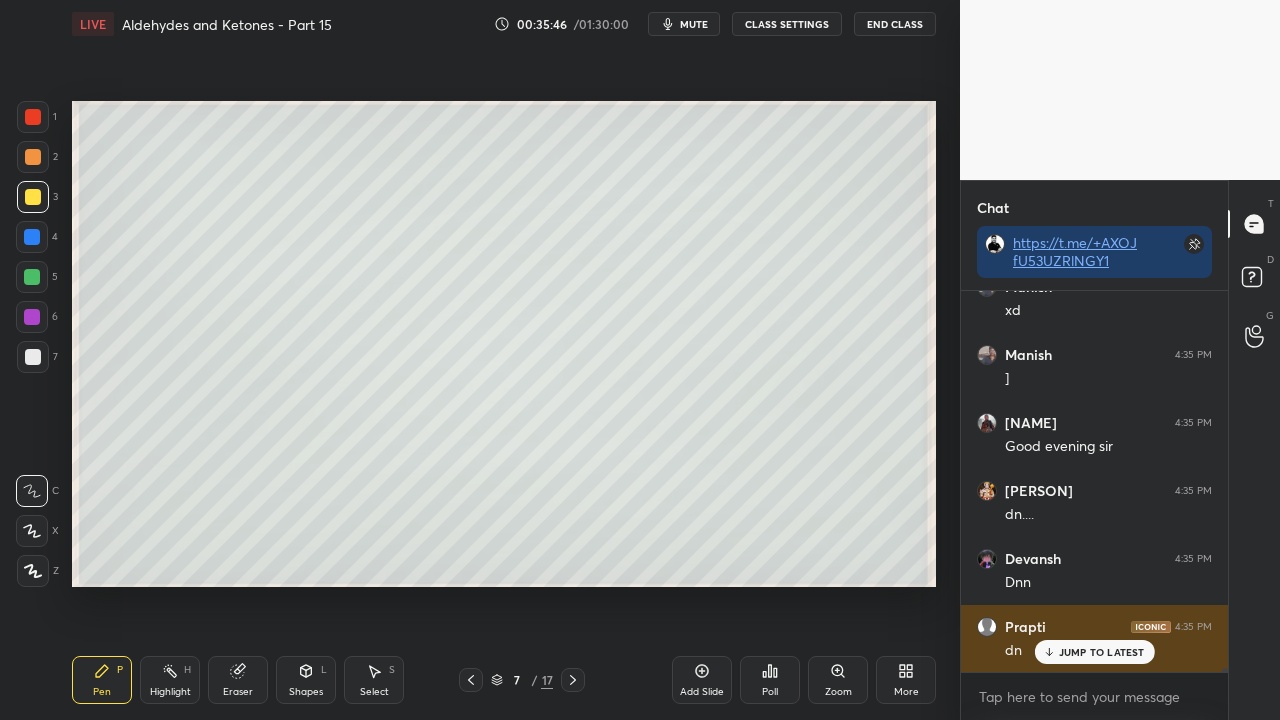 click on "JUMP TO LATEST" at bounding box center [1102, 652] 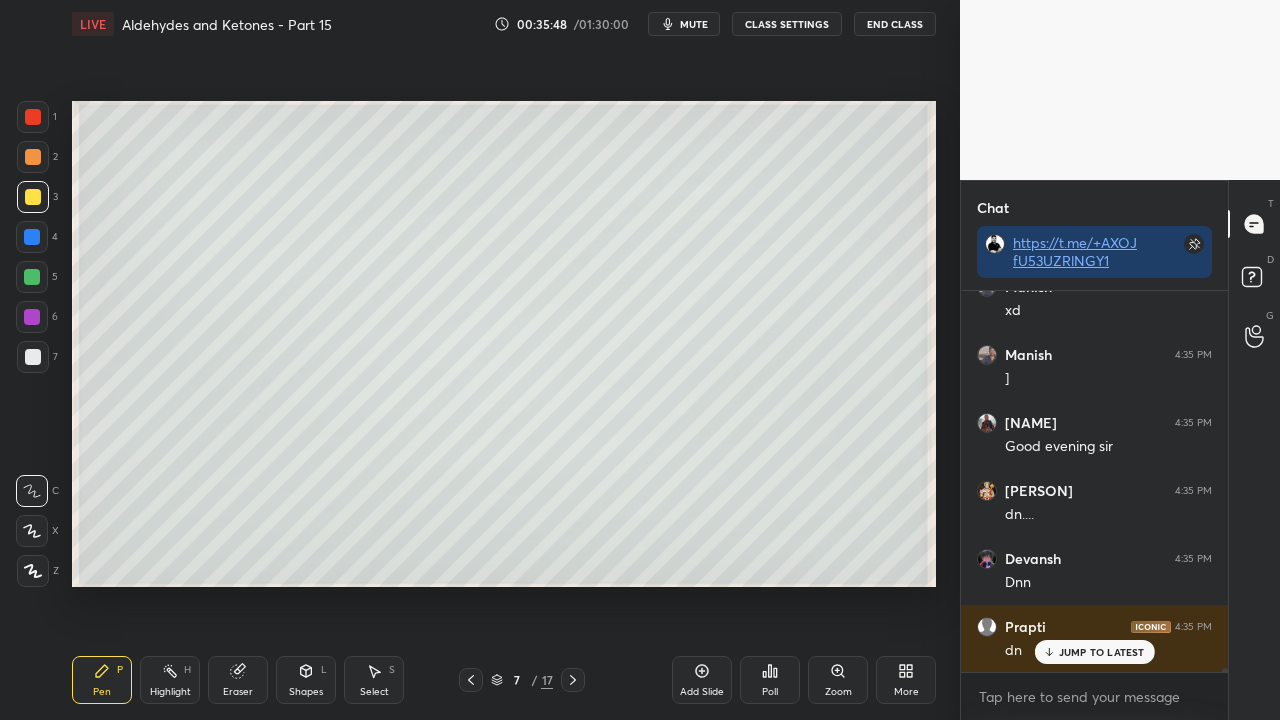 scroll, scrollTop: 36086, scrollLeft: 0, axis: vertical 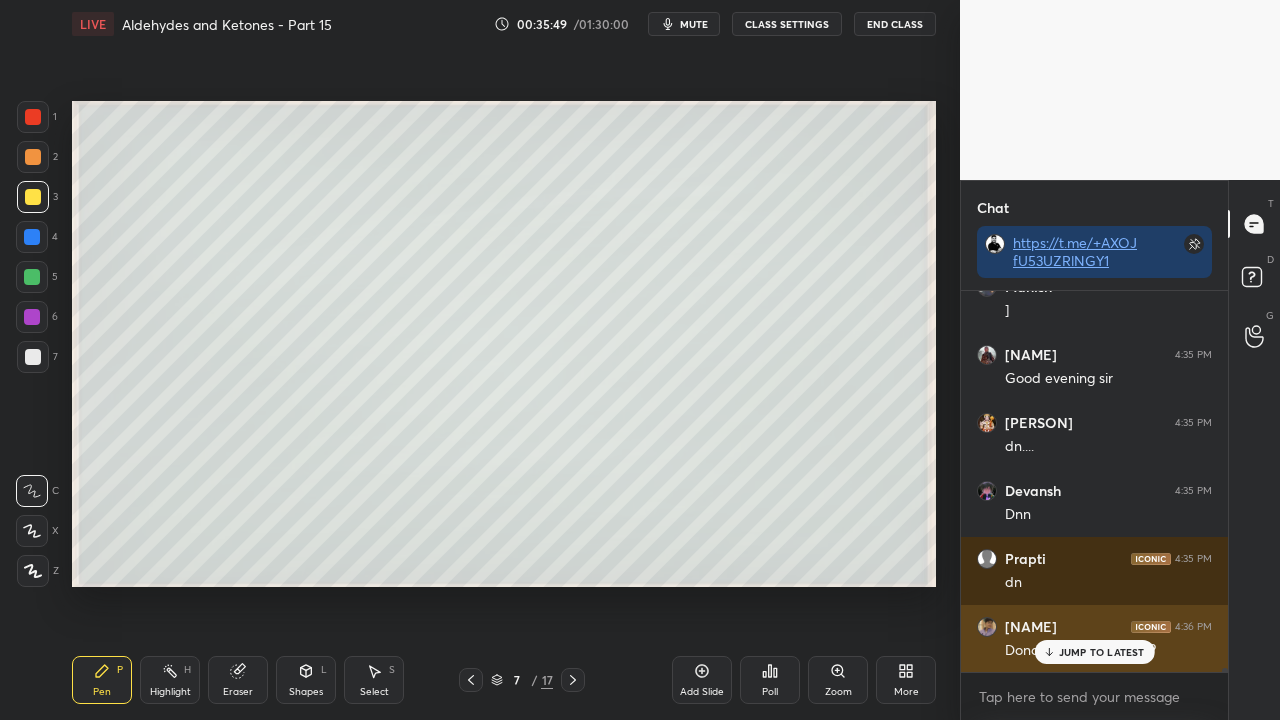 click on "JUMP TO LATEST" at bounding box center (1102, 652) 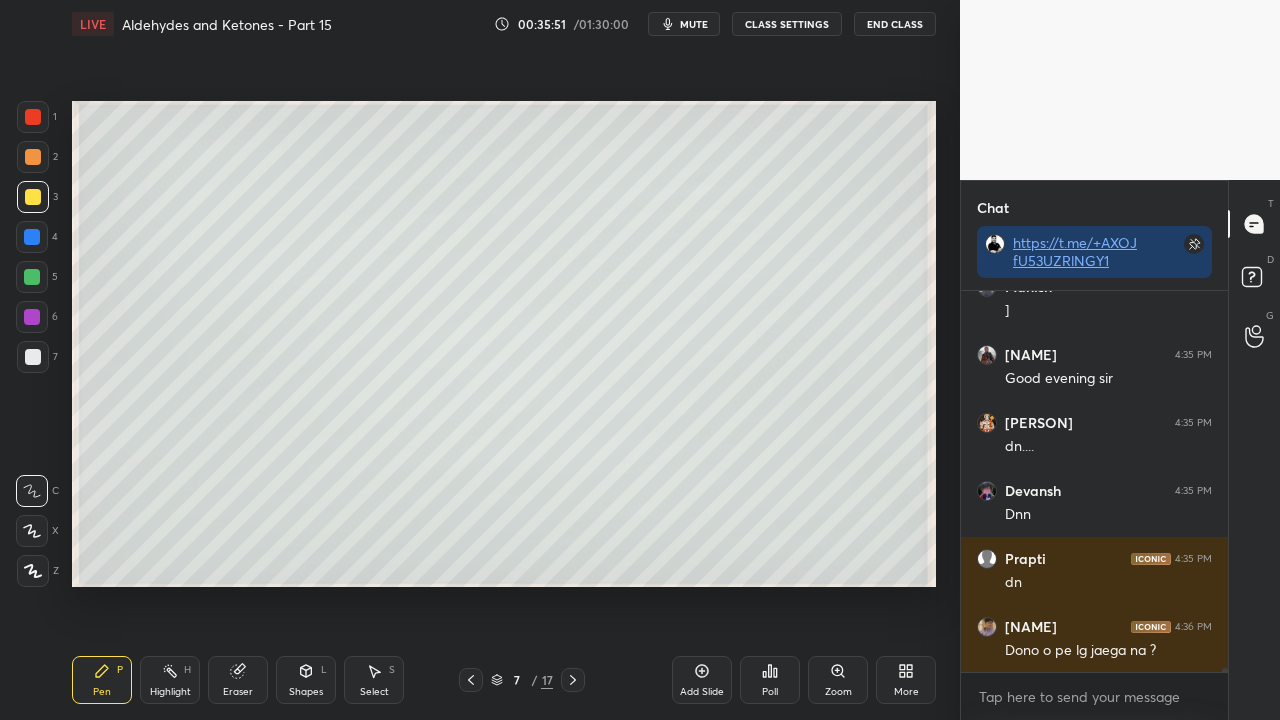 scroll, scrollTop: 36154, scrollLeft: 0, axis: vertical 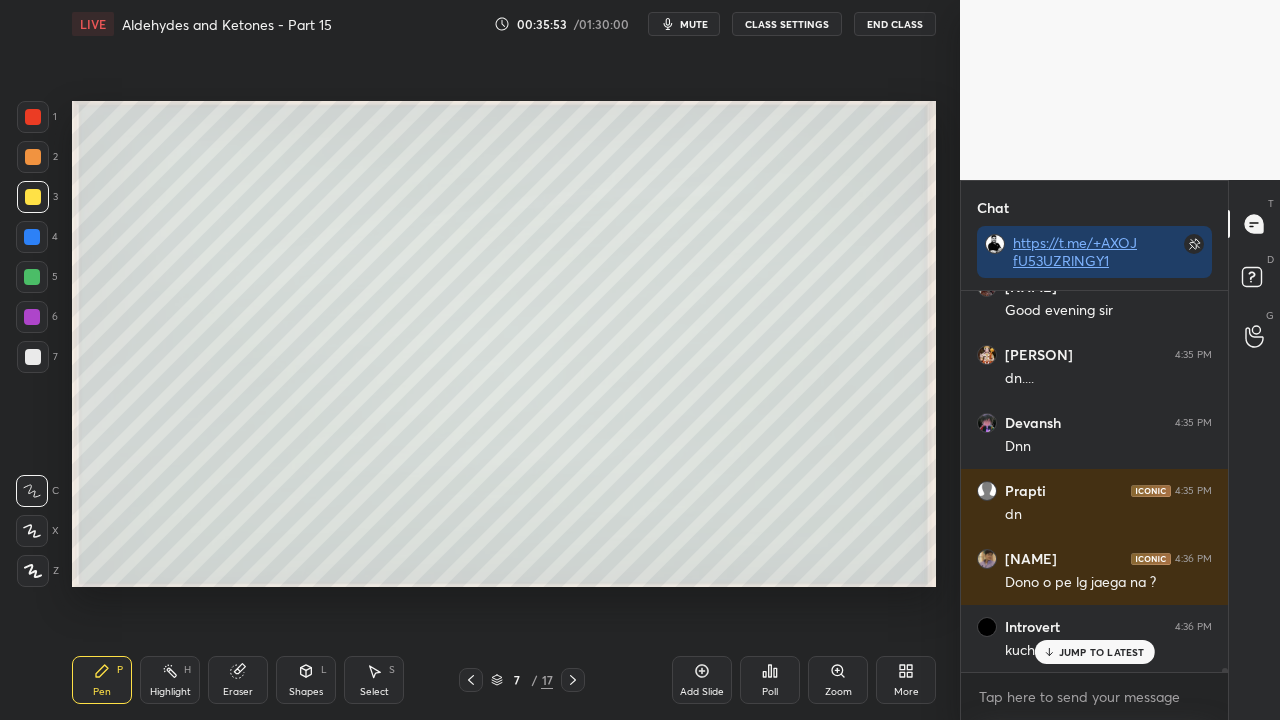 click on "JUMP TO LATEST" at bounding box center (1102, 652) 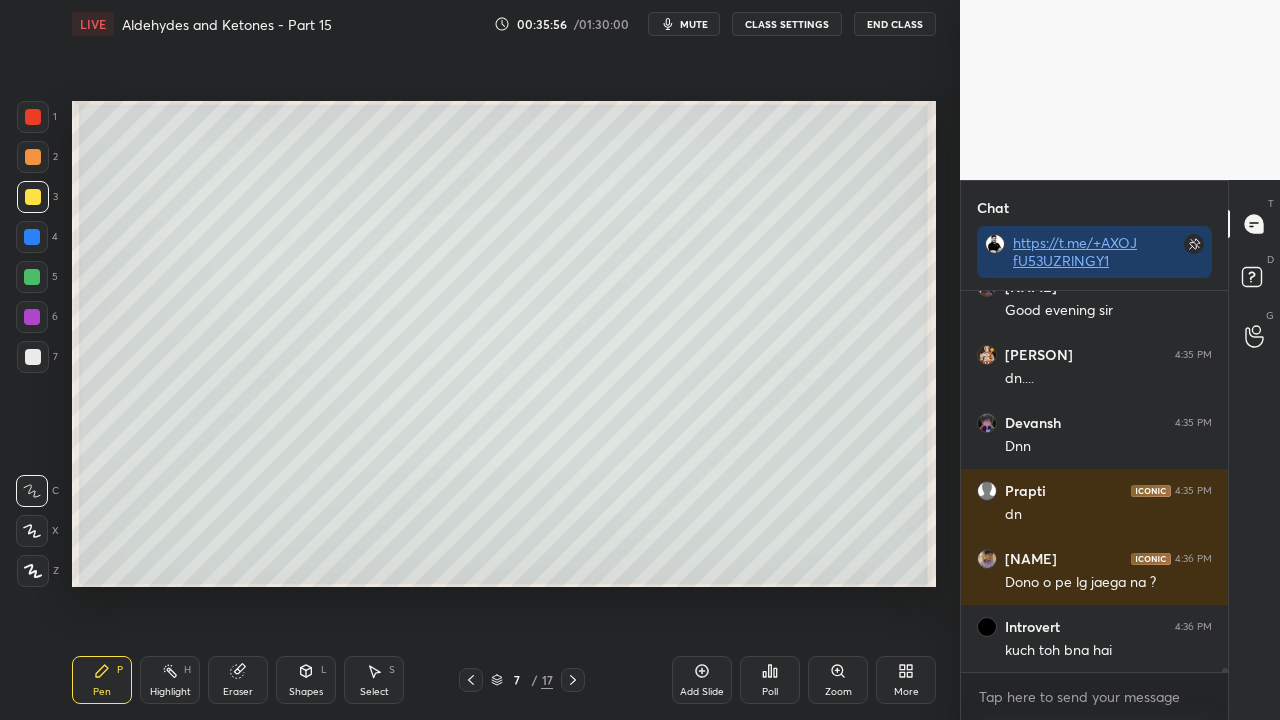 scroll, scrollTop: 36222, scrollLeft: 0, axis: vertical 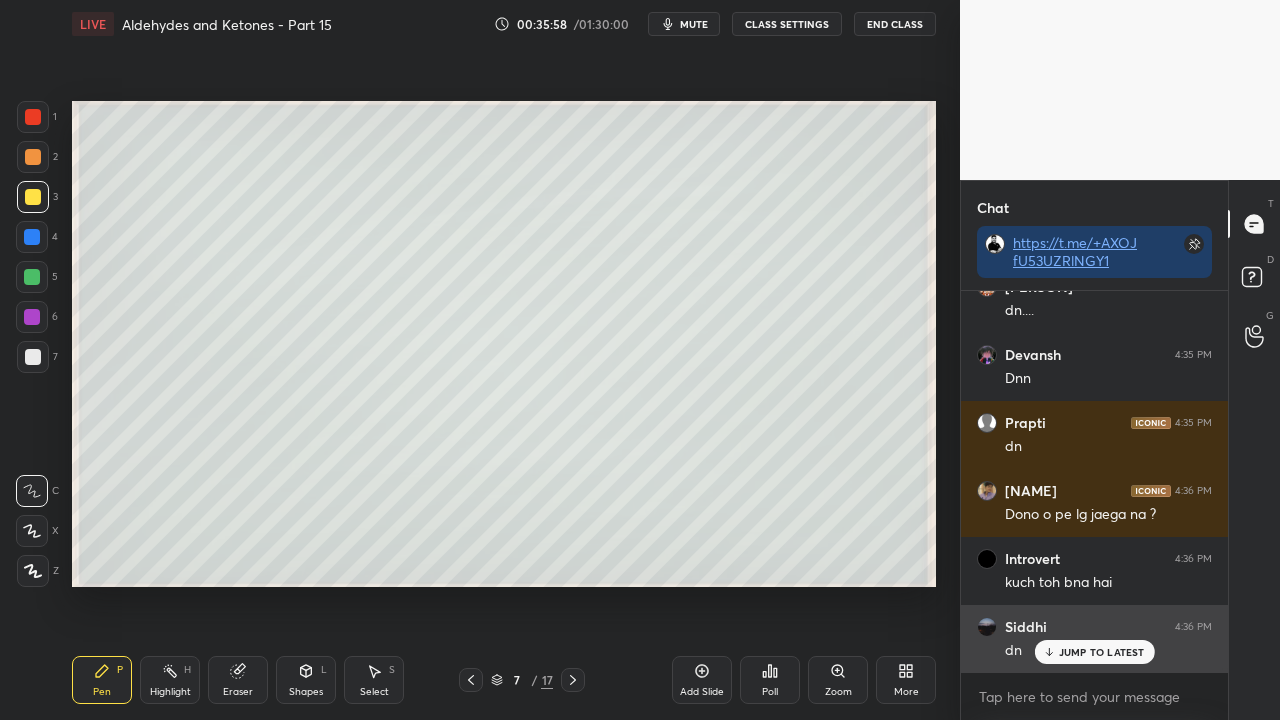click on "JUMP TO LATEST" at bounding box center [1102, 652] 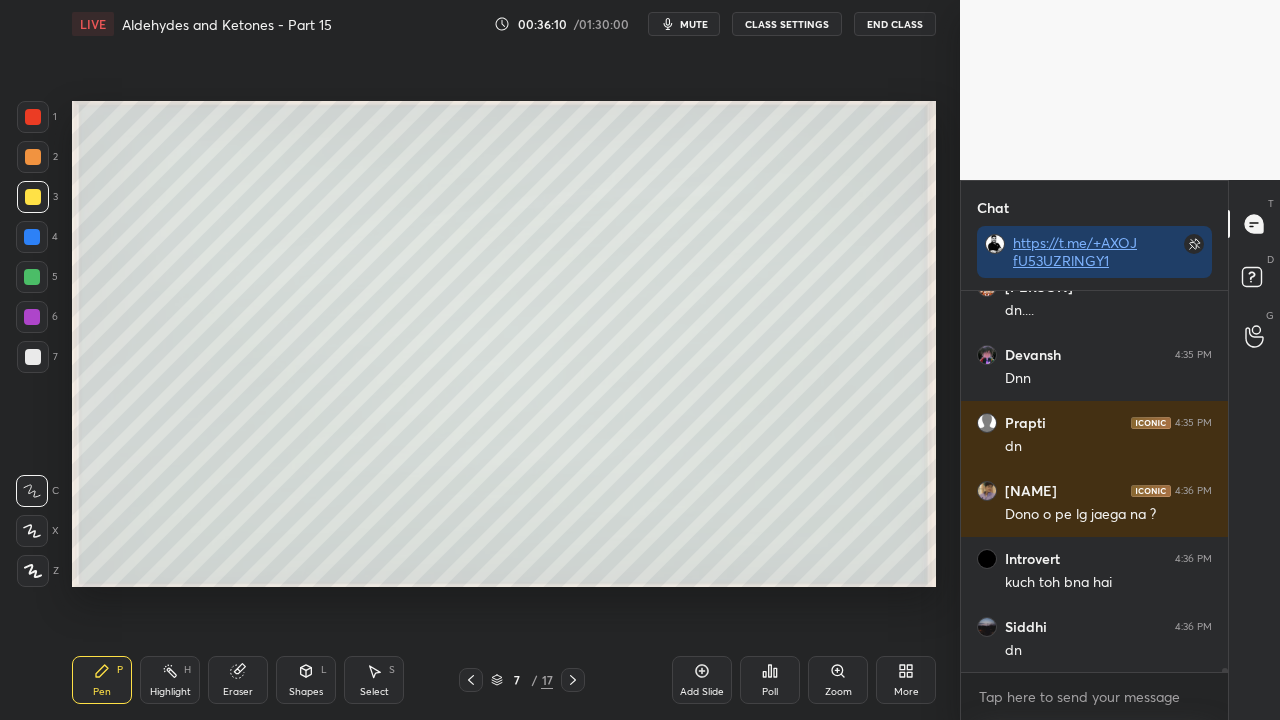 scroll, scrollTop: 36290, scrollLeft: 0, axis: vertical 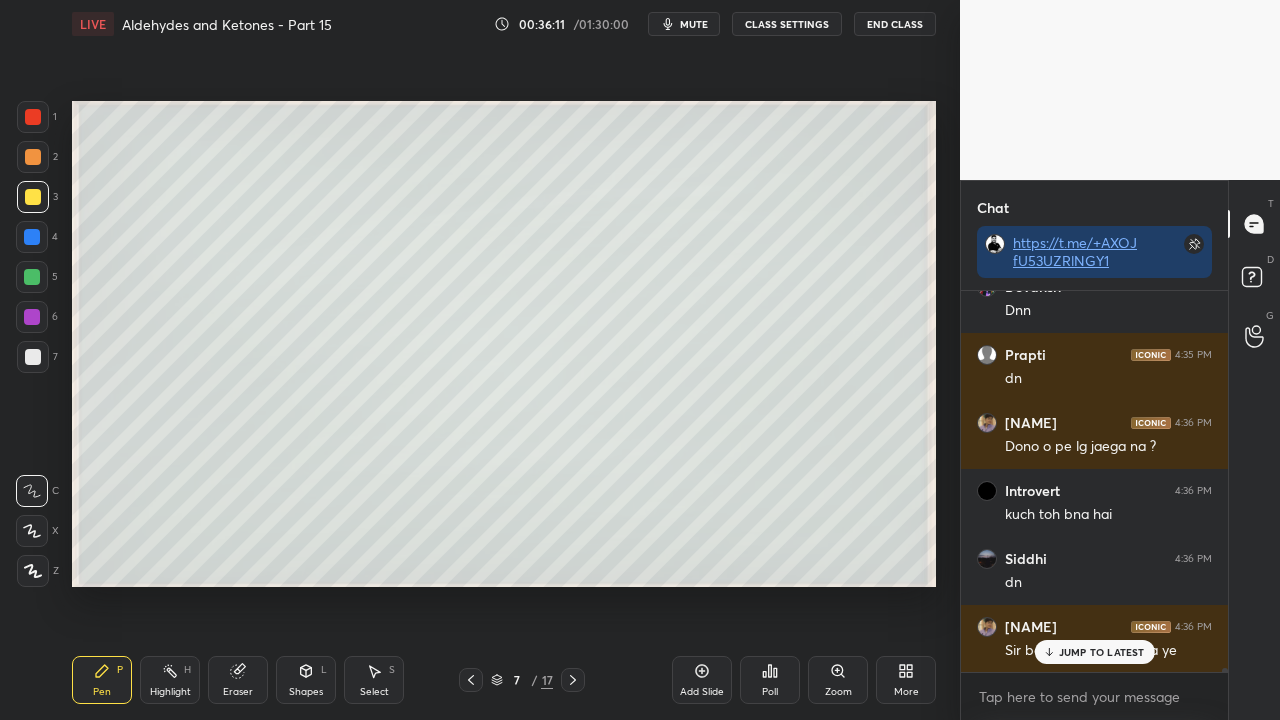 click on "JUMP TO LATEST" at bounding box center [1102, 652] 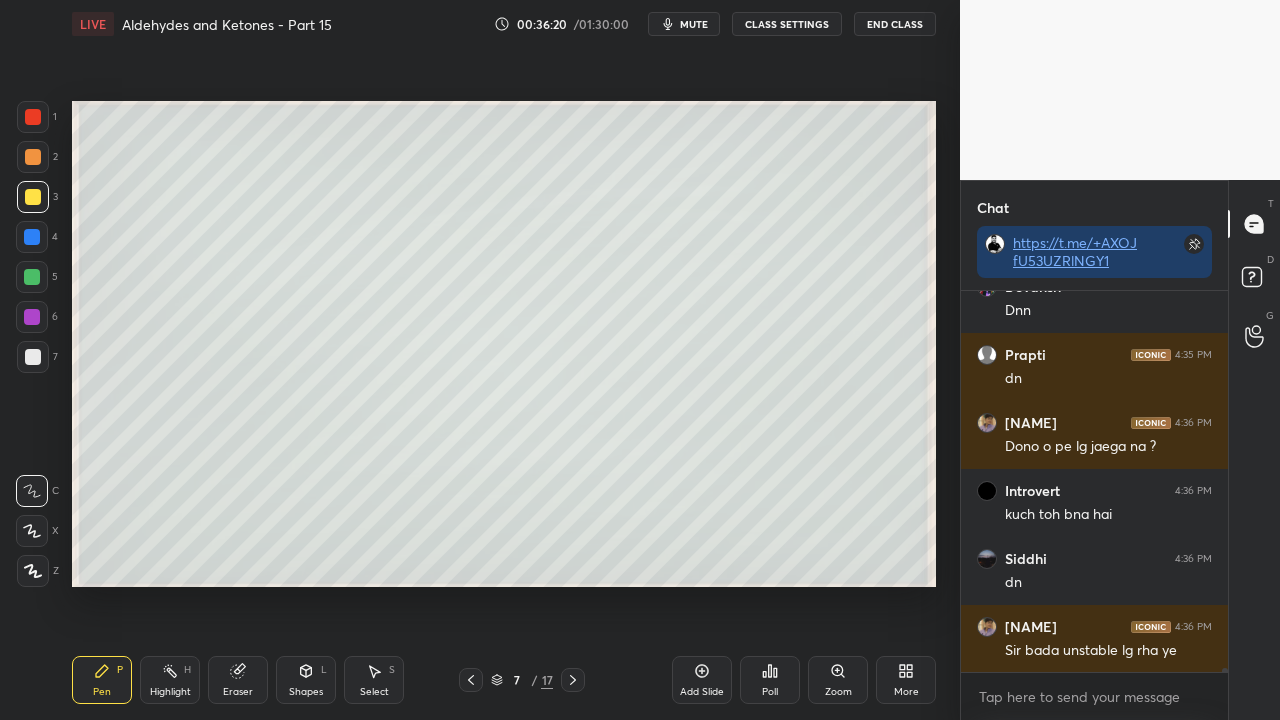click at bounding box center (33, 357) 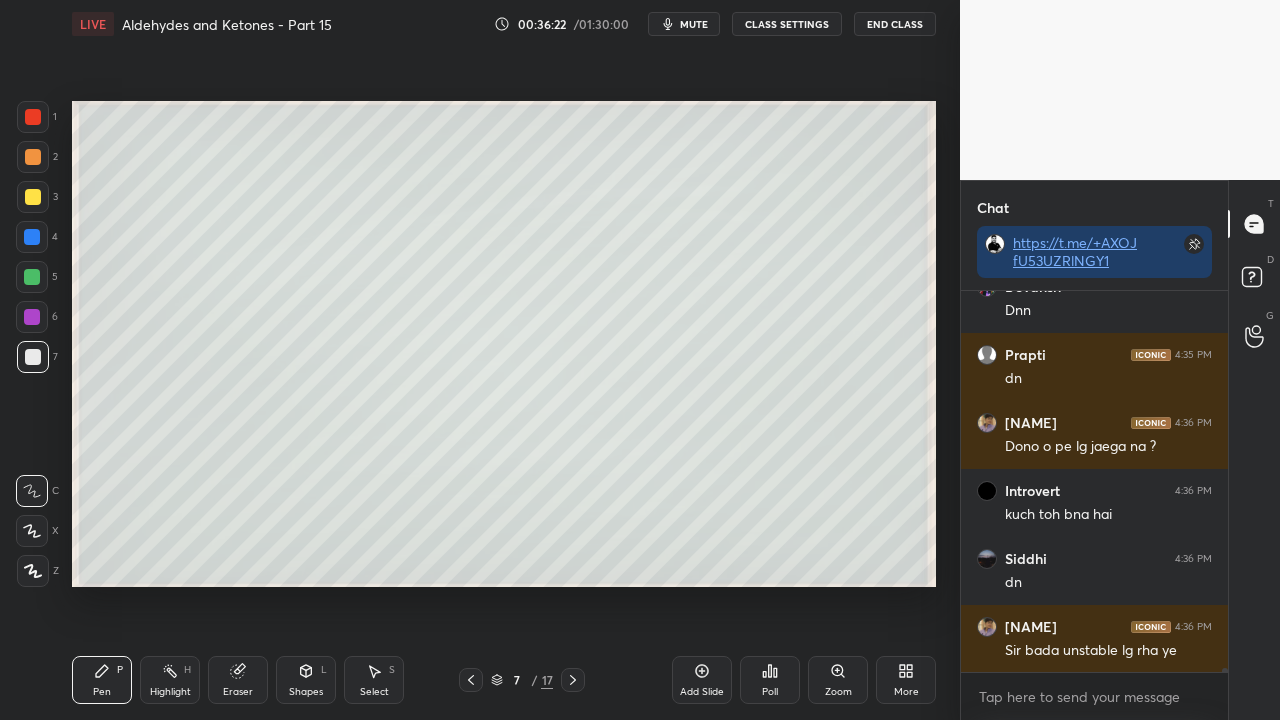 scroll, scrollTop: 36376, scrollLeft: 0, axis: vertical 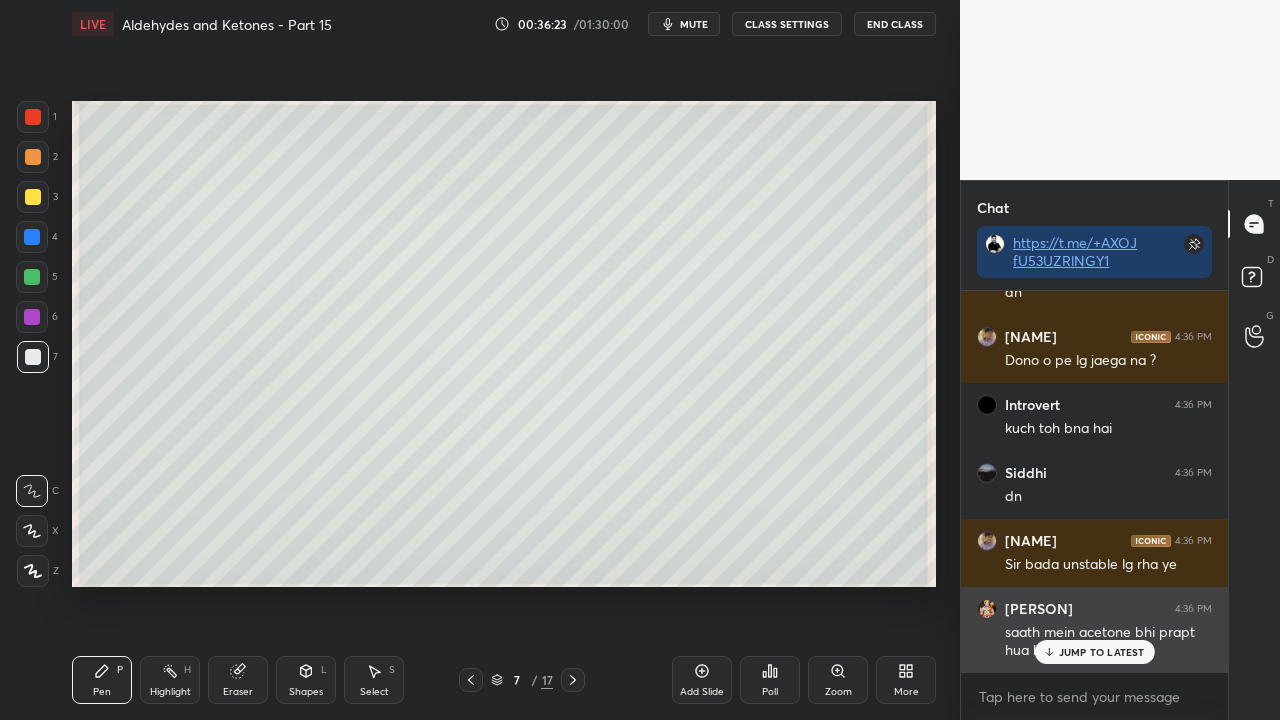 click on "JUMP TO LATEST" at bounding box center (1102, 652) 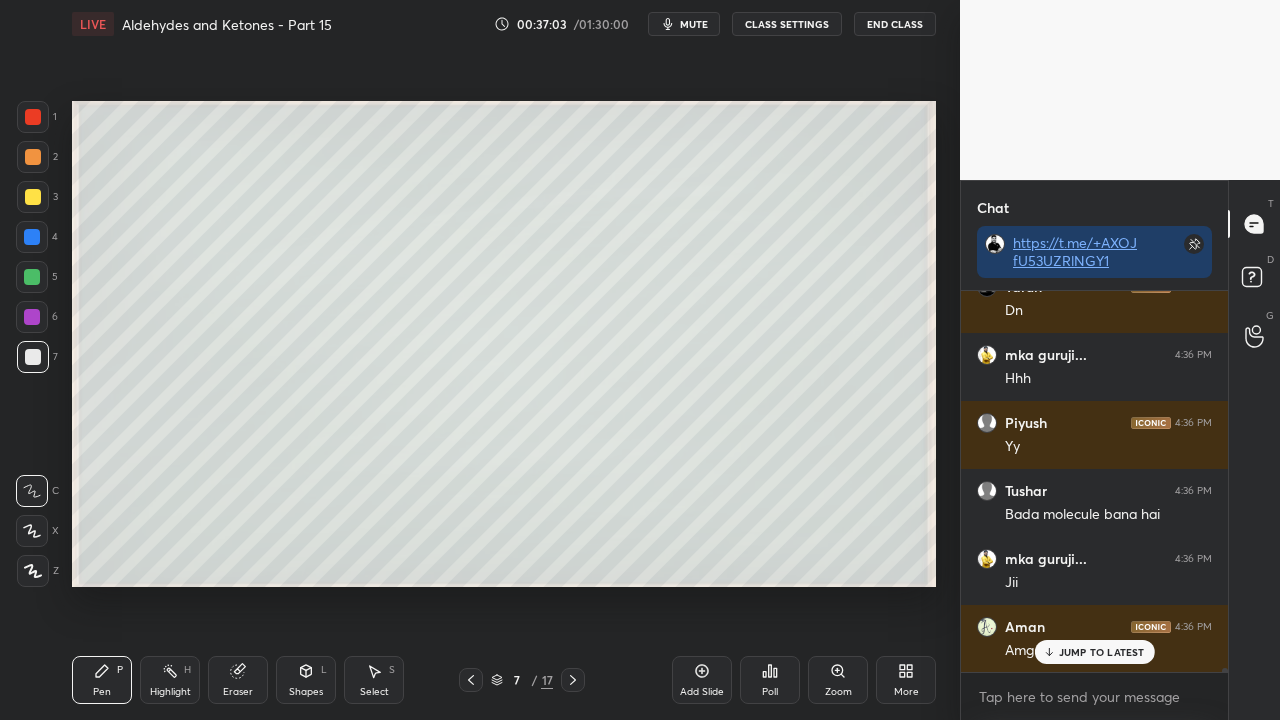 scroll, scrollTop: 36992, scrollLeft: 0, axis: vertical 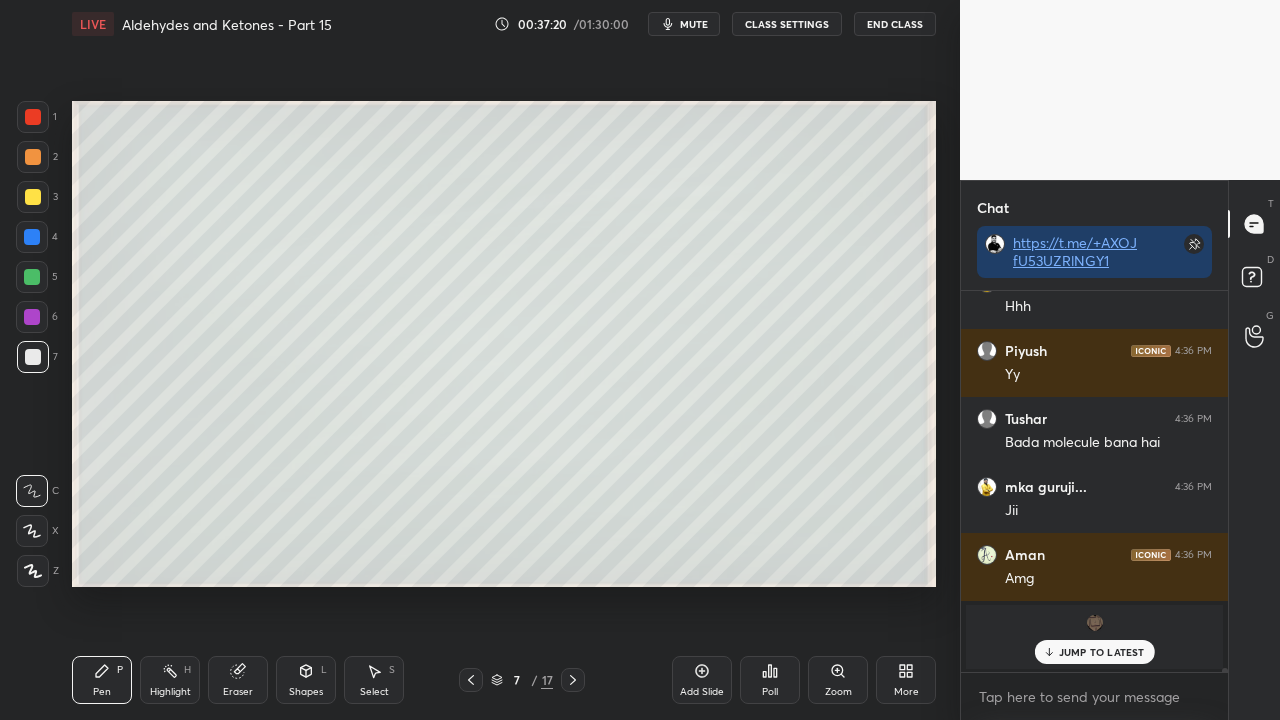 click at bounding box center [33, 197] 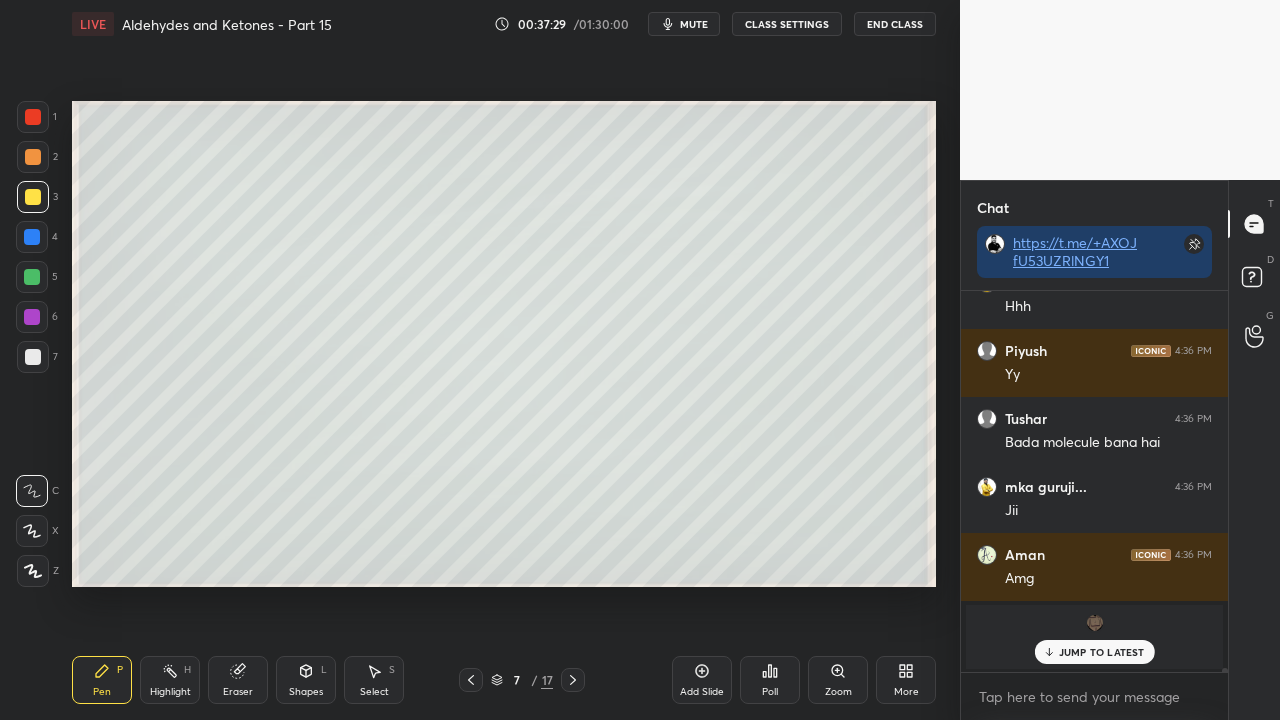 click on "JUMP TO LATEST" at bounding box center (1102, 652) 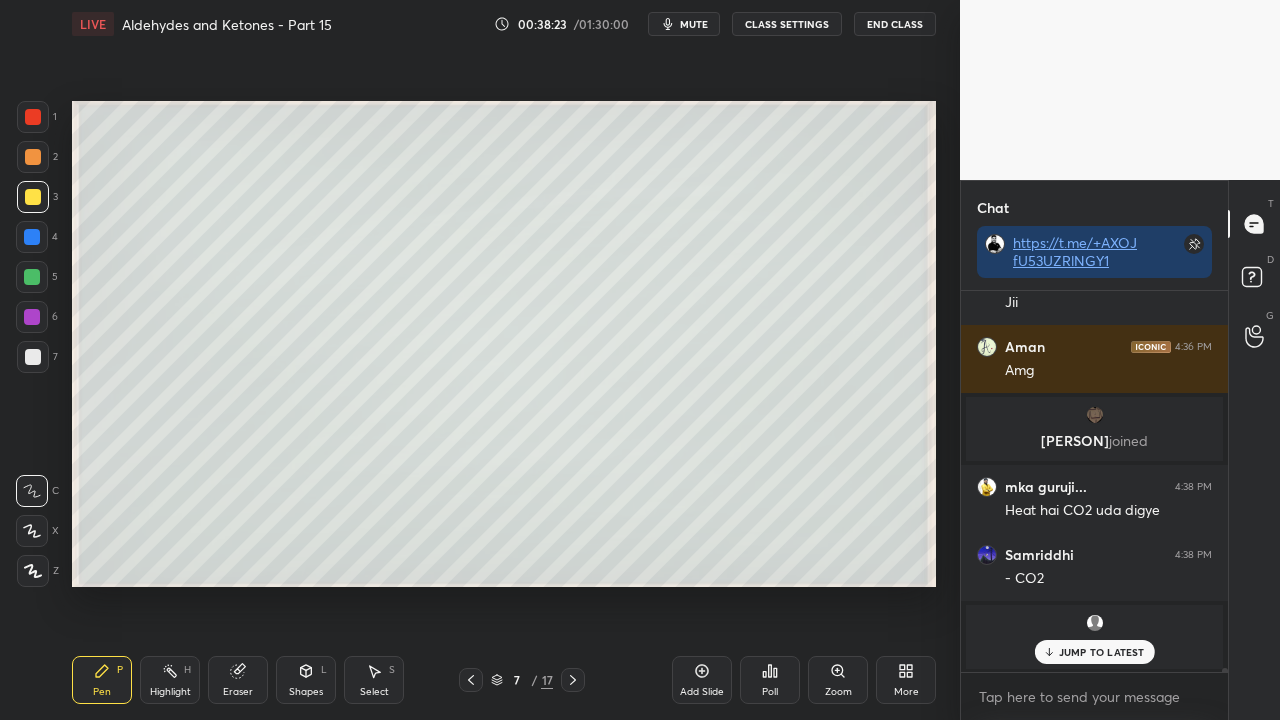 scroll, scrollTop: 37268, scrollLeft: 0, axis: vertical 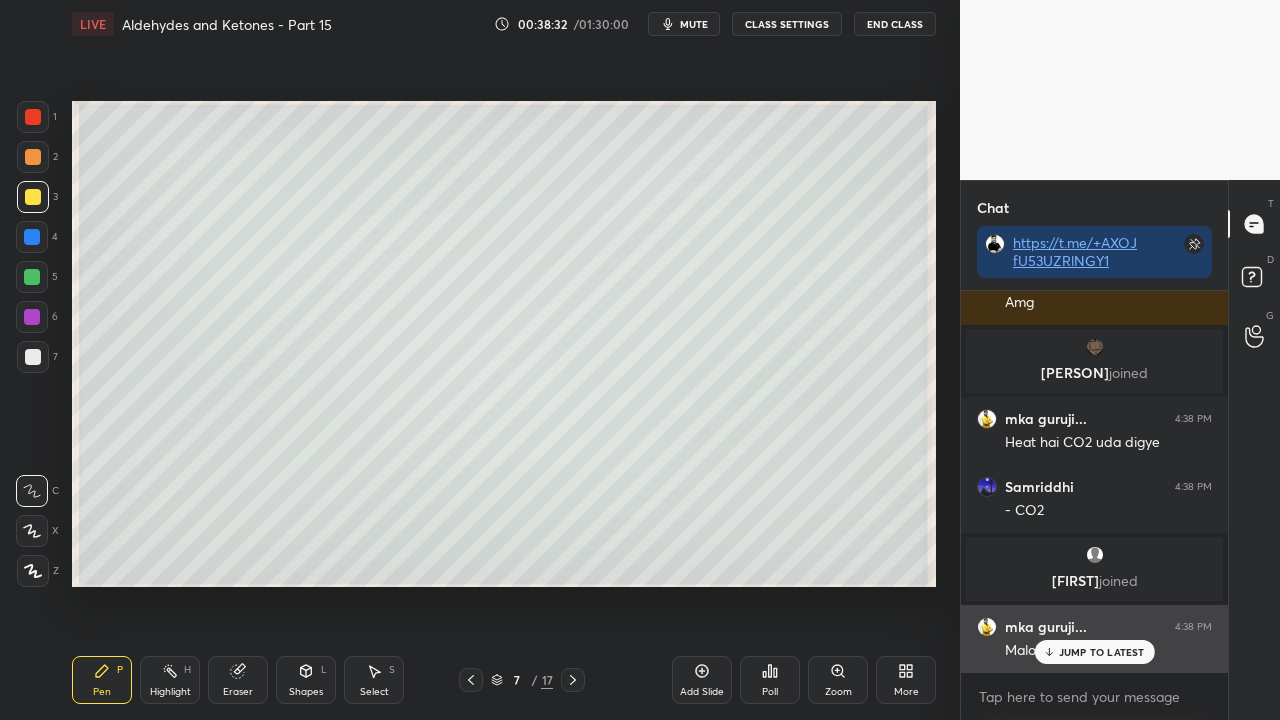 drag, startPoint x: 1078, startPoint y: 653, endPoint x: 1061, endPoint y: 649, distance: 17.464249 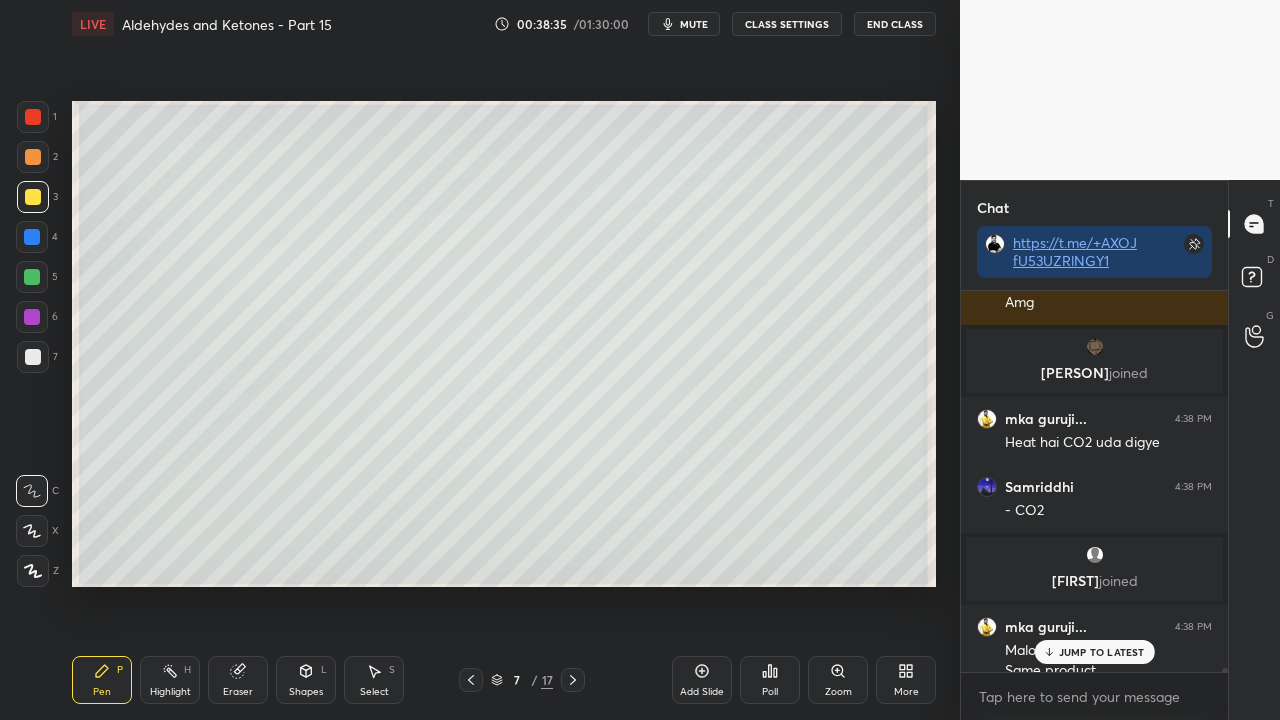 scroll, scrollTop: 37288, scrollLeft: 0, axis: vertical 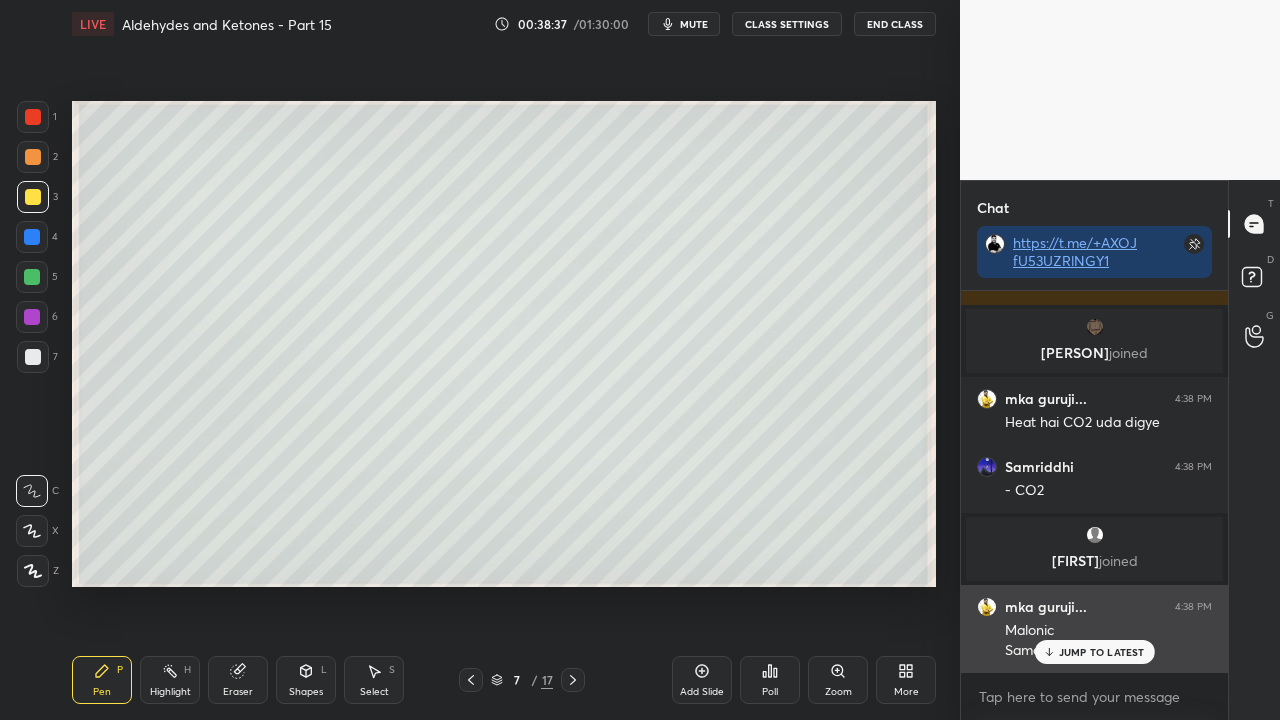 click on "JUMP TO LATEST" at bounding box center [1102, 652] 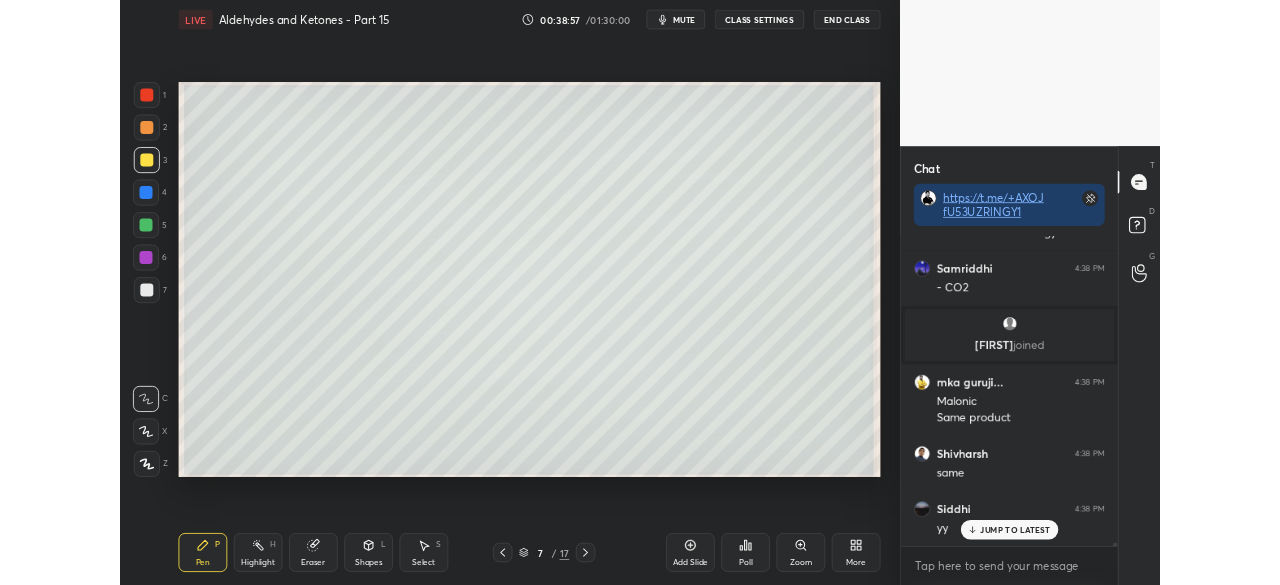 scroll, scrollTop: 37492, scrollLeft: 0, axis: vertical 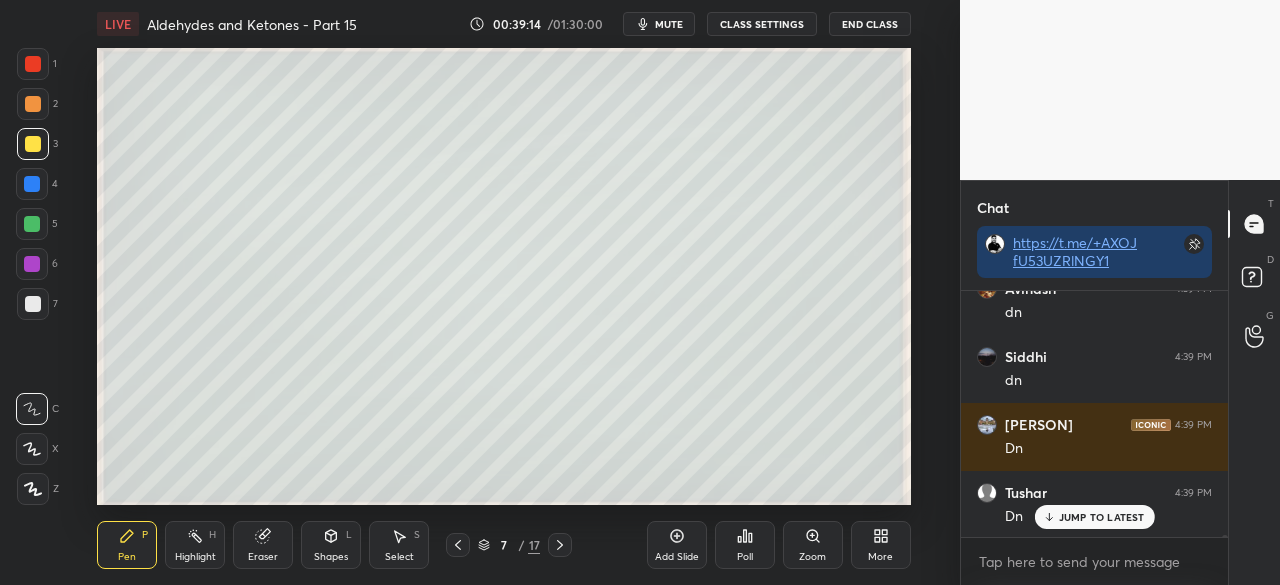 click on "JUMP TO LATEST" at bounding box center [1102, 517] 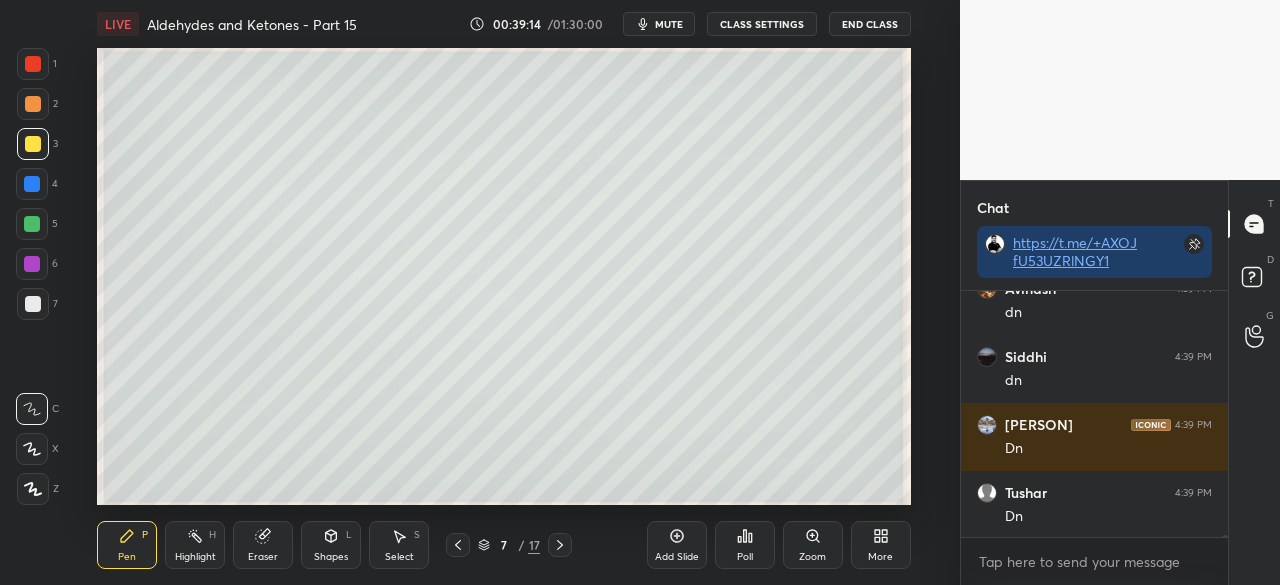 click on "More" at bounding box center [880, 557] 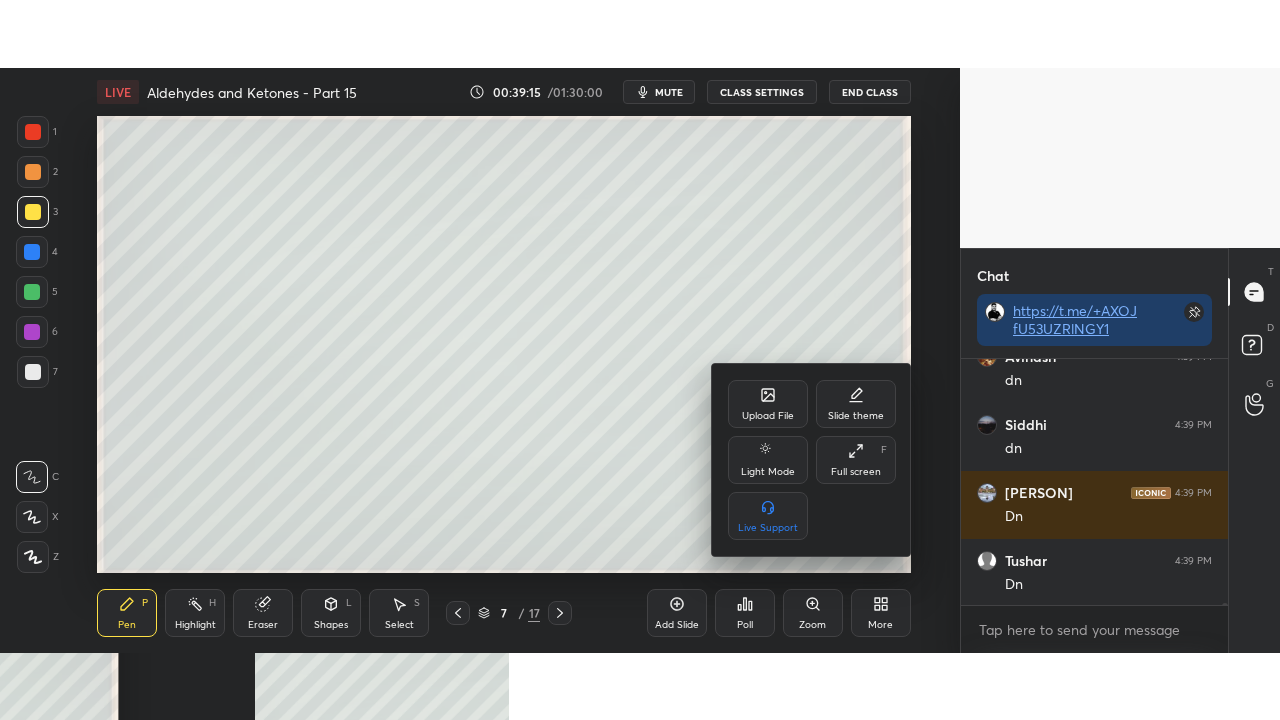 scroll, scrollTop: 37966, scrollLeft: 0, axis: vertical 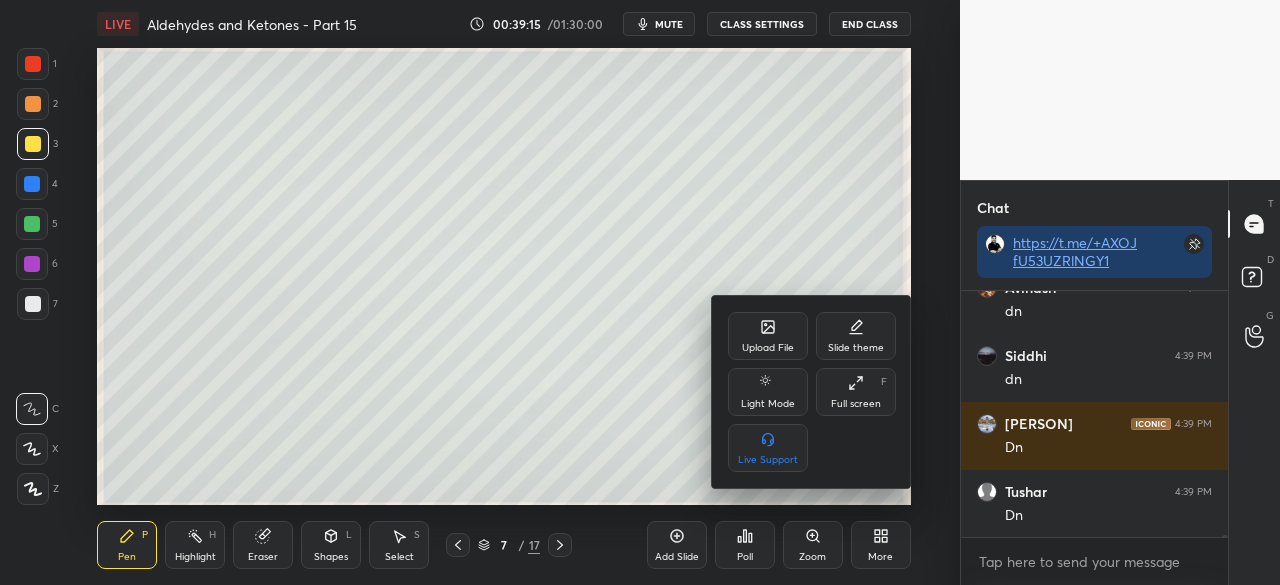 click on "Full screen" at bounding box center [856, 404] 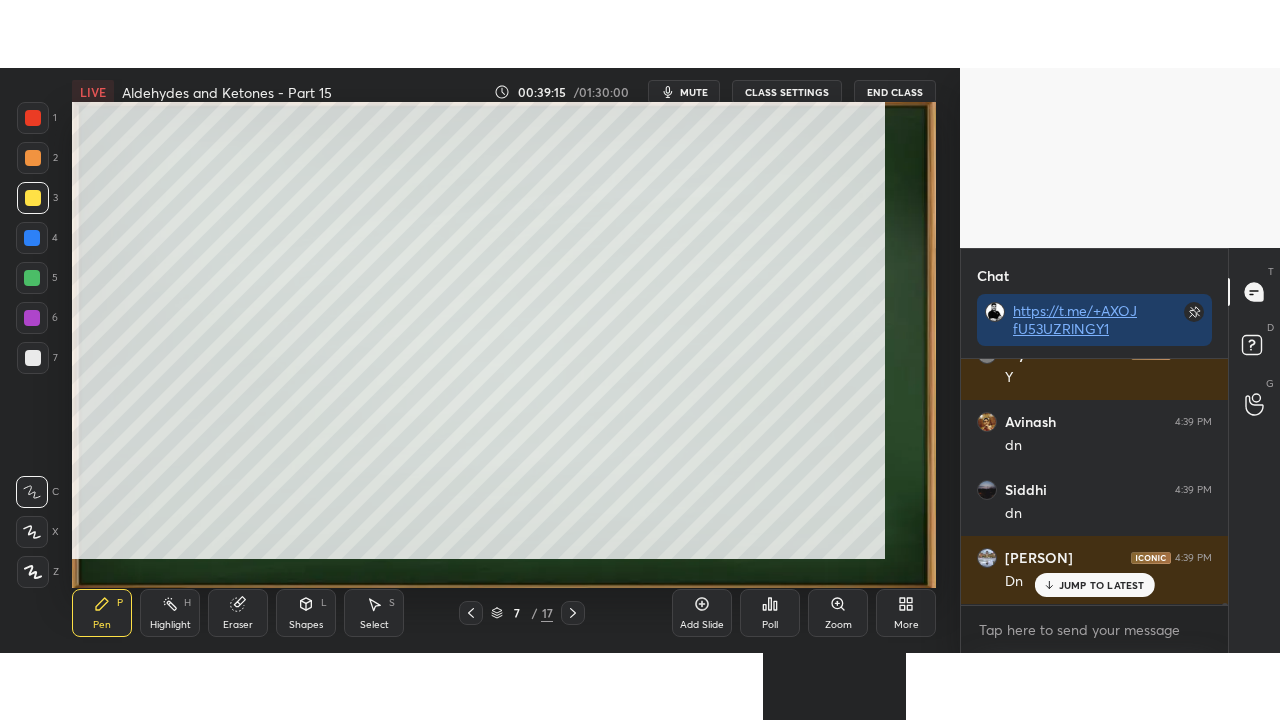 scroll, scrollTop: 99408, scrollLeft: 99120, axis: both 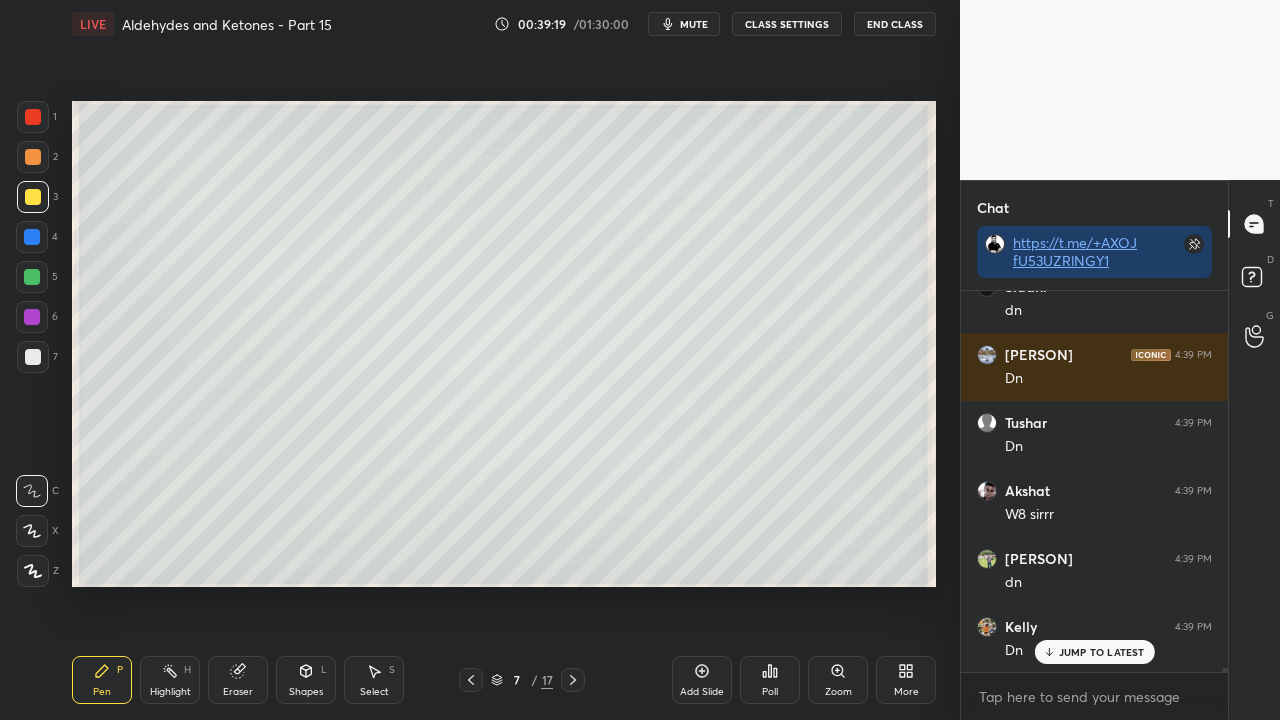 click 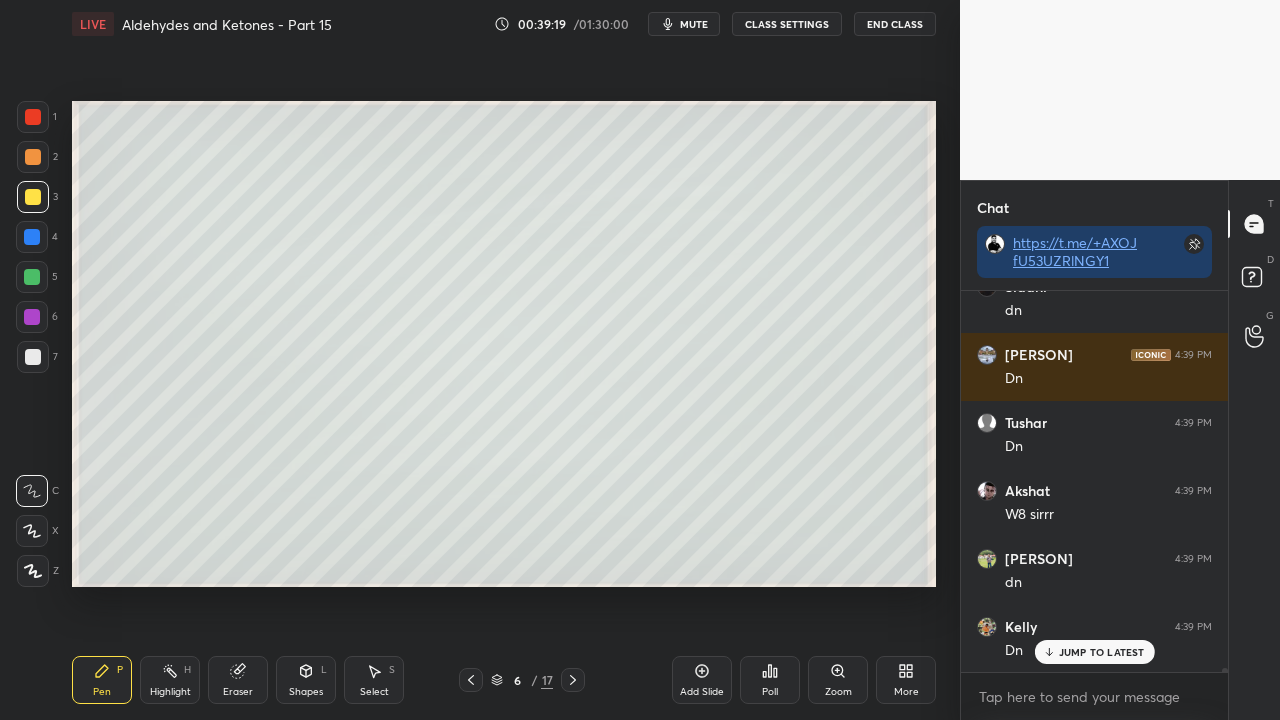 click 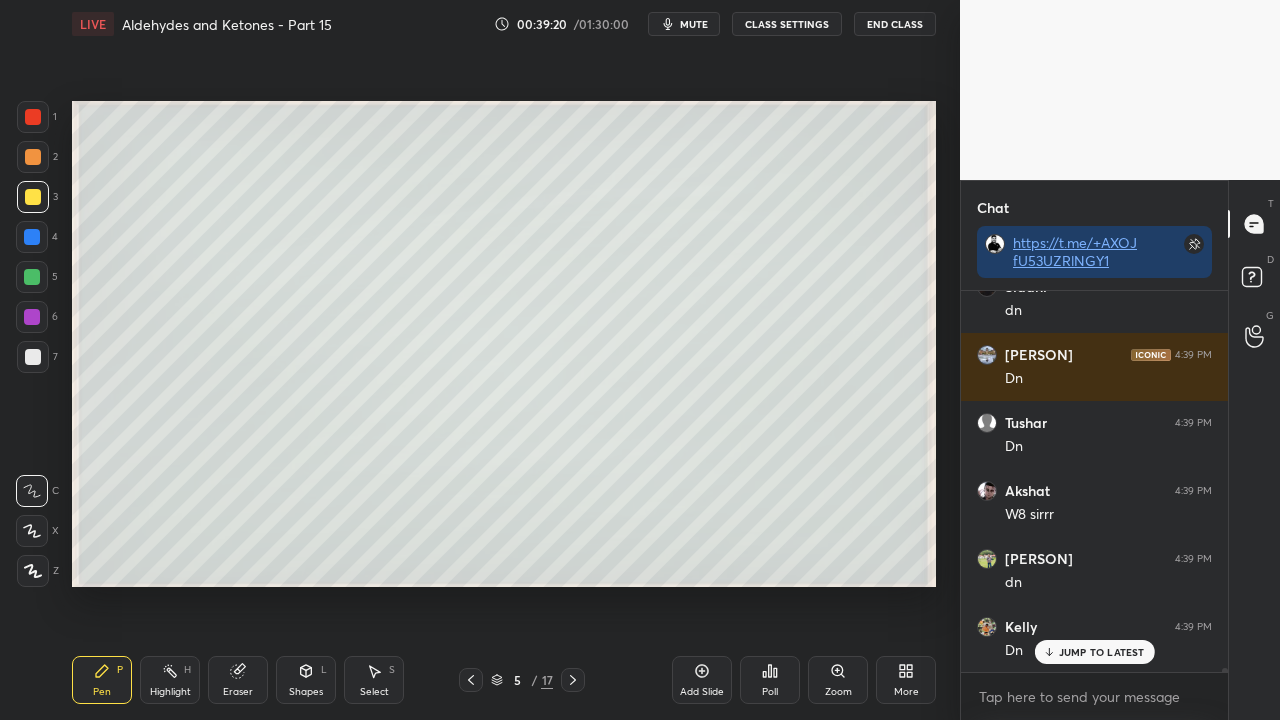 click 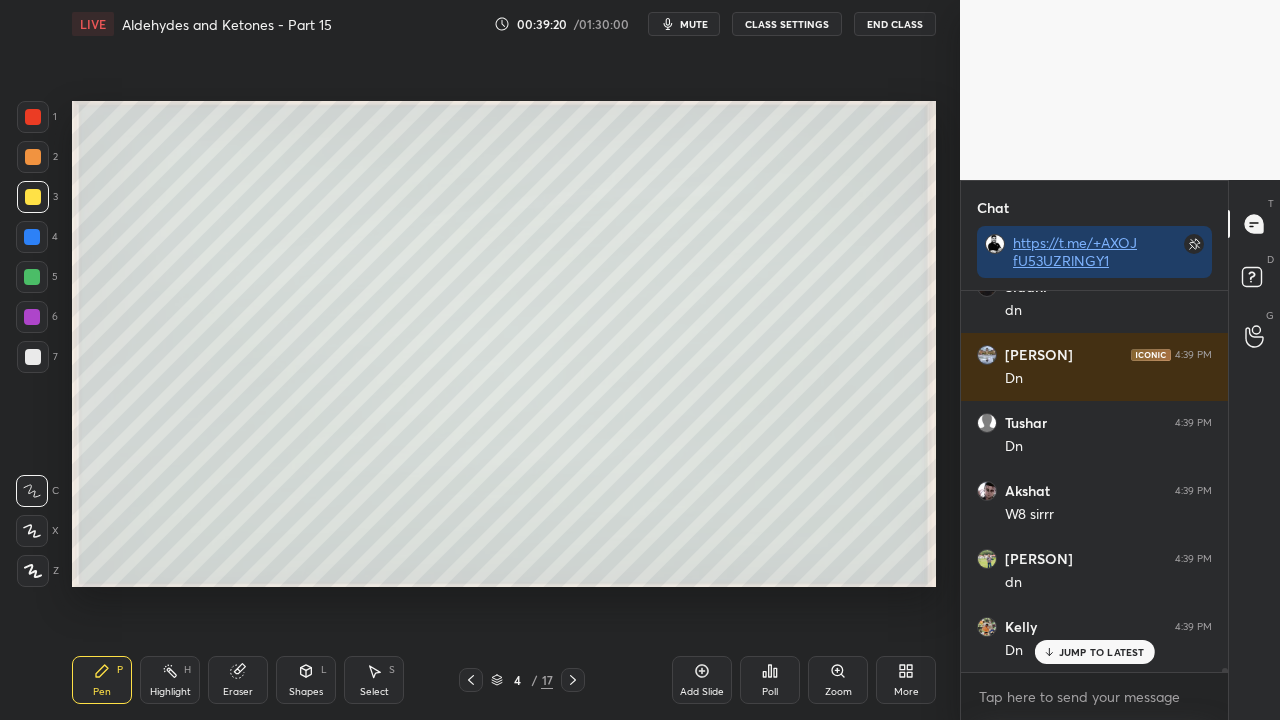 click 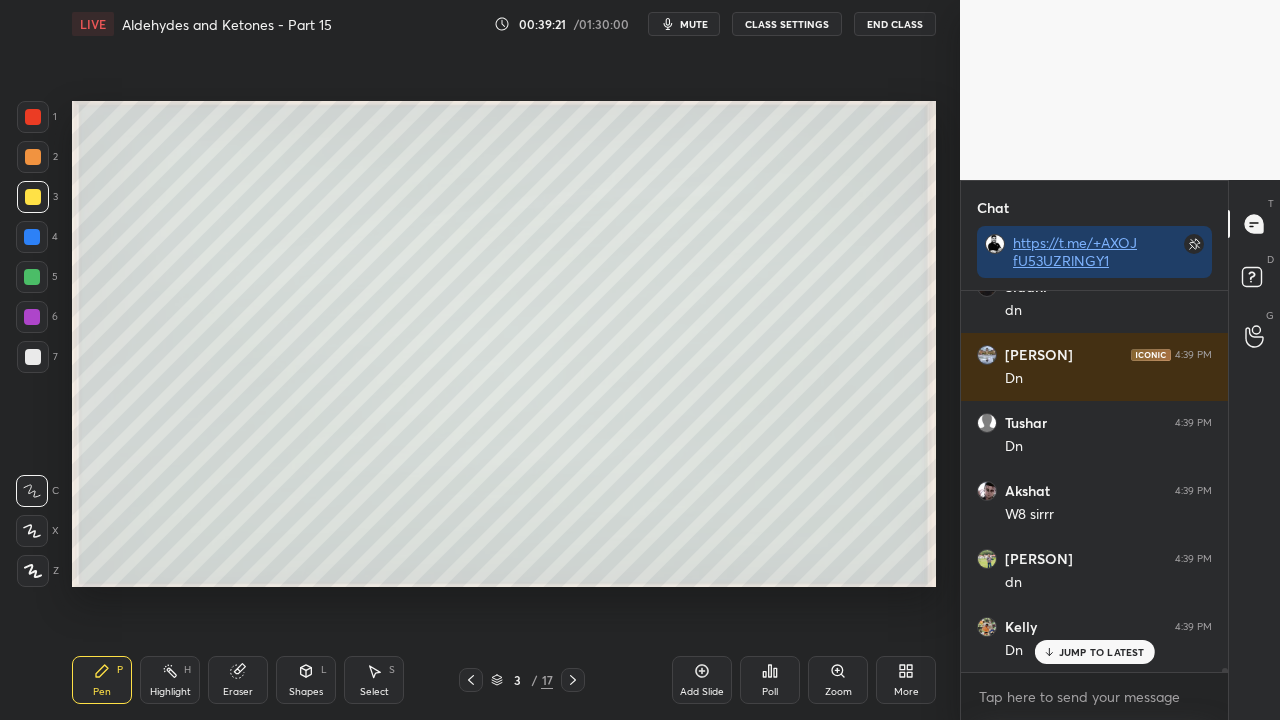 click at bounding box center (573, 680) 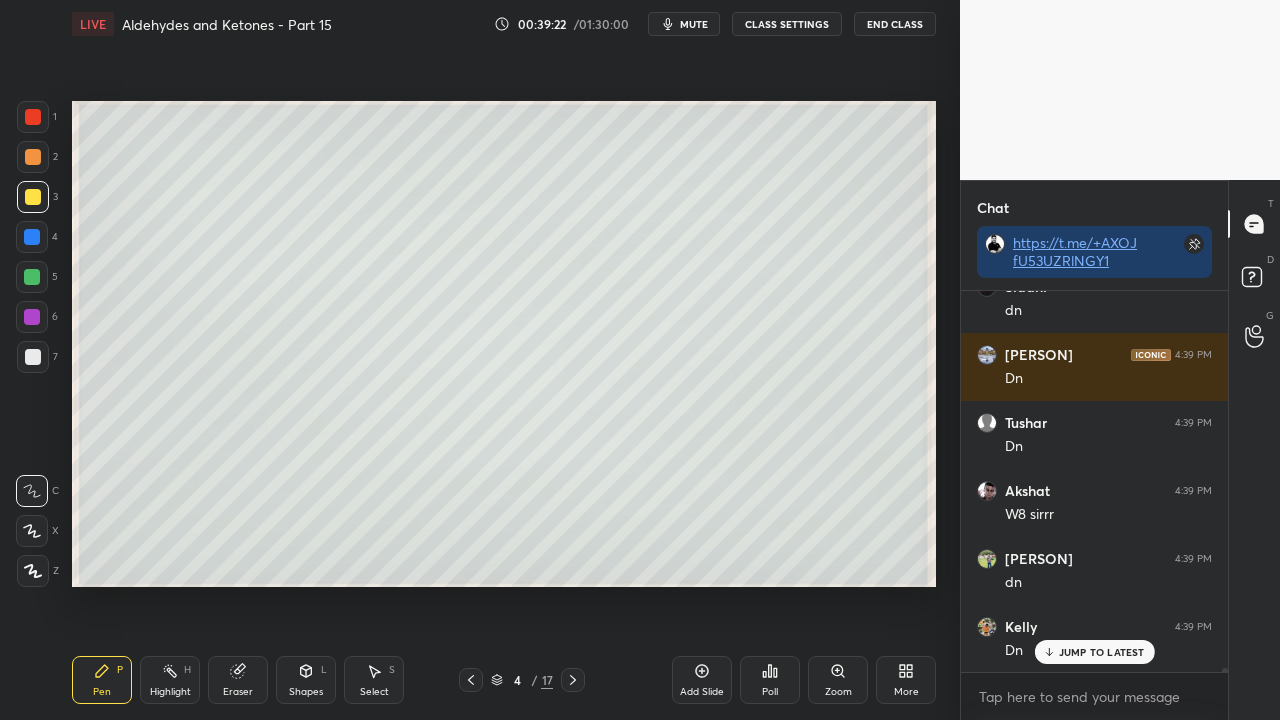 click 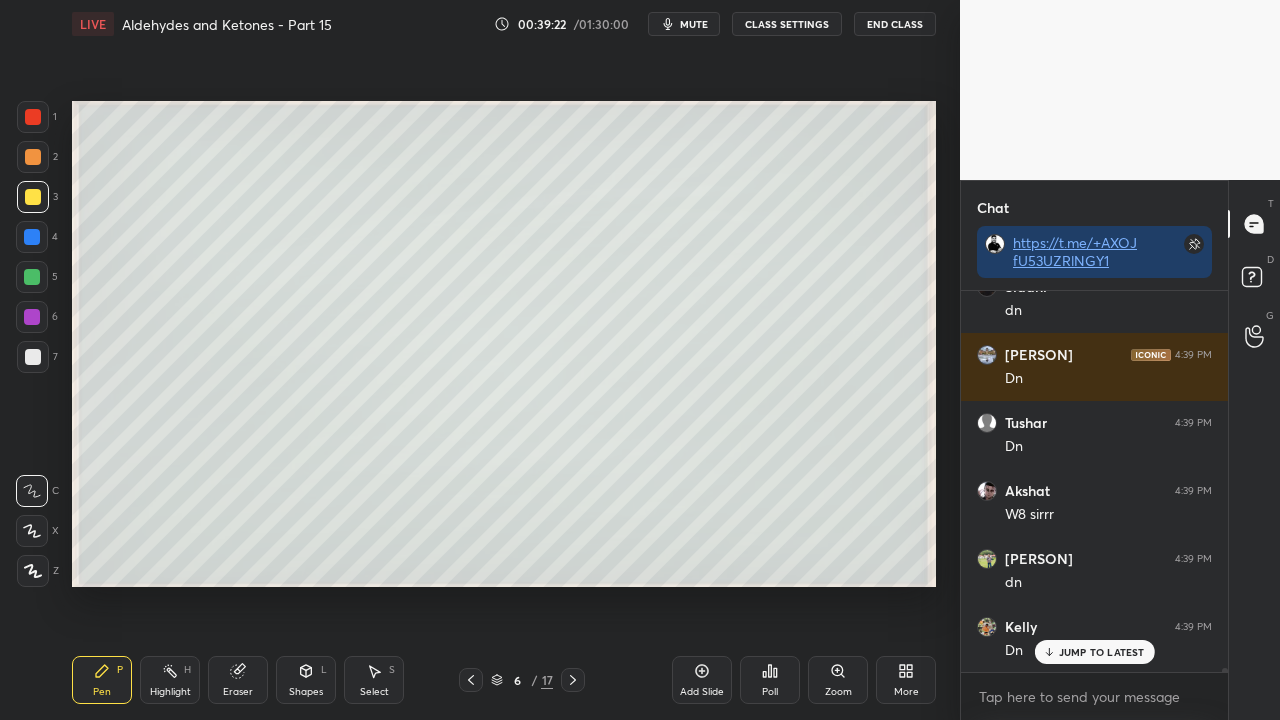 scroll, scrollTop: 38036, scrollLeft: 0, axis: vertical 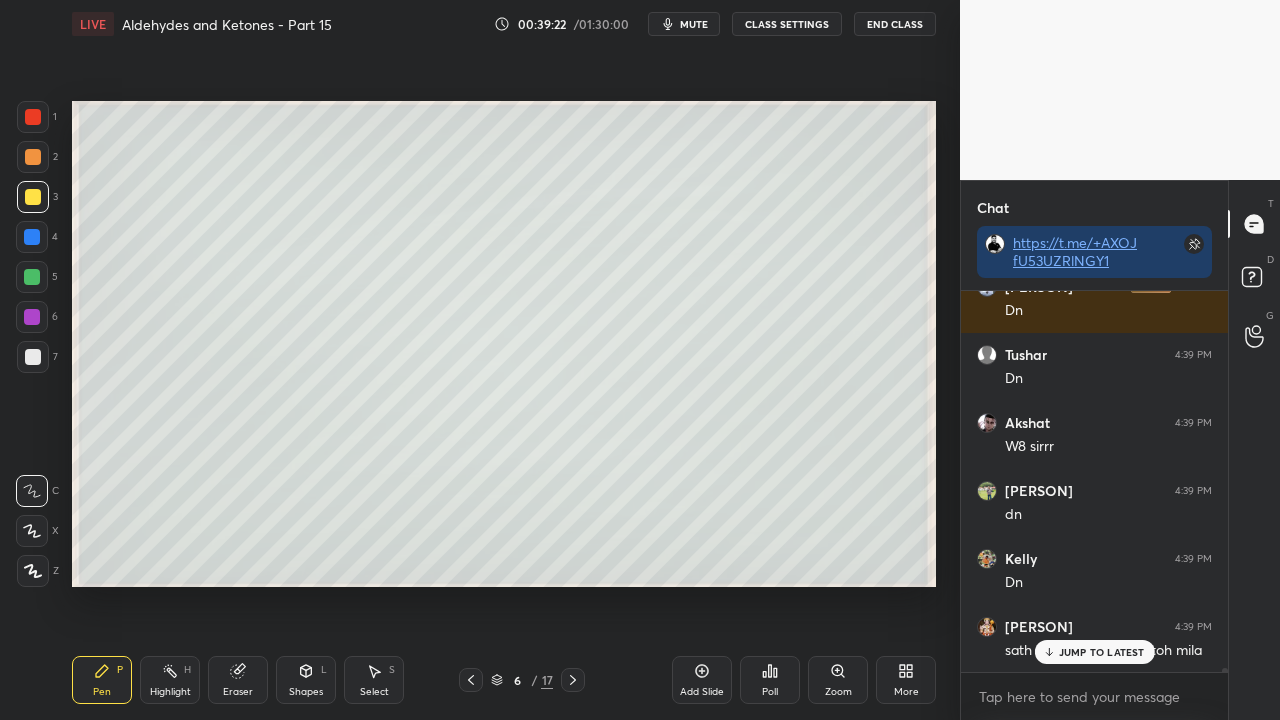 click 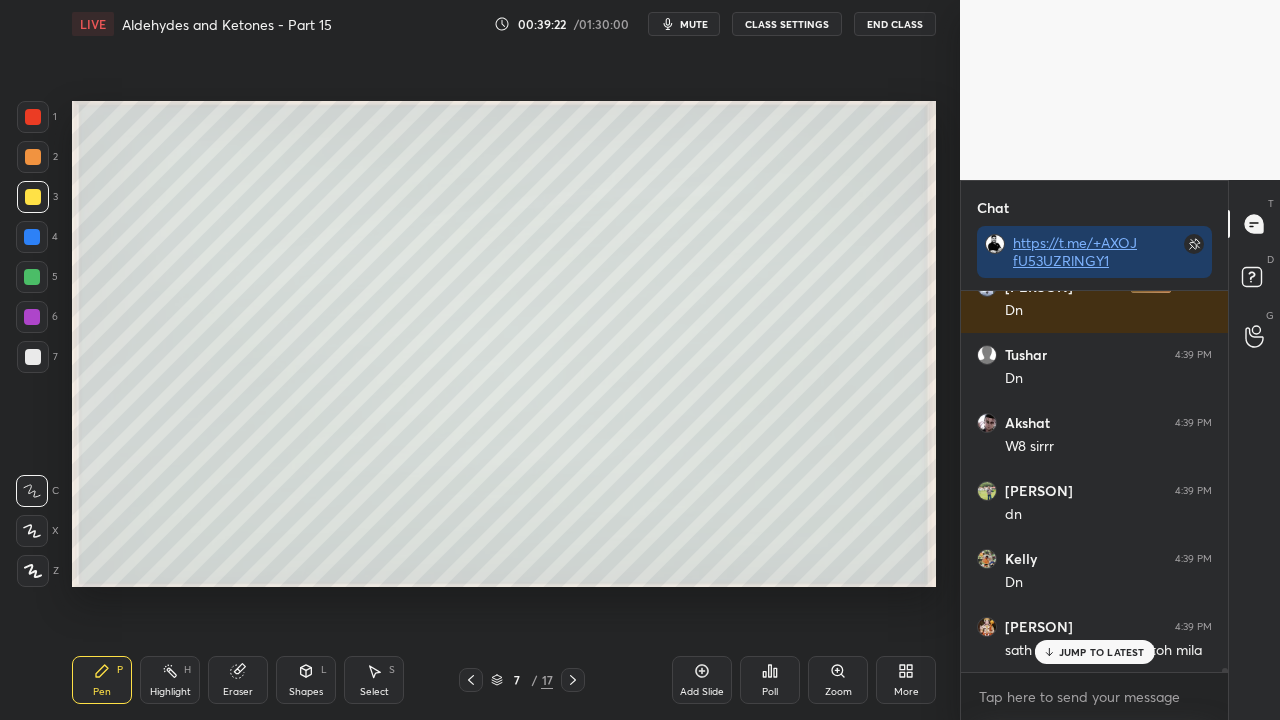 click 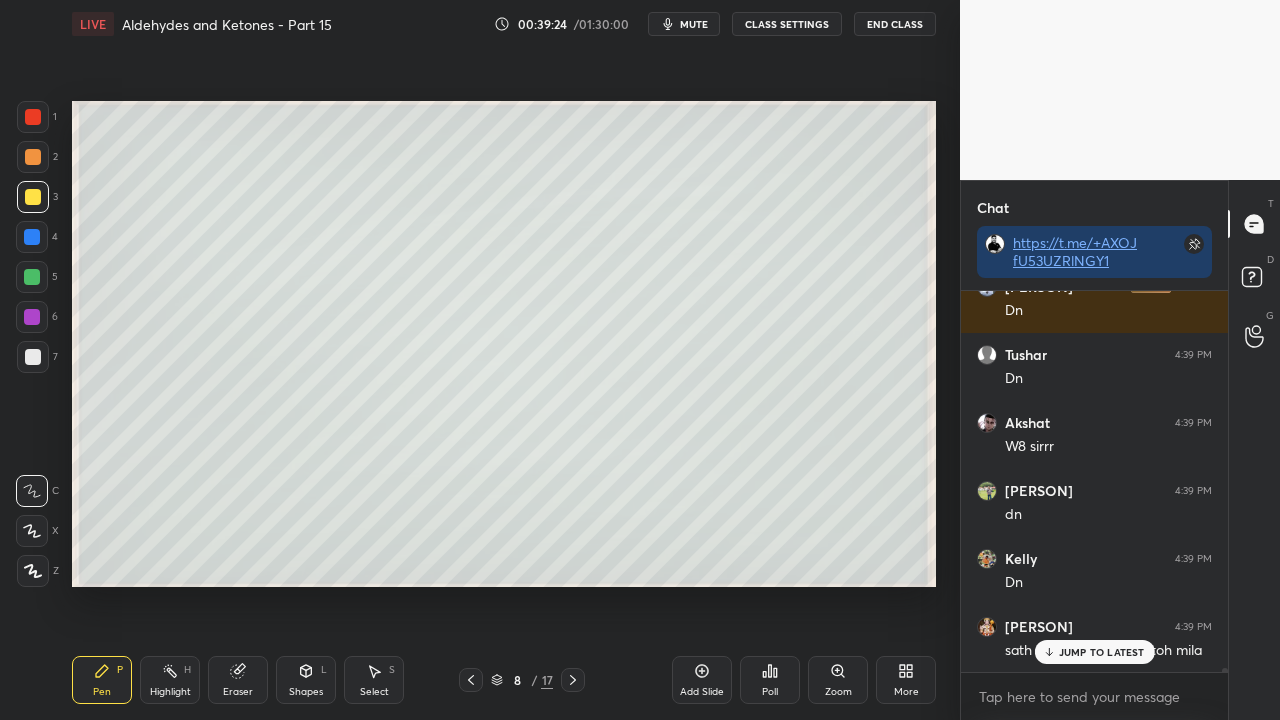 click at bounding box center (33, 197) 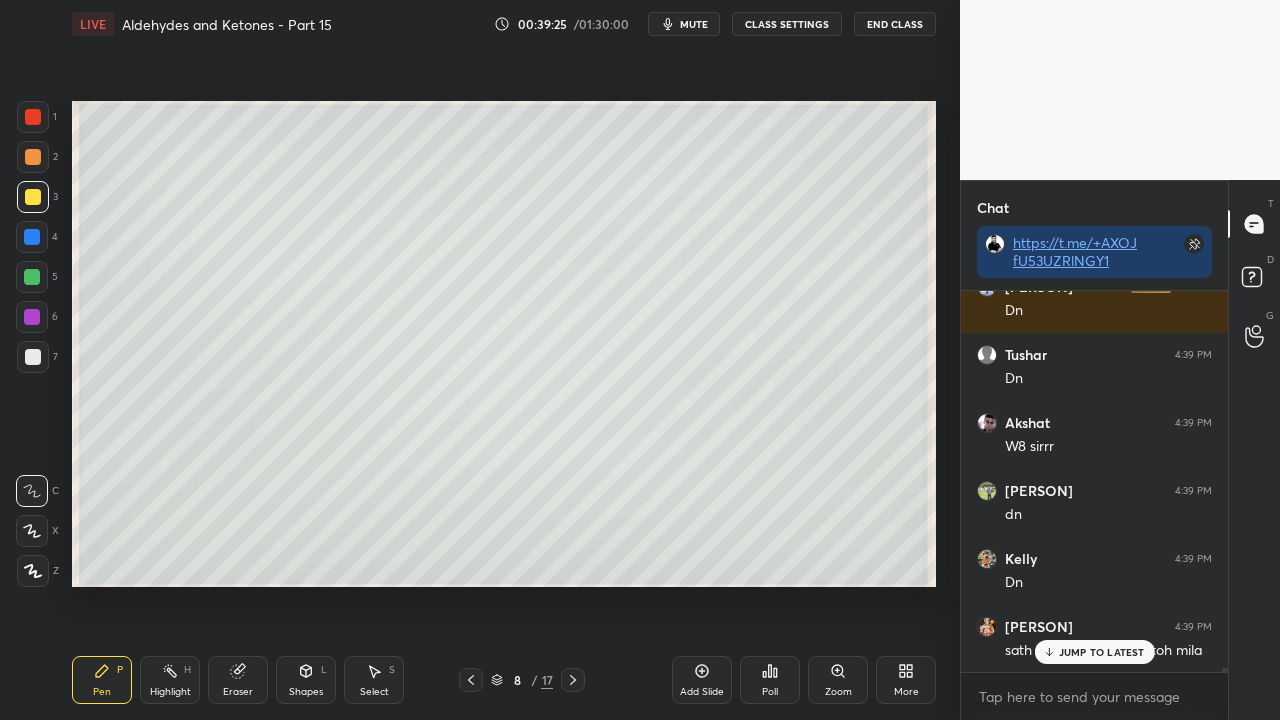 scroll, scrollTop: 38104, scrollLeft: 0, axis: vertical 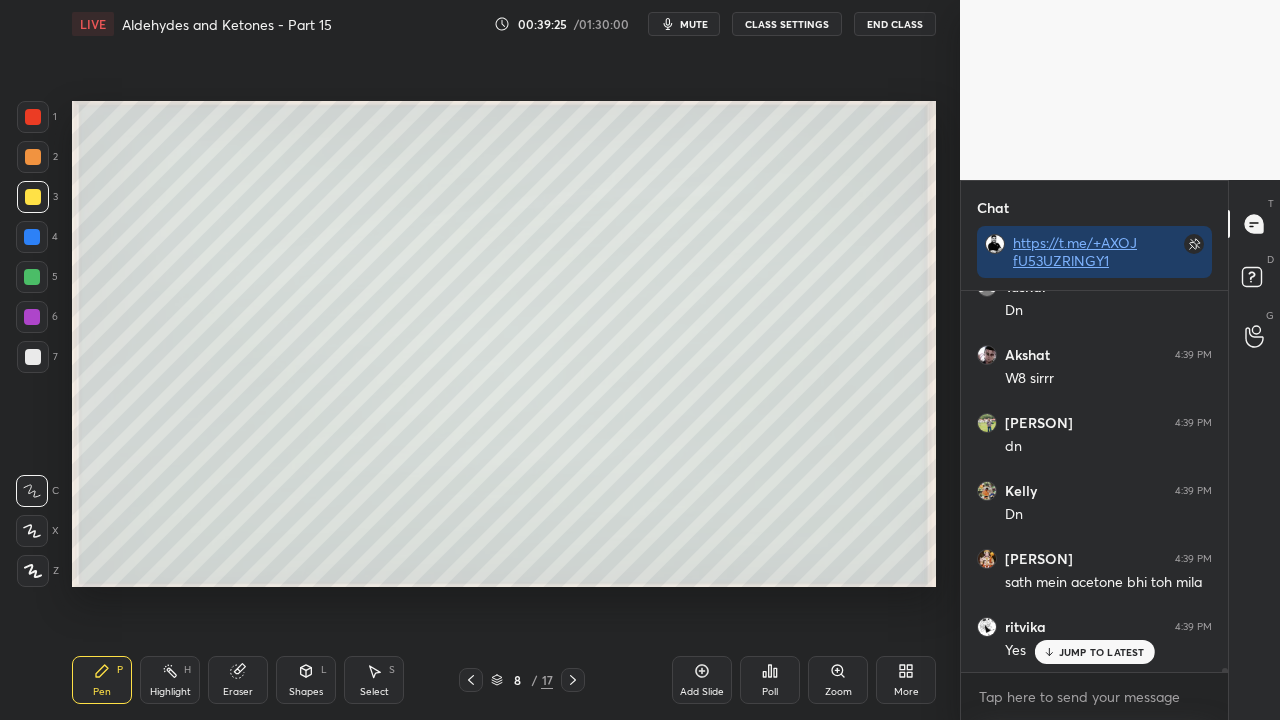 click at bounding box center (33, 197) 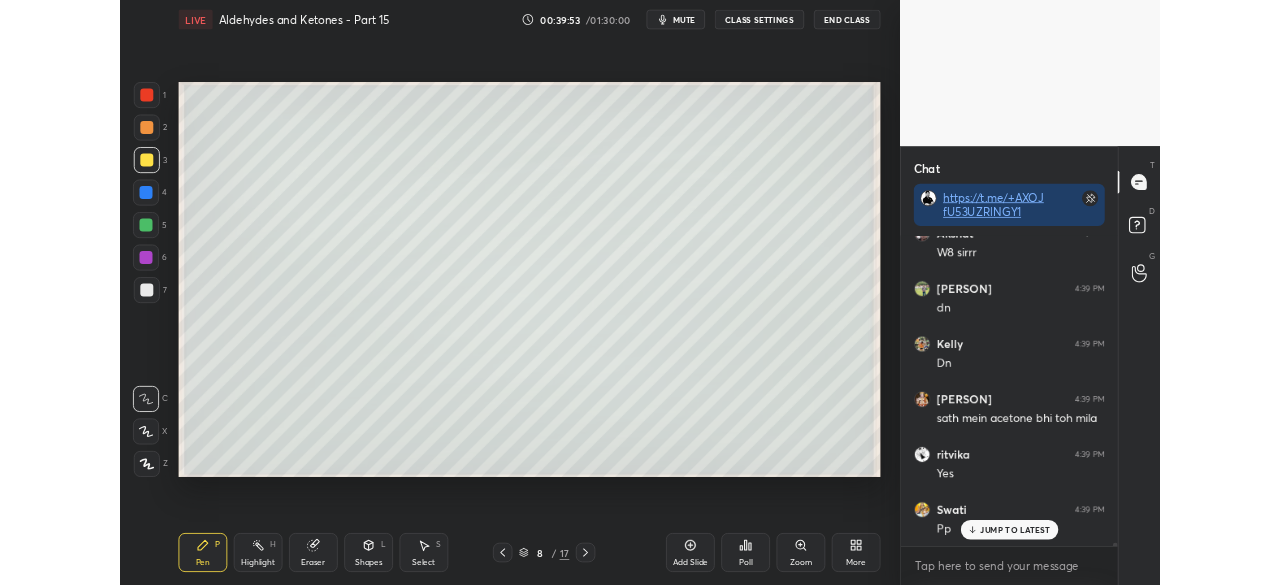 scroll, scrollTop: 38244, scrollLeft: 0, axis: vertical 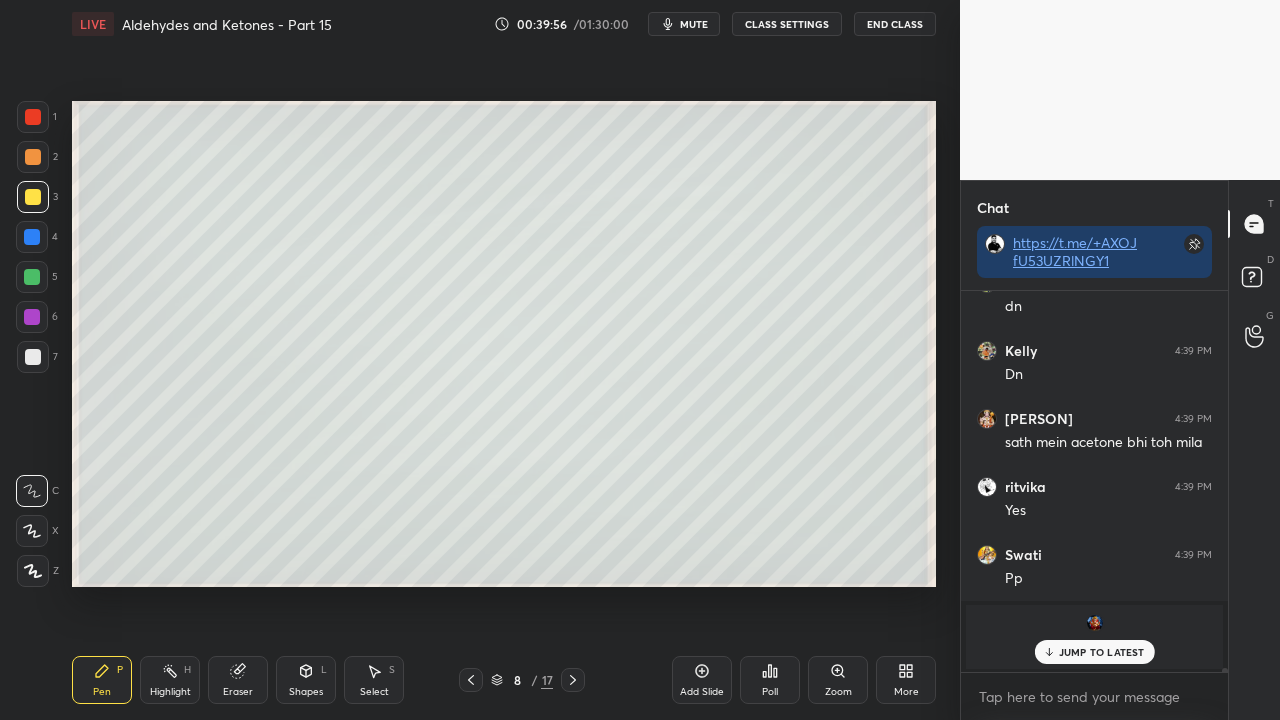 click on "JUMP TO LATEST" at bounding box center (1102, 652) 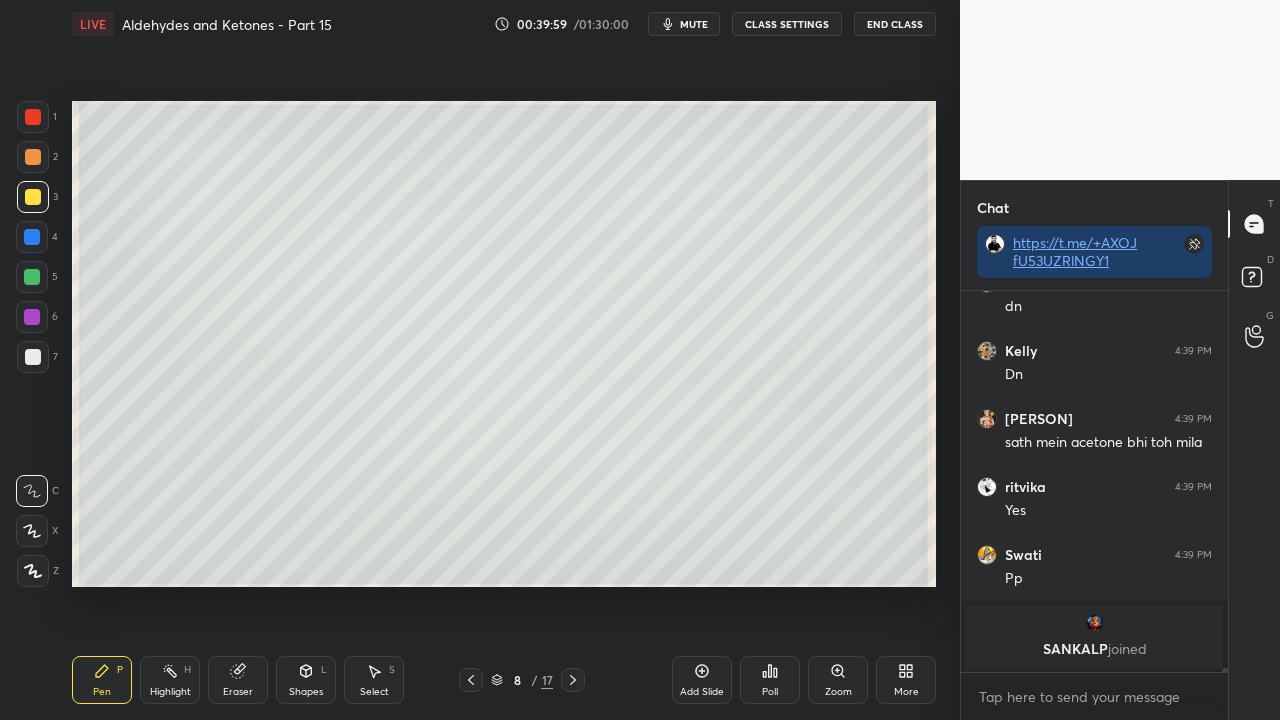 click at bounding box center [33, 357] 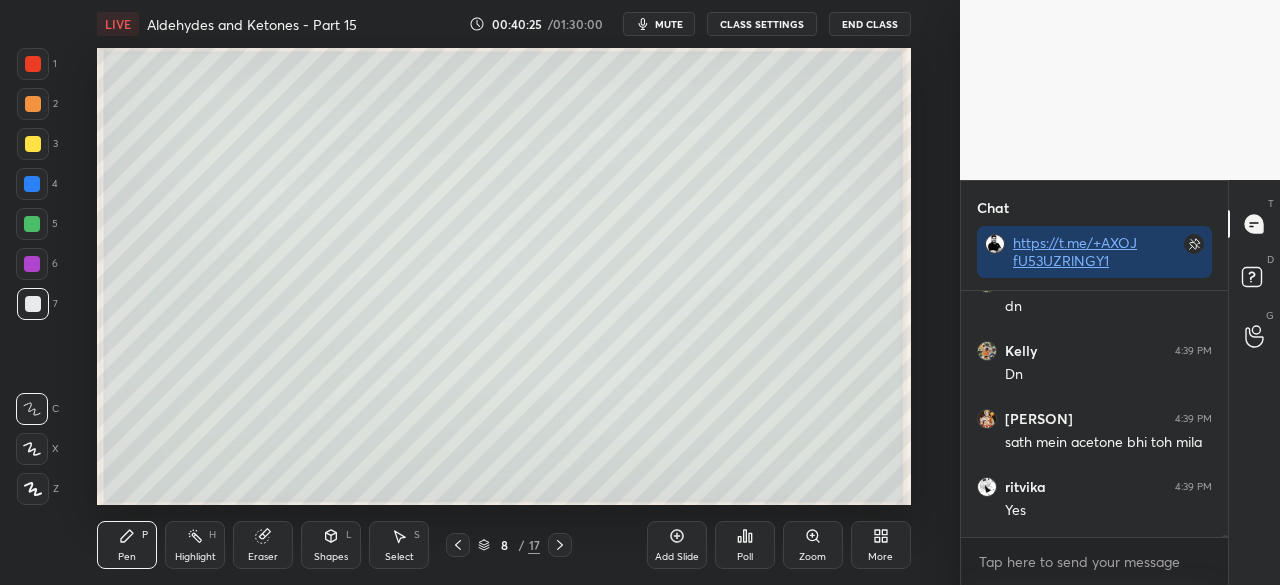 scroll, scrollTop: 457, scrollLeft: 880, axis: both 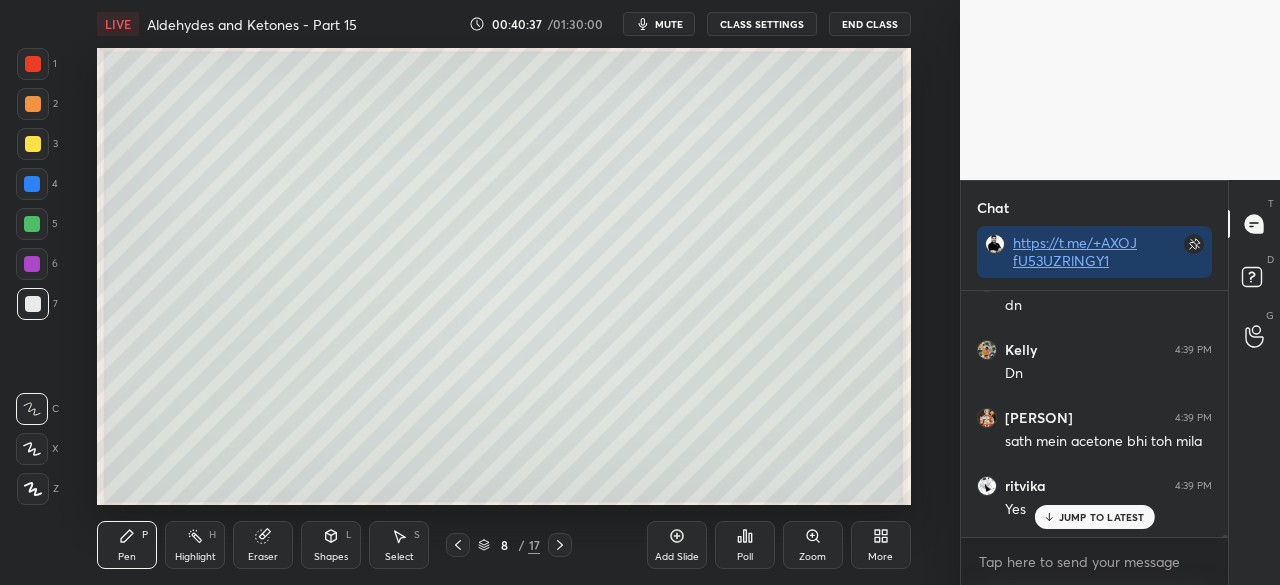 click on "More" at bounding box center [881, 545] 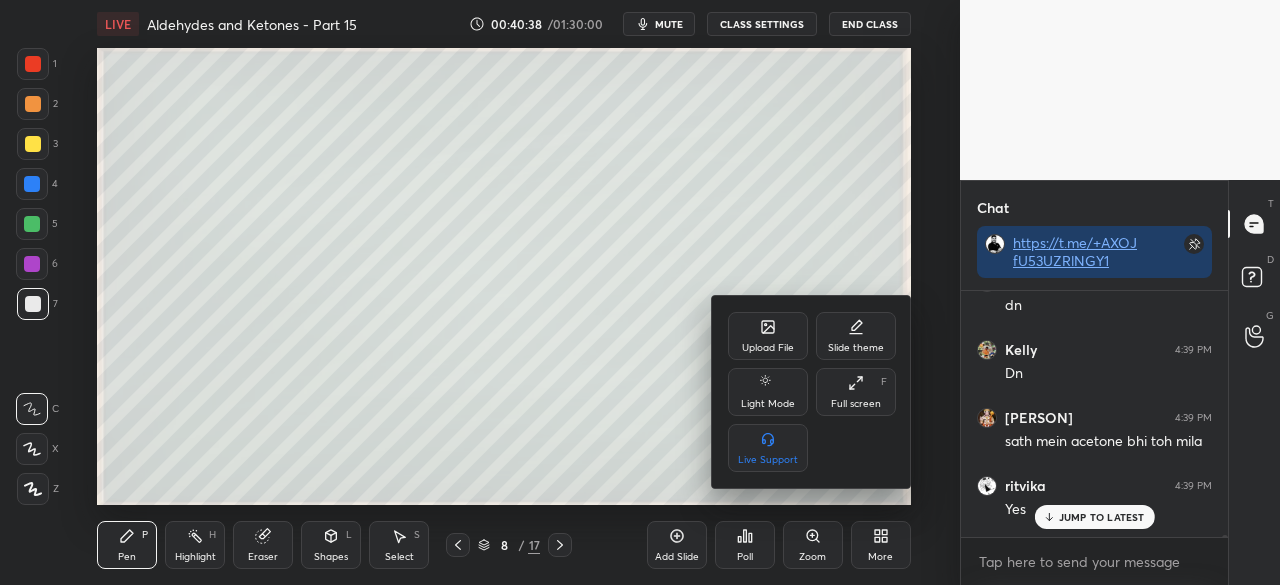 drag, startPoint x: 856, startPoint y: 405, endPoint x: 872, endPoint y: 480, distance: 76.687675 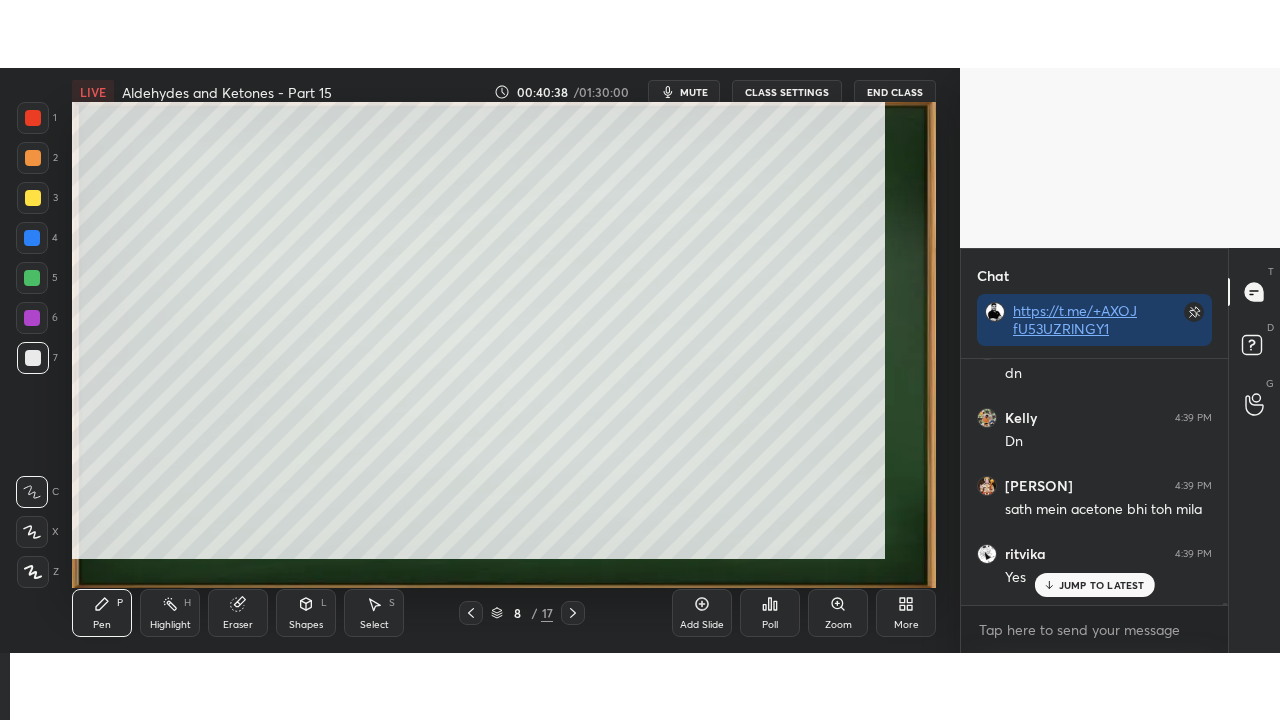 scroll, scrollTop: 99408, scrollLeft: 99120, axis: both 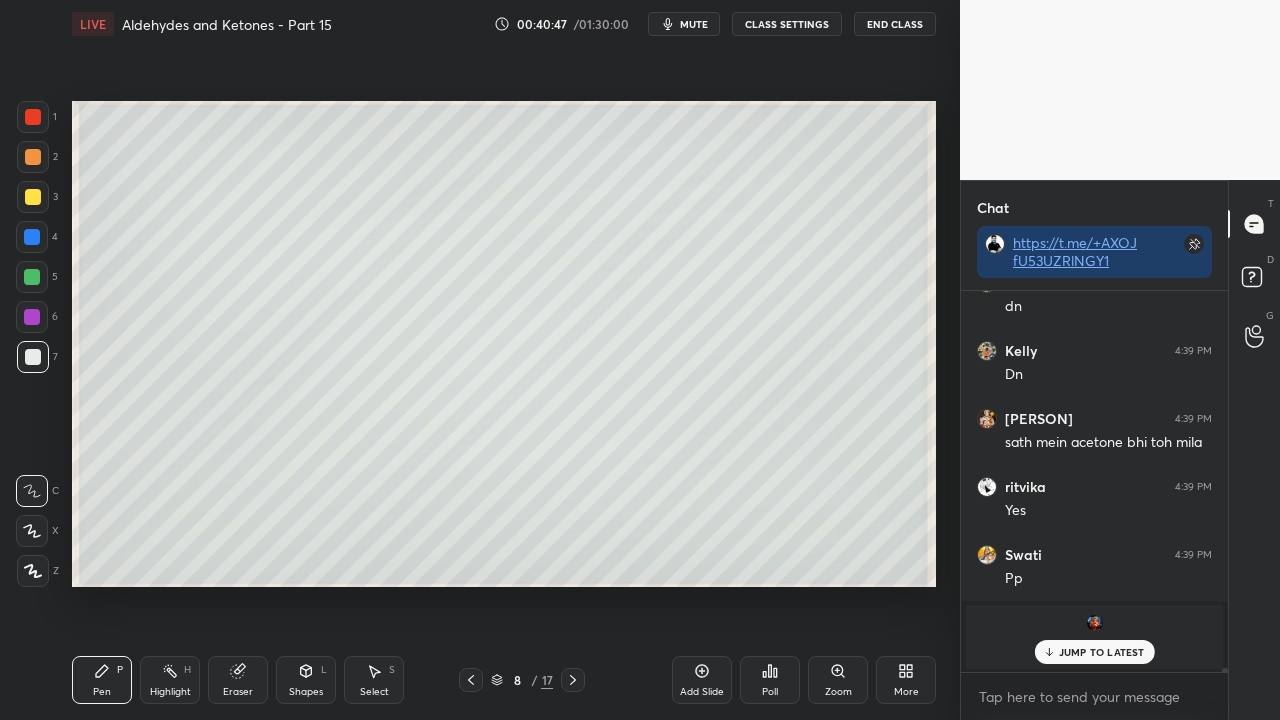 drag, startPoint x: 1088, startPoint y: 649, endPoint x: 842, endPoint y: 719, distance: 255.76552 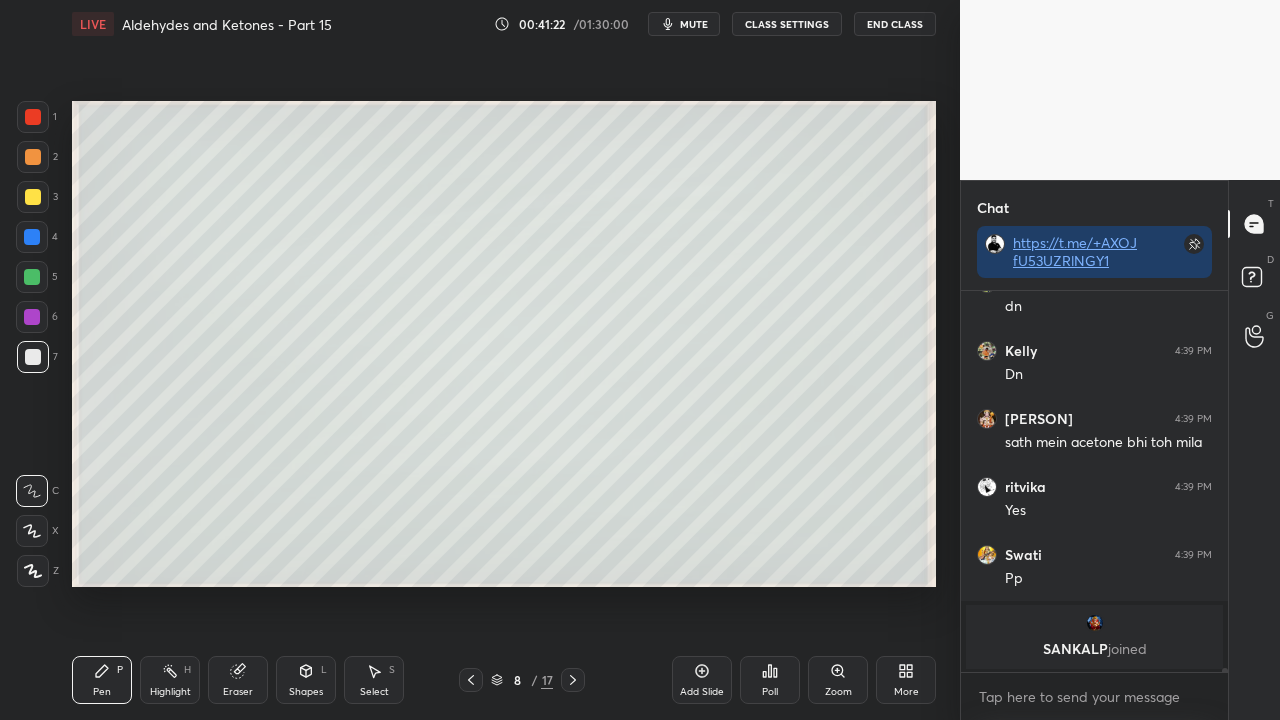 click at bounding box center [33, 197] 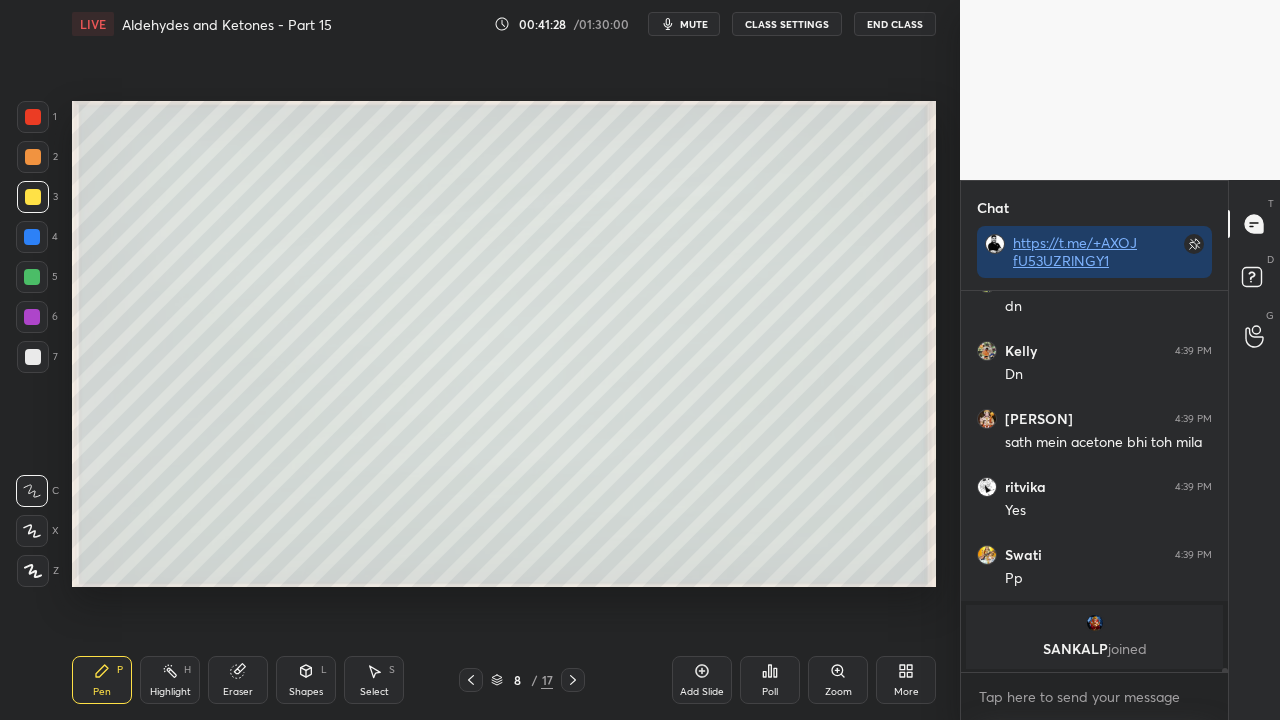 scroll, scrollTop: 38312, scrollLeft: 0, axis: vertical 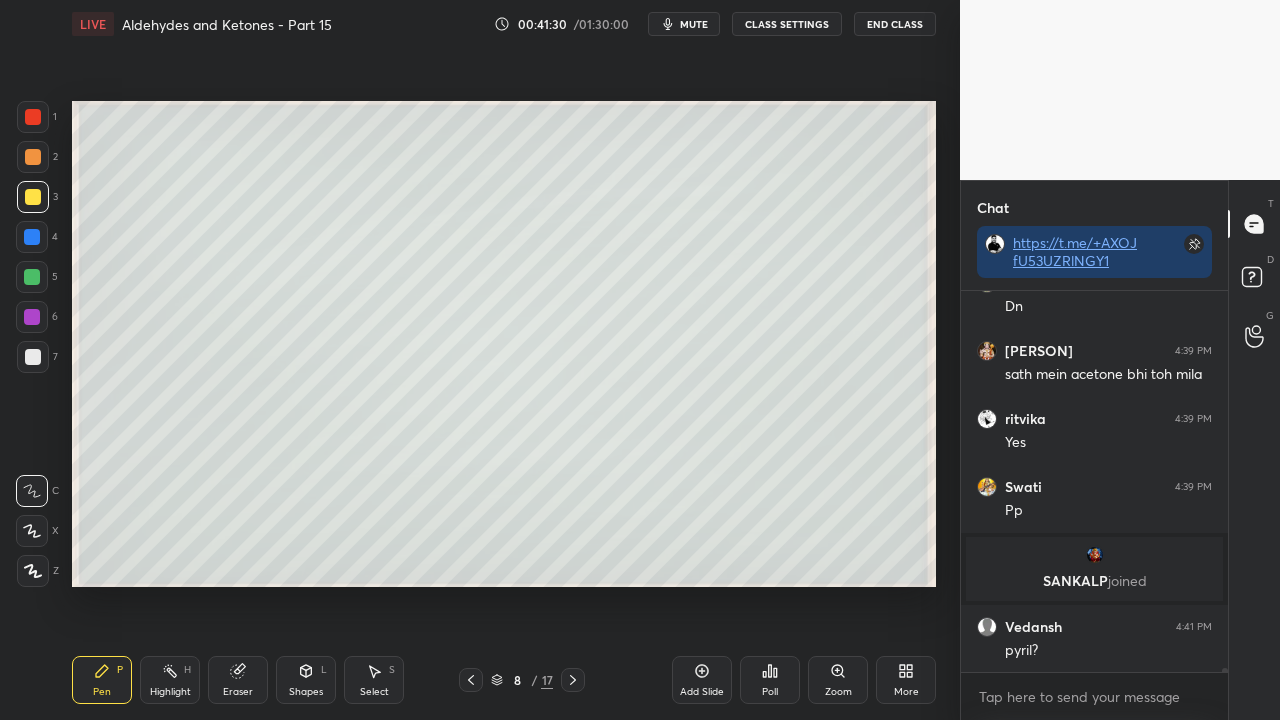 click on "Eraser" at bounding box center (238, 680) 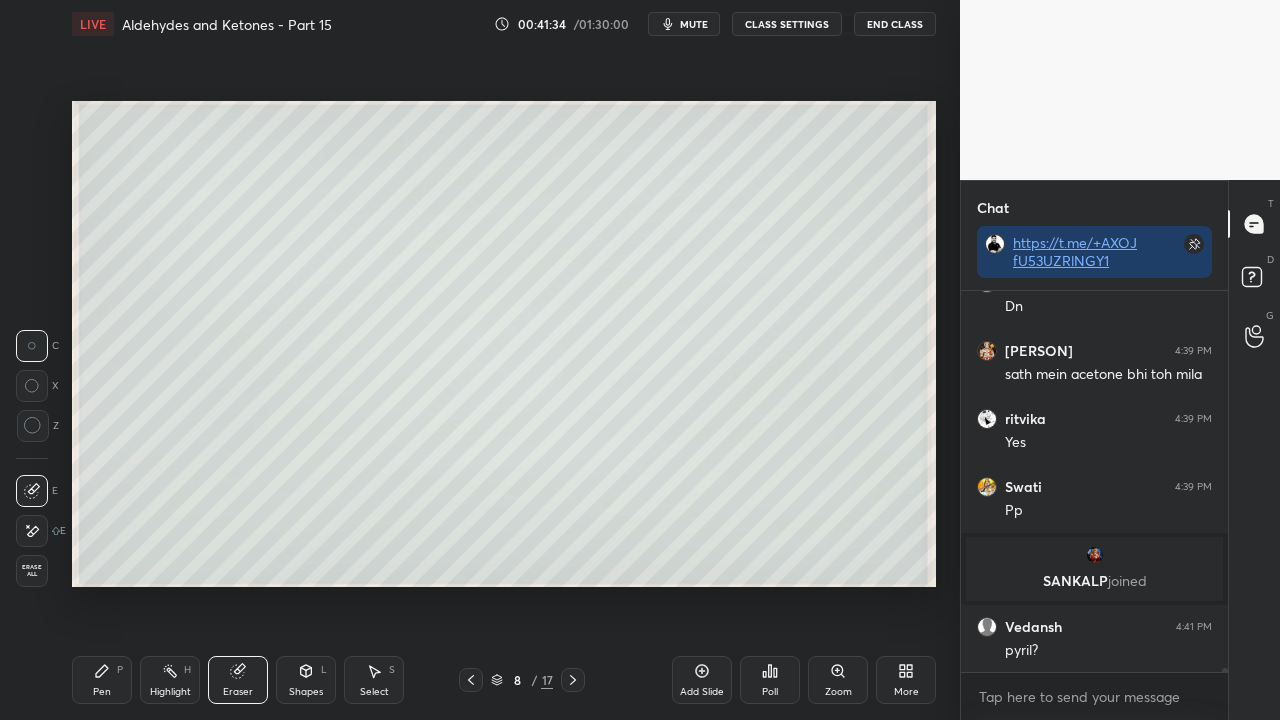 drag, startPoint x: 100, startPoint y: 686, endPoint x: 100, endPoint y: 669, distance: 17 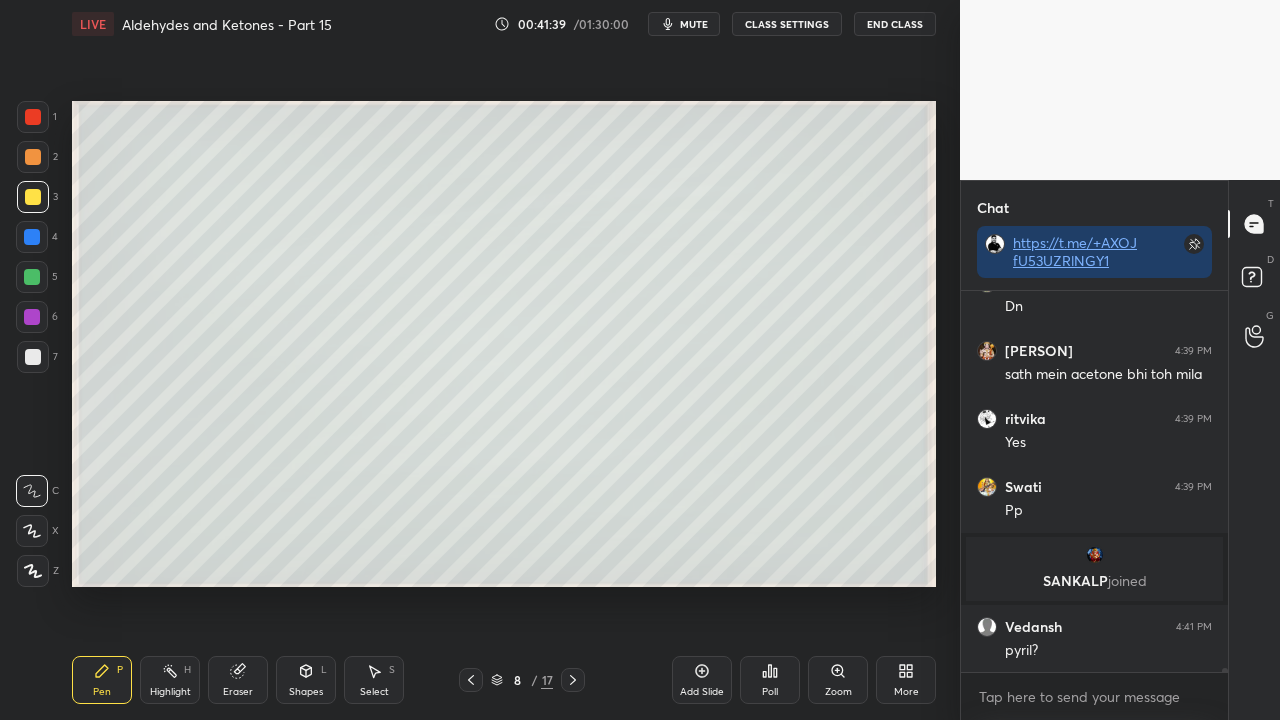 scroll, scrollTop: 38380, scrollLeft: 0, axis: vertical 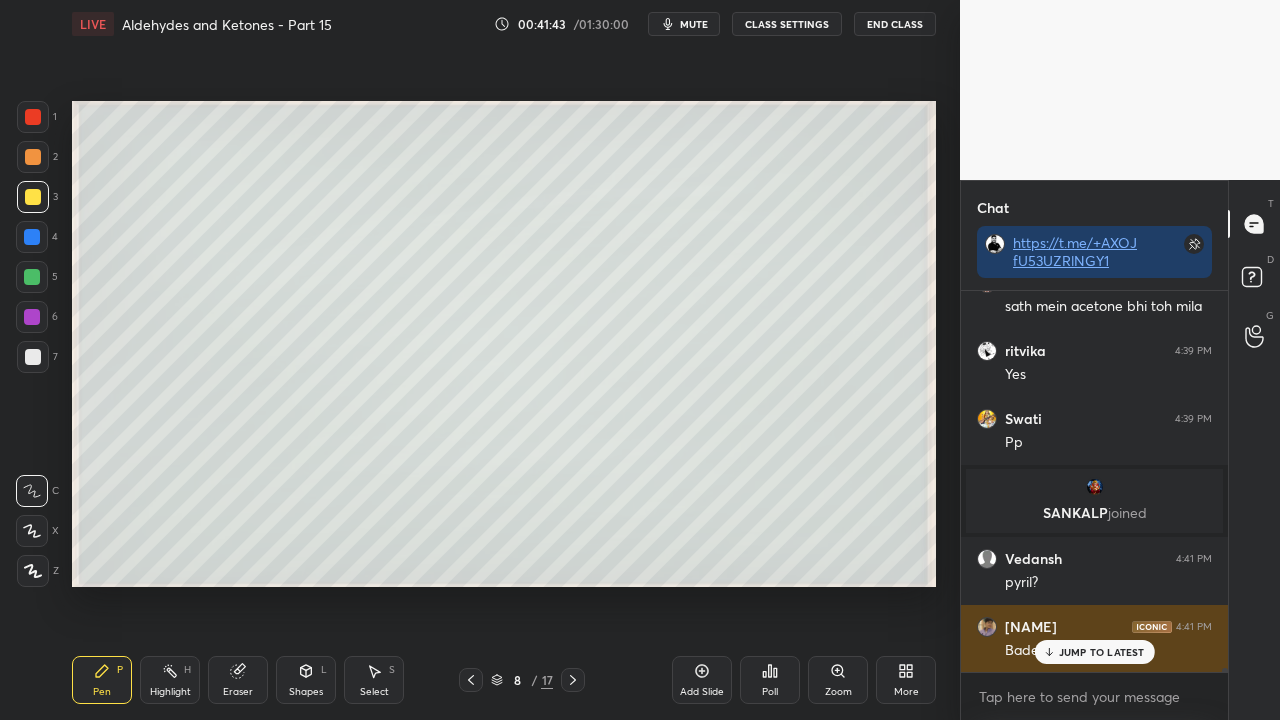 click on "JUMP TO LATEST" at bounding box center (1102, 652) 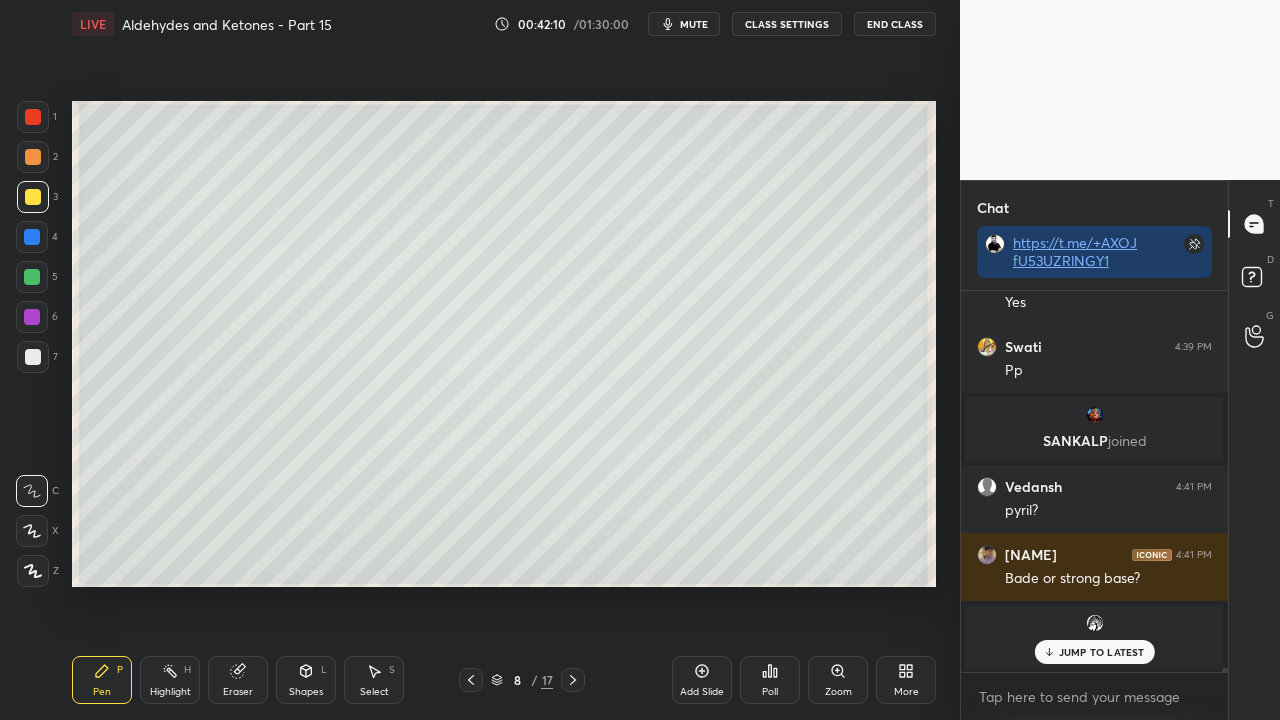 scroll, scrollTop: 35500, scrollLeft: 0, axis: vertical 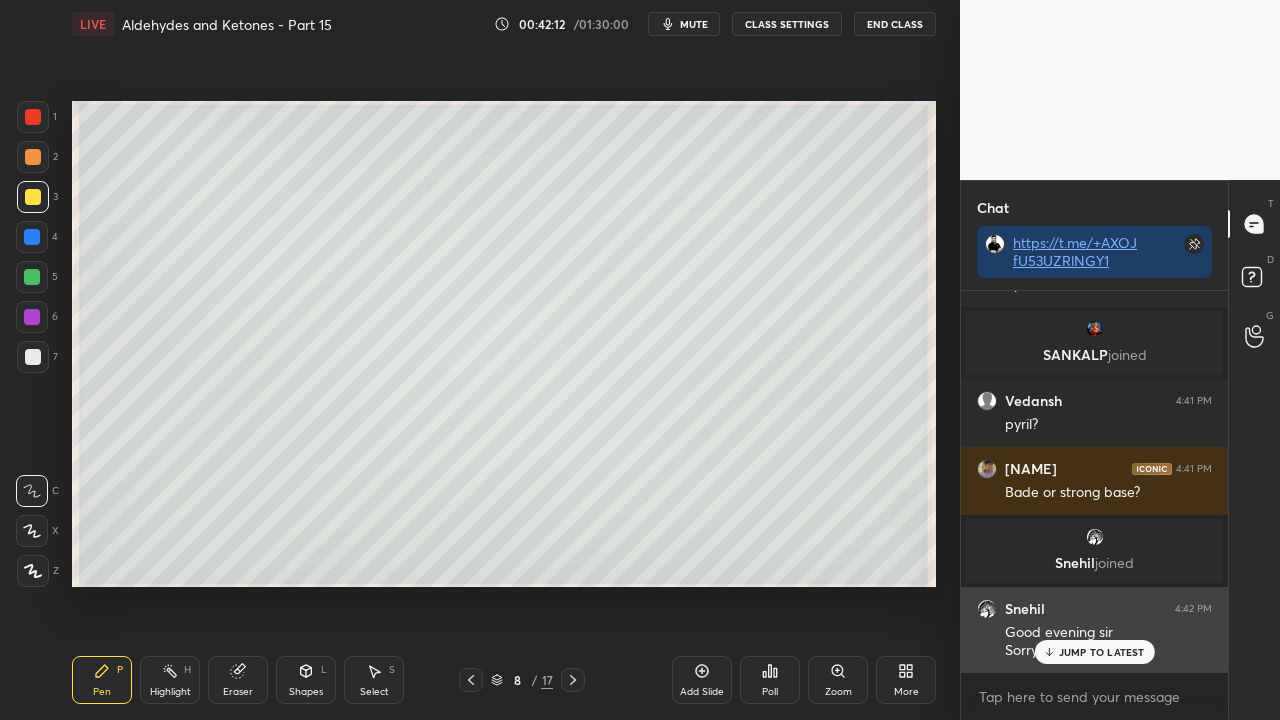 click on "JUMP TO LATEST" at bounding box center [1094, 652] 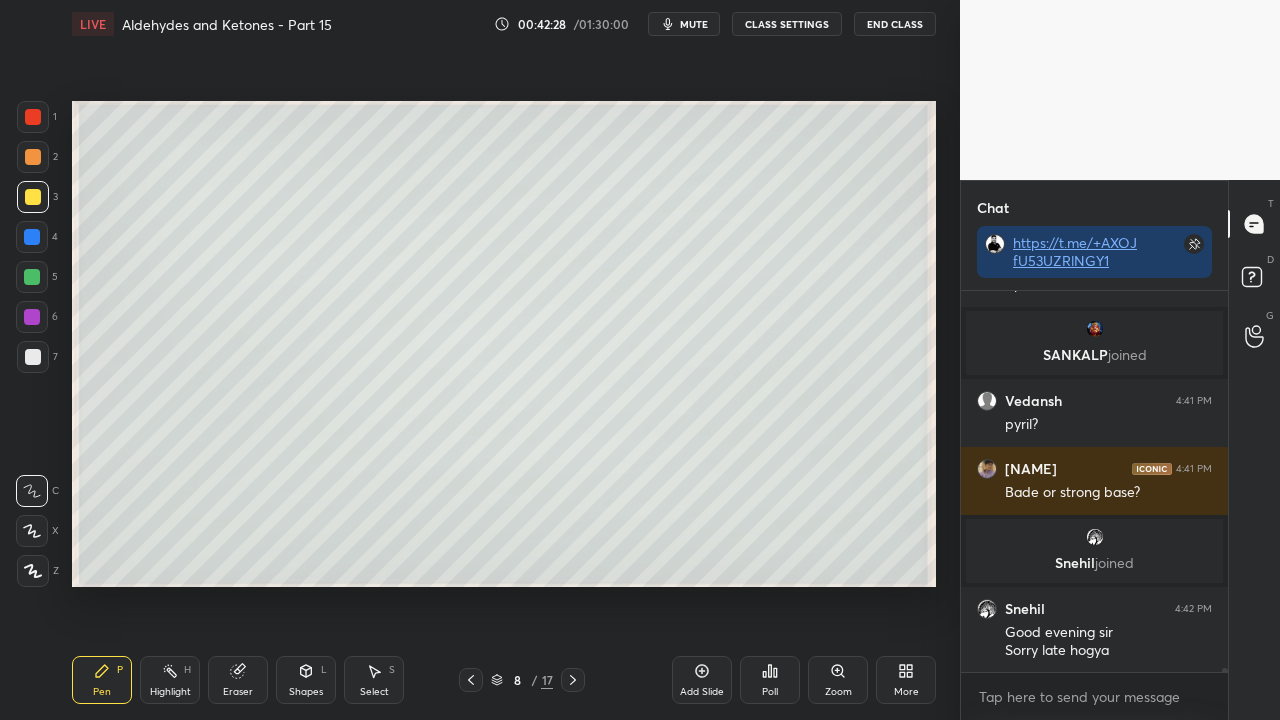 click on "mute" at bounding box center [694, 24] 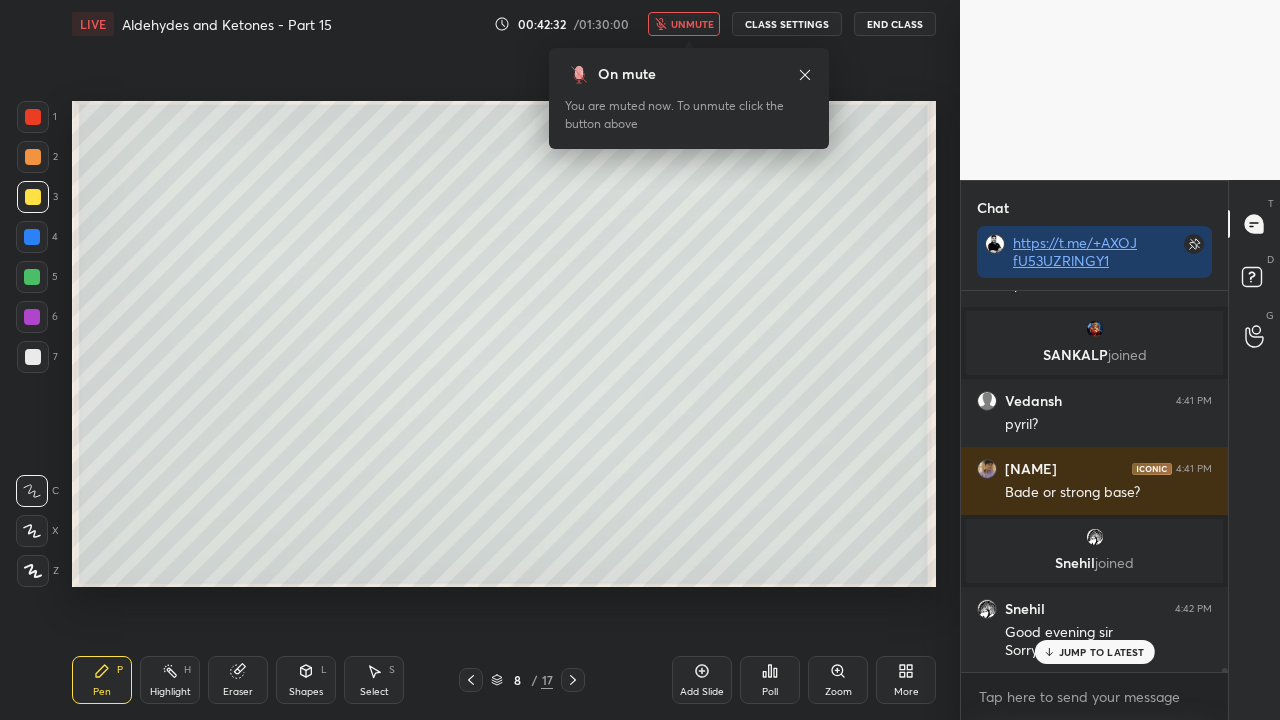 scroll, scrollTop: 35568, scrollLeft: 0, axis: vertical 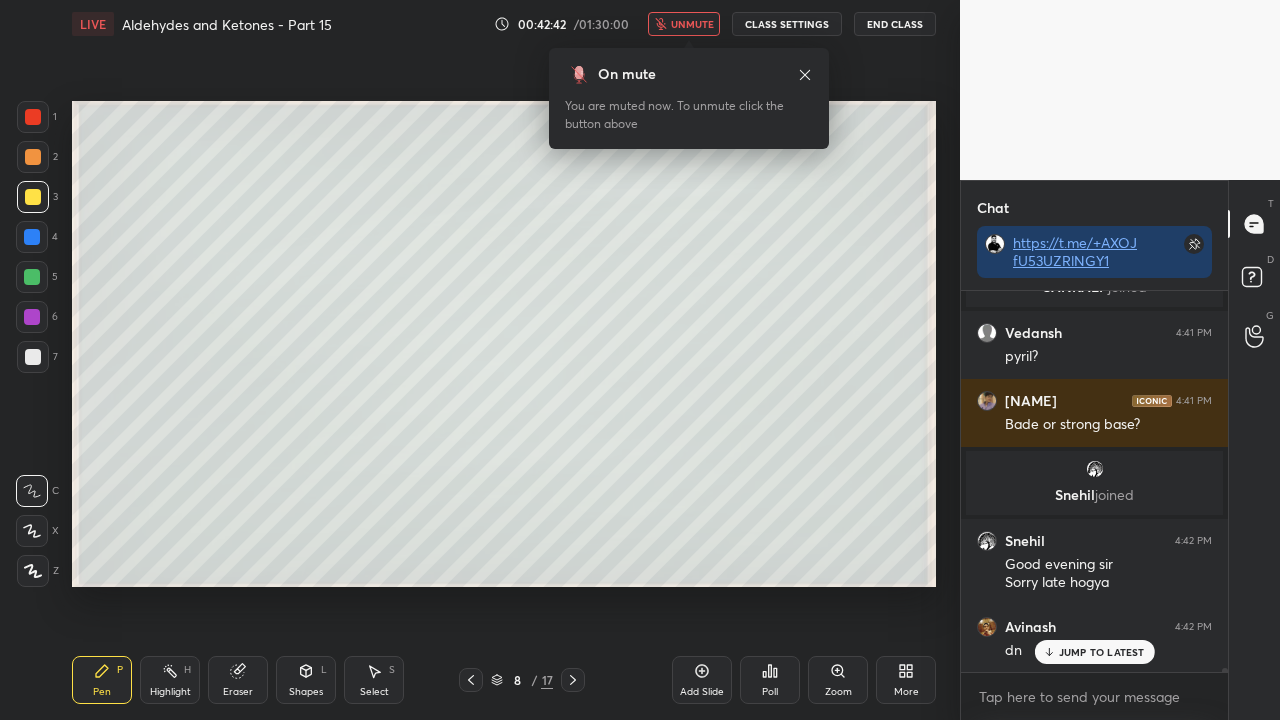 click 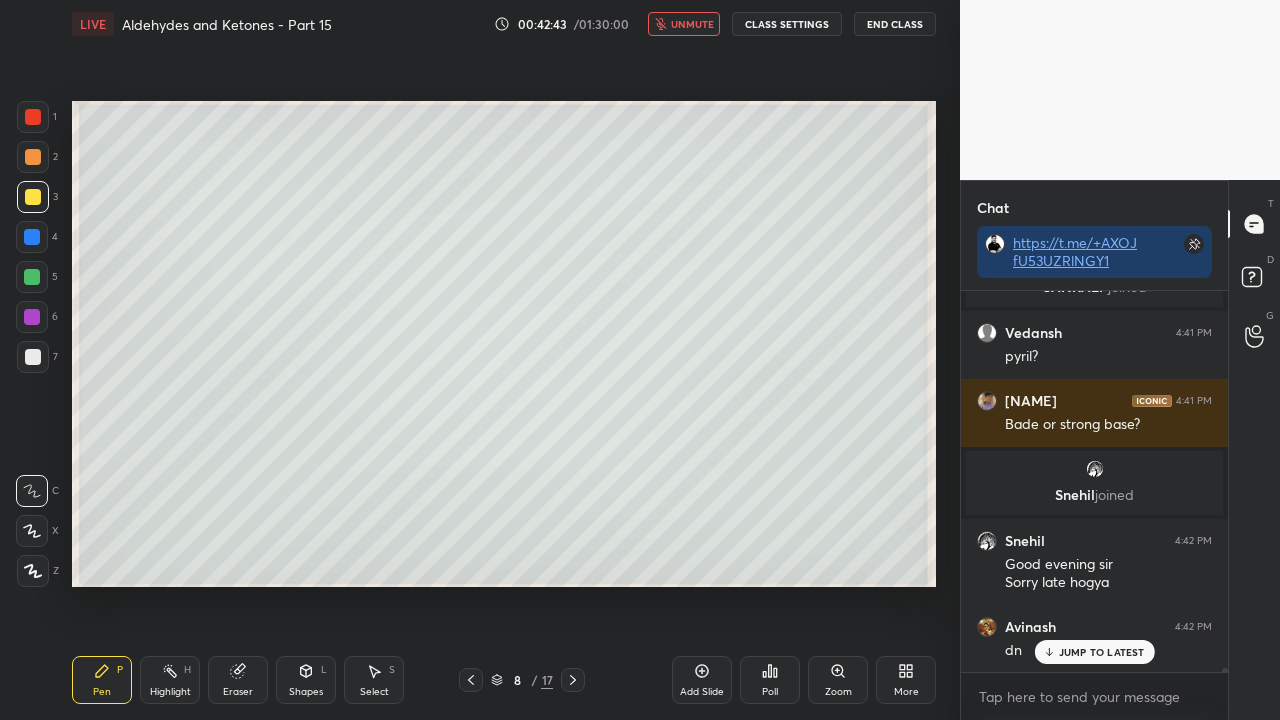 click on "unmute" at bounding box center (692, 24) 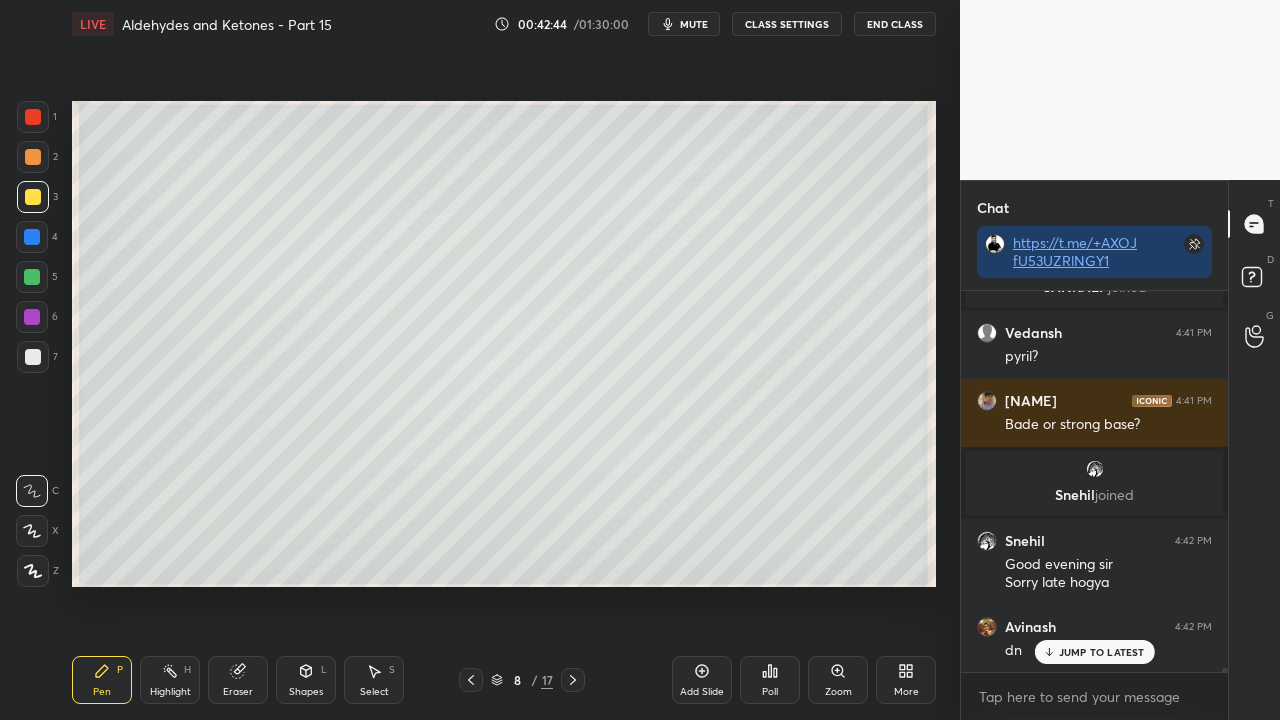 click on "JUMP TO LATEST" at bounding box center (1102, 652) 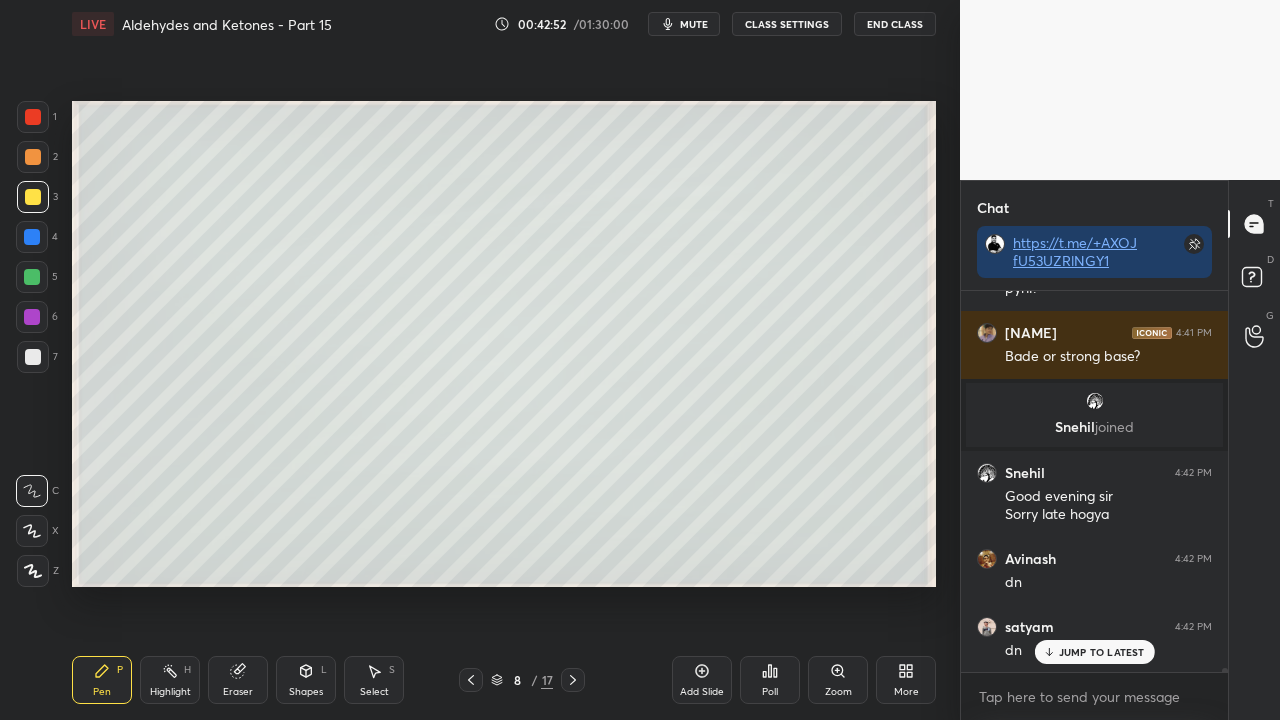 scroll, scrollTop: 35704, scrollLeft: 0, axis: vertical 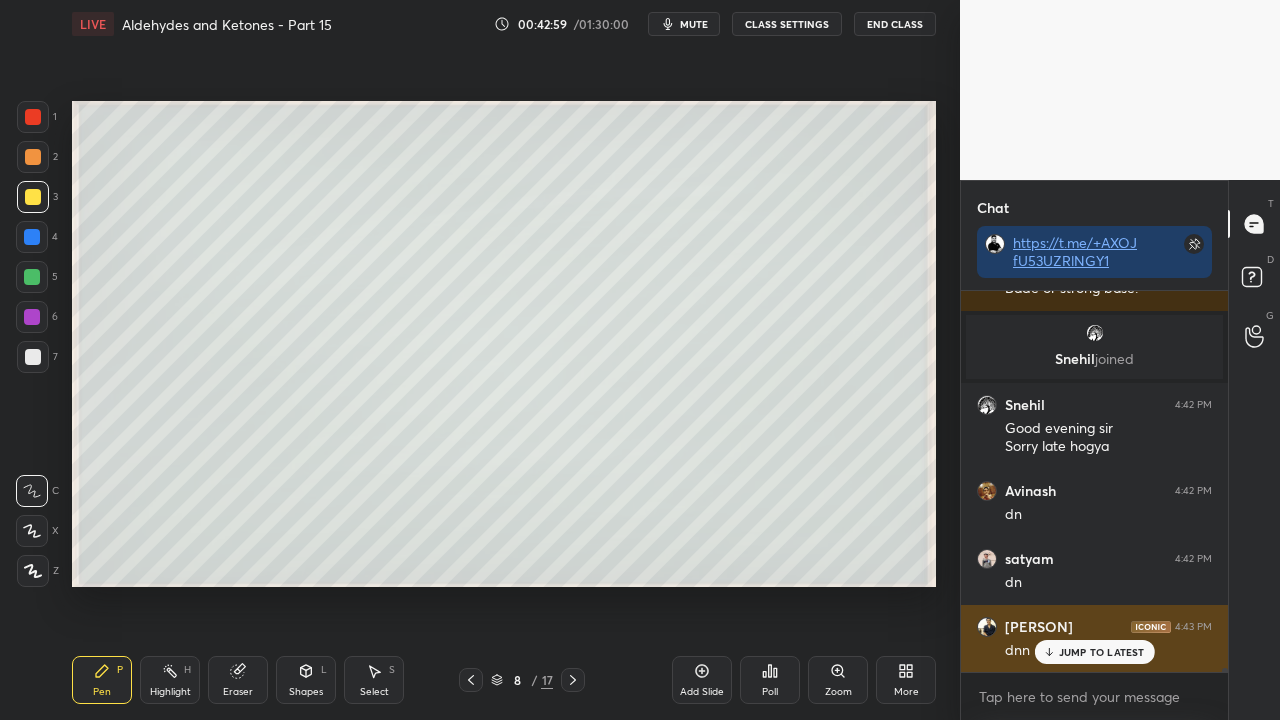 click on "JUMP TO LATEST" at bounding box center [1102, 652] 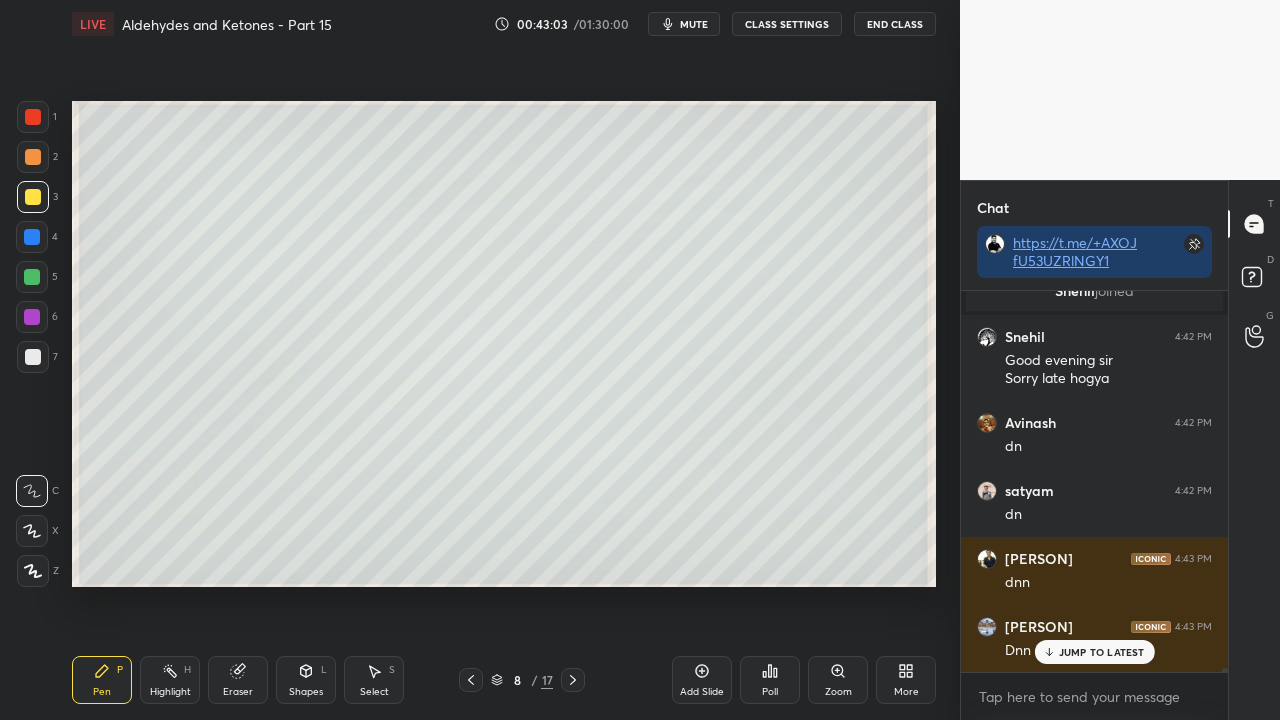 scroll, scrollTop: 35840, scrollLeft: 0, axis: vertical 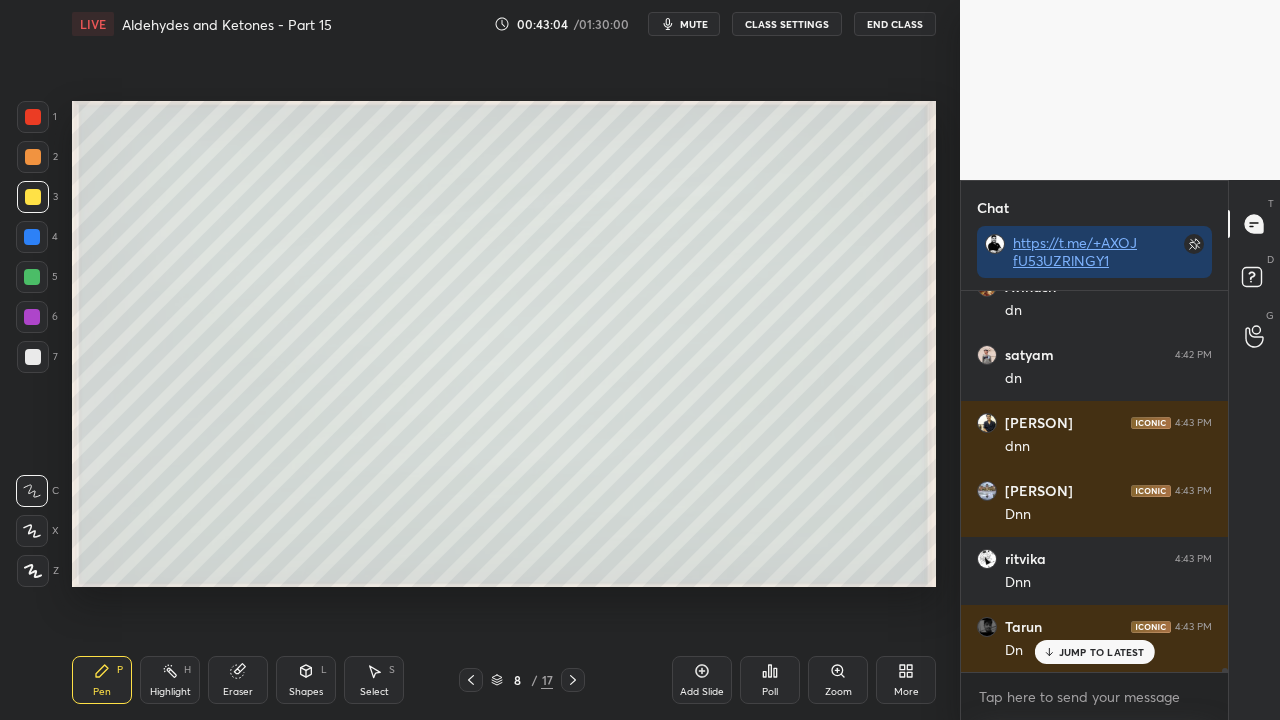 click on "JUMP TO LATEST" at bounding box center [1102, 652] 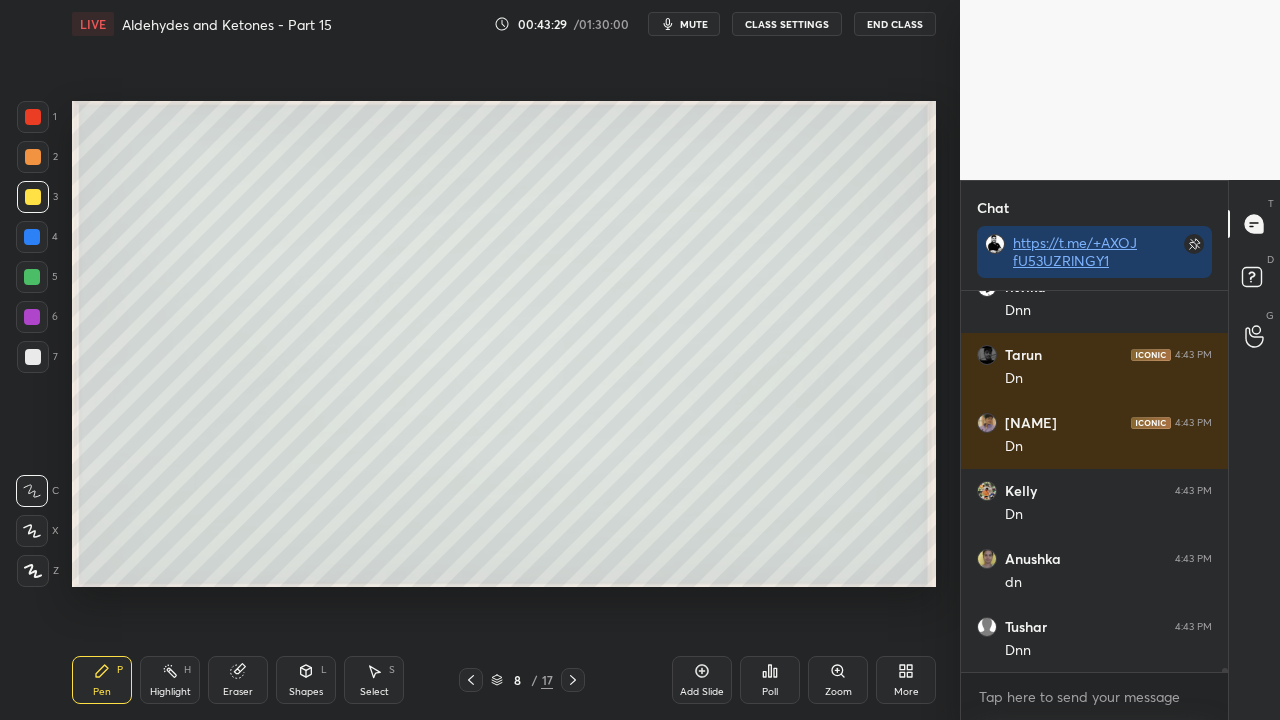 scroll, scrollTop: 36248, scrollLeft: 0, axis: vertical 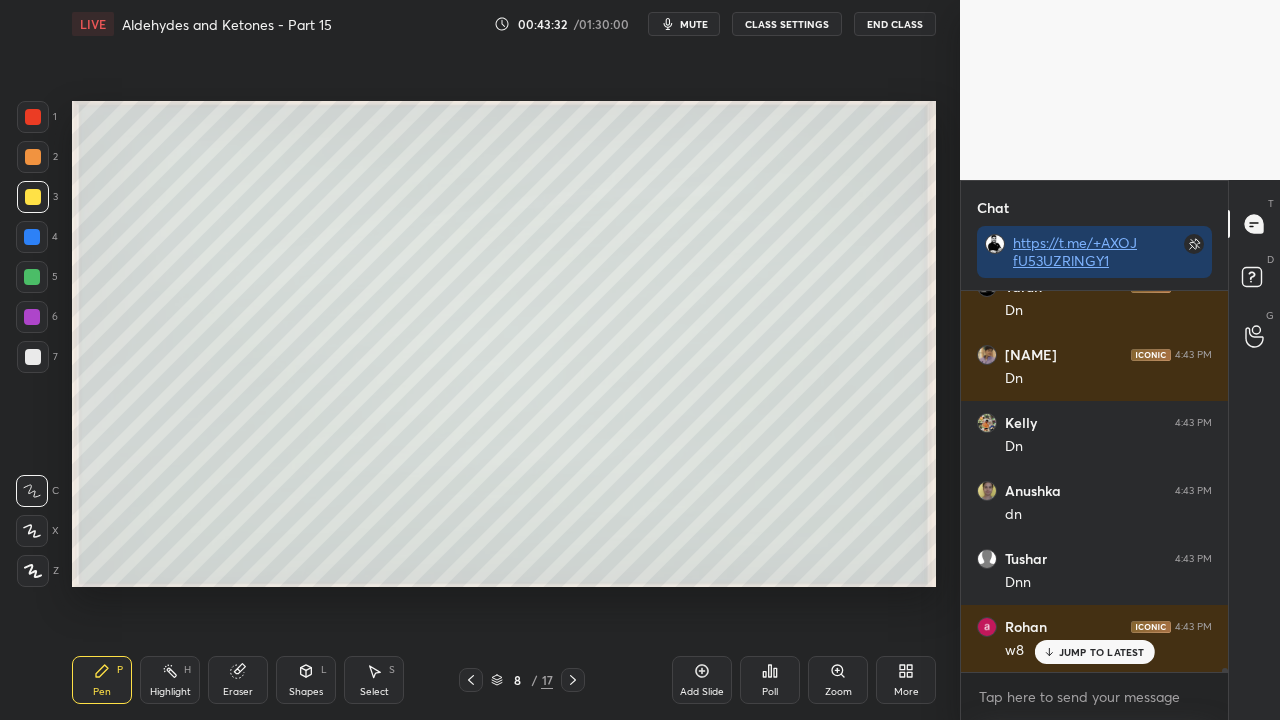 drag, startPoint x: 1072, startPoint y: 654, endPoint x: 932, endPoint y: 666, distance: 140.51335 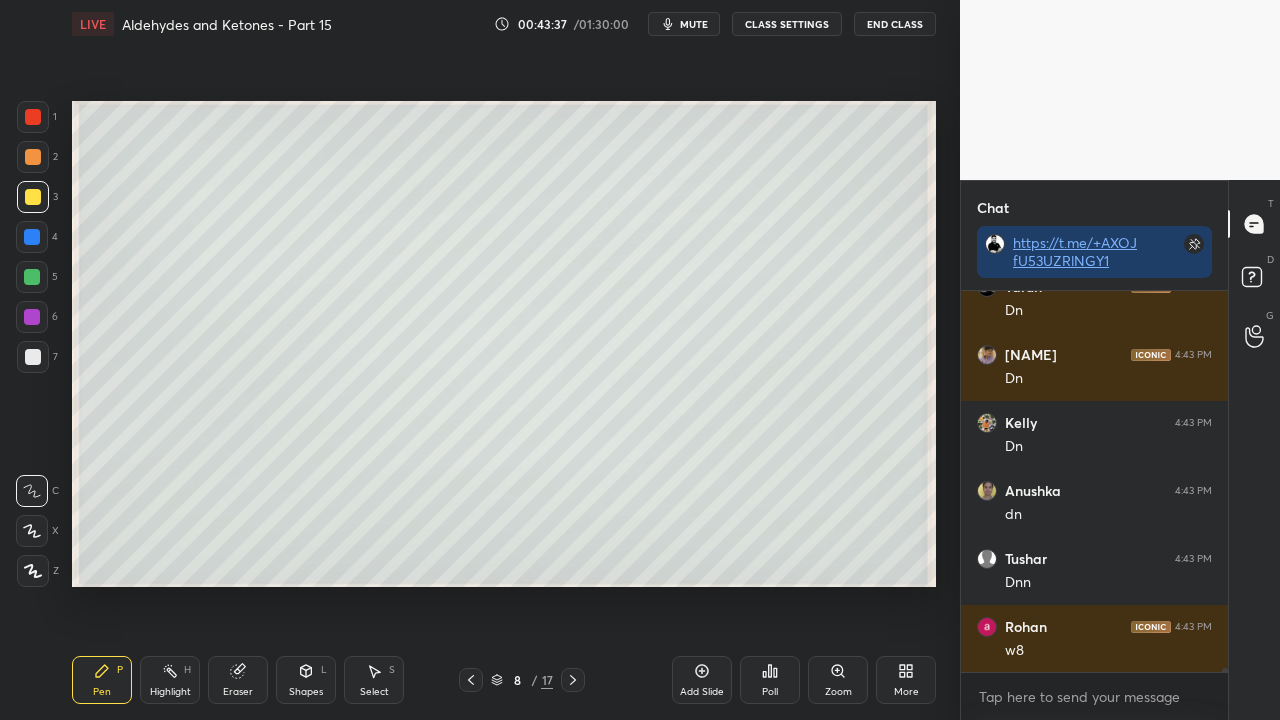 click on "Pen P Highlight H Eraser Shapes L Select S 8 / 17 Add Slide Poll Zoom More" at bounding box center (504, 680) 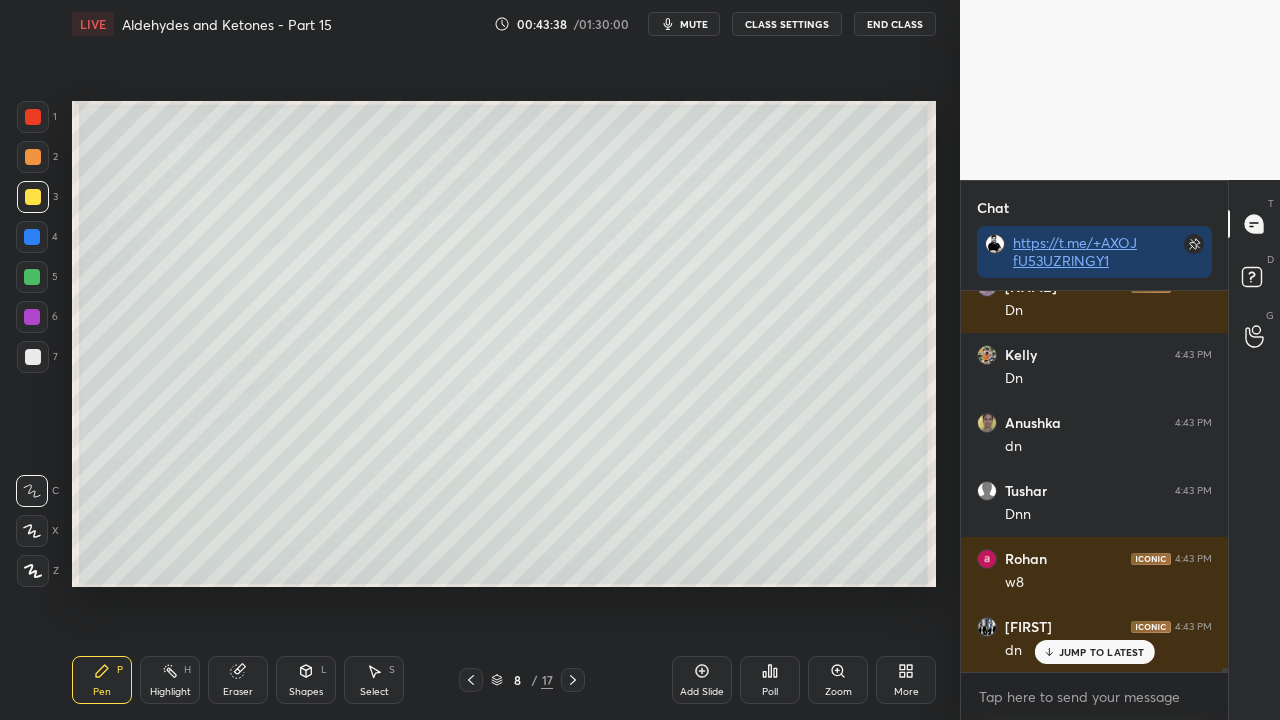 click 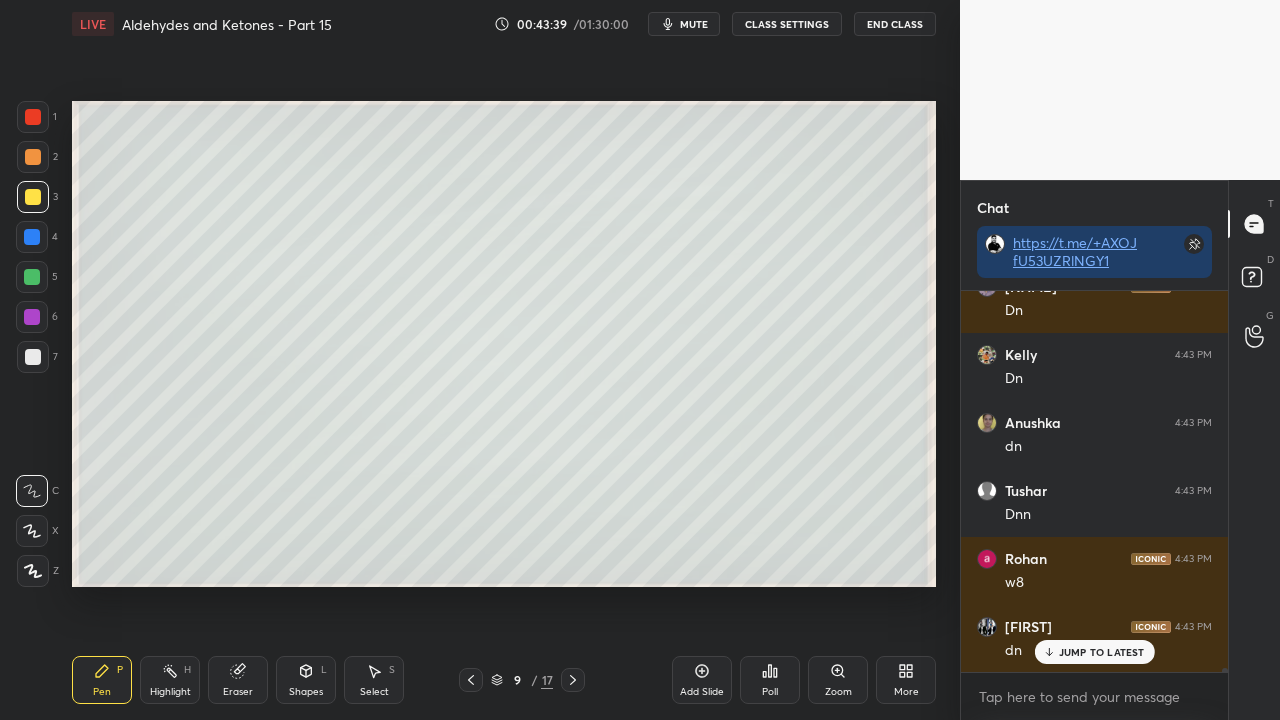 click at bounding box center [33, 197] 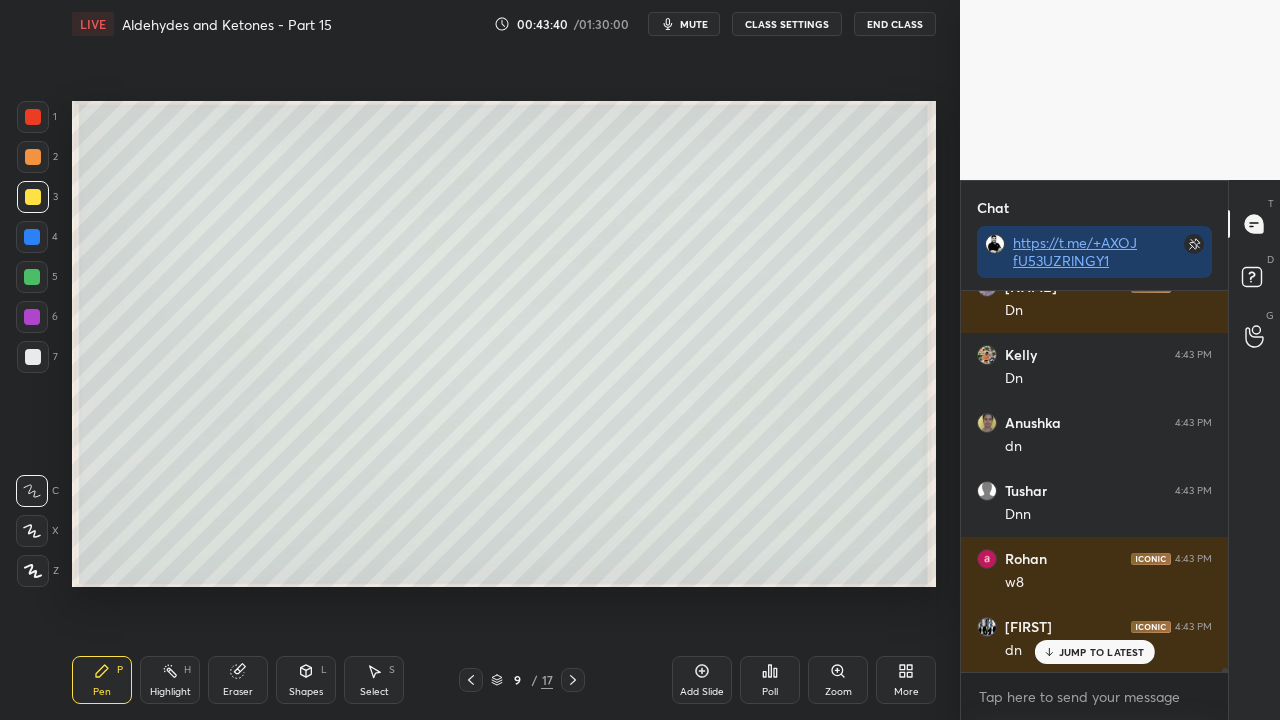 drag, startPoint x: 24, startPoint y: 357, endPoint x: 26, endPoint y: 344, distance: 13.152946 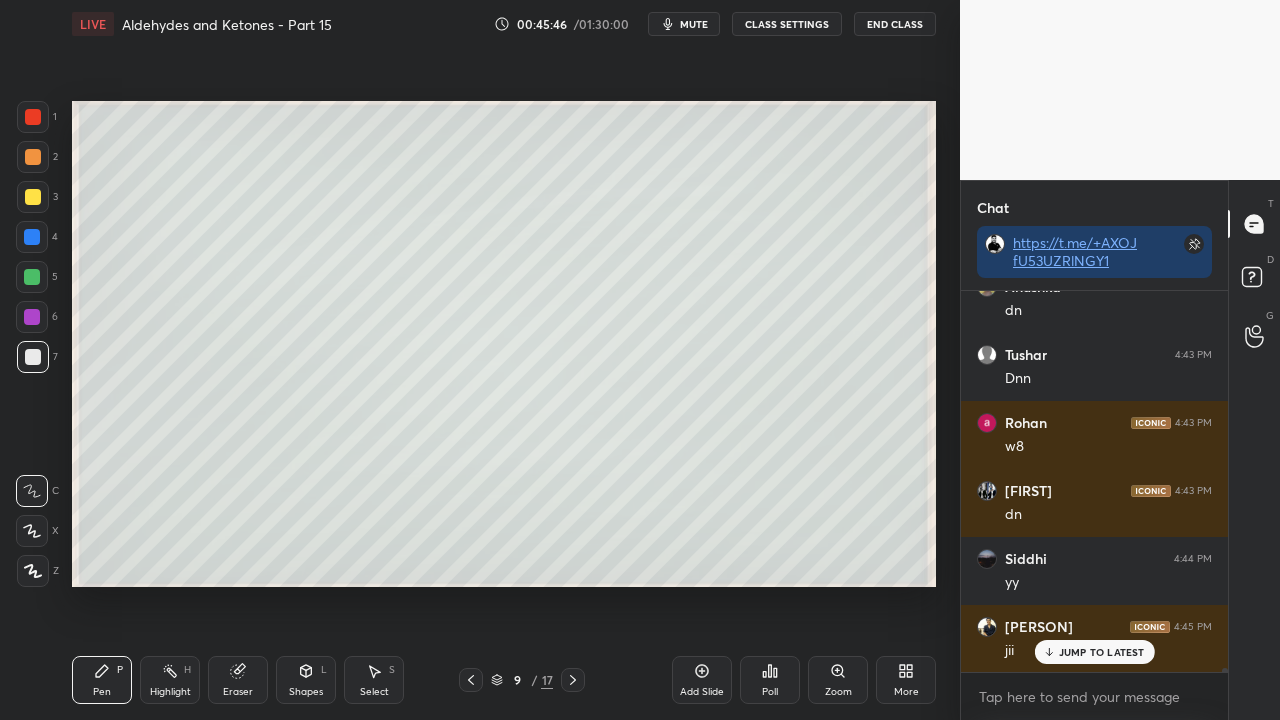 scroll, scrollTop: 36524, scrollLeft: 0, axis: vertical 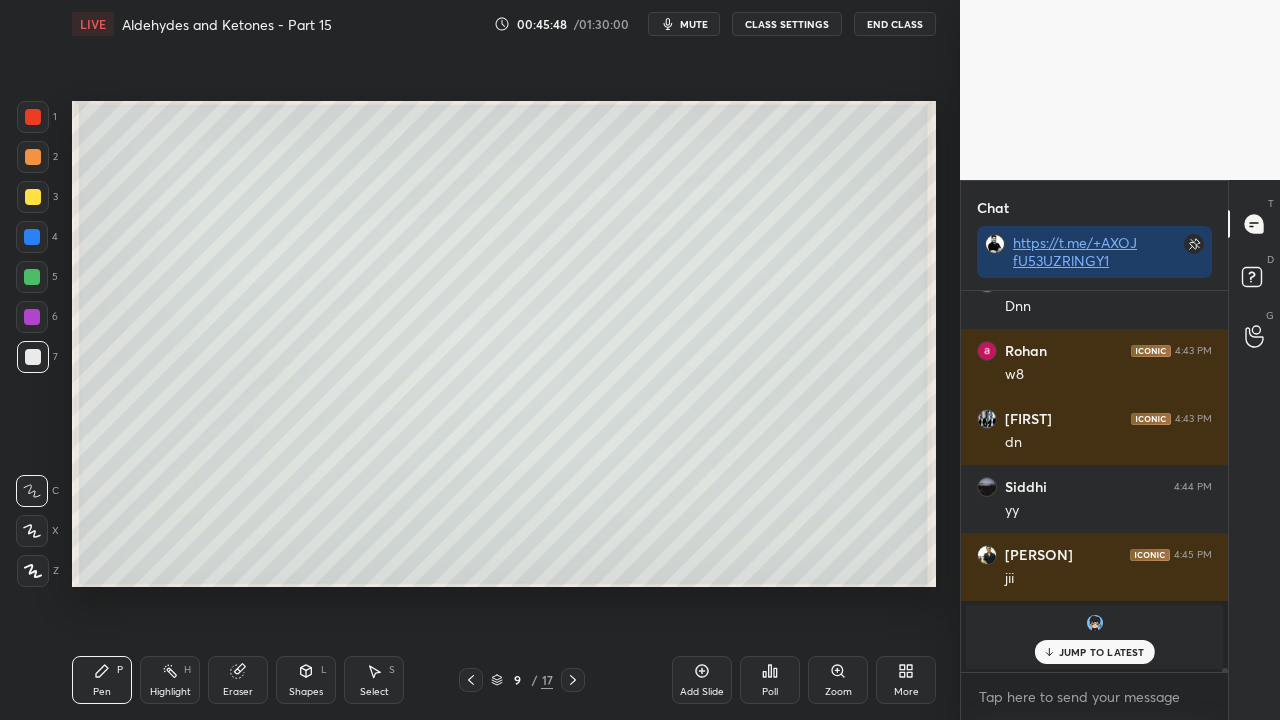 click on "JUMP TO LATEST" at bounding box center (1102, 652) 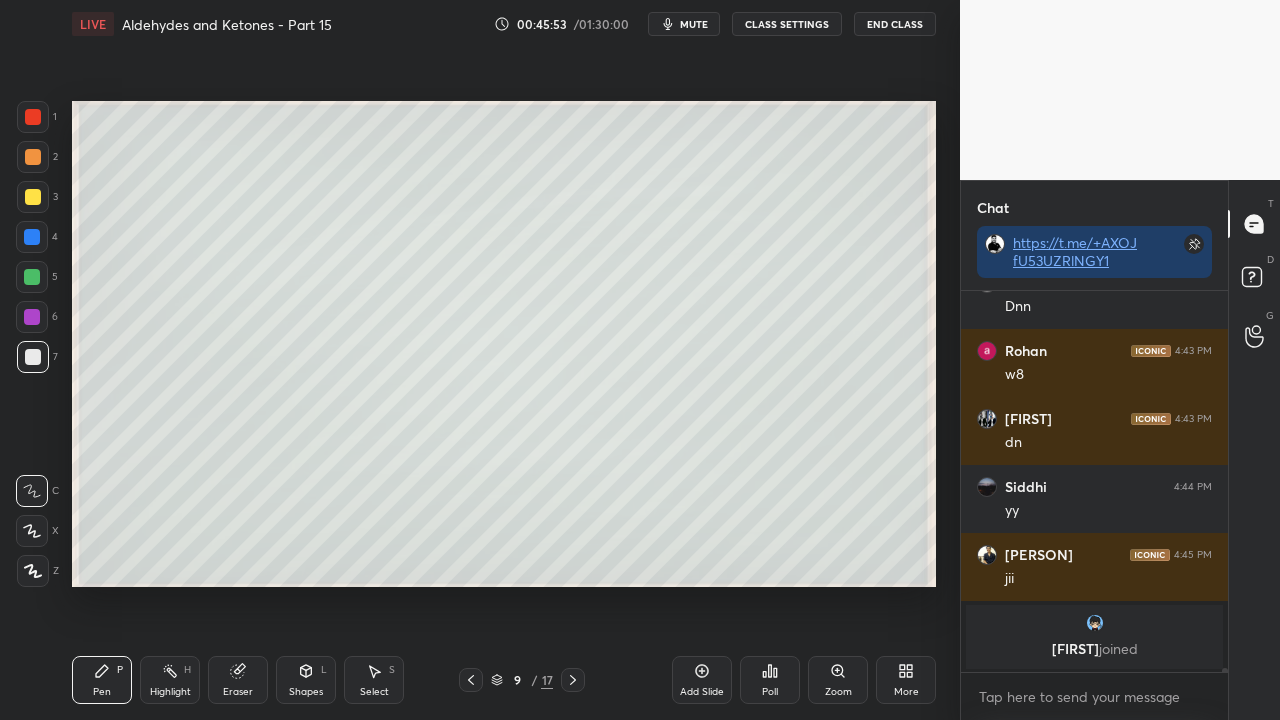 scroll, scrollTop: 36592, scrollLeft: 0, axis: vertical 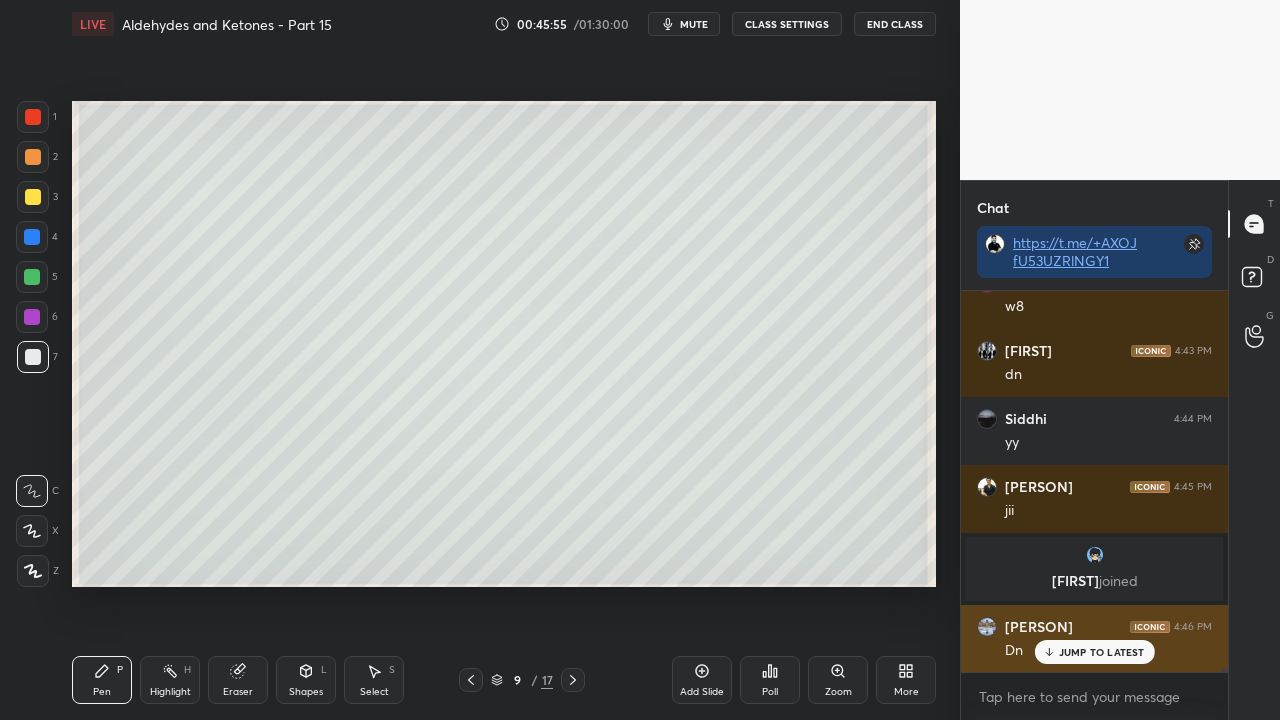 click on "JUMP TO LATEST" at bounding box center [1094, 652] 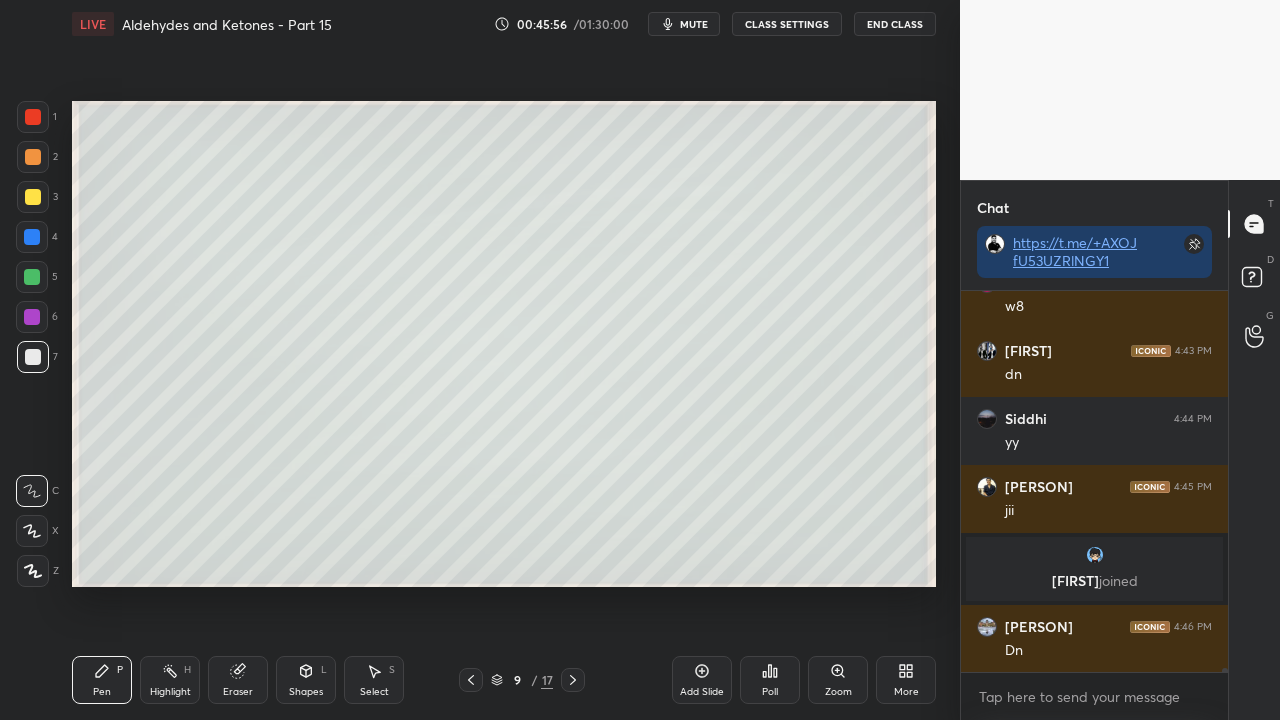 scroll, scrollTop: 36660, scrollLeft: 0, axis: vertical 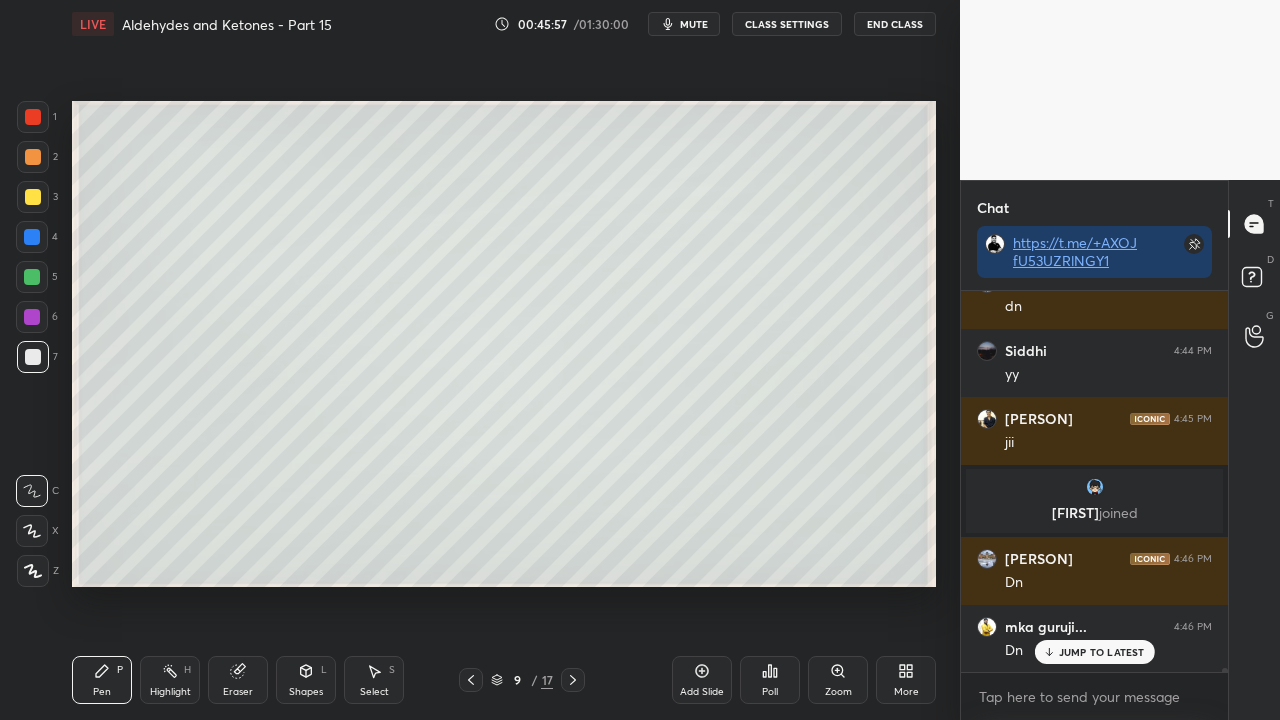 click on "JUMP TO LATEST" at bounding box center [1102, 652] 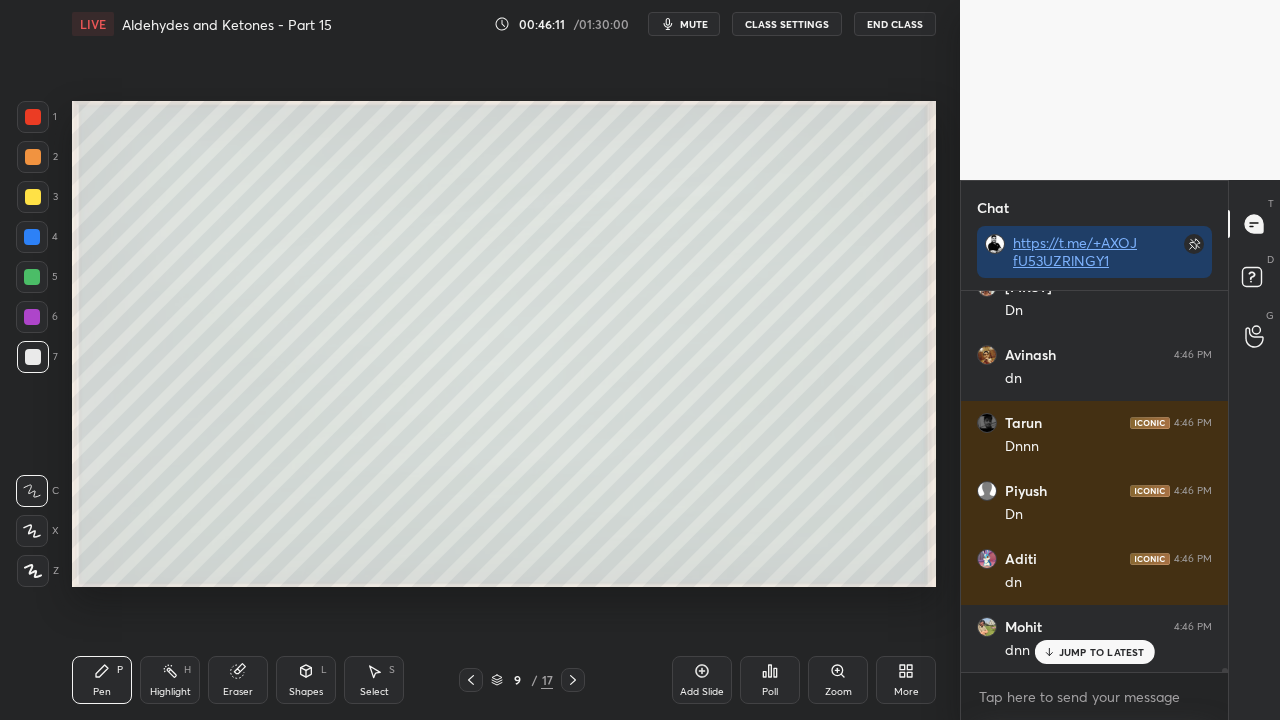 scroll, scrollTop: 37136, scrollLeft: 0, axis: vertical 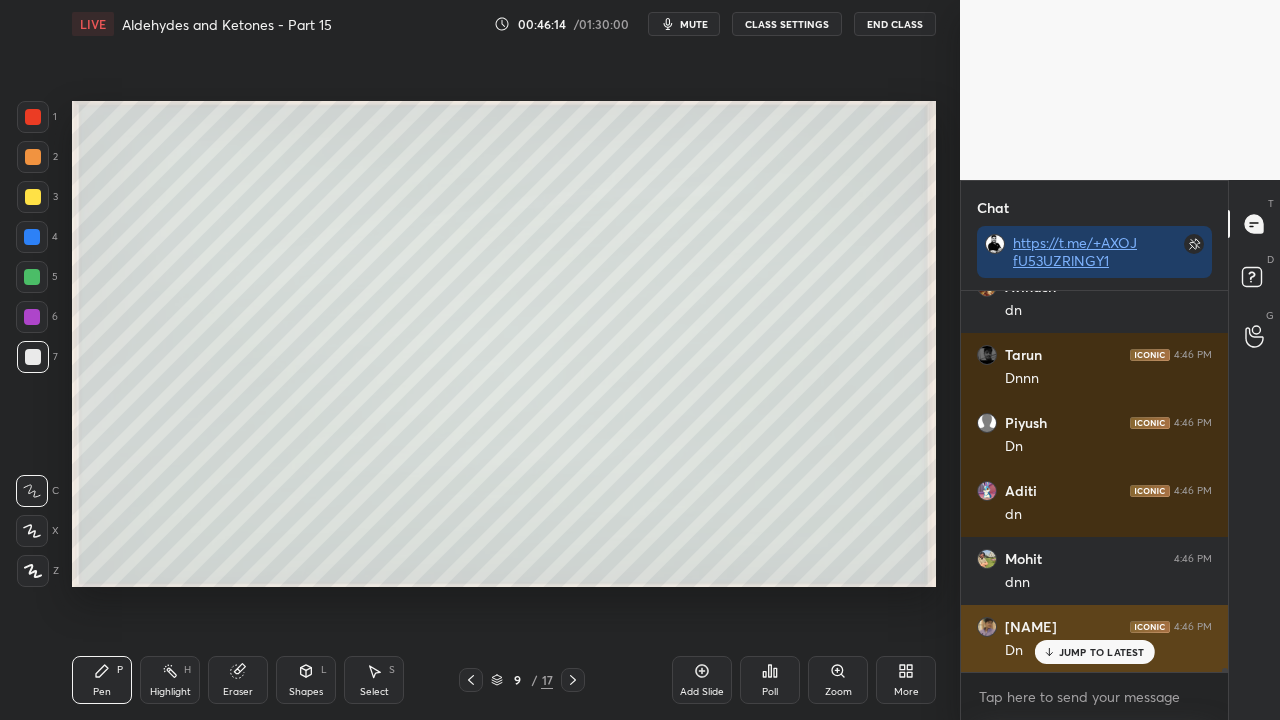 drag, startPoint x: 1061, startPoint y: 652, endPoint x: 1008, endPoint y: 651, distance: 53.009434 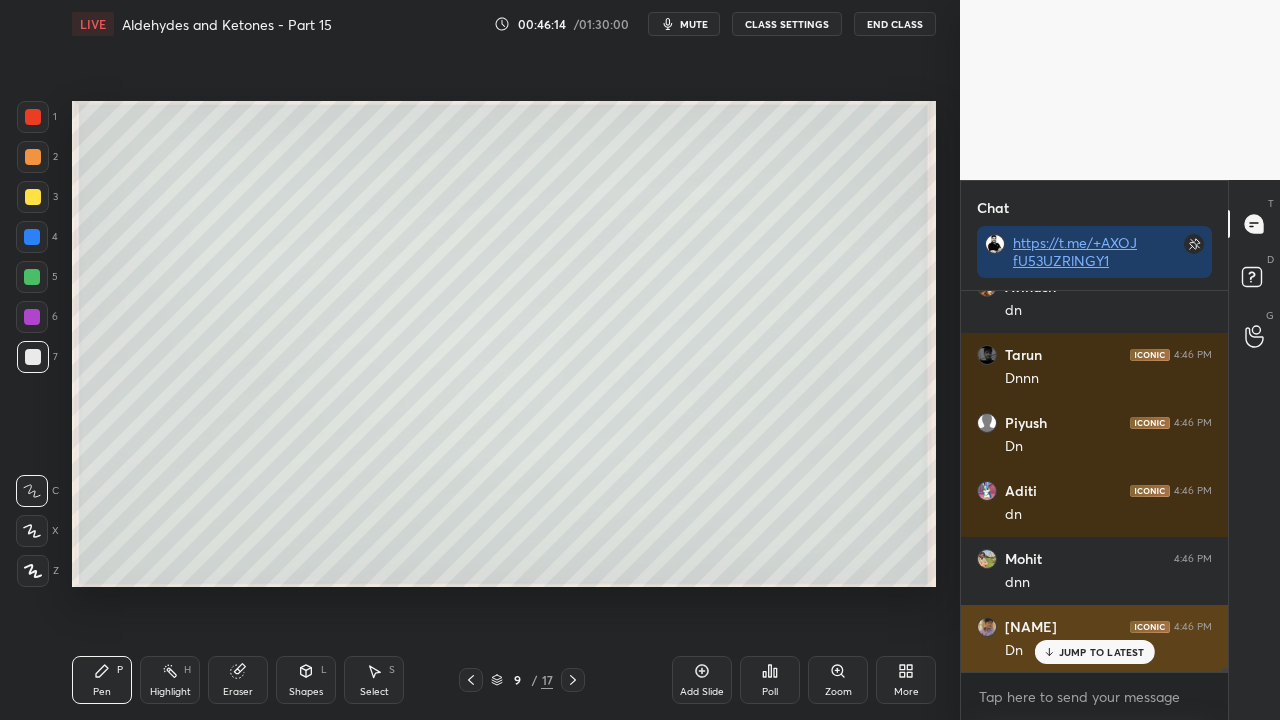 click on "JUMP TO LATEST" at bounding box center (1094, 652) 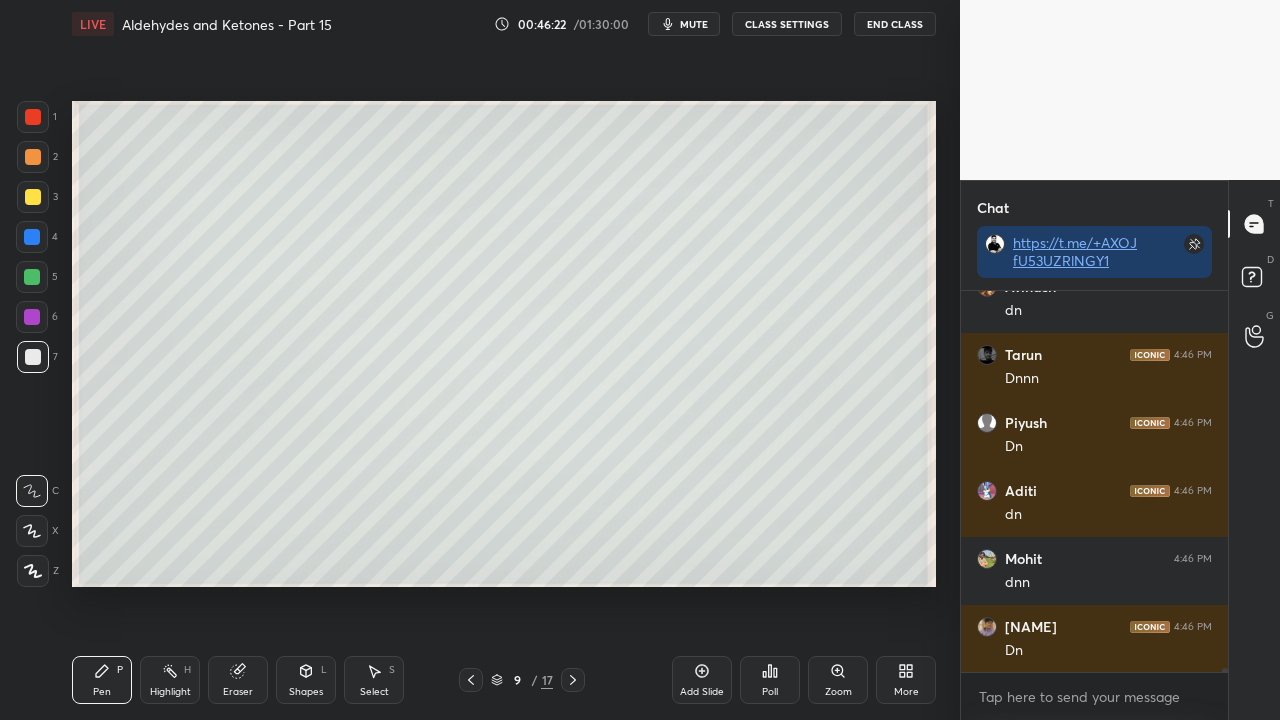 click 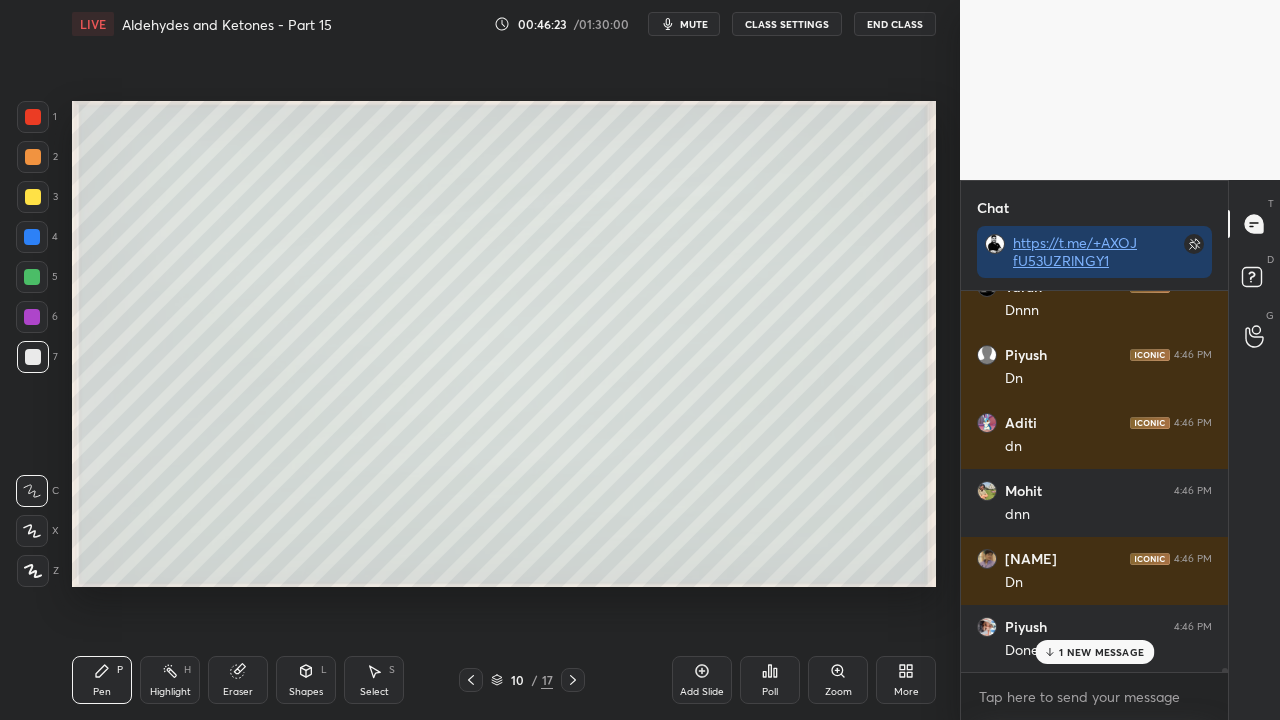 scroll, scrollTop: 37272, scrollLeft: 0, axis: vertical 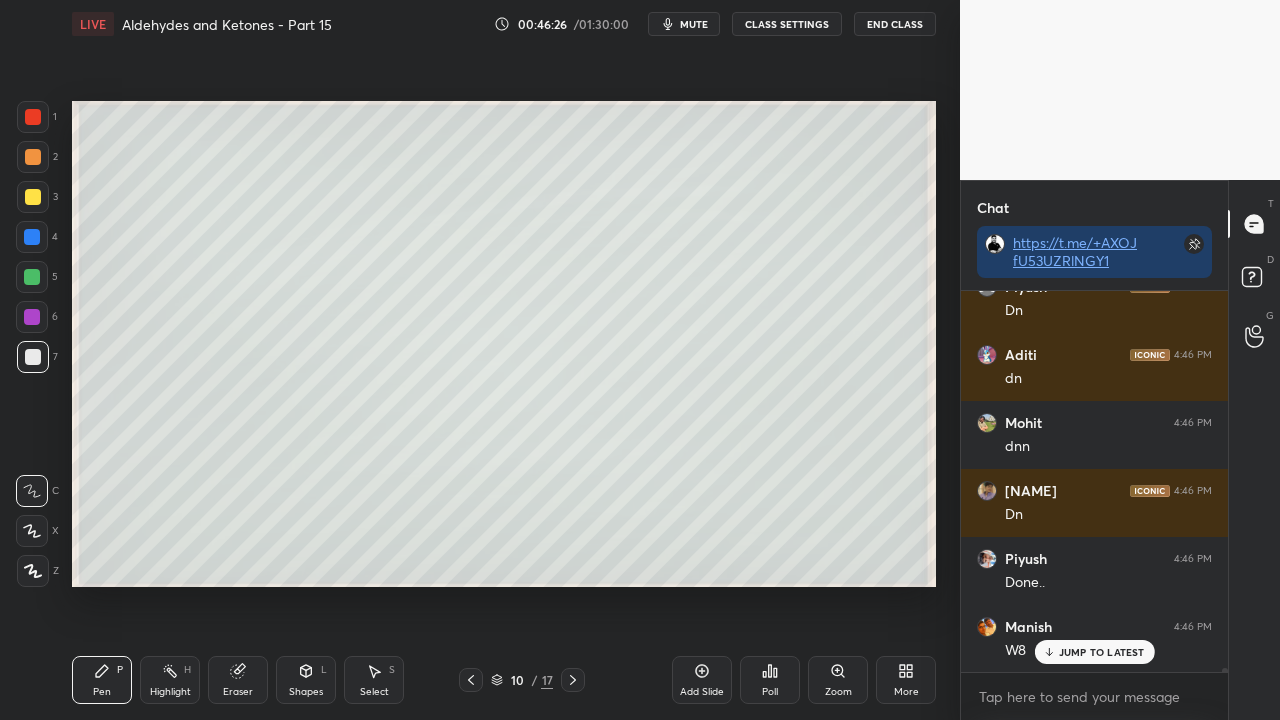 click 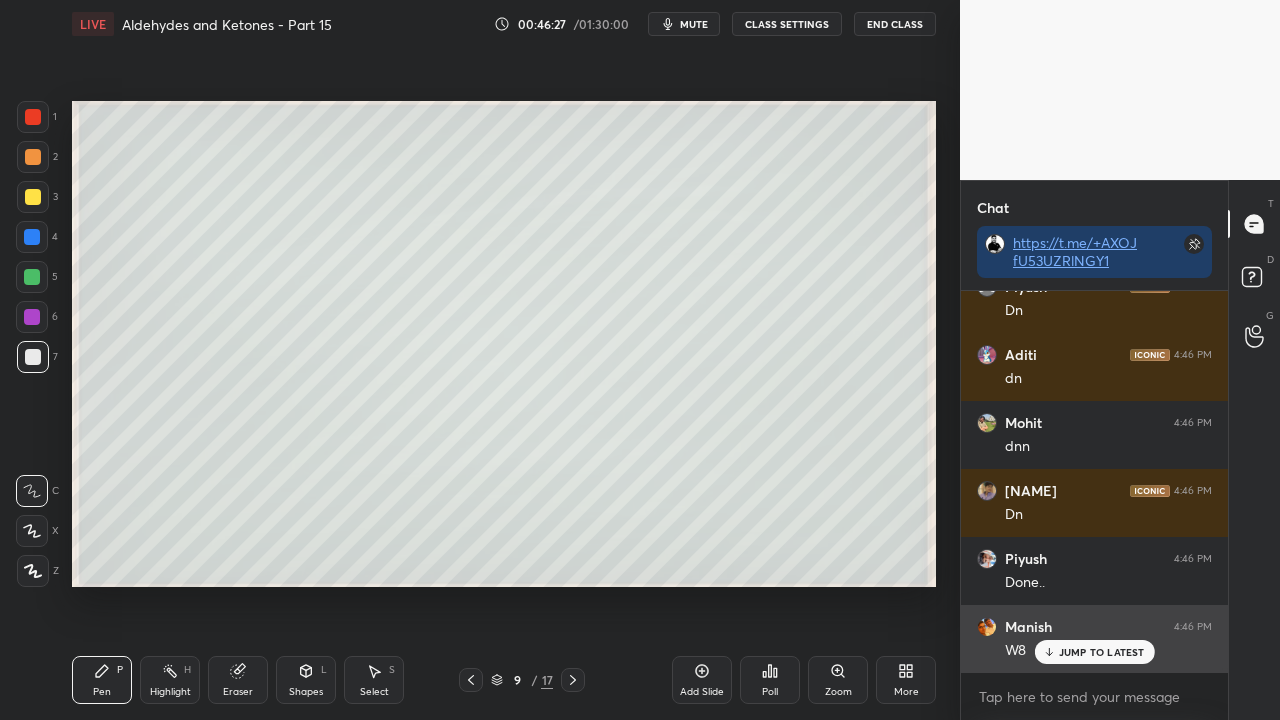 drag, startPoint x: 1082, startPoint y: 648, endPoint x: 1072, endPoint y: 653, distance: 11.18034 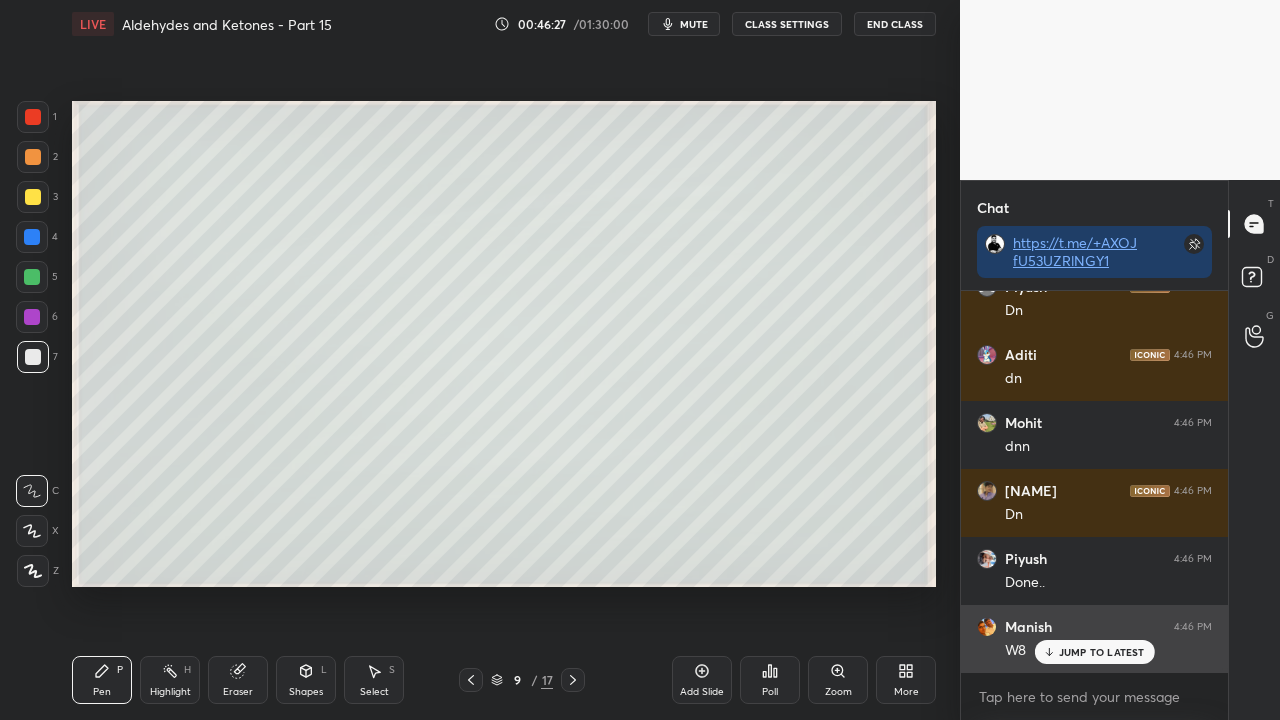 click on "JUMP TO LATEST" at bounding box center [1102, 652] 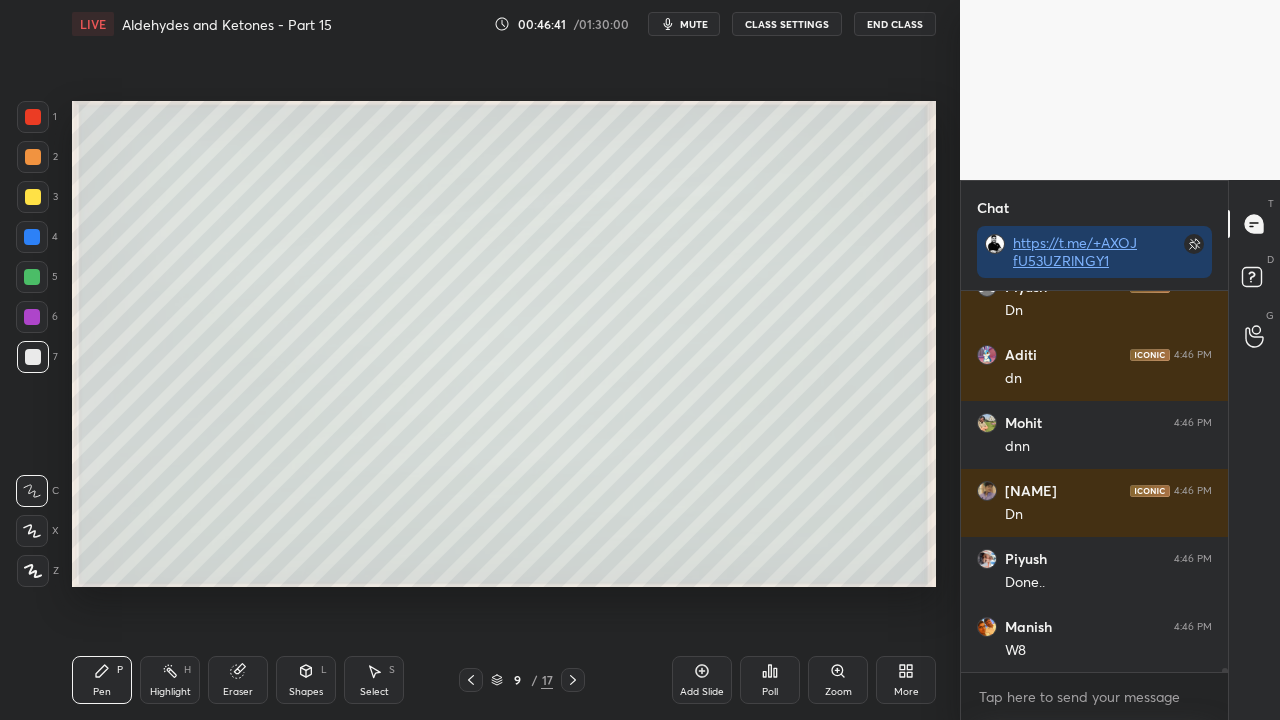 click at bounding box center [573, 680] 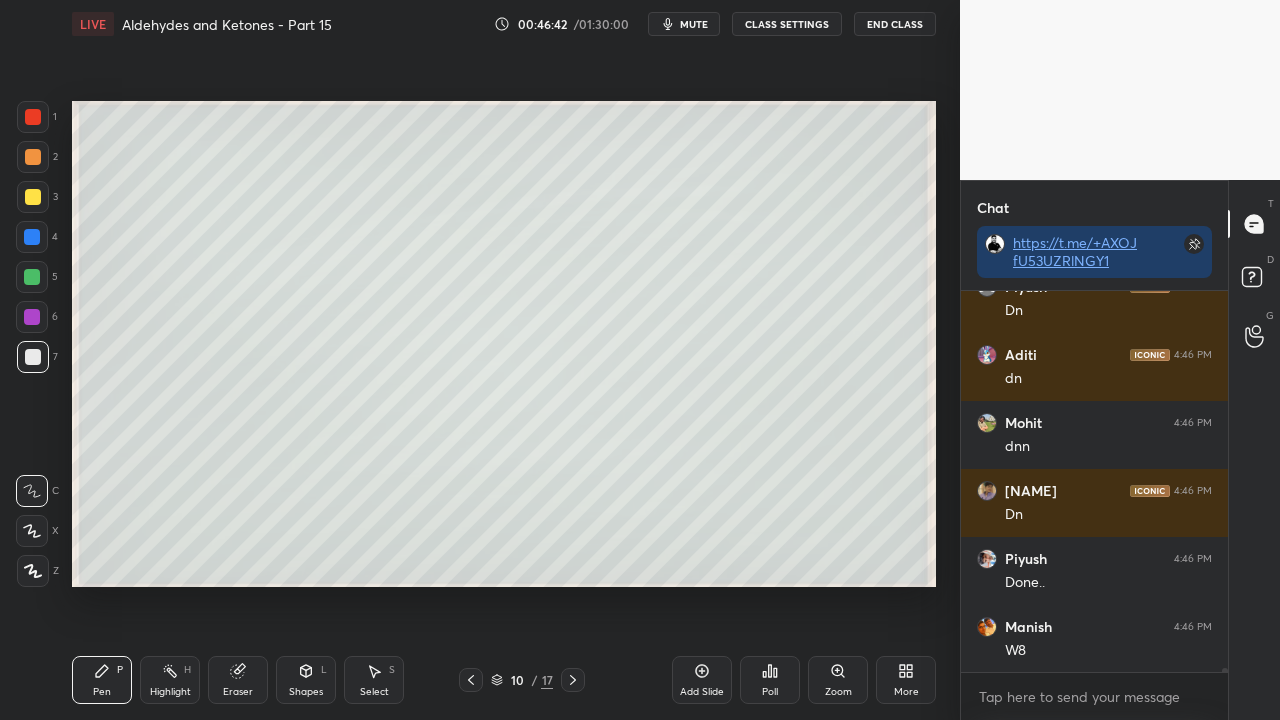 click on "1 2 3 4 5 6 7 C X Z C X Z E E Erase all   H H" at bounding box center [32, 344] 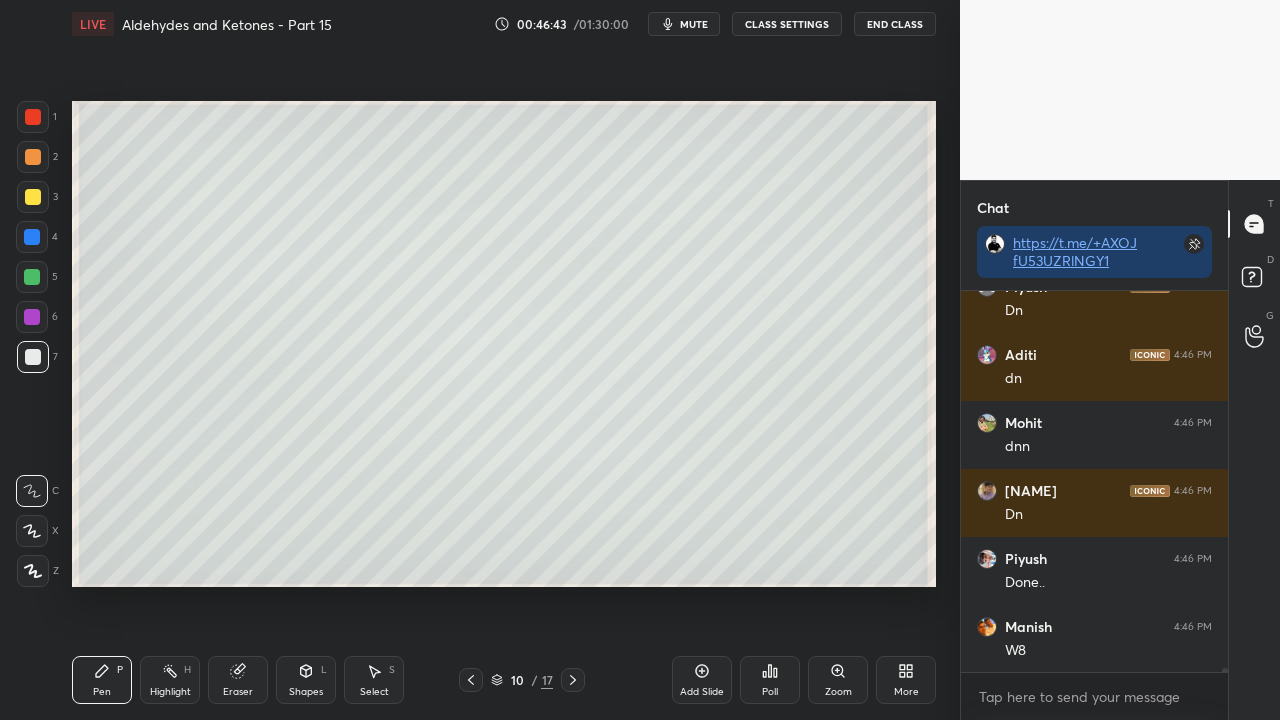 click at bounding box center [33, 197] 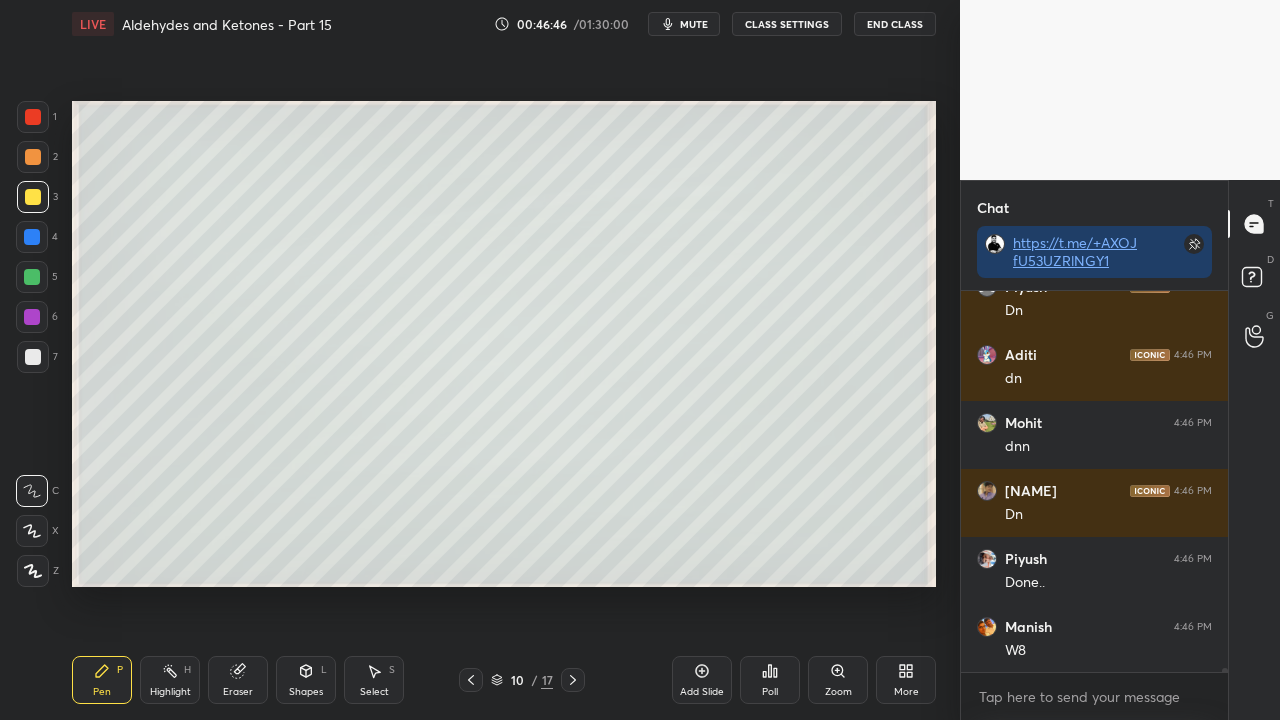 scroll, scrollTop: 37340, scrollLeft: 0, axis: vertical 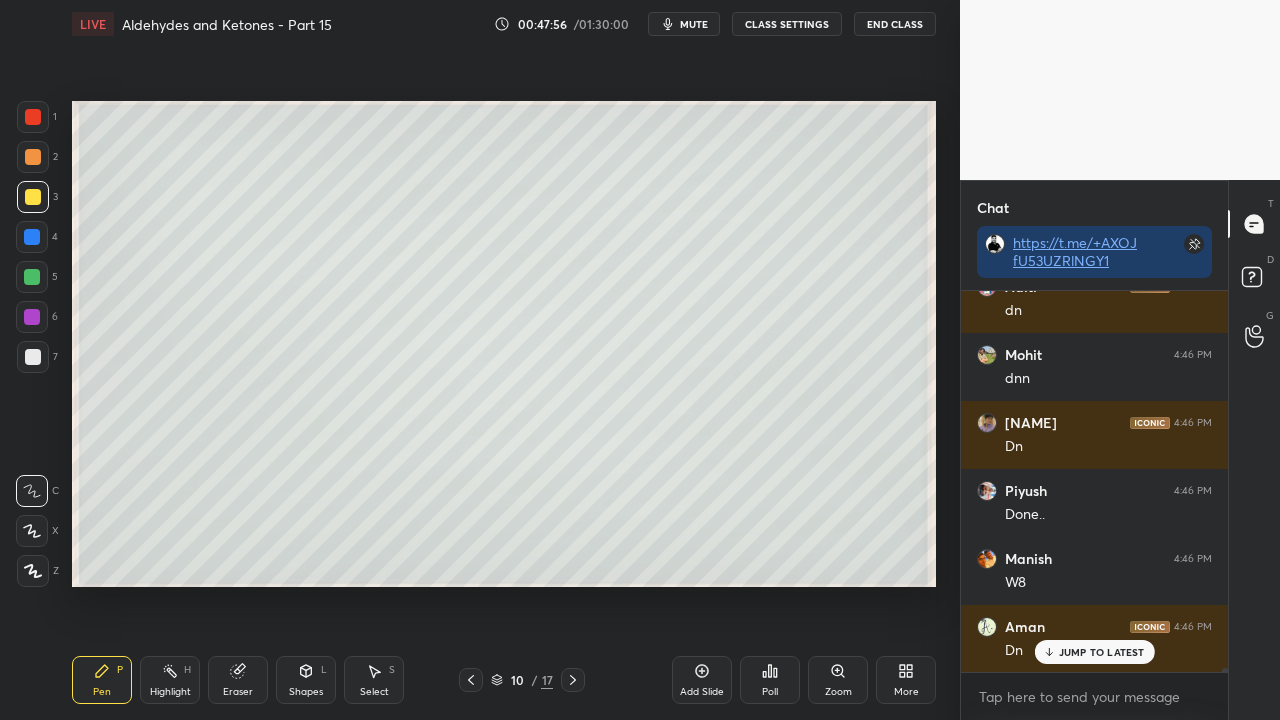 click on "JUMP TO LATEST" at bounding box center (1102, 652) 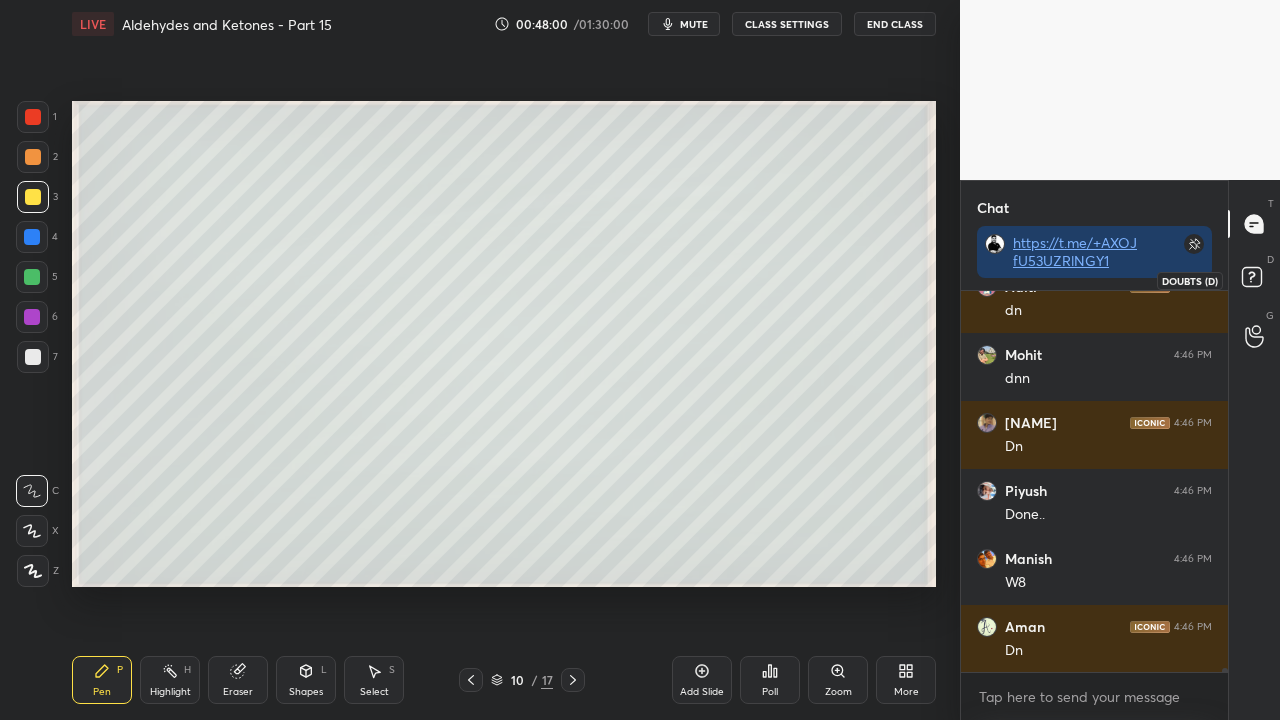 click 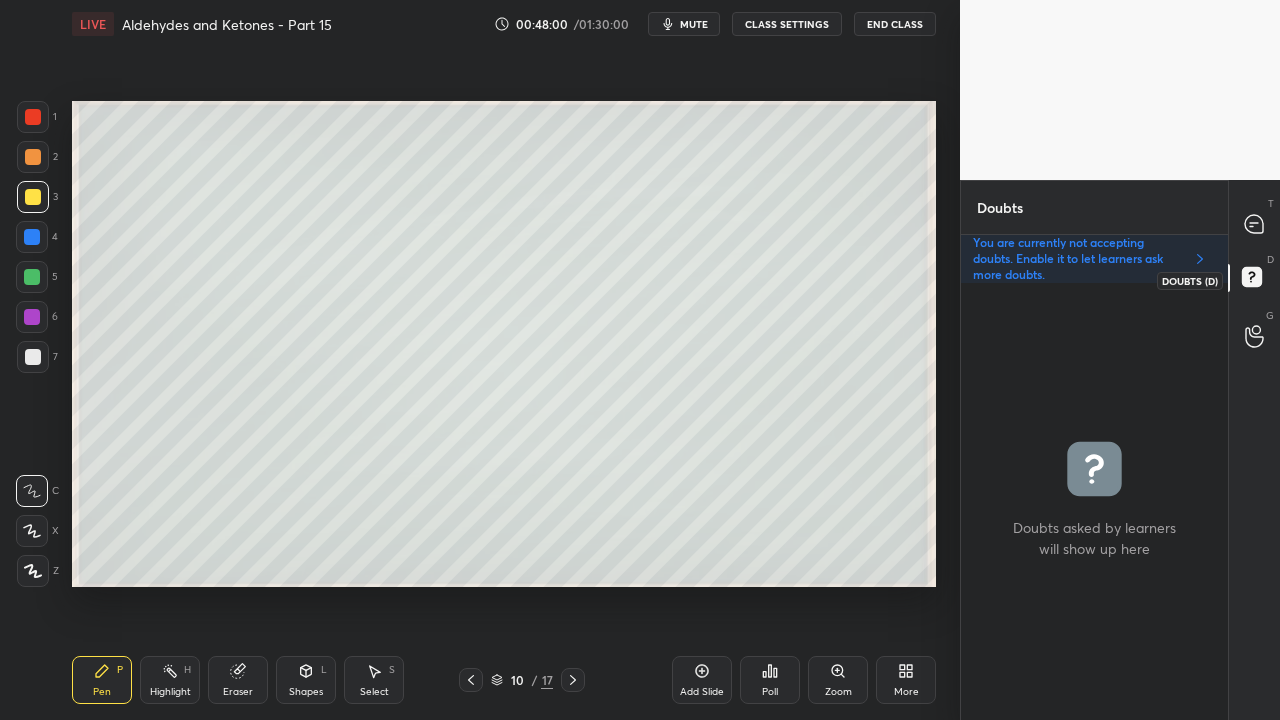 scroll, scrollTop: 6, scrollLeft: 6, axis: both 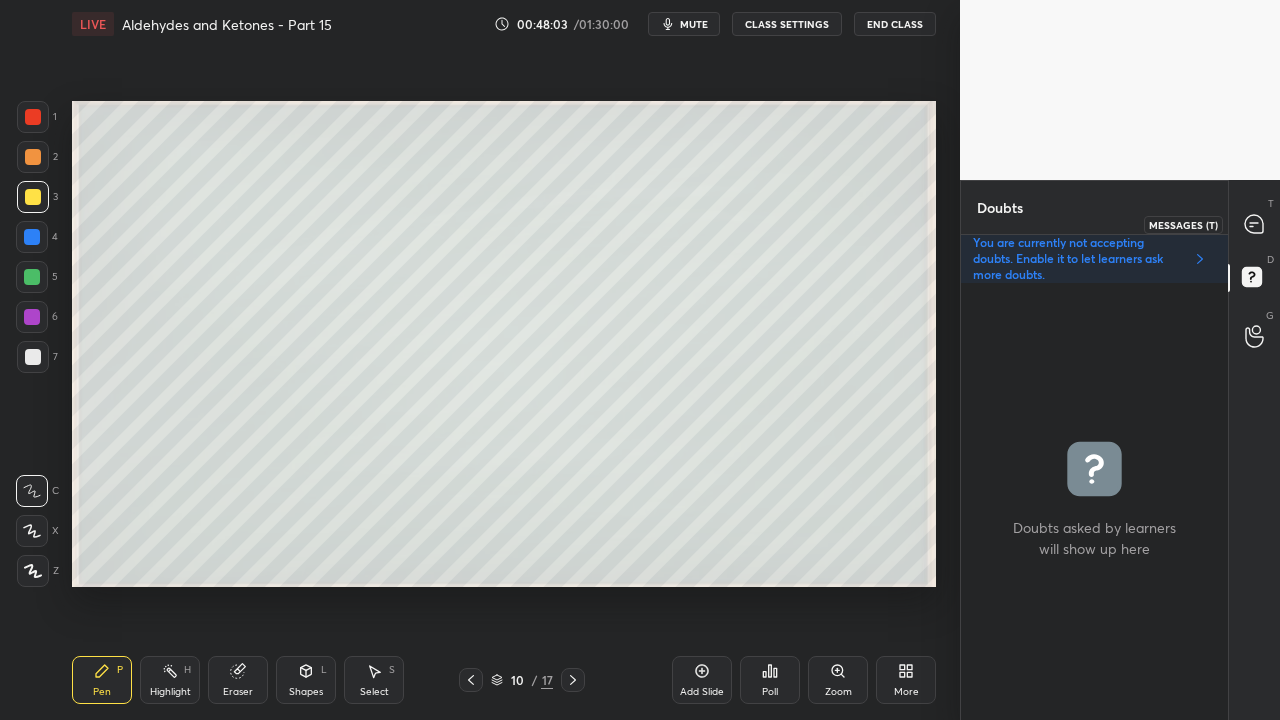 click 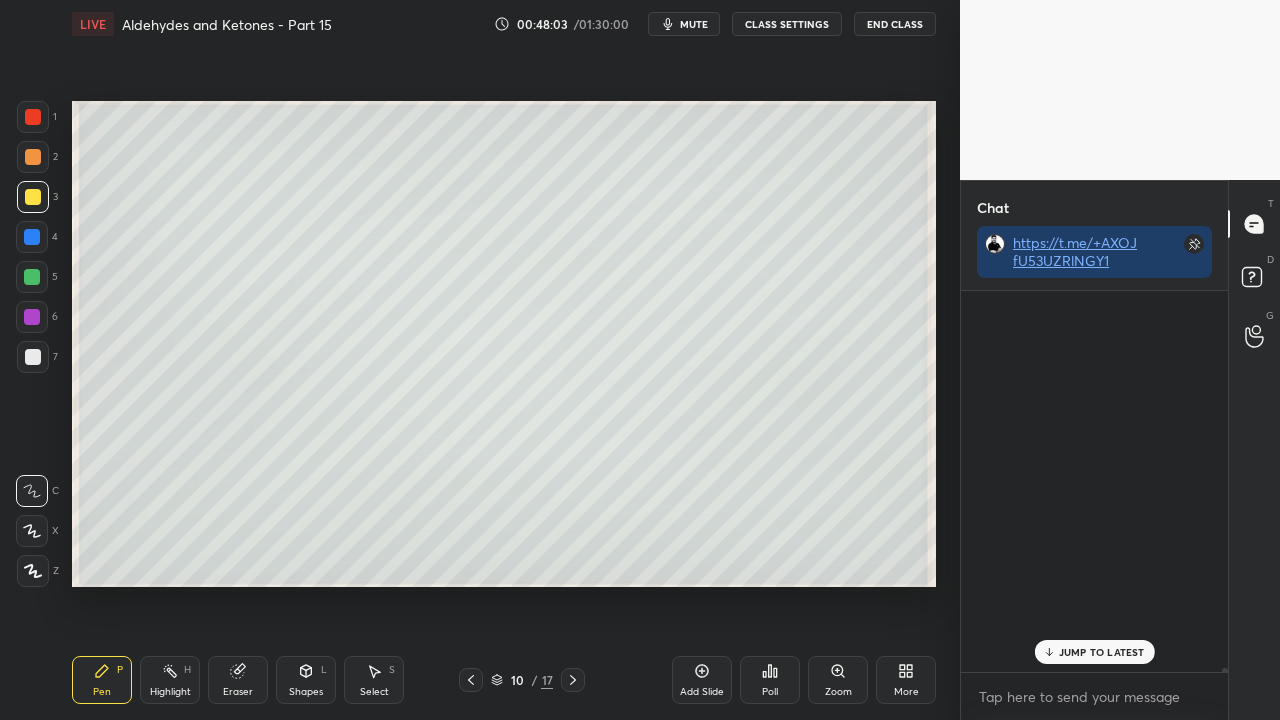 scroll, scrollTop: 423, scrollLeft: 261, axis: both 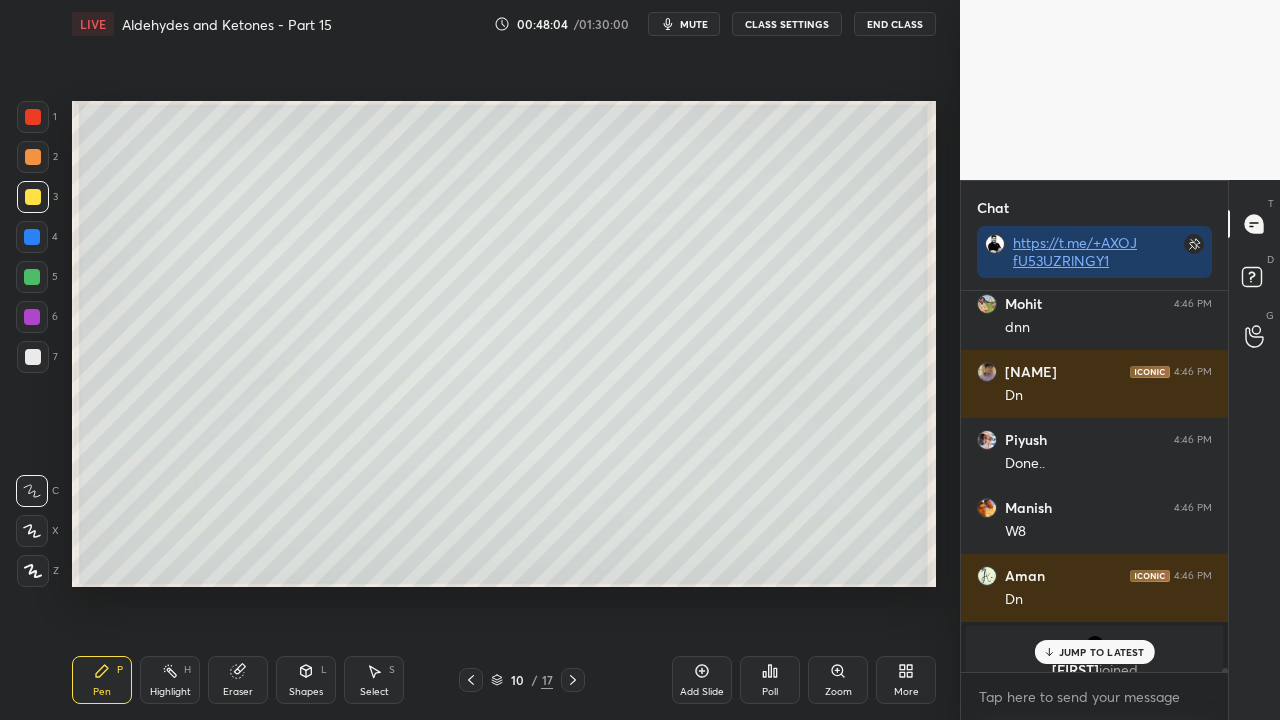 click on "JUMP TO LATEST" at bounding box center (1102, 652) 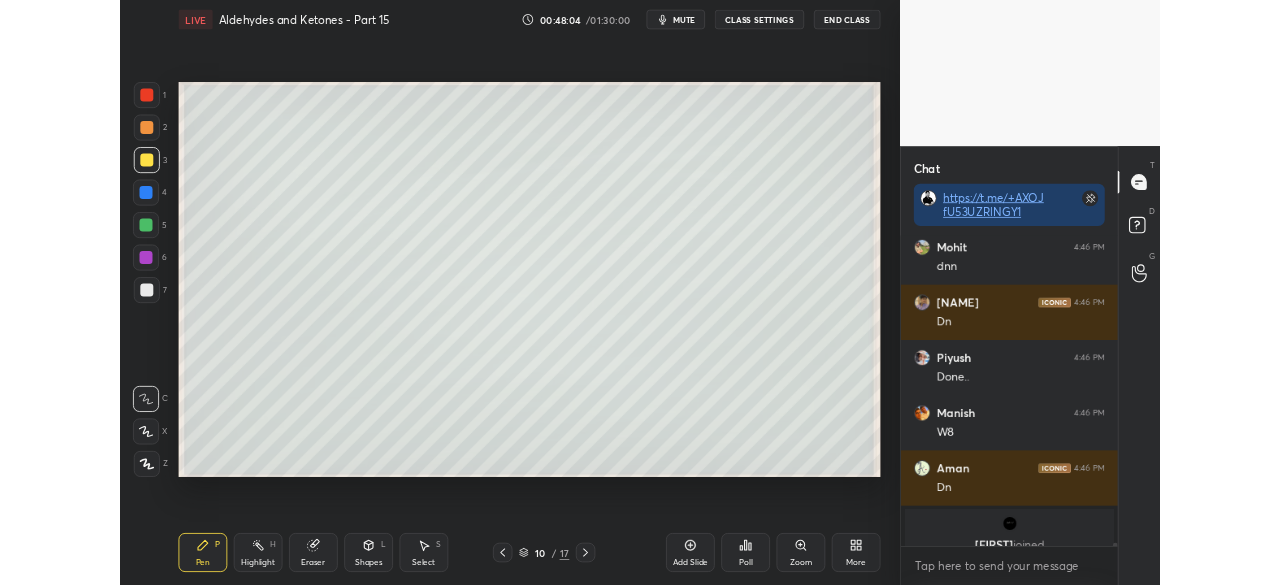 scroll, scrollTop: 37788, scrollLeft: 0, axis: vertical 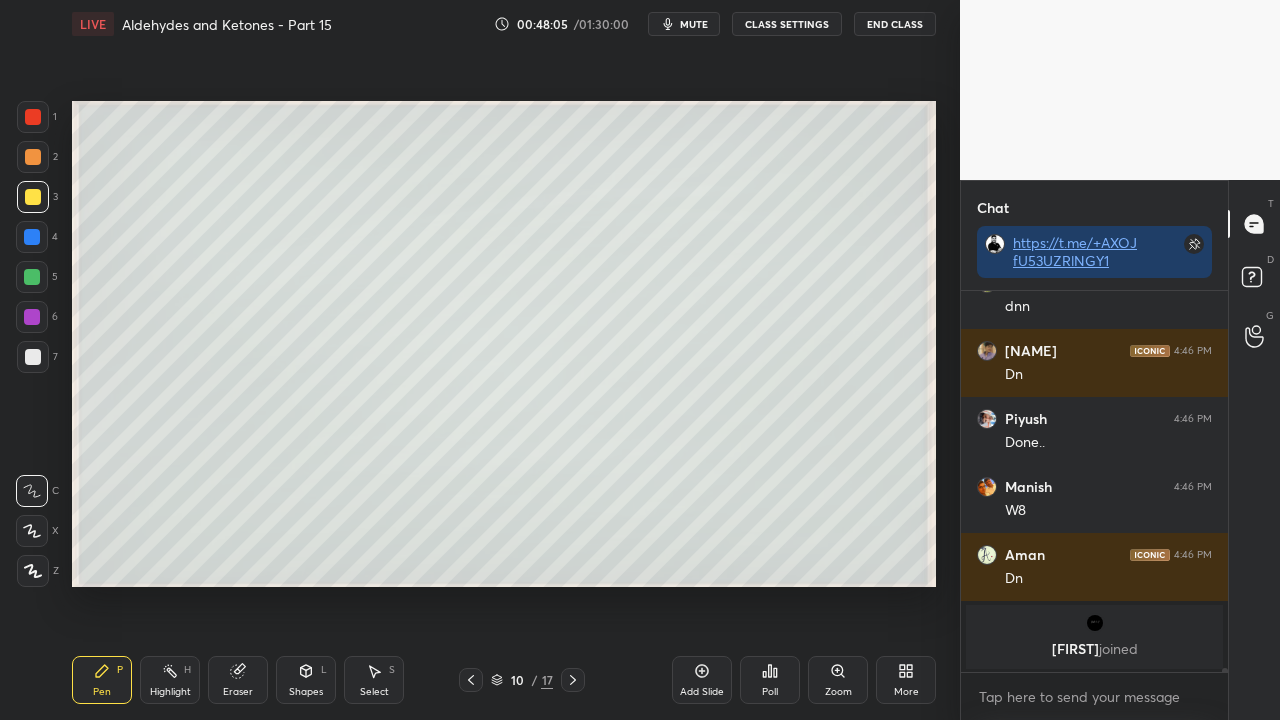 click on "joined" at bounding box center [1094, 649] 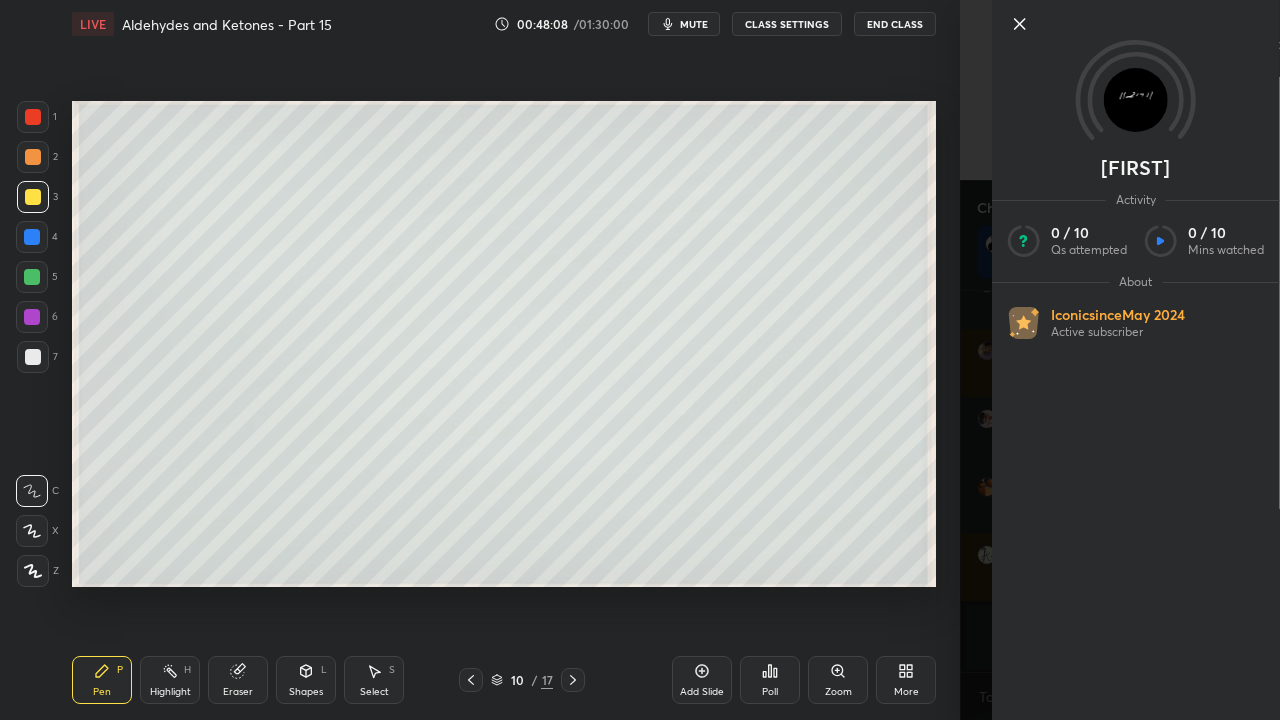 click on "Activity 0 / 10 Qs attempted 0 / 10 Mins watched About Iconic  since  May   2024 Active subscriber" at bounding box center [1120, 360] 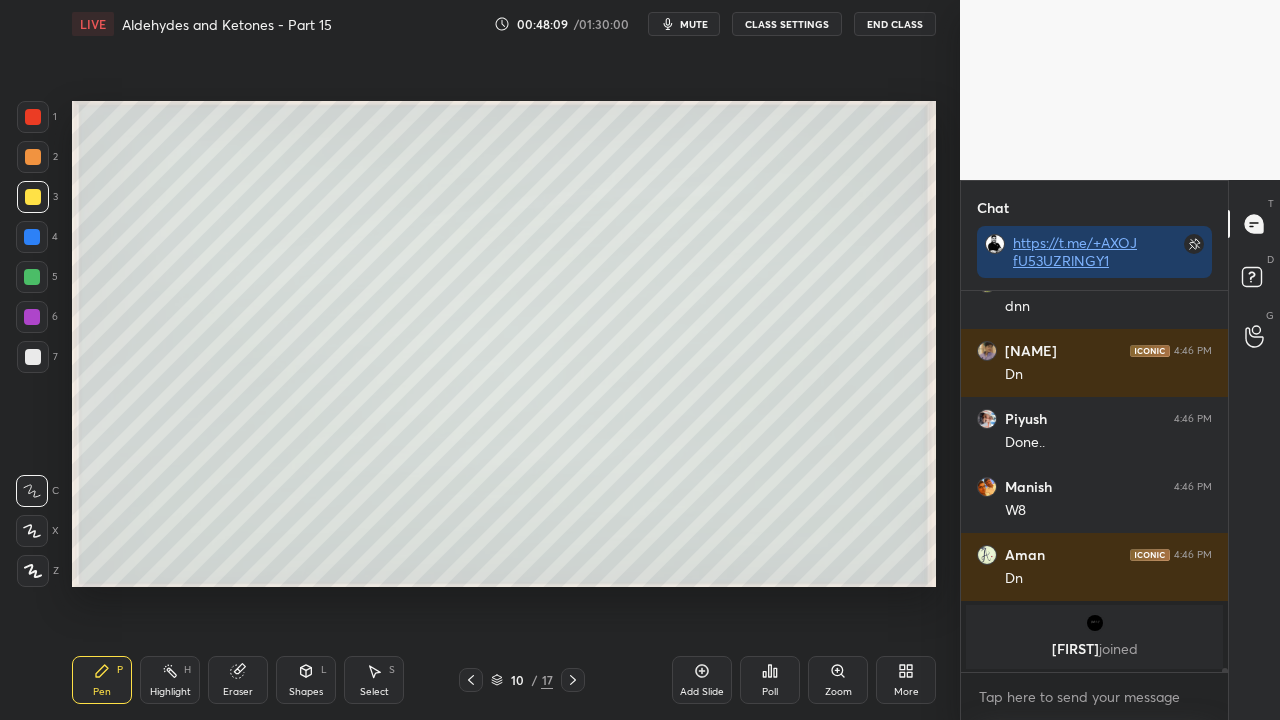 click on "mute" at bounding box center (684, 24) 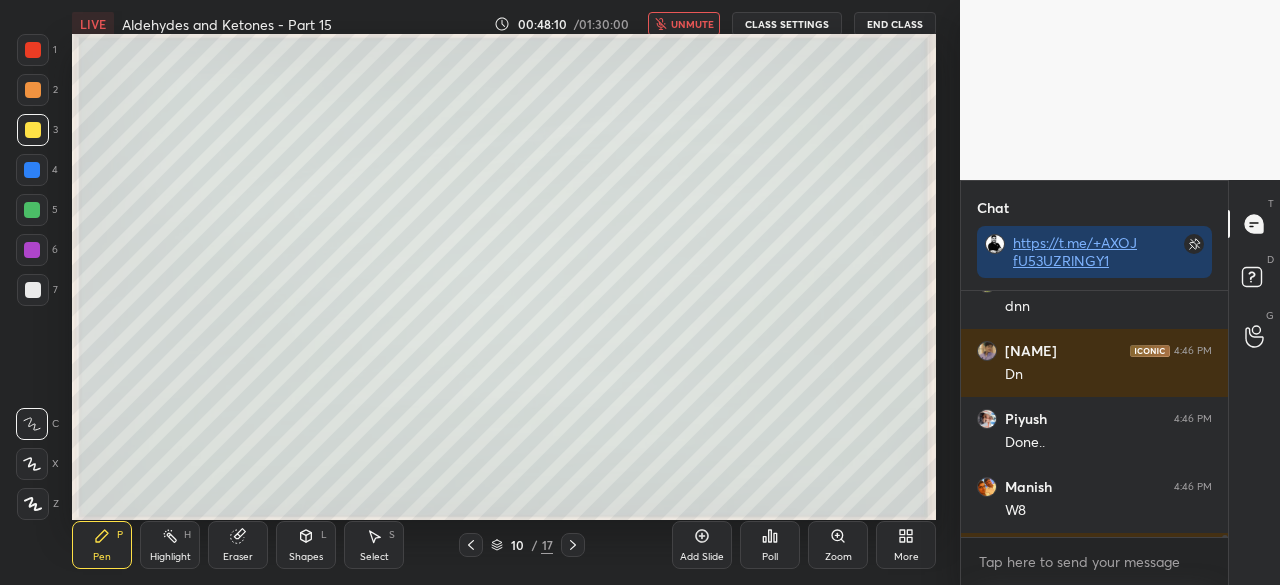 scroll, scrollTop: 457, scrollLeft: 880, axis: both 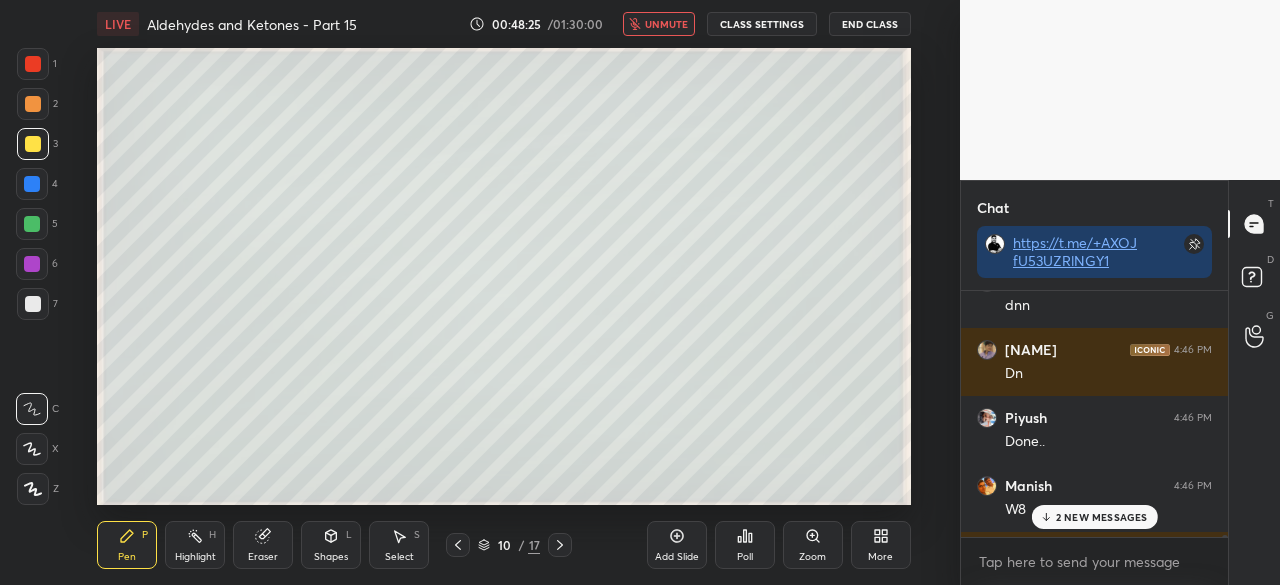 click on "2 NEW MESSAGES" at bounding box center (1102, 517) 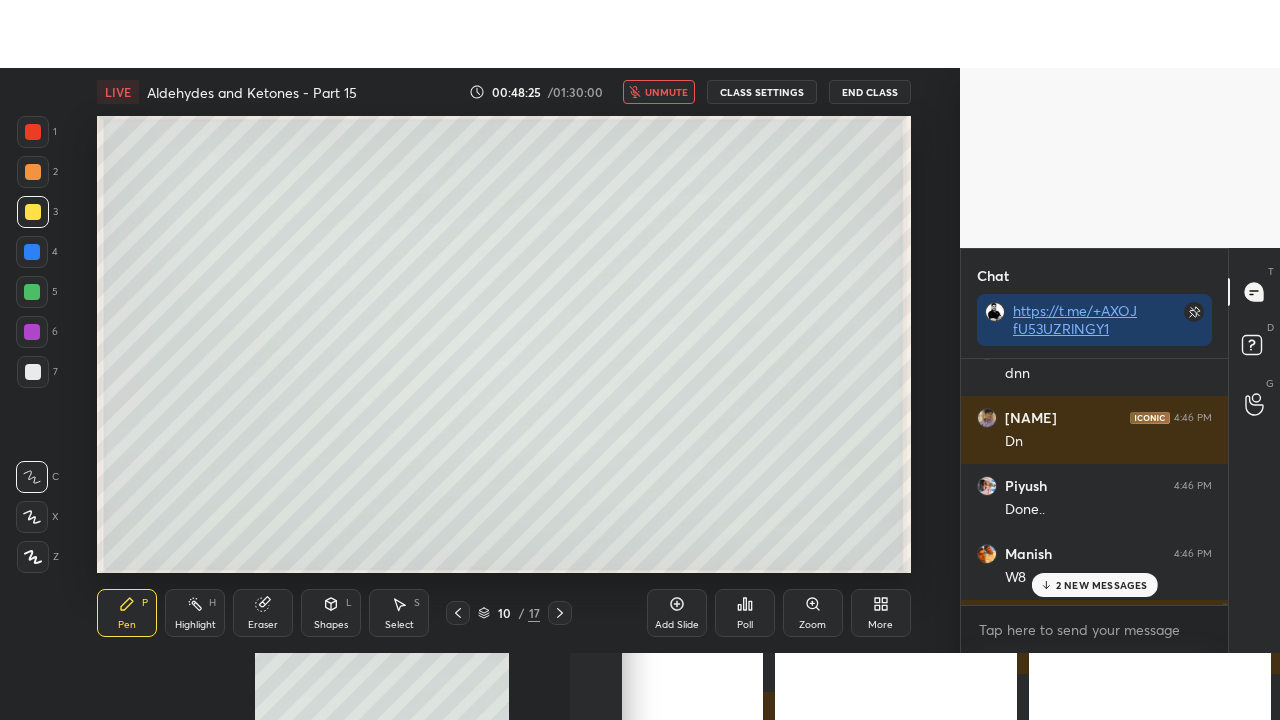 scroll, scrollTop: 37990, scrollLeft: 0, axis: vertical 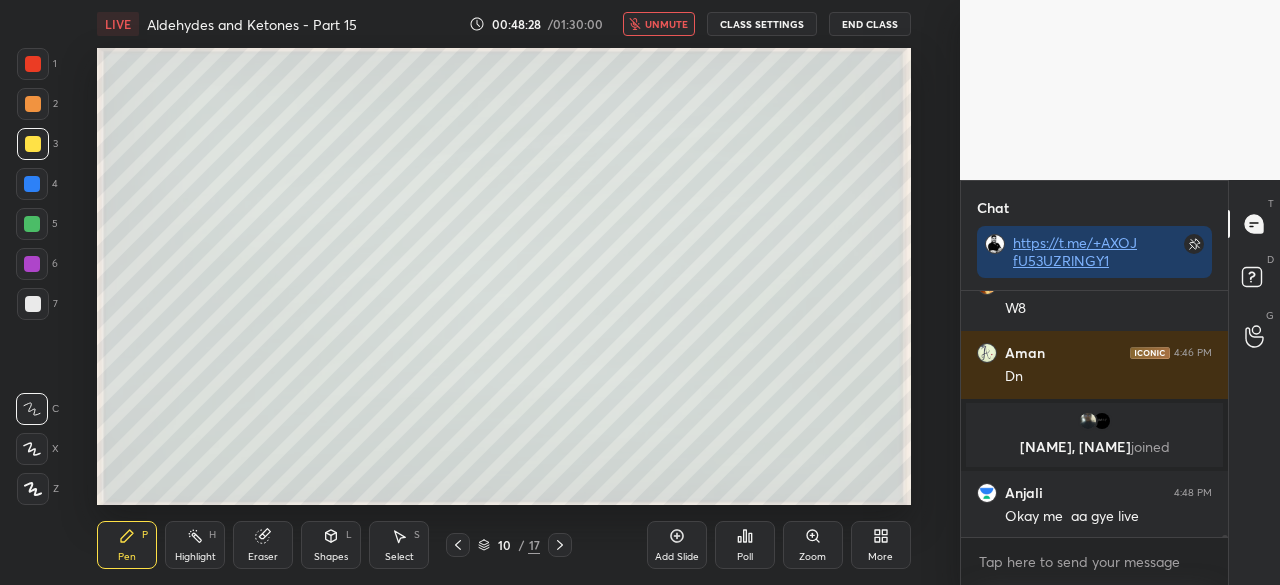 click on "More" at bounding box center (880, 557) 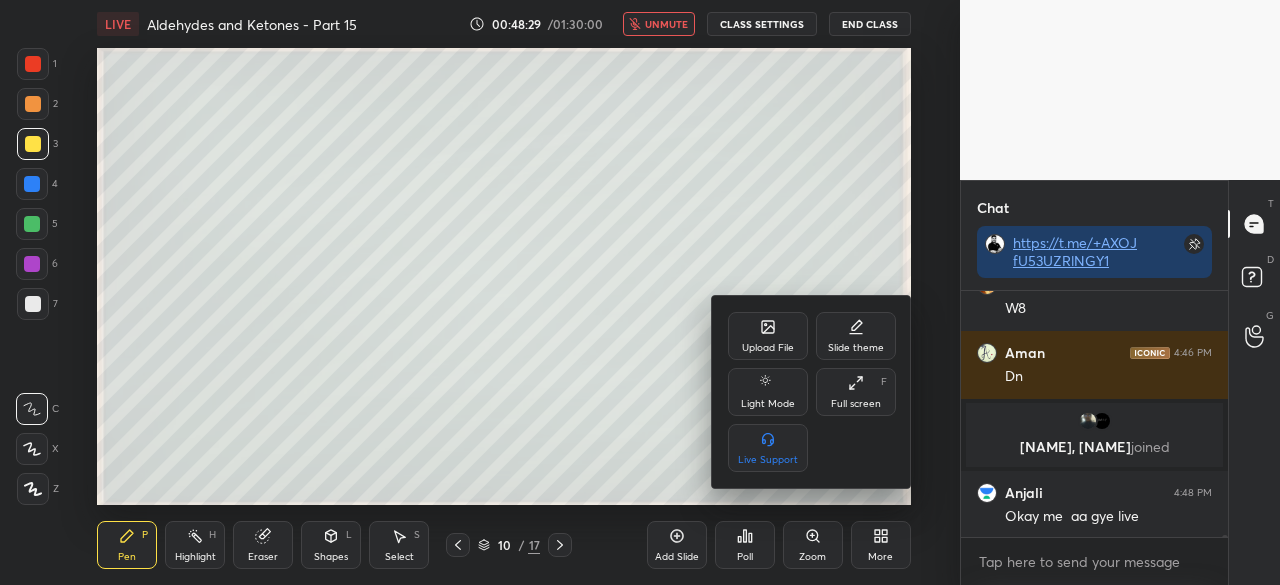 click on "Full screen F" at bounding box center [856, 392] 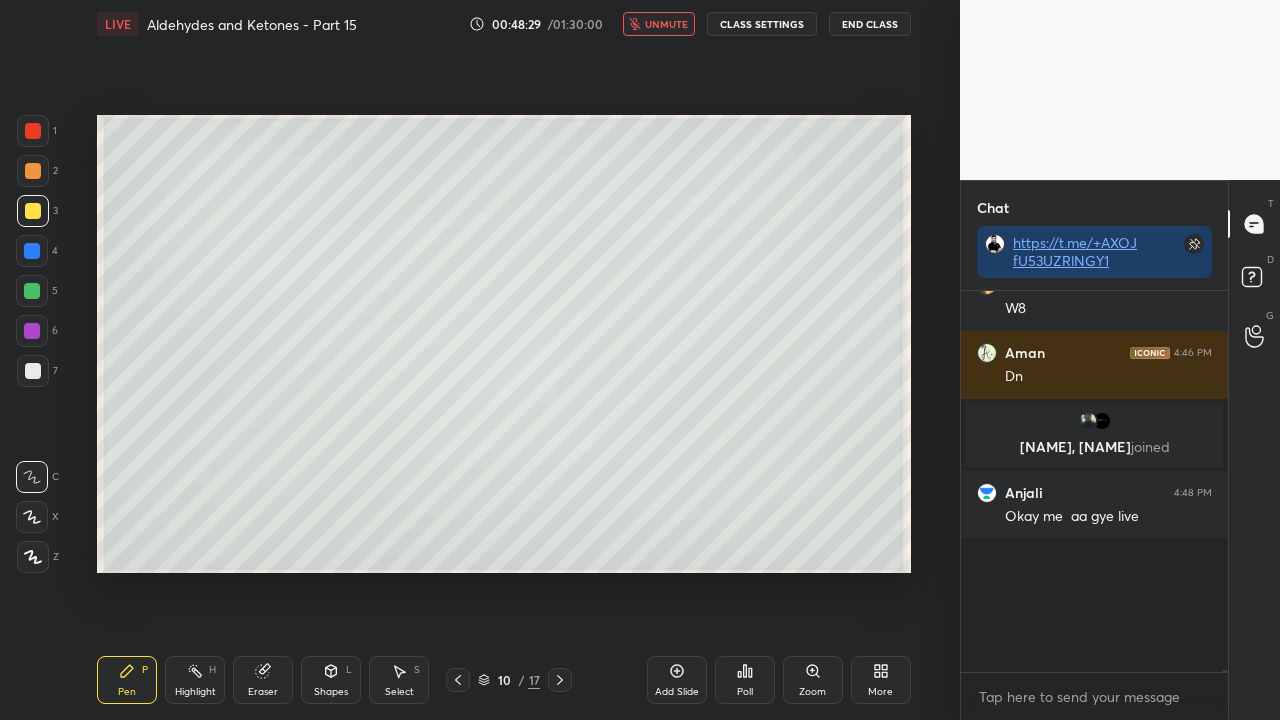 scroll, scrollTop: 99408, scrollLeft: 99120, axis: both 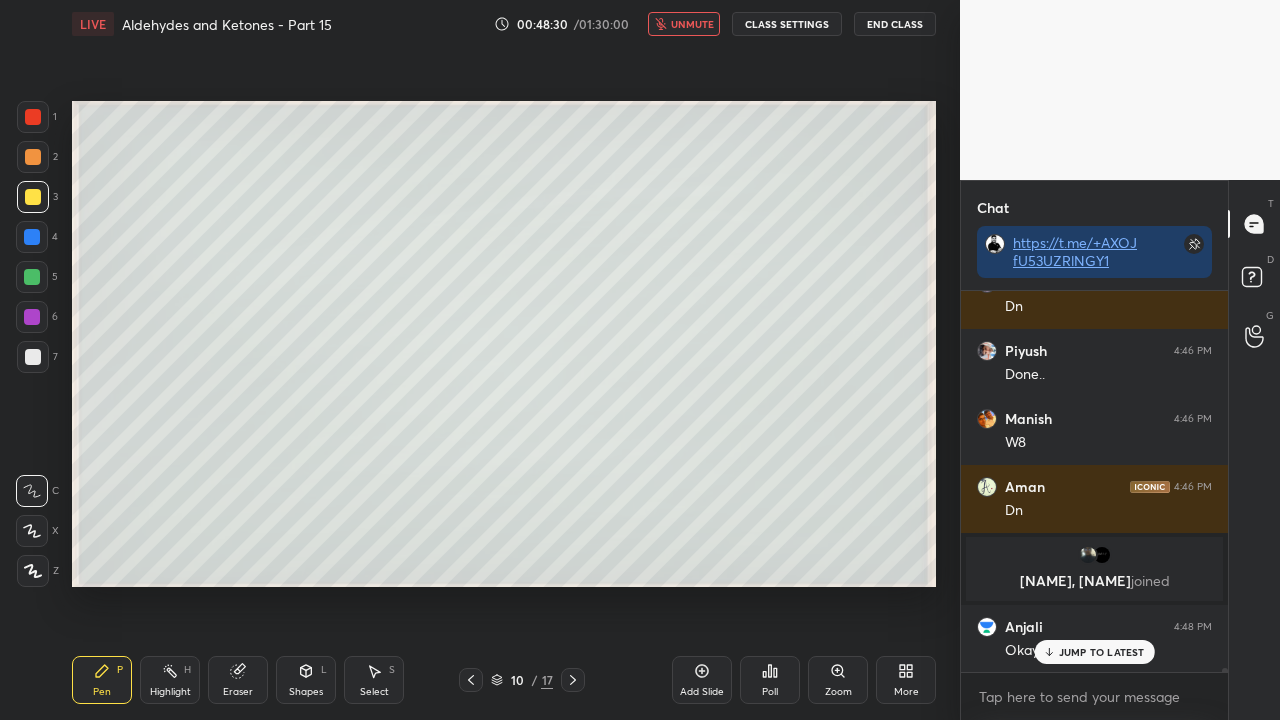 click on "unmute" at bounding box center [692, 24] 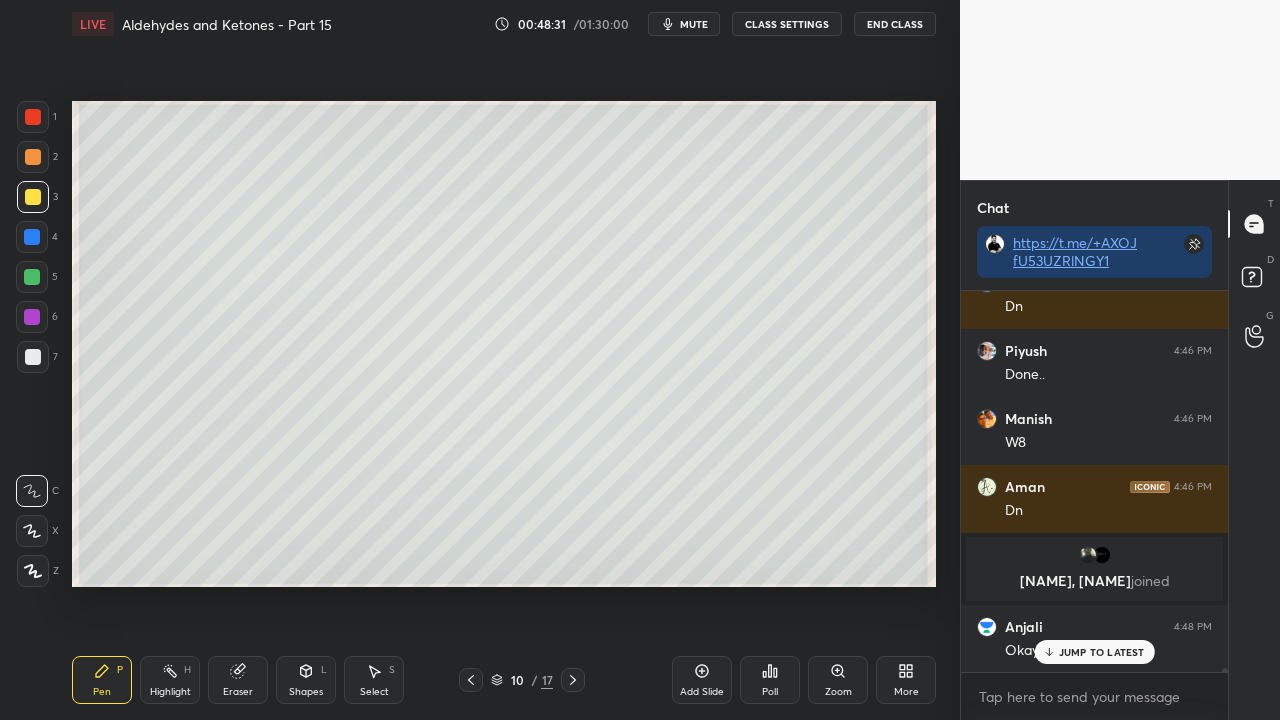 click on "JUMP TO LATEST" at bounding box center [1102, 652] 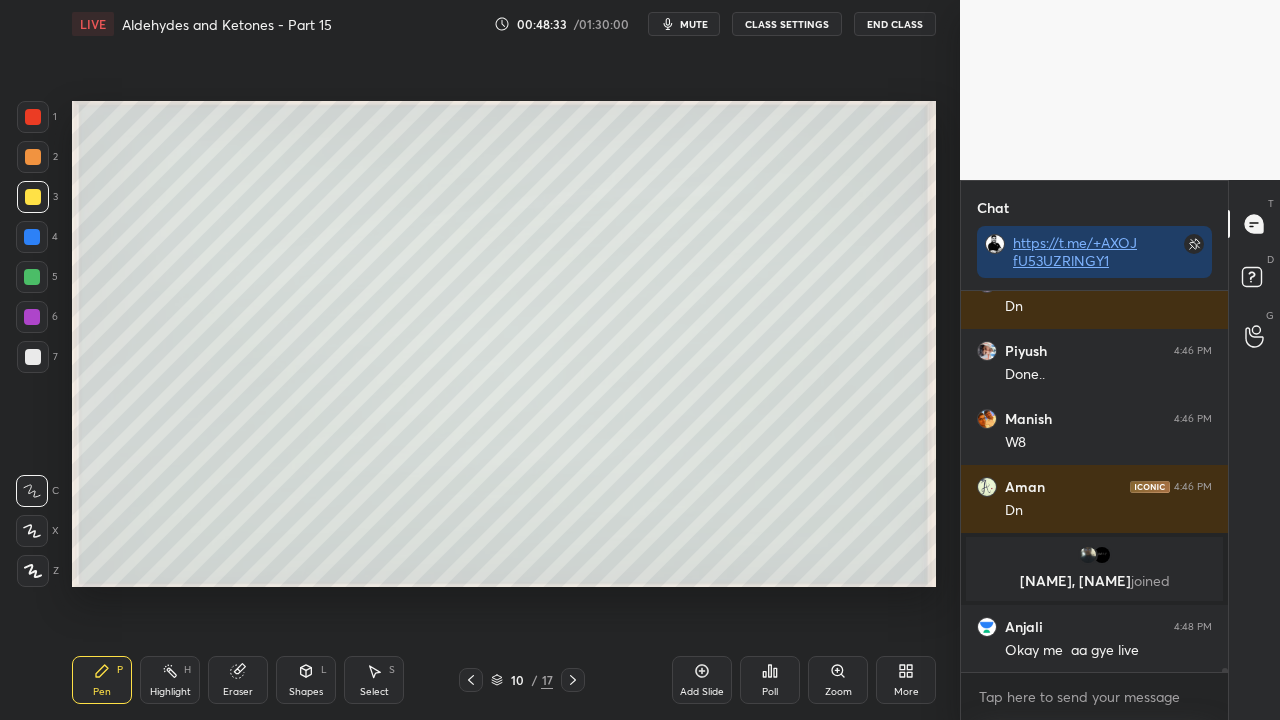 click on "mute" at bounding box center [694, 24] 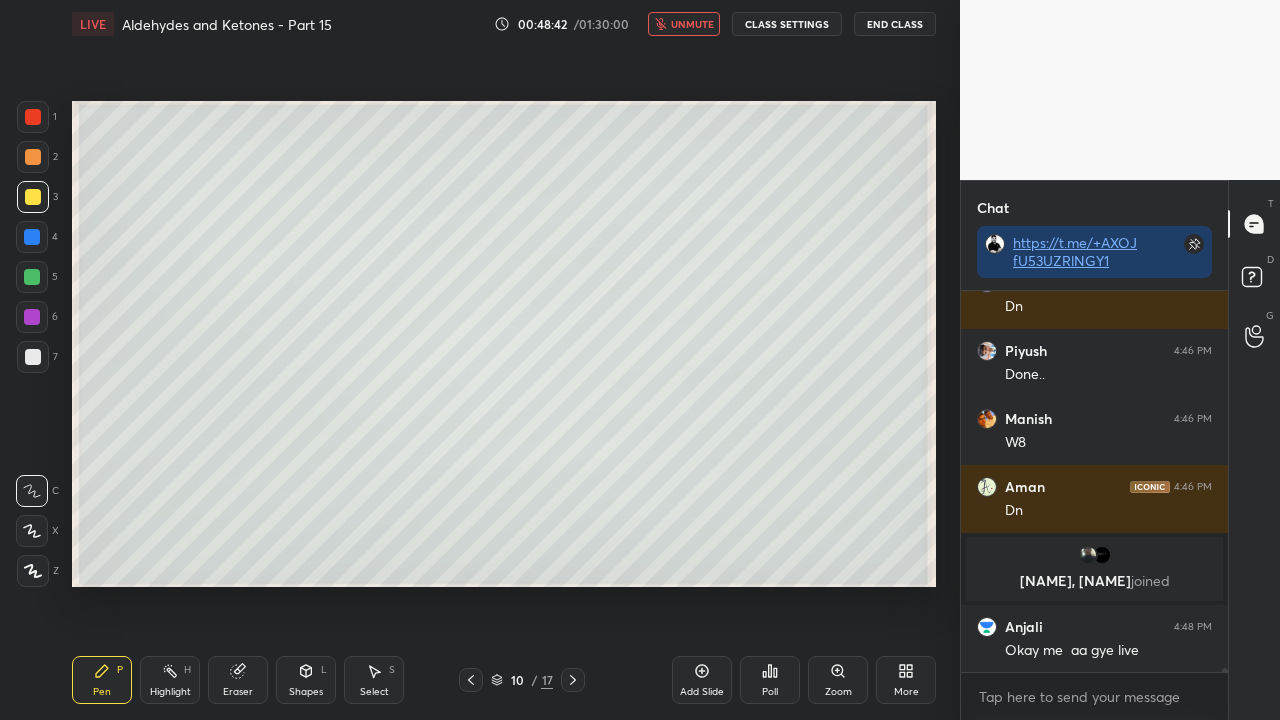 scroll, scrollTop: 37924, scrollLeft: 0, axis: vertical 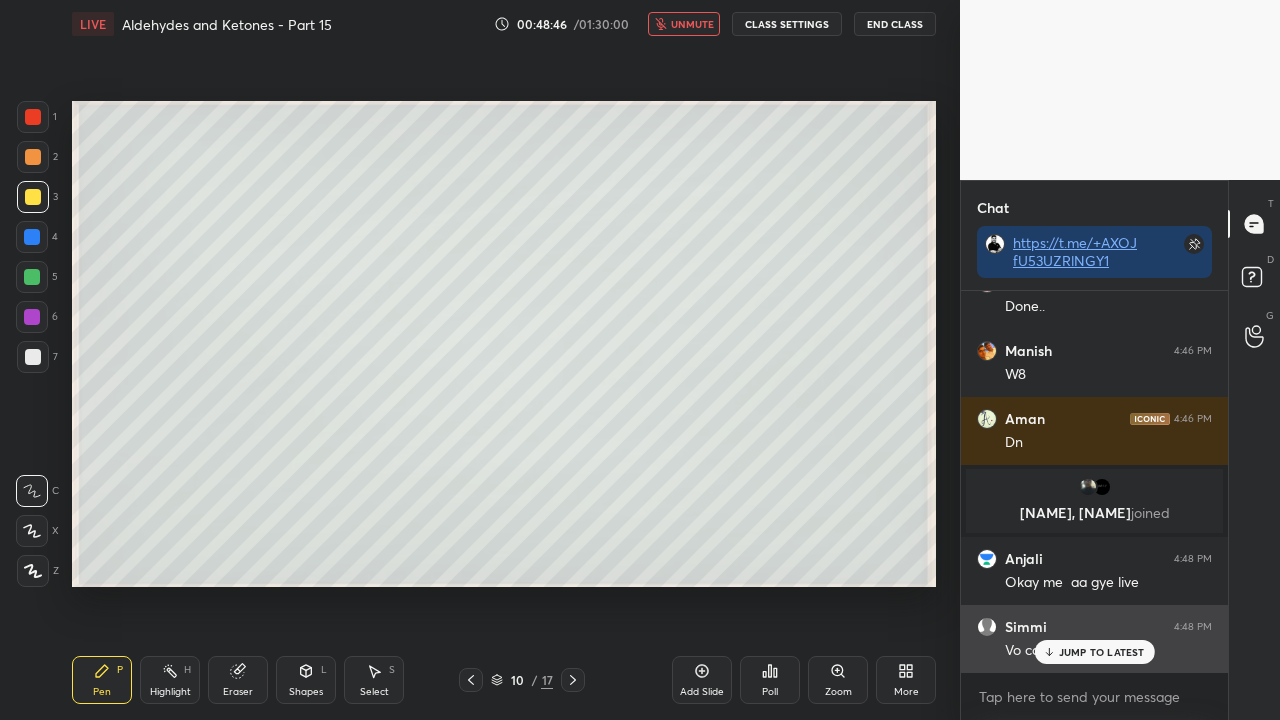 click on "JUMP TO LATEST" at bounding box center (1094, 652) 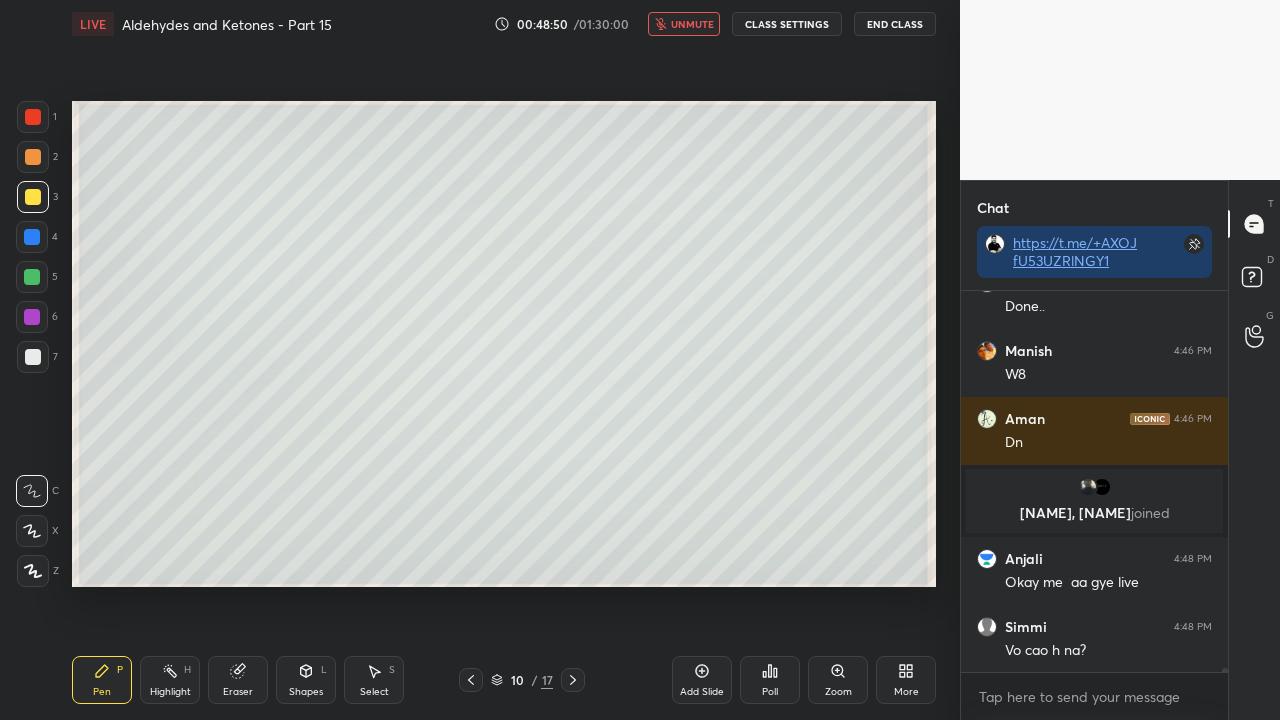 scroll, scrollTop: 37992, scrollLeft: 0, axis: vertical 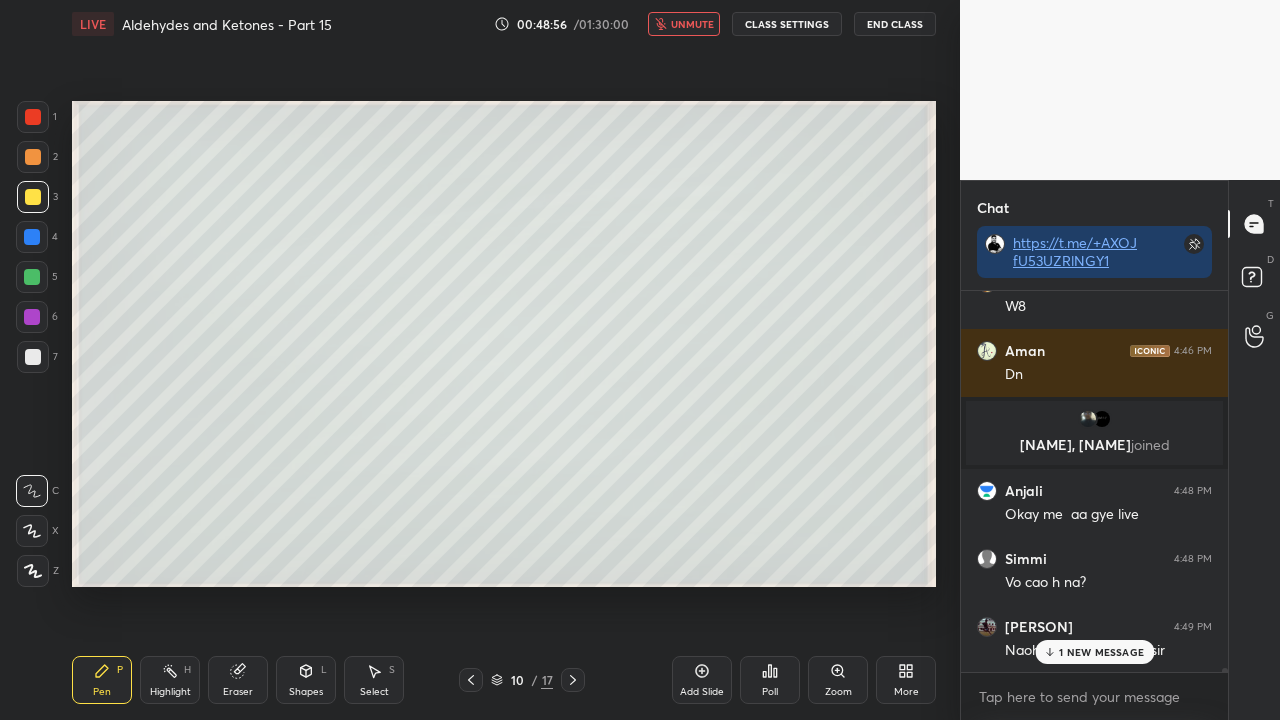 click on "4:46 PM Dn mka guruji... 4:46 PM Dn 4:46 PM Dn 4:46 PM dn 4:46 PM Dnnn 4:46 PM Dn 4:46 PM dn 4:46 PM dnn 4:46 PM Dn 4:46 PM Done.. 4:46 PM W8 4:46 PM Dn ,  joined 4:48 PM Okay me  aa gye live 4:48 PM Vo cao h na? 4:49 PM Naoh ke saath kya hai sir 4:49 PM soory late hogaya aaj" at bounding box center [1094, 481] 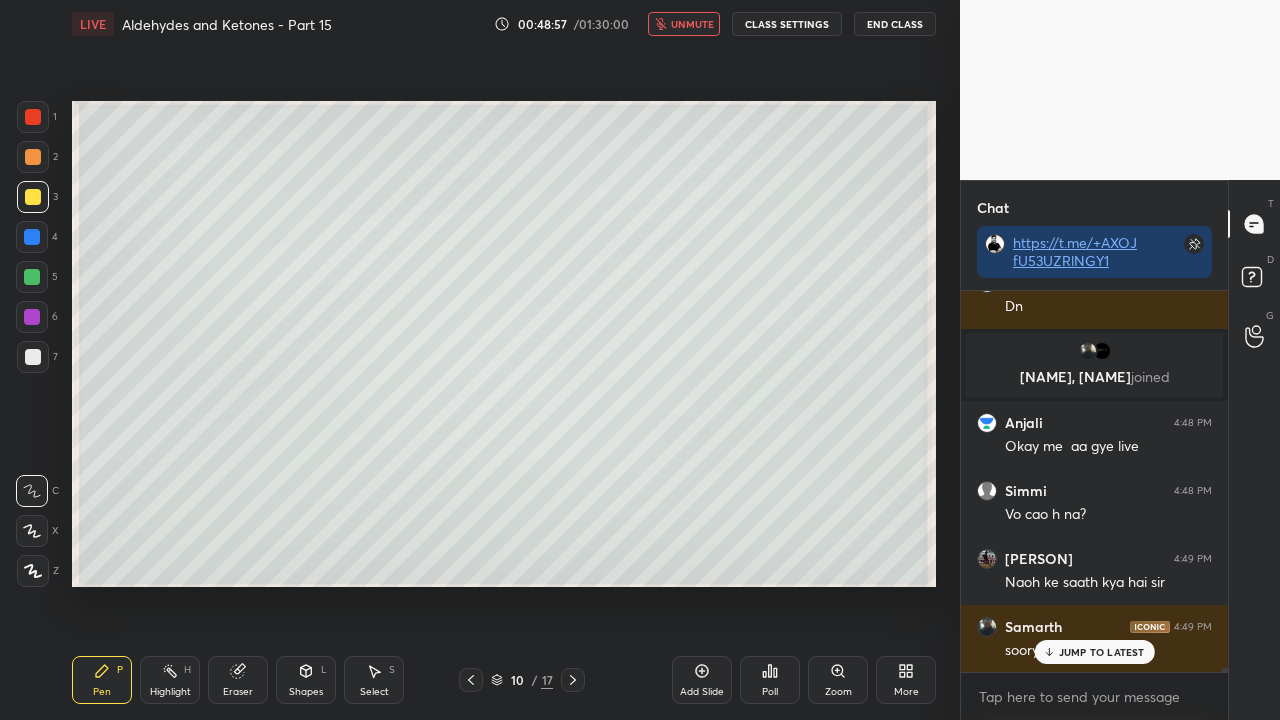 drag, startPoint x: 1081, startPoint y: 658, endPoint x: 947, endPoint y: 708, distance: 143.02448 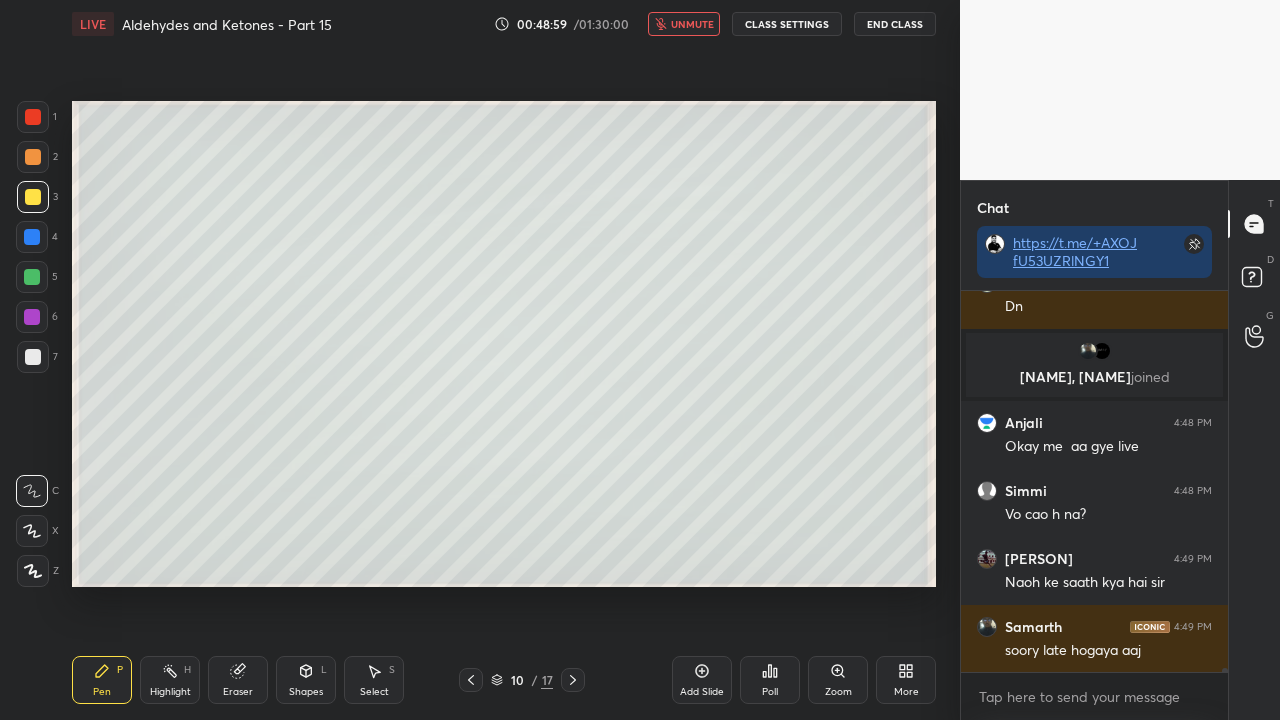drag, startPoint x: 704, startPoint y: 20, endPoint x: 679, endPoint y: 53, distance: 41.400482 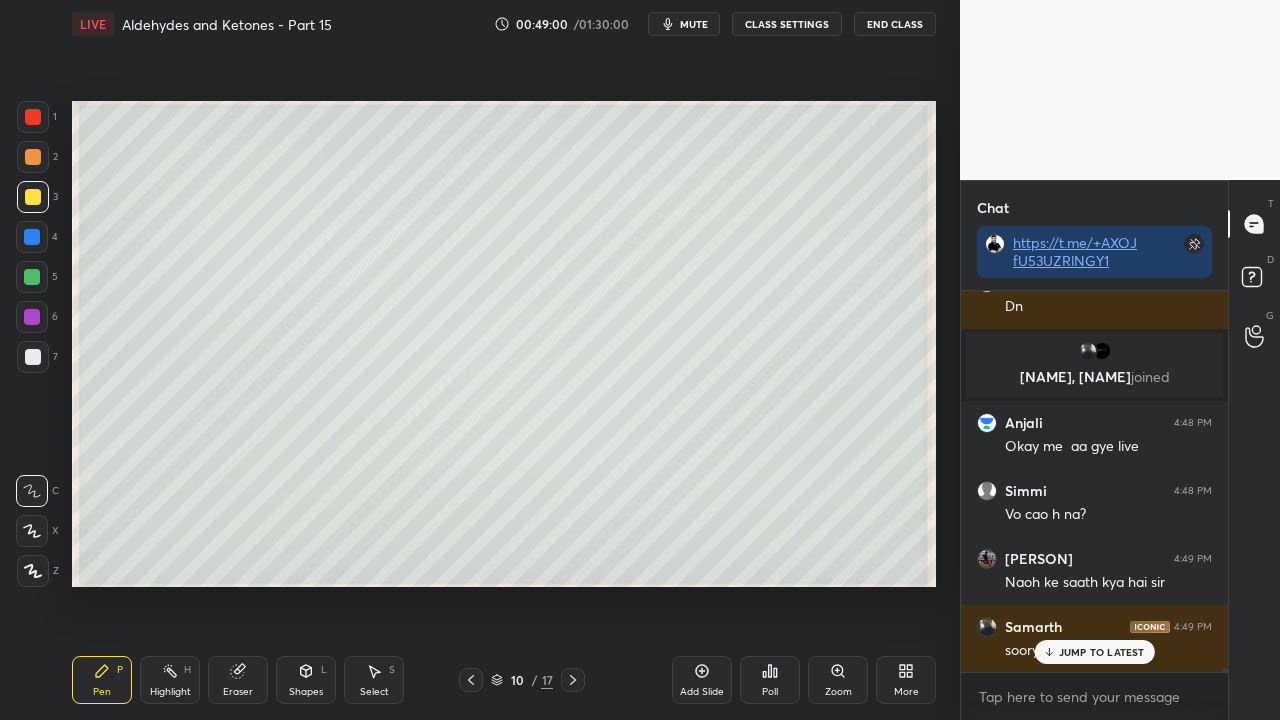 scroll, scrollTop: 38128, scrollLeft: 0, axis: vertical 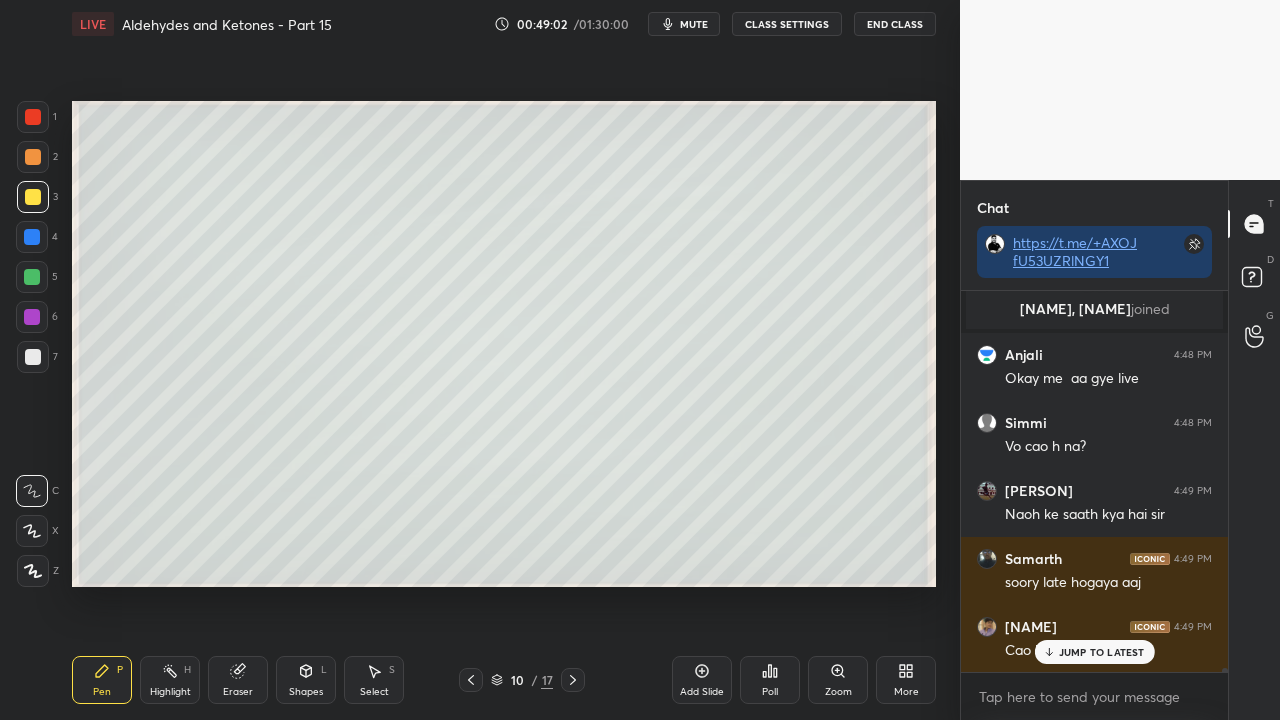 drag, startPoint x: 1087, startPoint y: 660, endPoint x: 948, endPoint y: 680, distance: 140.43147 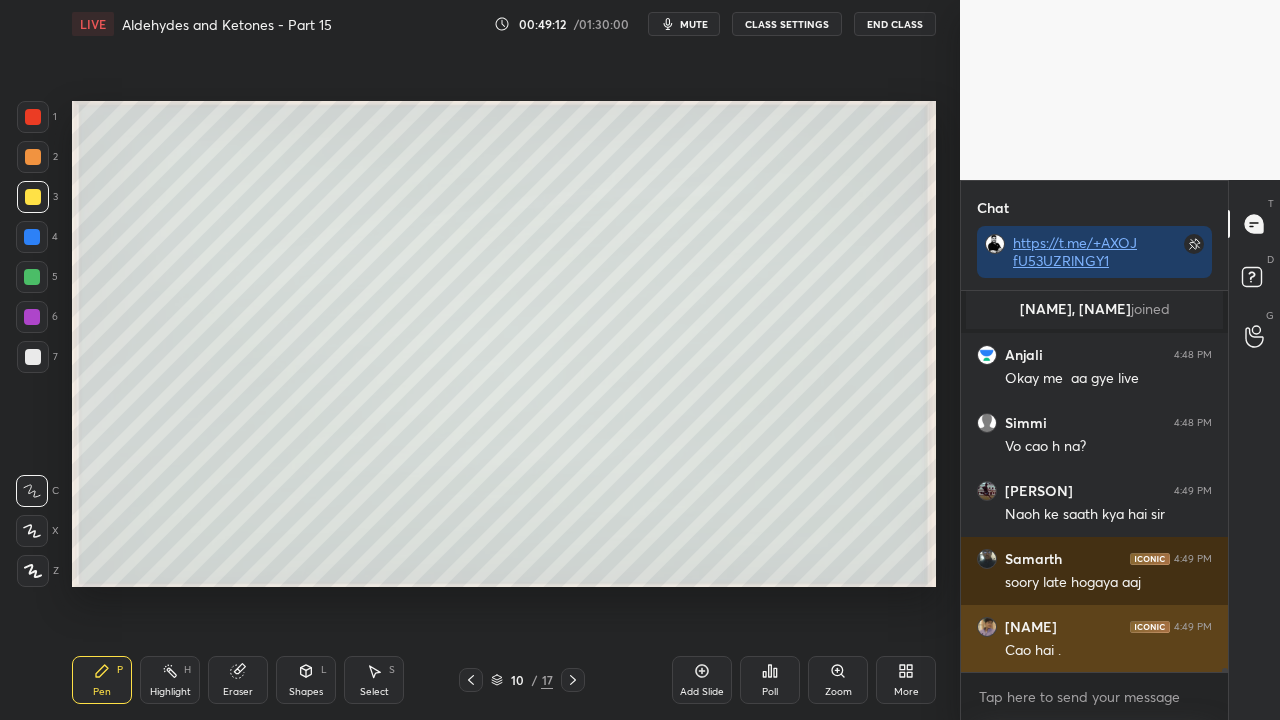 click on "[NAME]" at bounding box center (1031, 627) 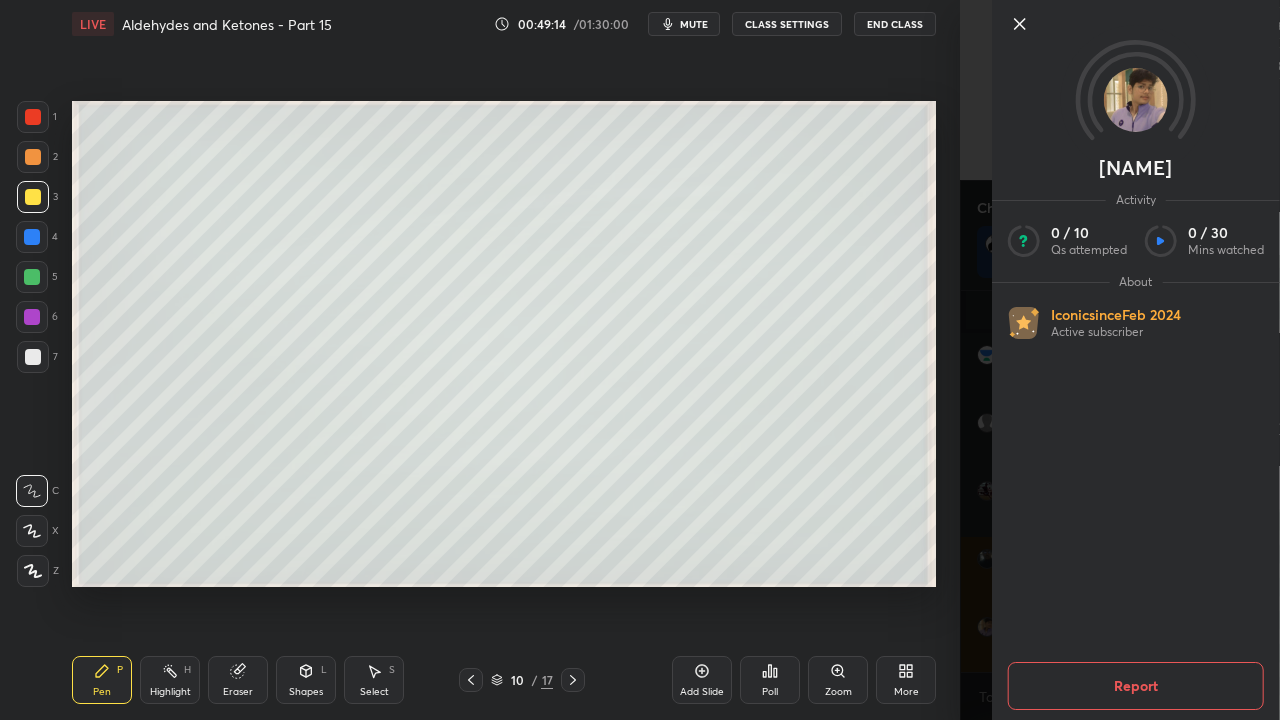 click on "[FIRST] Activity 0 / 10 Qs attempted 0 / 30 Mins watched About Iconic  since  Feb   2024 Active subscriber Report" at bounding box center (1120, 360) 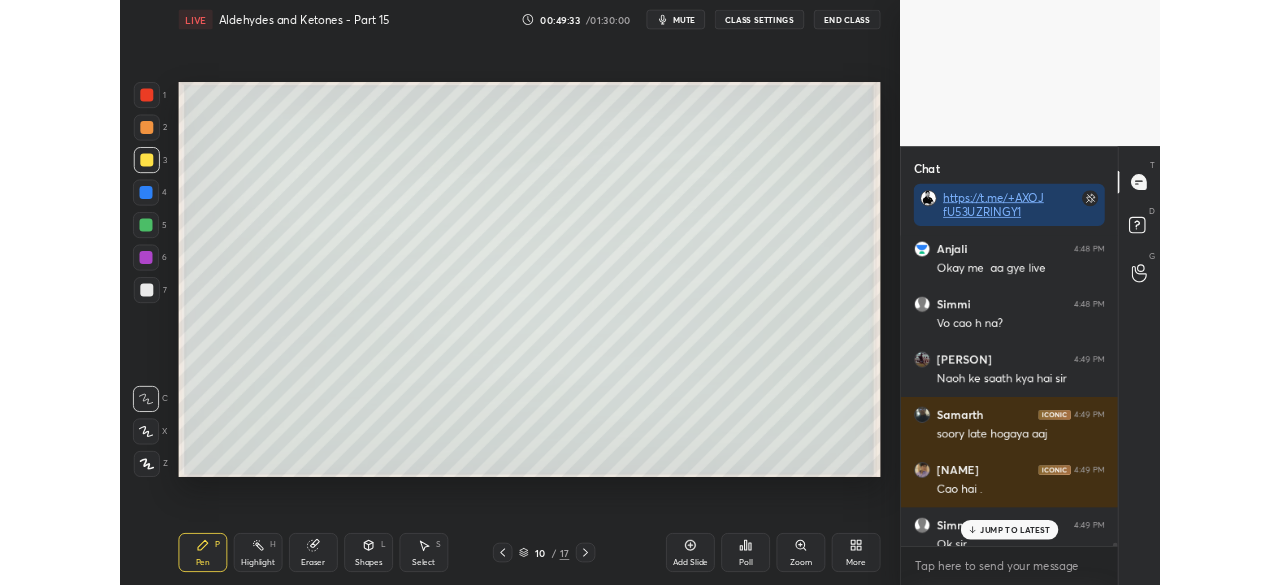 scroll, scrollTop: 38196, scrollLeft: 0, axis: vertical 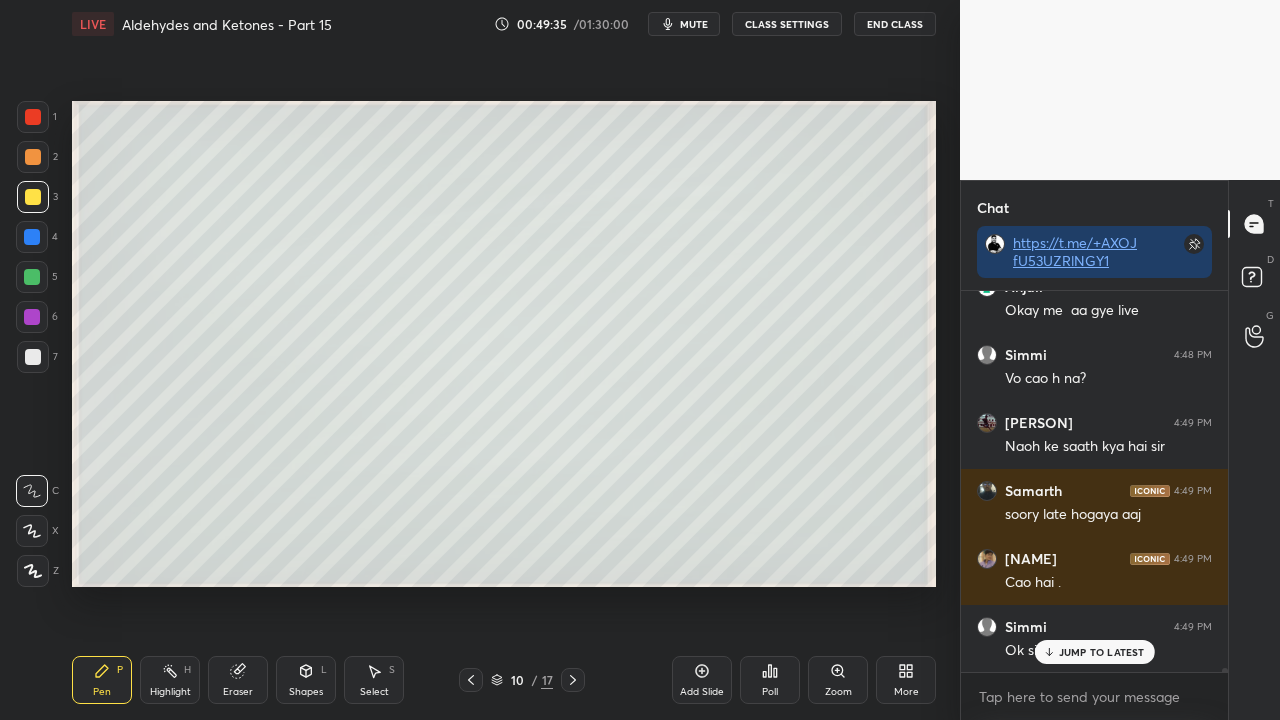 click on "mute" at bounding box center (684, 24) 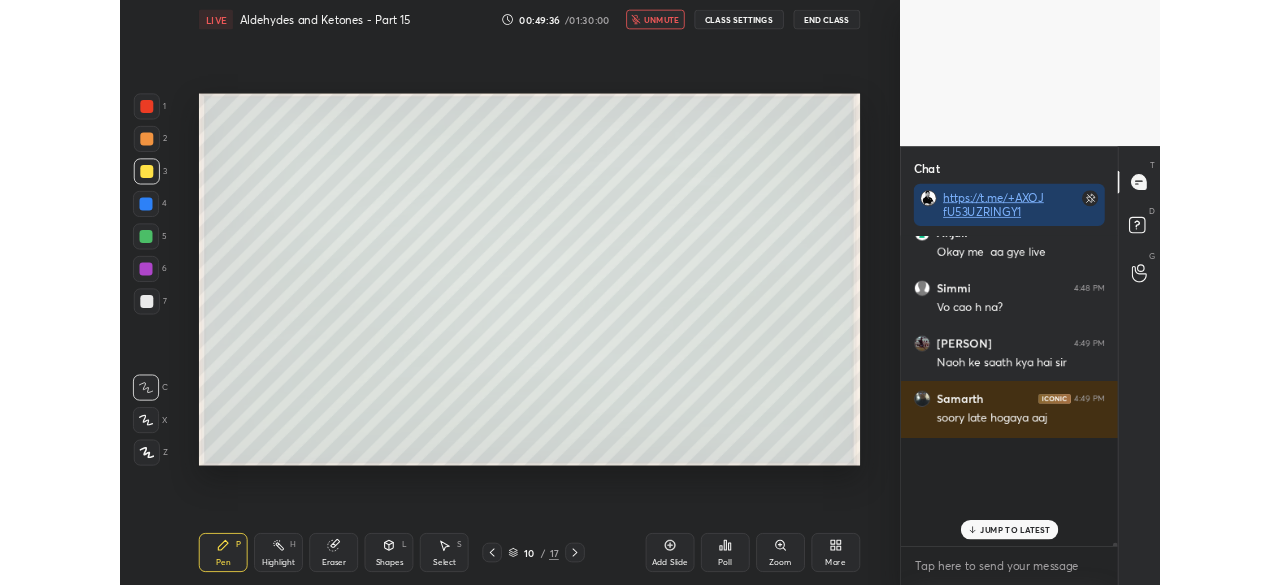 scroll, scrollTop: 457, scrollLeft: 880, axis: both 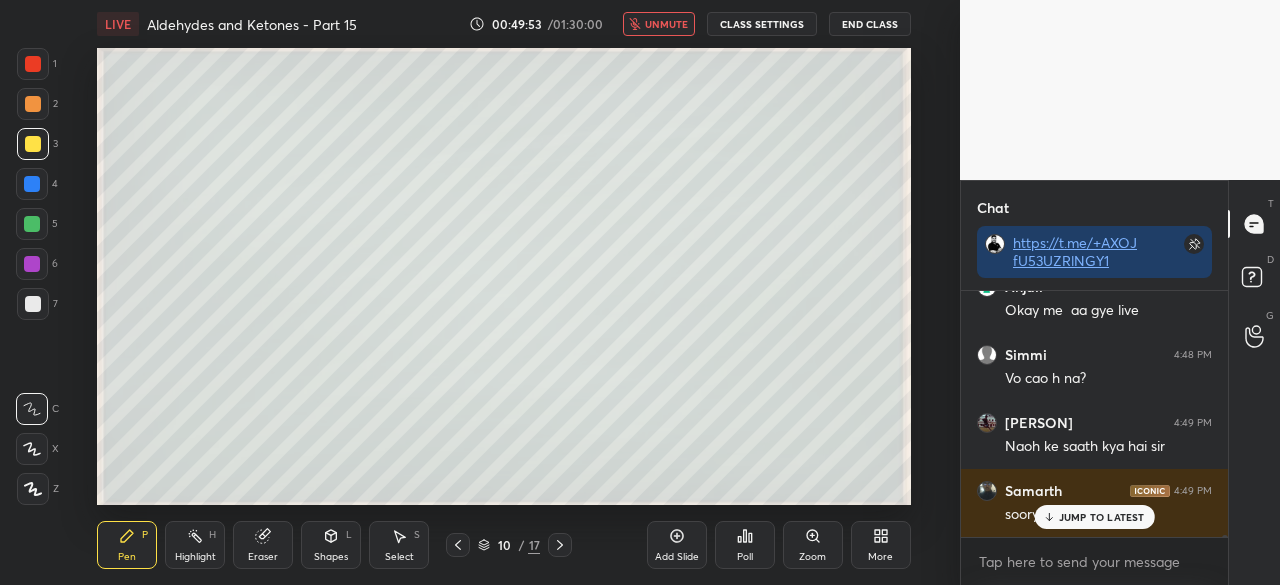 click on "JUMP TO LATEST" at bounding box center [1102, 517] 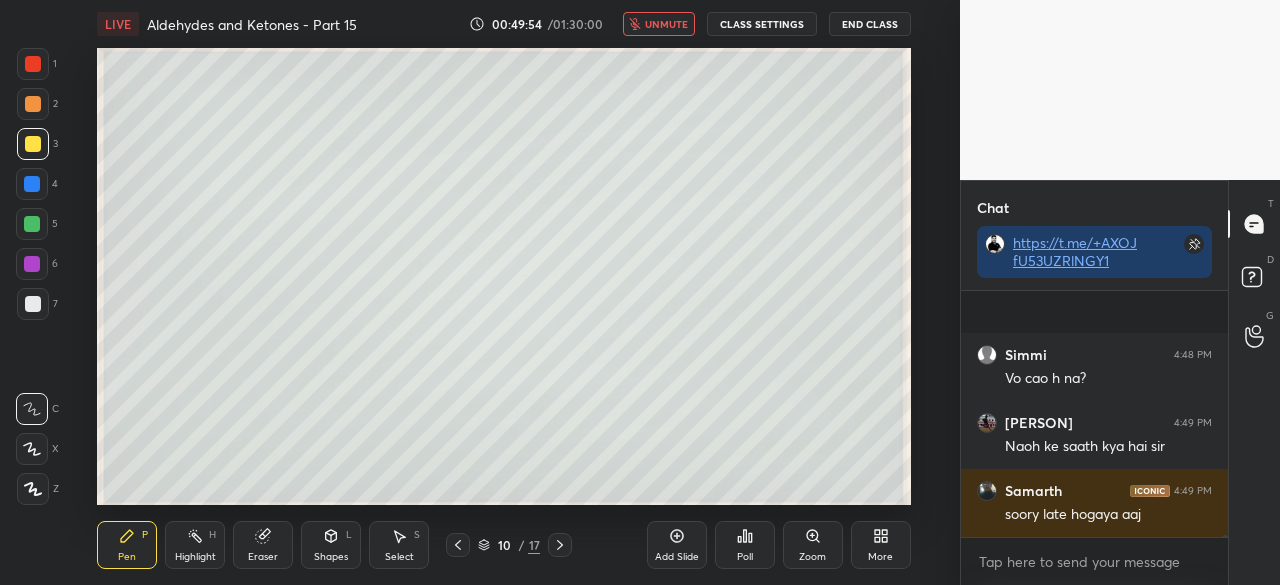 scroll, scrollTop: 38330, scrollLeft: 0, axis: vertical 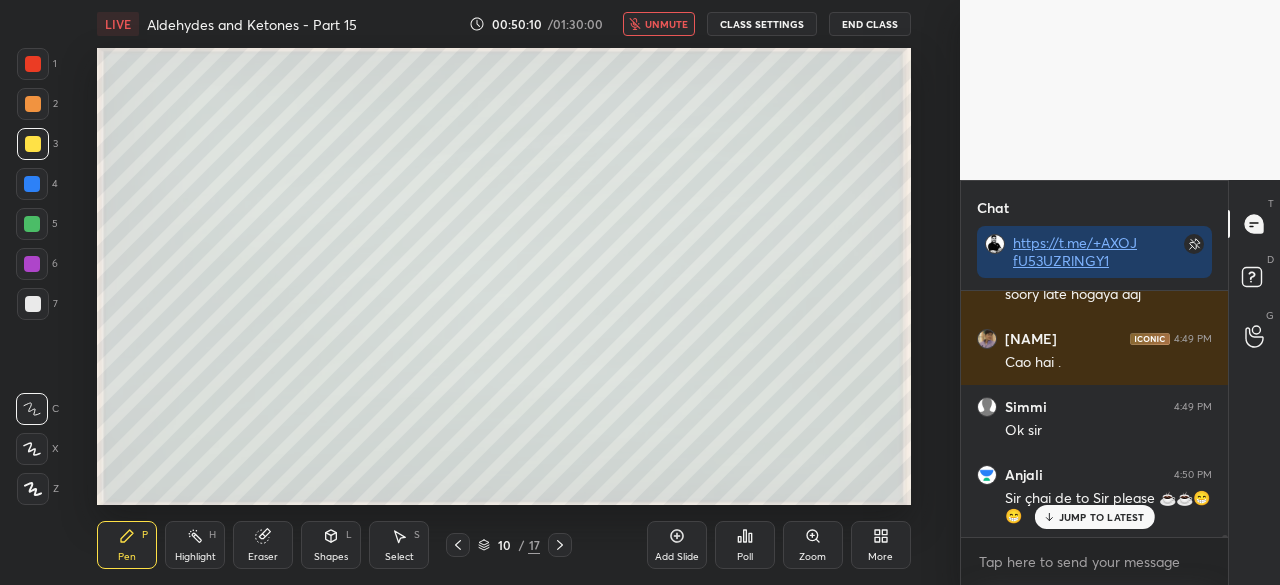 click on "JUMP TO LATEST" at bounding box center (1102, 517) 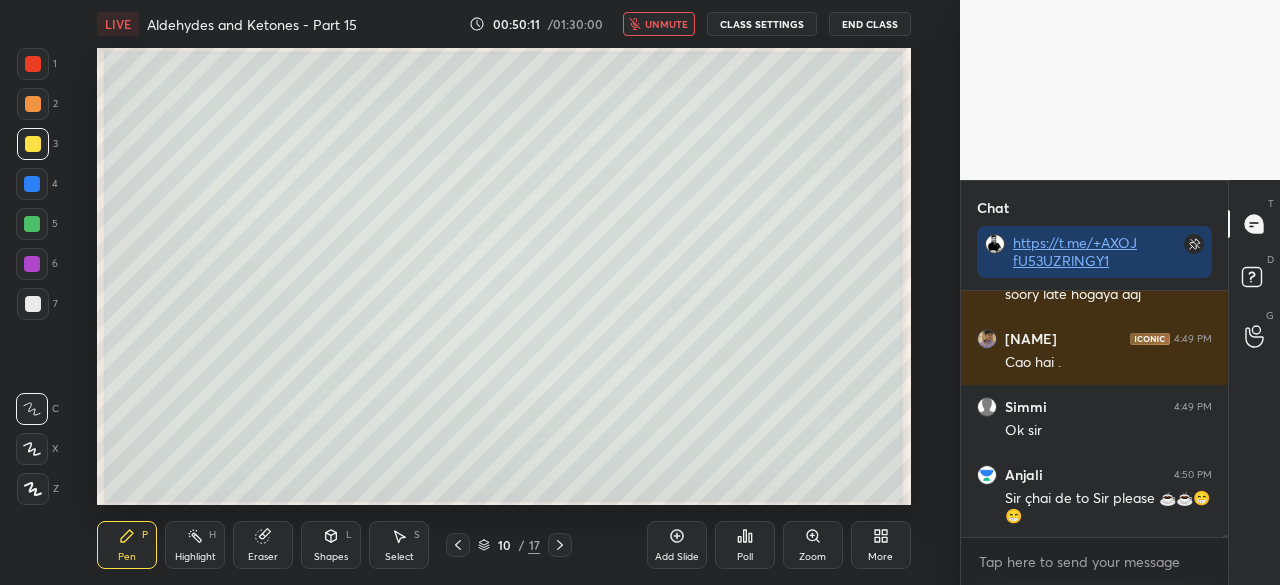 click on "unmute" at bounding box center [666, 24] 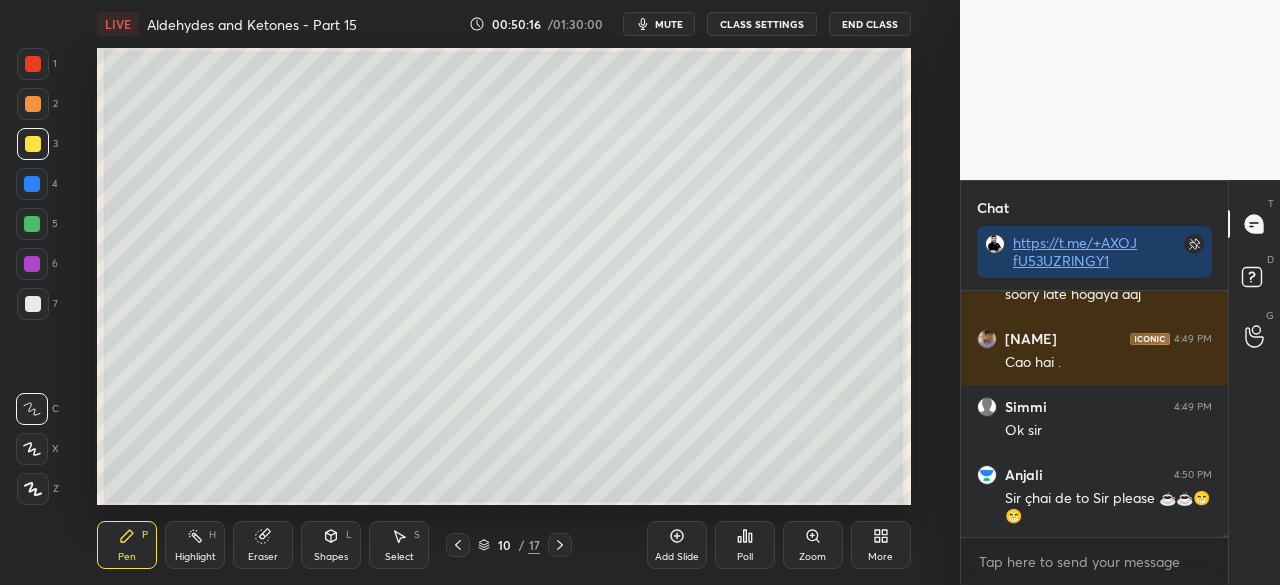 click on "More" at bounding box center (880, 557) 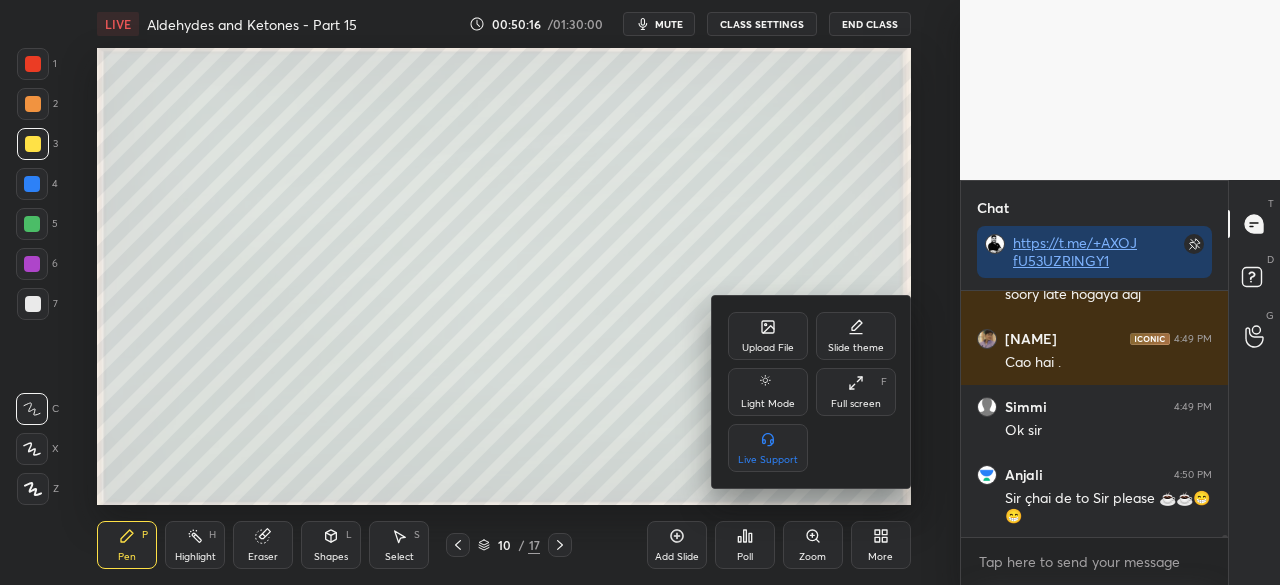 click on "Full screen" at bounding box center [856, 404] 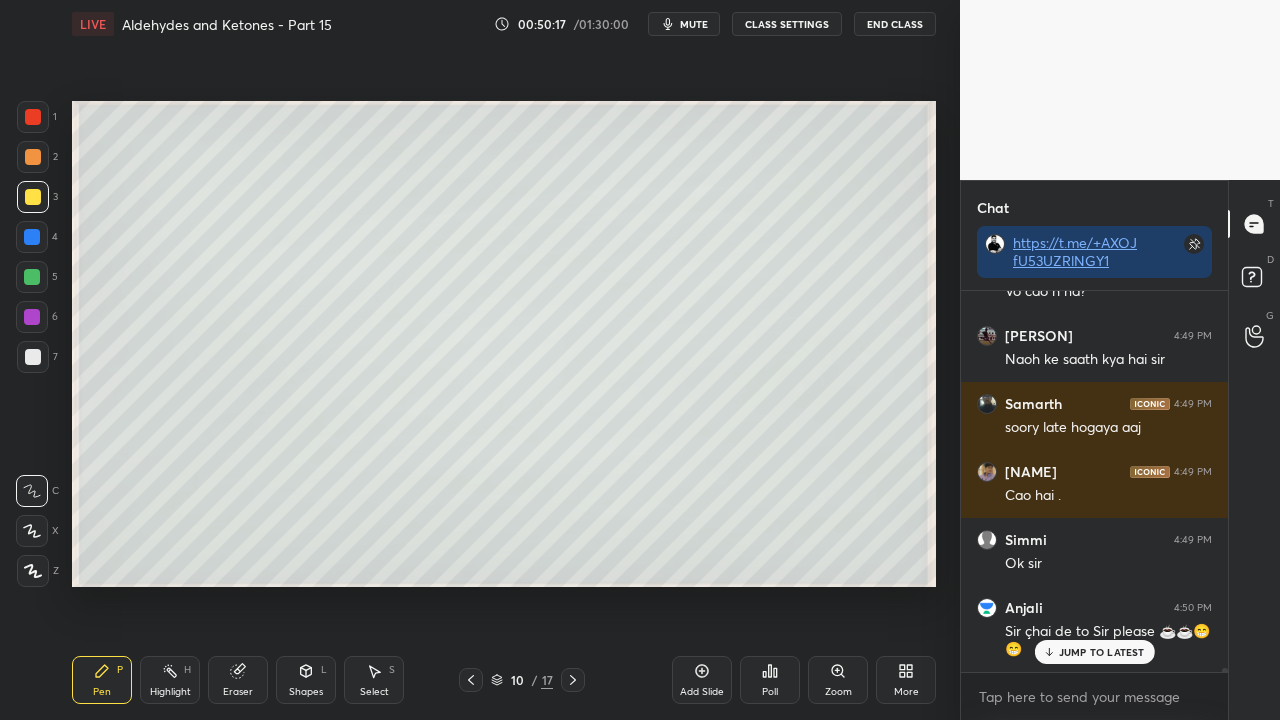 scroll, scrollTop: 99408, scrollLeft: 99120, axis: both 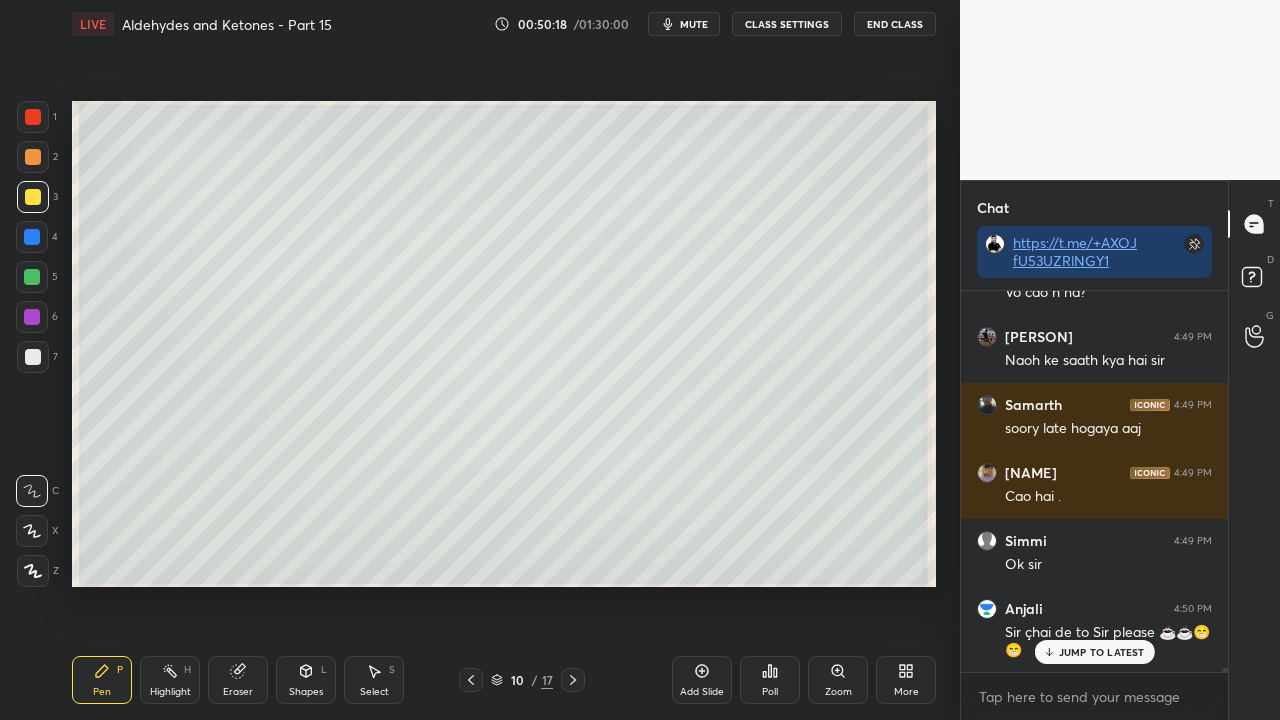 click on "JUMP TO LATEST" at bounding box center [1094, 652] 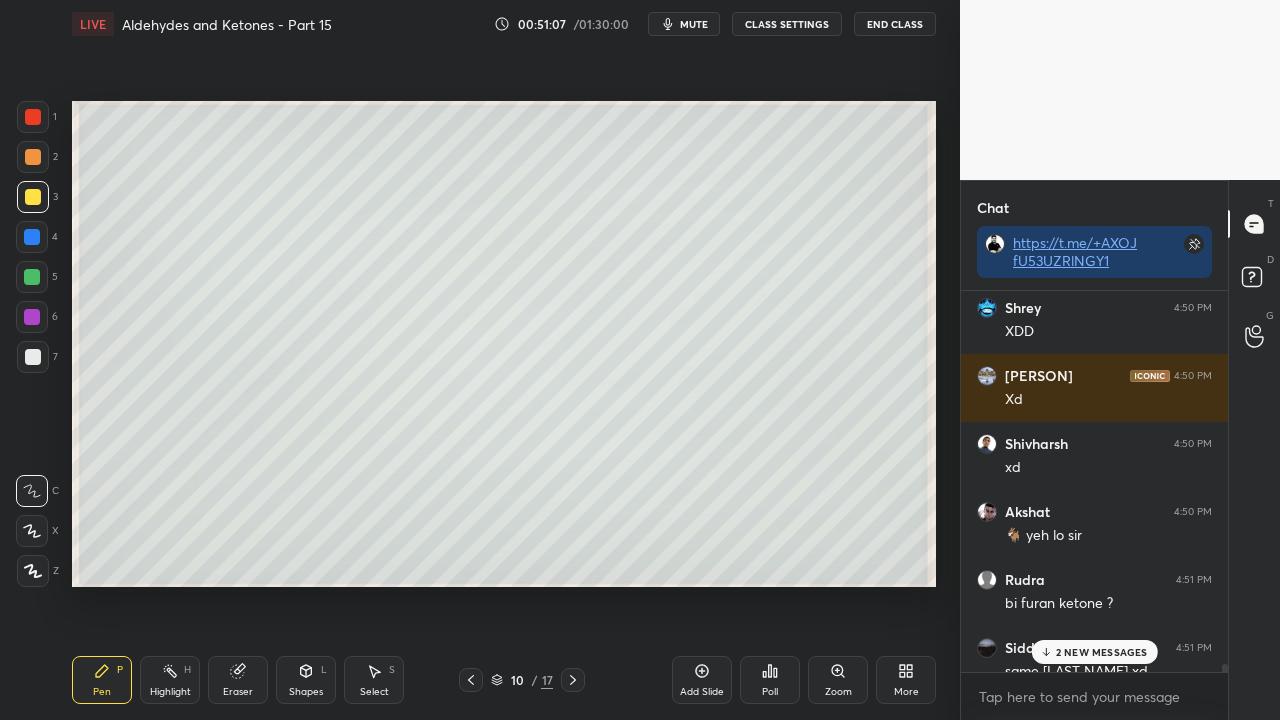 scroll, scrollTop: 39616, scrollLeft: 0, axis: vertical 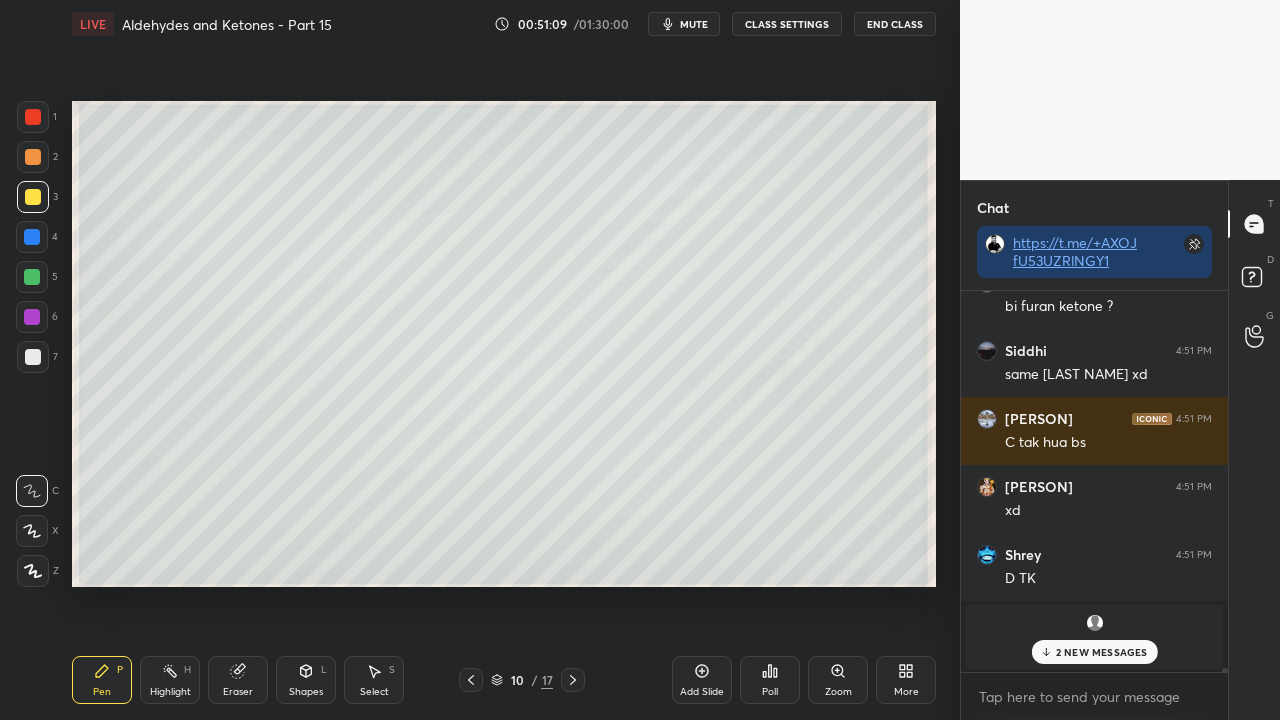 click on "2 NEW MESSAGES" at bounding box center [1102, 652] 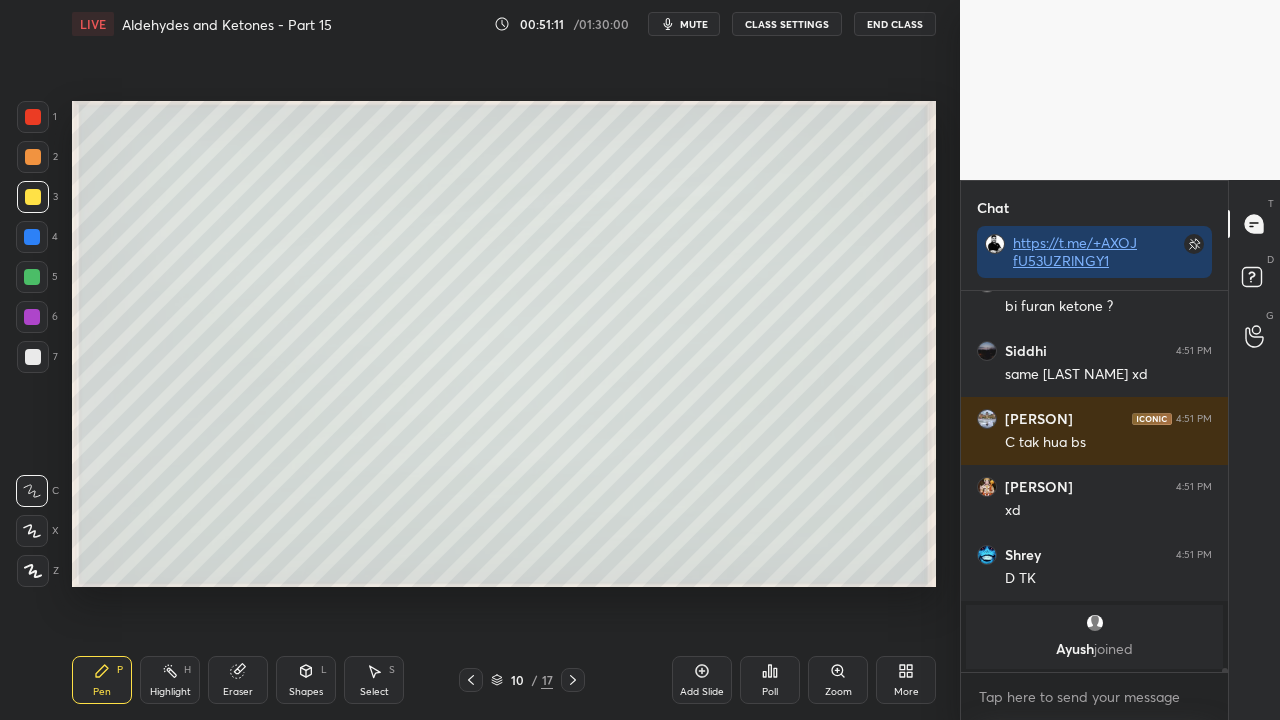 scroll, scrollTop: 39684, scrollLeft: 0, axis: vertical 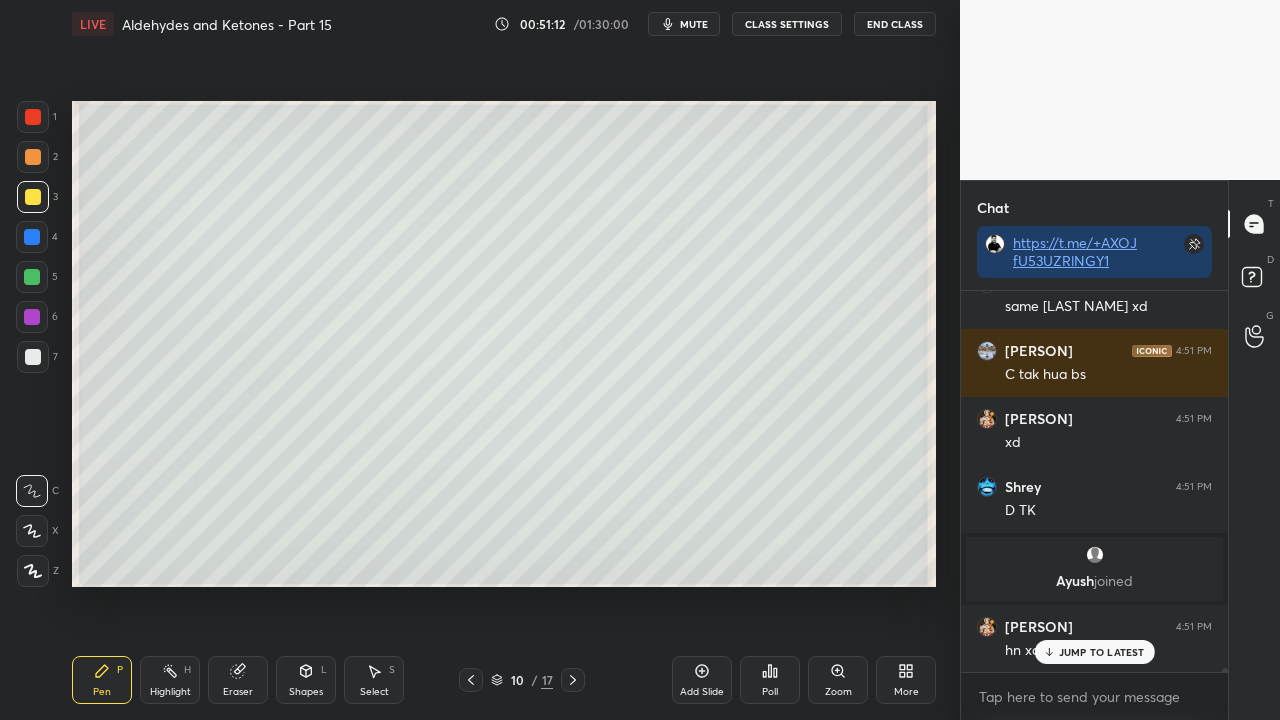 click on "JUMP TO LATEST" at bounding box center (1102, 652) 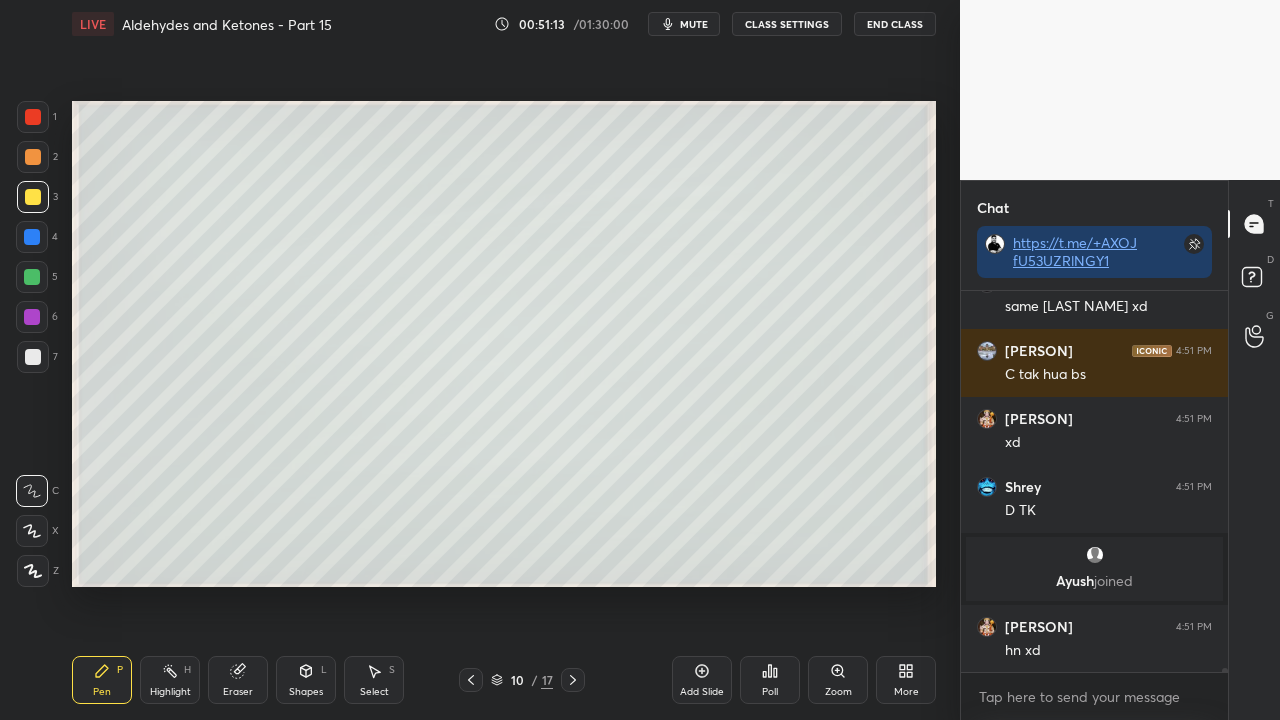 scroll, scrollTop: 39752, scrollLeft: 0, axis: vertical 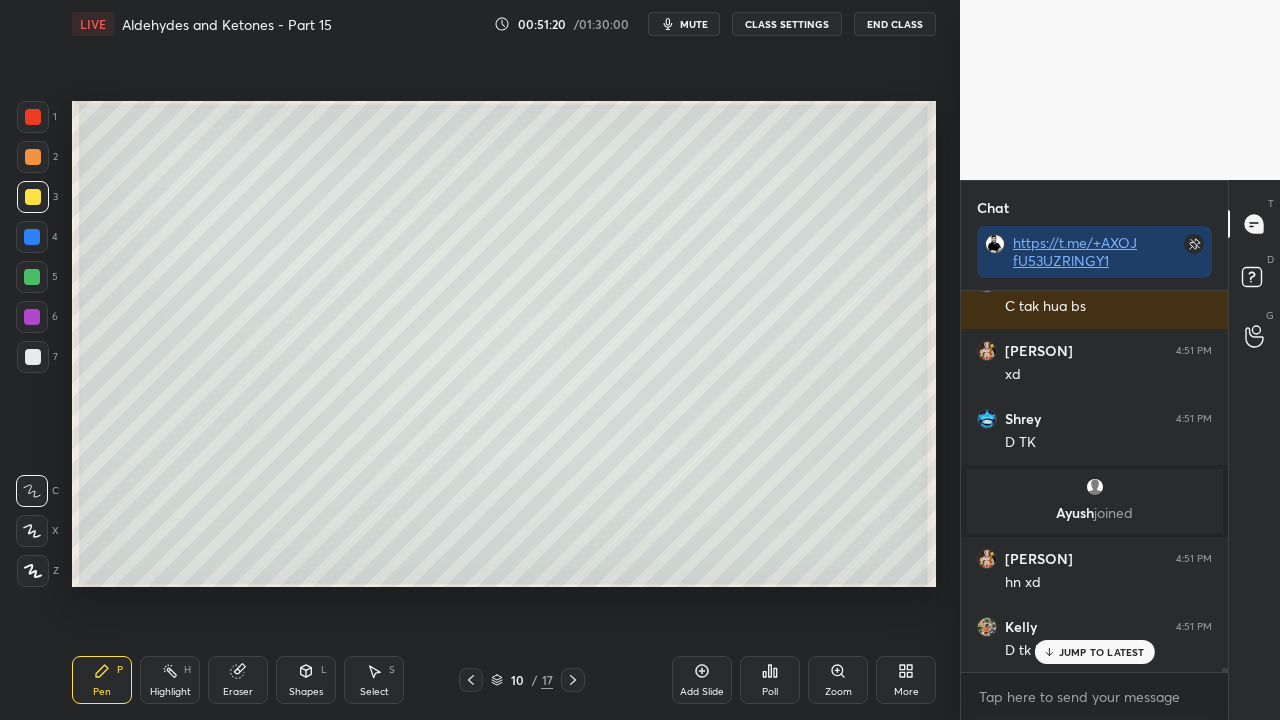 click on "JUMP TO LATEST" at bounding box center (1102, 652) 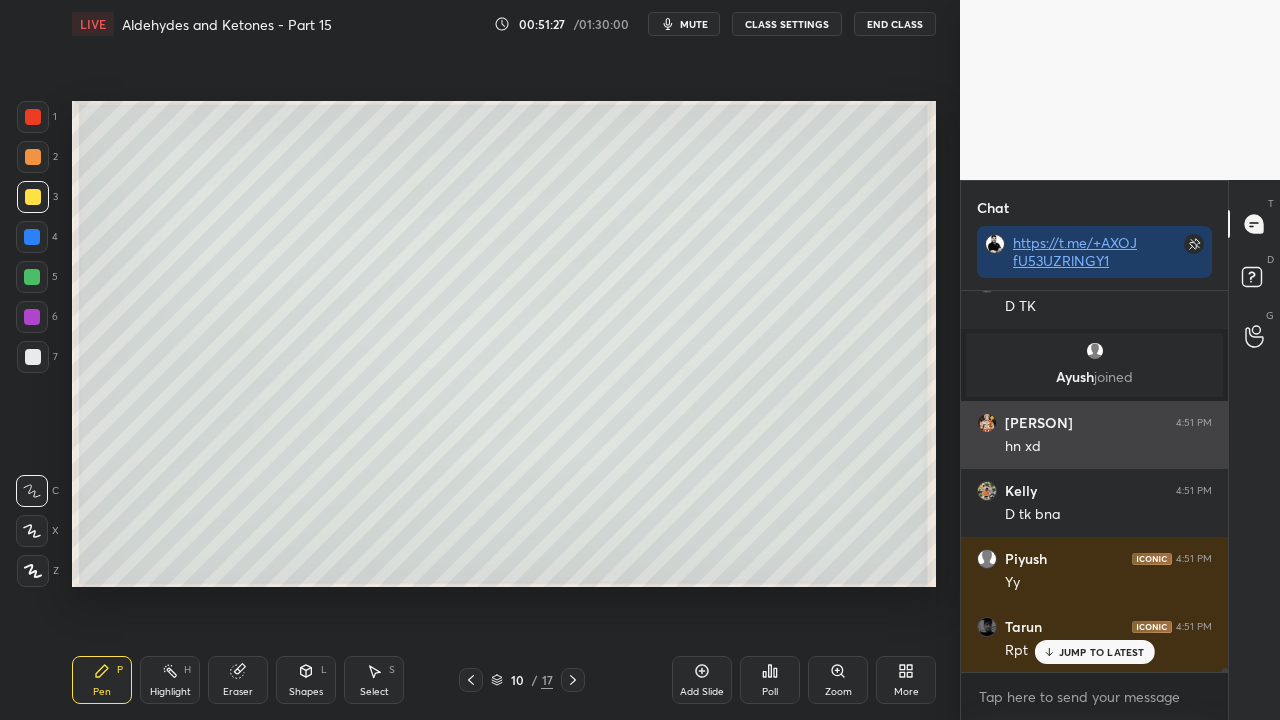 scroll, scrollTop: 39956, scrollLeft: 0, axis: vertical 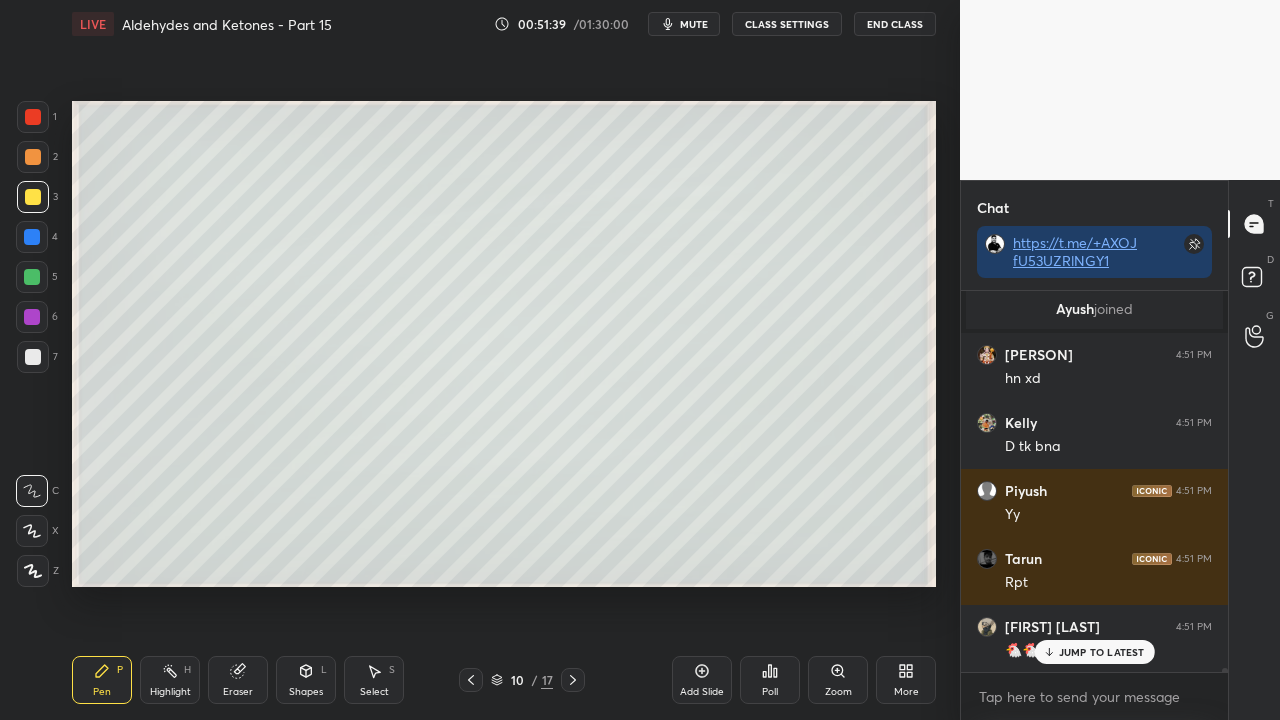 click on "JUMP TO LATEST" at bounding box center [1102, 652] 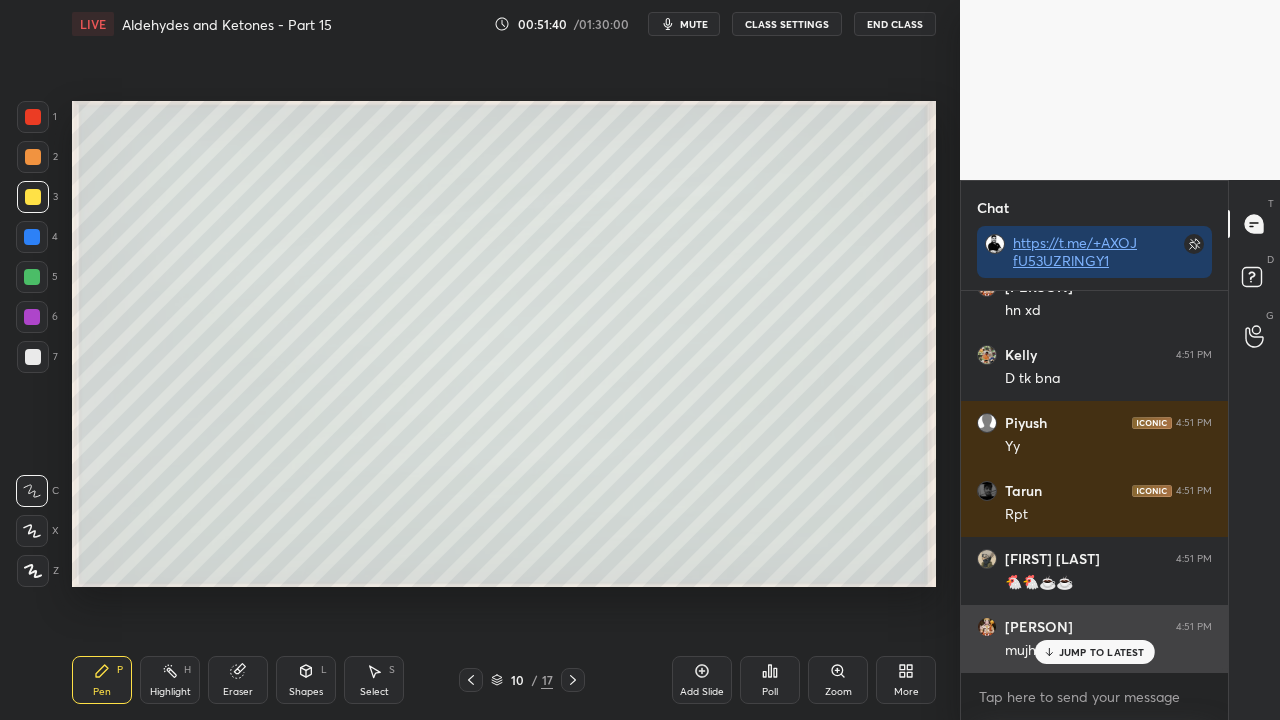 click on "JUMP TO LATEST" at bounding box center [1102, 652] 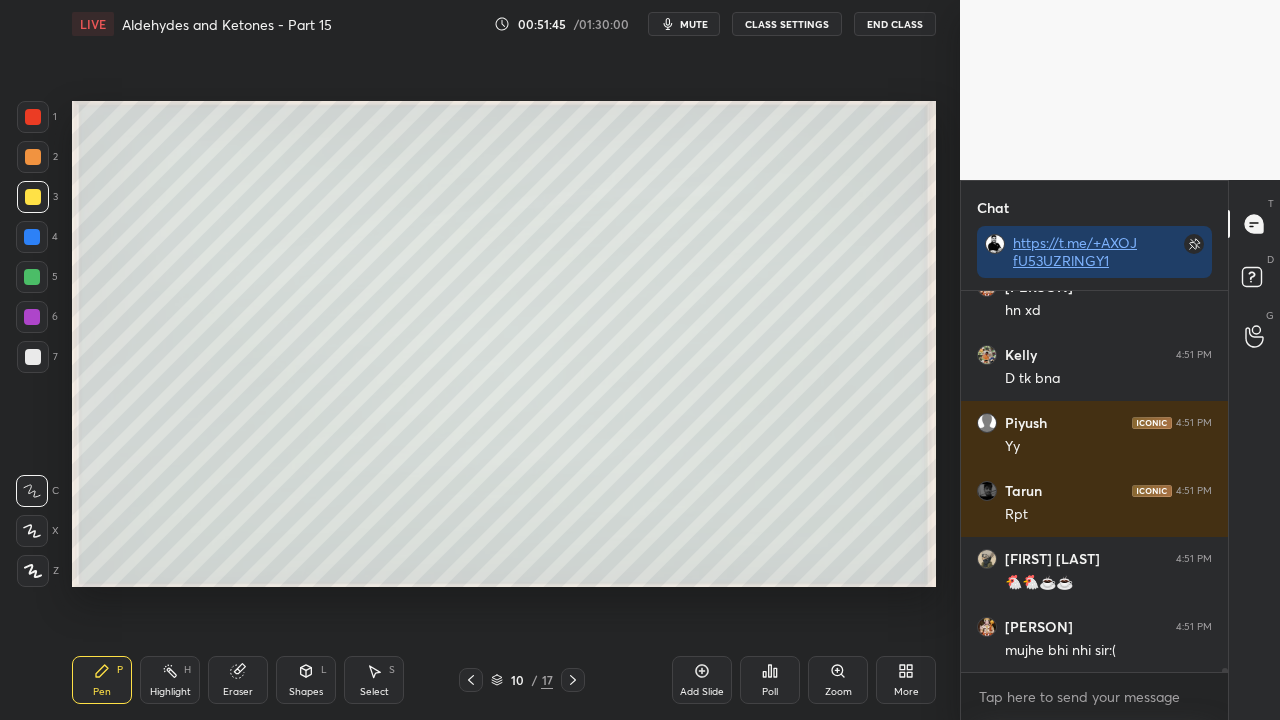 scroll, scrollTop: 40092, scrollLeft: 0, axis: vertical 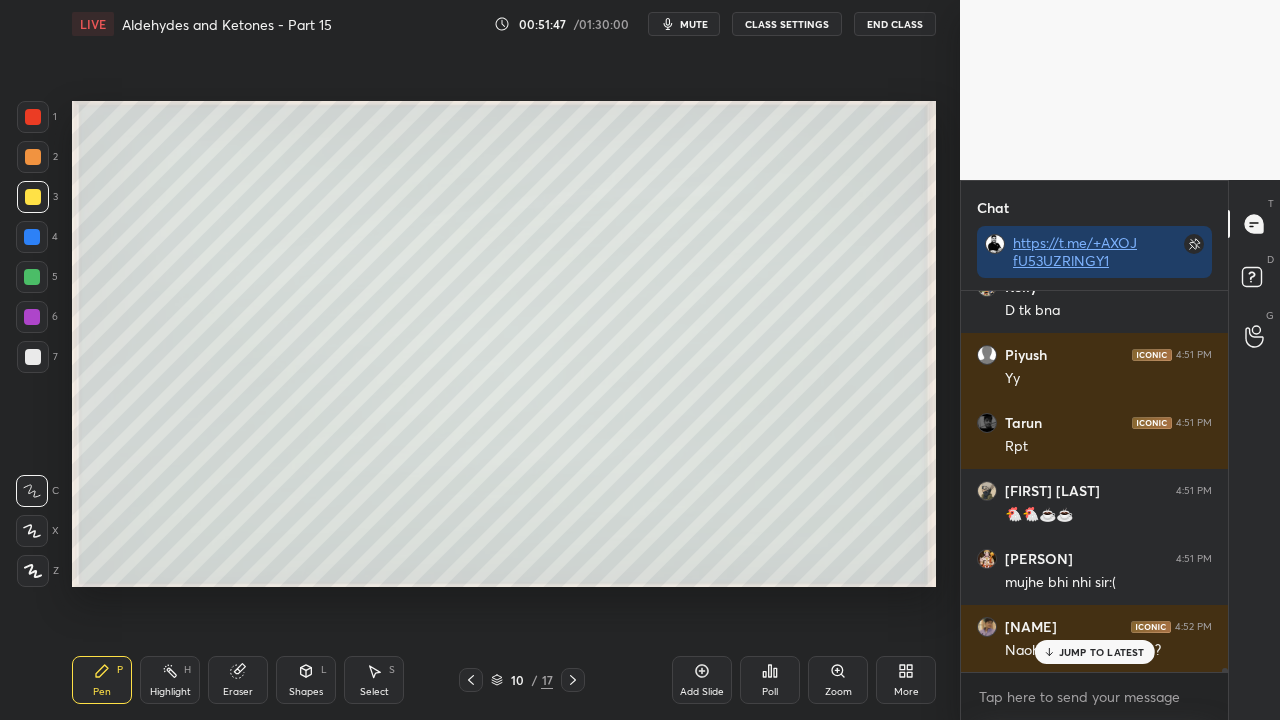 click on "JUMP TO LATEST" at bounding box center (1102, 652) 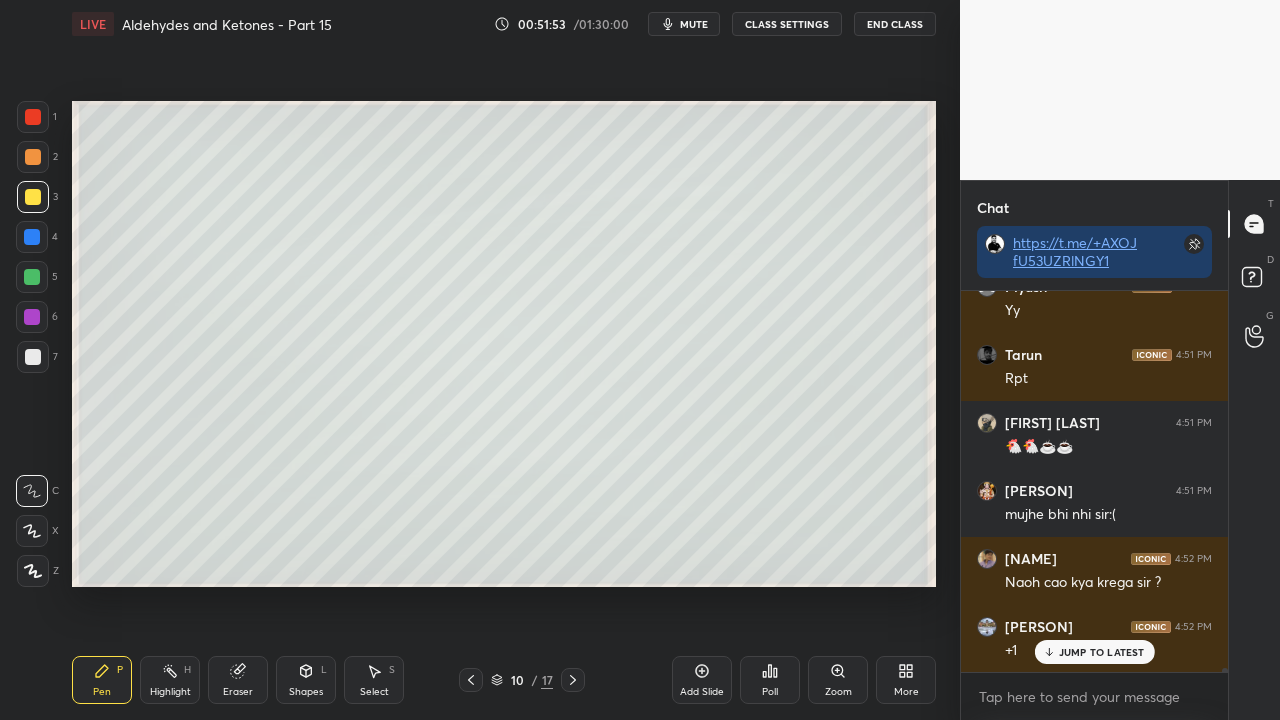 scroll, scrollTop: 40228, scrollLeft: 0, axis: vertical 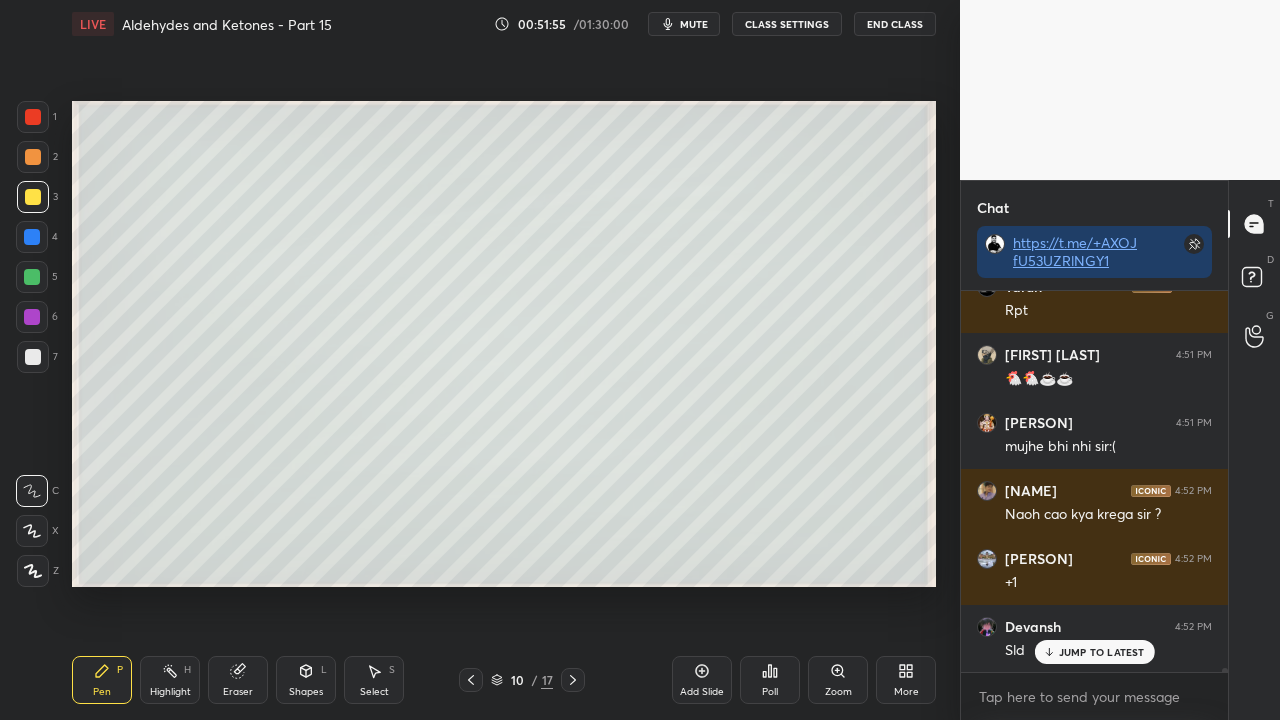 drag, startPoint x: 1113, startPoint y: 660, endPoint x: 1100, endPoint y: 659, distance: 13.038404 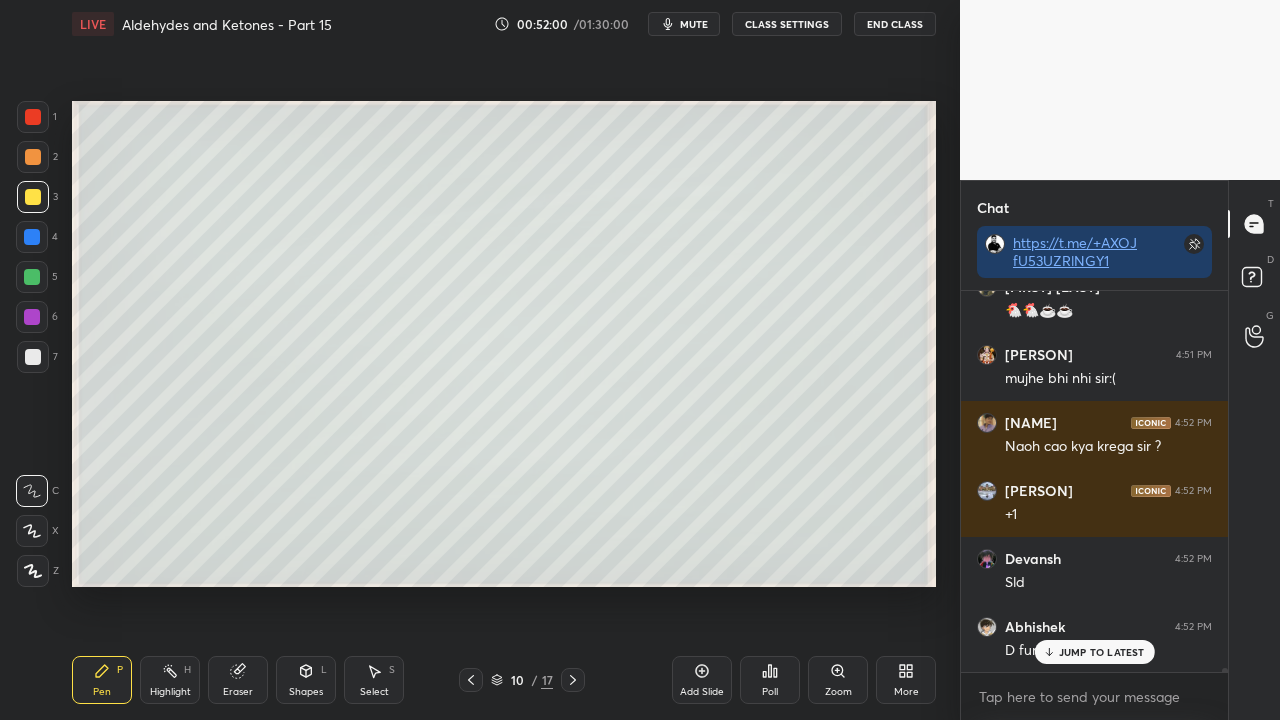 scroll, scrollTop: 40364, scrollLeft: 0, axis: vertical 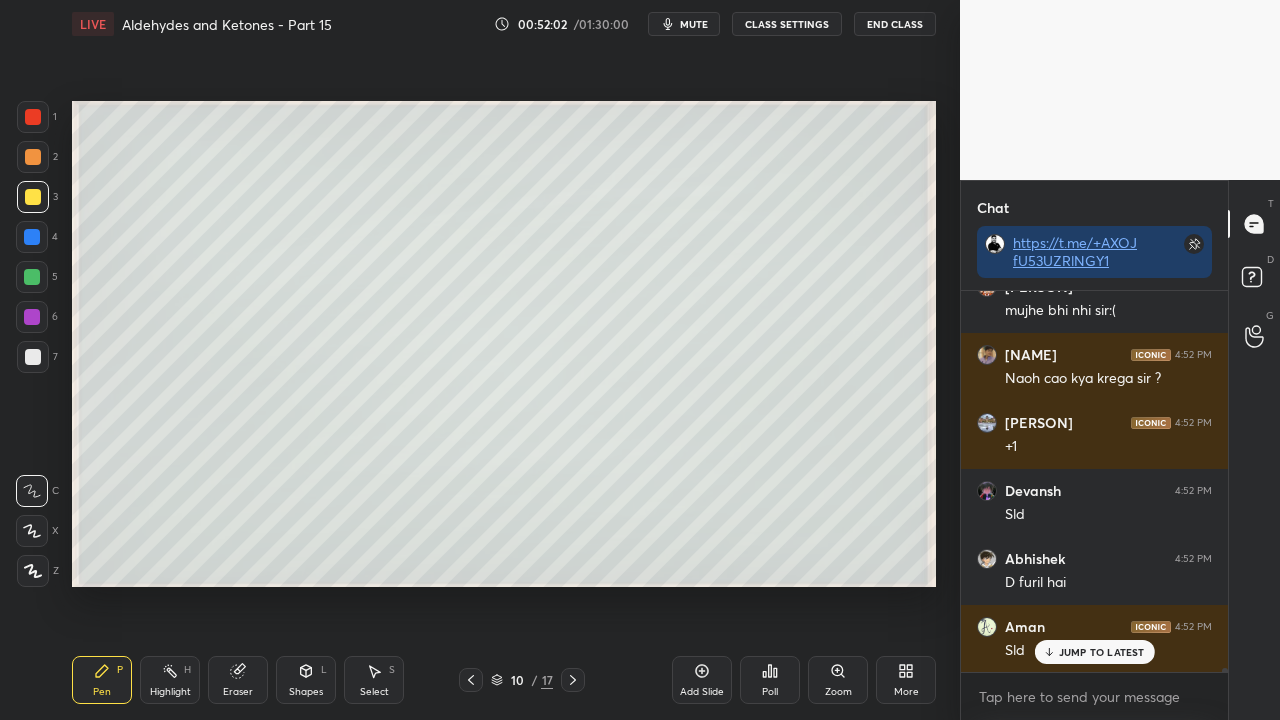 drag, startPoint x: 1085, startPoint y: 654, endPoint x: 946, endPoint y: 681, distance: 141.59802 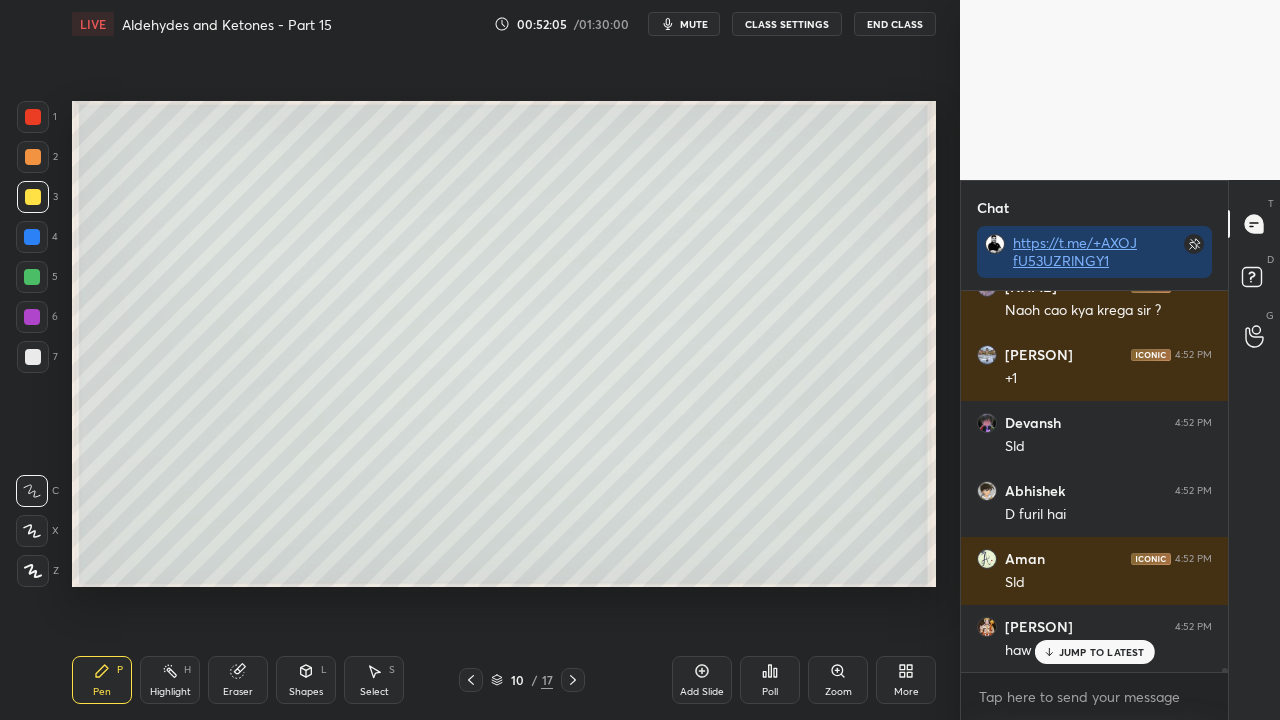 scroll, scrollTop: 40500, scrollLeft: 0, axis: vertical 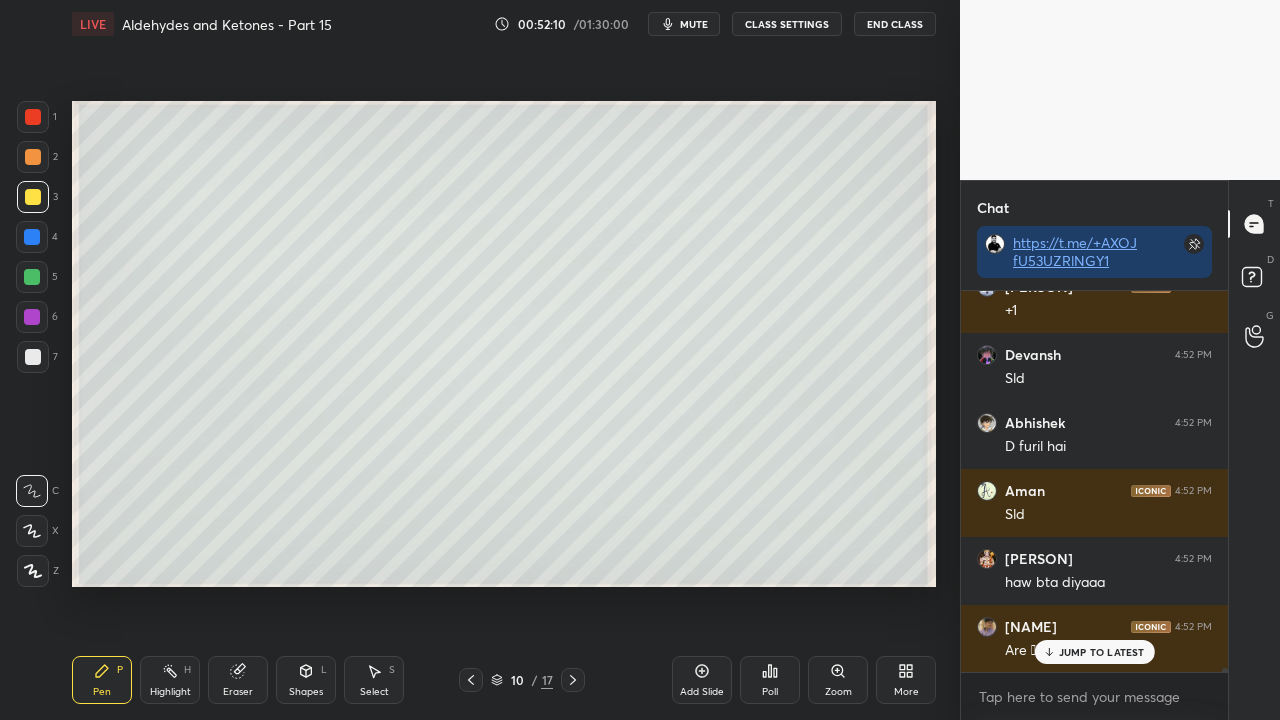drag, startPoint x: 1105, startPoint y: 644, endPoint x: 1000, endPoint y: 667, distance: 107.48953 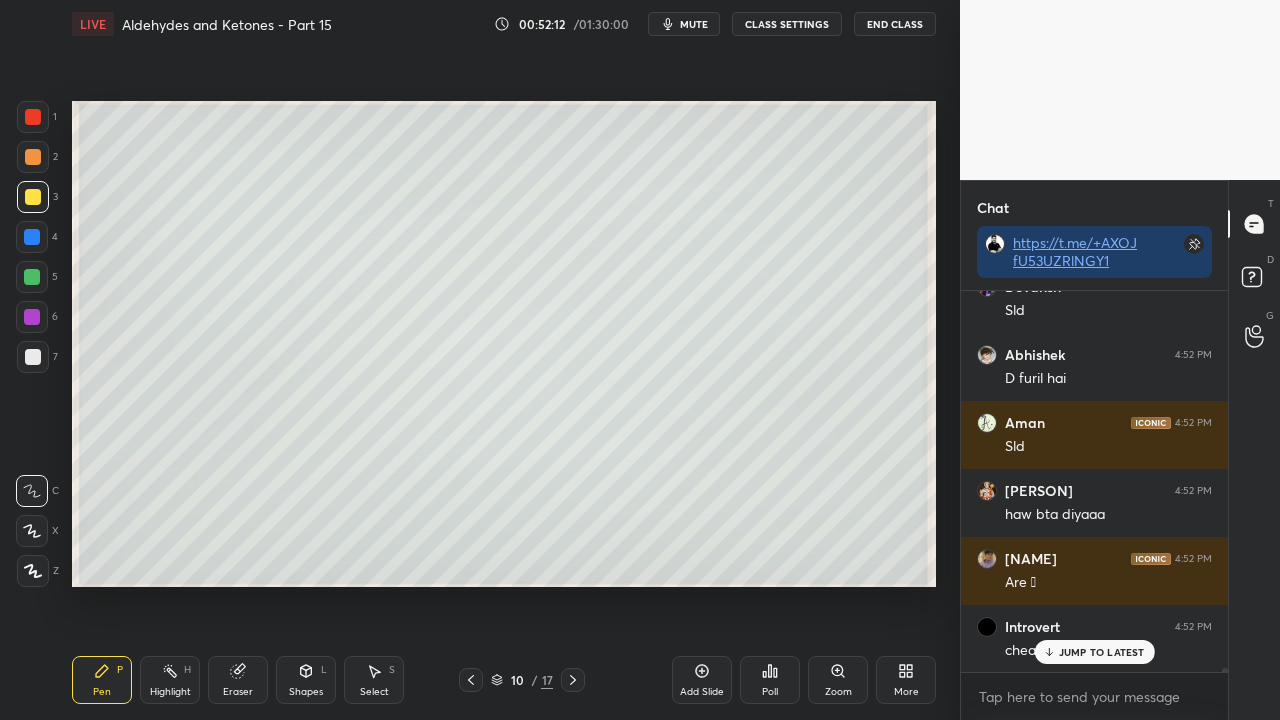 scroll, scrollTop: 40636, scrollLeft: 0, axis: vertical 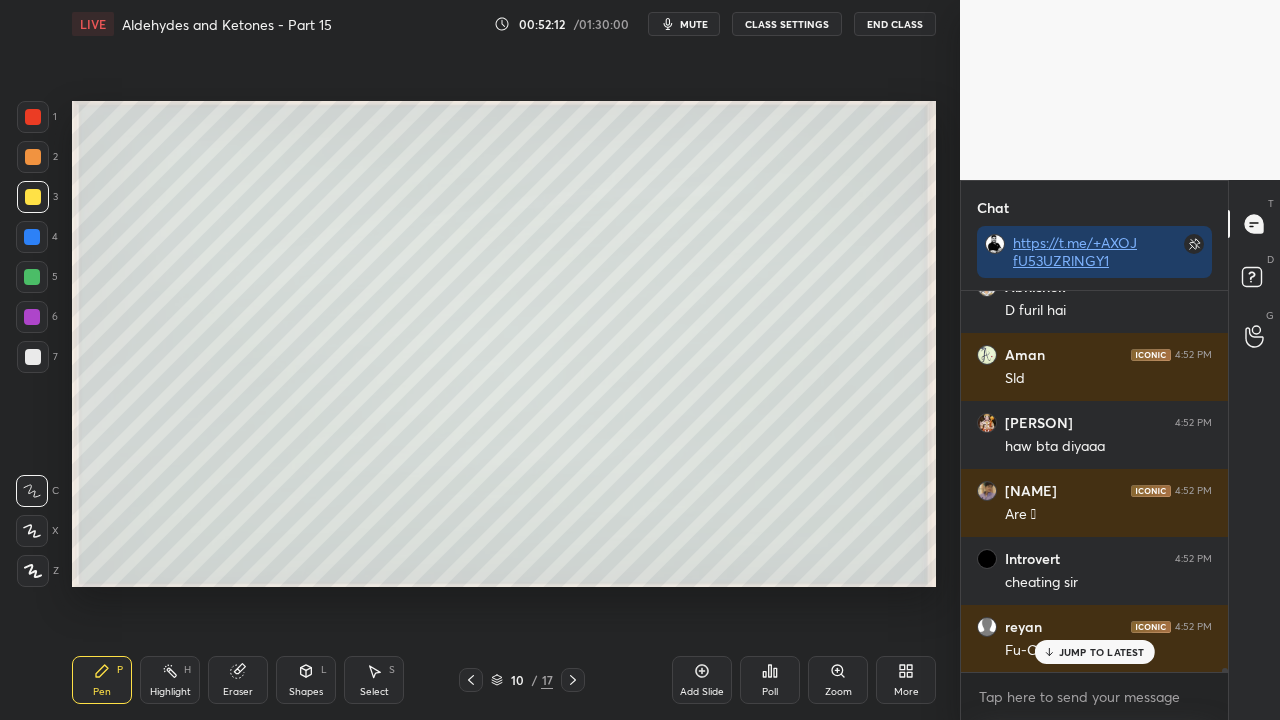 drag, startPoint x: 1100, startPoint y: 653, endPoint x: 1040, endPoint y: 672, distance: 62.936478 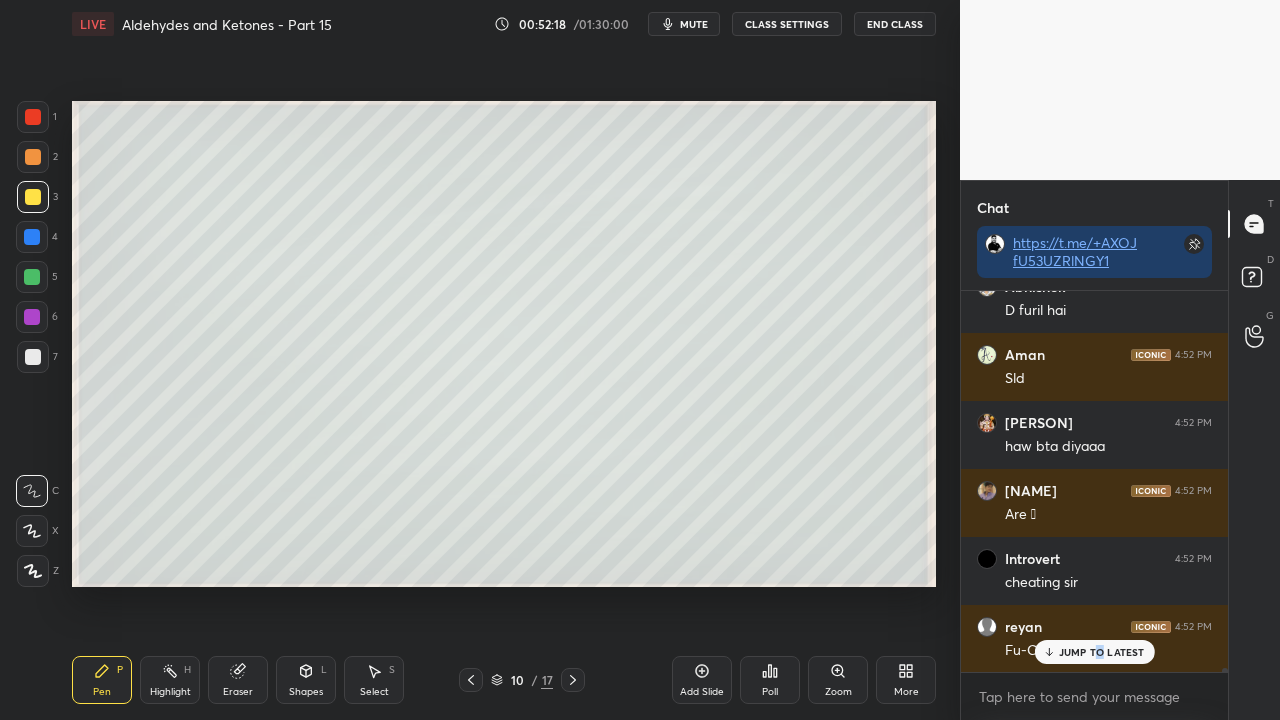 scroll, scrollTop: 40704, scrollLeft: 0, axis: vertical 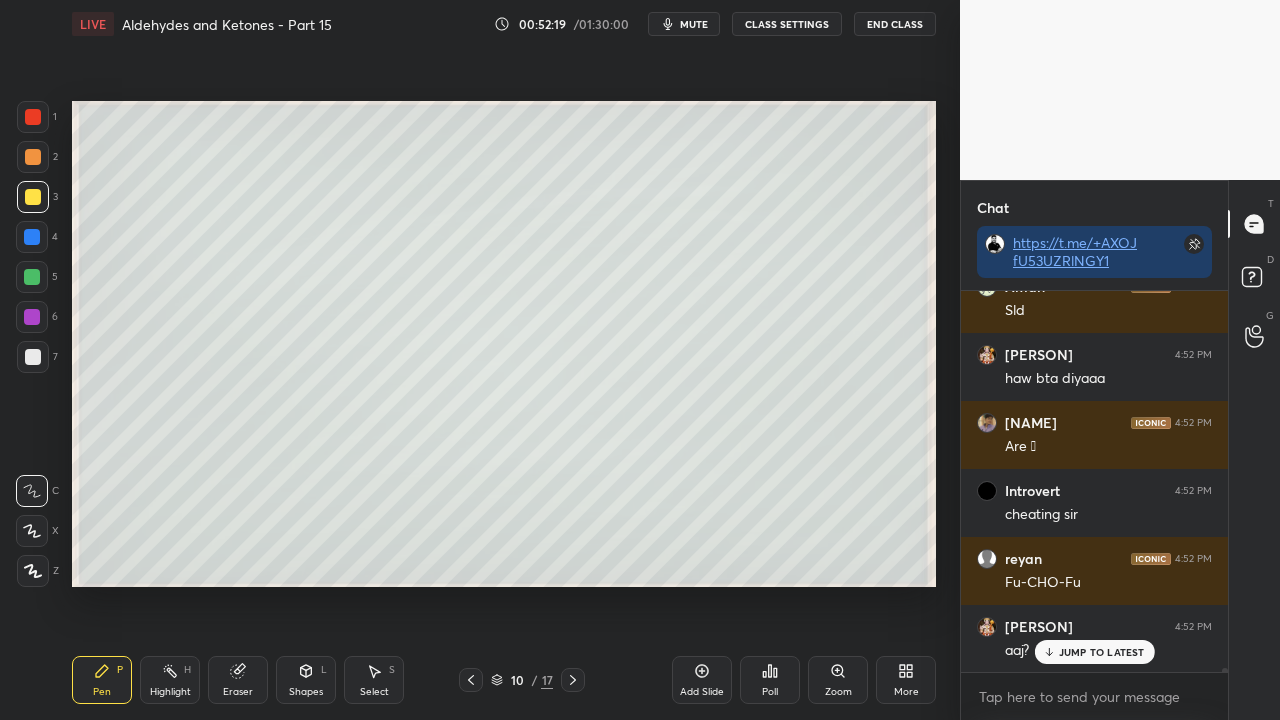 drag, startPoint x: 1138, startPoint y: 653, endPoint x: 1109, endPoint y: 658, distance: 29.427877 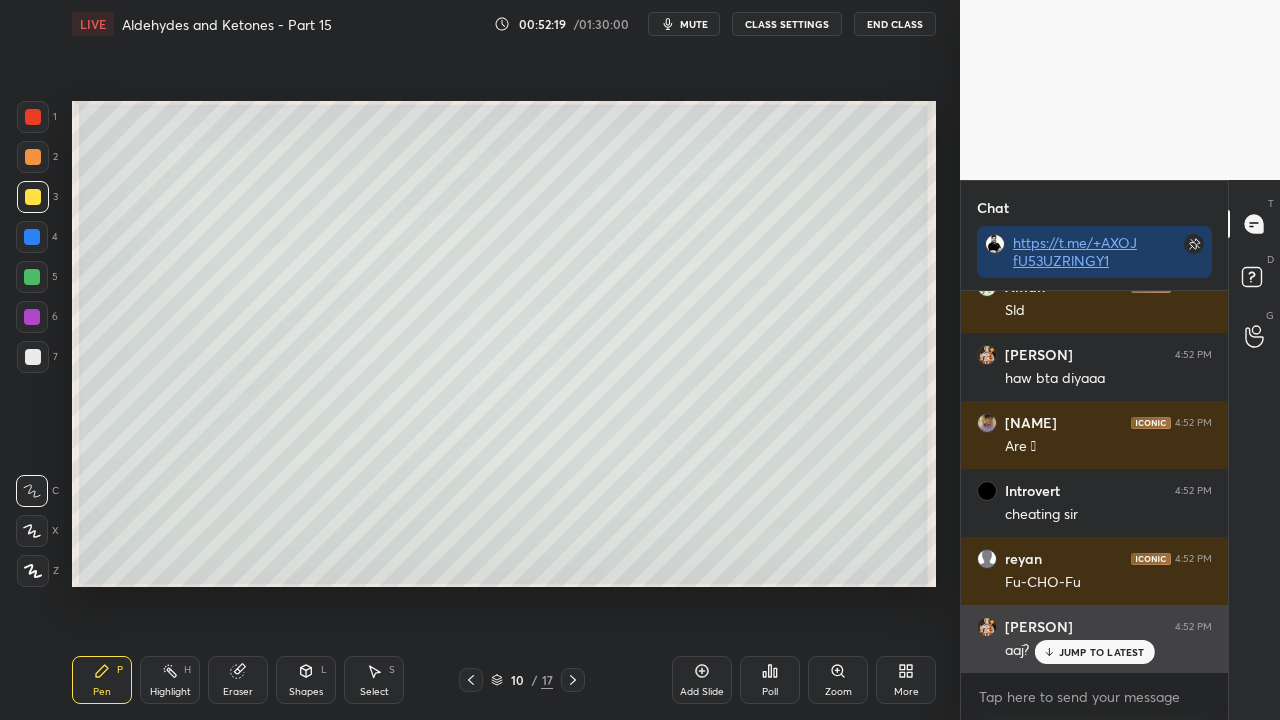 click on "JUMP TO LATEST" at bounding box center (1102, 652) 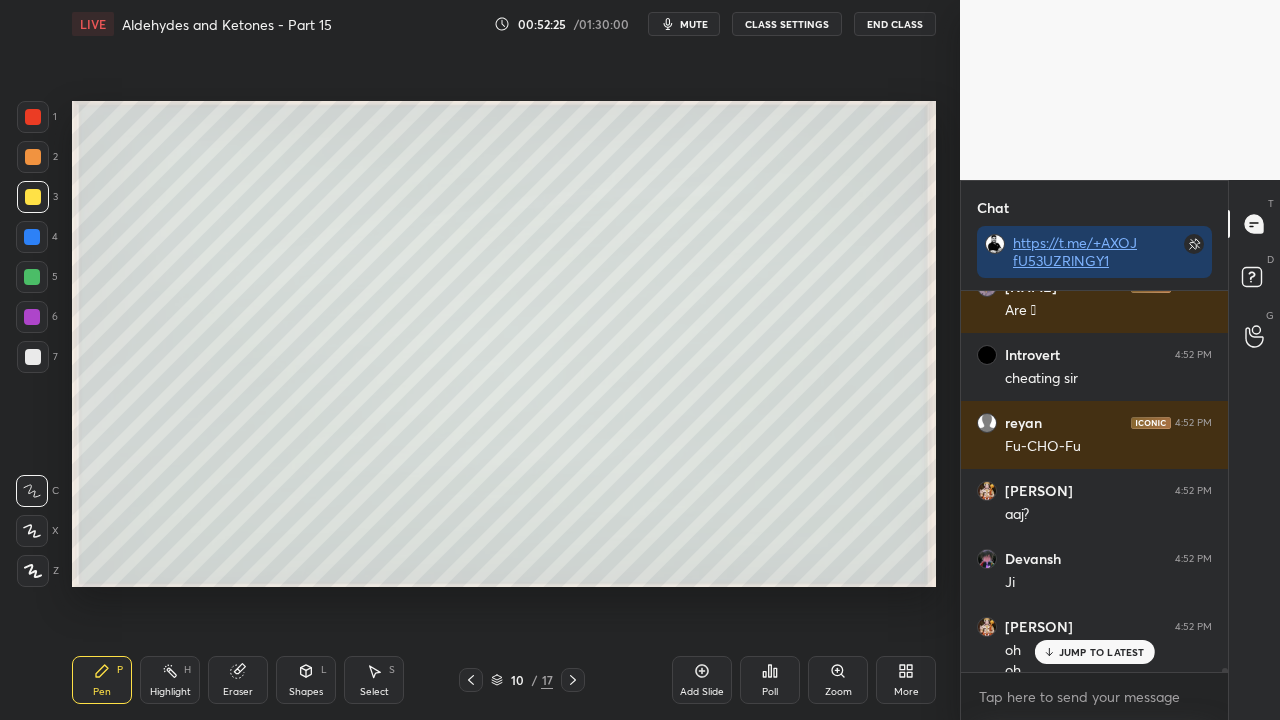scroll, scrollTop: 40860, scrollLeft: 0, axis: vertical 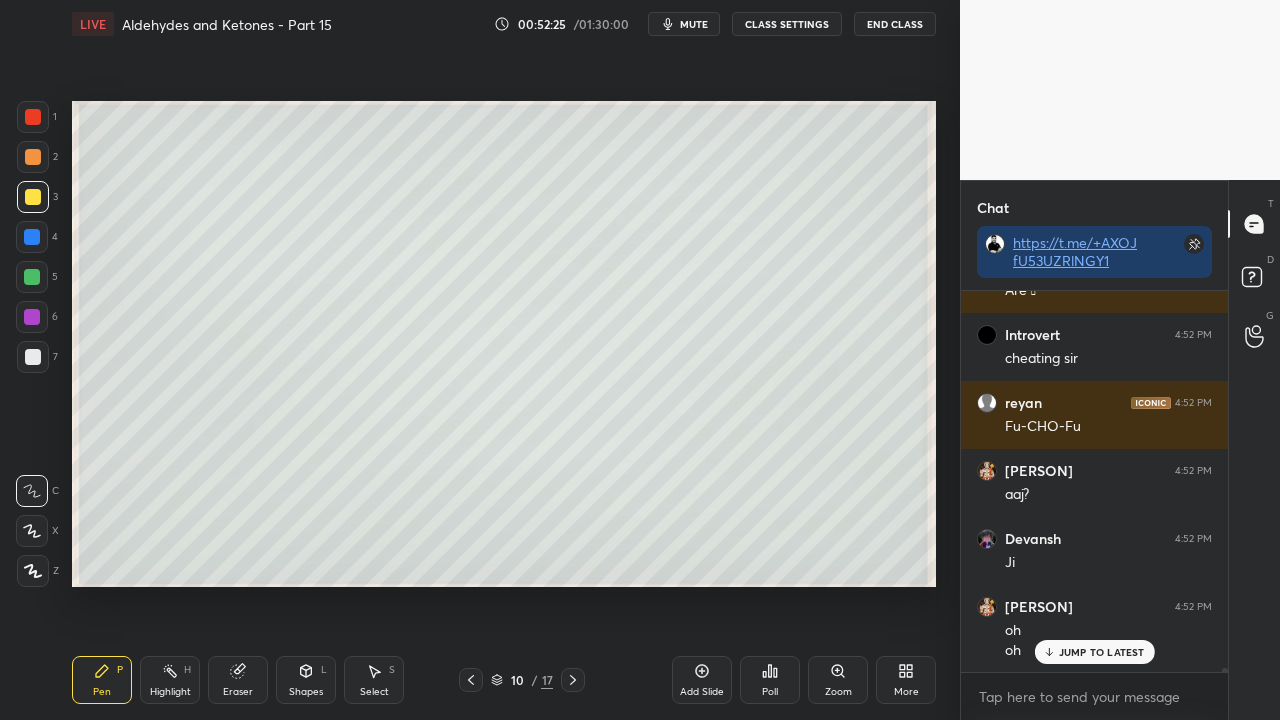 click on "JUMP TO LATEST" at bounding box center (1102, 652) 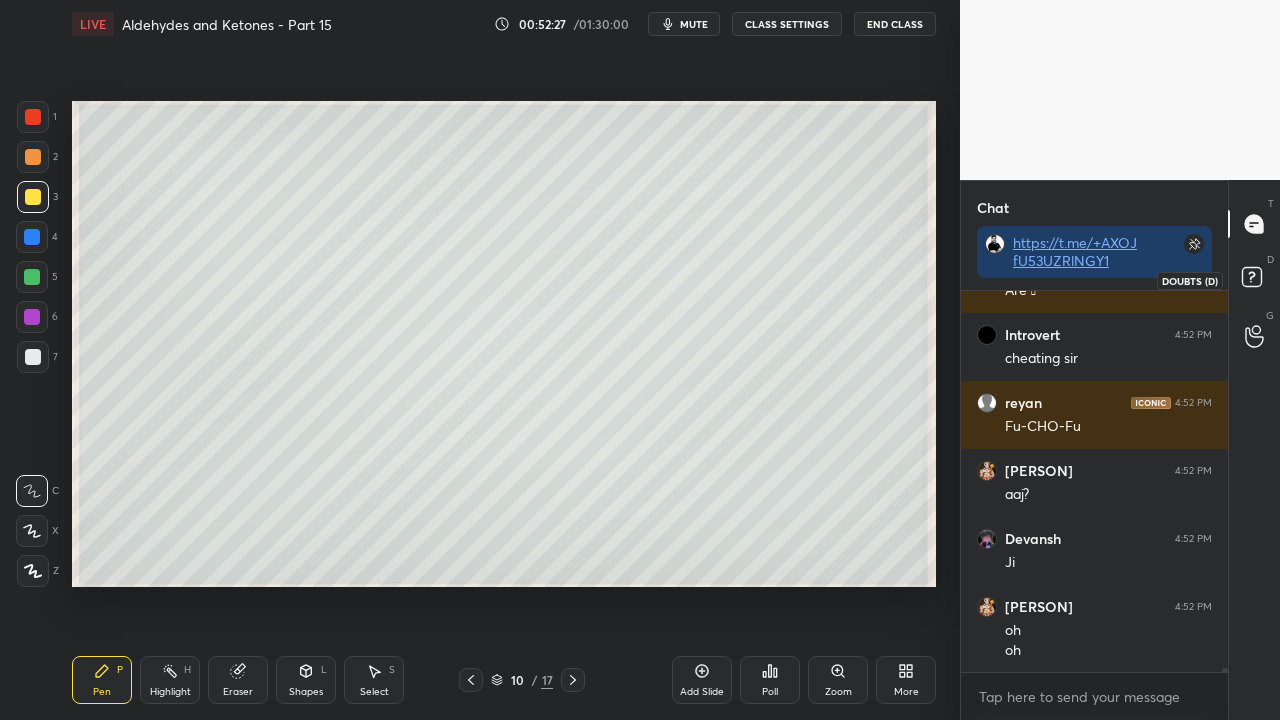 click 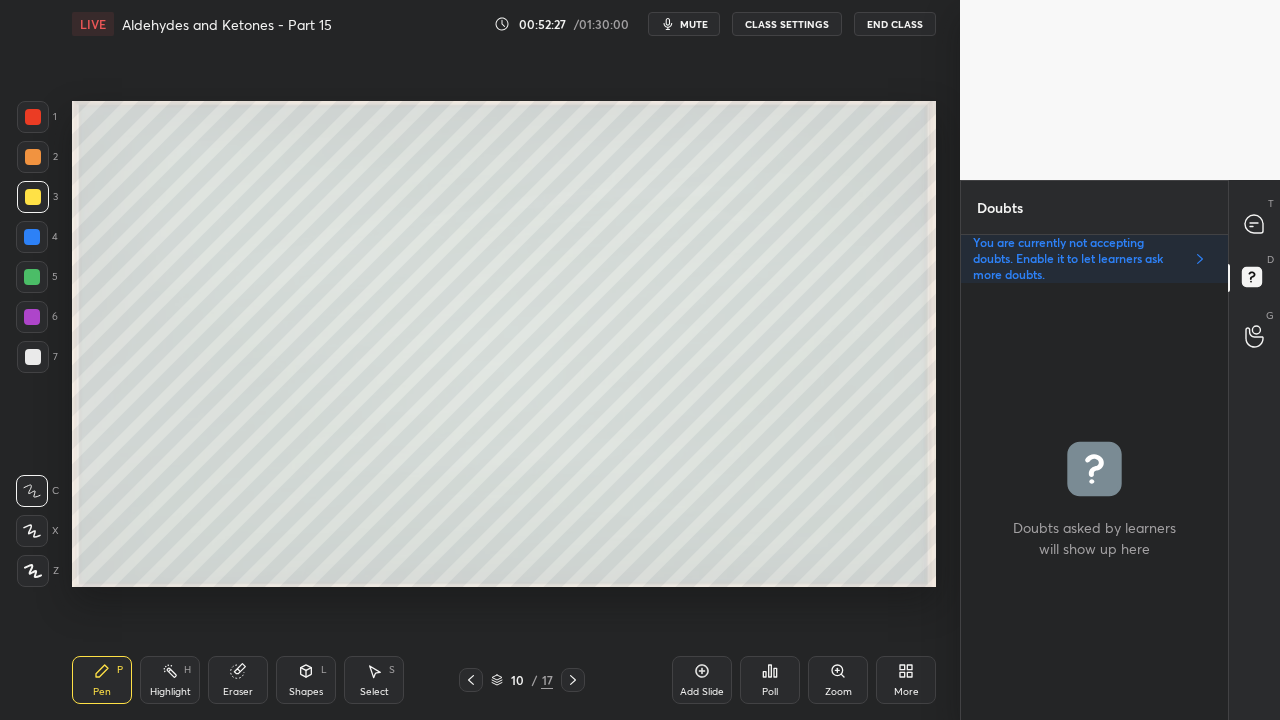 scroll, scrollTop: 6, scrollLeft: 6, axis: both 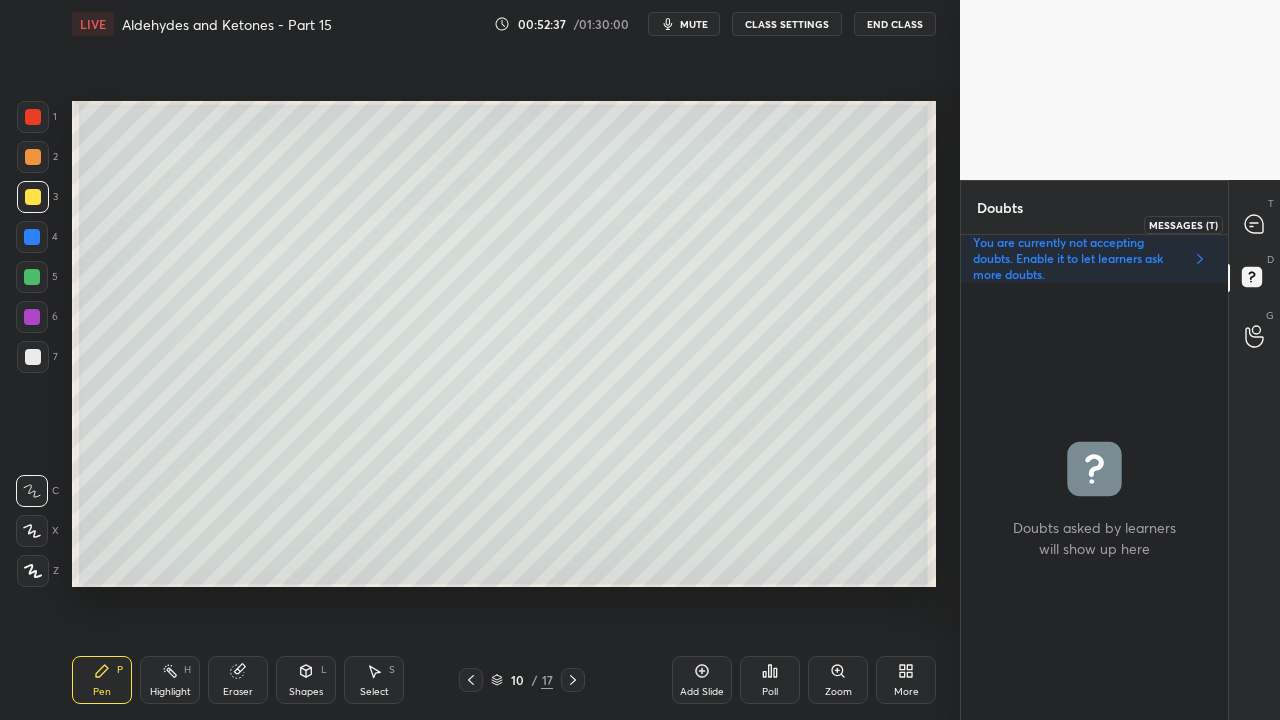 click 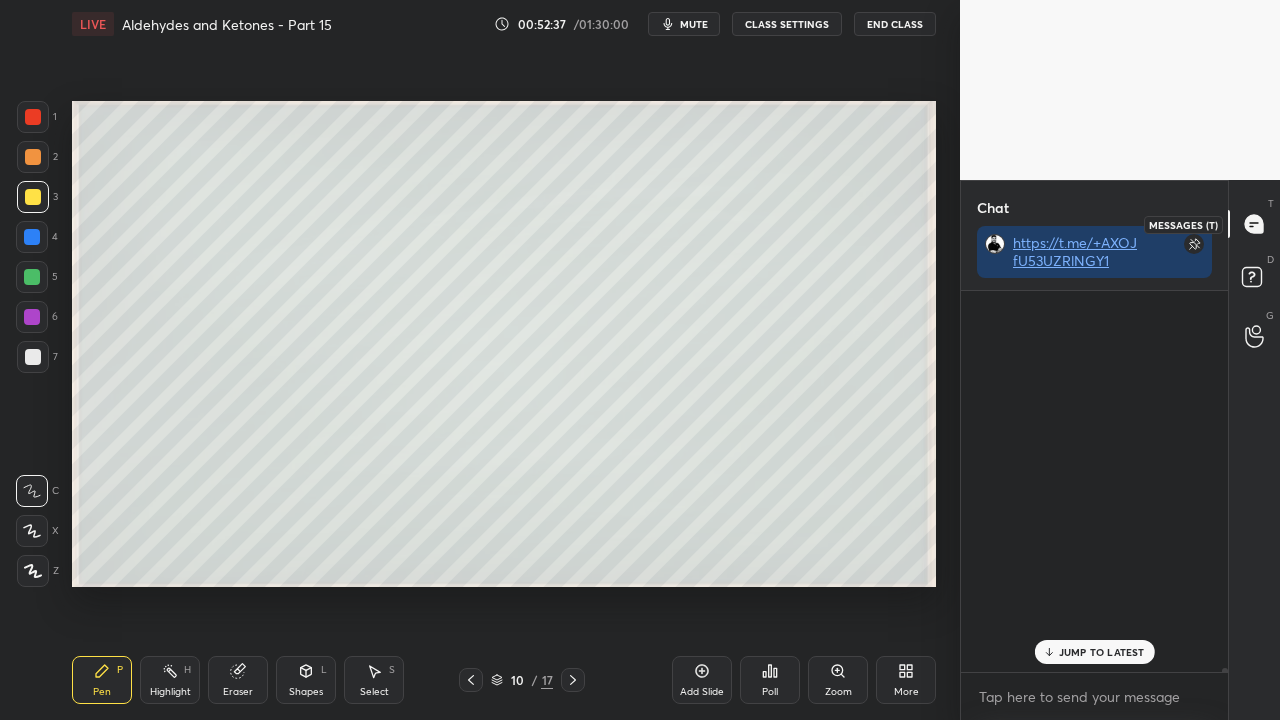 scroll, scrollTop: 40860, scrollLeft: 0, axis: vertical 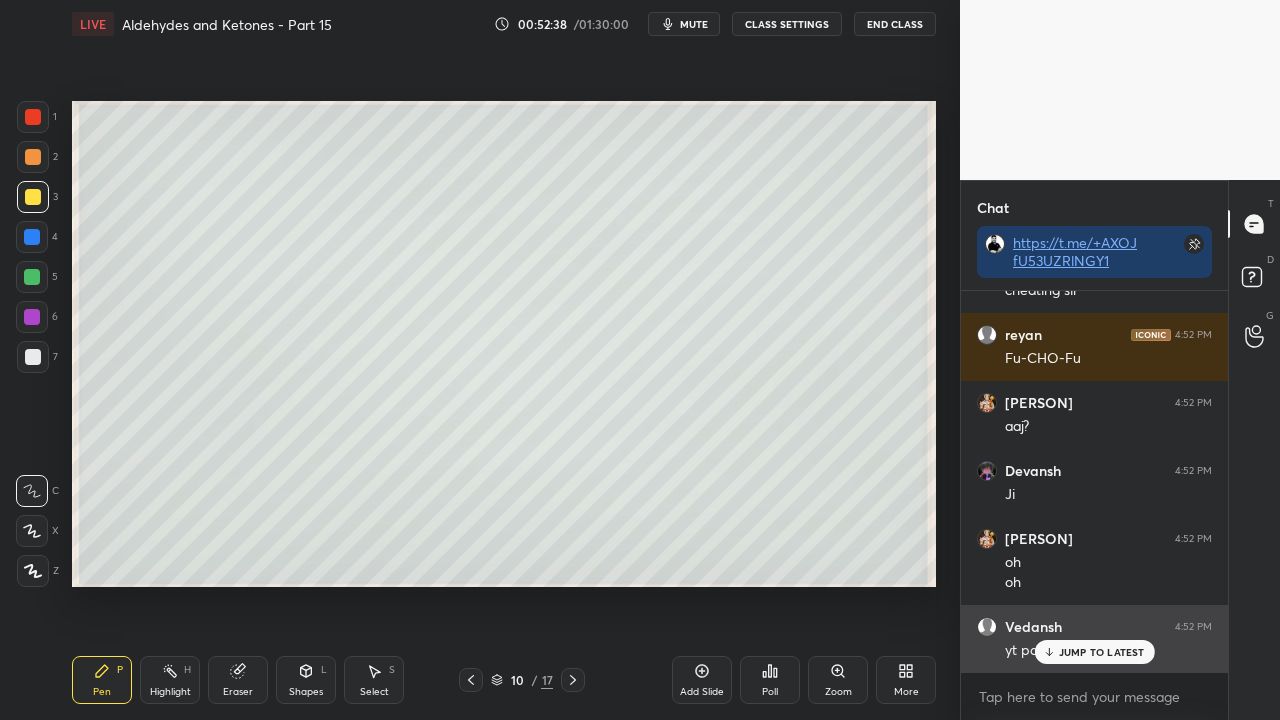 click on "JUMP TO LATEST" at bounding box center (1102, 652) 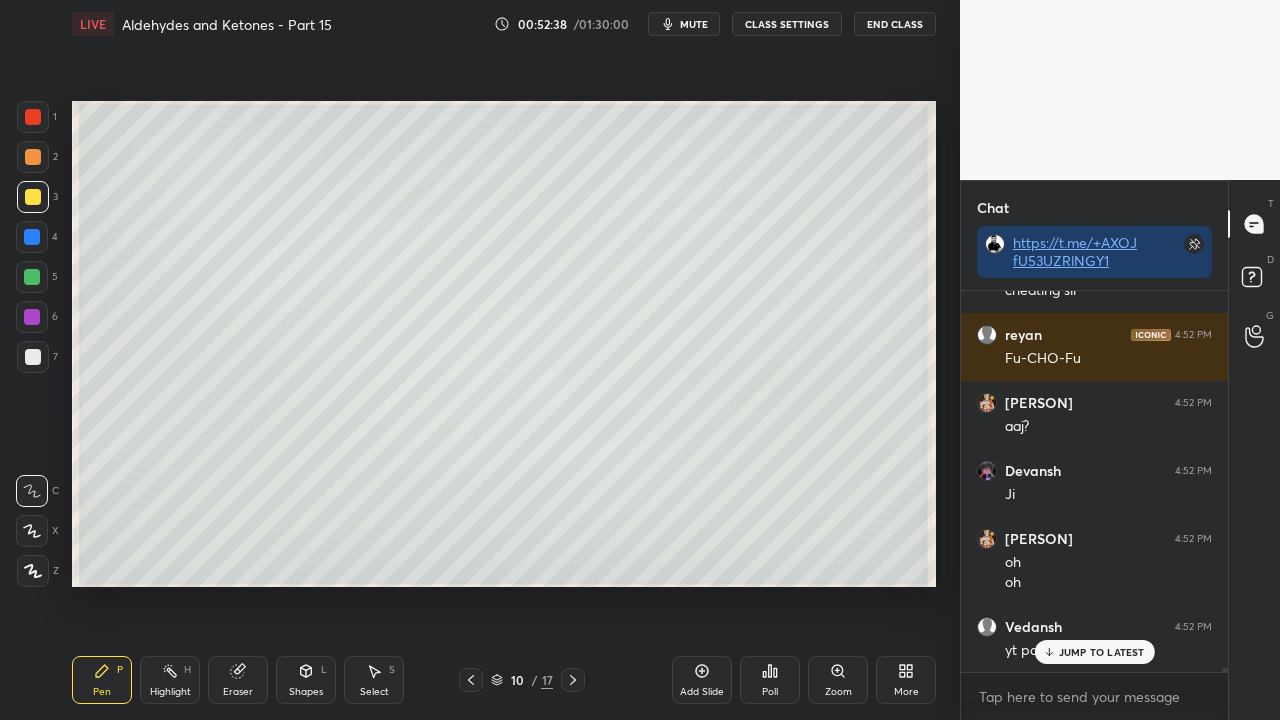 scroll, scrollTop: 41014, scrollLeft: 0, axis: vertical 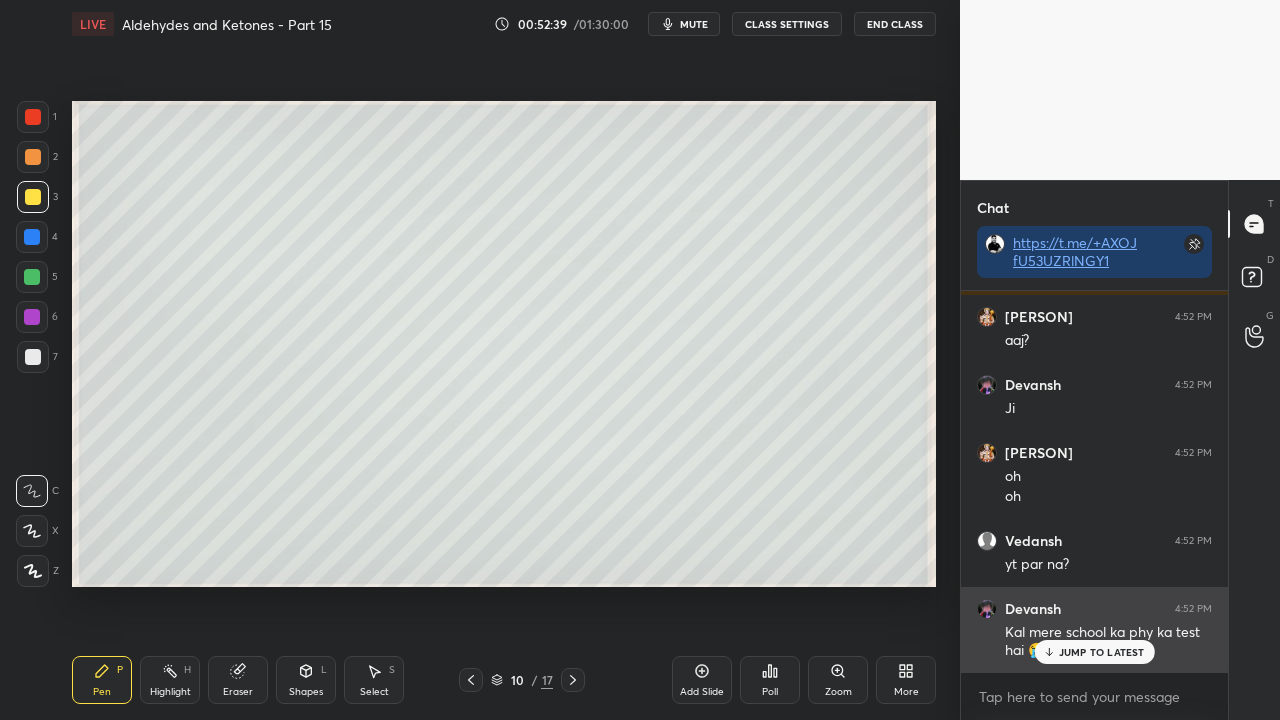 click on "JUMP TO LATEST" at bounding box center [1102, 652] 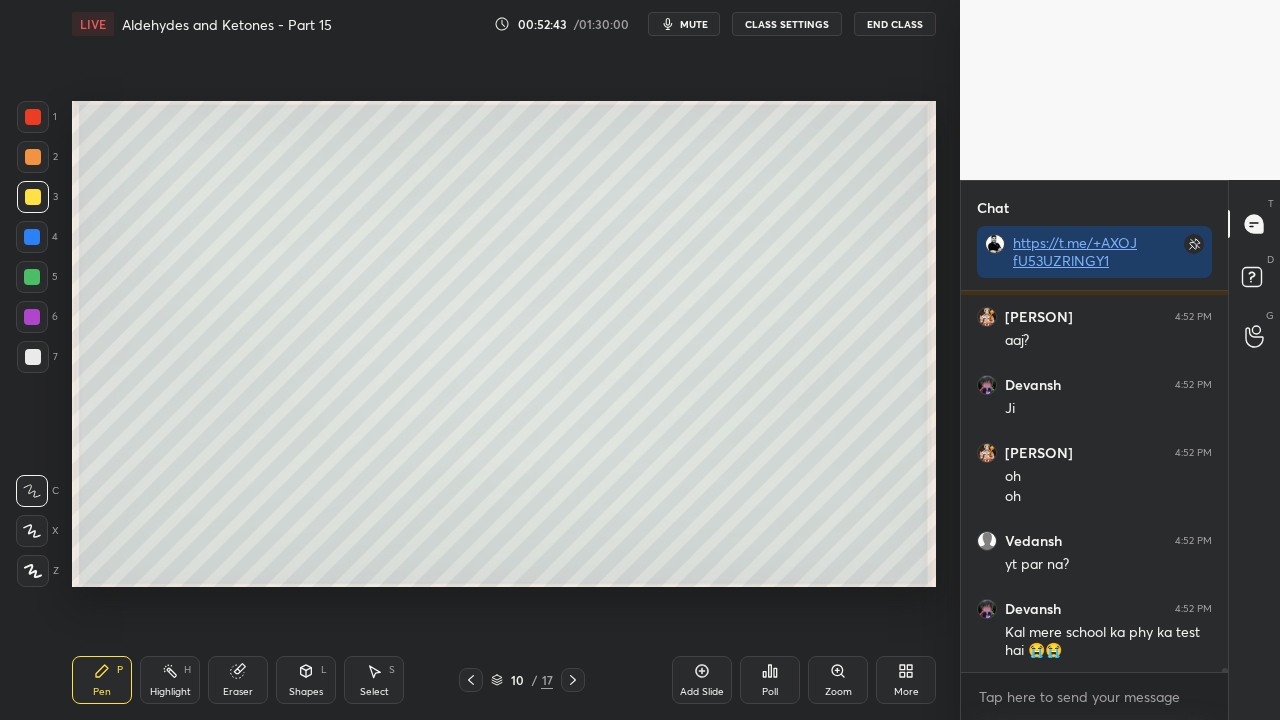 click at bounding box center (33, 357) 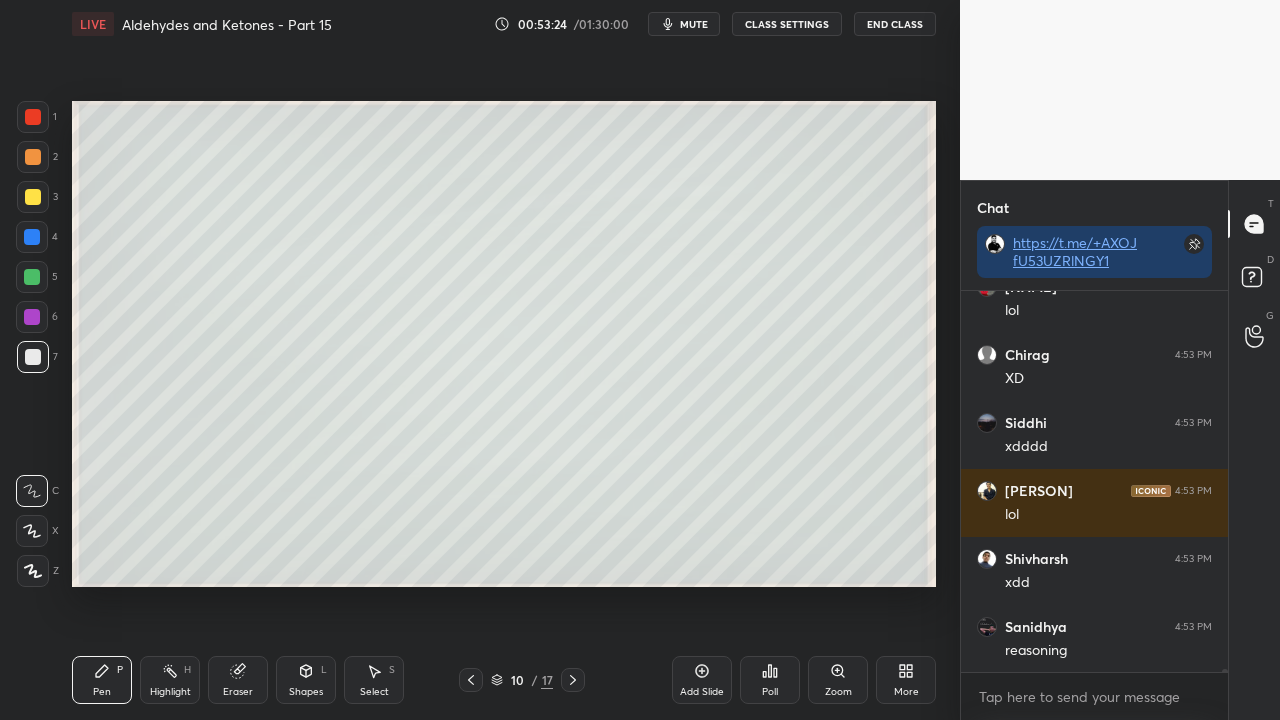 scroll, scrollTop: 43776, scrollLeft: 0, axis: vertical 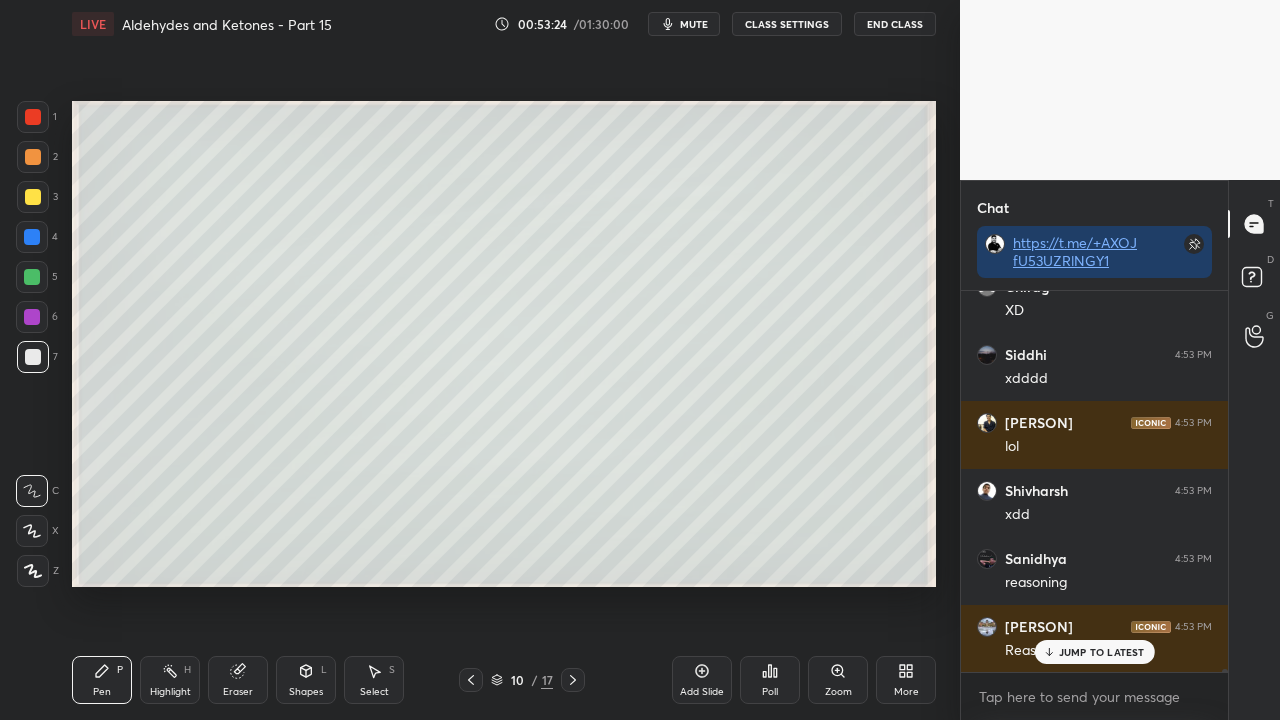 click on "JUMP TO LATEST" at bounding box center [1094, 652] 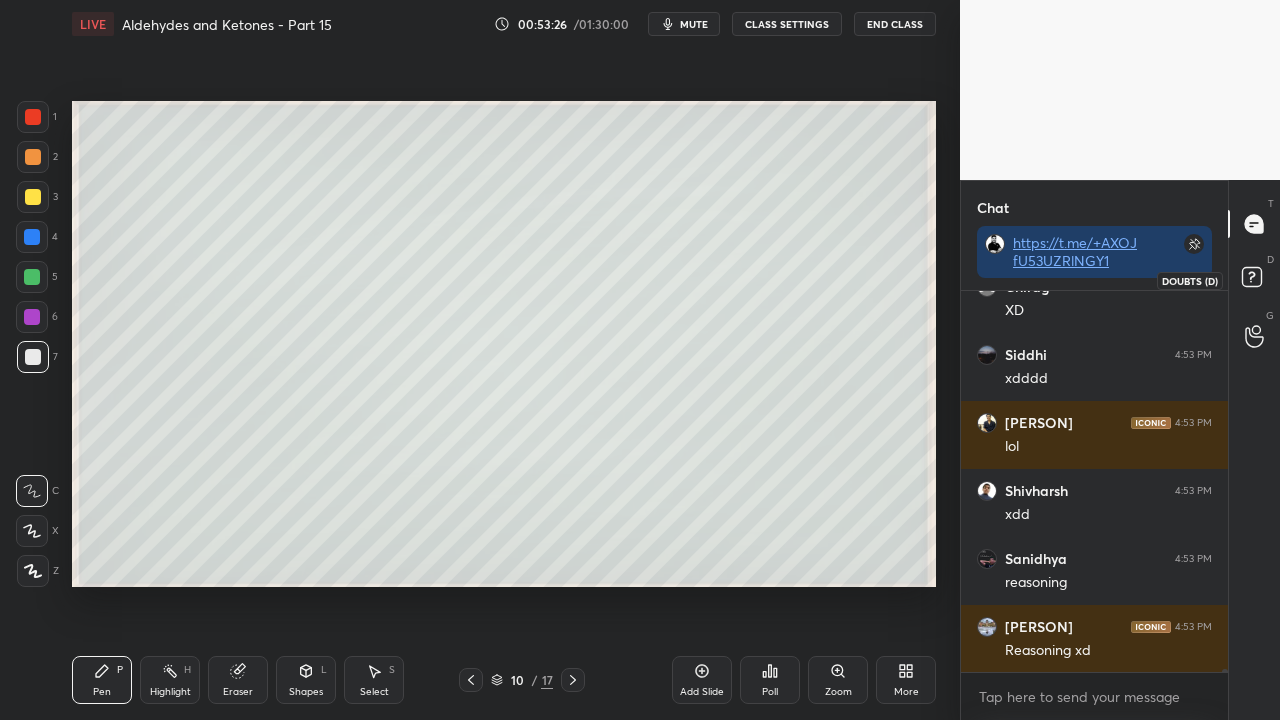click 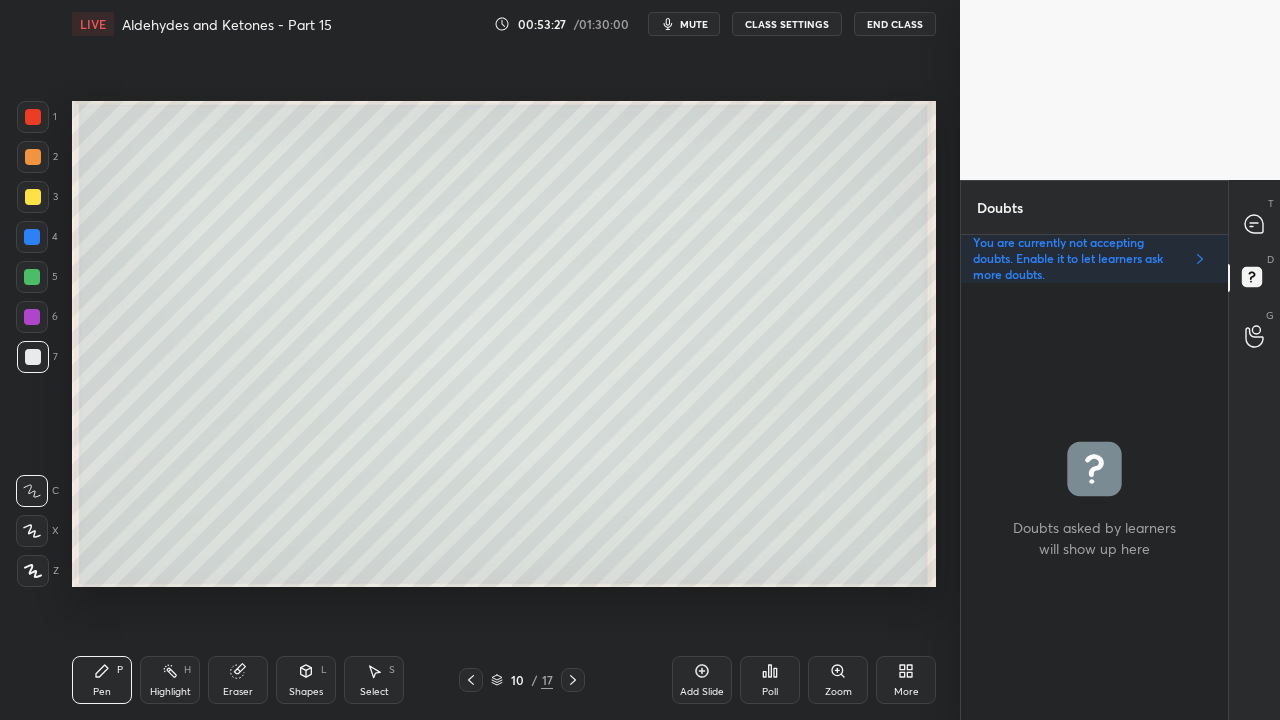 drag, startPoint x: 244, startPoint y: 672, endPoint x: 290, endPoint y: 599, distance: 86.28442 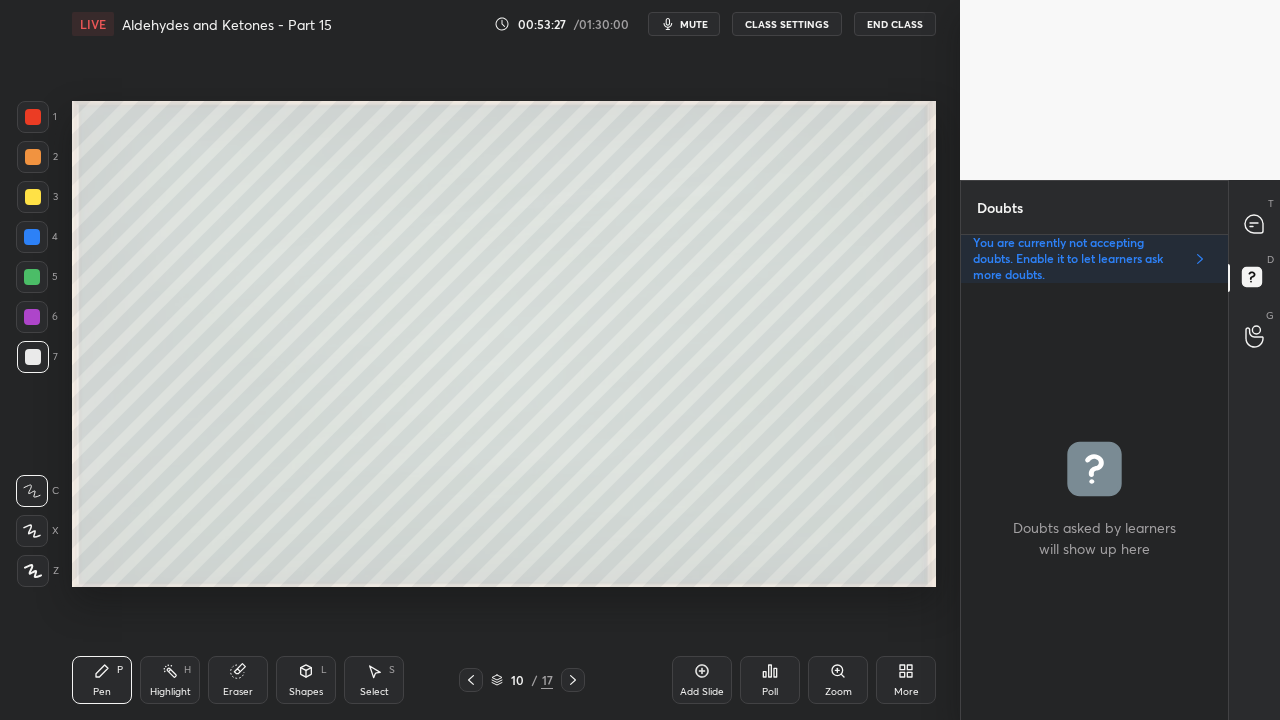 click on "Eraser" at bounding box center (238, 680) 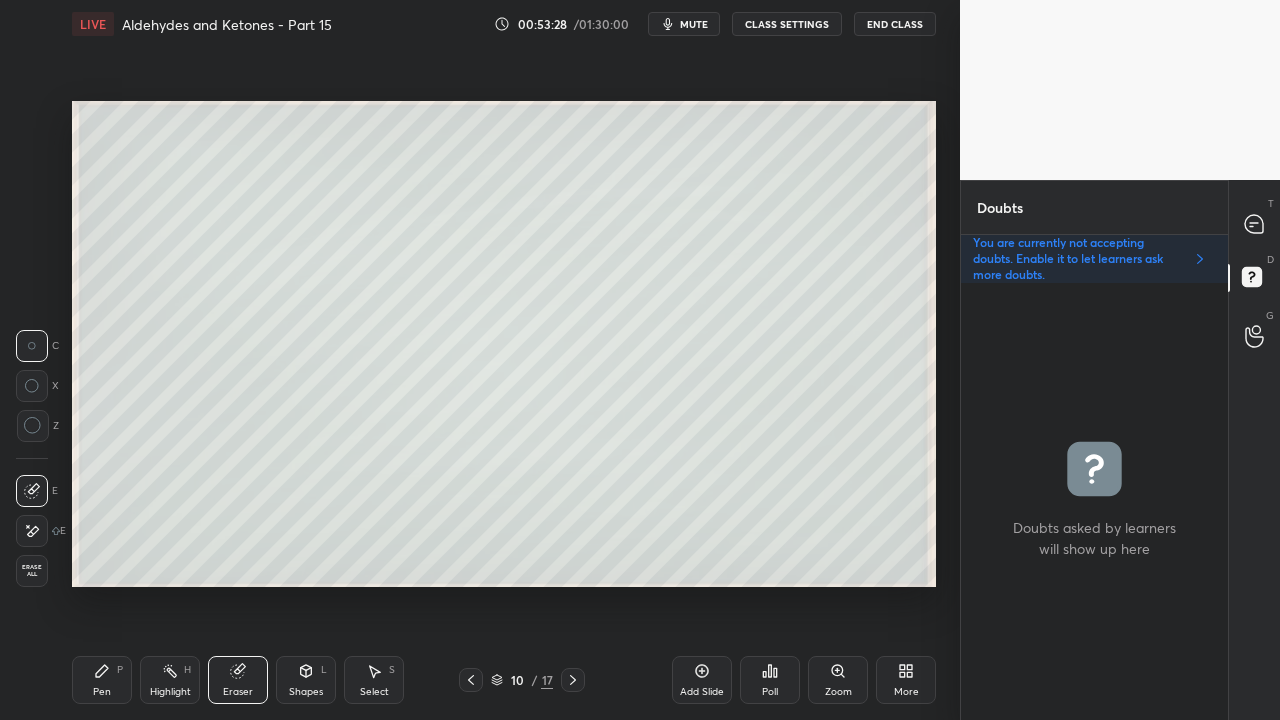 click at bounding box center (32, 531) 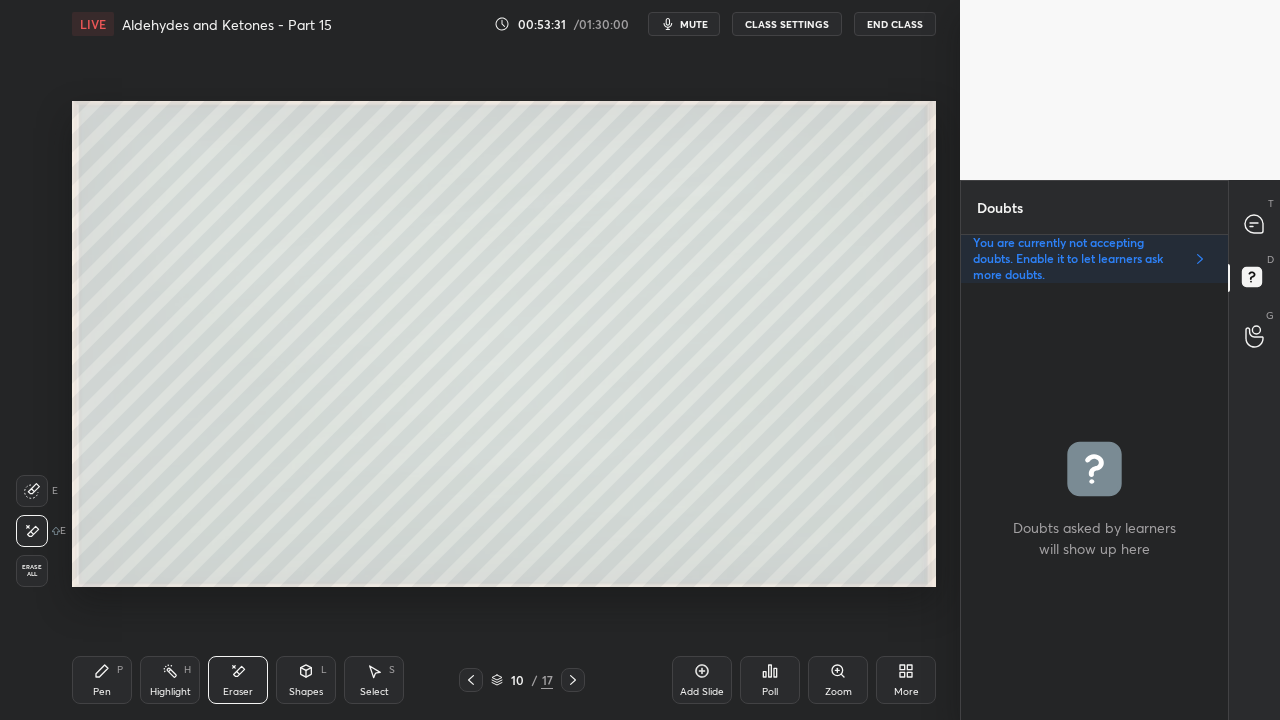 drag, startPoint x: 128, startPoint y: 680, endPoint x: 110, endPoint y: 668, distance: 21.633308 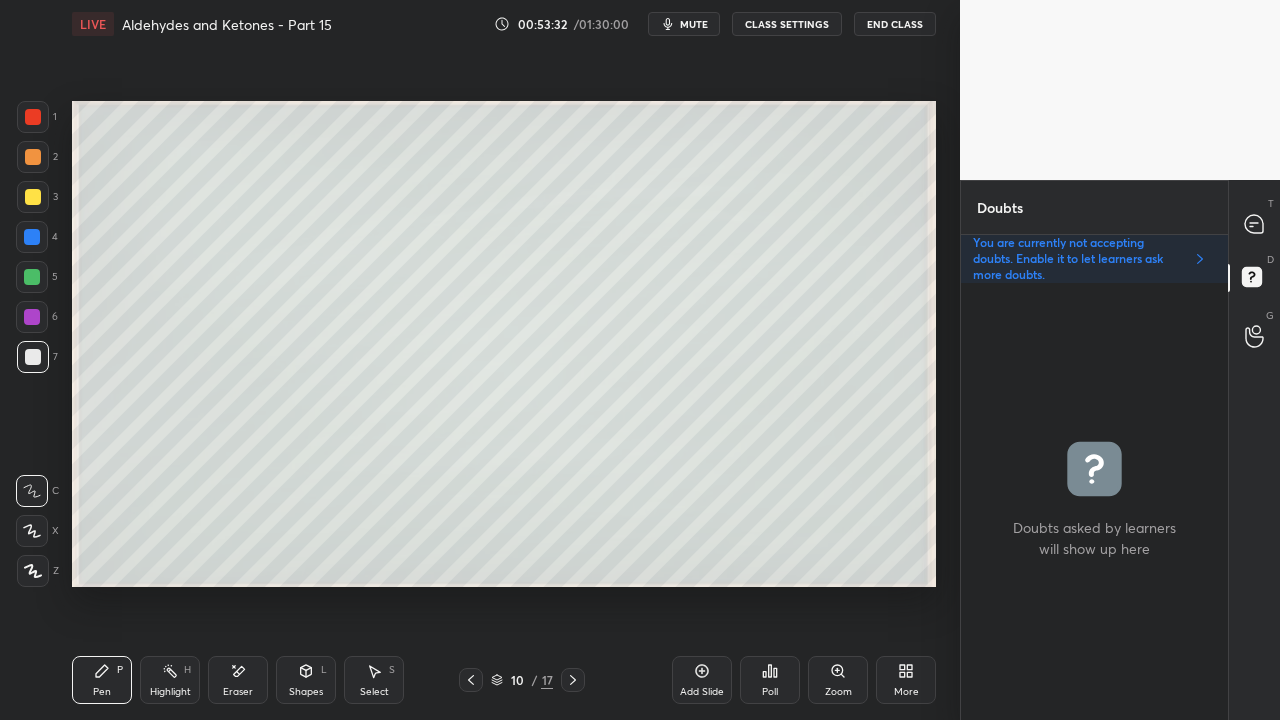 click at bounding box center (33, 197) 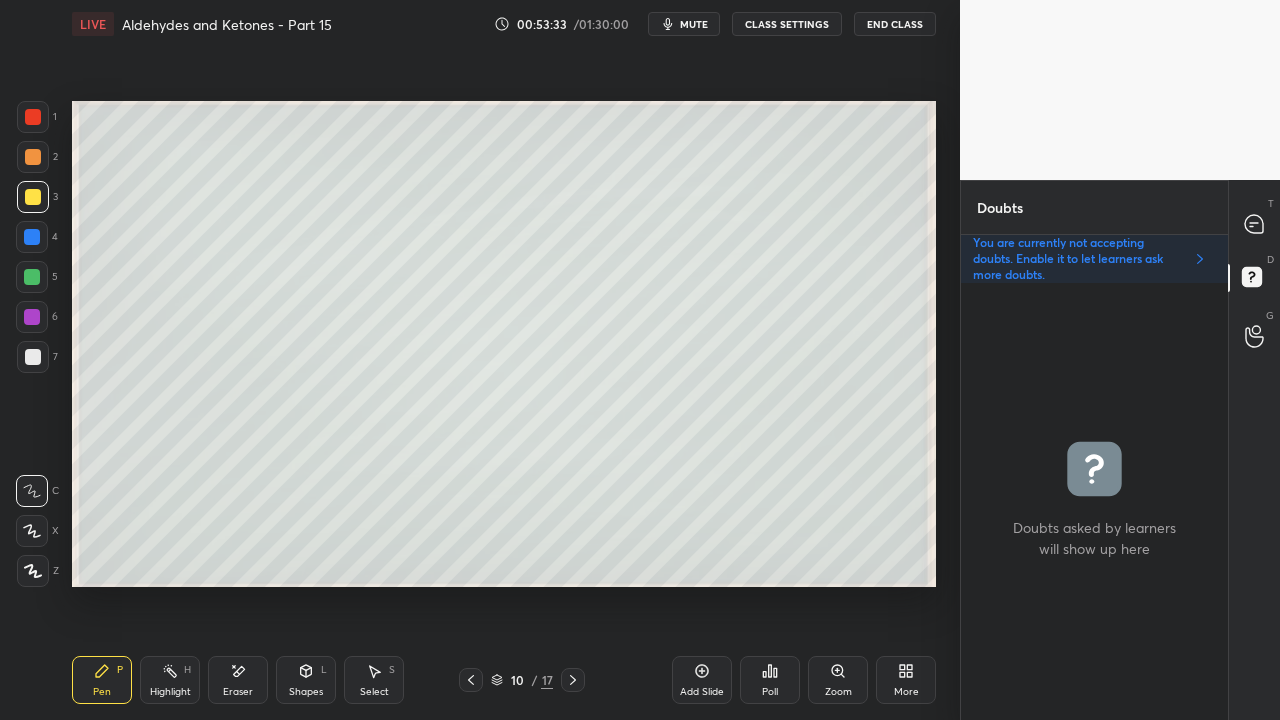 click at bounding box center (33, 357) 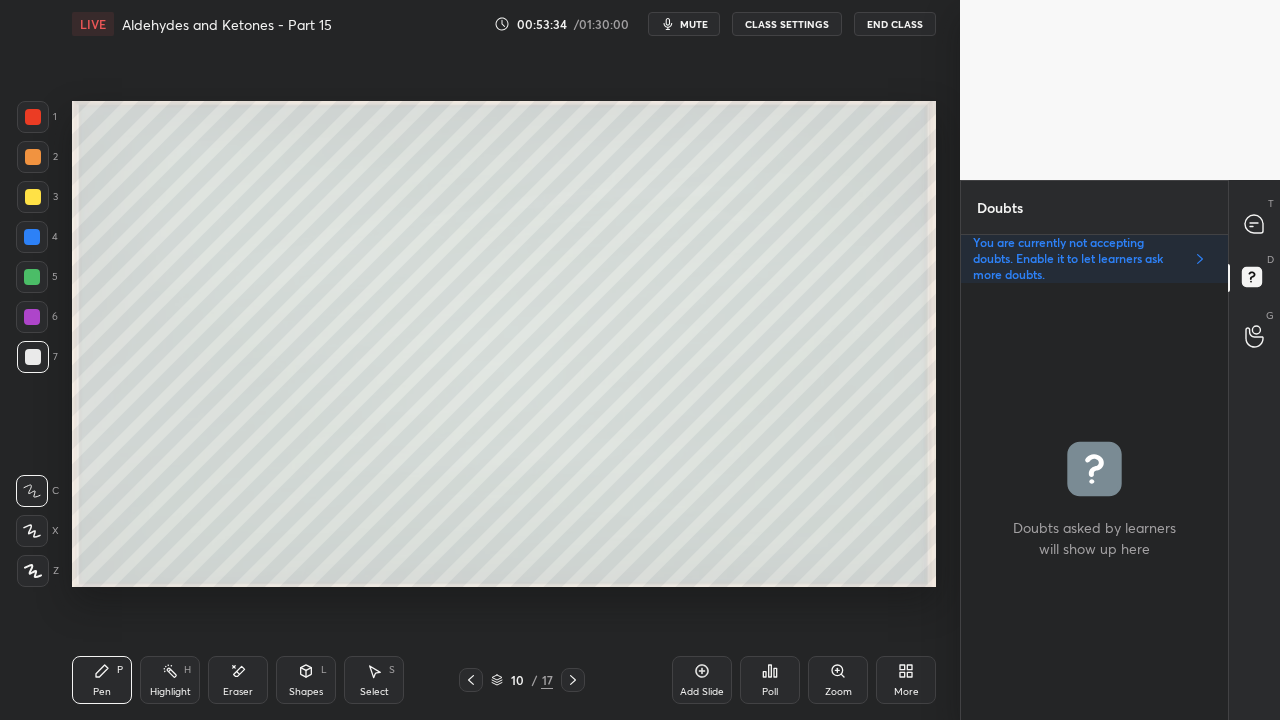 click at bounding box center (1255, 224) 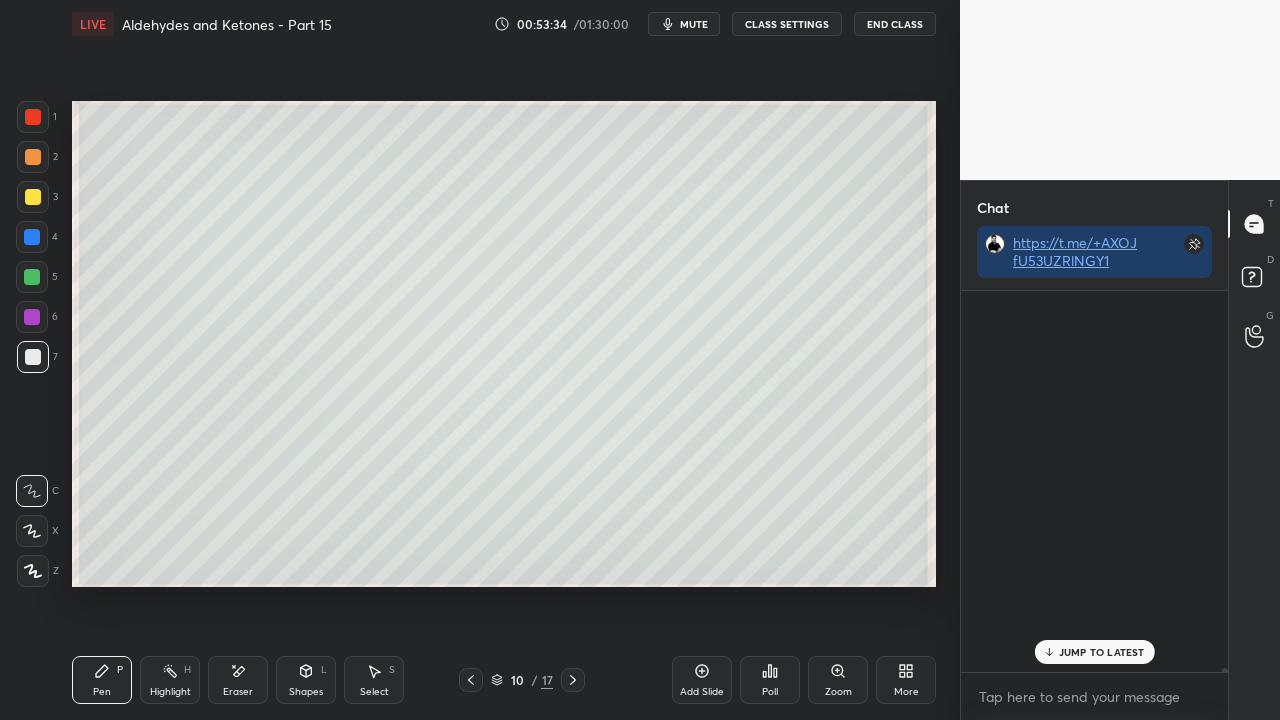 scroll, scrollTop: 44077, scrollLeft: 0, axis: vertical 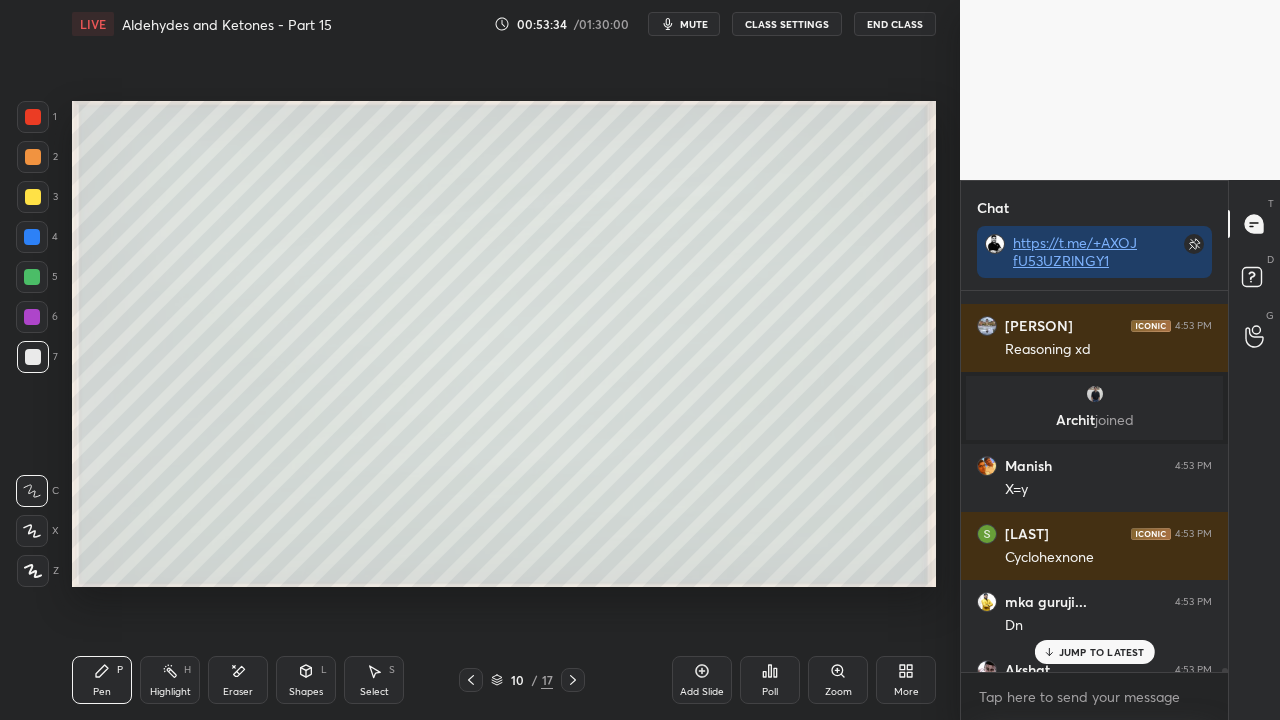 click on "JUMP TO LATEST" at bounding box center (1102, 652) 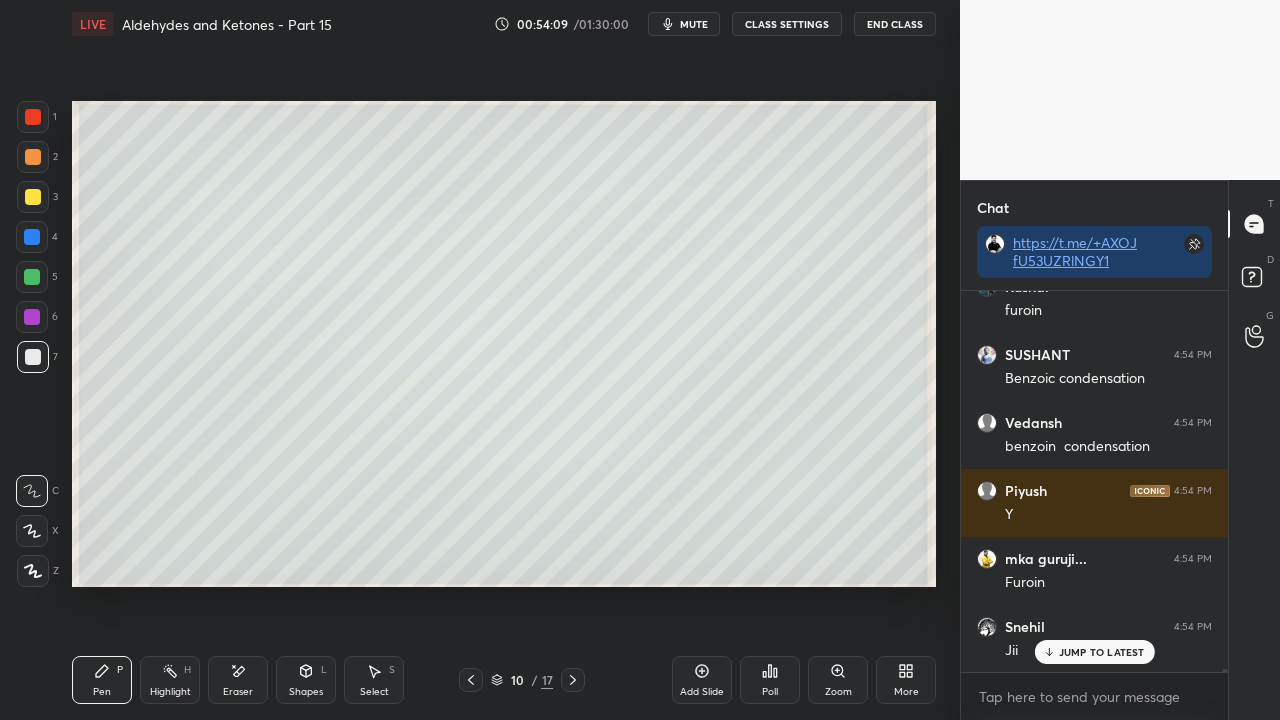 scroll, scrollTop: 44664, scrollLeft: 0, axis: vertical 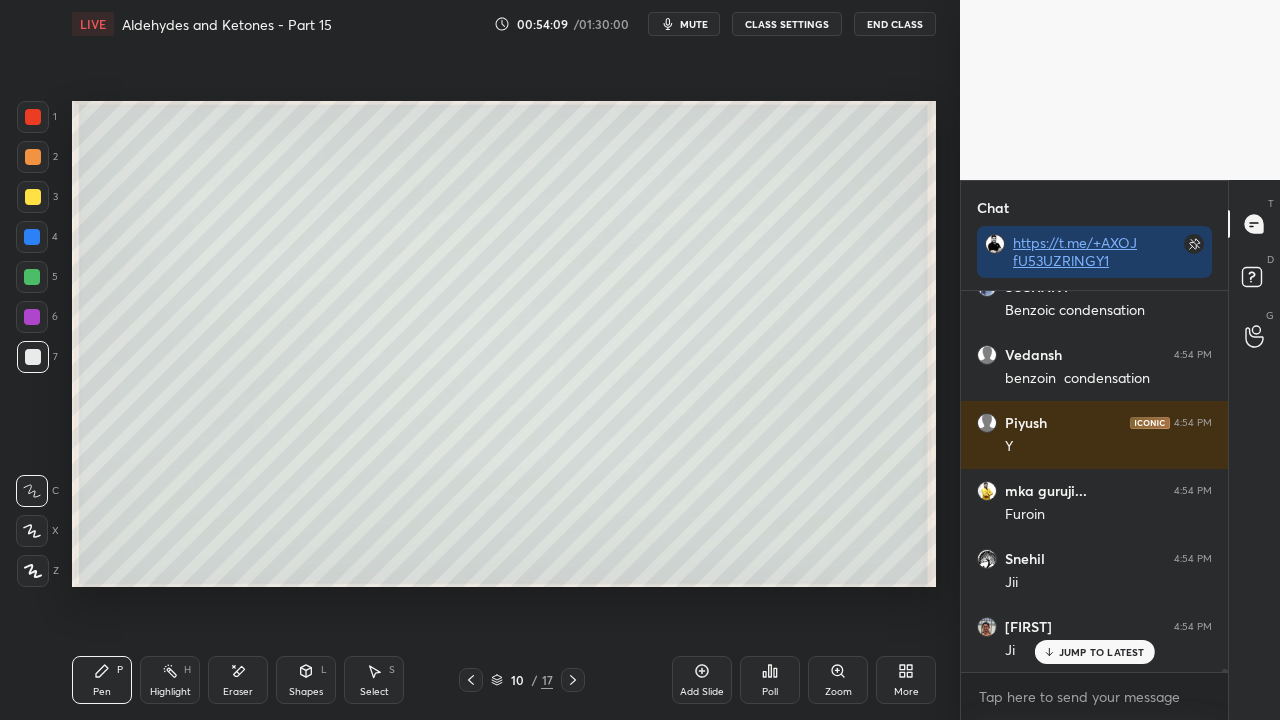 click on "JUMP TO LATEST" at bounding box center [1102, 652] 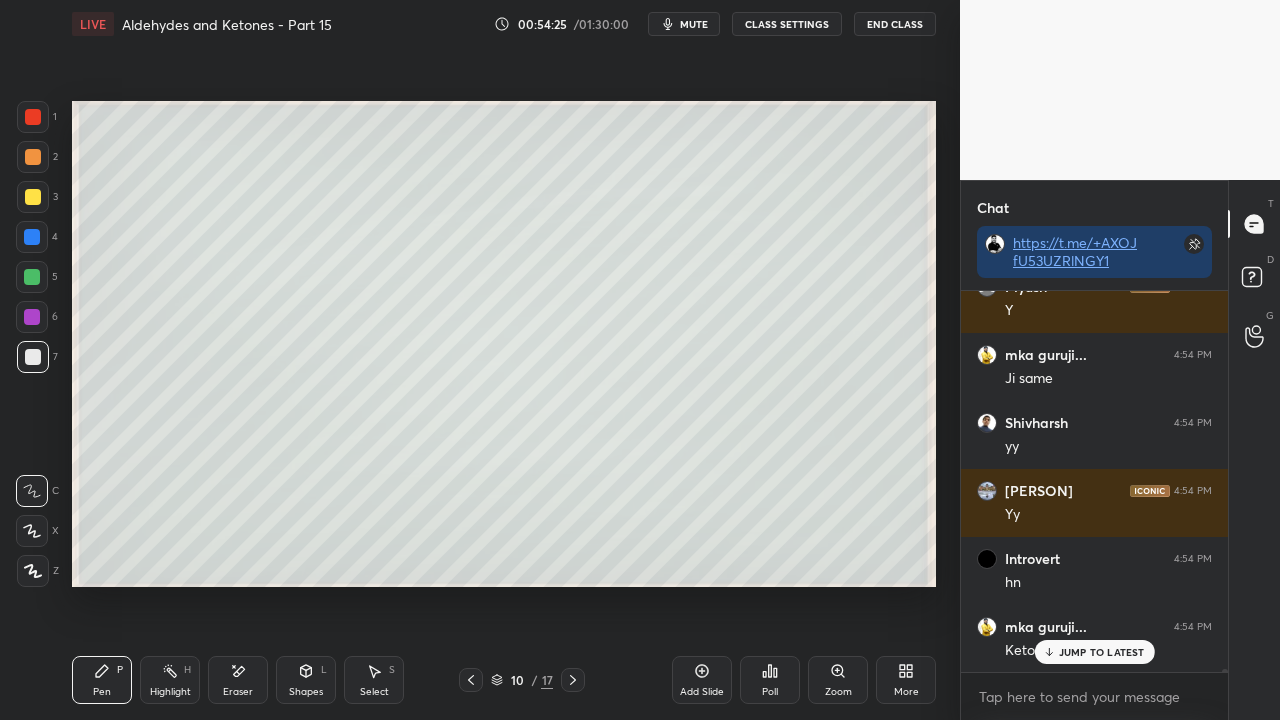 scroll, scrollTop: 45158, scrollLeft: 0, axis: vertical 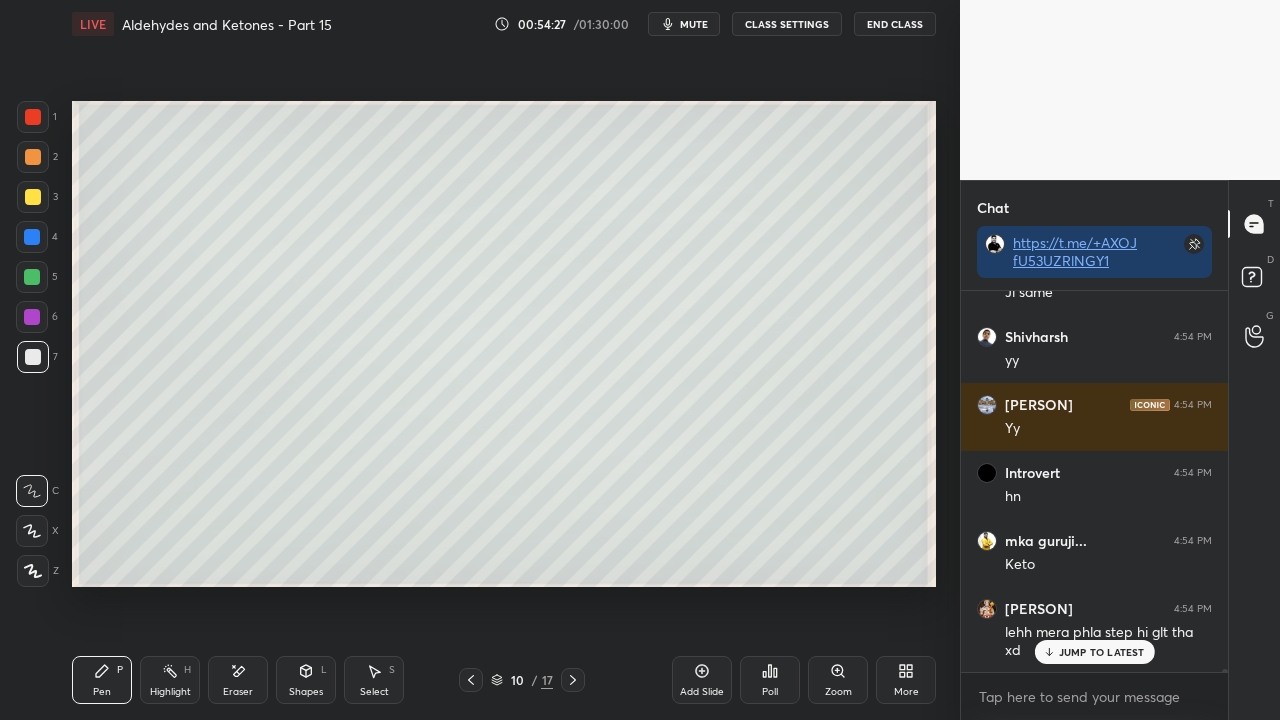 click 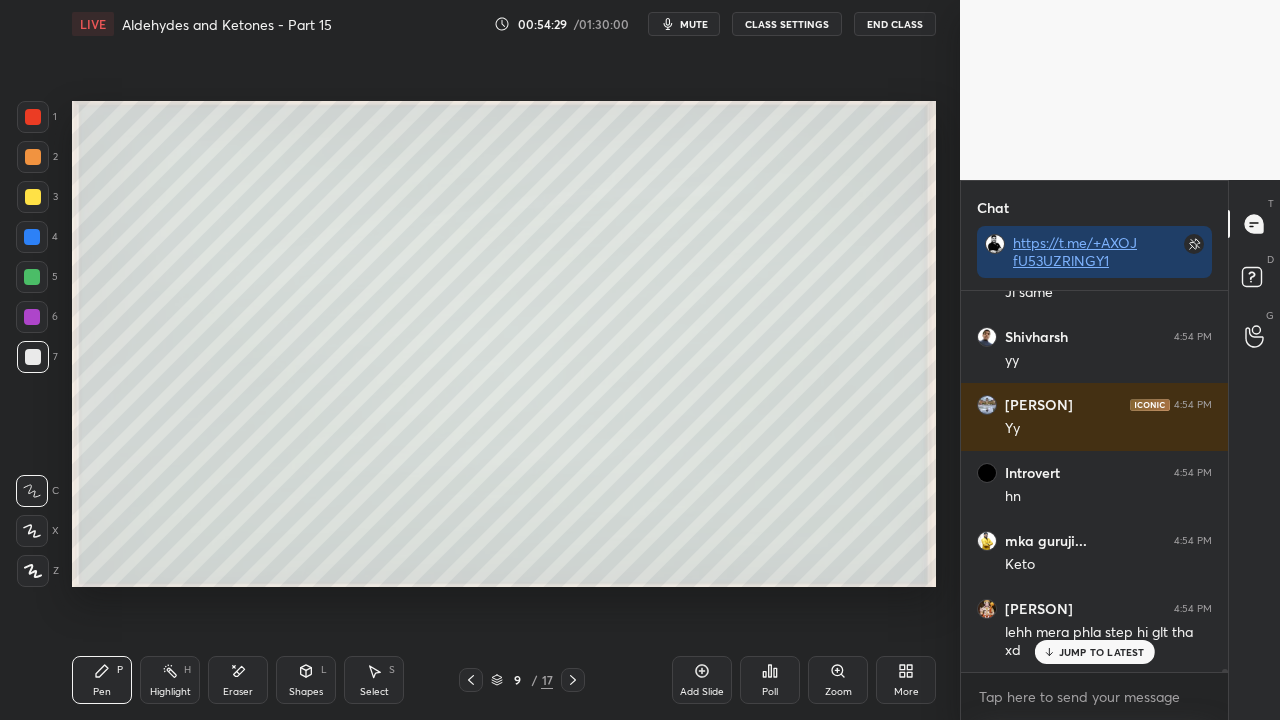 click on "JUMP TO LATEST" at bounding box center [1102, 652] 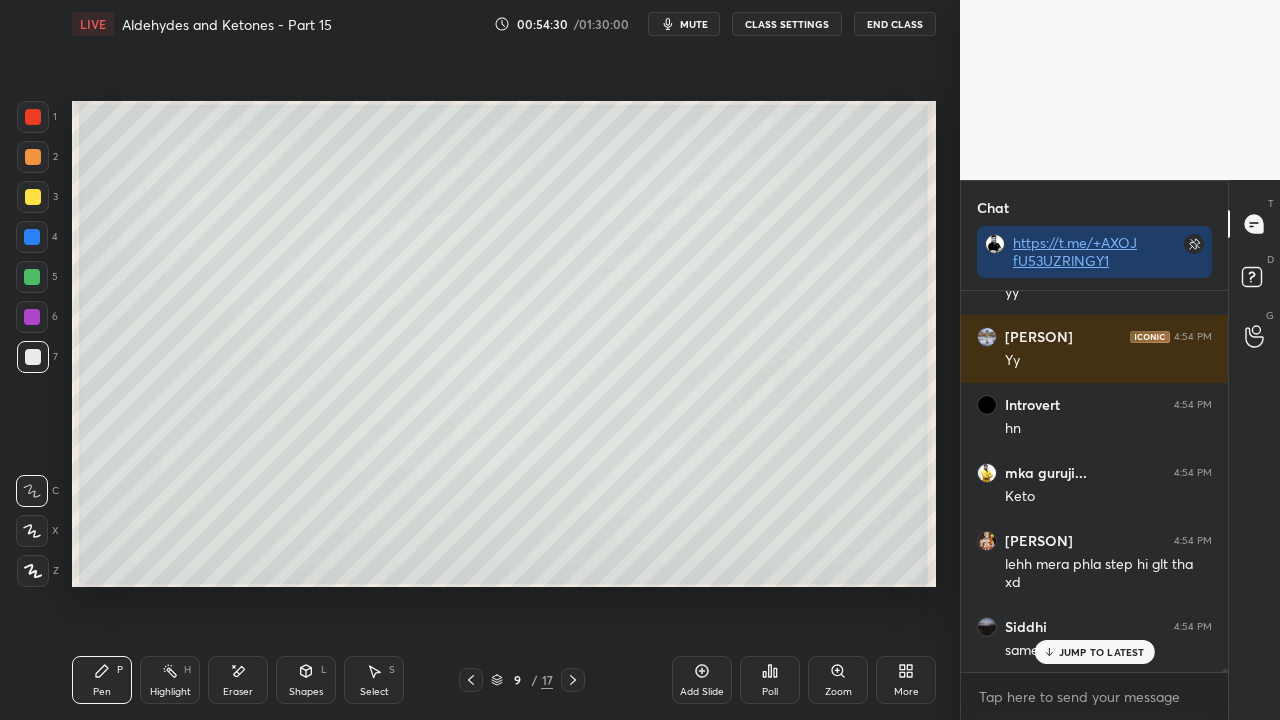 scroll, scrollTop: 45246, scrollLeft: 0, axis: vertical 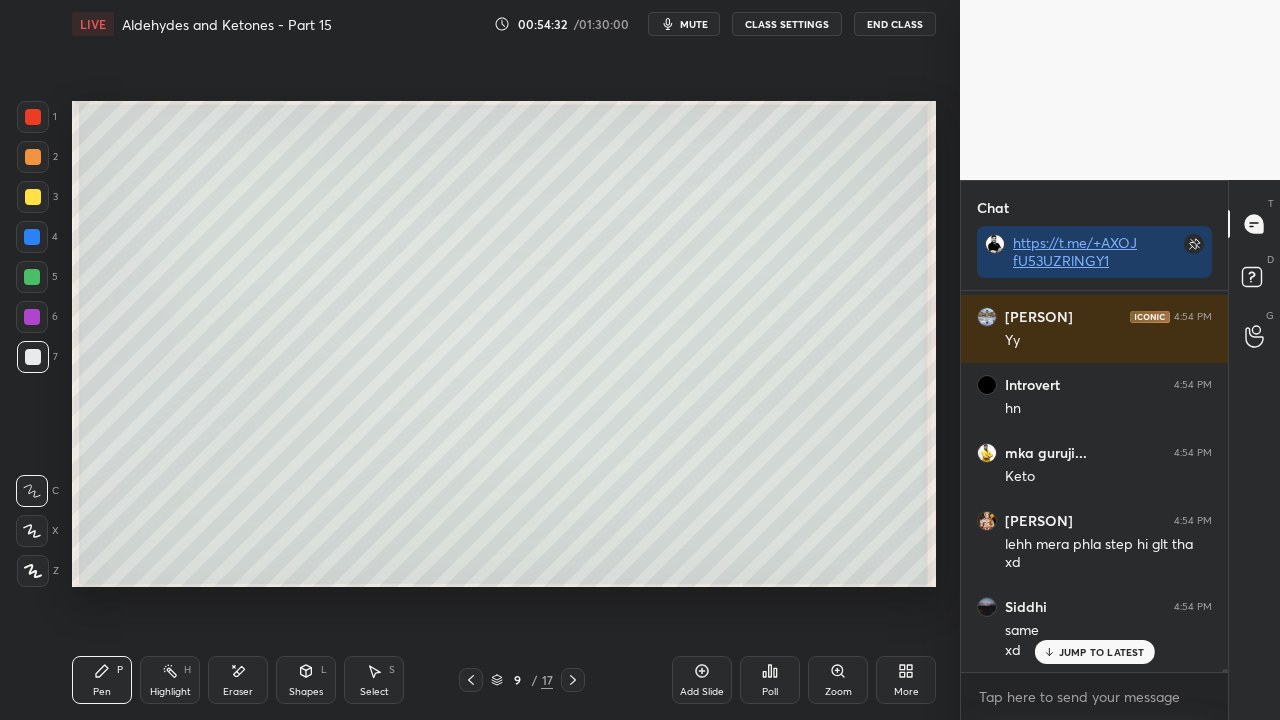 click 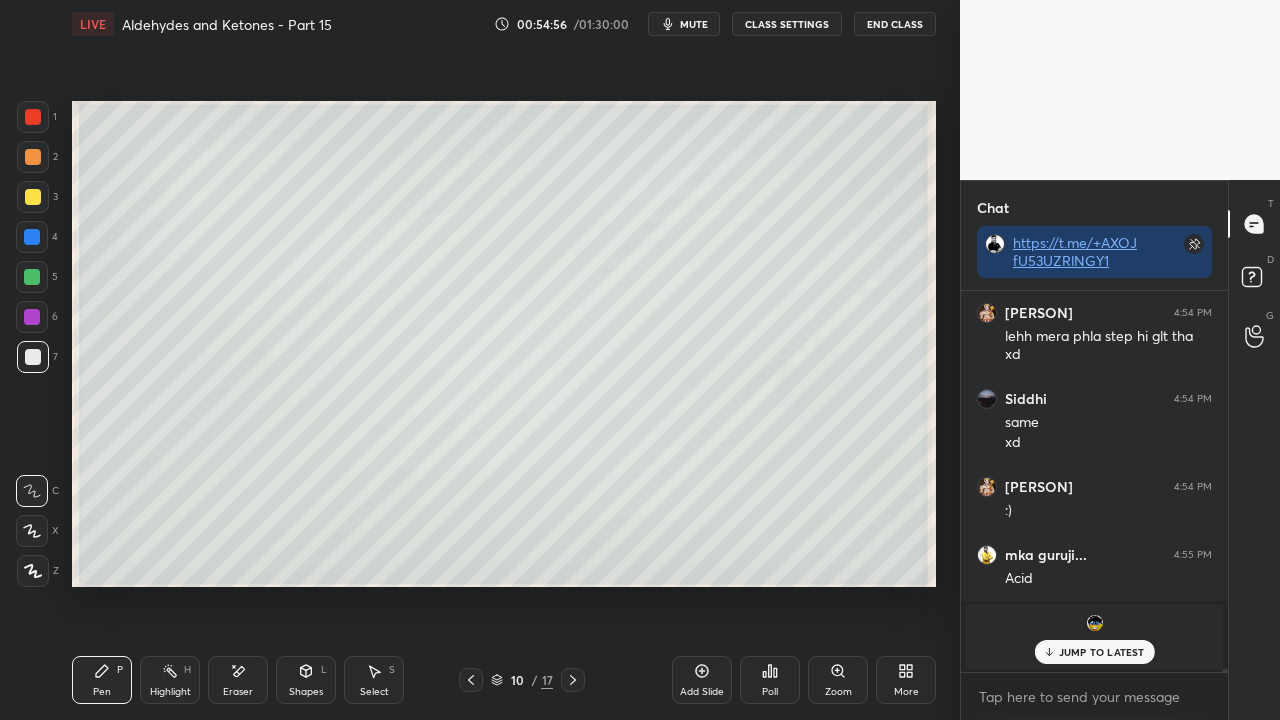 scroll, scrollTop: 45522, scrollLeft: 0, axis: vertical 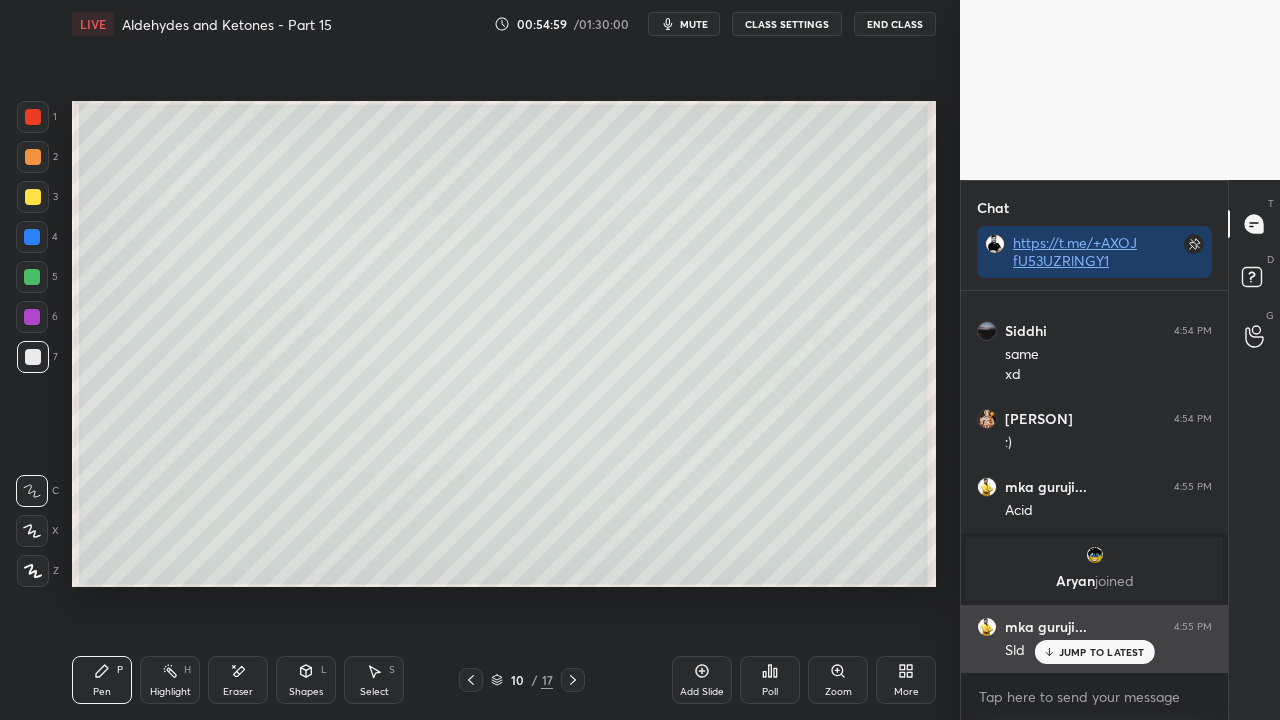 click on "JUMP TO LATEST" at bounding box center (1102, 652) 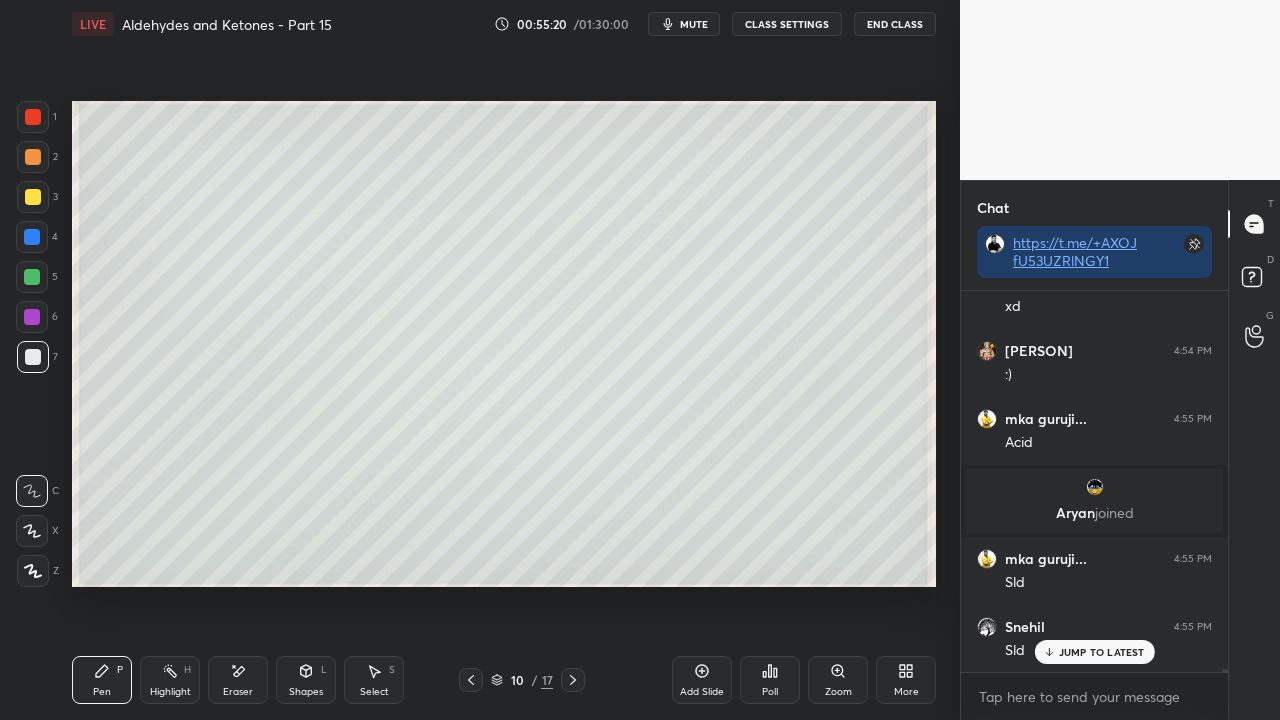 scroll, scrollTop: 45658, scrollLeft: 0, axis: vertical 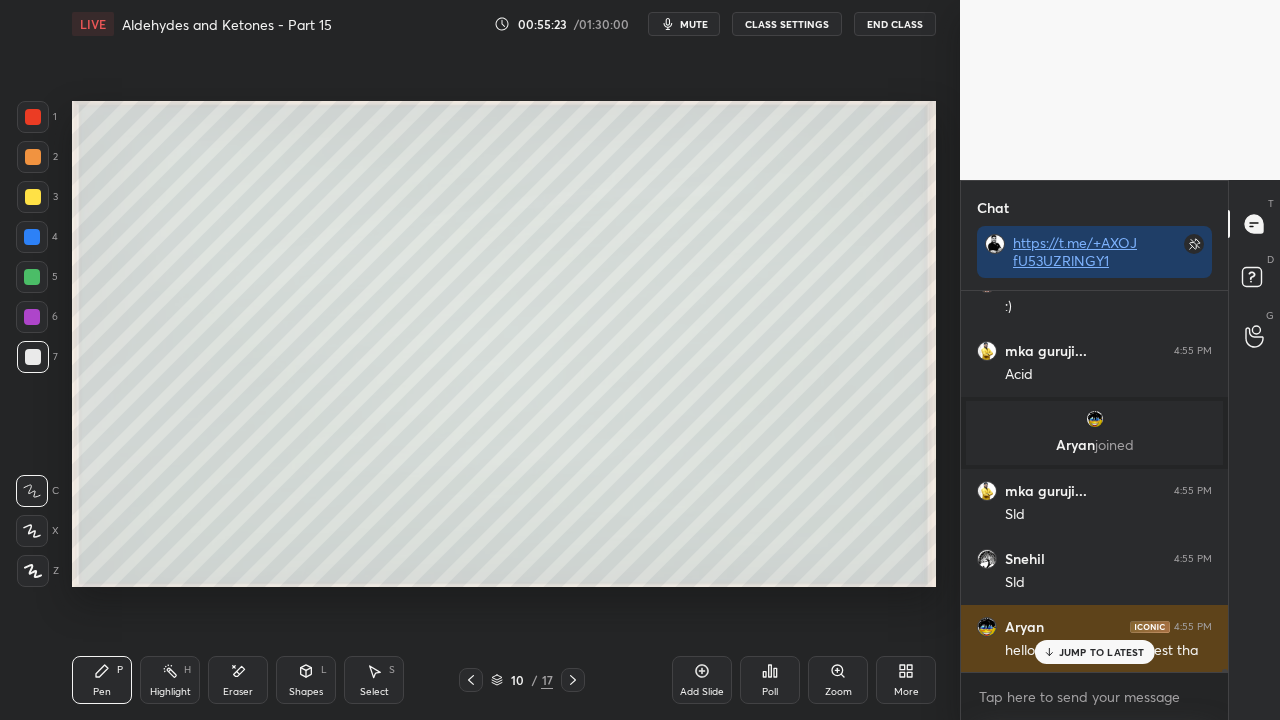 drag, startPoint x: 1054, startPoint y: 643, endPoint x: 1022, endPoint y: 642, distance: 32.01562 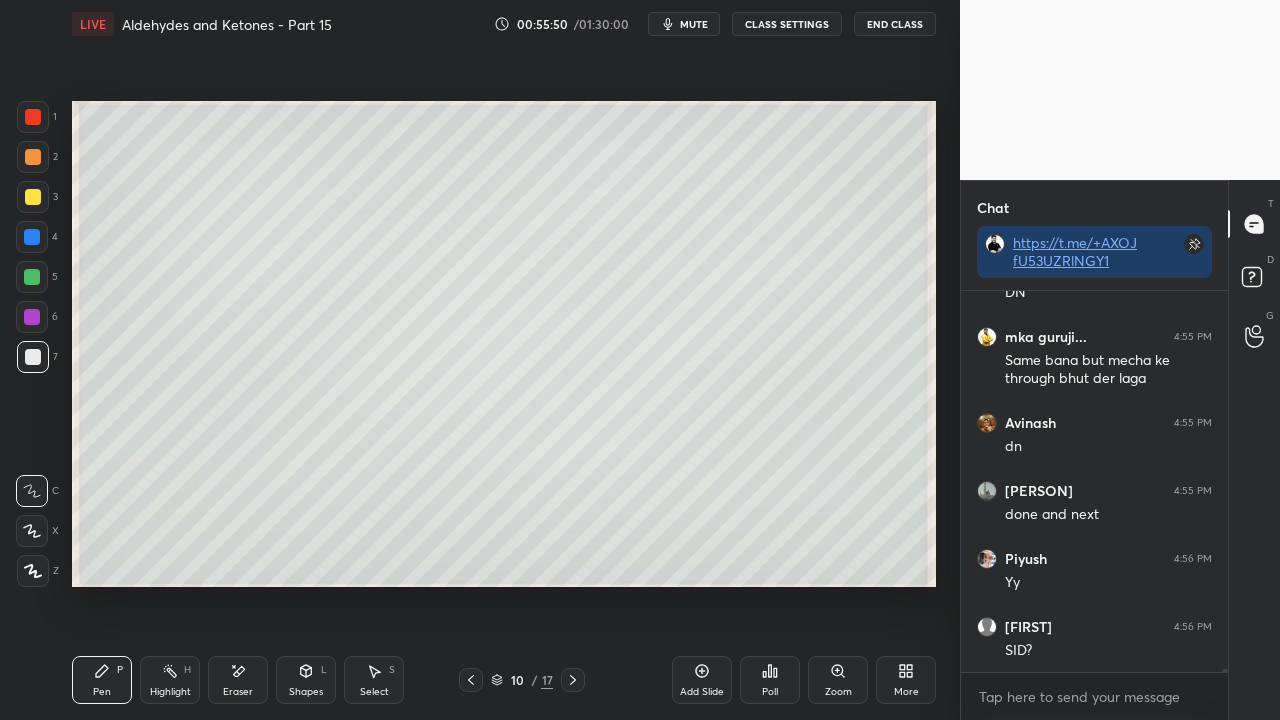 scroll, scrollTop: 46492, scrollLeft: 0, axis: vertical 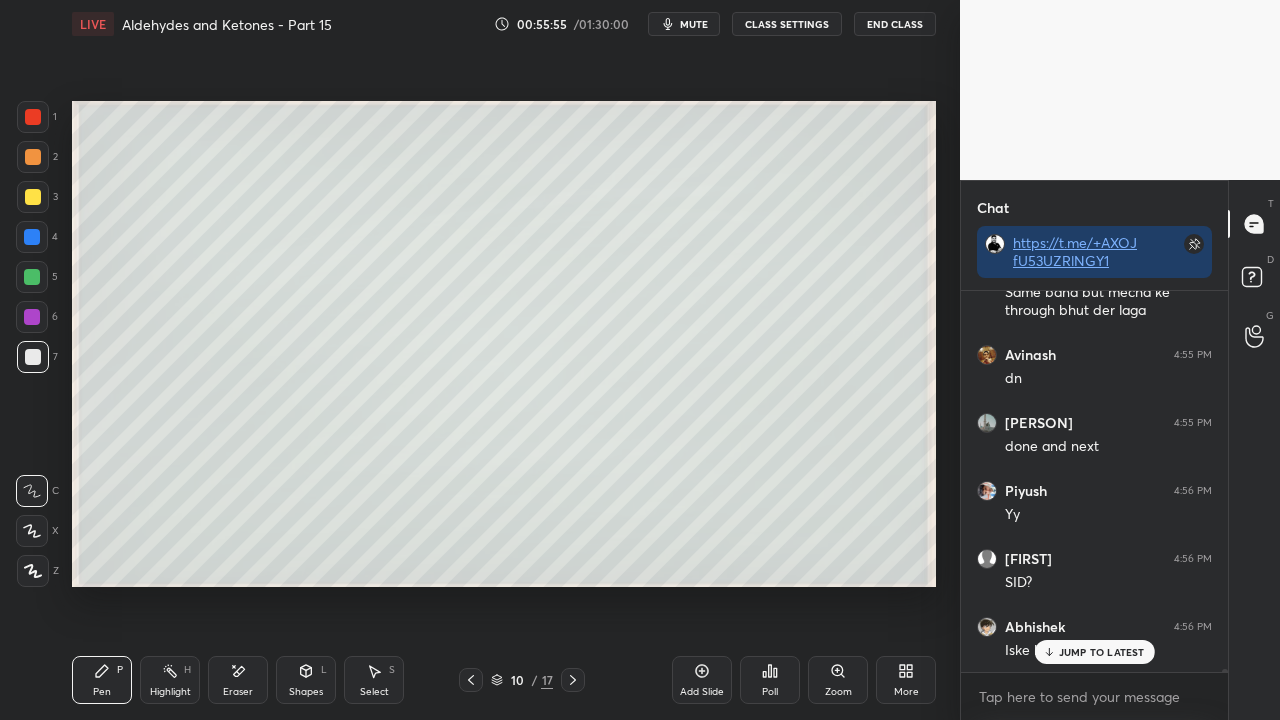 click on "JUMP TO LATEST" at bounding box center [1102, 652] 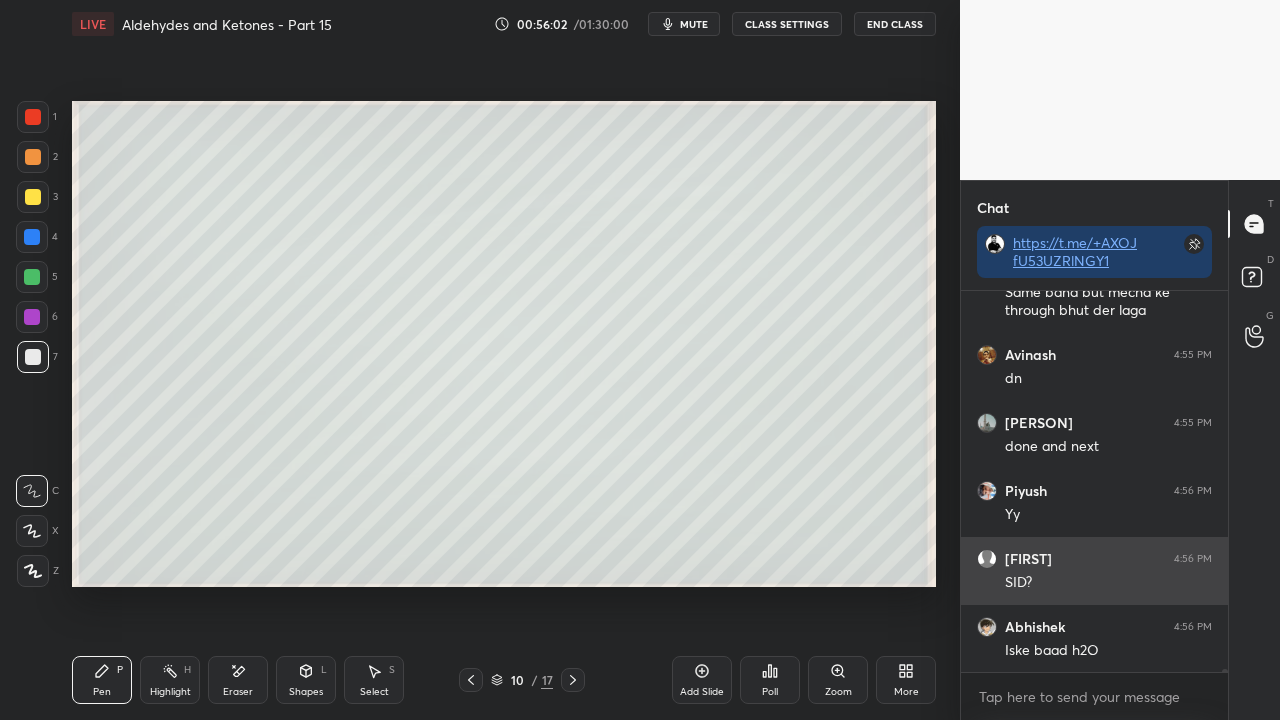 scroll, scrollTop: 46560, scrollLeft: 0, axis: vertical 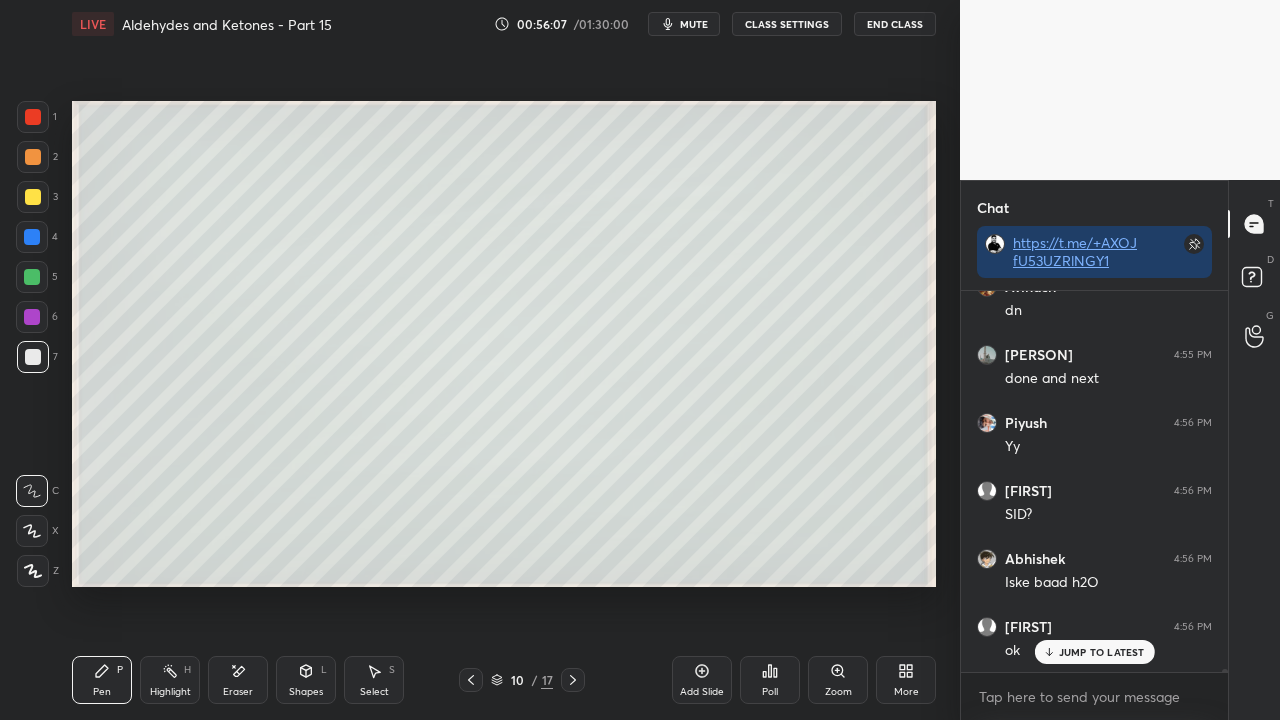 click on "JUMP TO LATEST" at bounding box center (1102, 652) 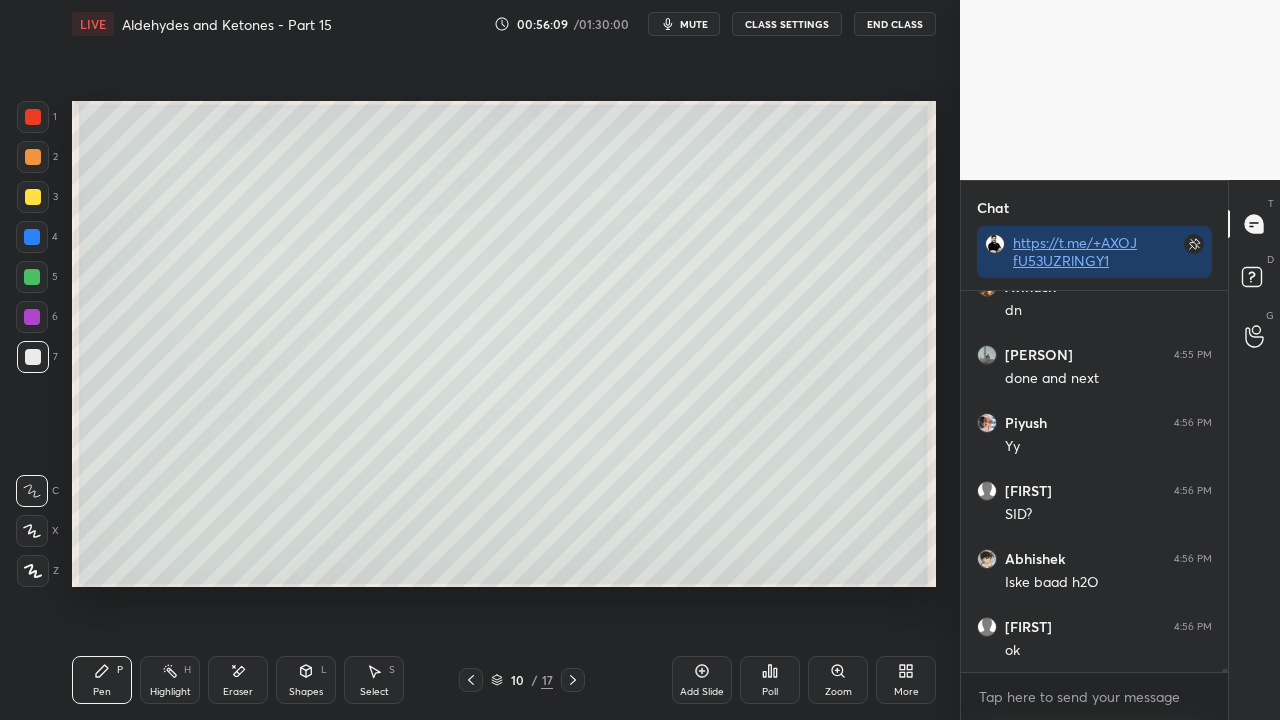 scroll, scrollTop: 46628, scrollLeft: 0, axis: vertical 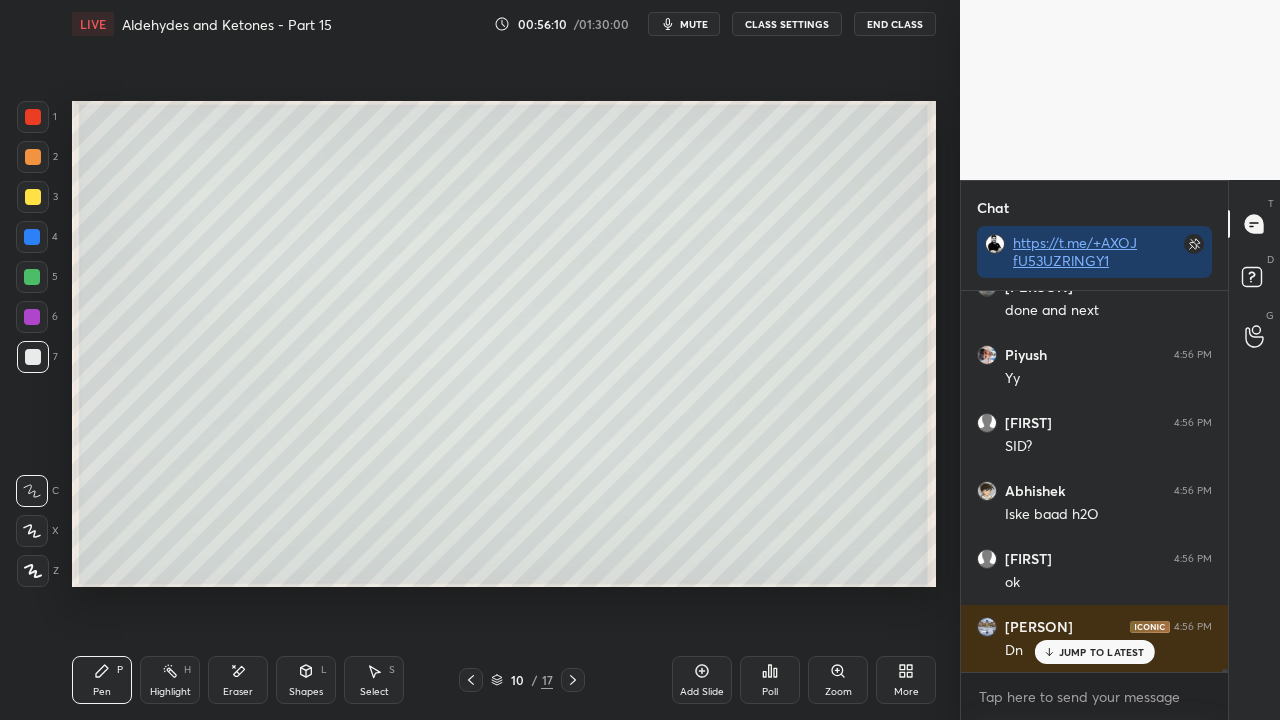 click 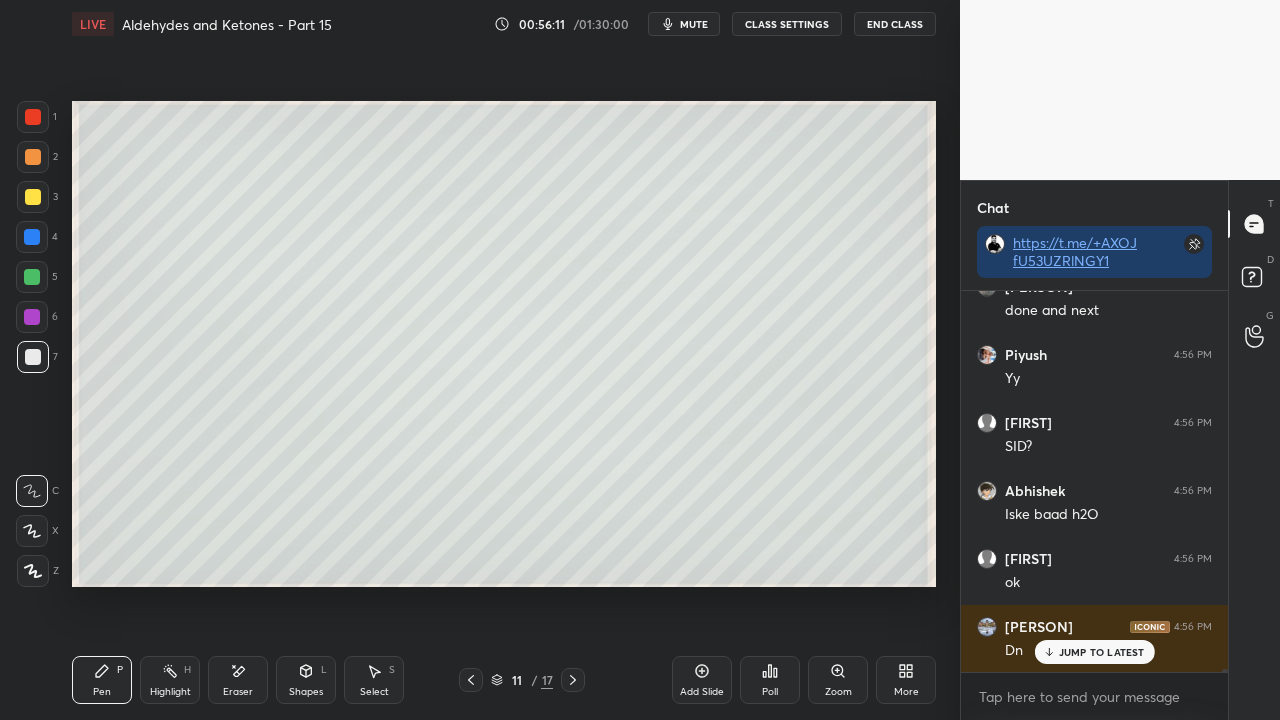 scroll, scrollTop: 46696, scrollLeft: 0, axis: vertical 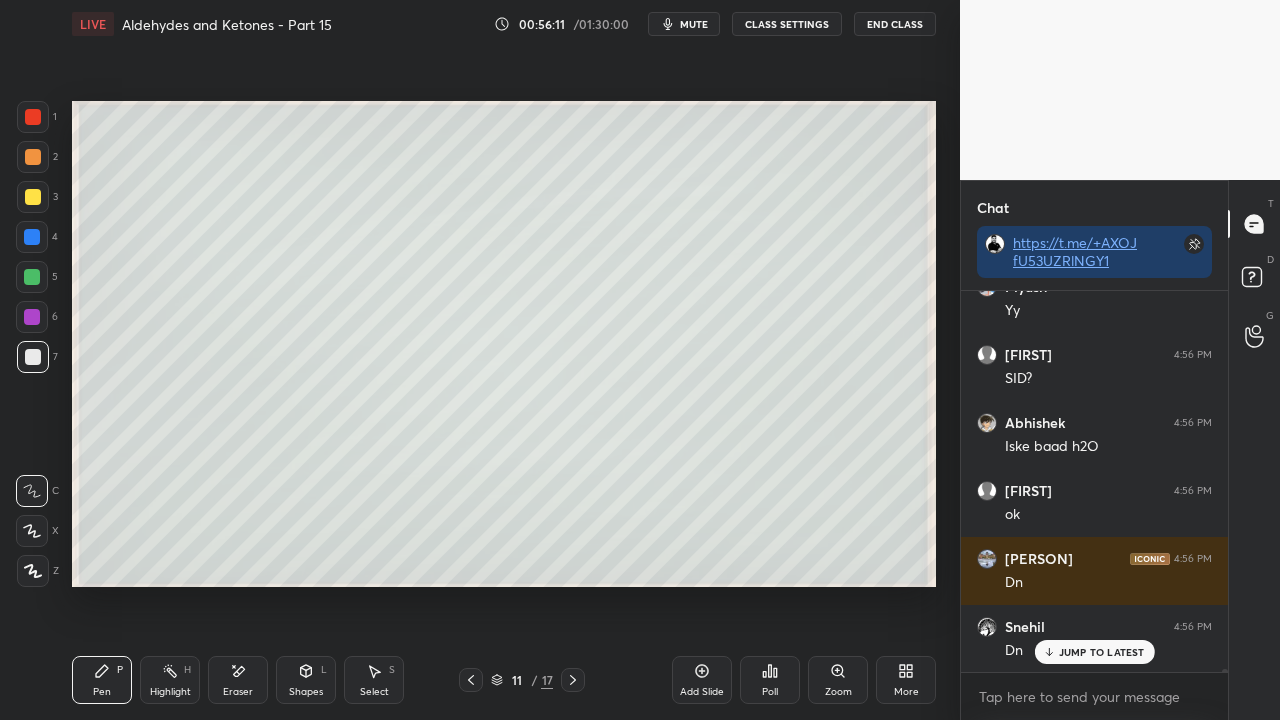 click at bounding box center (33, 197) 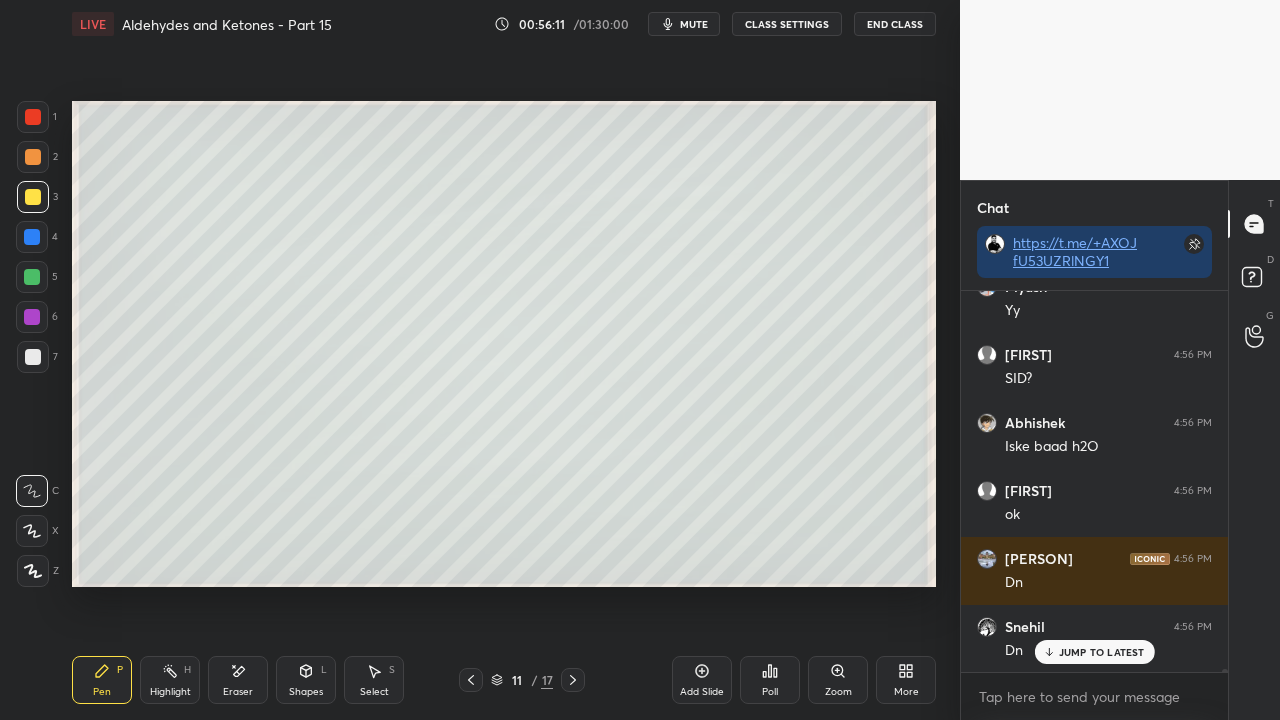 click at bounding box center (33, 197) 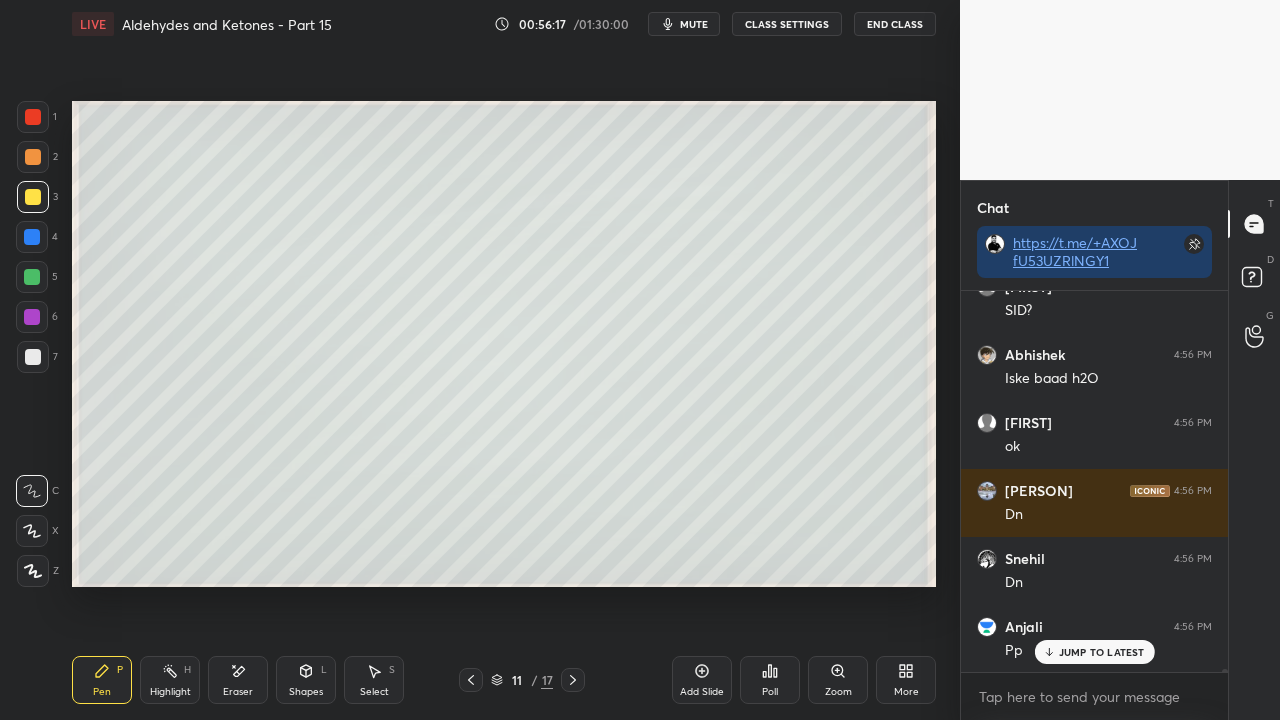 scroll, scrollTop: 46832, scrollLeft: 0, axis: vertical 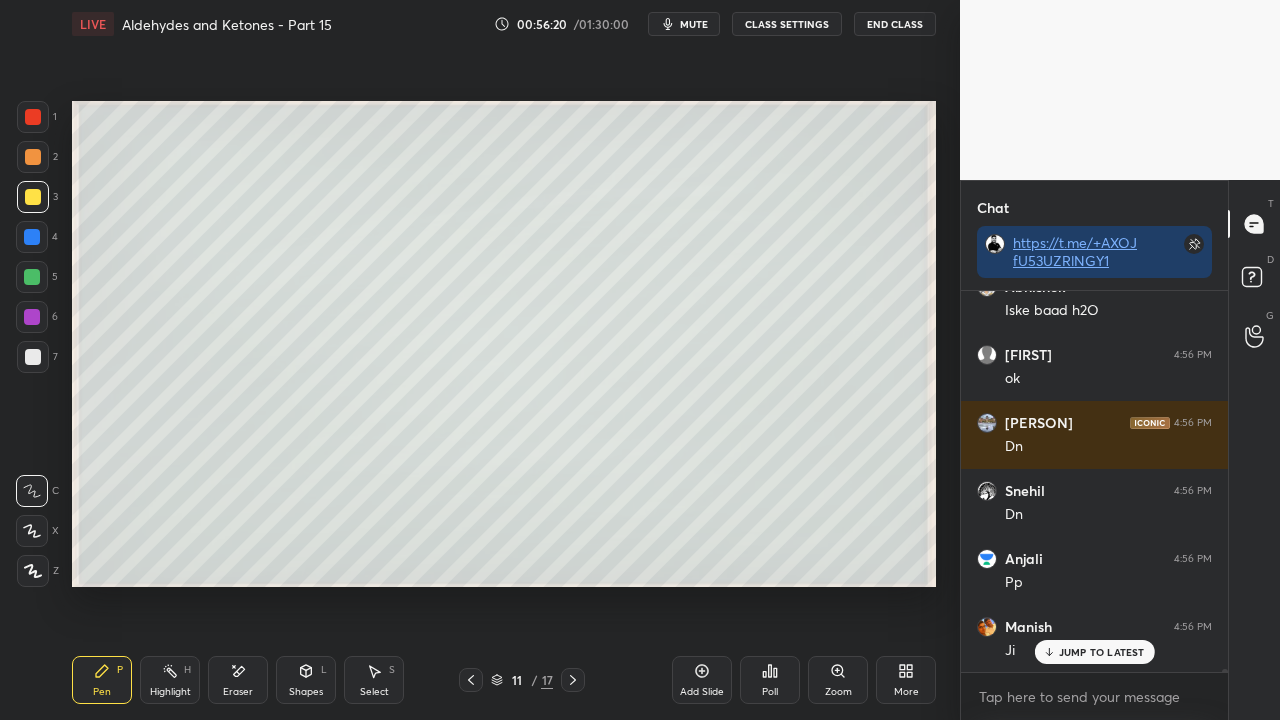 click at bounding box center (33, 197) 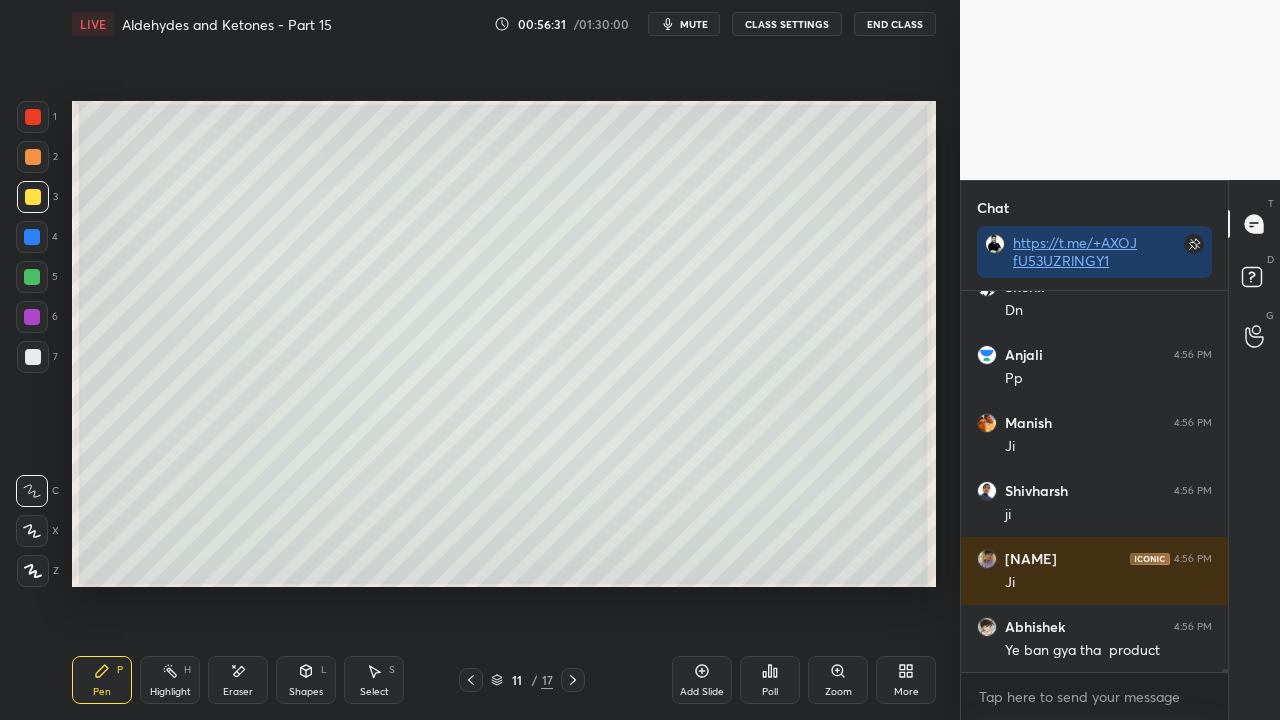 scroll, scrollTop: 47140, scrollLeft: 0, axis: vertical 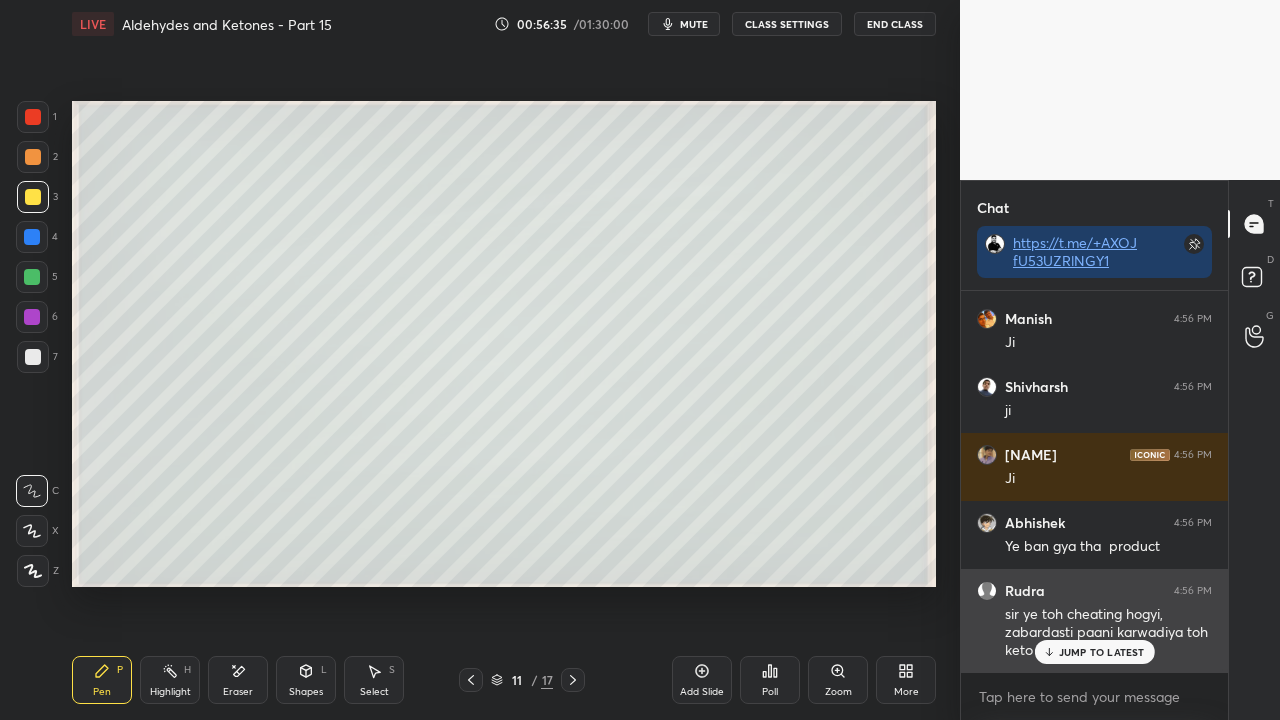 click on "JUMP TO LATEST" at bounding box center (1102, 652) 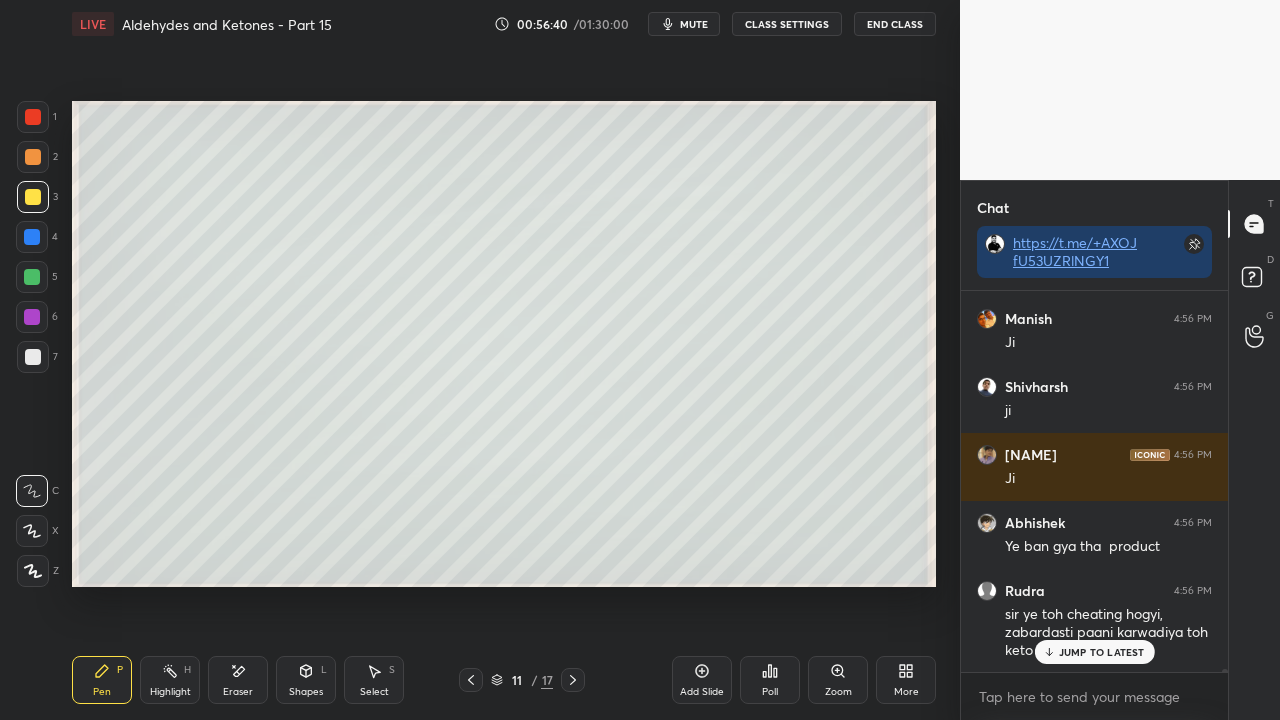 scroll, scrollTop: 47212, scrollLeft: 0, axis: vertical 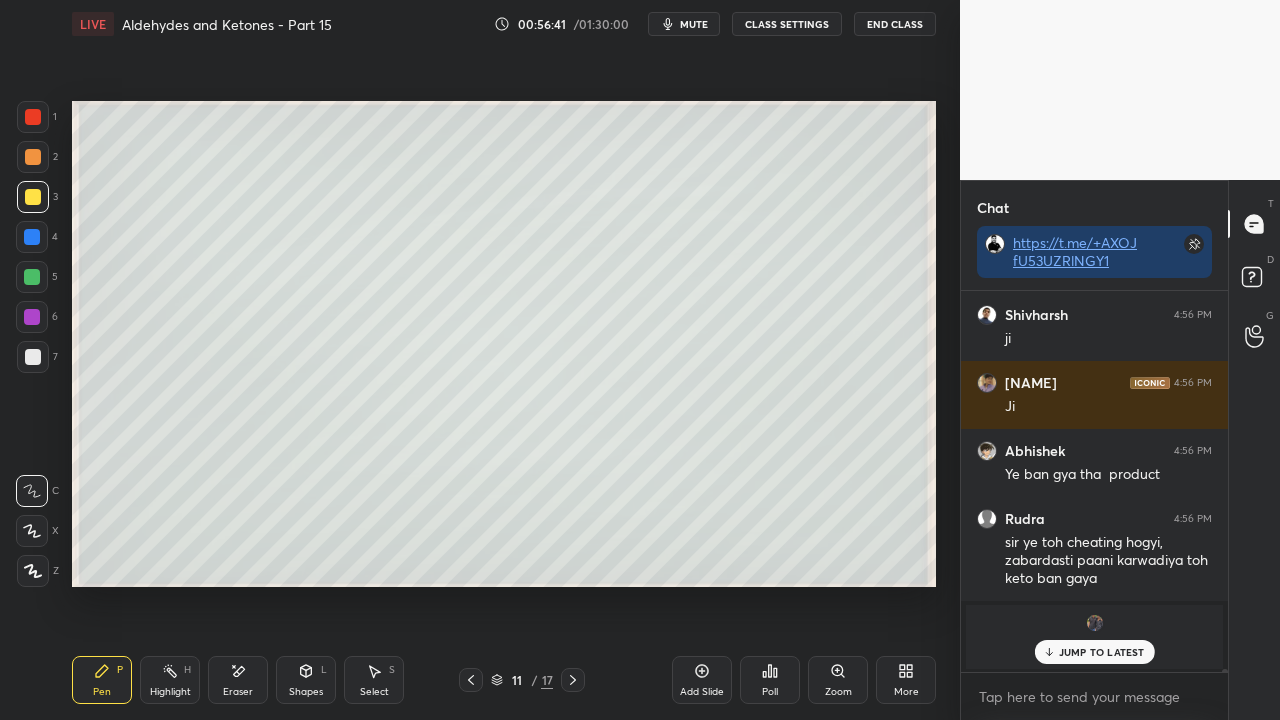 click on "JUMP TO LATEST" at bounding box center (1102, 652) 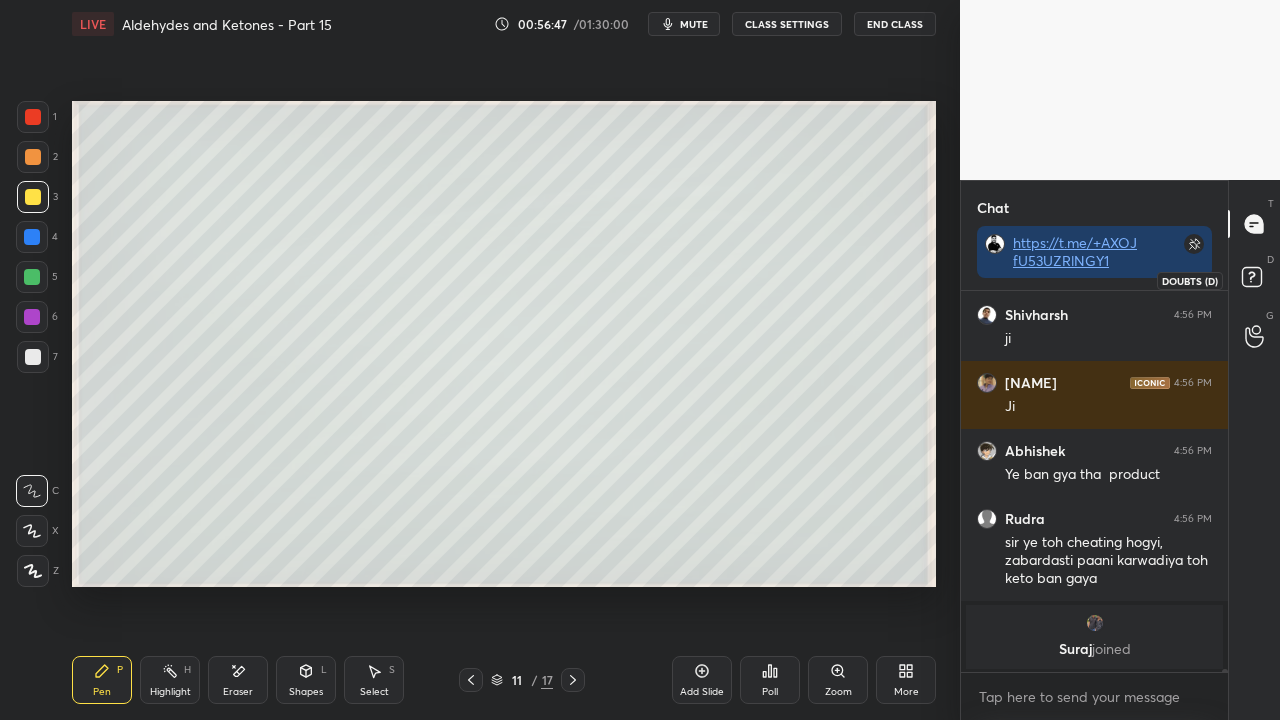 click 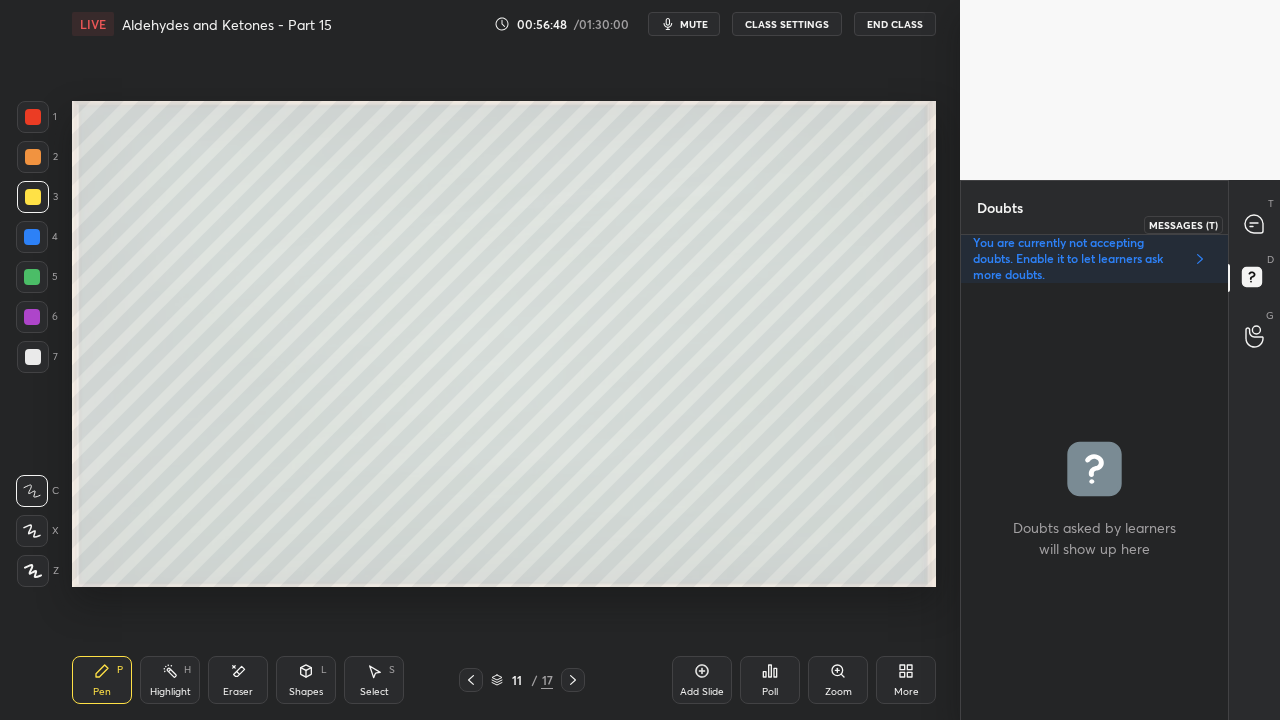 click 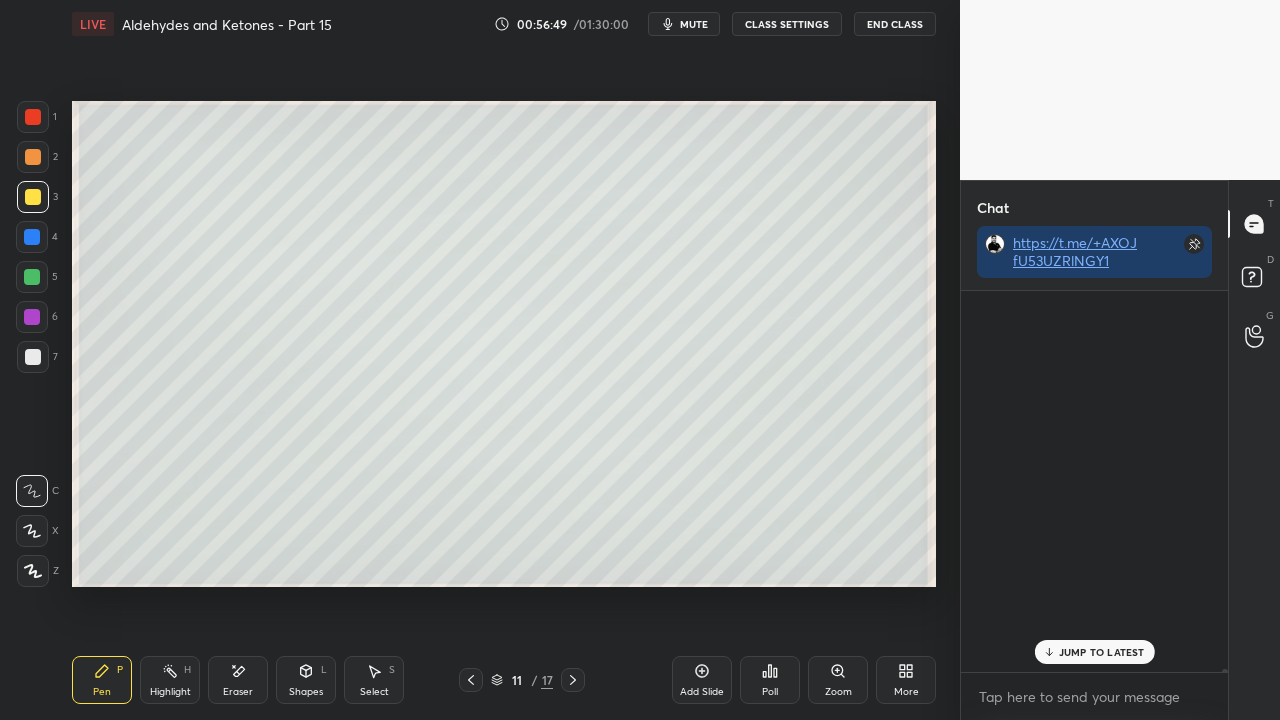 scroll, scrollTop: 423, scrollLeft: 261, axis: both 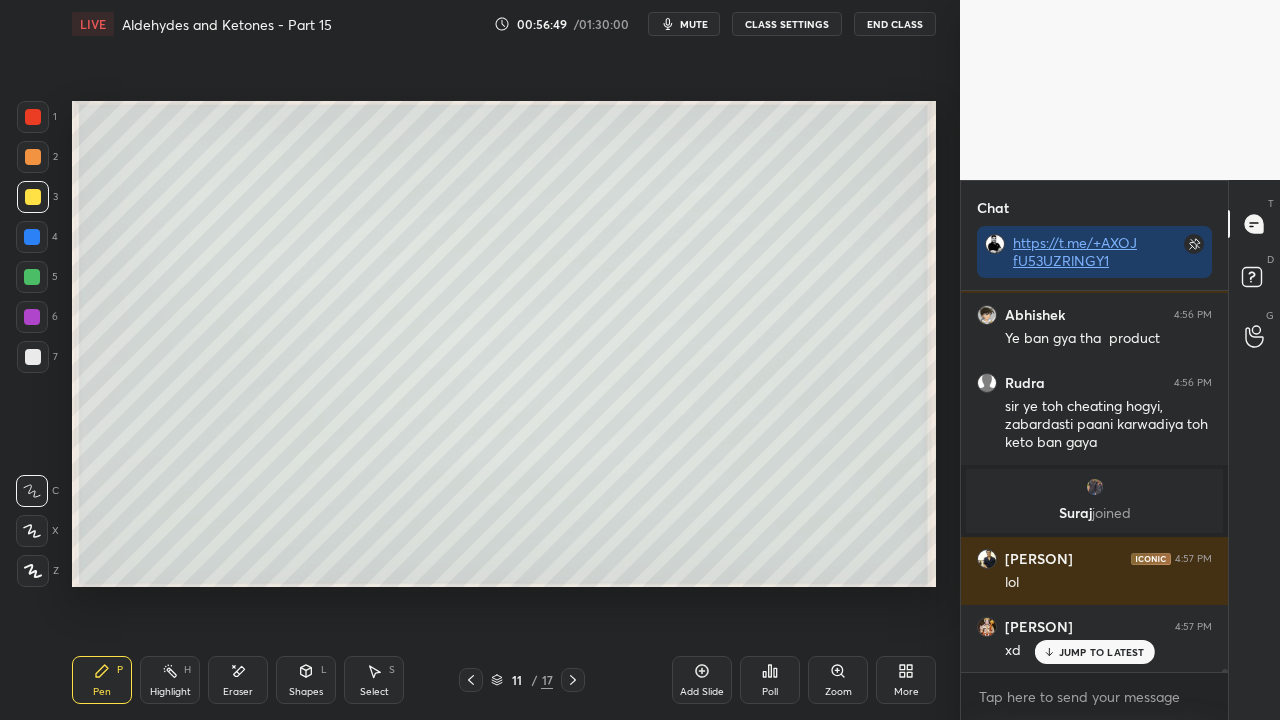 click on "JUMP TO LATEST" at bounding box center (1094, 652) 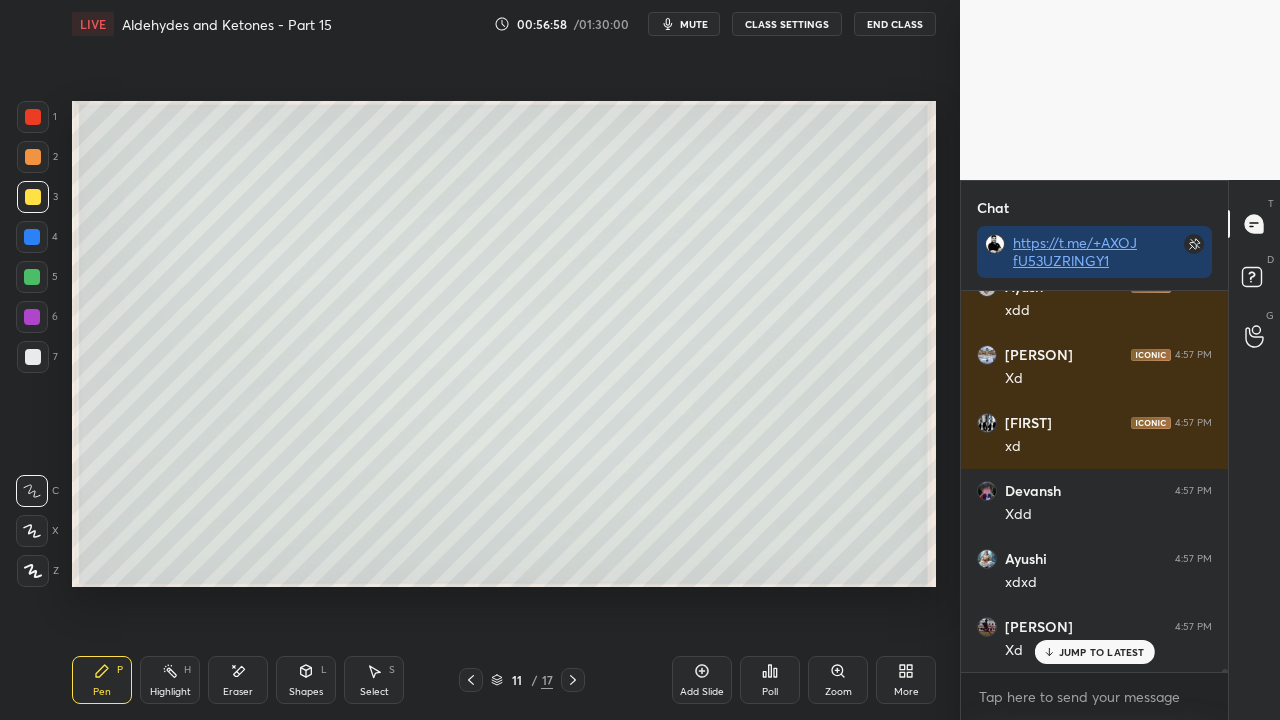 scroll, scrollTop: 45128, scrollLeft: 0, axis: vertical 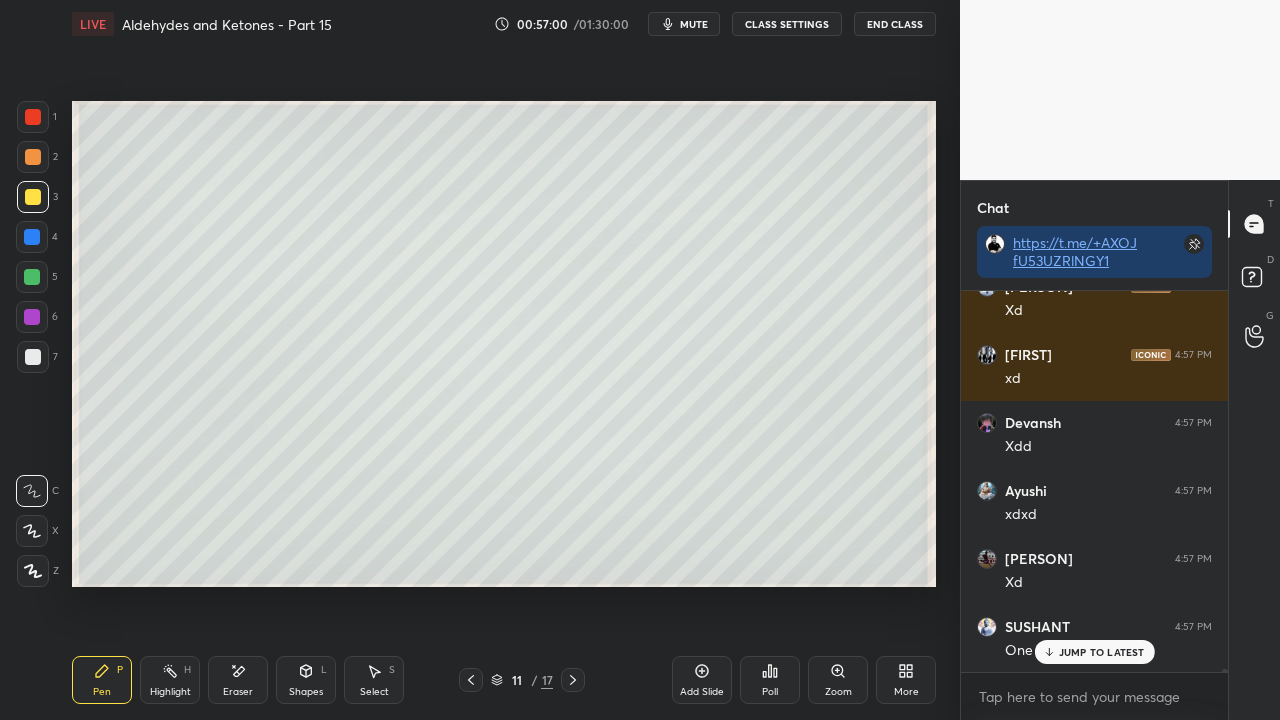 drag, startPoint x: 1082, startPoint y: 652, endPoint x: 1099, endPoint y: 615, distance: 40.718548 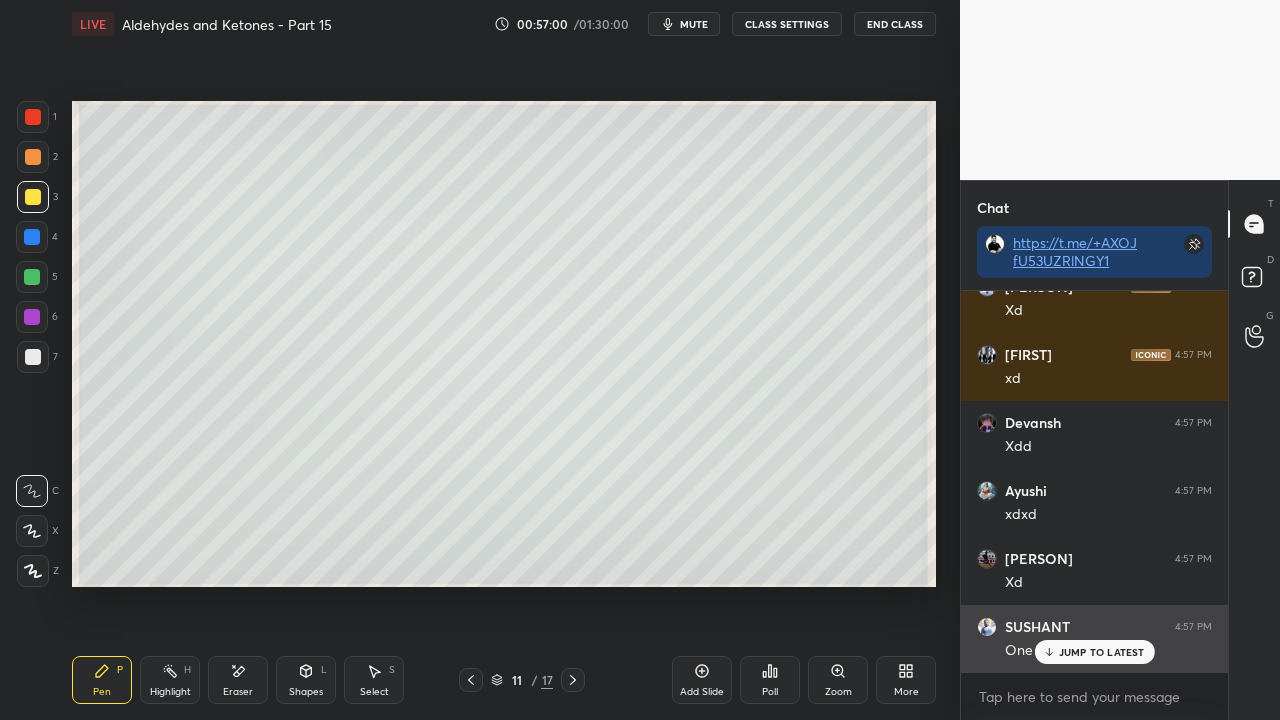 click on "JUMP TO LATEST" at bounding box center (1102, 652) 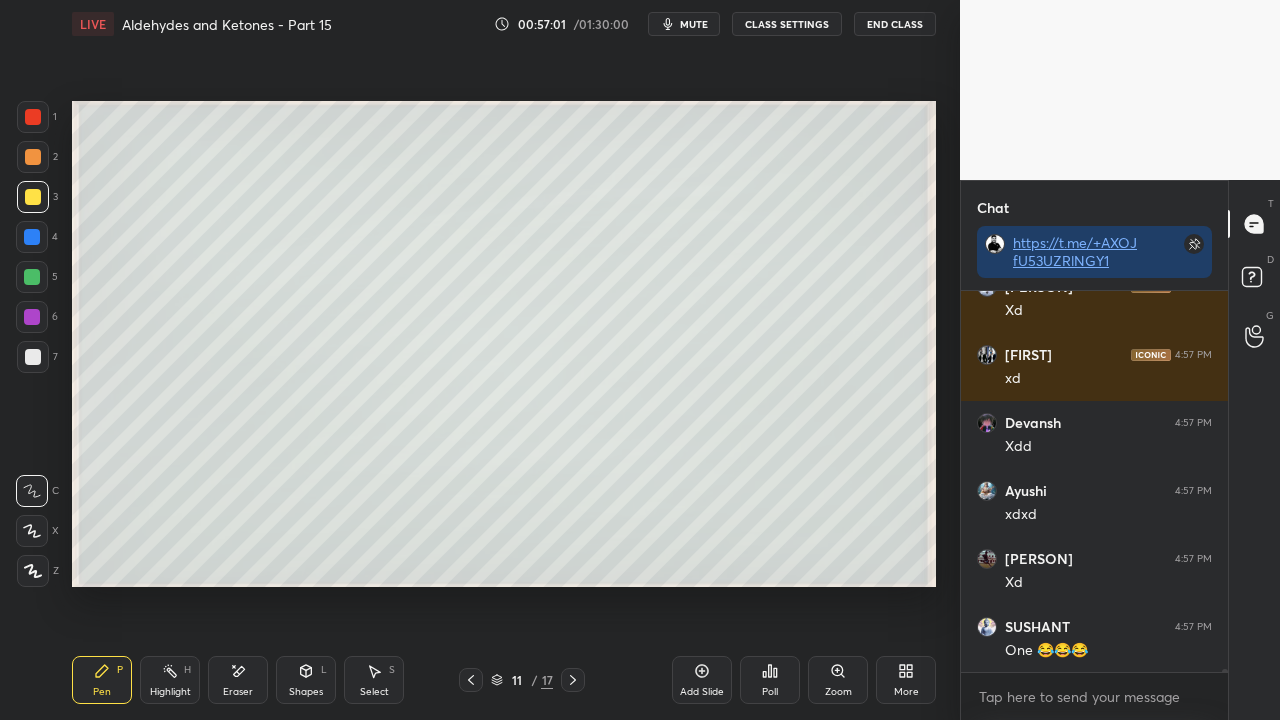 scroll, scrollTop: 45214, scrollLeft: 0, axis: vertical 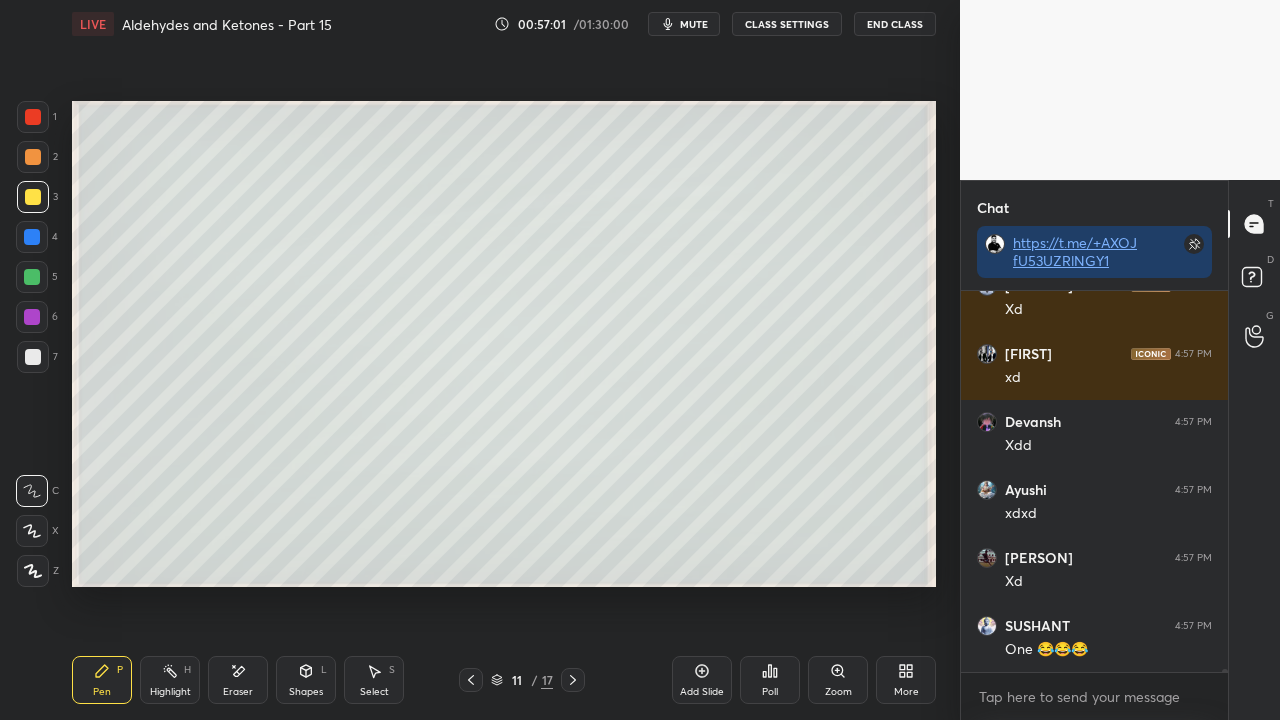 click 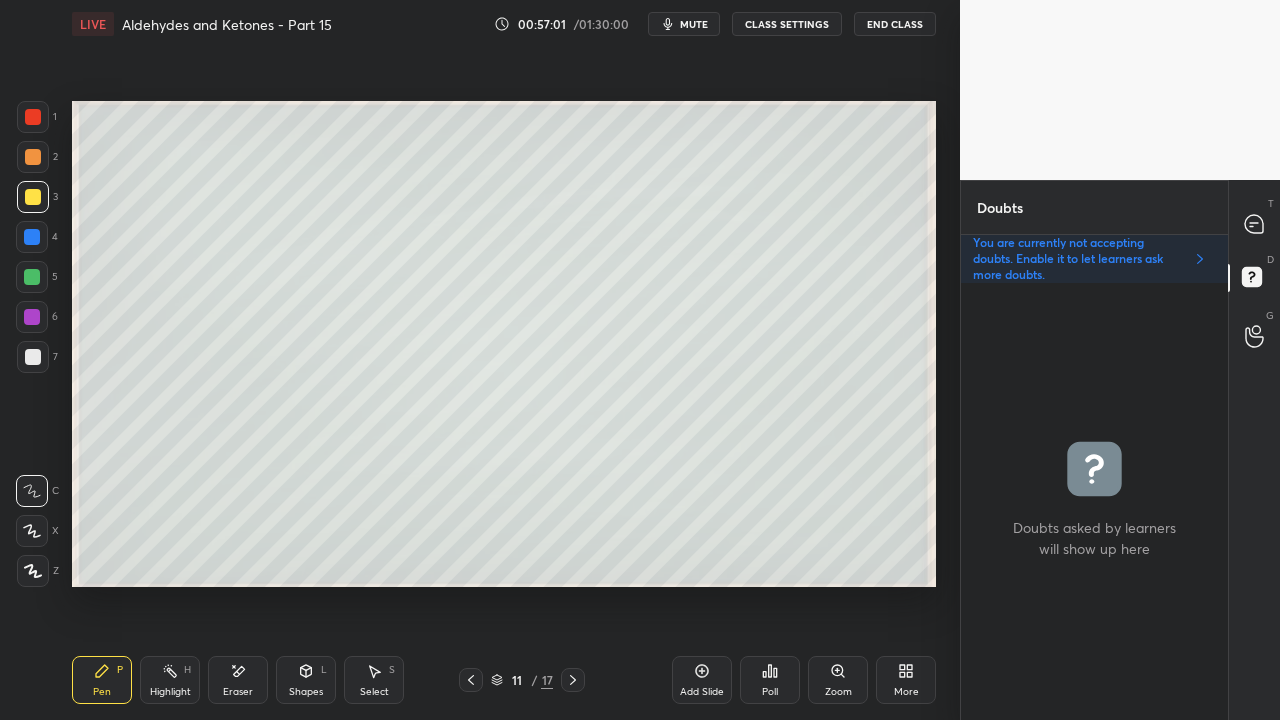 scroll, scrollTop: 6, scrollLeft: 6, axis: both 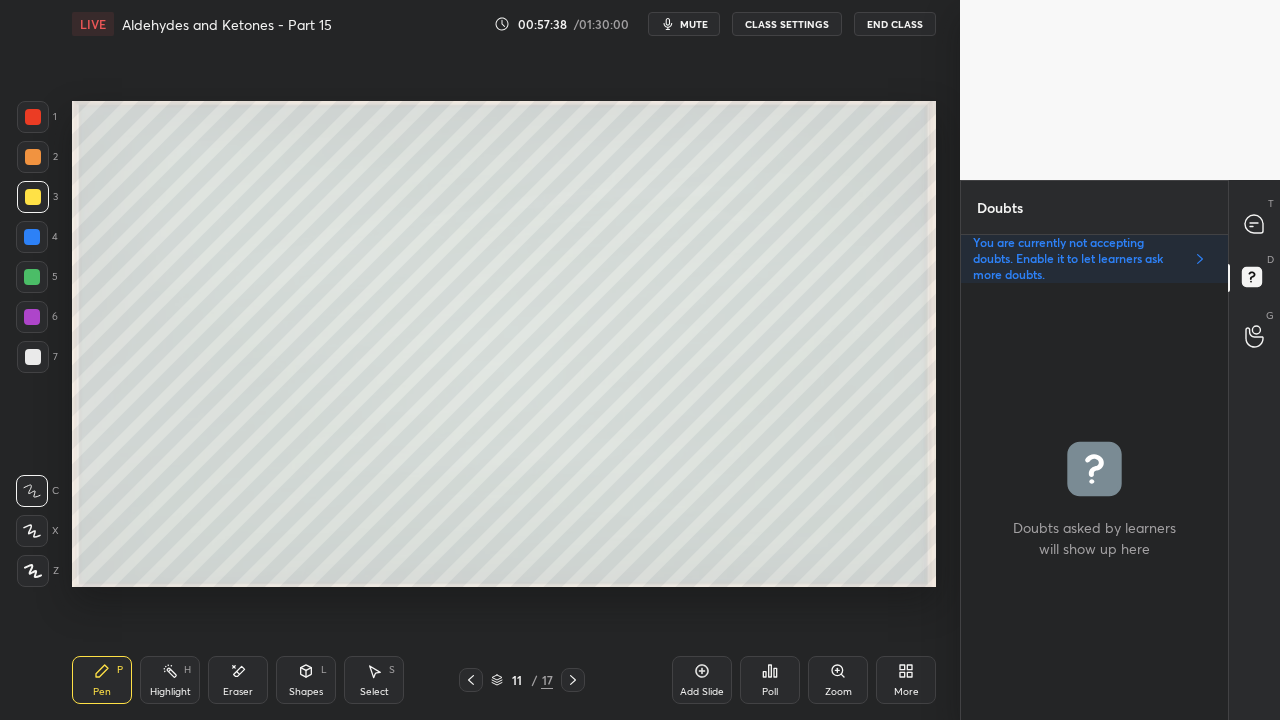 click at bounding box center (33, 197) 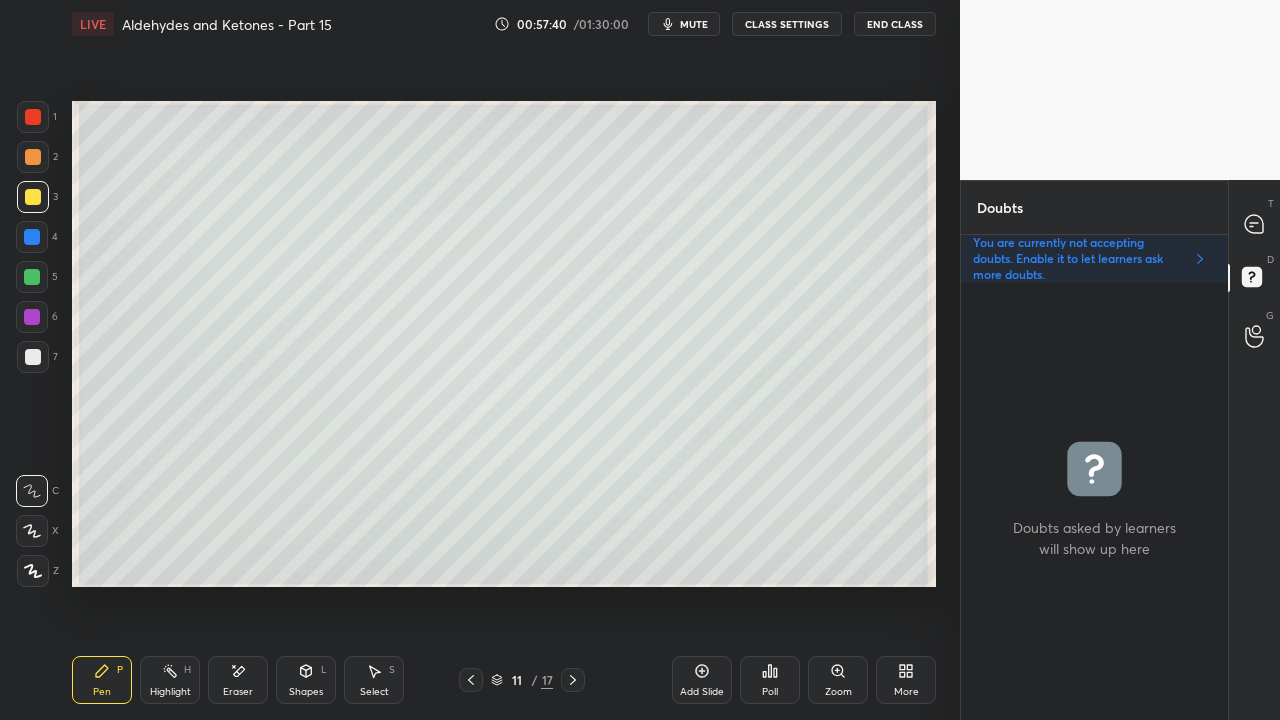 click at bounding box center (33, 197) 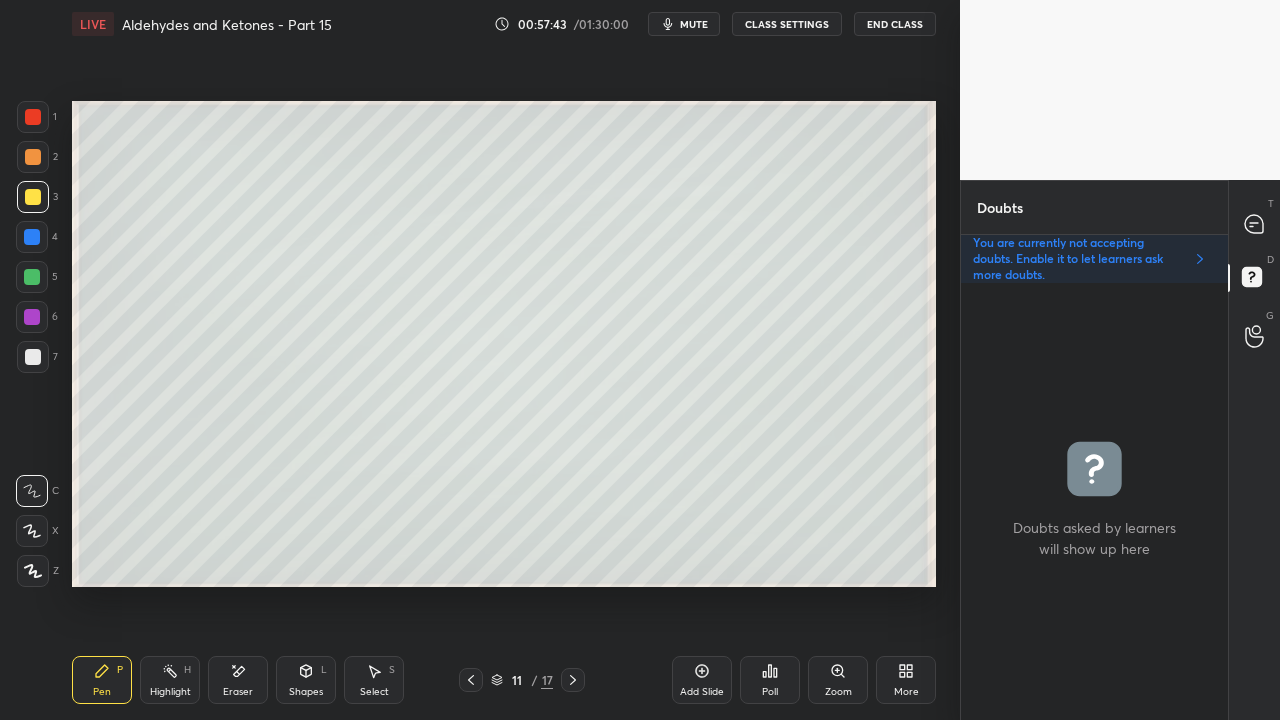 click on "Eraser" at bounding box center [238, 680] 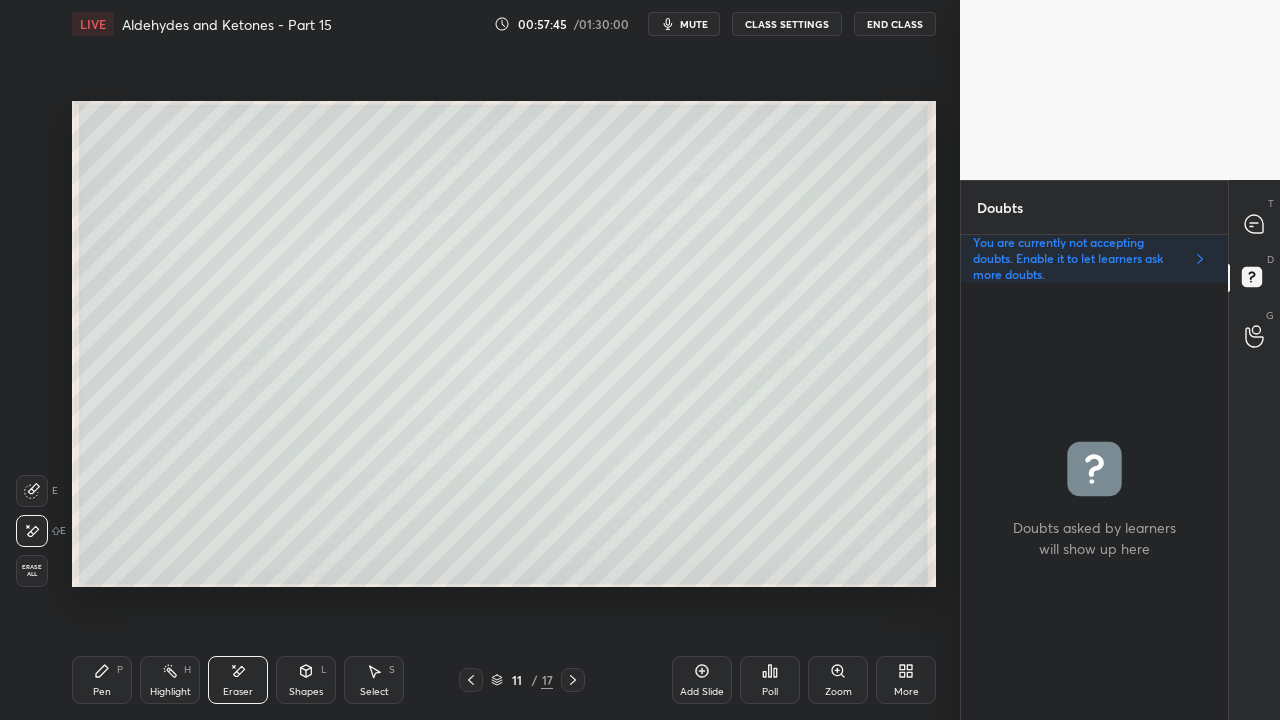 click on "Pen P" at bounding box center (102, 680) 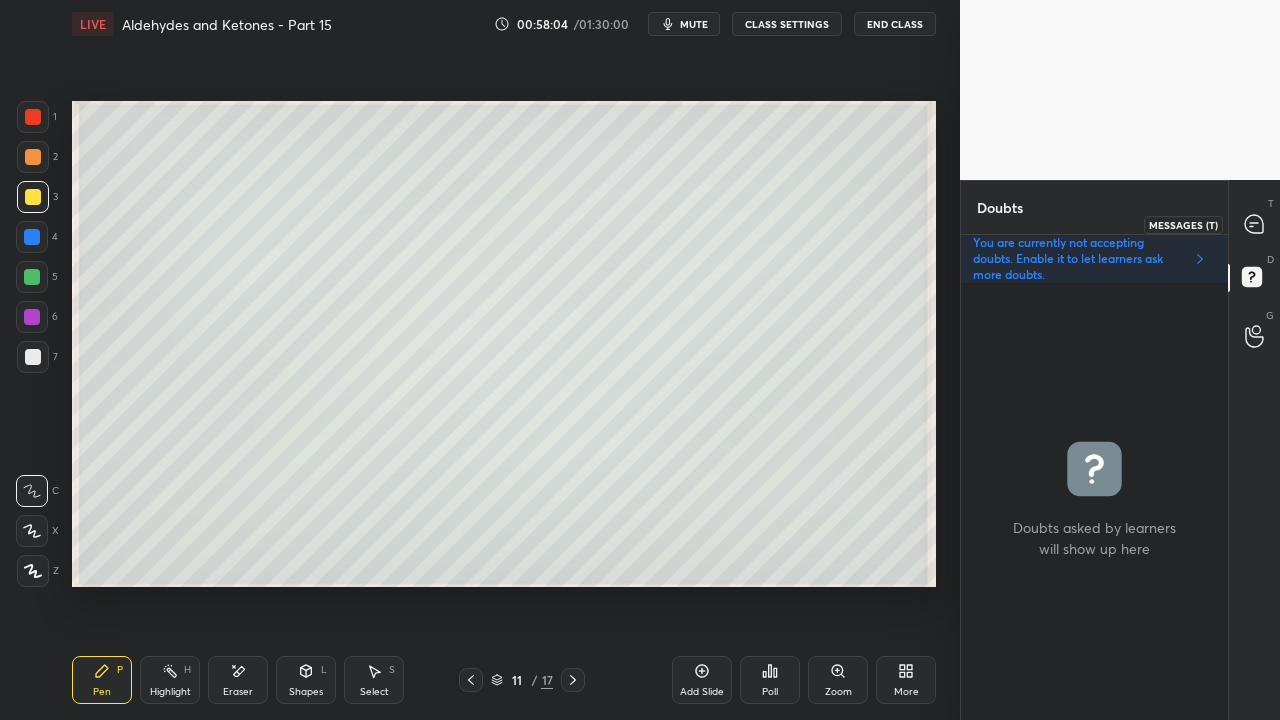 click 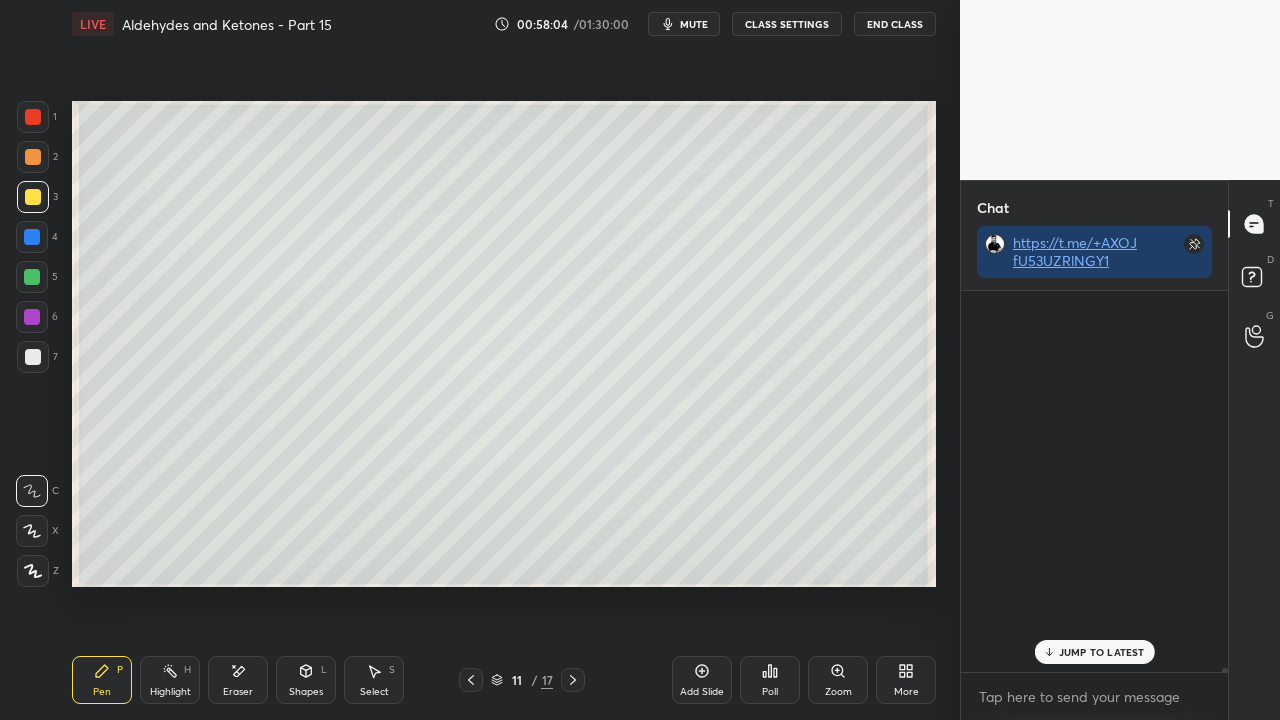 scroll, scrollTop: 45465, scrollLeft: 0, axis: vertical 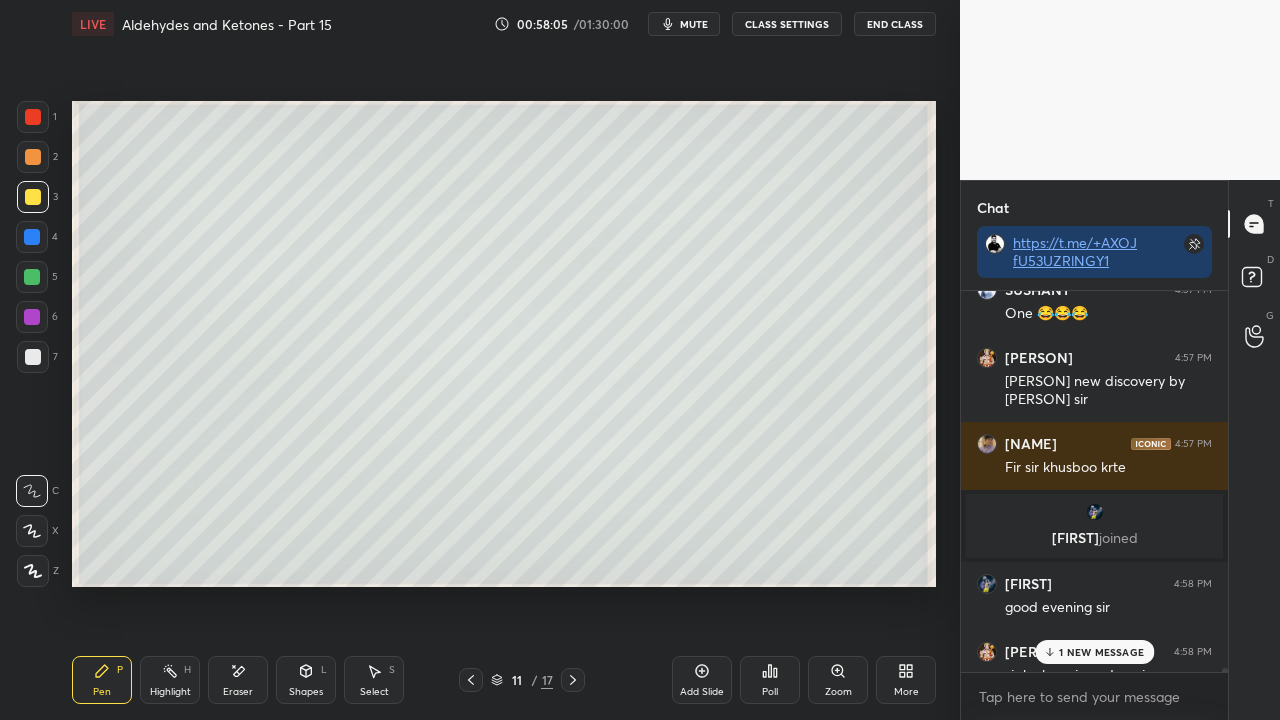 click on "1 NEW MESSAGE" at bounding box center (1101, 652) 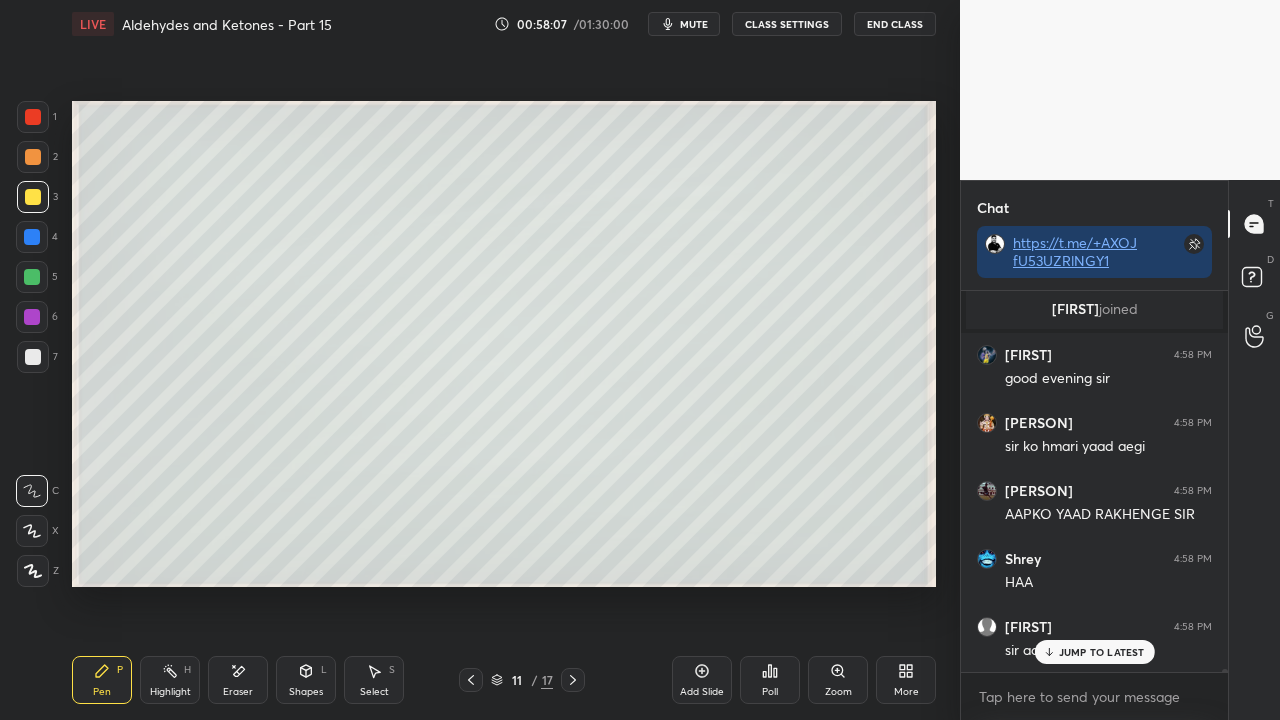scroll, scrollTop: 45762, scrollLeft: 0, axis: vertical 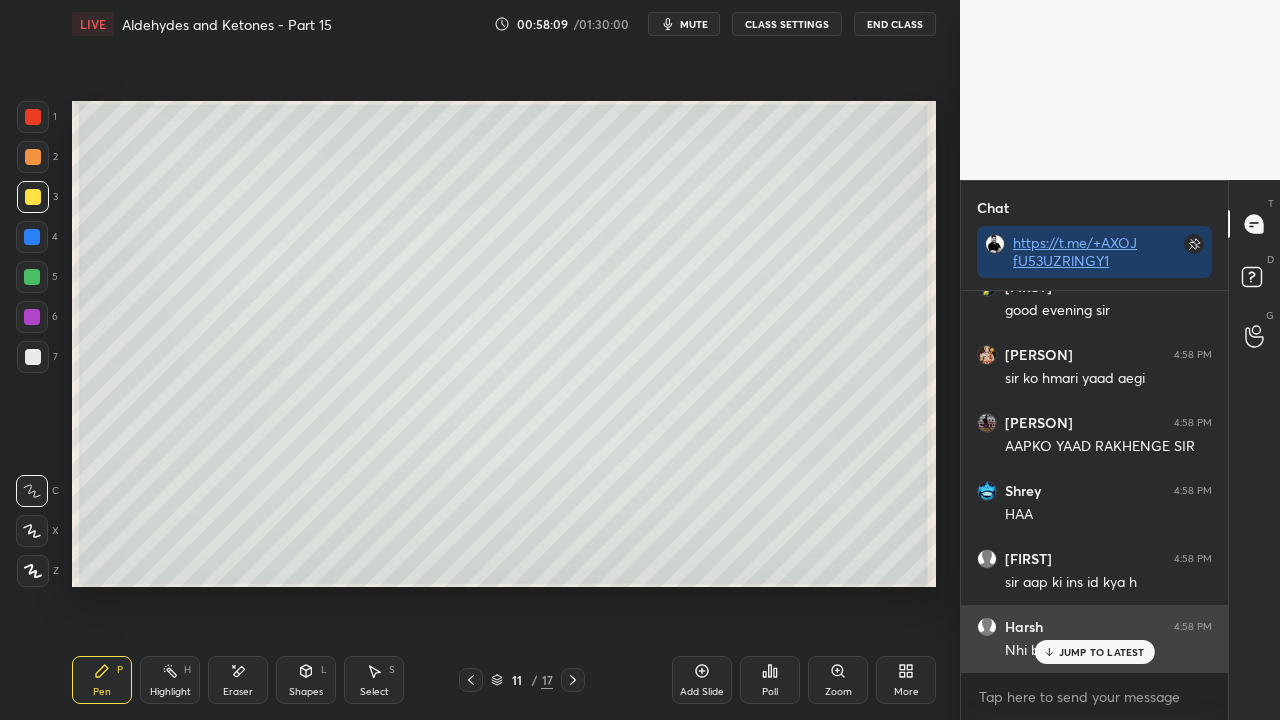 click on "JUMP TO LATEST" at bounding box center [1102, 652] 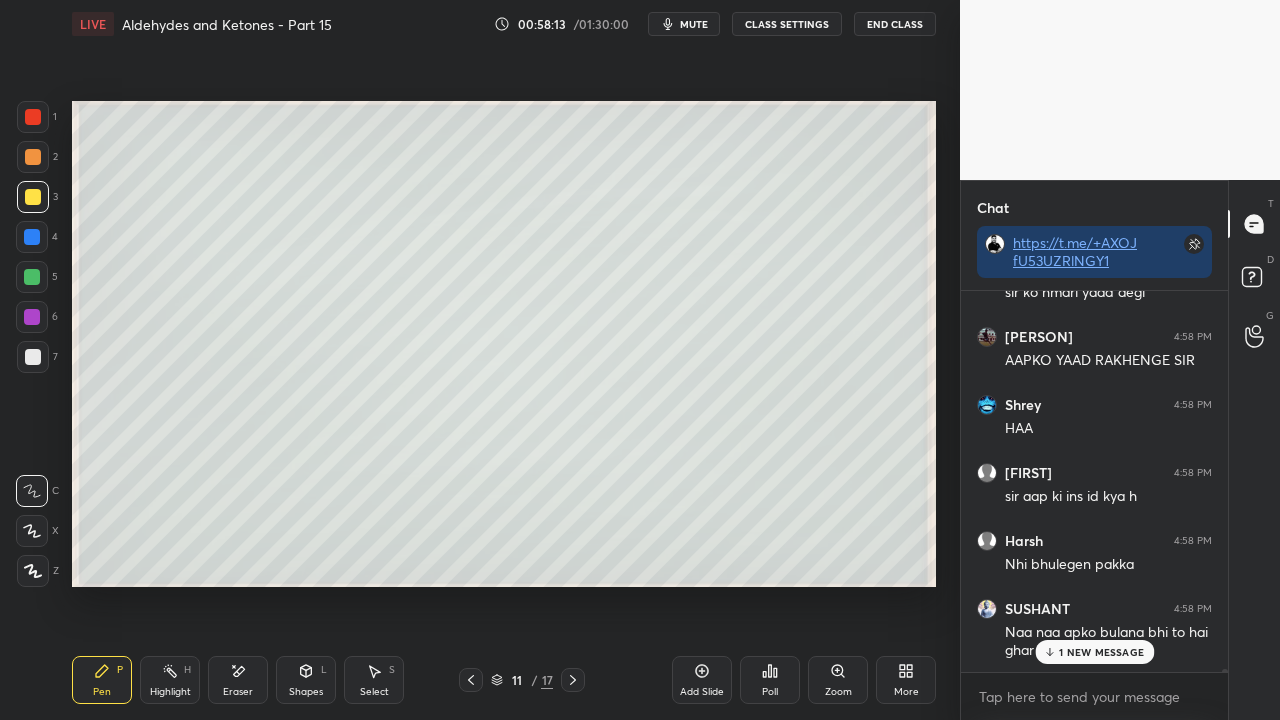 scroll, scrollTop: 45934, scrollLeft: 0, axis: vertical 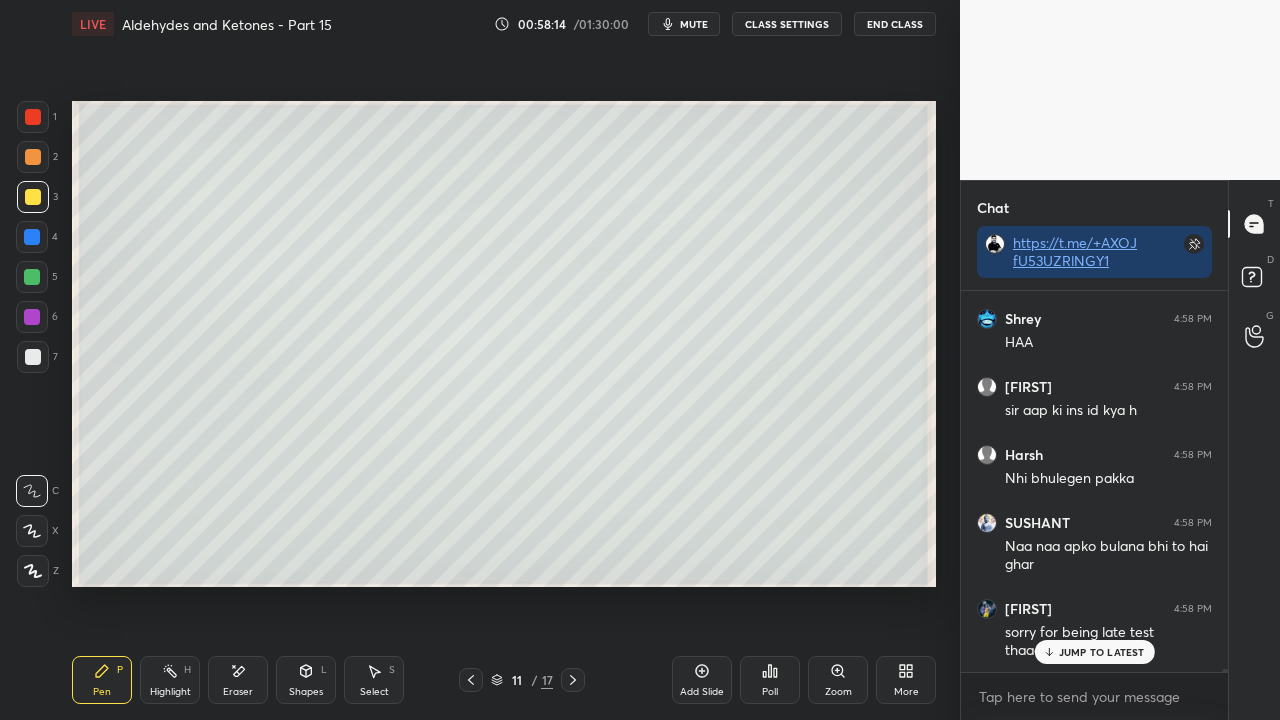 click on "JUMP TO LATEST" at bounding box center (1102, 652) 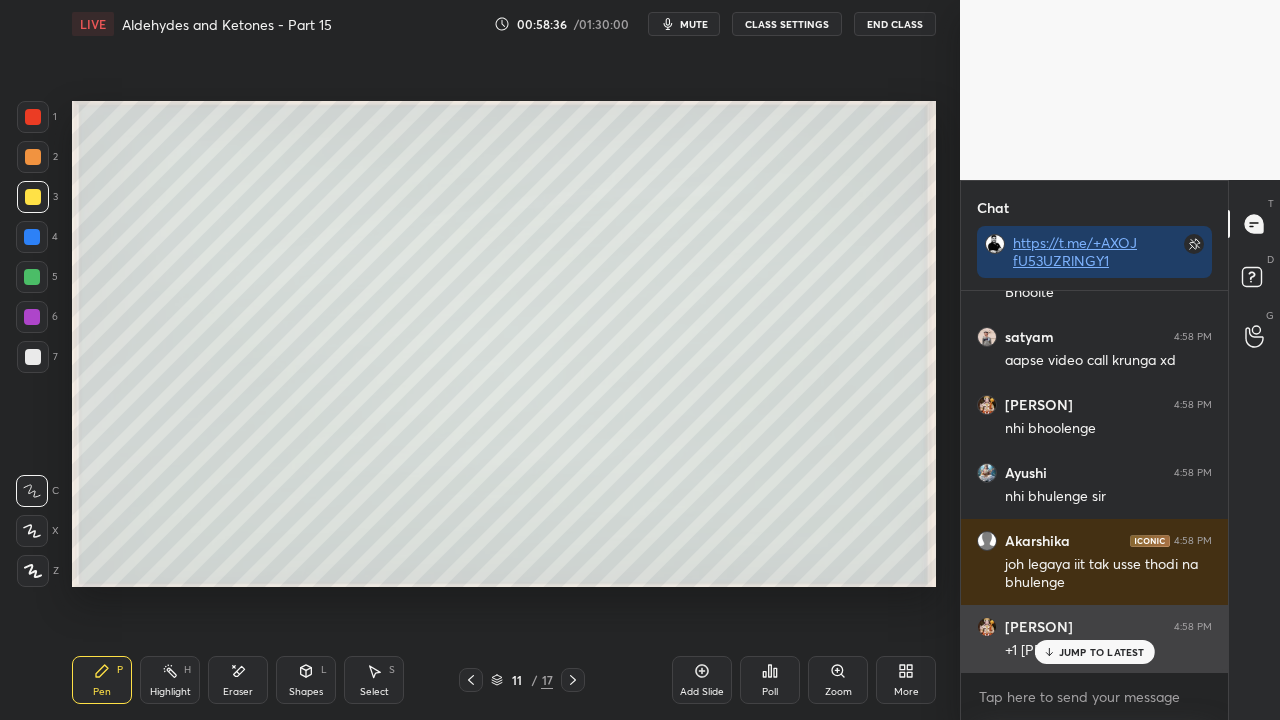 scroll, scrollTop: 46446, scrollLeft: 0, axis: vertical 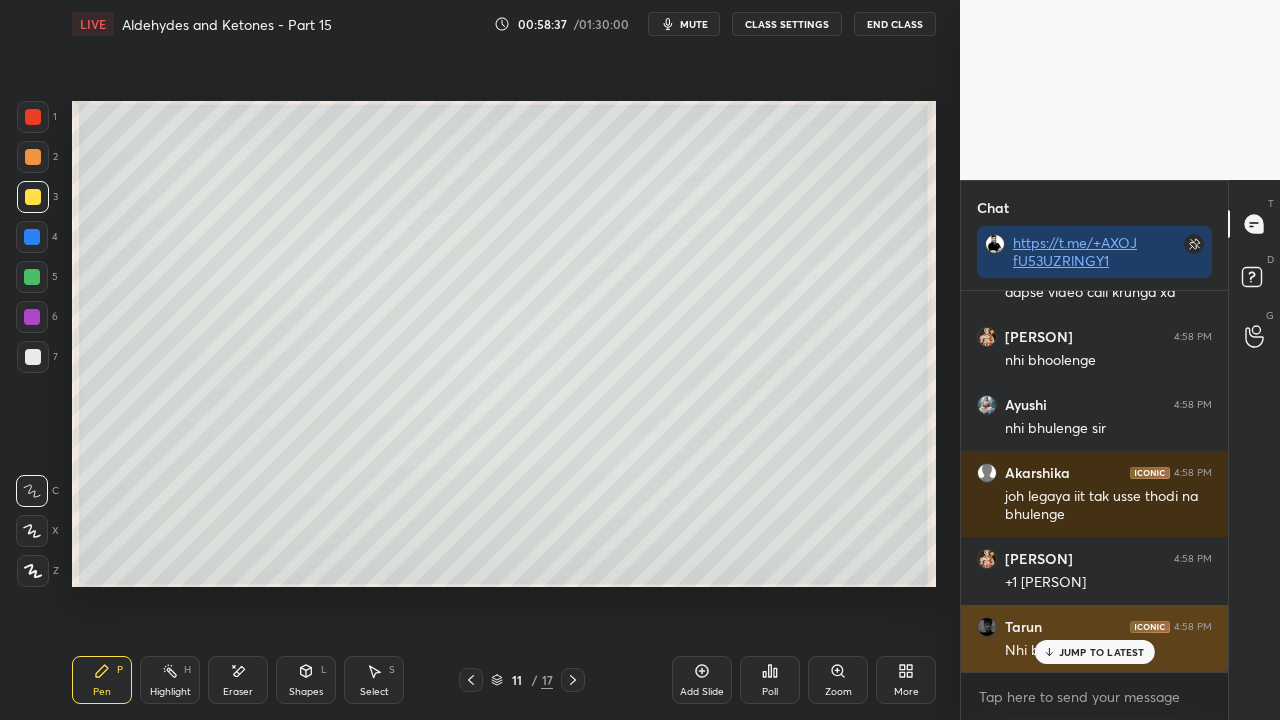 click on "JUMP TO LATEST" at bounding box center (1102, 652) 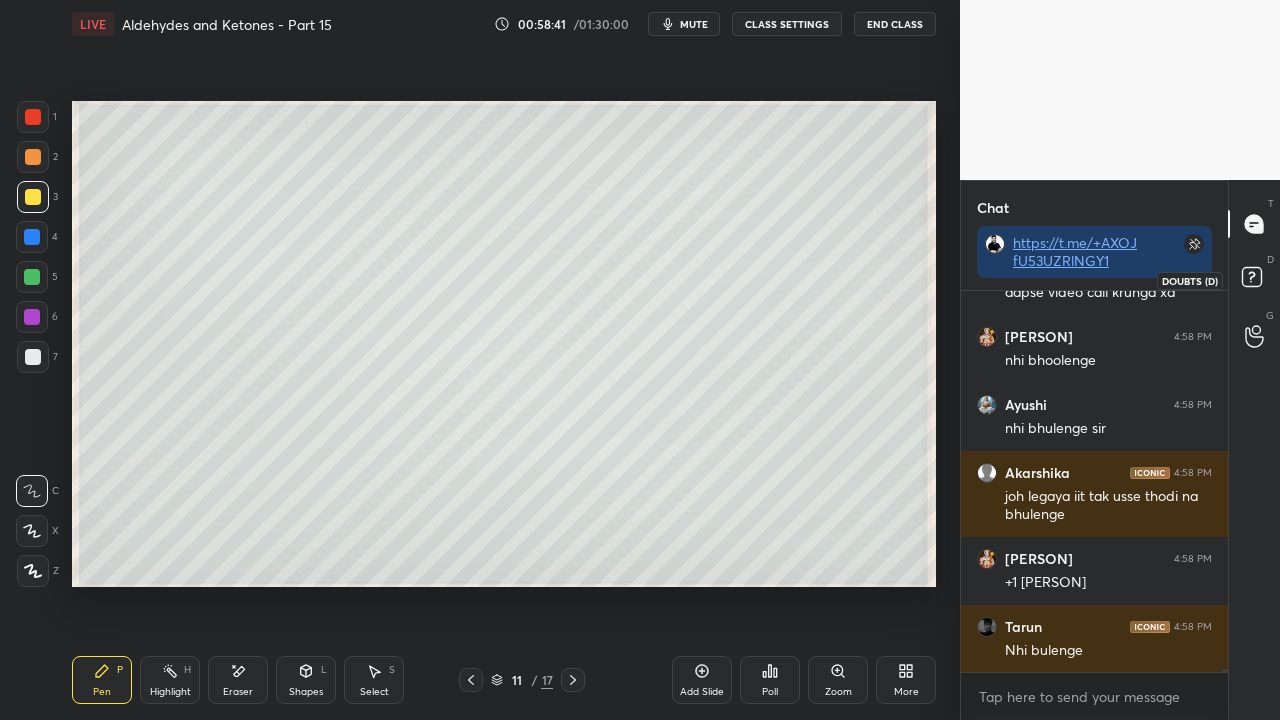 click 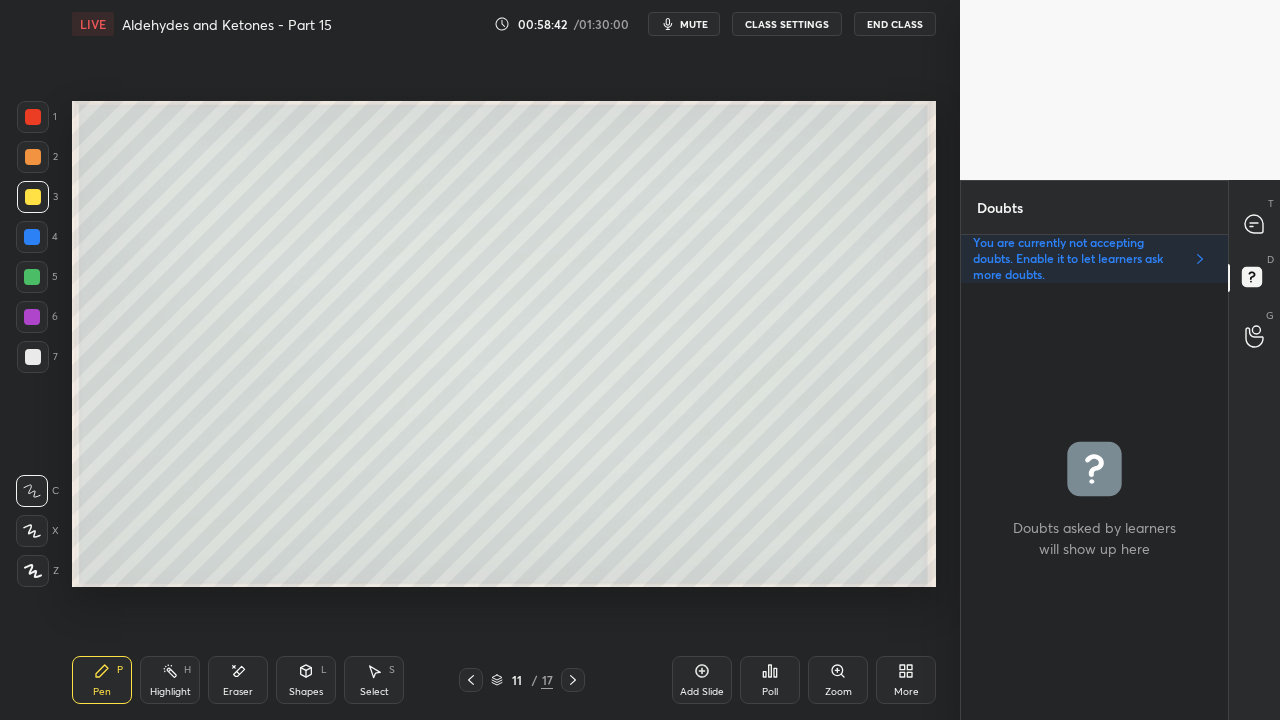 scroll, scrollTop: 6, scrollLeft: 6, axis: both 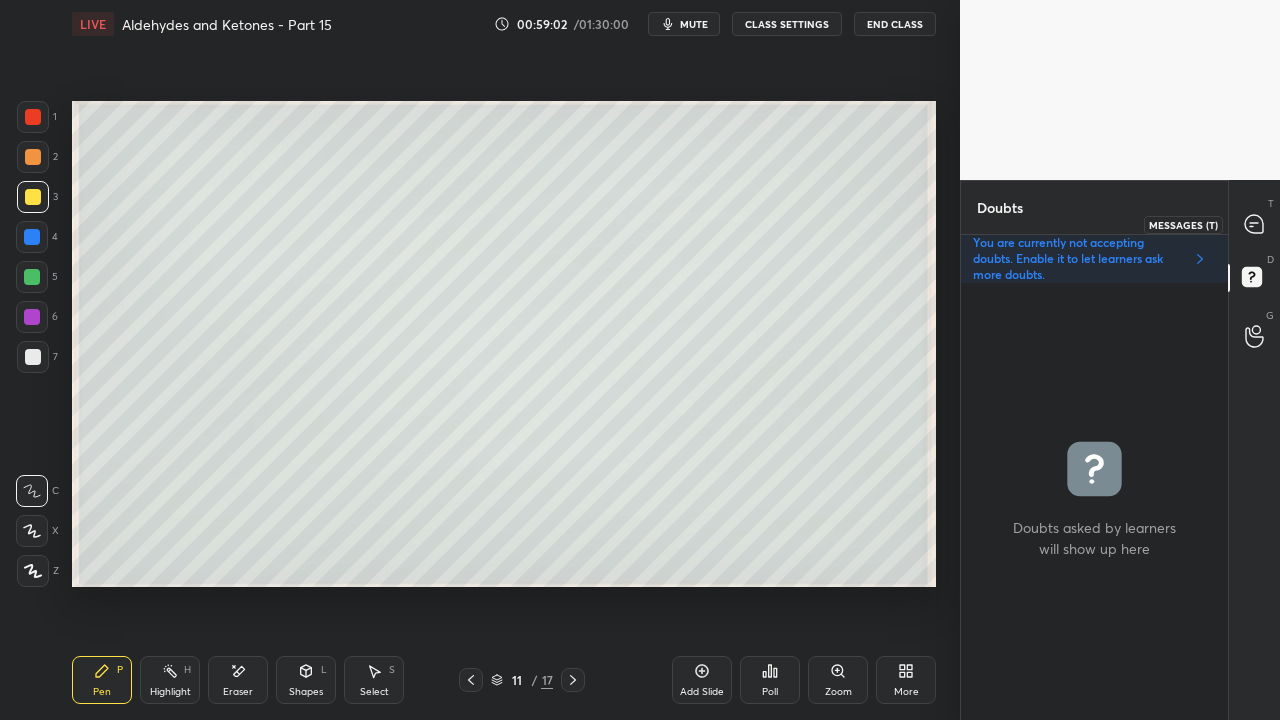click at bounding box center (1255, 224) 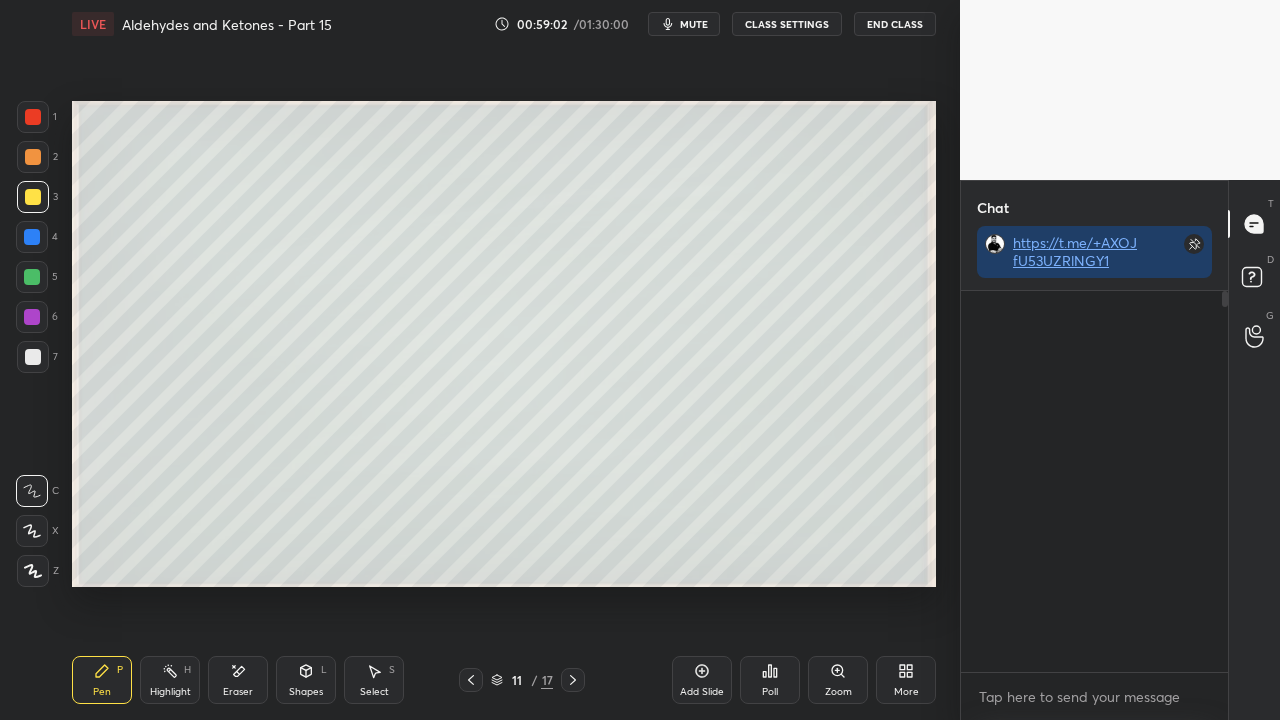 scroll, scrollTop: 423, scrollLeft: 261, axis: both 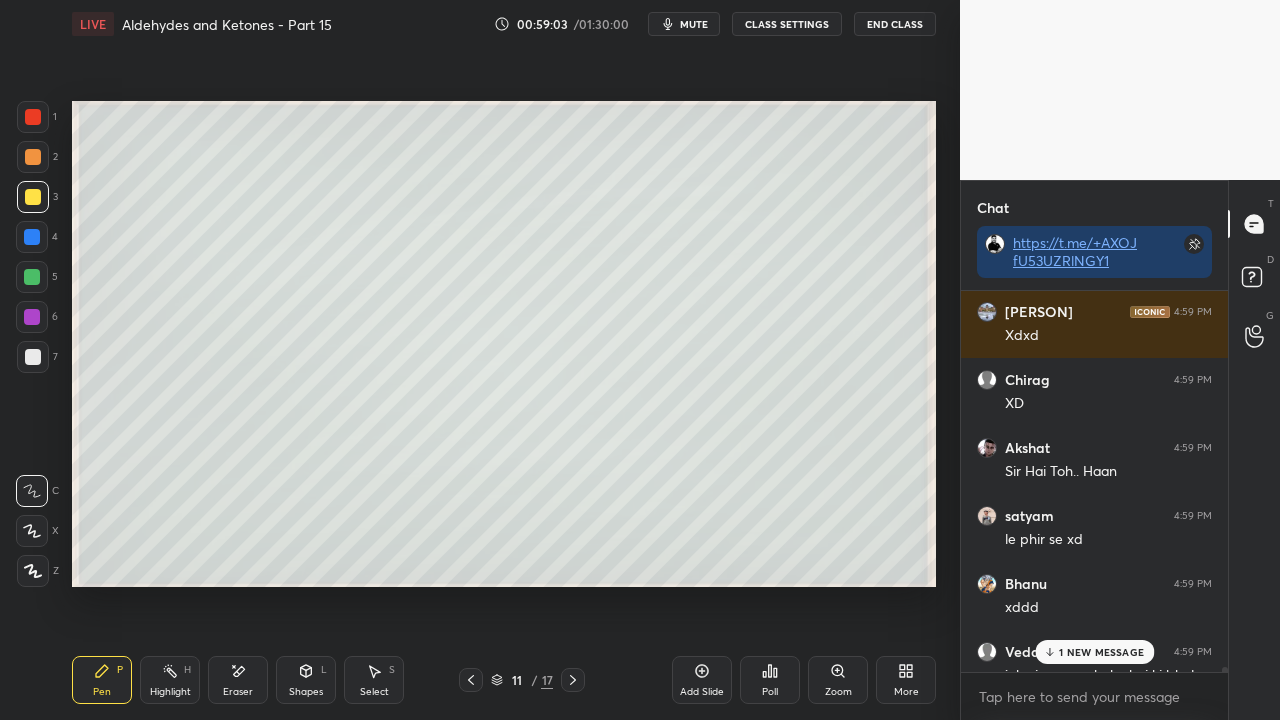 click on "1 NEW MESSAGE" at bounding box center (1101, 652) 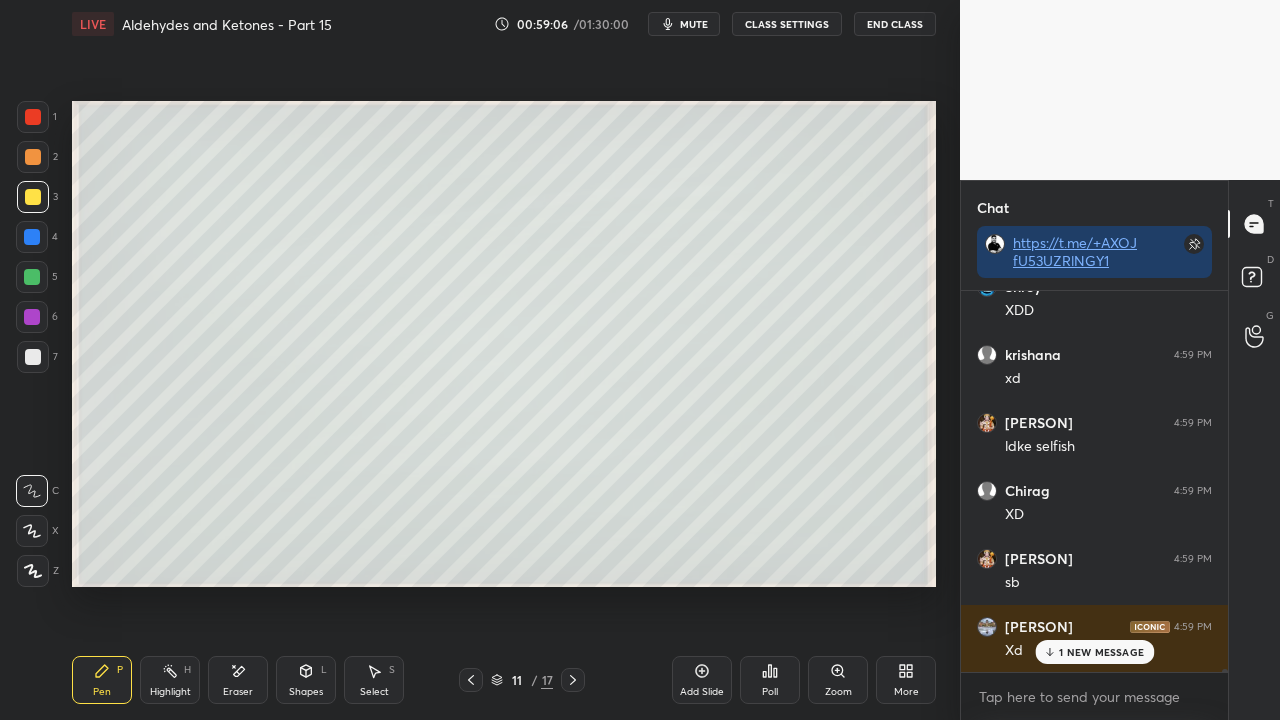 scroll, scrollTop: 47946, scrollLeft: 0, axis: vertical 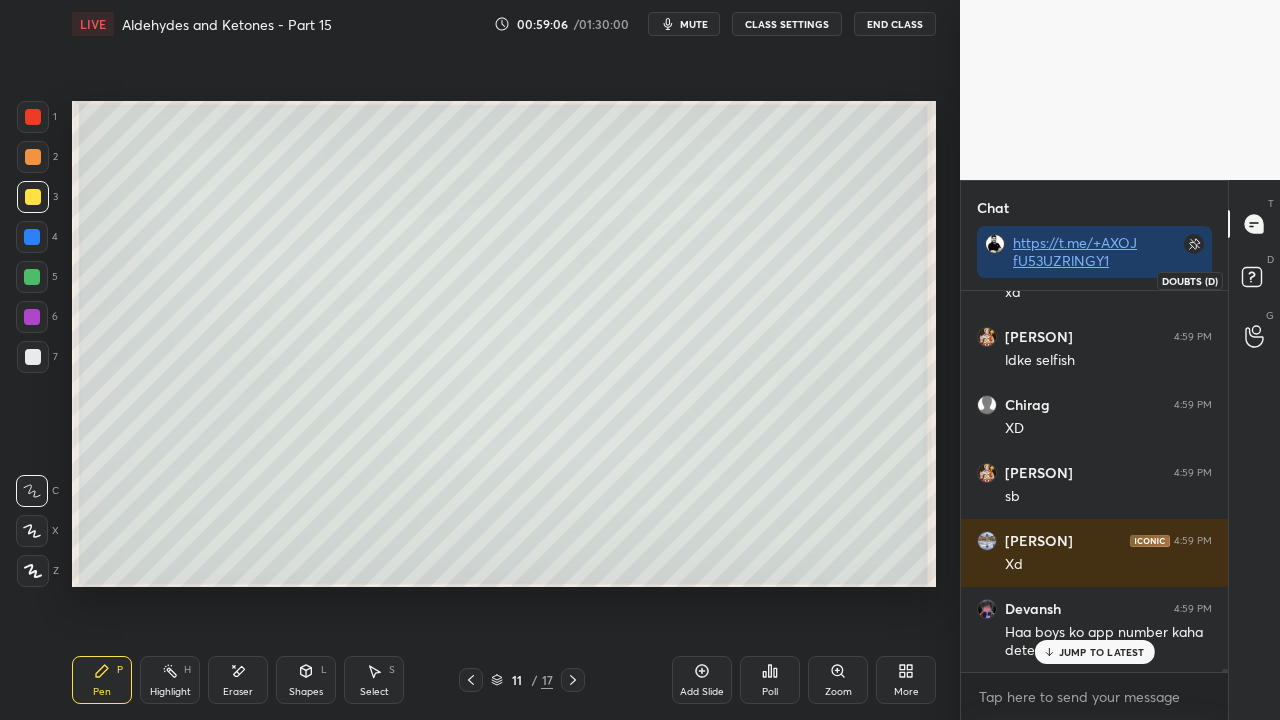 click 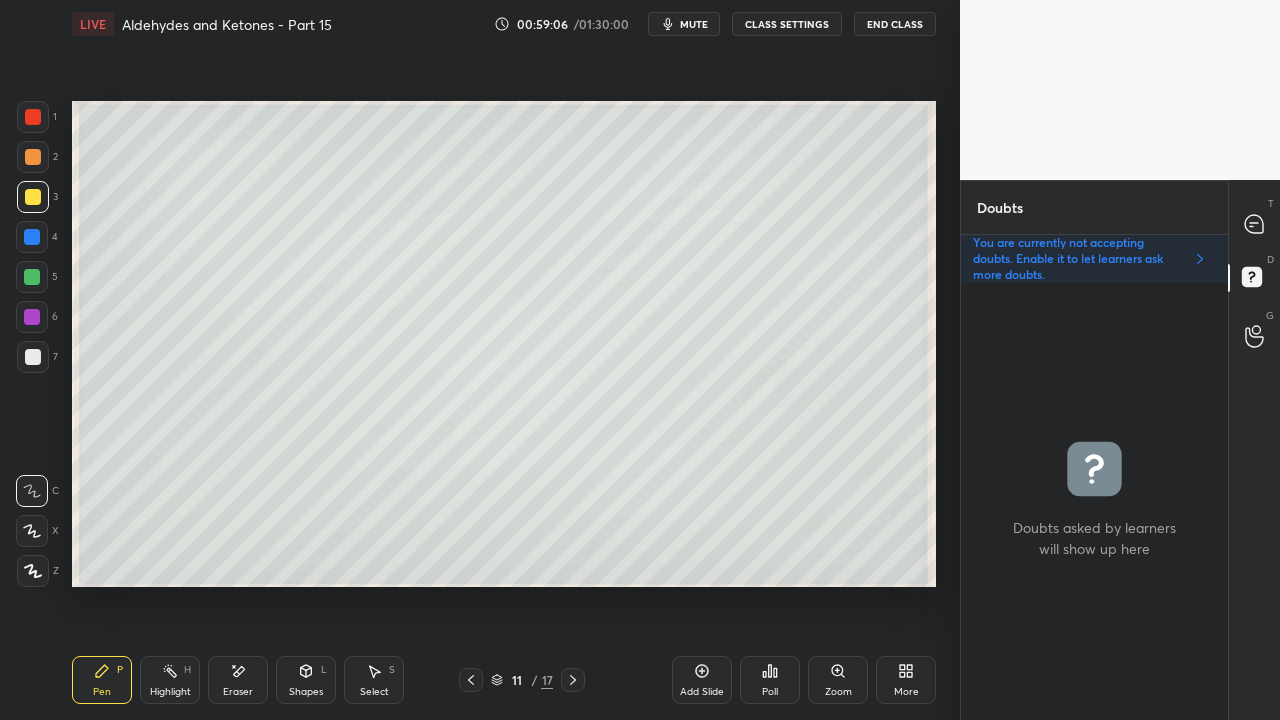 scroll, scrollTop: 6, scrollLeft: 6, axis: both 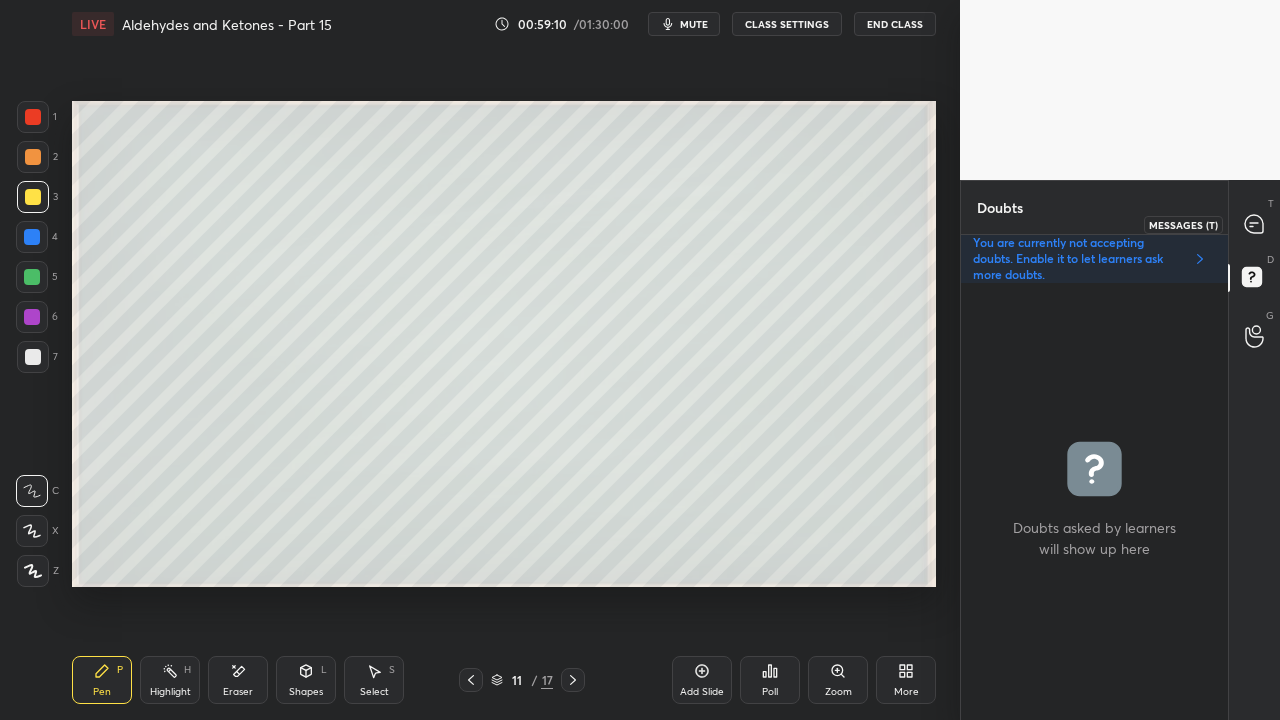 click 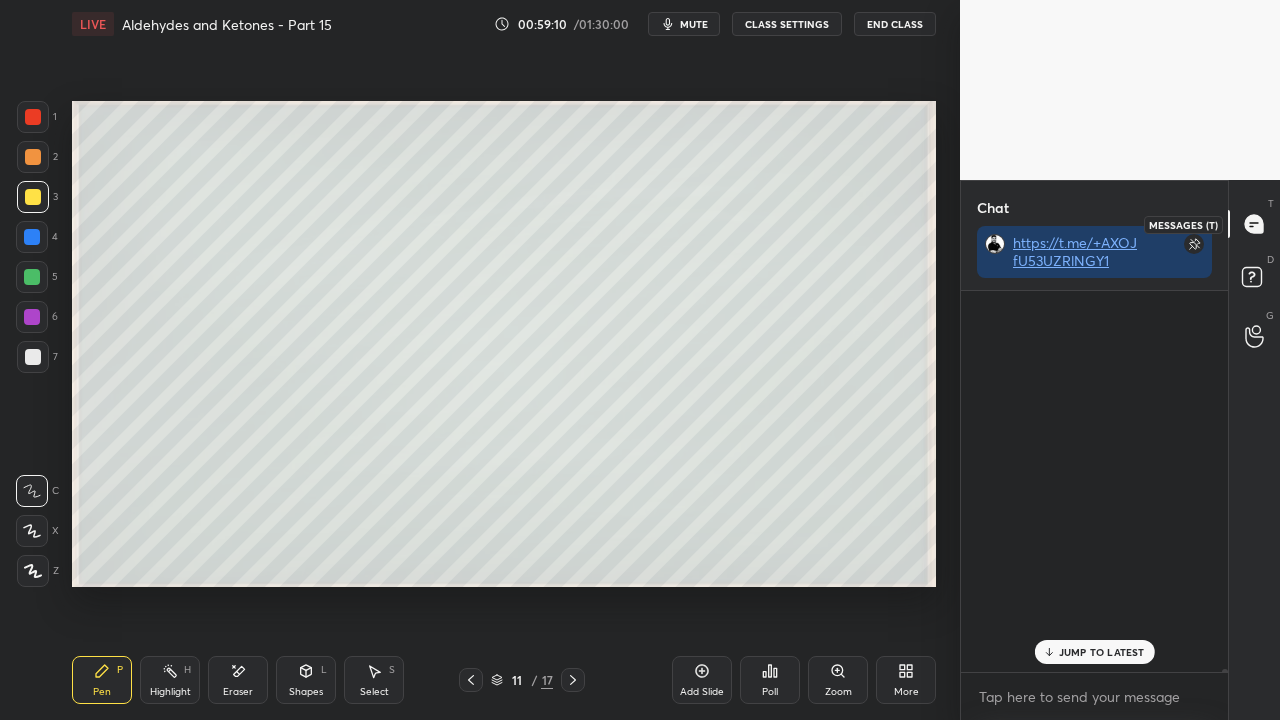 scroll, scrollTop: 48047, scrollLeft: 0, axis: vertical 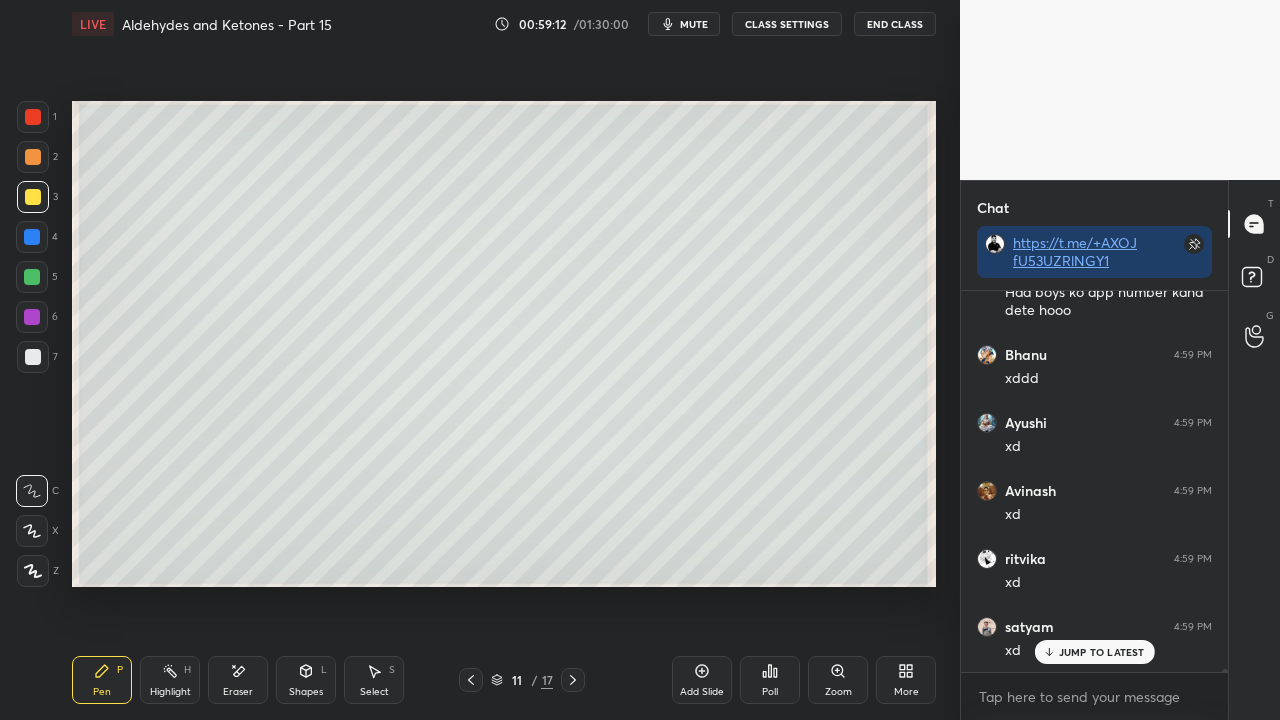 click on "JUMP TO LATEST" at bounding box center [1102, 652] 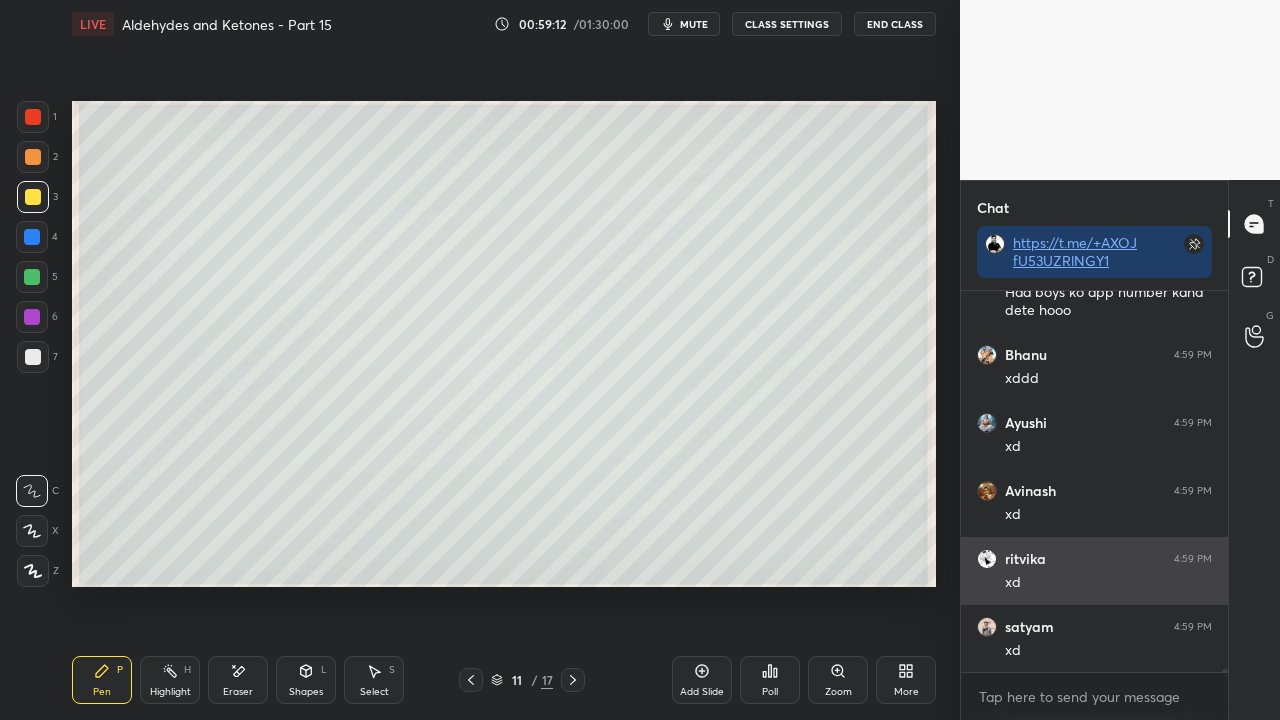 scroll, scrollTop: 48490, scrollLeft: 0, axis: vertical 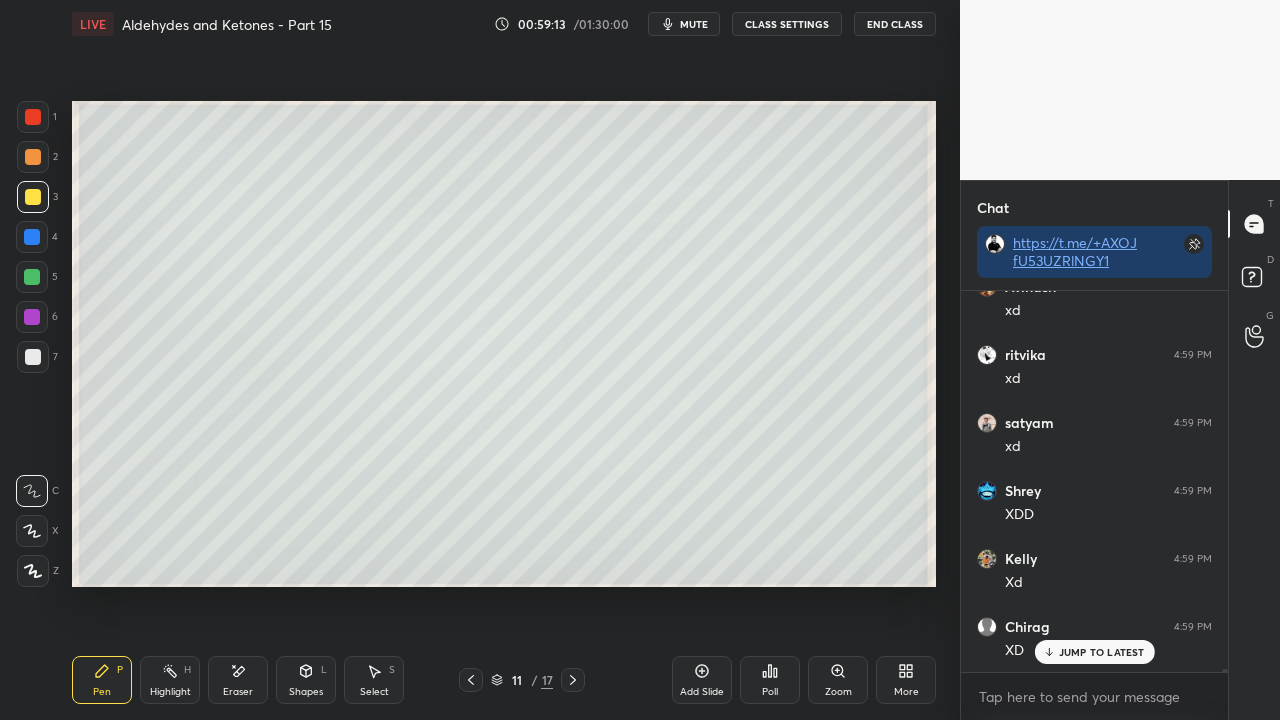 click 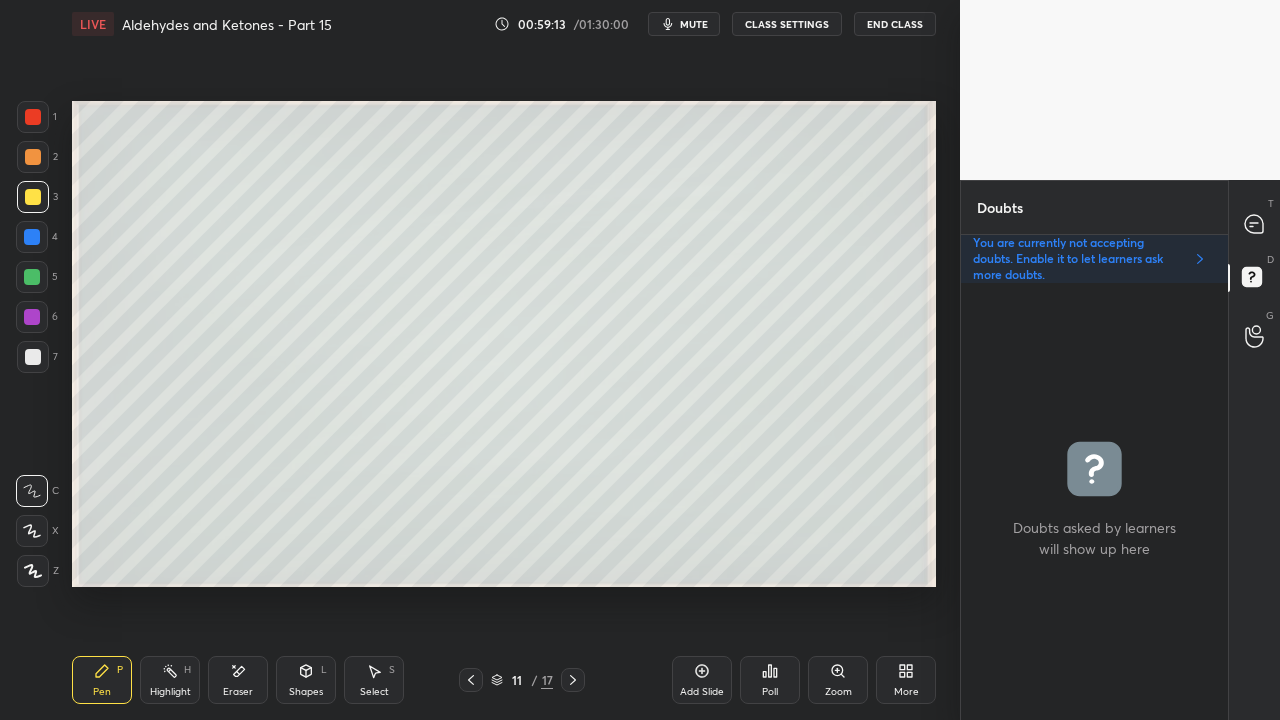 scroll, scrollTop: 6, scrollLeft: 6, axis: both 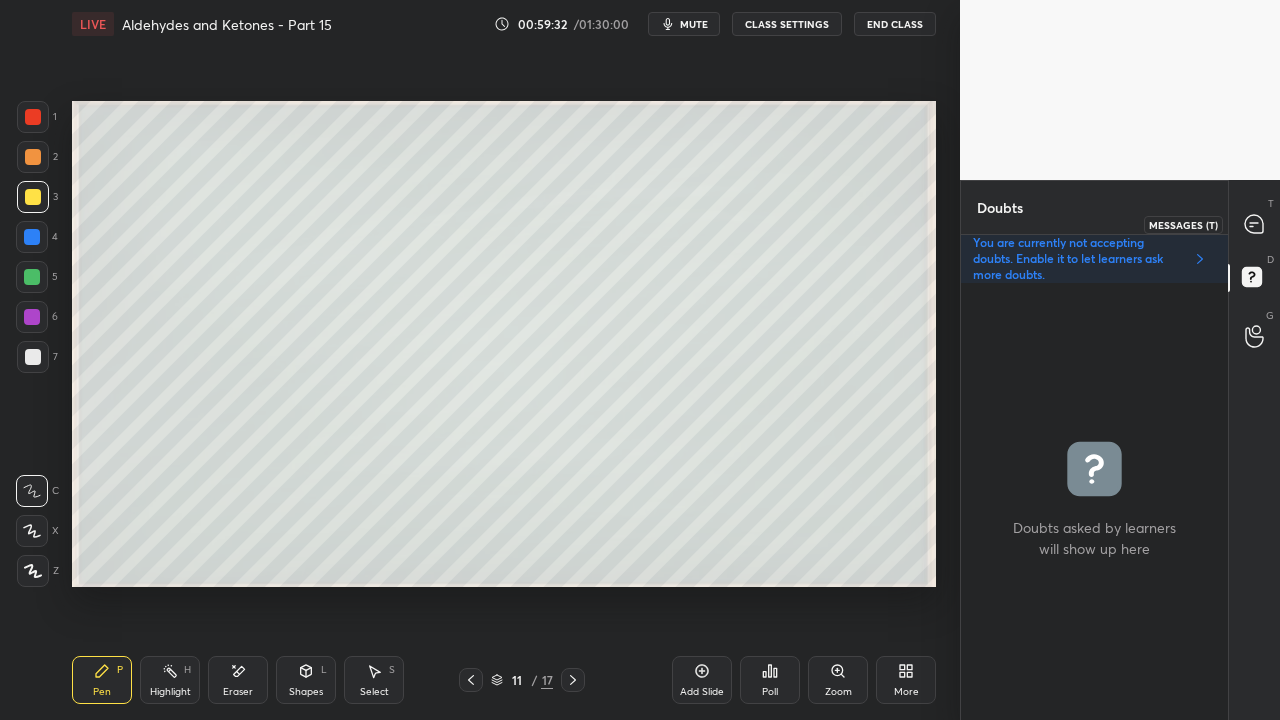 click 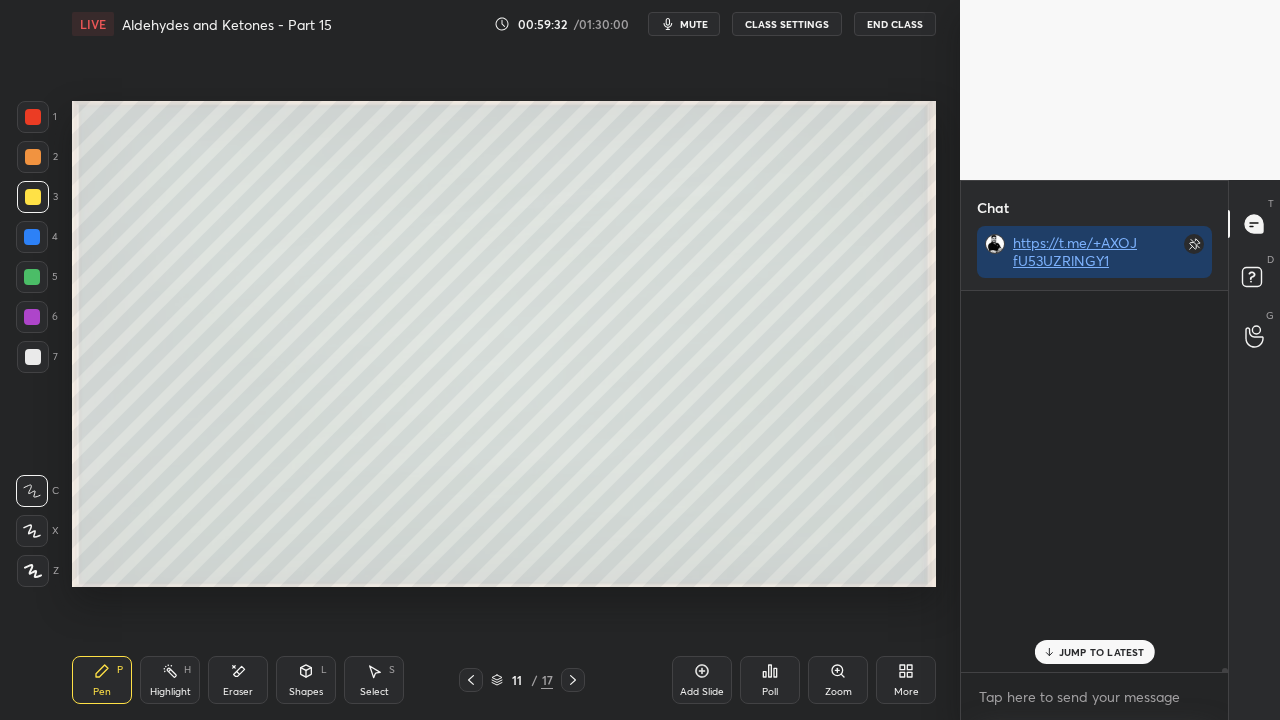 scroll, scrollTop: 423, scrollLeft: 261, axis: both 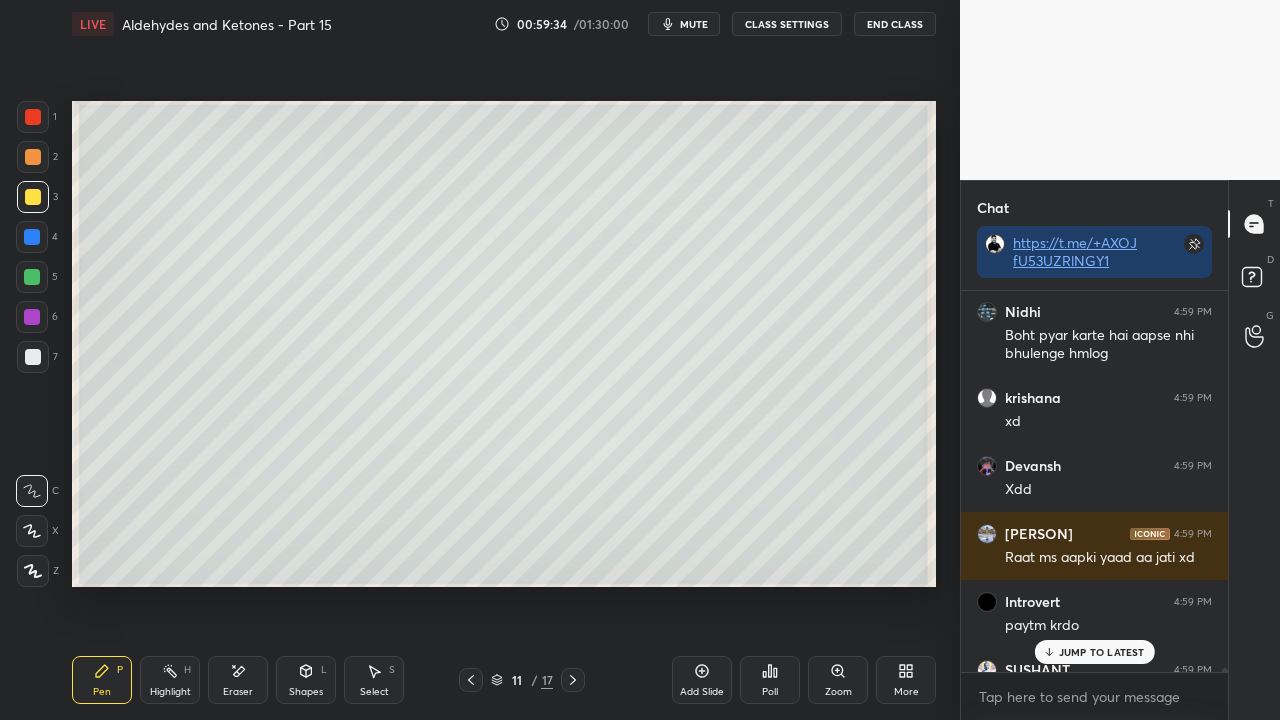 click on "JUMP TO LATEST" at bounding box center [1102, 652] 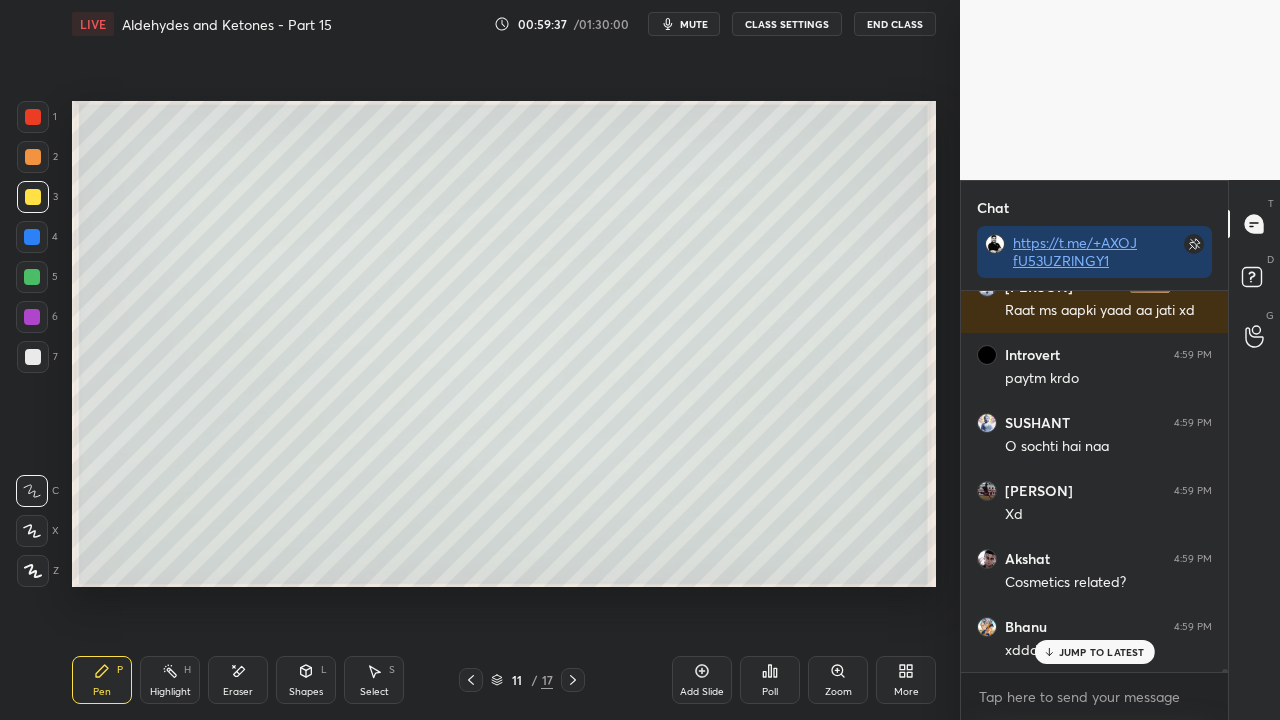 scroll, scrollTop: 49324, scrollLeft: 0, axis: vertical 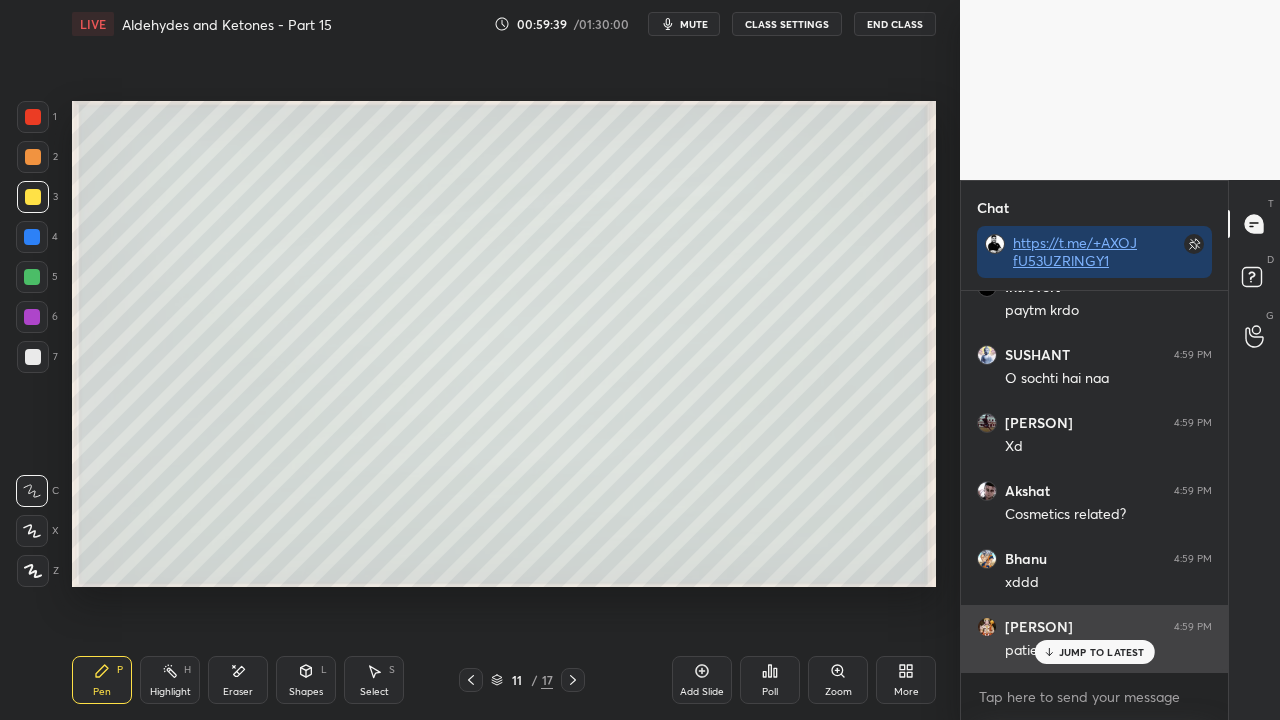 click on "JUMP TO LATEST" at bounding box center (1102, 652) 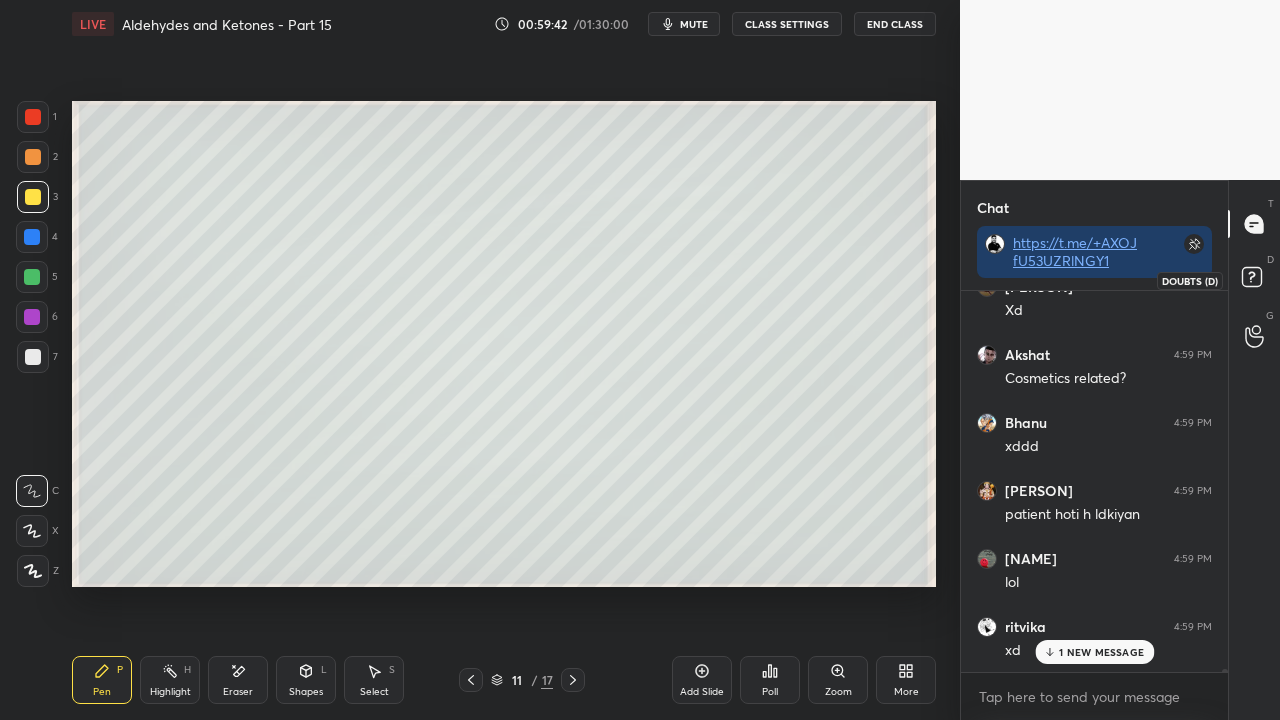 scroll, scrollTop: 49528, scrollLeft: 0, axis: vertical 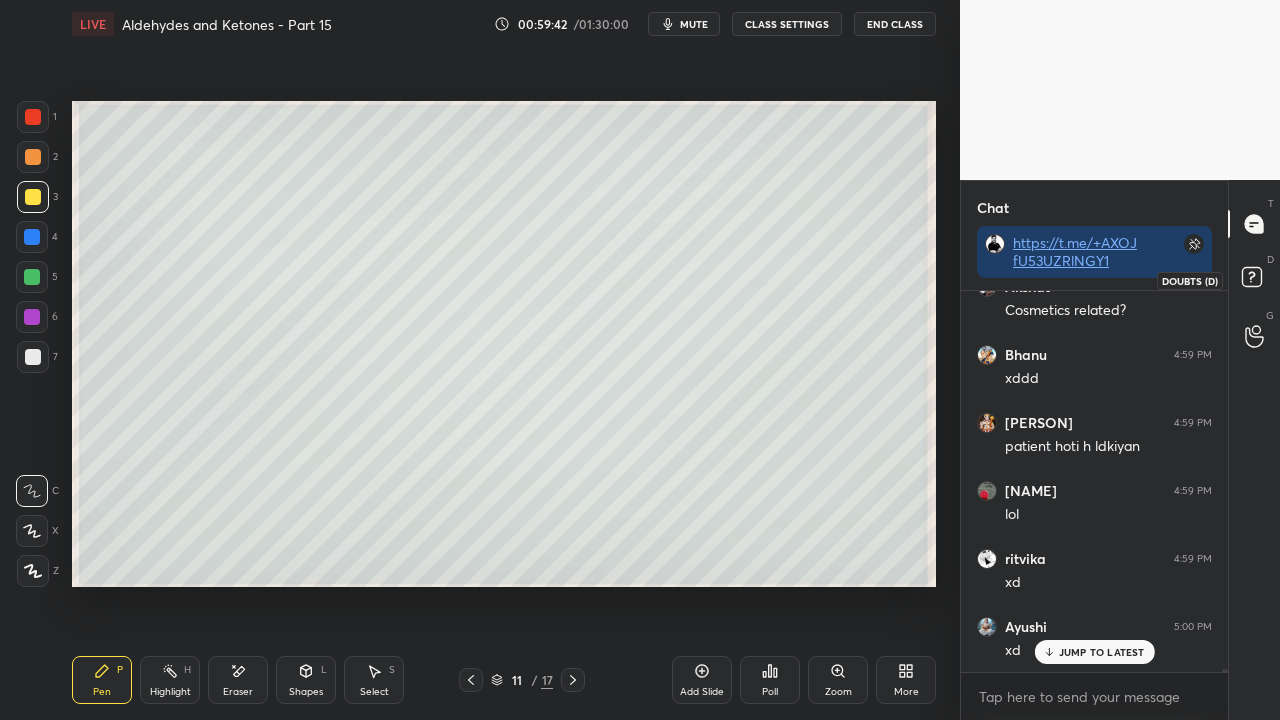 click 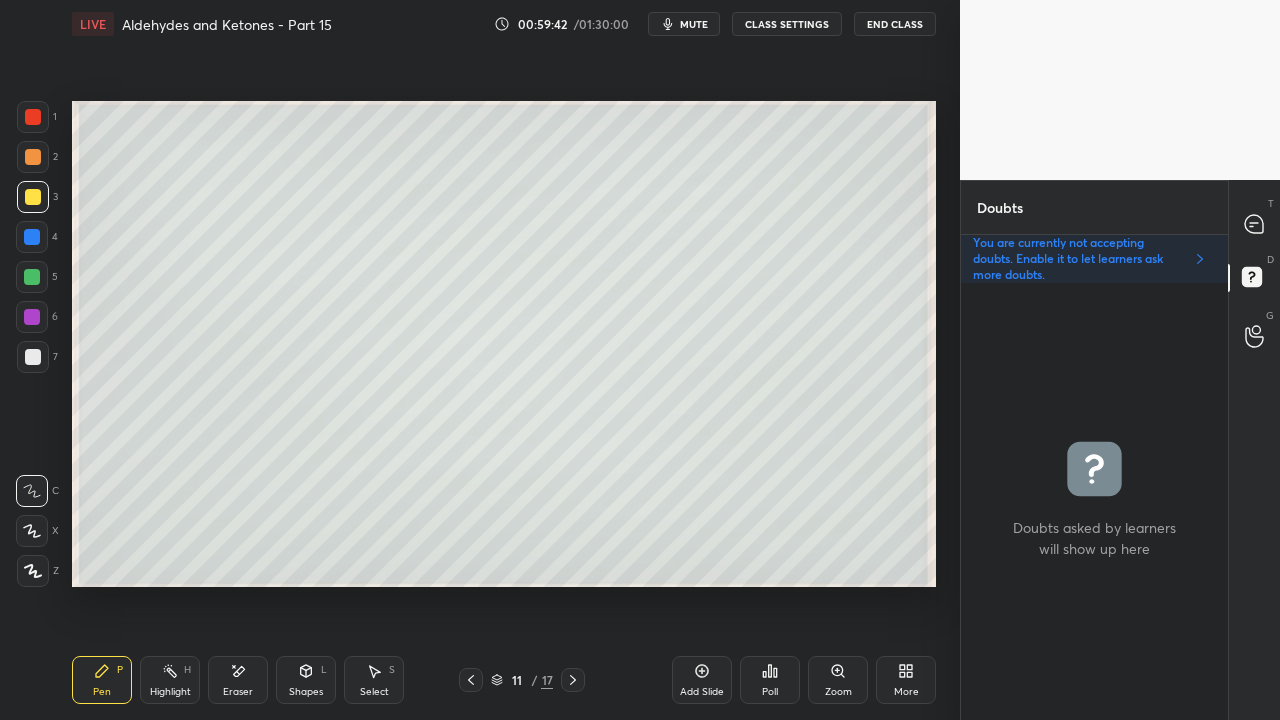 scroll, scrollTop: 6, scrollLeft: 6, axis: both 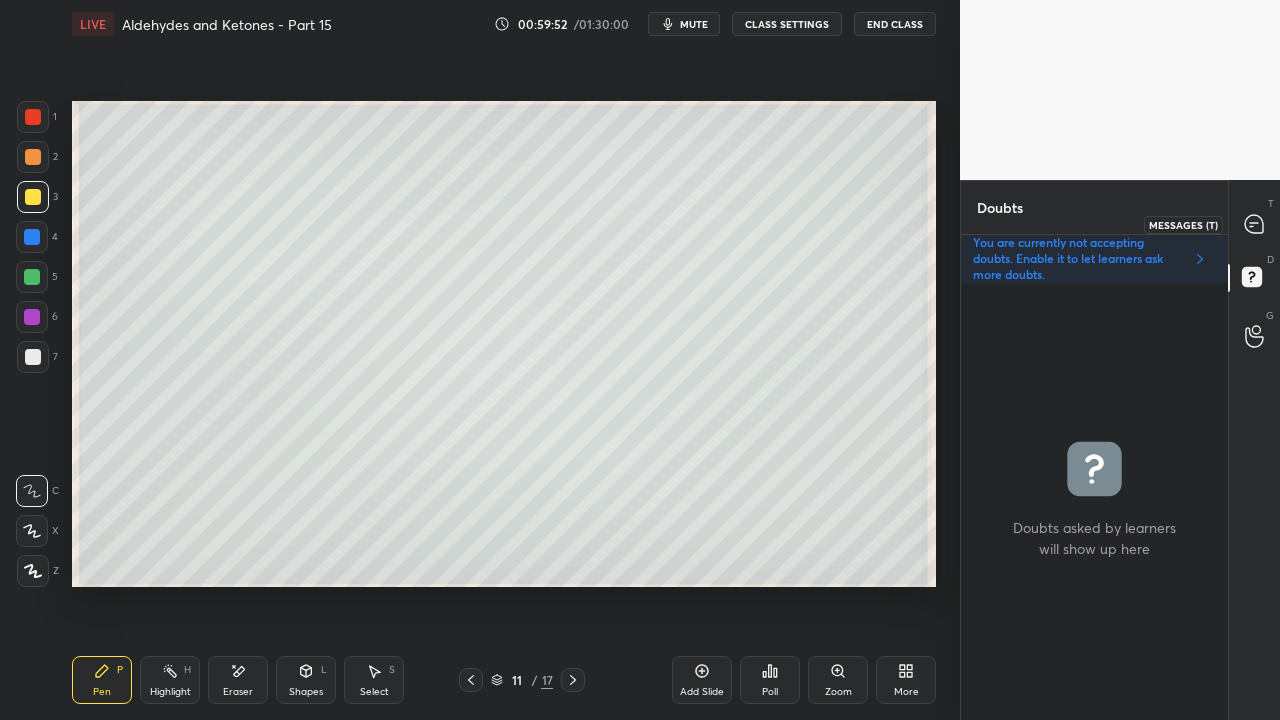 click 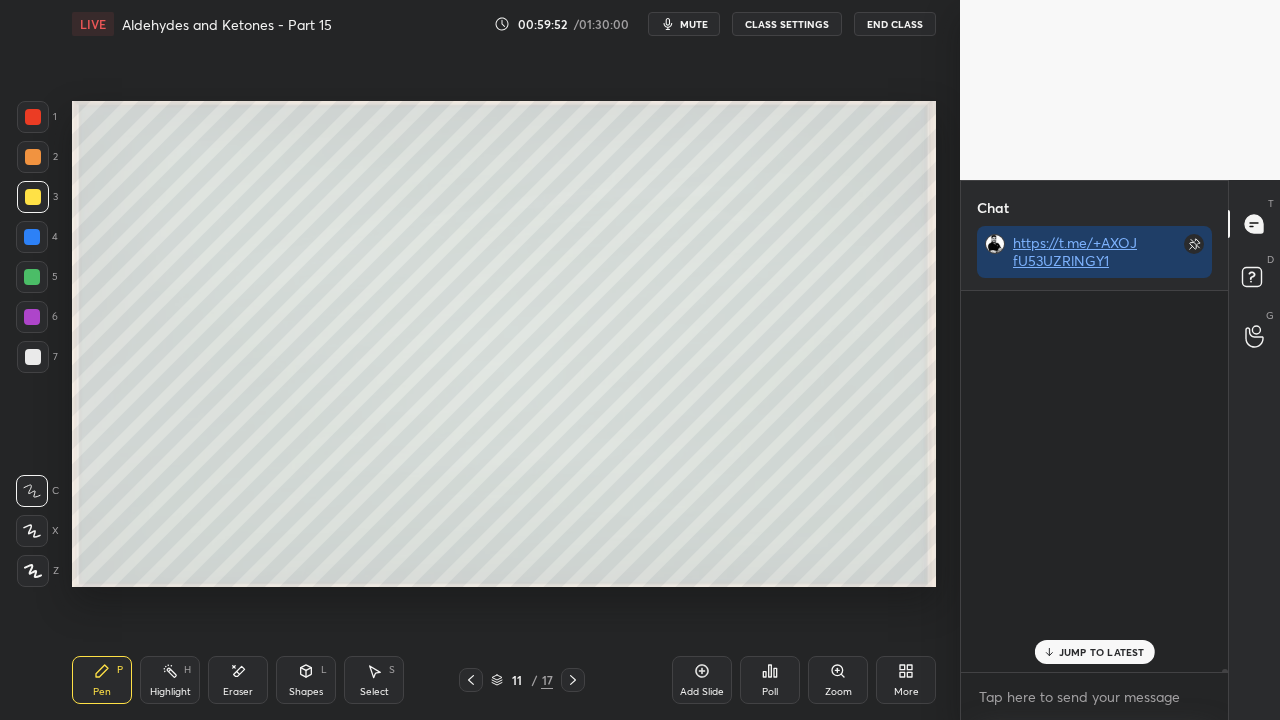 scroll, scrollTop: 423, scrollLeft: 261, axis: both 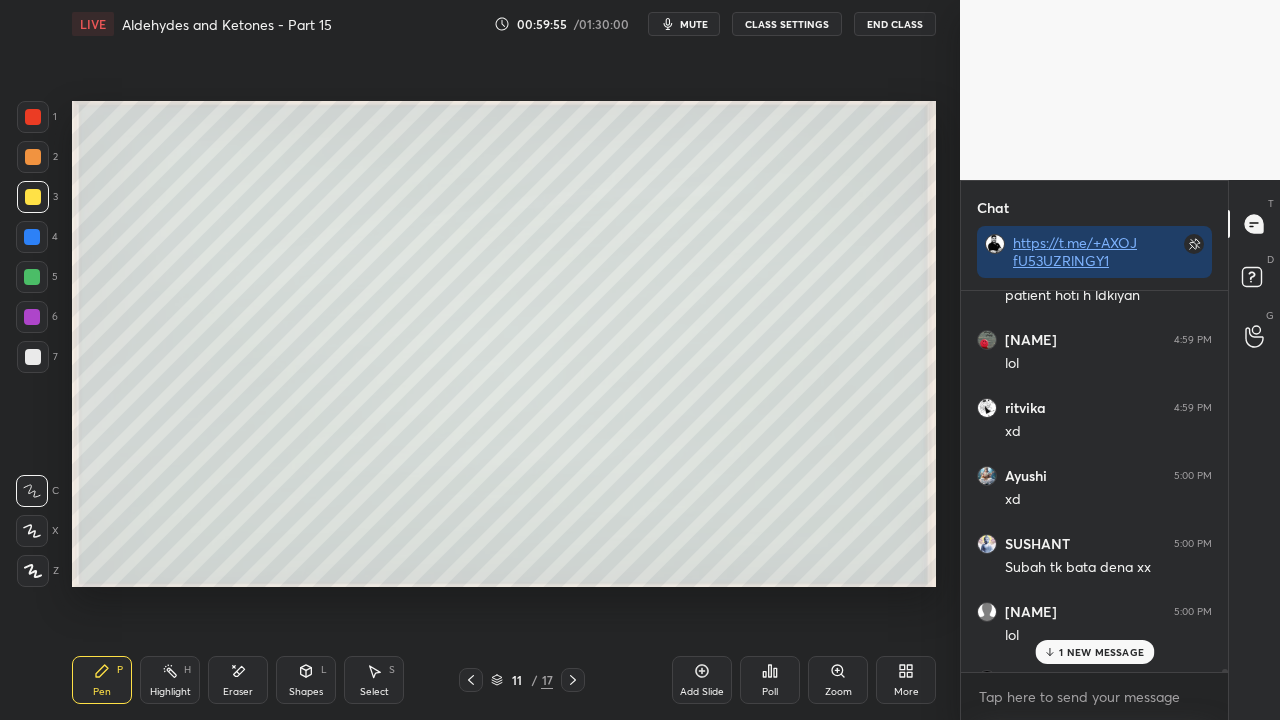 drag, startPoint x: 1102, startPoint y: 650, endPoint x: 1080, endPoint y: 661, distance: 24.596748 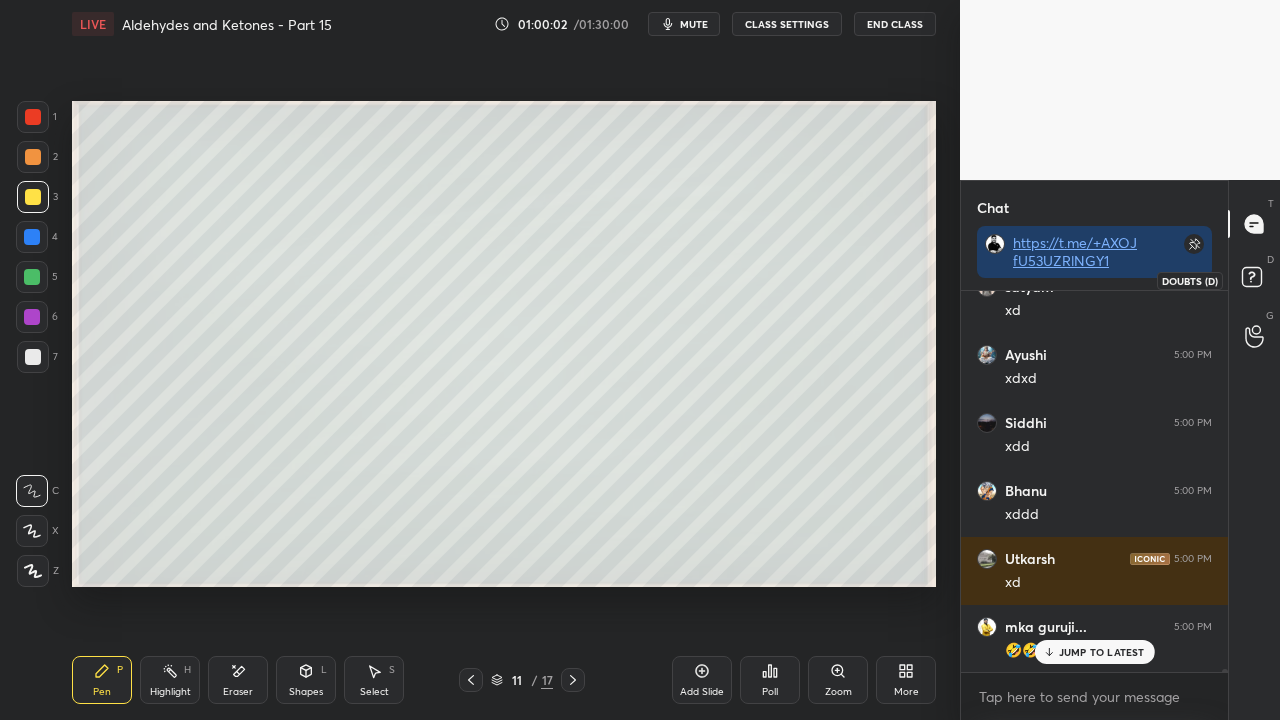 click 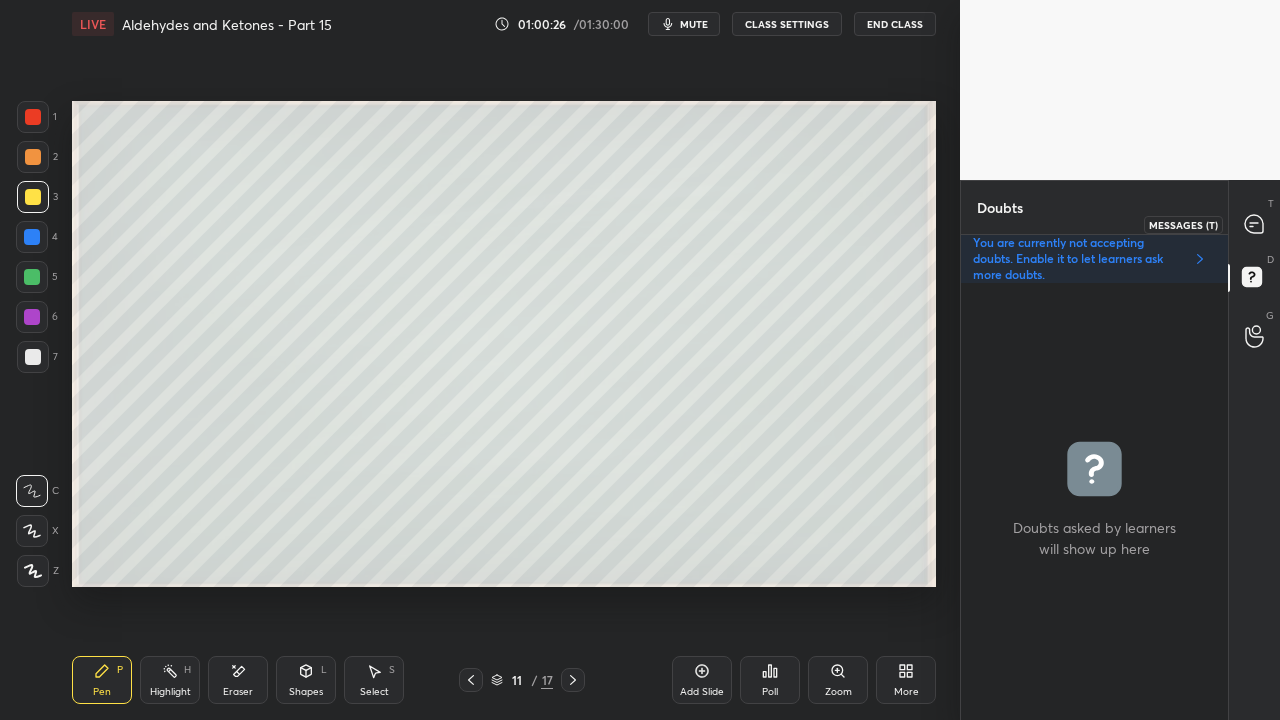 click 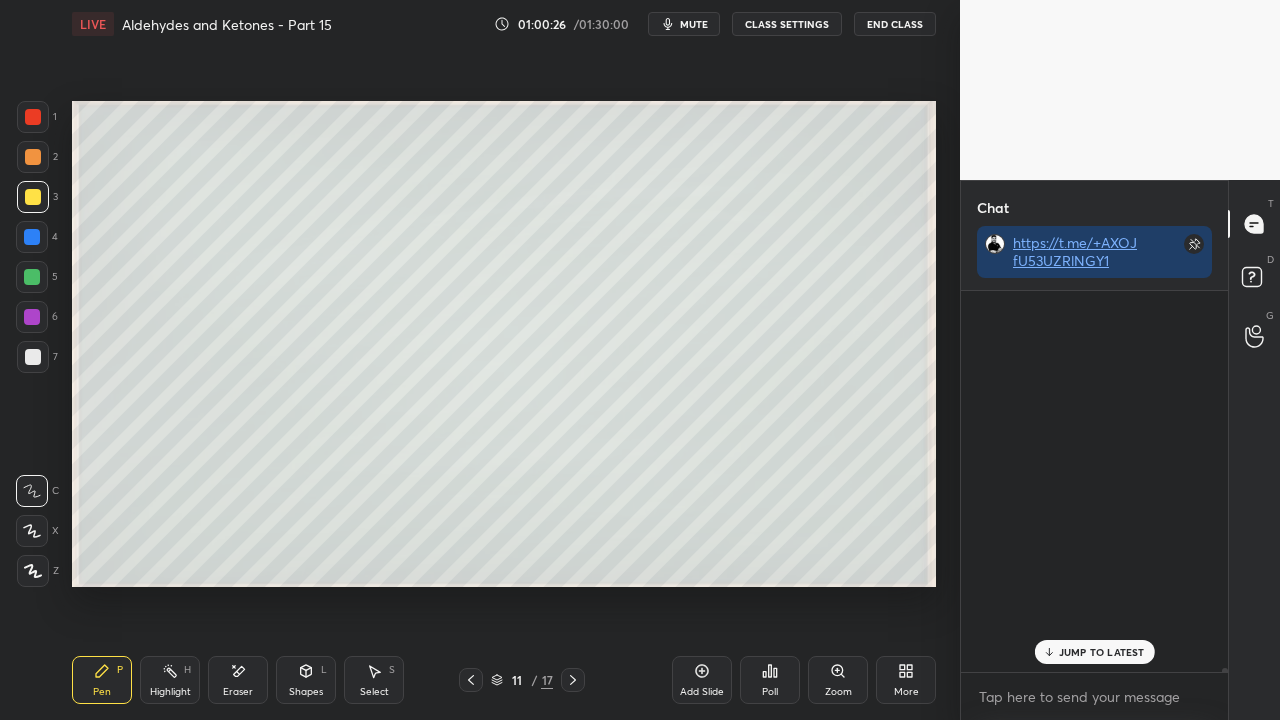 scroll, scrollTop: 423, scrollLeft: 261, axis: both 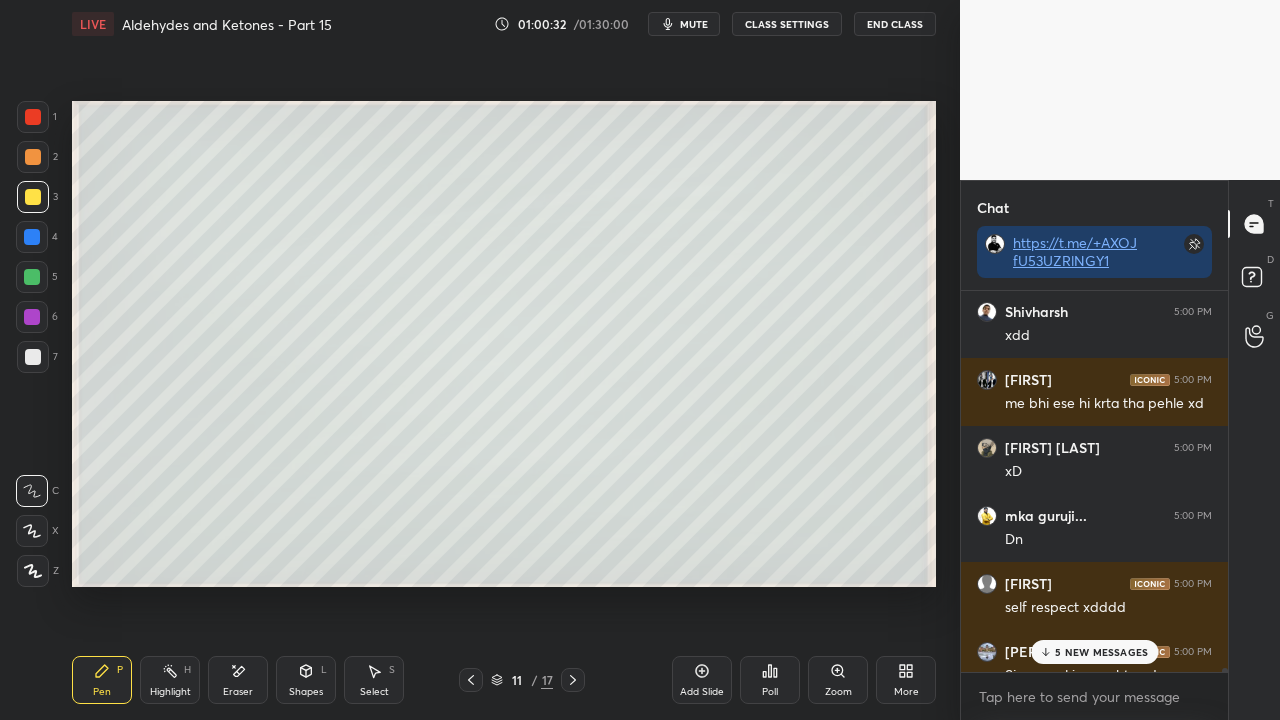 click on "5 NEW MESSAGES" at bounding box center [1101, 652] 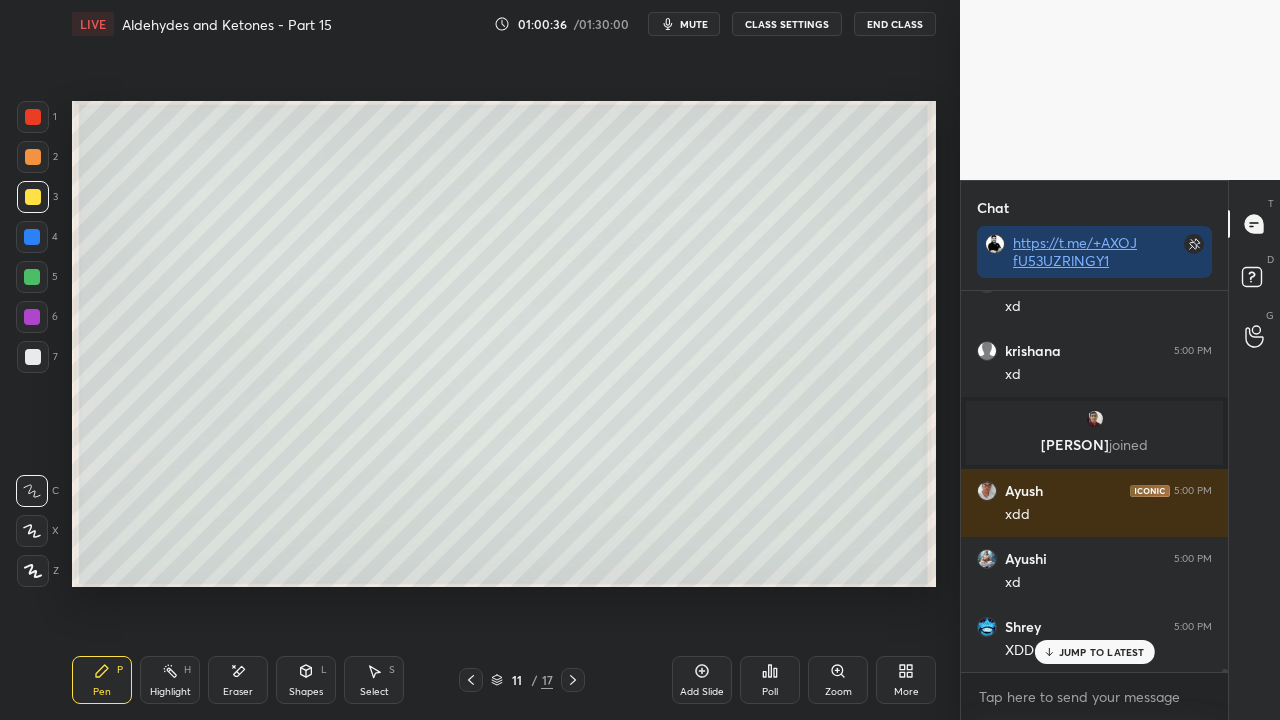 scroll, scrollTop: 52106, scrollLeft: 0, axis: vertical 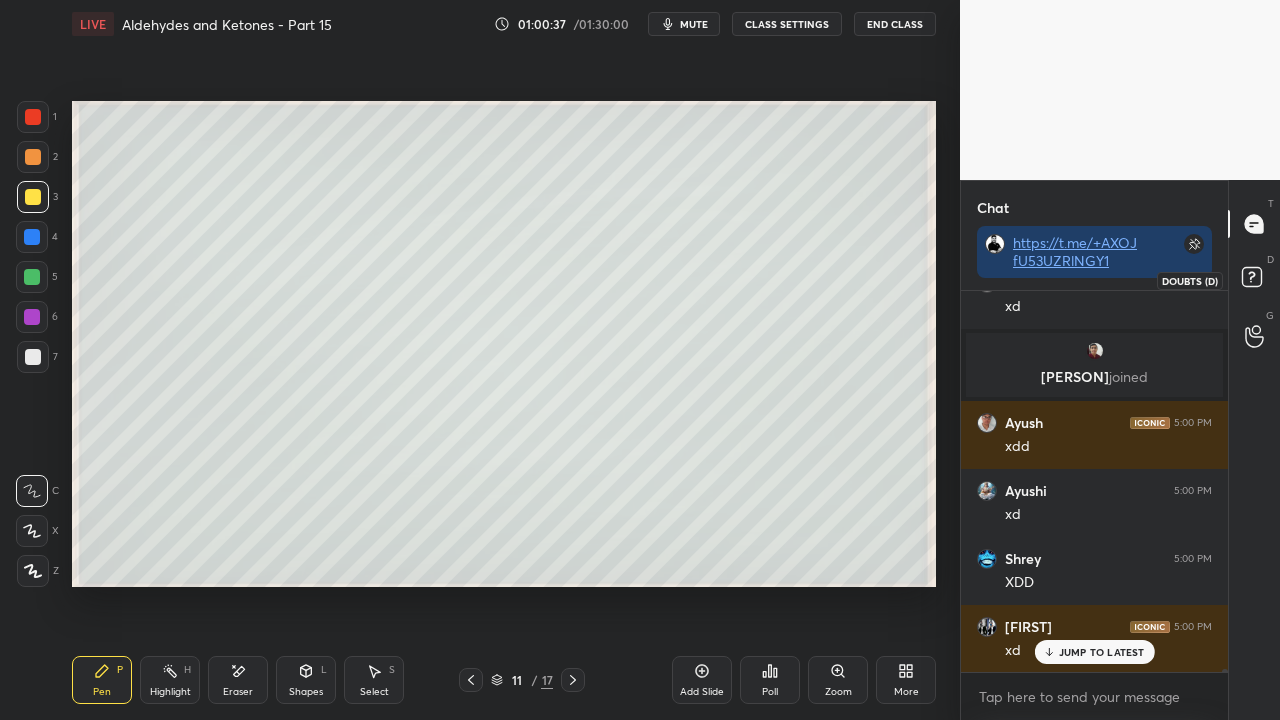 click 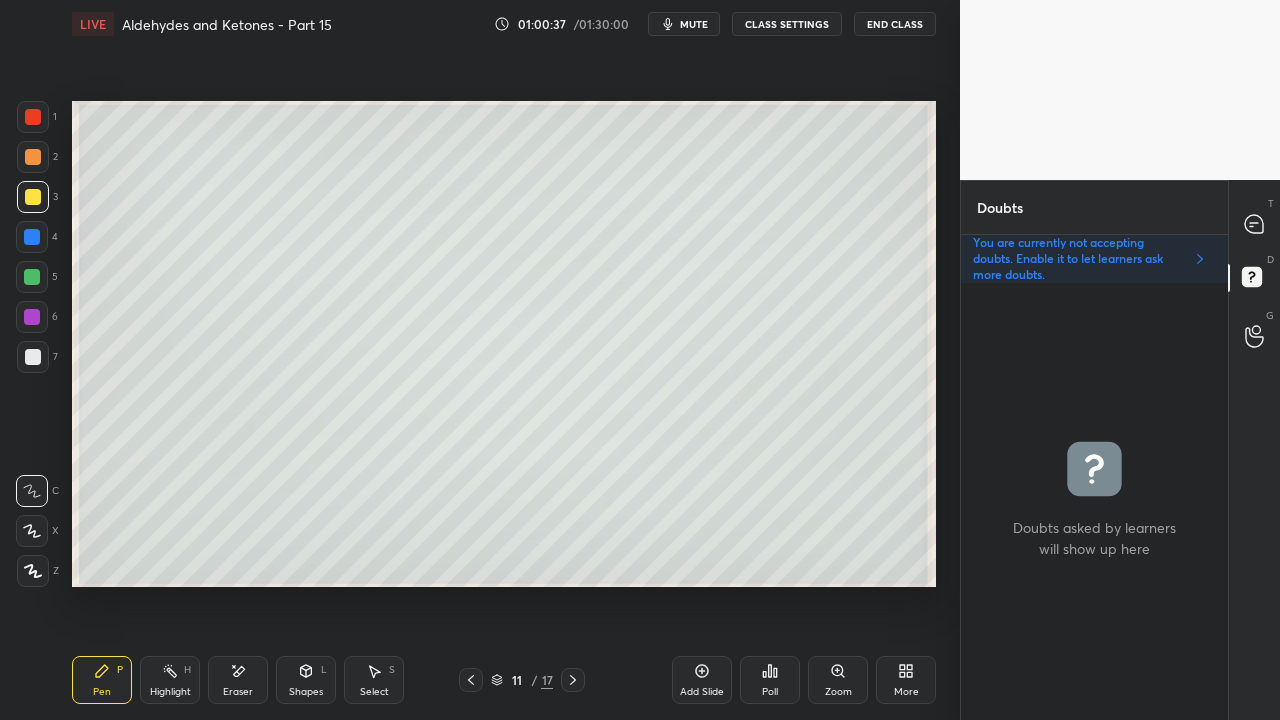 scroll, scrollTop: 6, scrollLeft: 6, axis: both 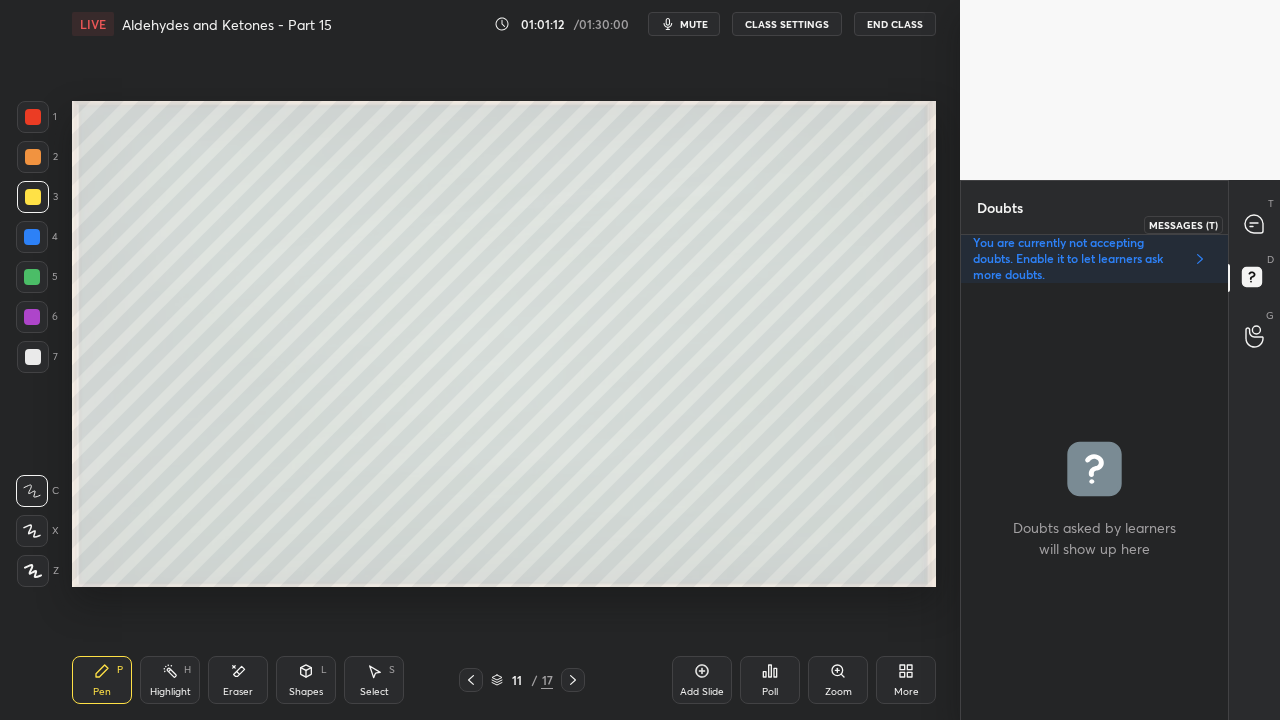 click 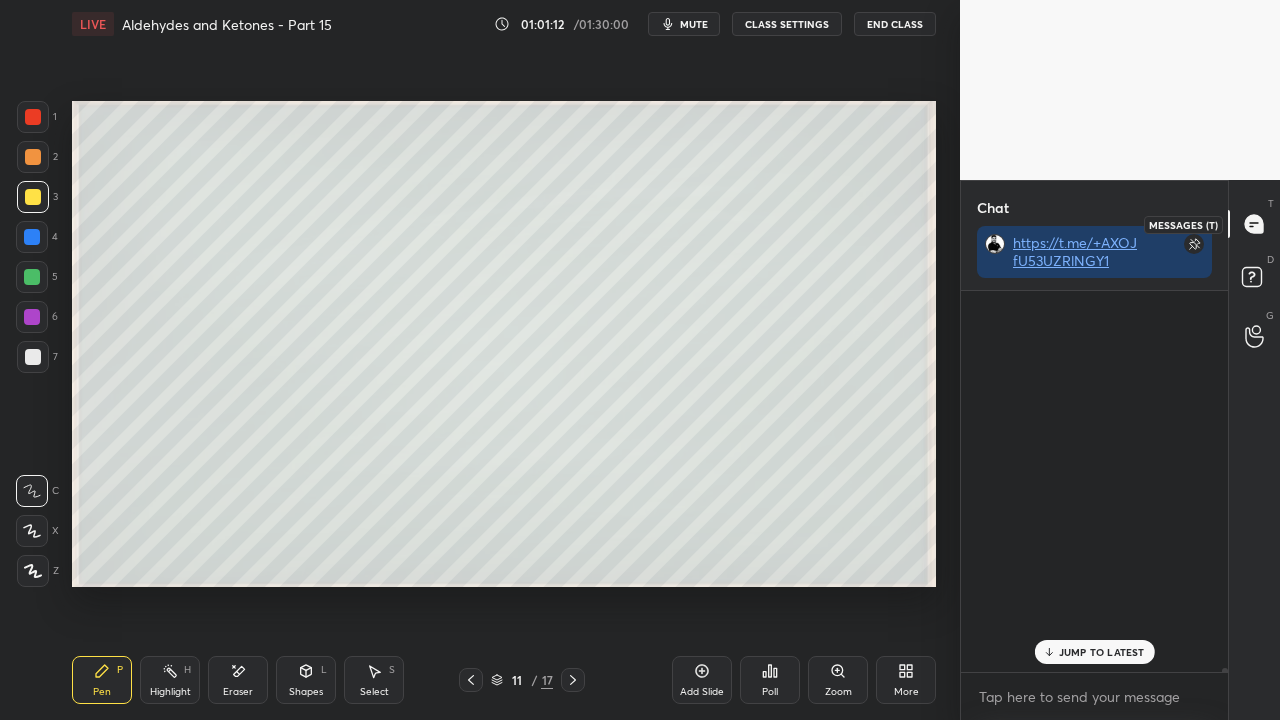 scroll, scrollTop: 53057, scrollLeft: 0, axis: vertical 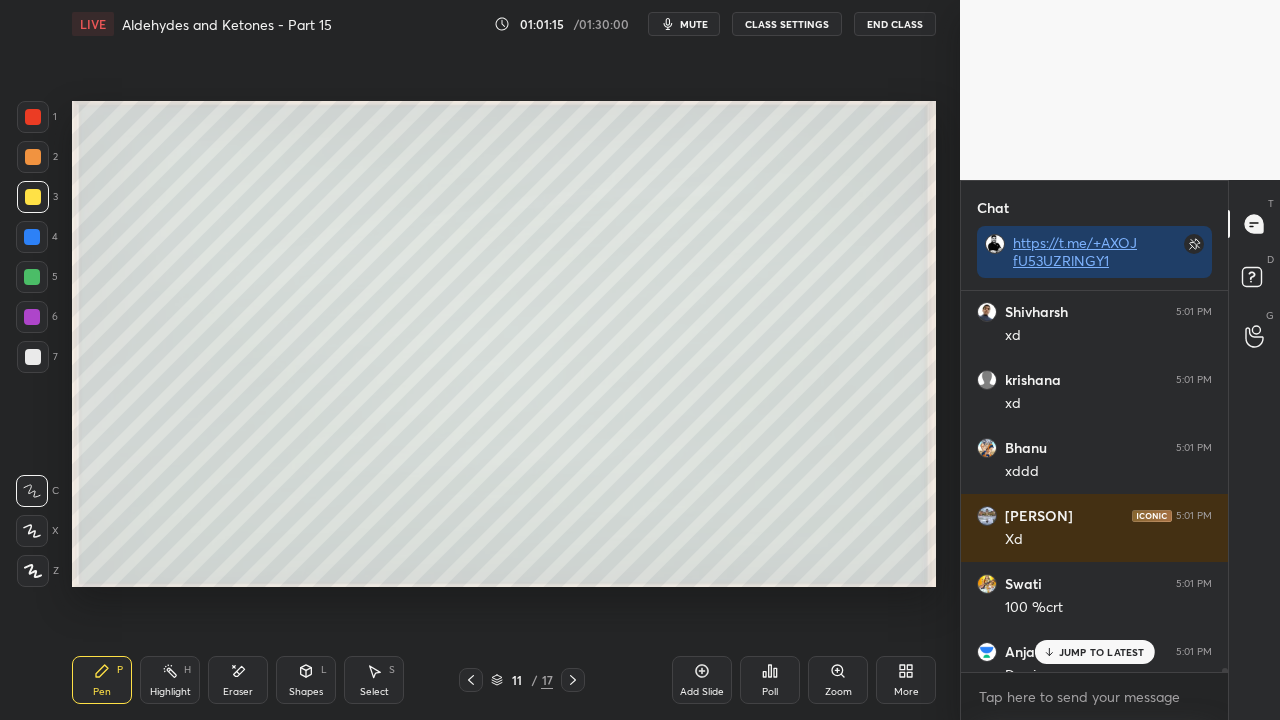 drag, startPoint x: 1083, startPoint y: 647, endPoint x: 1045, endPoint y: 662, distance: 40.853397 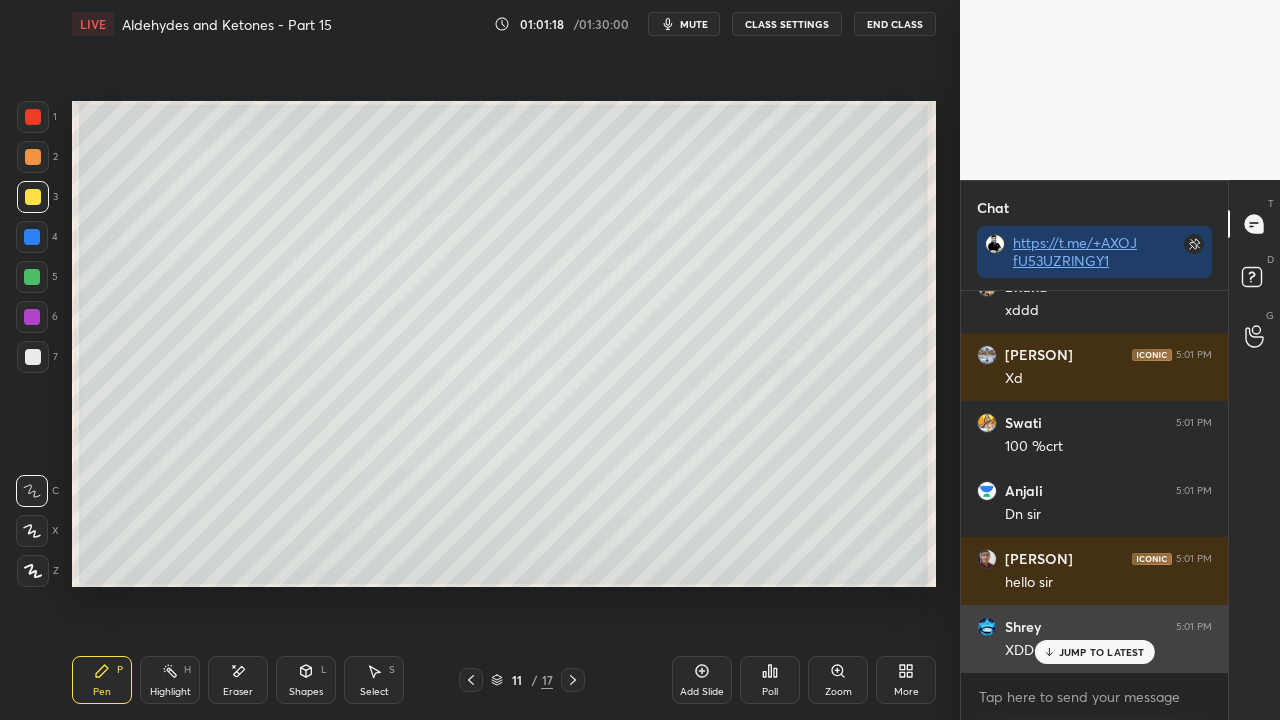 click on "JUMP TO LATEST" at bounding box center (1102, 652) 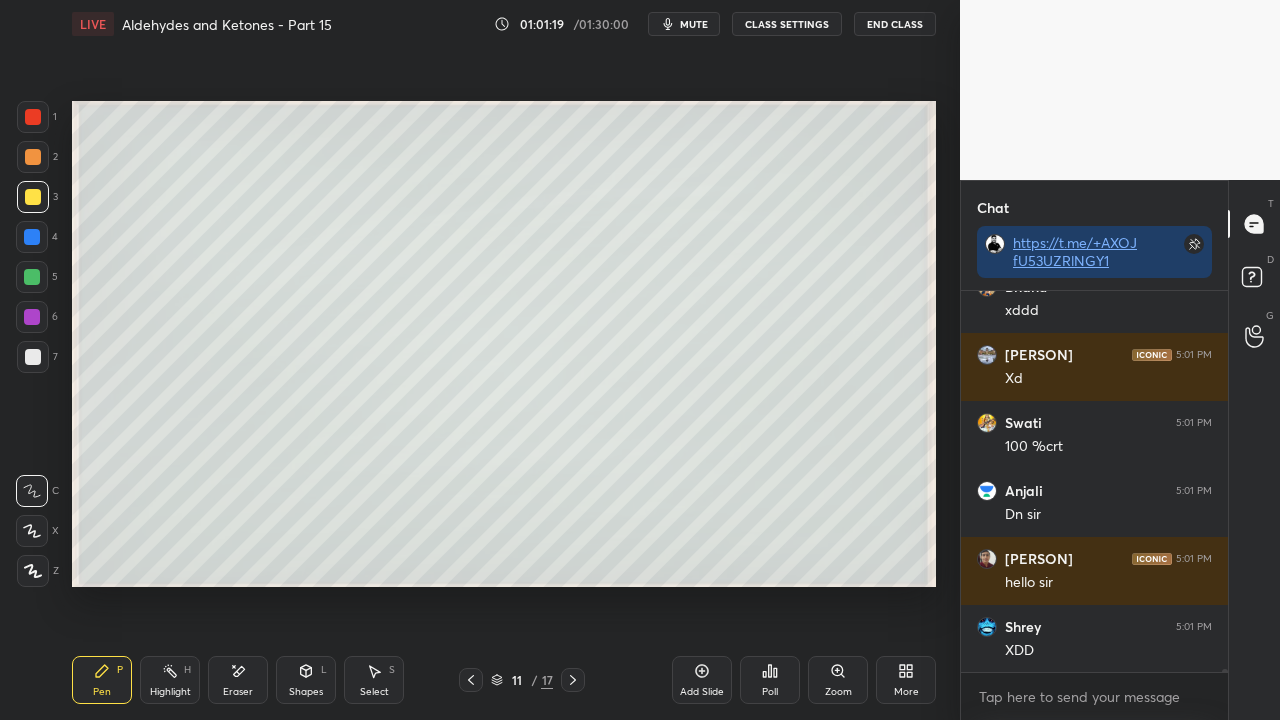 scroll, scrollTop: 53524, scrollLeft: 0, axis: vertical 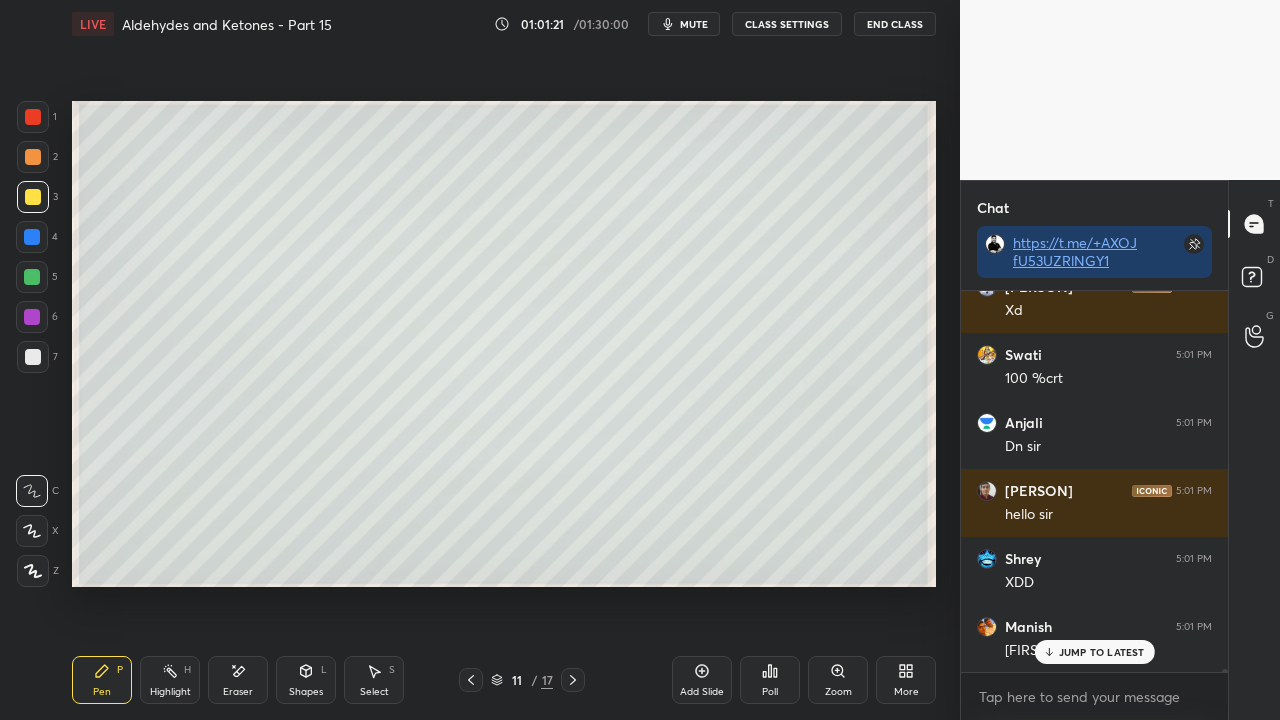 drag, startPoint x: 1076, startPoint y: 654, endPoint x: 1032, endPoint y: 620, distance: 55.605755 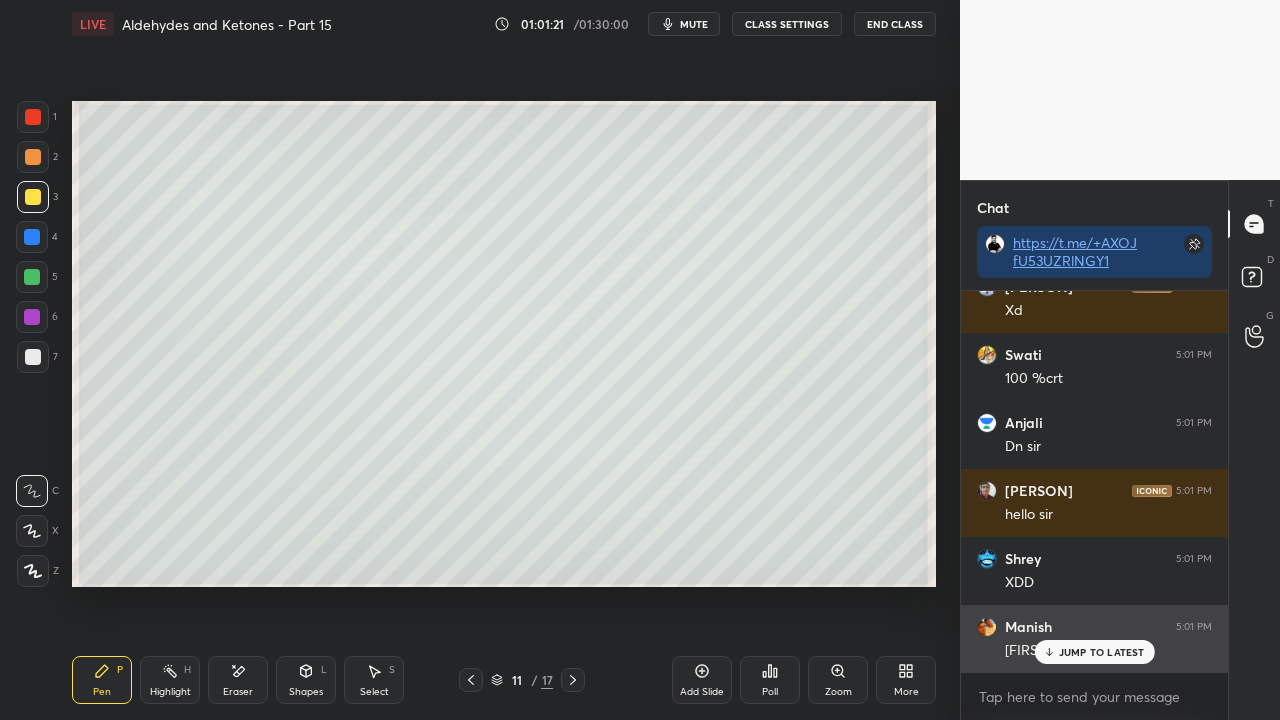 click on "JUMP TO LATEST" at bounding box center (1102, 652) 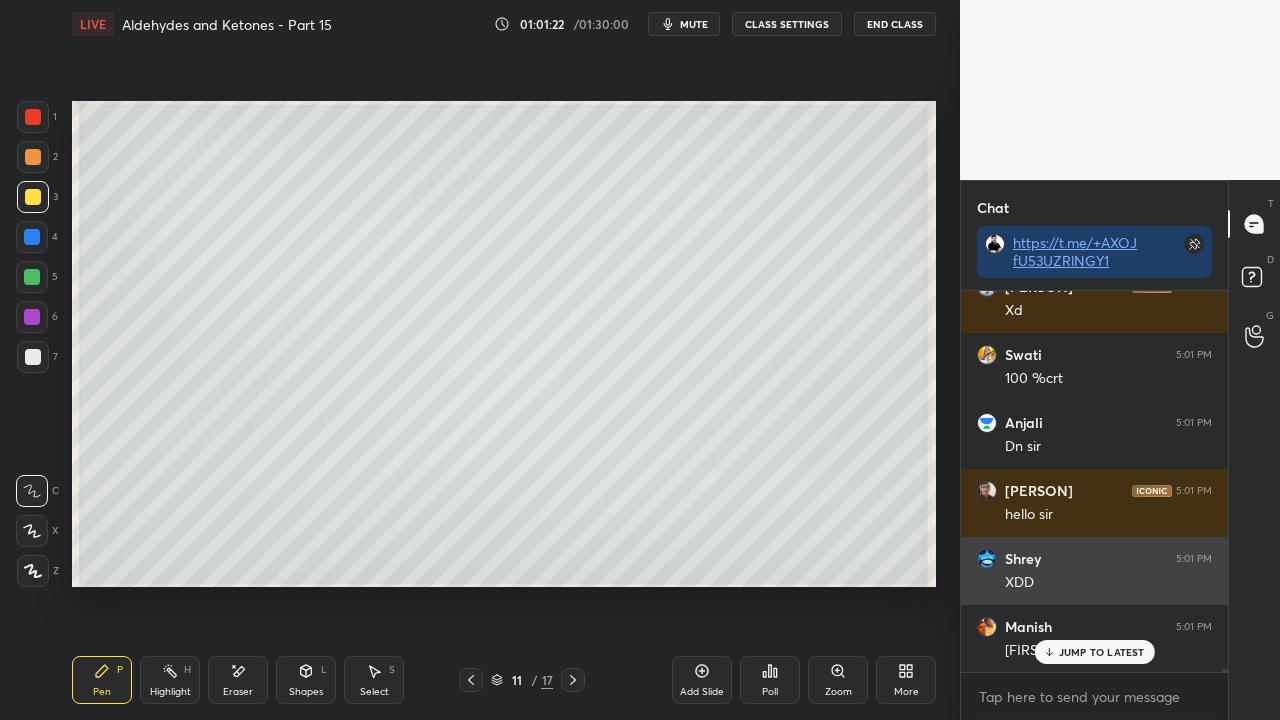 scroll, scrollTop: 53592, scrollLeft: 0, axis: vertical 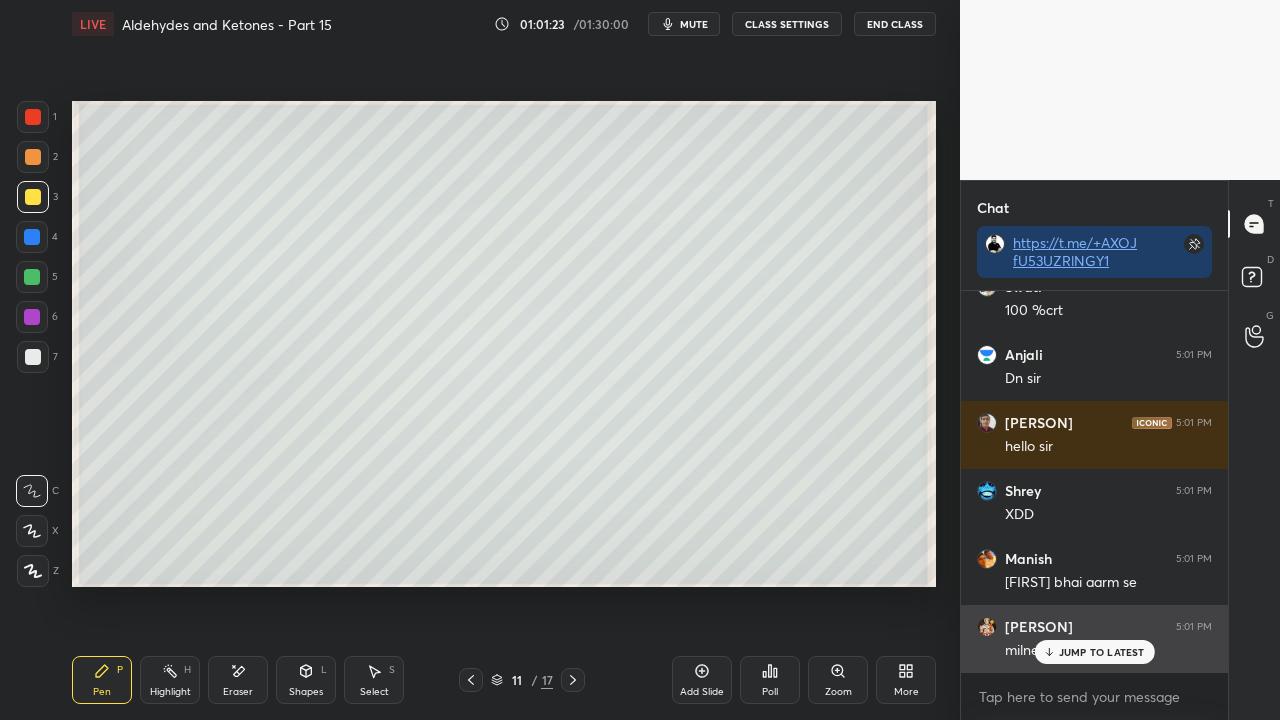click on "JUMP TO LATEST" at bounding box center (1102, 652) 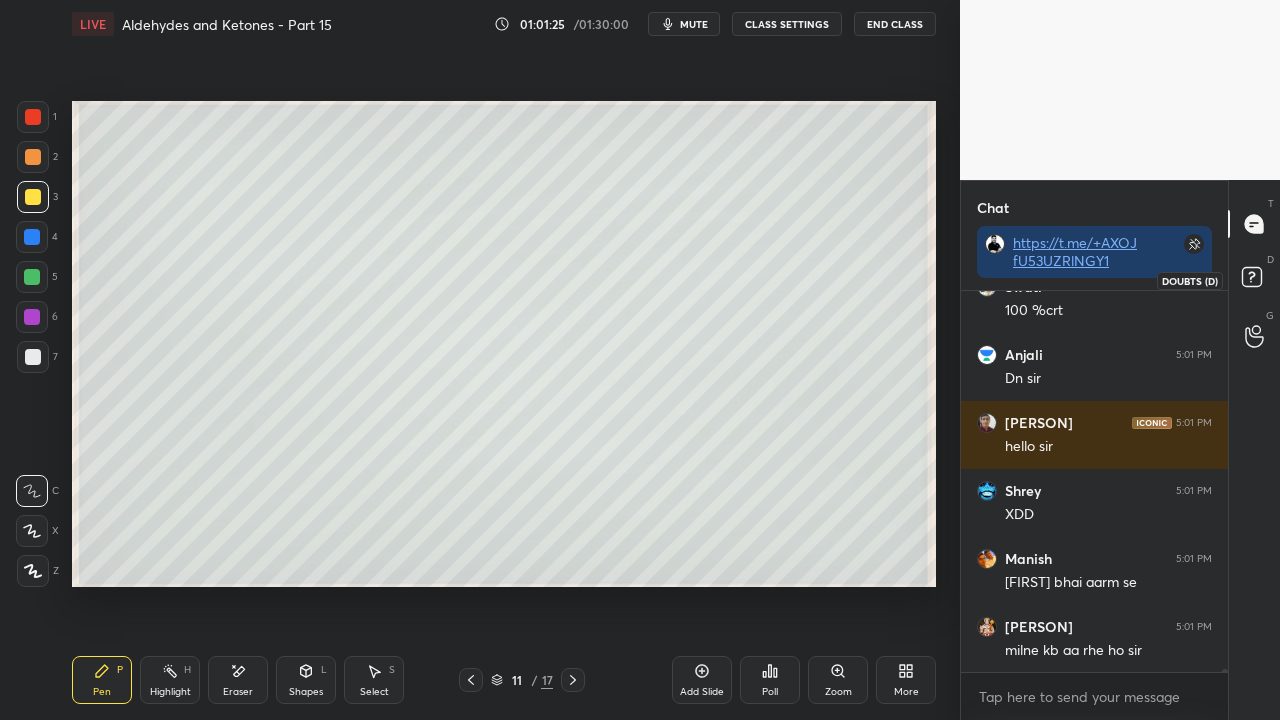 click 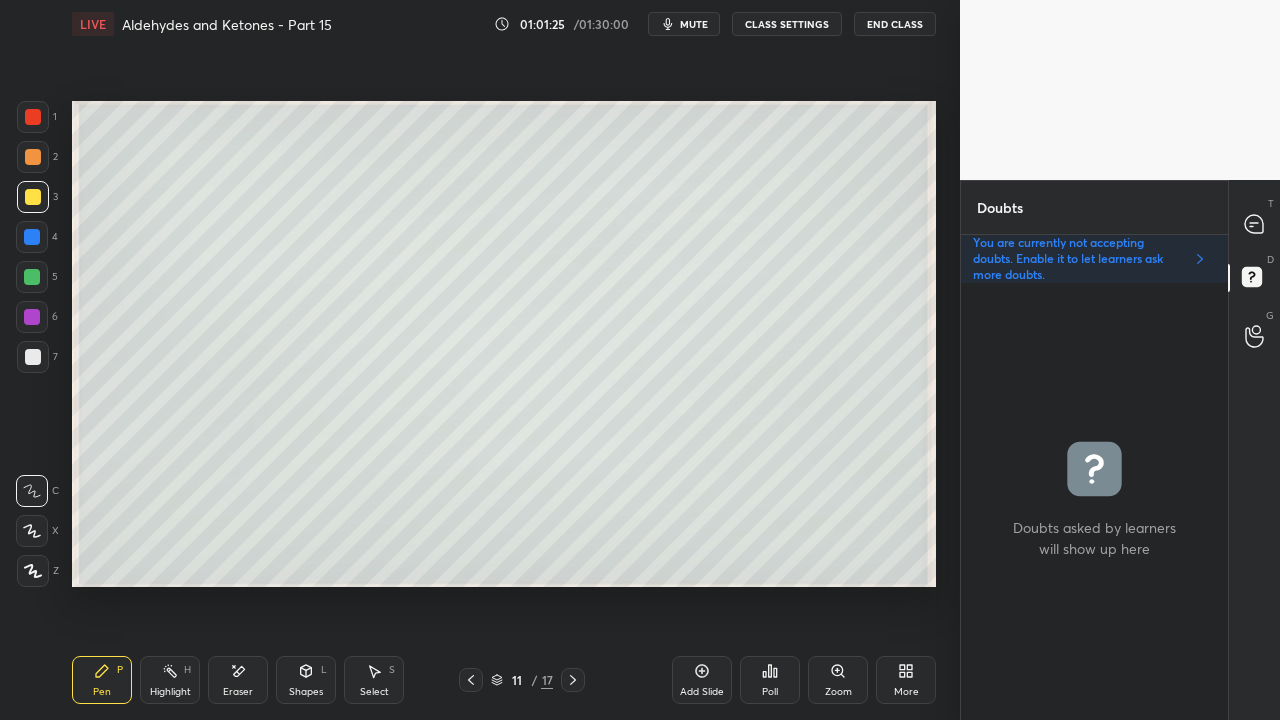 scroll, scrollTop: 6, scrollLeft: 6, axis: both 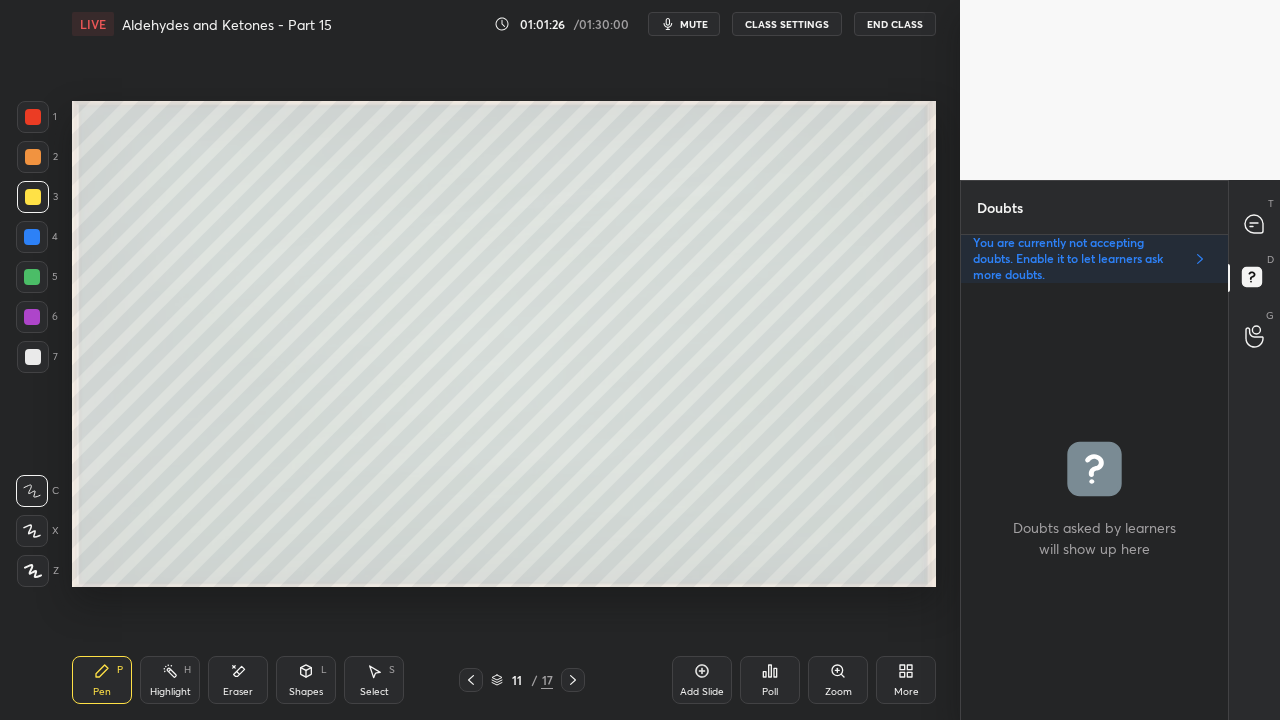 click at bounding box center (33, 197) 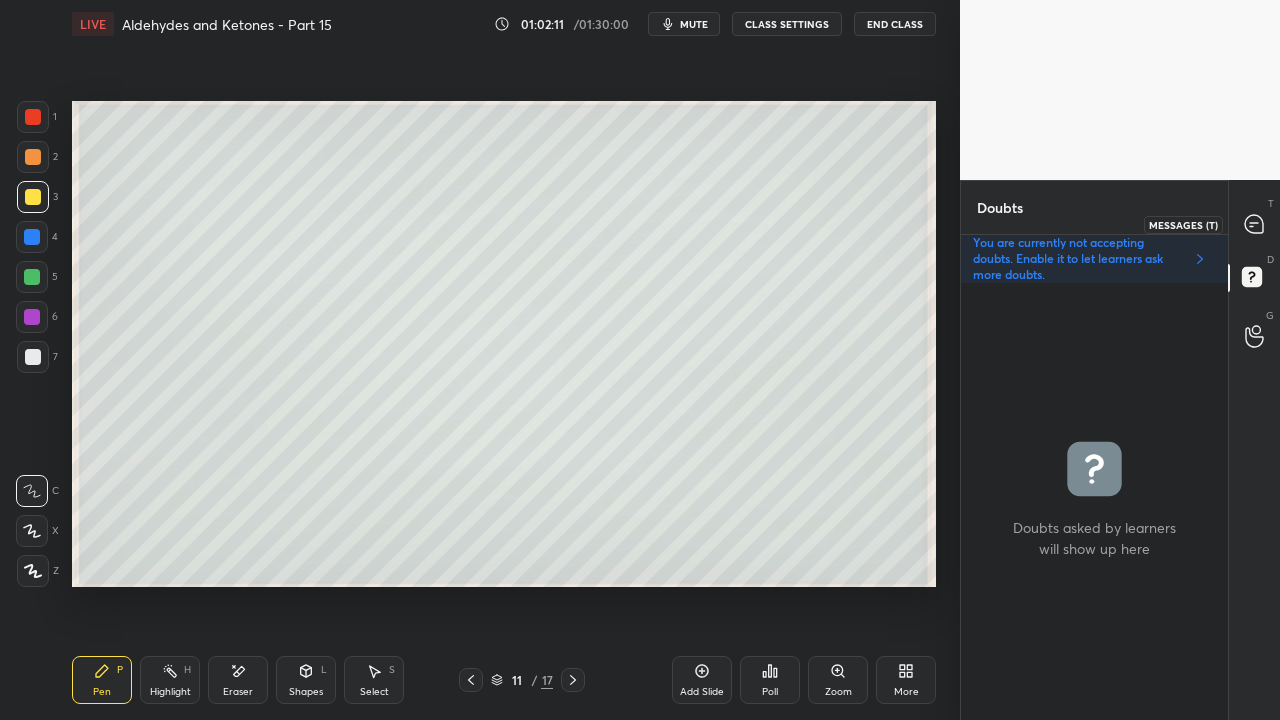 click 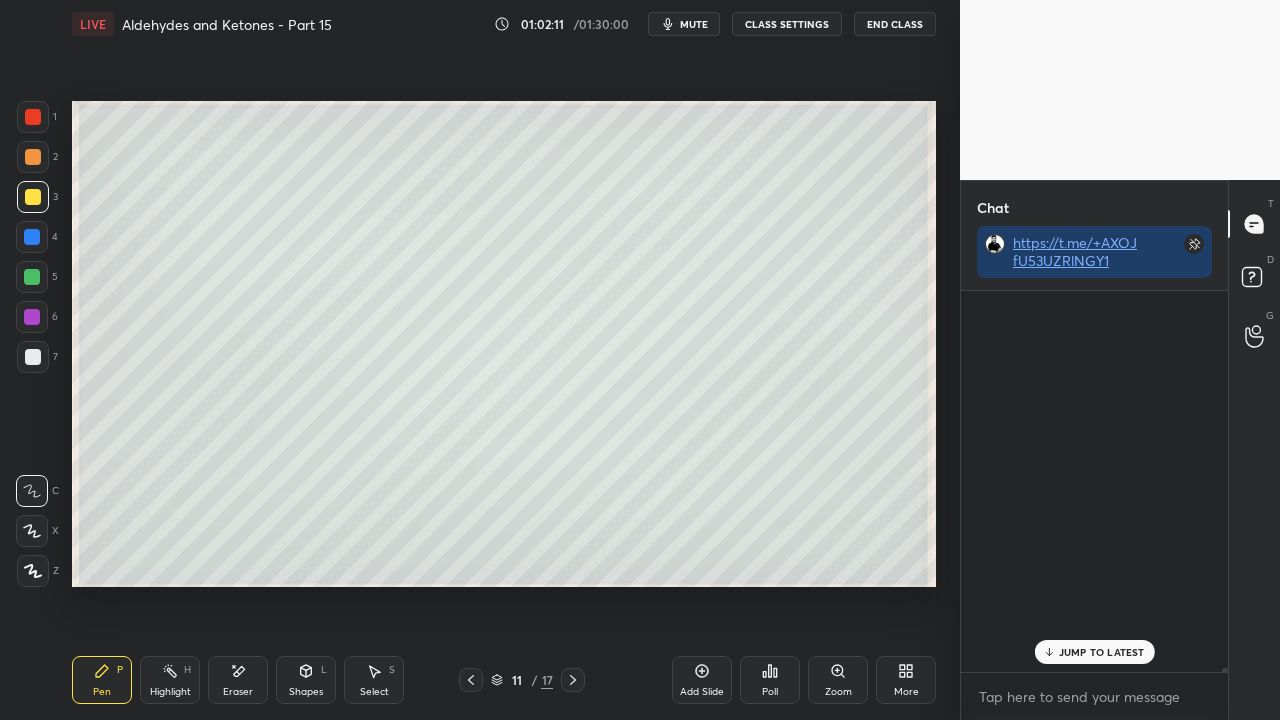 scroll, scrollTop: 53843, scrollLeft: 0, axis: vertical 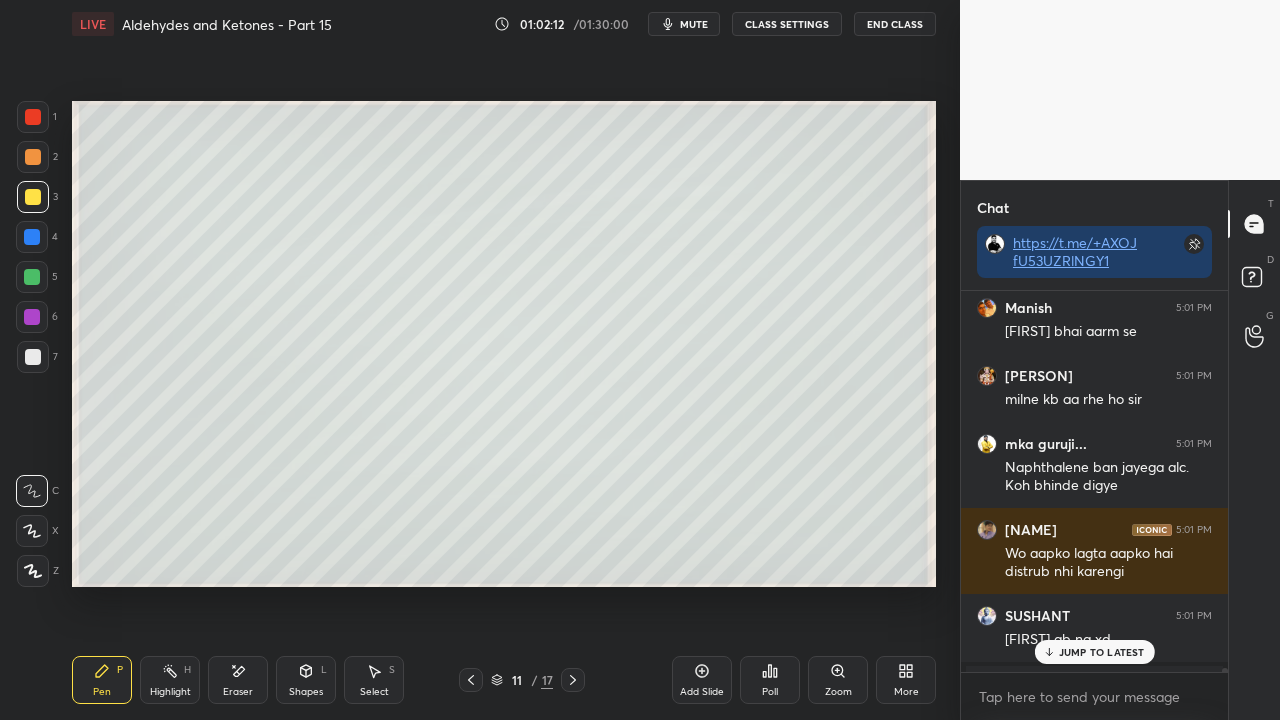 click on "JUMP TO LATEST" at bounding box center [1102, 652] 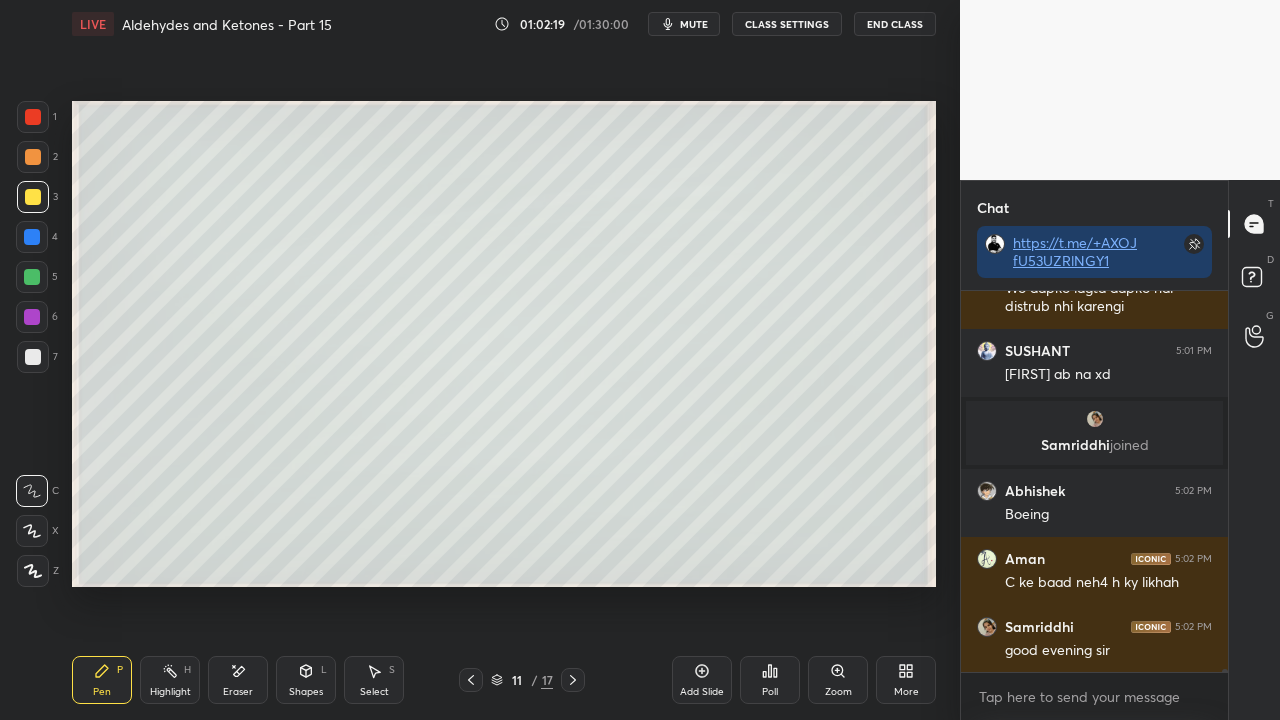 scroll, scrollTop: 54176, scrollLeft: 0, axis: vertical 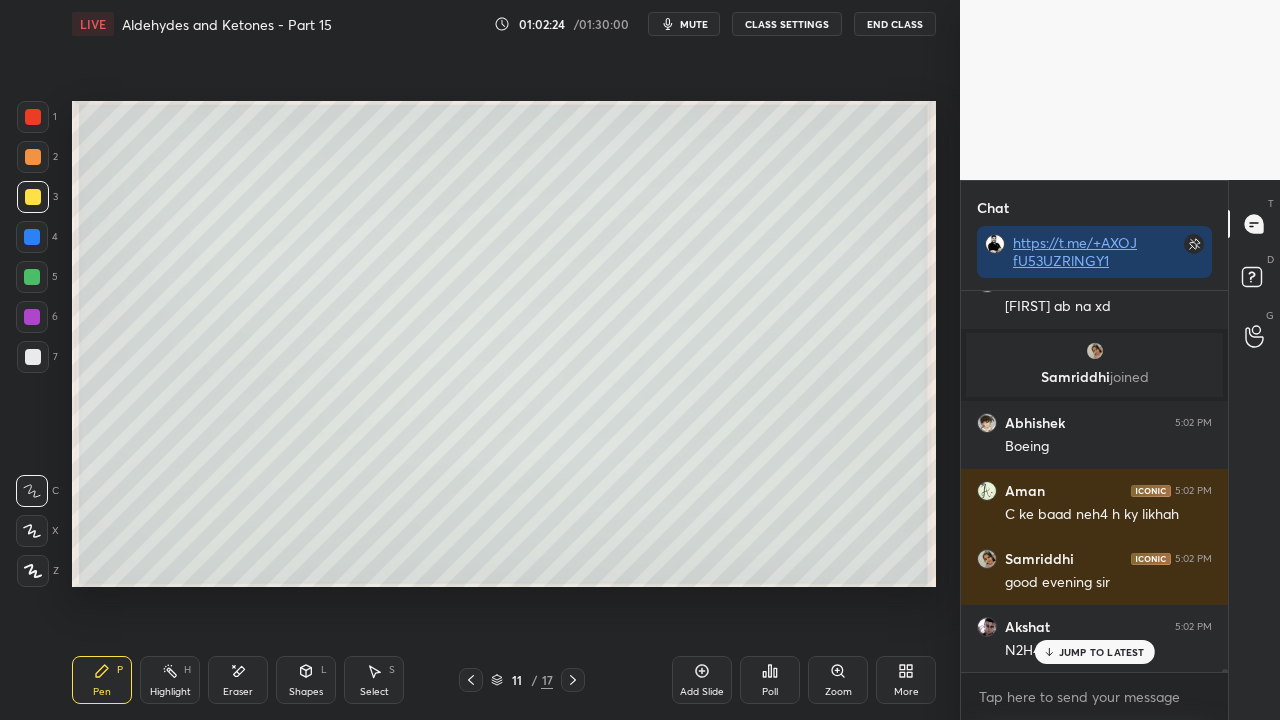 click on "Eraser" at bounding box center (238, 692) 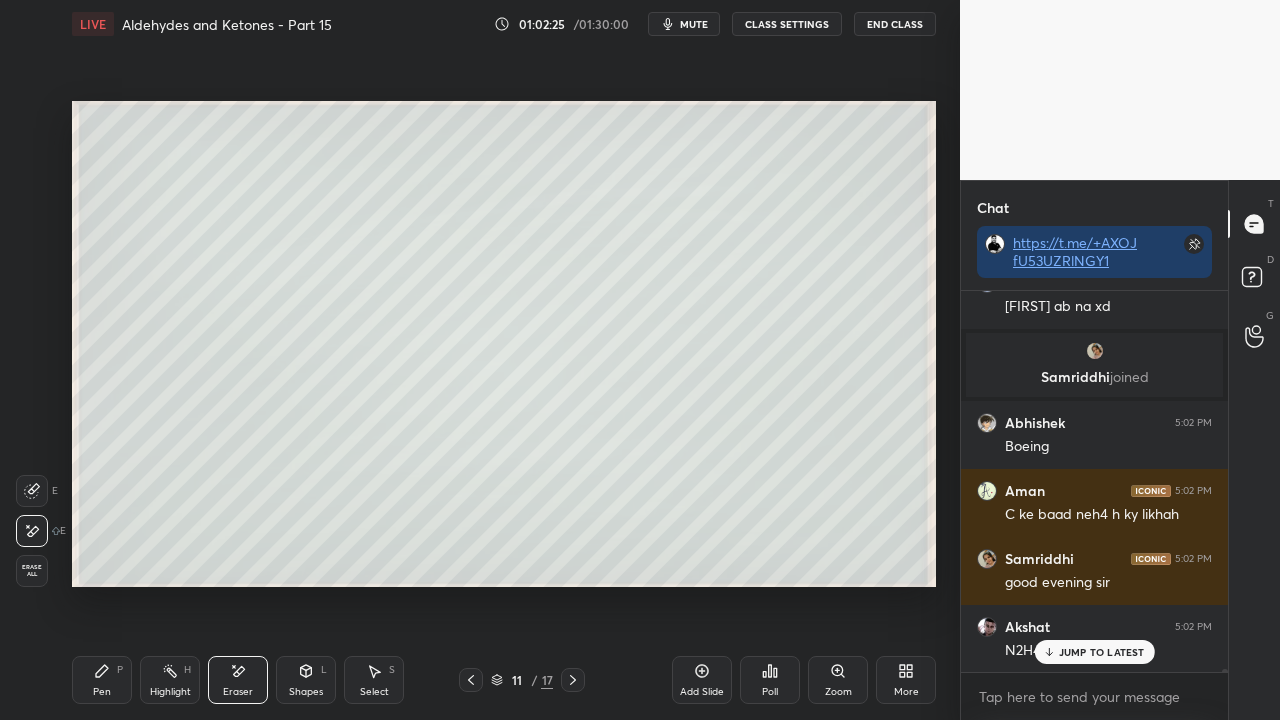 scroll, scrollTop: 54262, scrollLeft: 0, axis: vertical 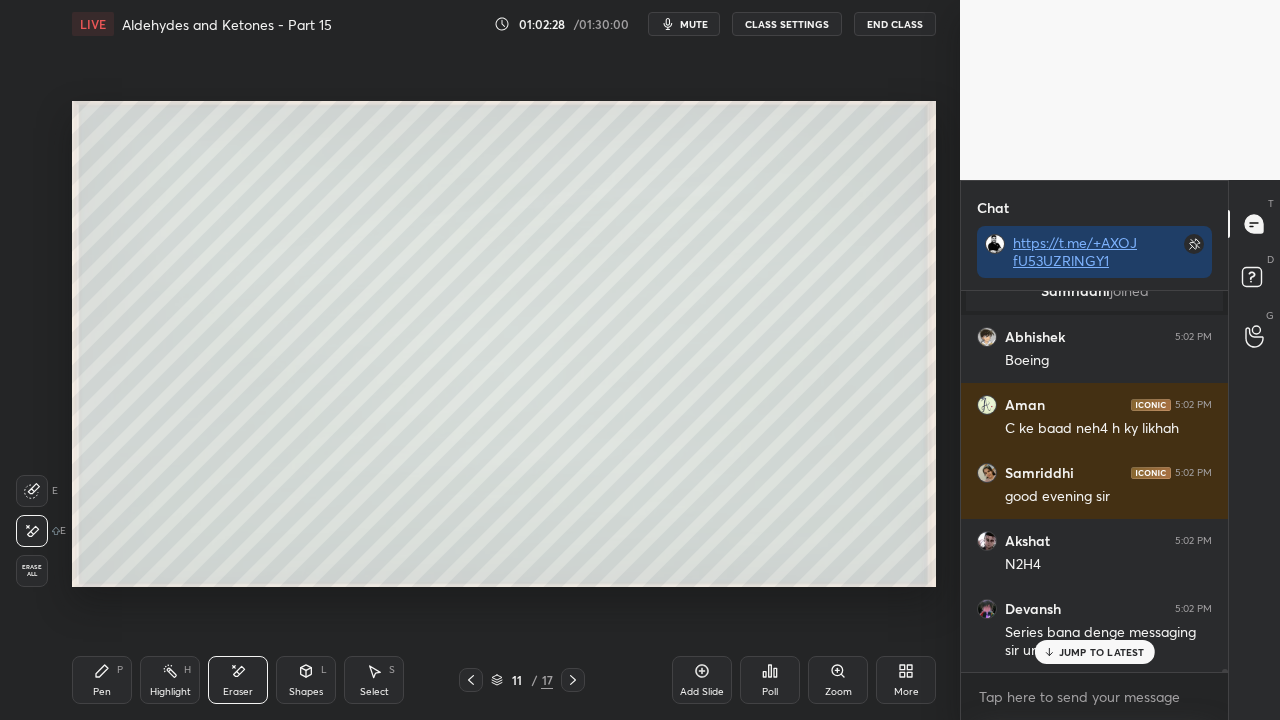 drag, startPoint x: 110, startPoint y: 672, endPoint x: 131, endPoint y: 653, distance: 28.319605 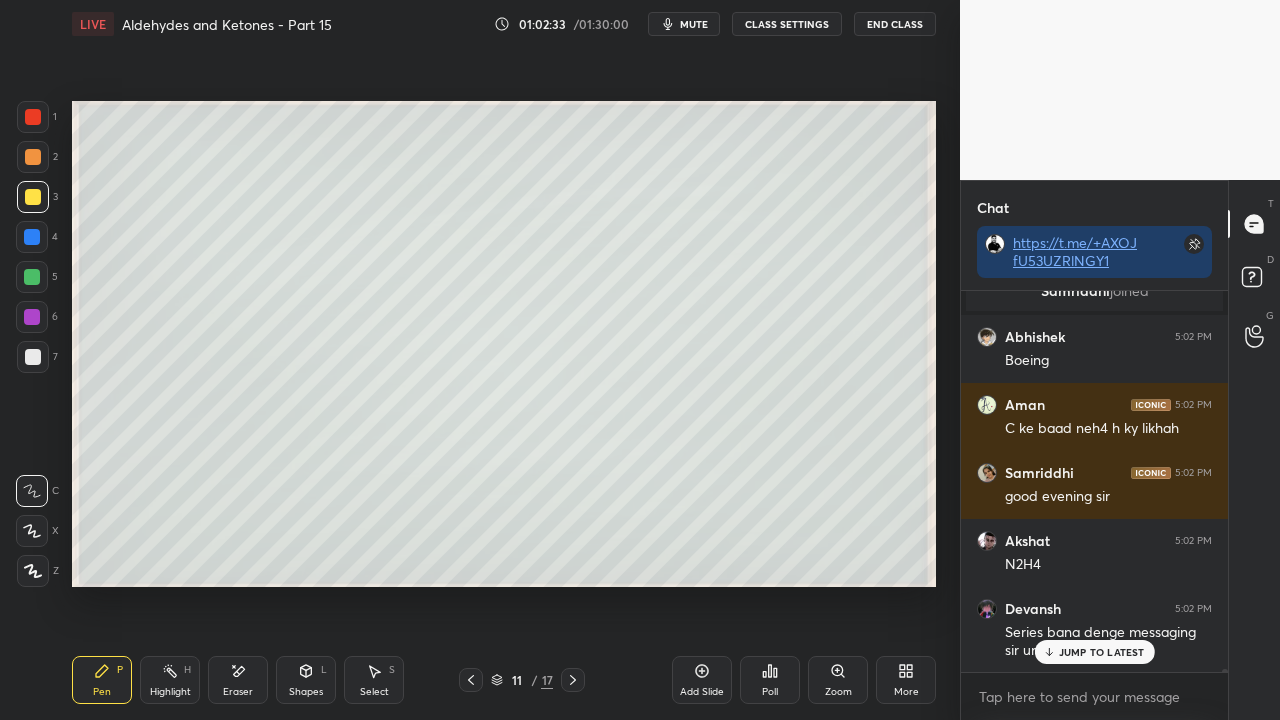 click on "JUMP TO LATEST" at bounding box center [1102, 652] 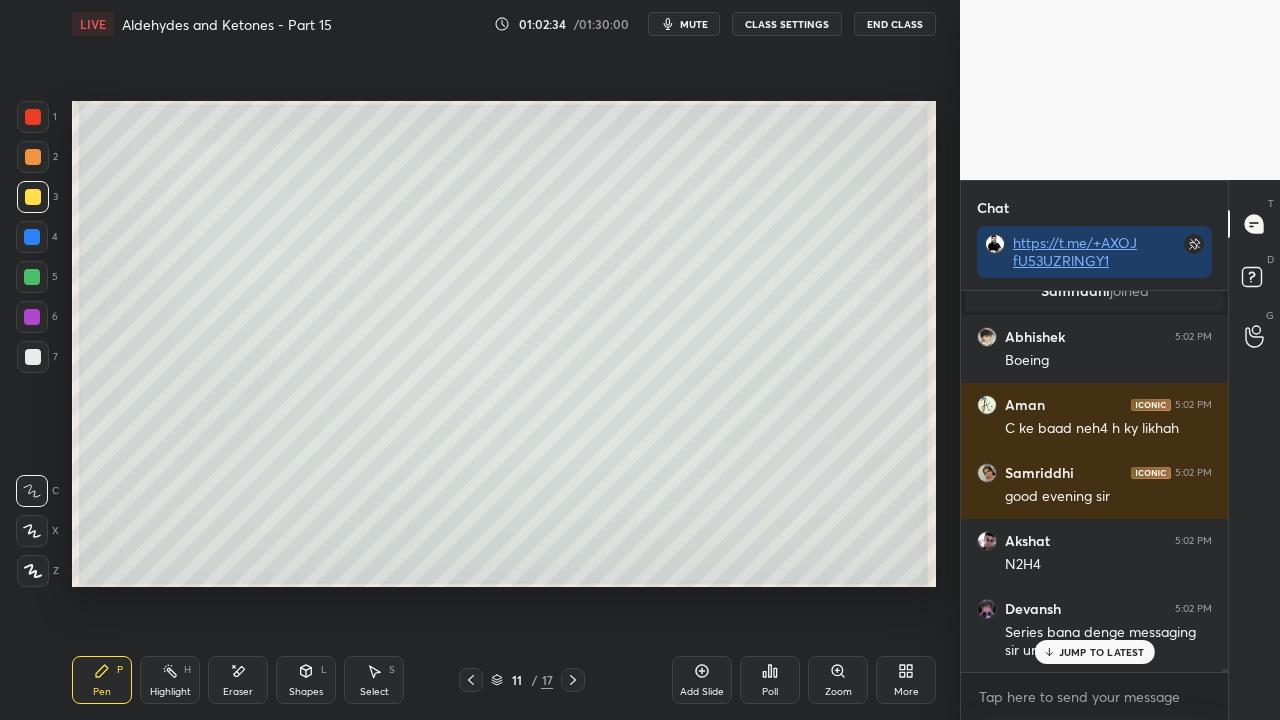 scroll, scrollTop: 54334, scrollLeft: 0, axis: vertical 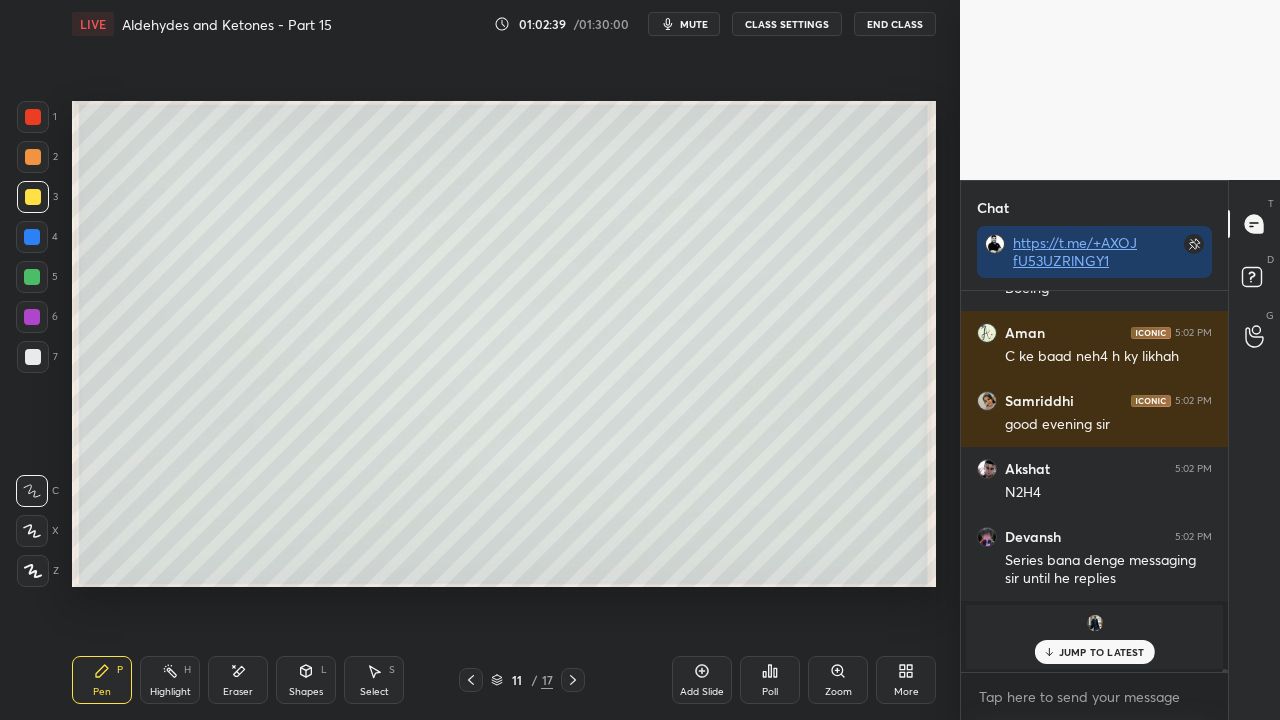click on "JUMP TO LATEST" at bounding box center (1102, 652) 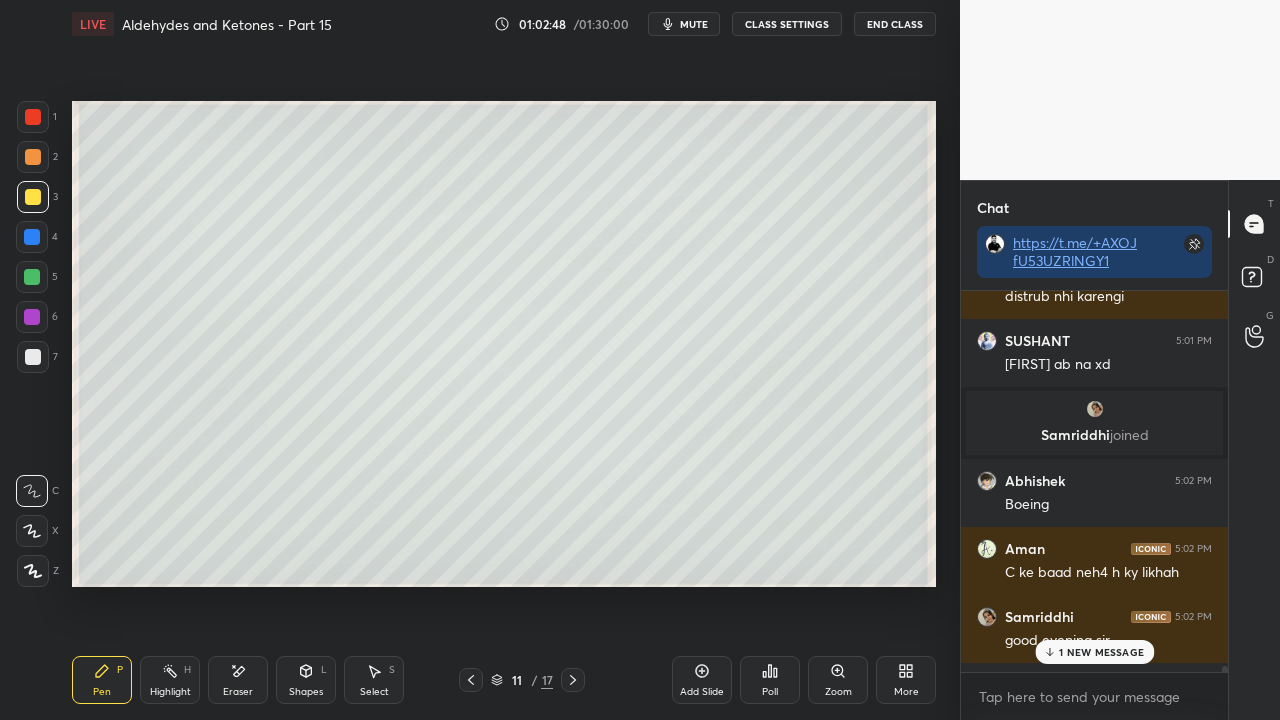 scroll, scrollTop: 54334, scrollLeft: 0, axis: vertical 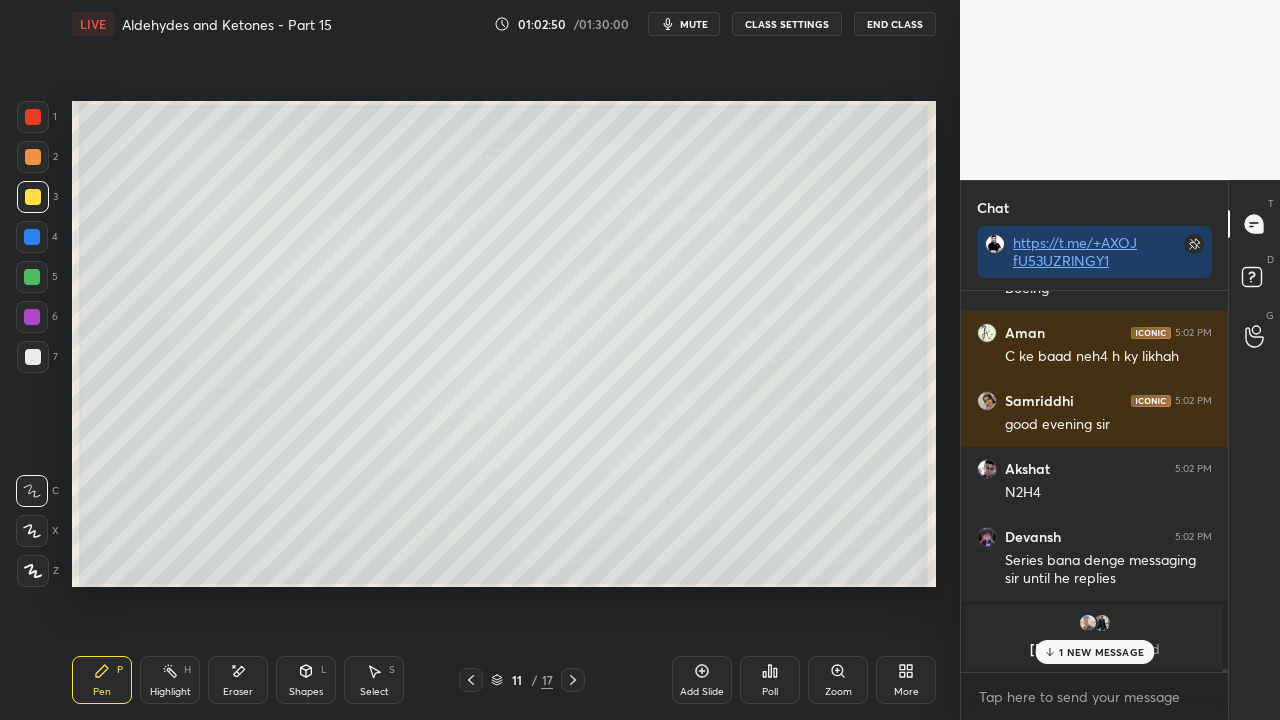 click on "1 NEW MESSAGE" at bounding box center [1101, 652] 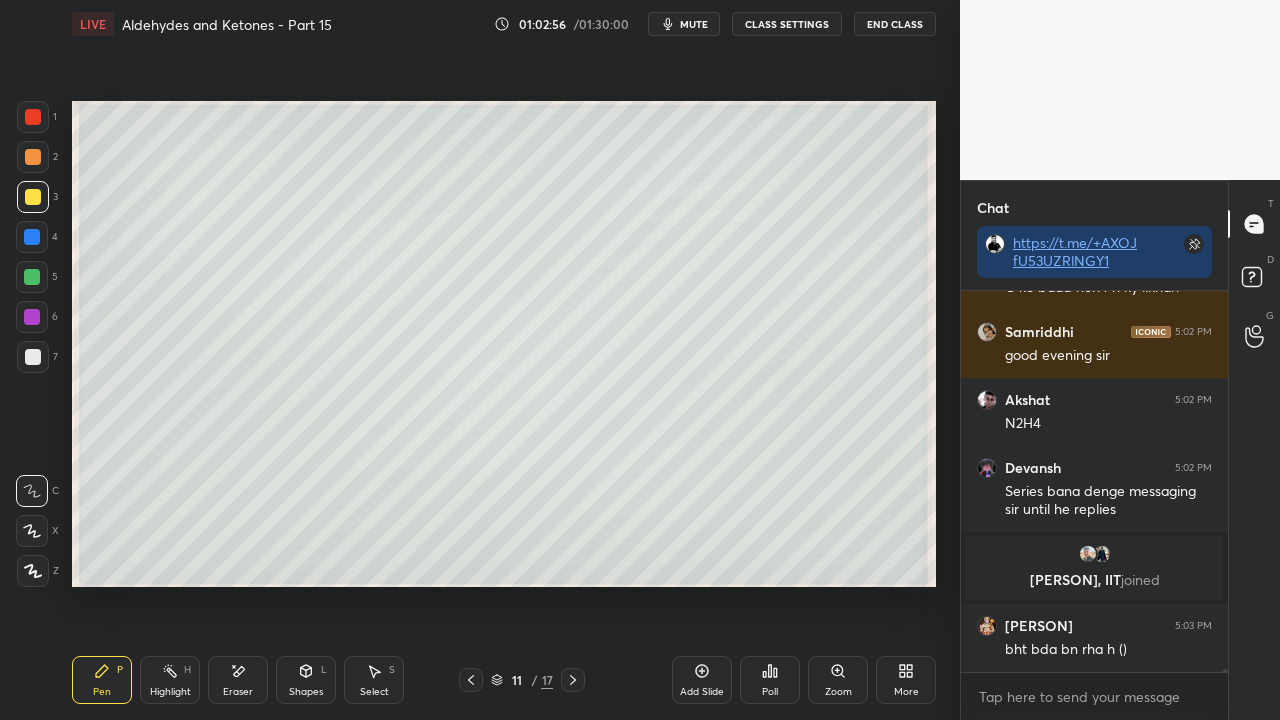 scroll, scrollTop: 51768, scrollLeft: 0, axis: vertical 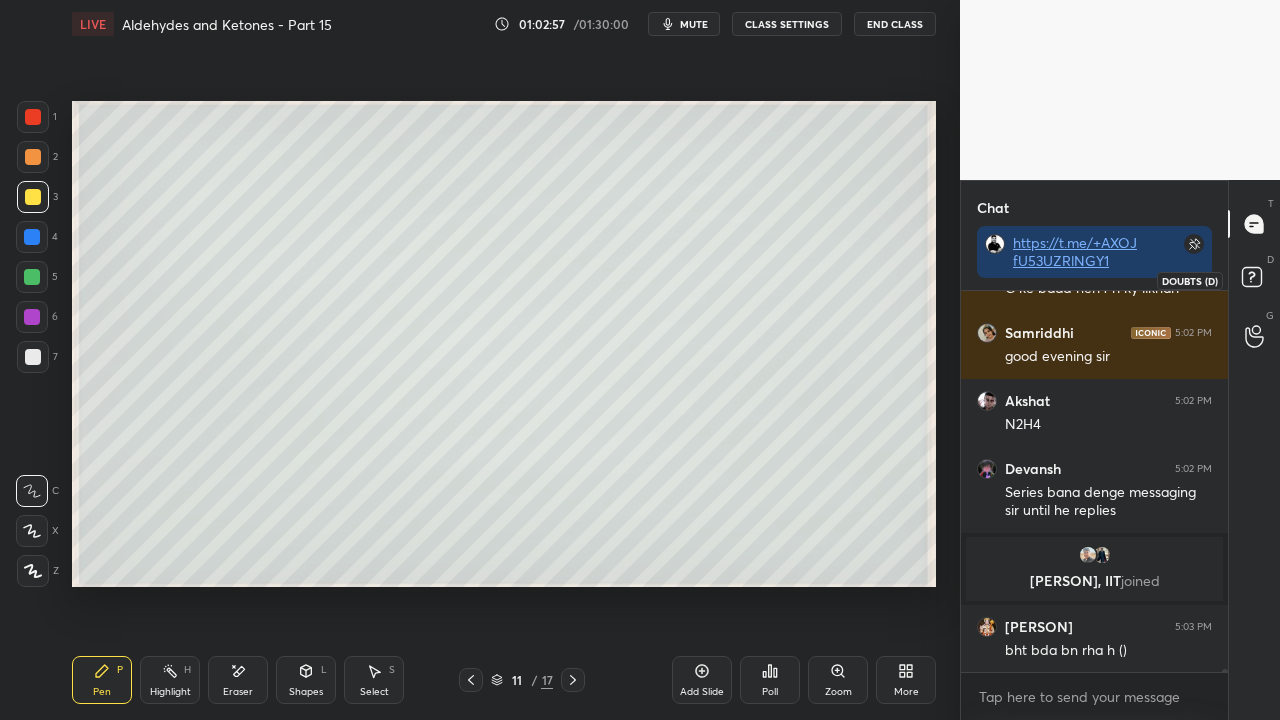 click 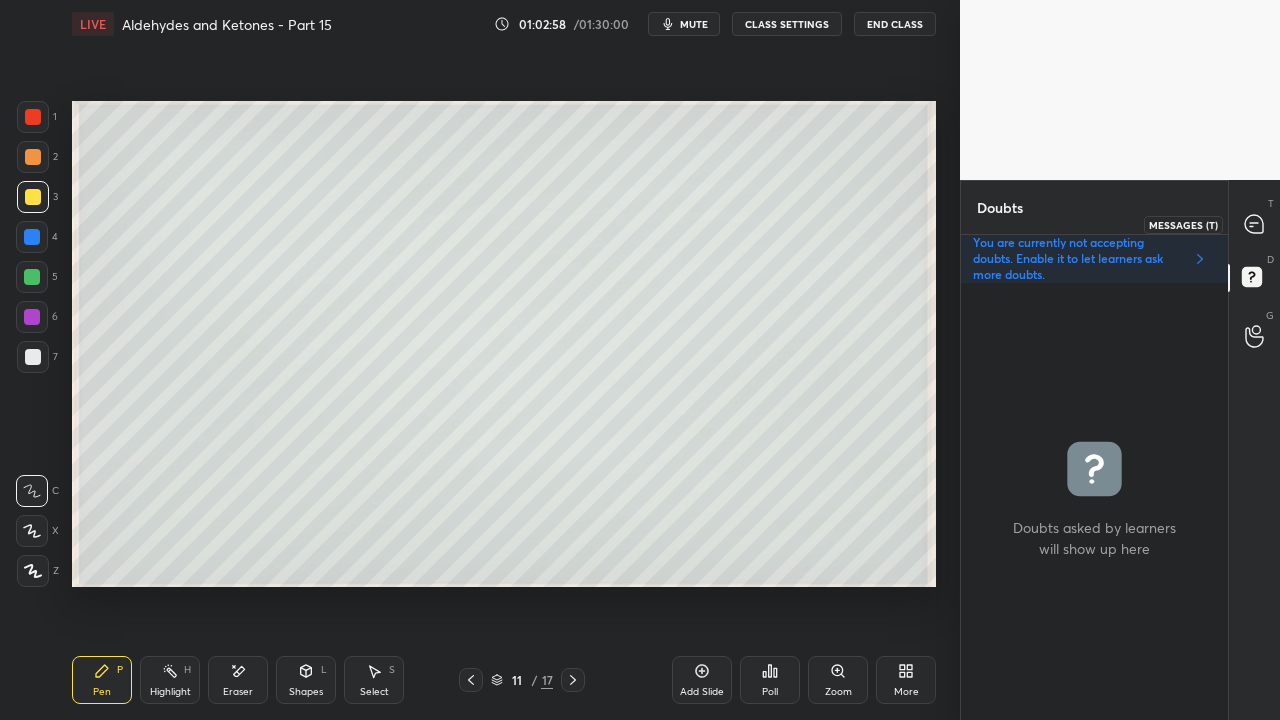 click 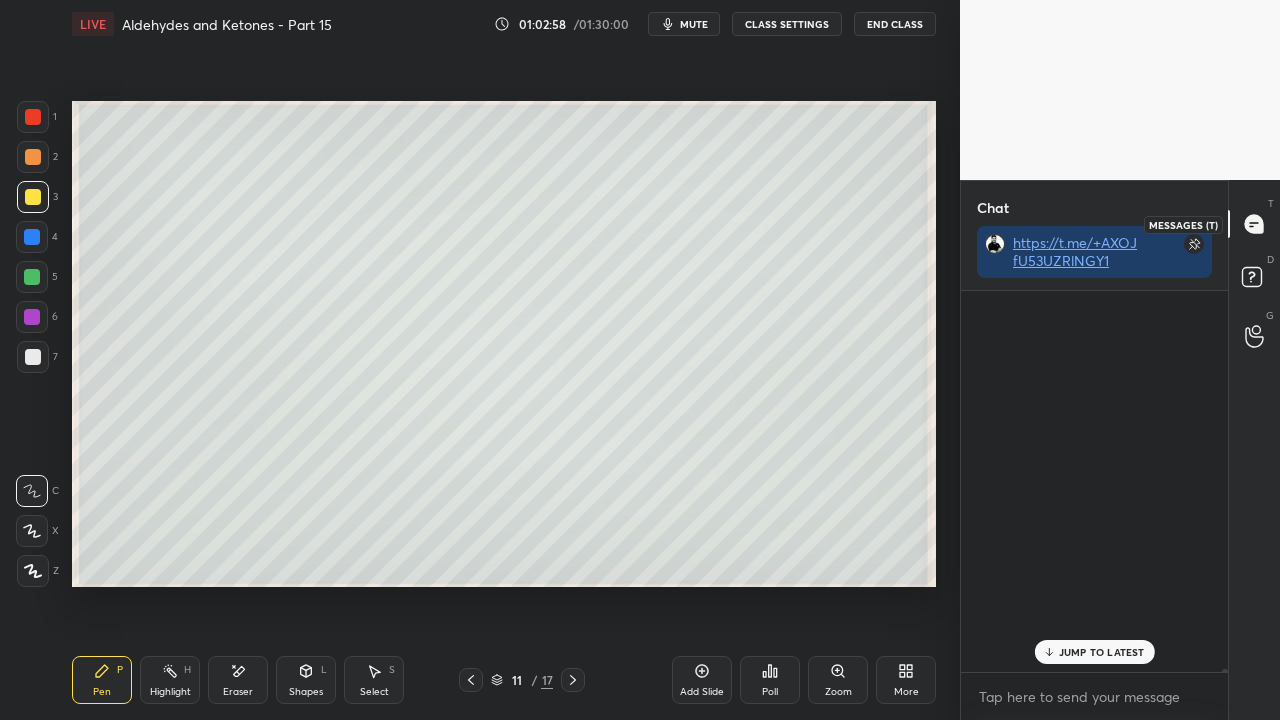 scroll, scrollTop: 52127, scrollLeft: 0, axis: vertical 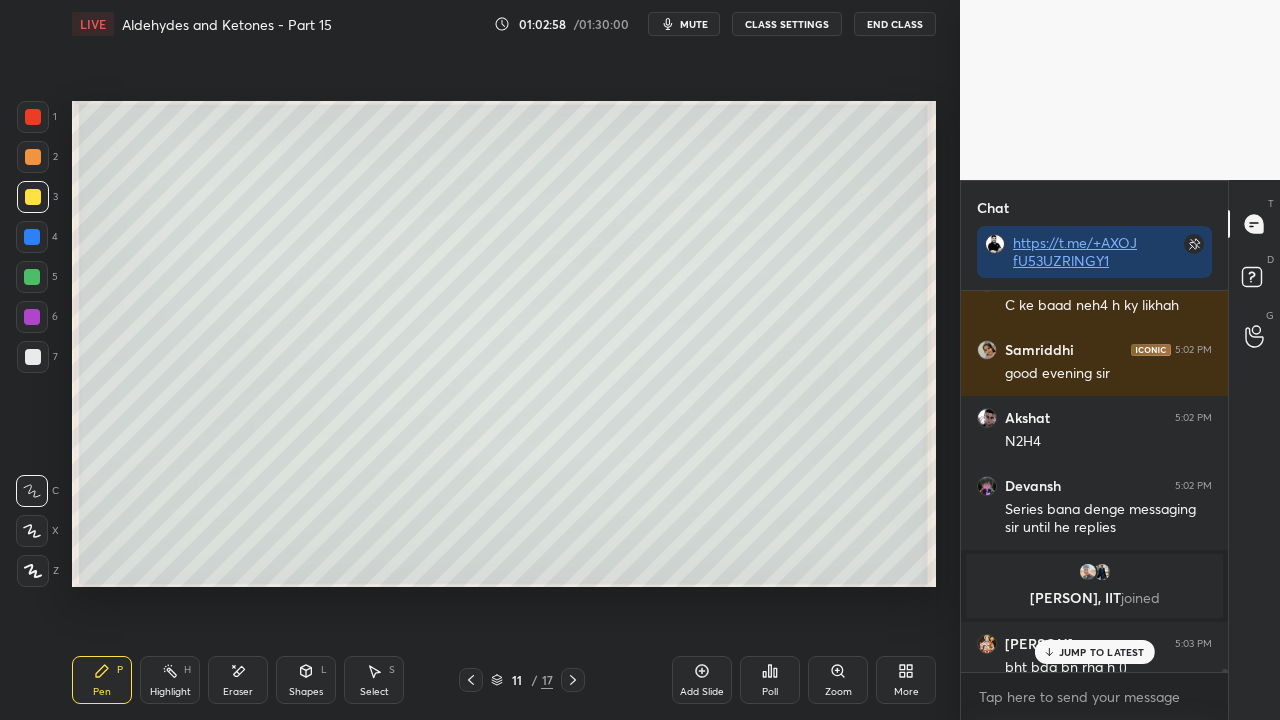 click 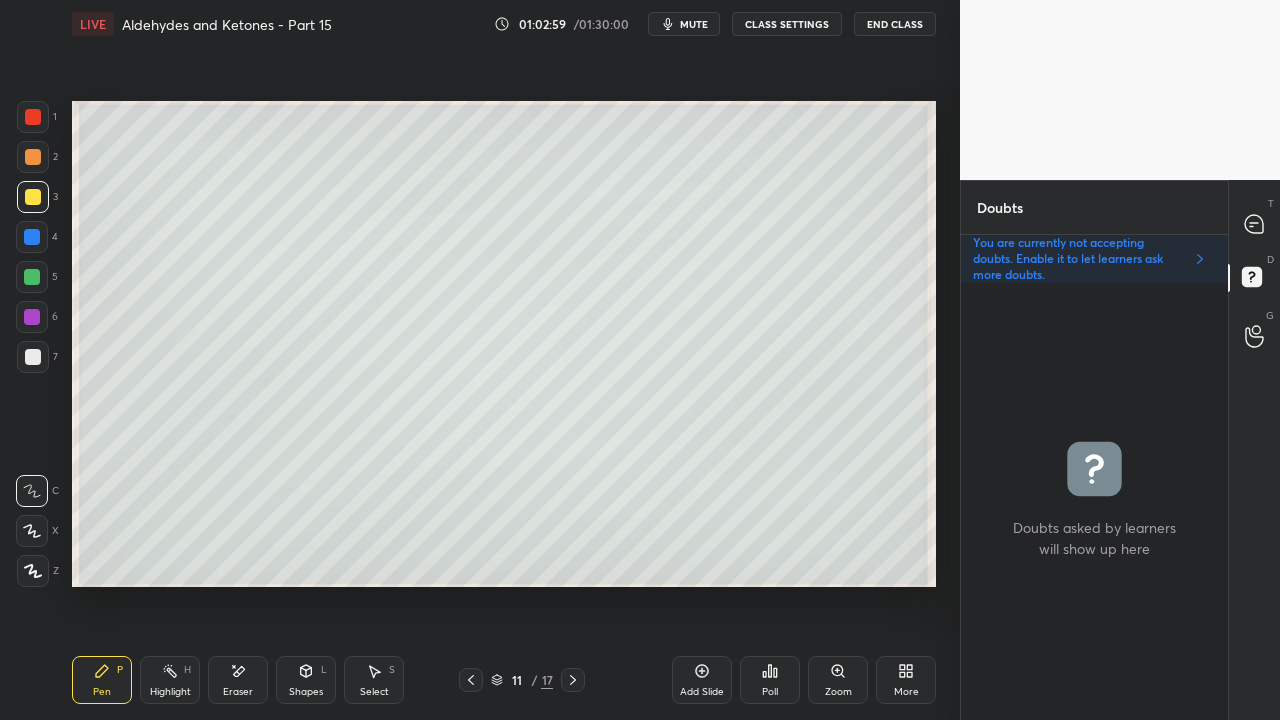 scroll, scrollTop: 6, scrollLeft: 6, axis: both 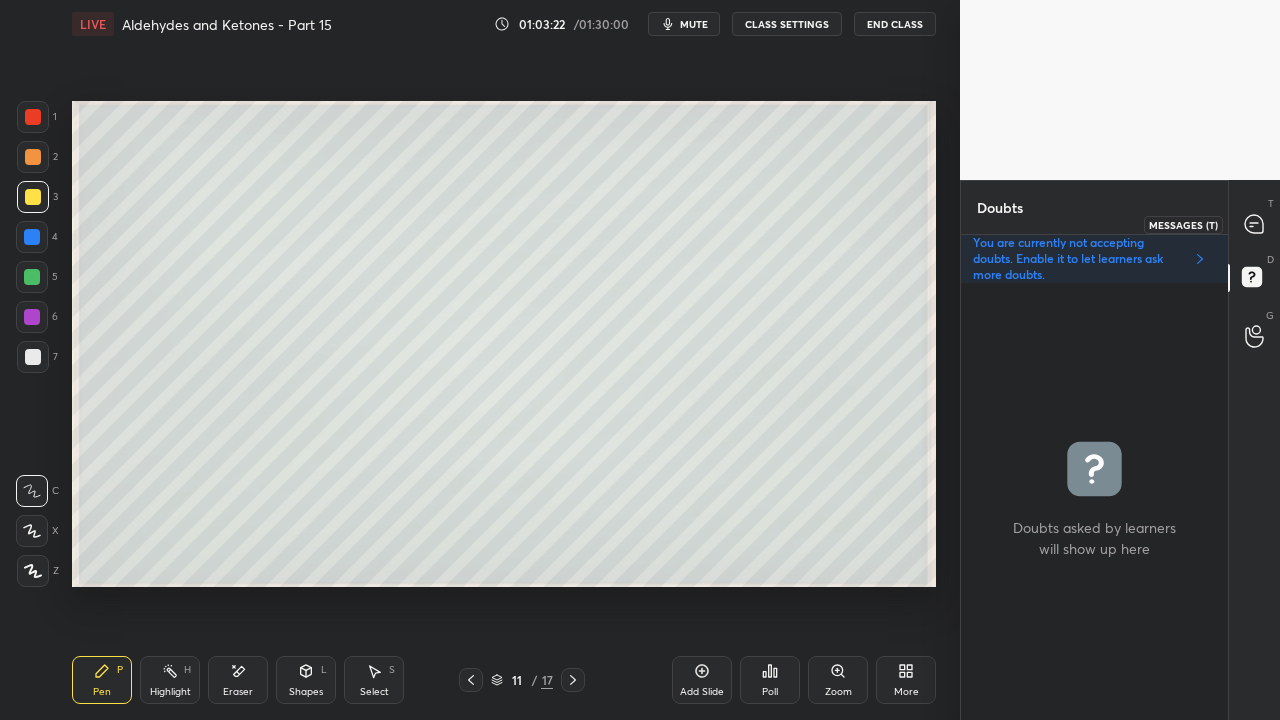 click 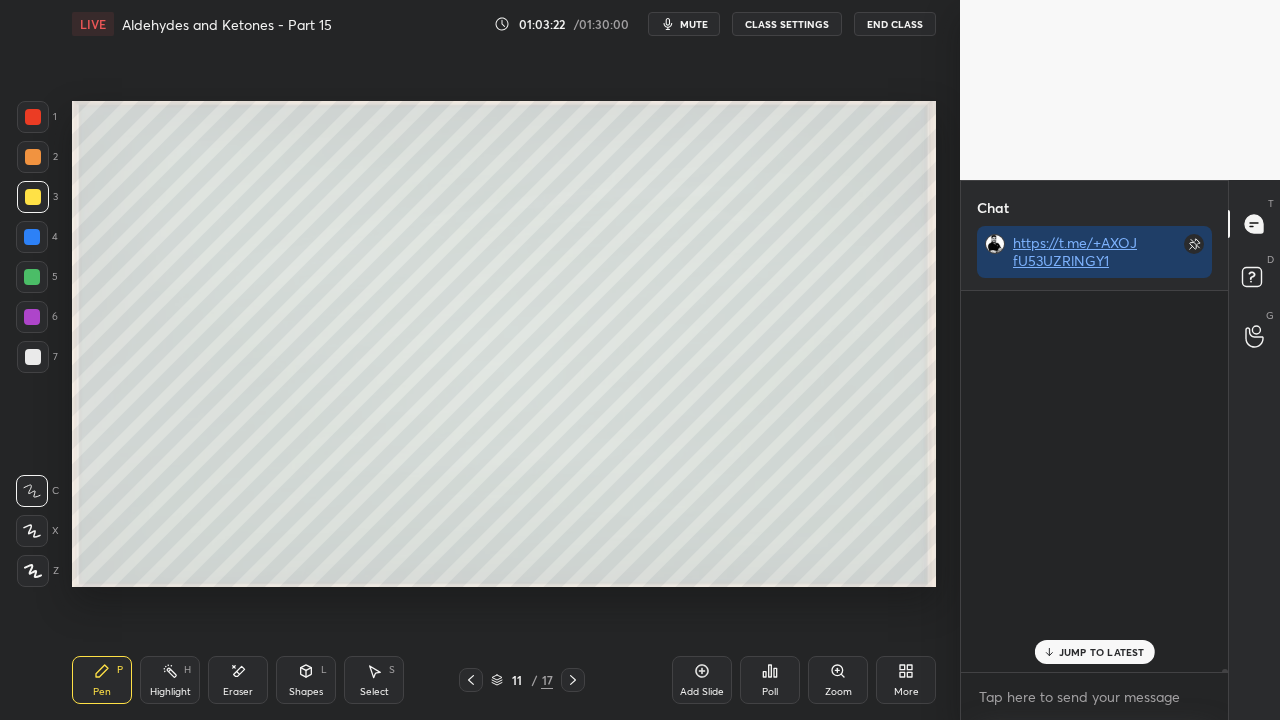 scroll, scrollTop: 52215, scrollLeft: 0, axis: vertical 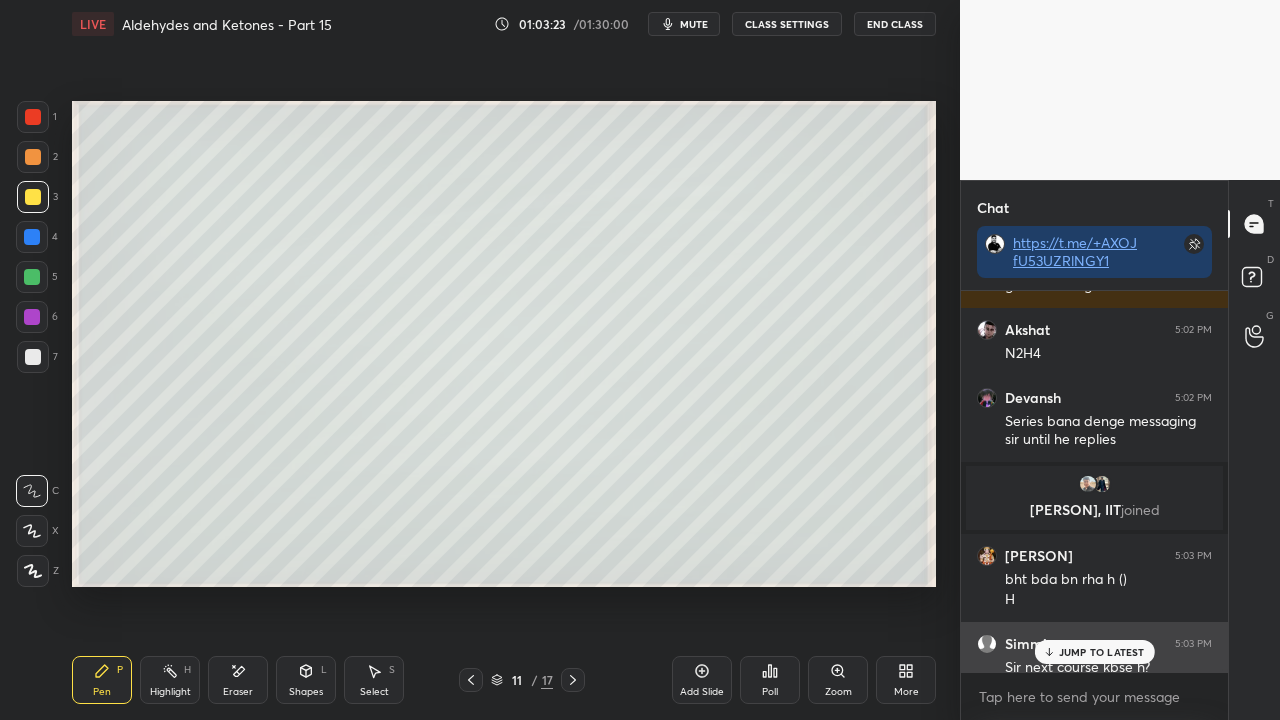 click on "JUMP TO LATEST" at bounding box center [1102, 652] 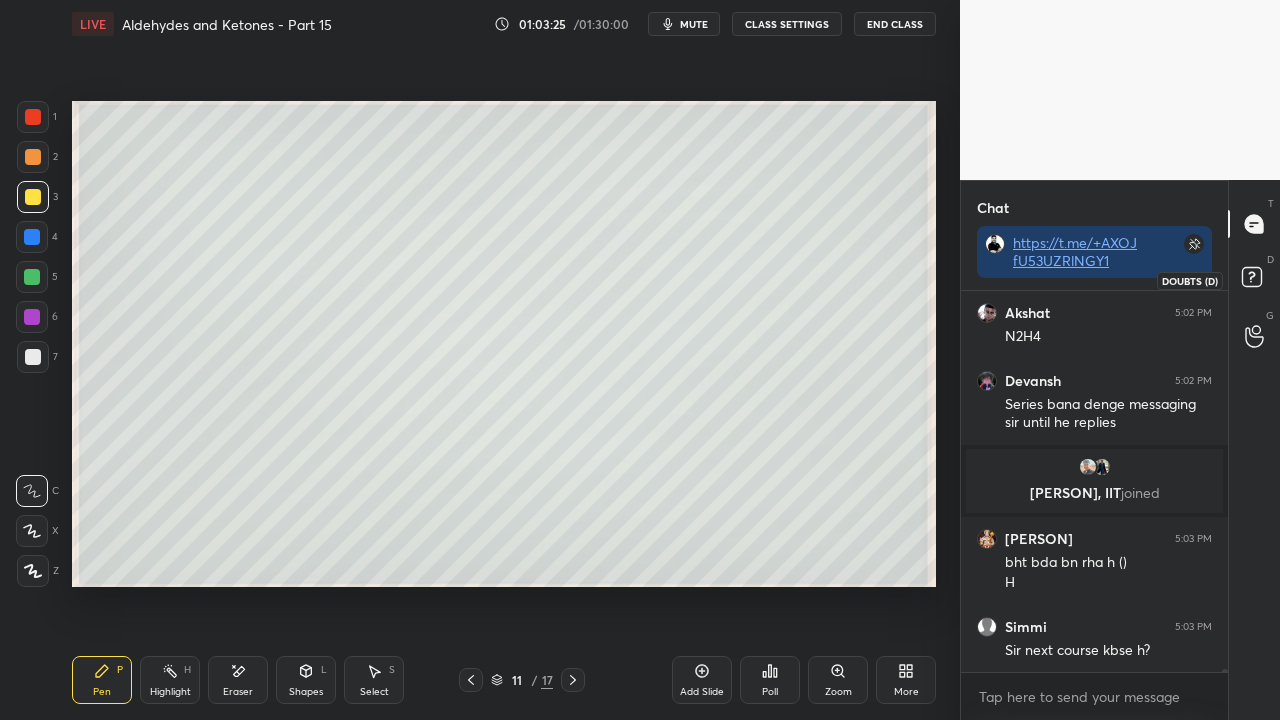 click 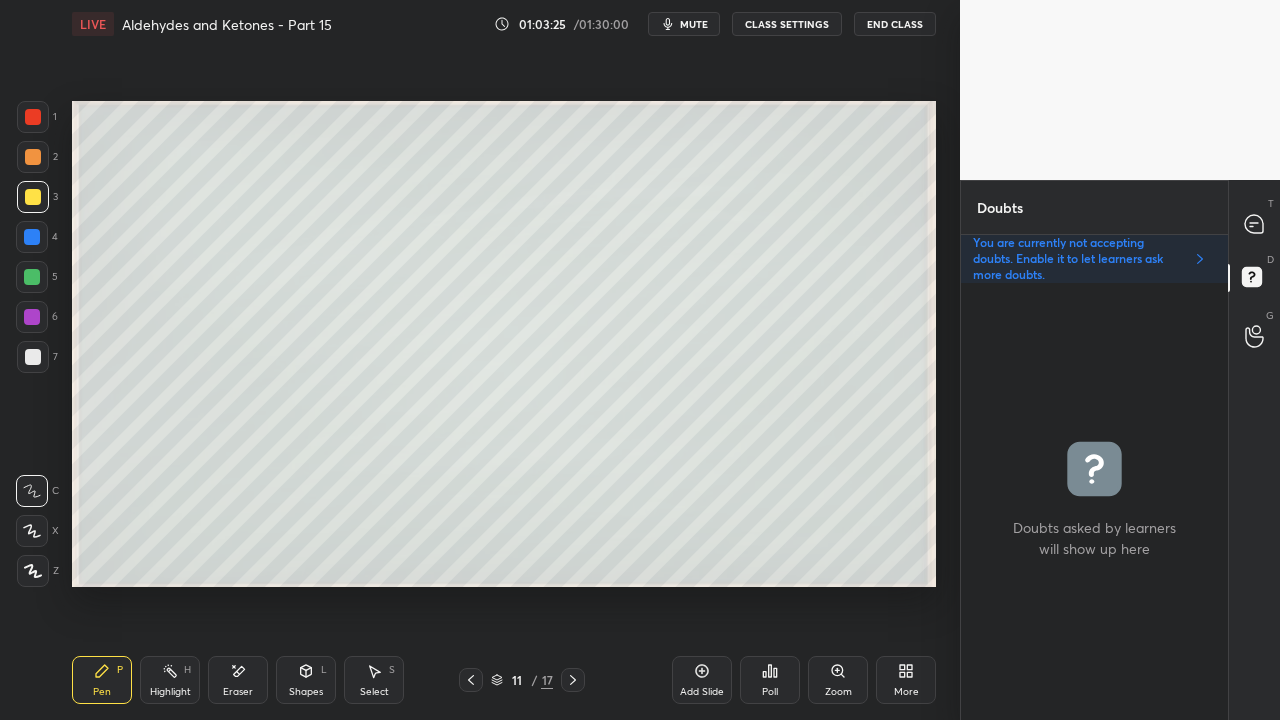 scroll, scrollTop: 6, scrollLeft: 6, axis: both 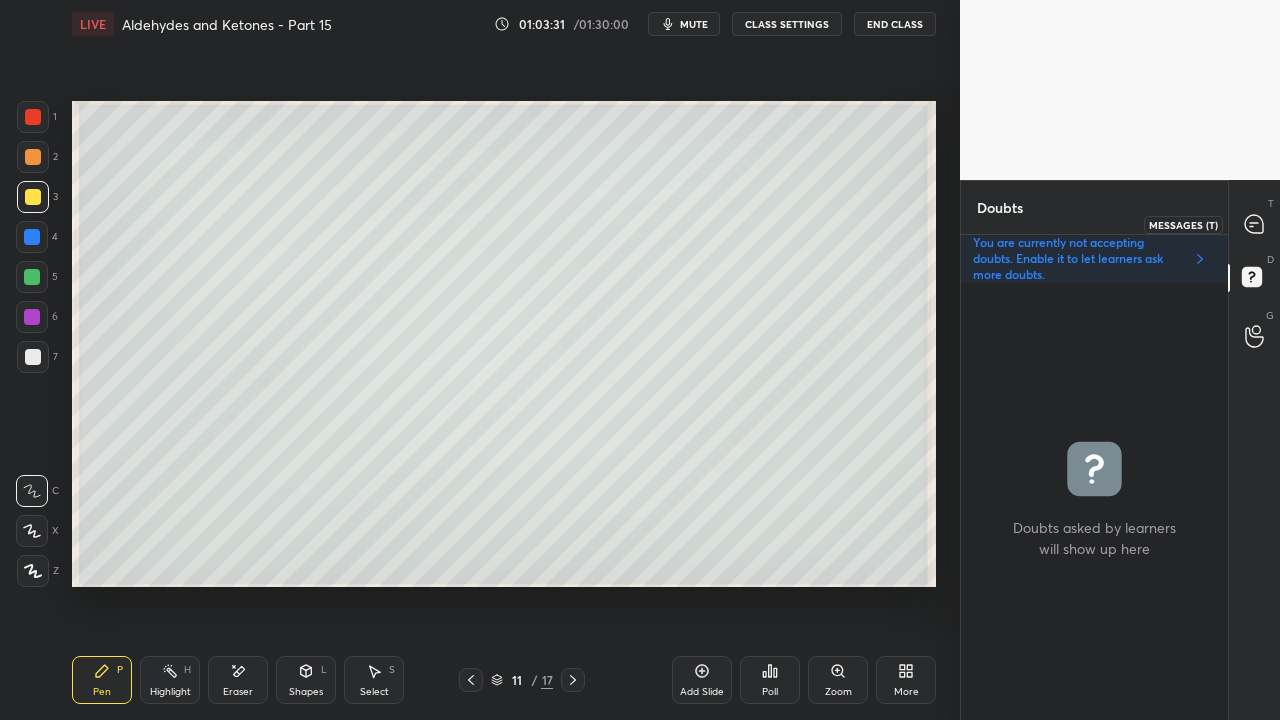 click 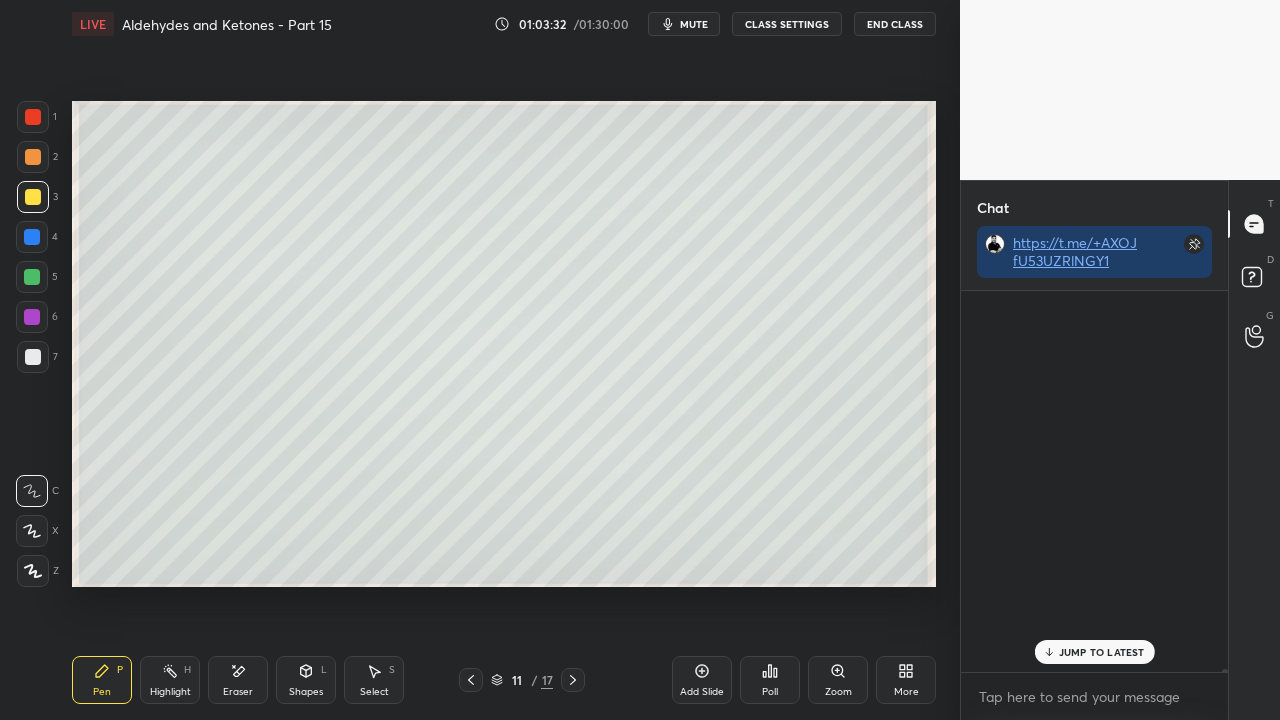 scroll, scrollTop: 423, scrollLeft: 261, axis: both 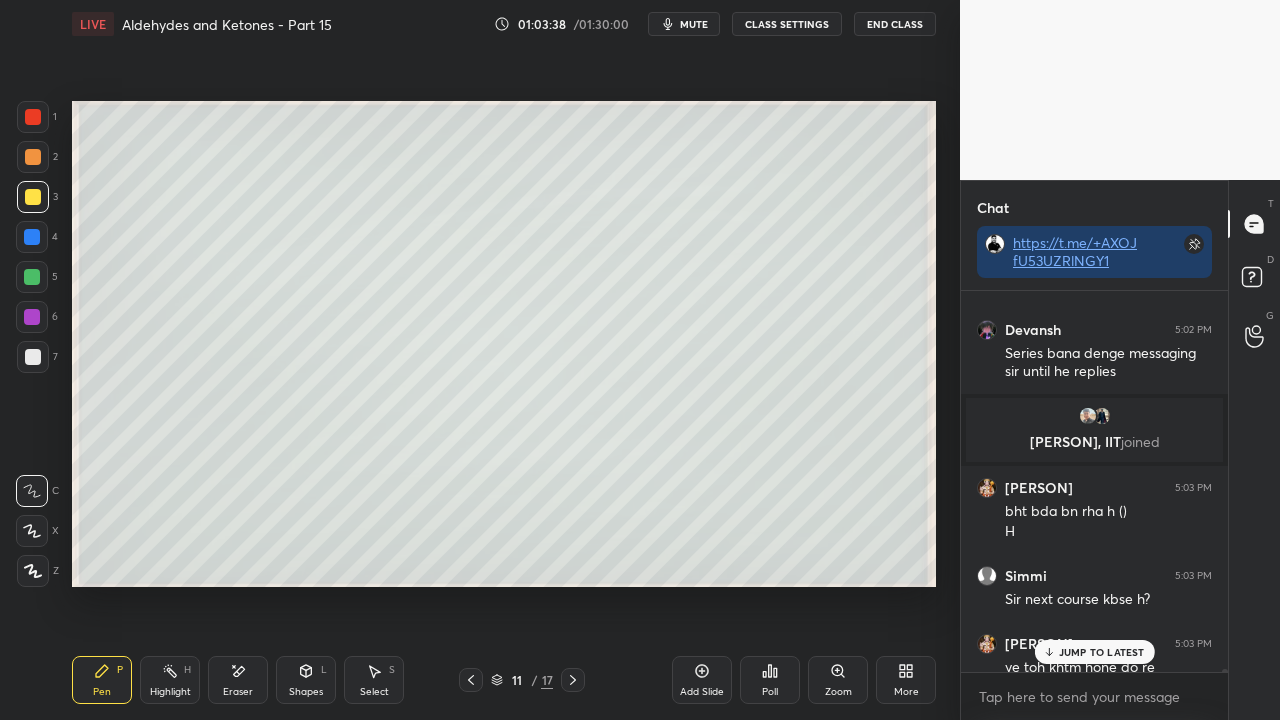 click on "JUMP TO LATEST" at bounding box center (1102, 652) 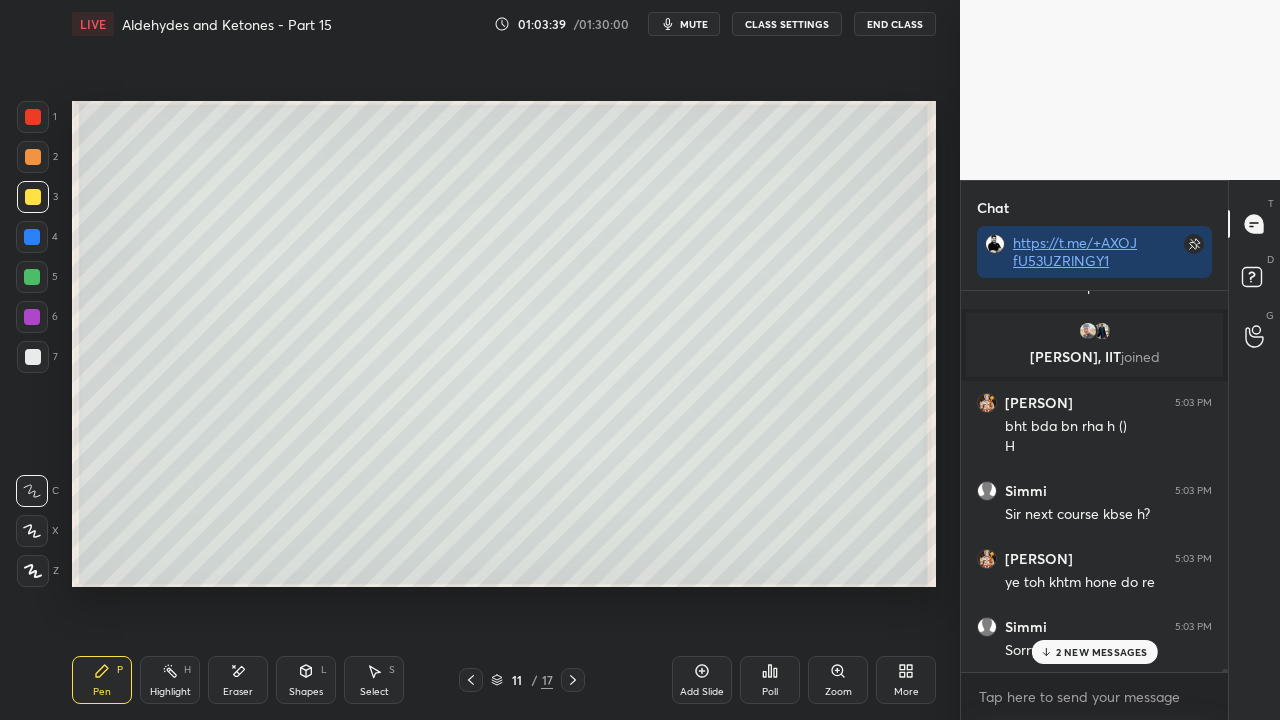 scroll, scrollTop: 52504, scrollLeft: 0, axis: vertical 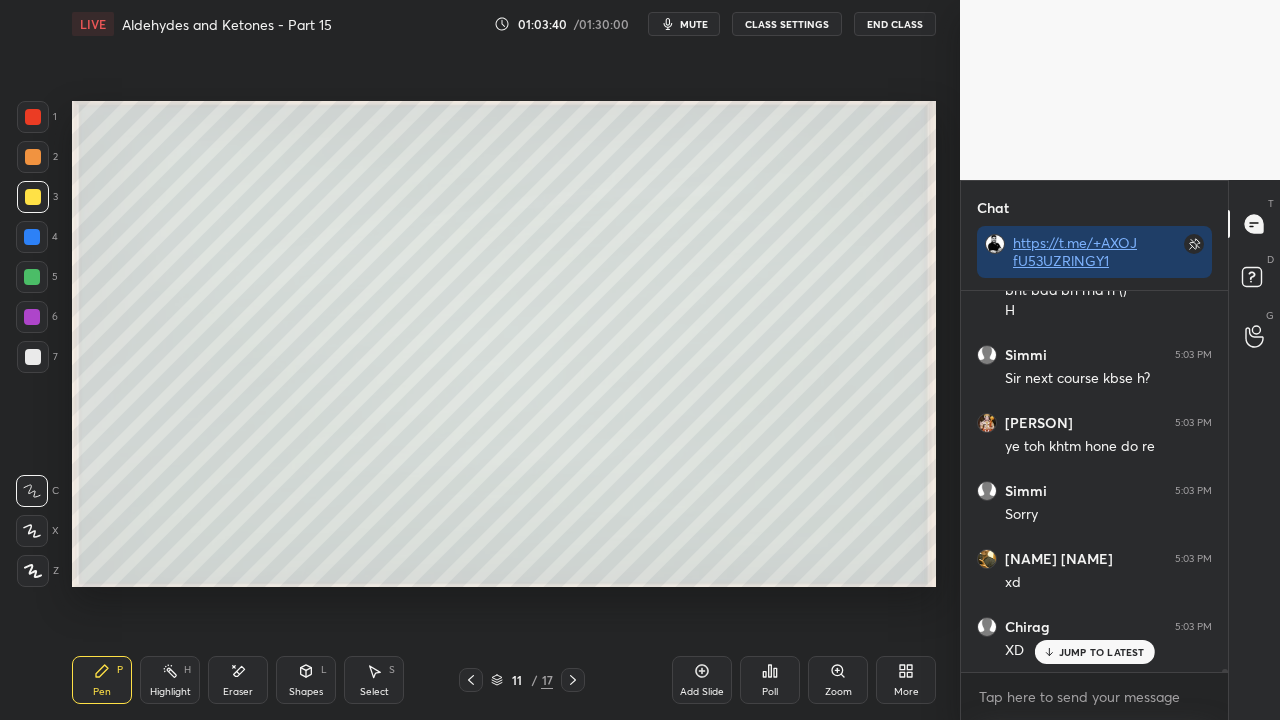 click on "JUMP TO LATEST" at bounding box center [1102, 652] 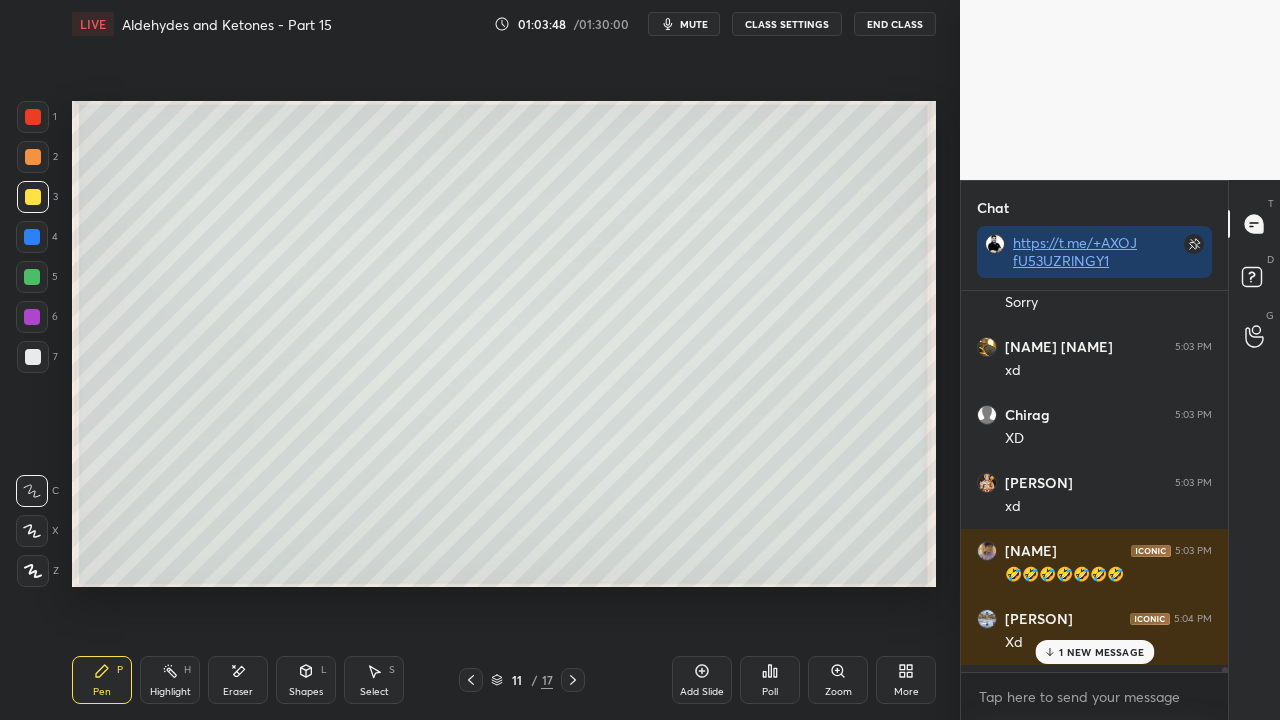 scroll, scrollTop: 52516, scrollLeft: 0, axis: vertical 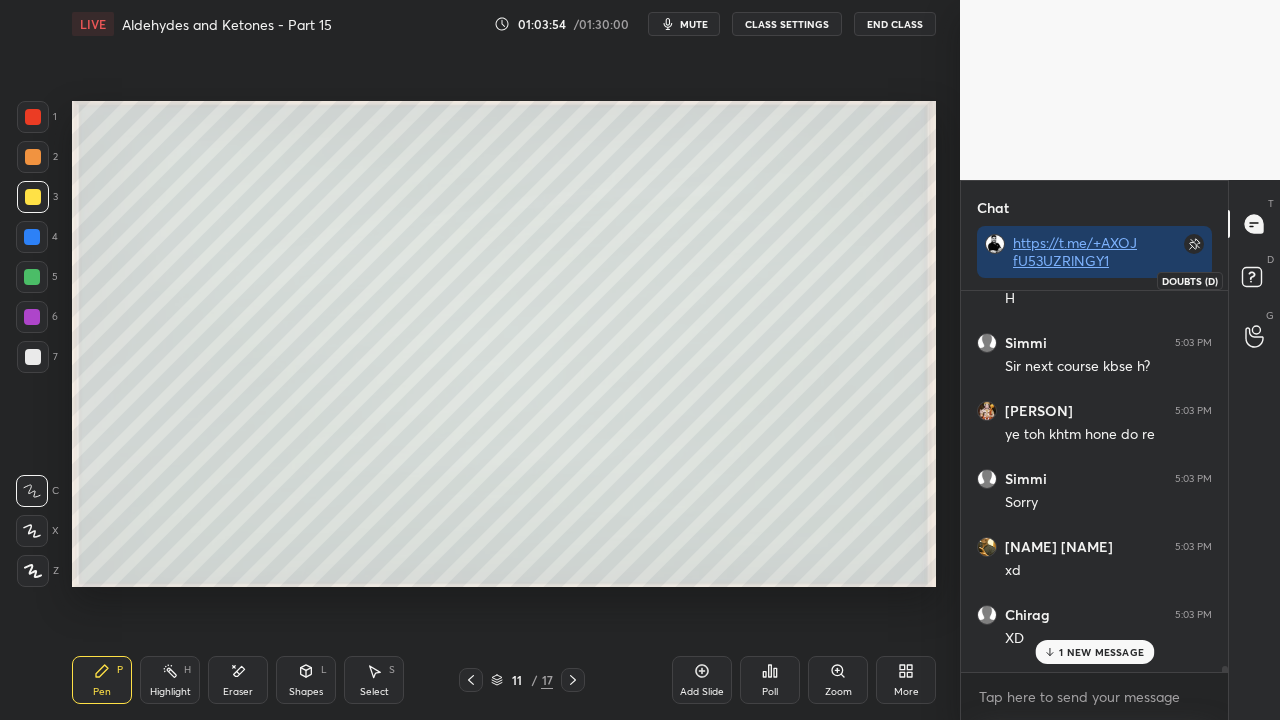 click 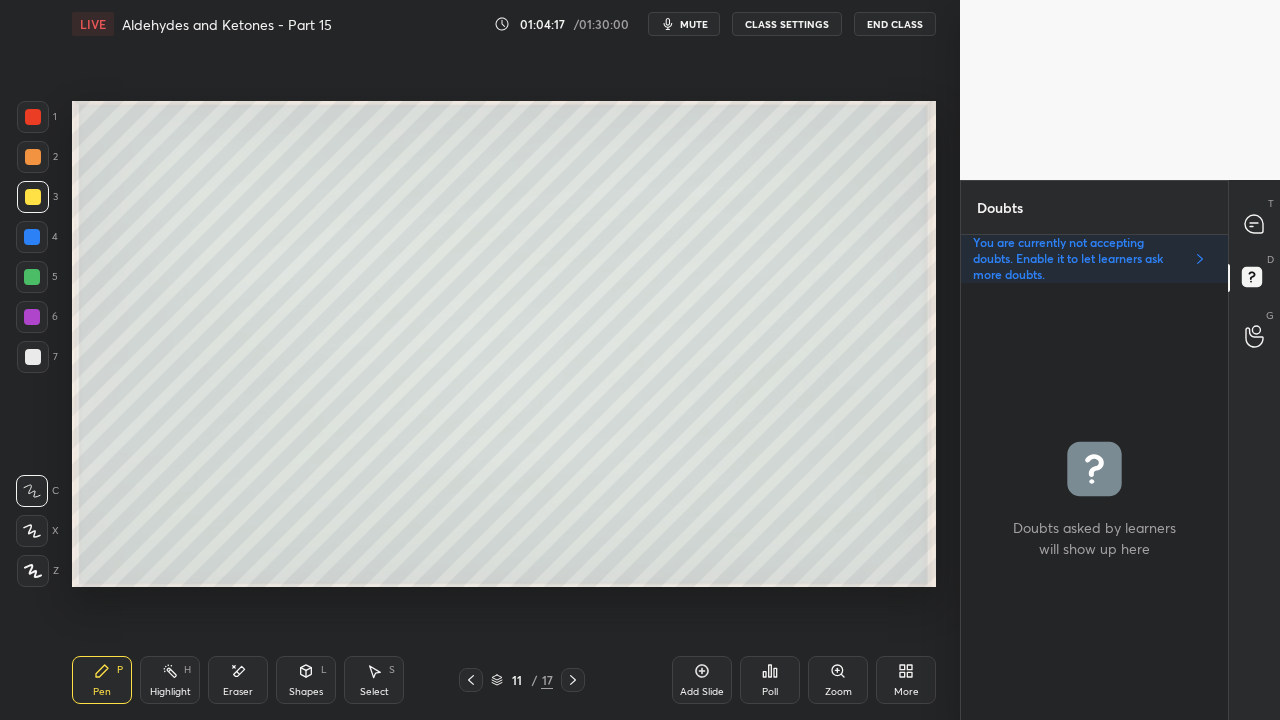 drag, startPoint x: 1260, startPoint y: 193, endPoint x: 1250, endPoint y: 203, distance: 14.142136 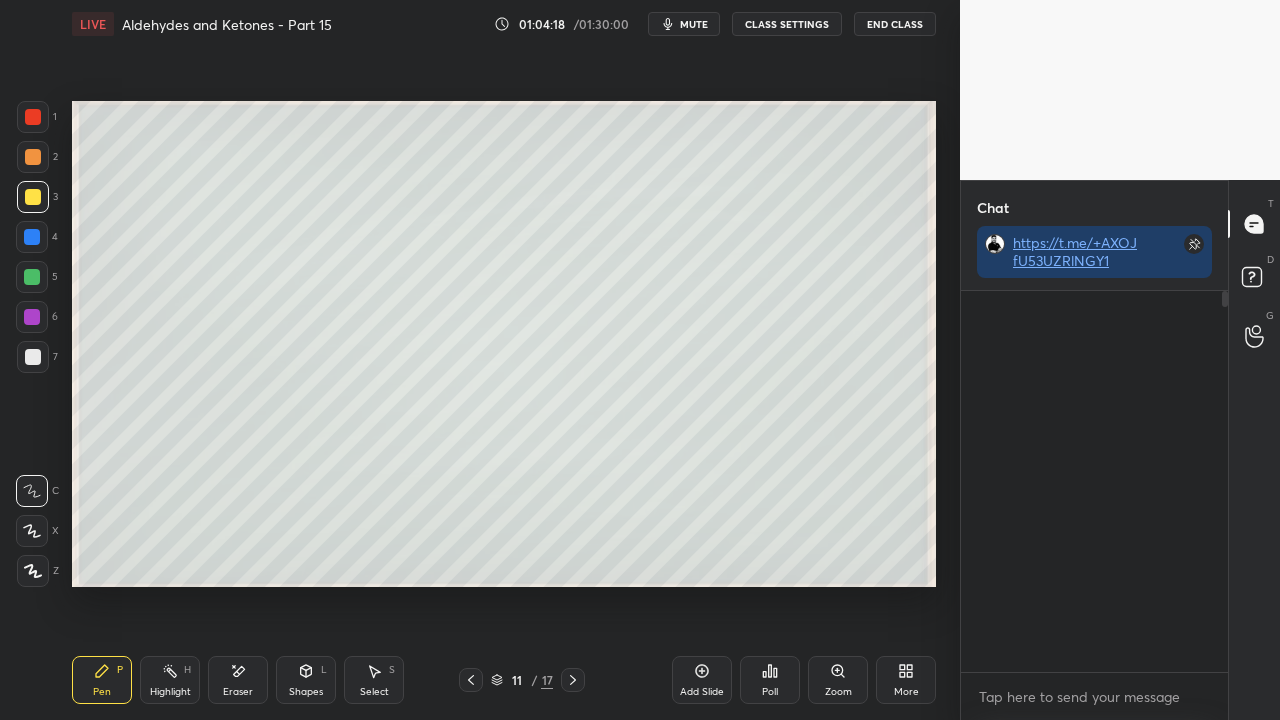 scroll, scrollTop: 423, scrollLeft: 261, axis: both 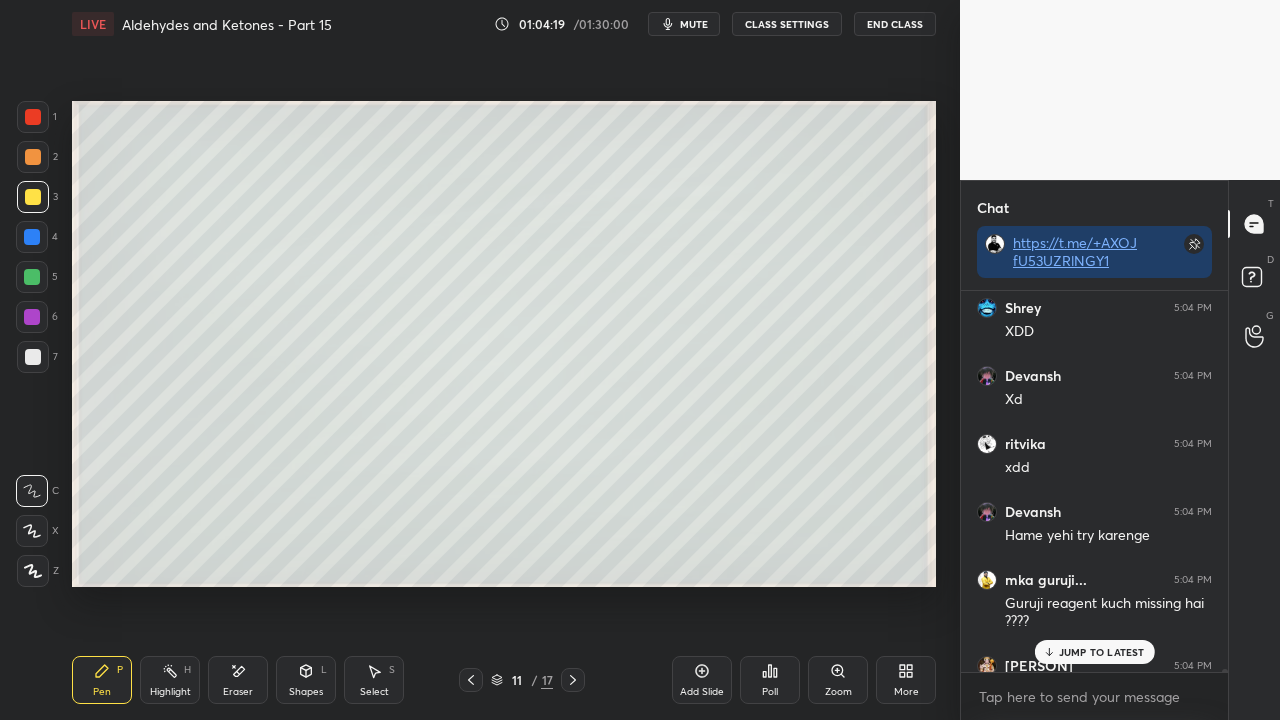 click on "JUMP TO LATEST" at bounding box center (1102, 652) 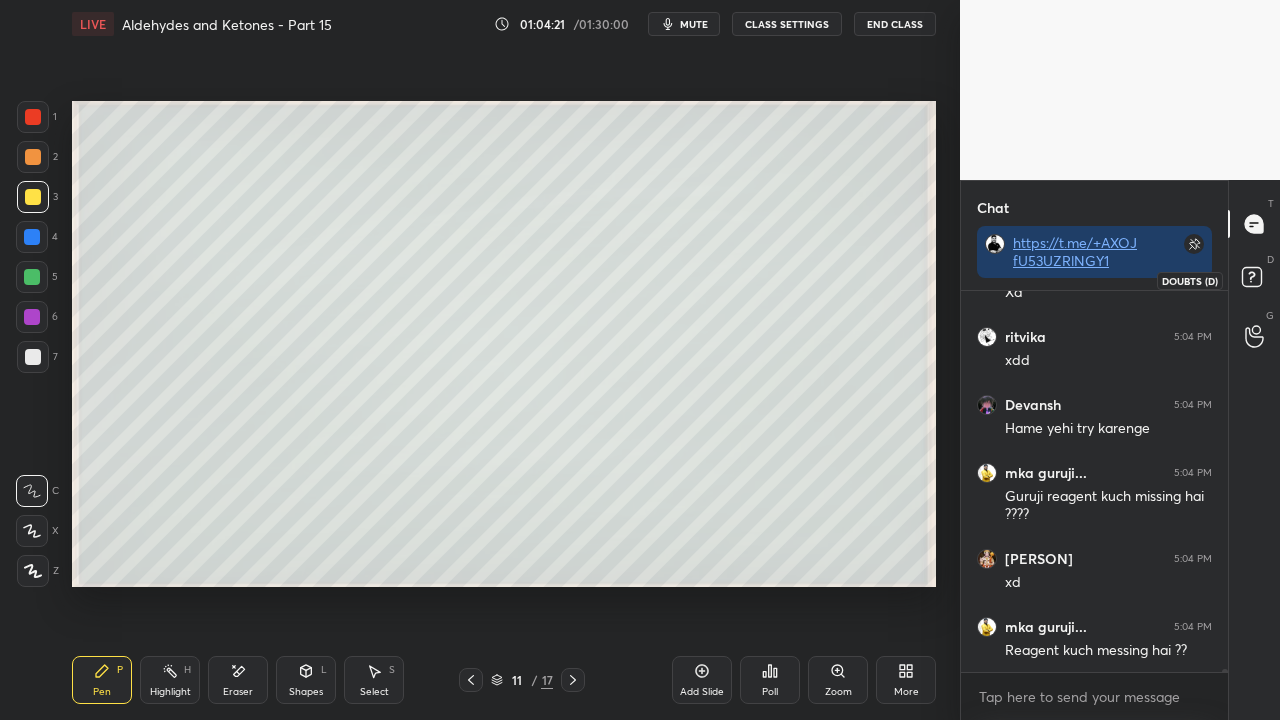 click 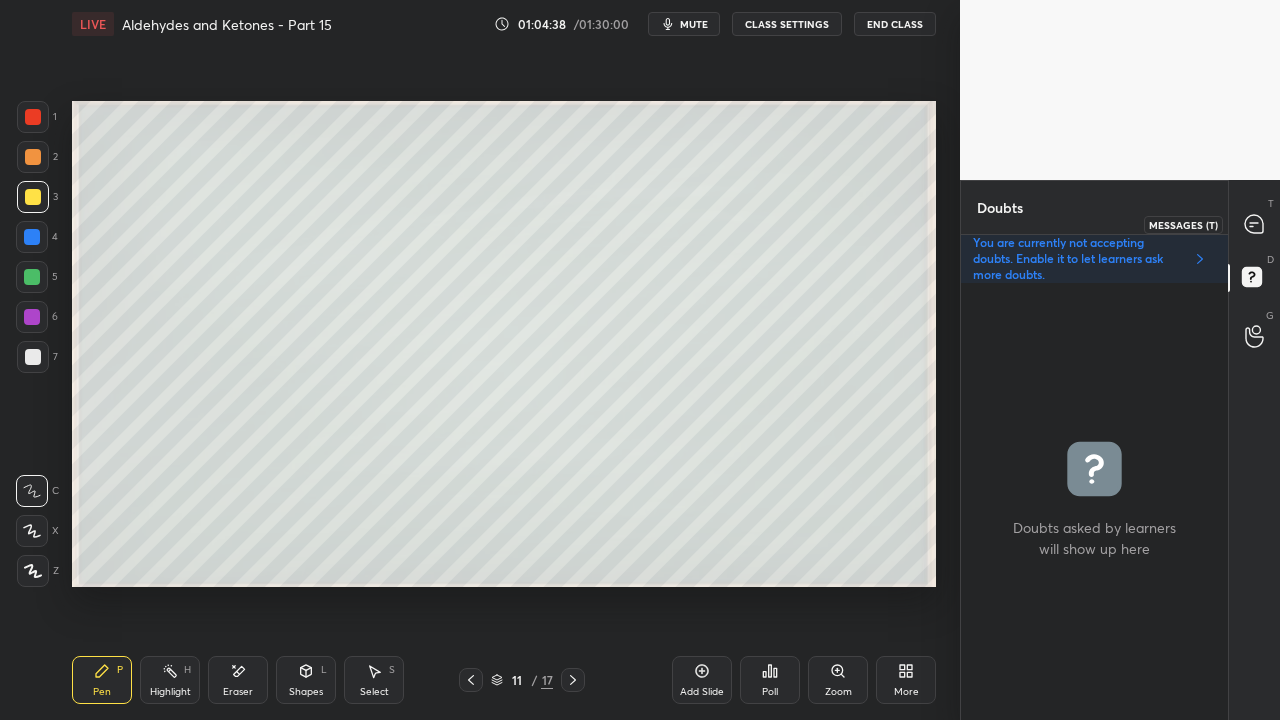 click at bounding box center (1255, 224) 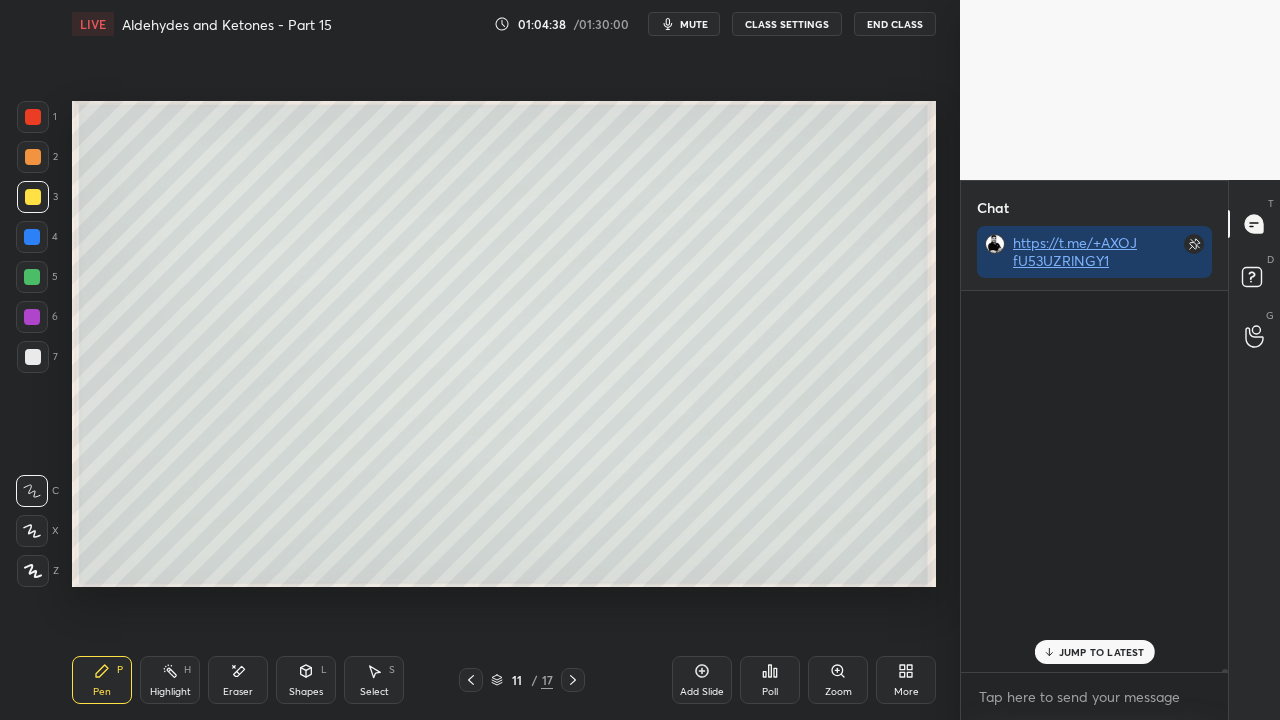scroll, scrollTop: 423, scrollLeft: 261, axis: both 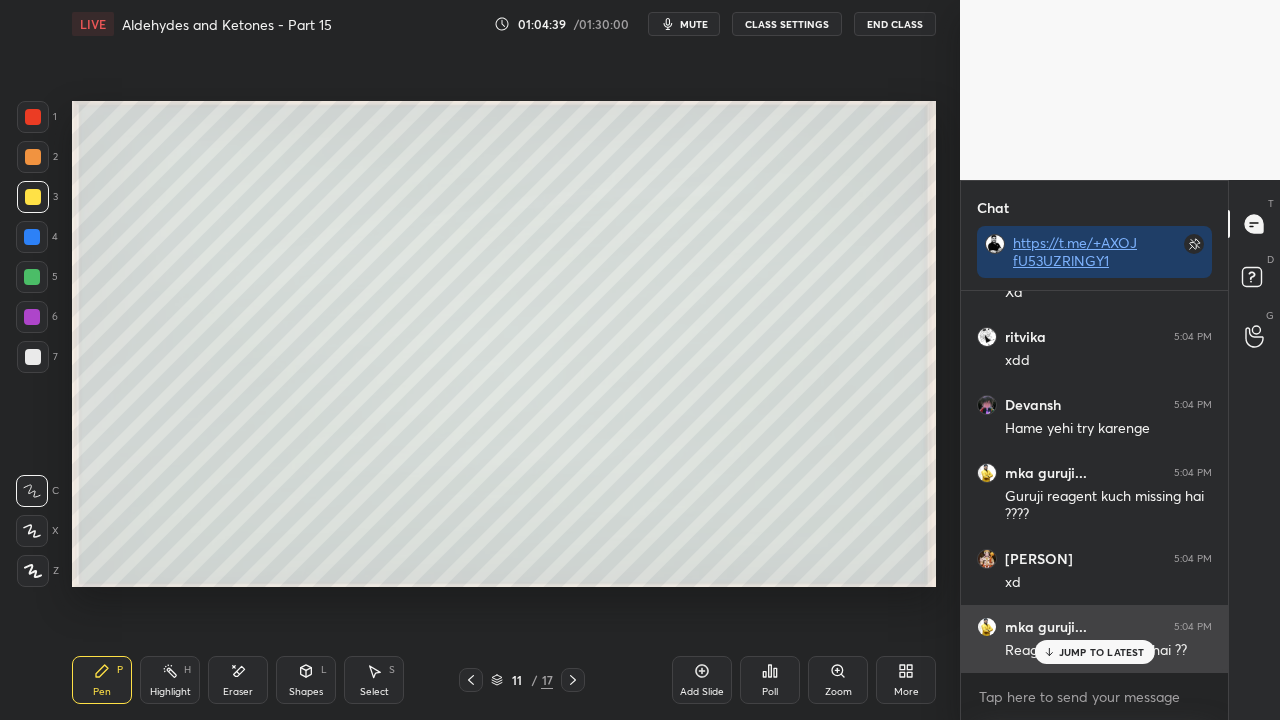 click on "JUMP TO LATEST" at bounding box center (1102, 652) 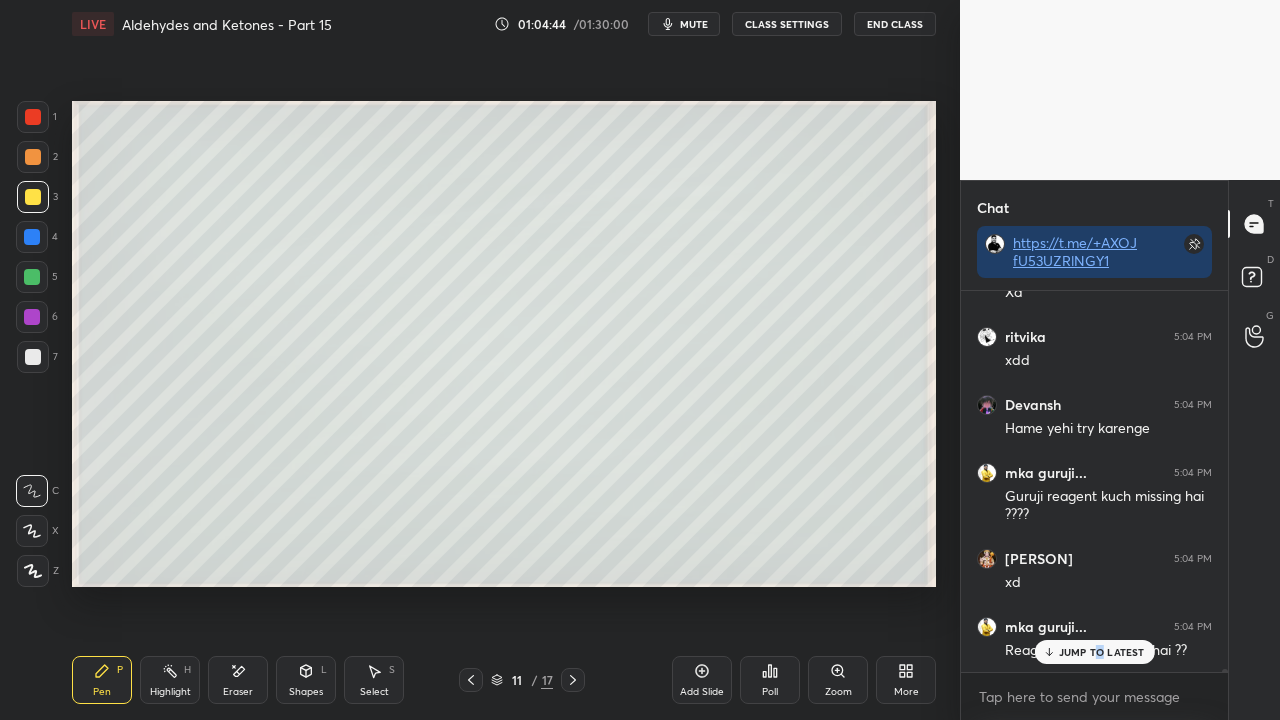 scroll, scrollTop: 53542, scrollLeft: 0, axis: vertical 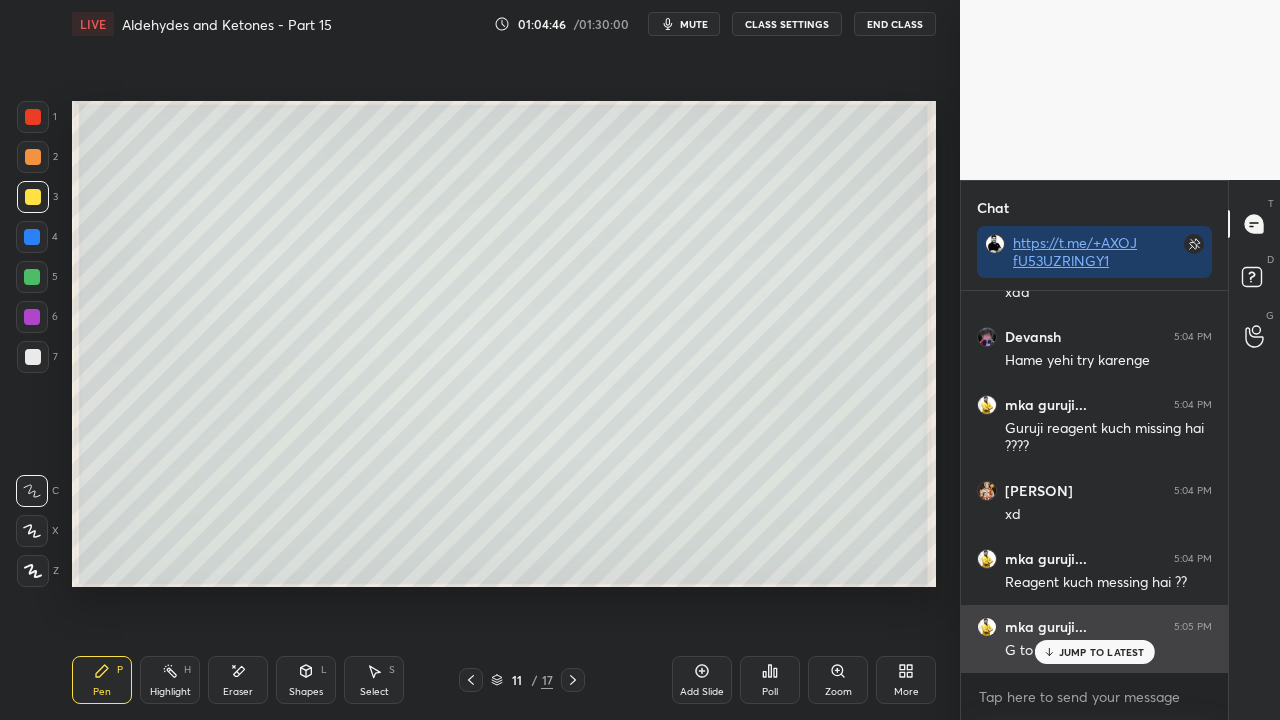 drag, startPoint x: 1104, startPoint y: 644, endPoint x: 1062, endPoint y: 661, distance: 45.310043 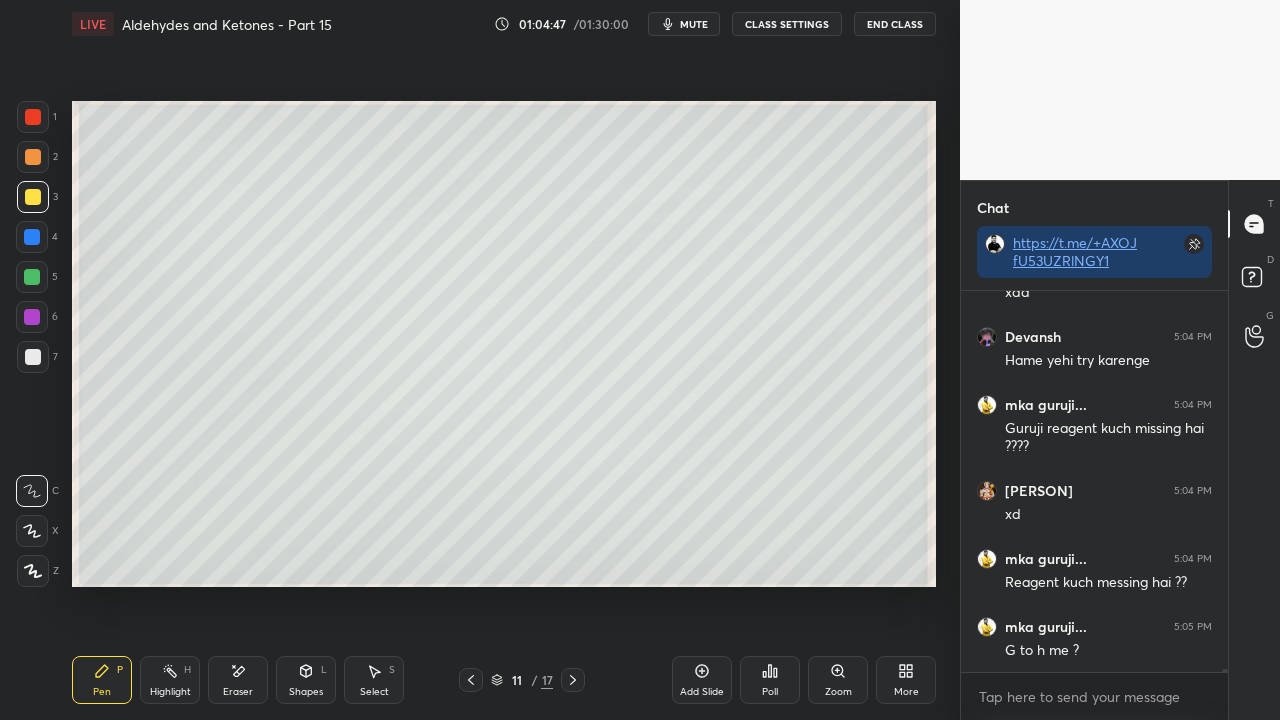 click on "Poll" at bounding box center [770, 680] 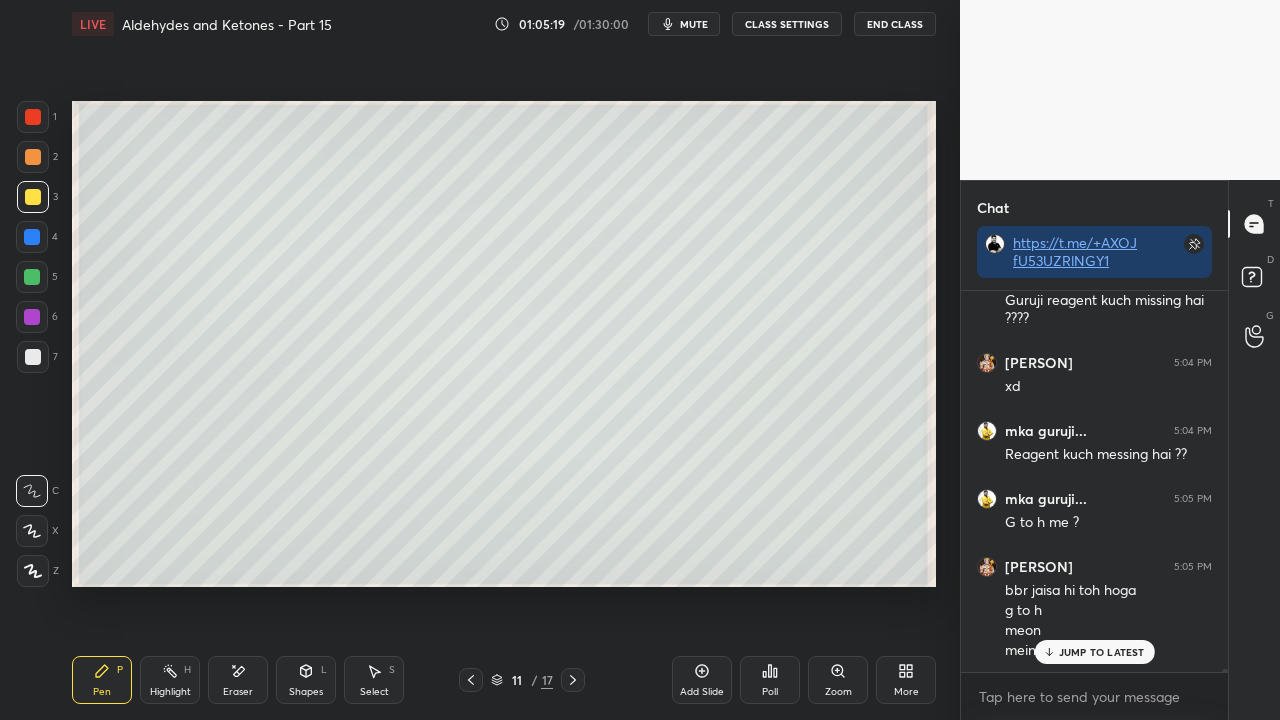 scroll, scrollTop: 53756, scrollLeft: 0, axis: vertical 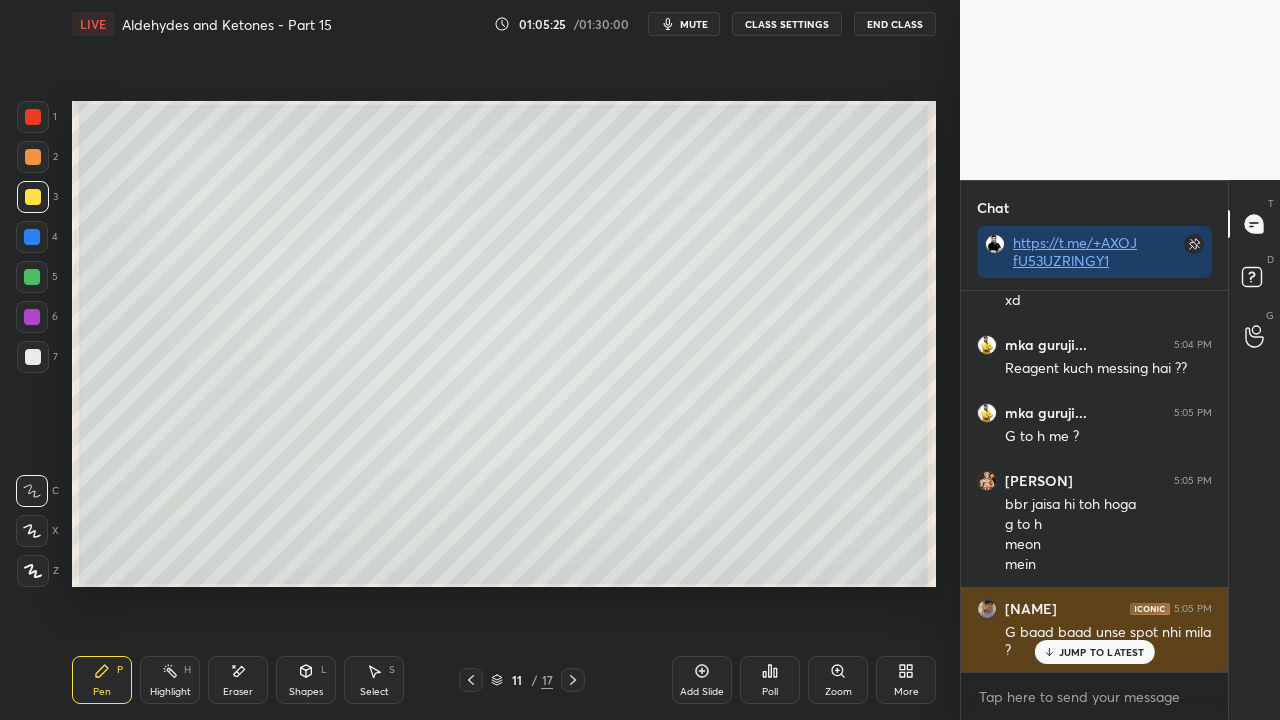 click on "JUMP TO LATEST" at bounding box center (1102, 652) 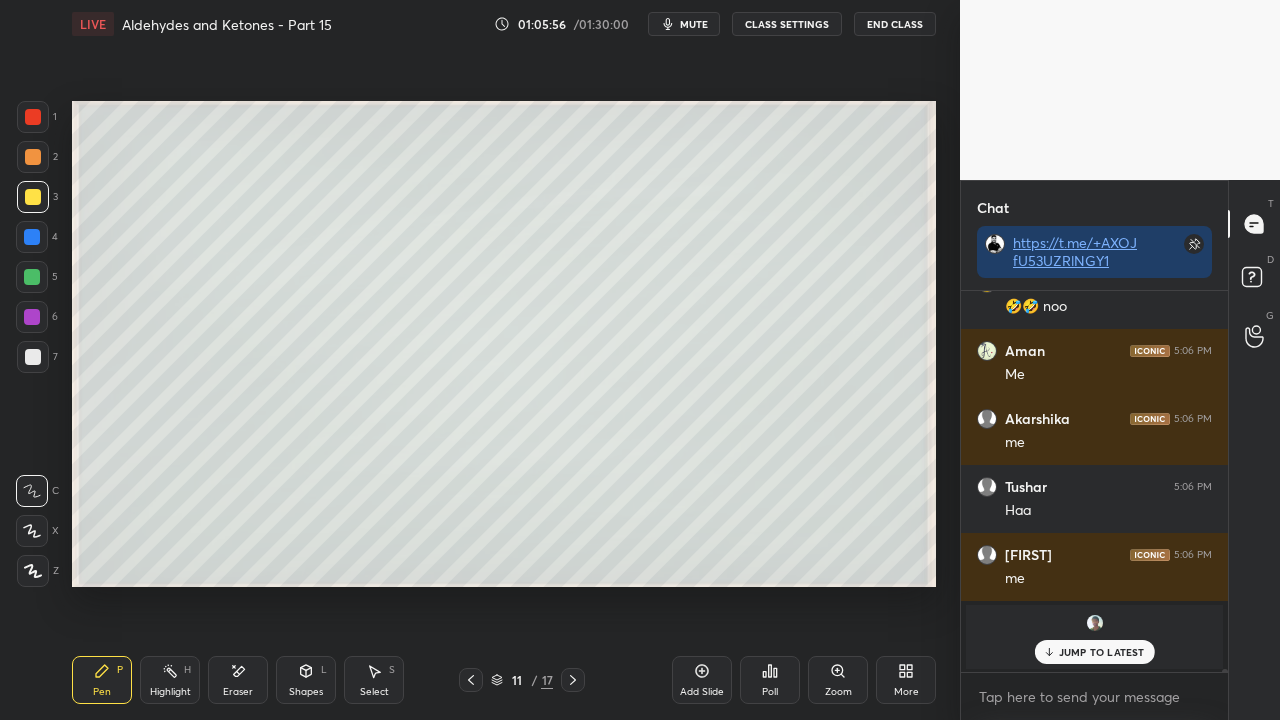 scroll, scrollTop: 55274, scrollLeft: 0, axis: vertical 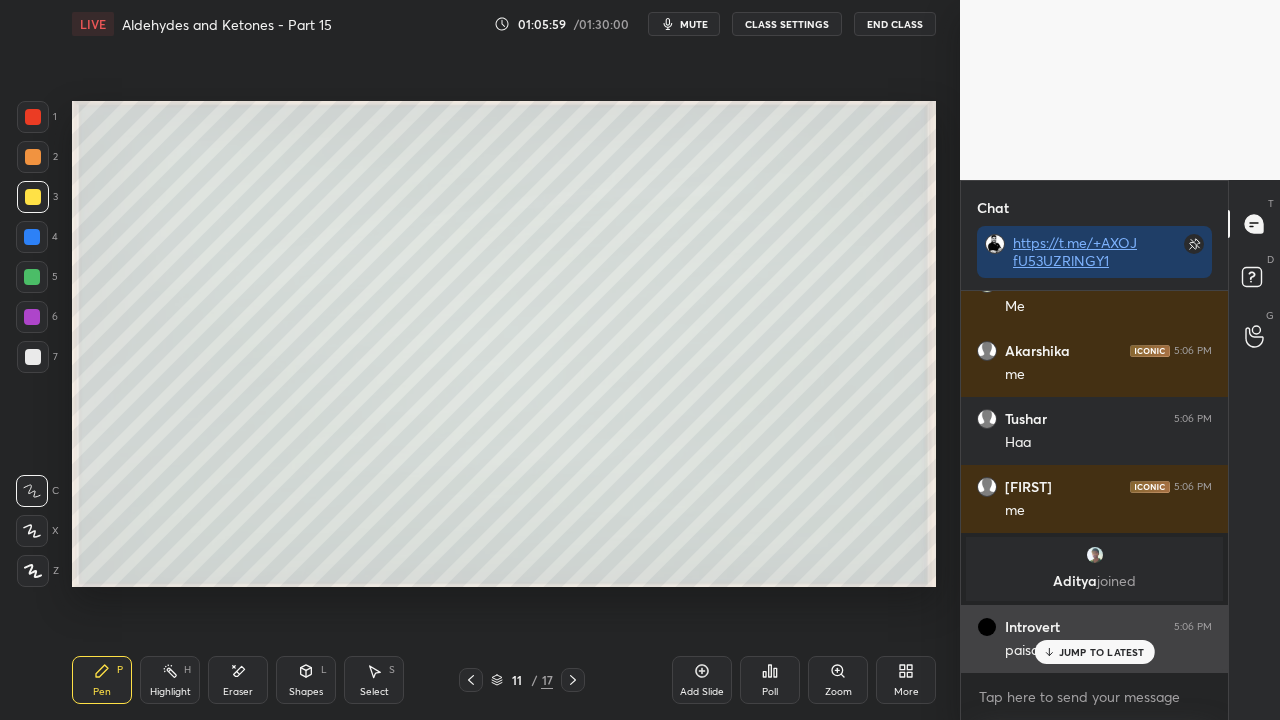 click on "JUMP TO LATEST" at bounding box center (1102, 652) 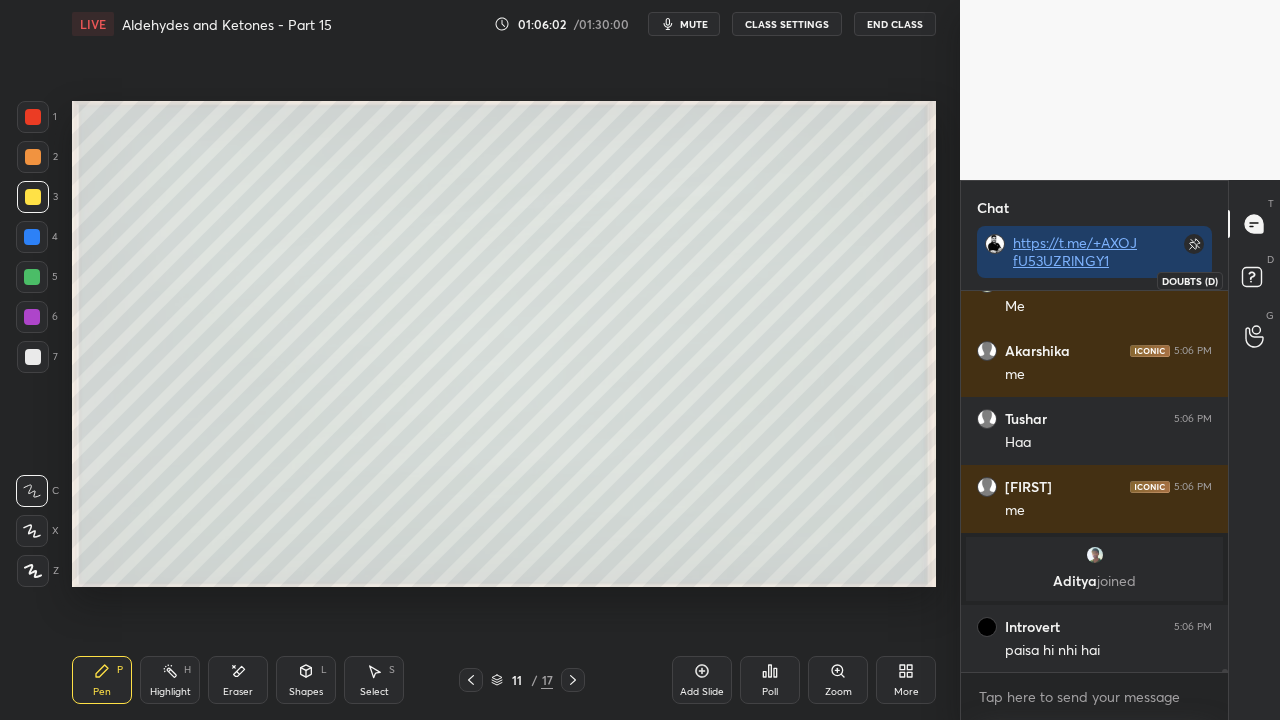 click 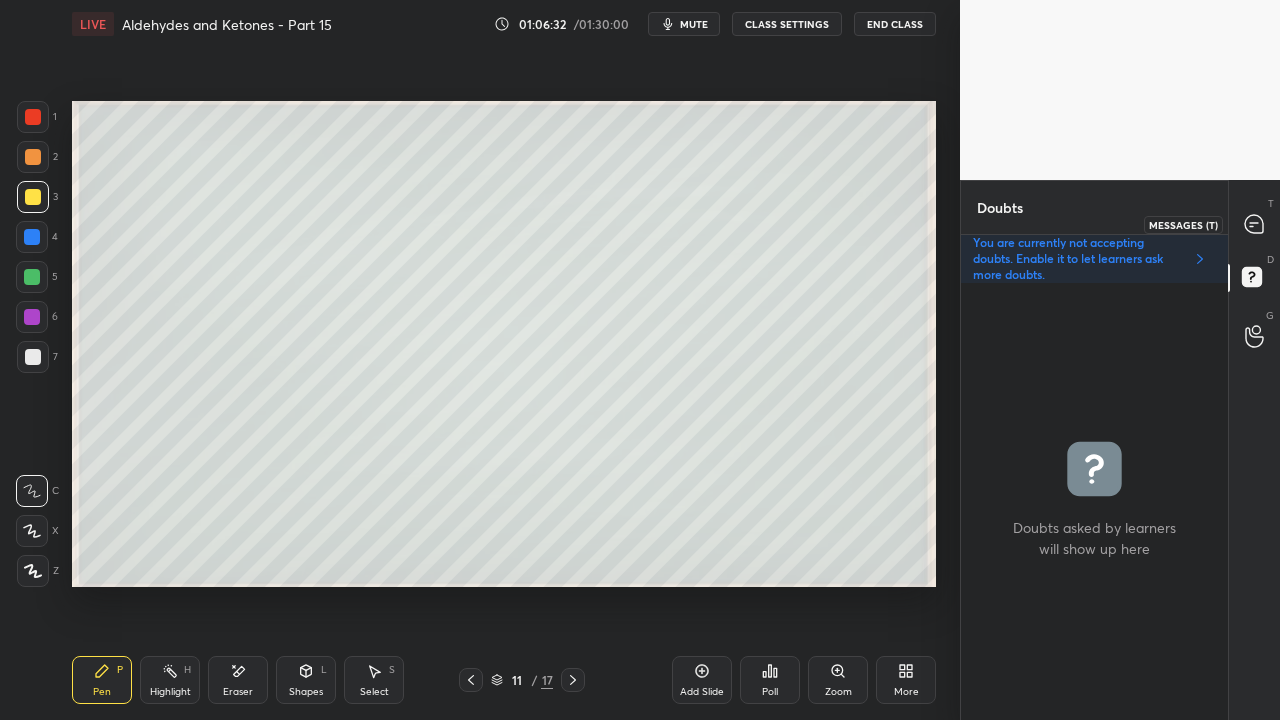 click 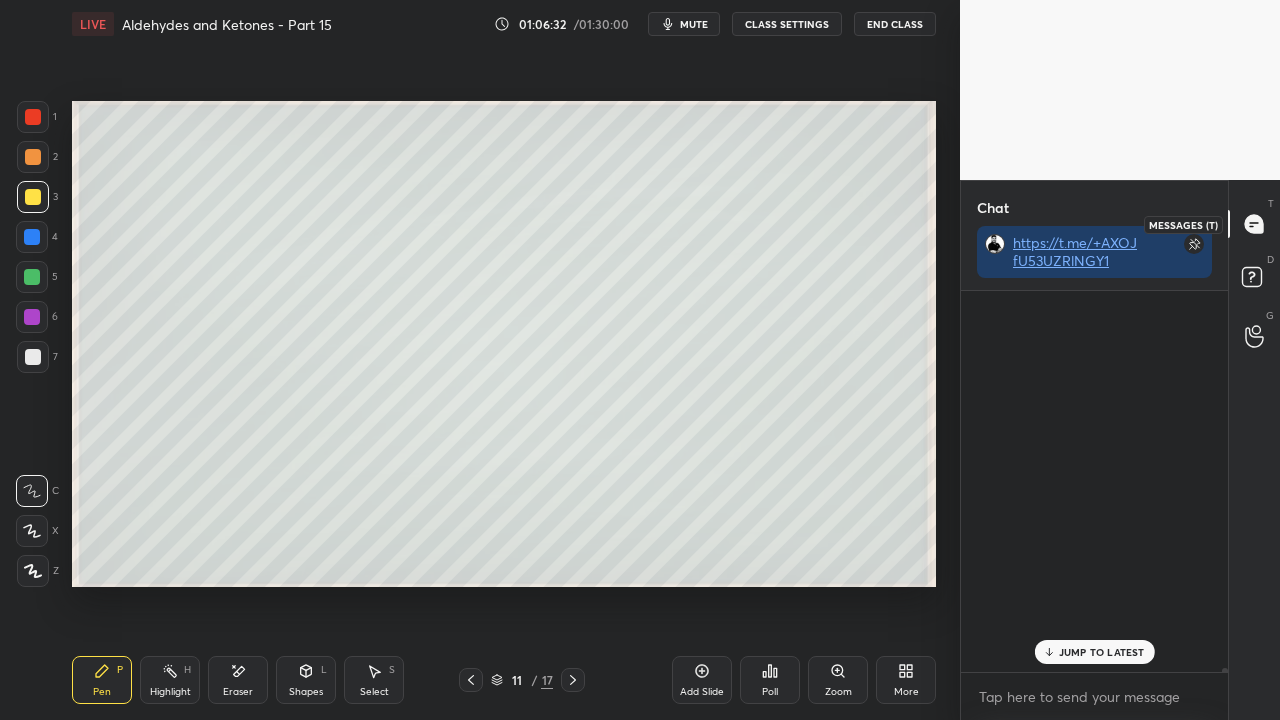 scroll, scrollTop: 55575, scrollLeft: 0, axis: vertical 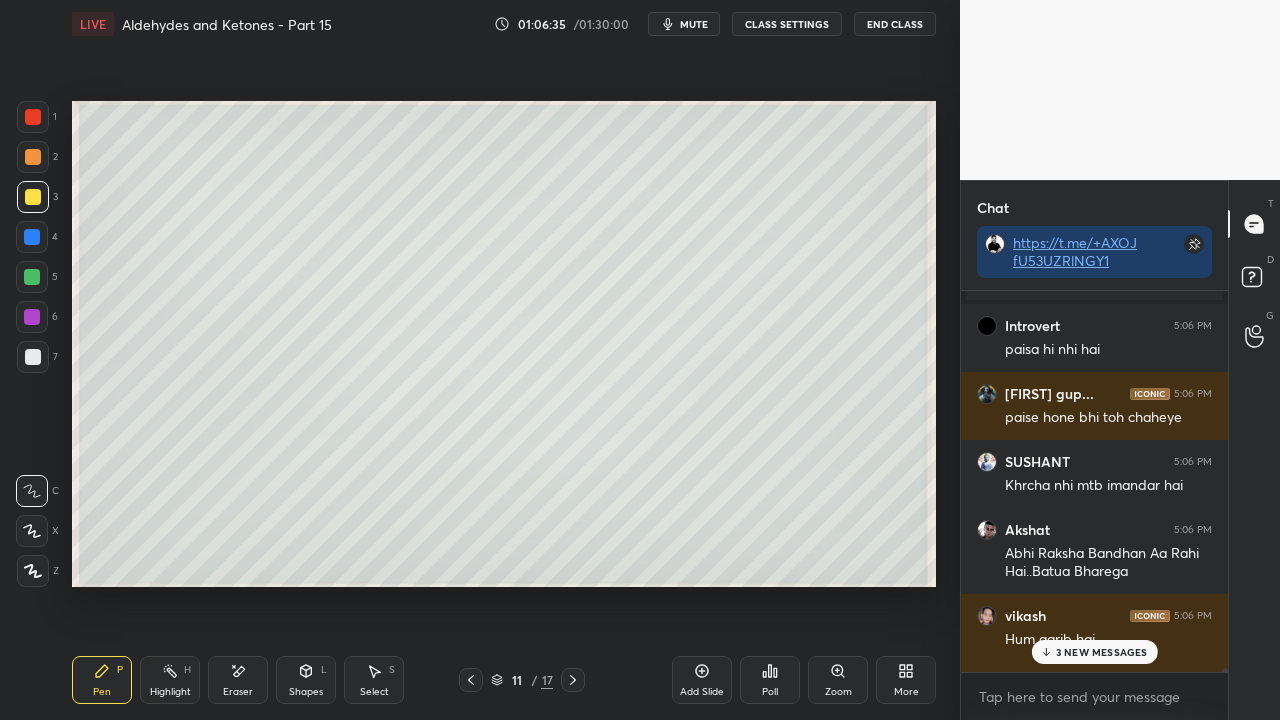 click on "3 NEW MESSAGES" at bounding box center (1102, 652) 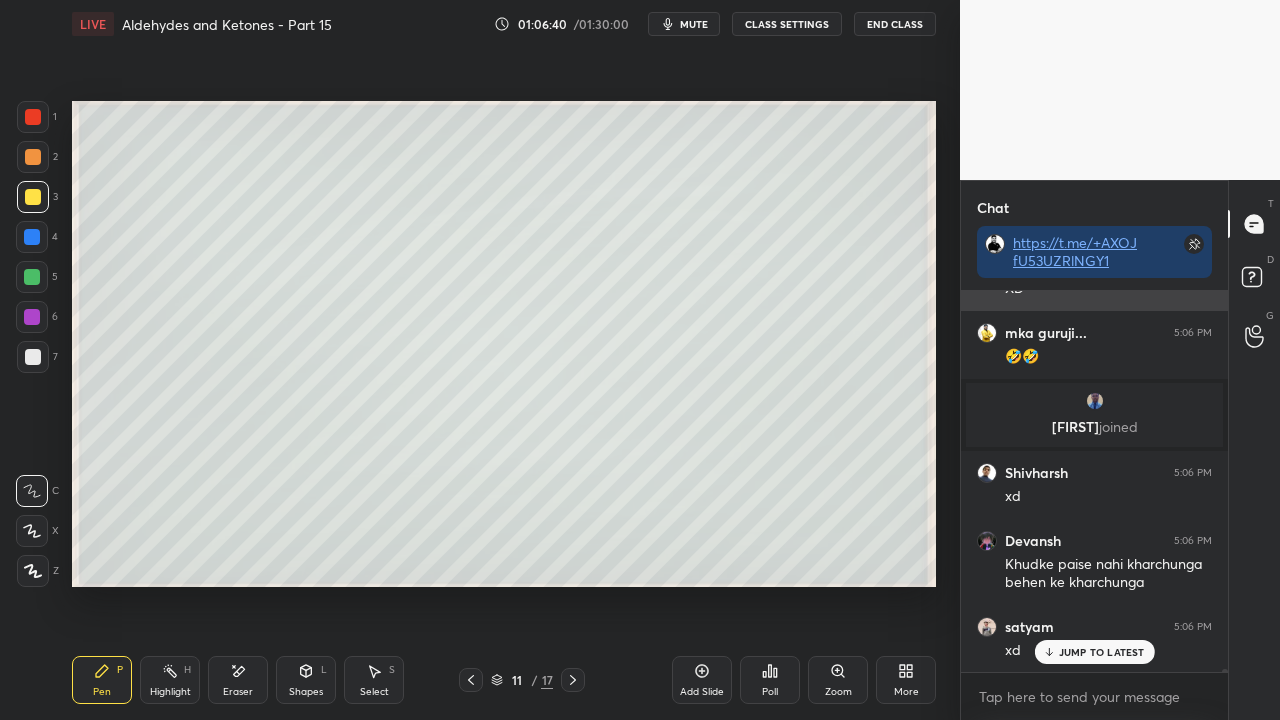 scroll, scrollTop: 56560, scrollLeft: 0, axis: vertical 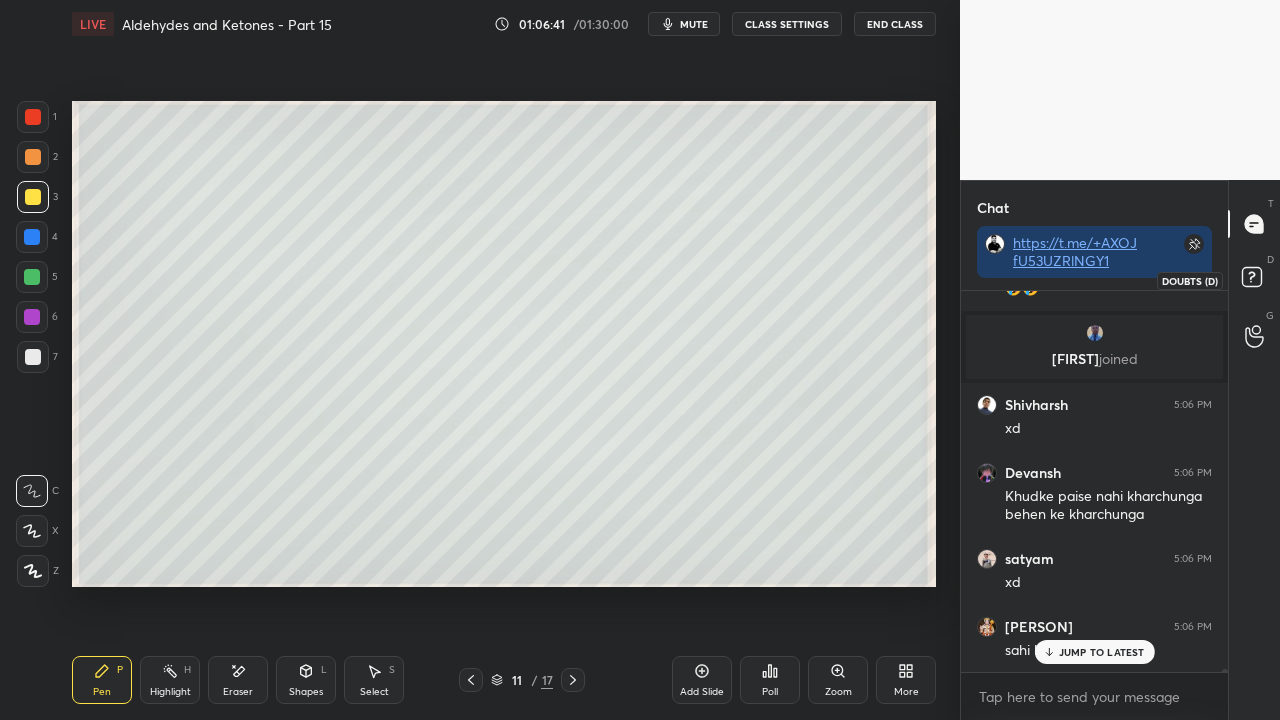 click at bounding box center (1255, 280) 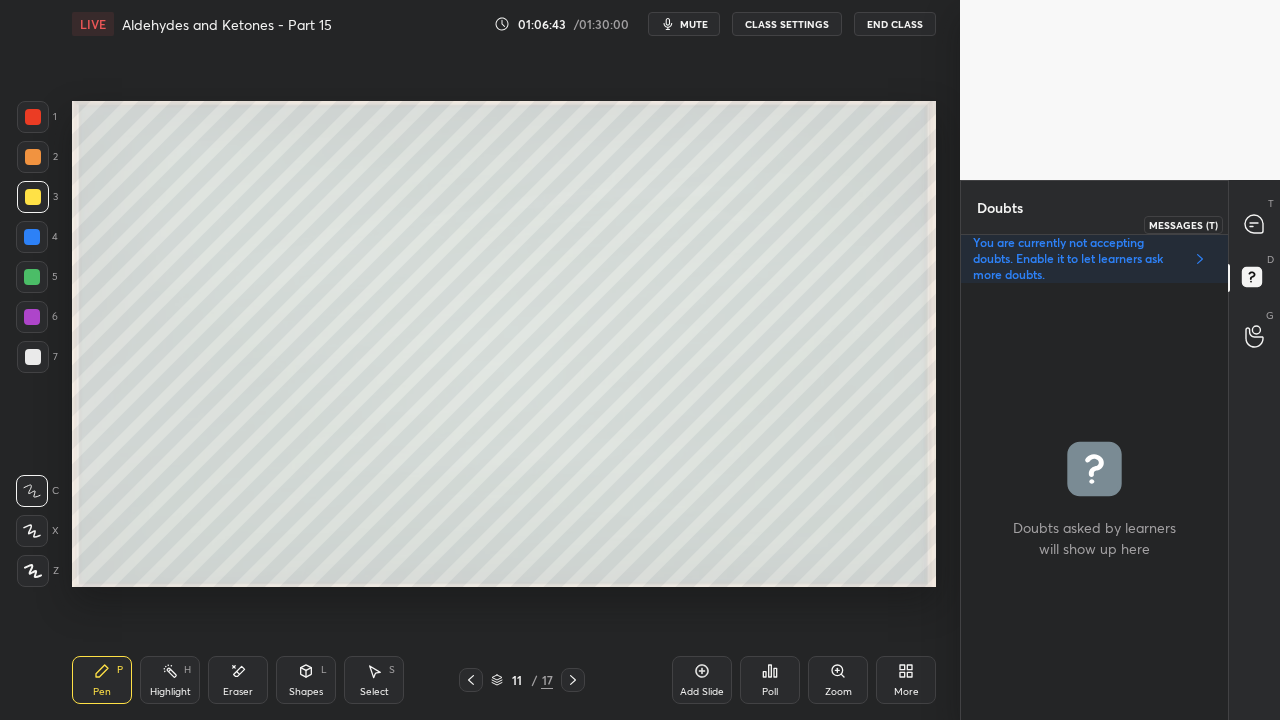 click 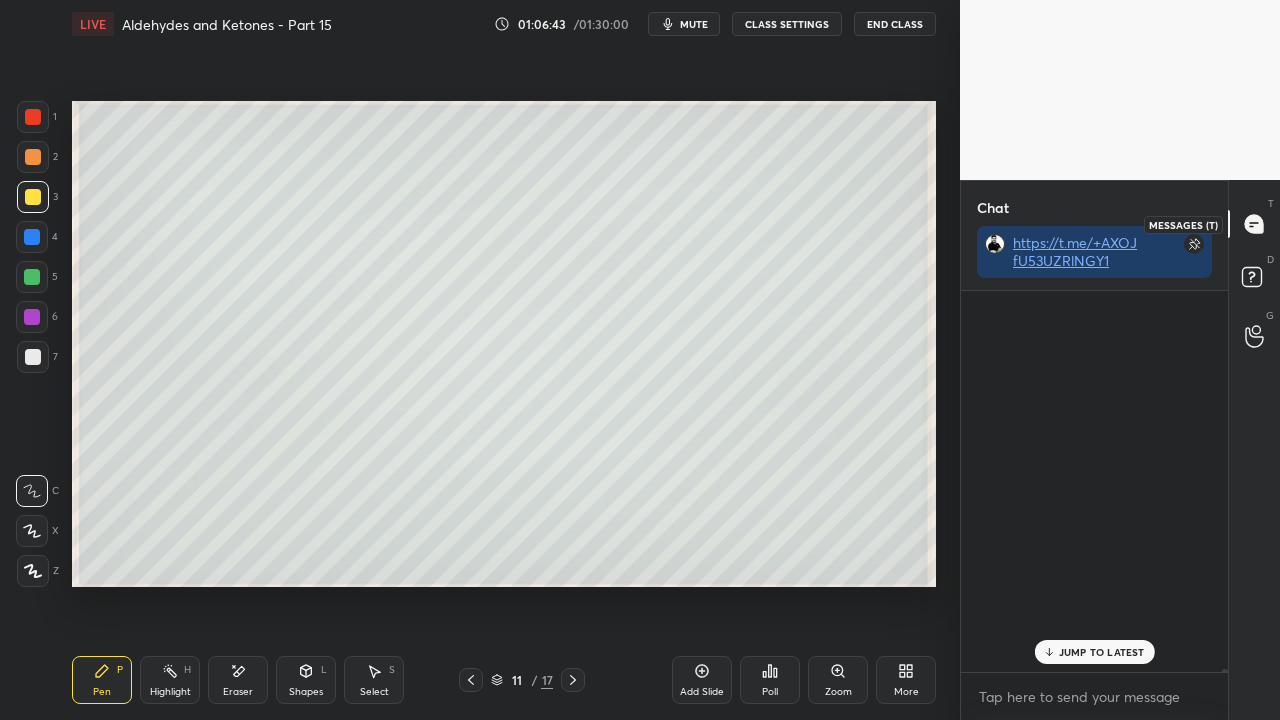 scroll, scrollTop: 56711, scrollLeft: 0, axis: vertical 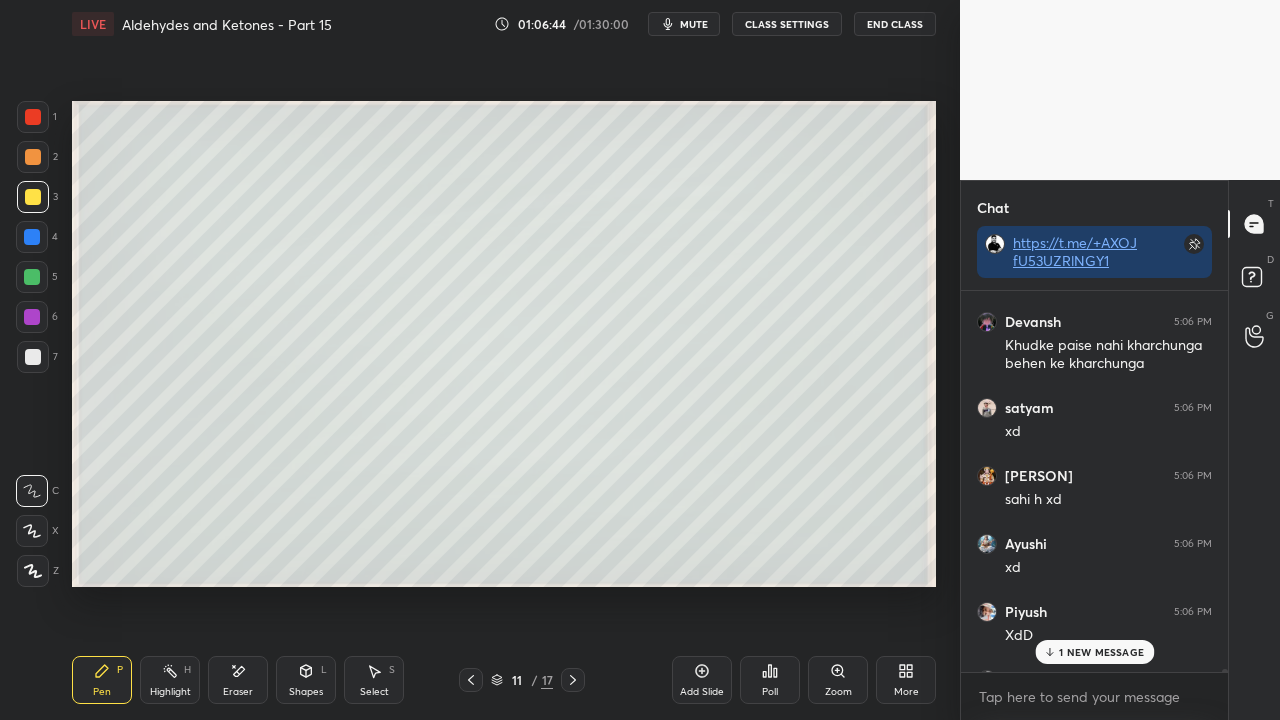 click on "1 NEW MESSAGE" at bounding box center (1101, 652) 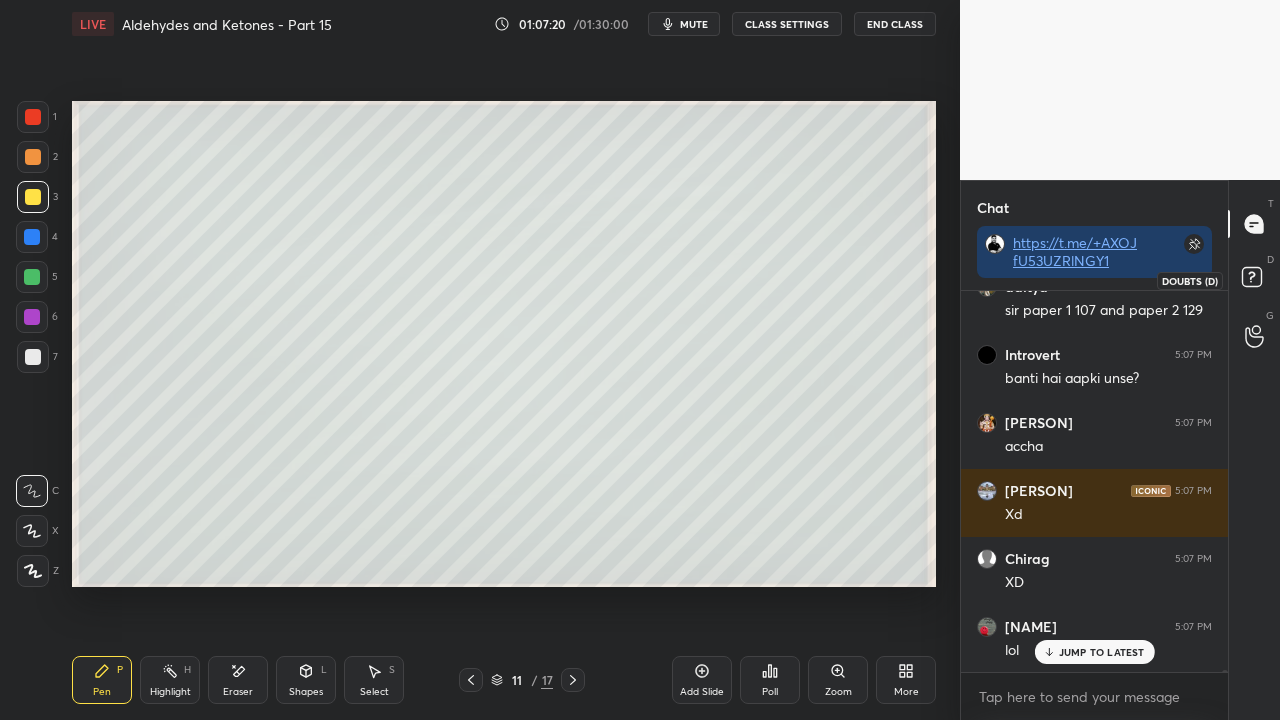 scroll, scrollTop: 58488, scrollLeft: 0, axis: vertical 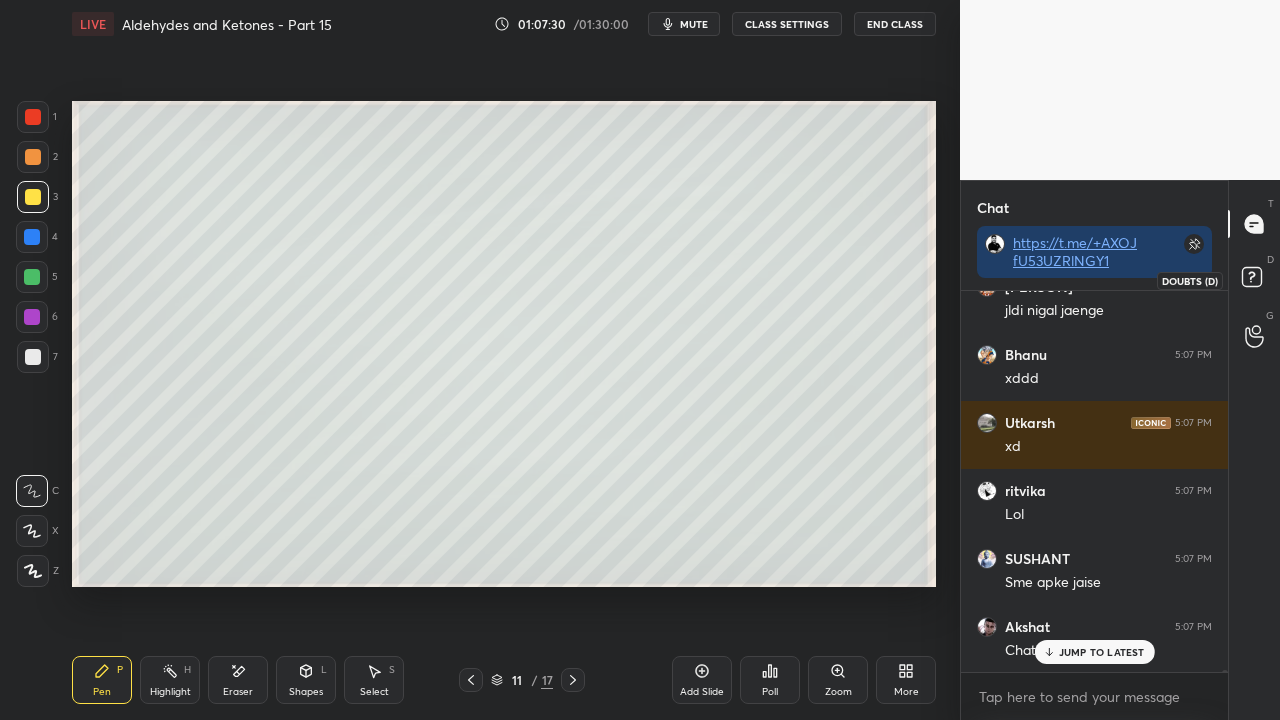click 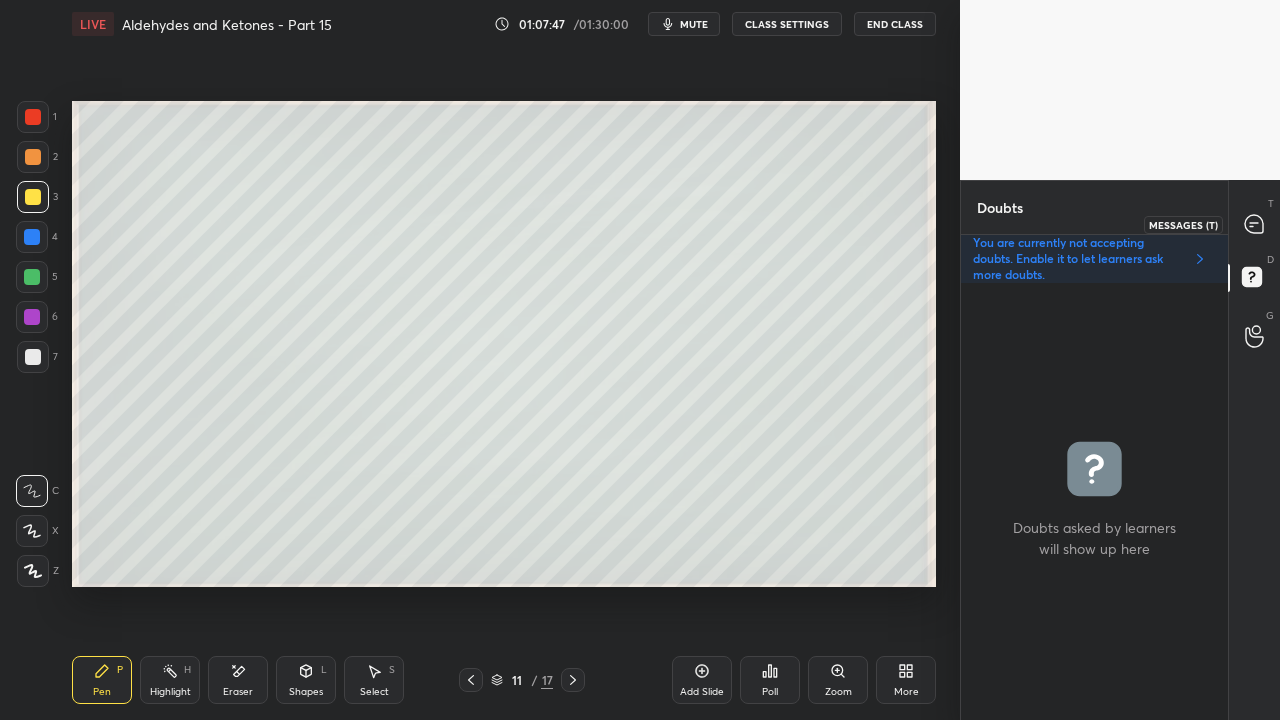 click 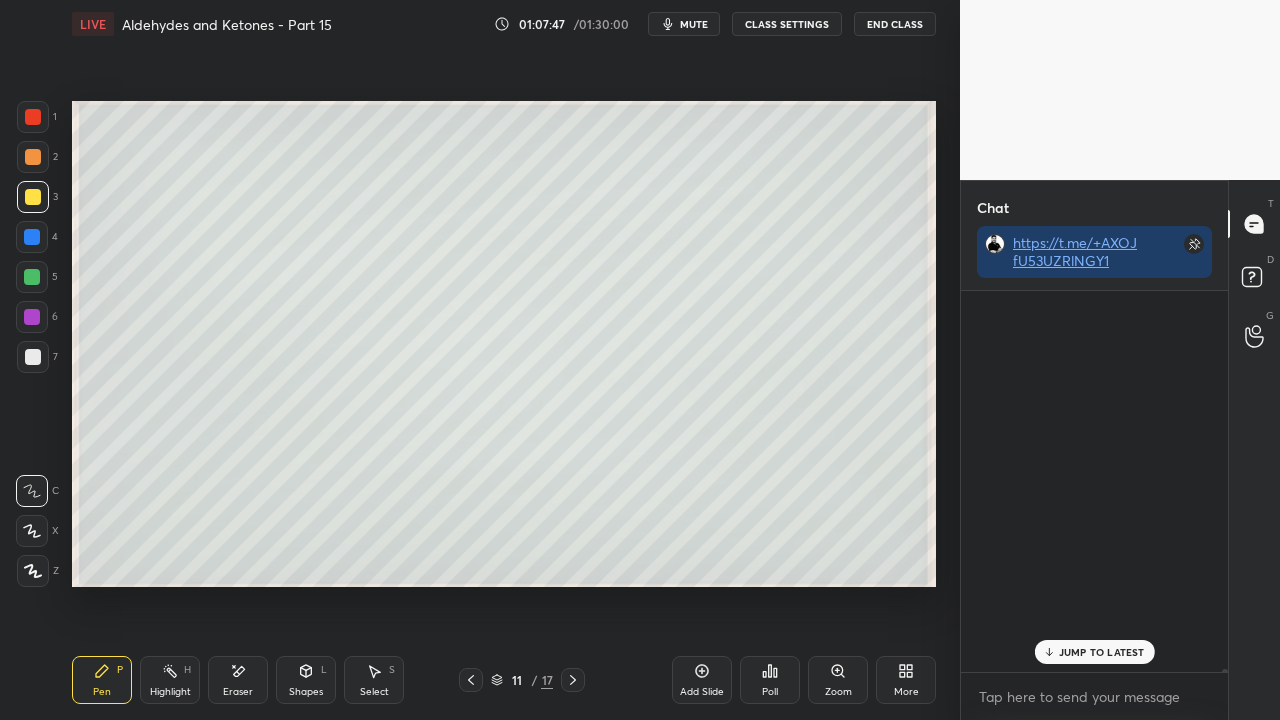 scroll, scrollTop: 58929, scrollLeft: 0, axis: vertical 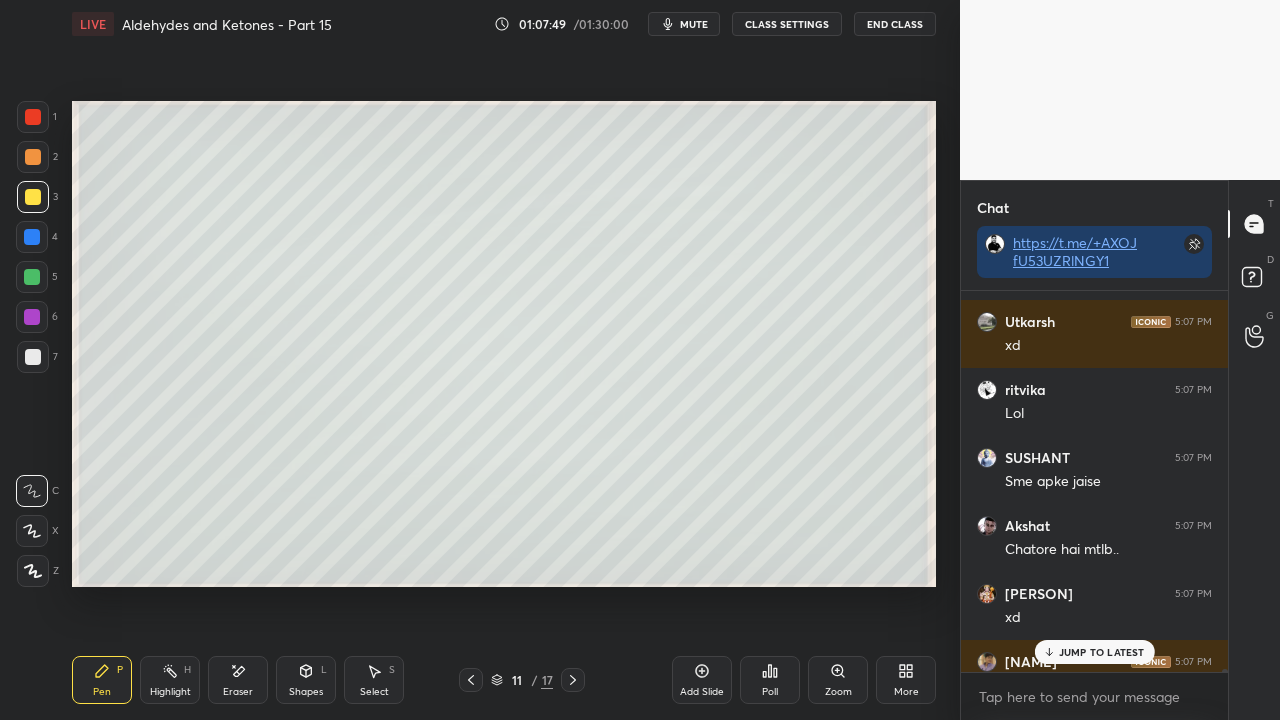 drag, startPoint x: 1114, startPoint y: 647, endPoint x: 1070, endPoint y: 664, distance: 47.169907 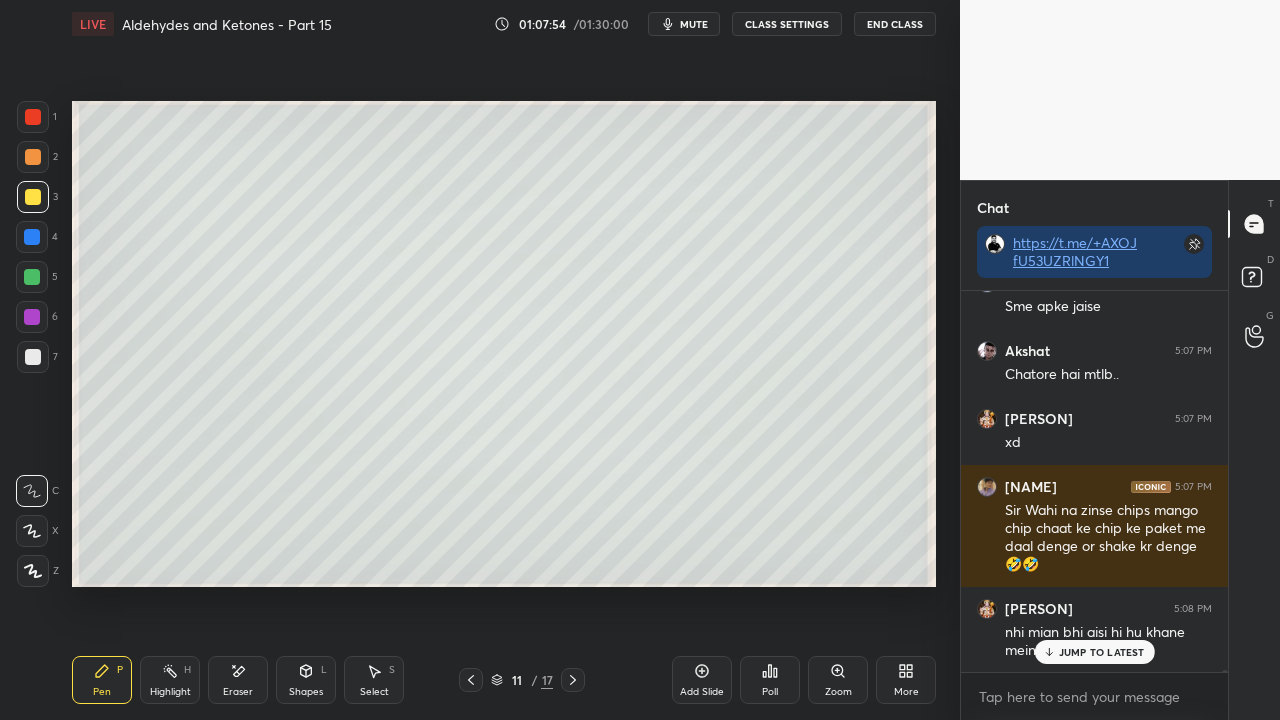 scroll, scrollTop: 59172, scrollLeft: 0, axis: vertical 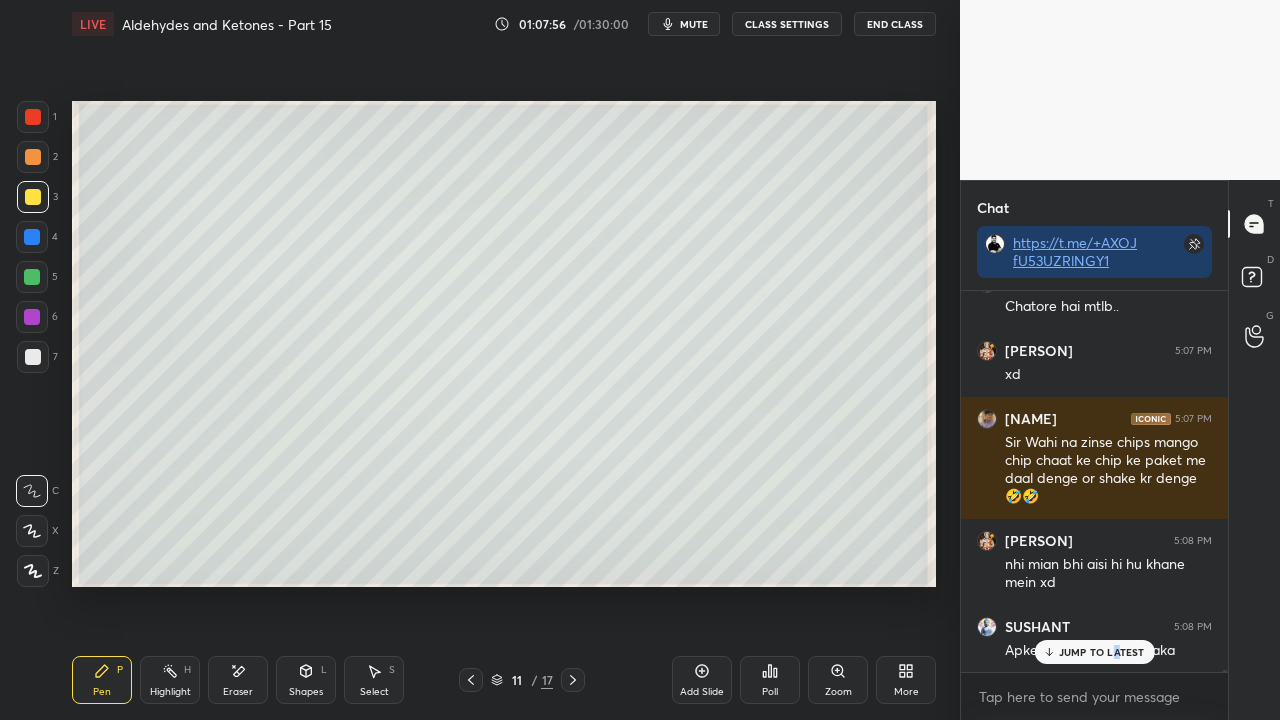 drag, startPoint x: 1115, startPoint y: 651, endPoint x: 840, endPoint y: 714, distance: 282.12408 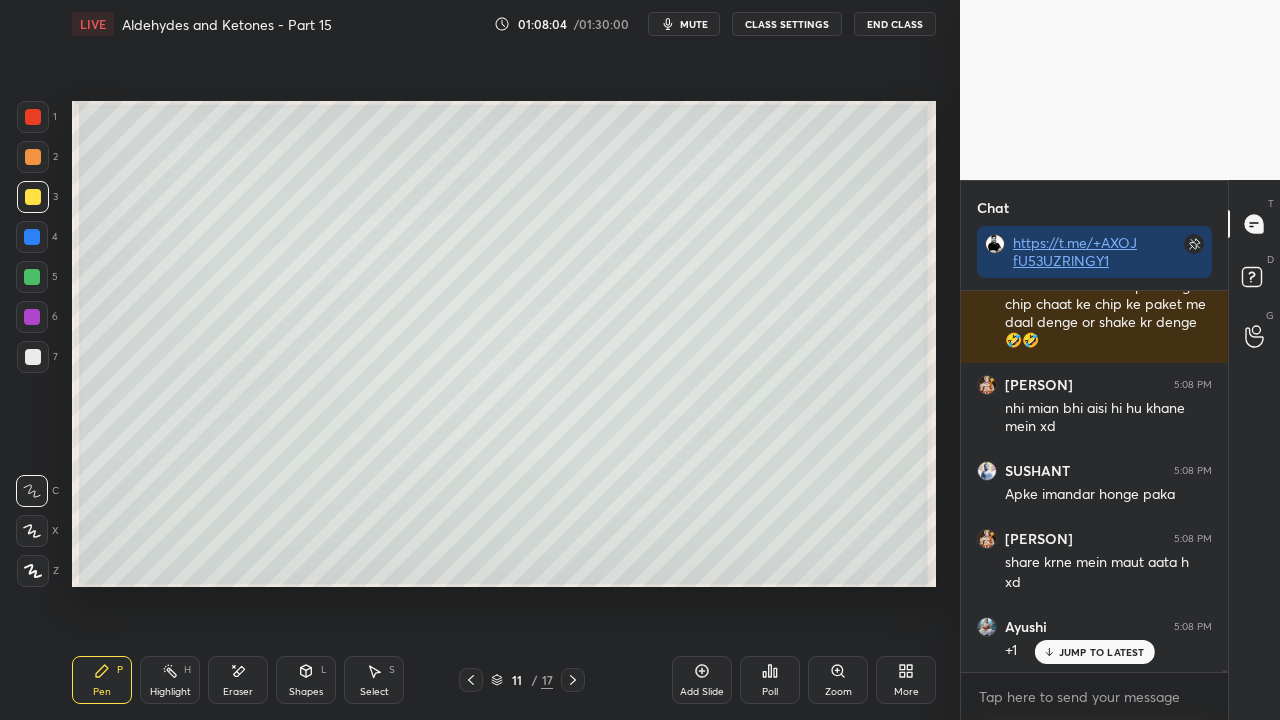 scroll, scrollTop: 59348, scrollLeft: 0, axis: vertical 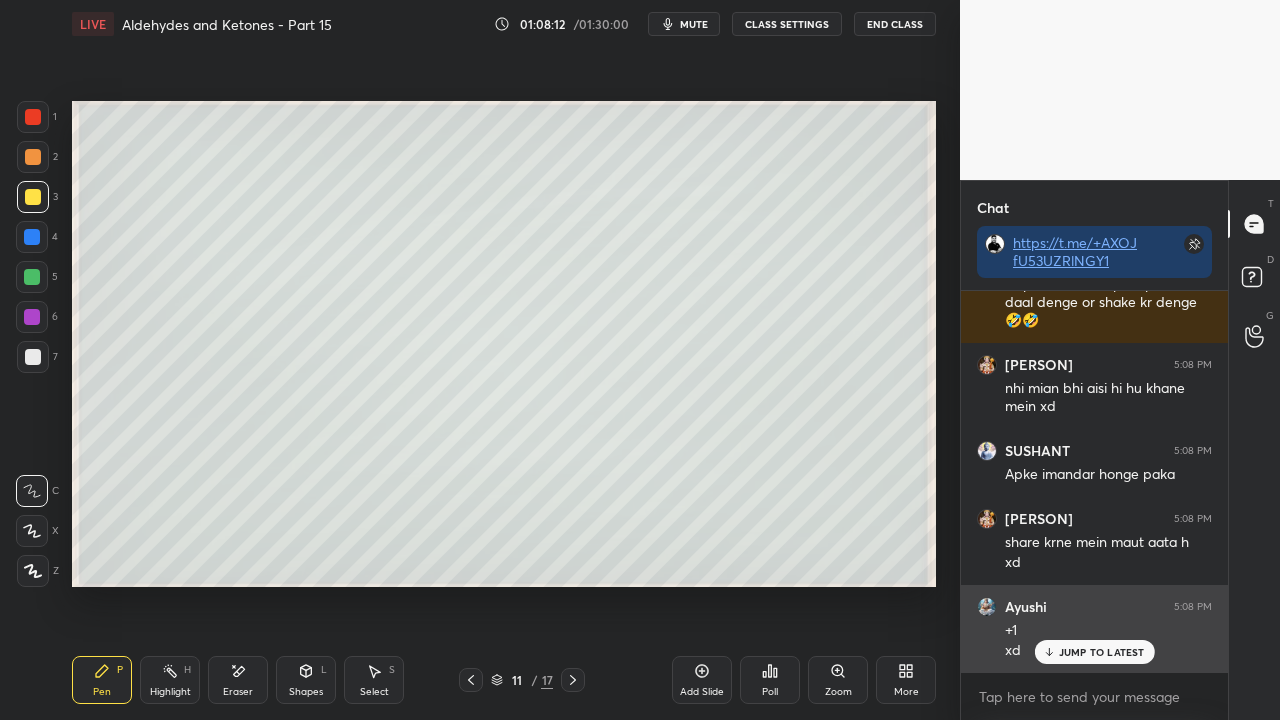 click on "JUMP TO LATEST" at bounding box center [1102, 652] 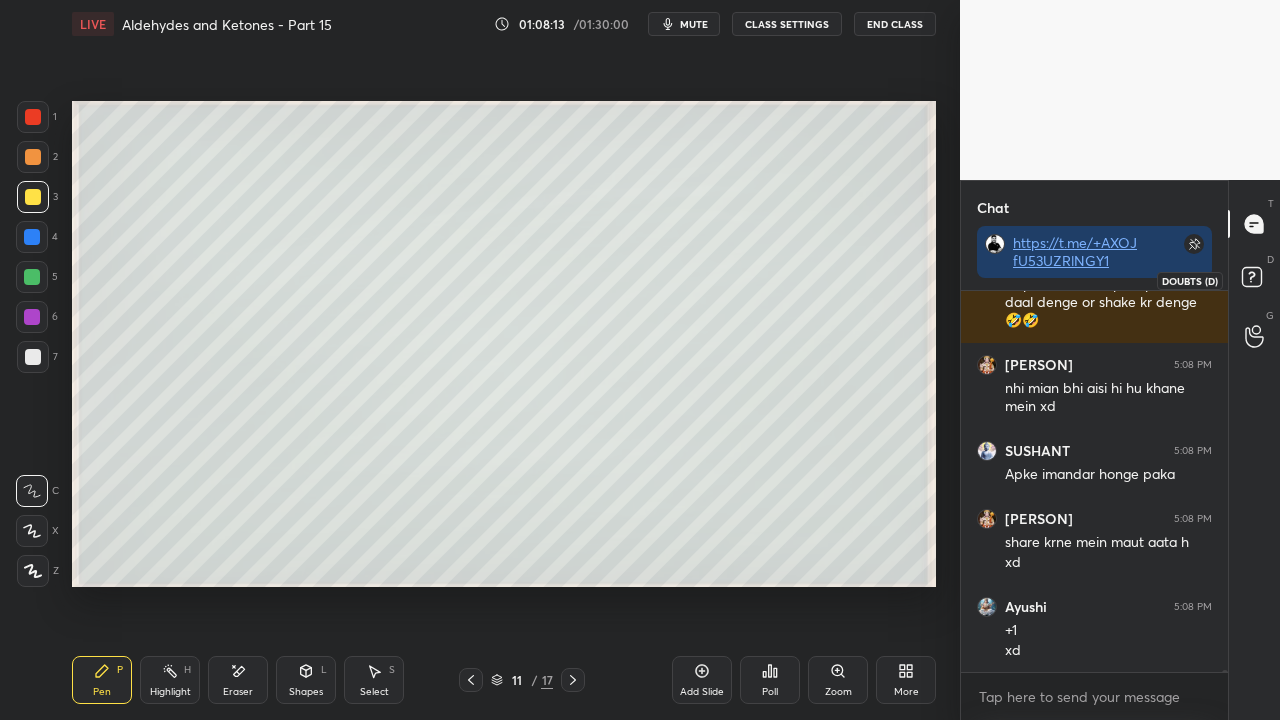 click 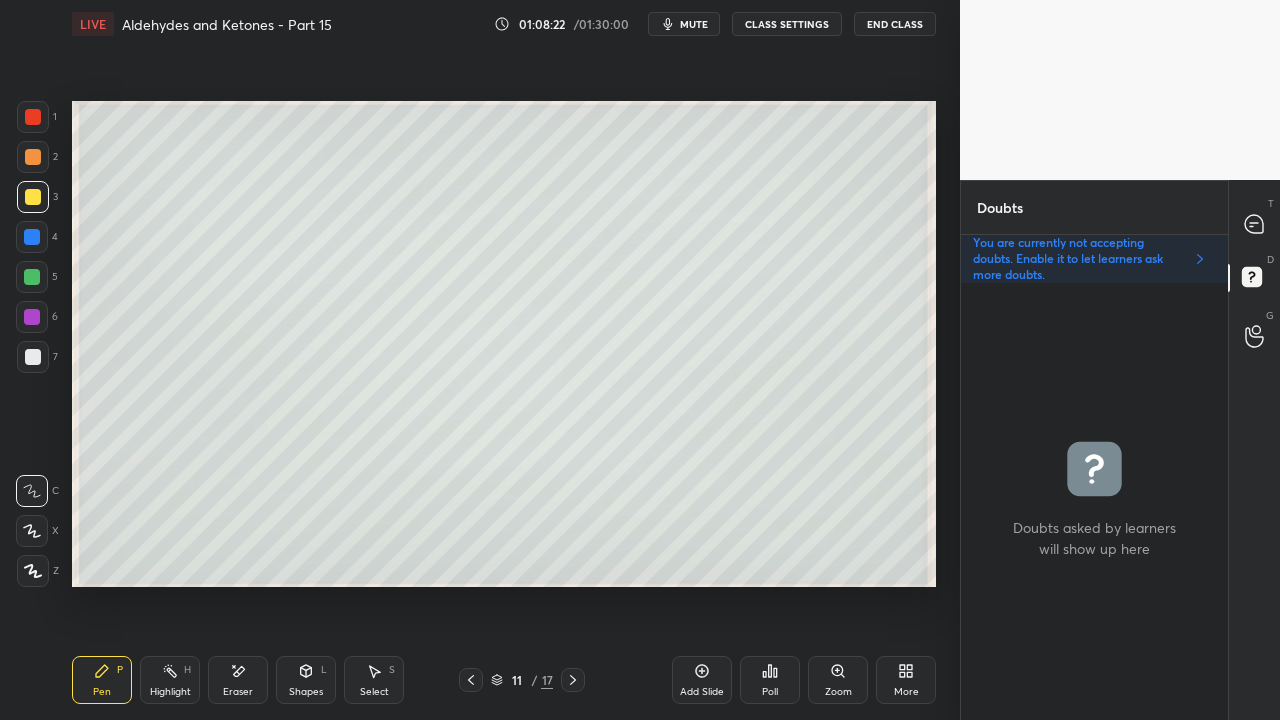 click on "T Messages (T)" at bounding box center (1254, 224) 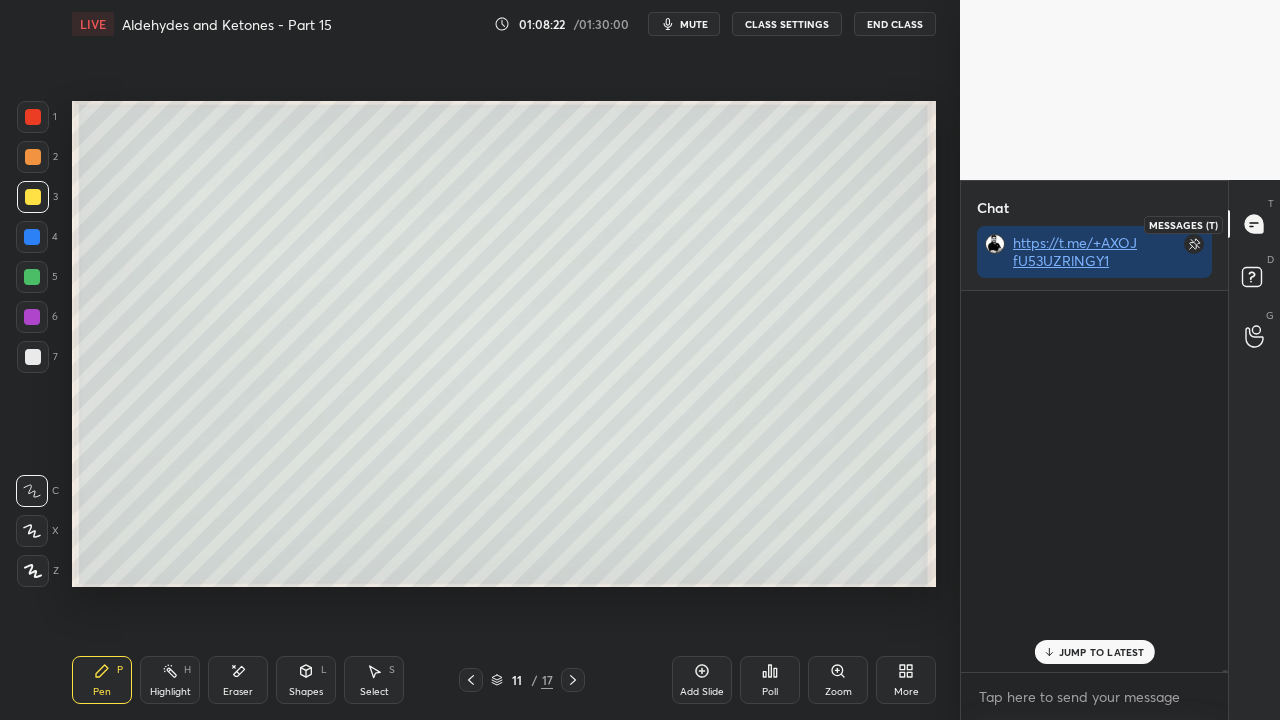 scroll, scrollTop: 59416, scrollLeft: 0, axis: vertical 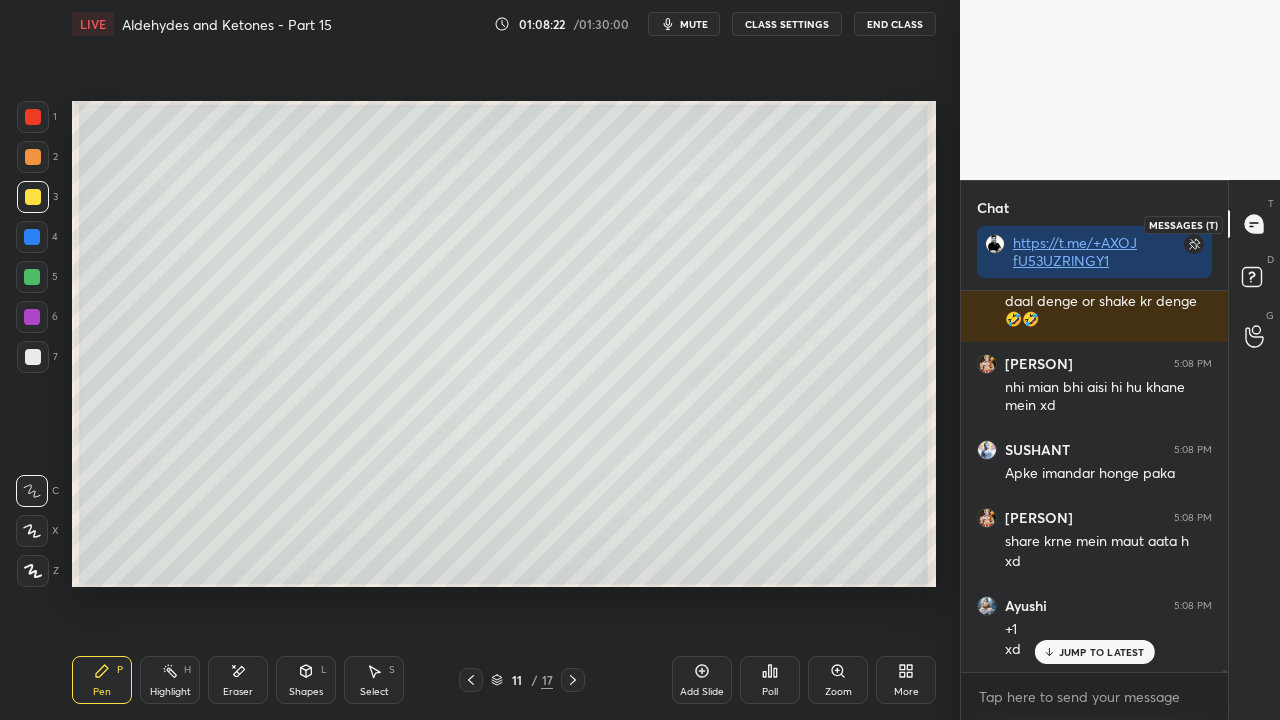click 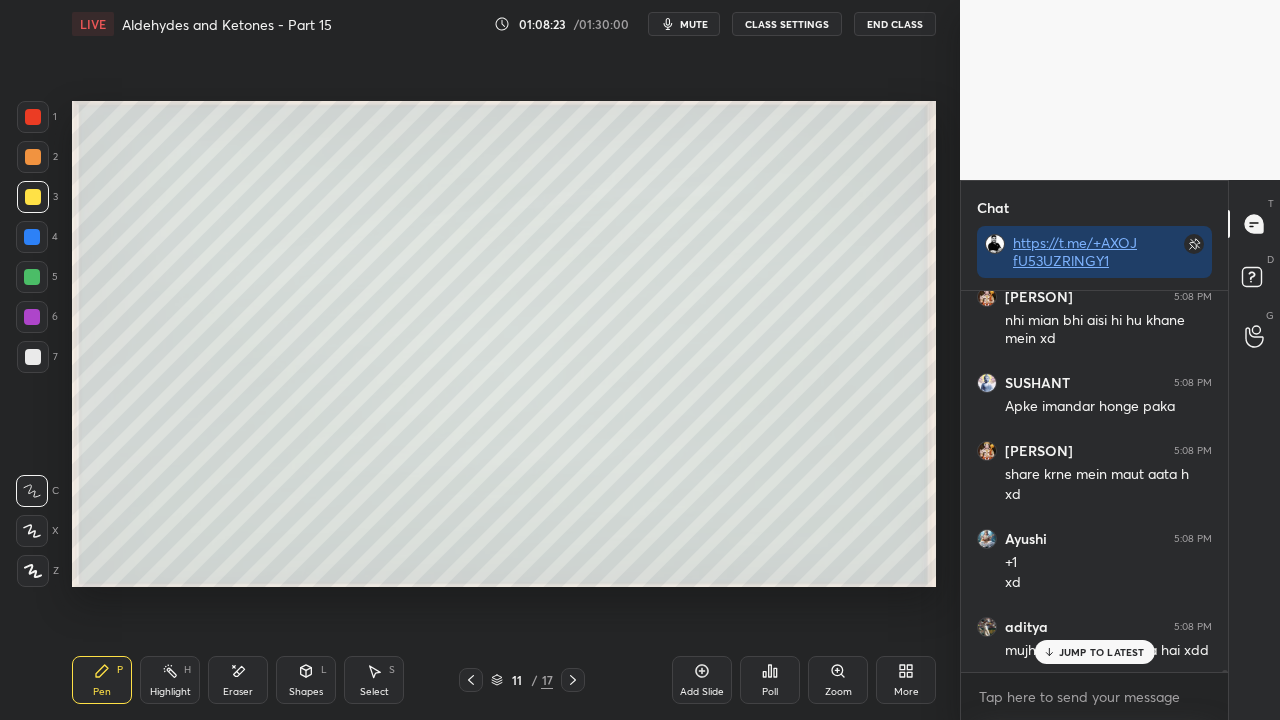 drag, startPoint x: 1071, startPoint y: 652, endPoint x: 848, endPoint y: 719, distance: 232.8476 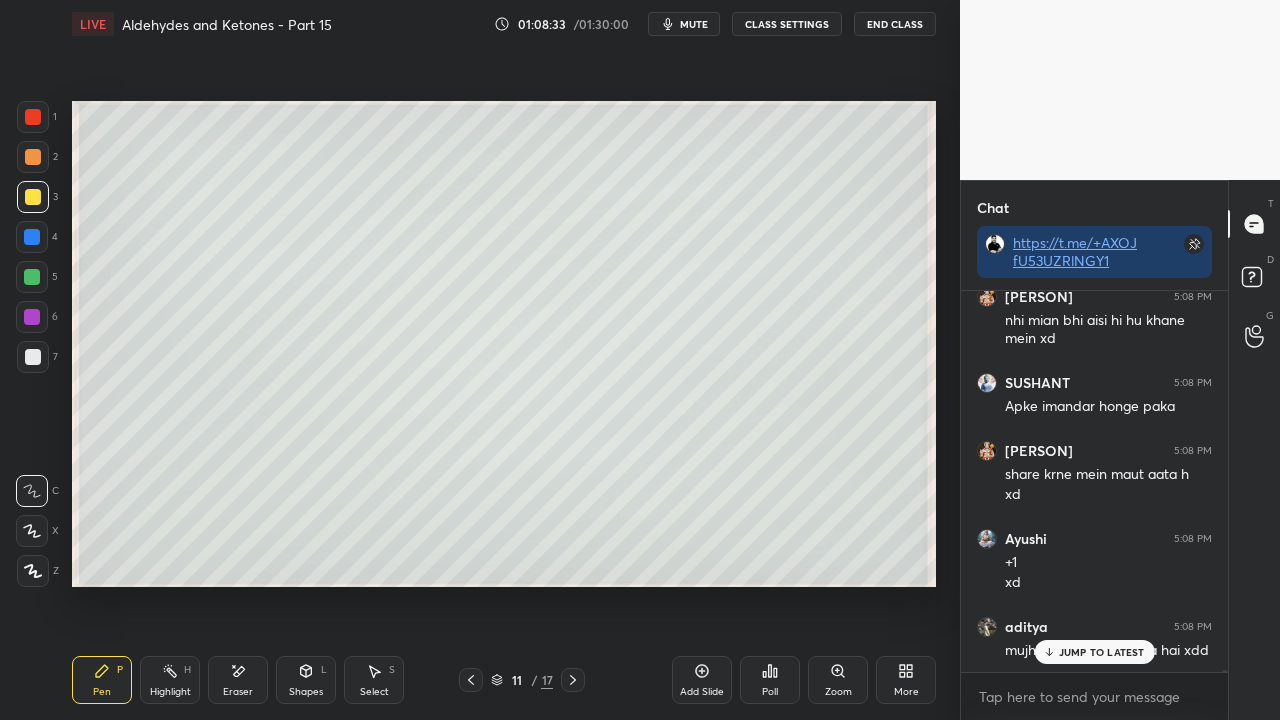 scroll, scrollTop: 59484, scrollLeft: 0, axis: vertical 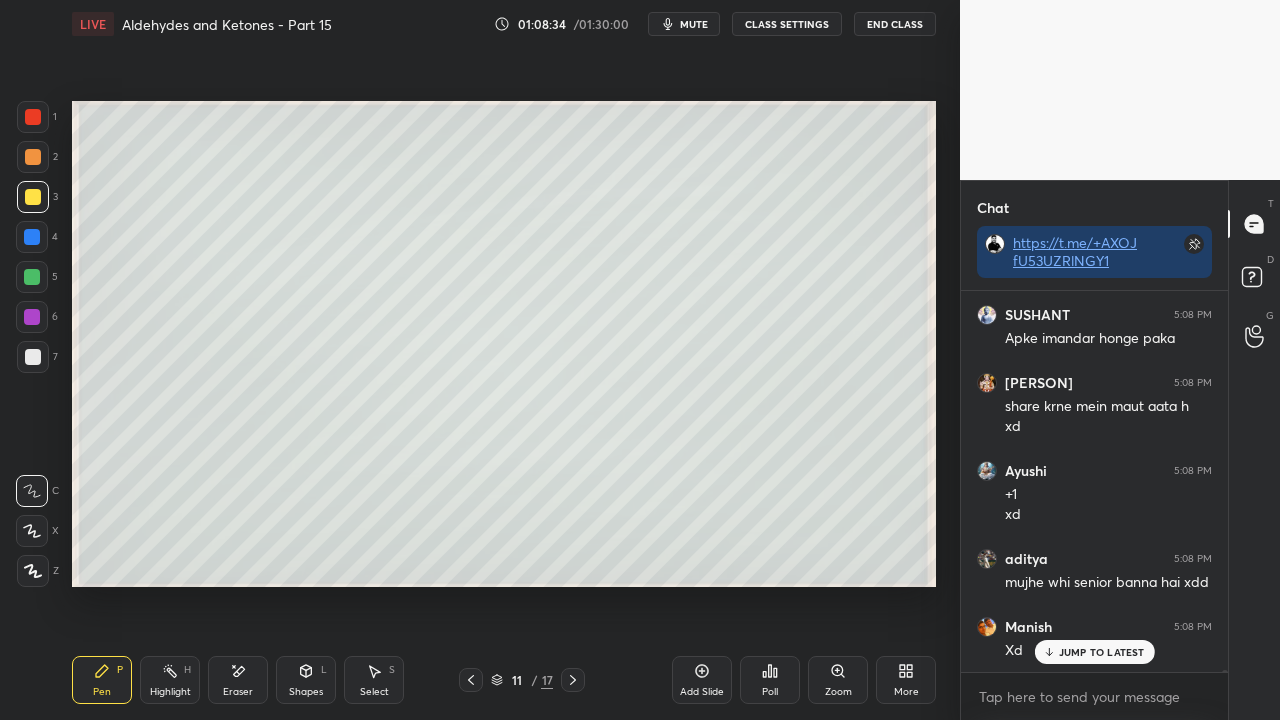 drag, startPoint x: 1075, startPoint y: 646, endPoint x: 876, endPoint y: 692, distance: 204.2474 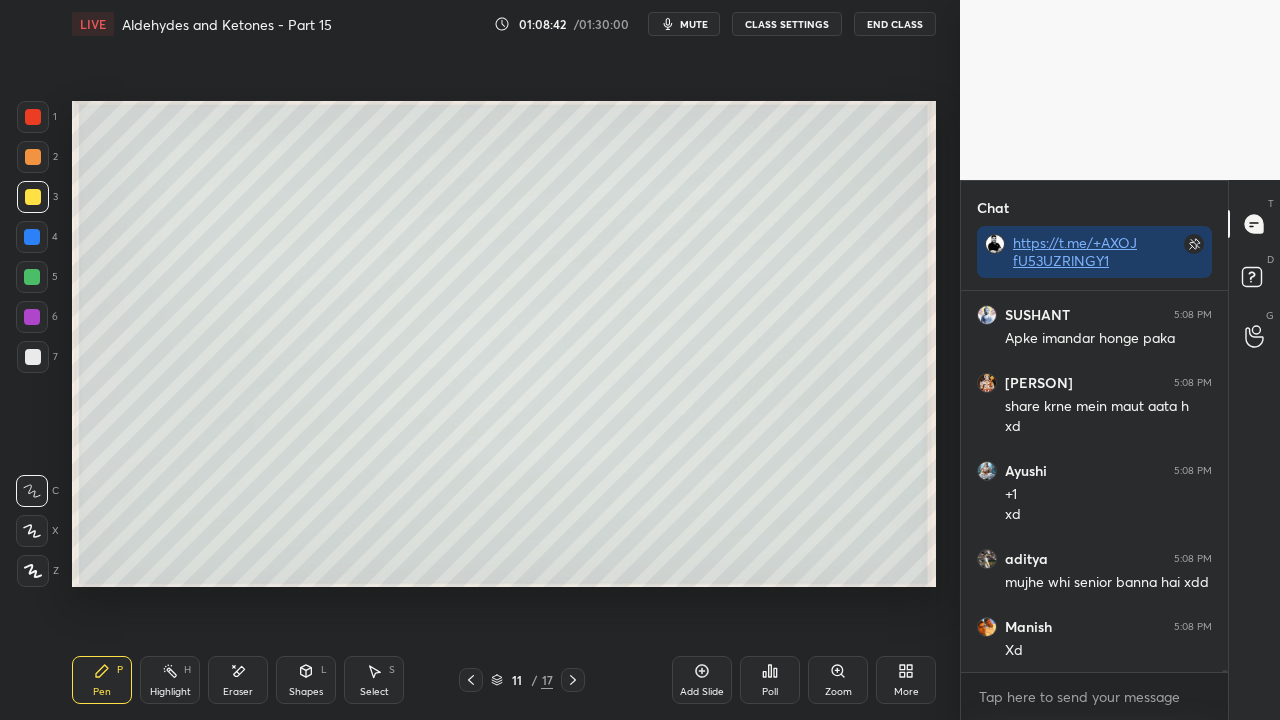 scroll, scrollTop: 59552, scrollLeft: 0, axis: vertical 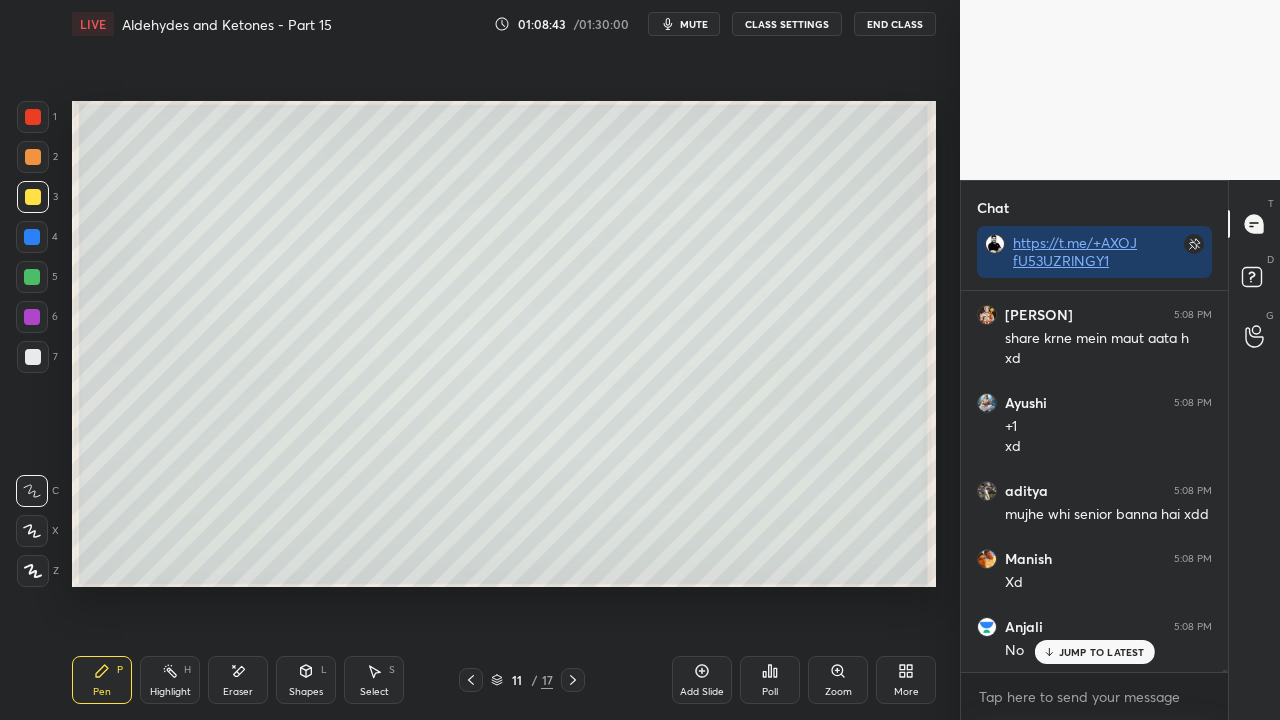 drag, startPoint x: 1095, startPoint y: 643, endPoint x: 830, endPoint y: 719, distance: 275.6828 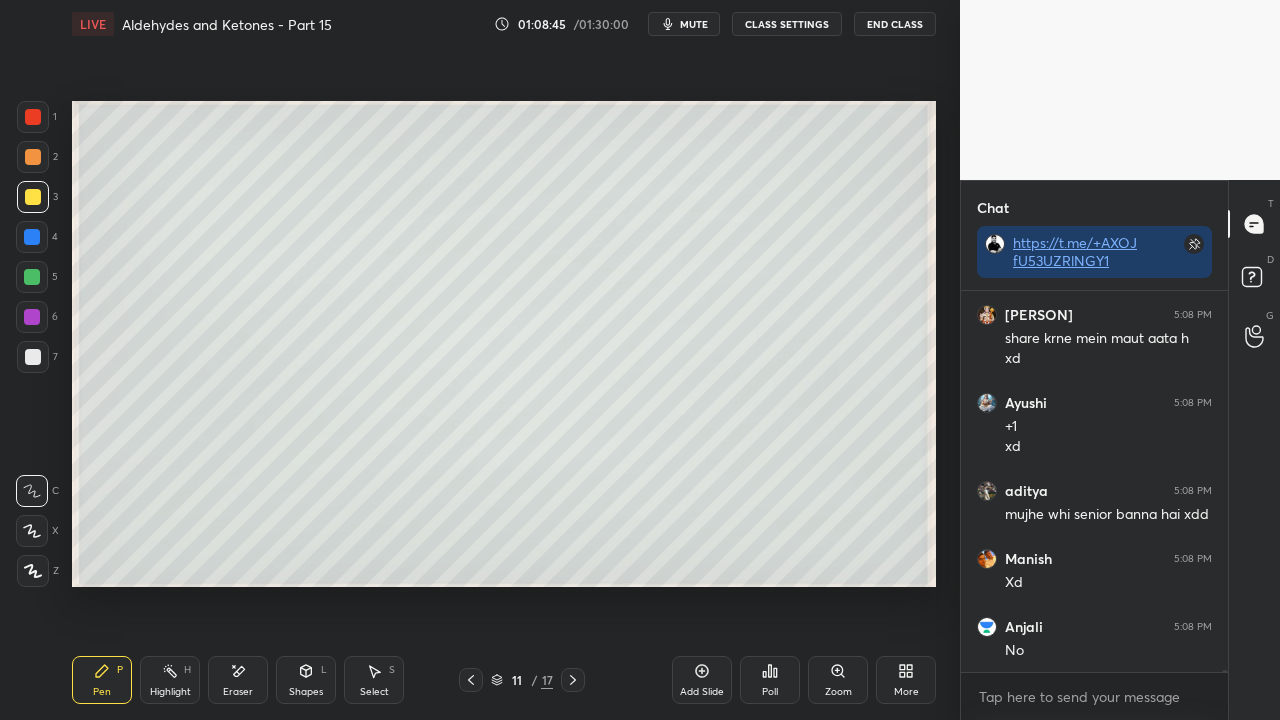 scroll, scrollTop: 59638, scrollLeft: 0, axis: vertical 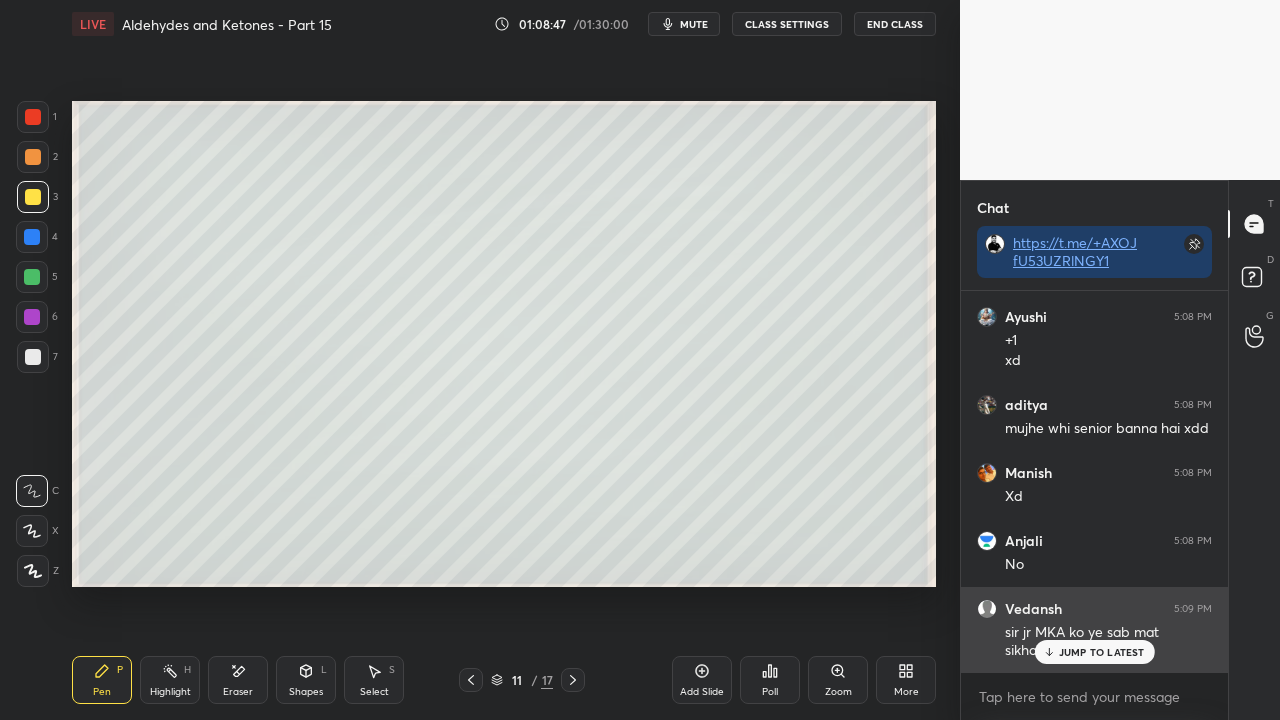 drag, startPoint x: 1078, startPoint y: 644, endPoint x: 1023, endPoint y: 650, distance: 55.326305 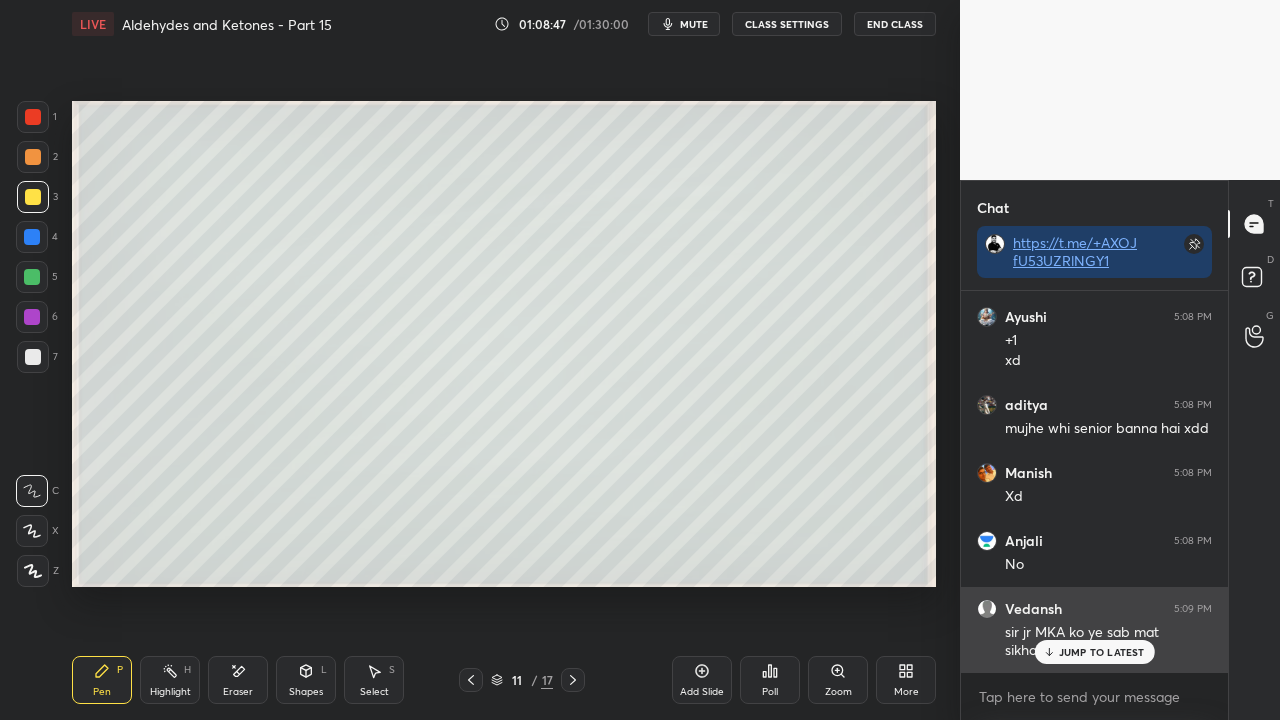 click on "JUMP TO LATEST" at bounding box center (1094, 652) 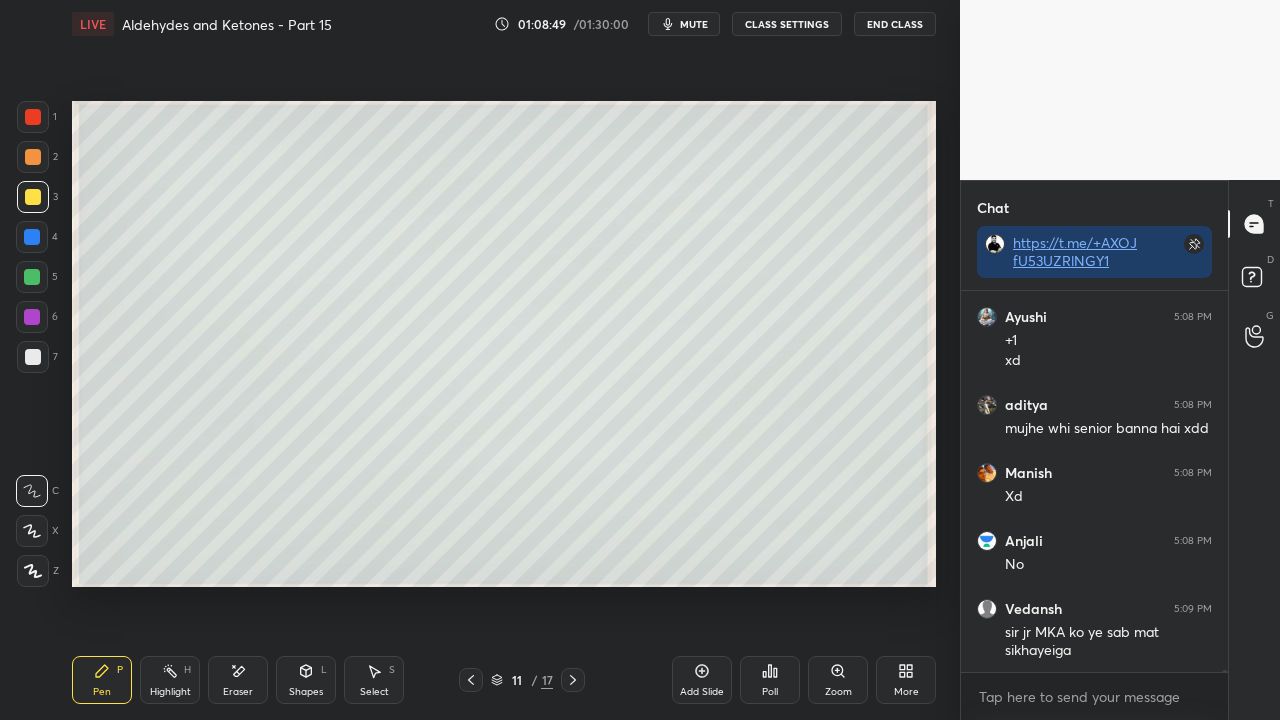 scroll, scrollTop: 59706, scrollLeft: 0, axis: vertical 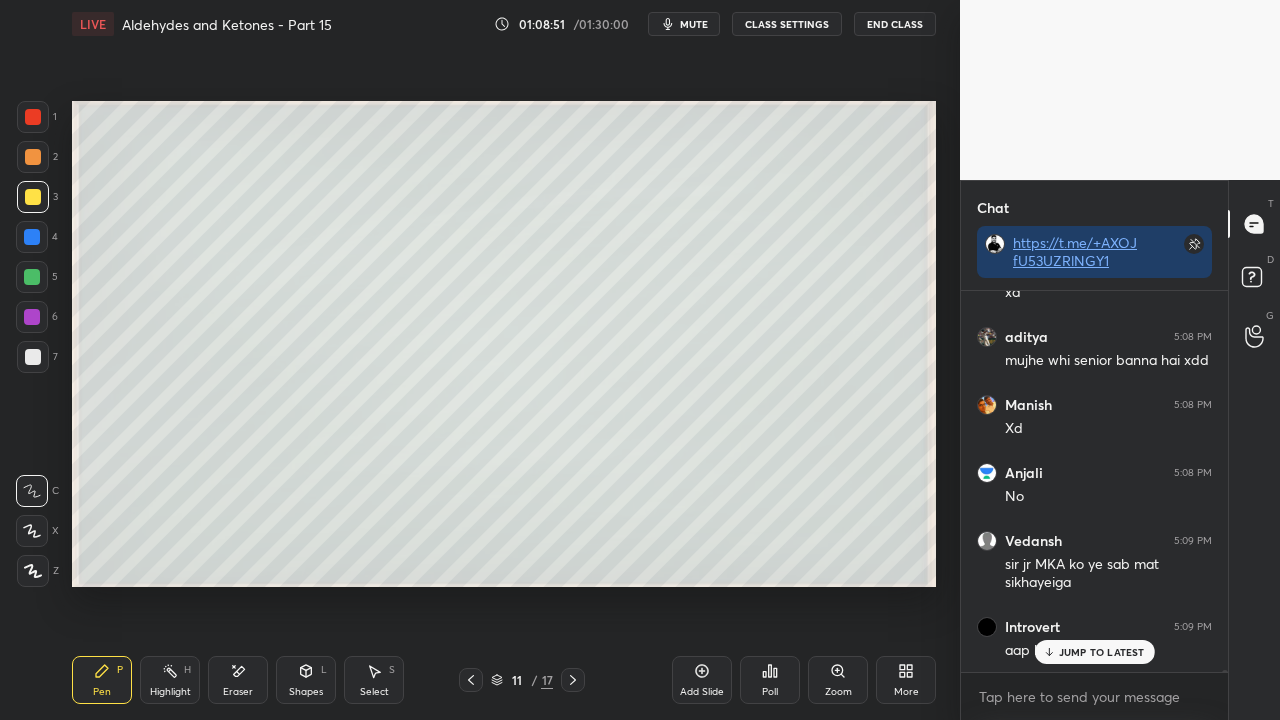 click on "JUMP TO LATEST" at bounding box center [1102, 652] 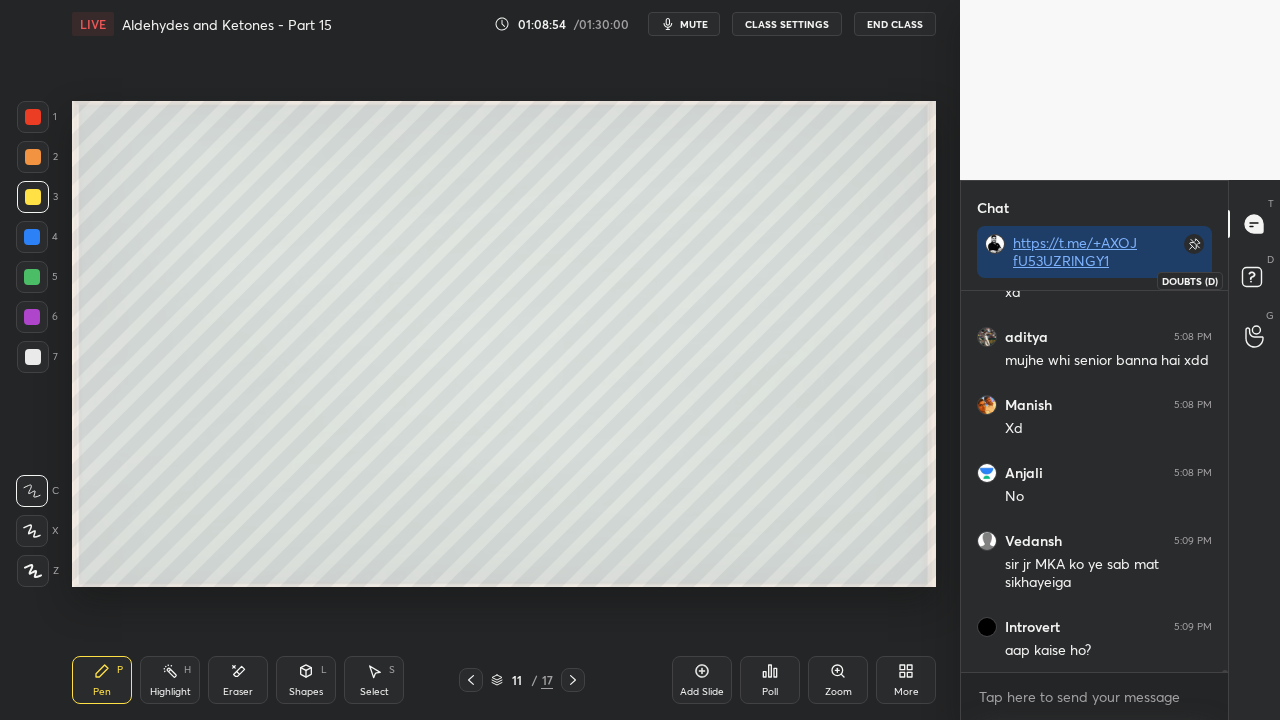 click 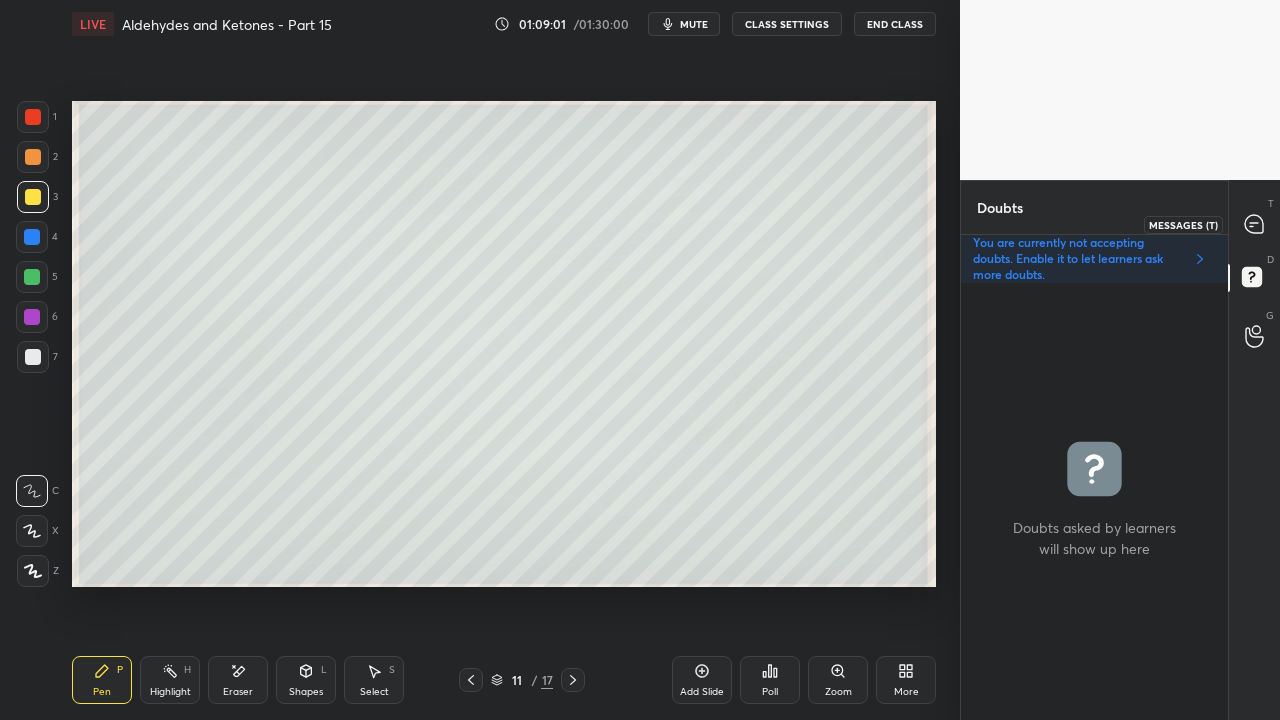 click 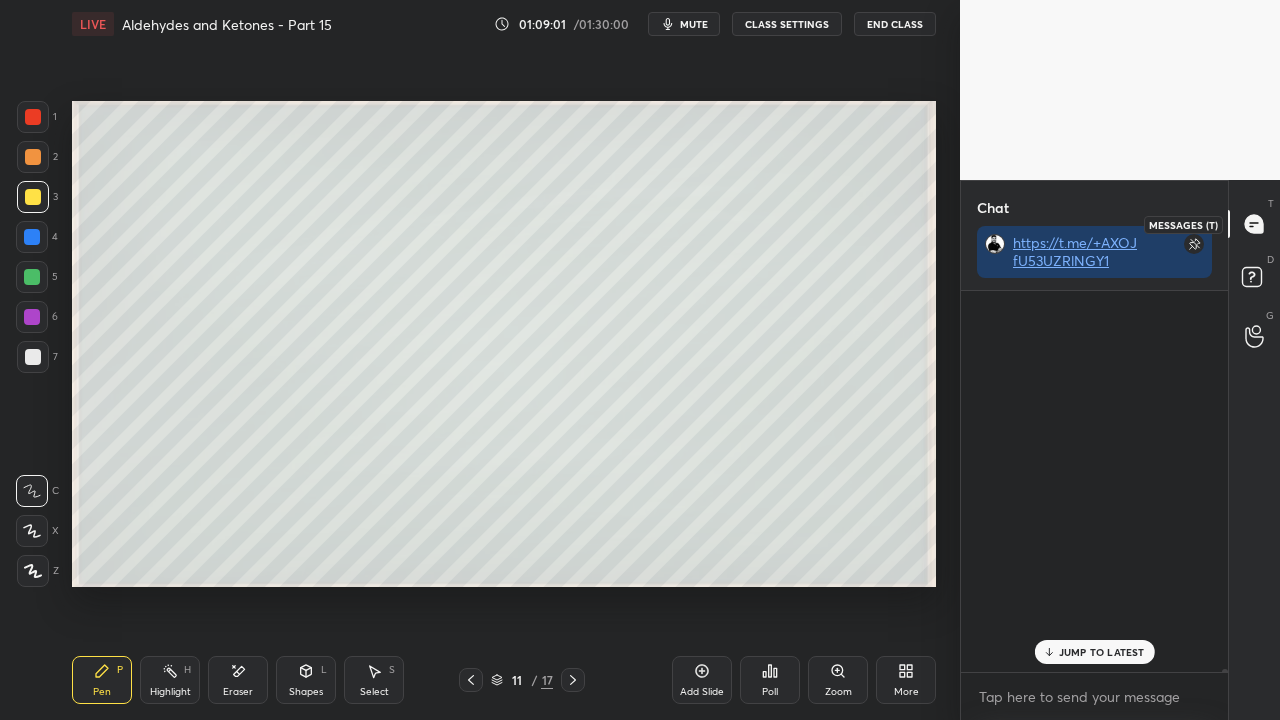 scroll, scrollTop: 59807, scrollLeft: 0, axis: vertical 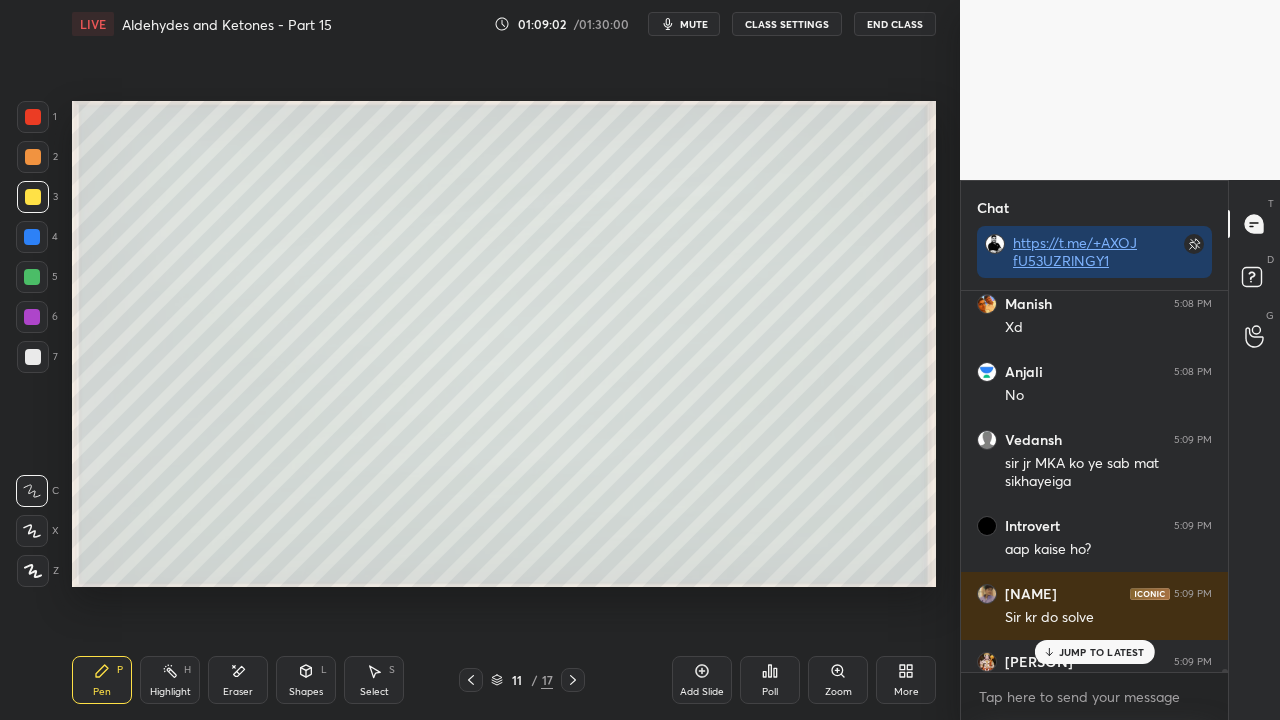 click on "JUMP TO LATEST" at bounding box center [1094, 652] 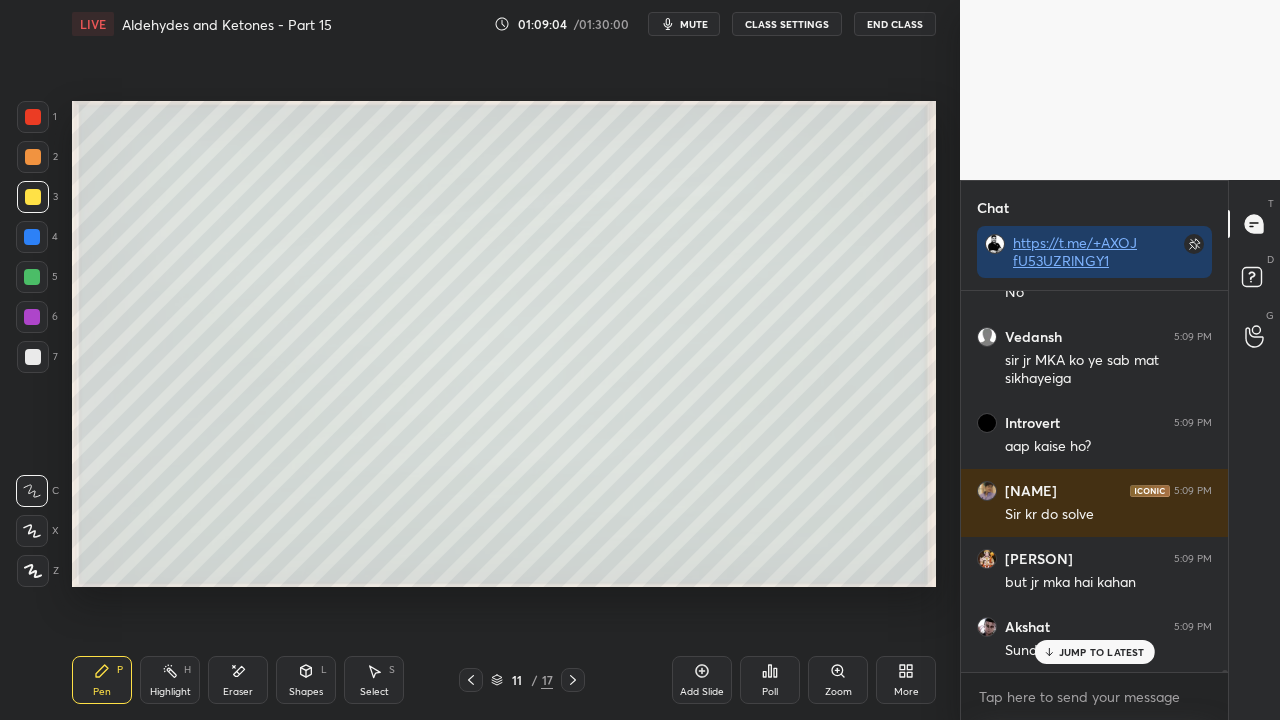 scroll, scrollTop: 59978, scrollLeft: 0, axis: vertical 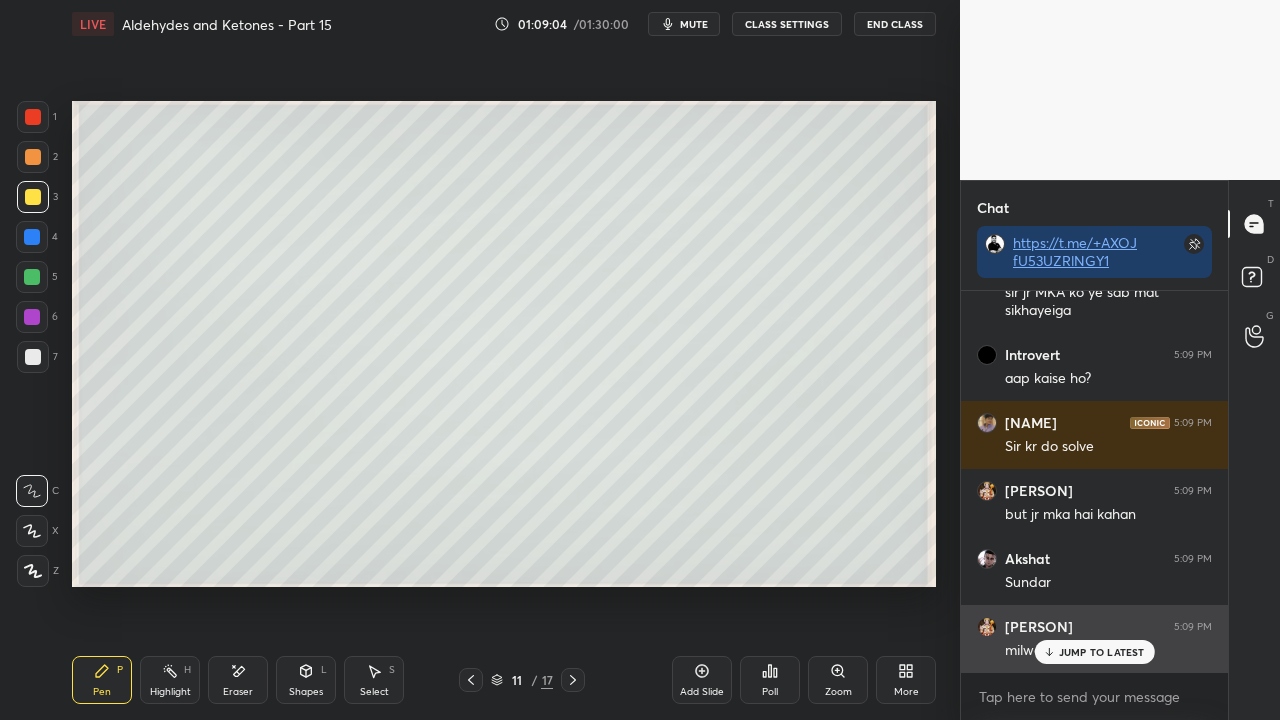 drag, startPoint x: 1091, startPoint y: 649, endPoint x: 1062, endPoint y: 665, distance: 33.12099 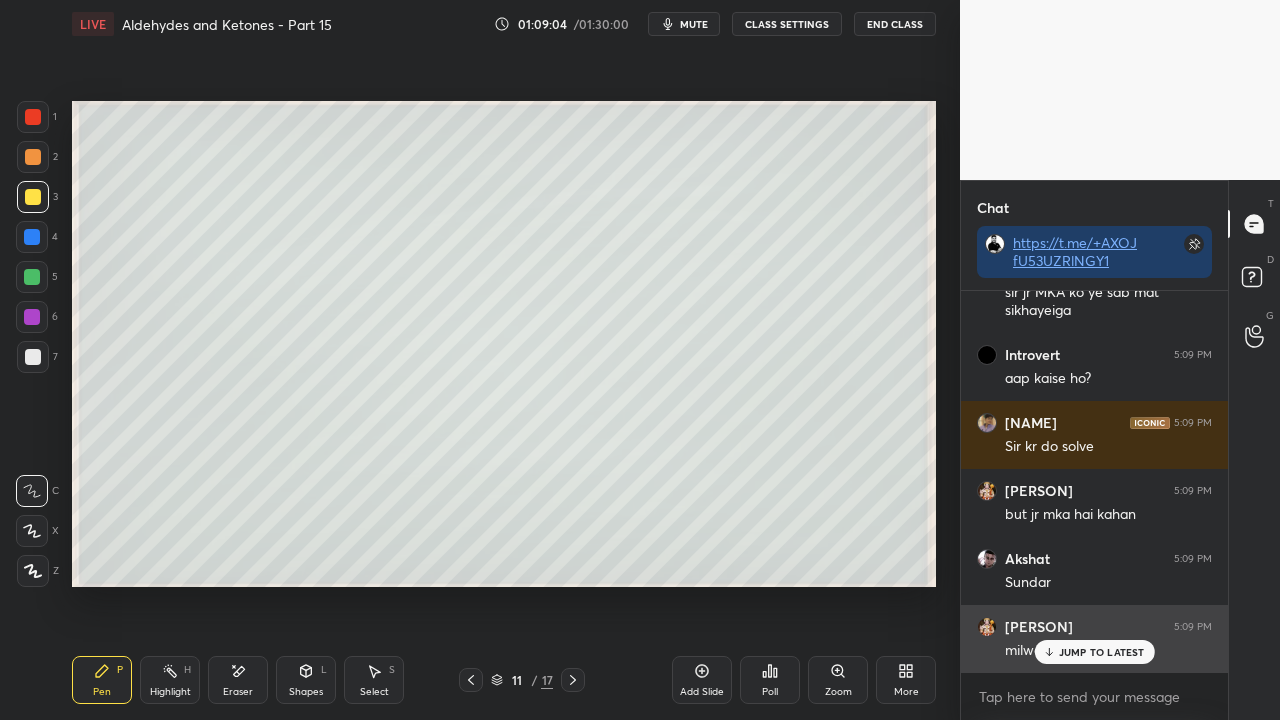 click on "JUMP TO LATEST" at bounding box center [1102, 652] 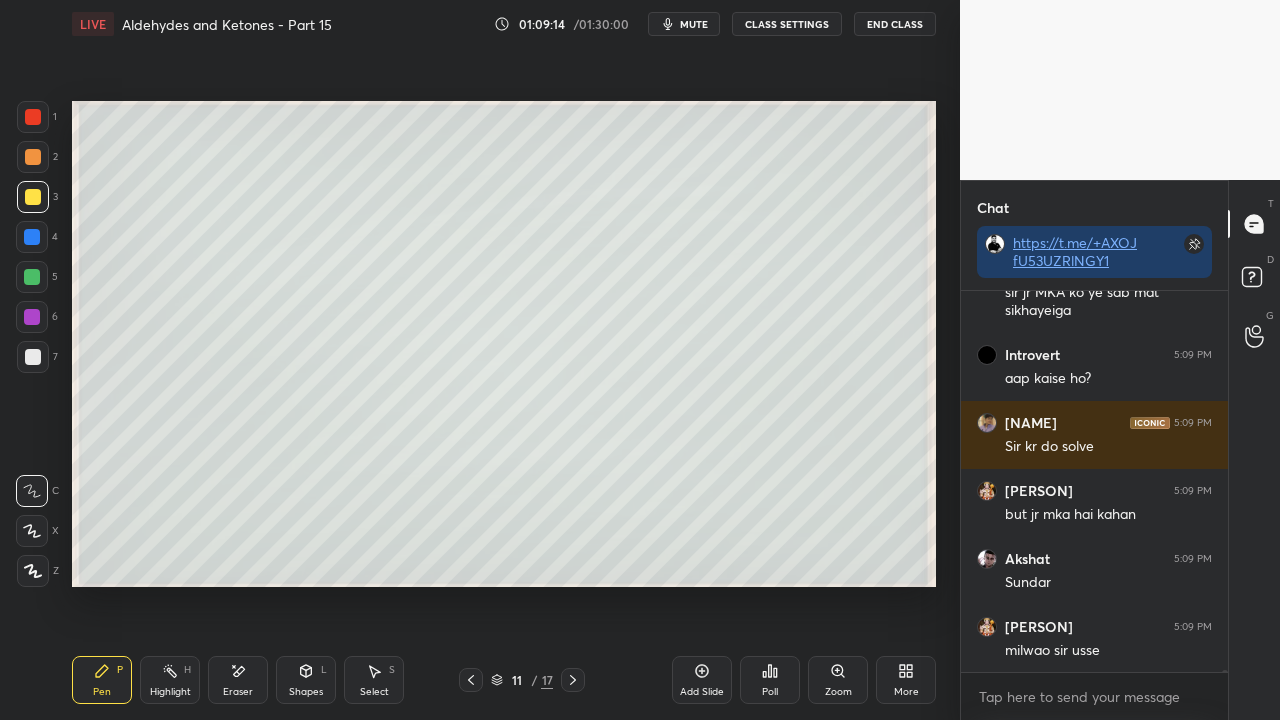 scroll, scrollTop: 60046, scrollLeft: 0, axis: vertical 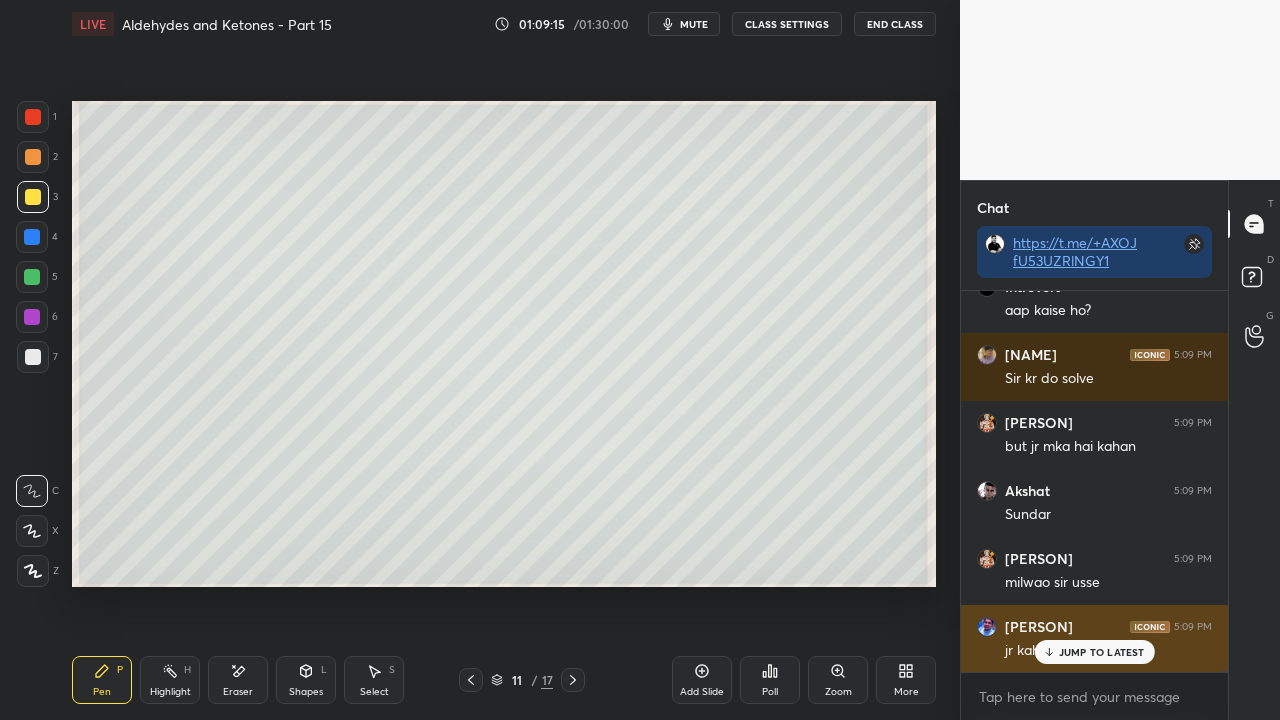 drag, startPoint x: 1118, startPoint y: 644, endPoint x: 1100, endPoint y: 652, distance: 19.697716 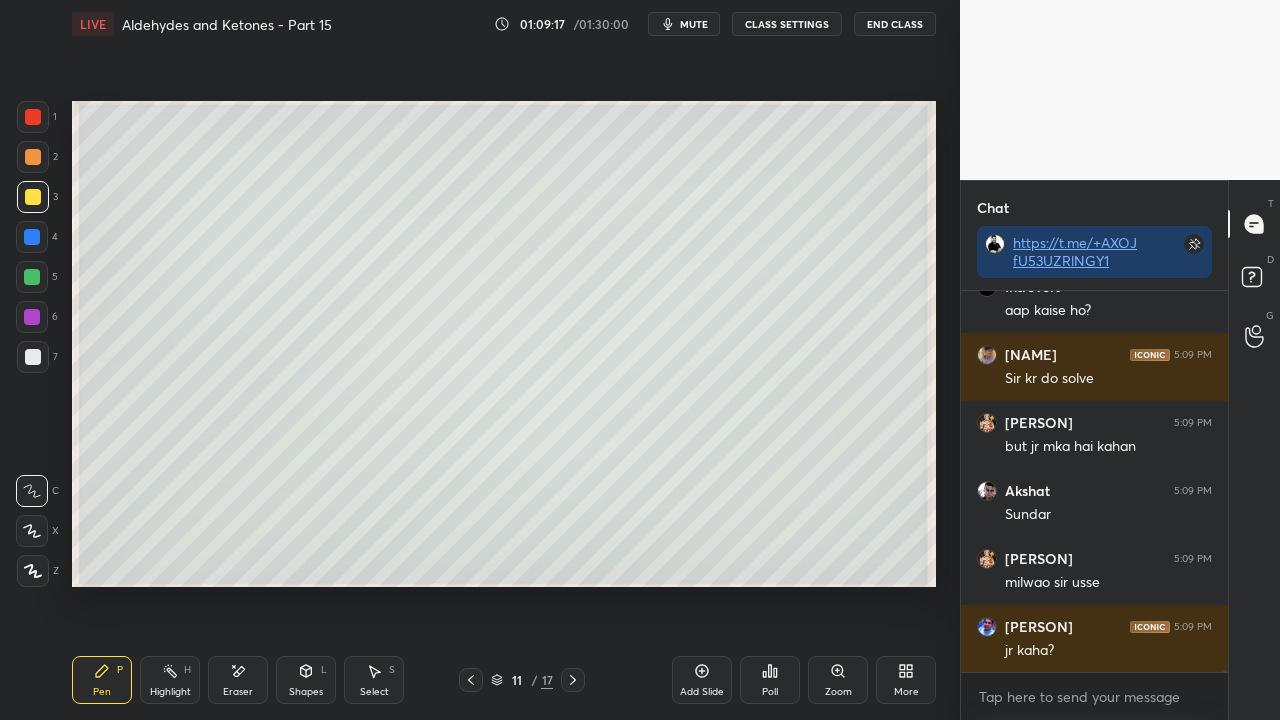 scroll, scrollTop: 60114, scrollLeft: 0, axis: vertical 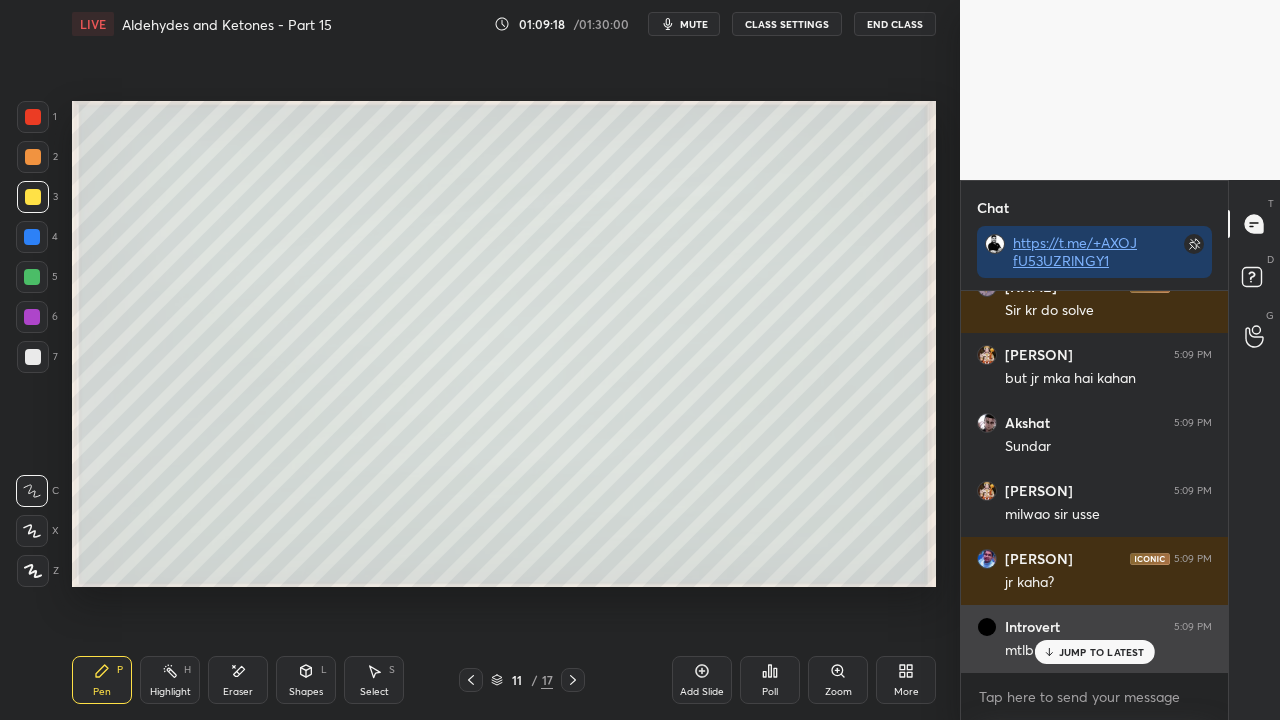 click on "JUMP TO LATEST" at bounding box center [1102, 652] 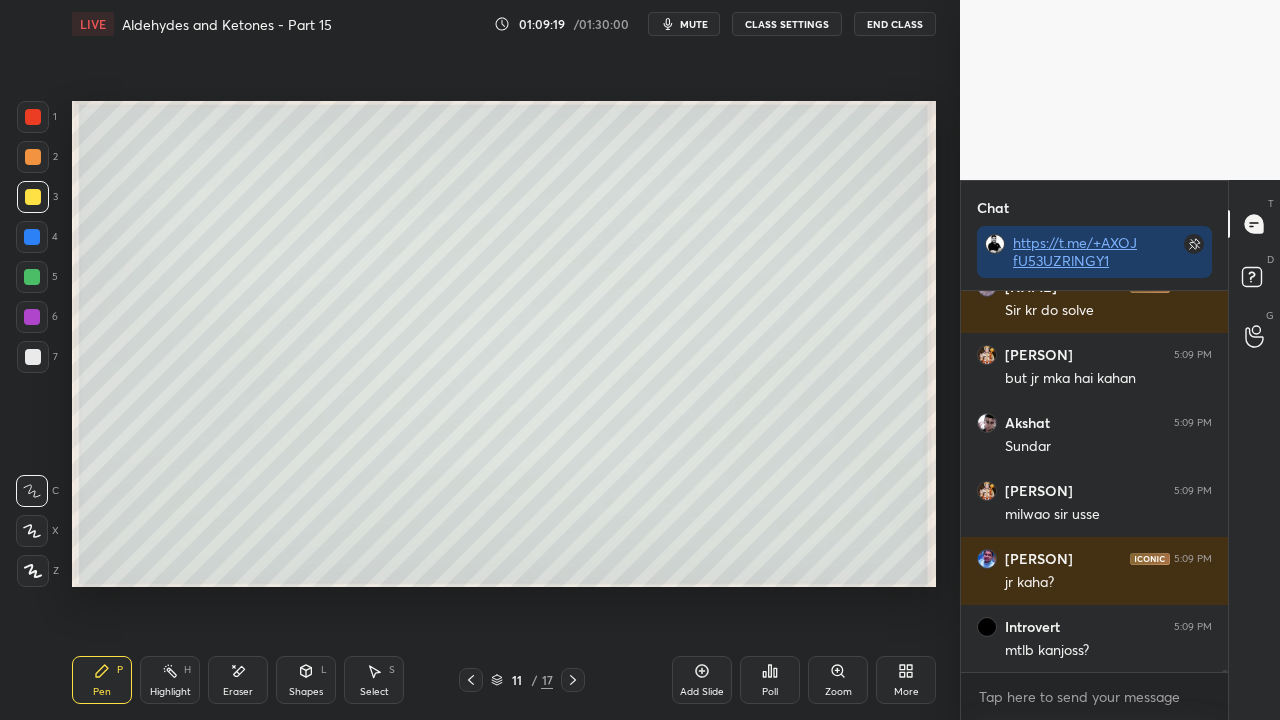 scroll, scrollTop: 60182, scrollLeft: 0, axis: vertical 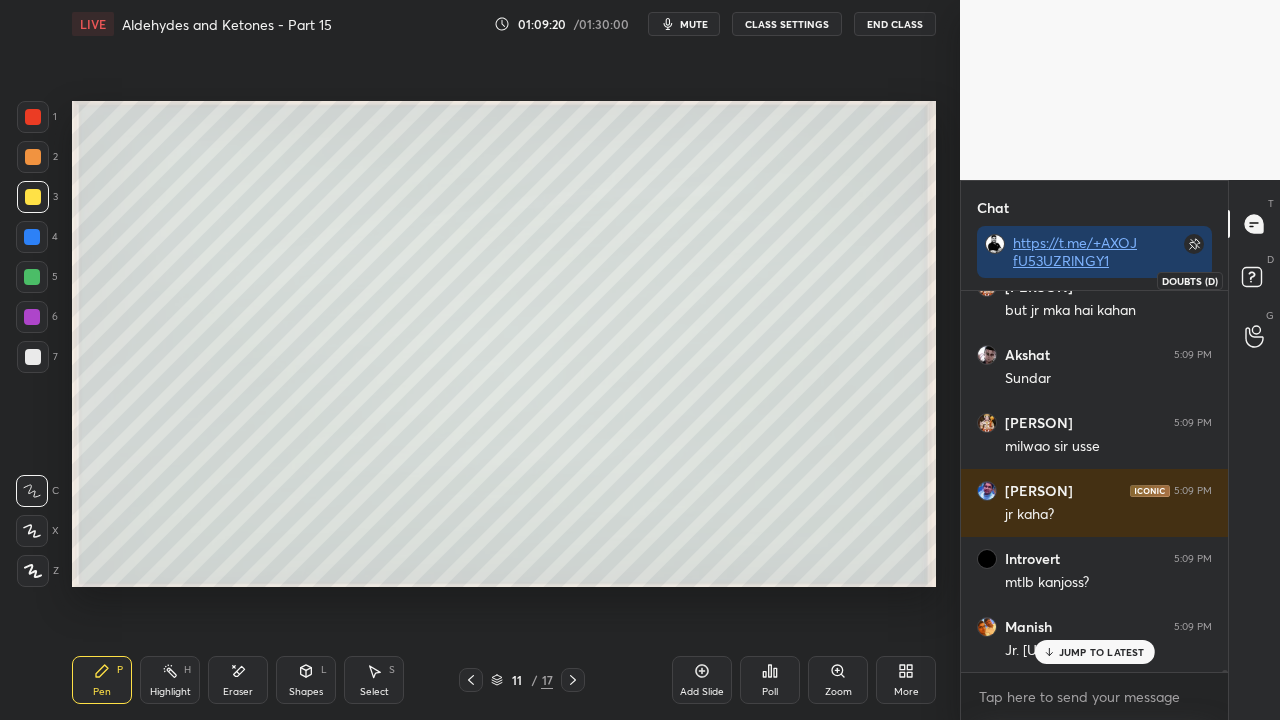 click 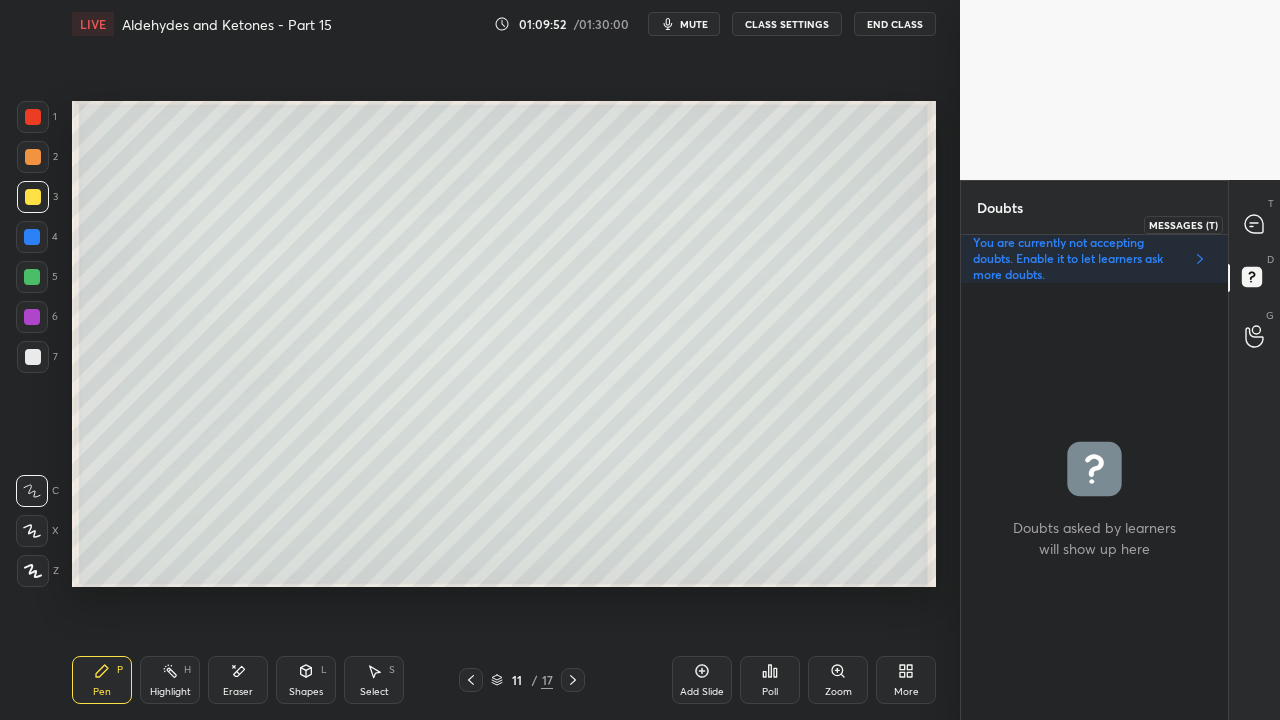click 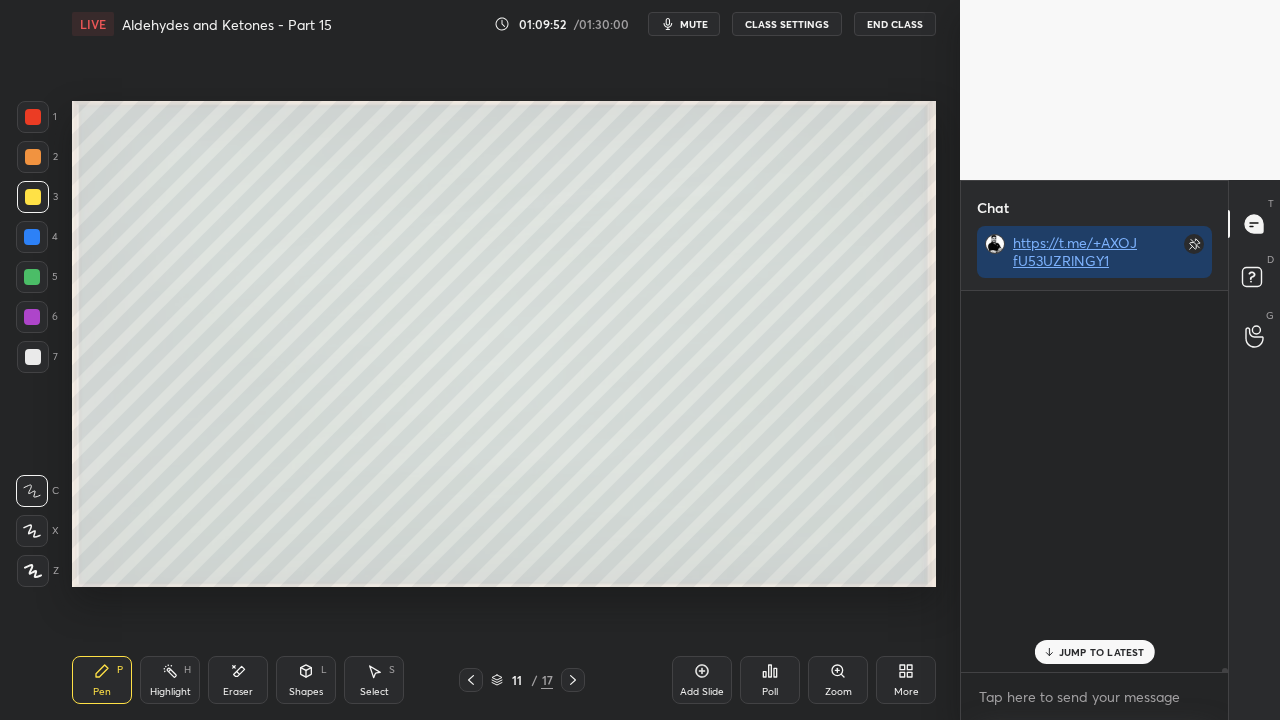 scroll, scrollTop: 60533, scrollLeft: 0, axis: vertical 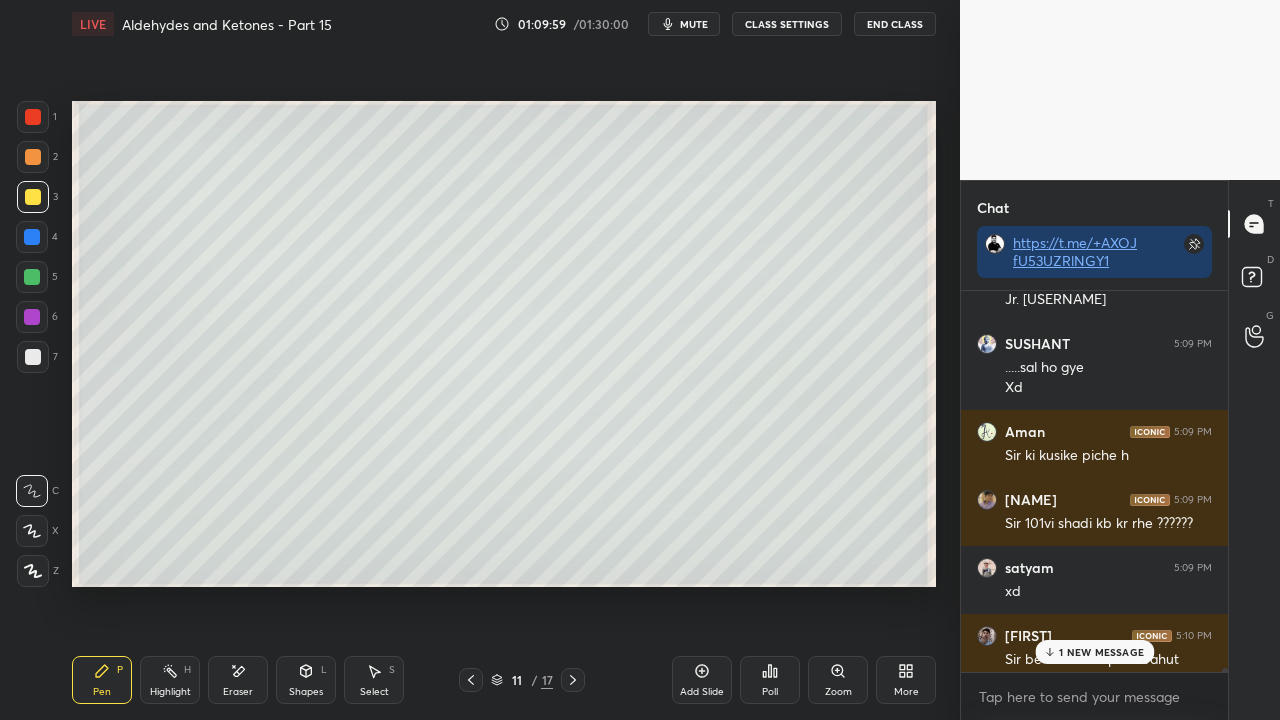 click on "1 NEW MESSAGE" at bounding box center [1101, 652] 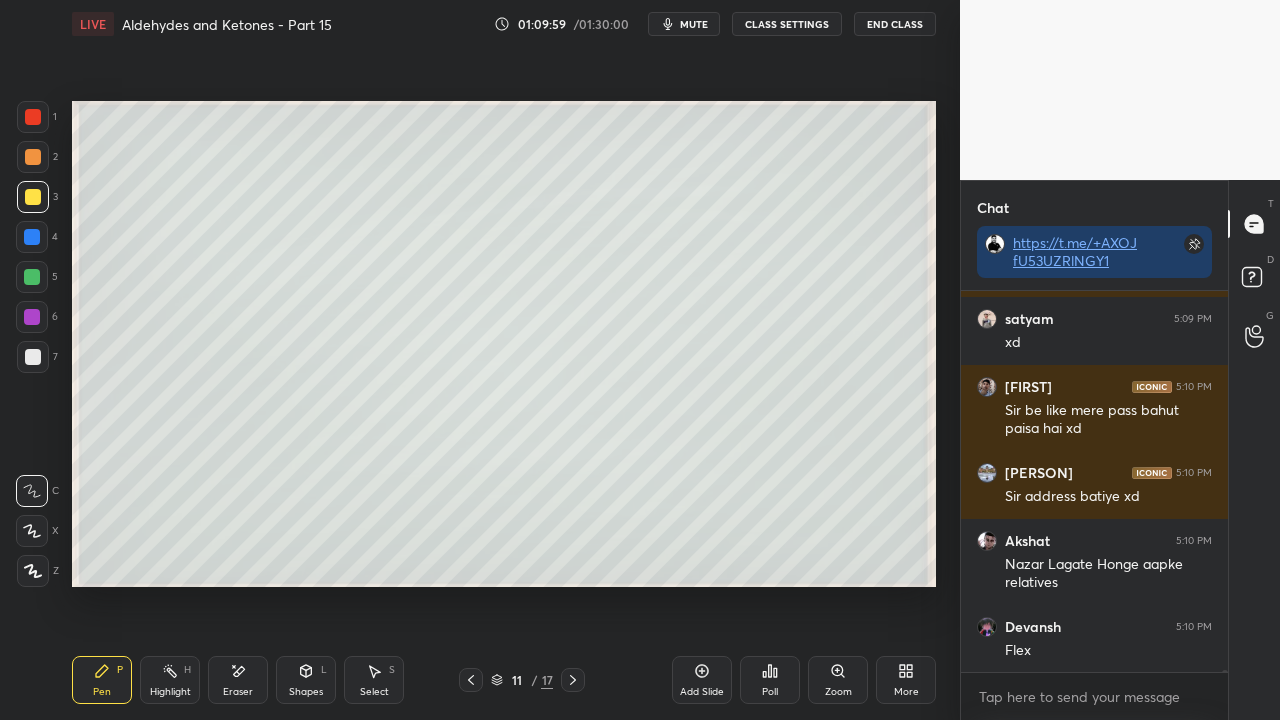 scroll, scrollTop: 60850, scrollLeft: 0, axis: vertical 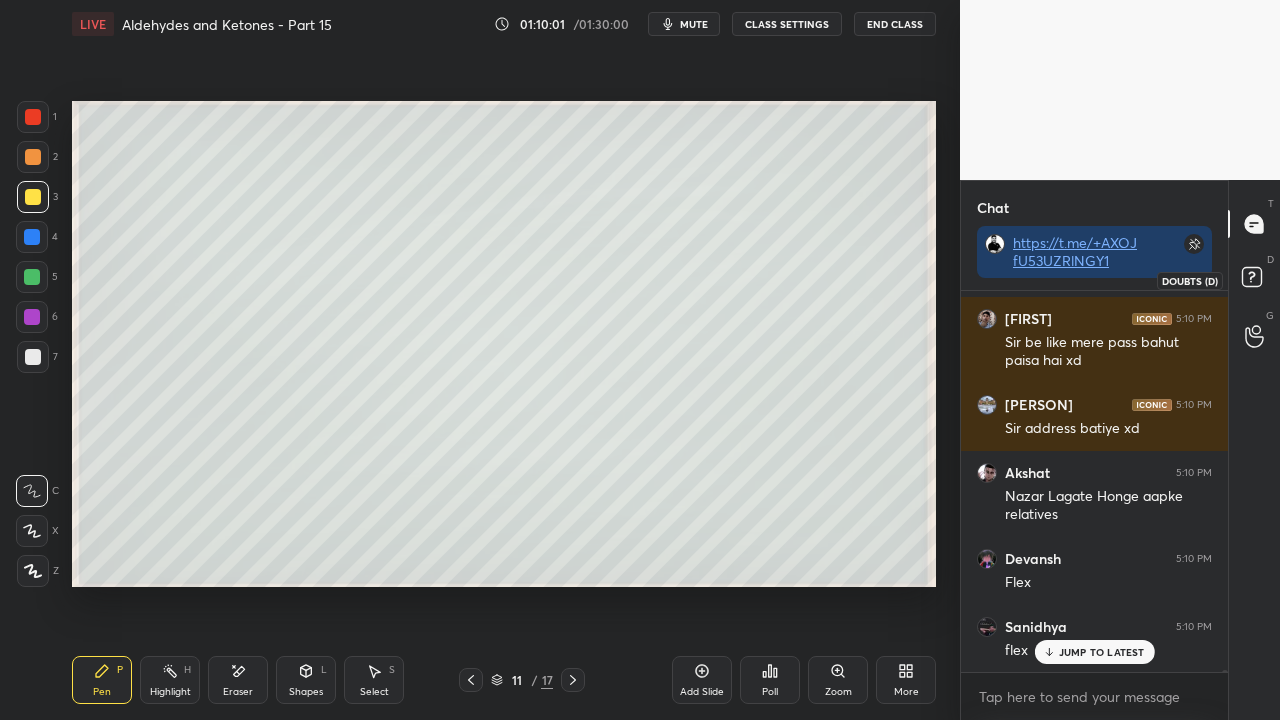 click 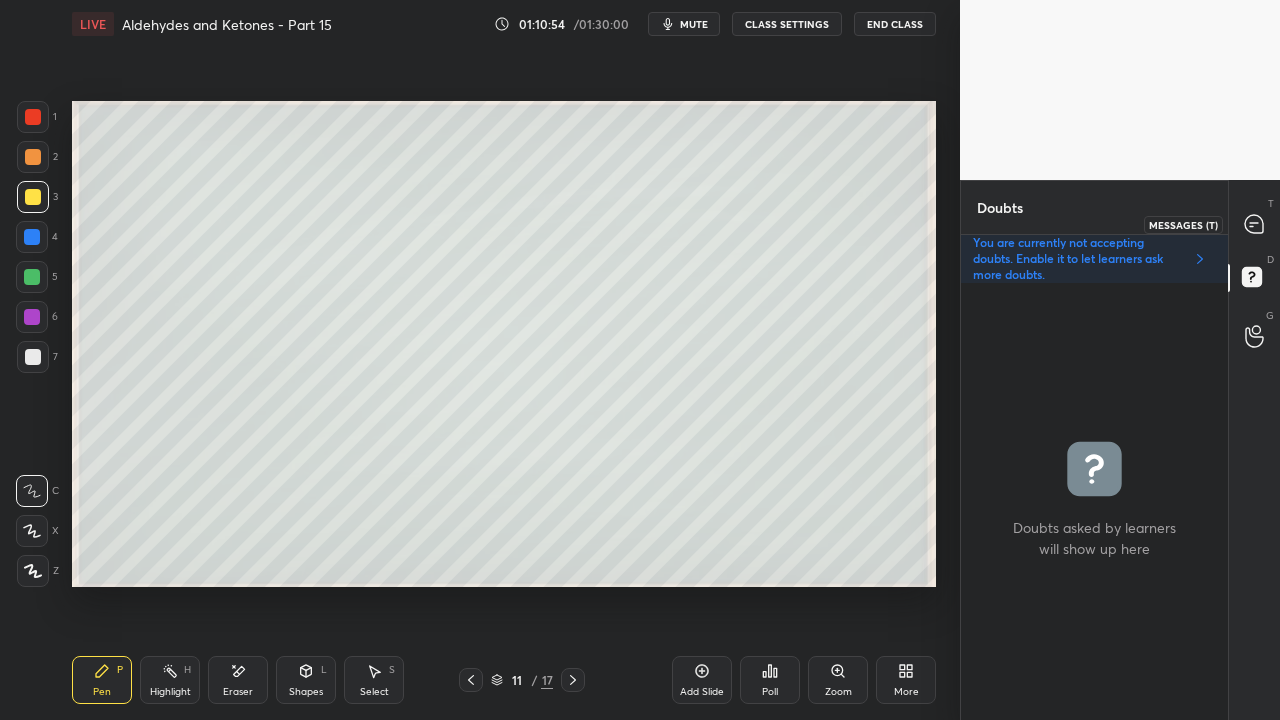 click 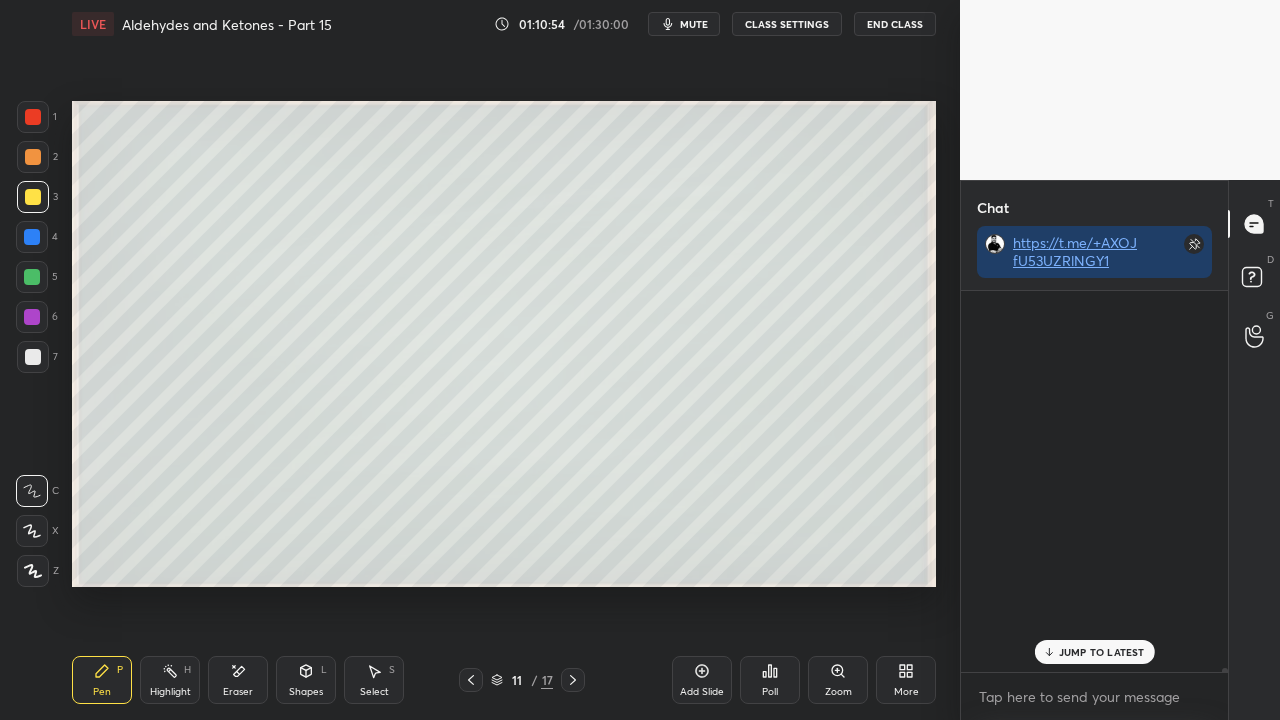scroll, scrollTop: 423, scrollLeft: 261, axis: both 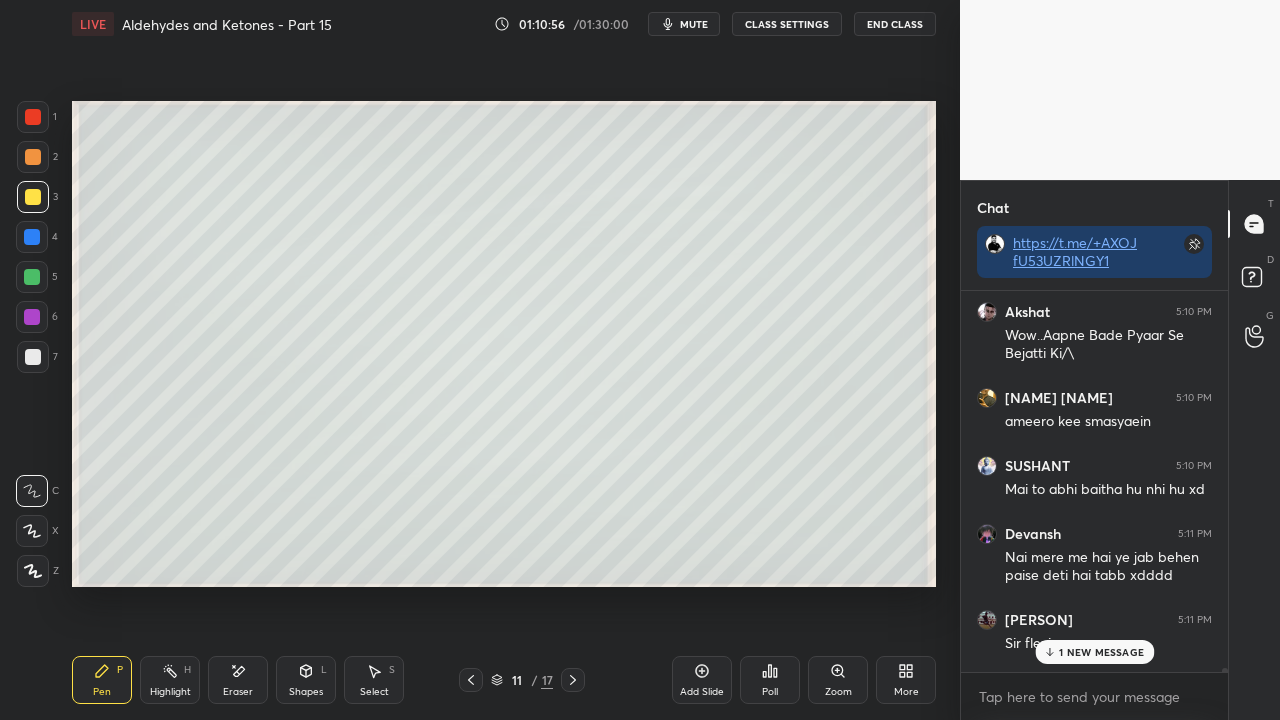 click on "1 NEW MESSAGE" at bounding box center (1101, 652) 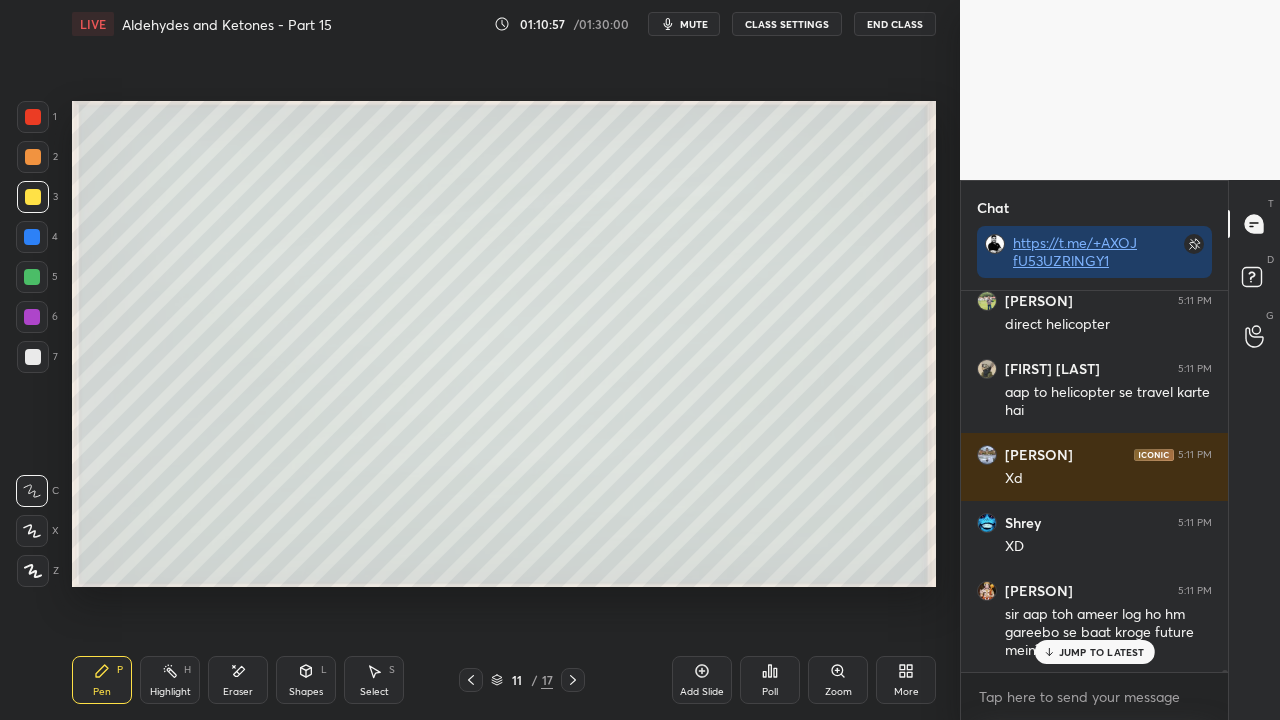 scroll, scrollTop: 62668, scrollLeft: 0, axis: vertical 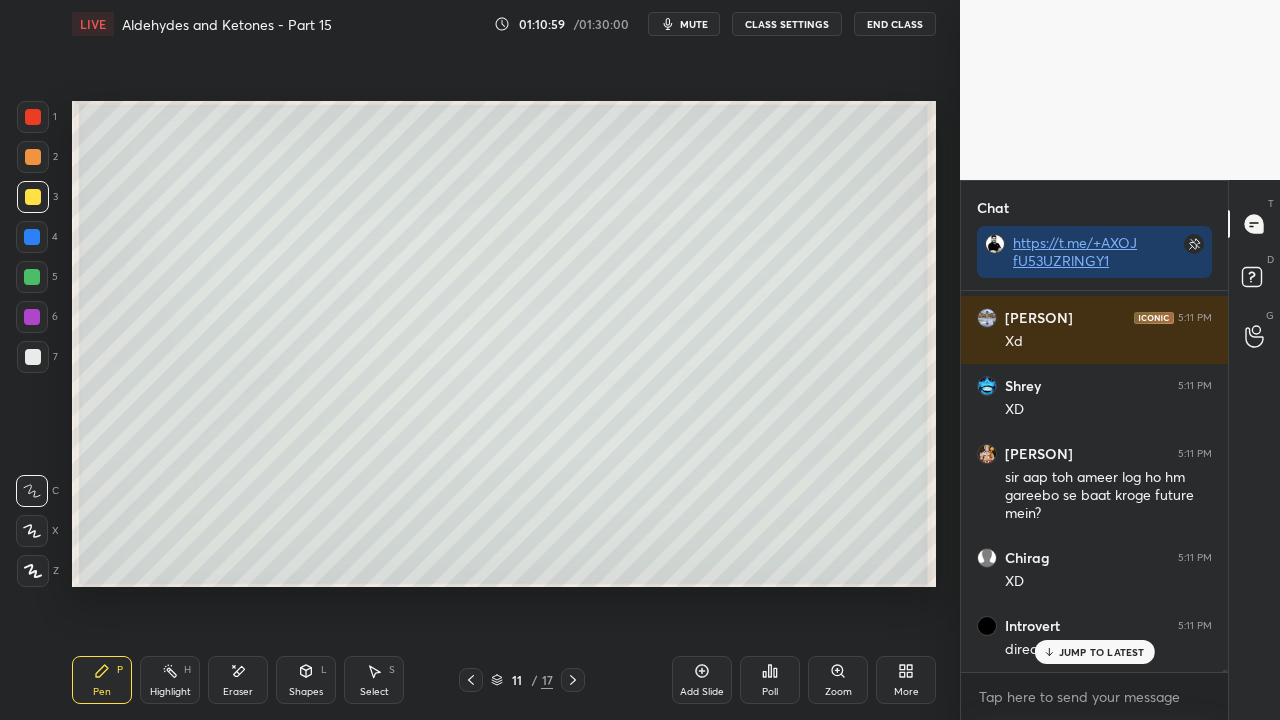 click on "JUMP TO LATEST" at bounding box center [1102, 652] 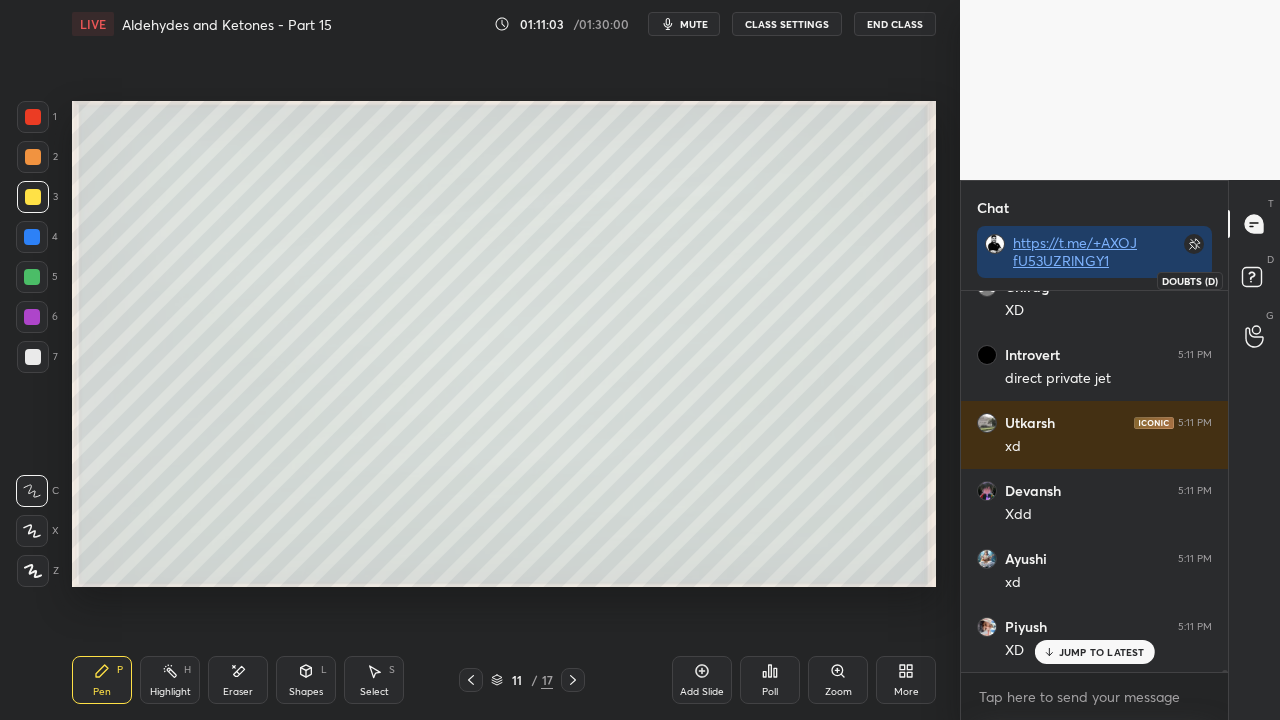 scroll, scrollTop: 63076, scrollLeft: 0, axis: vertical 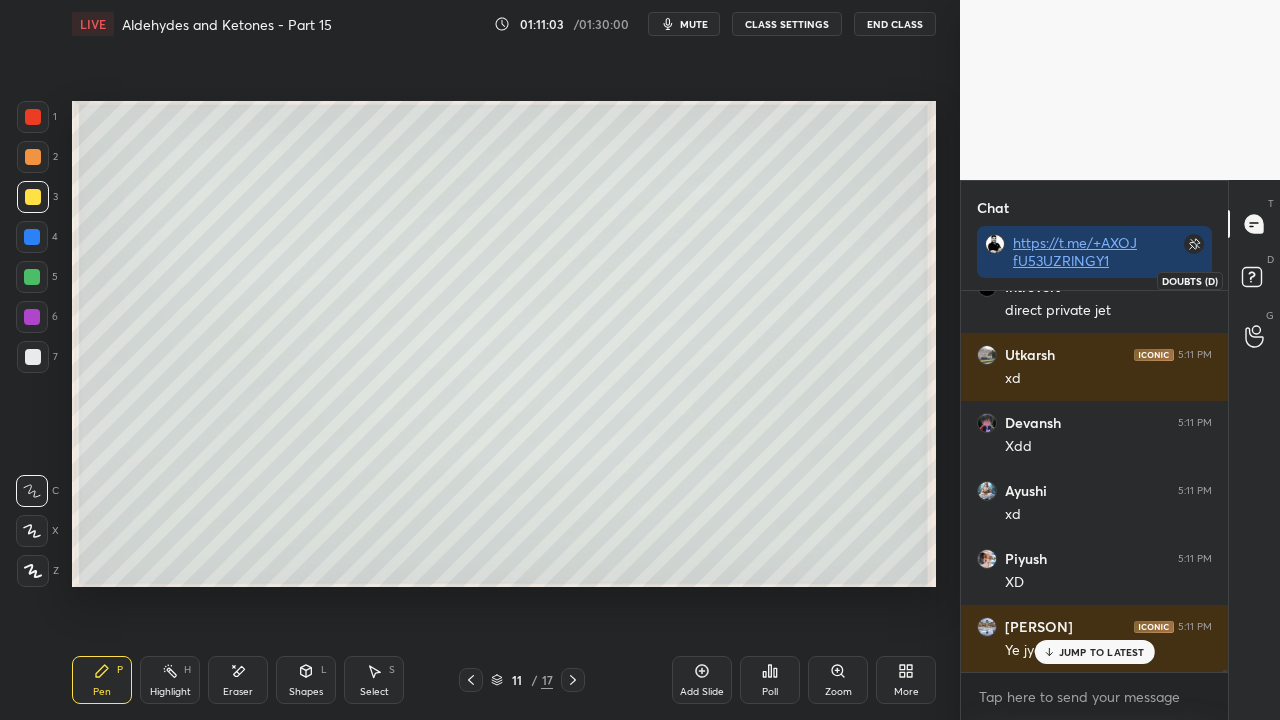 click 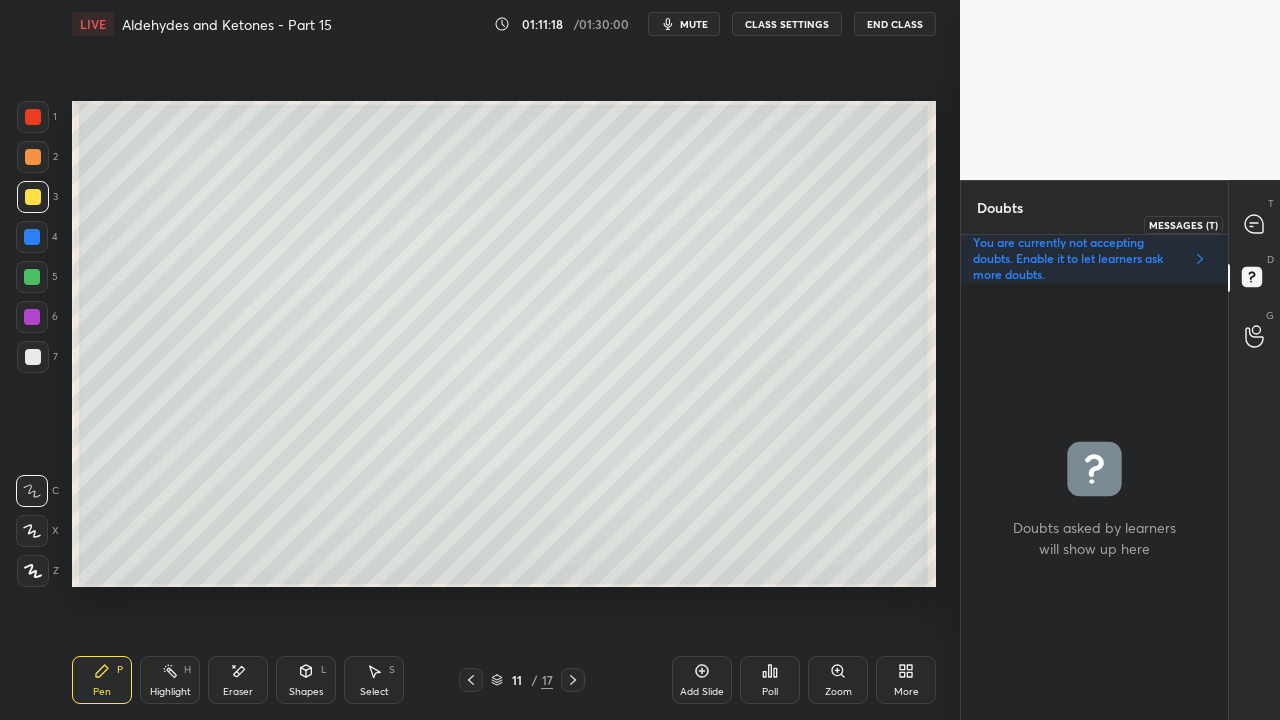 click 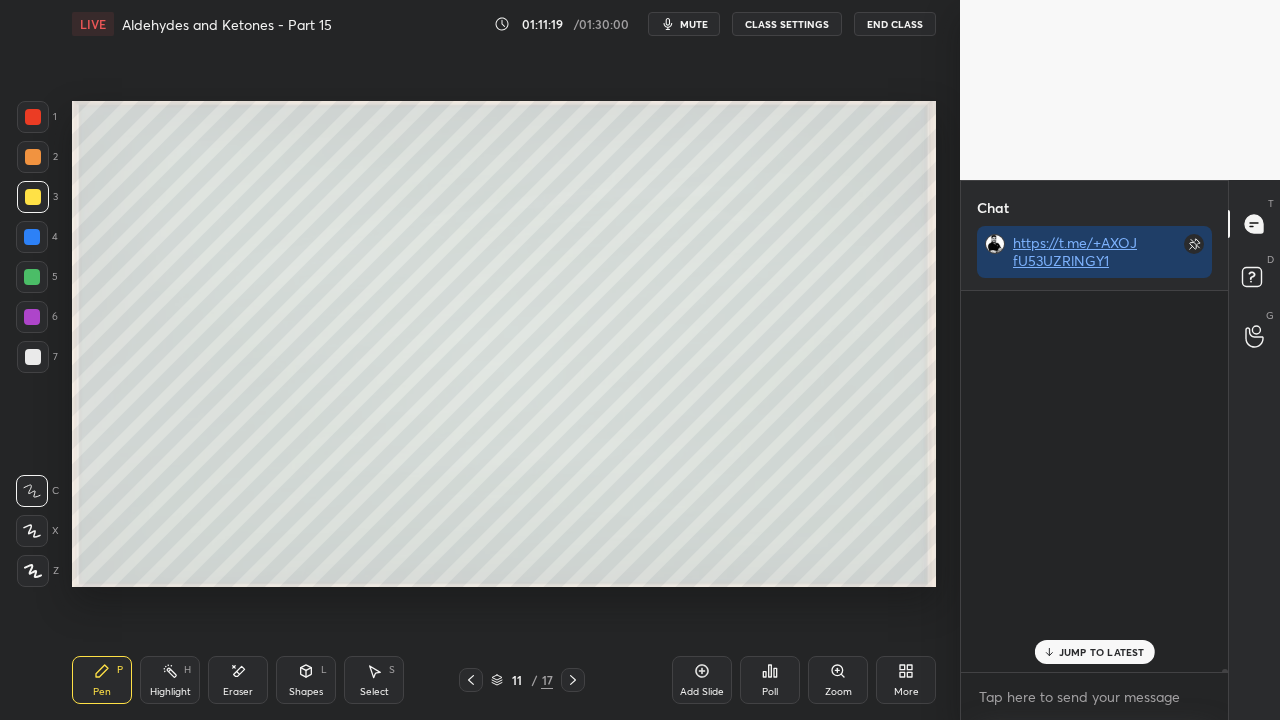 scroll, scrollTop: 63327, scrollLeft: 0, axis: vertical 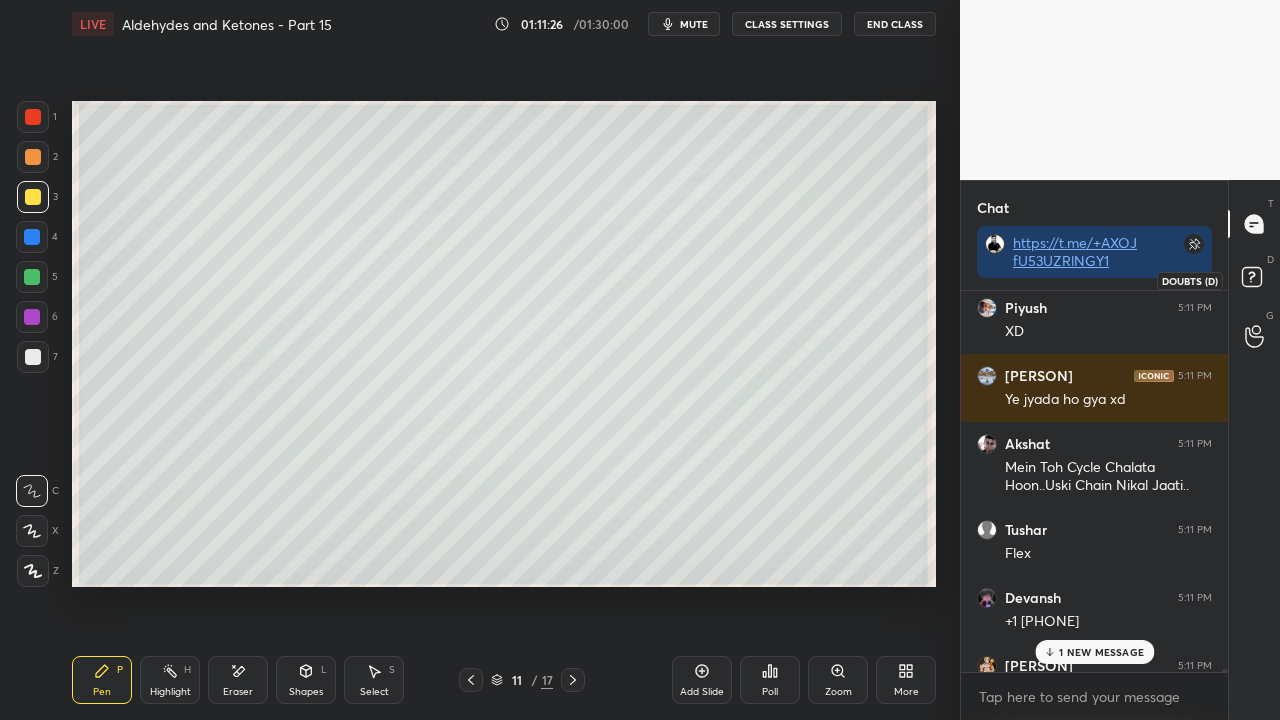 click 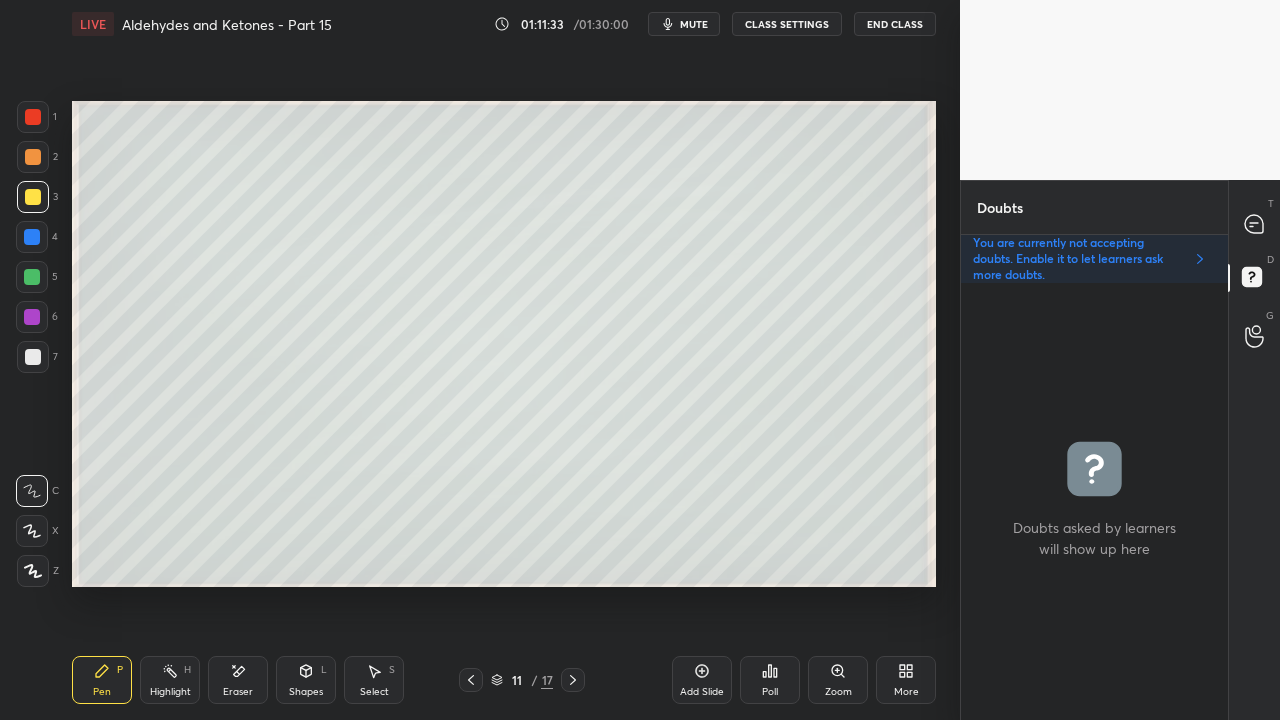 click 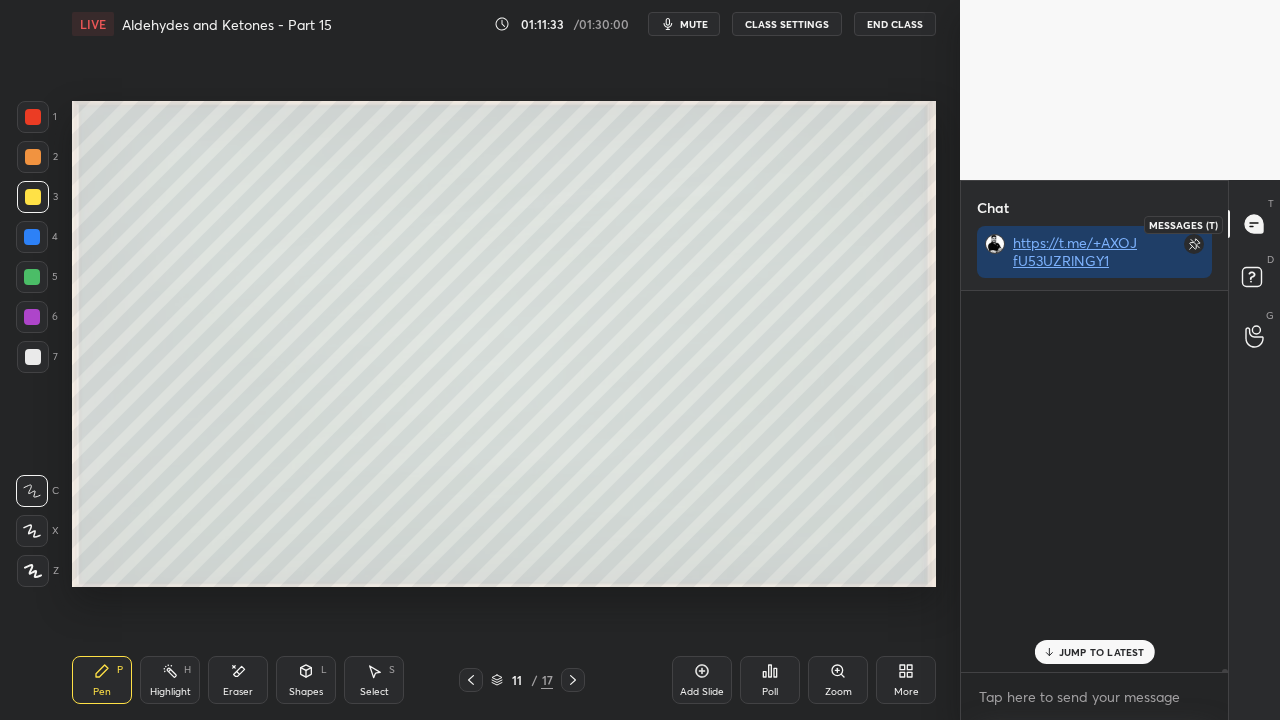 scroll, scrollTop: 423, scrollLeft: 261, axis: both 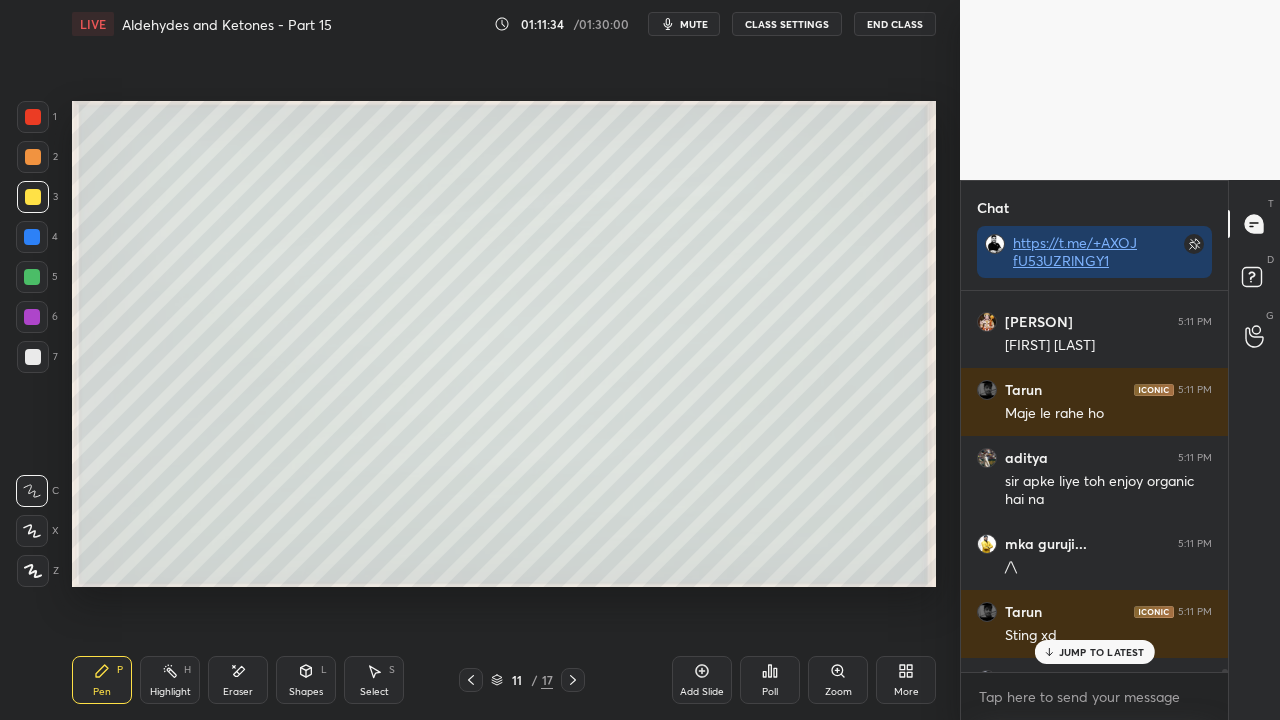 click on "JUMP TO LATEST" at bounding box center [1102, 652] 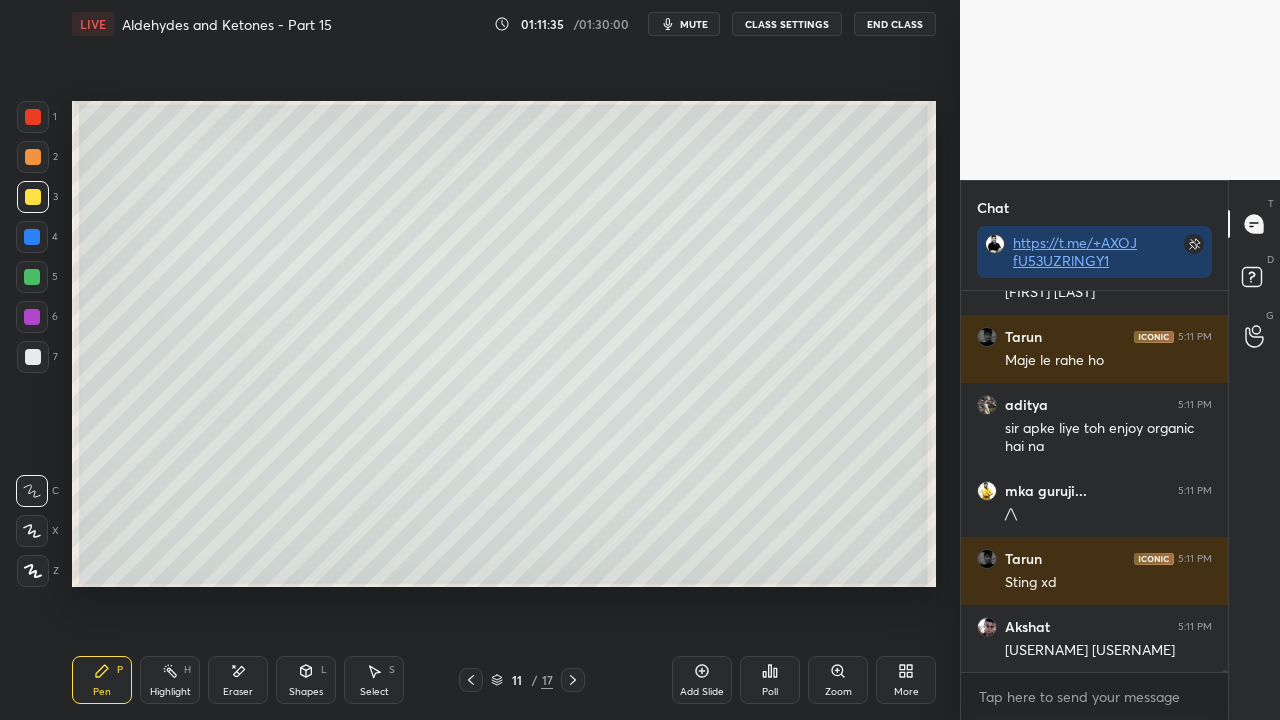 scroll, scrollTop: 63792, scrollLeft: 0, axis: vertical 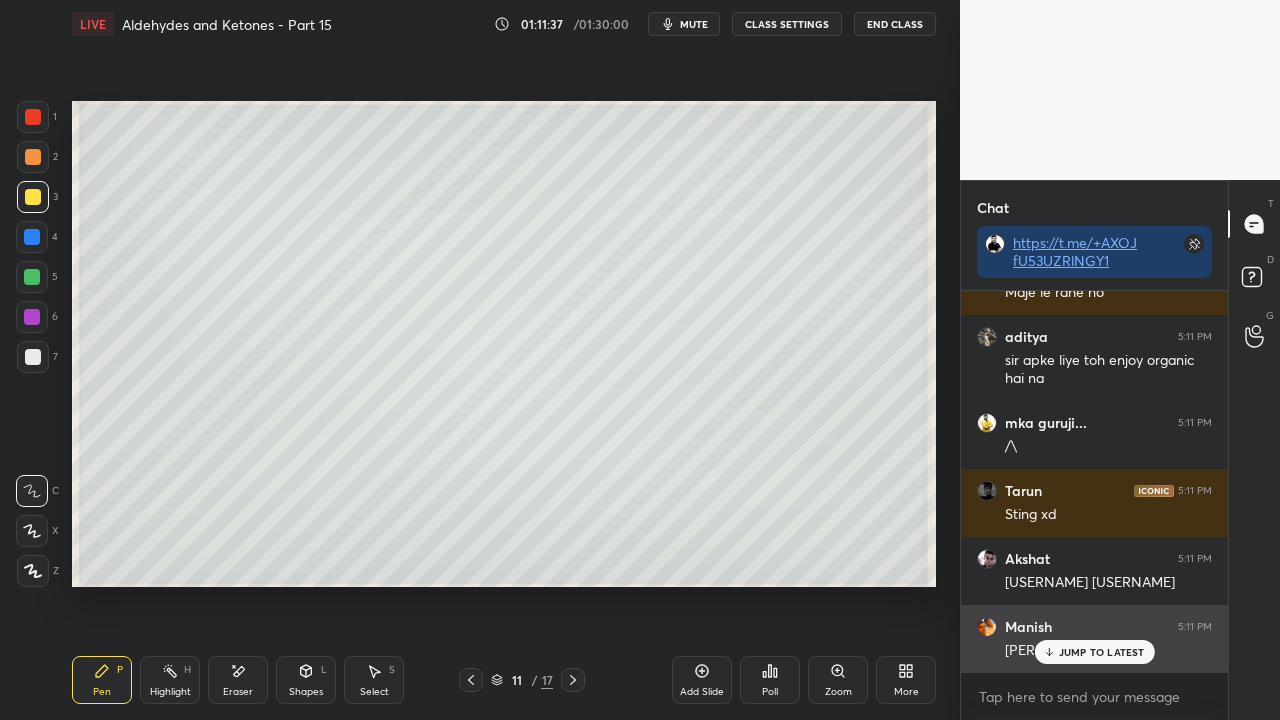 click on "JUMP TO LATEST" at bounding box center [1102, 652] 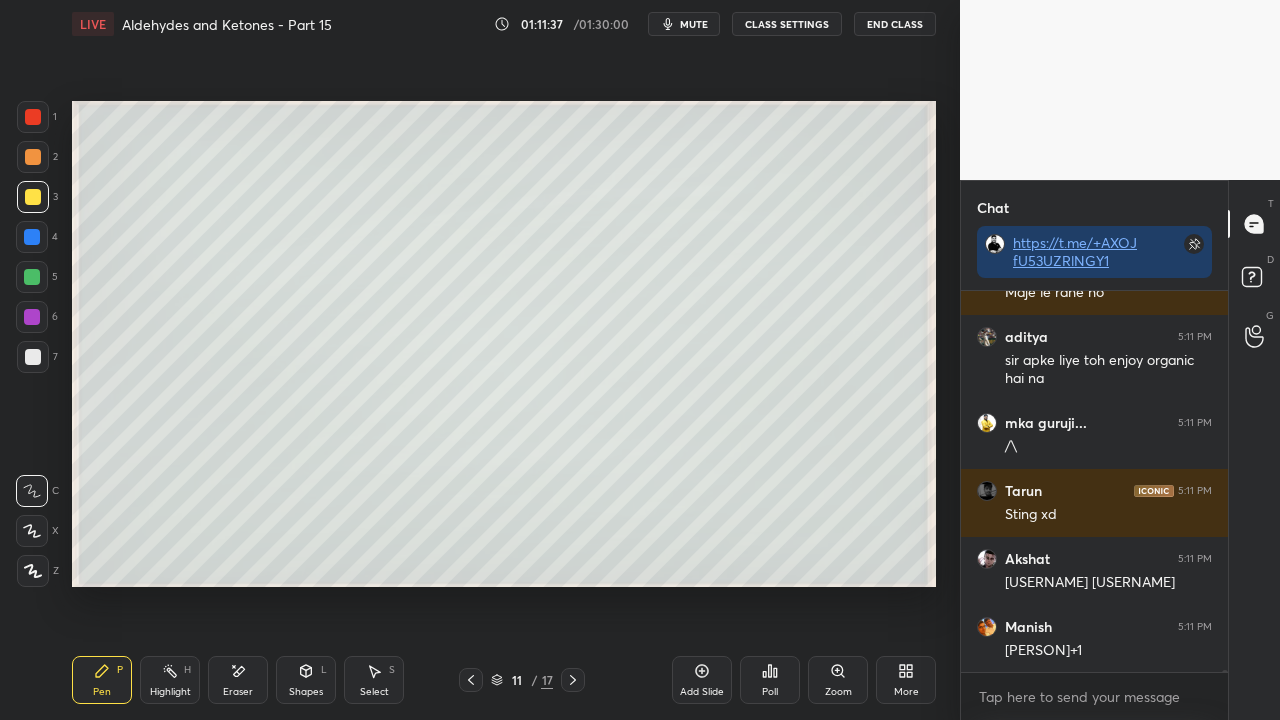 scroll, scrollTop: 63860, scrollLeft: 0, axis: vertical 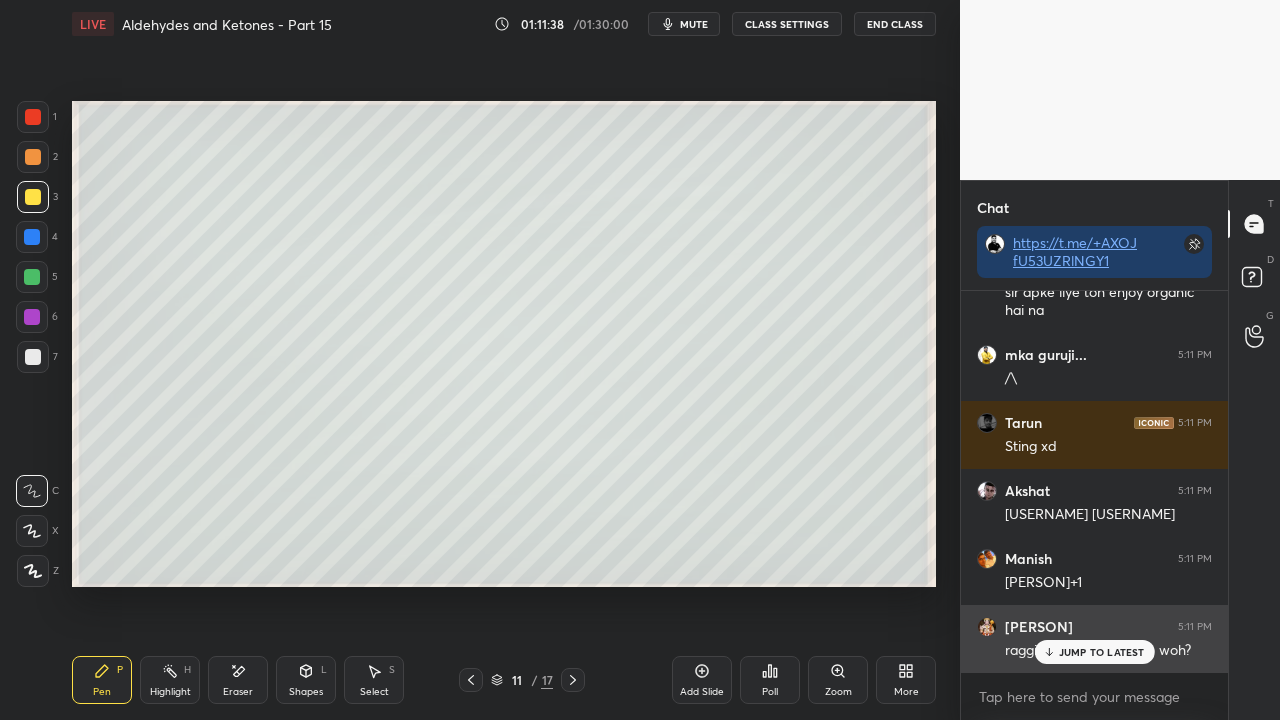 click on "JUMP TO LATEST" at bounding box center (1102, 652) 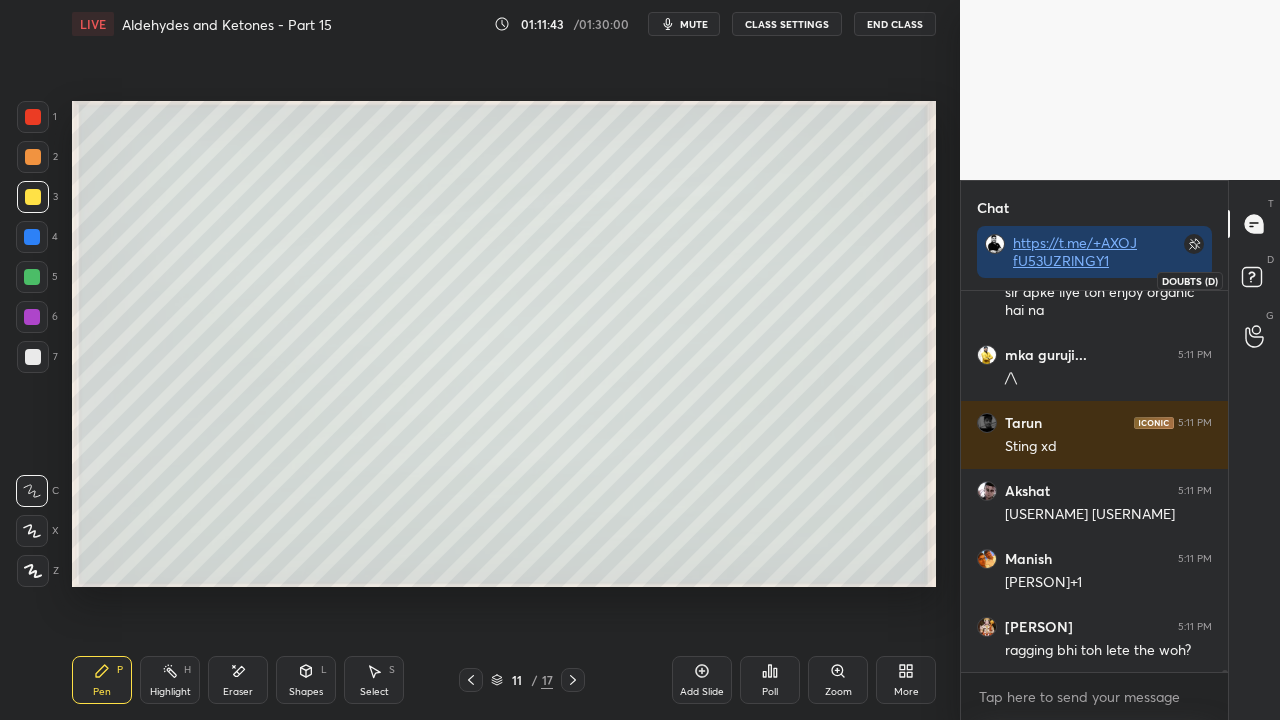 click at bounding box center (1255, 280) 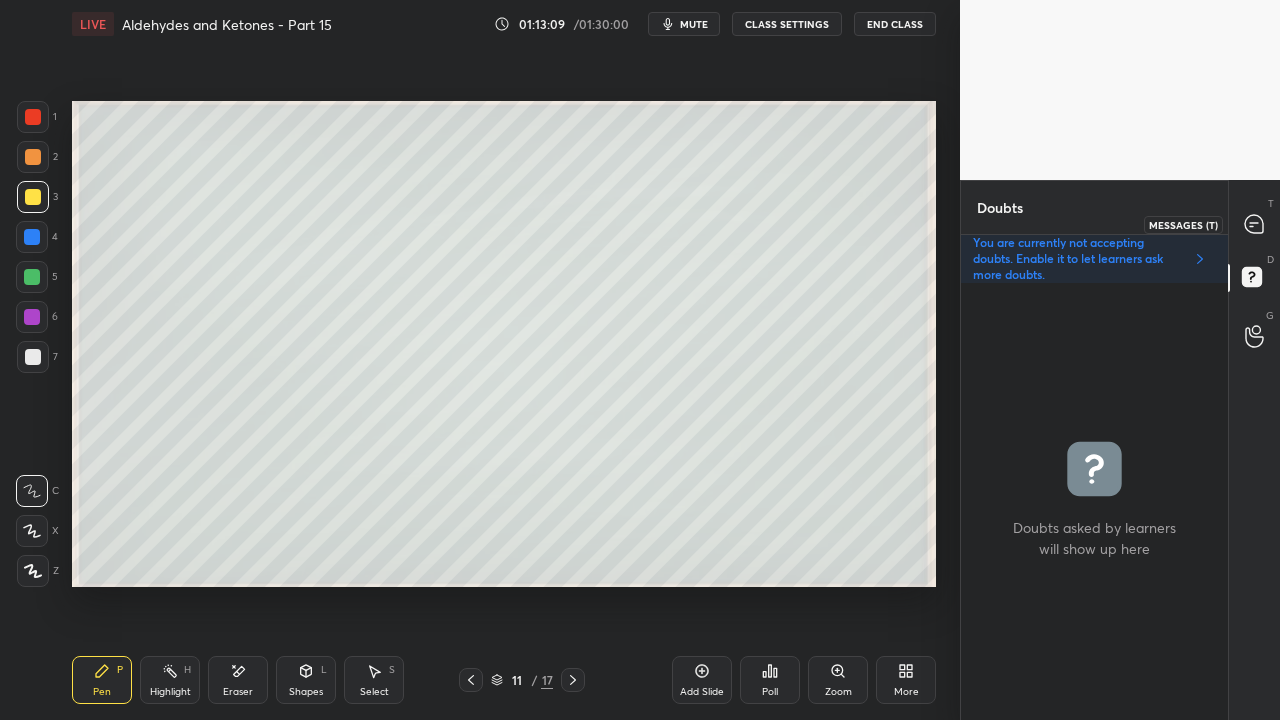 click 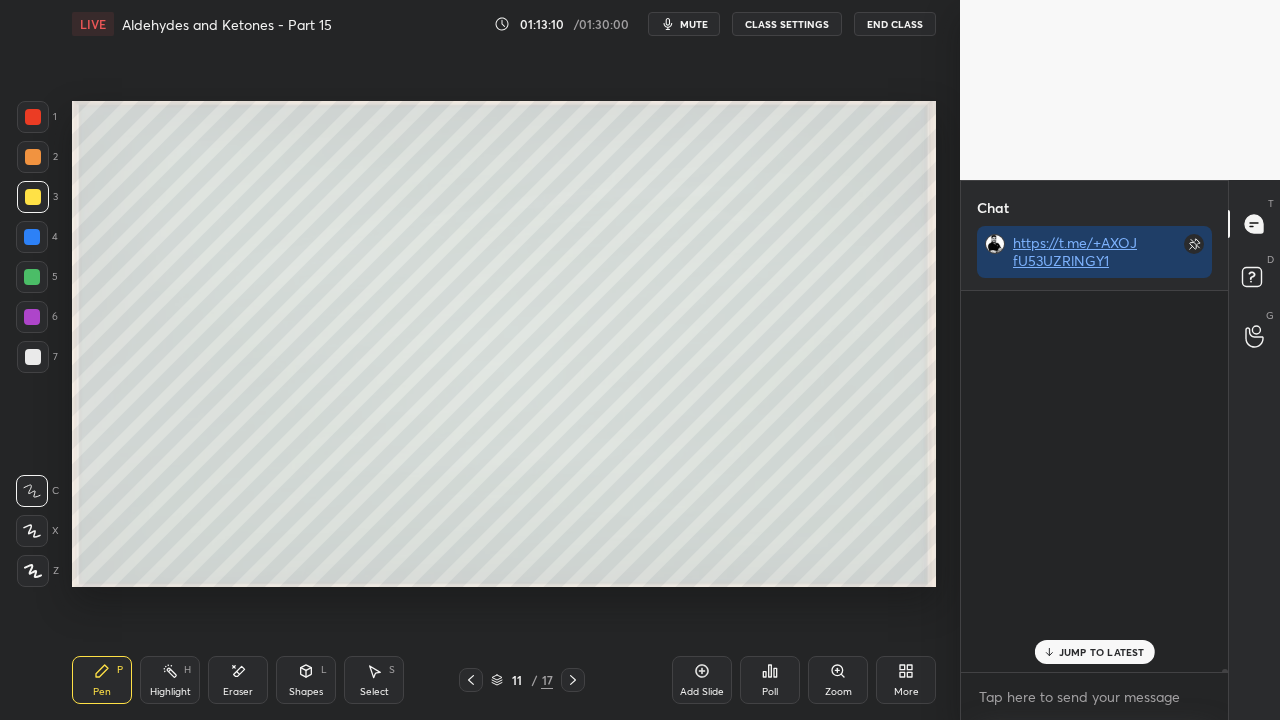 scroll, scrollTop: 65261, scrollLeft: 0, axis: vertical 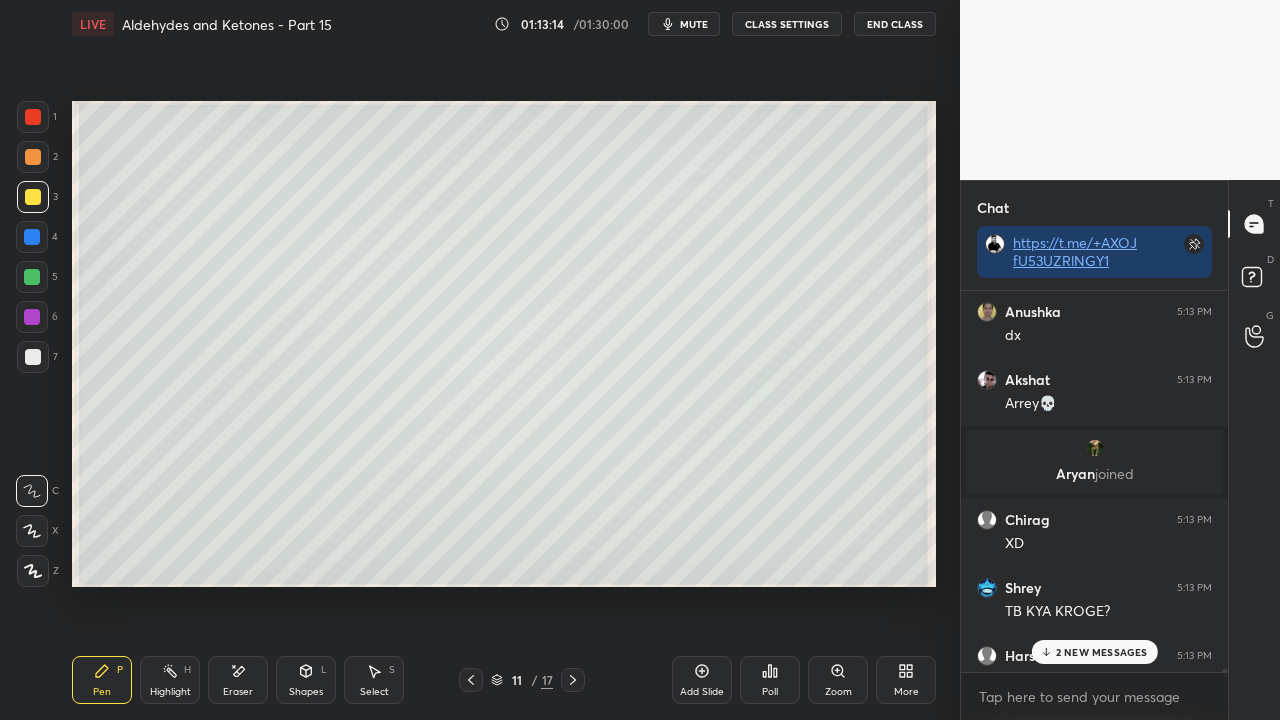 drag, startPoint x: 1067, startPoint y: 646, endPoint x: 1056, endPoint y: 650, distance: 11.7046995 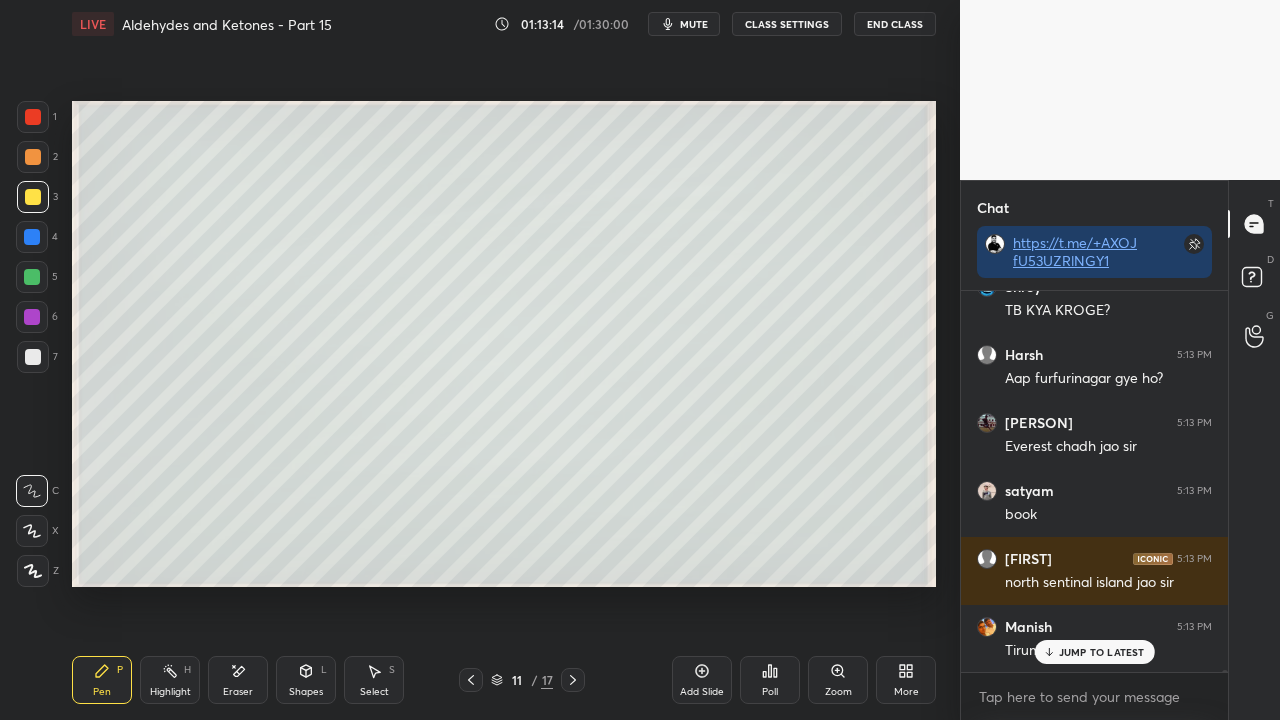 scroll, scrollTop: 65774, scrollLeft: 0, axis: vertical 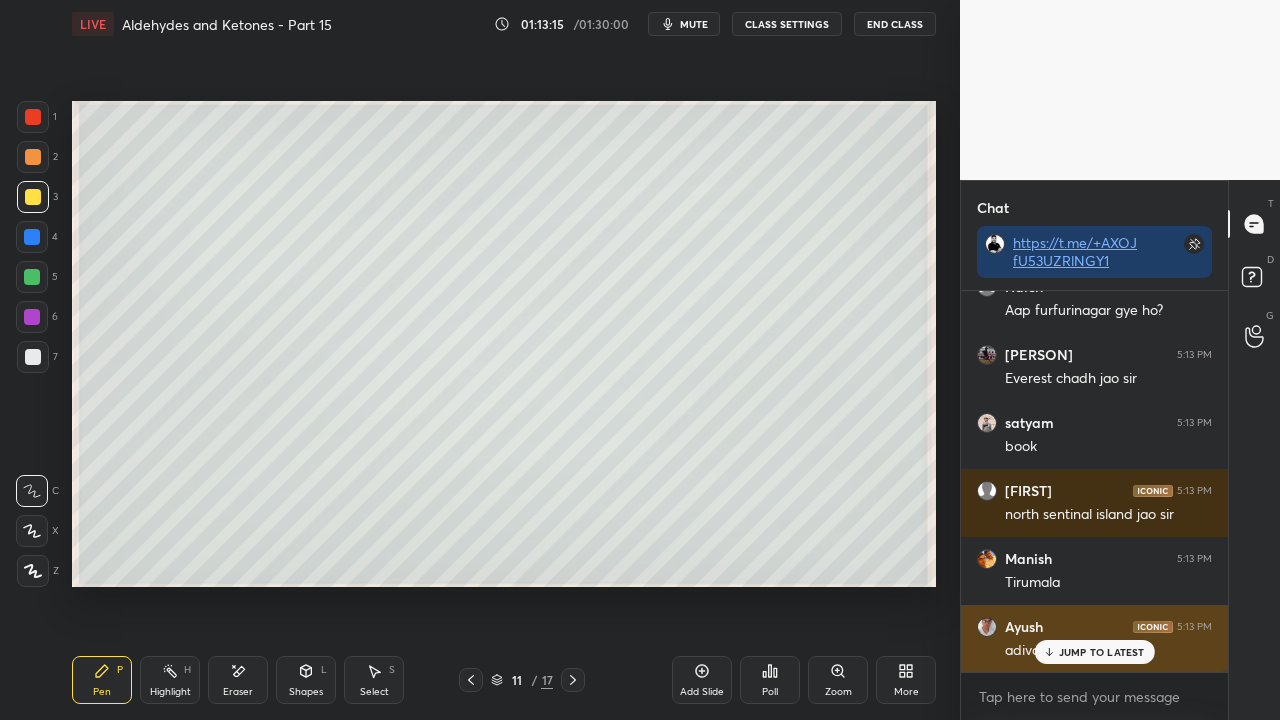 click on "JUMP TO LATEST" at bounding box center (1102, 652) 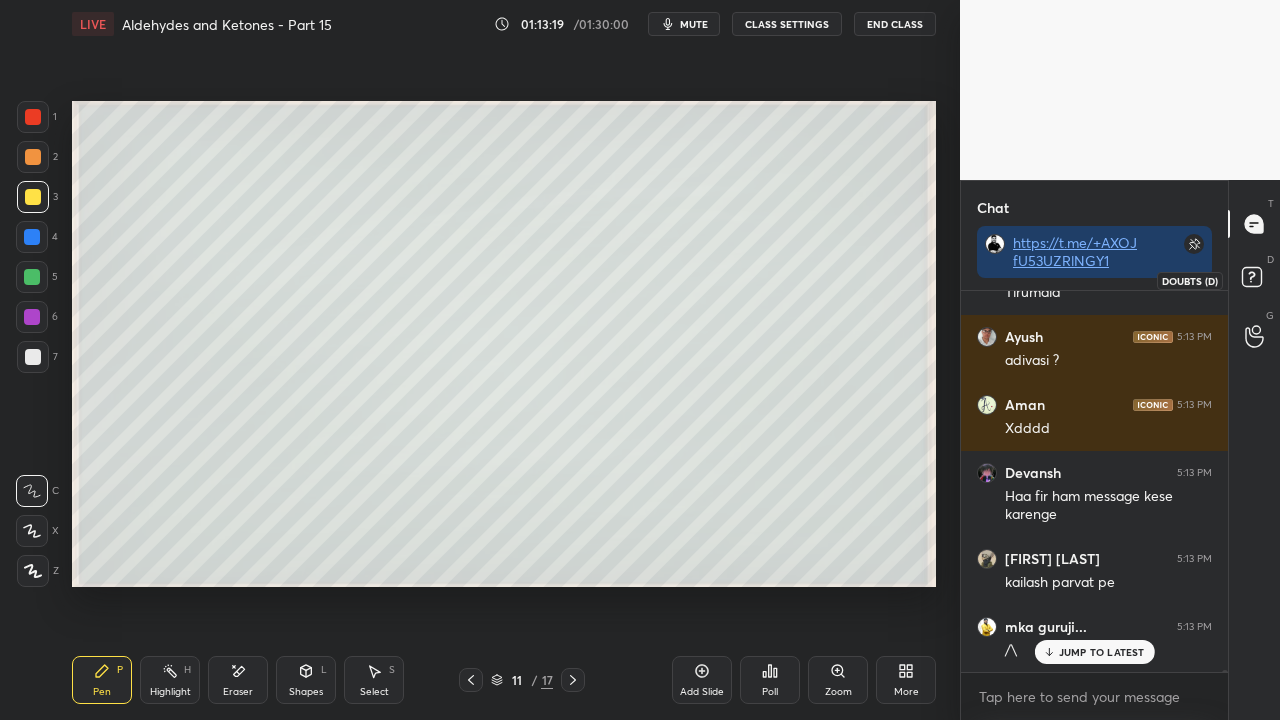 scroll, scrollTop: 66132, scrollLeft: 0, axis: vertical 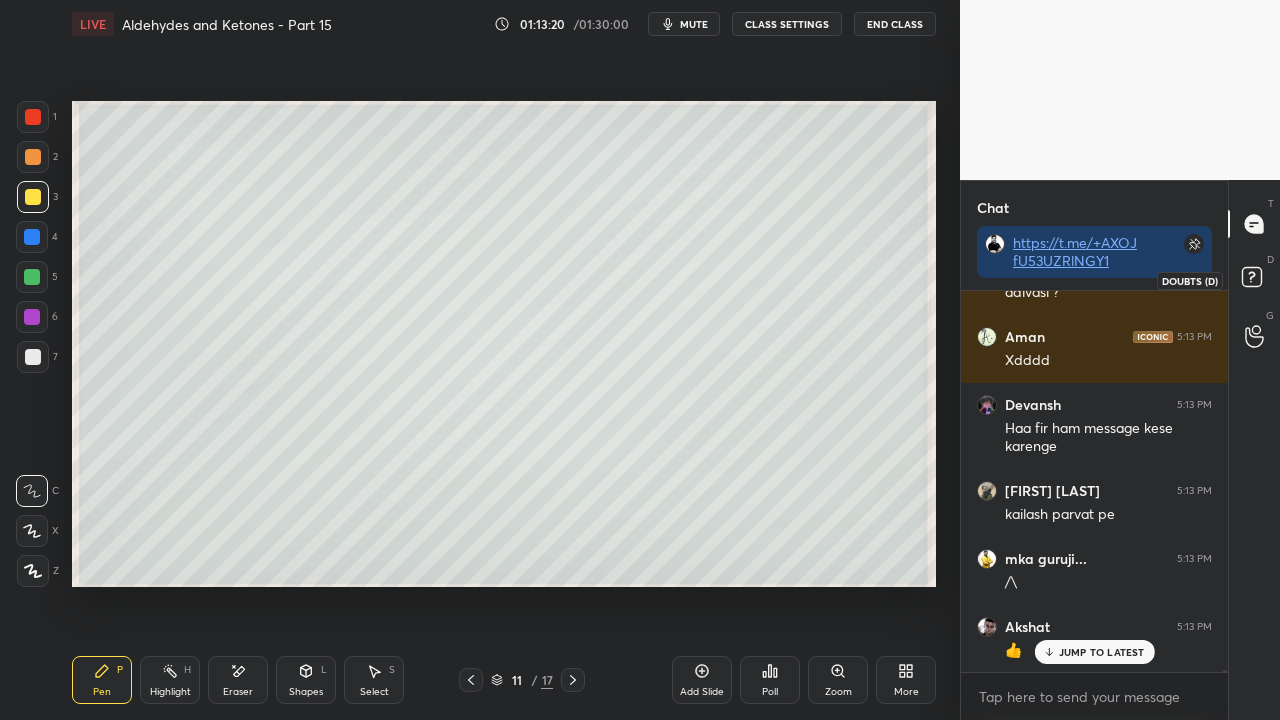 click 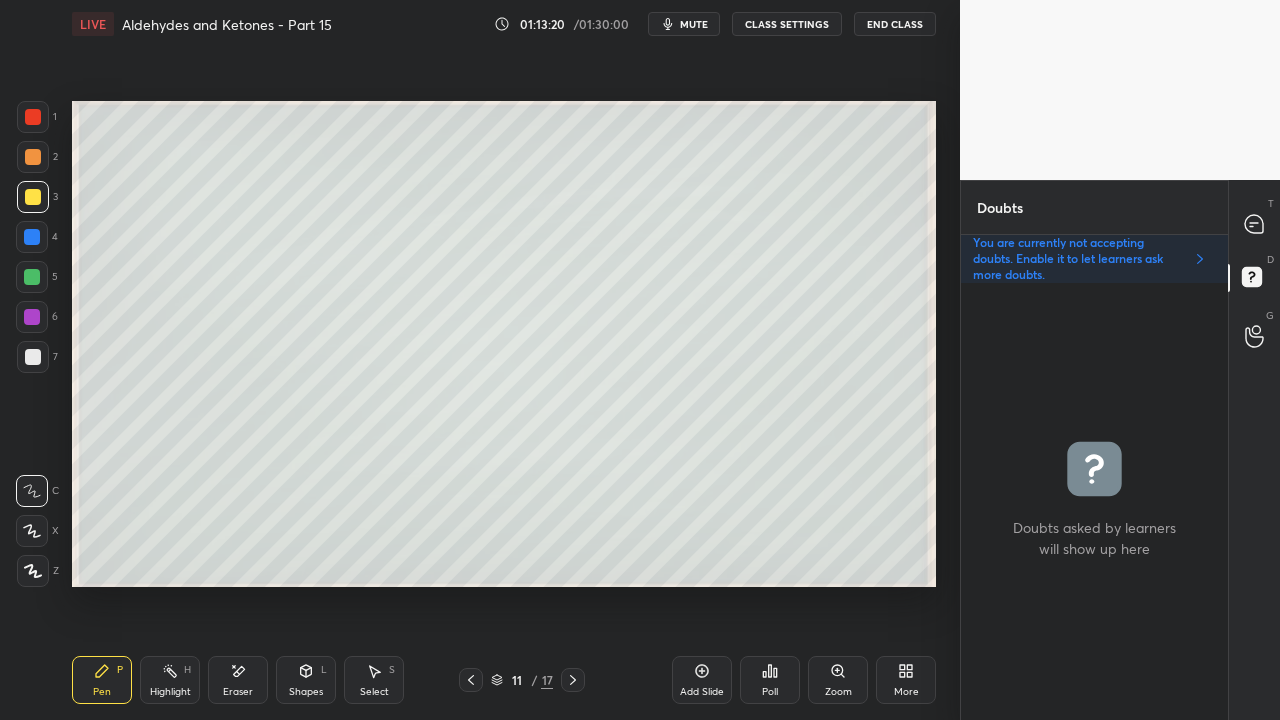 scroll, scrollTop: 6, scrollLeft: 6, axis: both 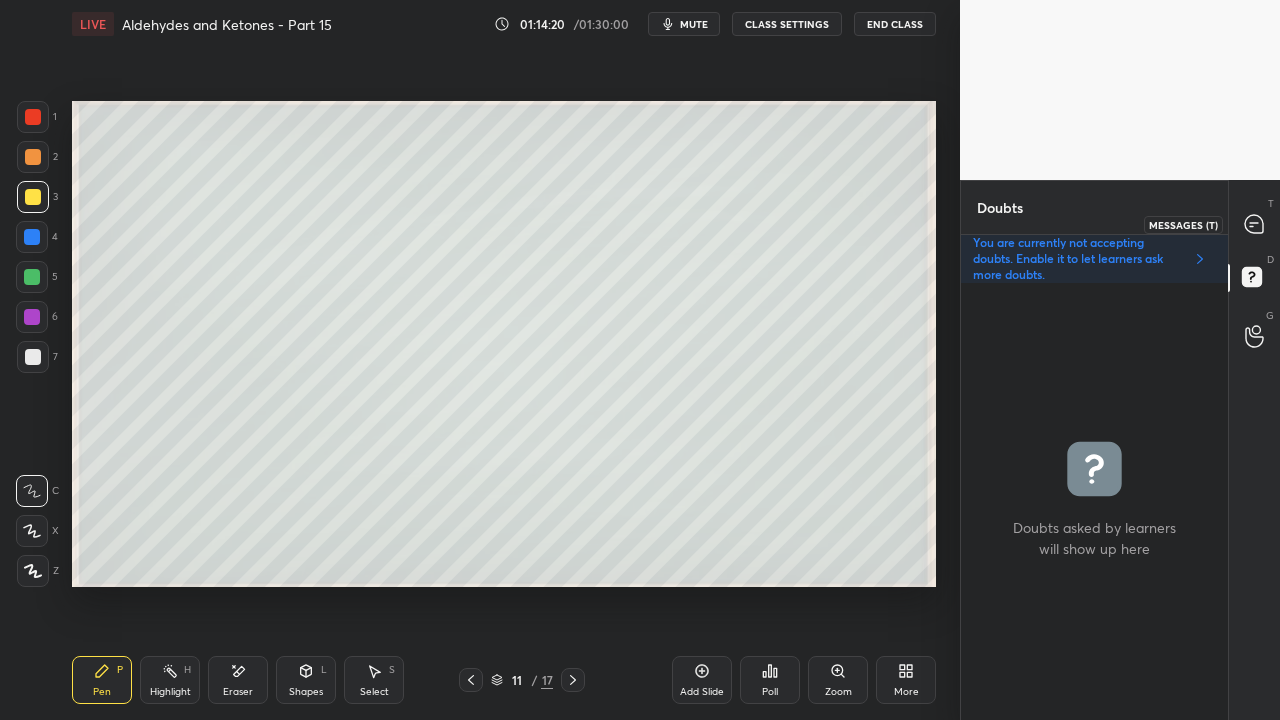 click 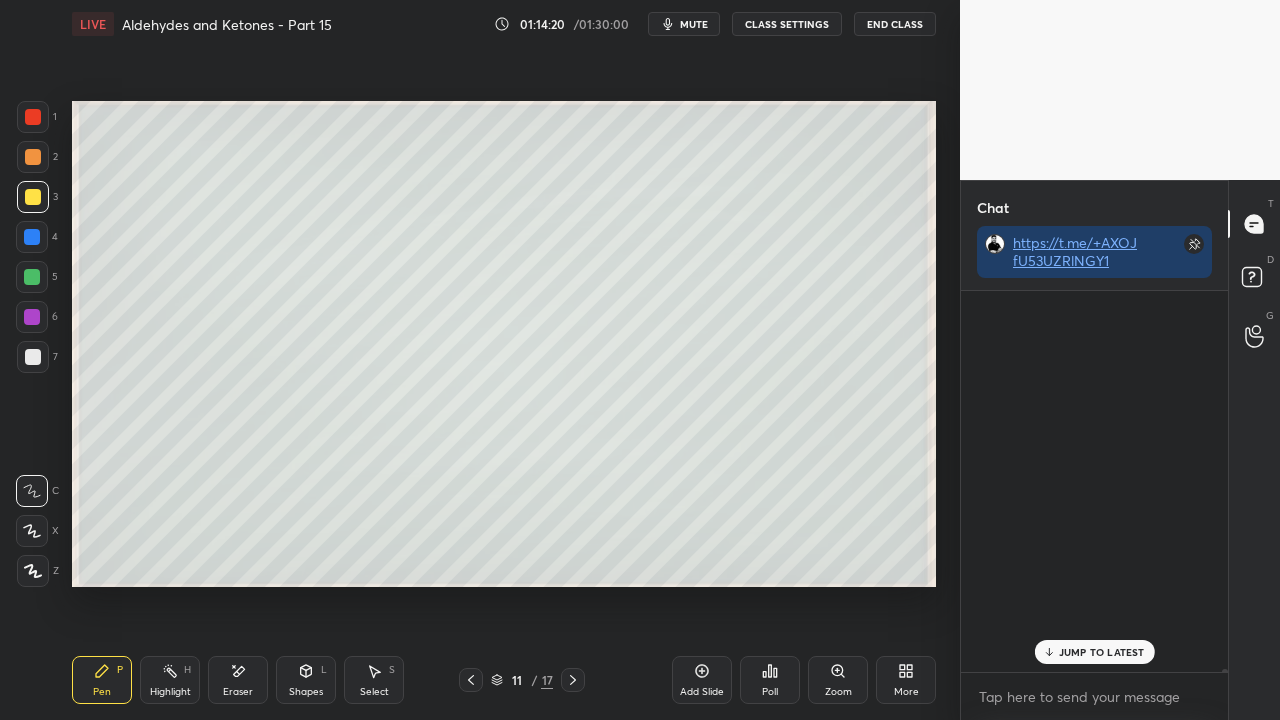 scroll, scrollTop: 67233, scrollLeft: 0, axis: vertical 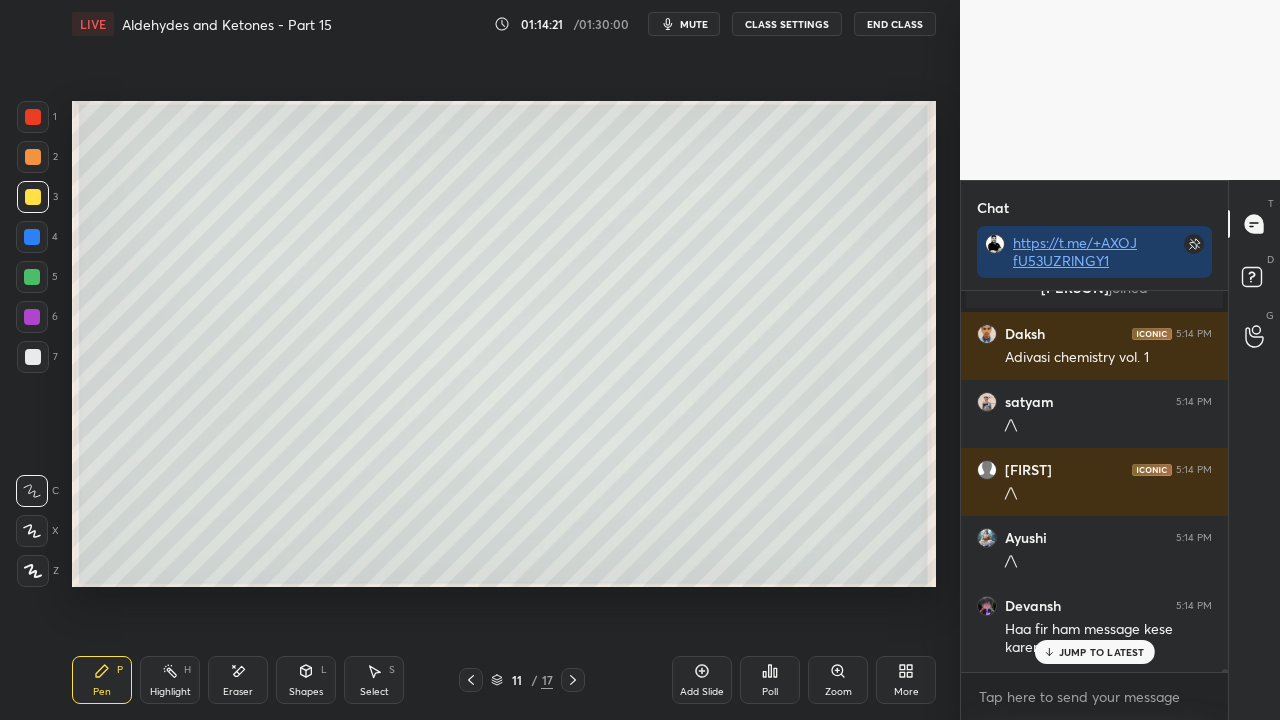 drag, startPoint x: 1070, startPoint y: 663, endPoint x: 1042, endPoint y: 668, distance: 28.442924 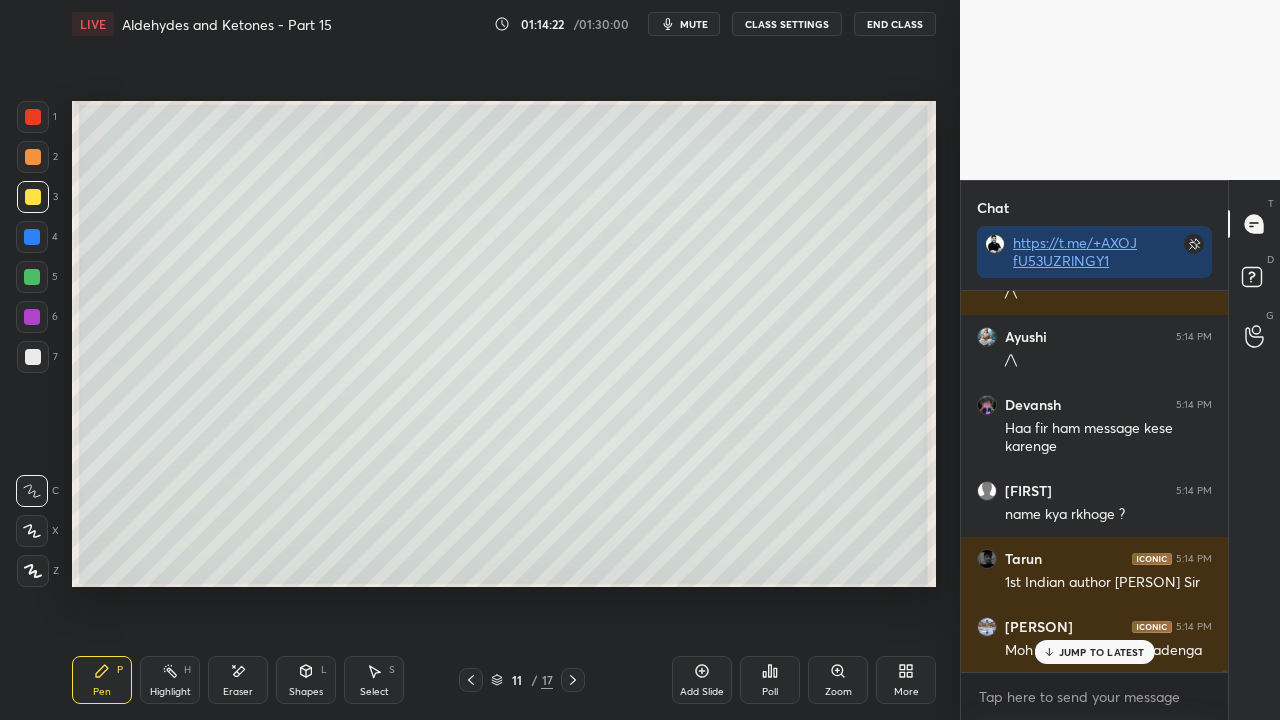 drag, startPoint x: 1078, startPoint y: 646, endPoint x: 1060, endPoint y: 650, distance: 18.439089 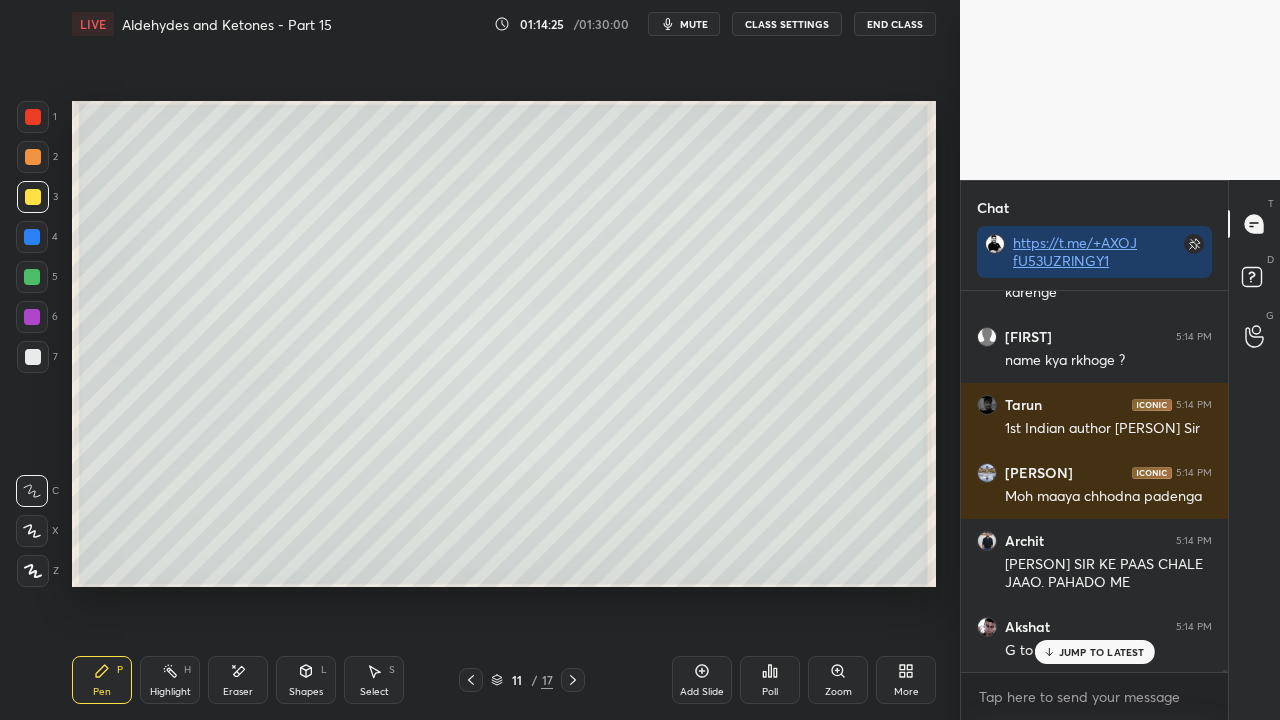 scroll, scrollTop: 67858, scrollLeft: 0, axis: vertical 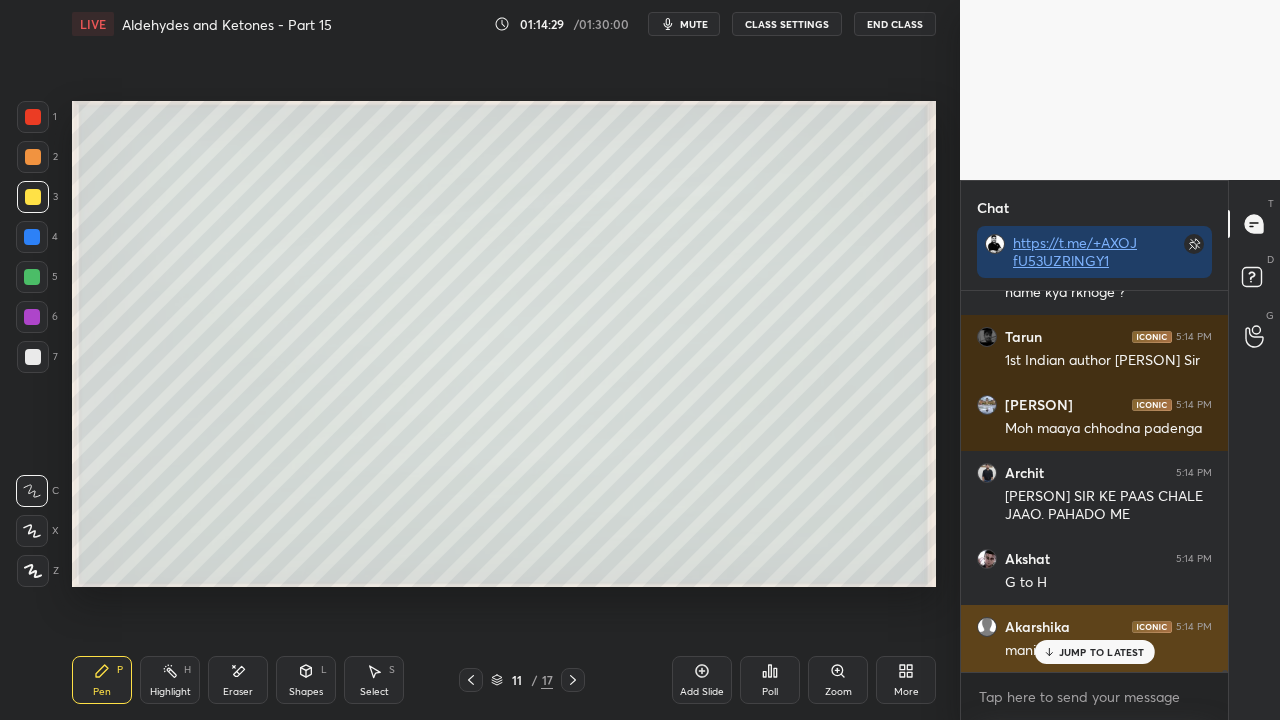 drag, startPoint x: 1076, startPoint y: 654, endPoint x: 1062, endPoint y: 659, distance: 14.866069 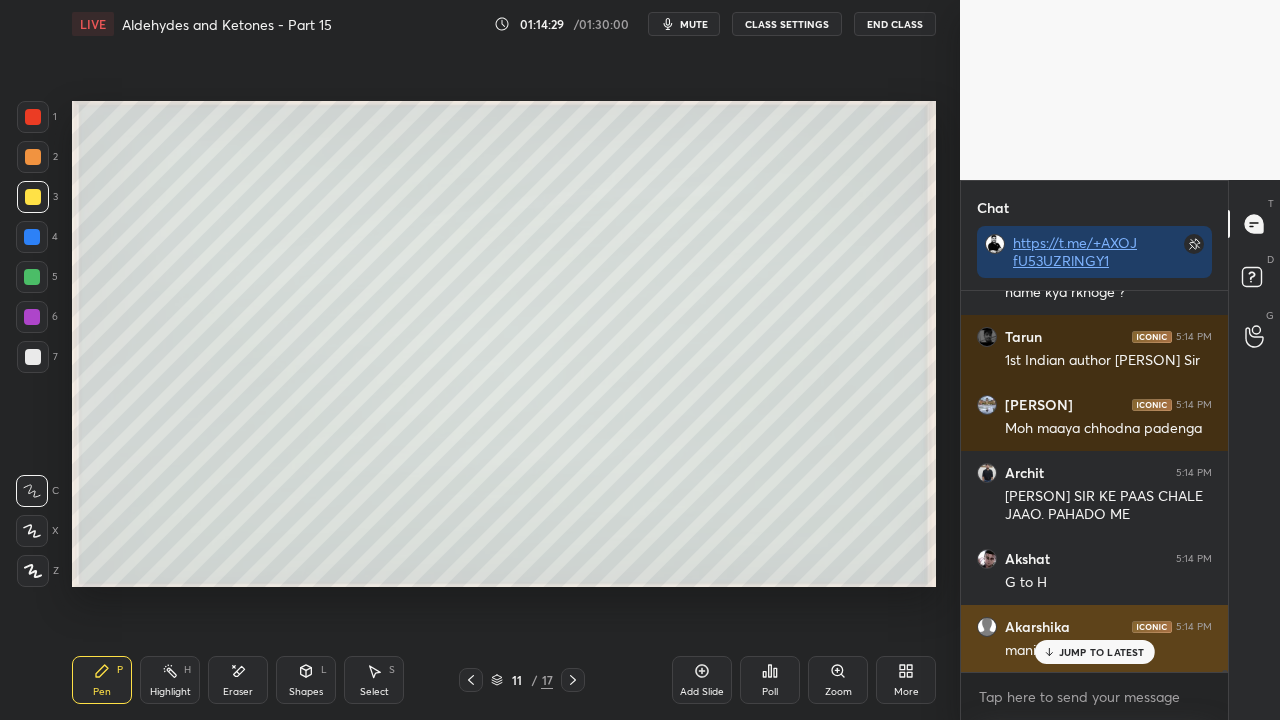 click on "JUMP TO LATEST" at bounding box center (1102, 652) 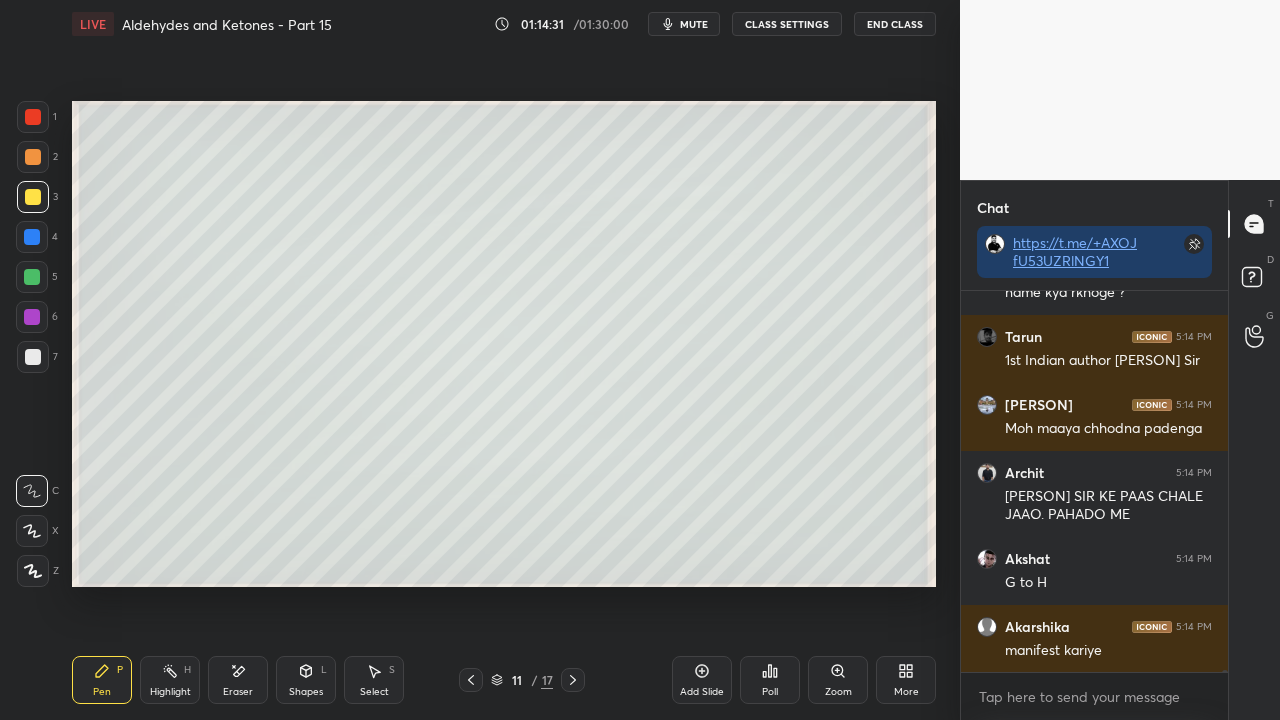 scroll, scrollTop: 67926, scrollLeft: 0, axis: vertical 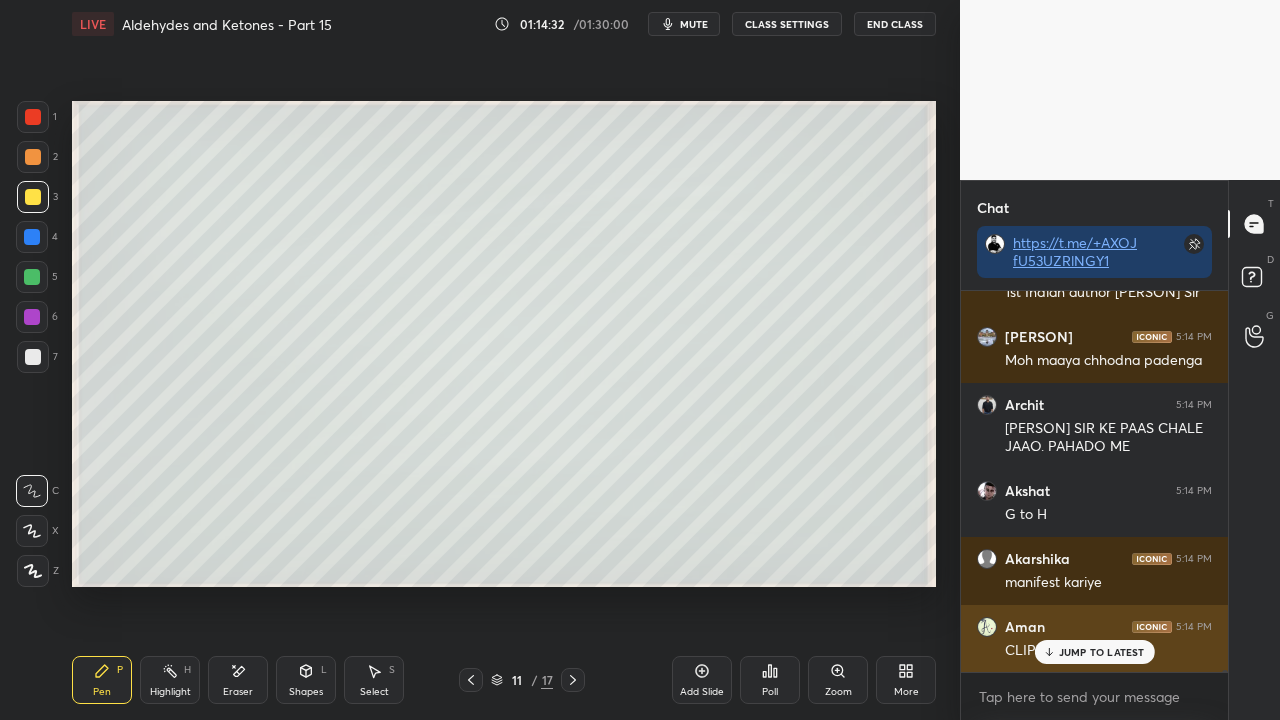 click on "JUMP TO LATEST" at bounding box center (1102, 652) 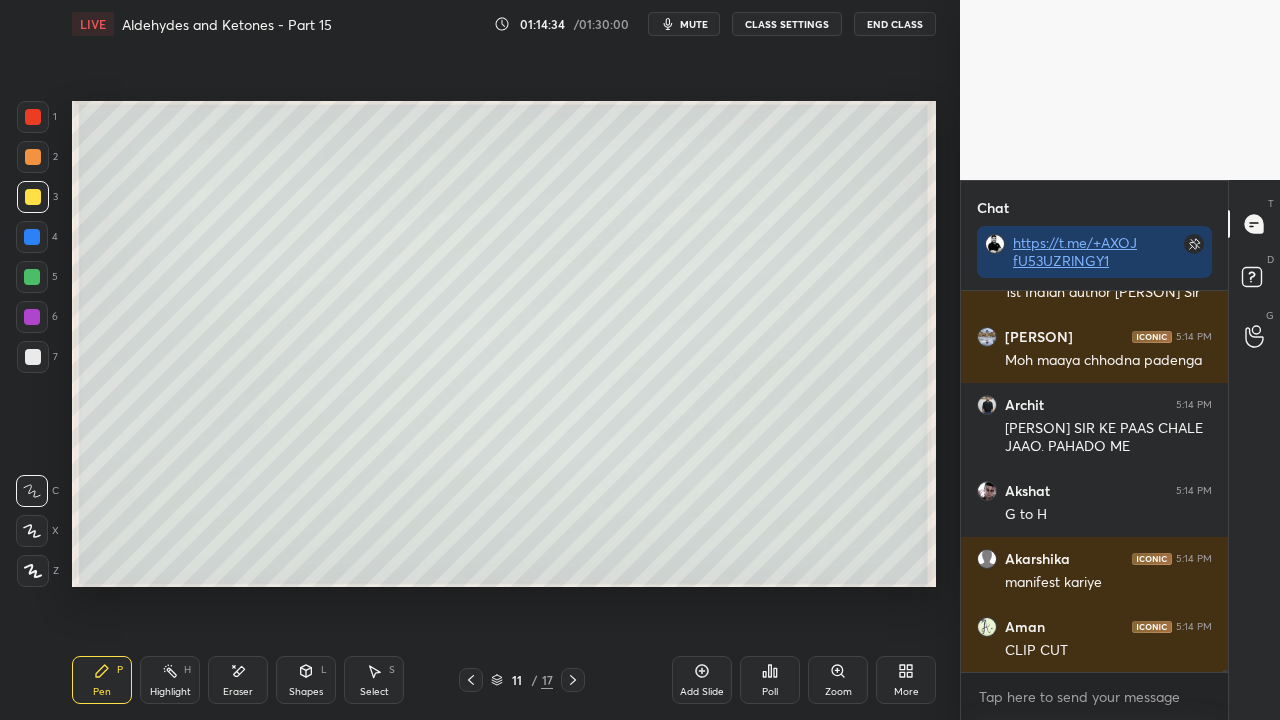 scroll, scrollTop: 67994, scrollLeft: 0, axis: vertical 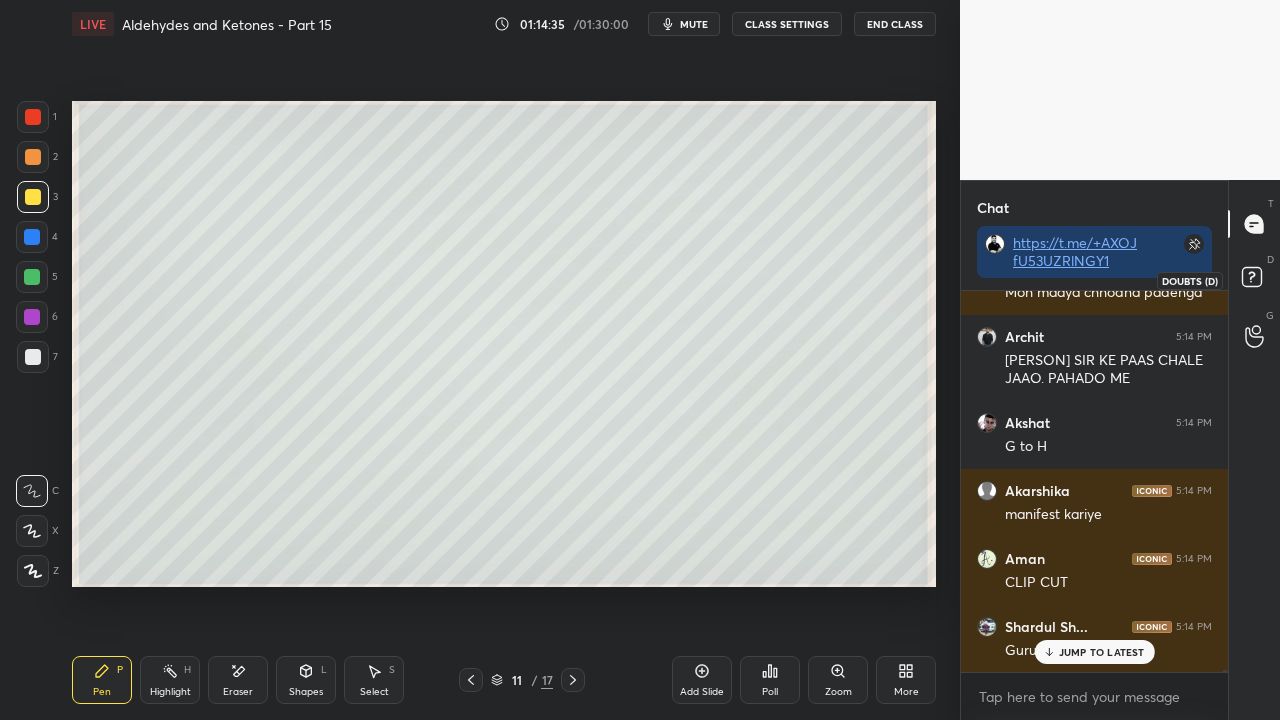click 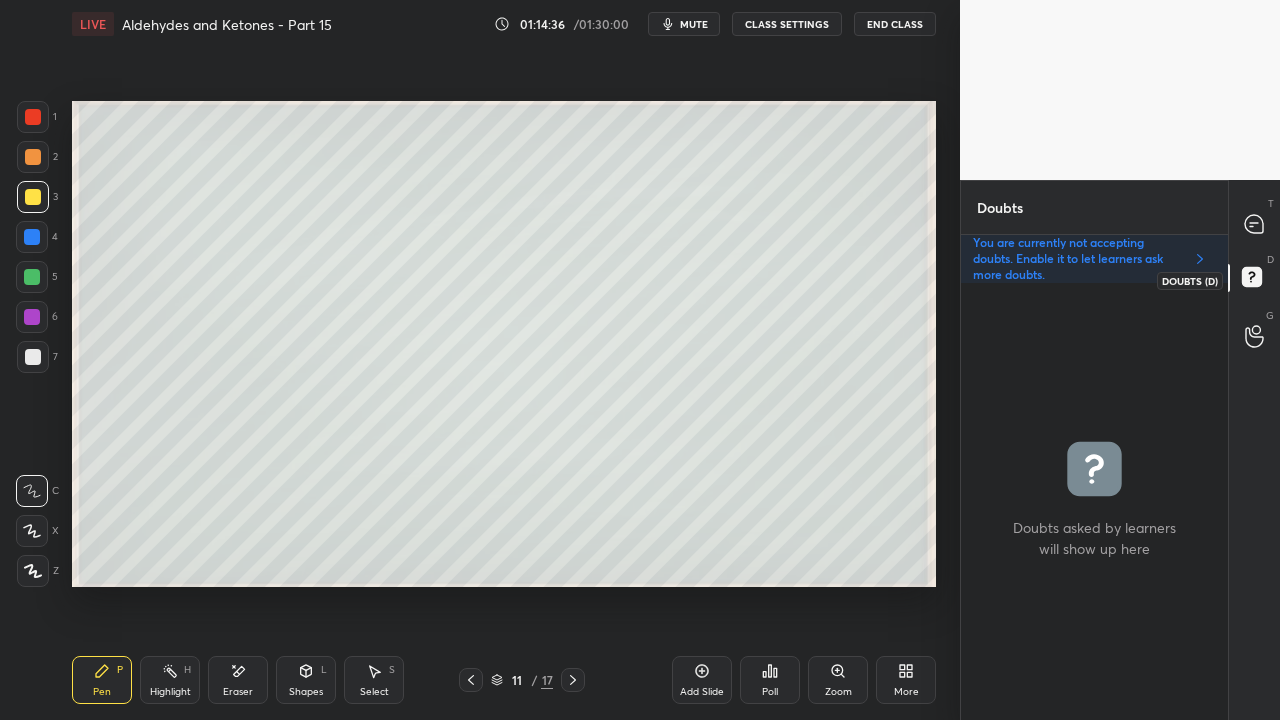 scroll, scrollTop: 6, scrollLeft: 6, axis: both 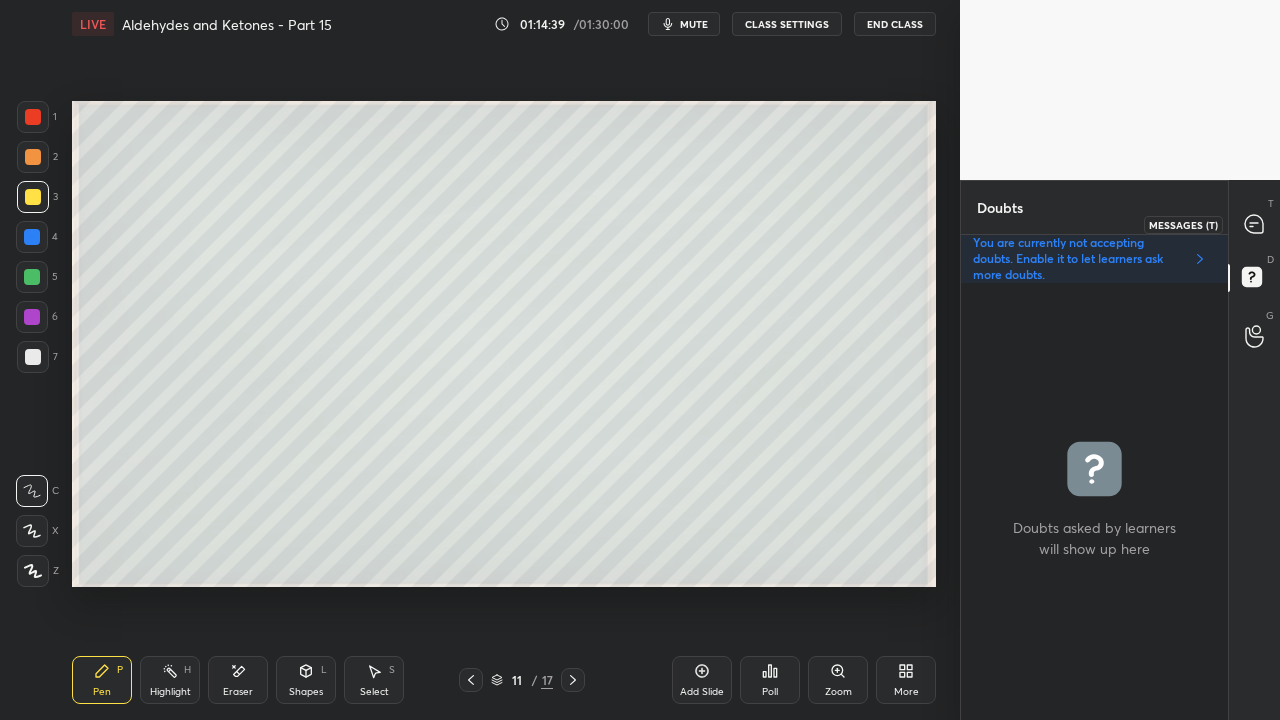 click 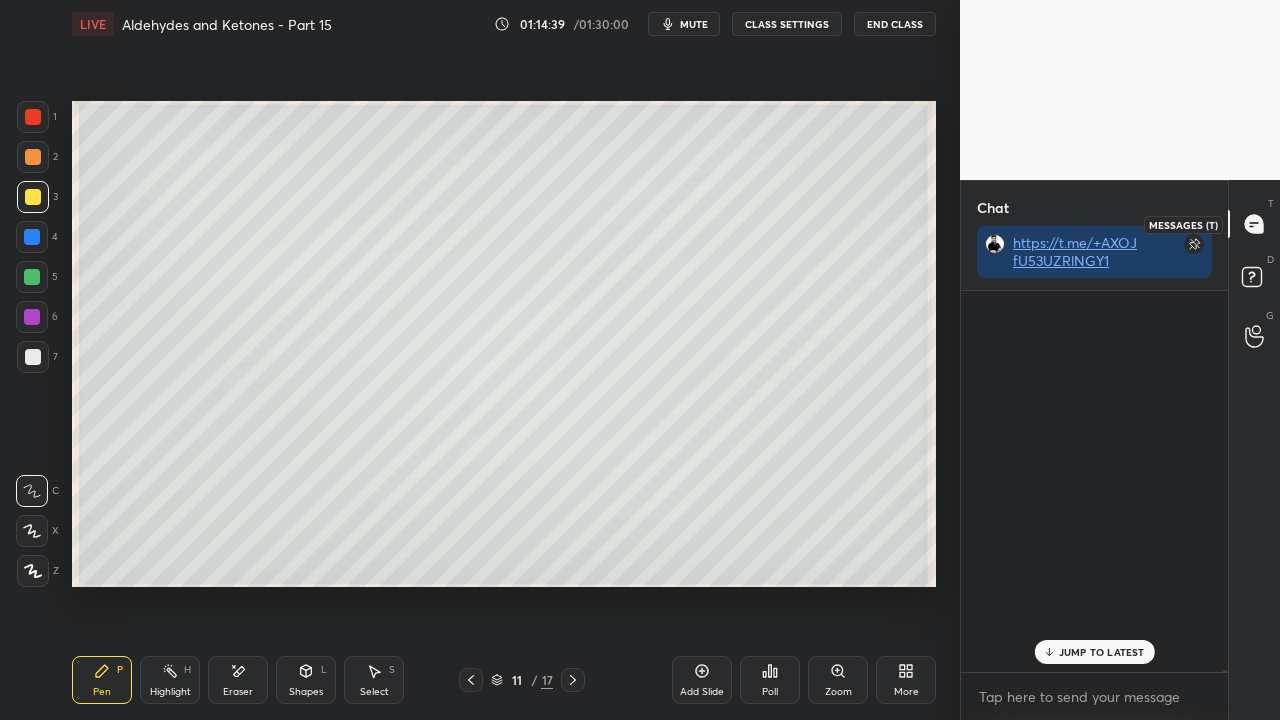 scroll, scrollTop: 423, scrollLeft: 261, axis: both 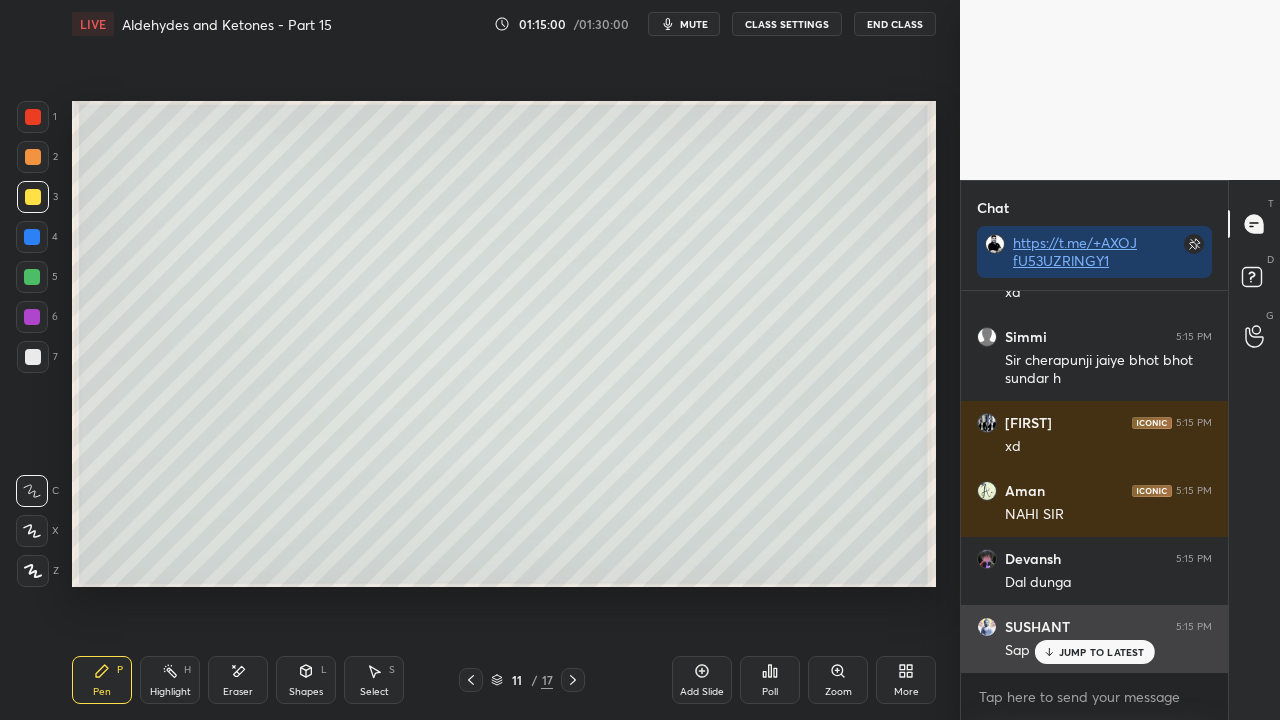 click on "JUMP TO LATEST" at bounding box center (1102, 652) 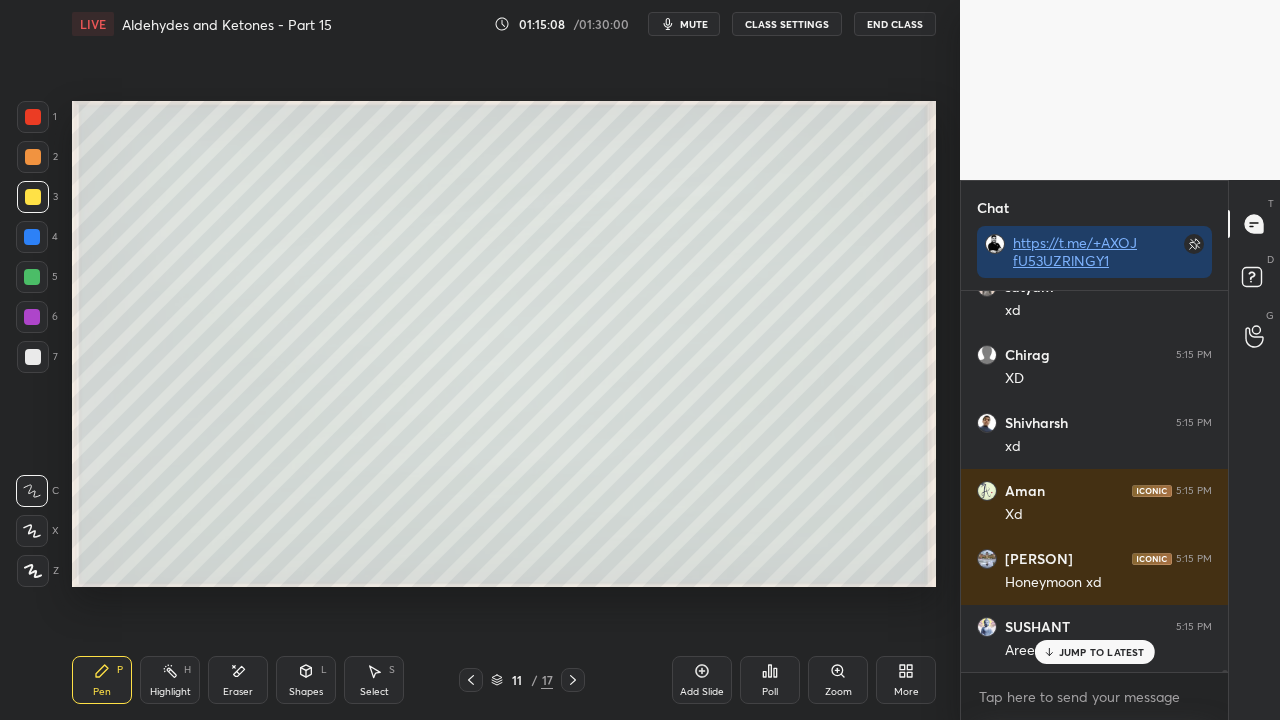 scroll, scrollTop: 69730, scrollLeft: 0, axis: vertical 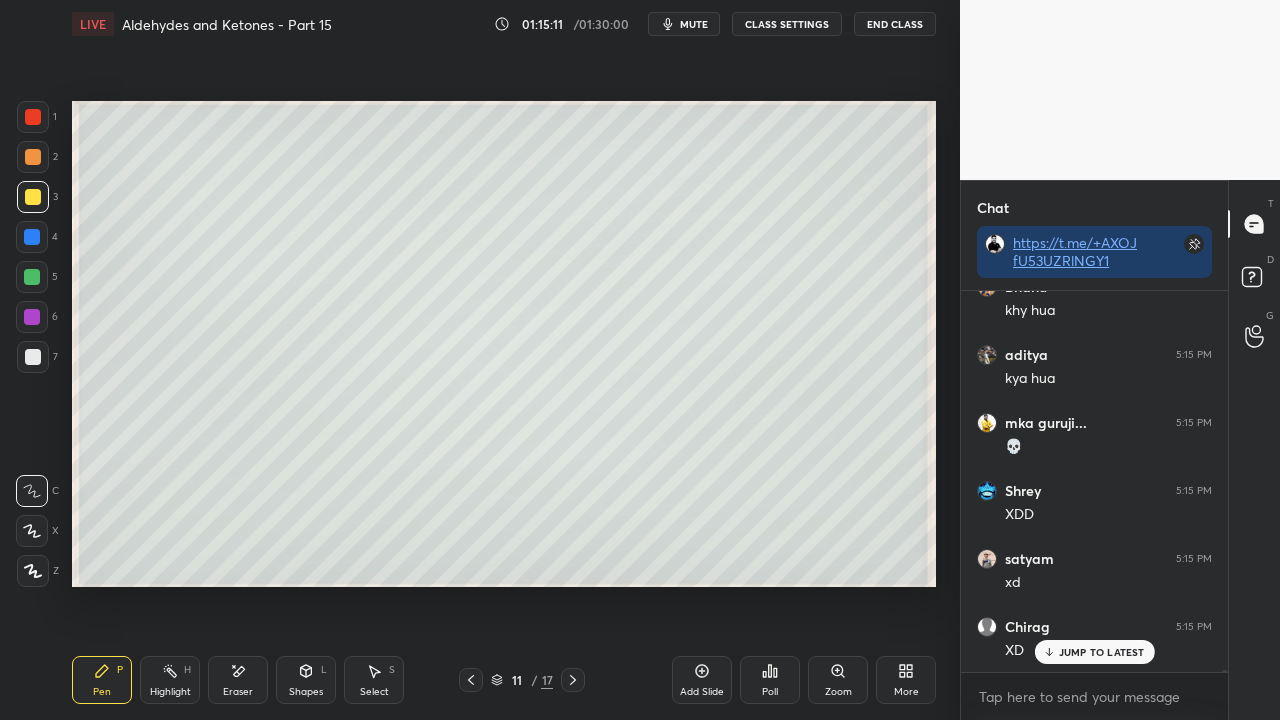 drag, startPoint x: 1076, startPoint y: 649, endPoint x: 618, endPoint y: 710, distance: 462.04437 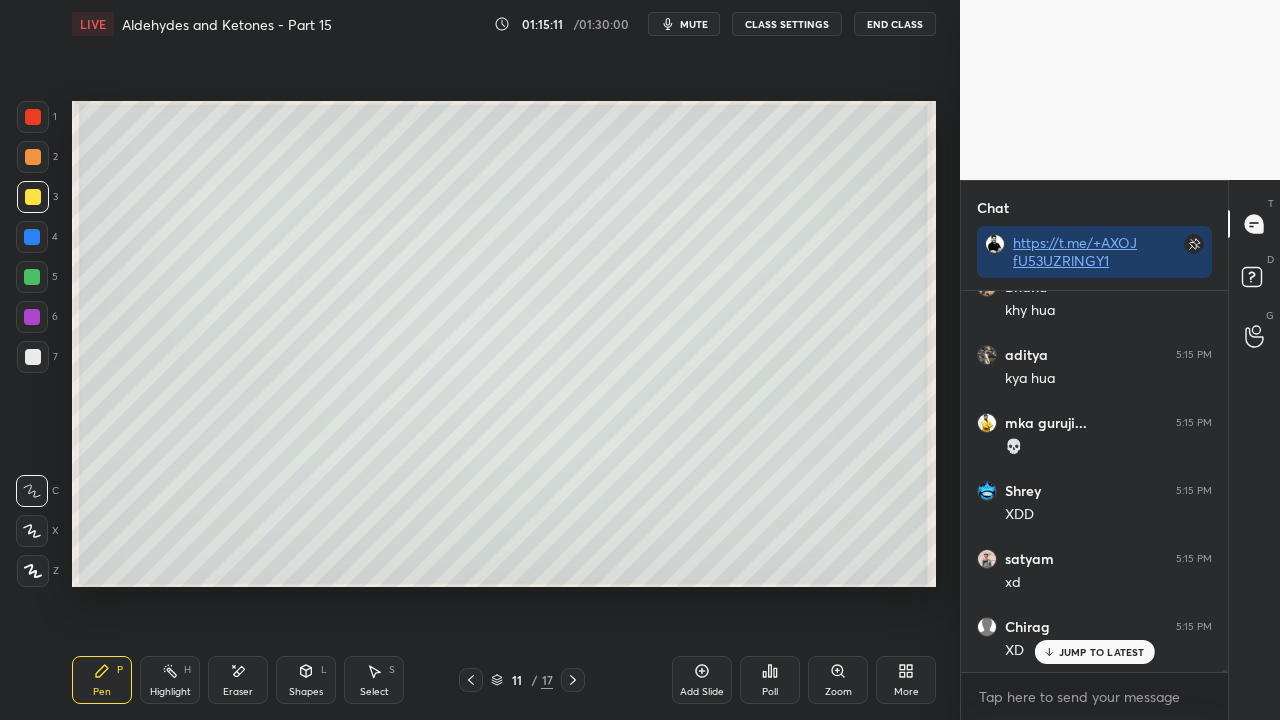 click on "JUMP TO LATEST" at bounding box center [1102, 652] 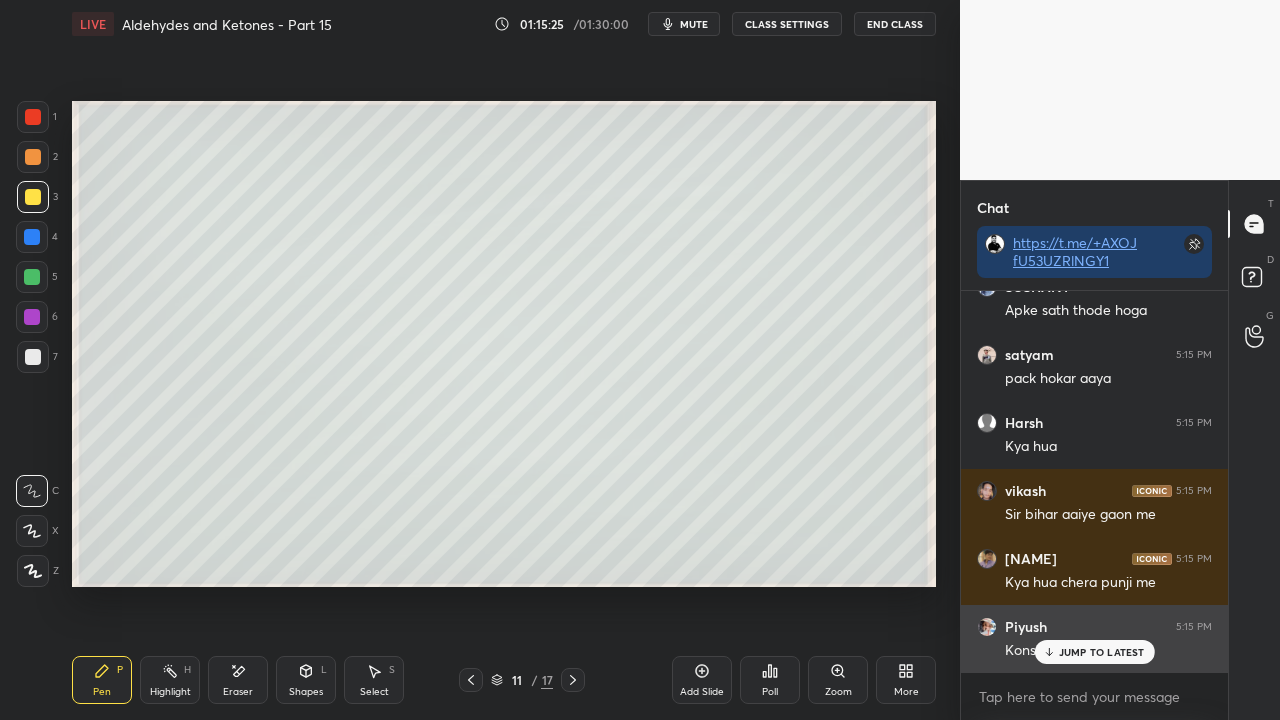 click on "JUMP TO LATEST" at bounding box center (1102, 652) 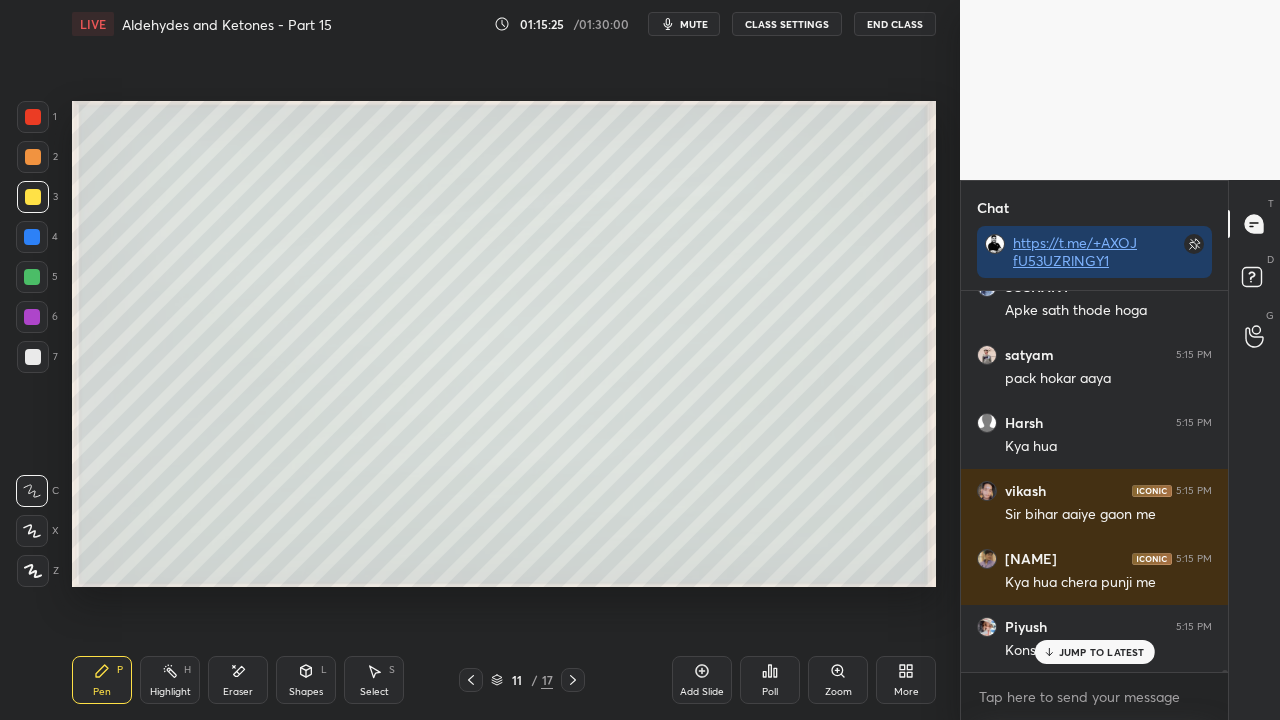 scroll, scrollTop: 70614, scrollLeft: 0, axis: vertical 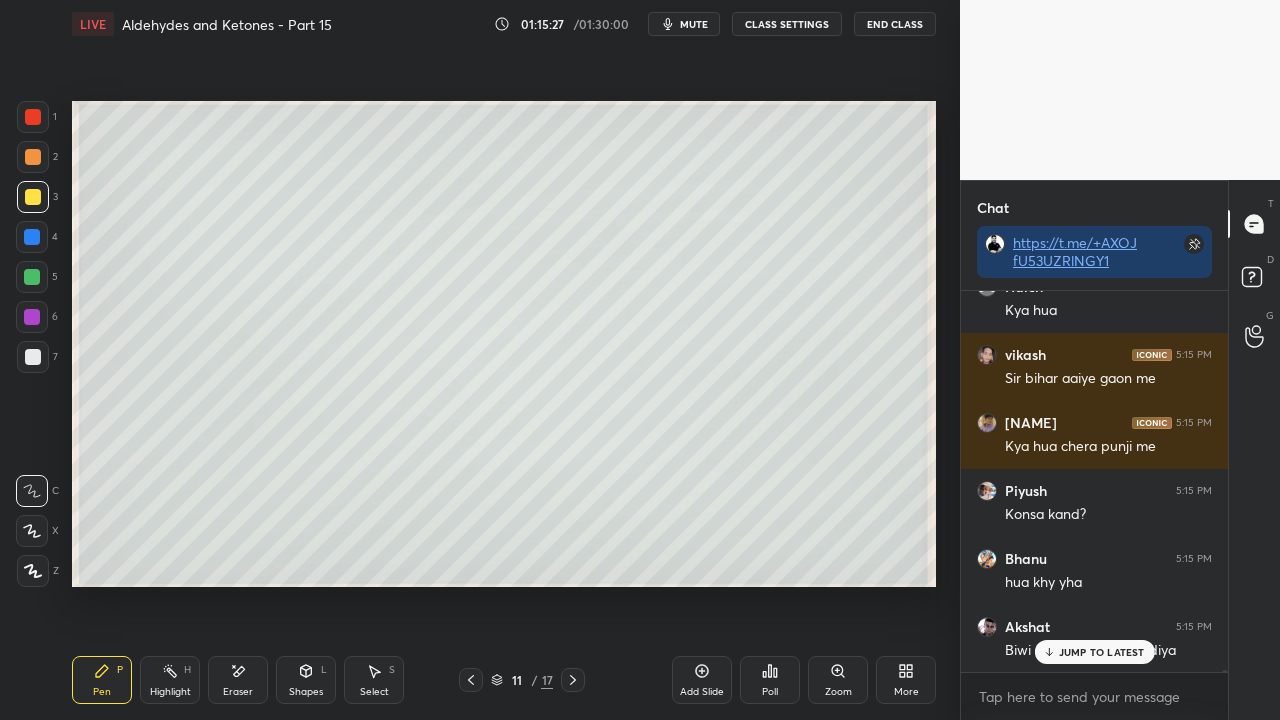 click 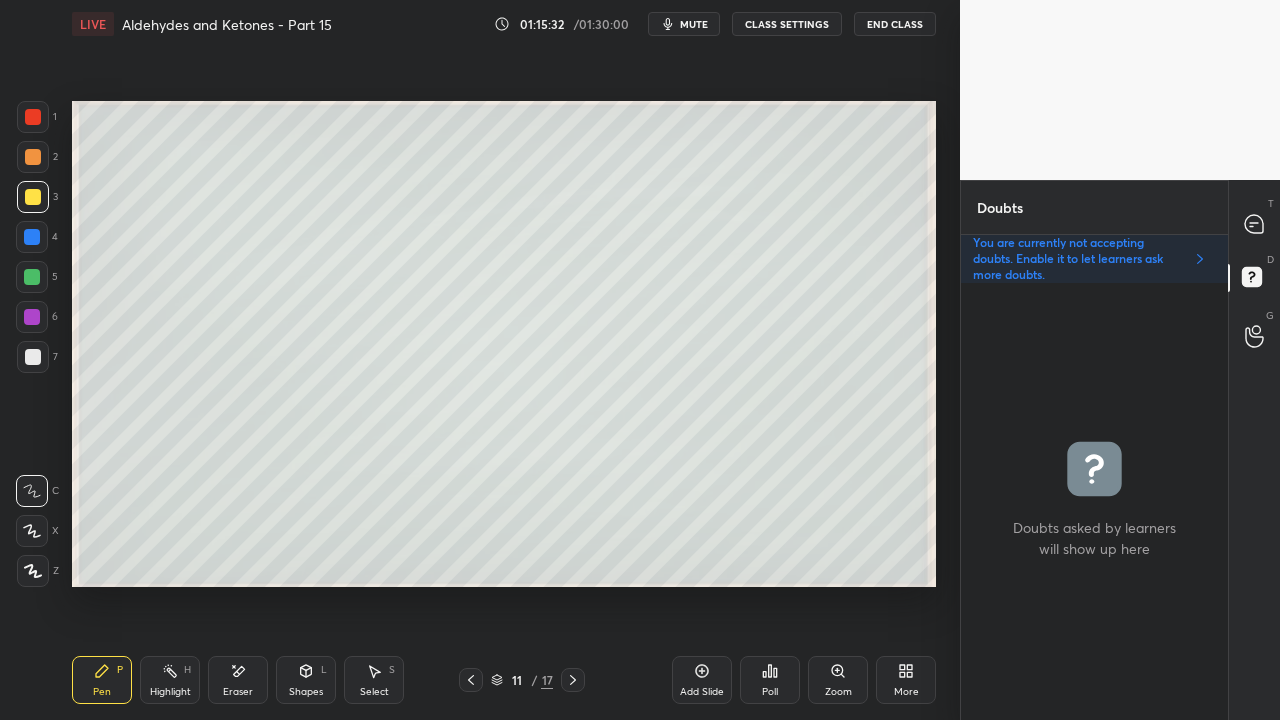 click 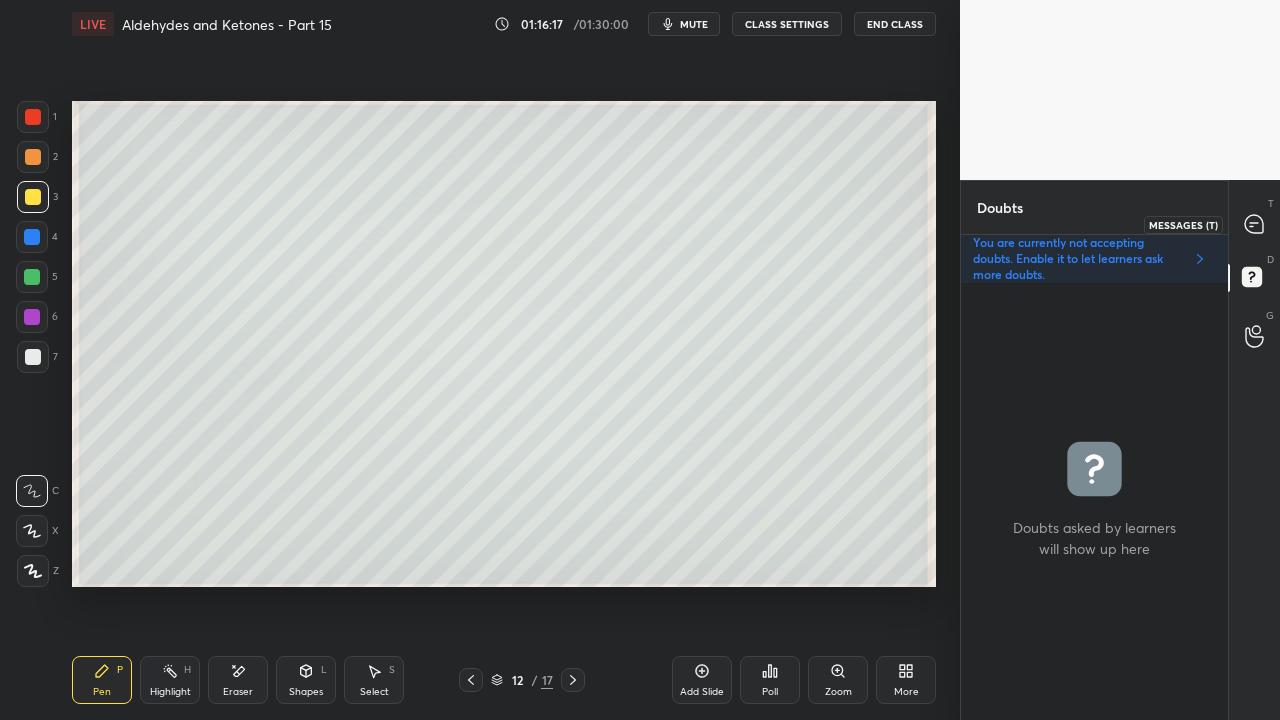 click 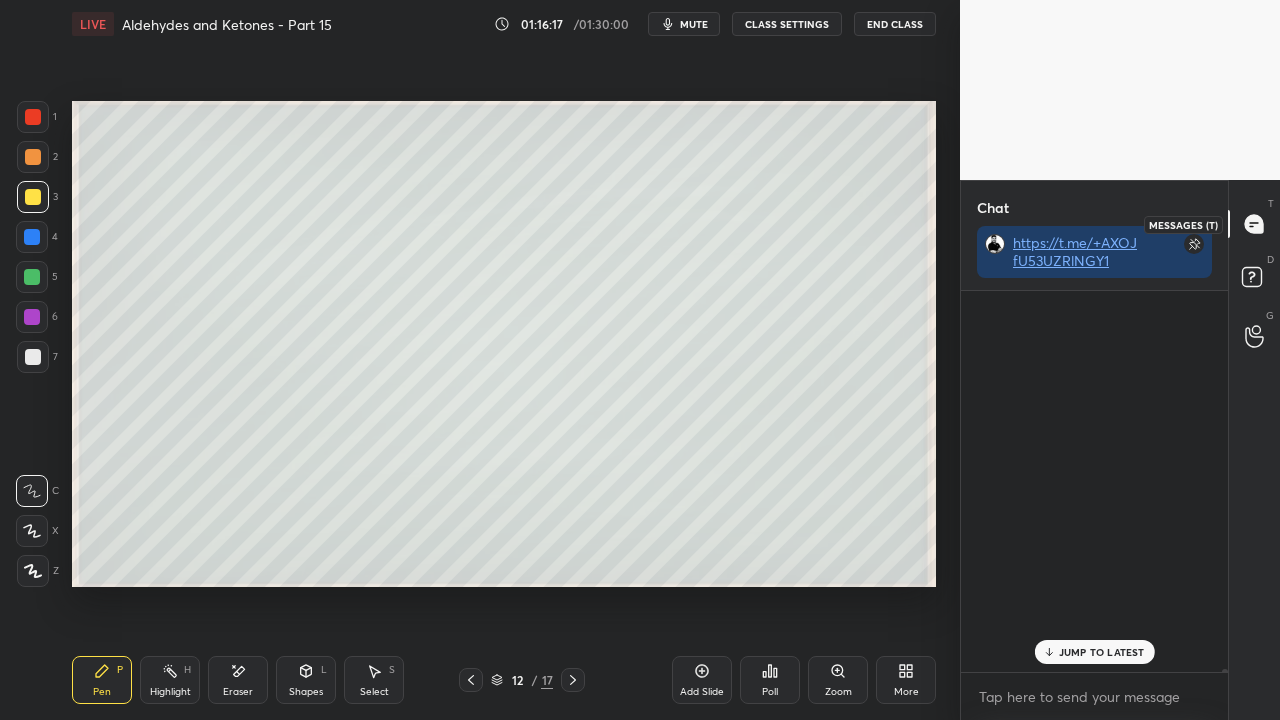 scroll, scrollTop: 71183, scrollLeft: 0, axis: vertical 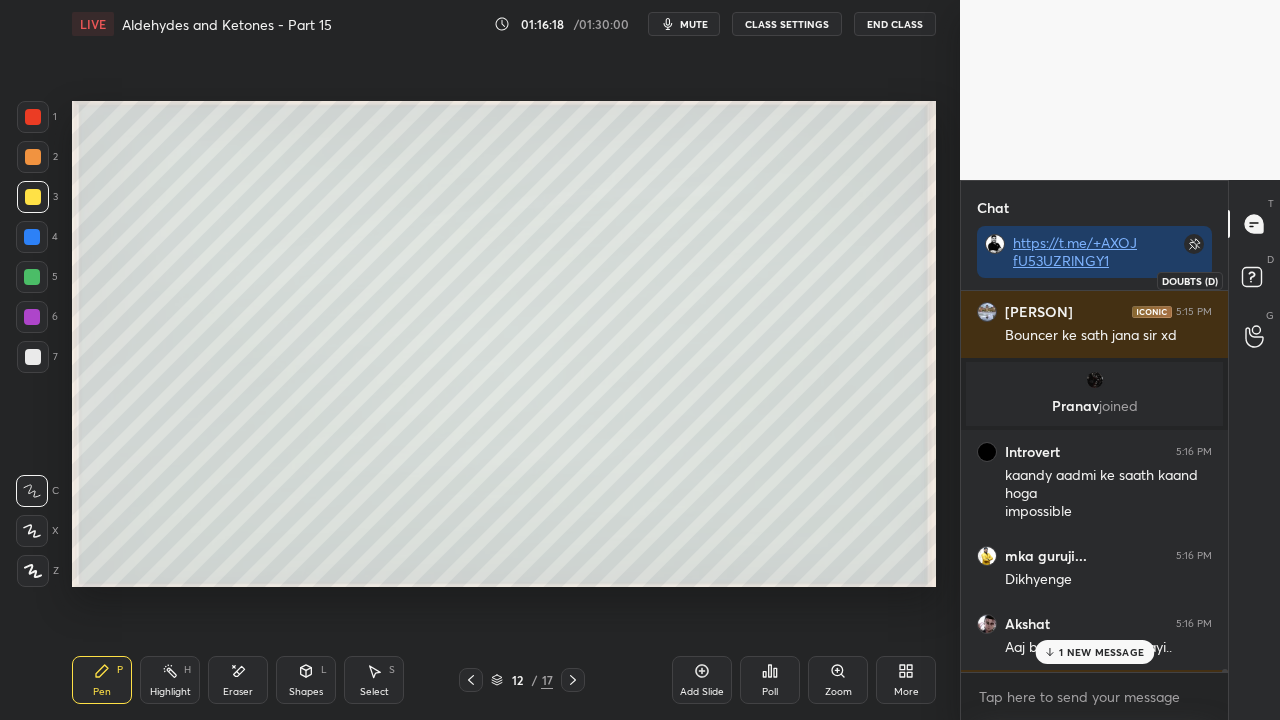 click 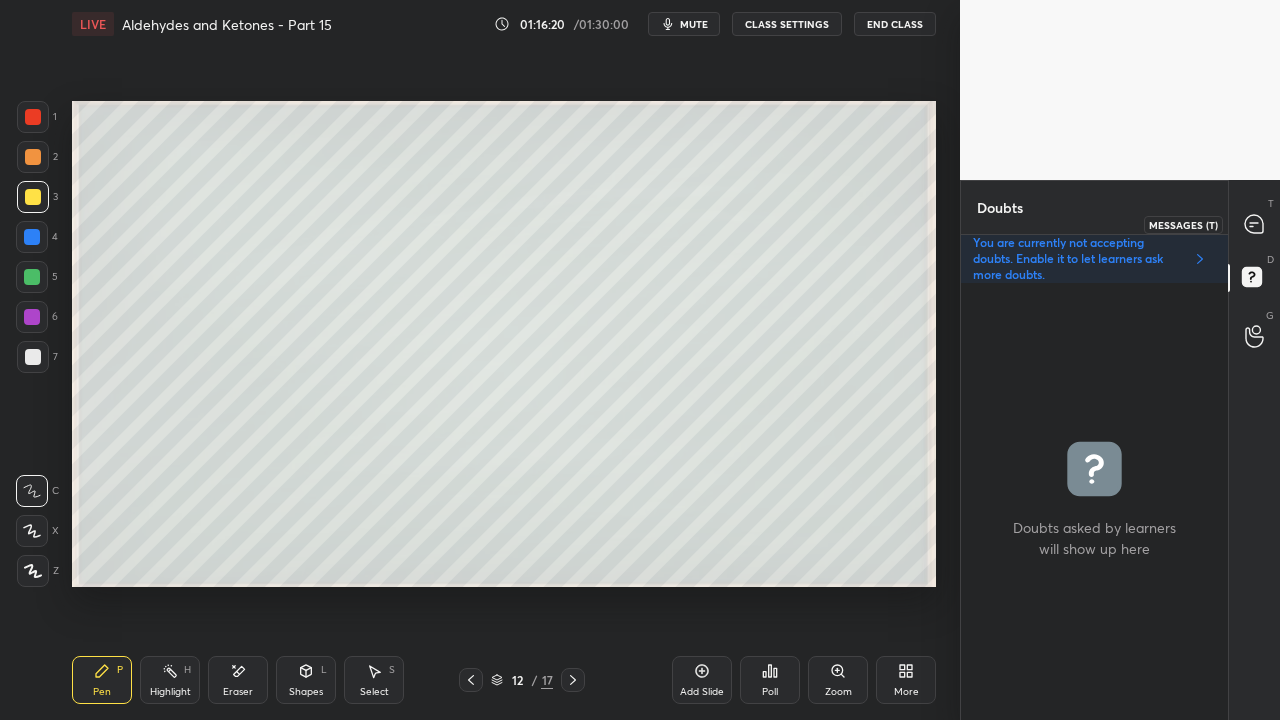 click 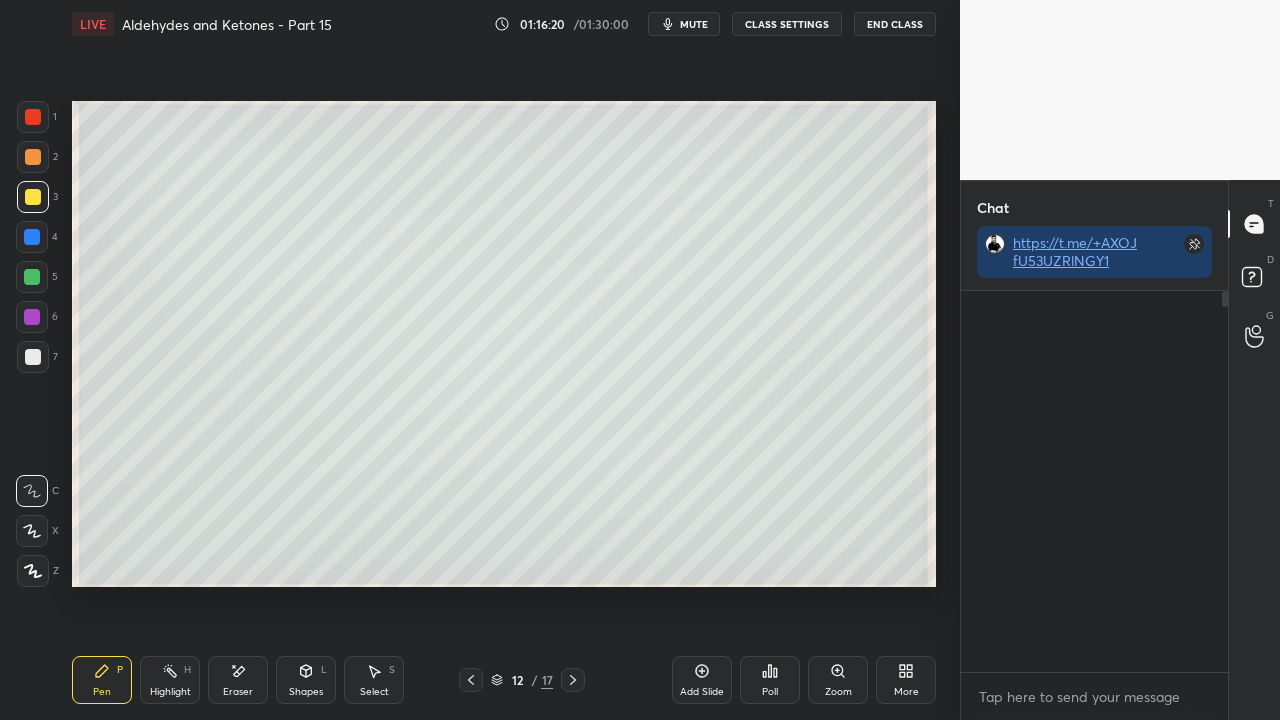 scroll, scrollTop: 423, scrollLeft: 261, axis: both 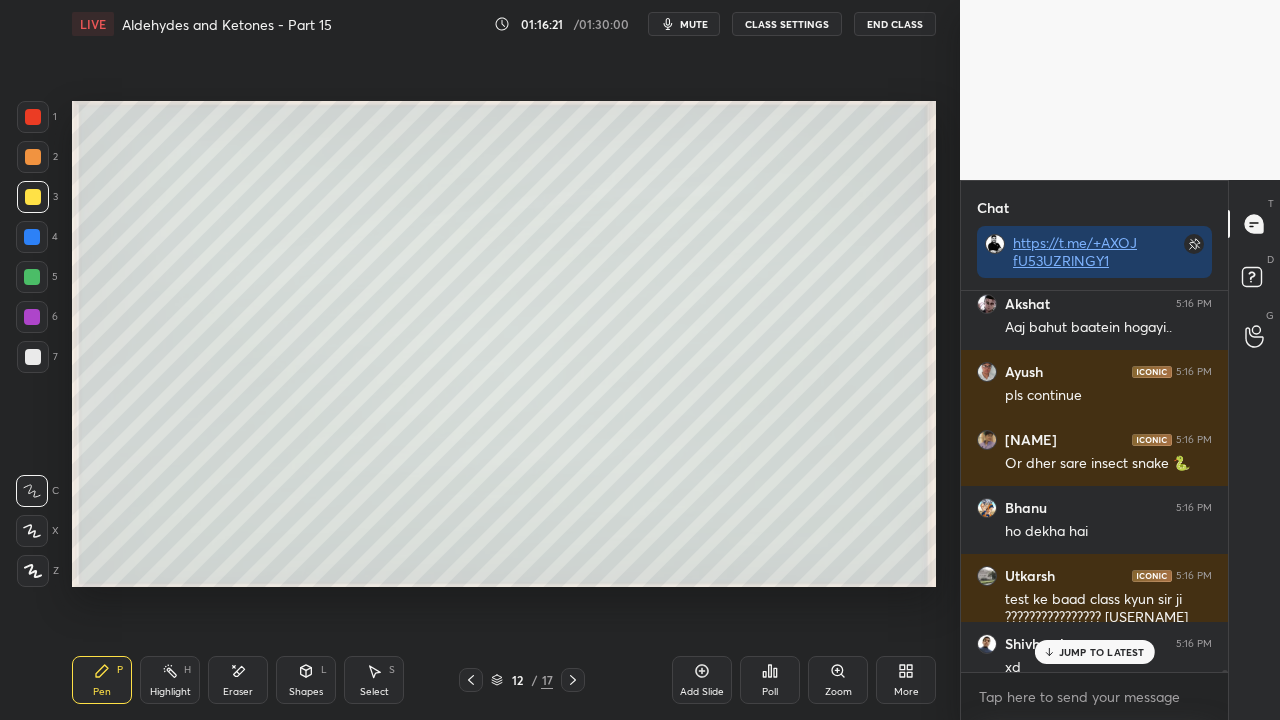 click on "JUMP TO LATEST" at bounding box center (1094, 652) 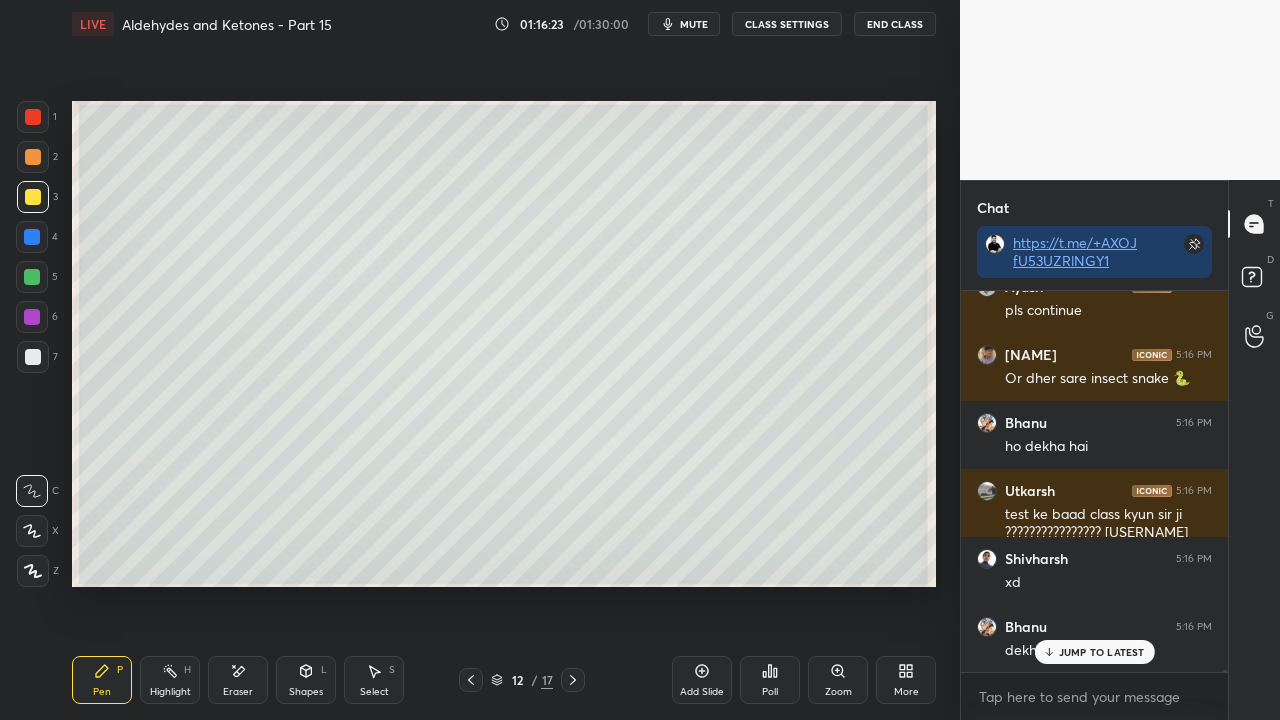 scroll, scrollTop: 71674, scrollLeft: 0, axis: vertical 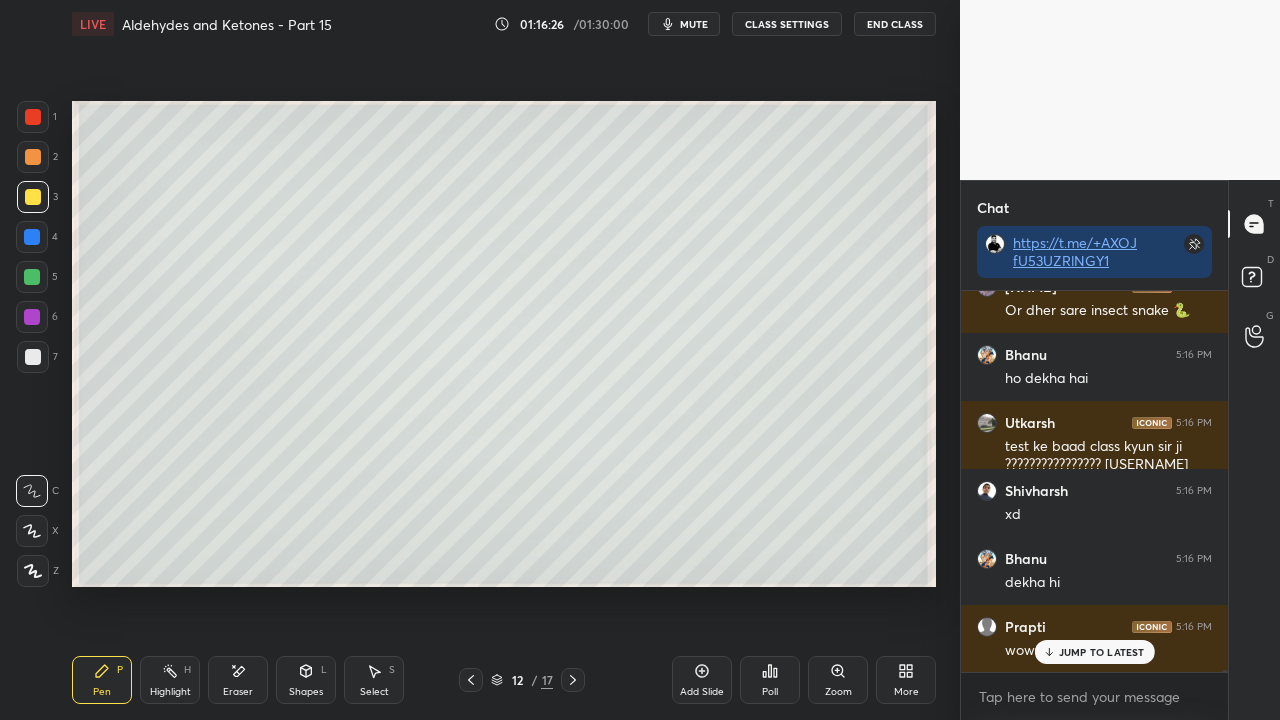 click on "G Raise Hand (G)" at bounding box center [1254, 336] 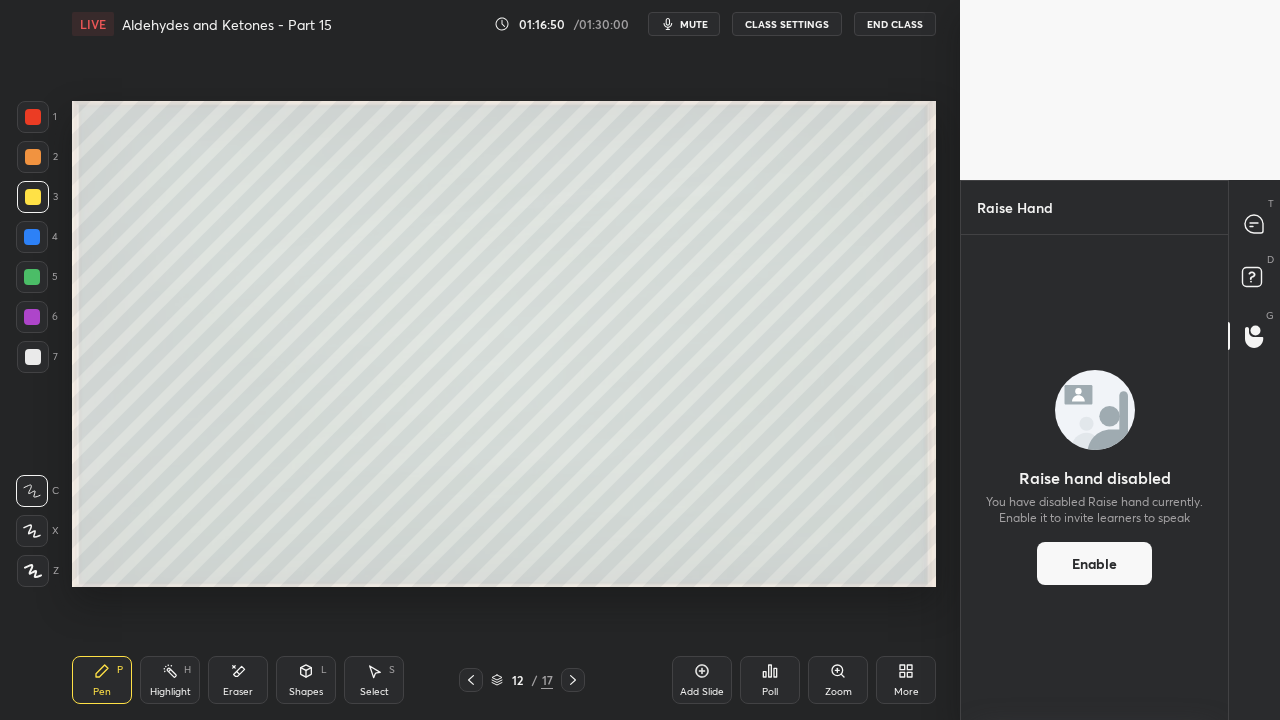 click on "Eraser" at bounding box center [238, 680] 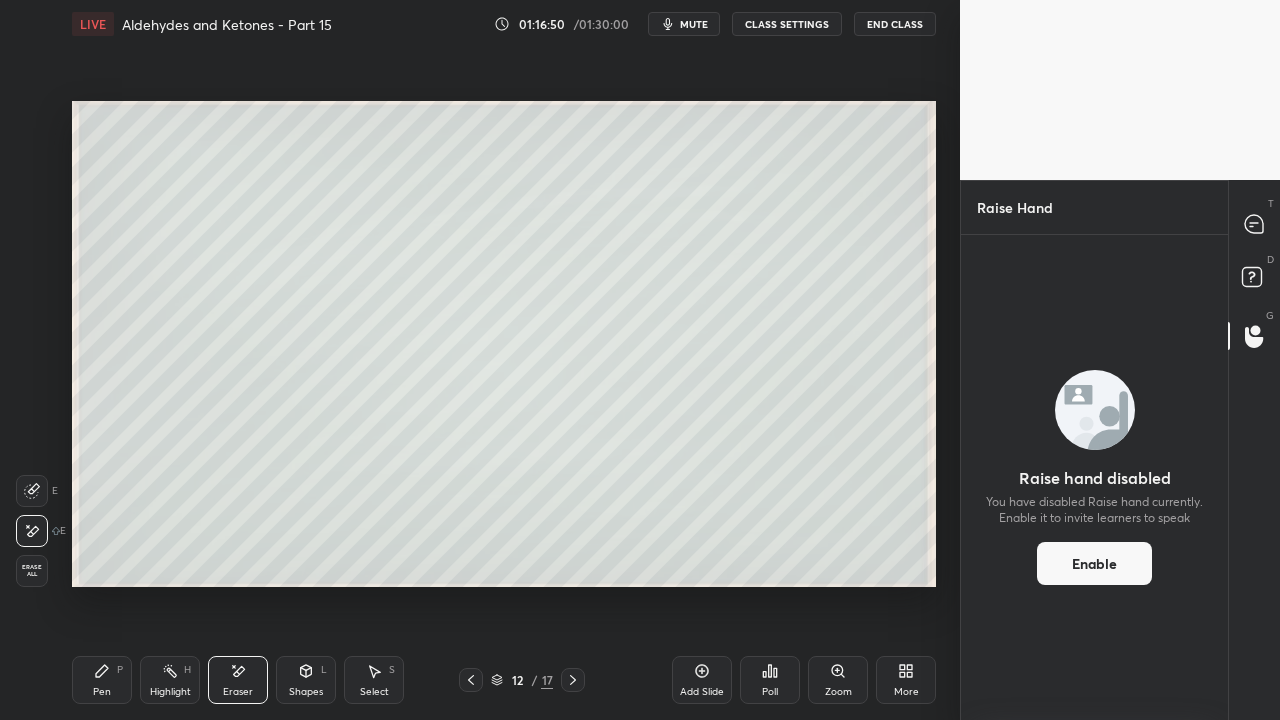 click on "Erase all" at bounding box center [32, 571] 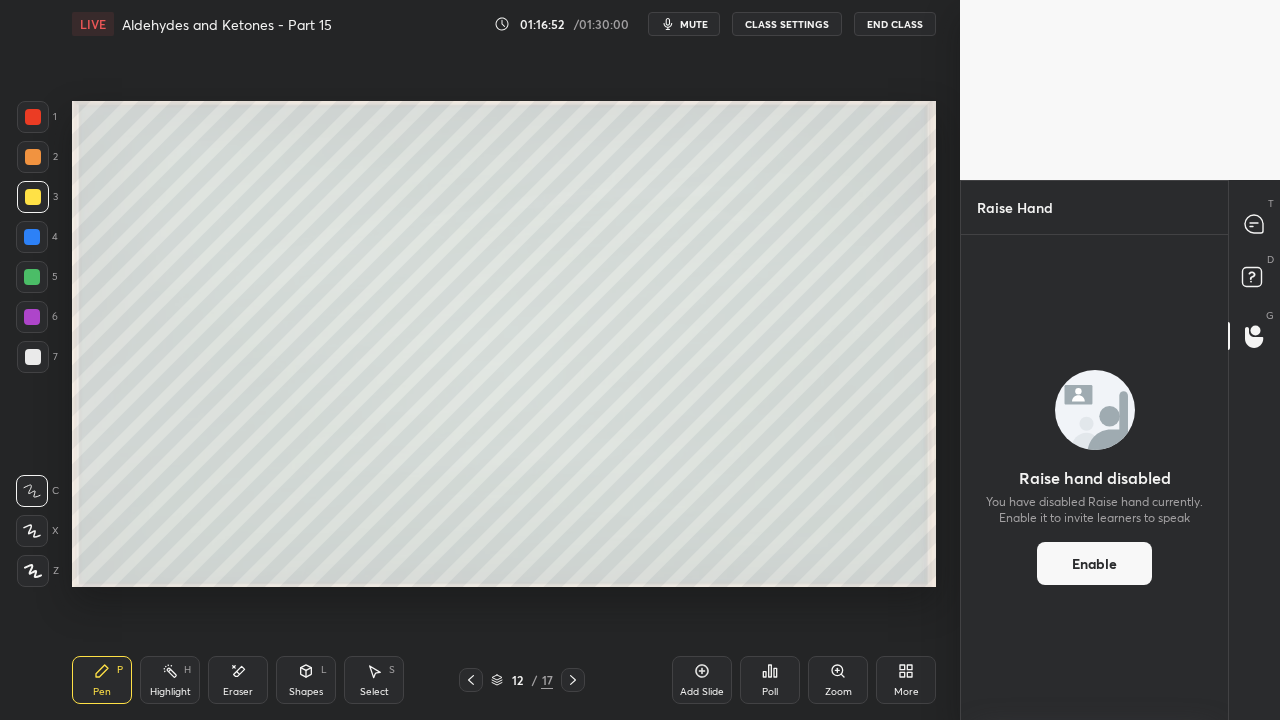 click 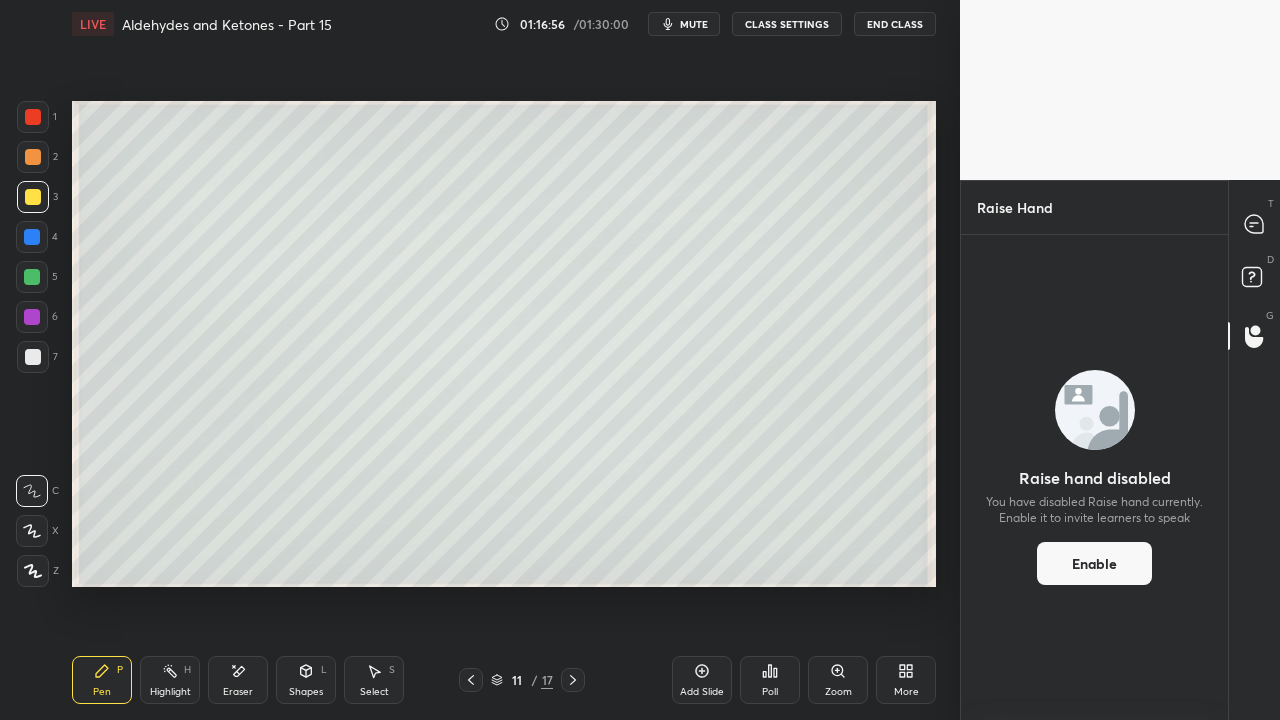 click at bounding box center (33, 357) 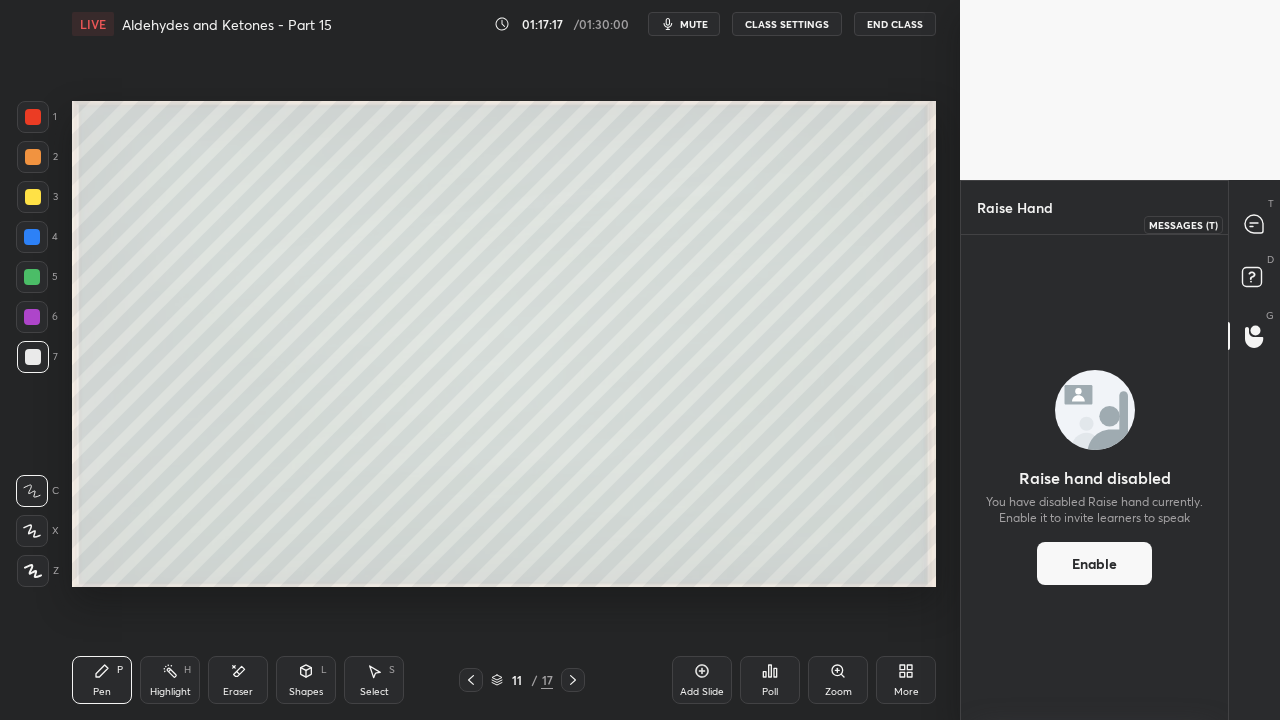 click at bounding box center (1255, 224) 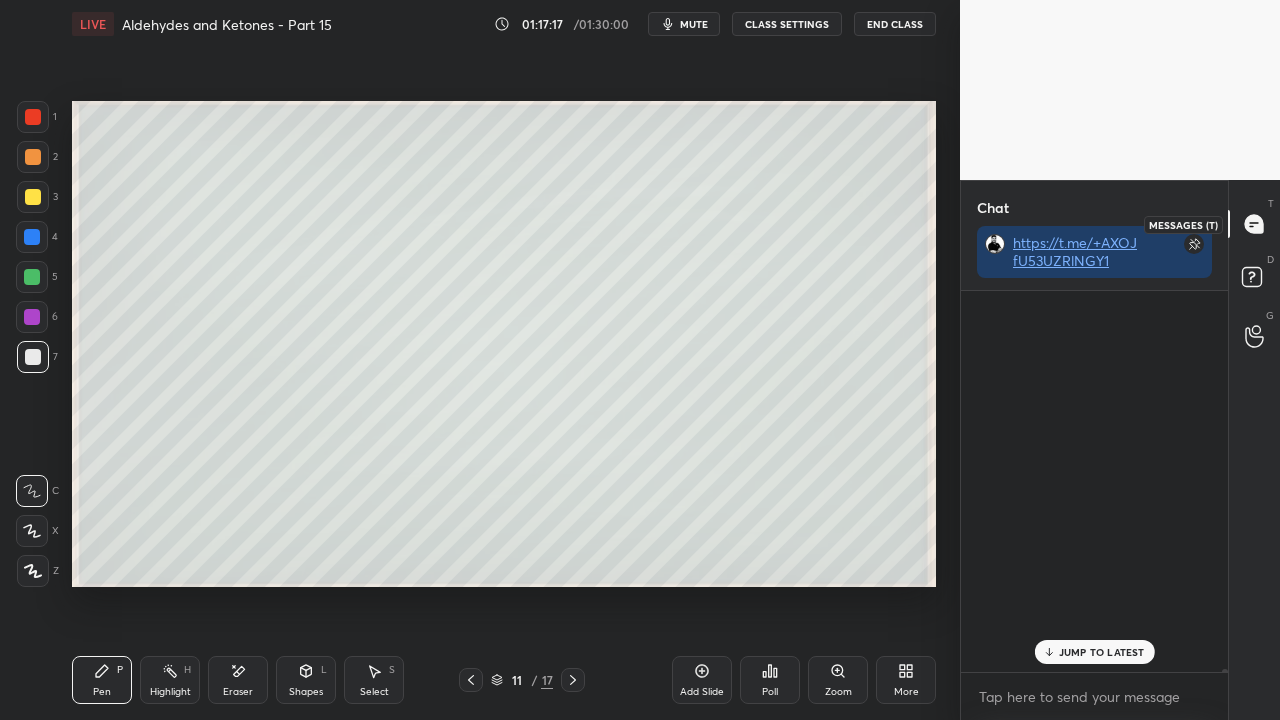 scroll, scrollTop: 72325, scrollLeft: 0, axis: vertical 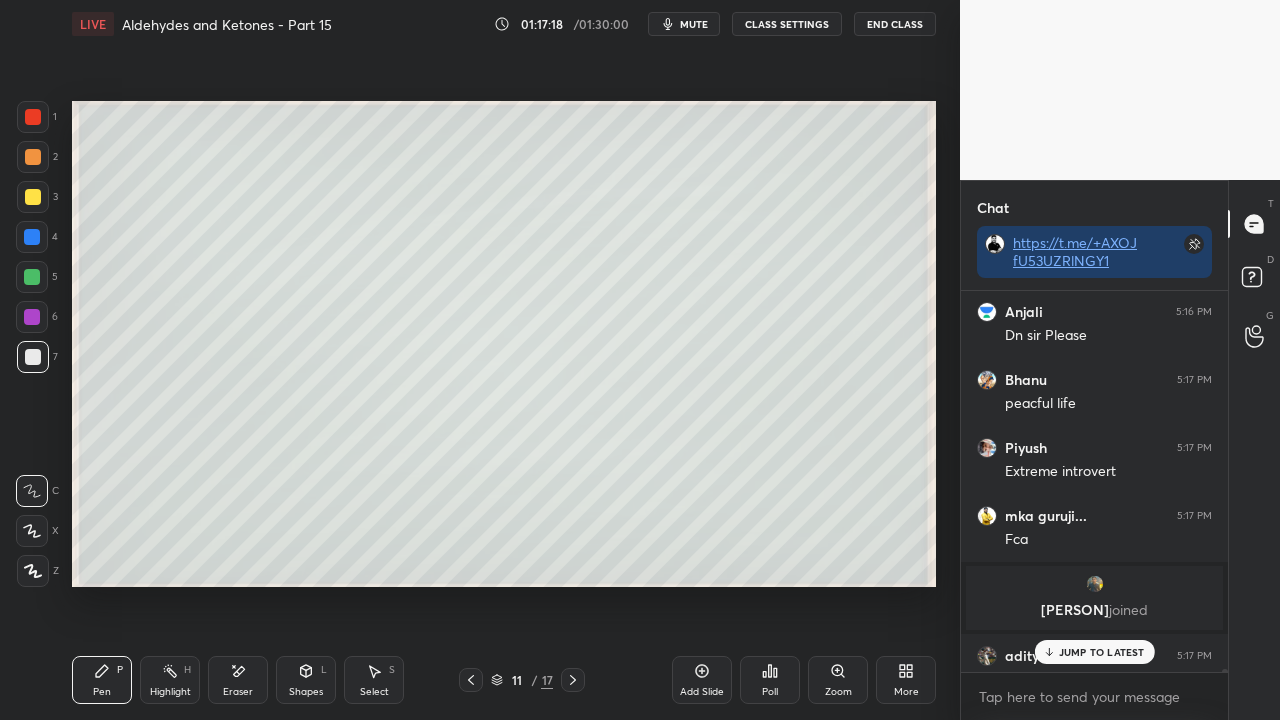 click on "JUMP TO LATEST" at bounding box center (1102, 652) 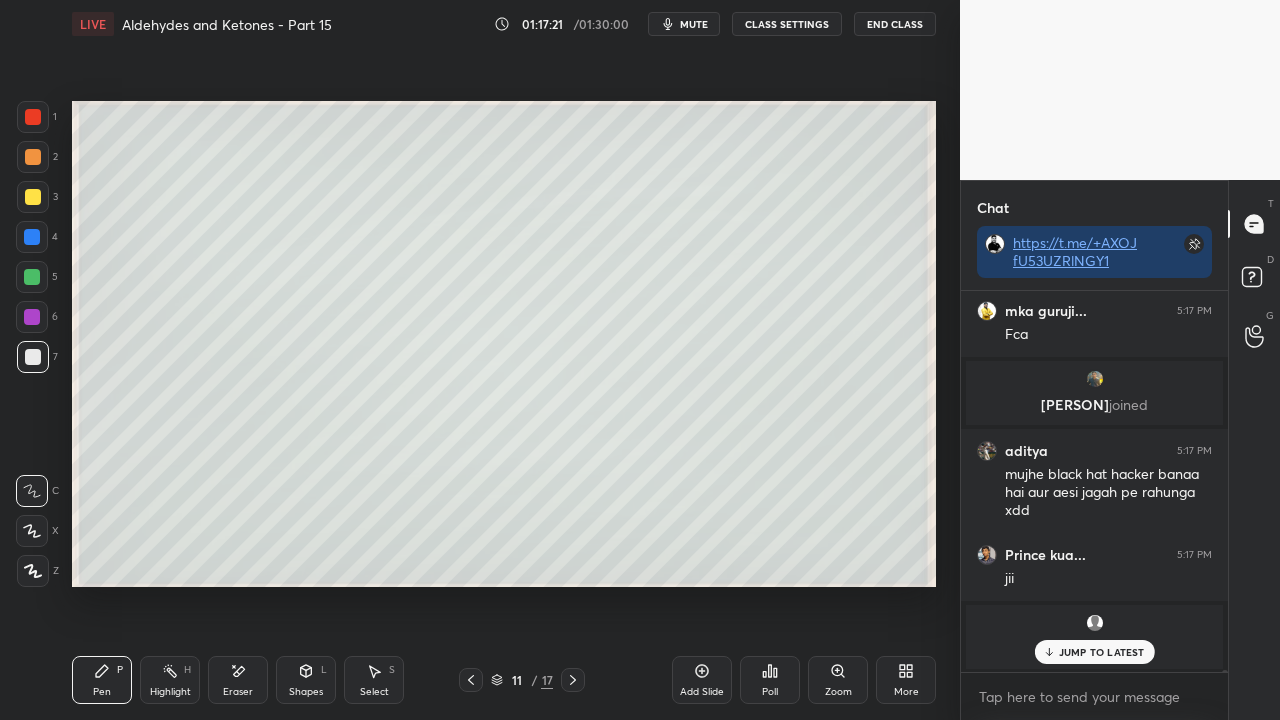 scroll, scrollTop: 72688, scrollLeft: 0, axis: vertical 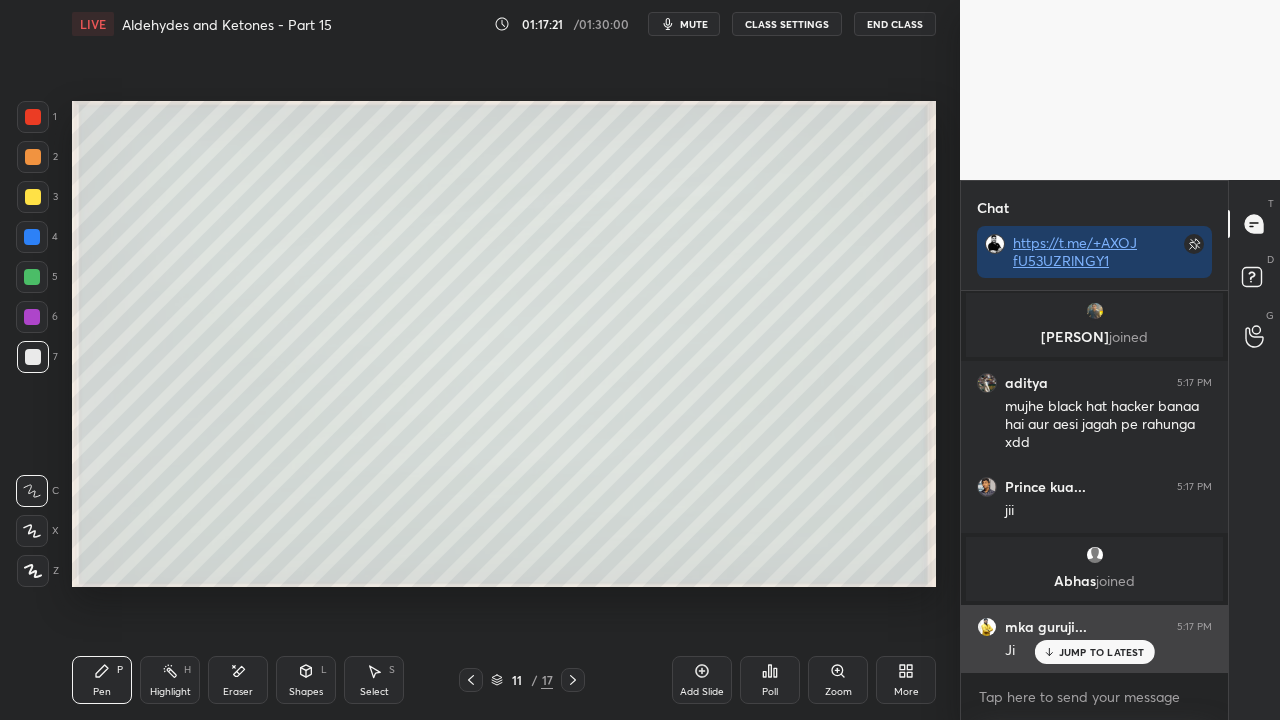 click on "JUMP TO LATEST" at bounding box center [1102, 652] 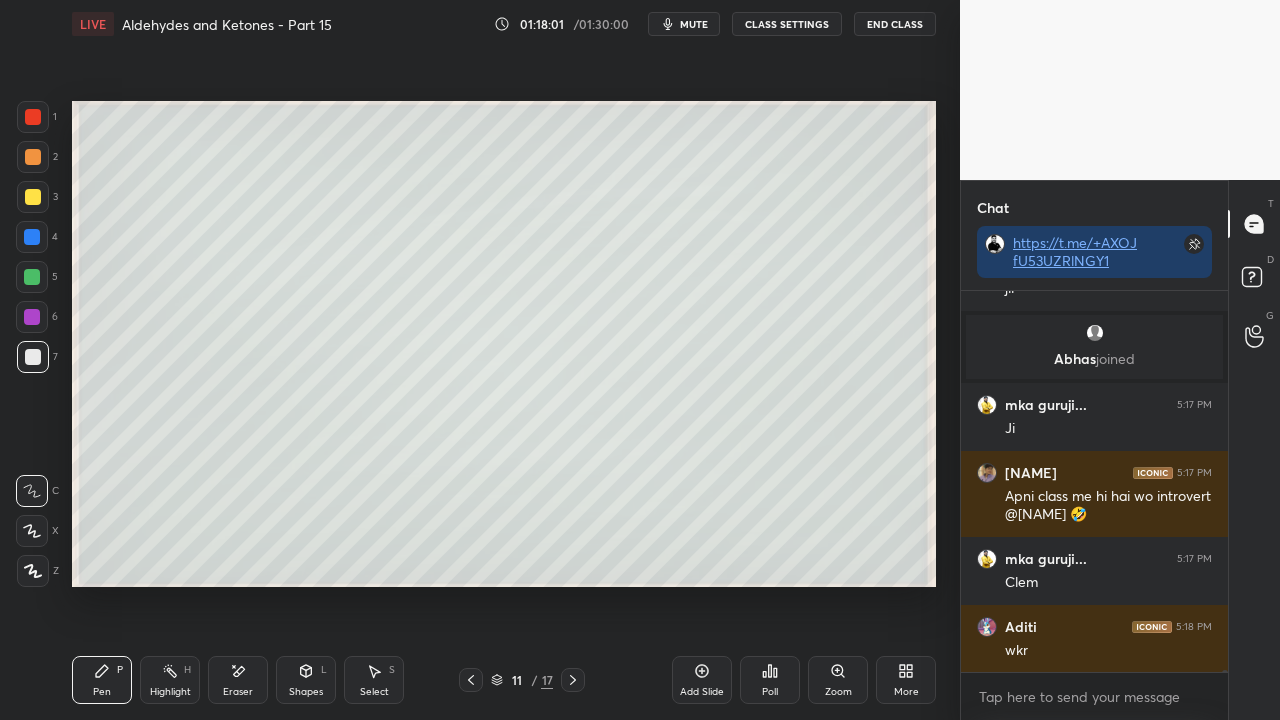 scroll, scrollTop: 72978, scrollLeft: 0, axis: vertical 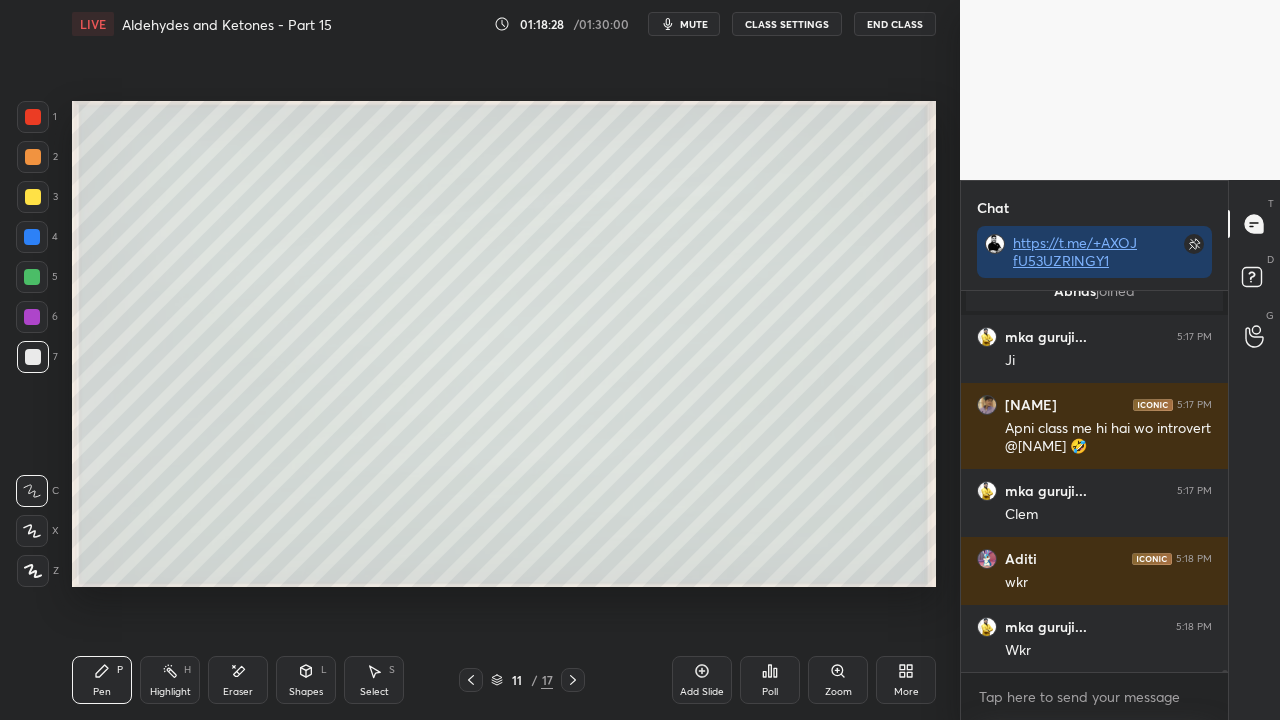 click on "Eraser" at bounding box center (238, 680) 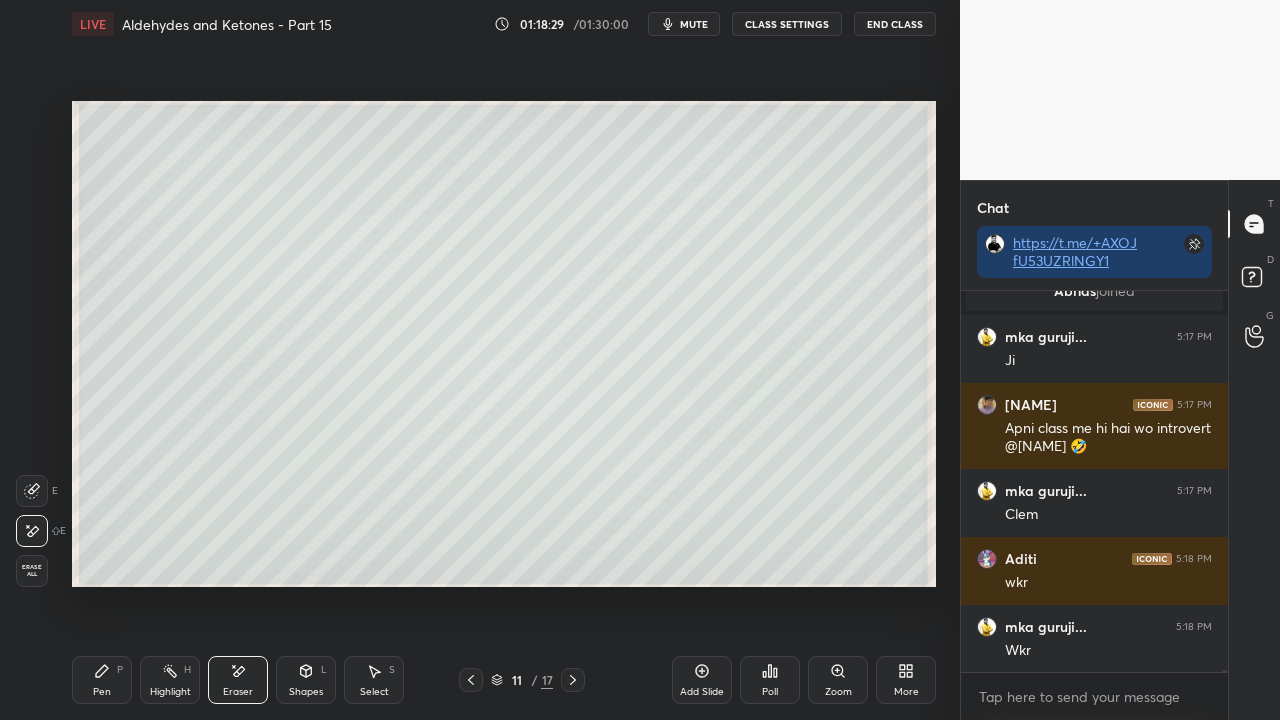 click on "Pen P" at bounding box center [102, 680] 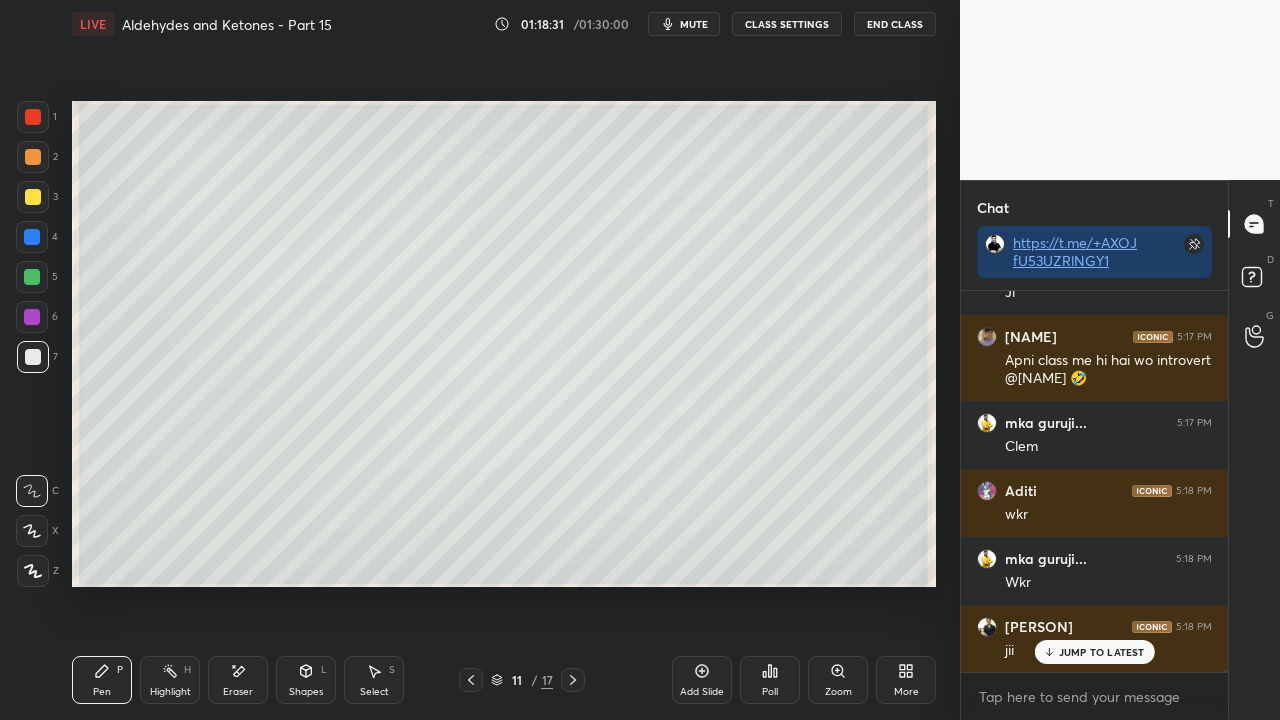 scroll, scrollTop: 73114, scrollLeft: 0, axis: vertical 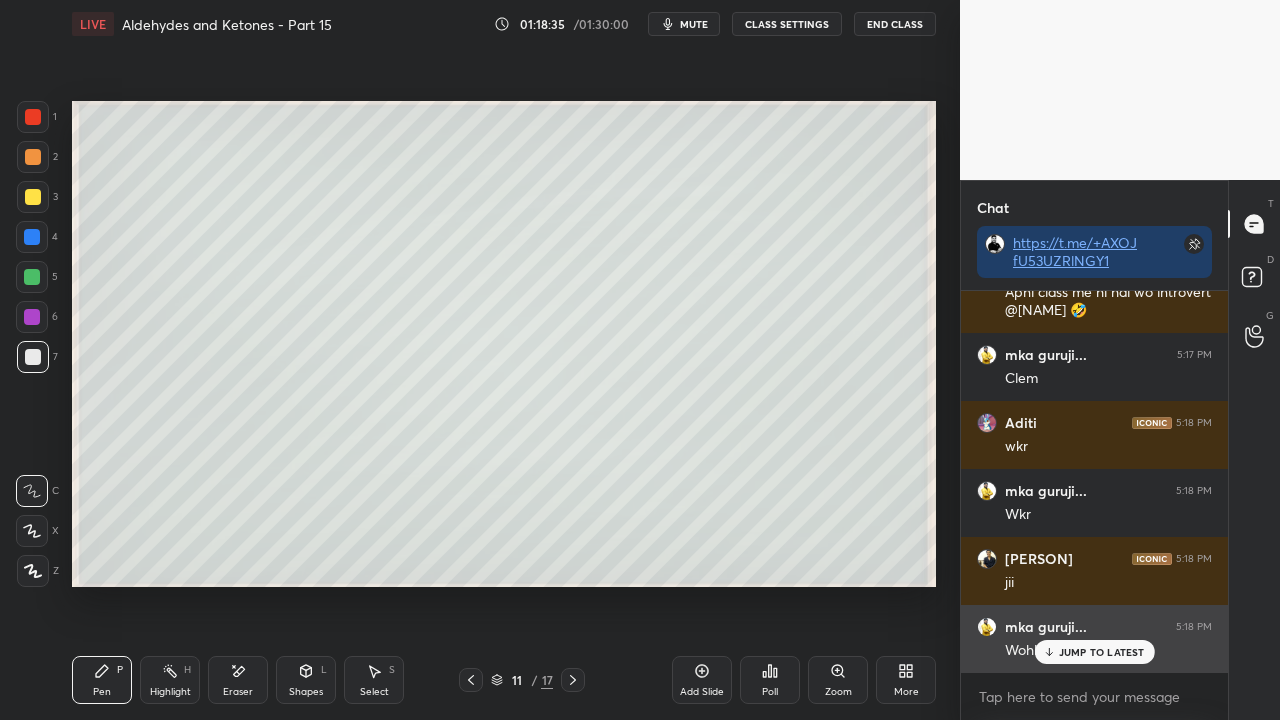 click on "JUMP TO LATEST" at bounding box center [1102, 652] 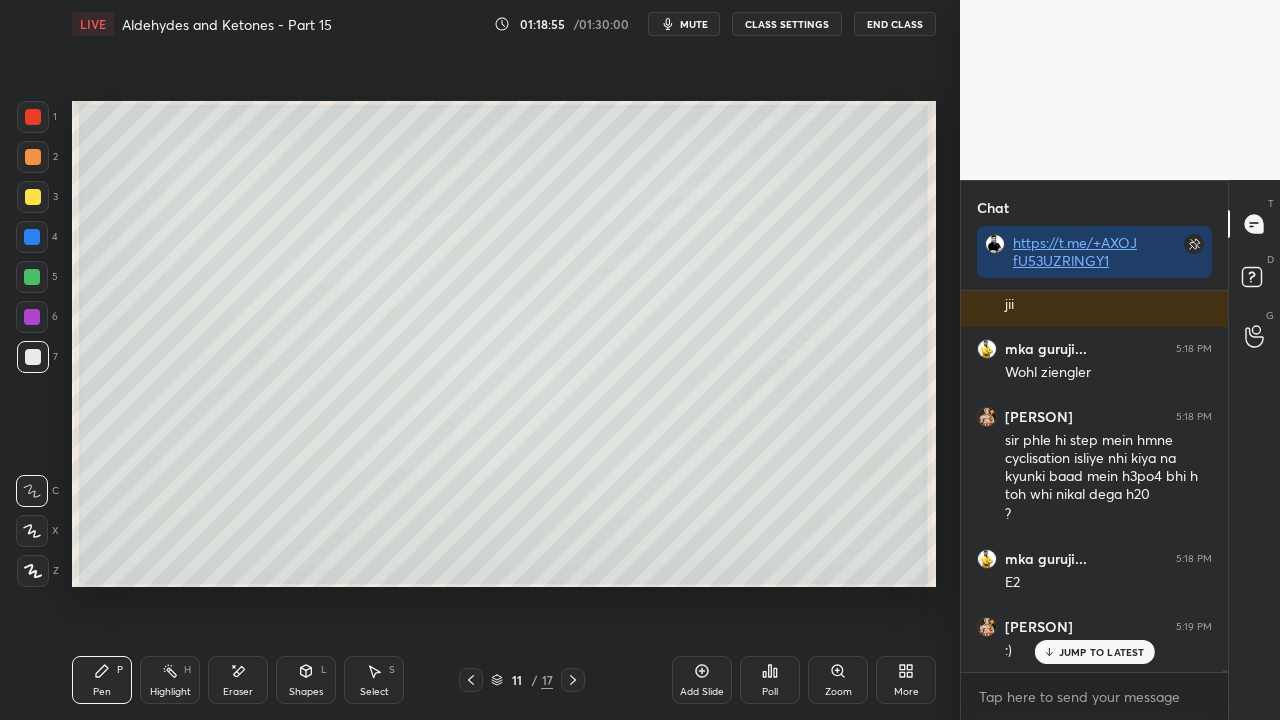 scroll, scrollTop: 73460, scrollLeft: 0, axis: vertical 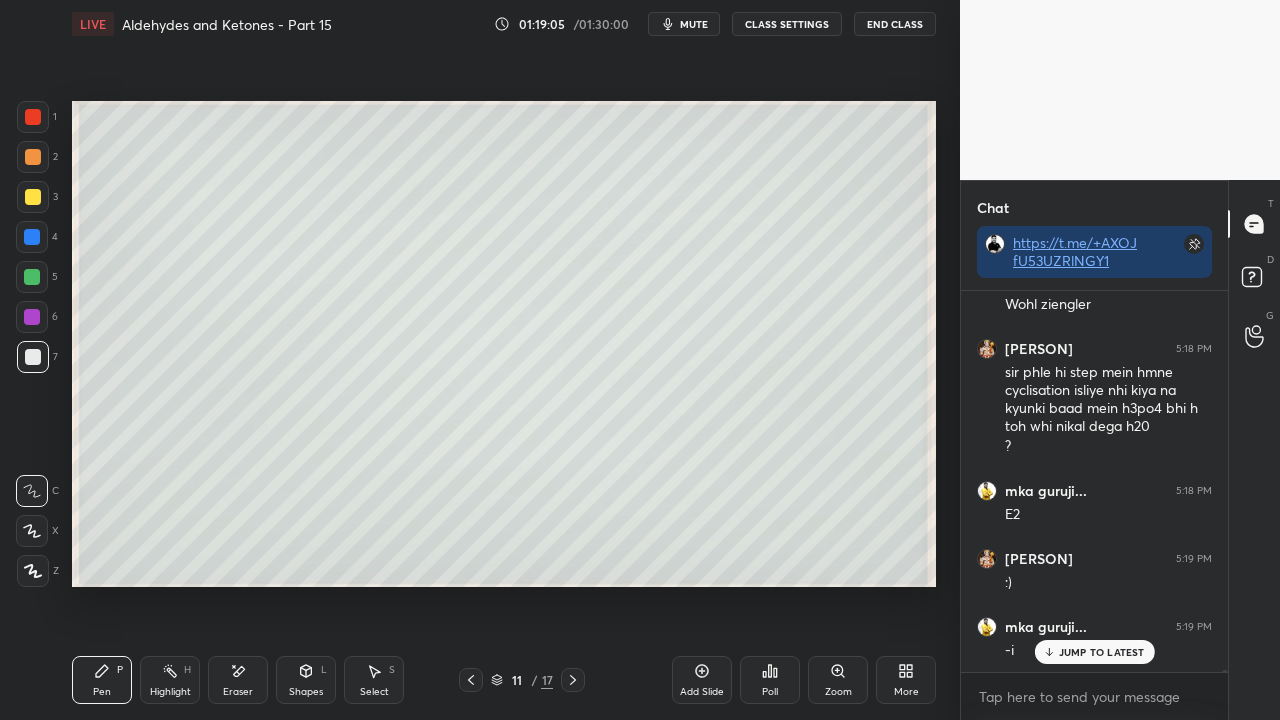 click at bounding box center [33, 197] 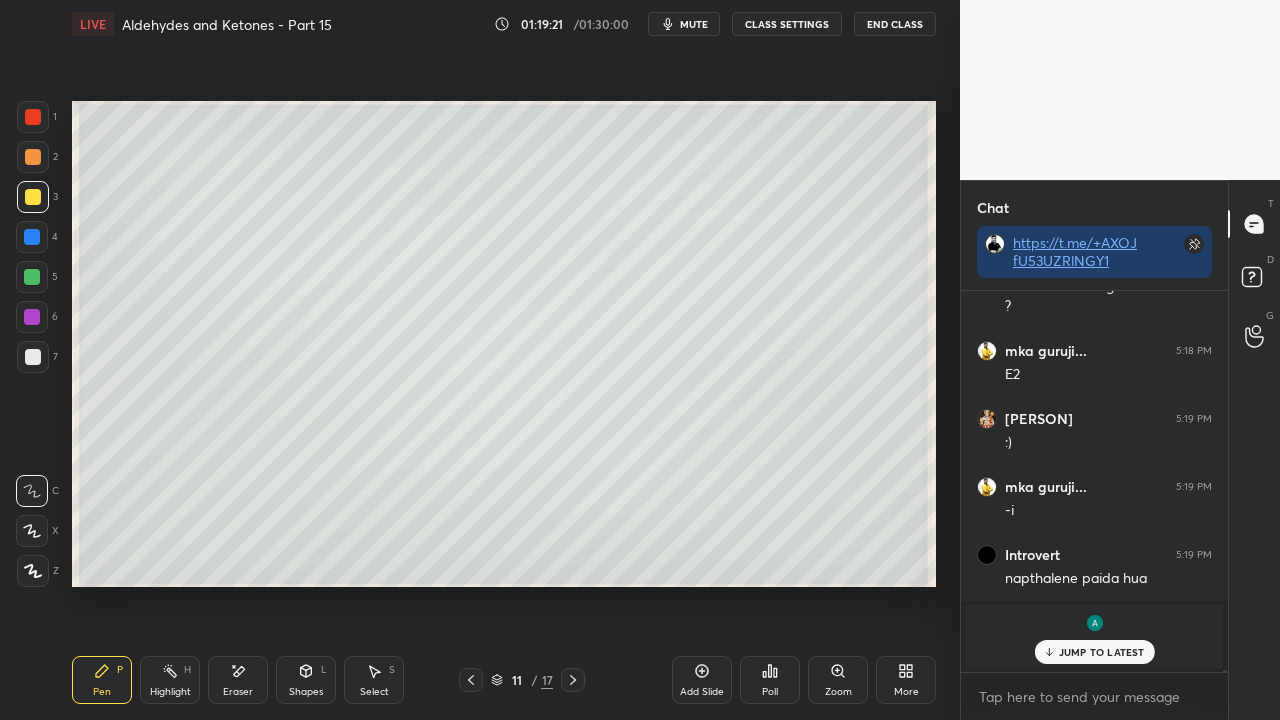 scroll, scrollTop: 73668, scrollLeft: 0, axis: vertical 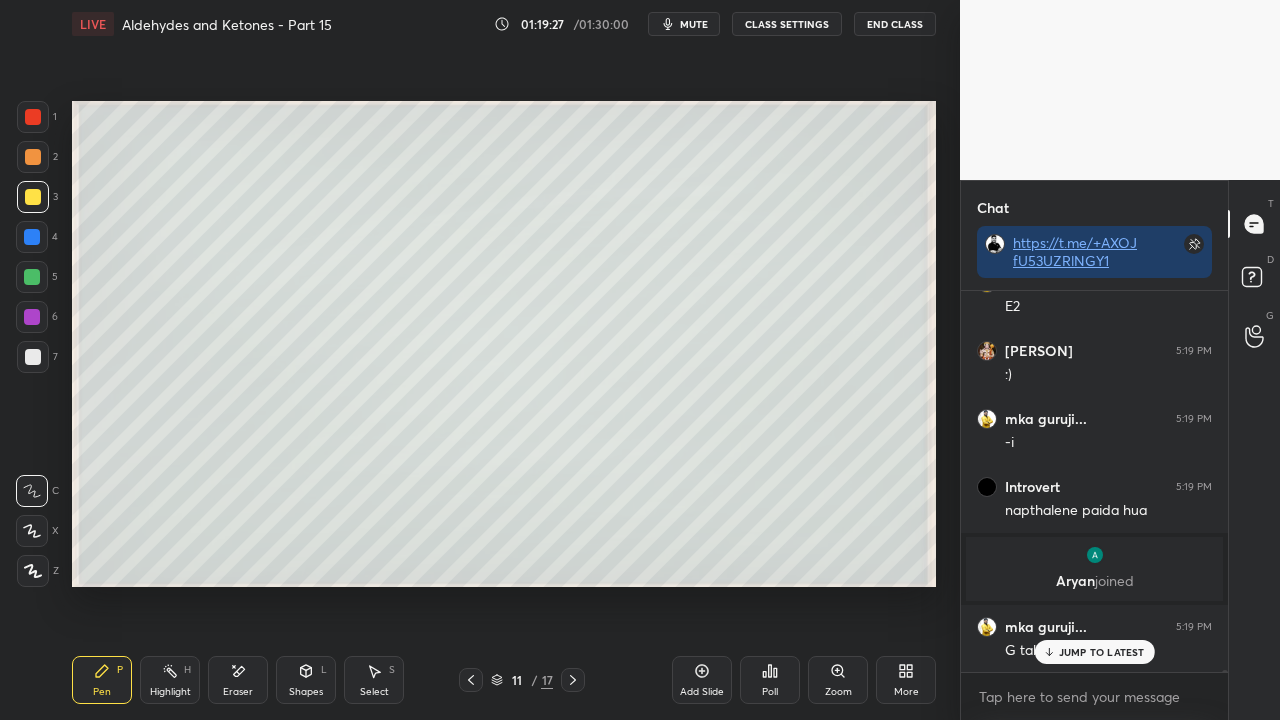 click 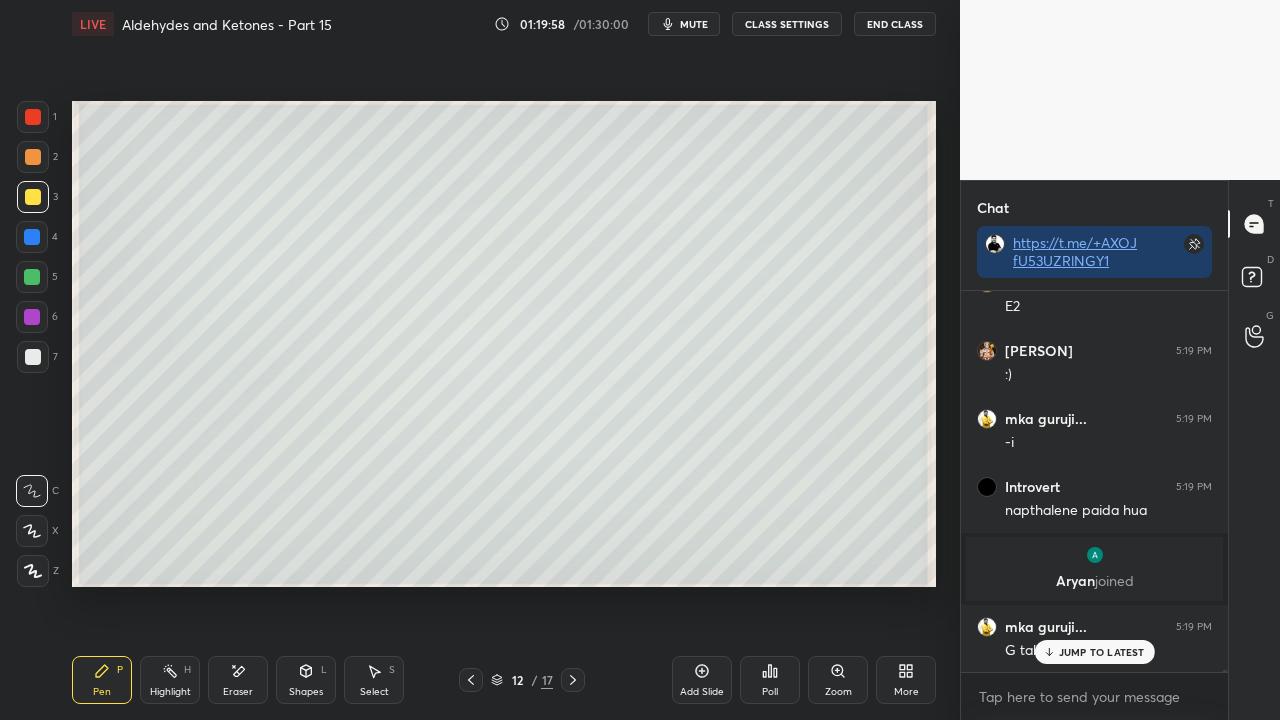 click 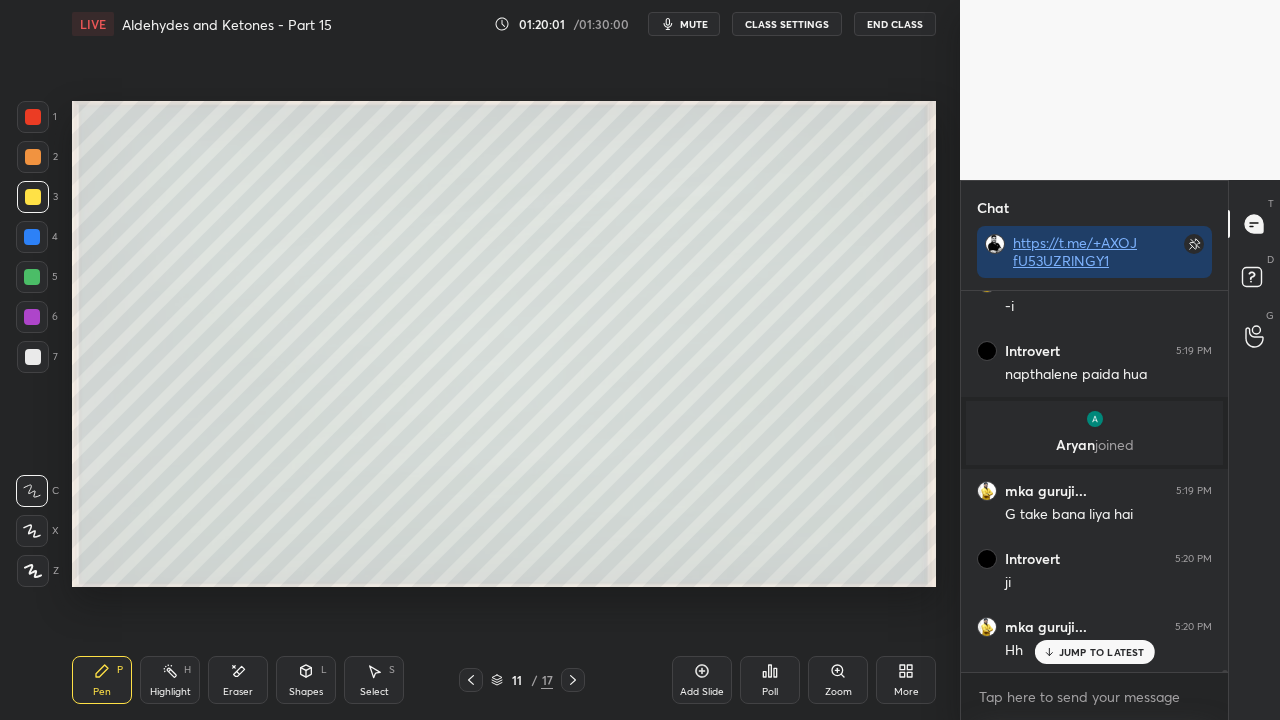 click 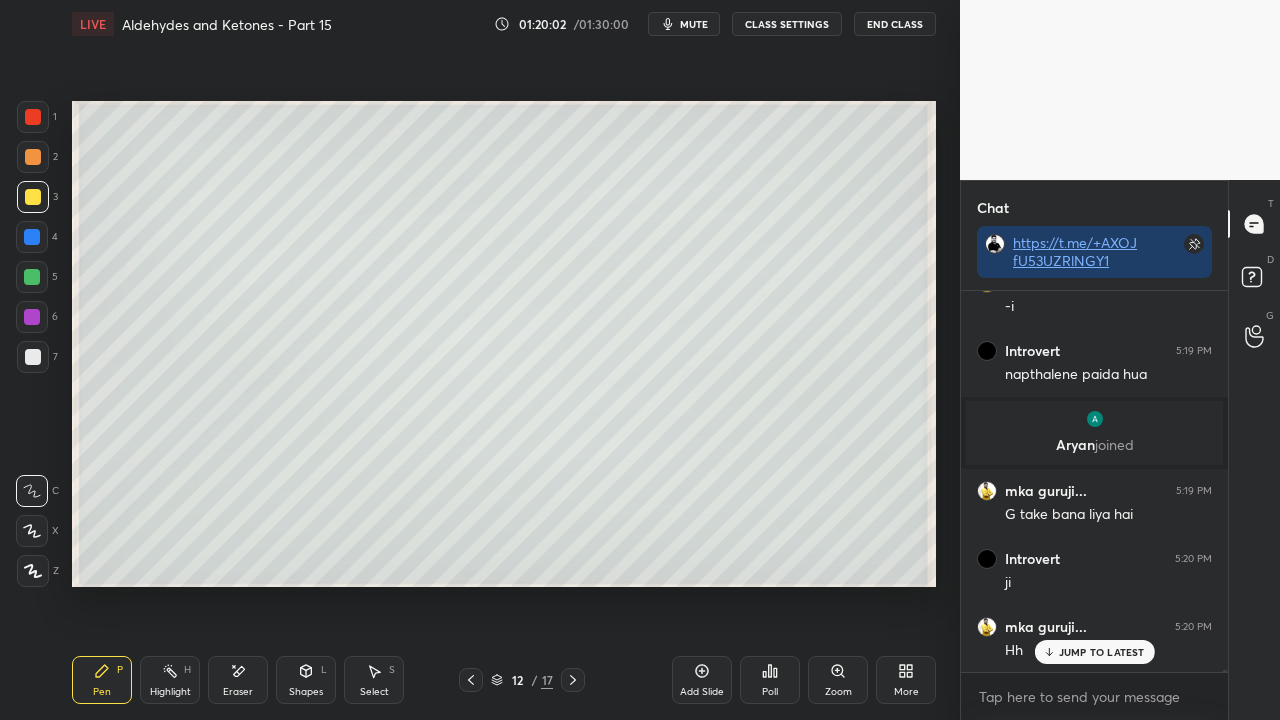 scroll, scrollTop: 73872, scrollLeft: 0, axis: vertical 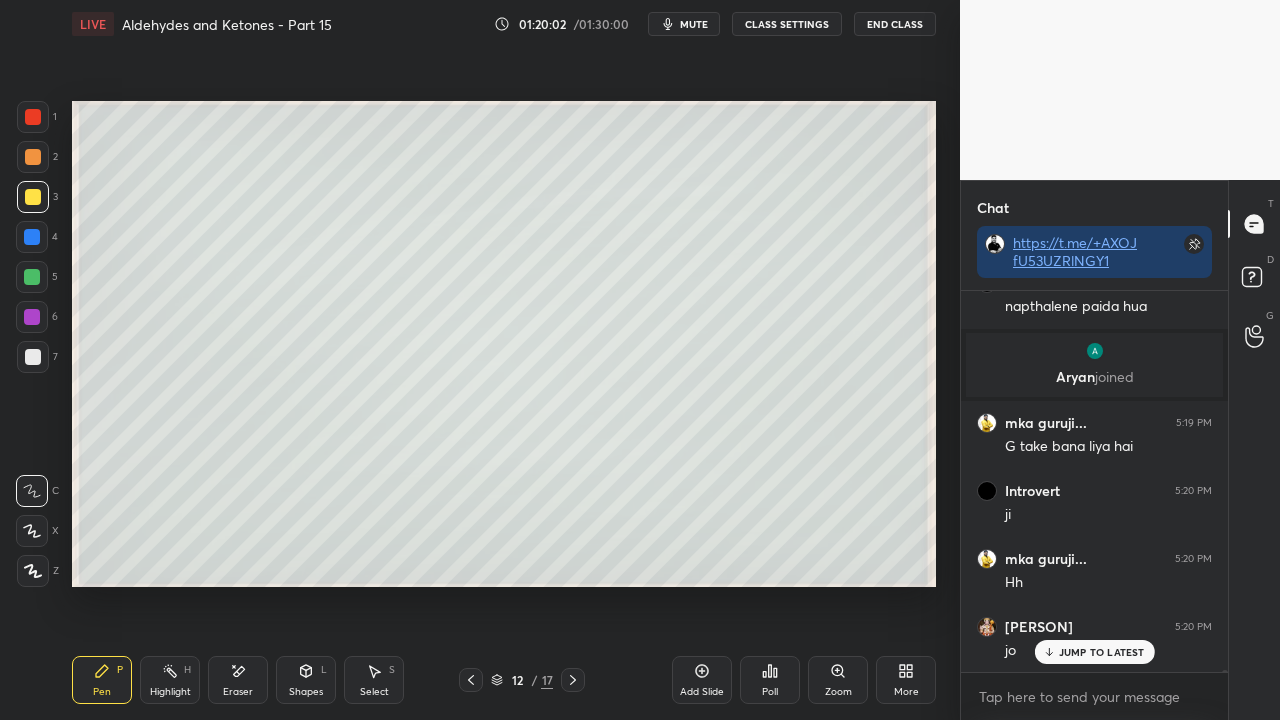 click on "More" at bounding box center [906, 680] 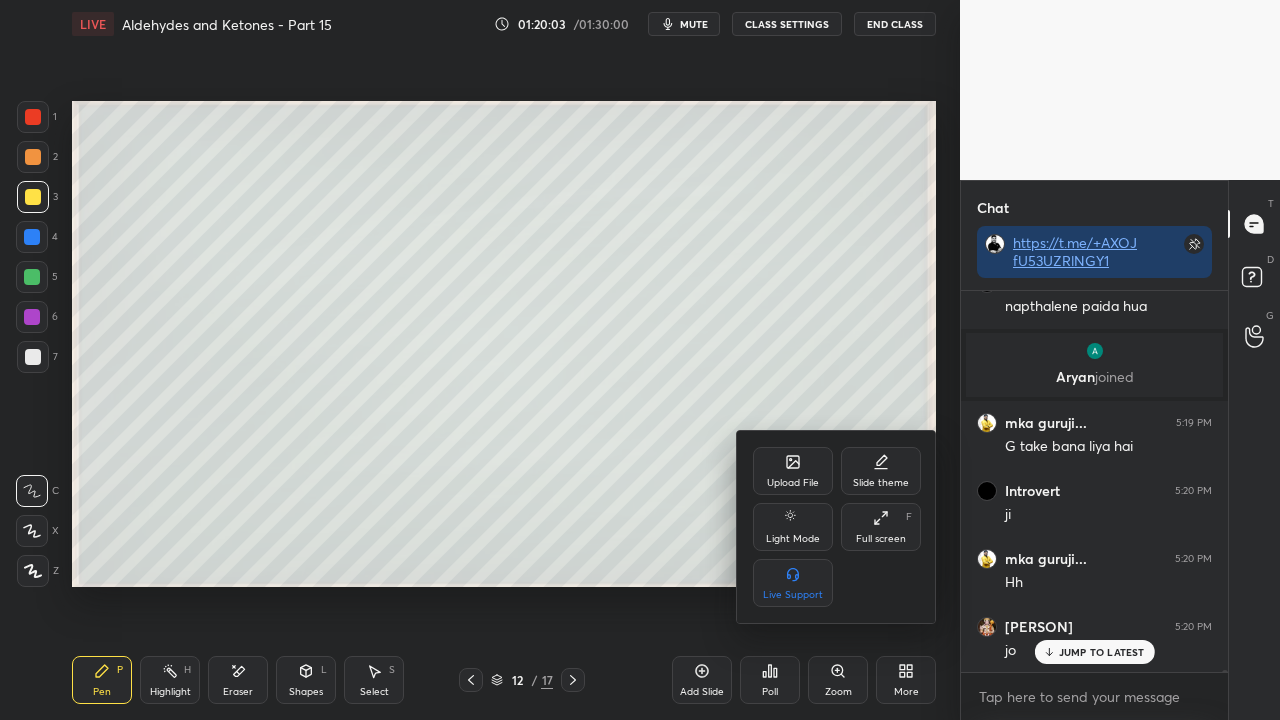 scroll, scrollTop: 73892, scrollLeft: 0, axis: vertical 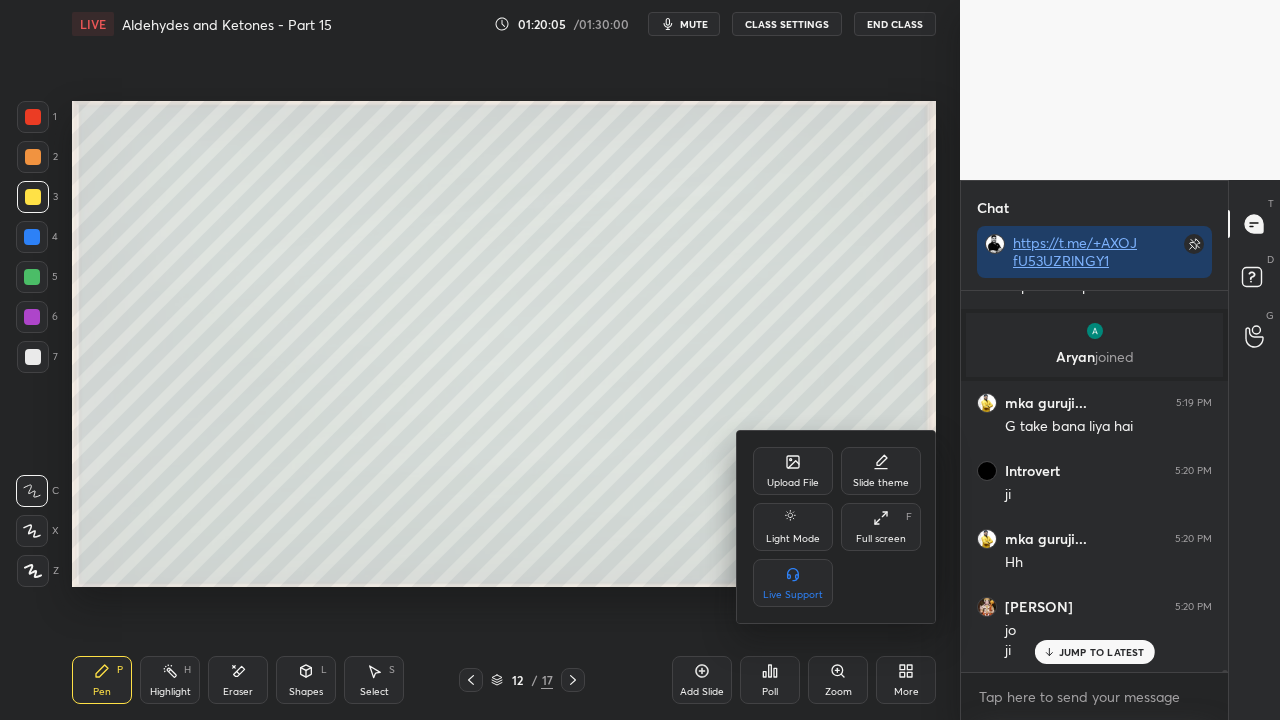 click at bounding box center [640, 360] 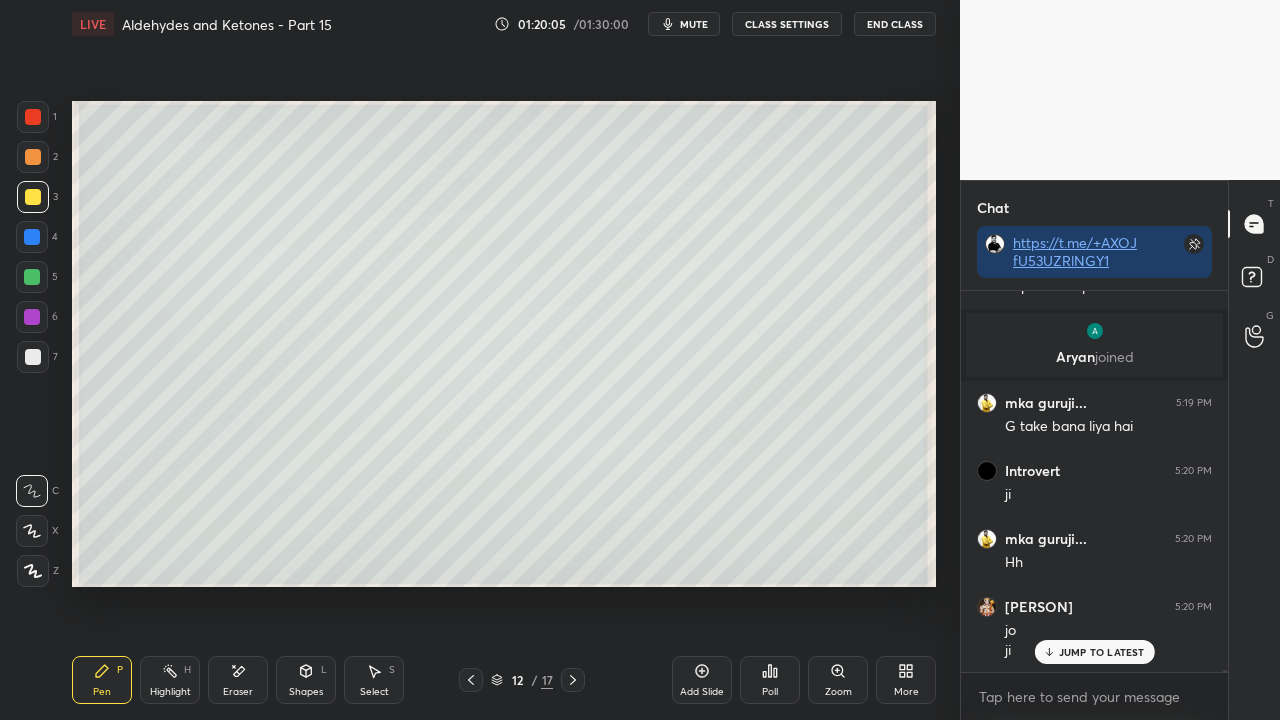 click on "Poll" at bounding box center [770, 680] 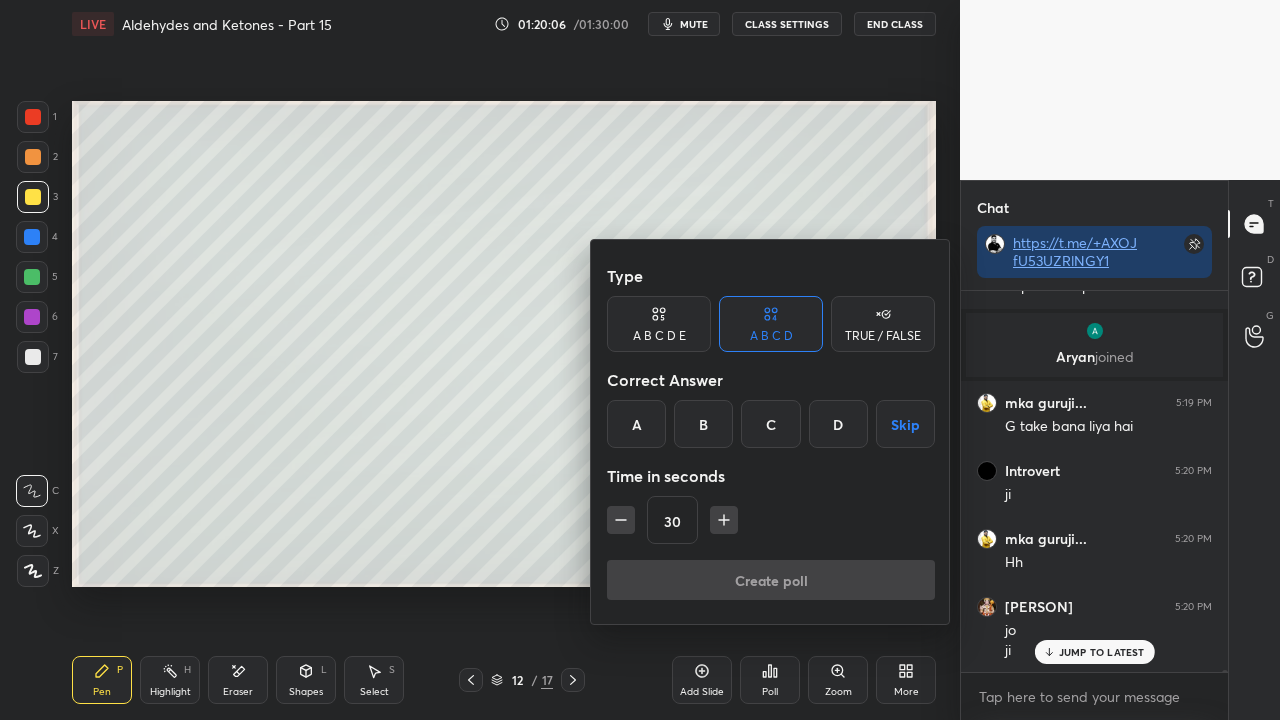 click on "TRUE / FALSE" at bounding box center (883, 336) 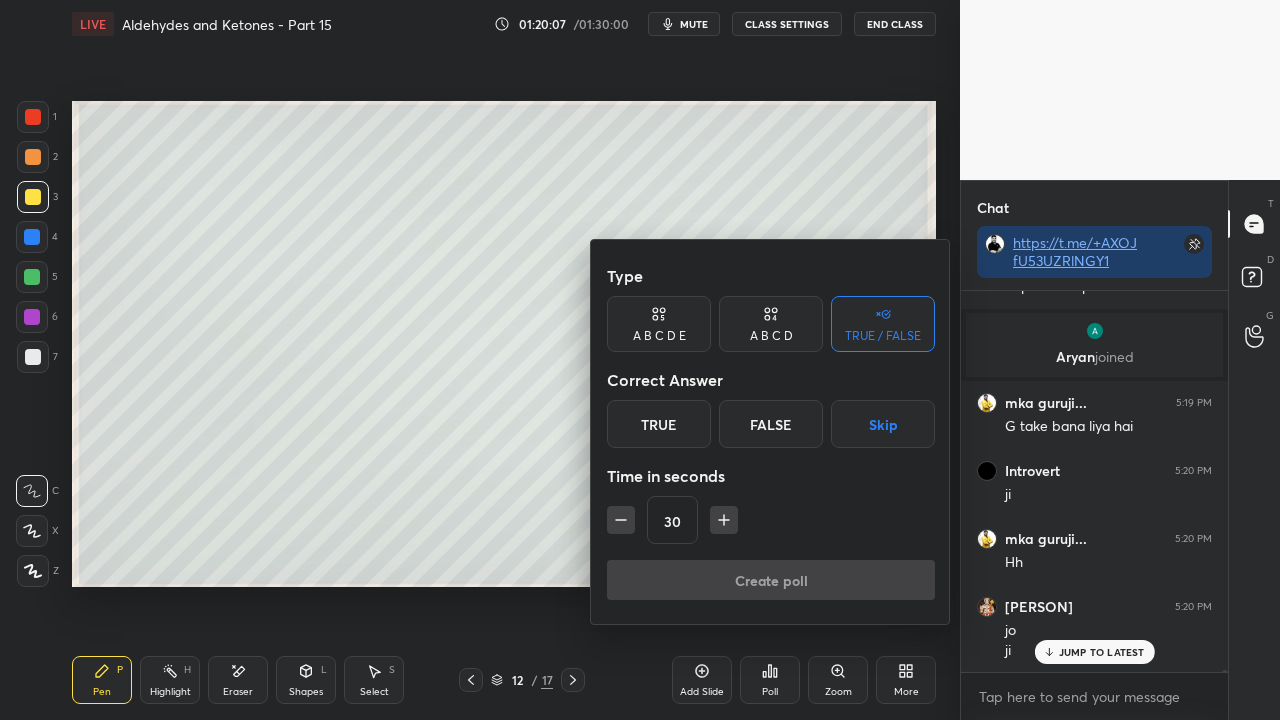 click on "True" at bounding box center [659, 424] 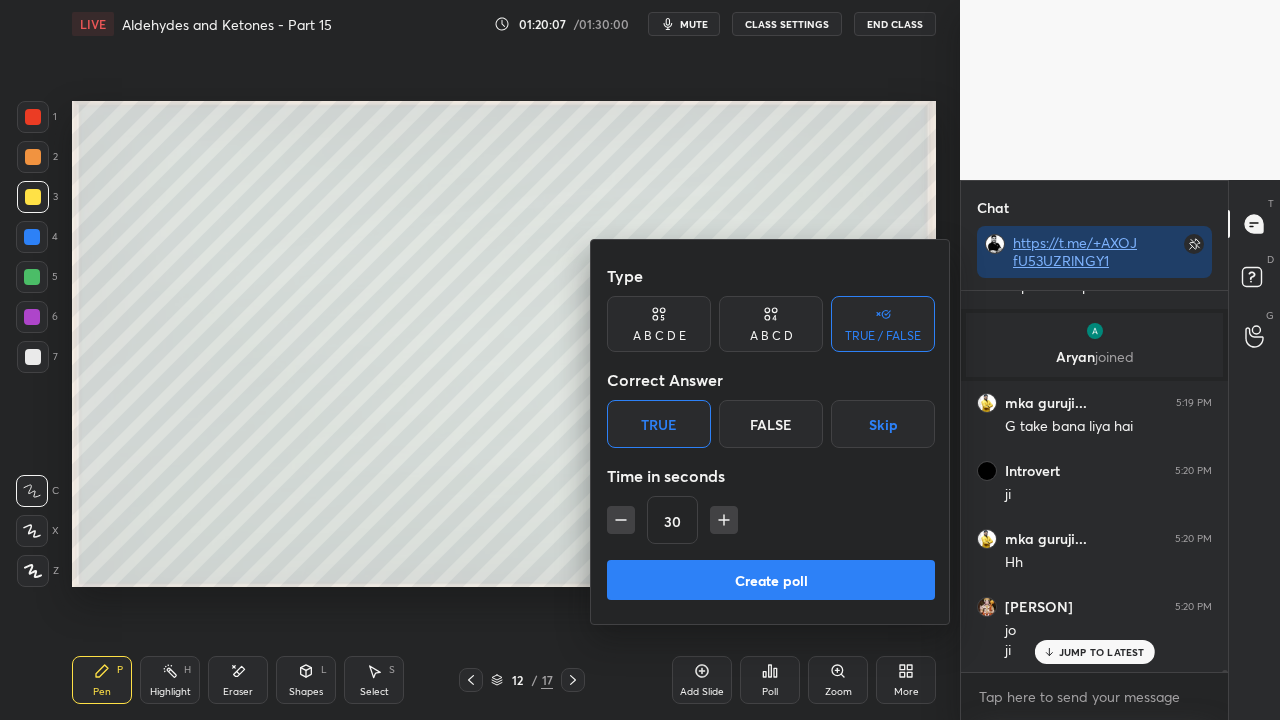 click 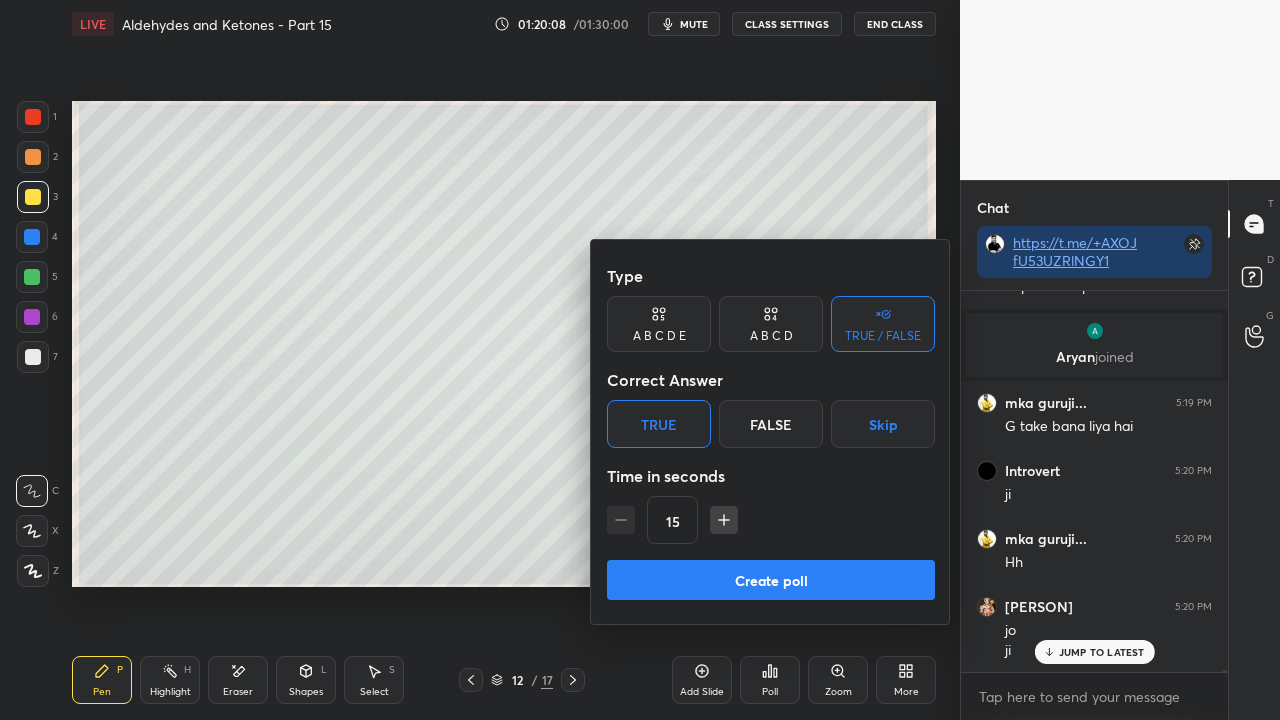click on "Create poll" at bounding box center (771, 580) 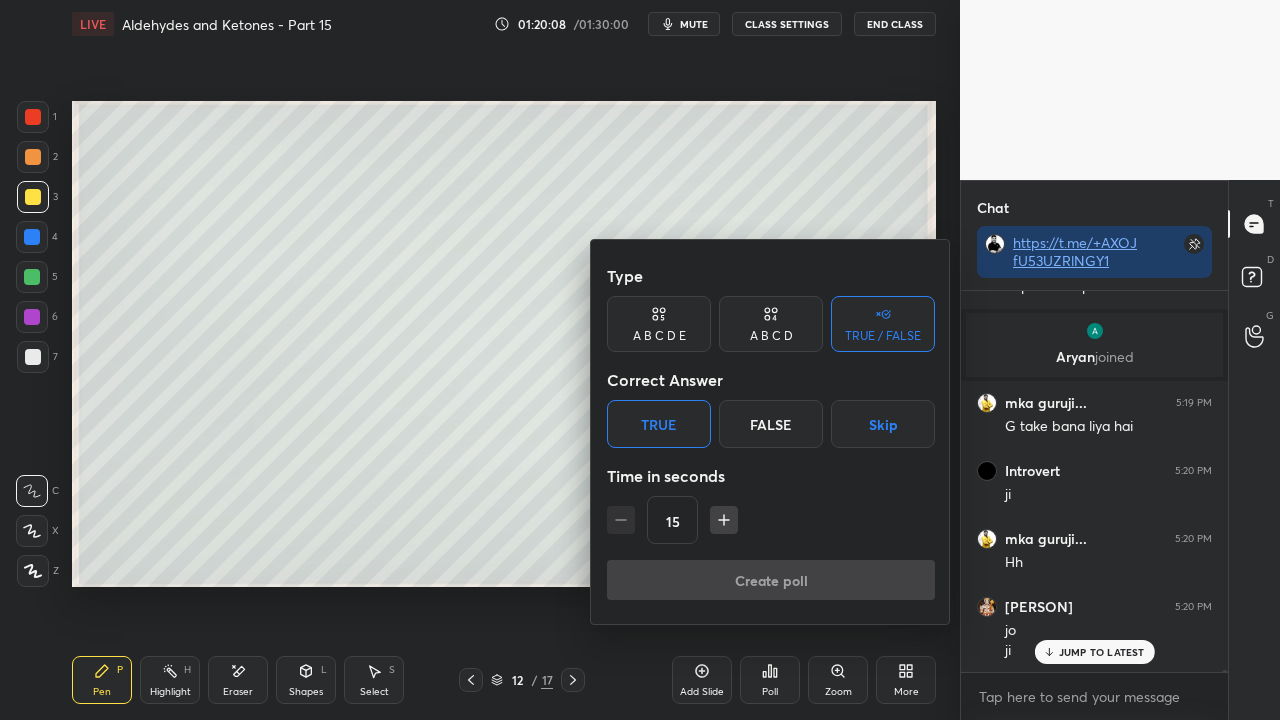 scroll, scrollTop: 342, scrollLeft: 261, axis: both 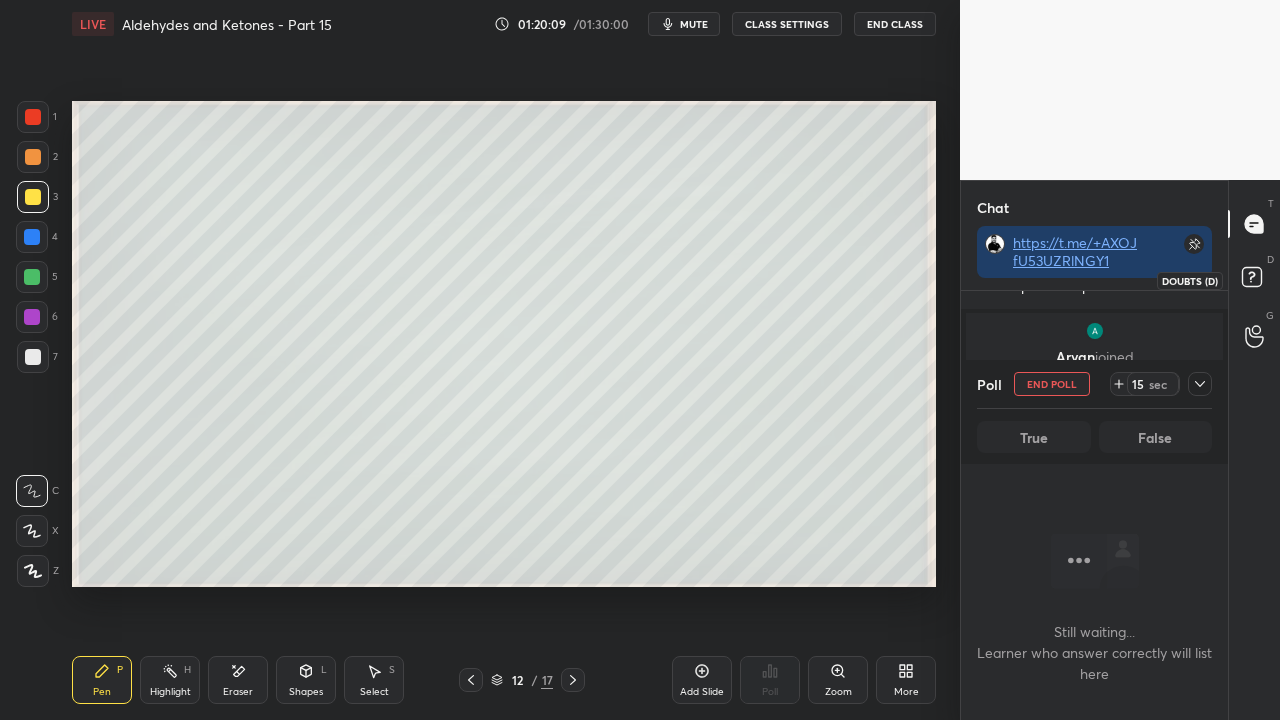click 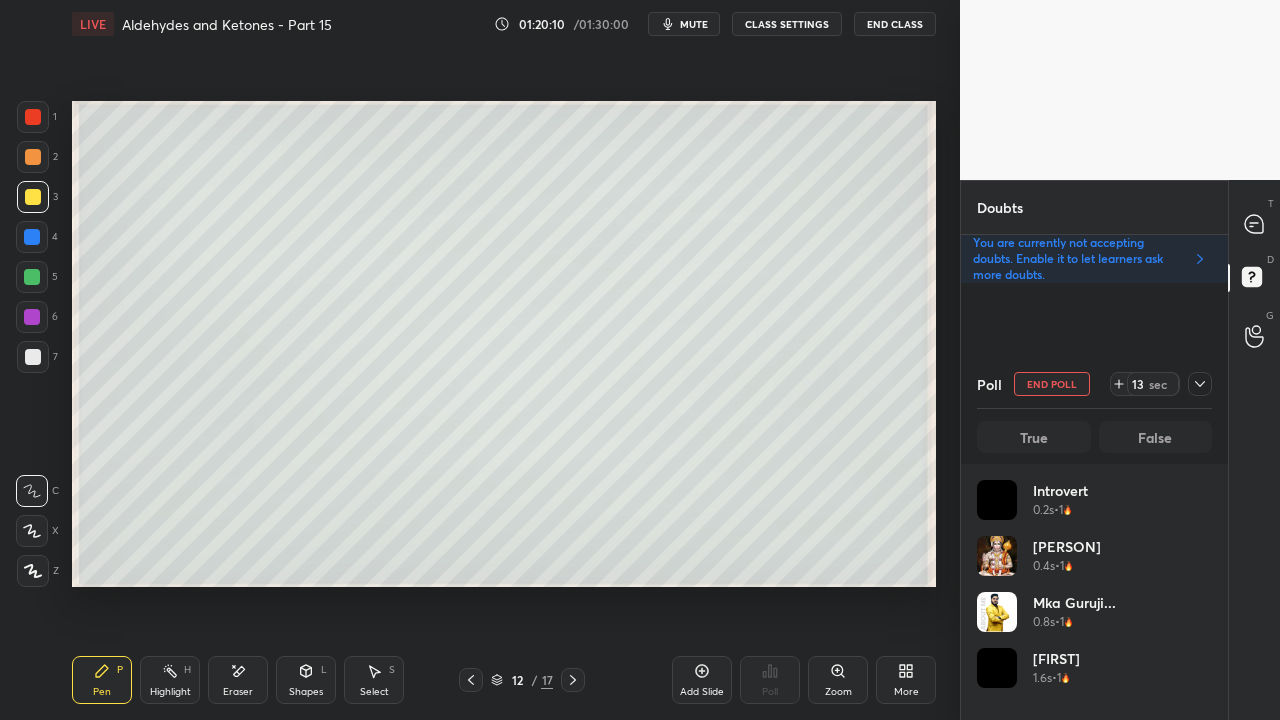 scroll, scrollTop: 7, scrollLeft: 6, axis: both 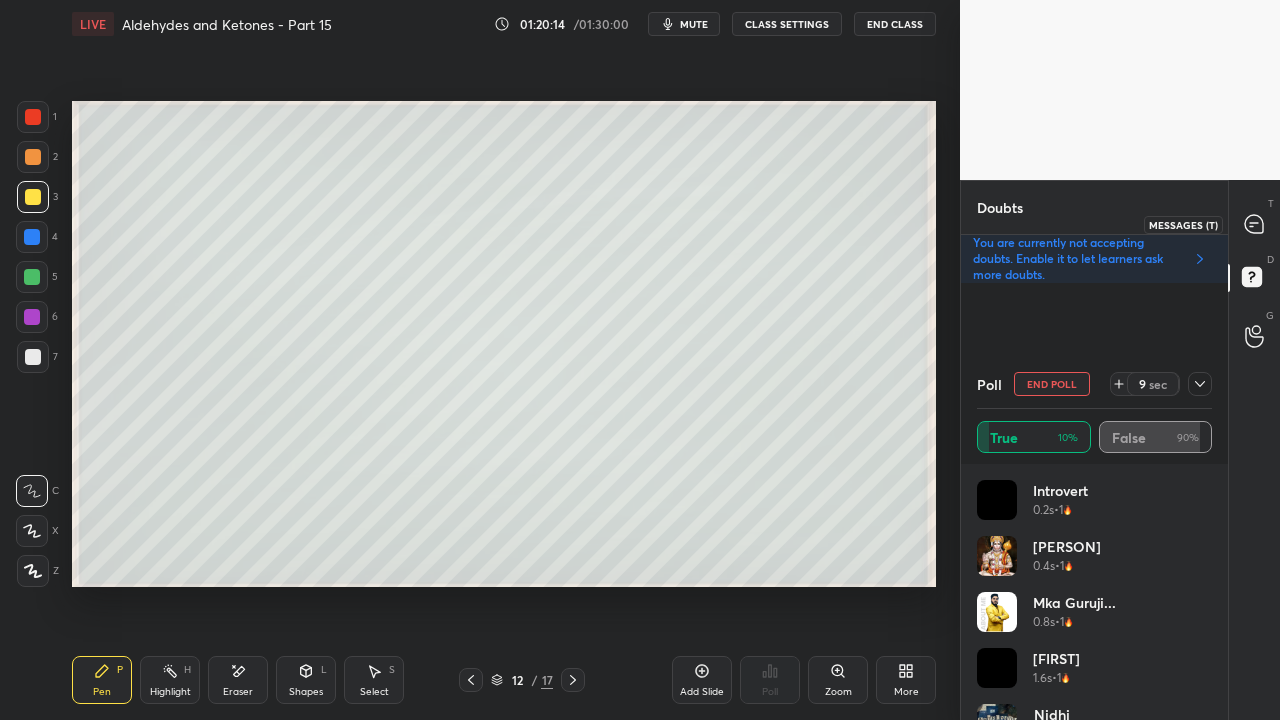 click 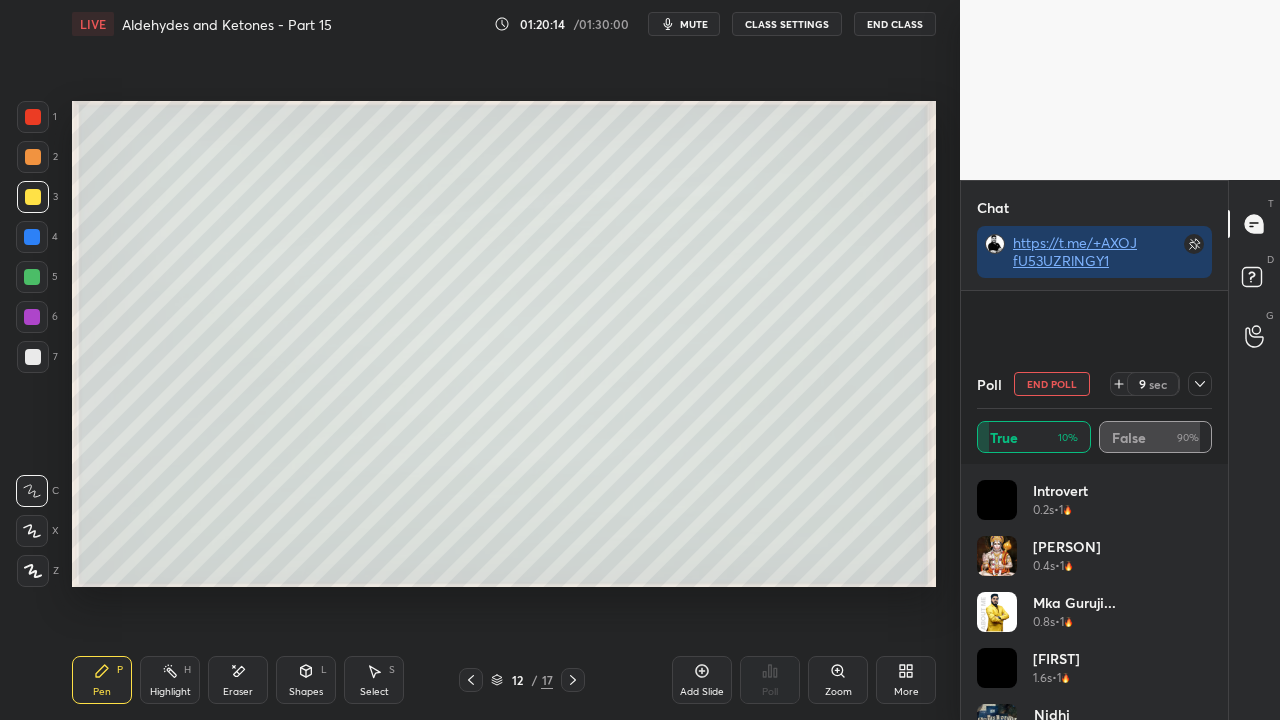 scroll, scrollTop: 319, scrollLeft: 261, axis: both 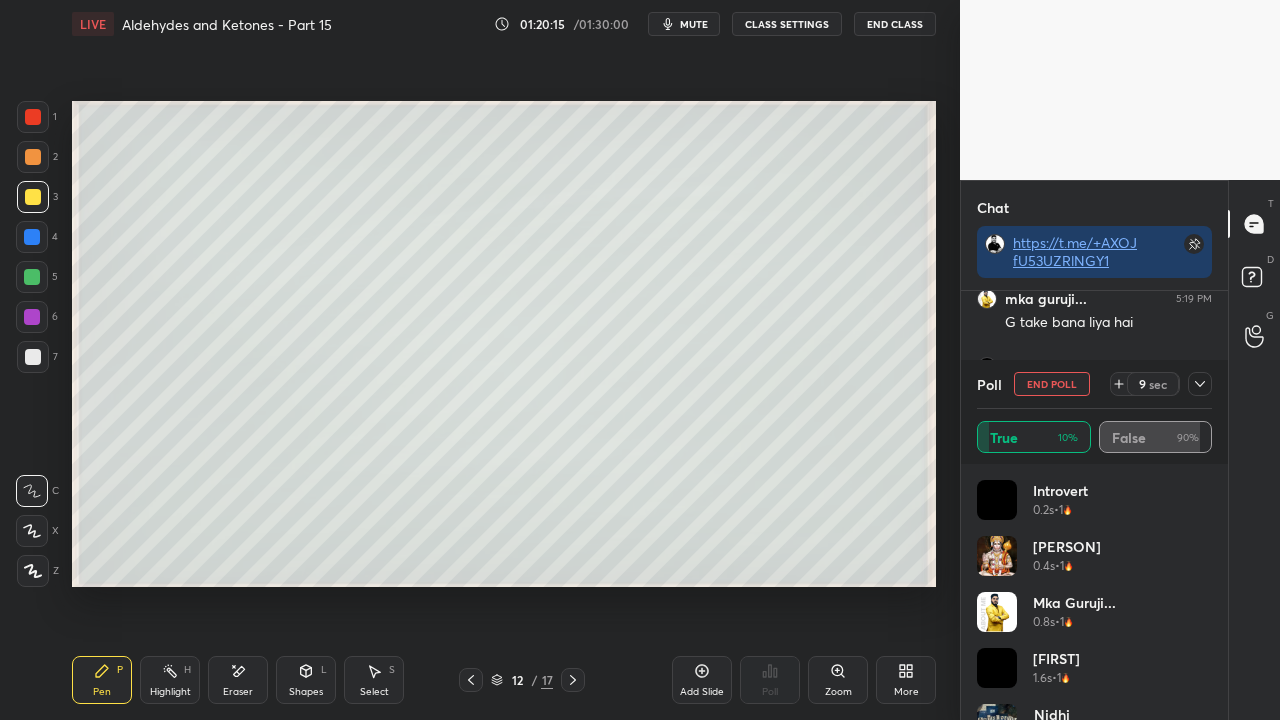 click 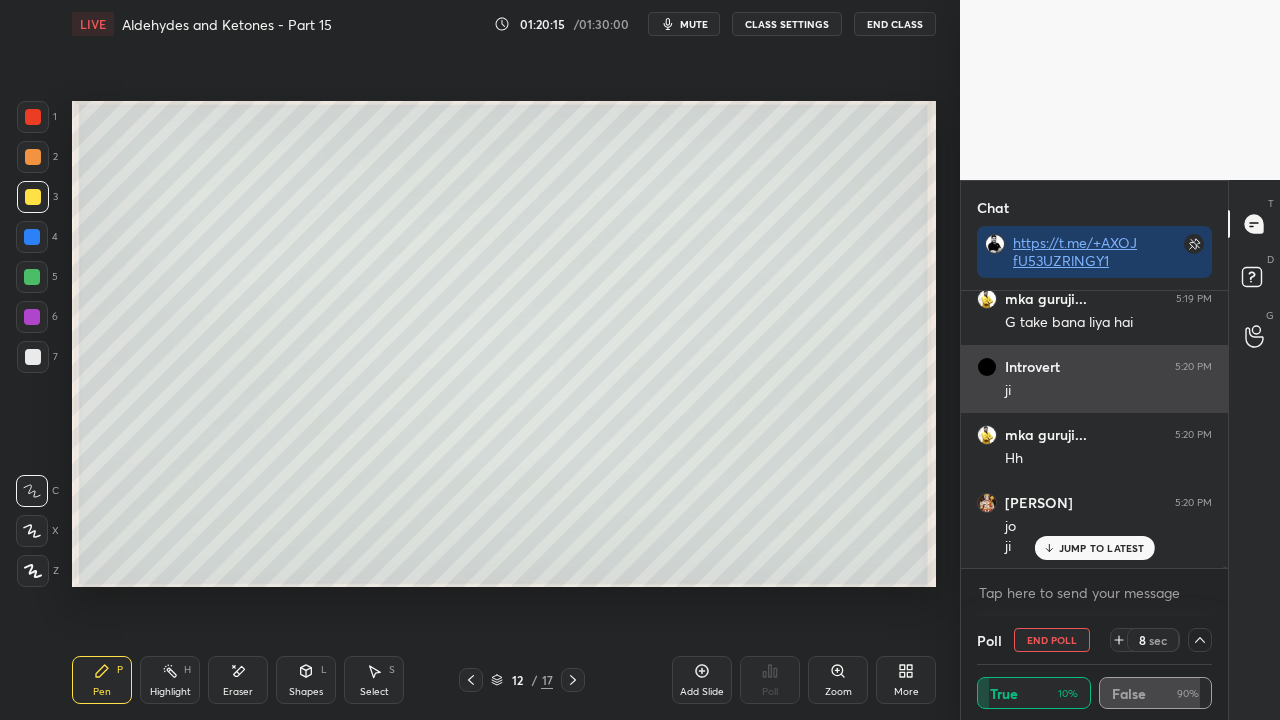 scroll, scrollTop: 153, scrollLeft: 229, axis: both 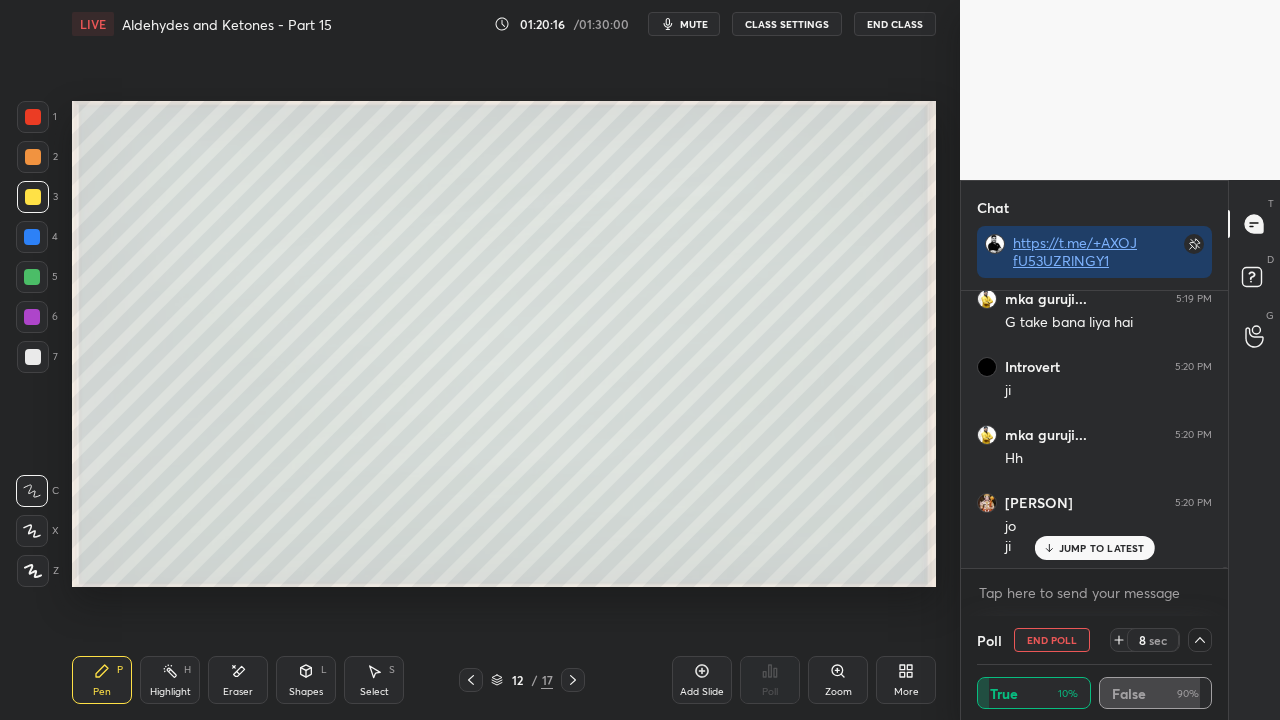 drag, startPoint x: 1122, startPoint y: 546, endPoint x: 964, endPoint y: 568, distance: 159.52429 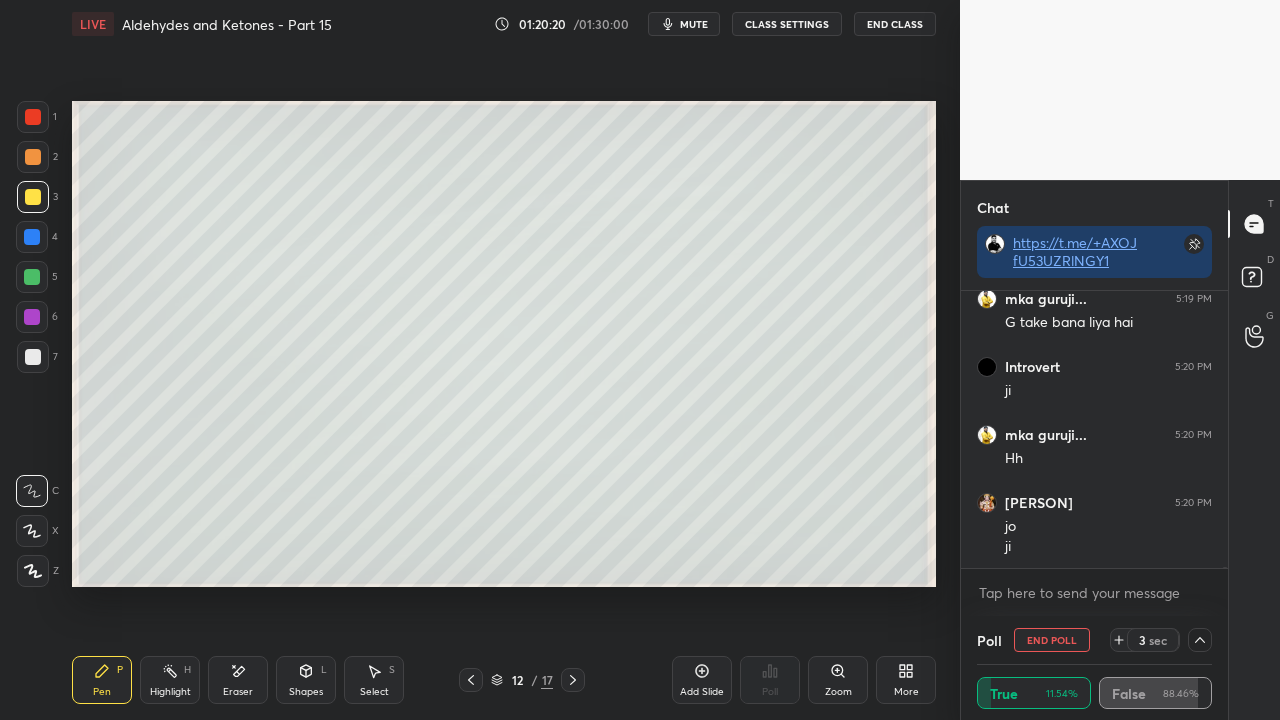 click at bounding box center [471, 680] 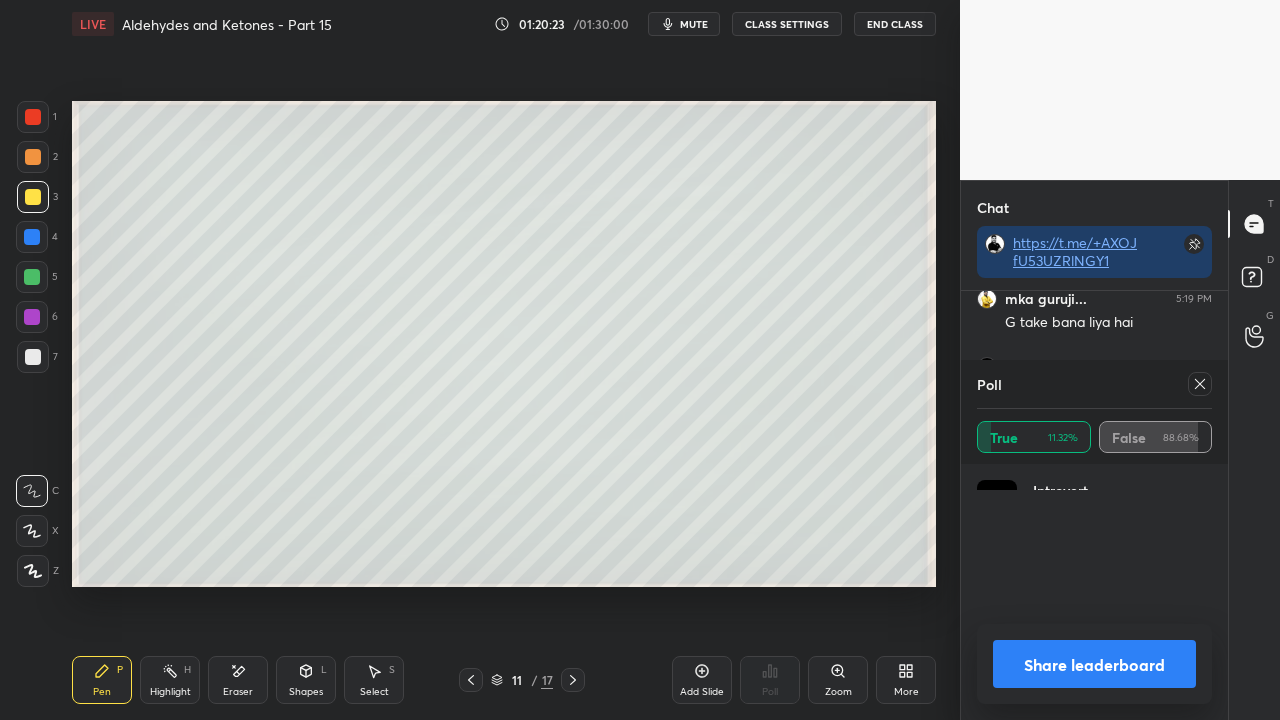 scroll, scrollTop: 6, scrollLeft: 6, axis: both 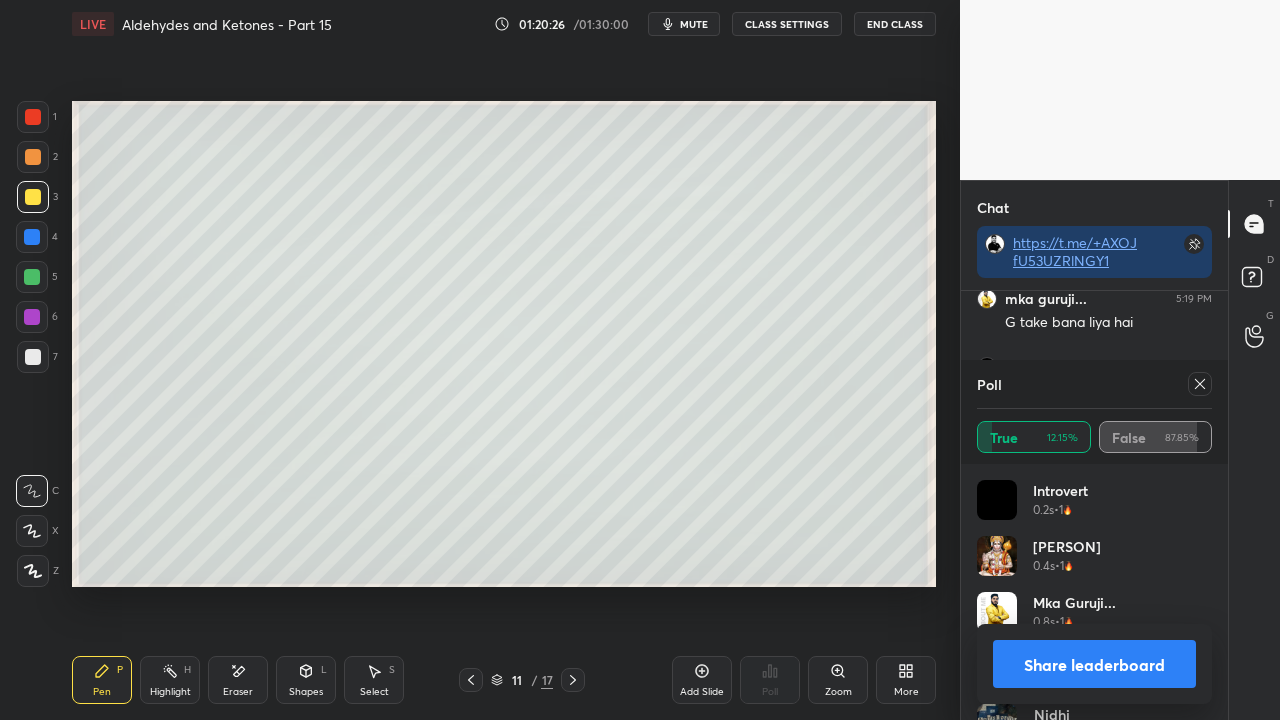 click 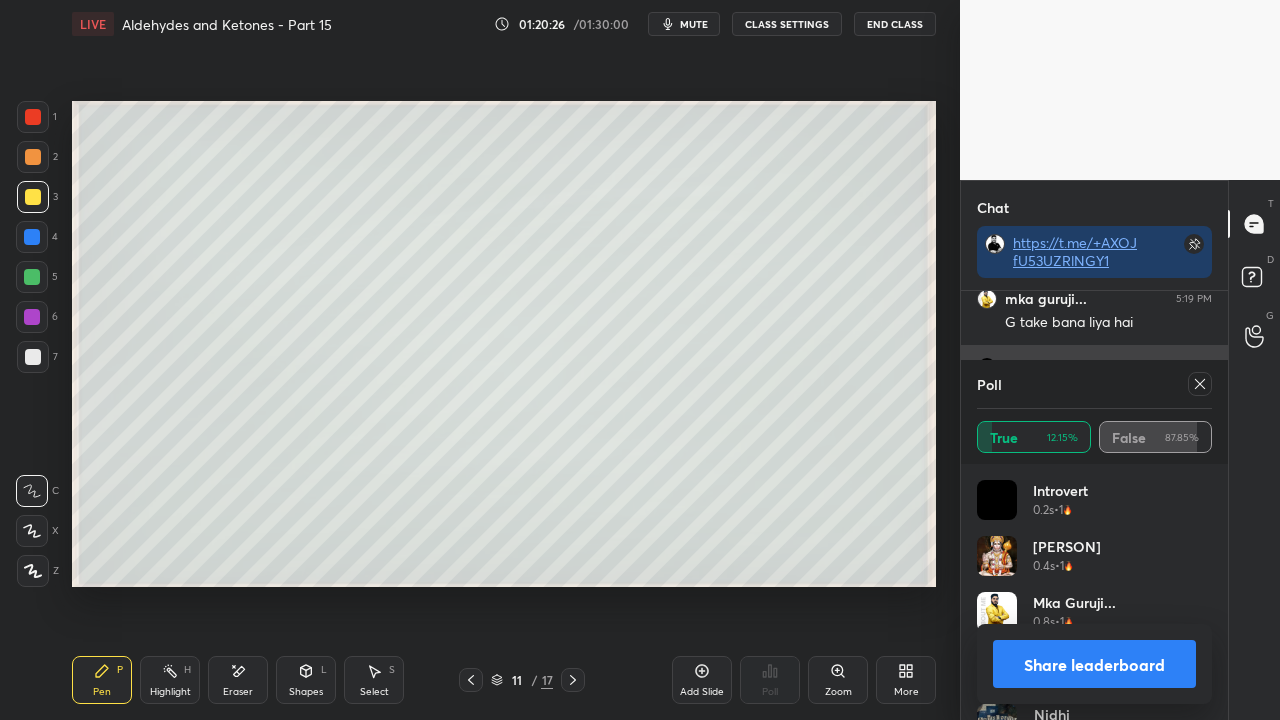 scroll, scrollTop: 121, scrollLeft: 229, axis: both 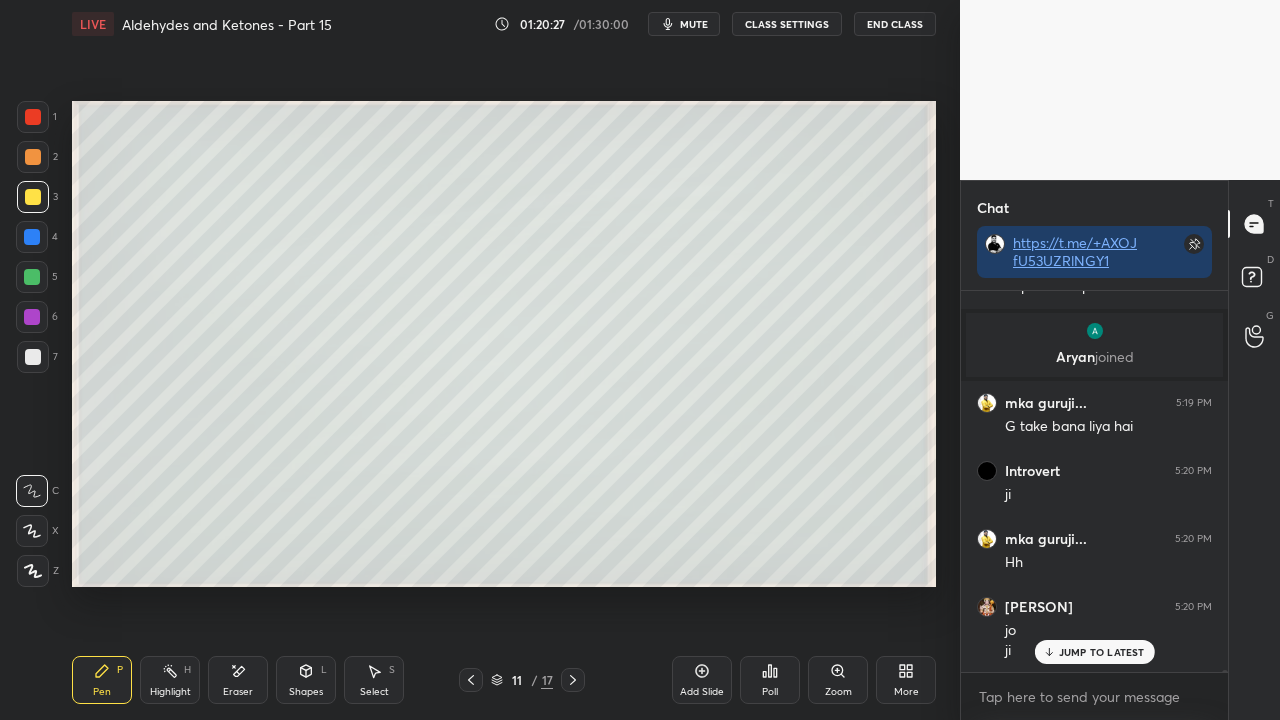 click at bounding box center [573, 680] 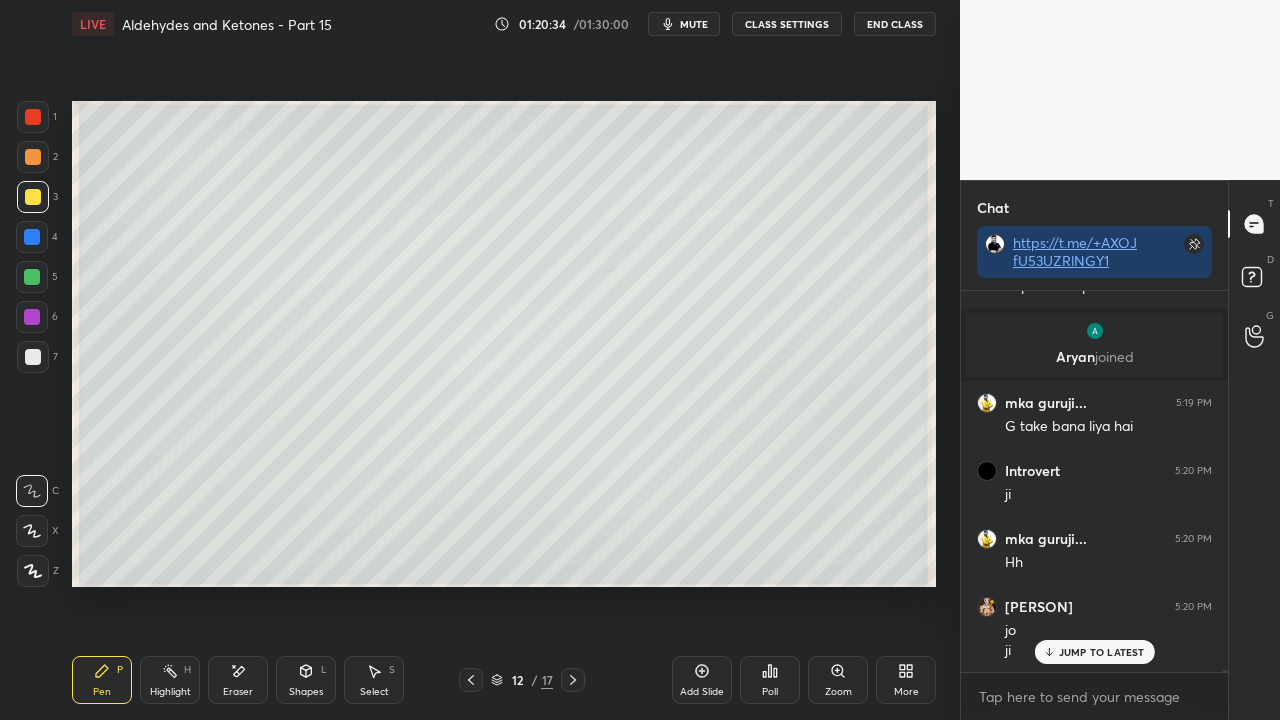 click at bounding box center [33, 357] 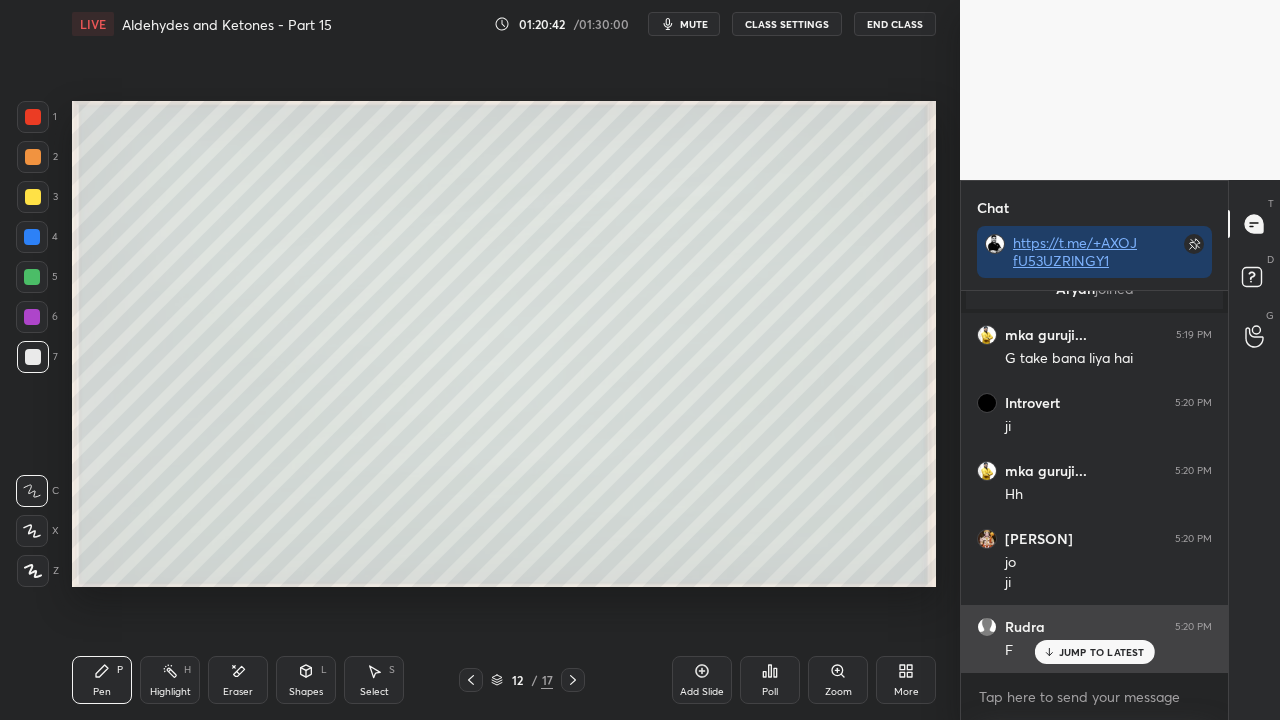 click on "[FIRST] 5:20 PM F" at bounding box center (1094, 639) 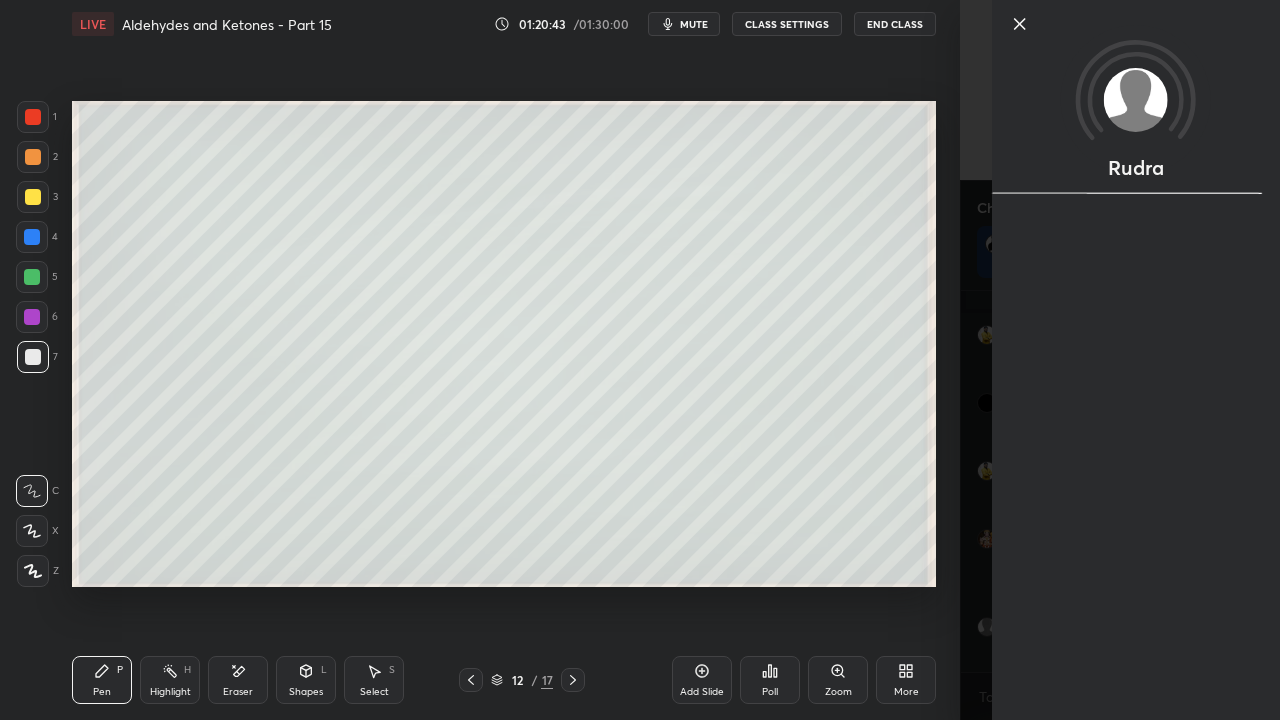 click on "Rudra" at bounding box center (1120, 360) 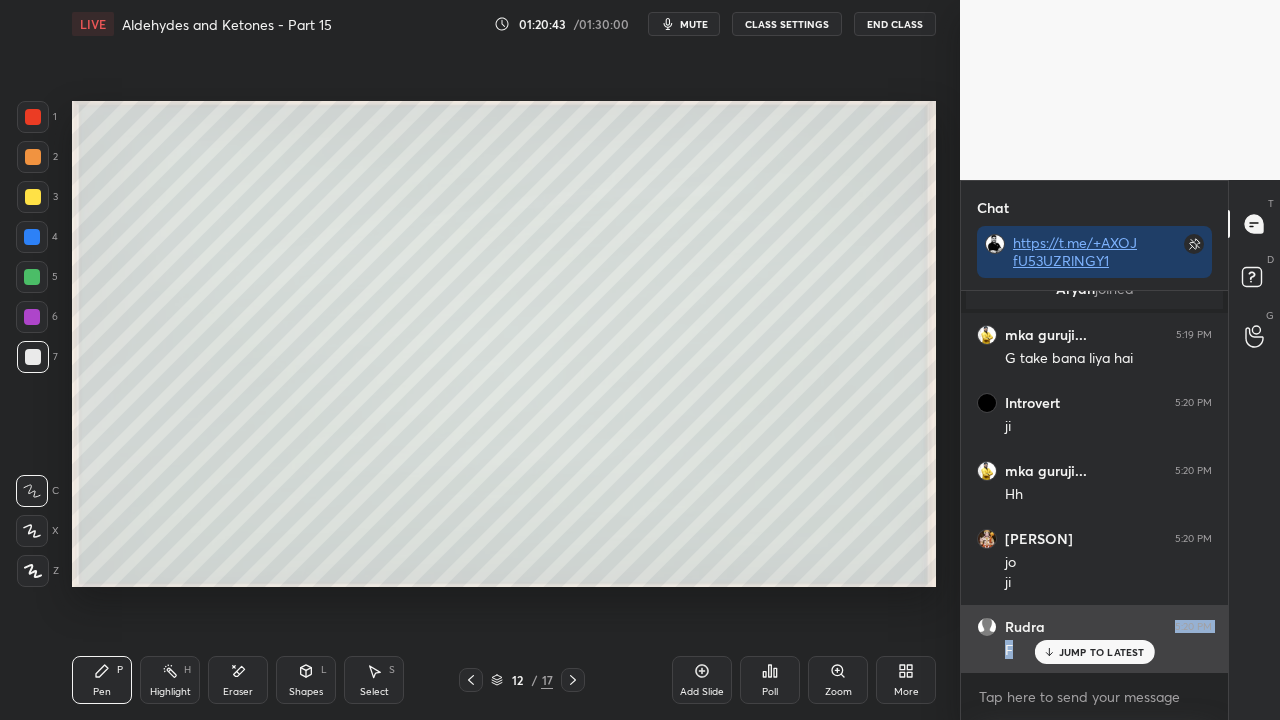 click on "JUMP TO LATEST" at bounding box center (1102, 652) 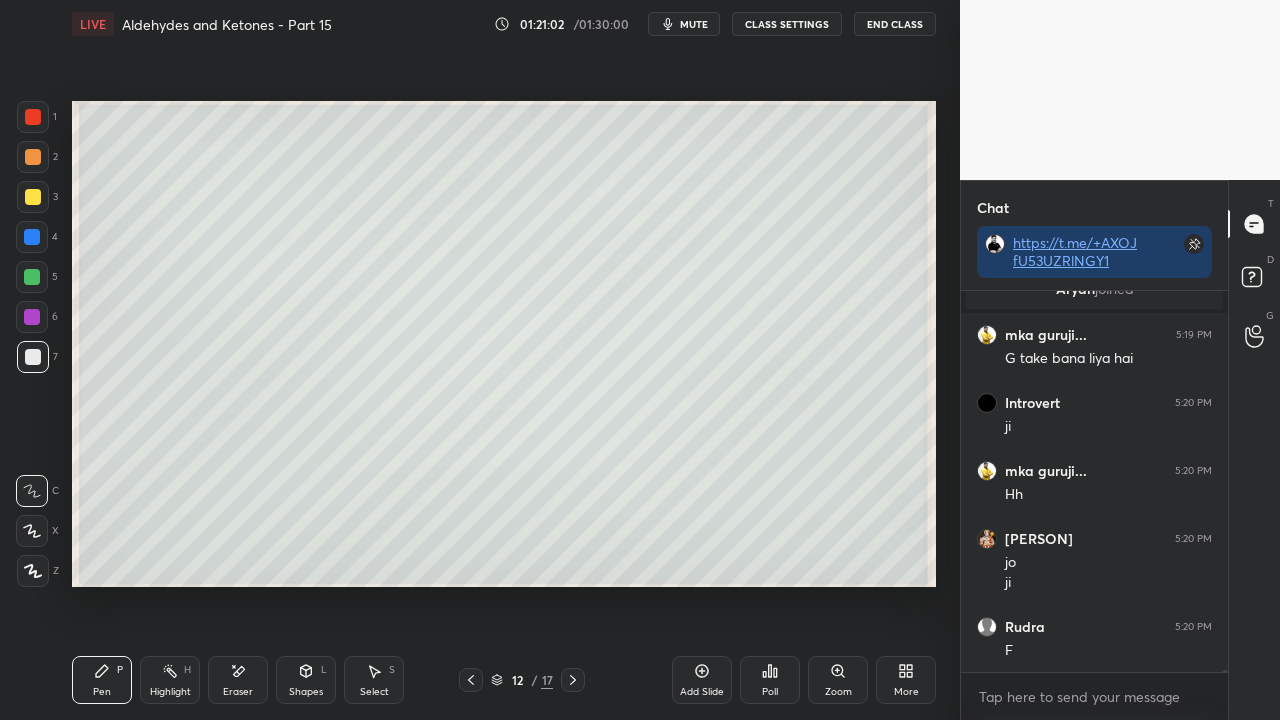 click on "Zoom" at bounding box center [838, 680] 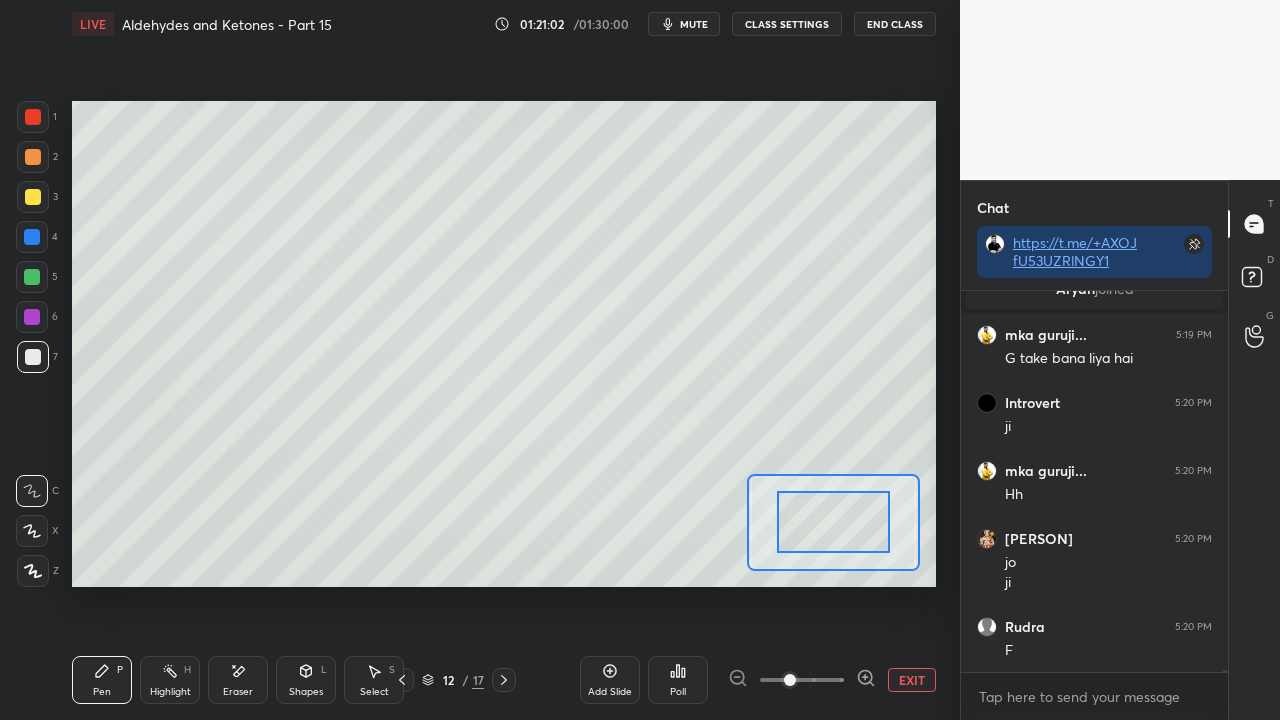 click at bounding box center [802, 680] 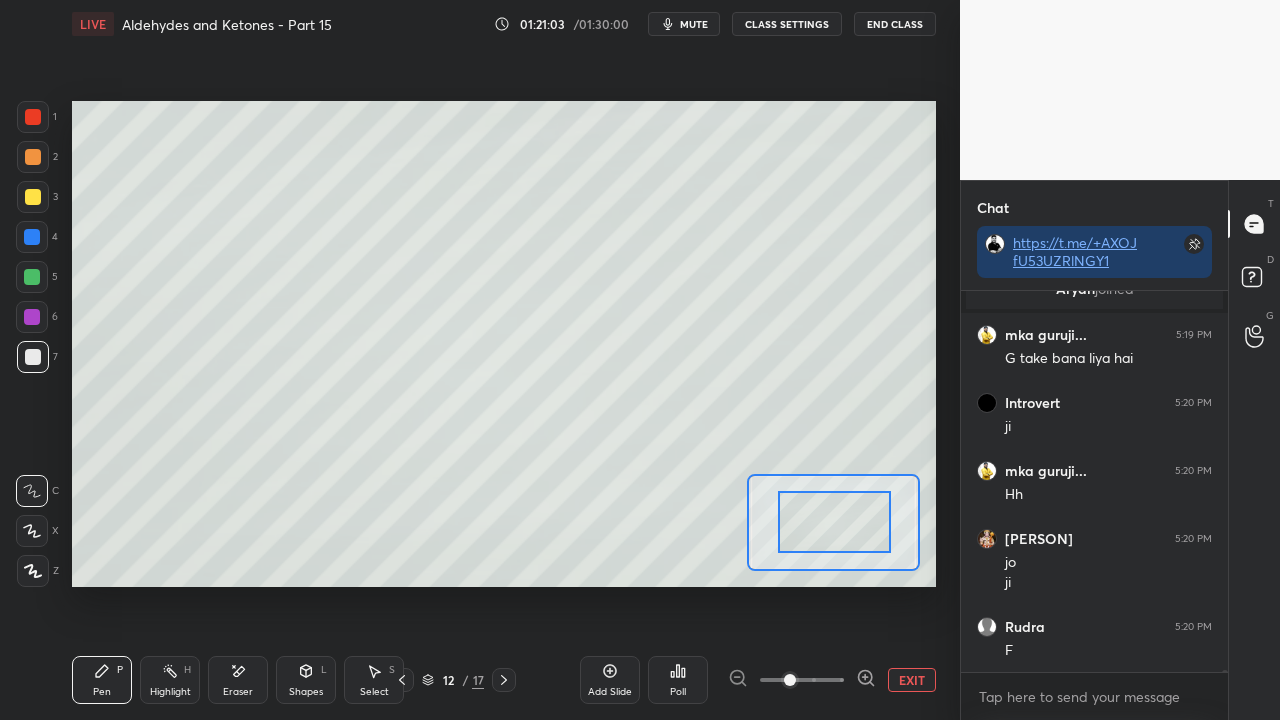 drag, startPoint x: 829, startPoint y: 542, endPoint x: 880, endPoint y: 541, distance: 51.009804 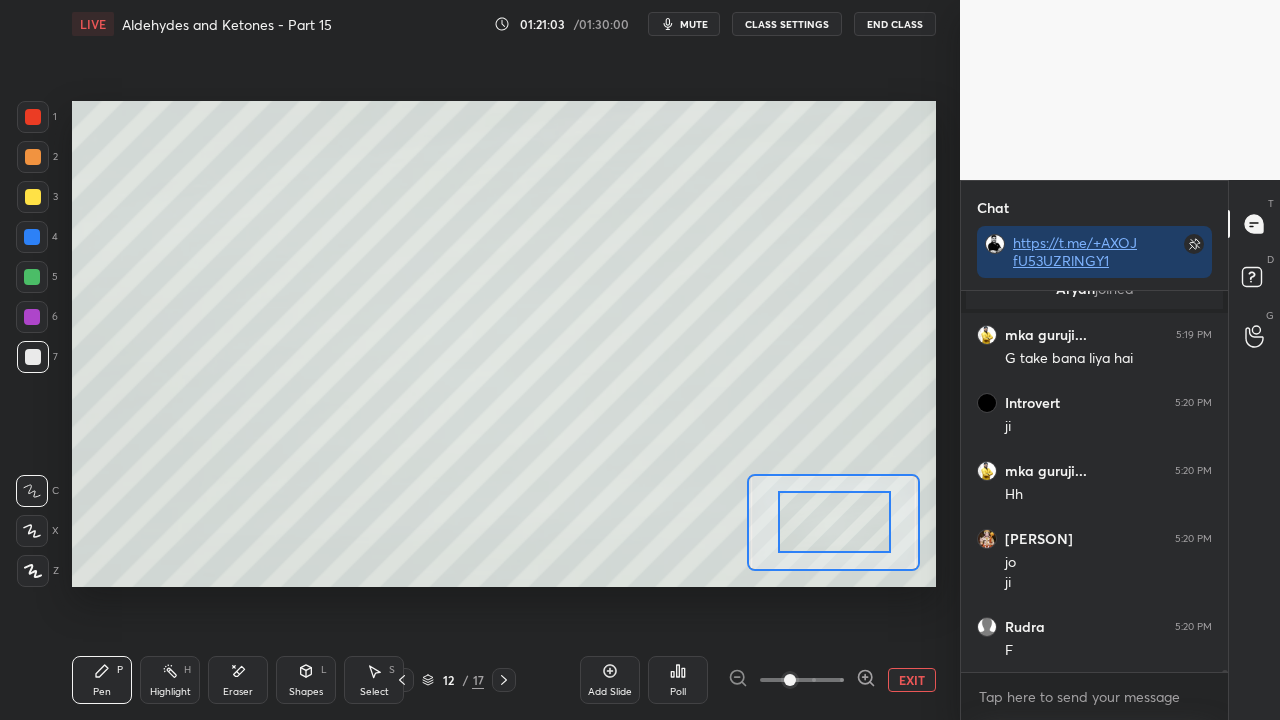 drag, startPoint x: 867, startPoint y: 679, endPoint x: 858, endPoint y: 636, distance: 43.931767 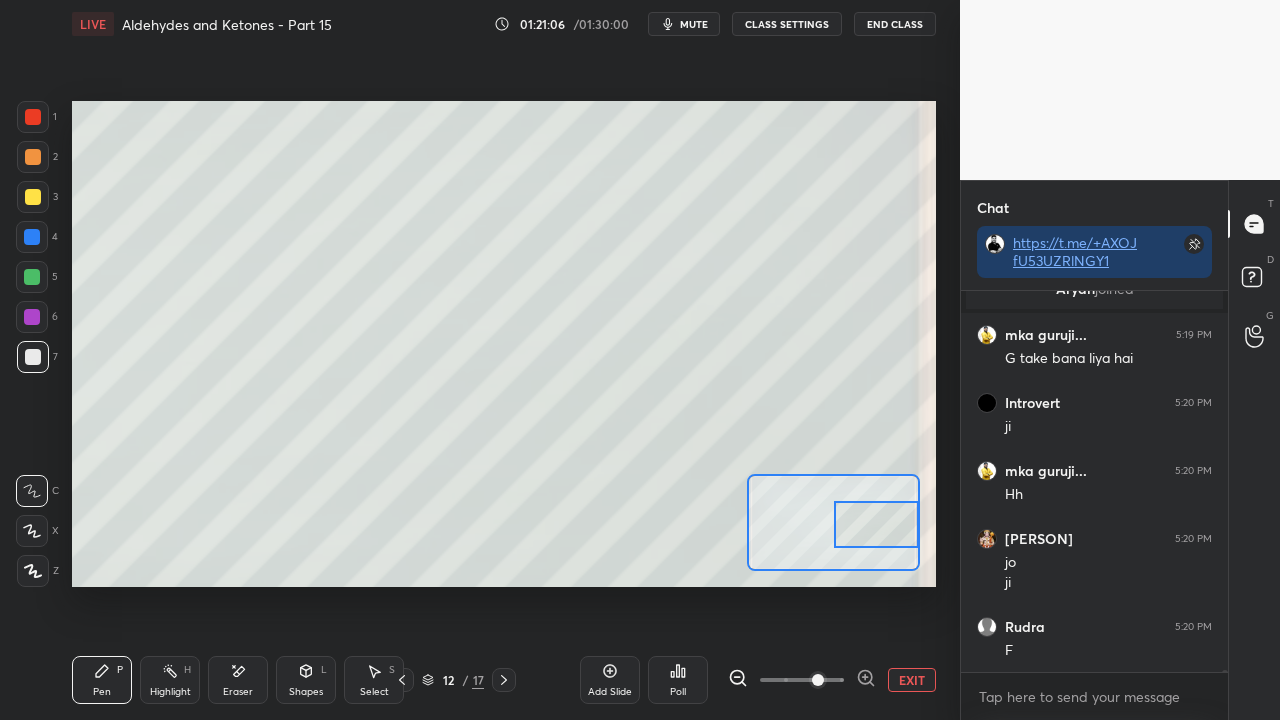 drag, startPoint x: 844, startPoint y: 520, endPoint x: 870, endPoint y: 521, distance: 26.019224 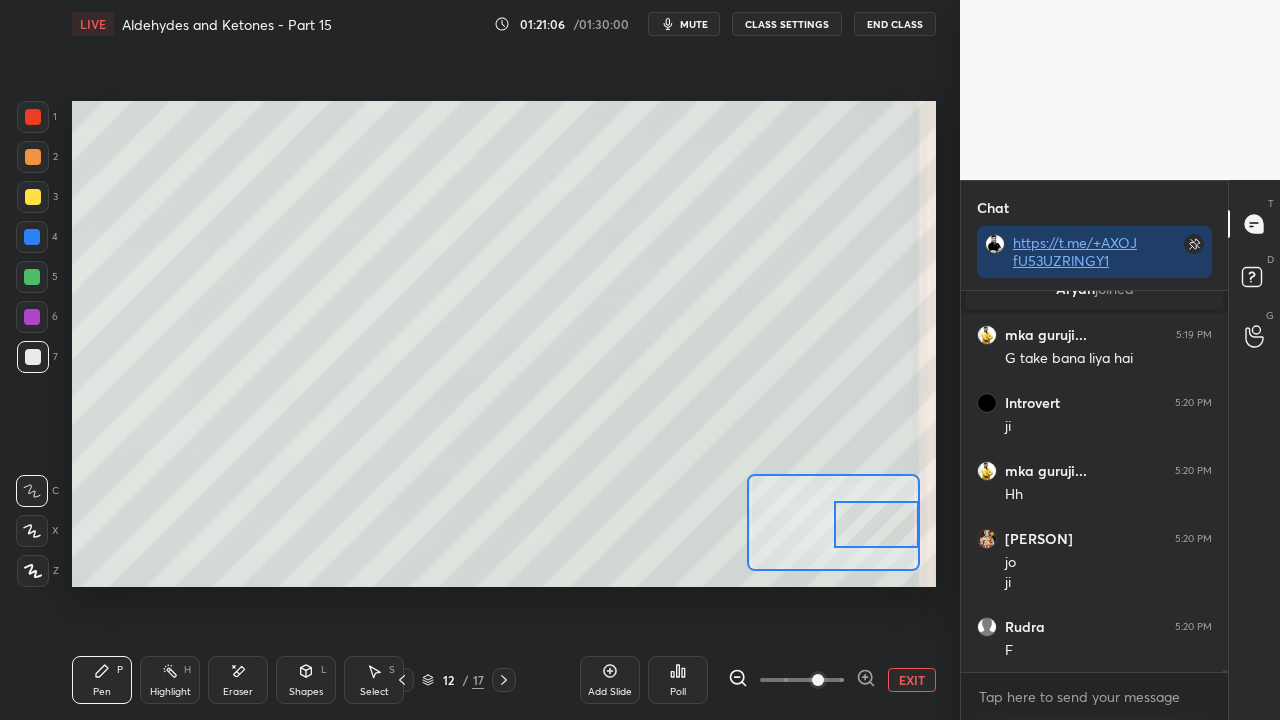 click at bounding box center [876, 524] 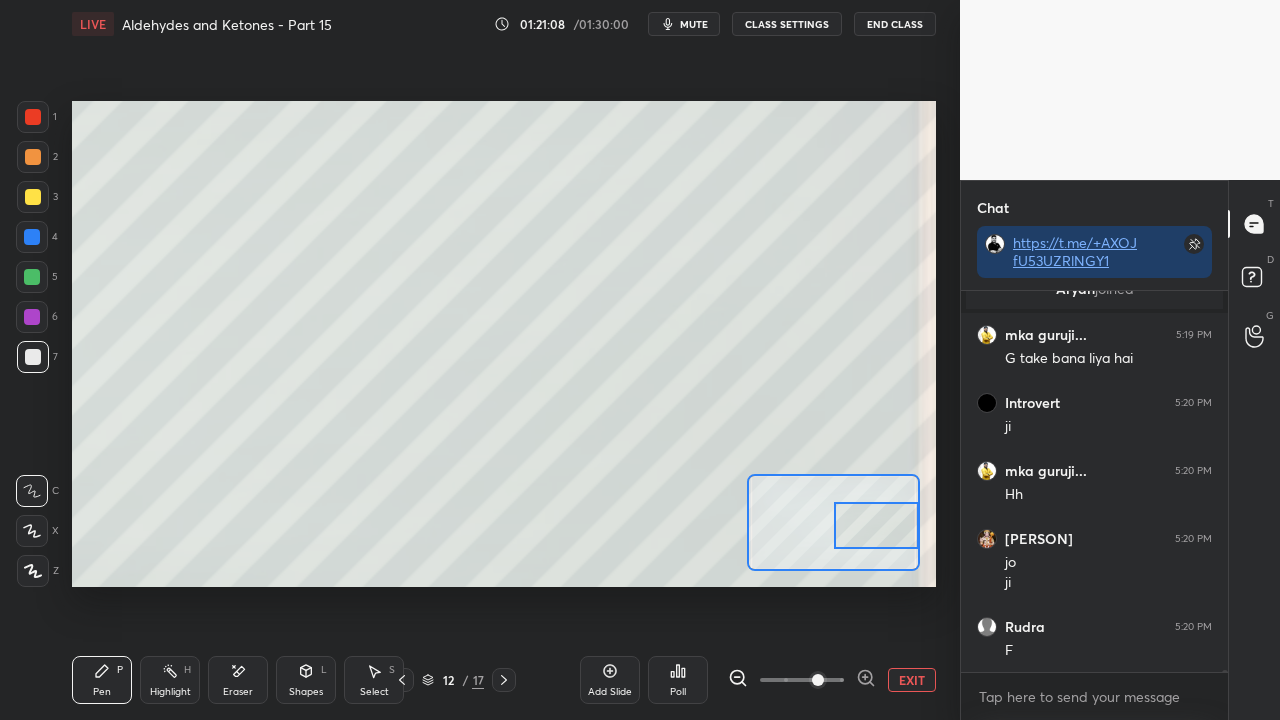 click at bounding box center [33, 197] 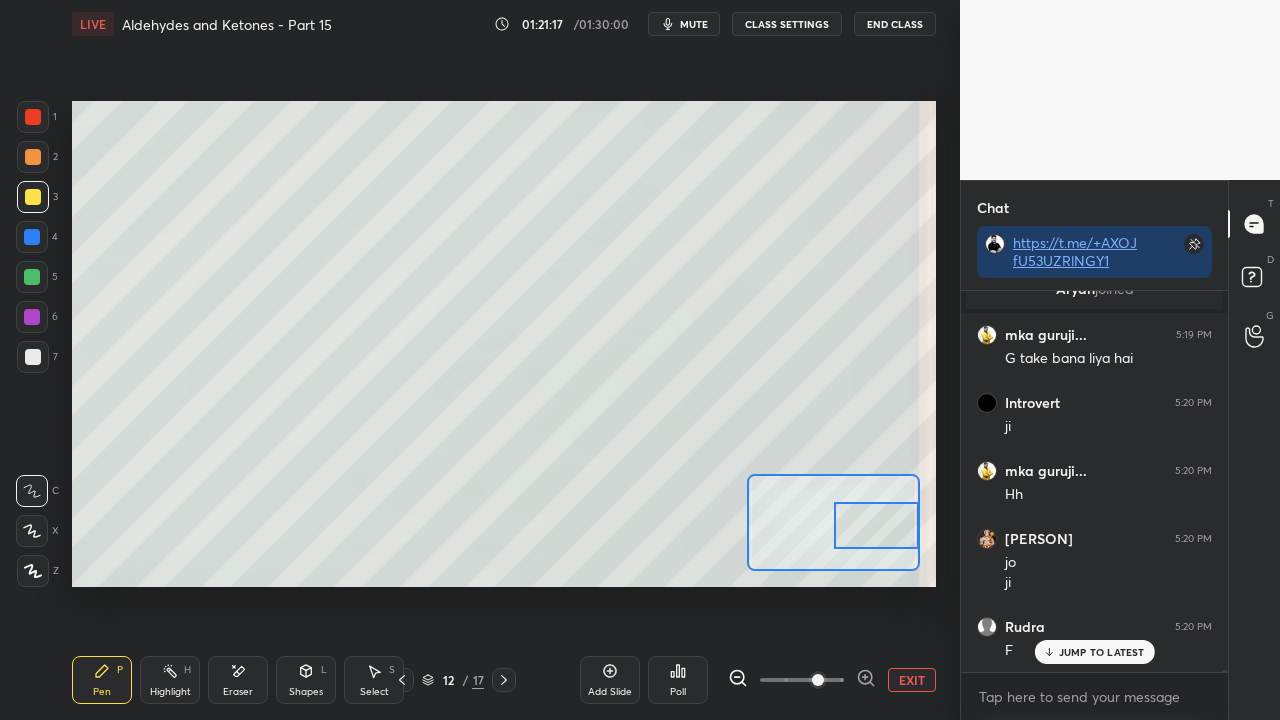 scroll, scrollTop: 74028, scrollLeft: 0, axis: vertical 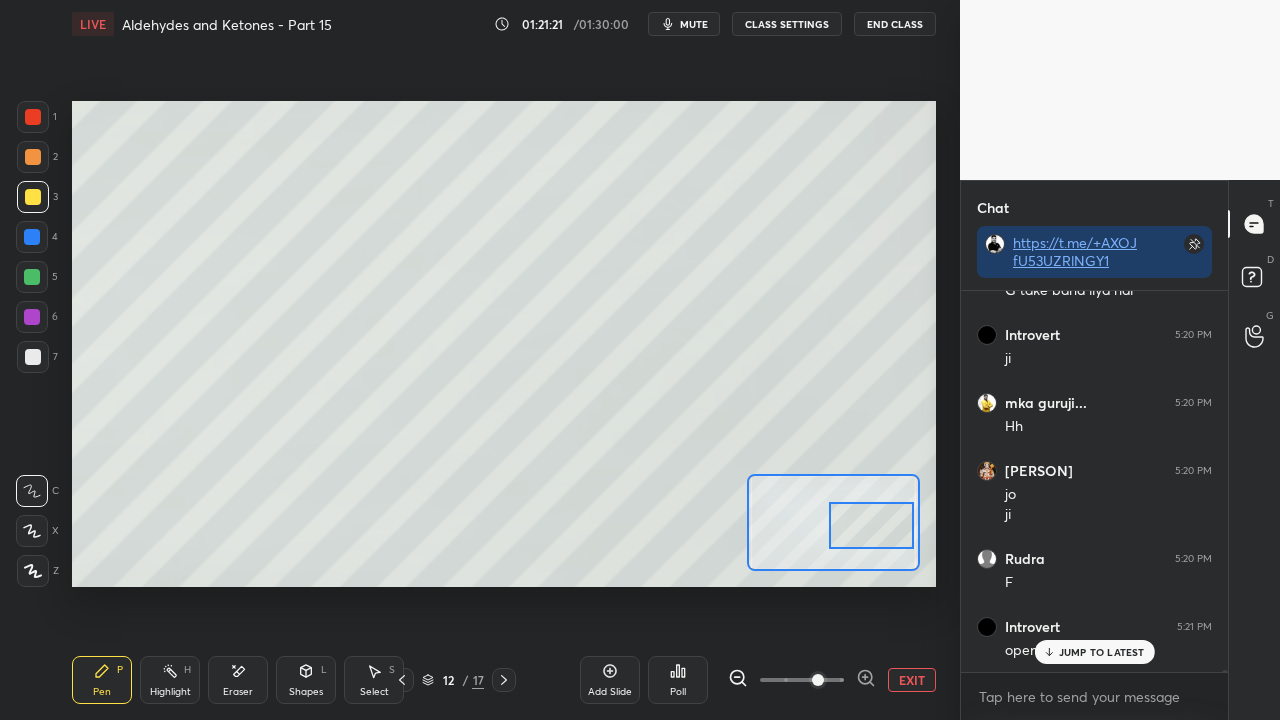 click at bounding box center [871, 525] 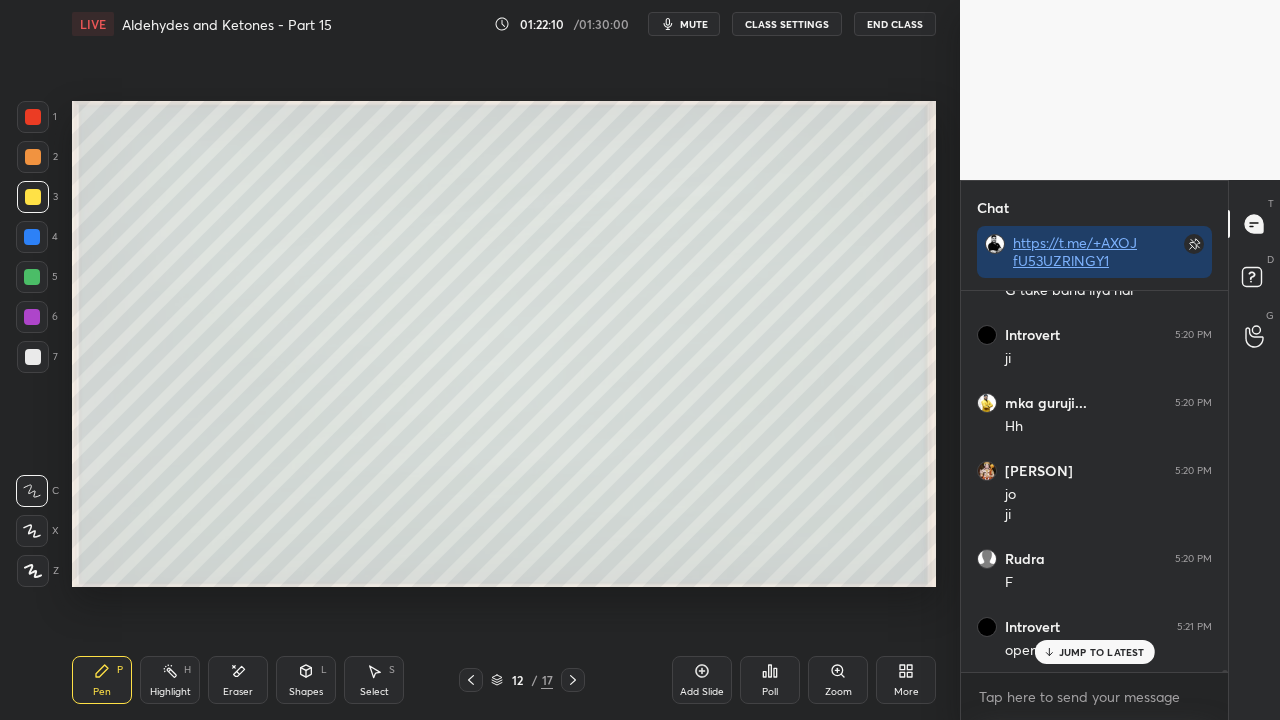 click at bounding box center (33, 357) 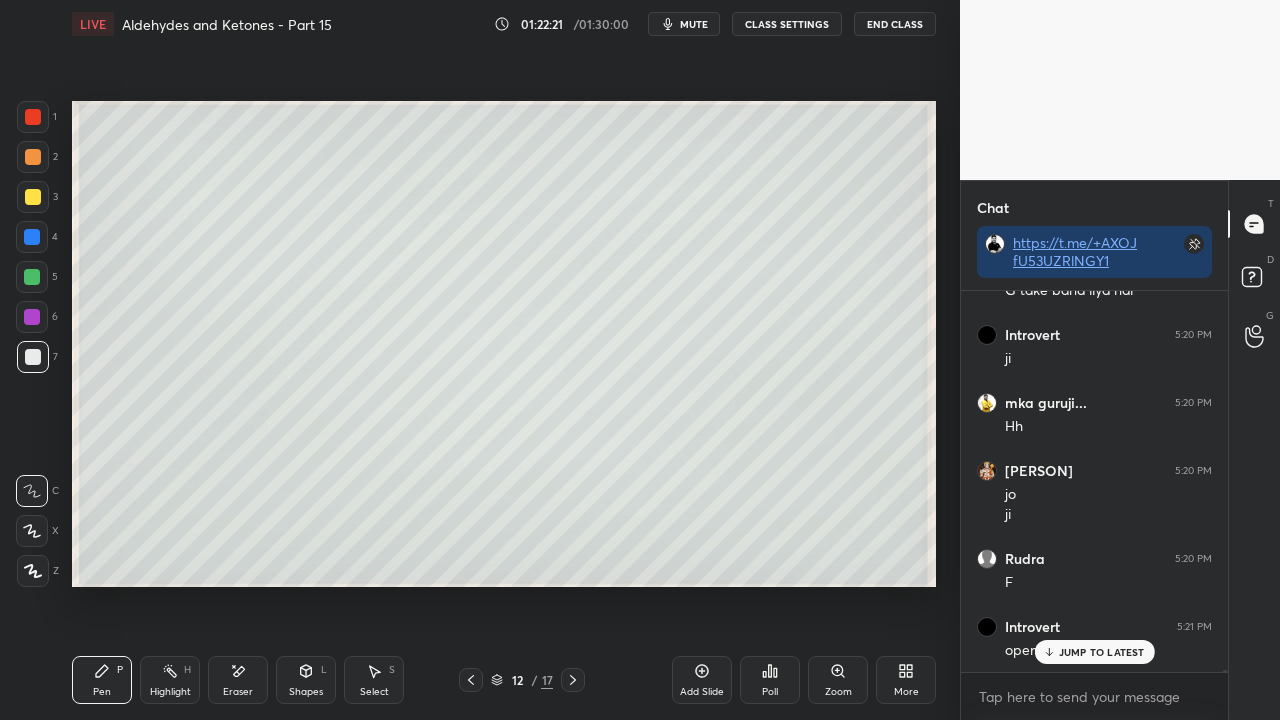 drag, startPoint x: 243, startPoint y: 677, endPoint x: 256, endPoint y: 630, distance: 48.76474 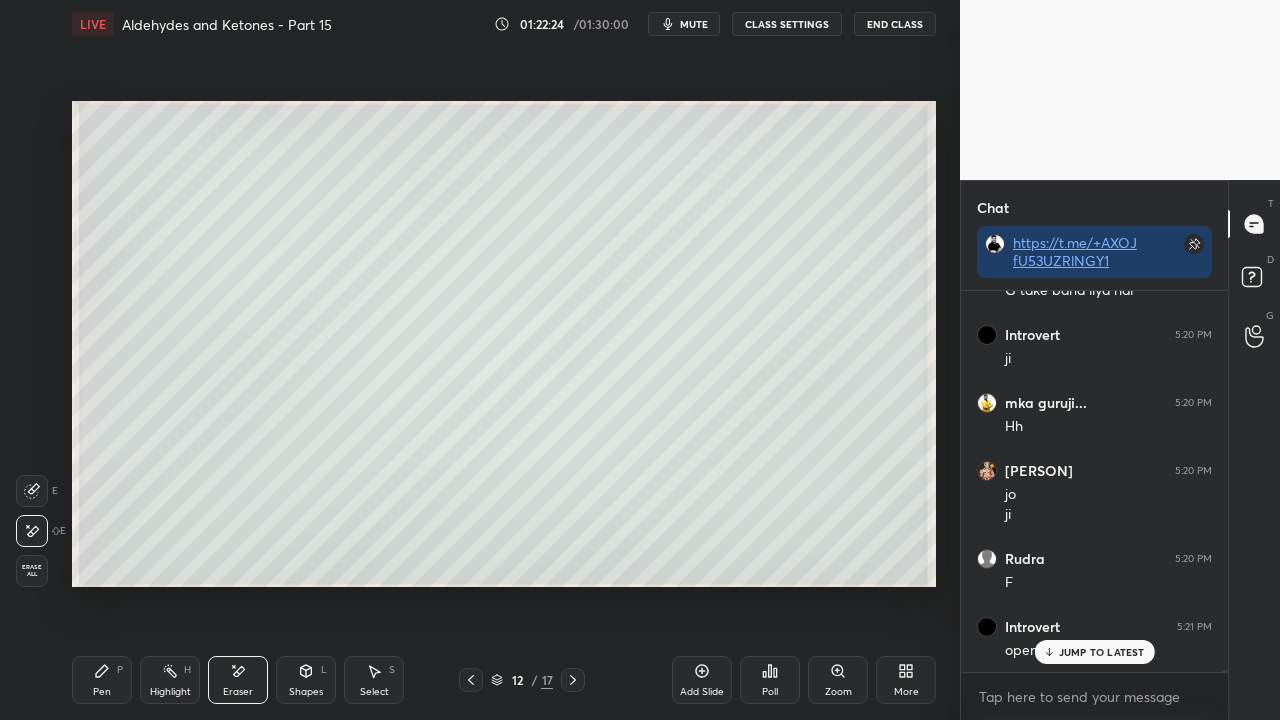 click on "Pen P" at bounding box center (102, 680) 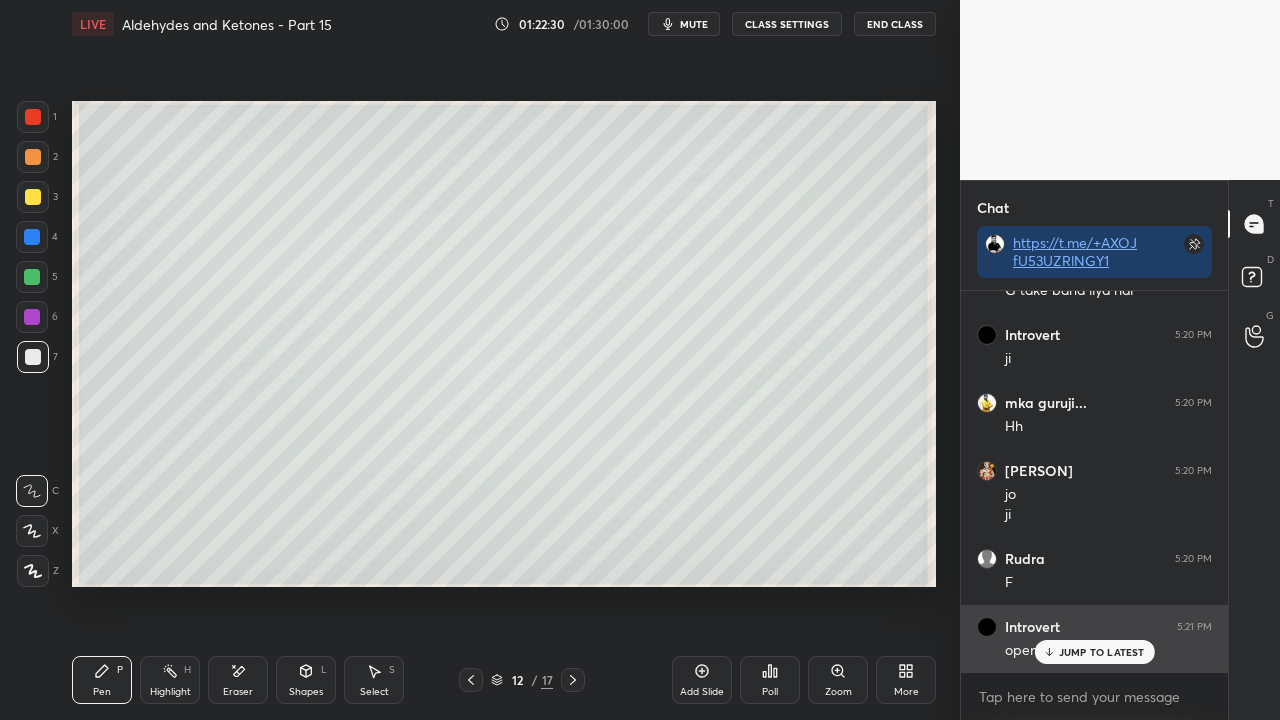 click on "JUMP TO LATEST" at bounding box center (1102, 652) 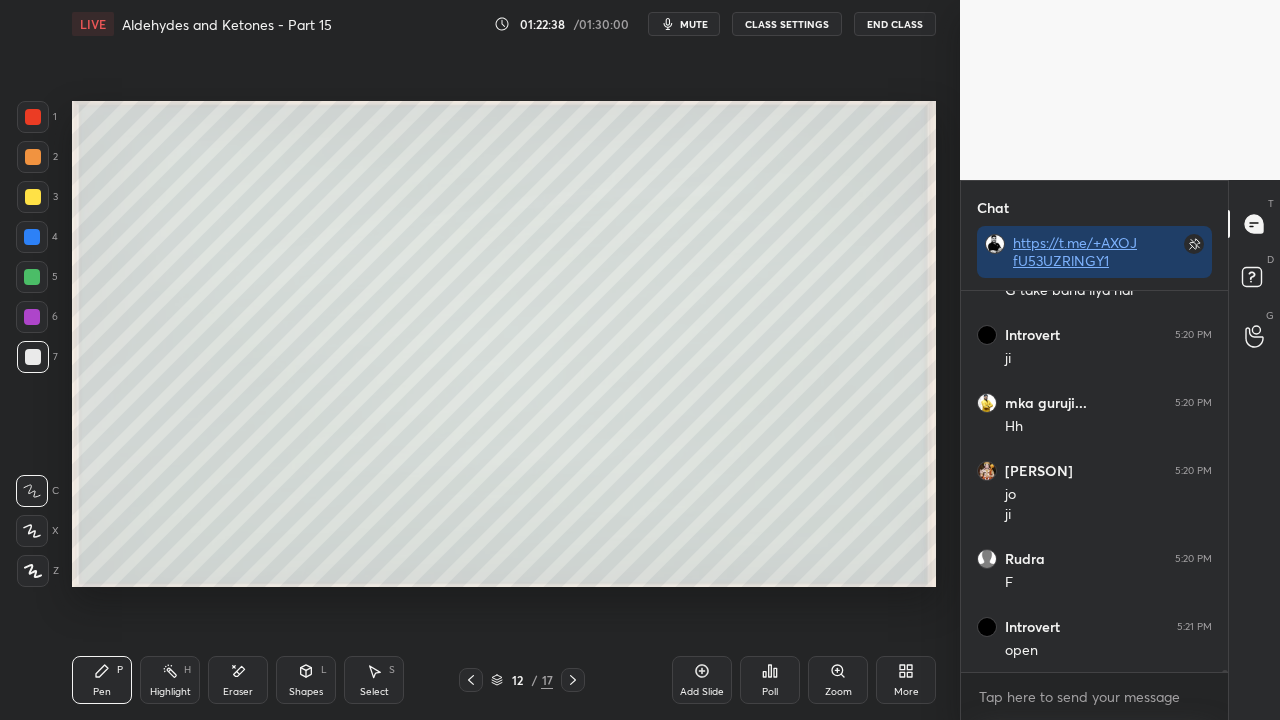 click 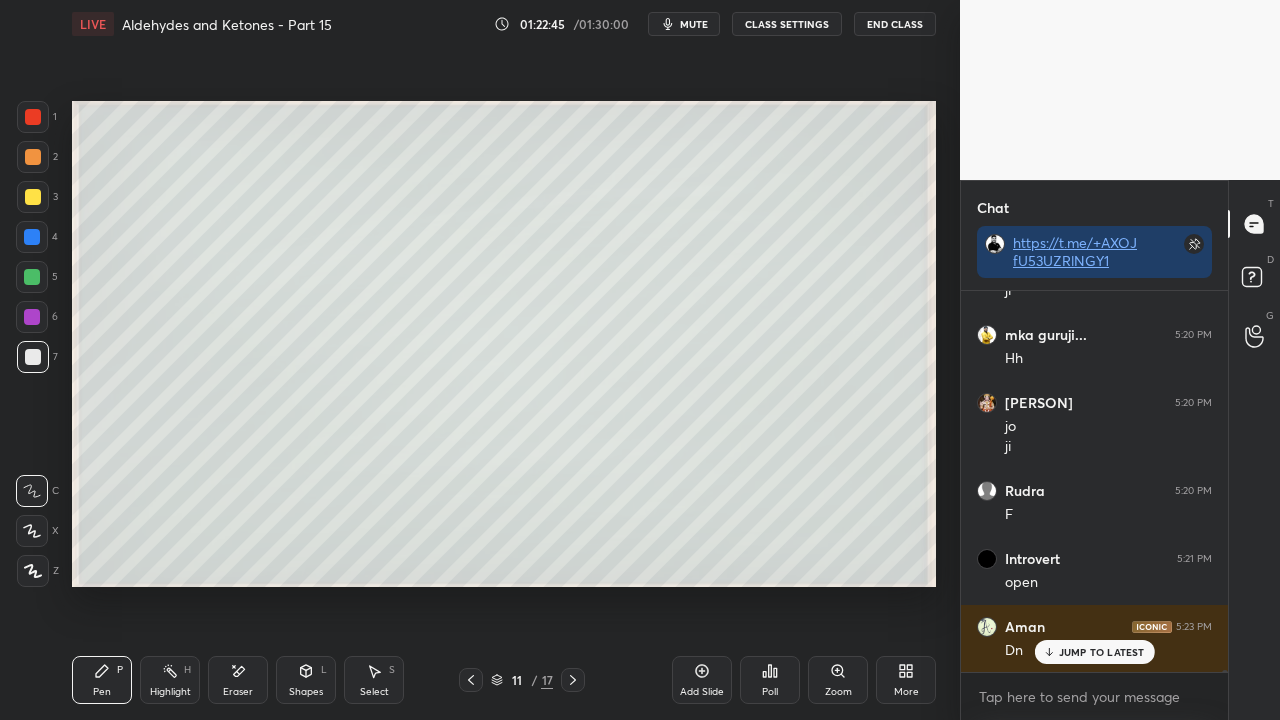 scroll, scrollTop: 74164, scrollLeft: 0, axis: vertical 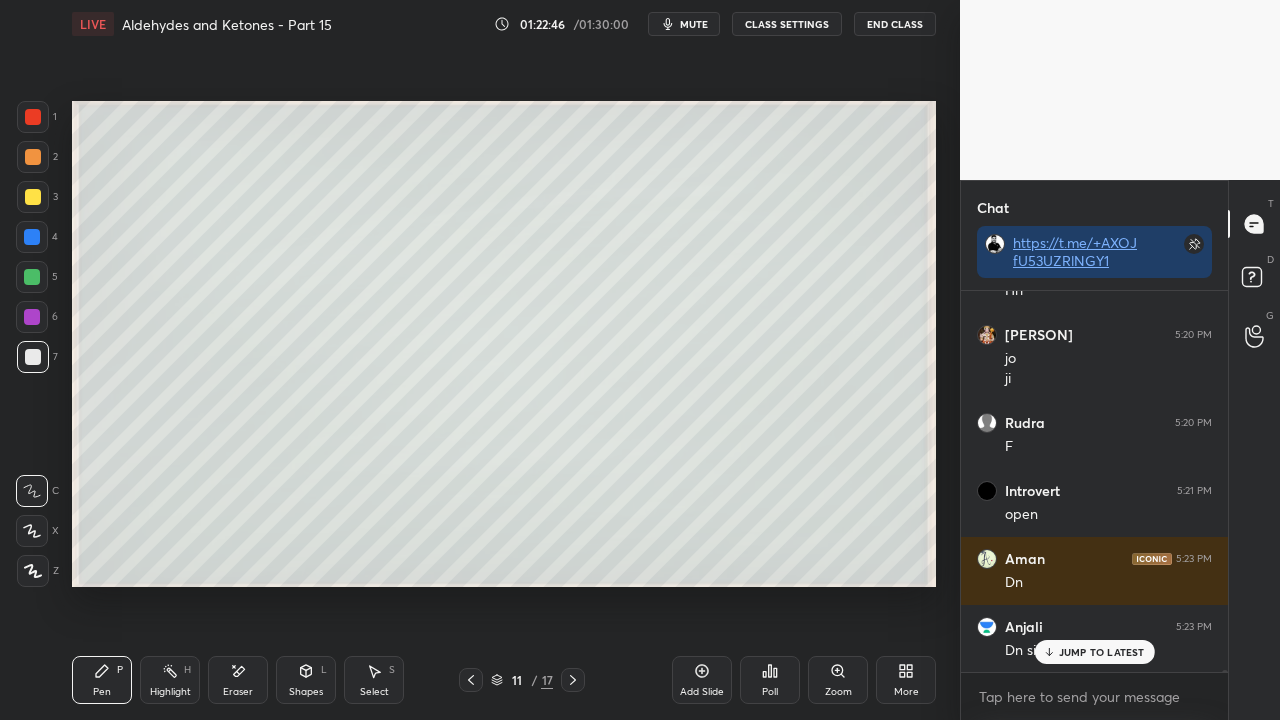 click at bounding box center [471, 680] 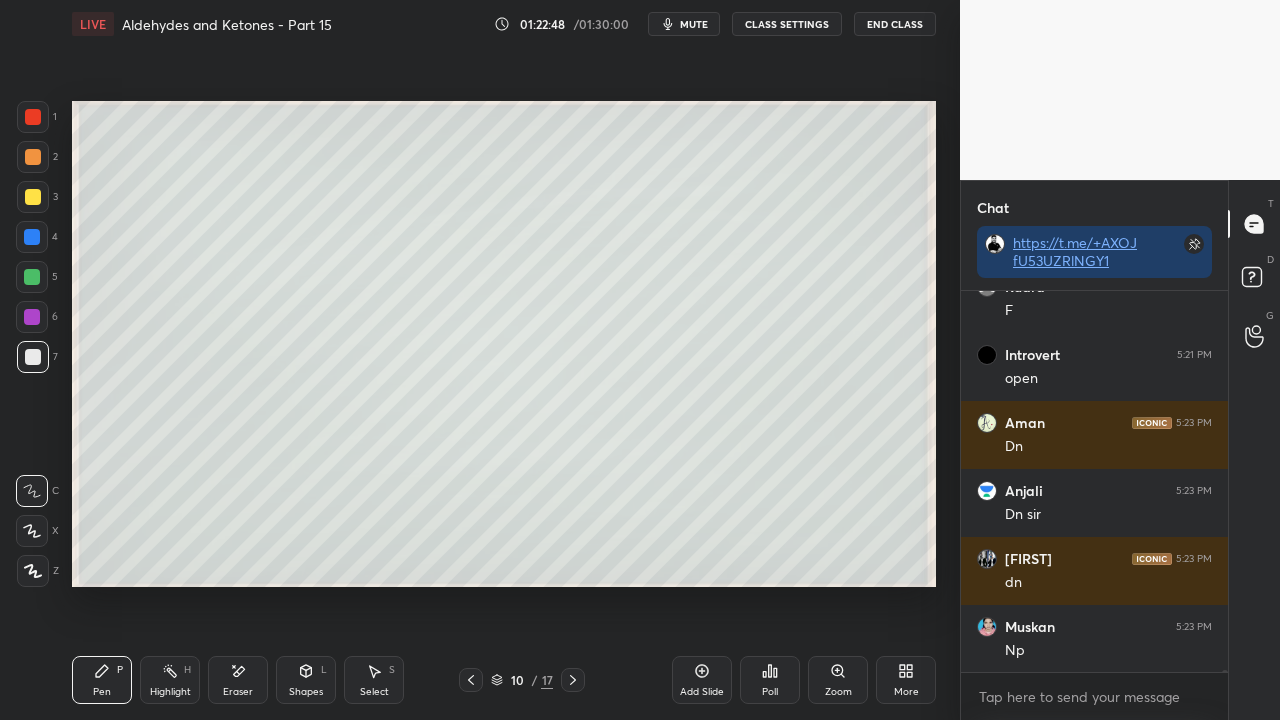 scroll, scrollTop: 74368, scrollLeft: 0, axis: vertical 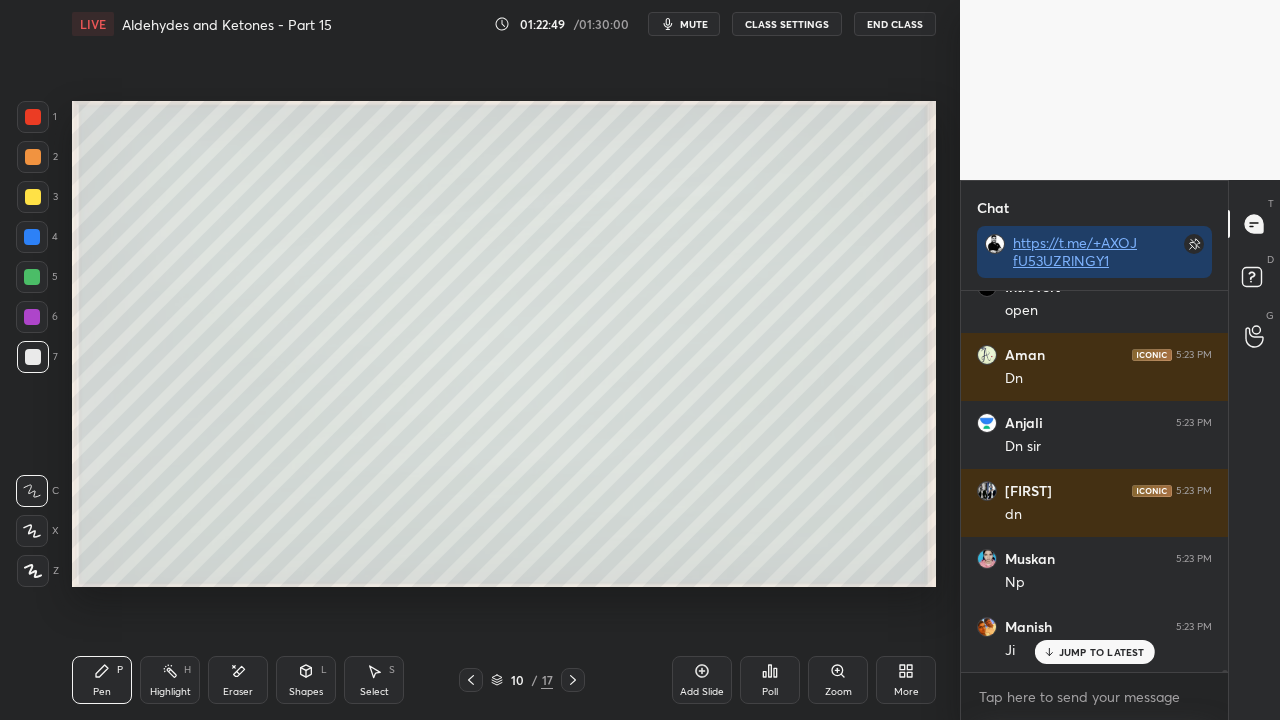 click 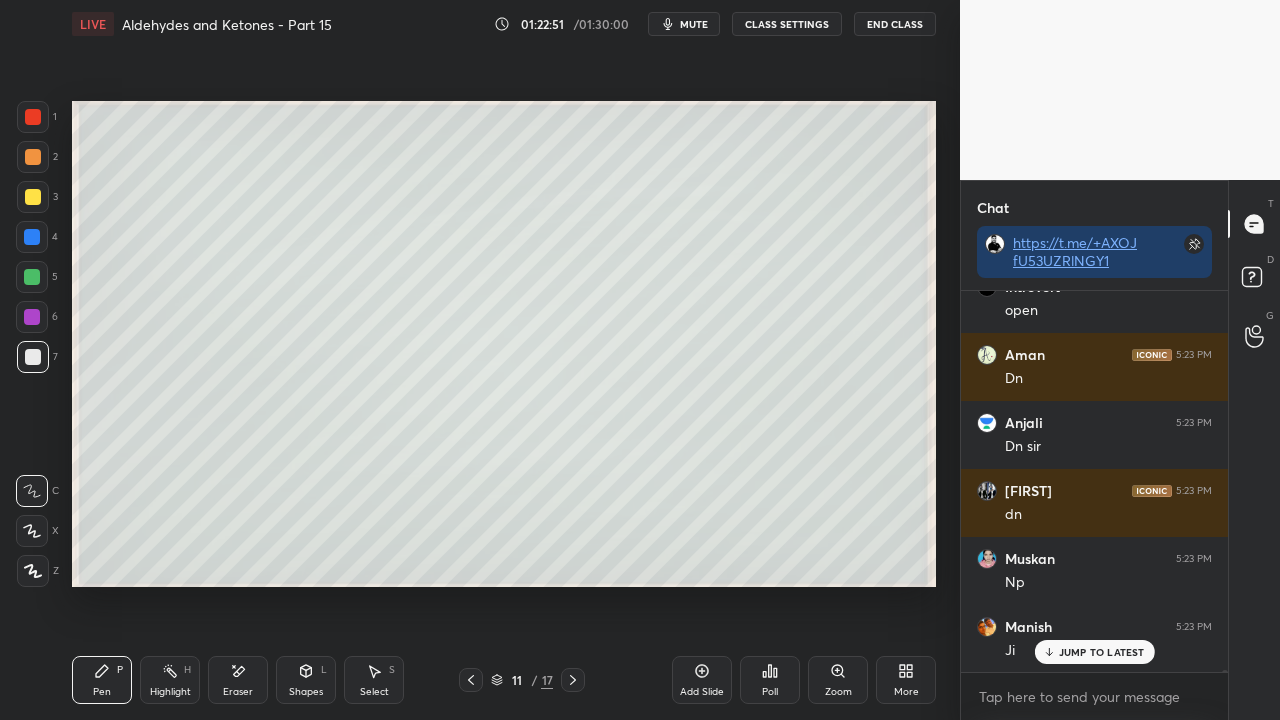 click 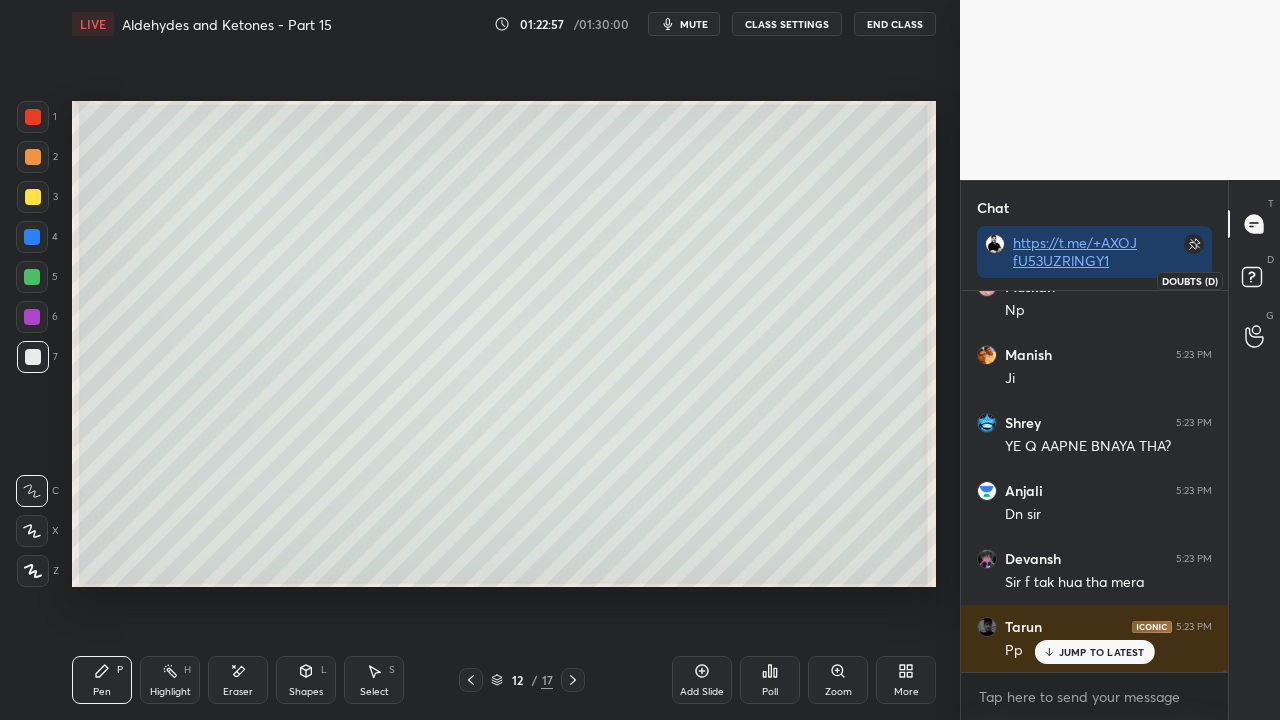 scroll, scrollTop: 74708, scrollLeft: 0, axis: vertical 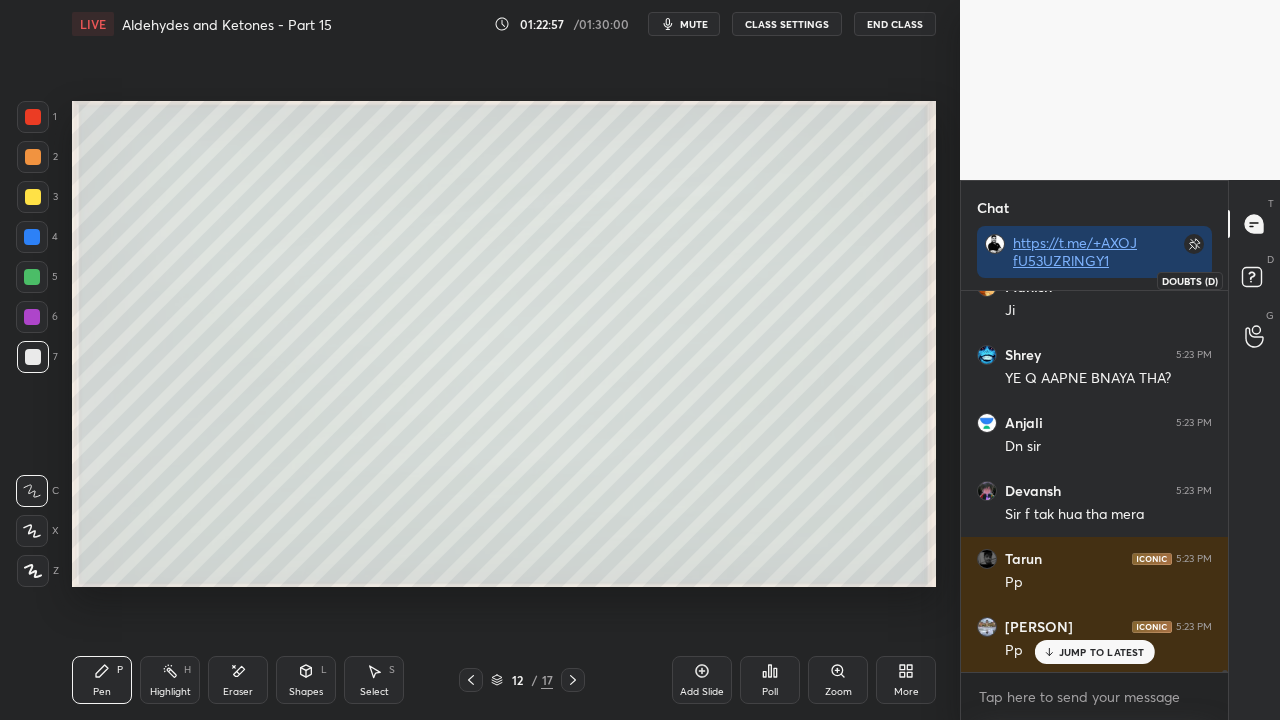 click 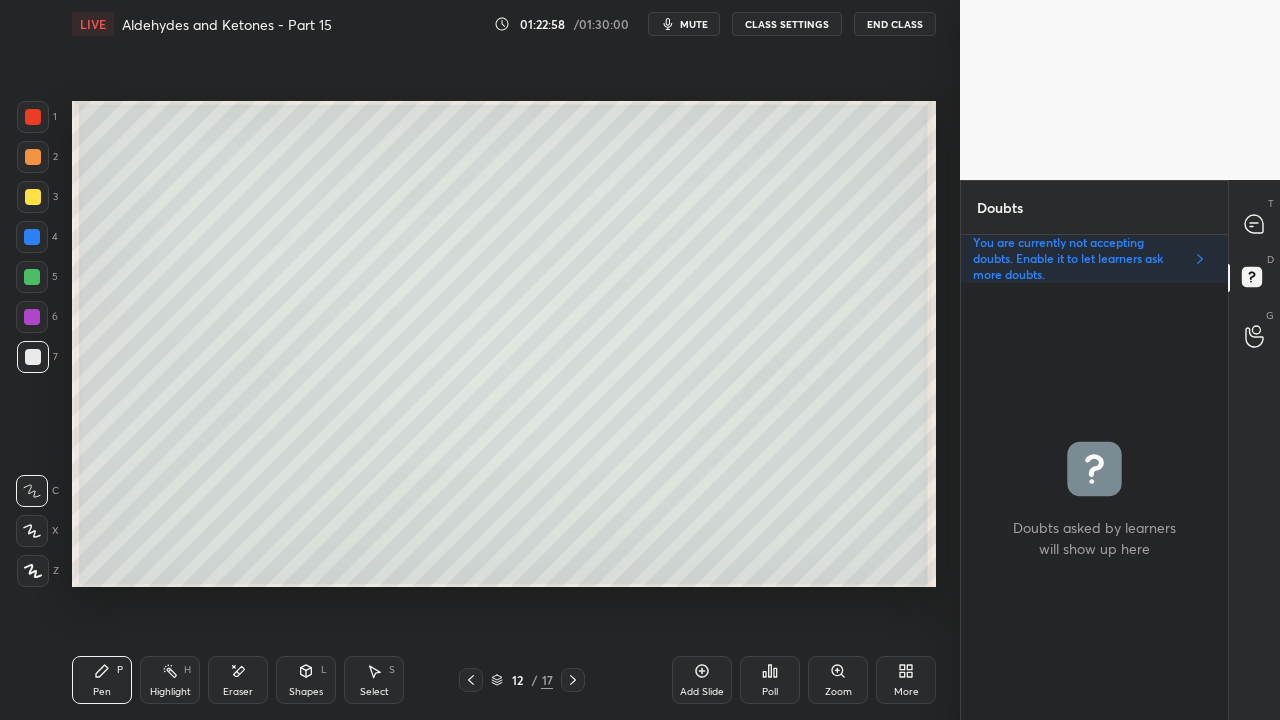 scroll, scrollTop: 6, scrollLeft: 6, axis: both 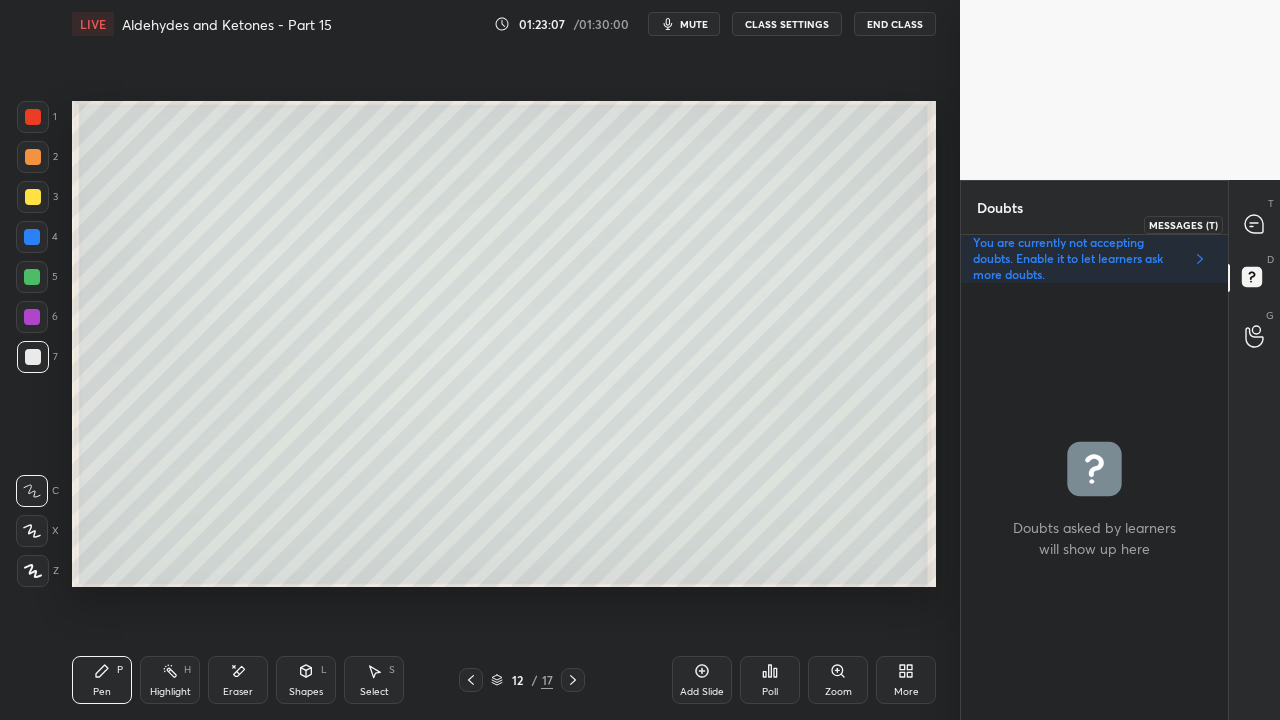 click 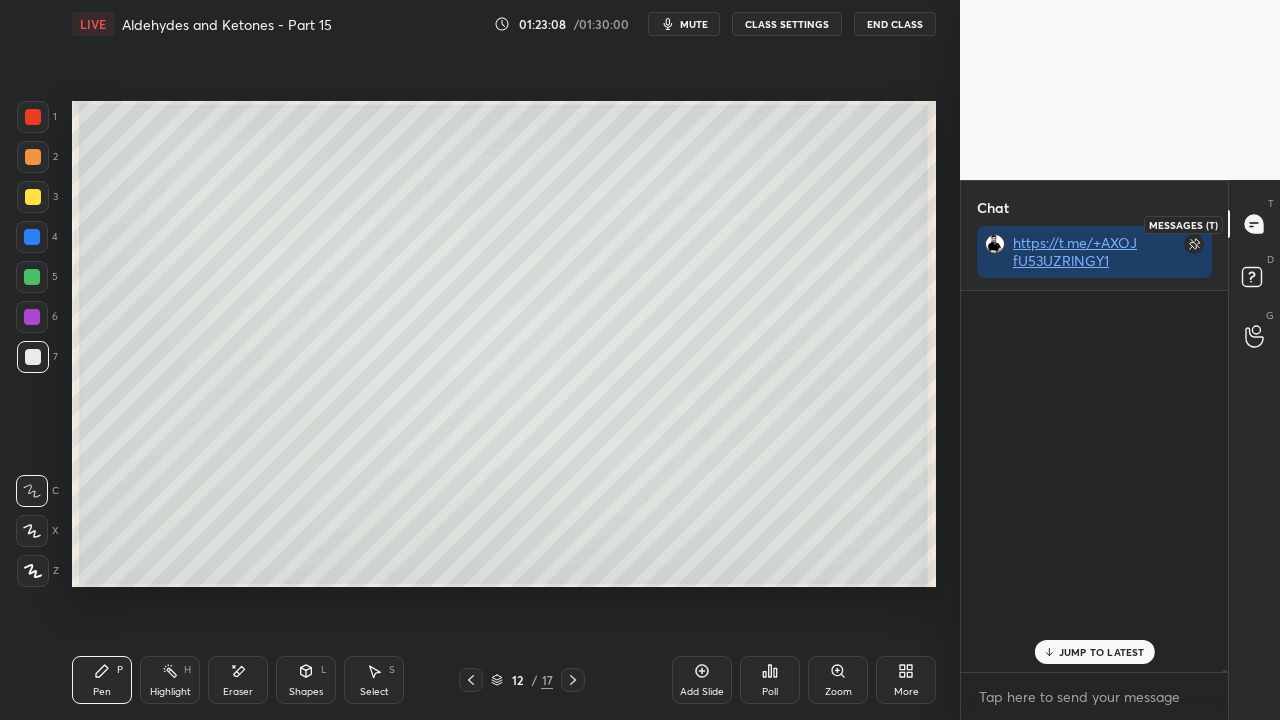 scroll, scrollTop: 74859, scrollLeft: 0, axis: vertical 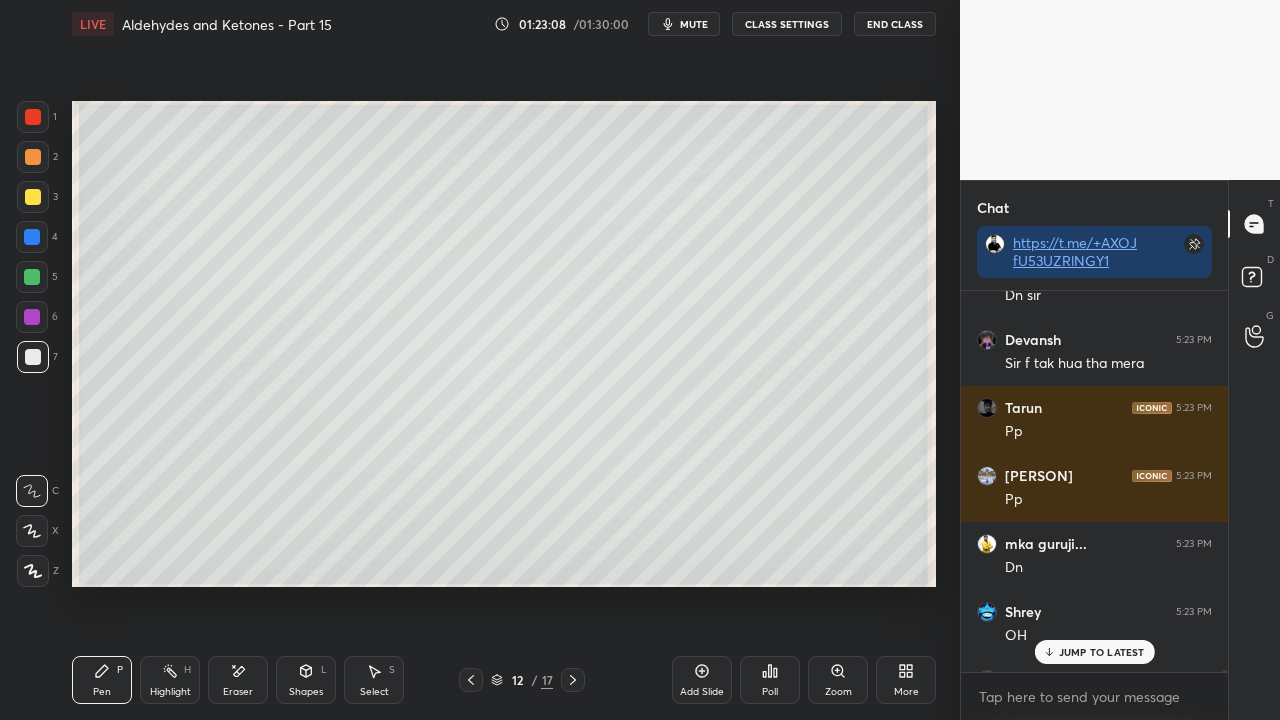 drag, startPoint x: 1081, startPoint y: 656, endPoint x: 1062, endPoint y: 660, distance: 19.416489 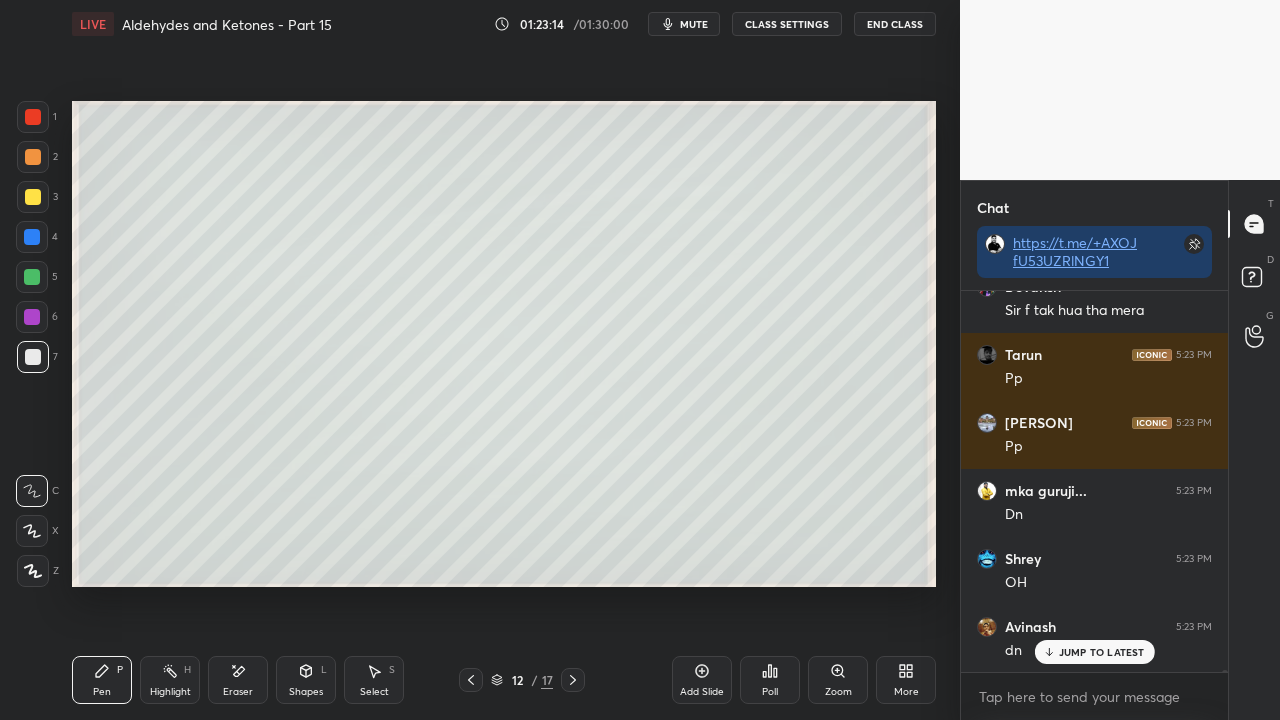 scroll, scrollTop: 74980, scrollLeft: 0, axis: vertical 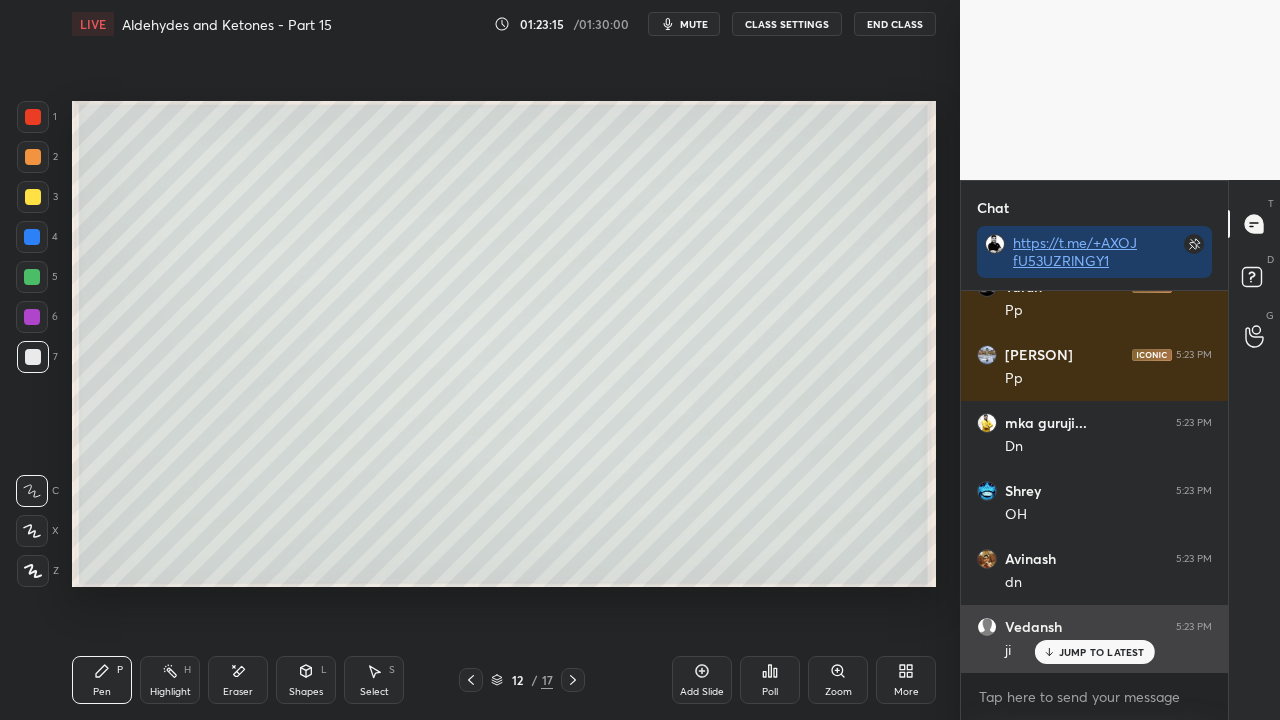 click on "JUMP TO LATEST" at bounding box center [1102, 652] 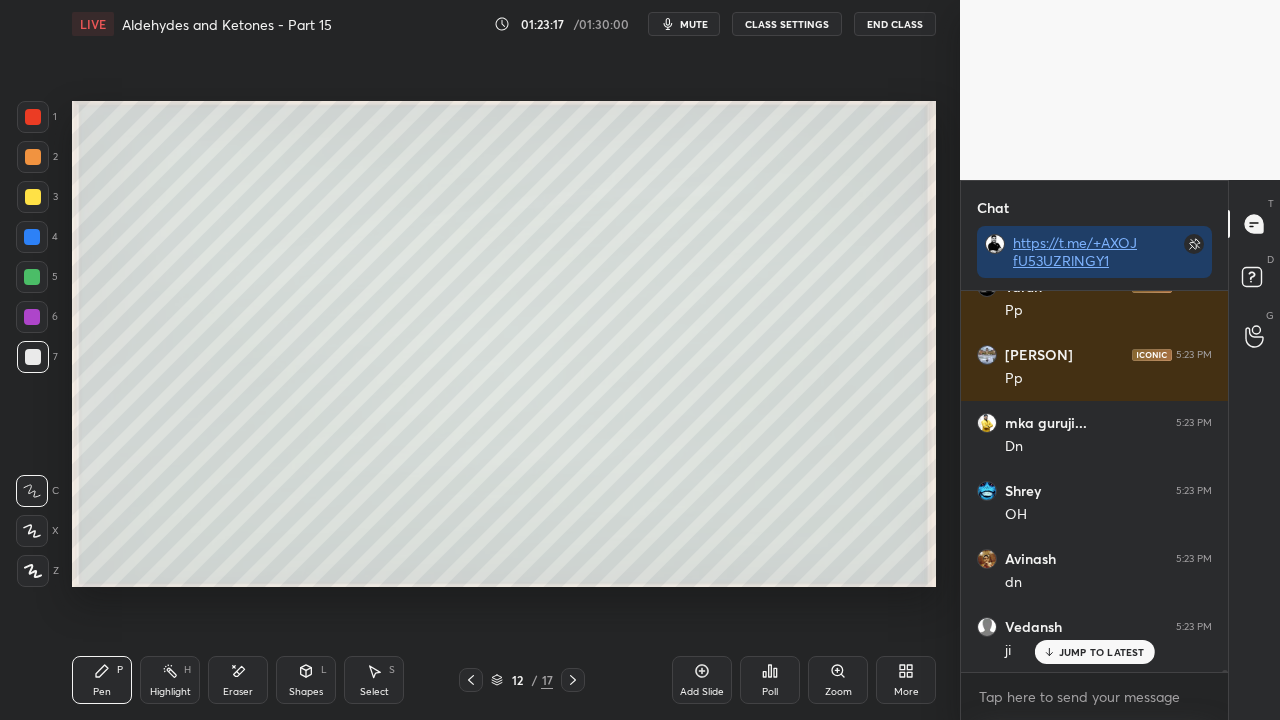 scroll, scrollTop: 75048, scrollLeft: 0, axis: vertical 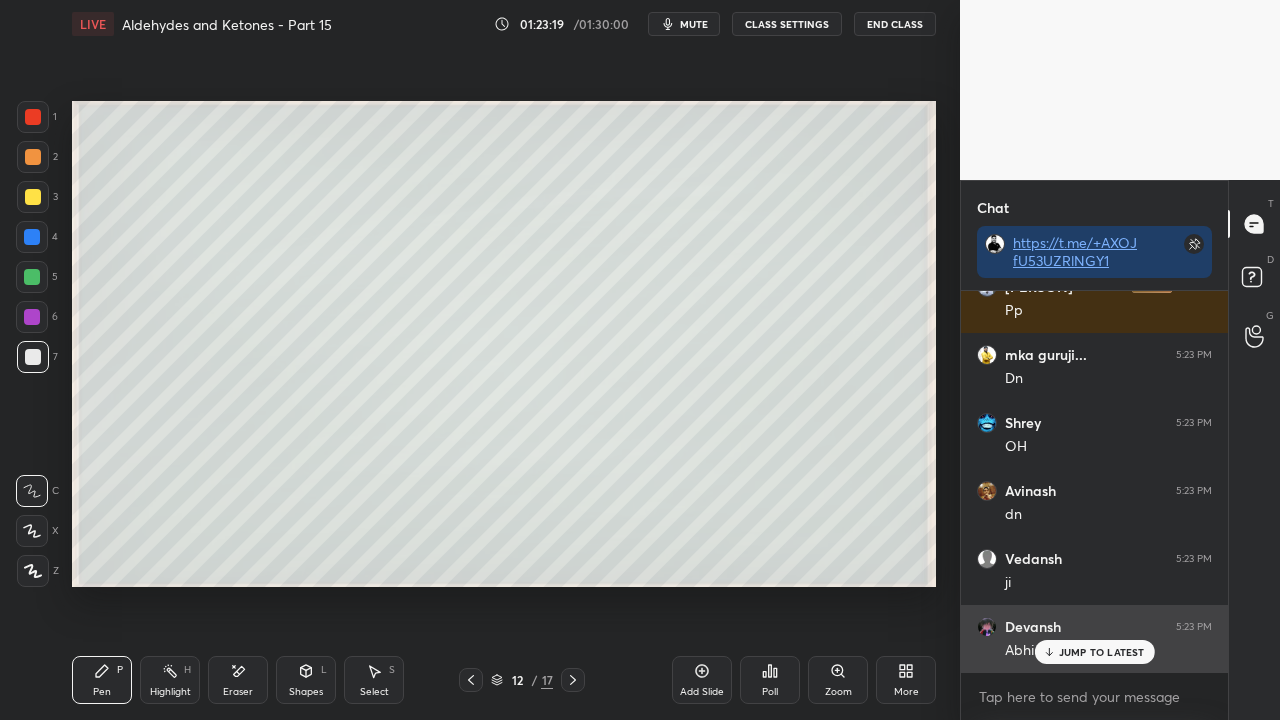 click on "JUMP TO LATEST" at bounding box center [1102, 652] 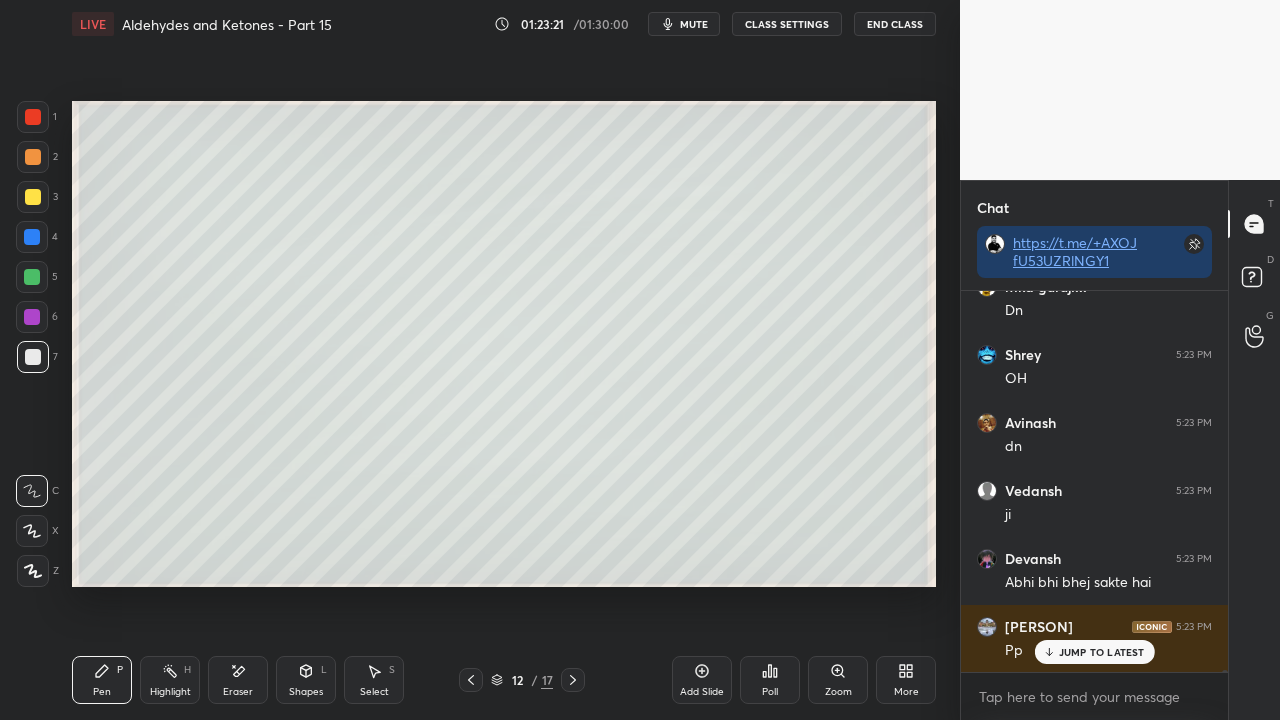scroll, scrollTop: 75220, scrollLeft: 0, axis: vertical 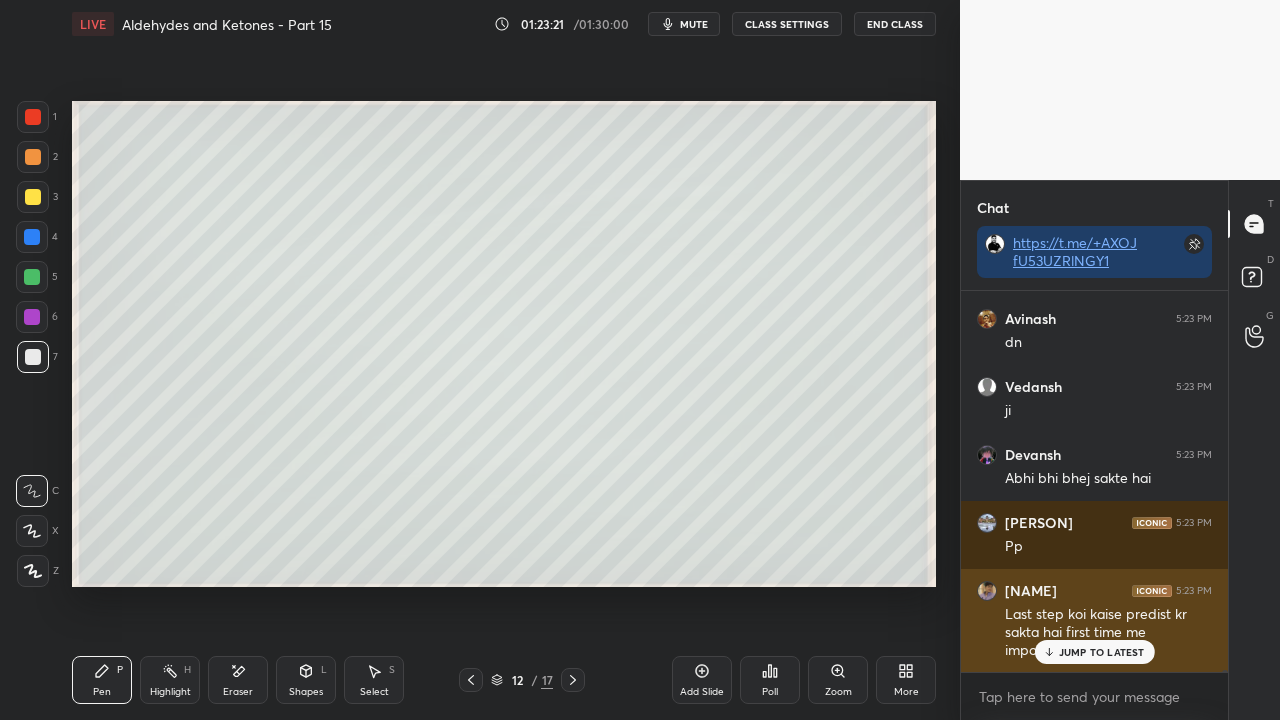 click on "JUMP TO LATEST" at bounding box center [1102, 652] 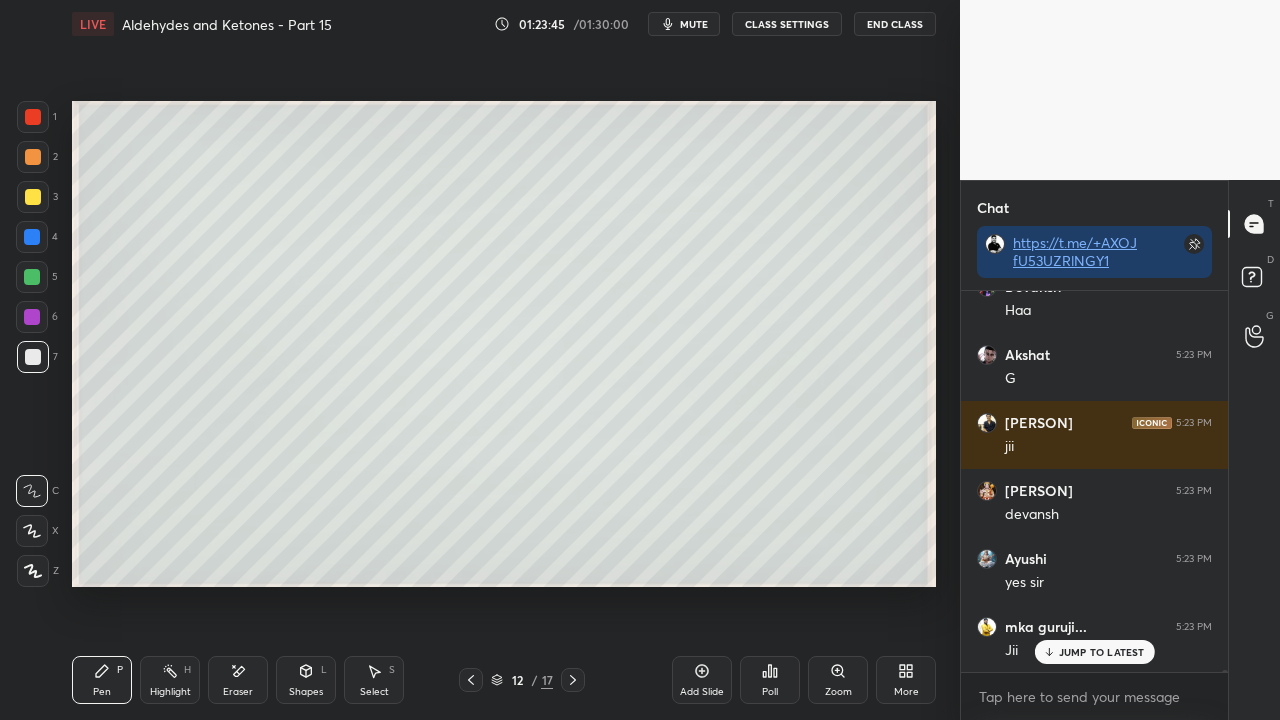 scroll, scrollTop: 75764, scrollLeft: 0, axis: vertical 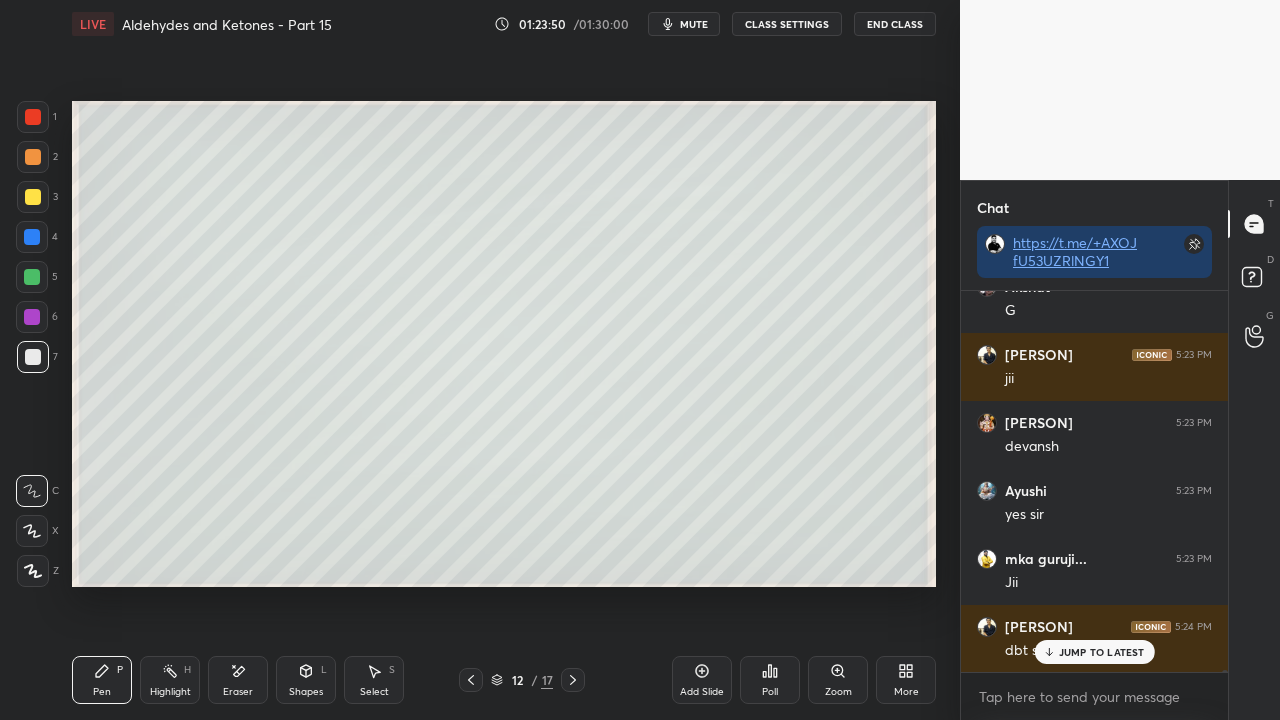 drag, startPoint x: 1077, startPoint y: 642, endPoint x: 977, endPoint y: 676, distance: 105.62197 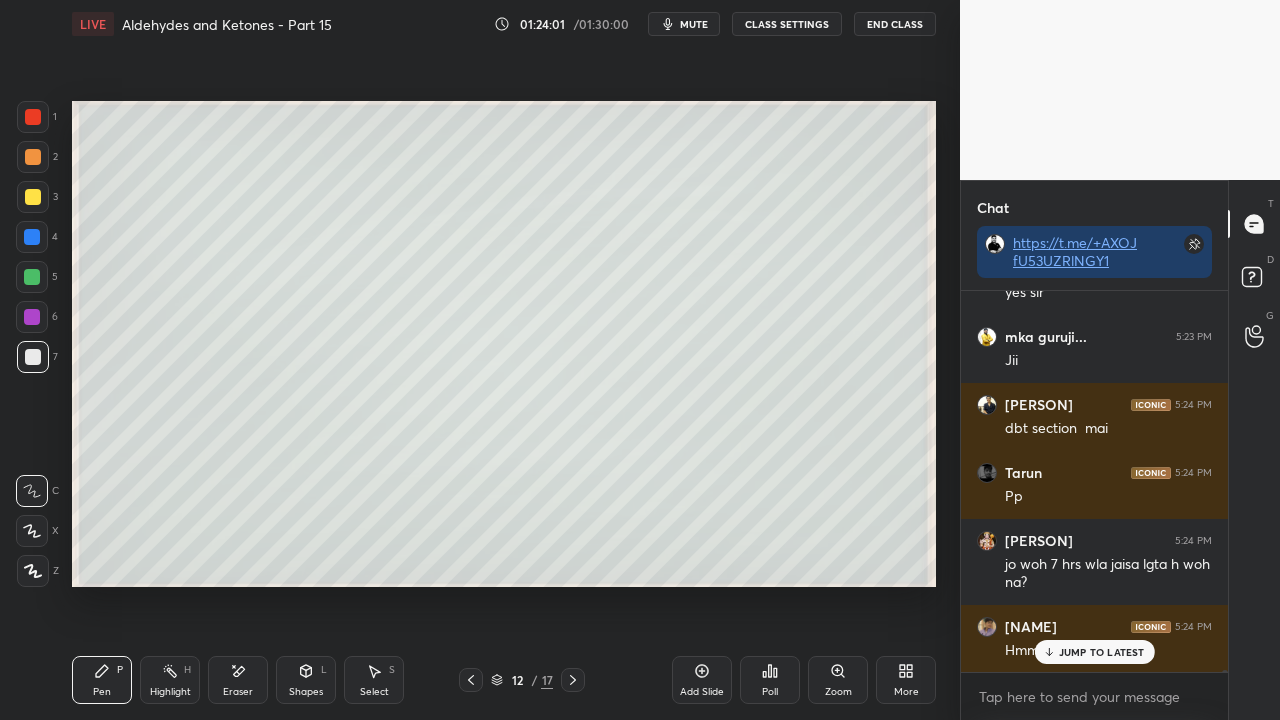 scroll, scrollTop: 76054, scrollLeft: 0, axis: vertical 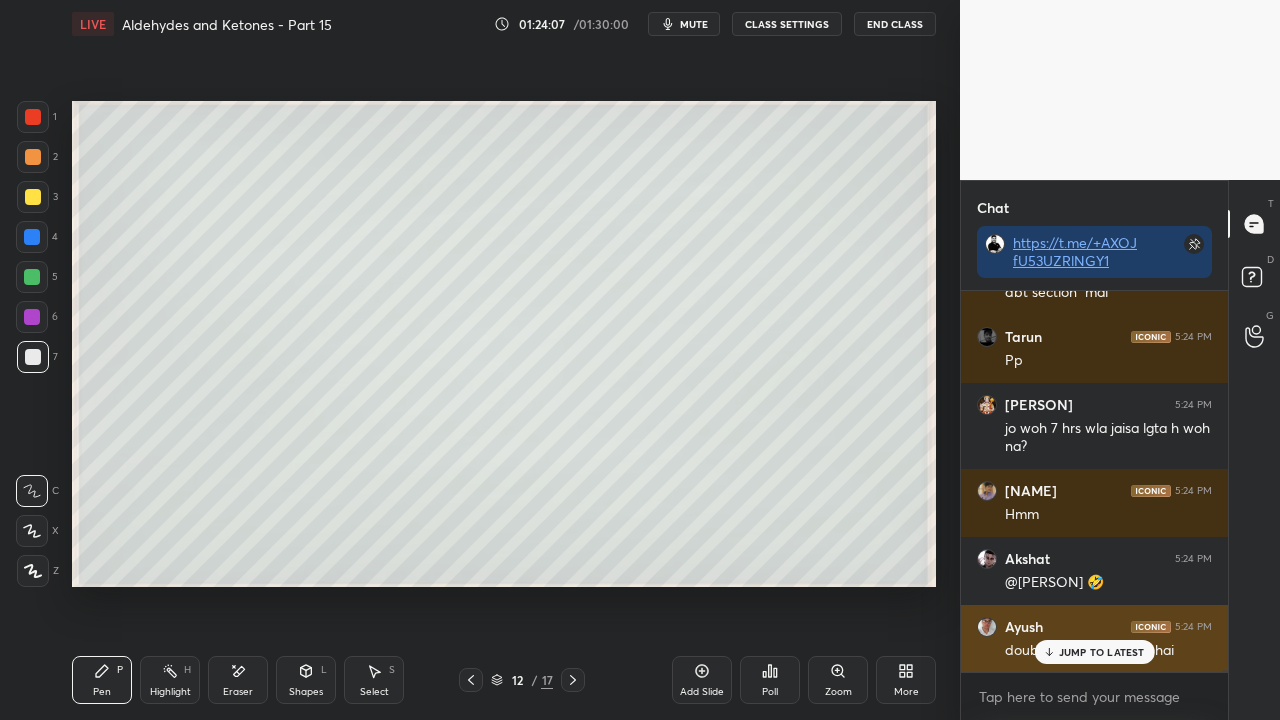 click on "JUMP TO LATEST" at bounding box center [1102, 652] 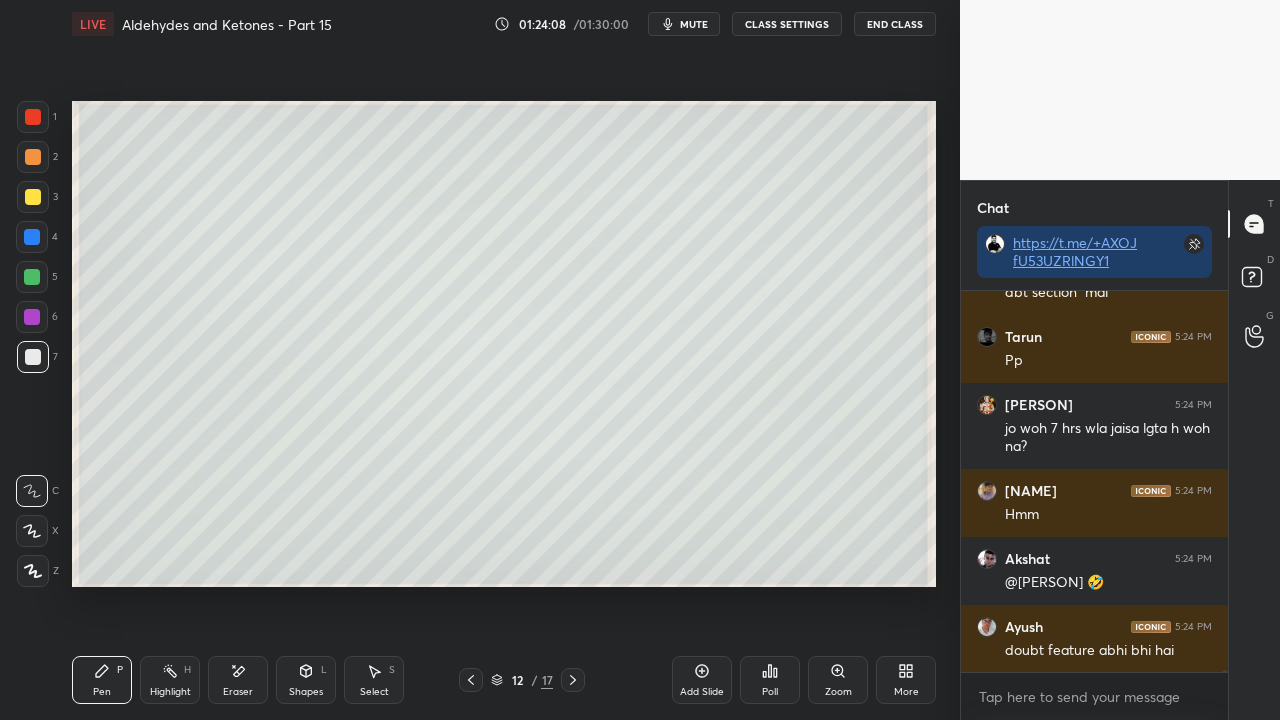 scroll, scrollTop: 76190, scrollLeft: 0, axis: vertical 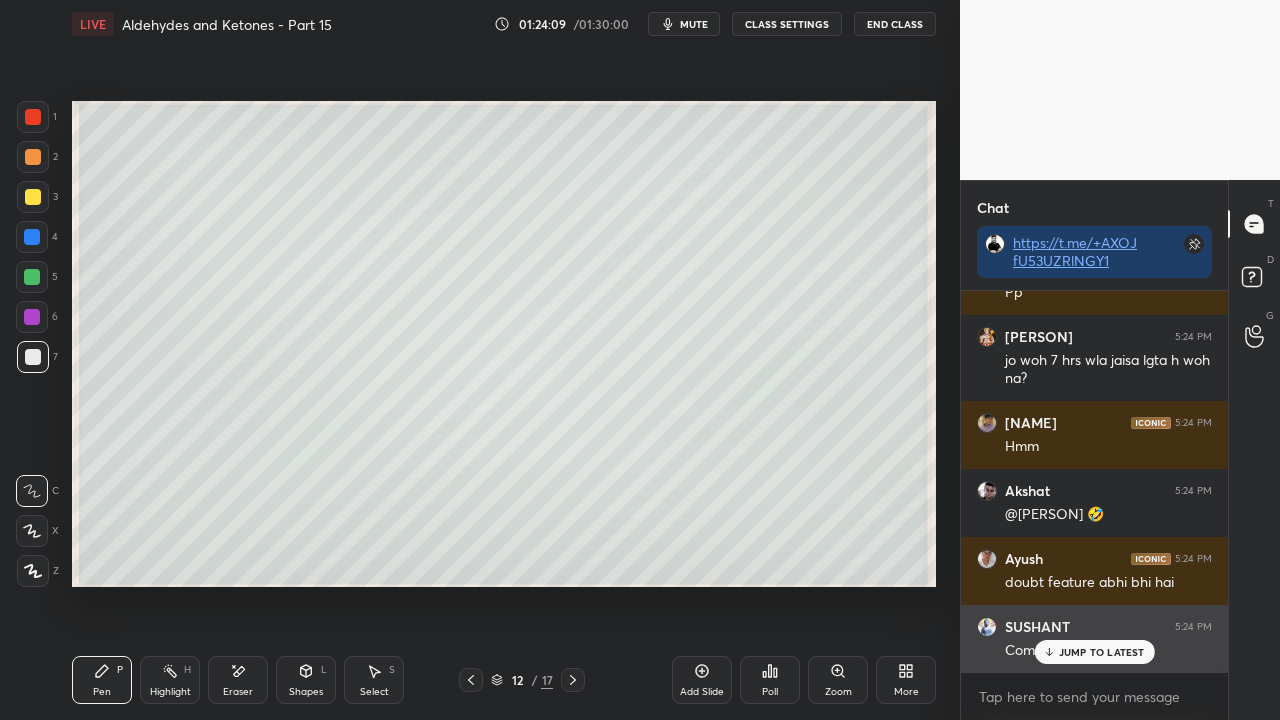 click on "JUMP TO LATEST" at bounding box center (1102, 652) 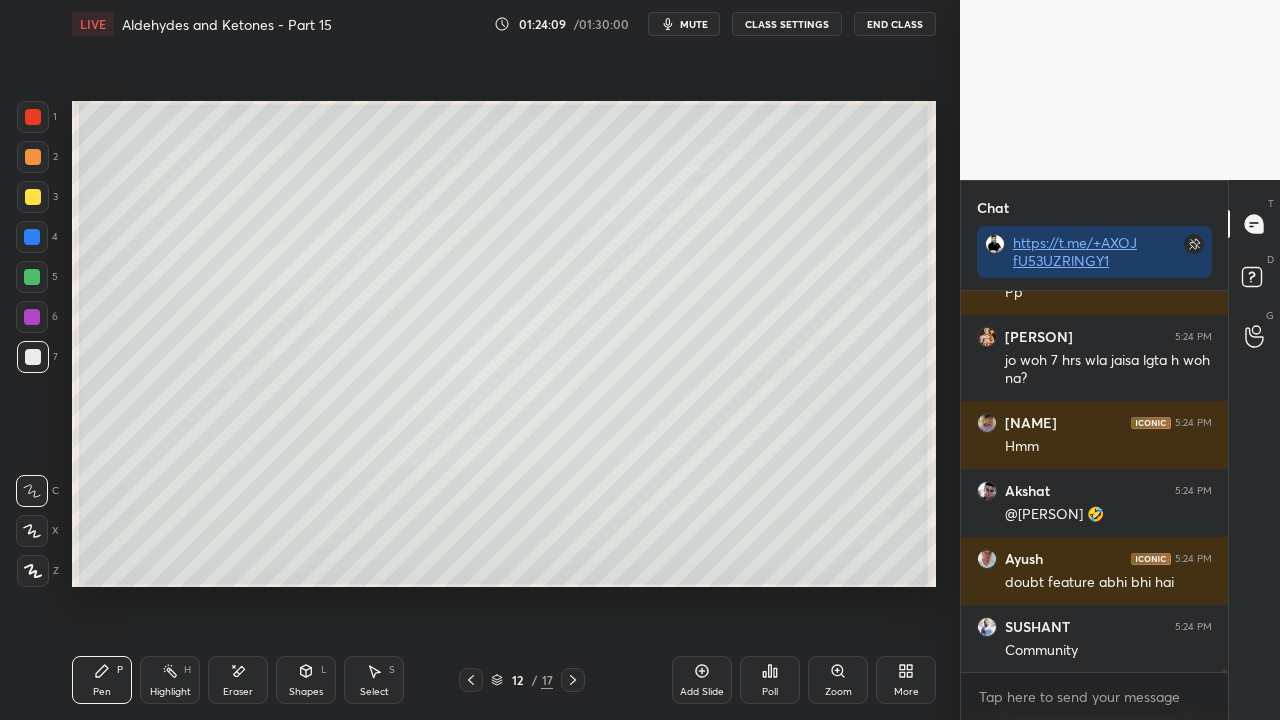 scroll, scrollTop: 76258, scrollLeft: 0, axis: vertical 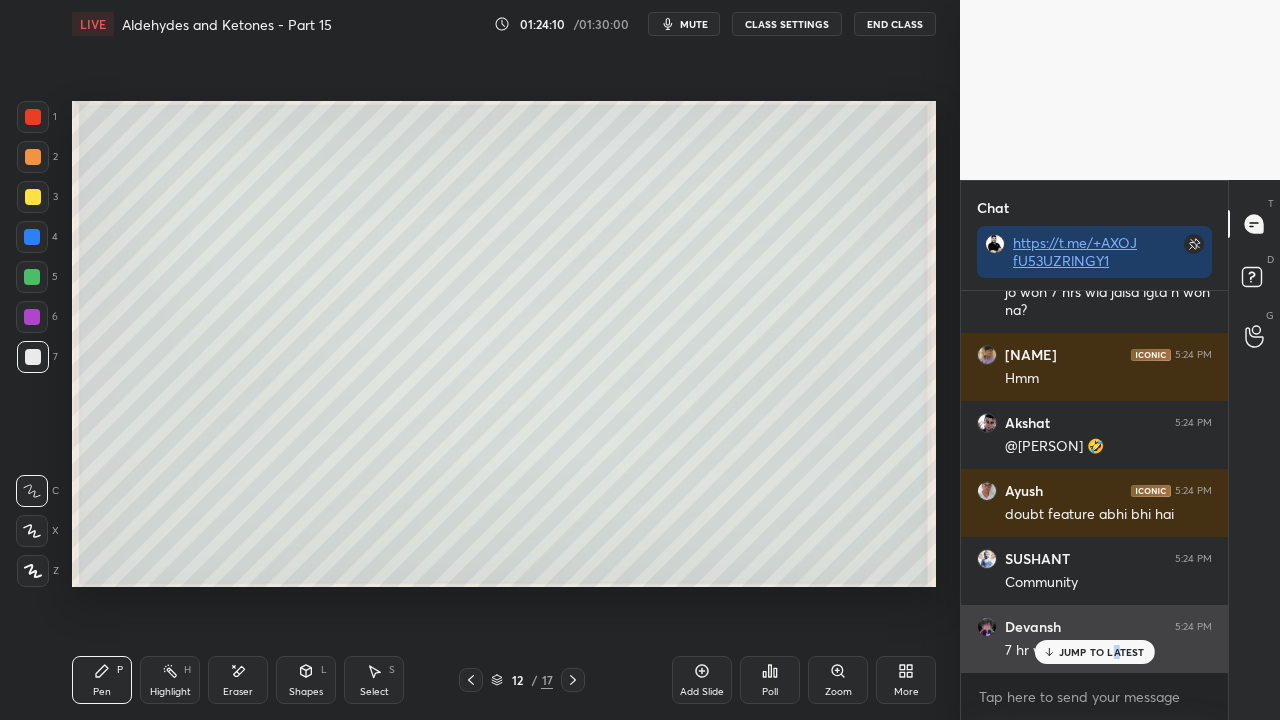 click on "JUMP TO LATEST" at bounding box center (1102, 652) 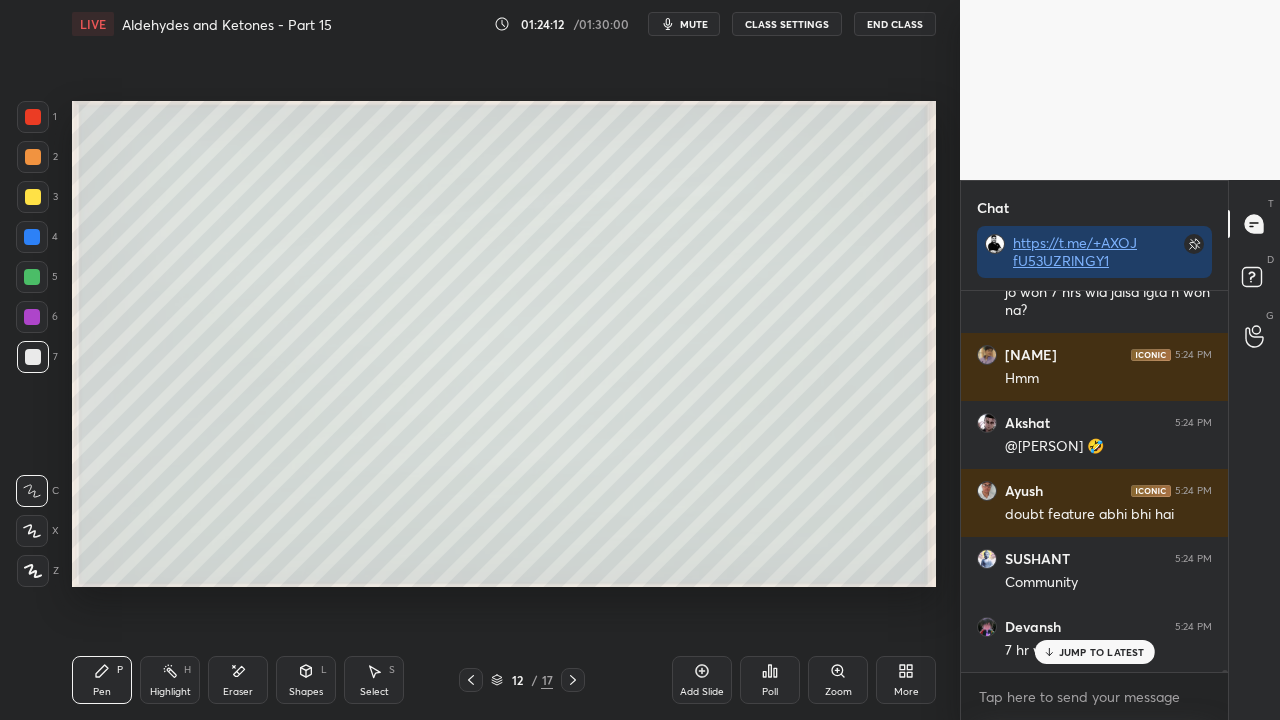 scroll, scrollTop: 76326, scrollLeft: 0, axis: vertical 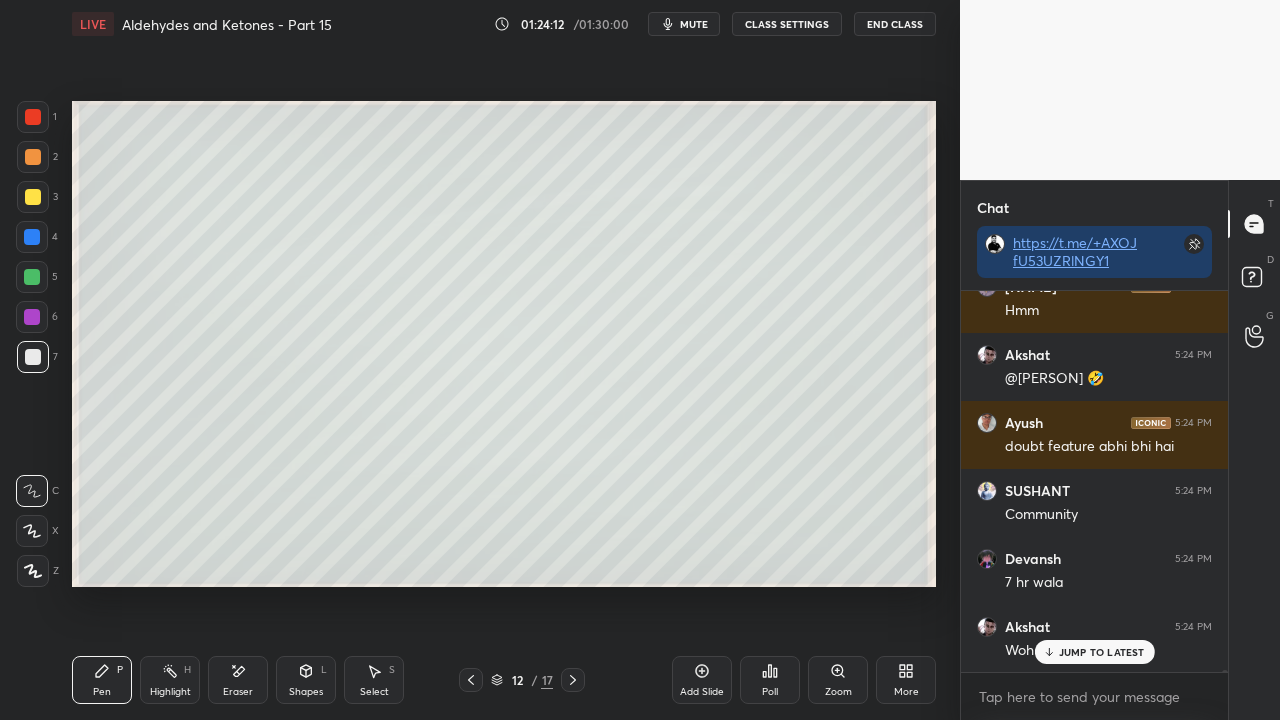 click at bounding box center (573, 680) 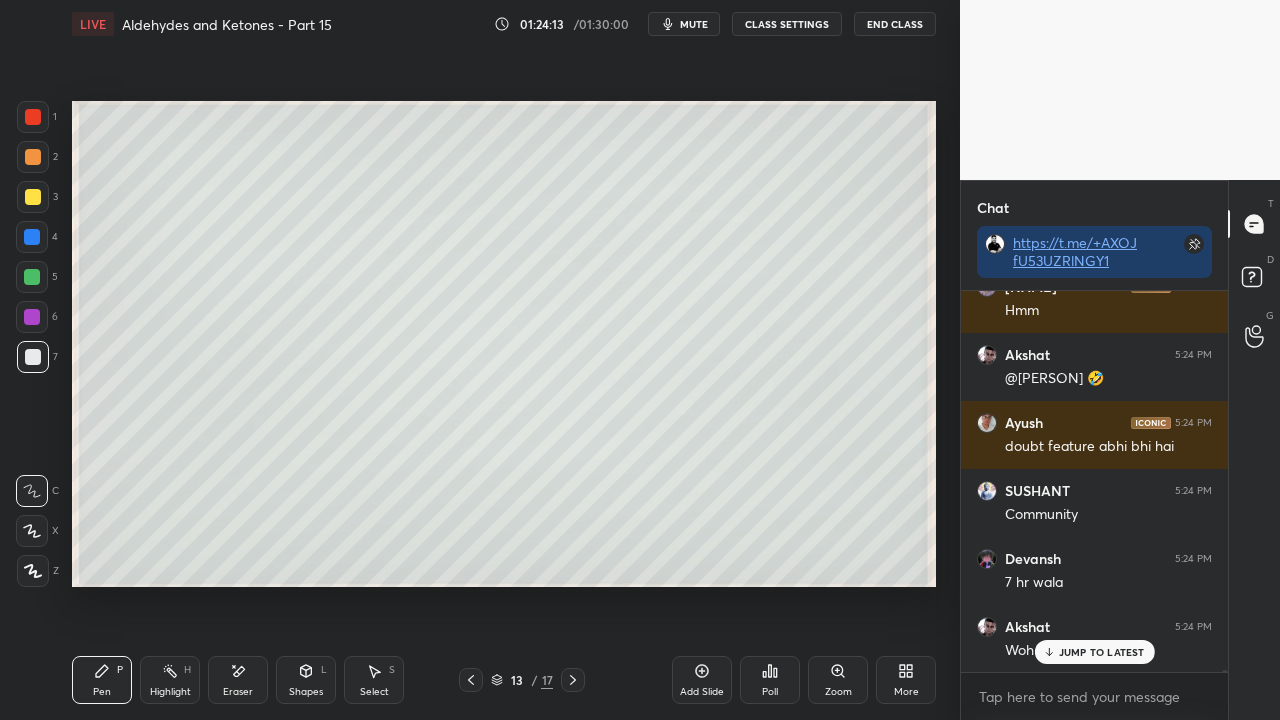 scroll, scrollTop: 76394, scrollLeft: 0, axis: vertical 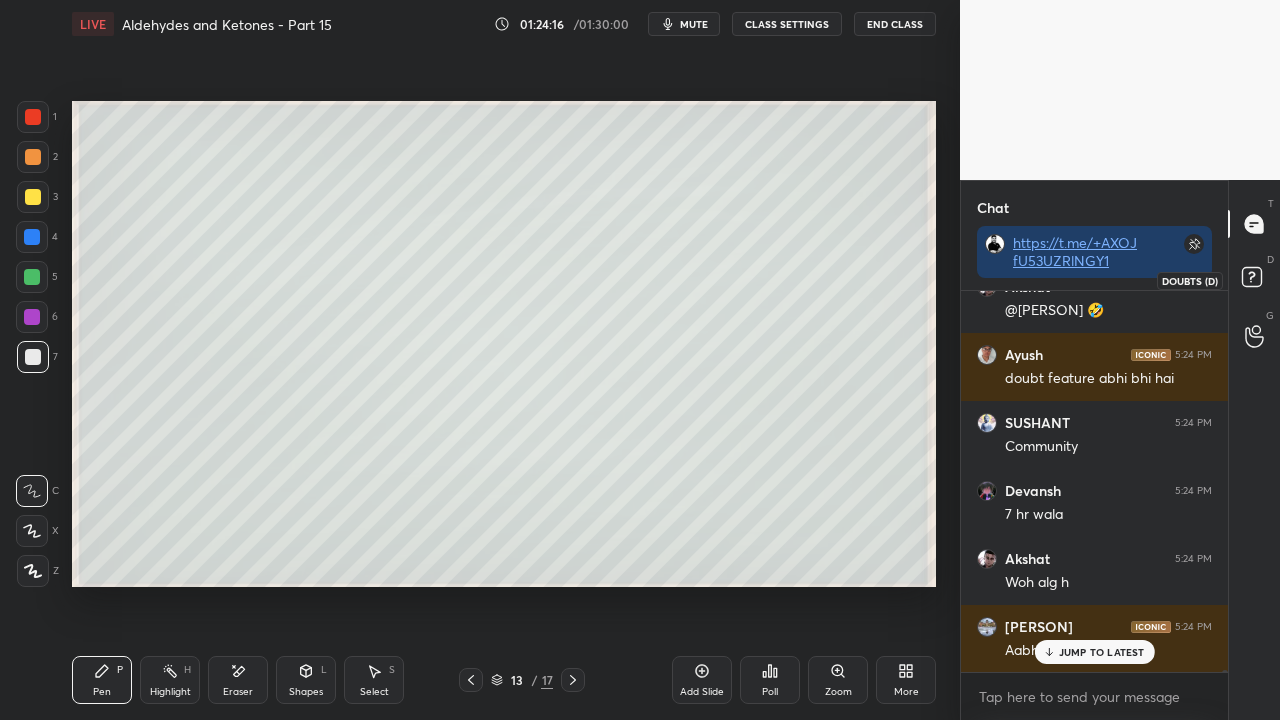 click 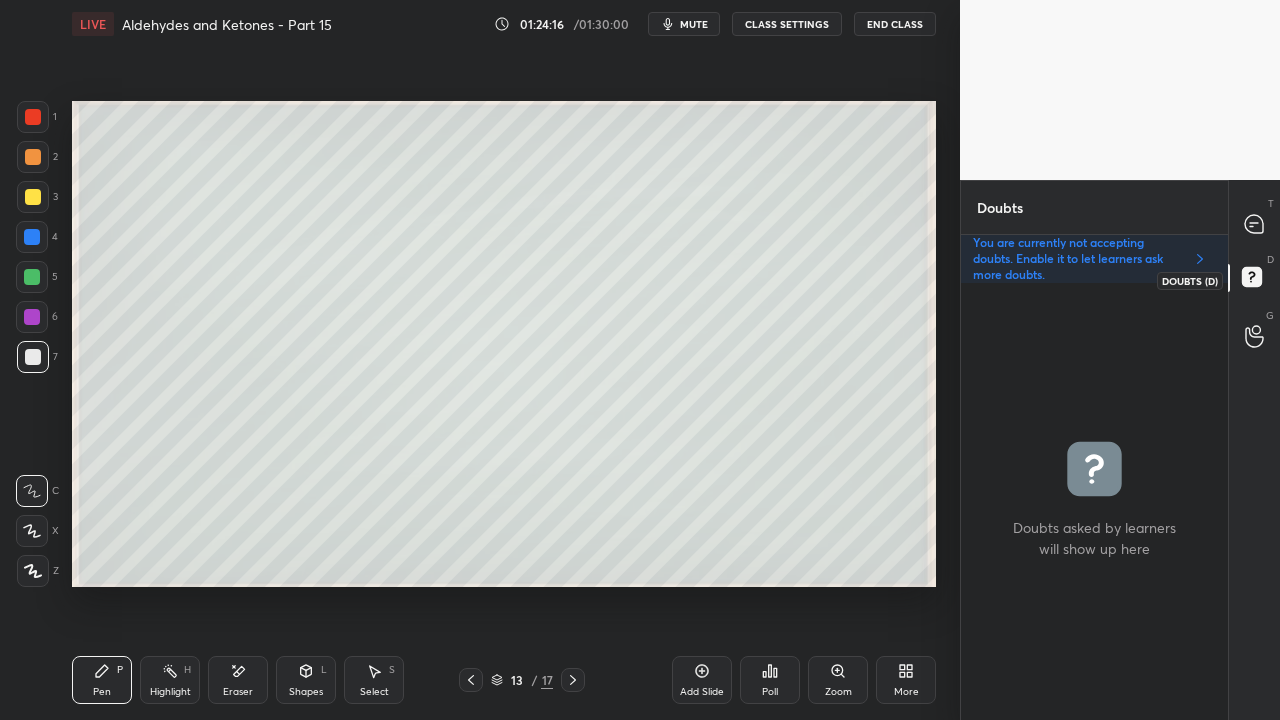 scroll, scrollTop: 6, scrollLeft: 6, axis: both 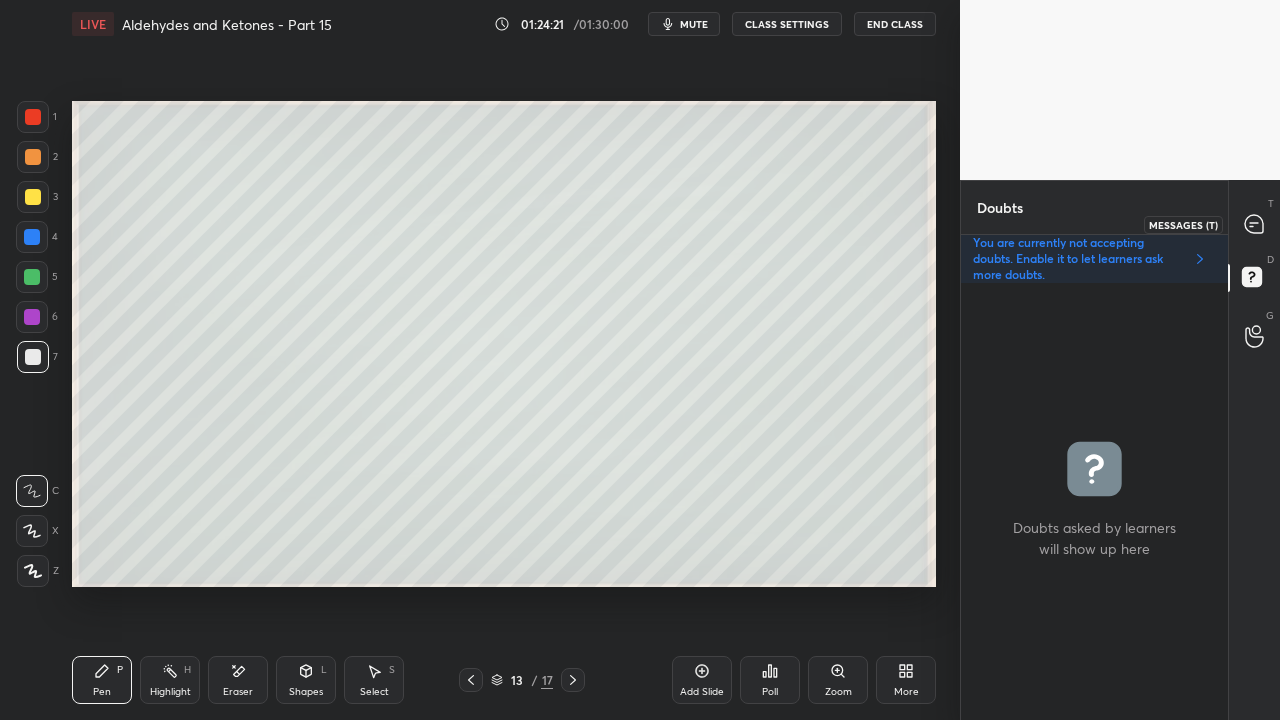 click 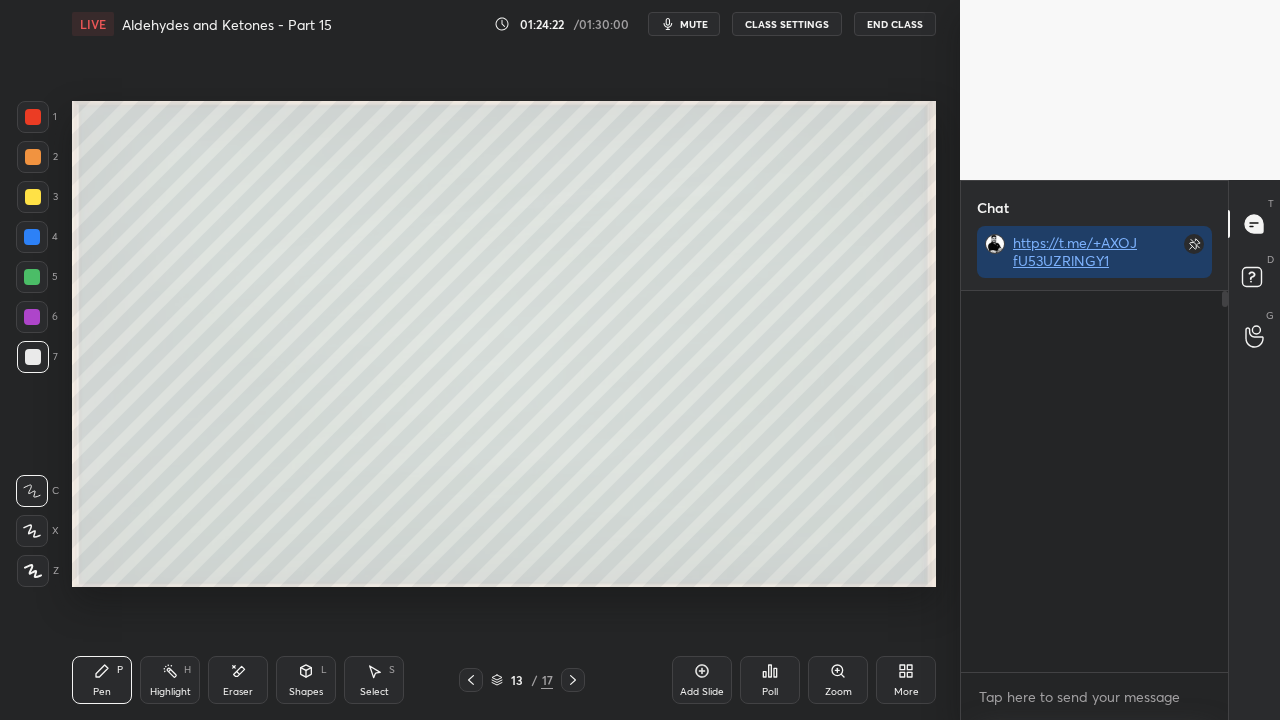 scroll, scrollTop: 423, scrollLeft: 261, axis: both 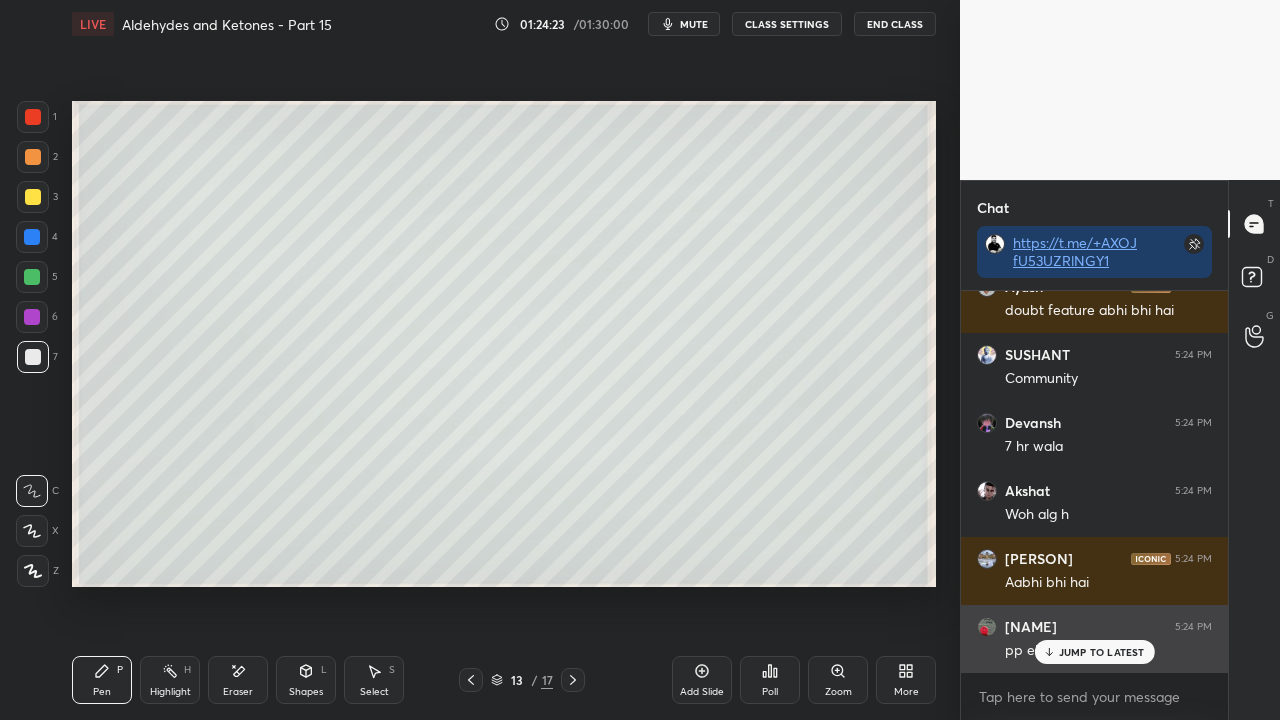 click on "JUMP TO LATEST" at bounding box center [1102, 652] 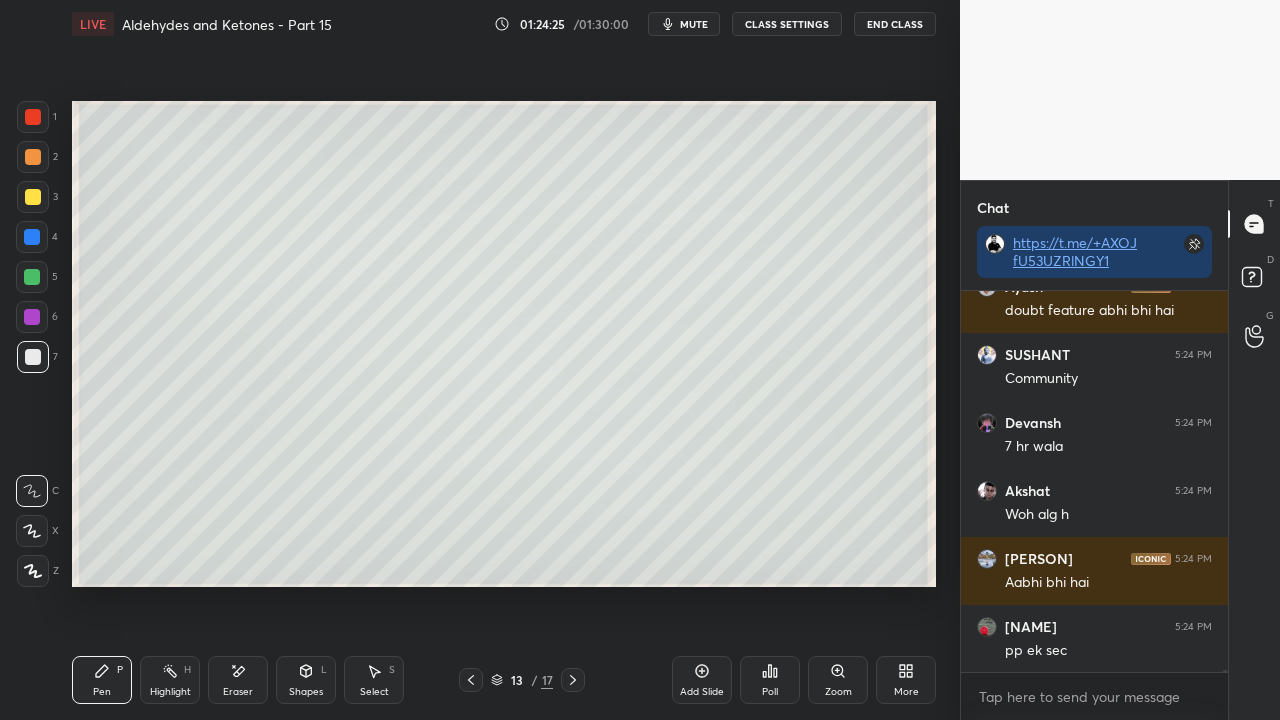 click 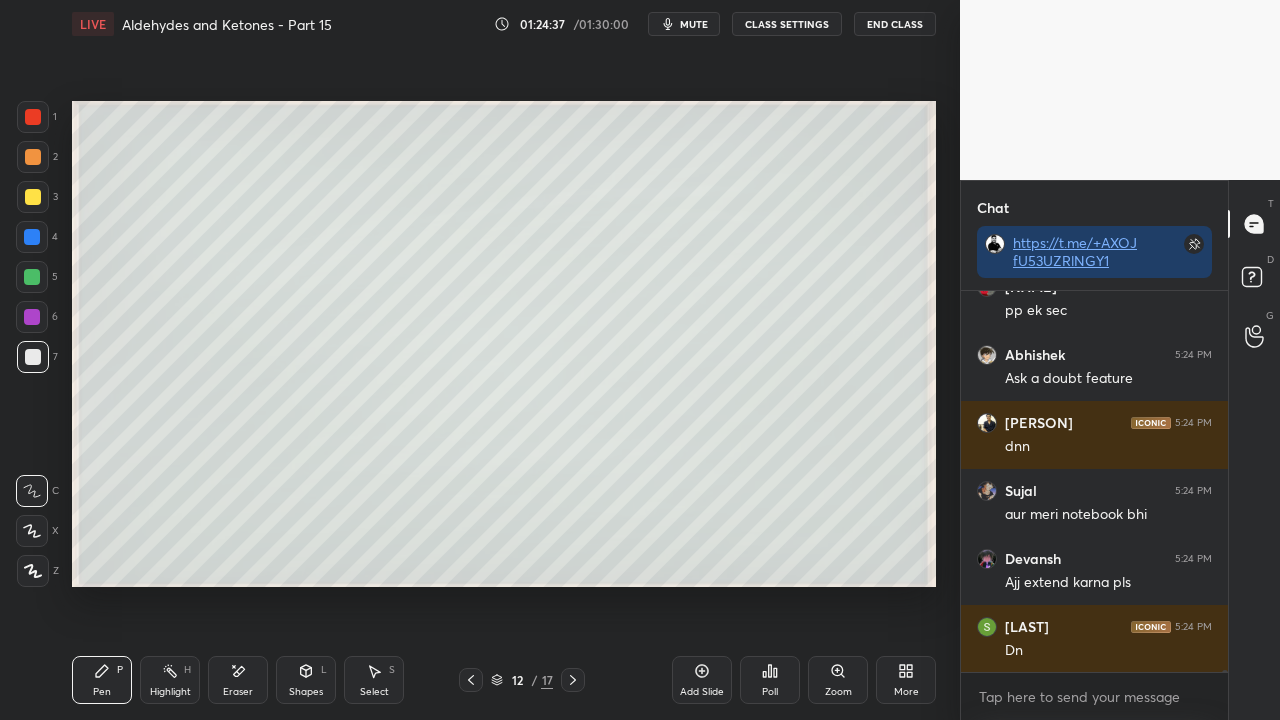 scroll, scrollTop: 76870, scrollLeft: 0, axis: vertical 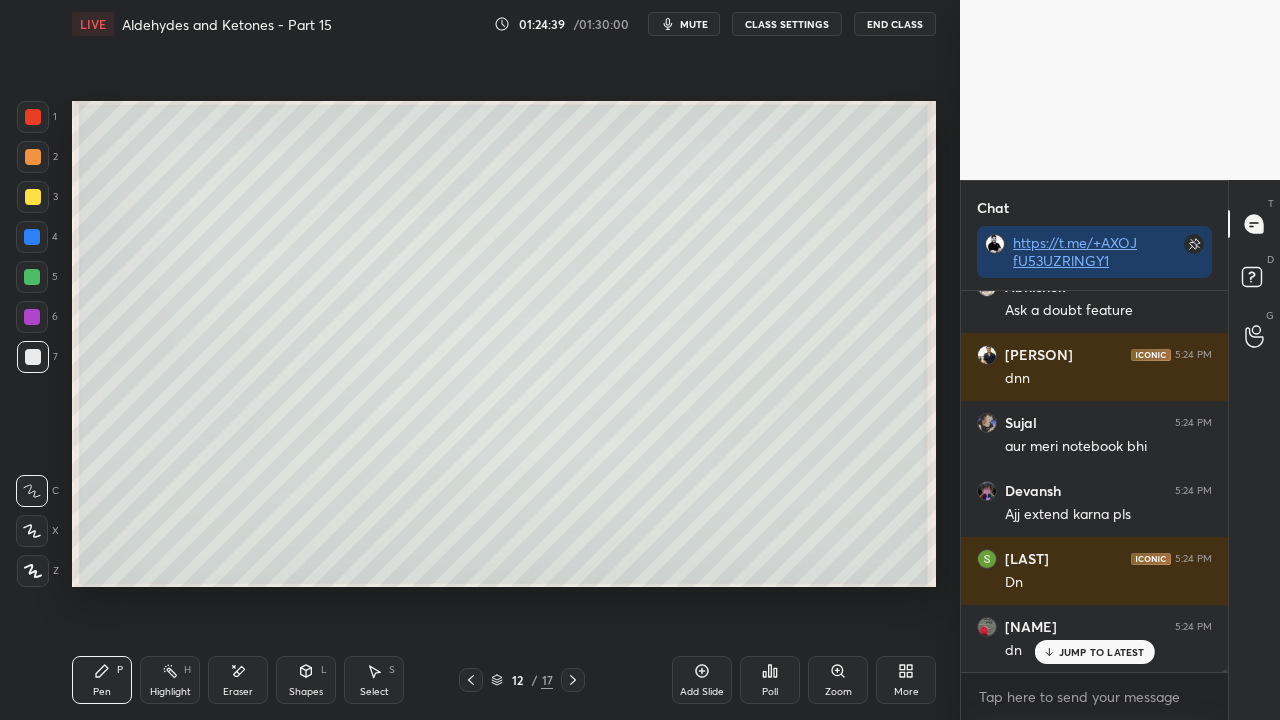 click 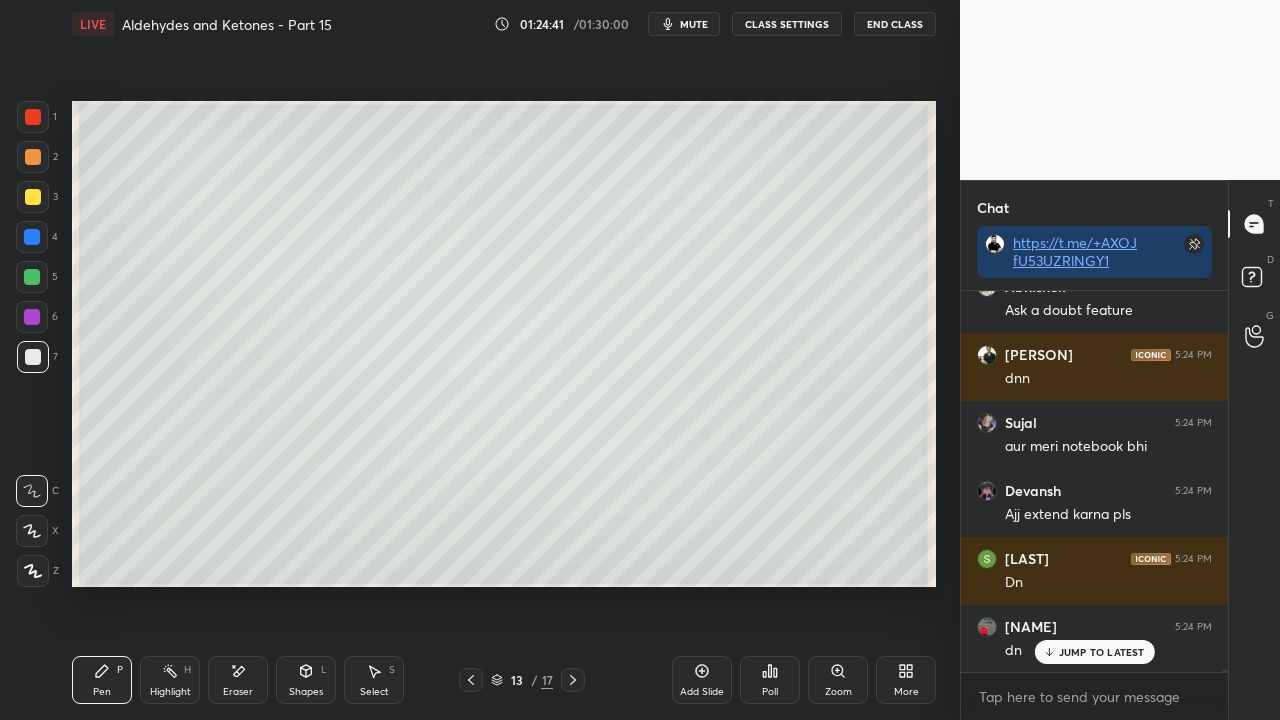 click at bounding box center (33, 197) 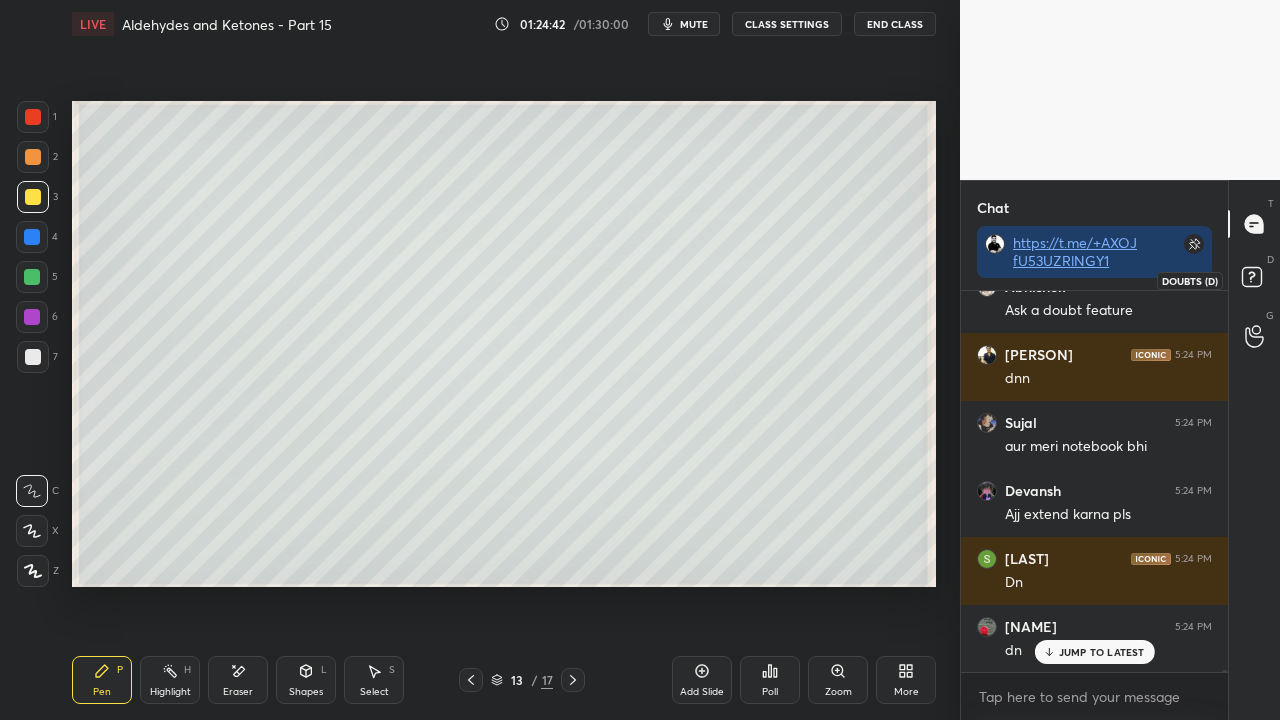 click 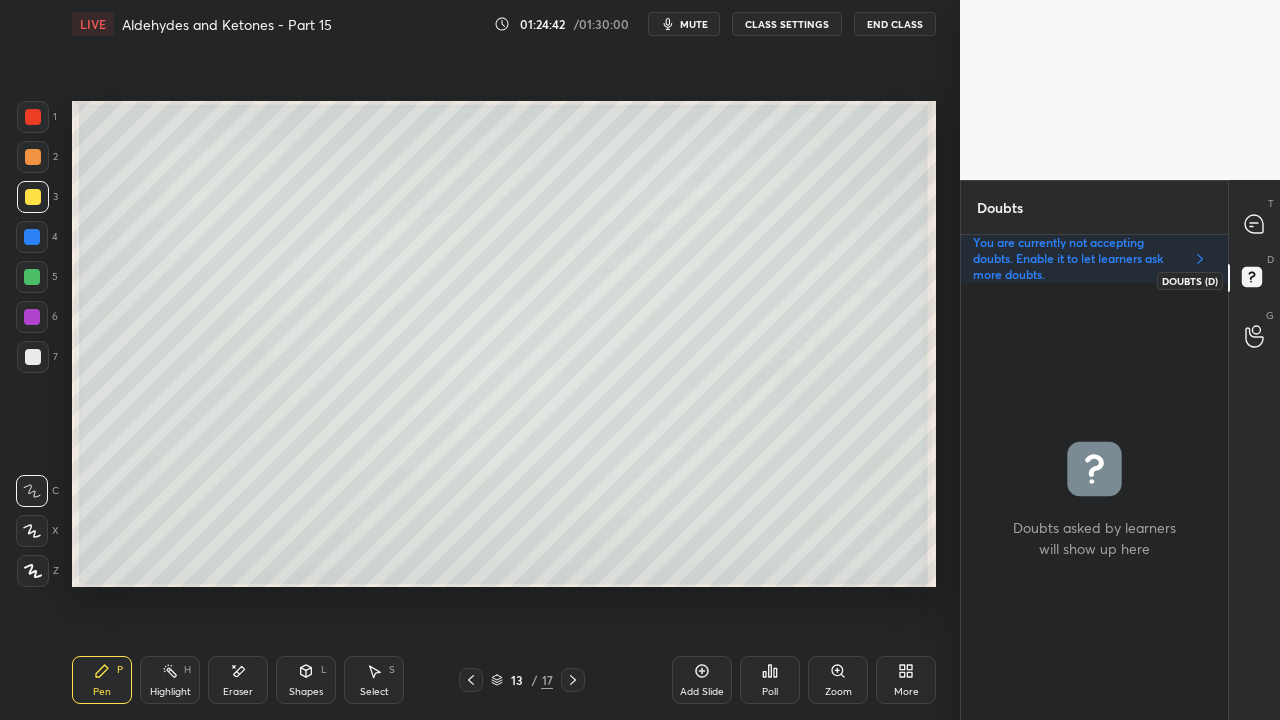scroll, scrollTop: 6, scrollLeft: 6, axis: both 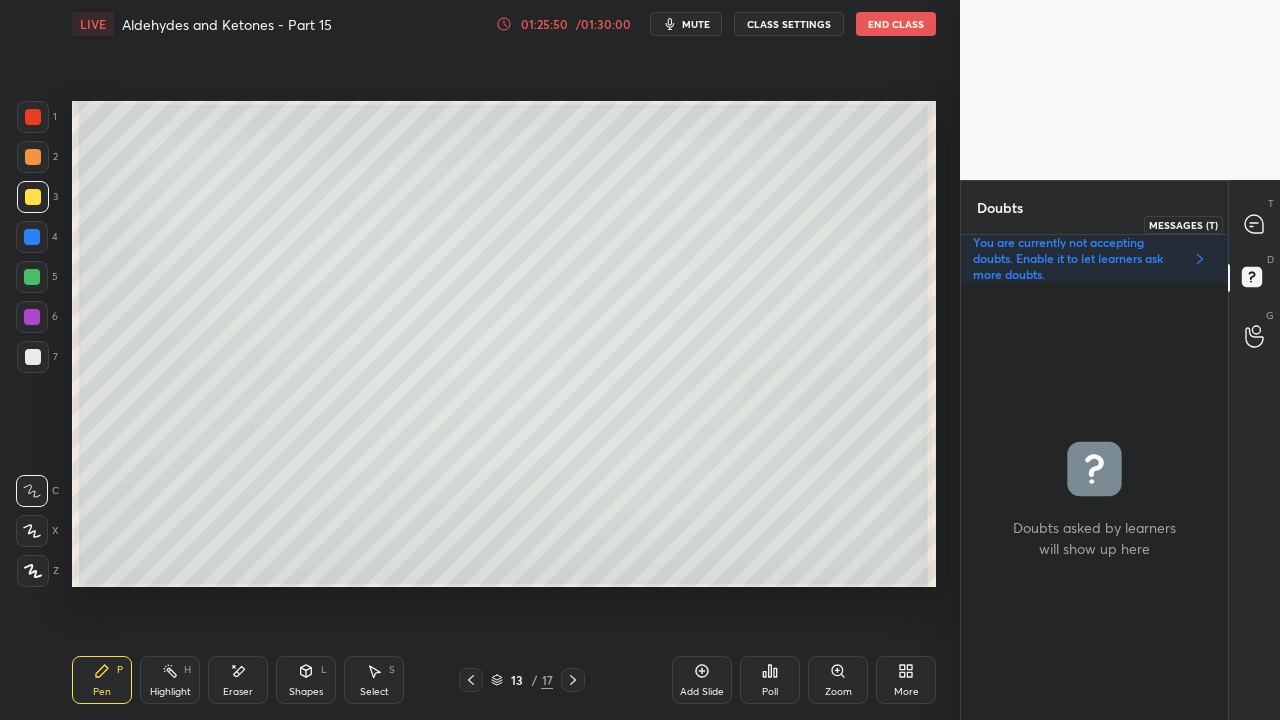 click on "T Messages (T)" at bounding box center [1254, 224] 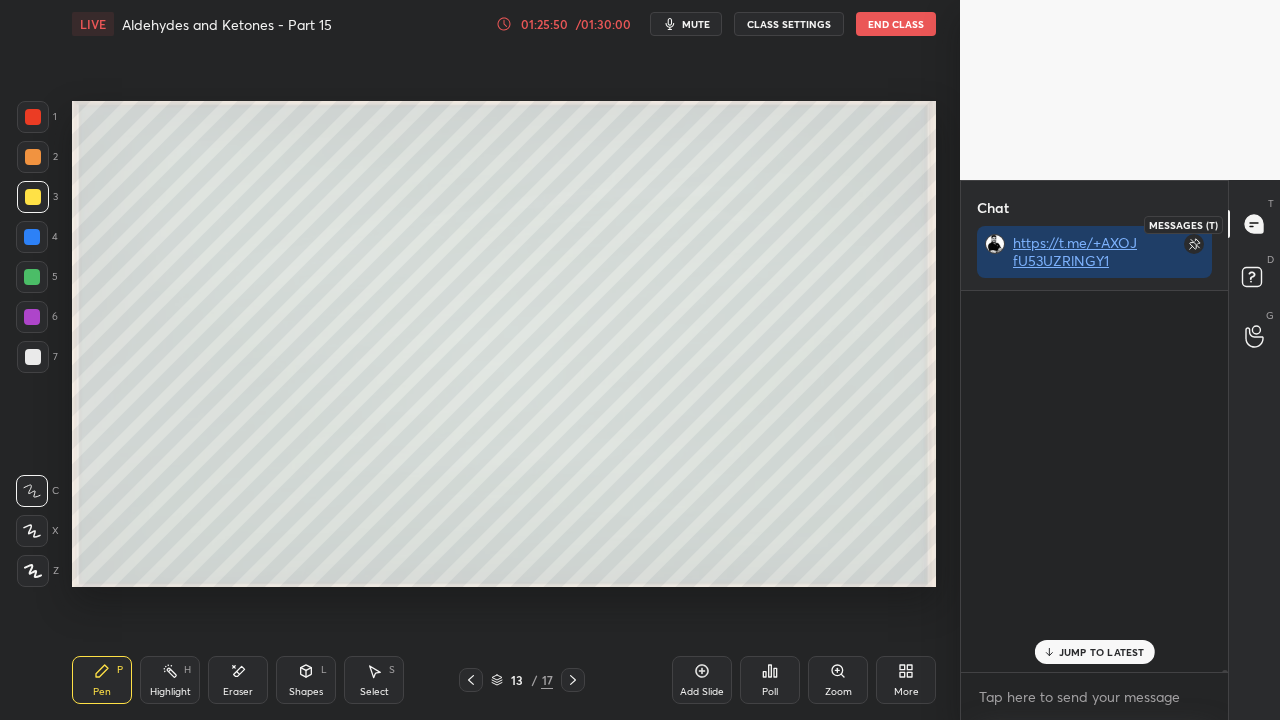 scroll, scrollTop: 423, scrollLeft: 261, axis: both 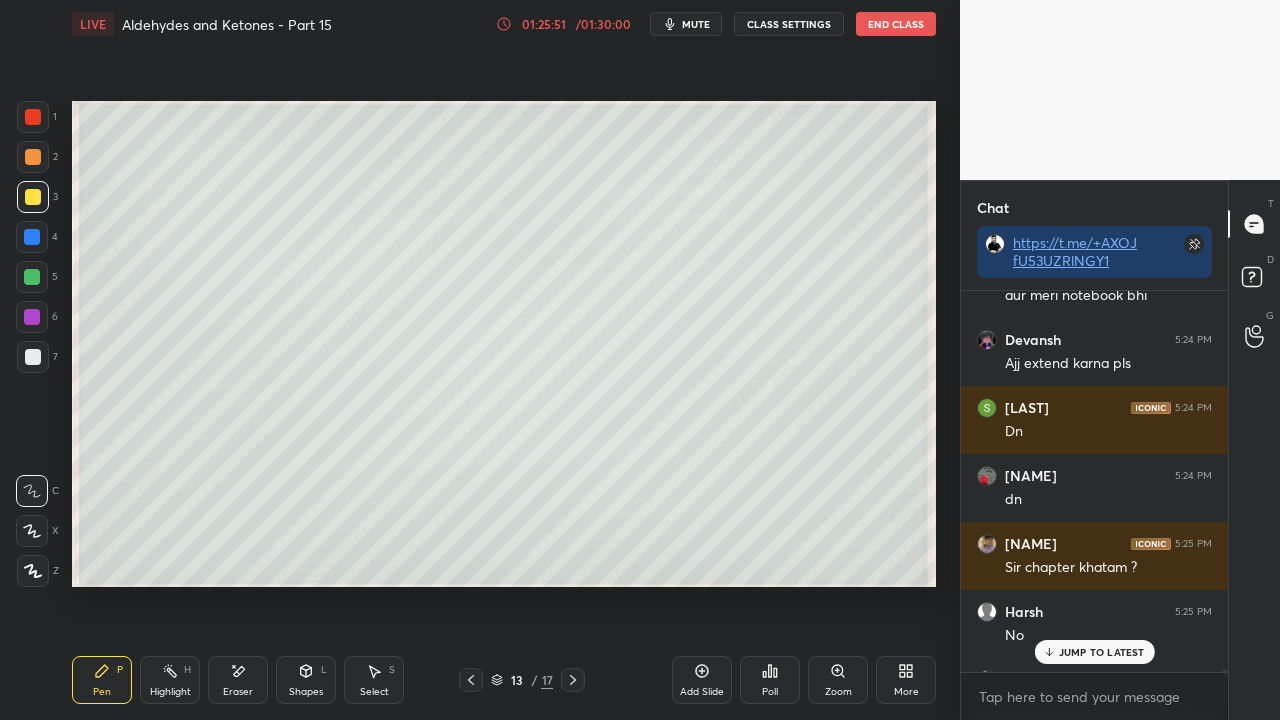 drag, startPoint x: 1066, startPoint y: 650, endPoint x: 1008, endPoint y: 662, distance: 59.22837 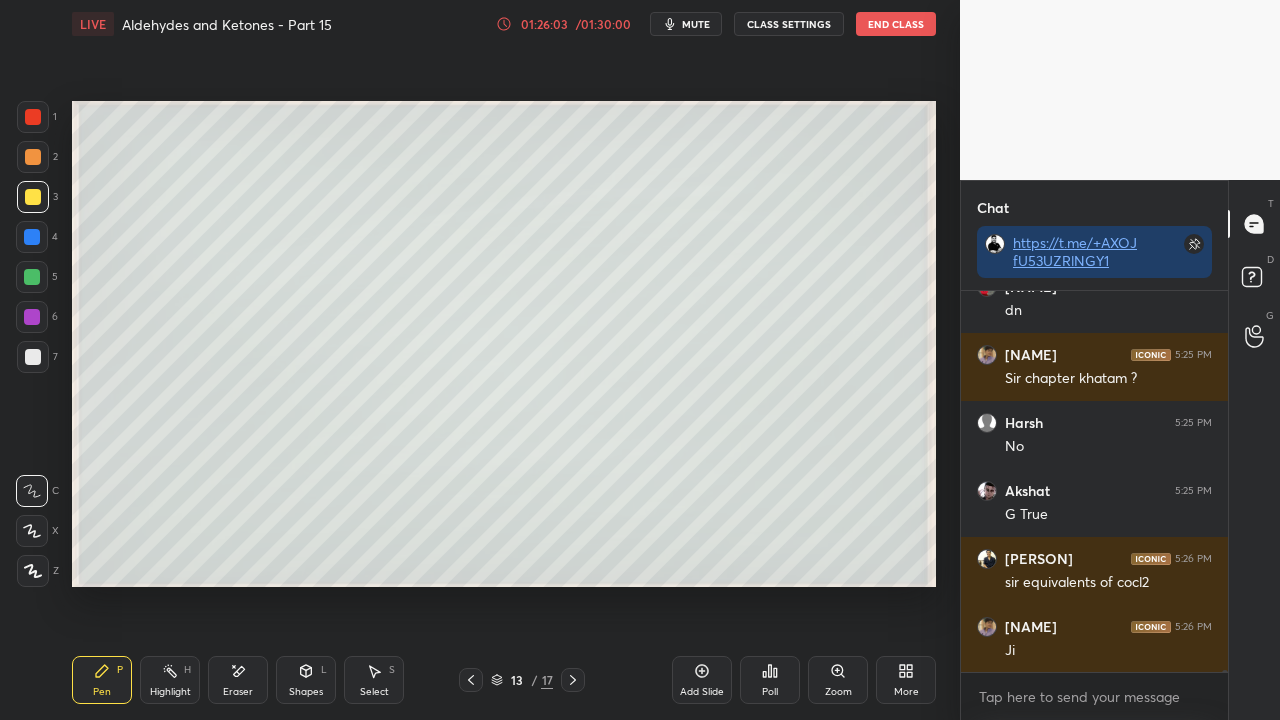 scroll, scrollTop: 77282, scrollLeft: 0, axis: vertical 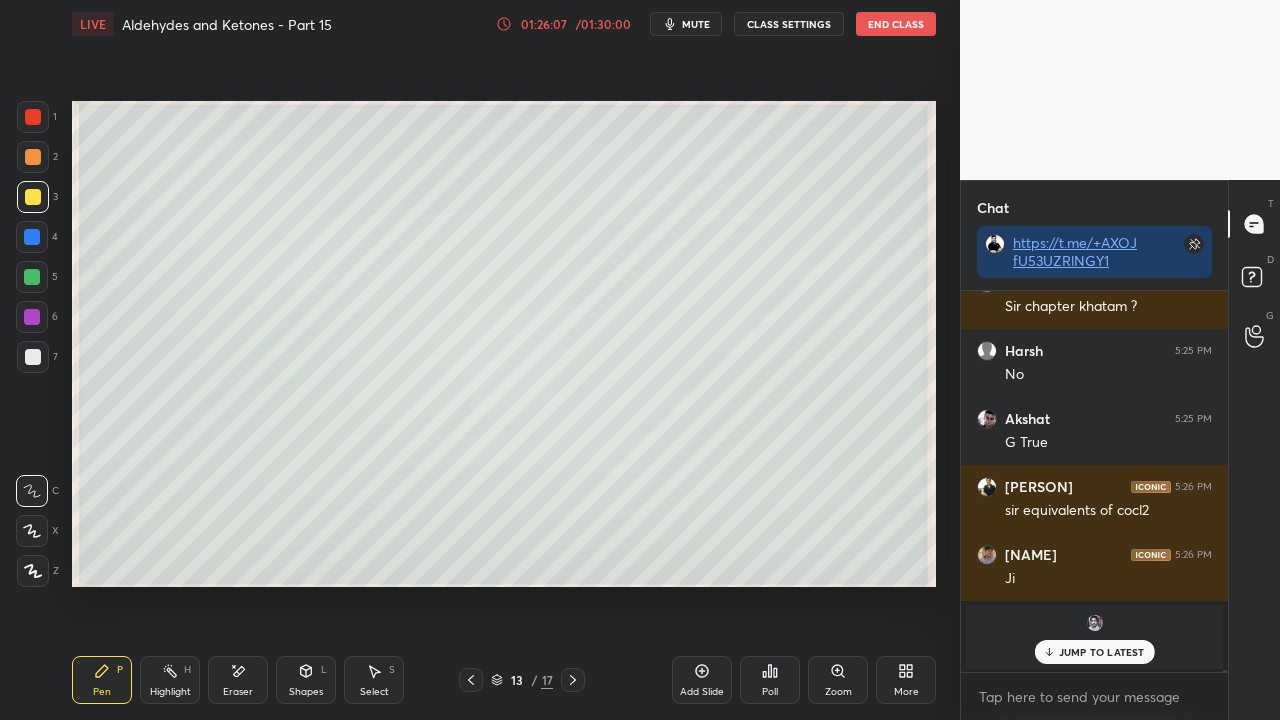 click on "JUMP TO LATEST" at bounding box center (1094, 652) 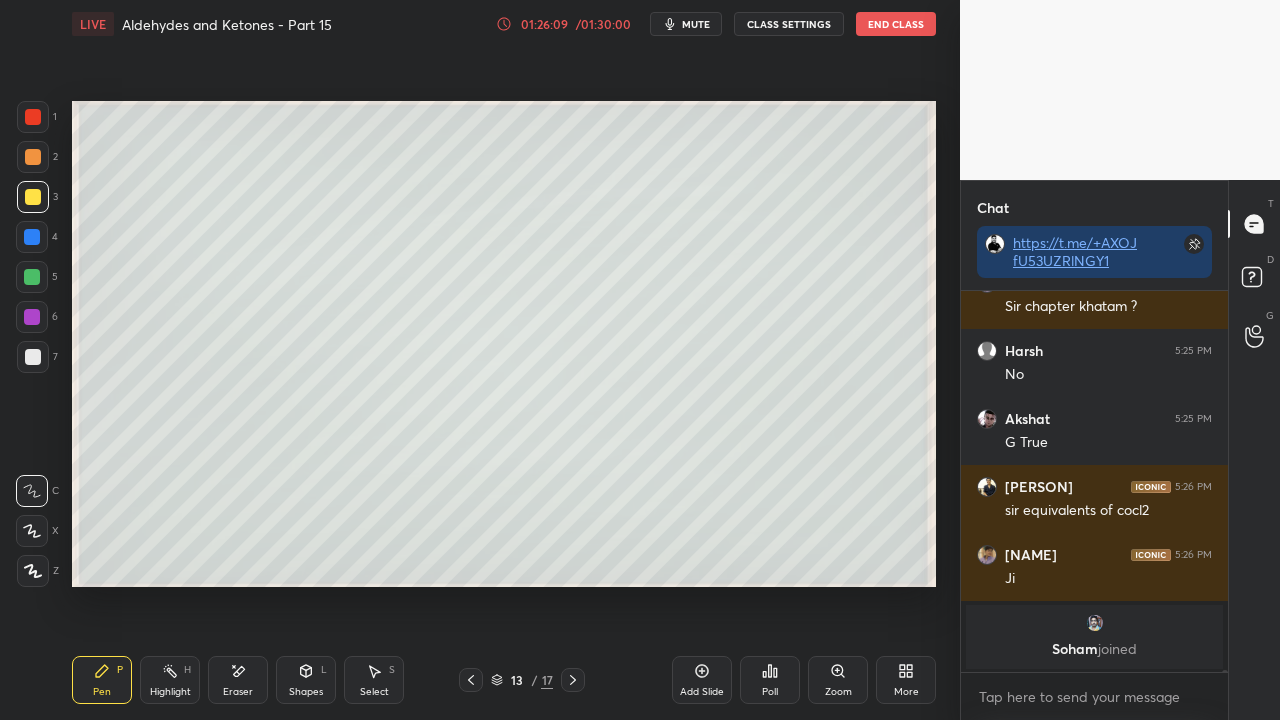 click on "joined" at bounding box center (1094, 637) 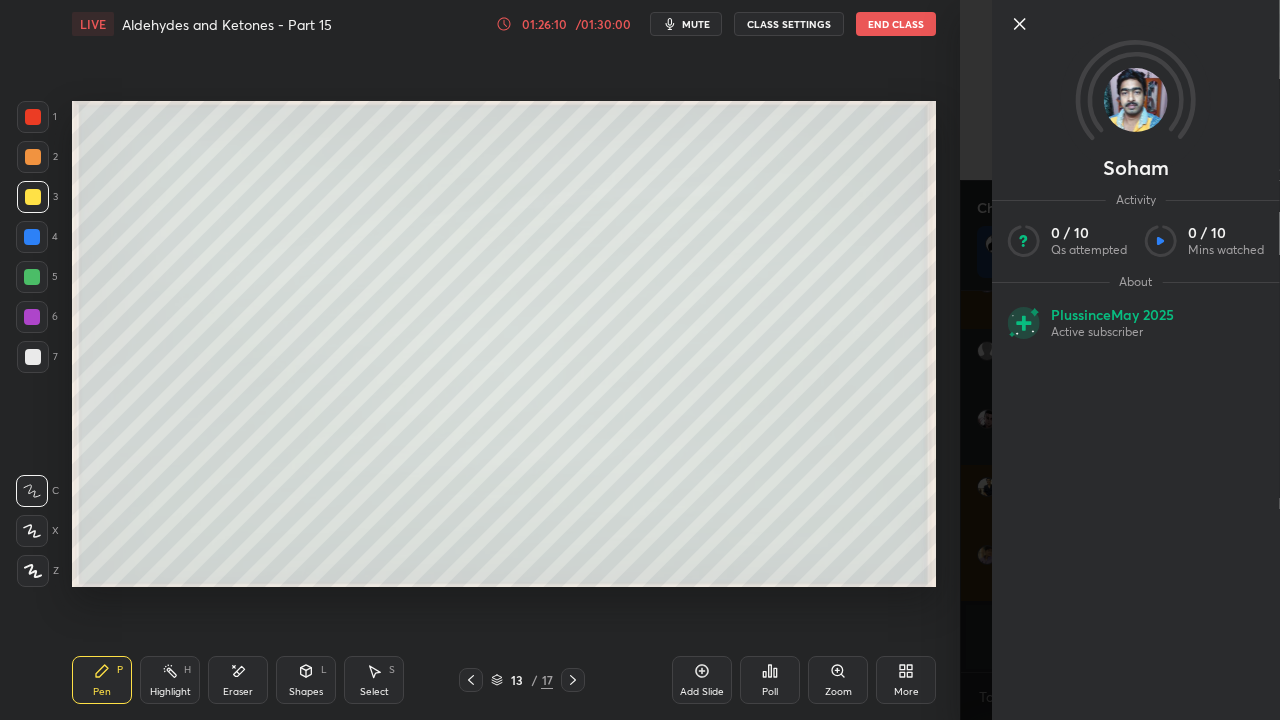 click on "[NAME] [NAME] Pen P Highlight H Eraser Shapes L Select S 13 / 17 Add Slide Poll Zoom More" at bounding box center (480, 360) 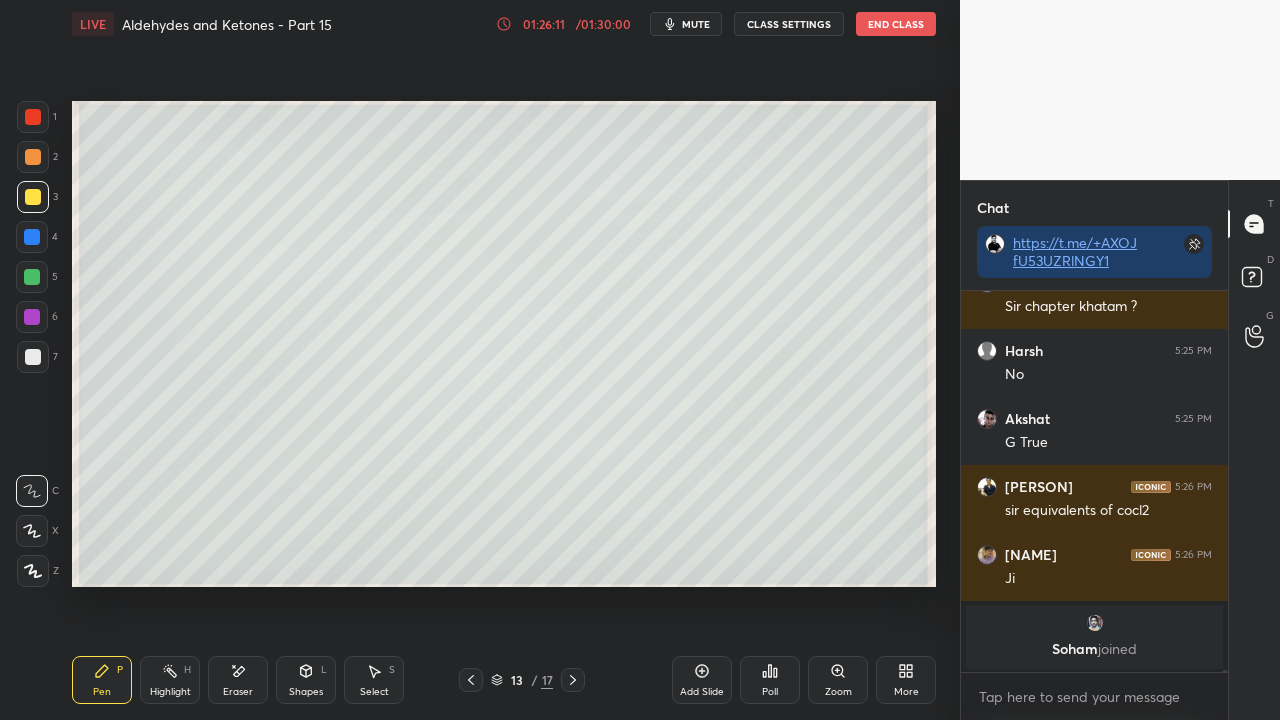 click on "mute" at bounding box center [696, 24] 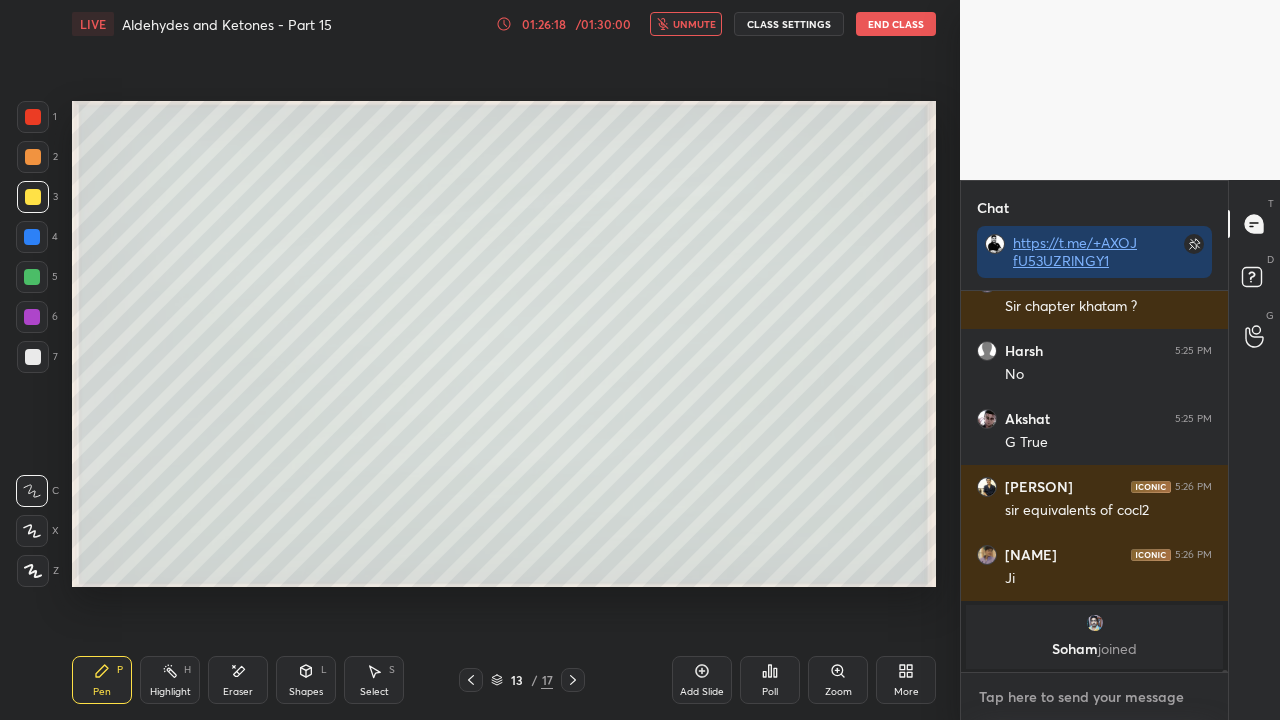 click at bounding box center [1094, 697] 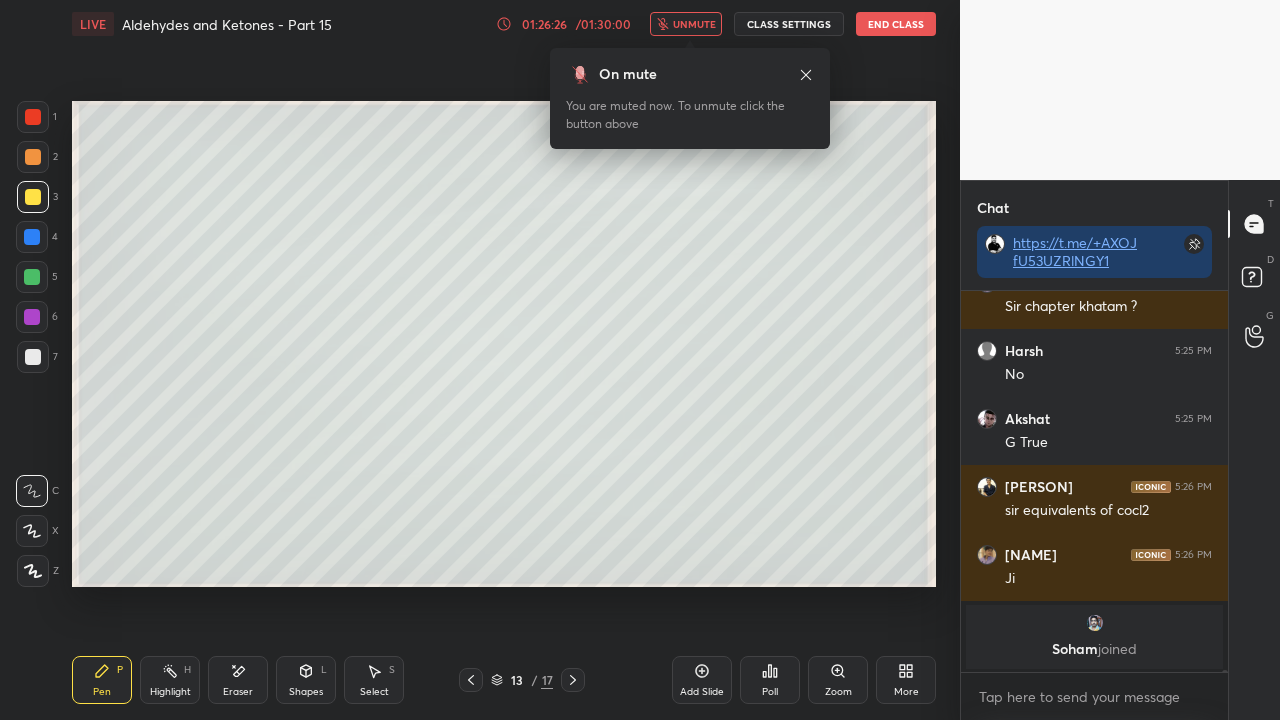 drag, startPoint x: 692, startPoint y: 13, endPoint x: 671, endPoint y: 34, distance: 29.698484 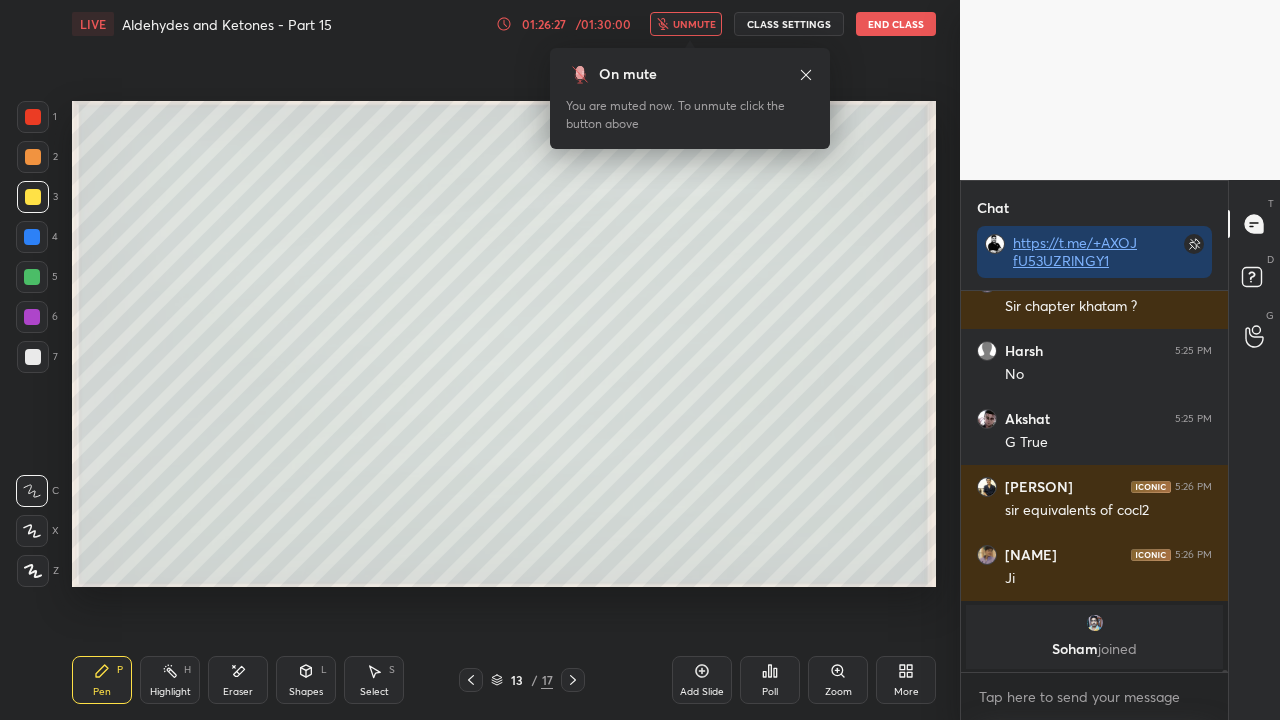 click on "unmute" at bounding box center [686, 24] 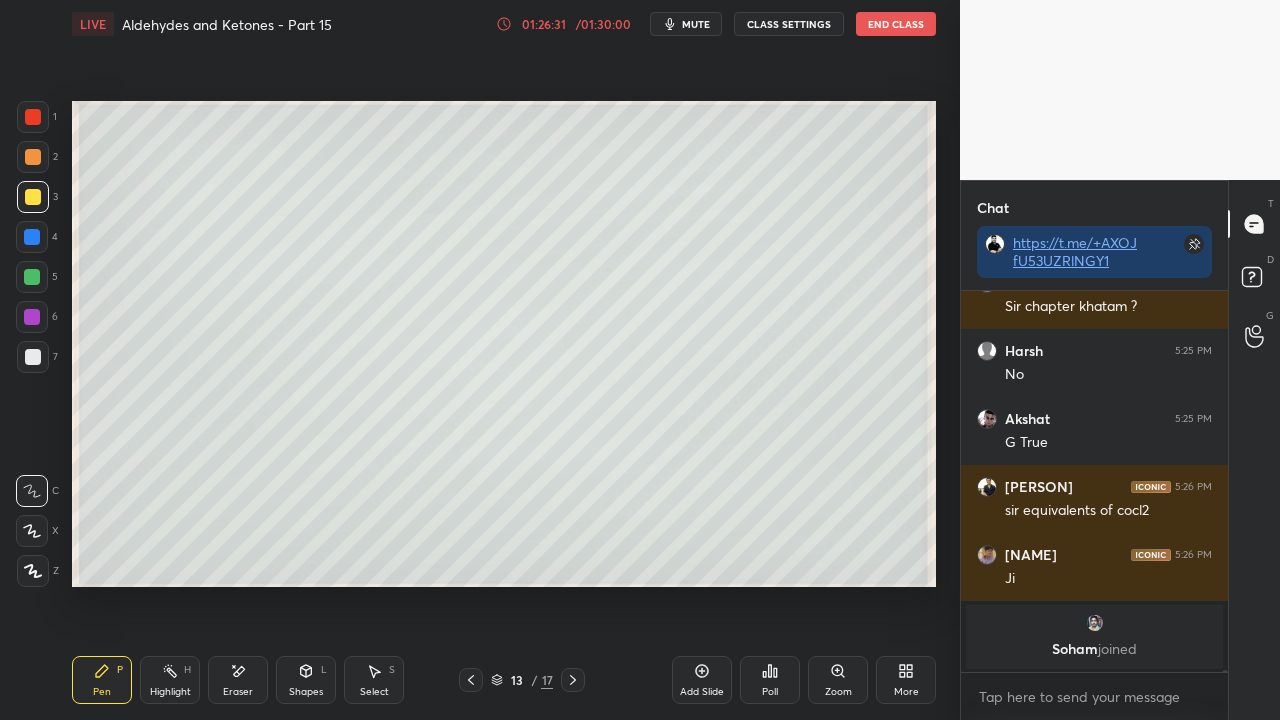 click on "mute" at bounding box center [696, 24] 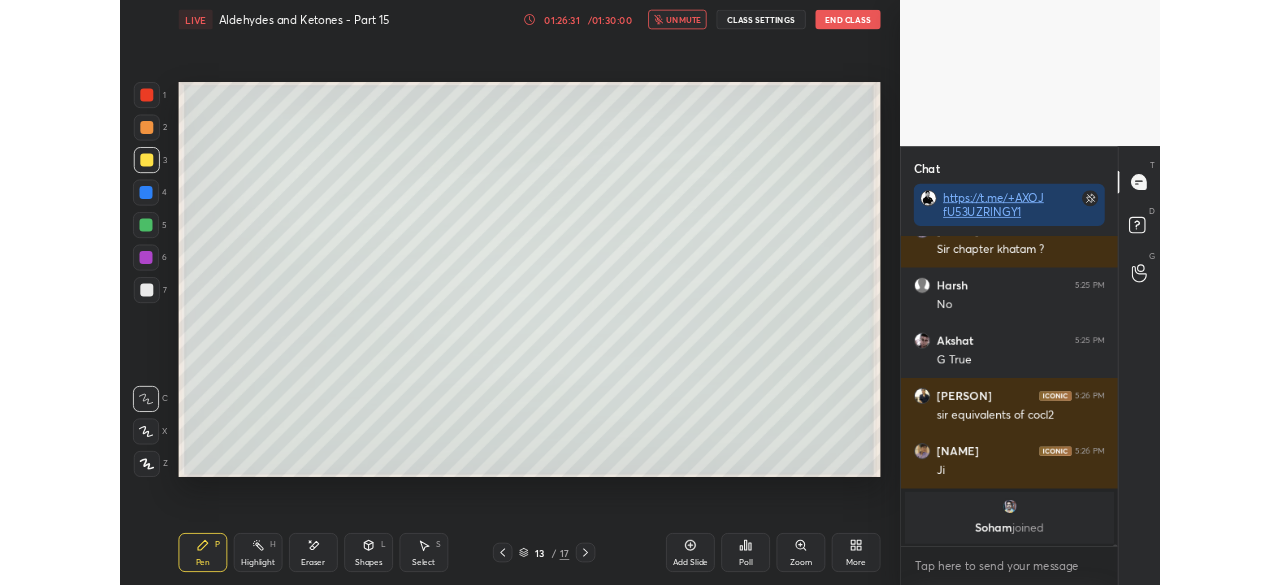 scroll, scrollTop: 77368, scrollLeft: 0, axis: vertical 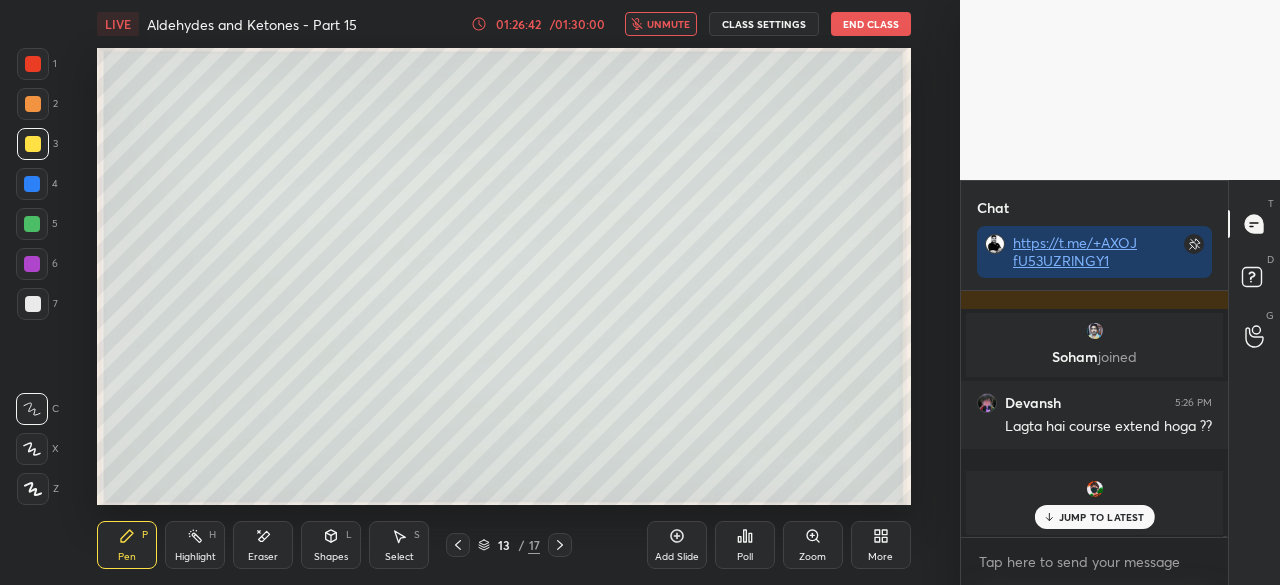click on "JUMP TO LATEST" at bounding box center (1094, 517) 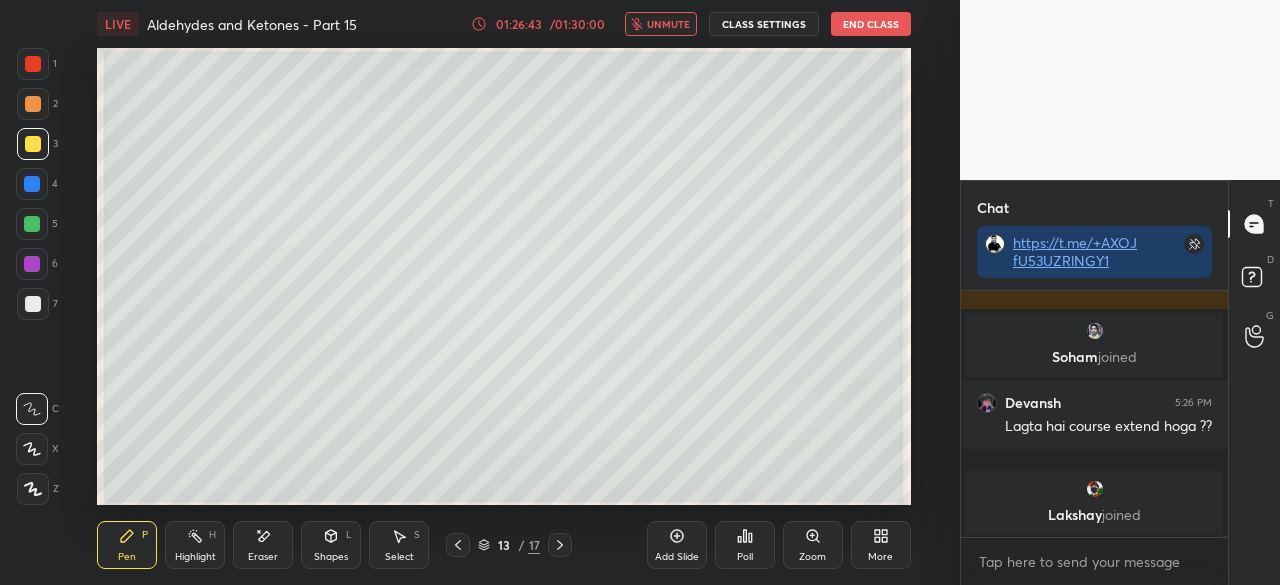 click on "More" at bounding box center [881, 545] 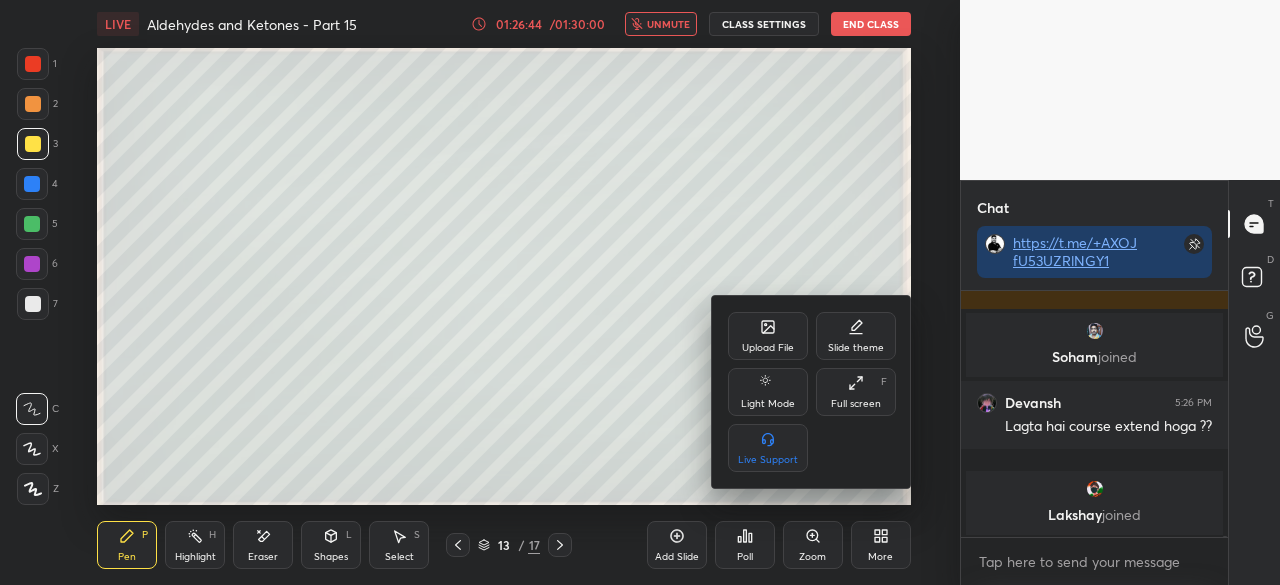 click on "Full screen" at bounding box center [856, 404] 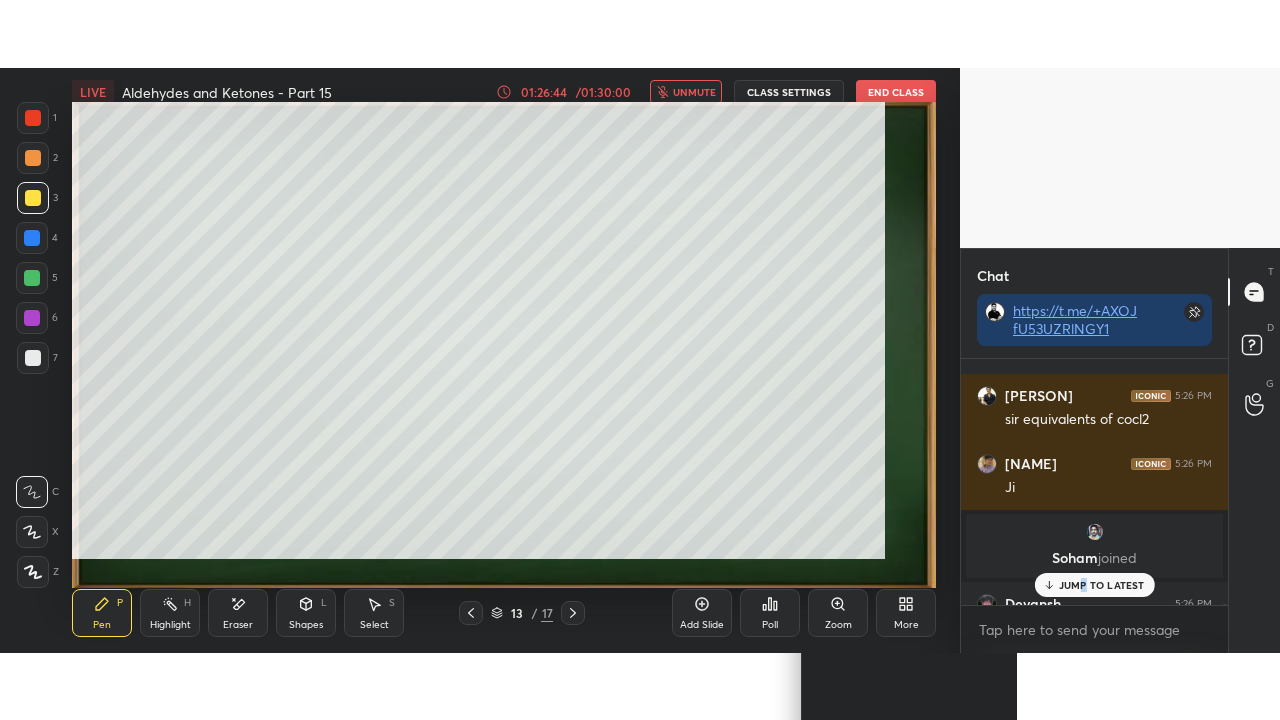 scroll, scrollTop: 99408, scrollLeft: 99120, axis: both 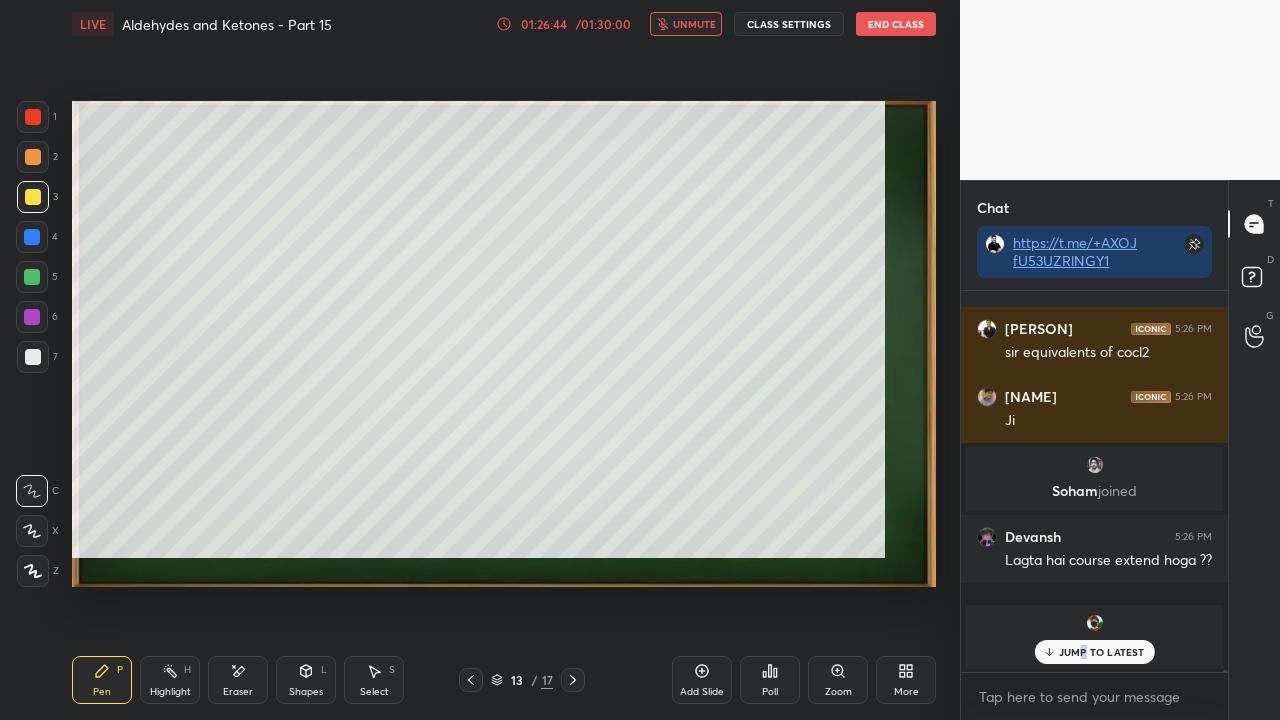 type on "x" 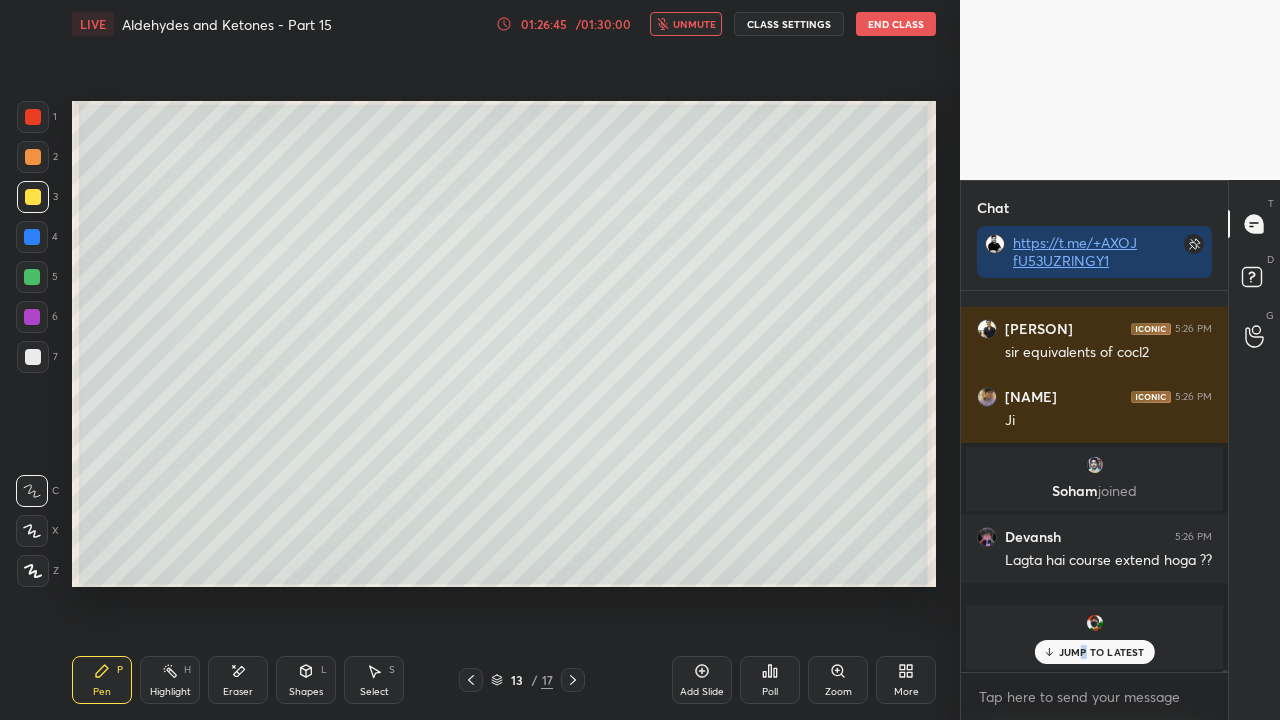 click on "unmute" at bounding box center [694, 24] 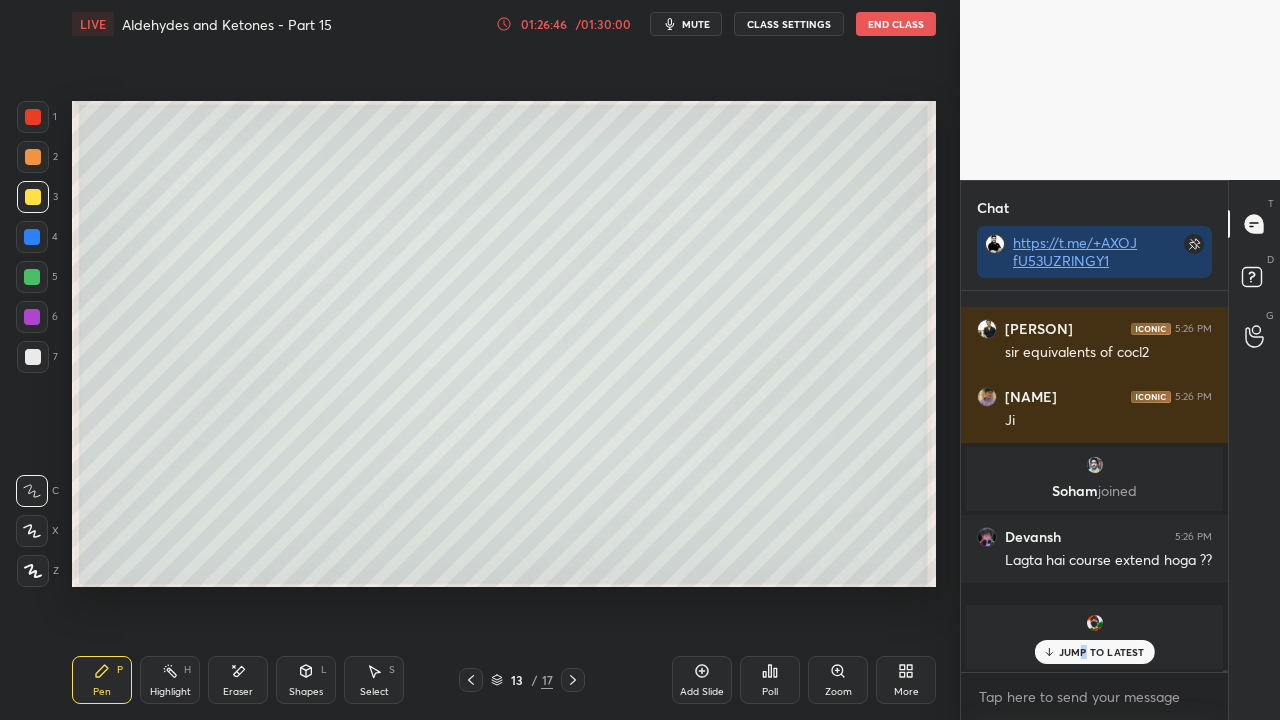 click on "JUMP TO LATEST" at bounding box center (1102, 652) 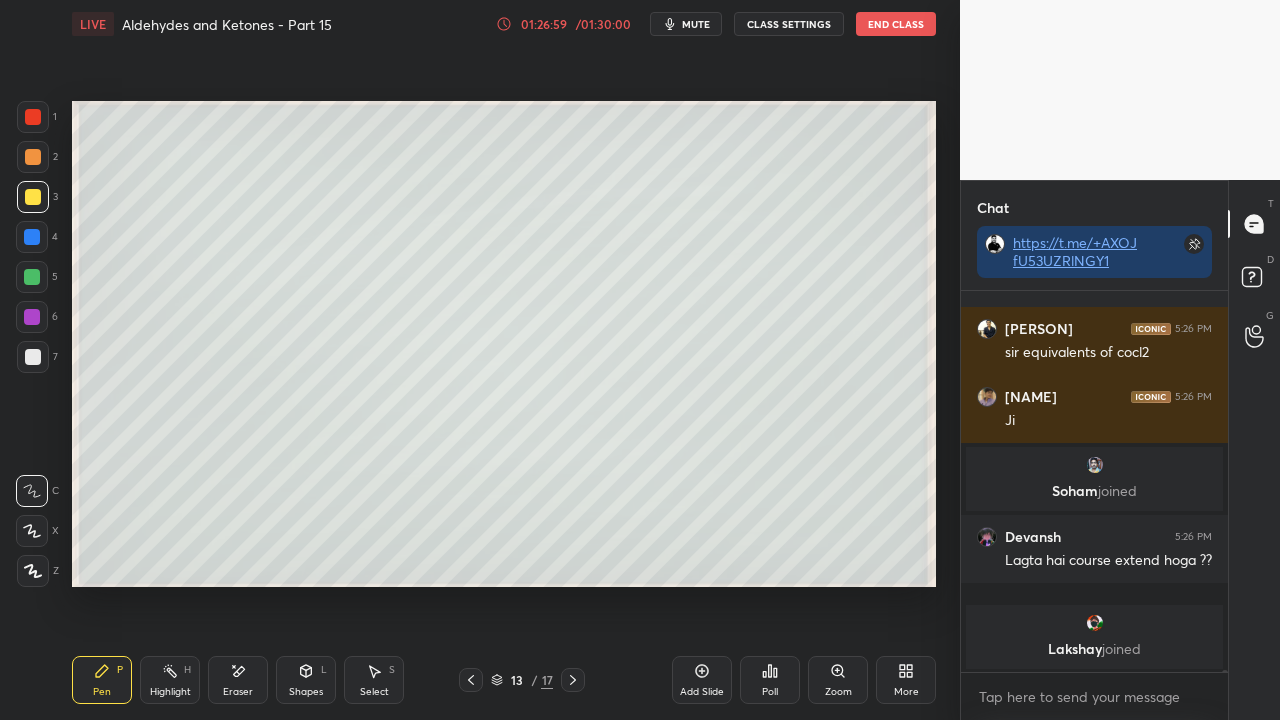 scroll, scrollTop: 77526, scrollLeft: 0, axis: vertical 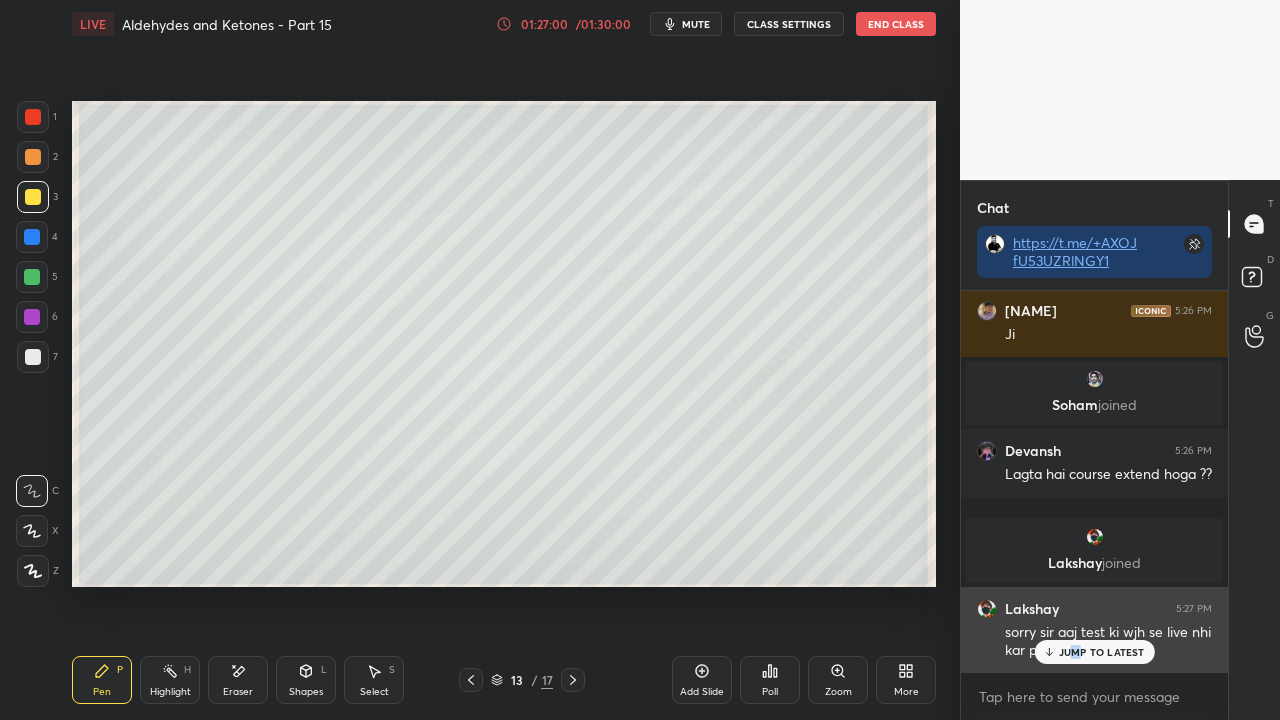 click on "JUMP TO LATEST" at bounding box center [1102, 652] 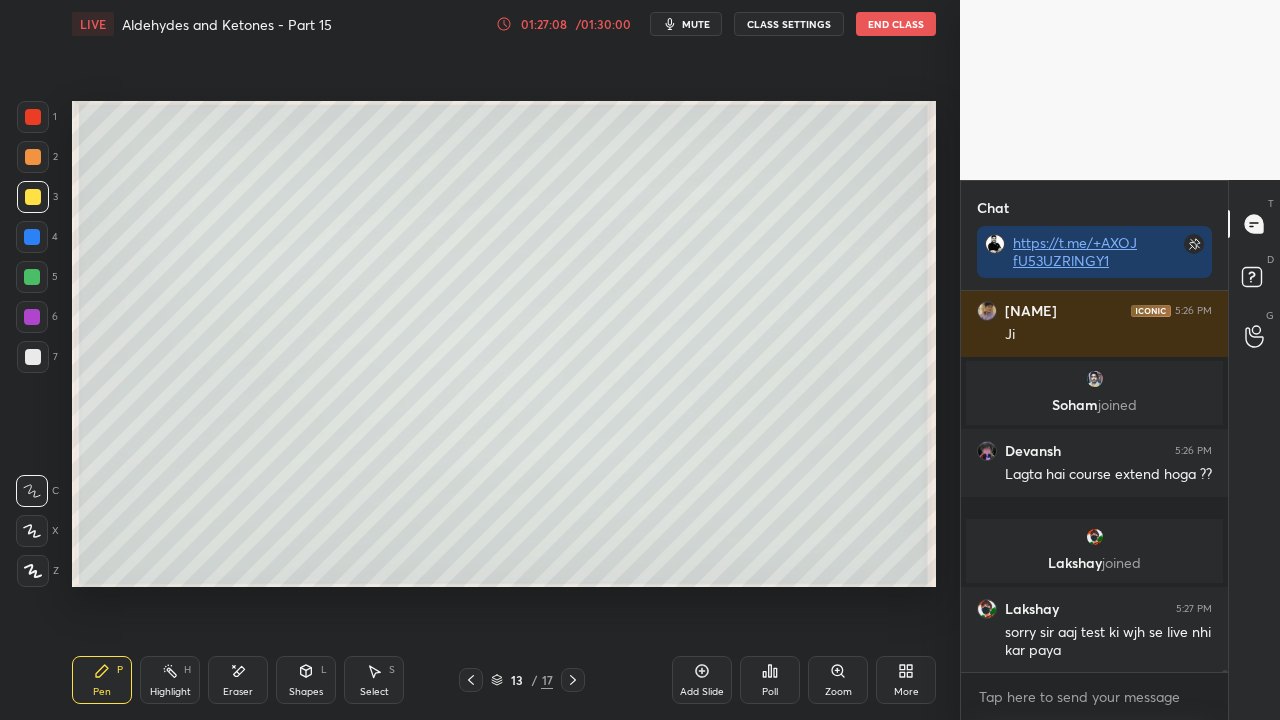 scroll, scrollTop: 77594, scrollLeft: 0, axis: vertical 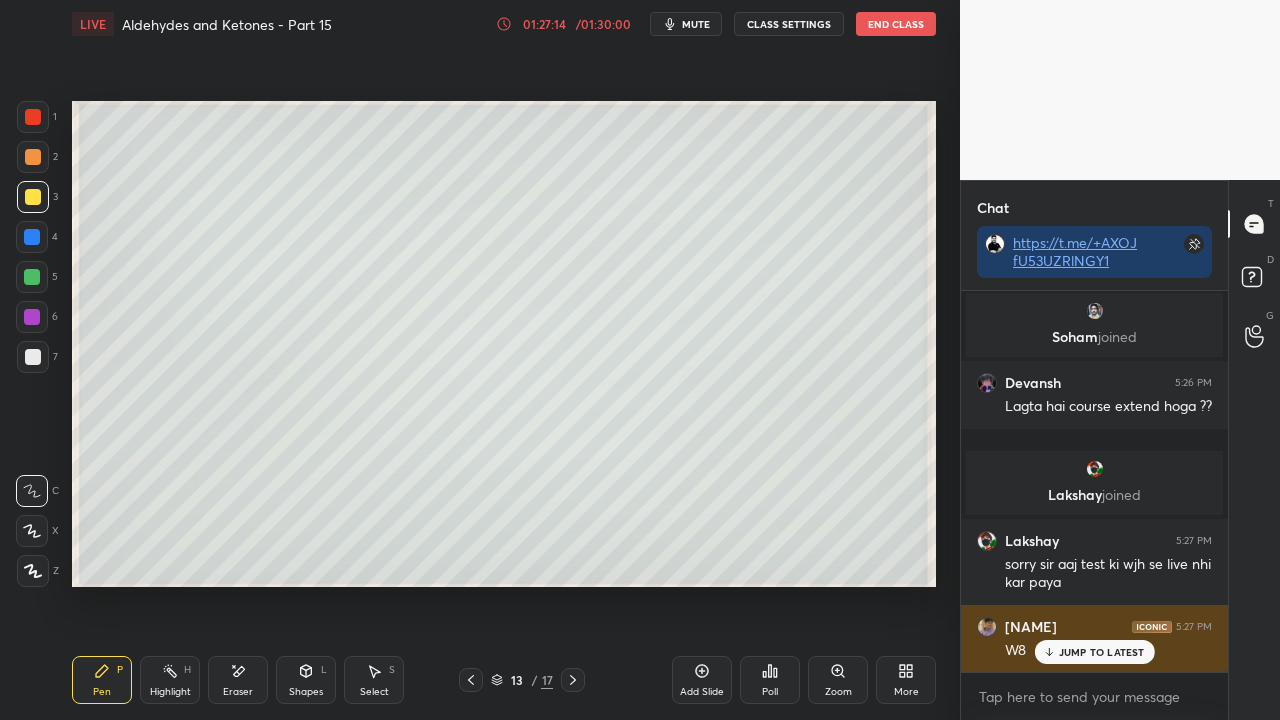 drag, startPoint x: 1103, startPoint y: 656, endPoint x: 1038, endPoint y: 624, distance: 72.44998 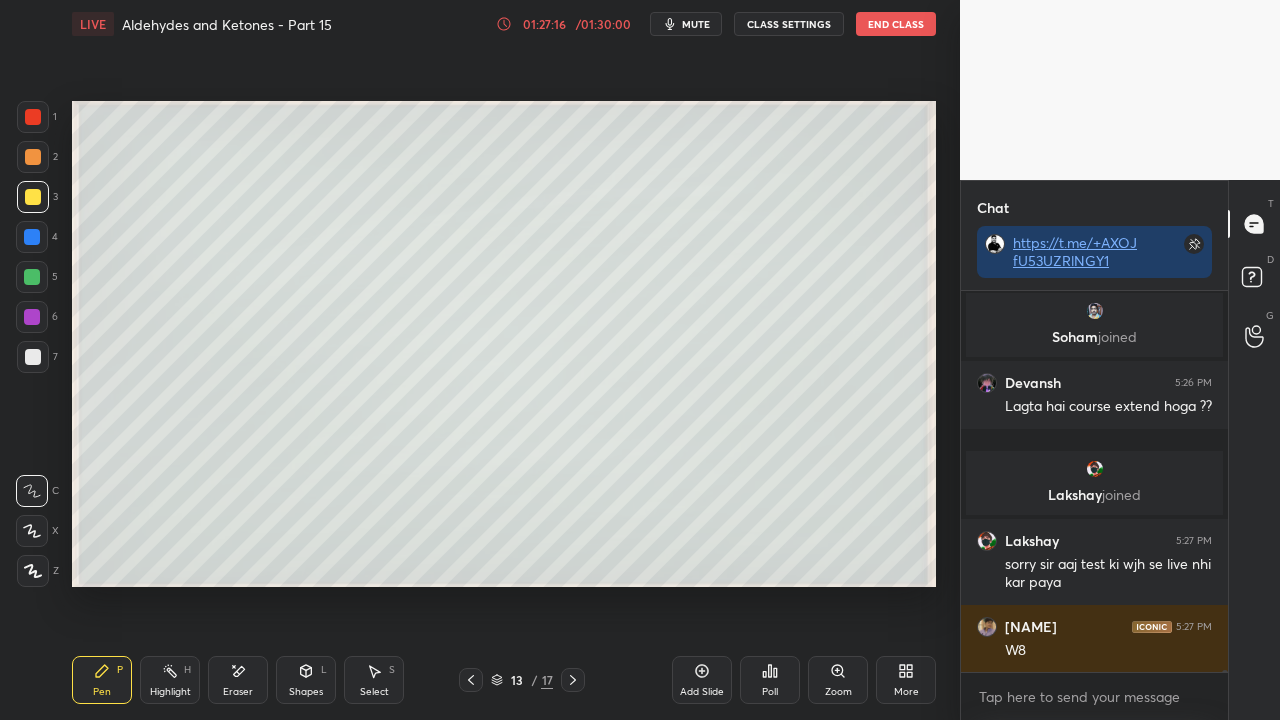 click at bounding box center [33, 357] 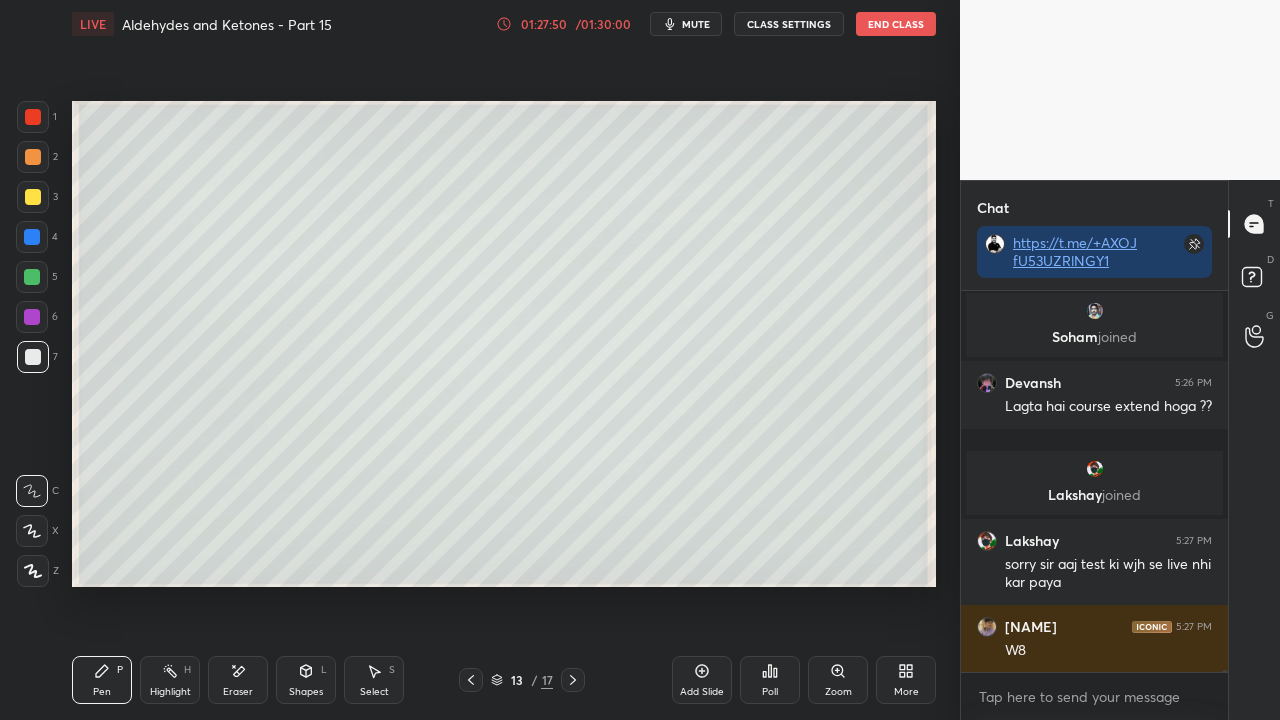 click 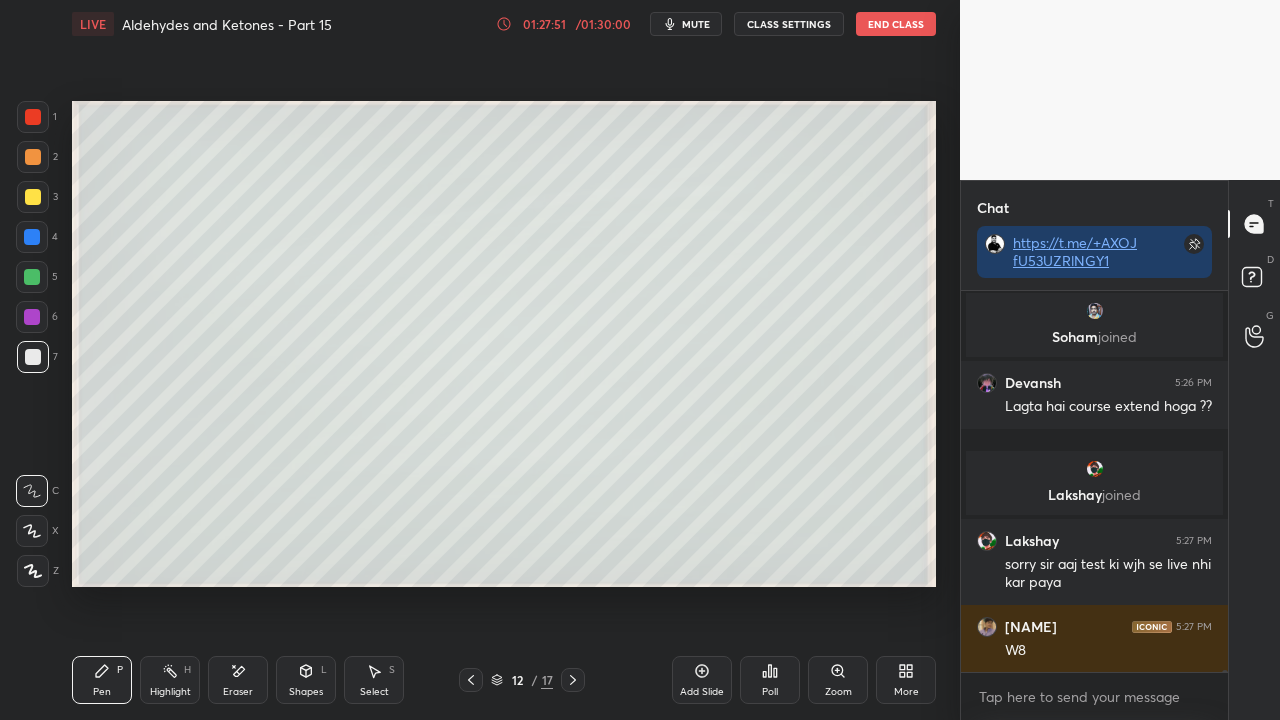 drag, startPoint x: 574, startPoint y: 678, endPoint x: 576, endPoint y: 666, distance: 12.165525 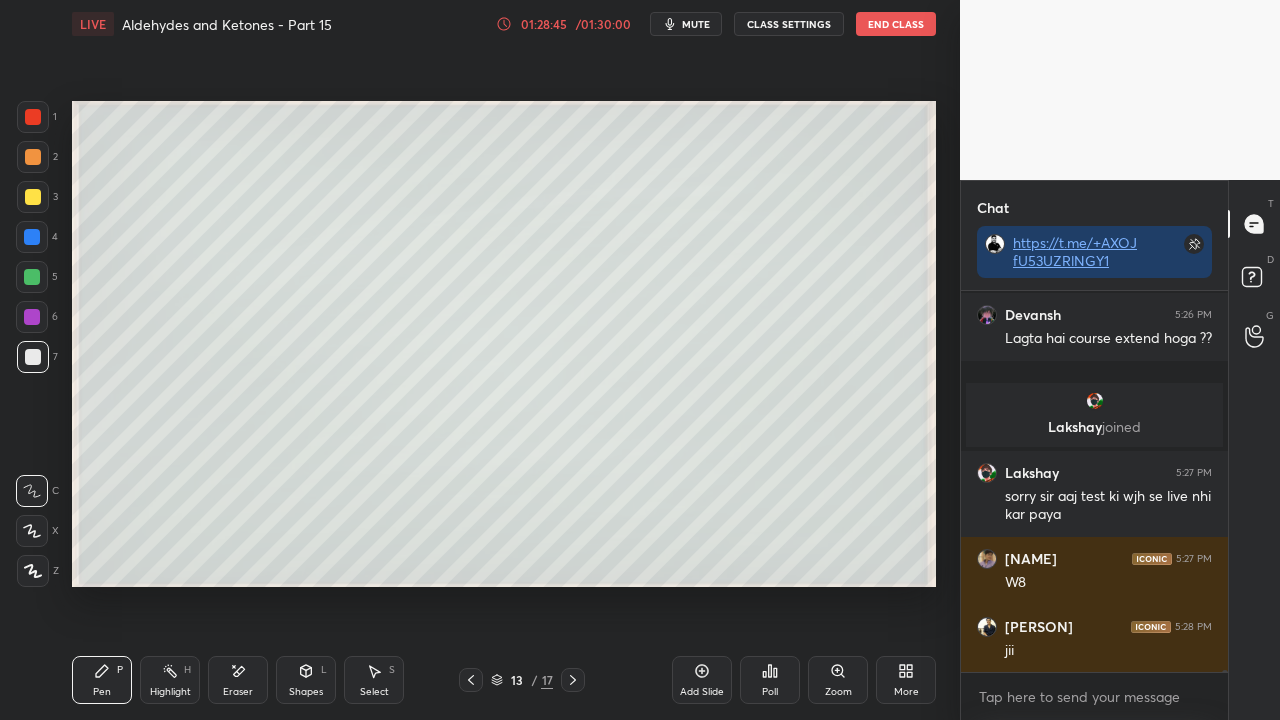 scroll, scrollTop: 77730, scrollLeft: 0, axis: vertical 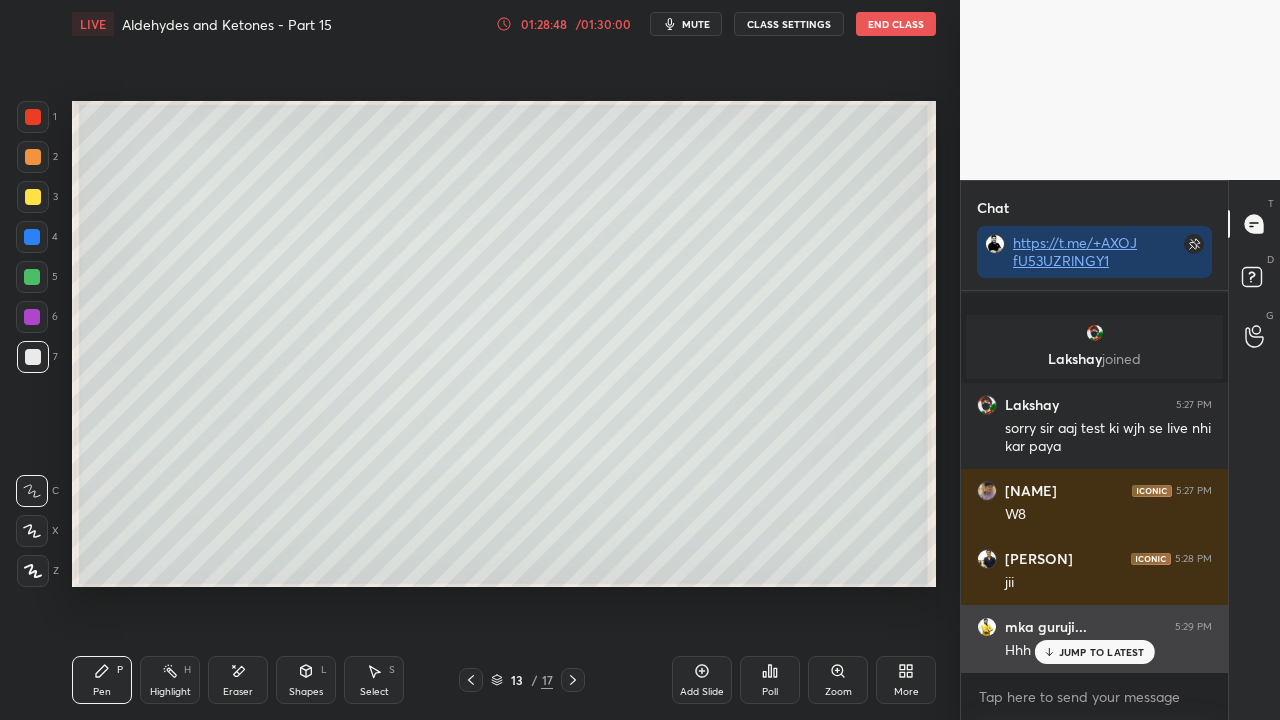 click on "JUMP TO LATEST" at bounding box center (1102, 652) 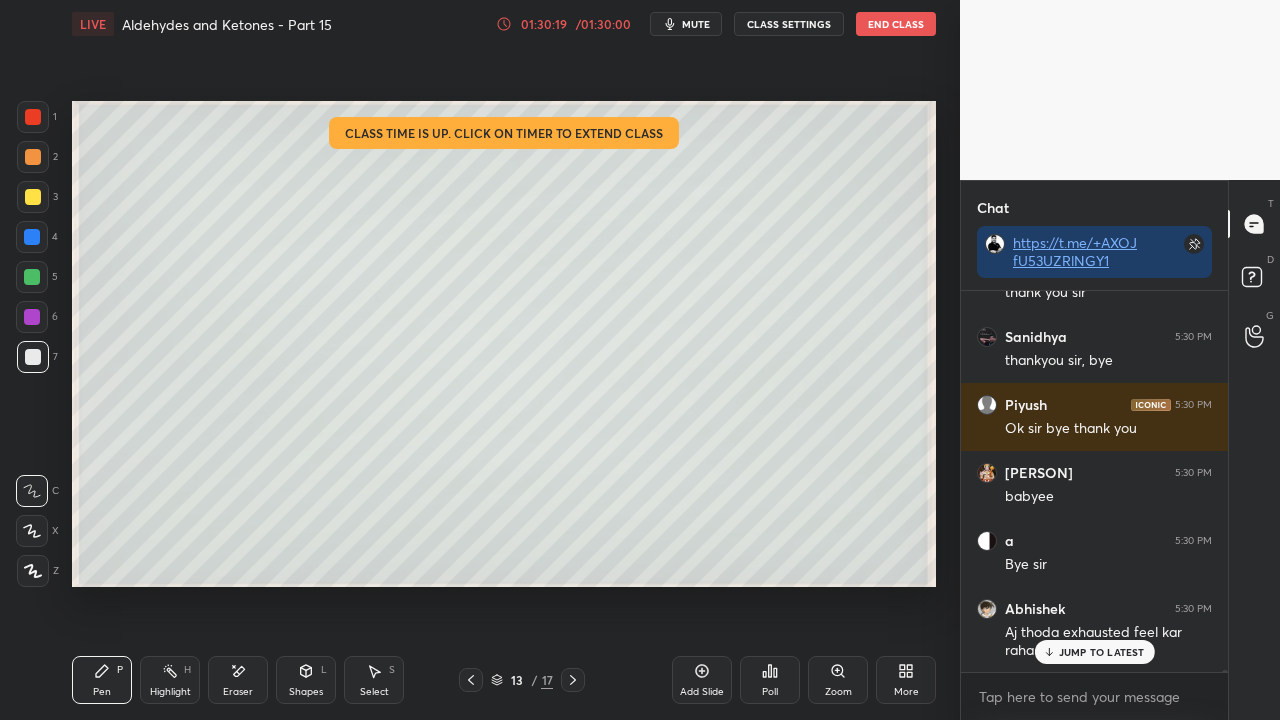 scroll, scrollTop: 80168, scrollLeft: 0, axis: vertical 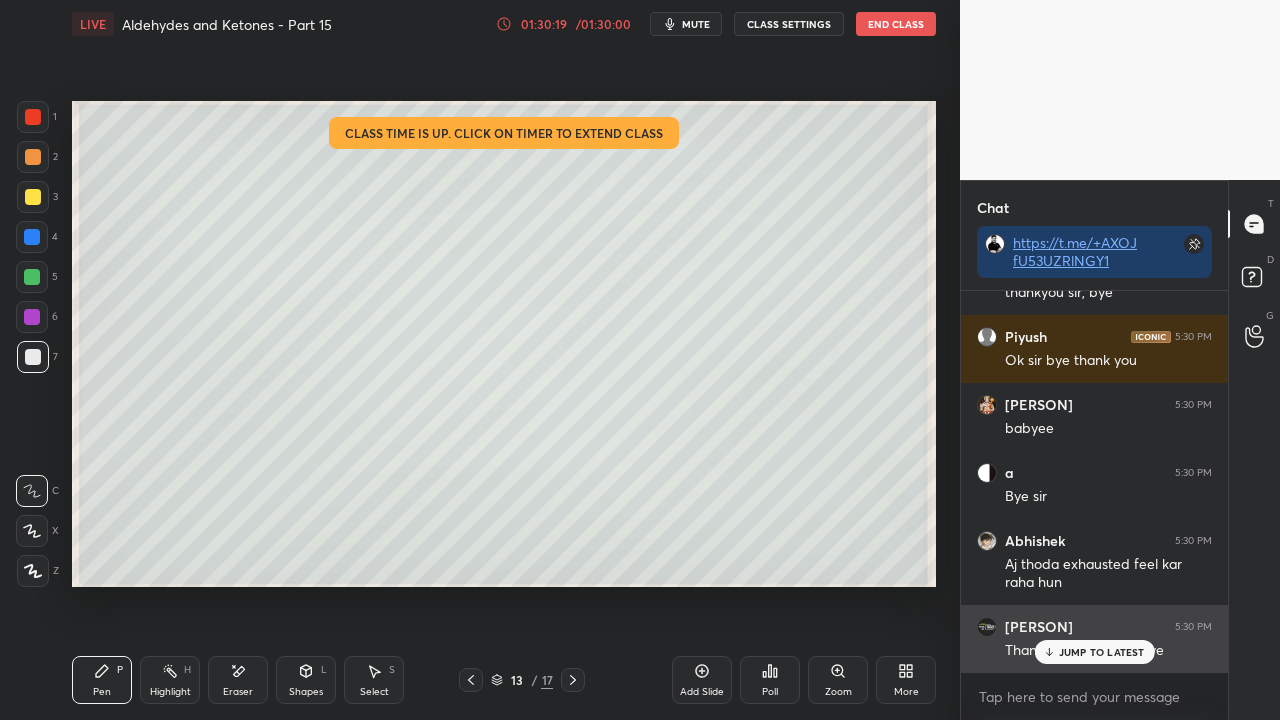 click on "JUMP TO LATEST" at bounding box center (1102, 652) 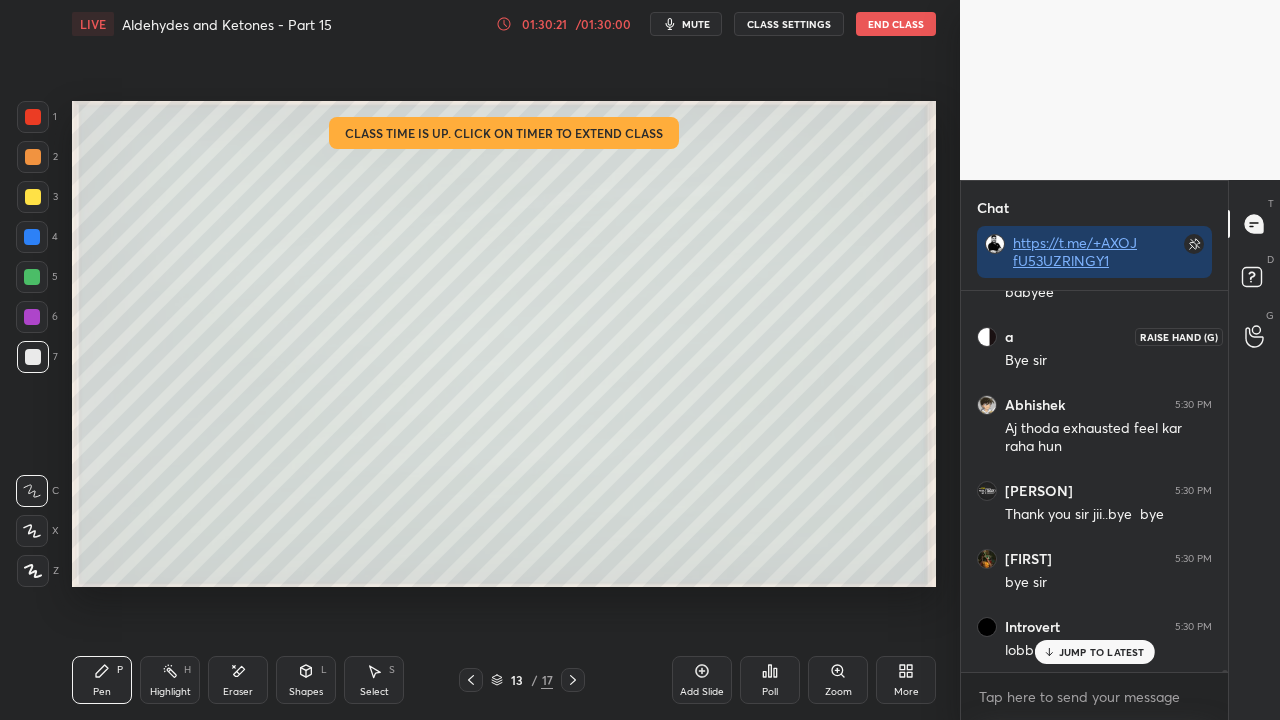 scroll, scrollTop: 80508, scrollLeft: 0, axis: vertical 